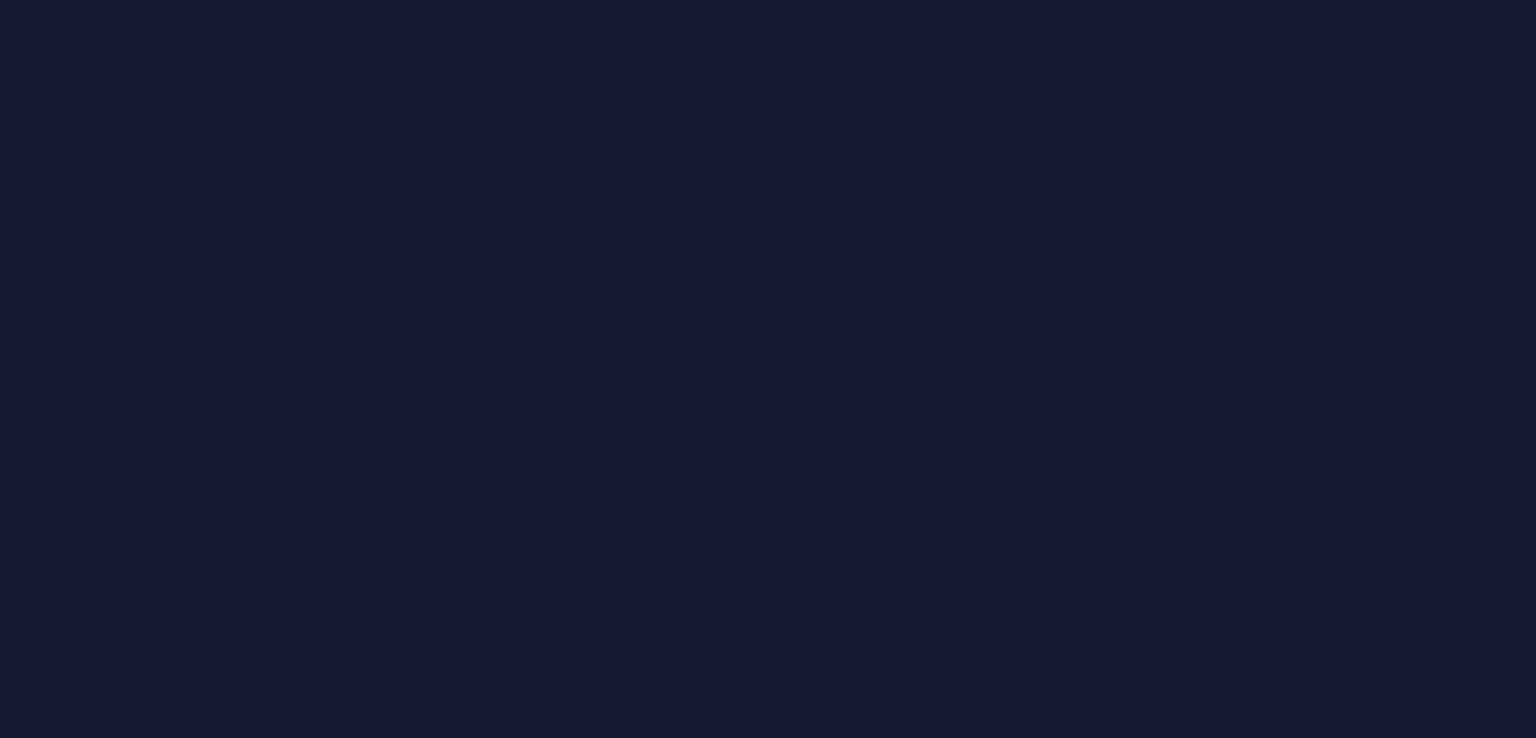 scroll, scrollTop: 0, scrollLeft: 0, axis: both 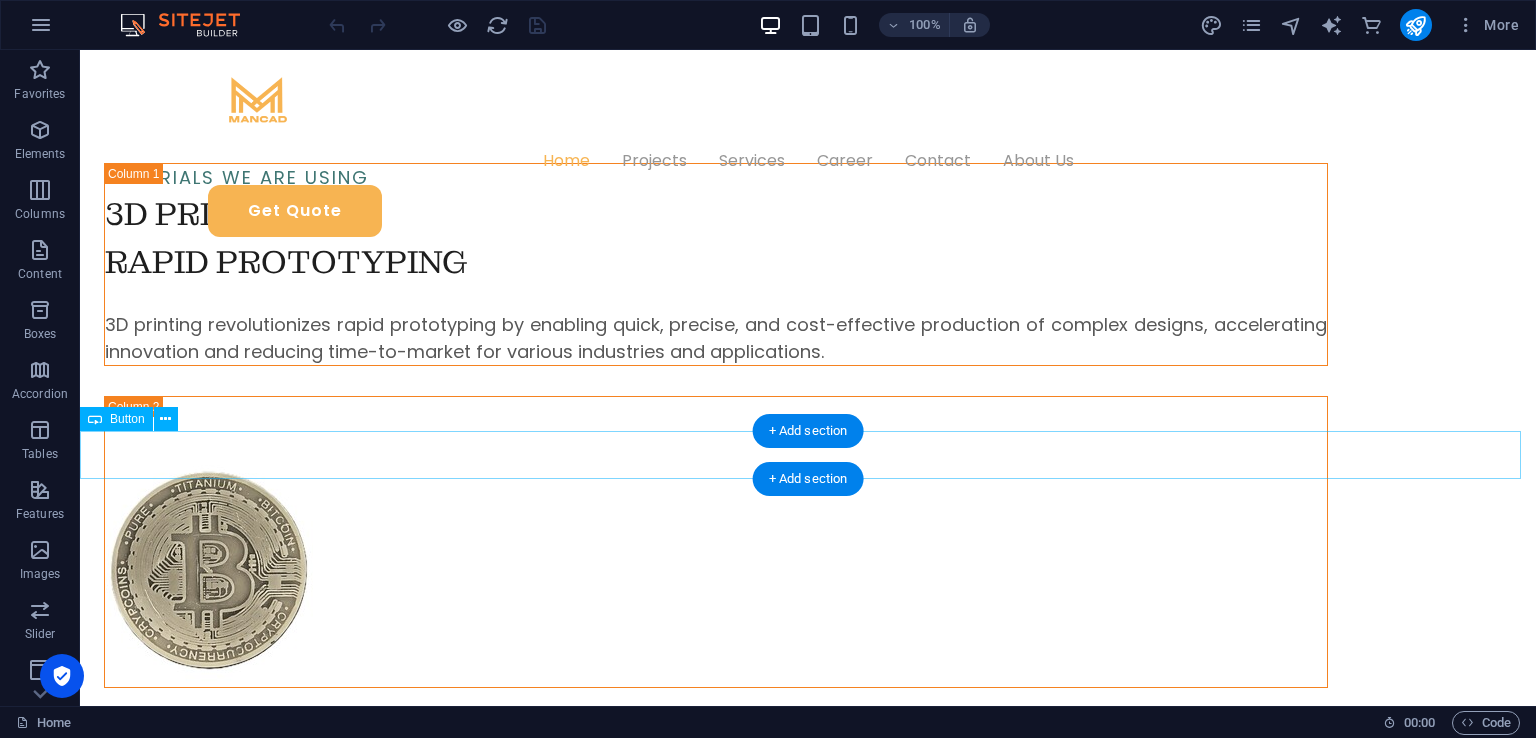 click on "Review us on TRUSTPILOT" at bounding box center [808, 1240] 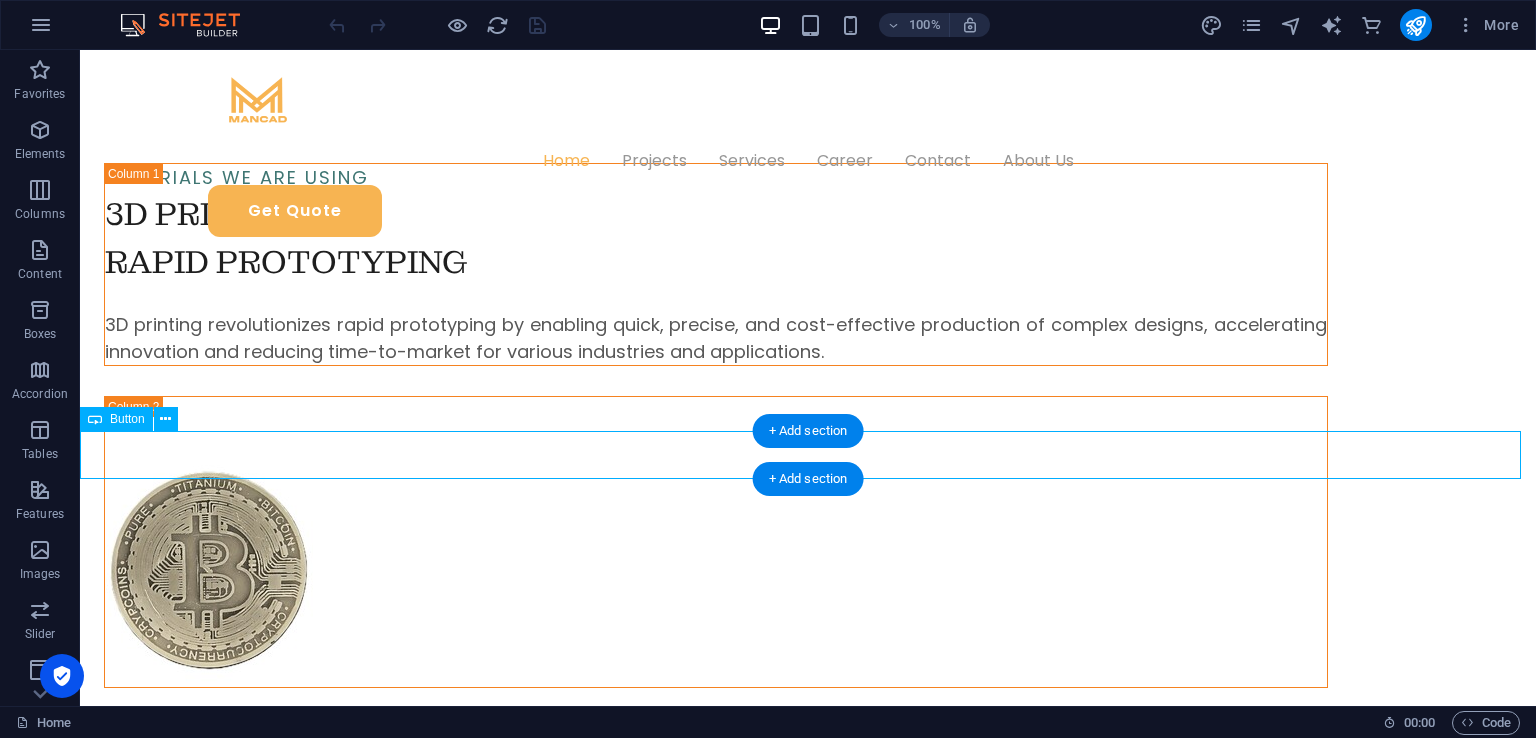 click on "Review us on TRUSTPILOT" at bounding box center [808, 1240] 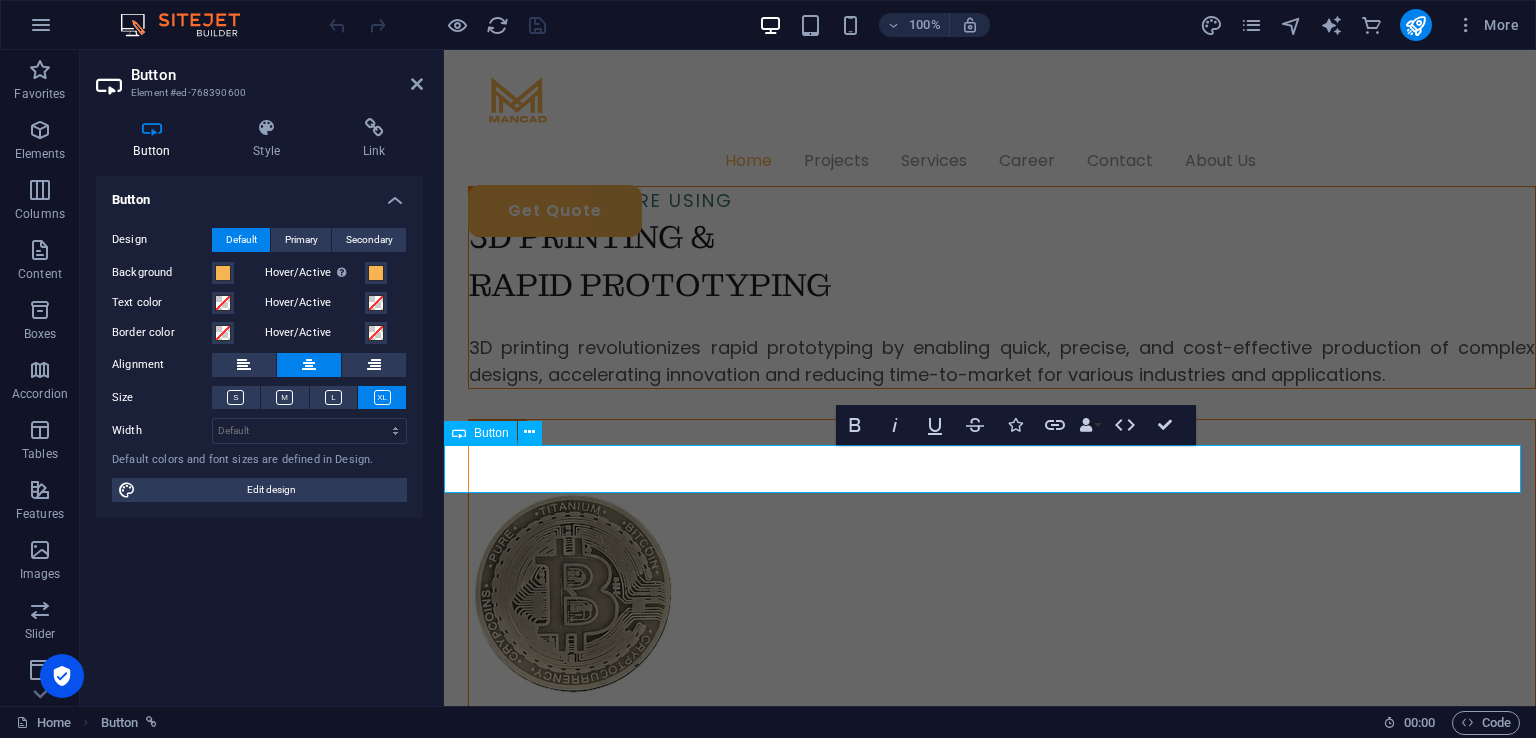 scroll, scrollTop: 1384, scrollLeft: 0, axis: vertical 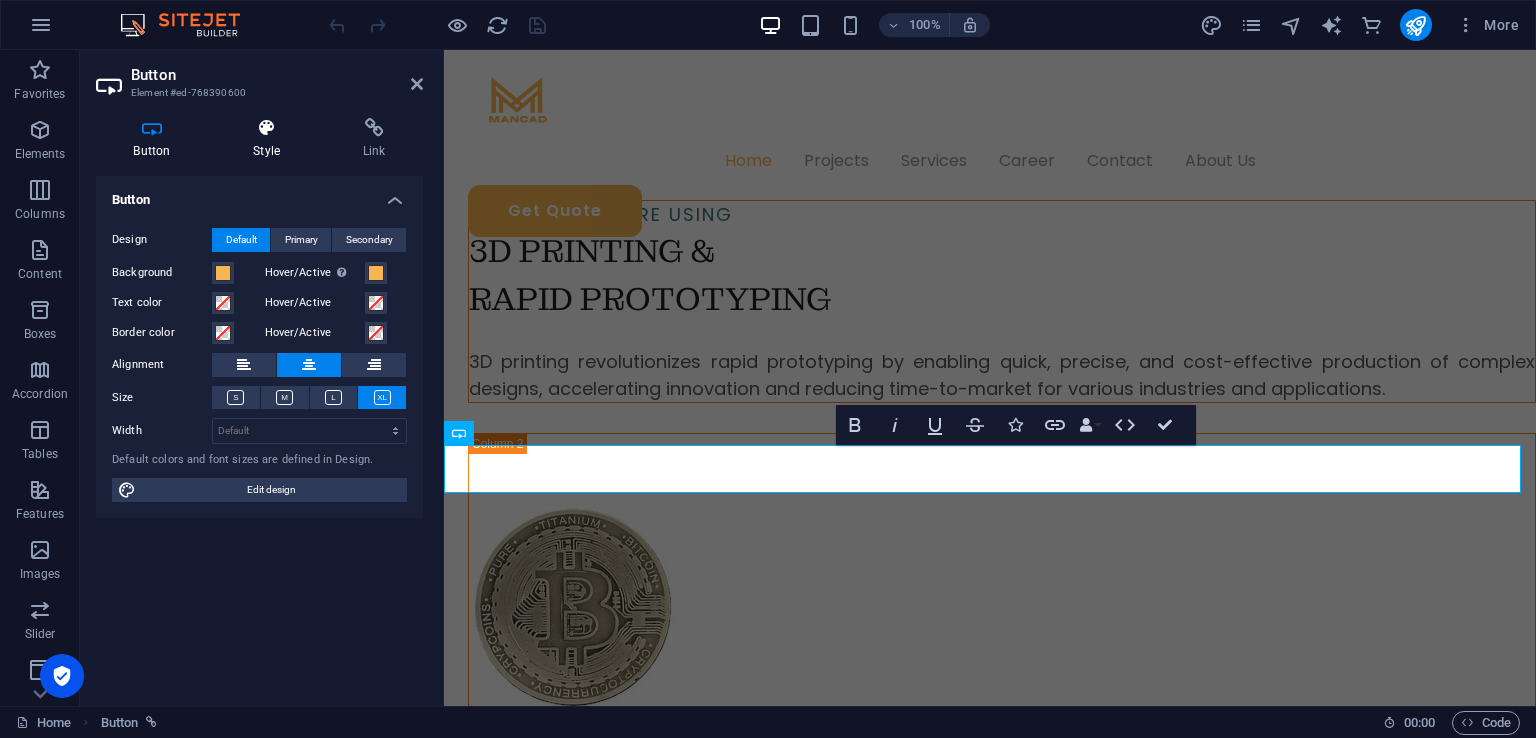 click on "Style" at bounding box center (271, 139) 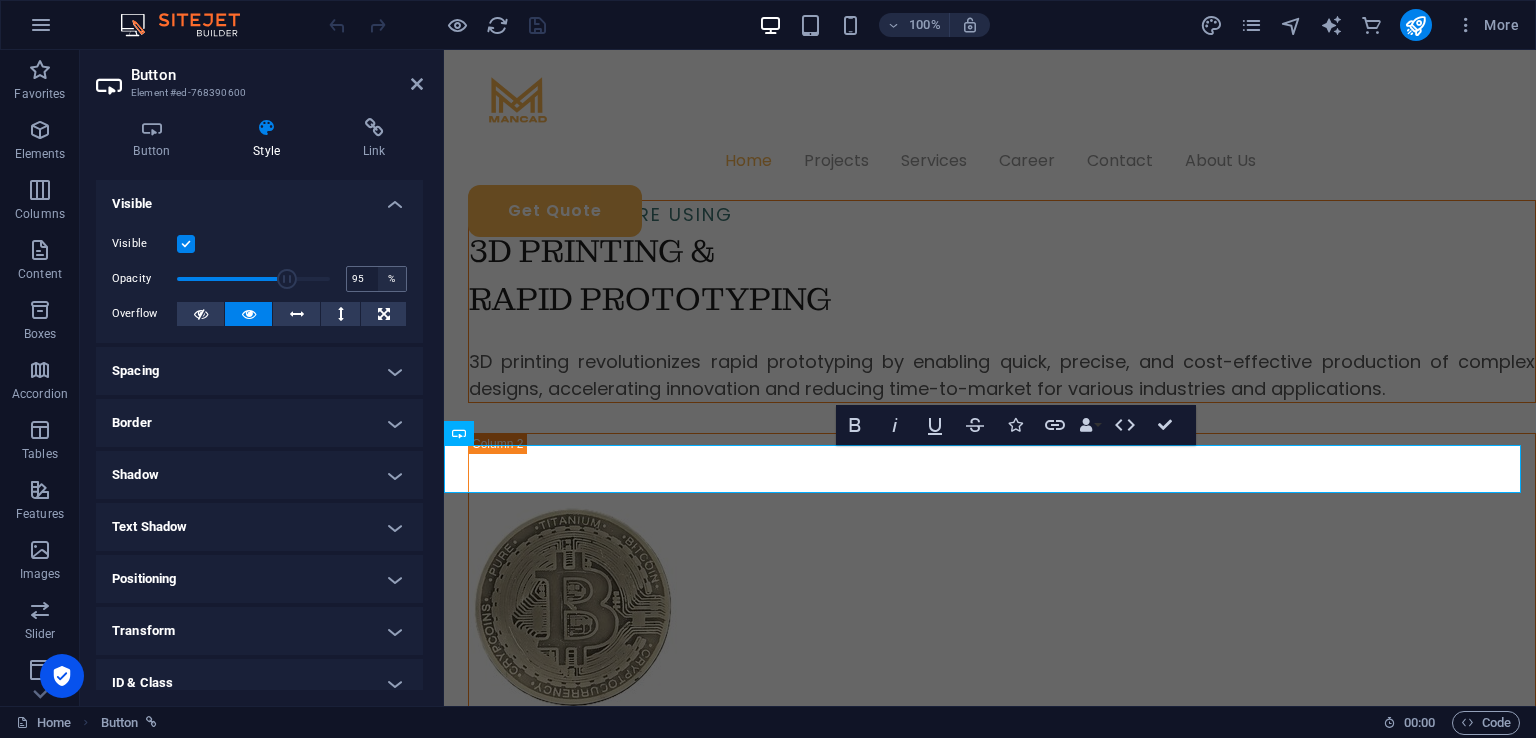 type on "100" 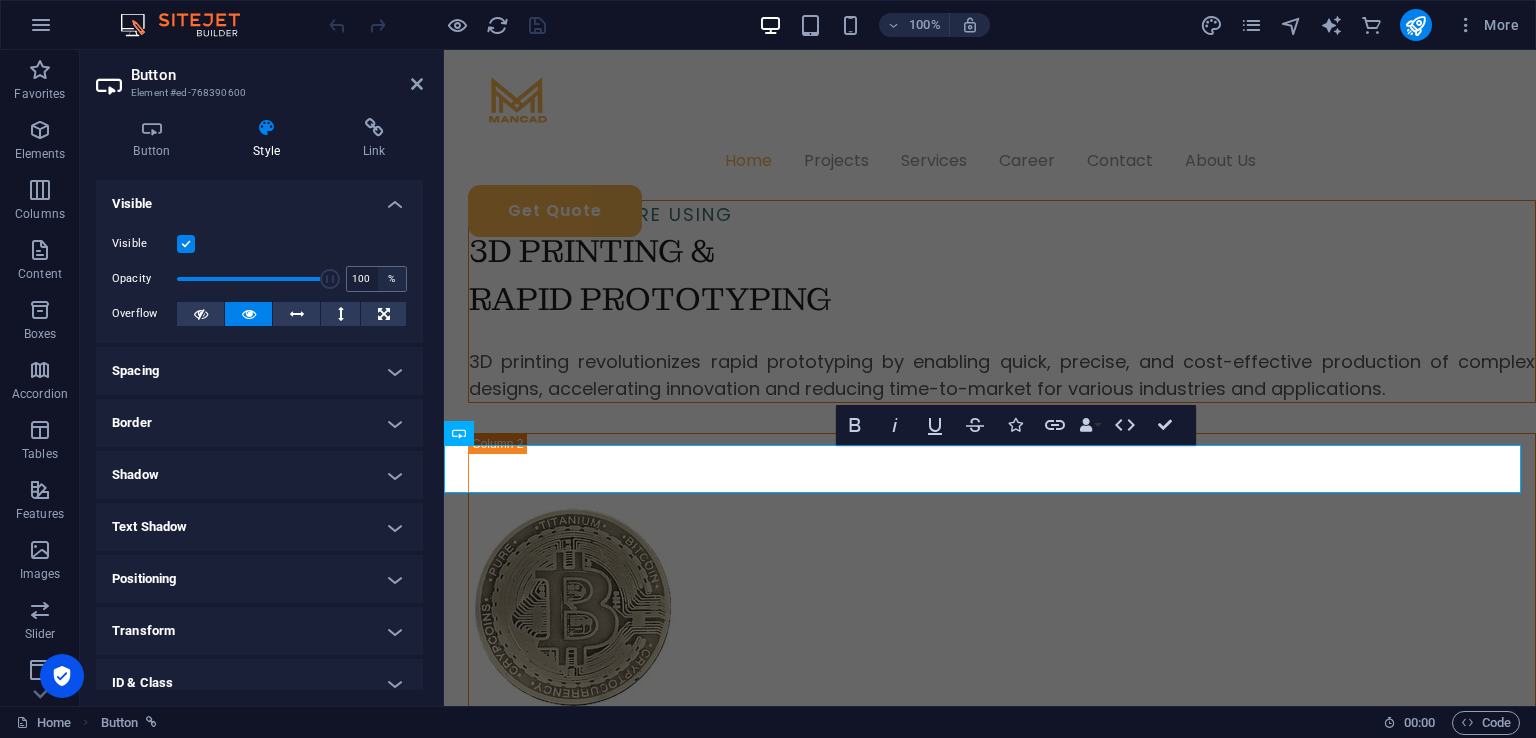 drag, startPoint x: 284, startPoint y: 278, endPoint x: 386, endPoint y: 284, distance: 102.176315 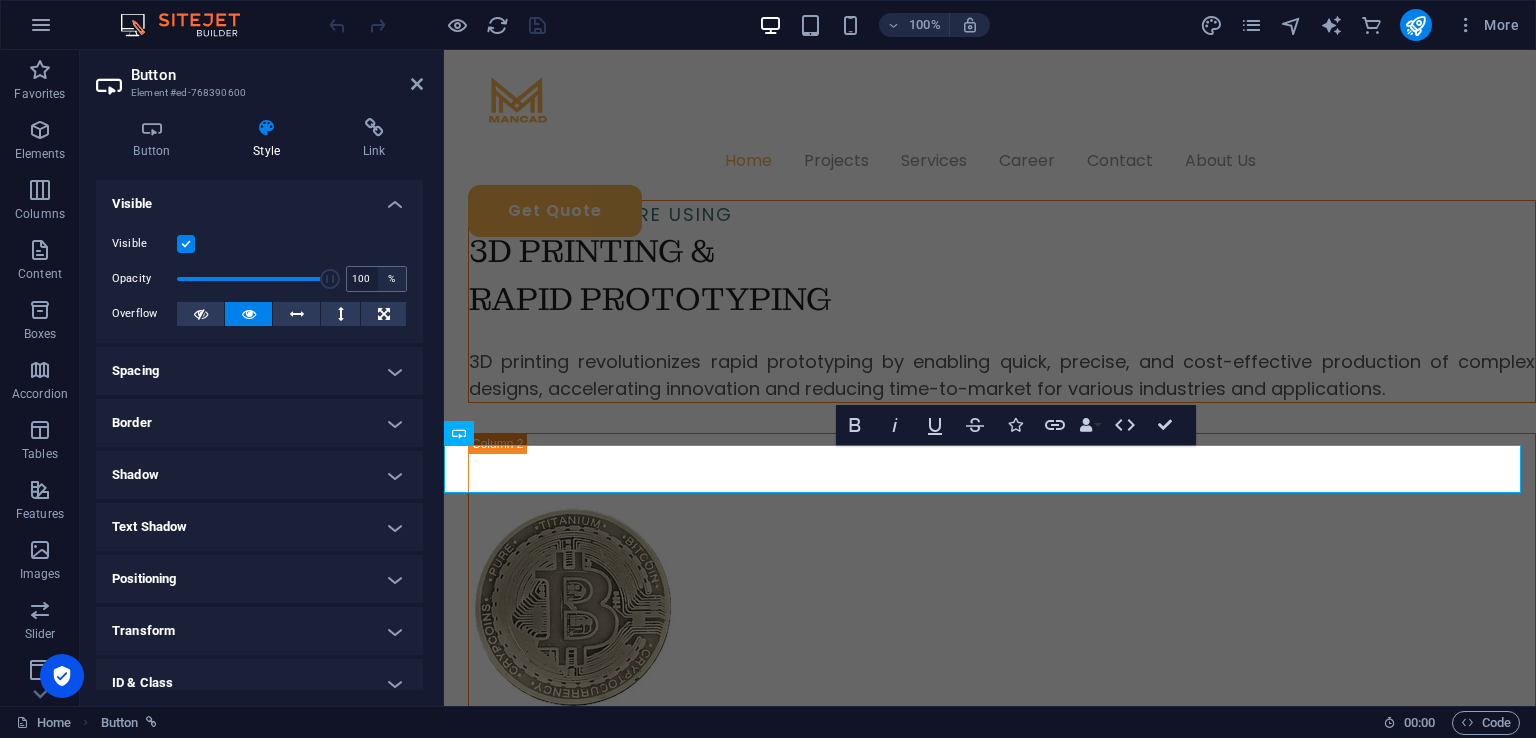 click on "Opacity 100 %" at bounding box center [259, 279] 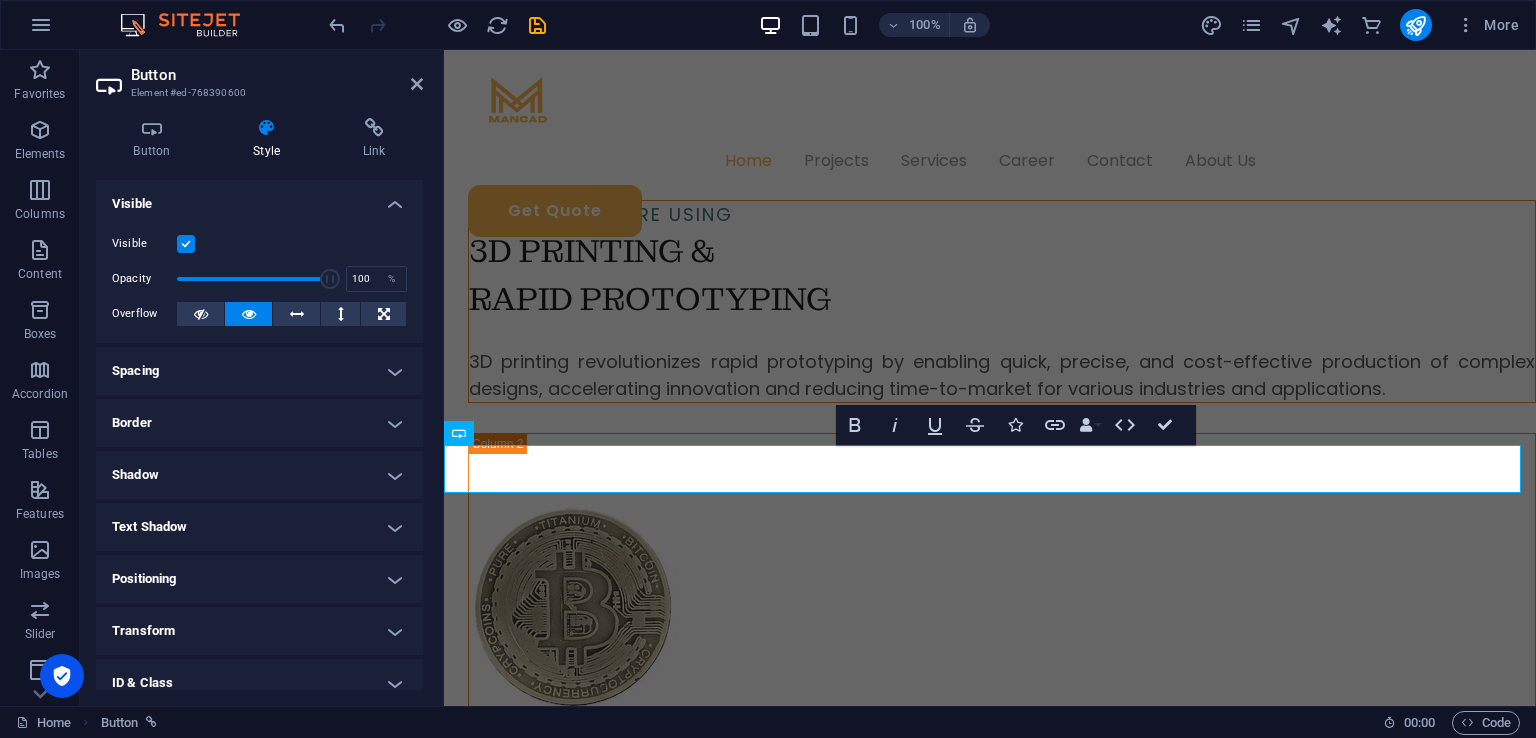 click on "Shadow" at bounding box center [259, 475] 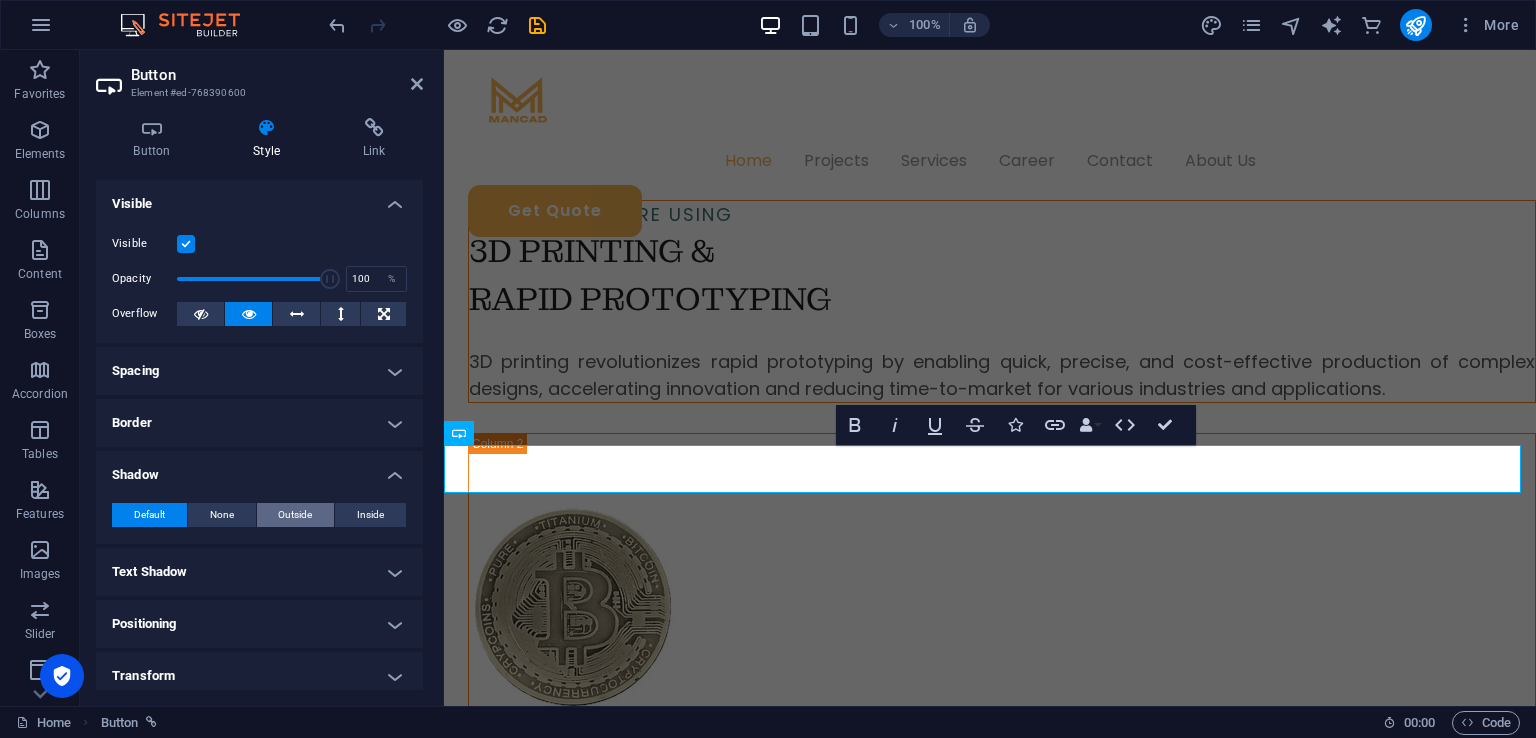 click on "Outside" at bounding box center (296, 515) 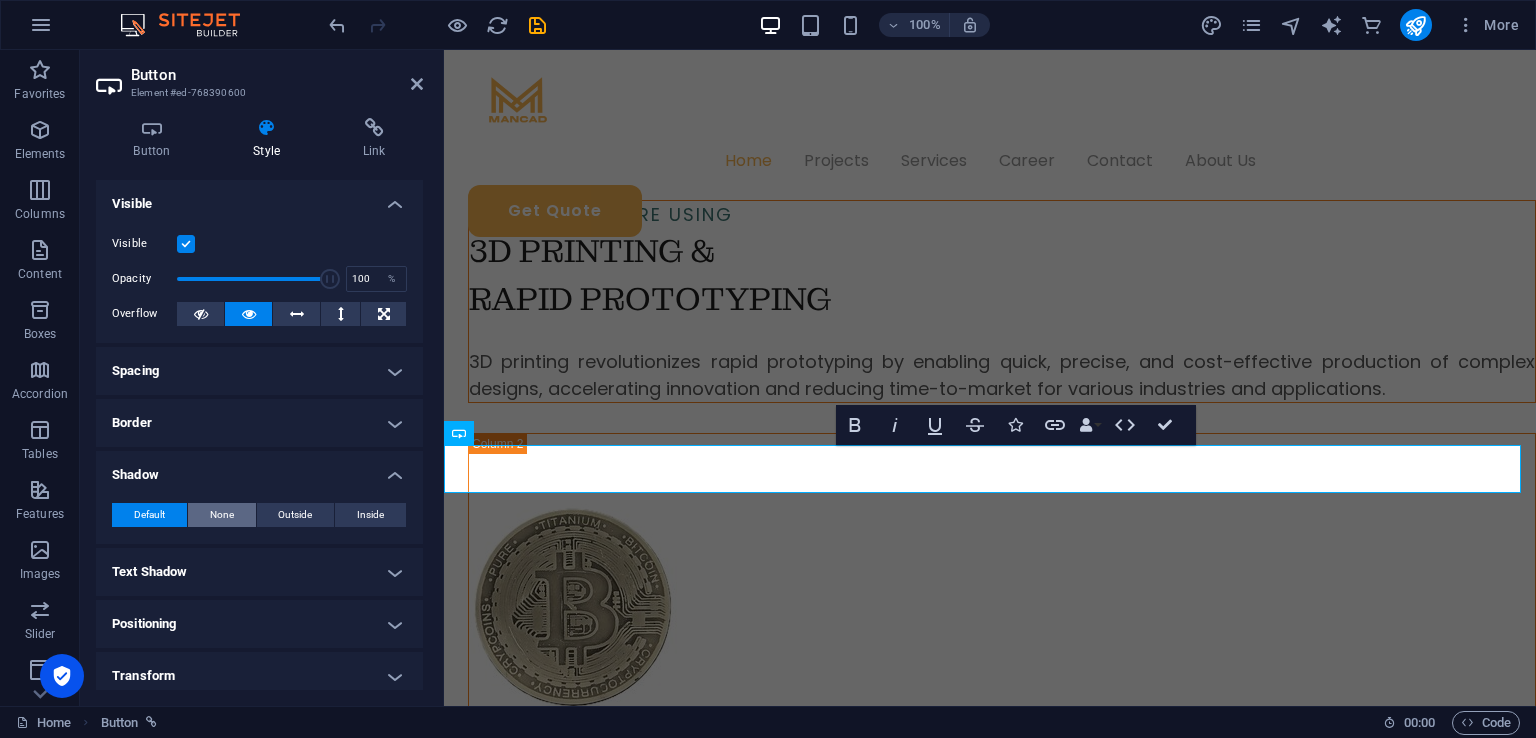 type on "rgba(0, 0, 0, 0.2)" 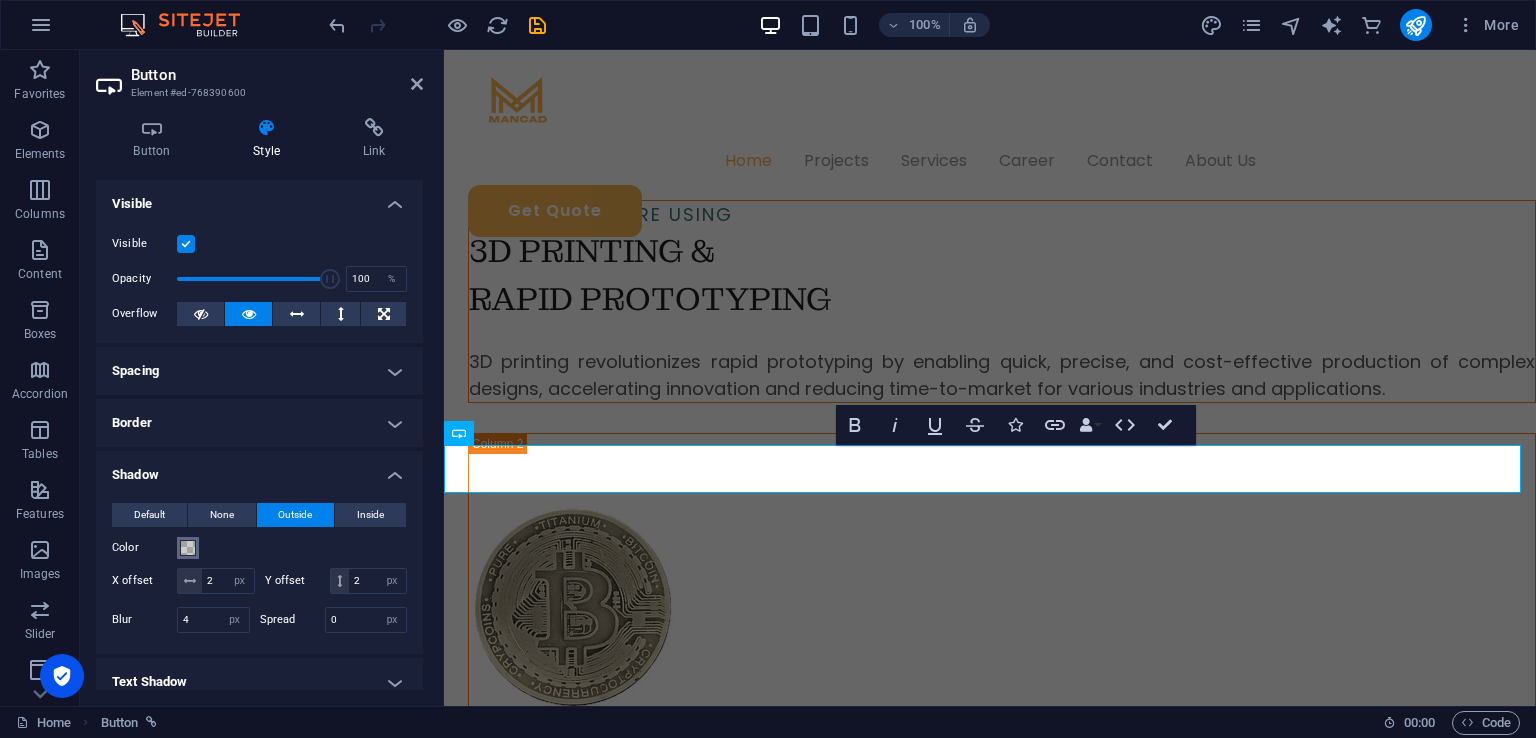 drag, startPoint x: 183, startPoint y: 553, endPoint x: 181, endPoint y: 540, distance: 13.152946 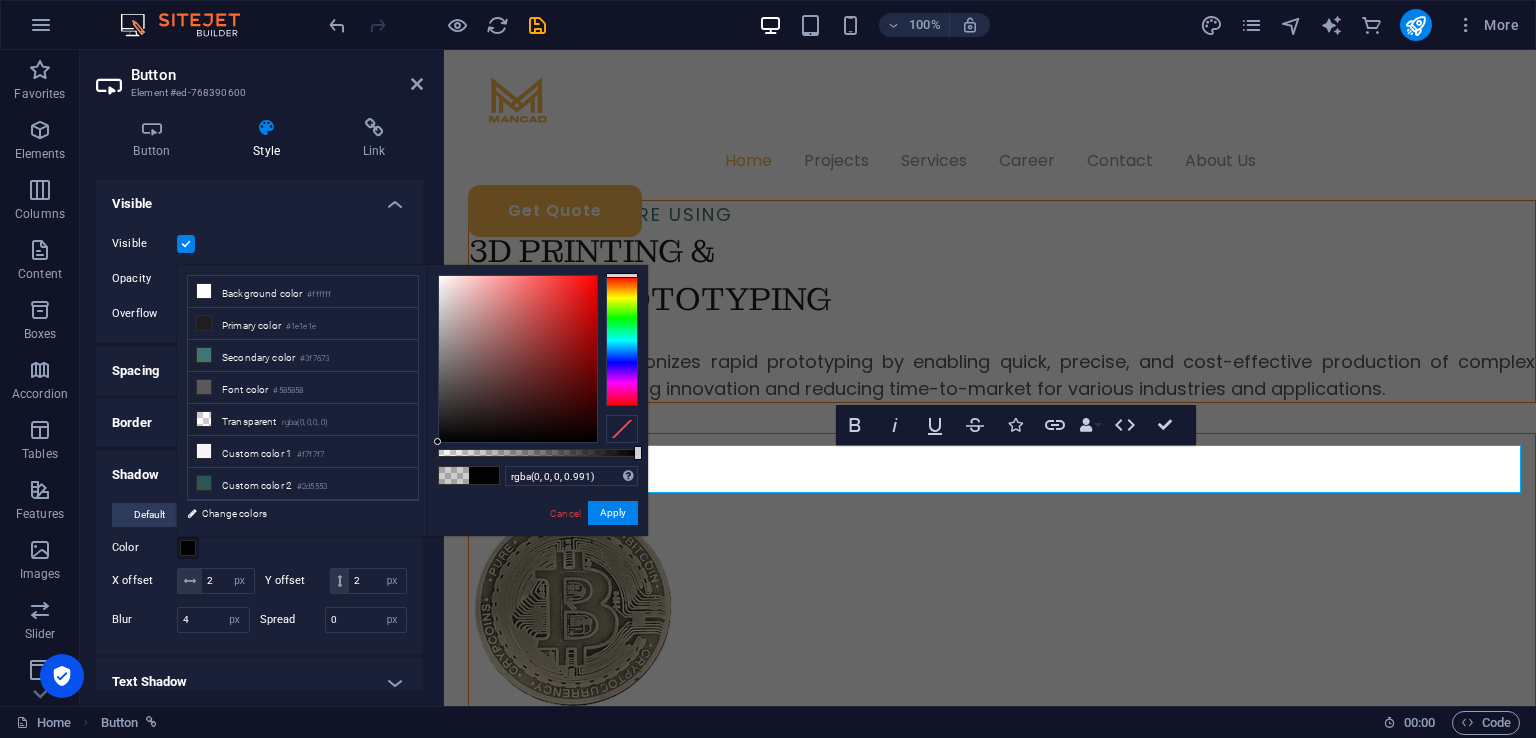 type on "rgba(0, 0, 0, 0.996)" 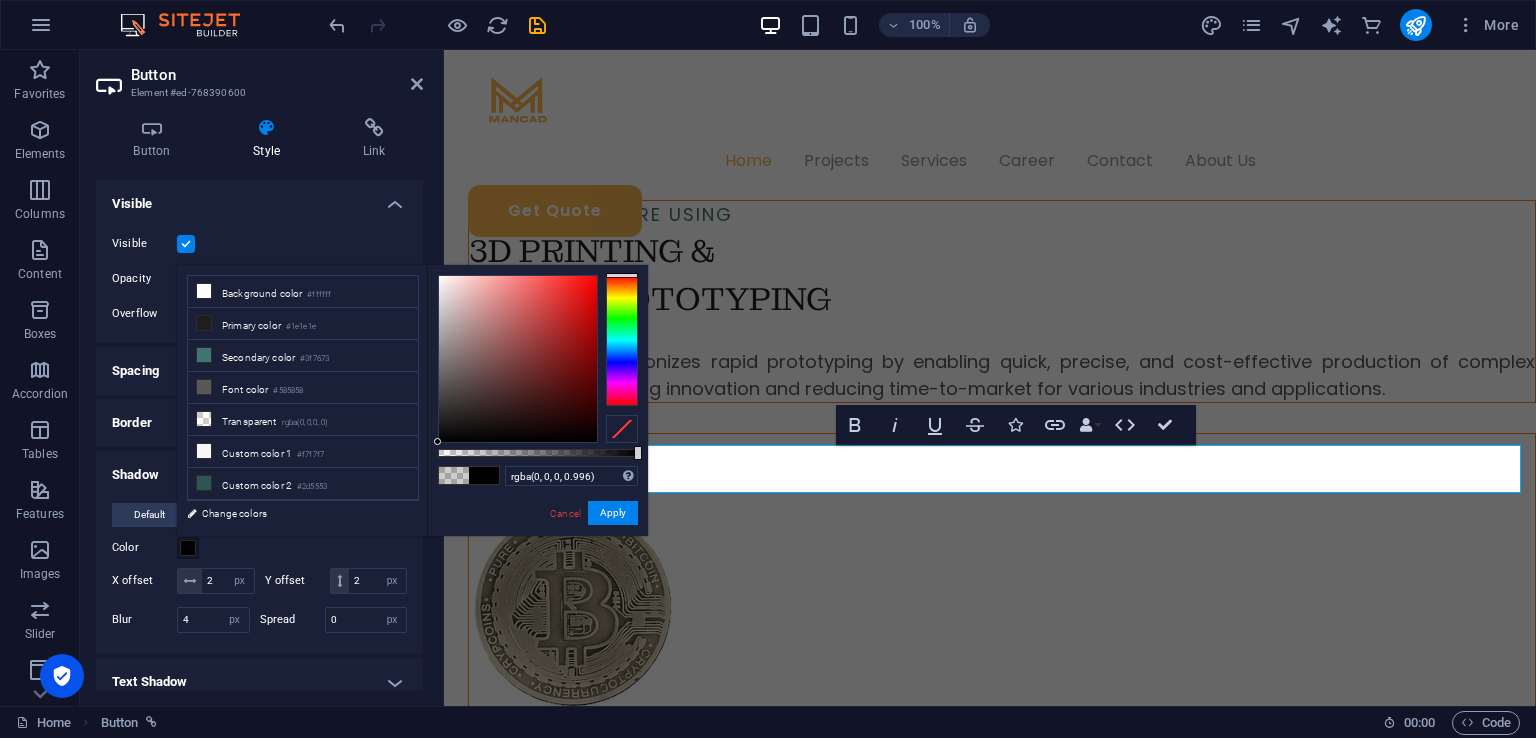 drag, startPoint x: 480, startPoint y: 451, endPoint x: 637, endPoint y: 441, distance: 157.31815 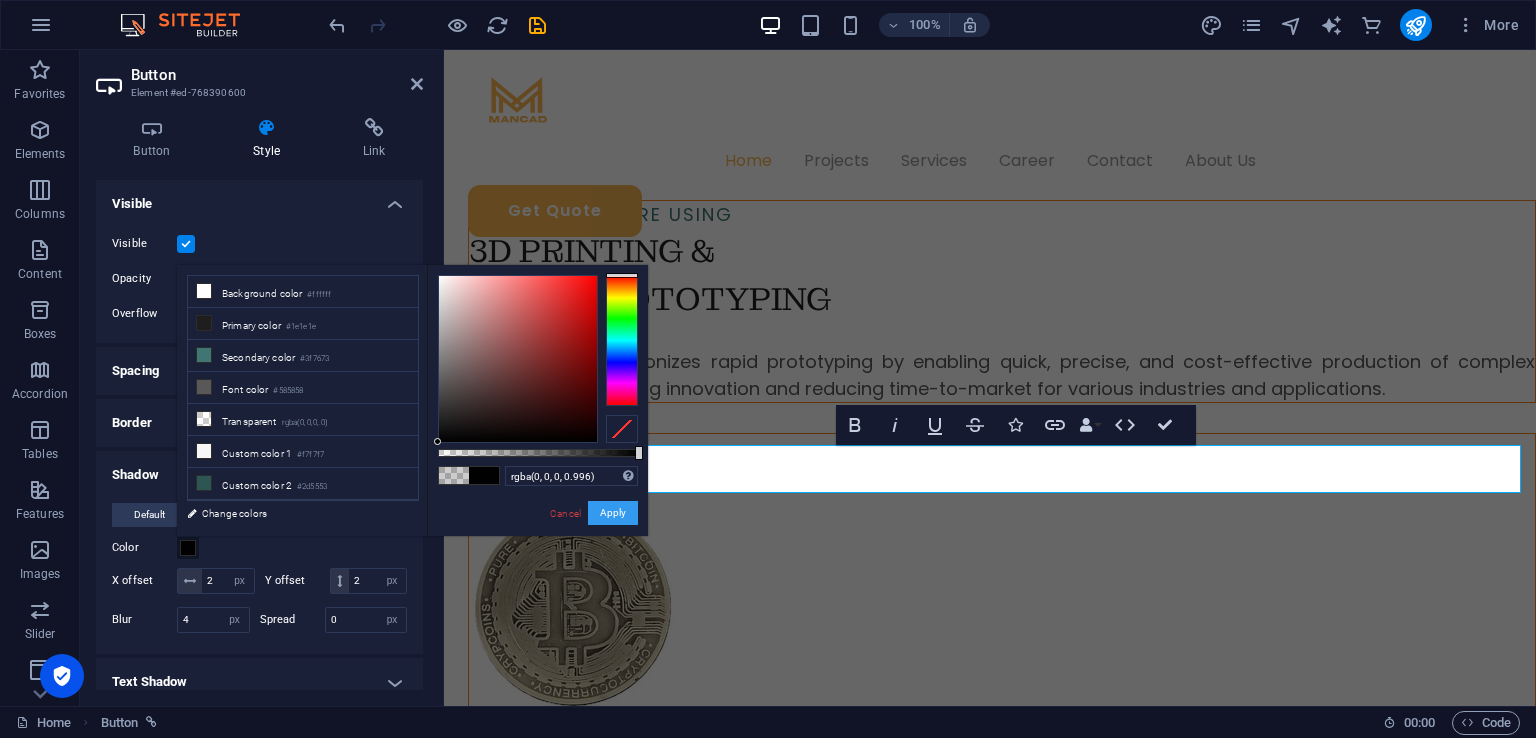 click on "Apply" at bounding box center (613, 513) 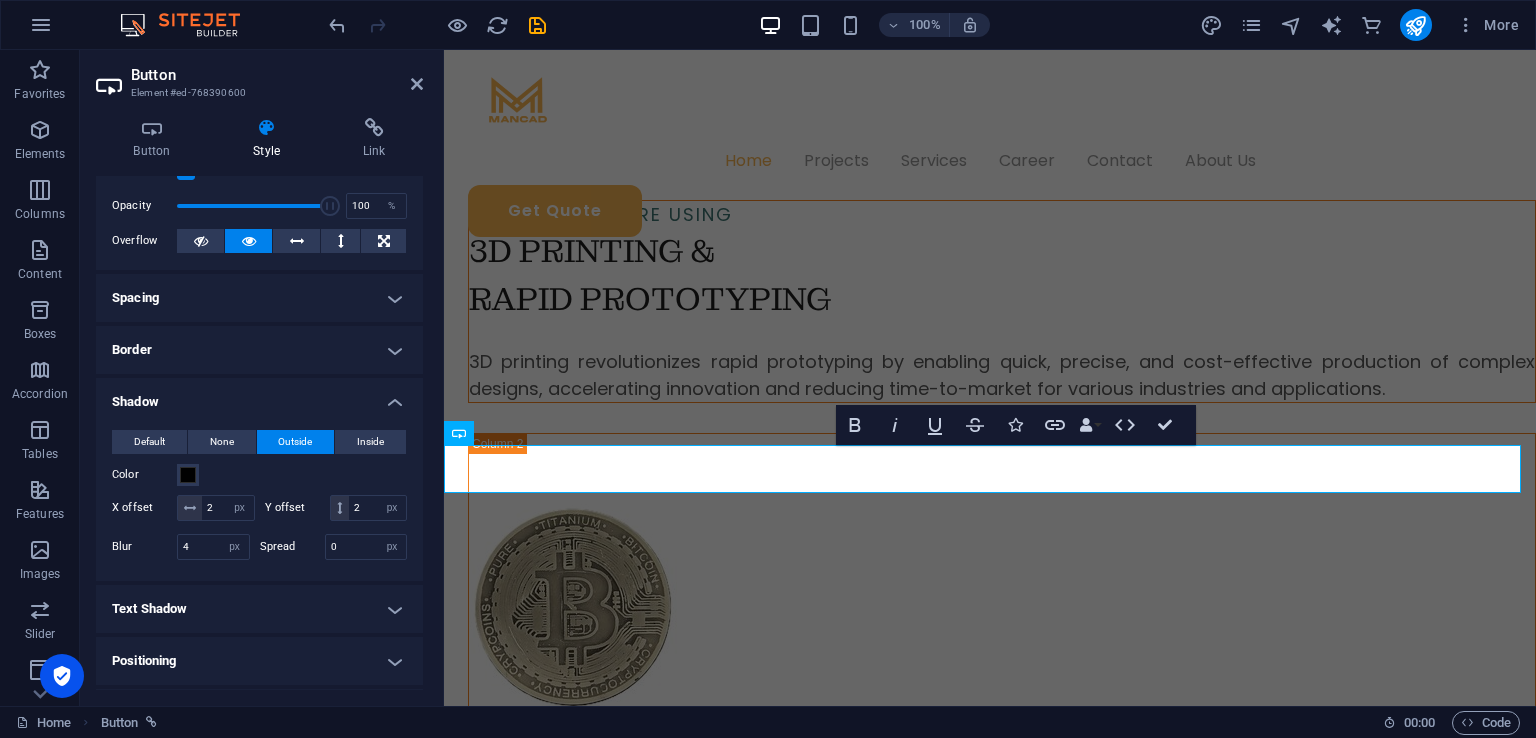 scroll, scrollTop: 100, scrollLeft: 0, axis: vertical 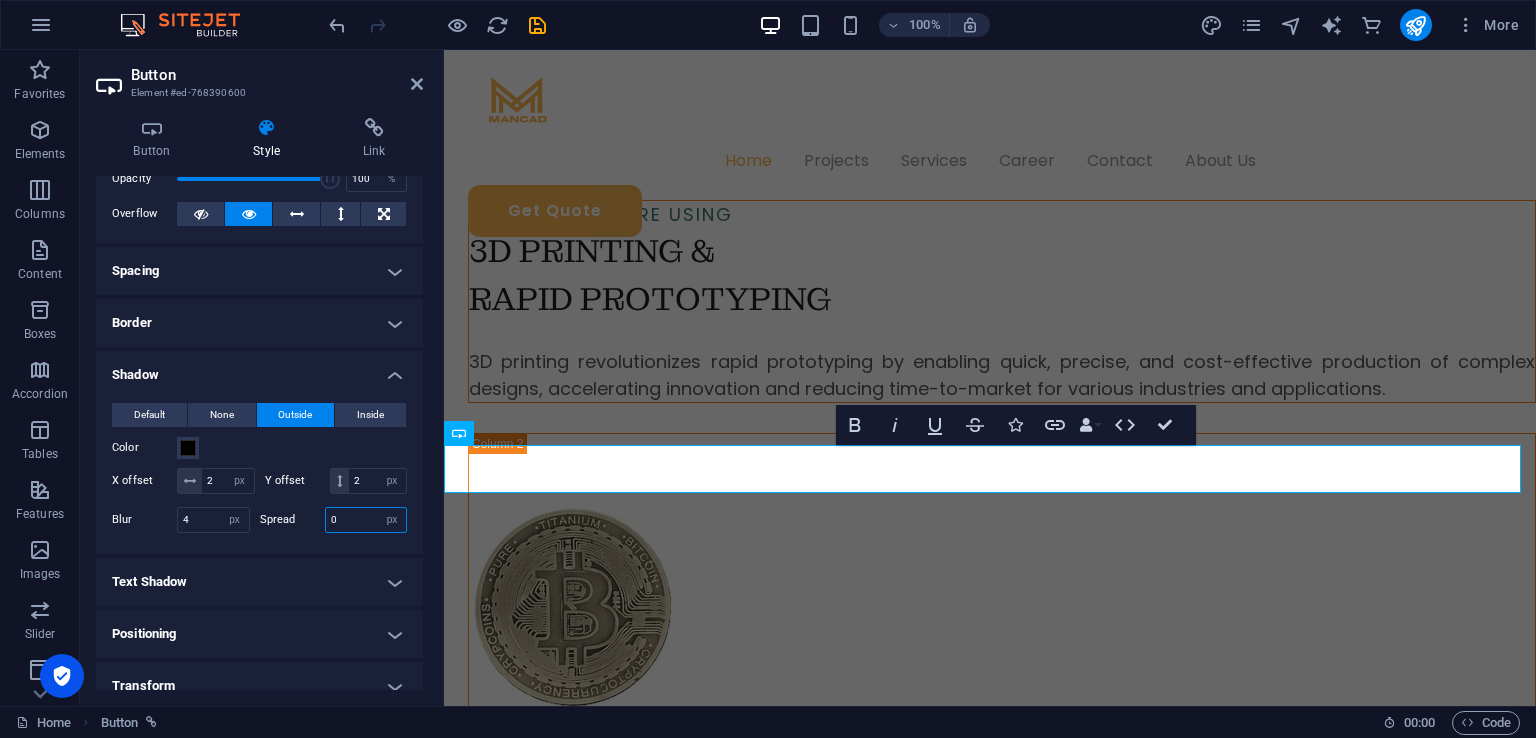 click on "0" at bounding box center (366, 520) 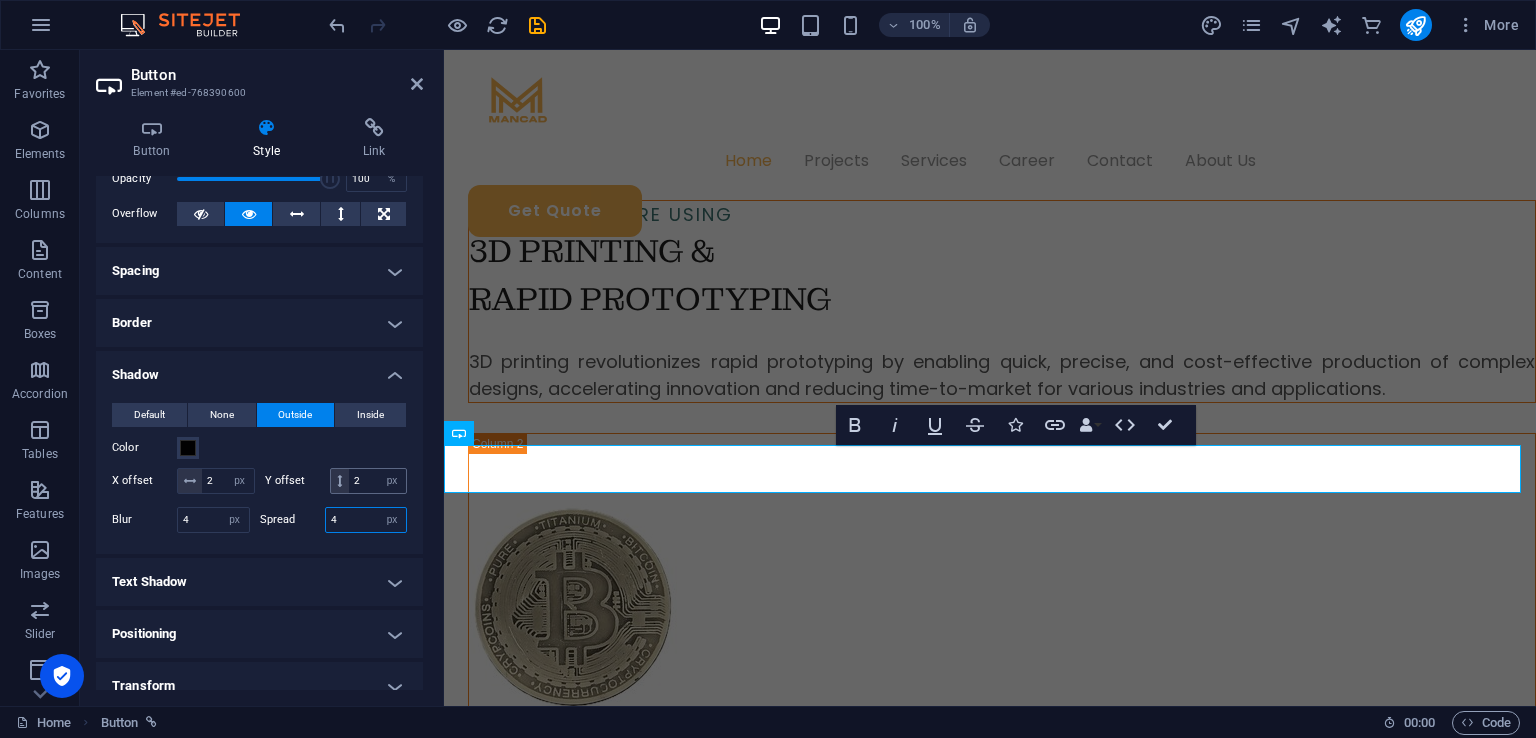 type on "4" 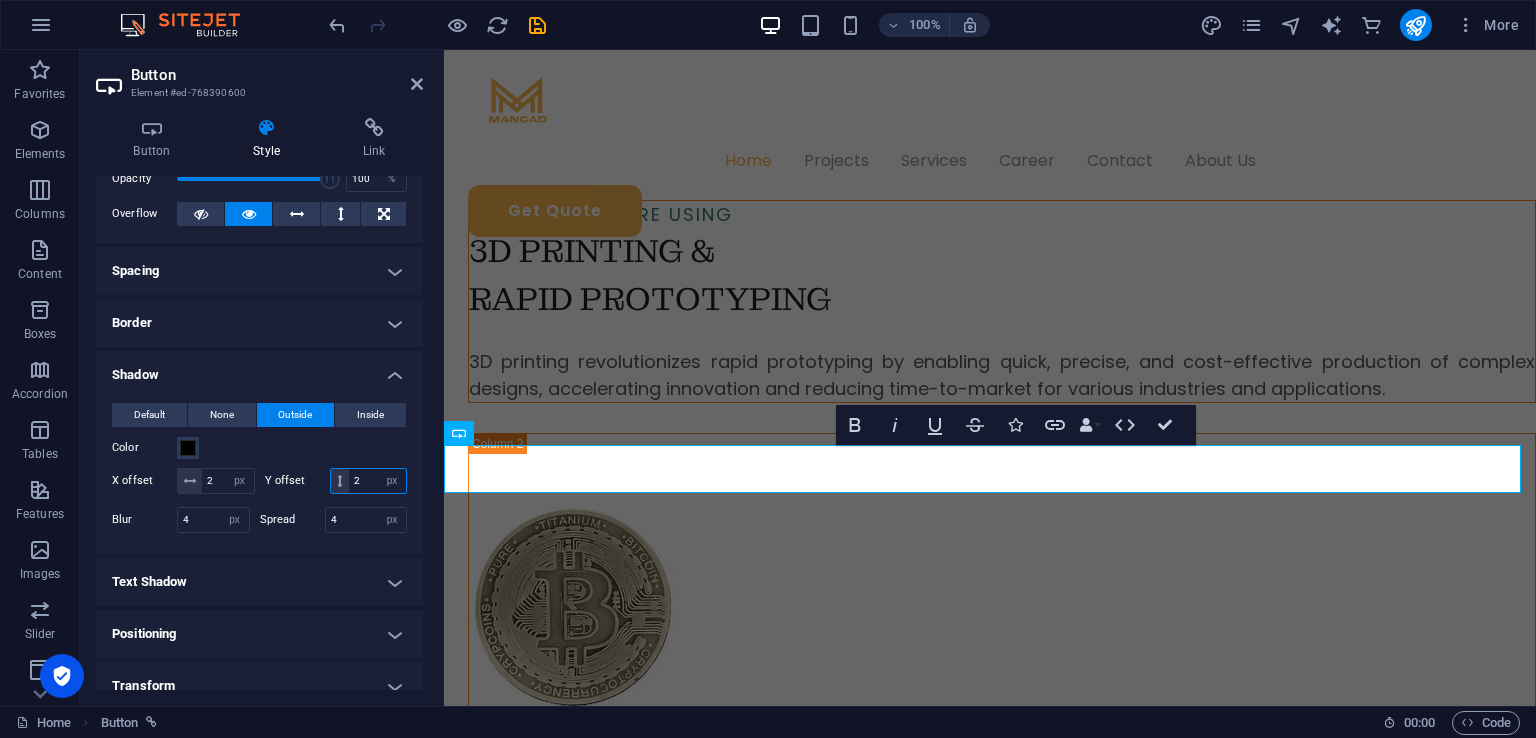 click on "2" at bounding box center (377, 481) 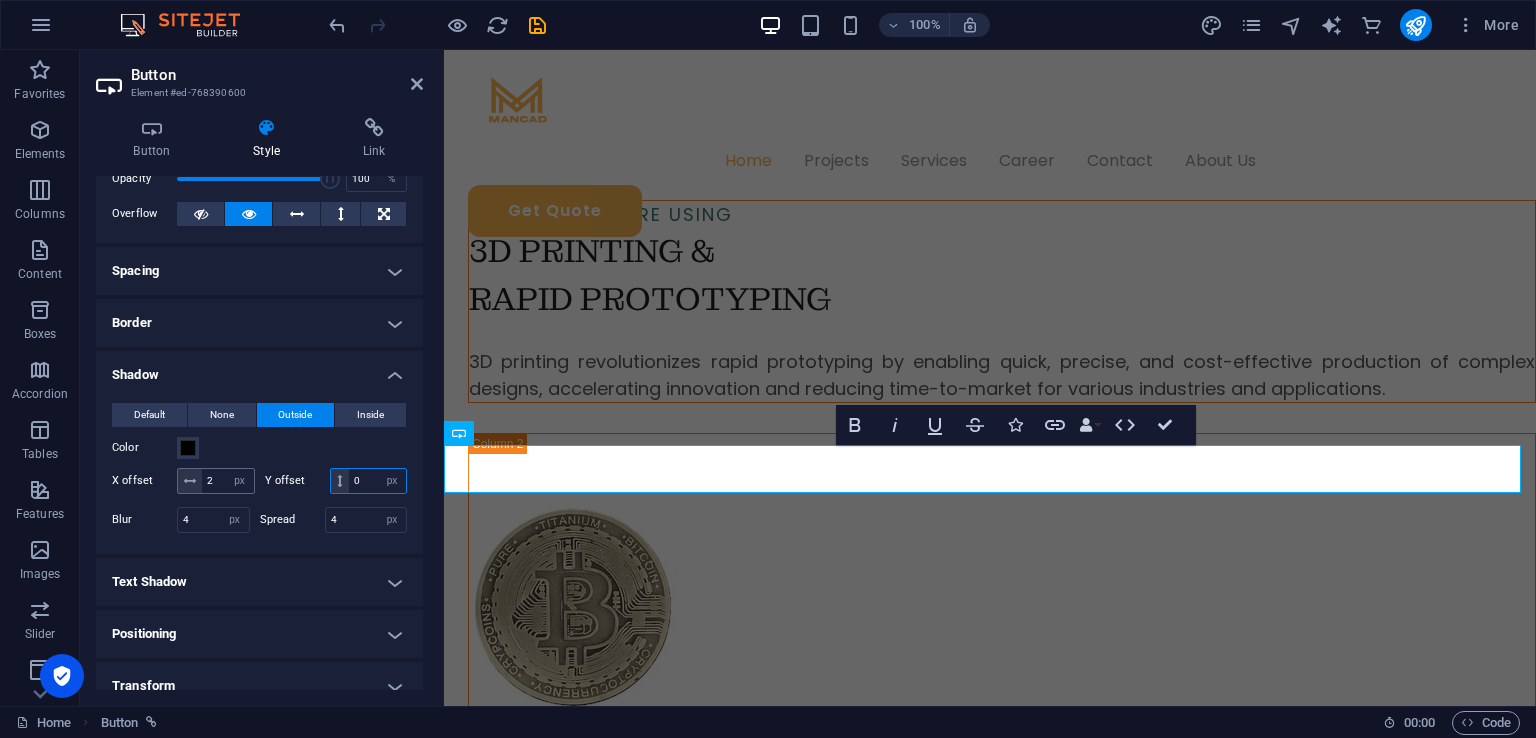type on "0" 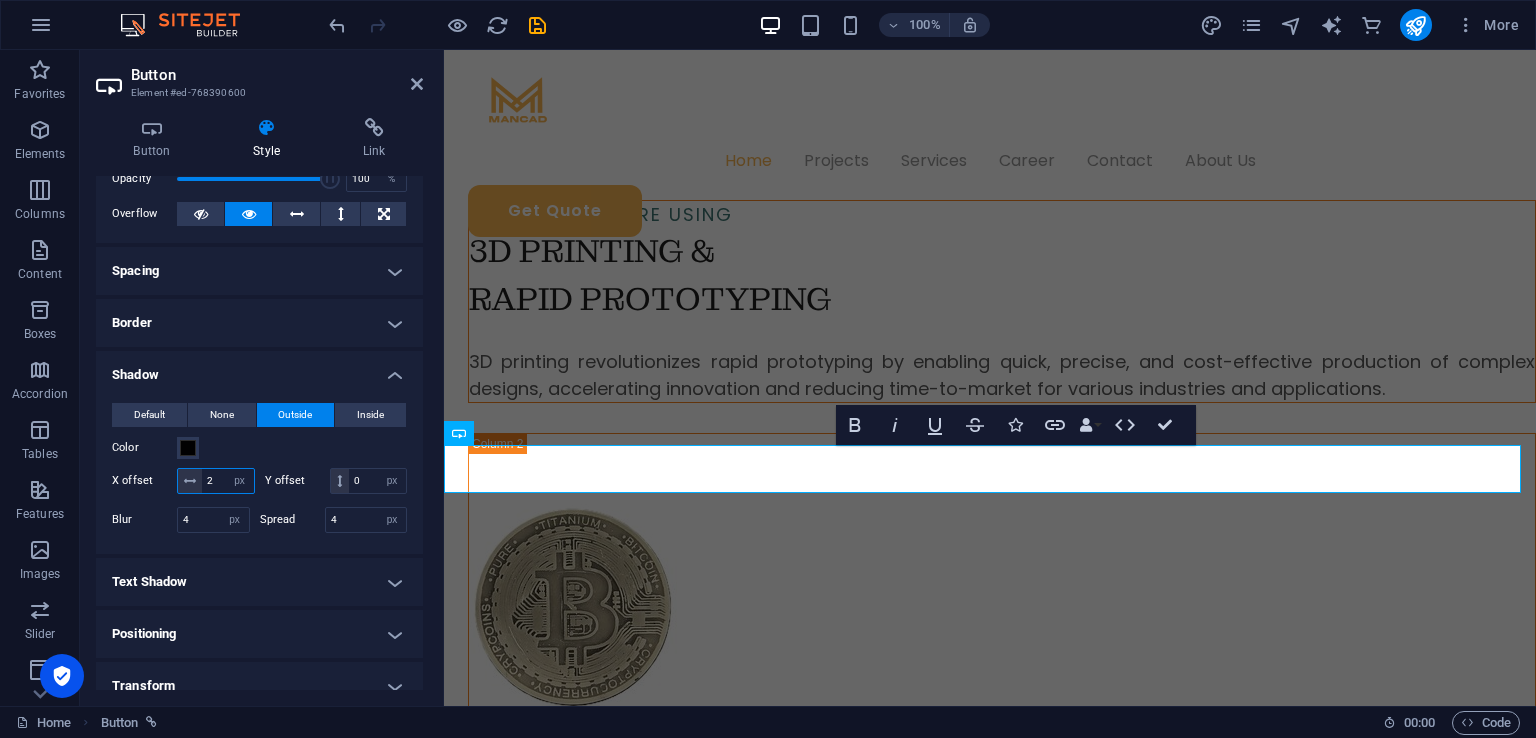 click on "2" at bounding box center (228, 481) 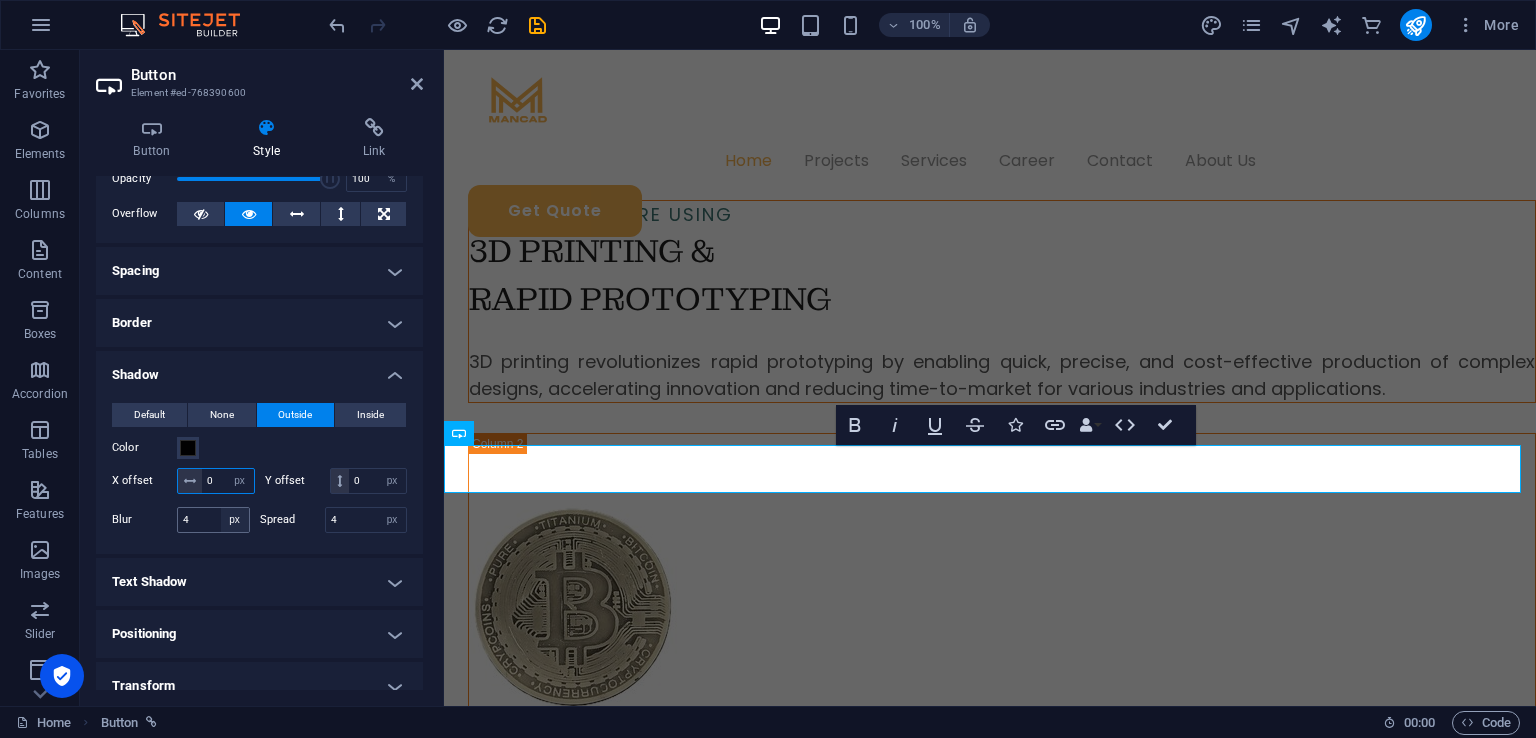 type on "0" 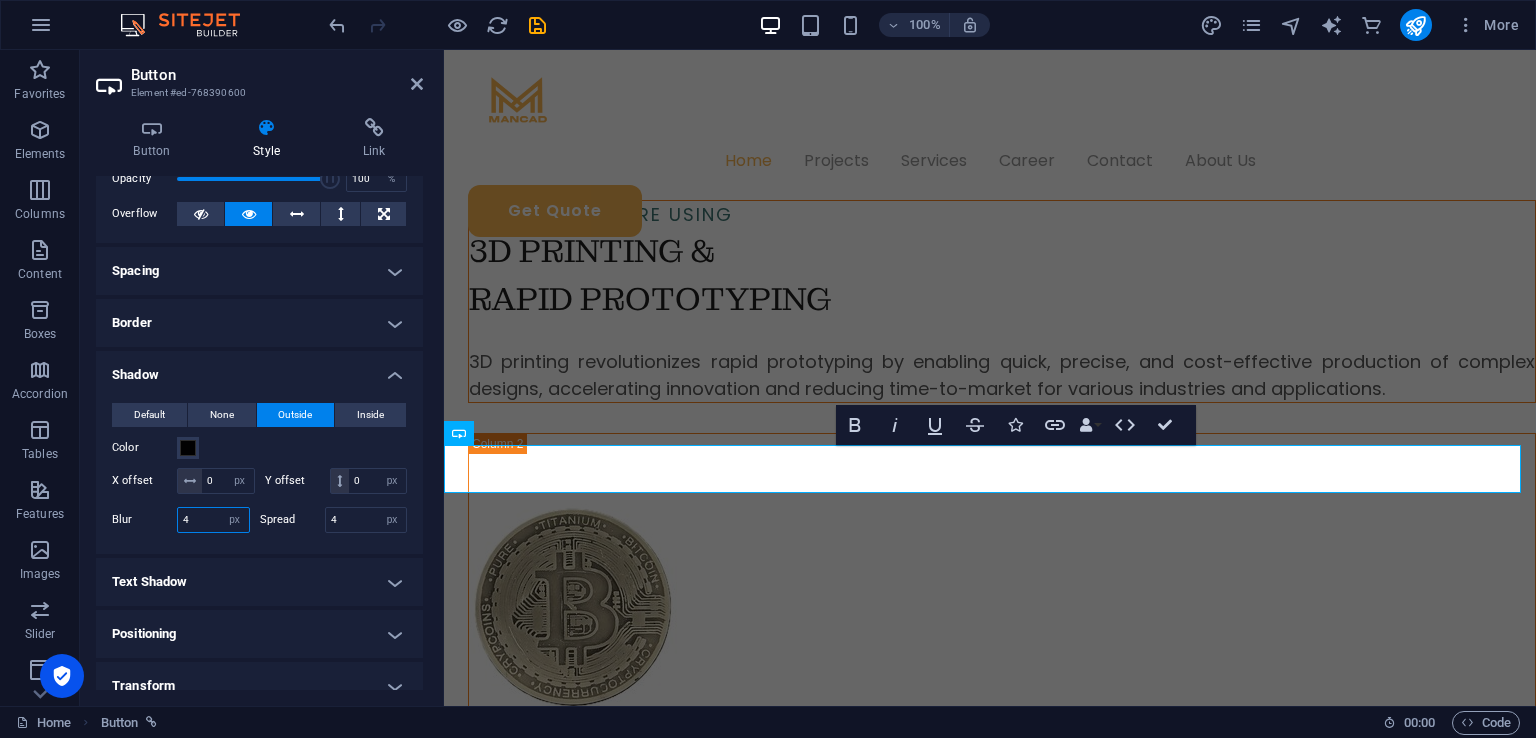 drag, startPoint x: 219, startPoint y: 544, endPoint x: 206, endPoint y: 547, distance: 13.341664 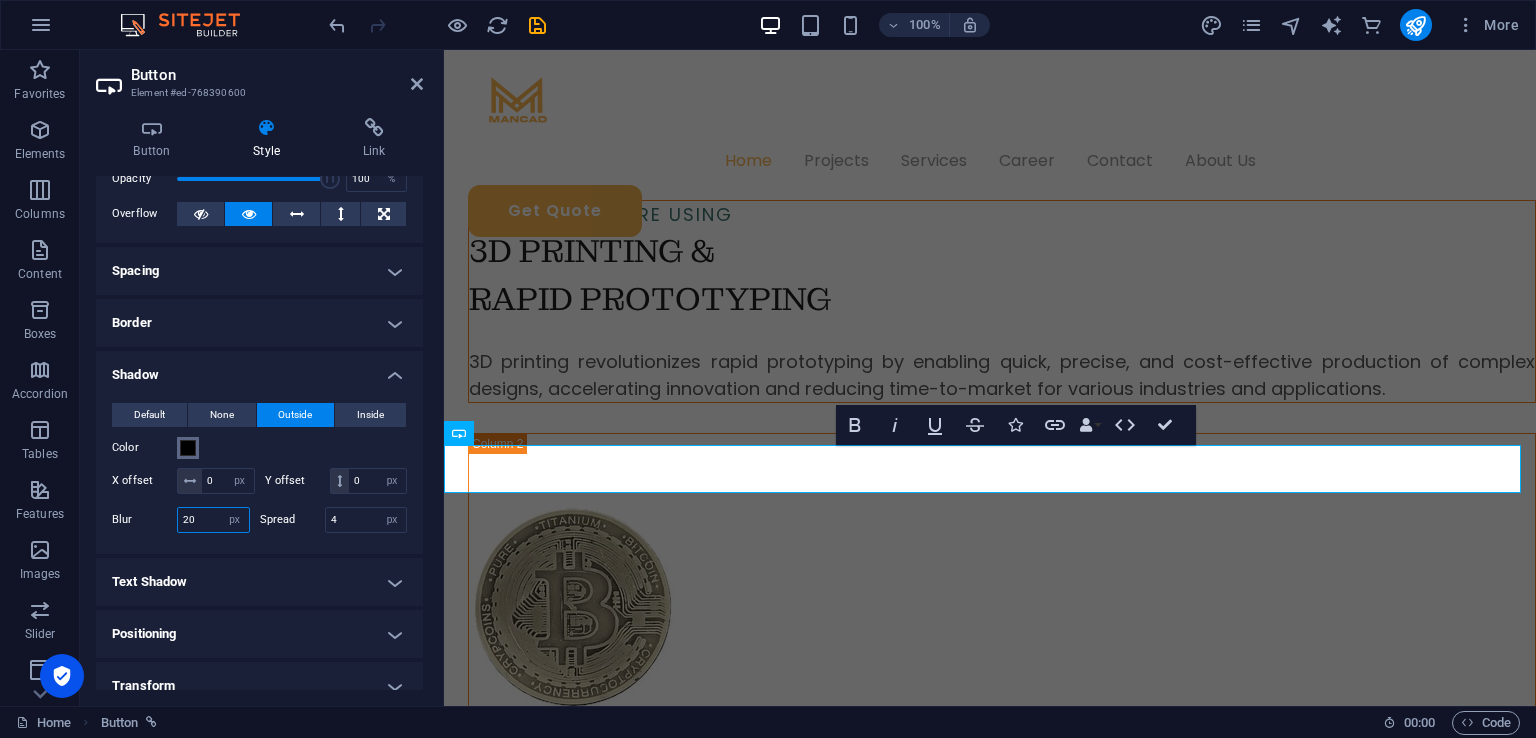 type on "20" 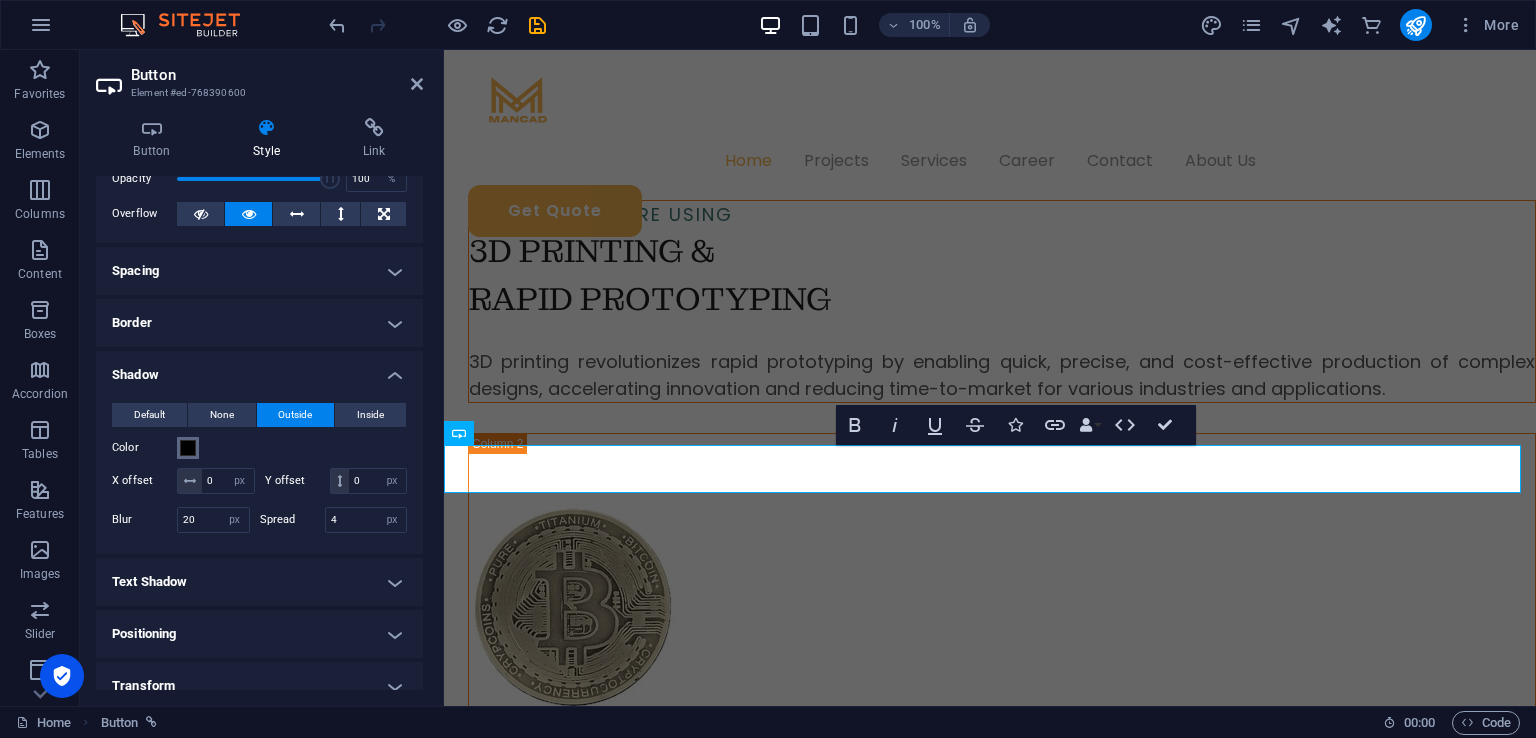 click on "Color" at bounding box center [188, 448] 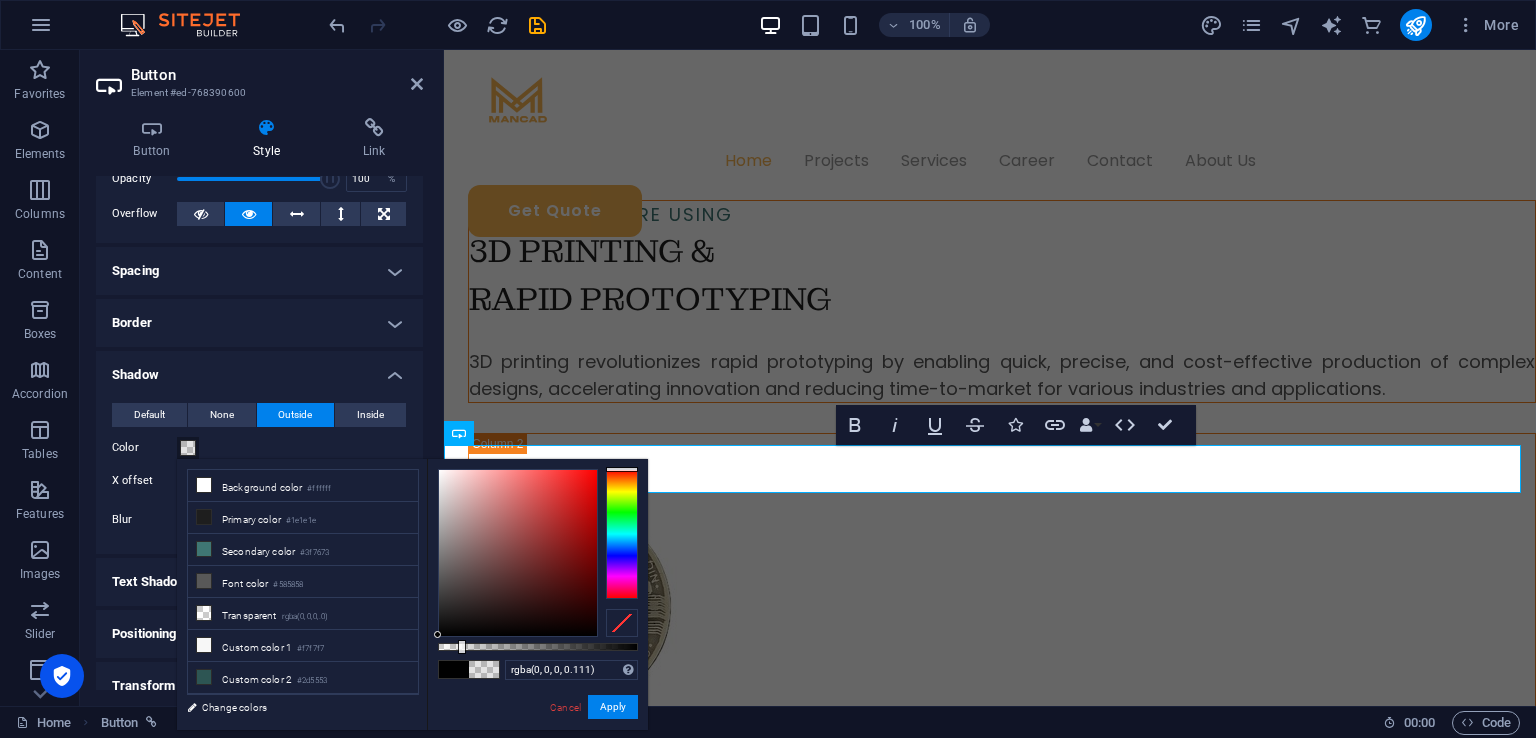 drag, startPoint x: 624, startPoint y: 645, endPoint x: 460, endPoint y: 650, distance: 164.0762 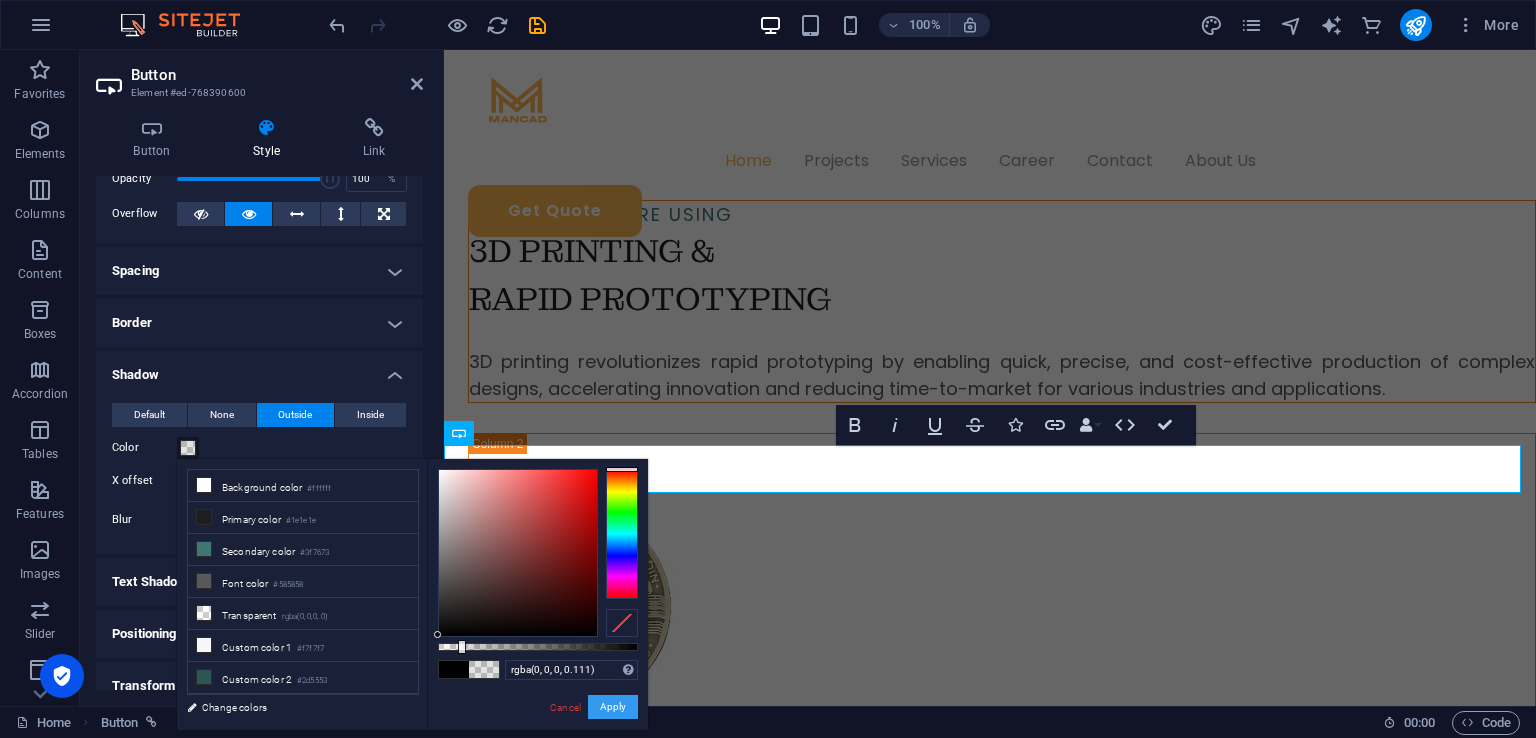 click on "Apply" at bounding box center [613, 707] 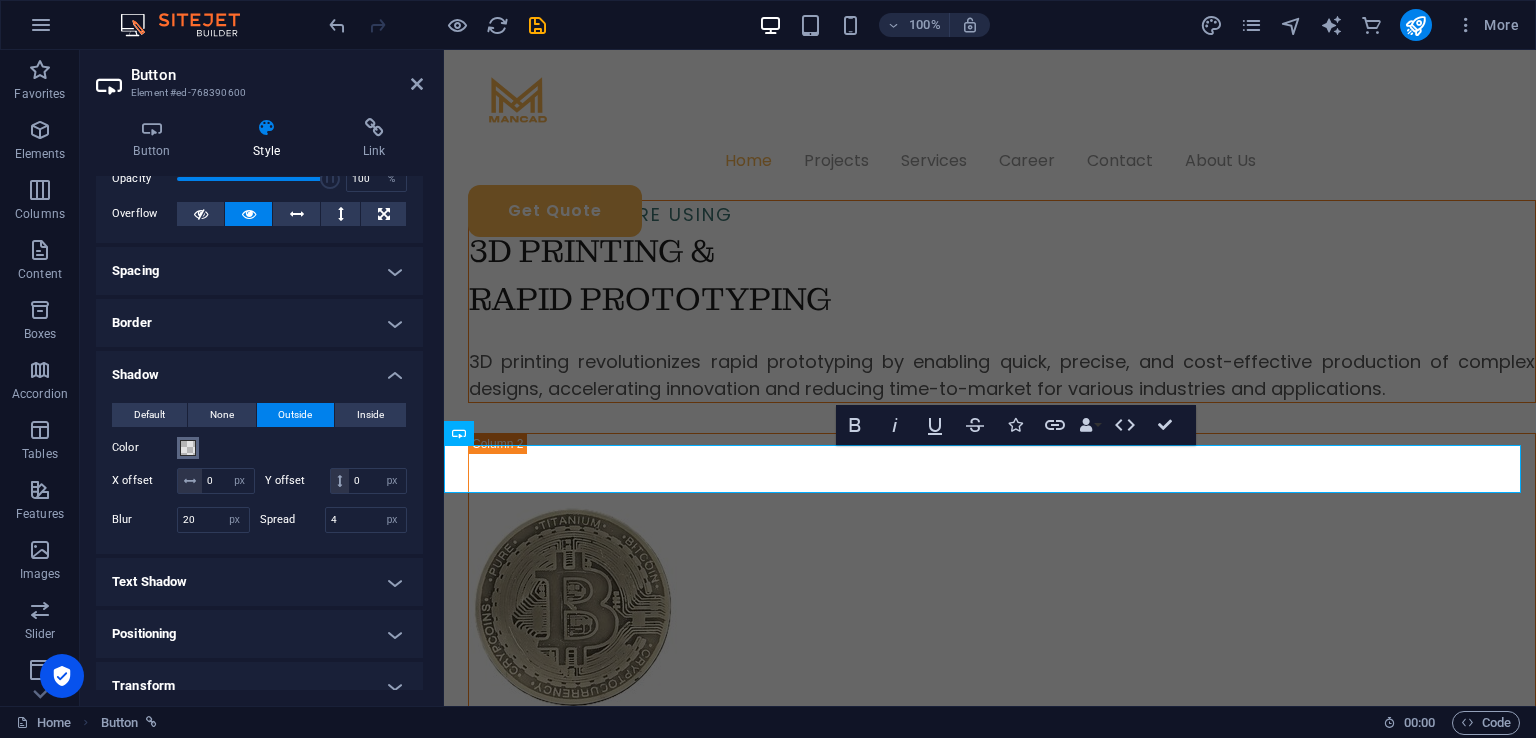 click on "Color" at bounding box center (188, 448) 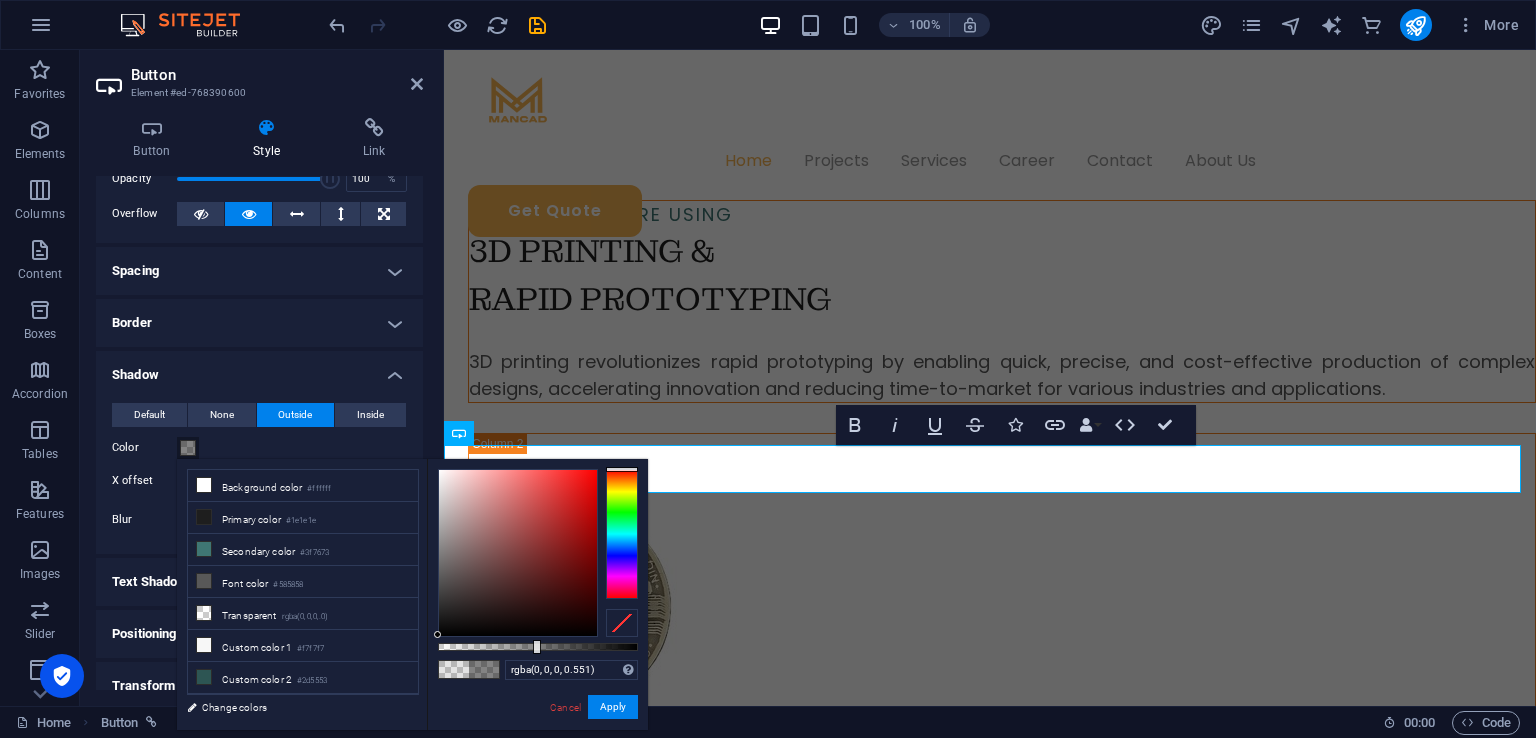 type on "rgba(0, 0, 0, 0.561)" 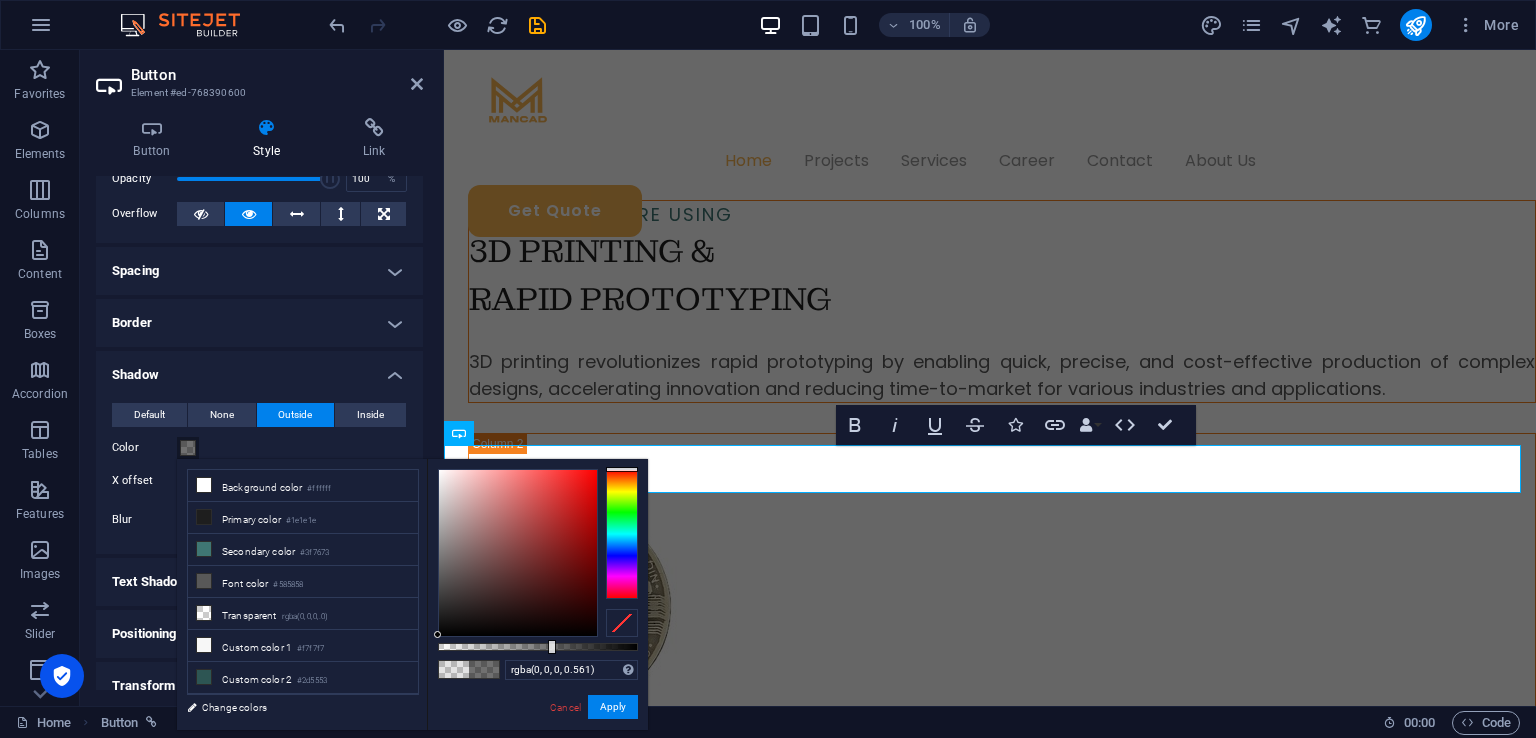 drag, startPoint x: 524, startPoint y: 649, endPoint x: 550, endPoint y: 646, distance: 26.172504 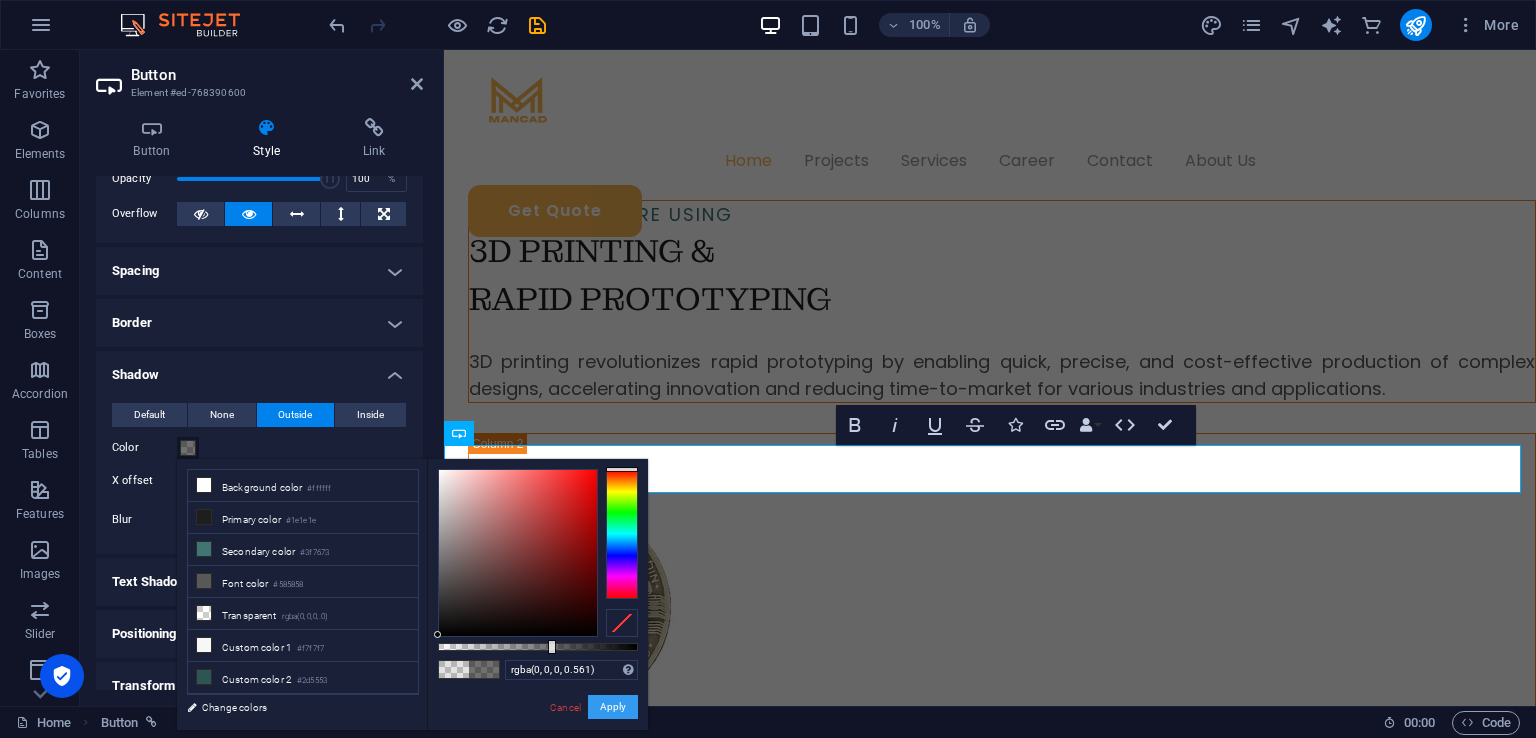 click on "Apply" at bounding box center [613, 707] 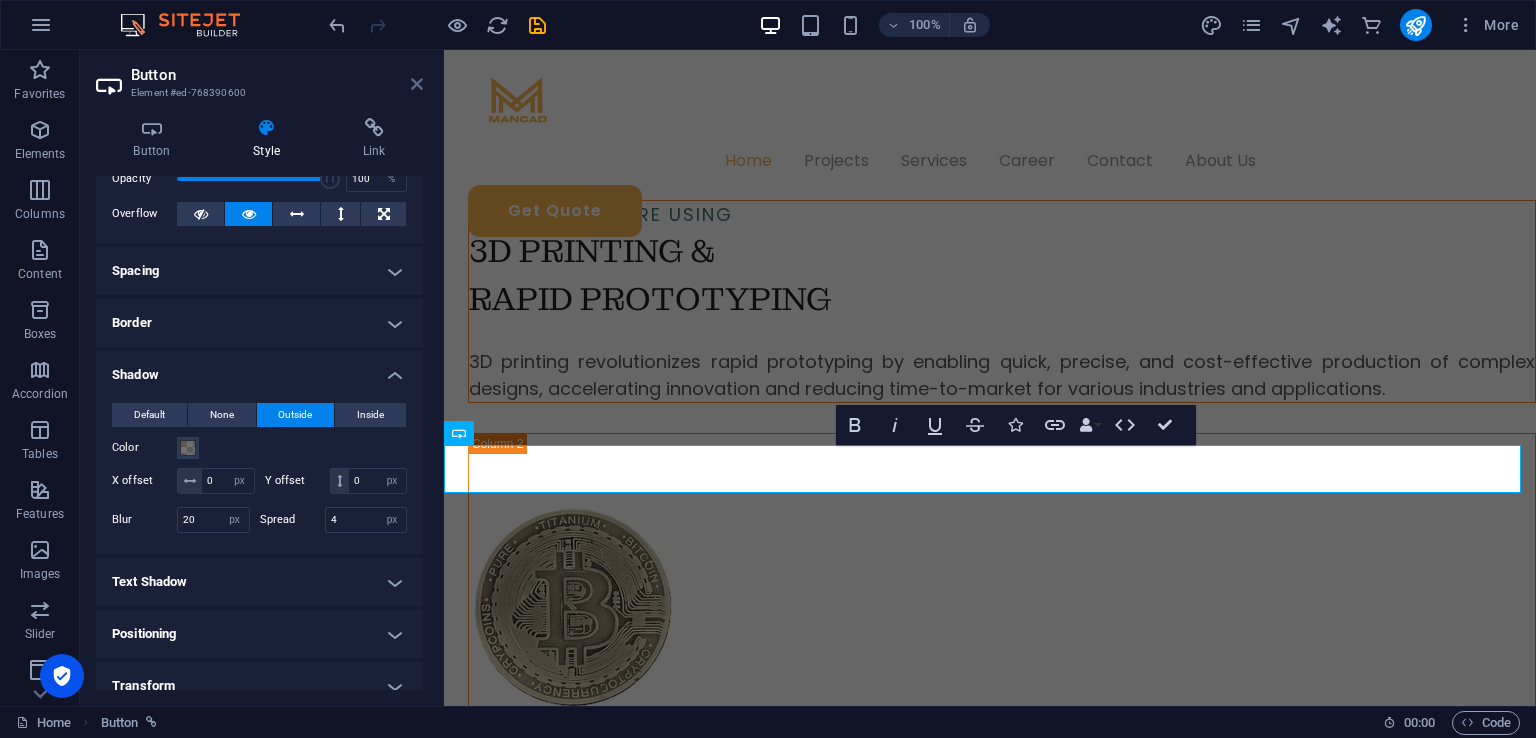 click at bounding box center (417, 84) 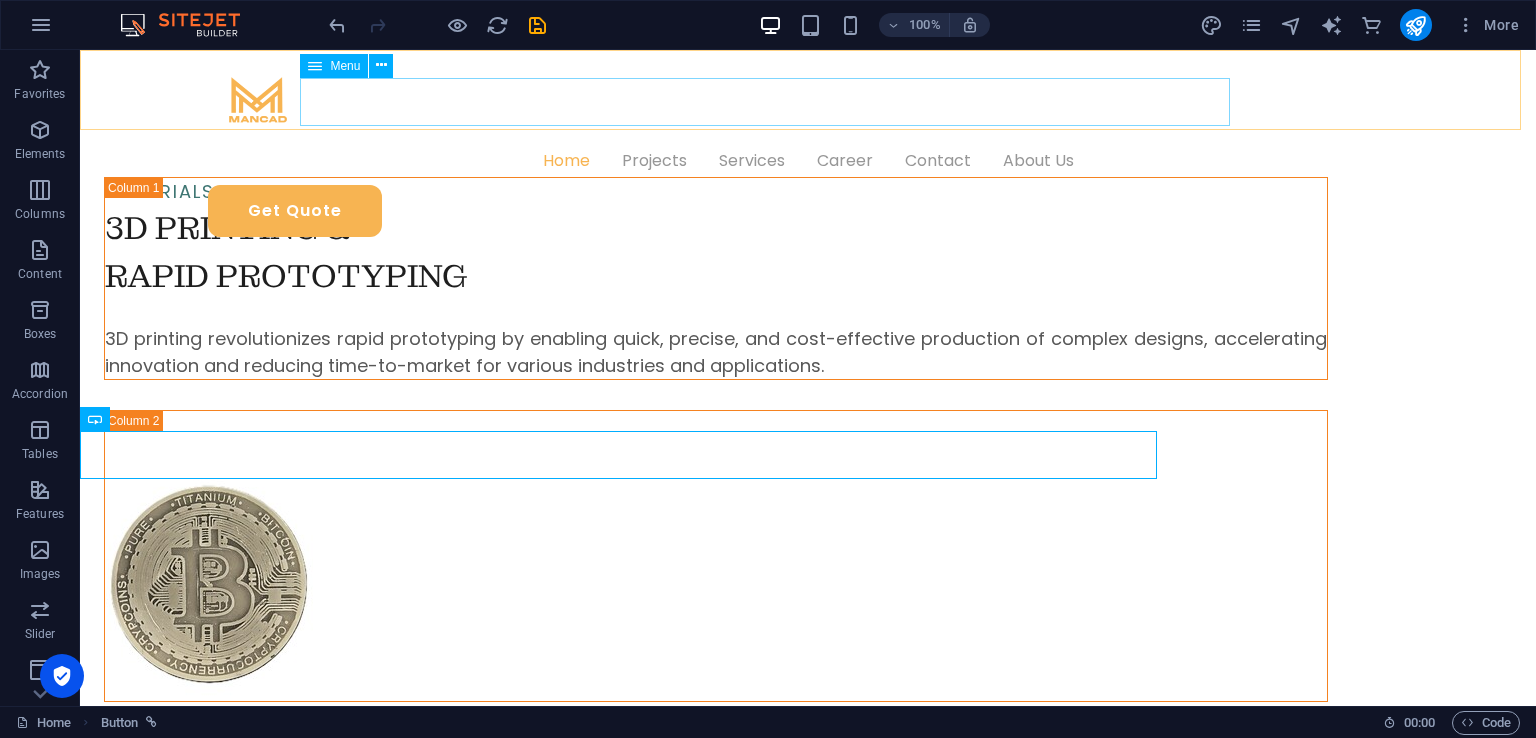 scroll, scrollTop: 1398, scrollLeft: 0, axis: vertical 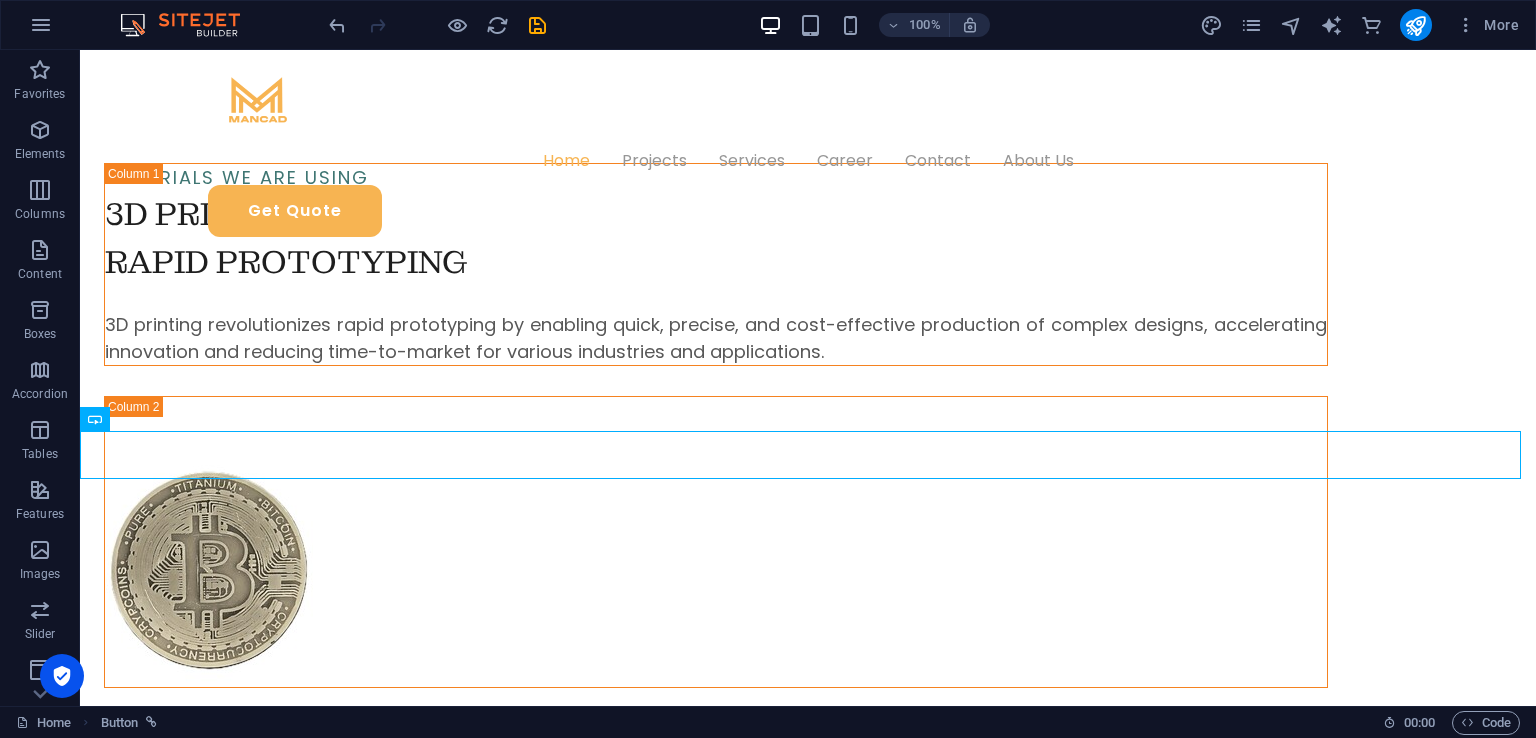 click on "Home Projects Services Career Contact About Us Get Quote "A commitment to innovation and sustainability" Our primary focus is crafting visuals that effectively showcase your brand’s vision through 3D modeling and design. Using advanced 3D design tools, we create detailed representations of your concepts, delivering results that exceed traditional illustrations in quality and precision. Additionally, our 3D models are cost-effective and highly versatile, making updates and adjustments simple and seamless to meet evolving needs. We are providing services of 3D Modeling,3D design,Product Designing,and 3D product Book a Call SOME NUMBERS  A Trusted Choice of Countless Companies and Customers Satisfied satified calients Projects Completed Accolades earn business relations  How can we help you Discover our range of advanced 3D services. From intricate modeling to stunning photorealistic rendering, we bring your ideas to life with captivating visual precision. MaterialS WE ARE USING 3D PRINTING & Mancad.com" at bounding box center (808, 249) 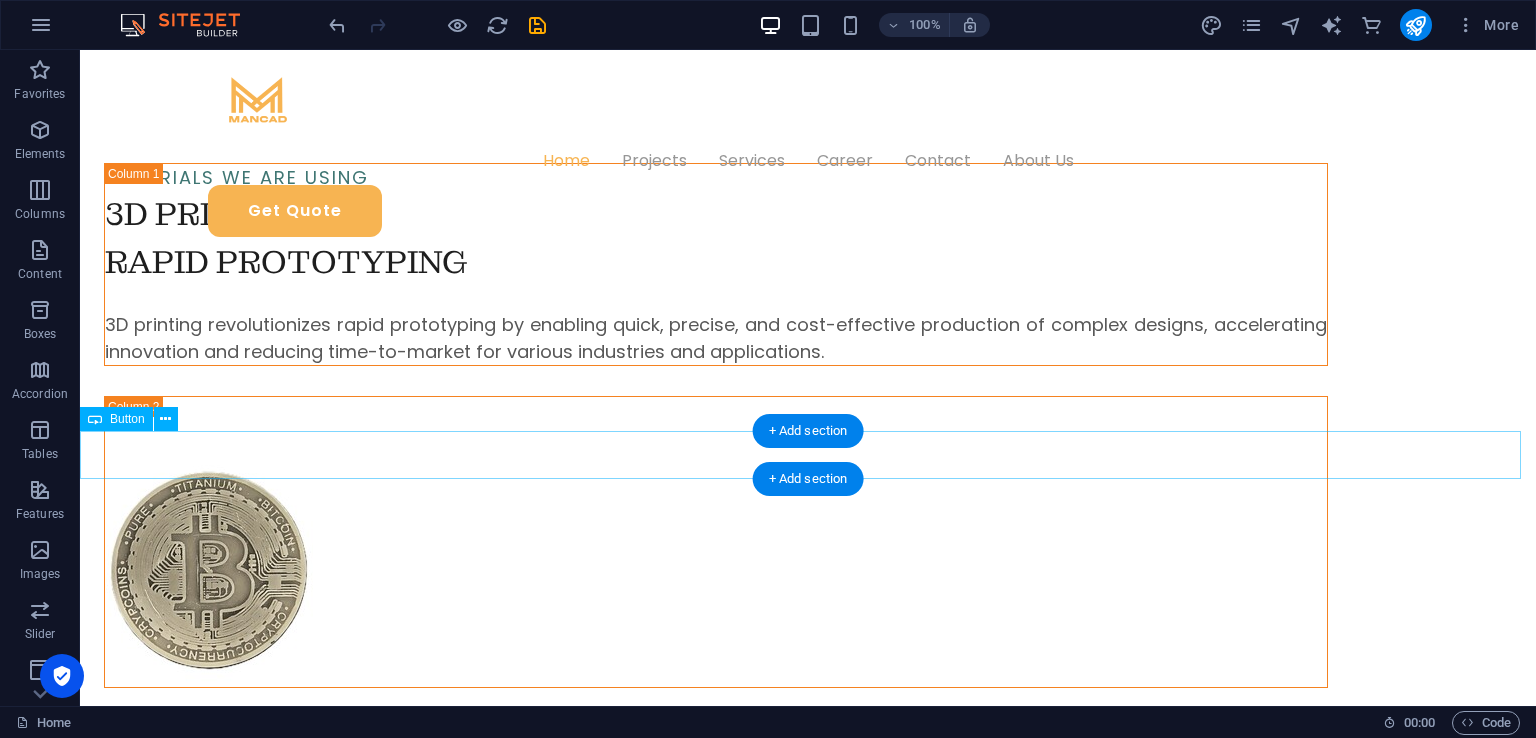 click on "Review us on TRUSTPILOT" at bounding box center [808, 1240] 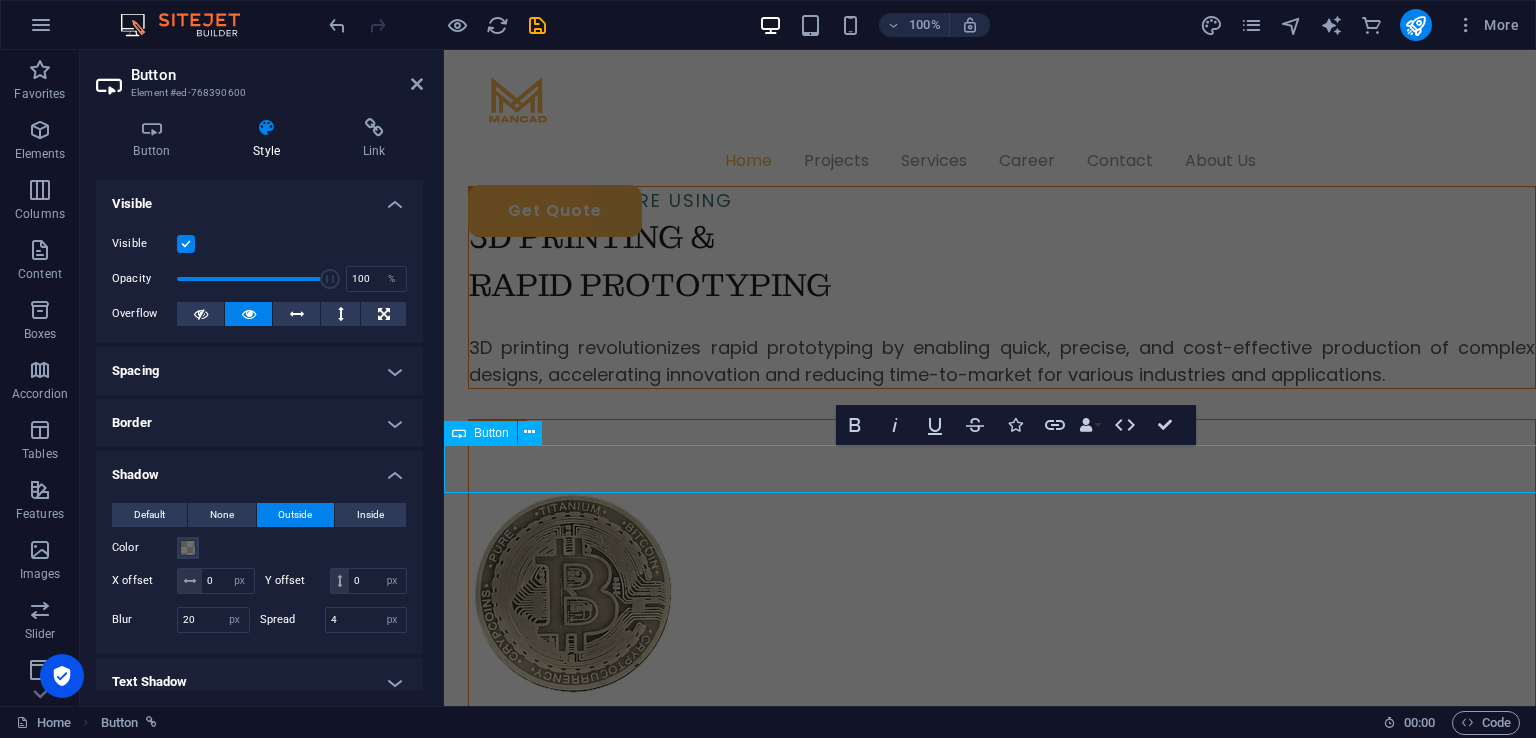 scroll, scrollTop: 1384, scrollLeft: 0, axis: vertical 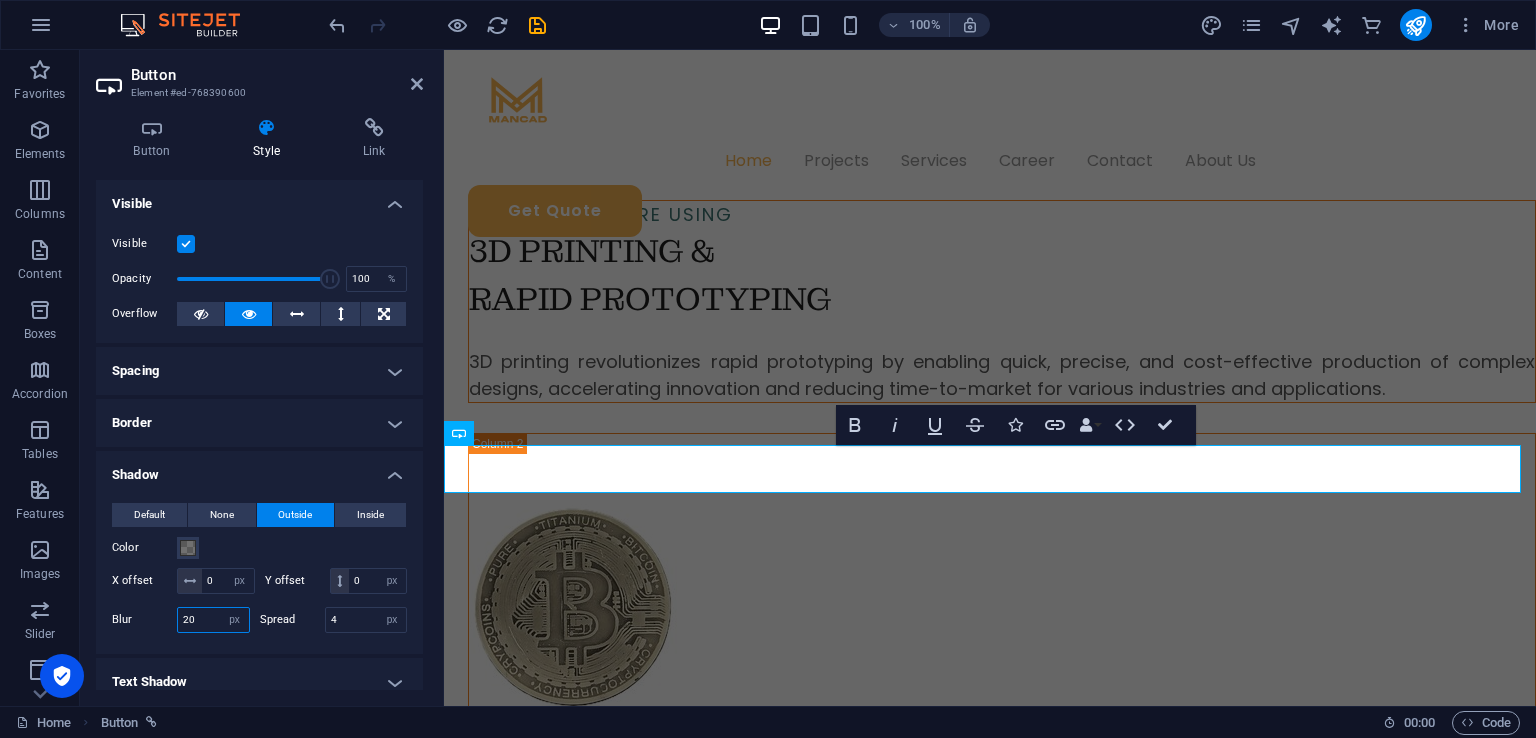 click on "20" at bounding box center (213, 620) 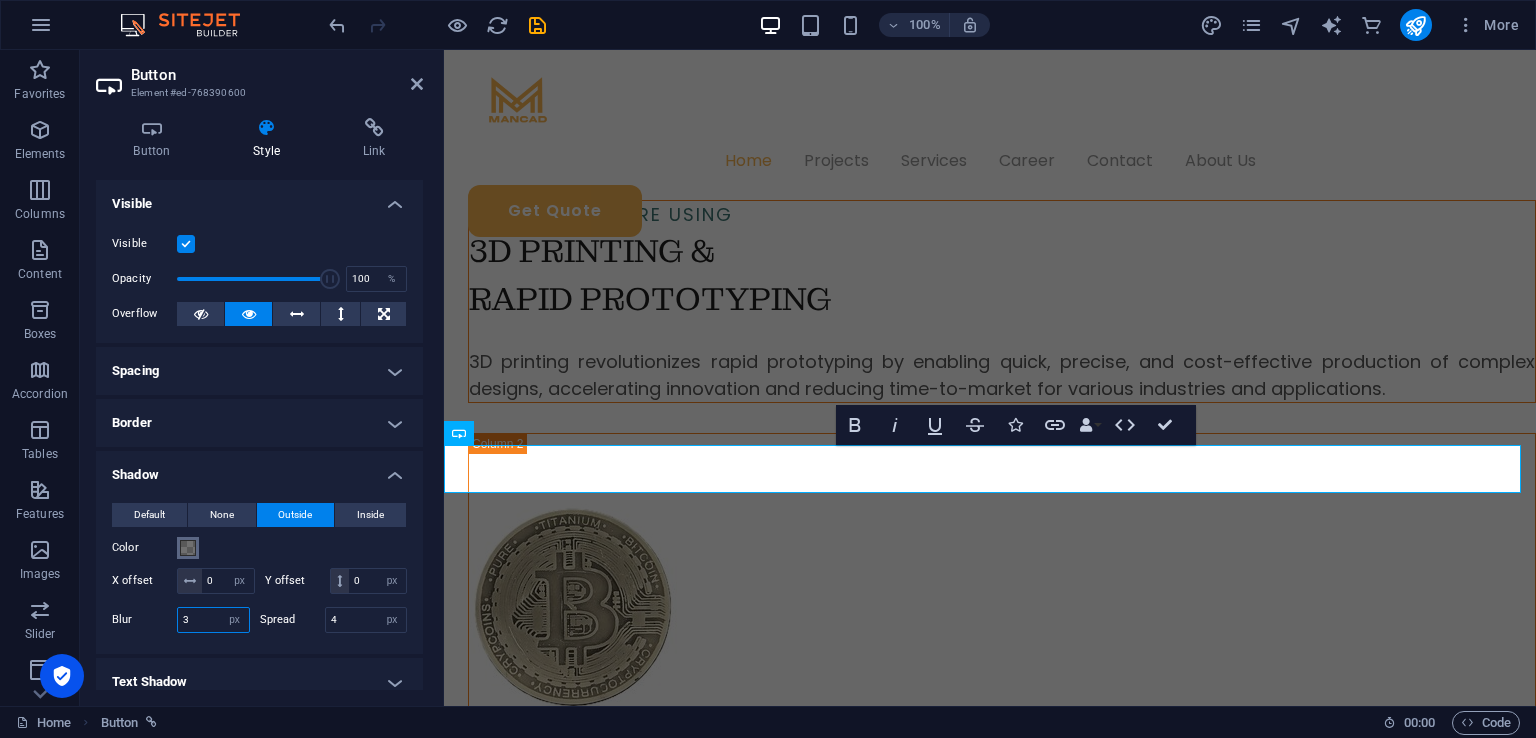 type on "3" 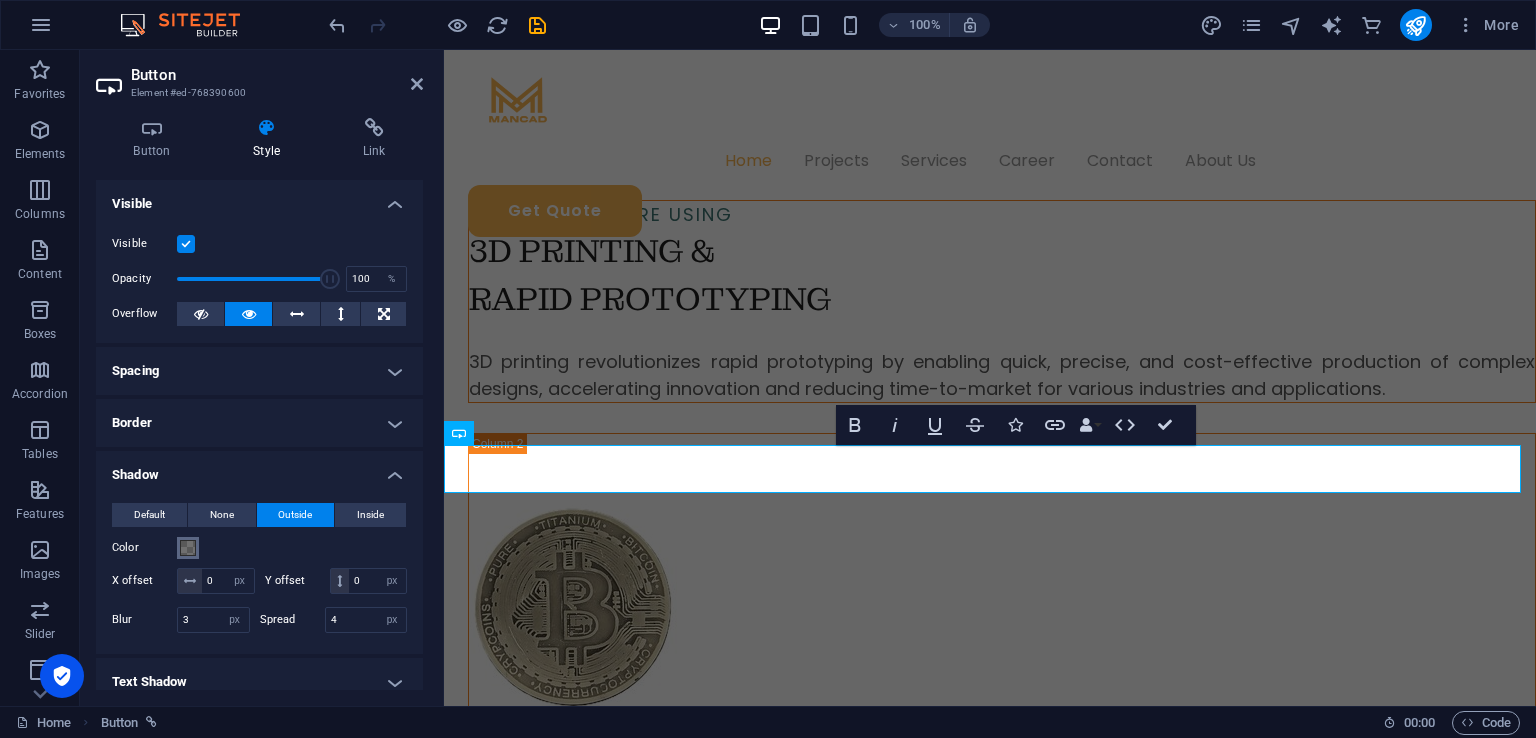 click at bounding box center (188, 548) 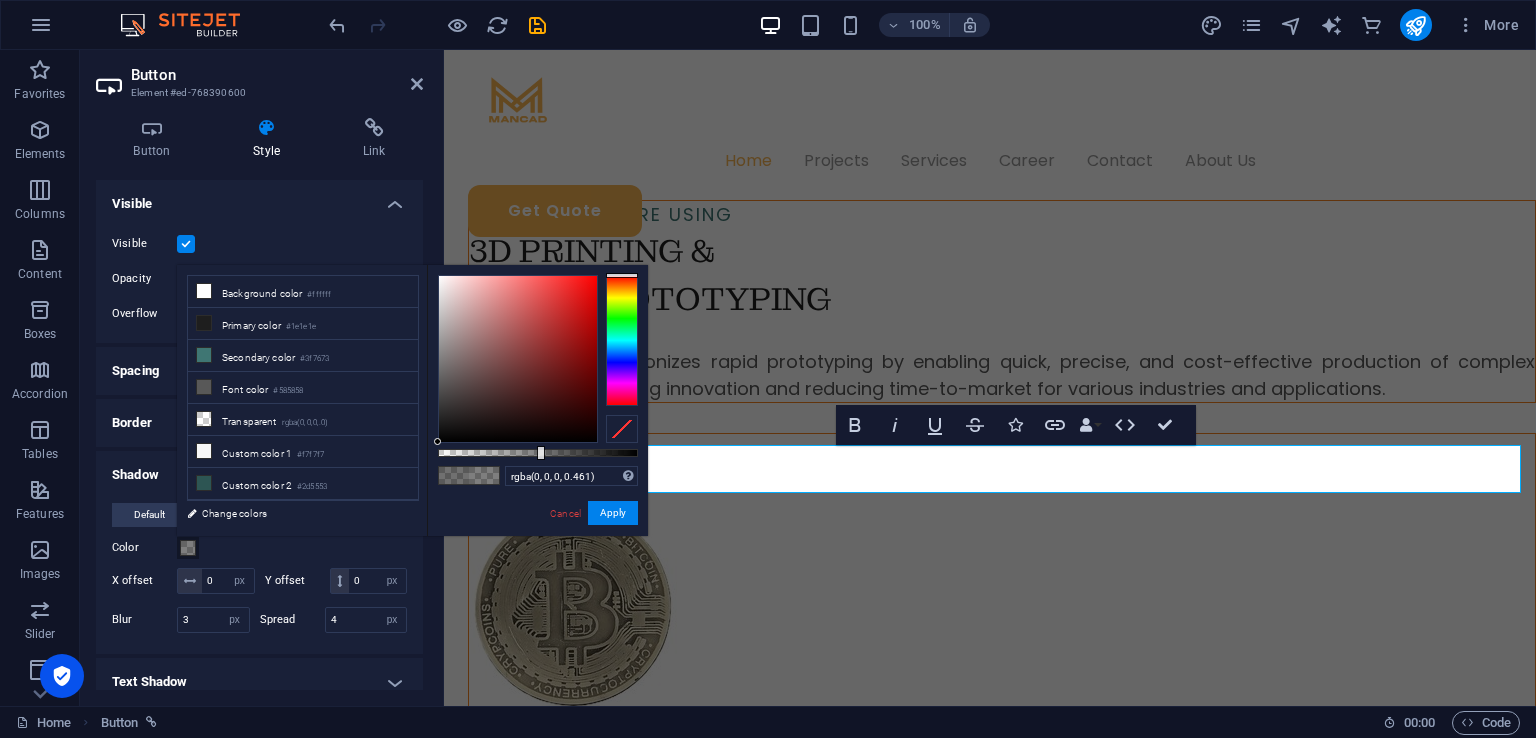 type on "rgba(0, 0, 0, 0.456)" 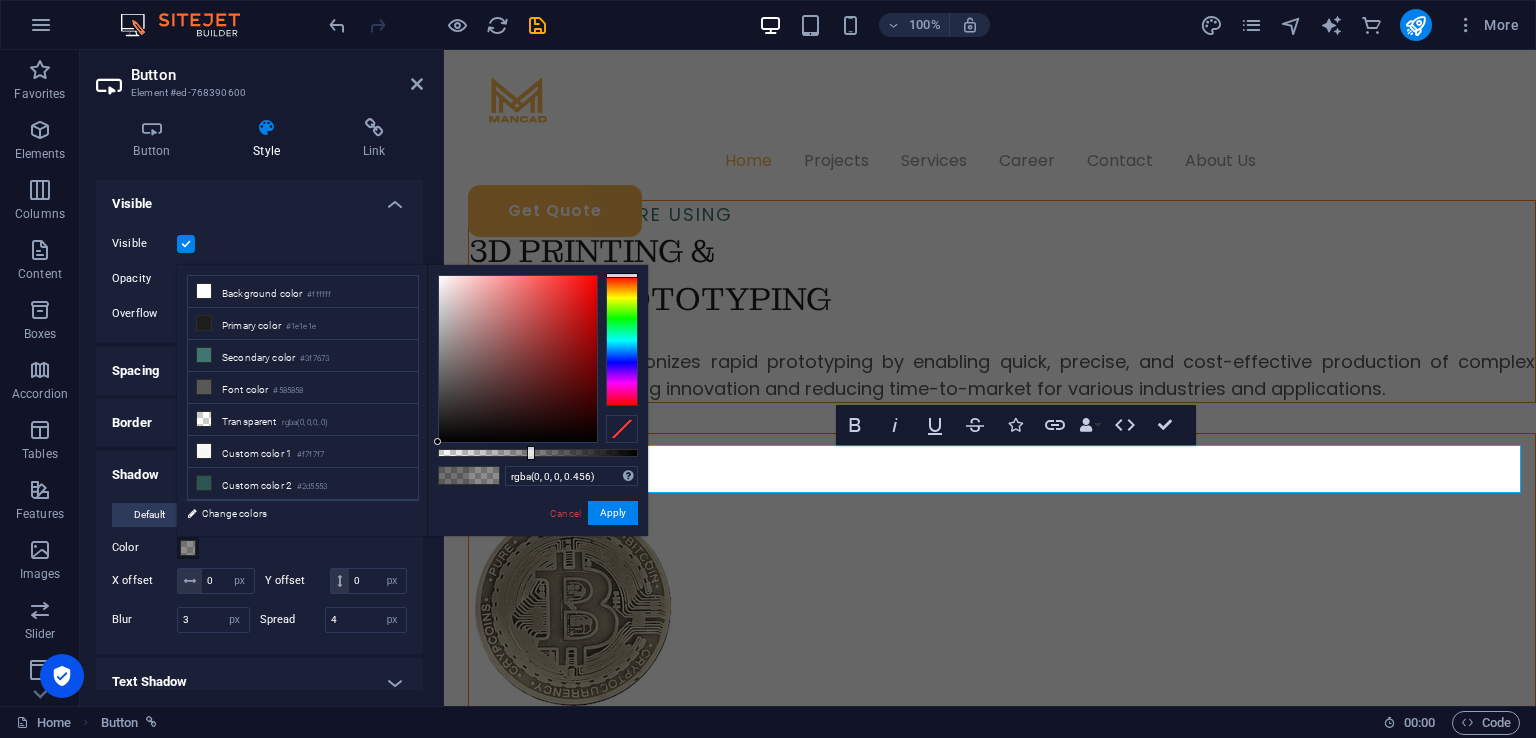 drag, startPoint x: 552, startPoint y: 452, endPoint x: 529, endPoint y: 453, distance: 23.021729 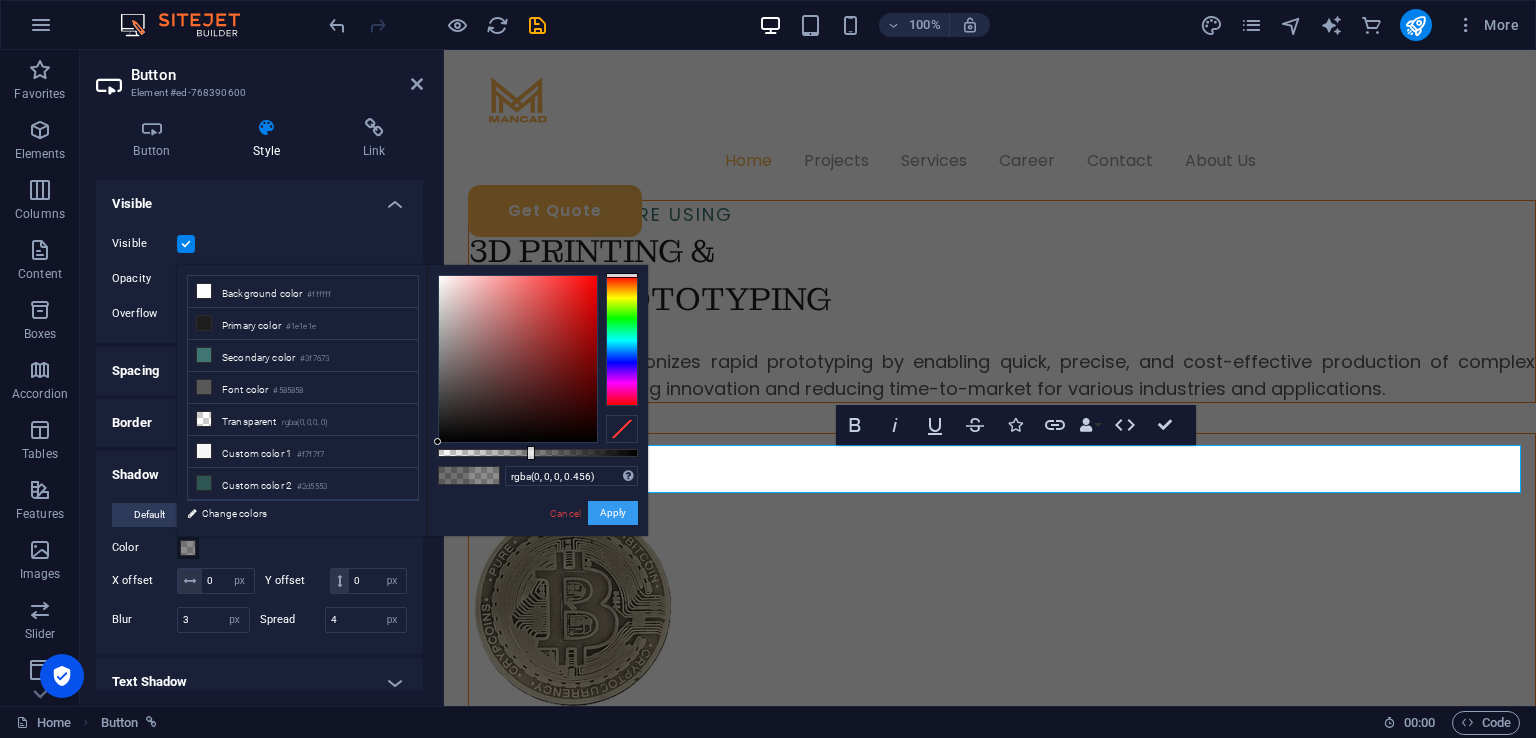 click on "Apply" at bounding box center (613, 513) 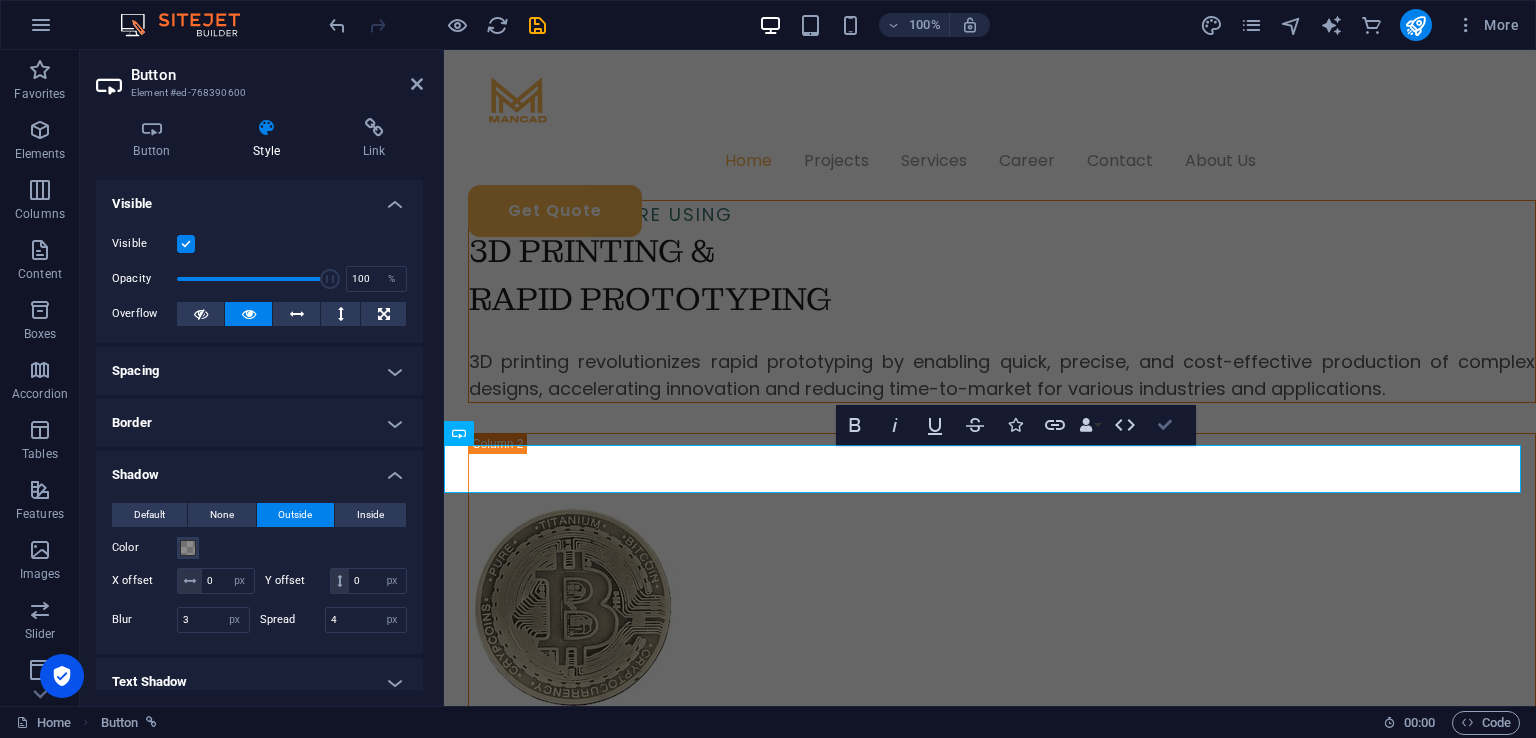 scroll, scrollTop: 1398, scrollLeft: 0, axis: vertical 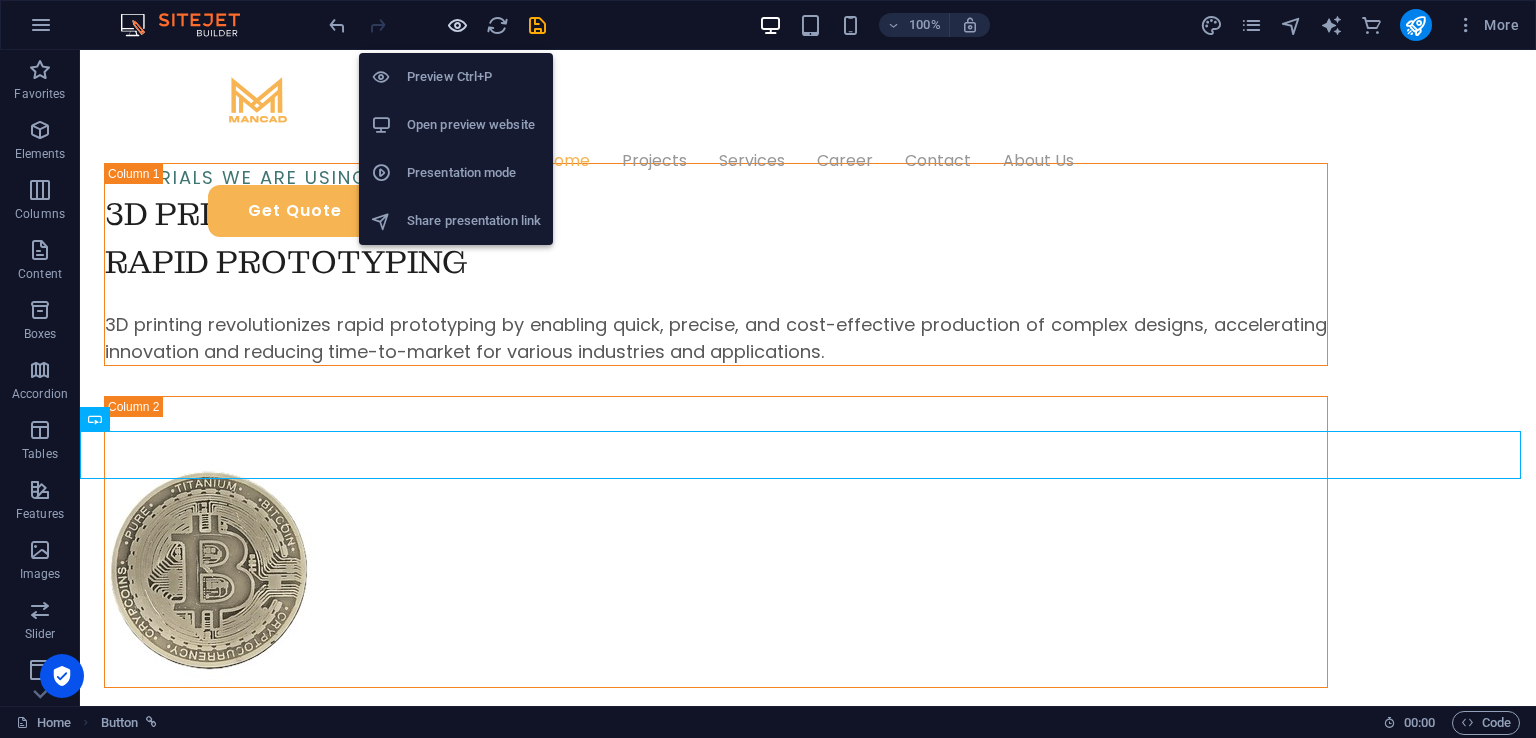 click at bounding box center [457, 25] 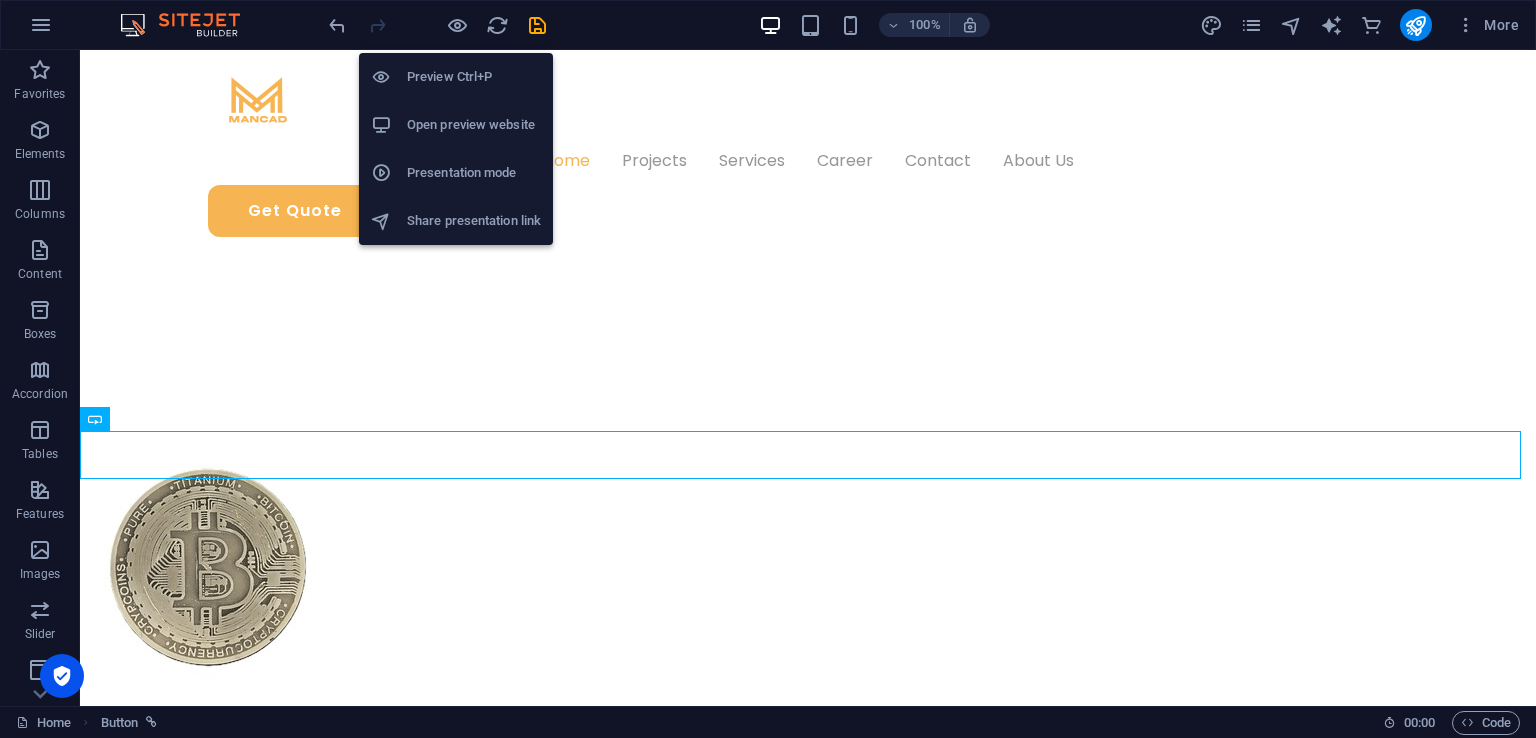 scroll, scrollTop: 1373, scrollLeft: 0, axis: vertical 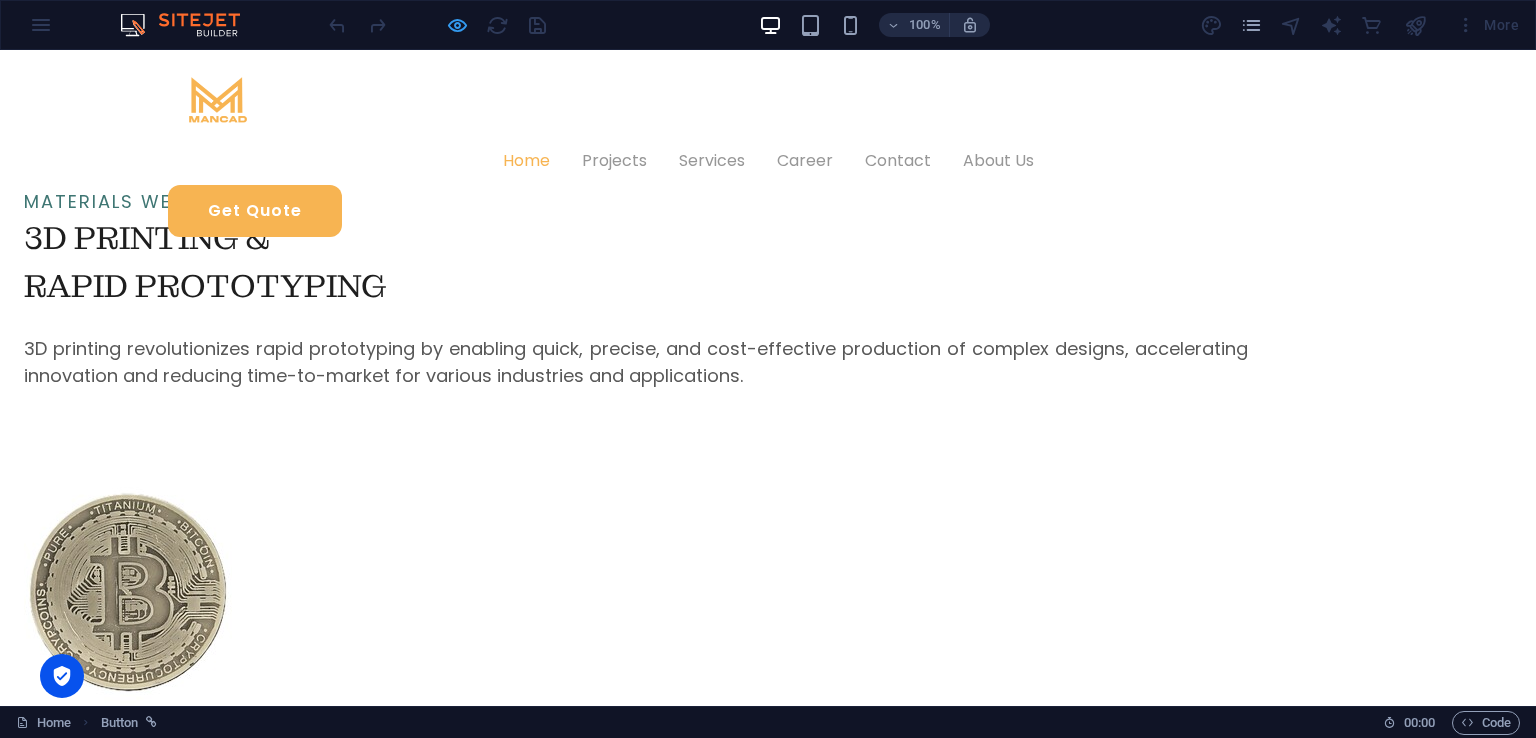 click at bounding box center [437, 25] 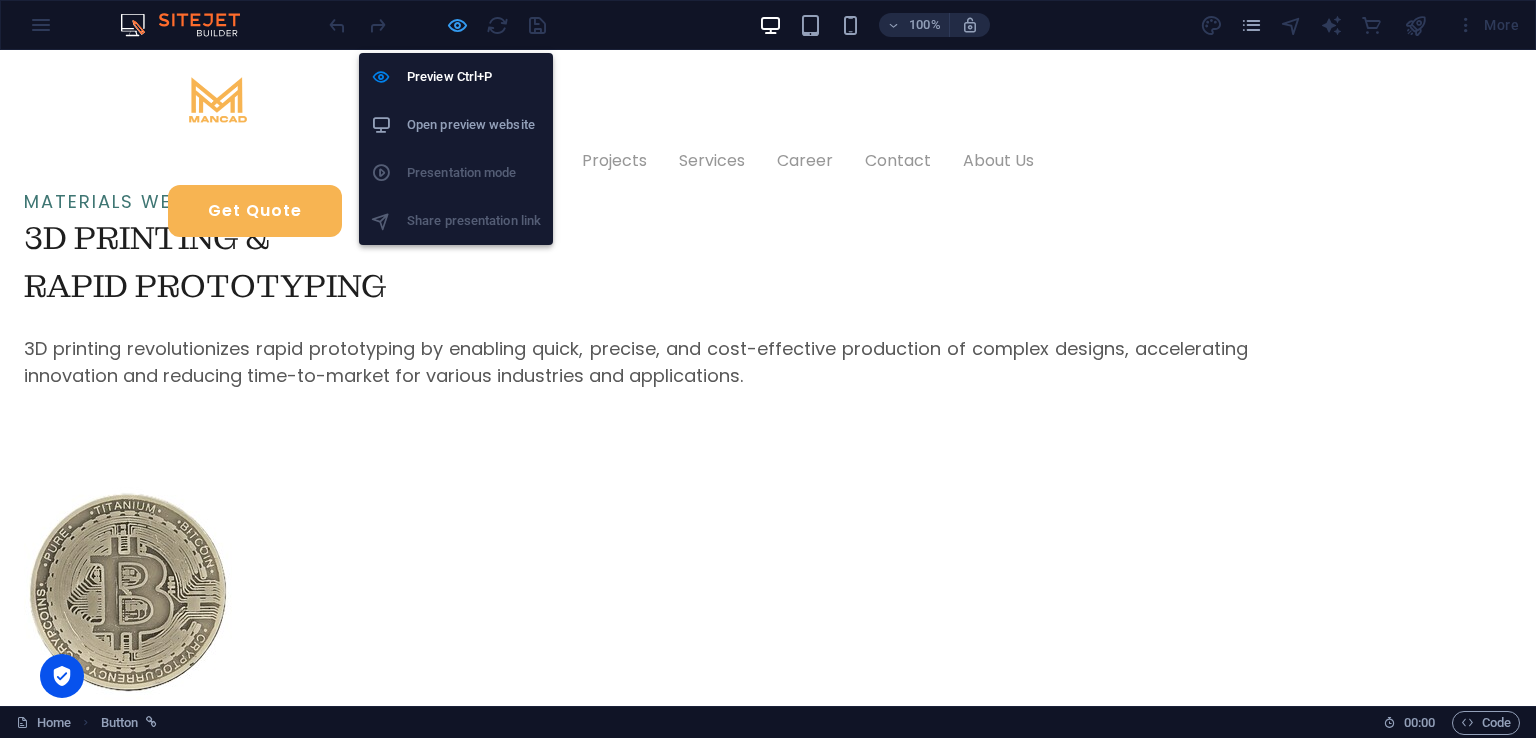 click at bounding box center [457, 25] 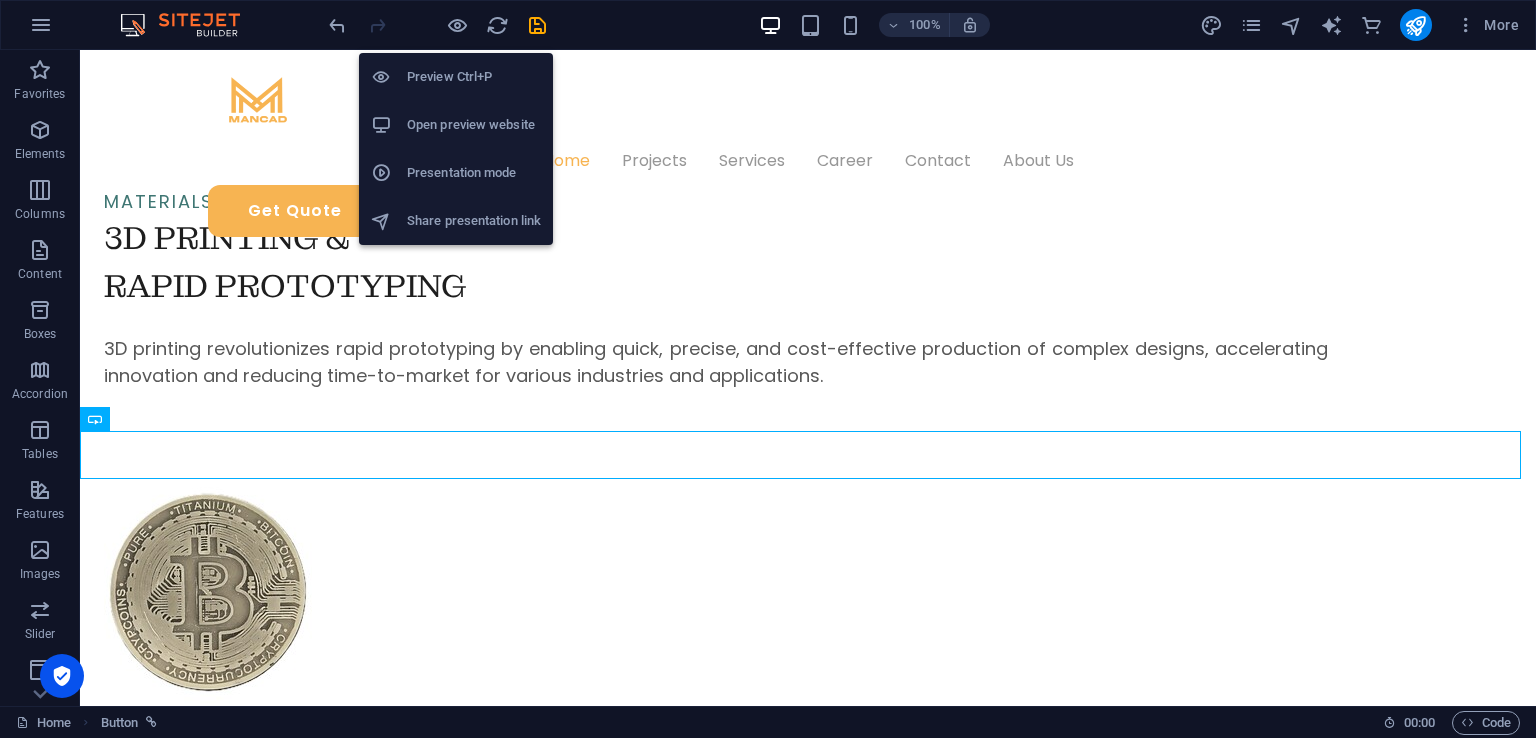 scroll, scrollTop: 1398, scrollLeft: 0, axis: vertical 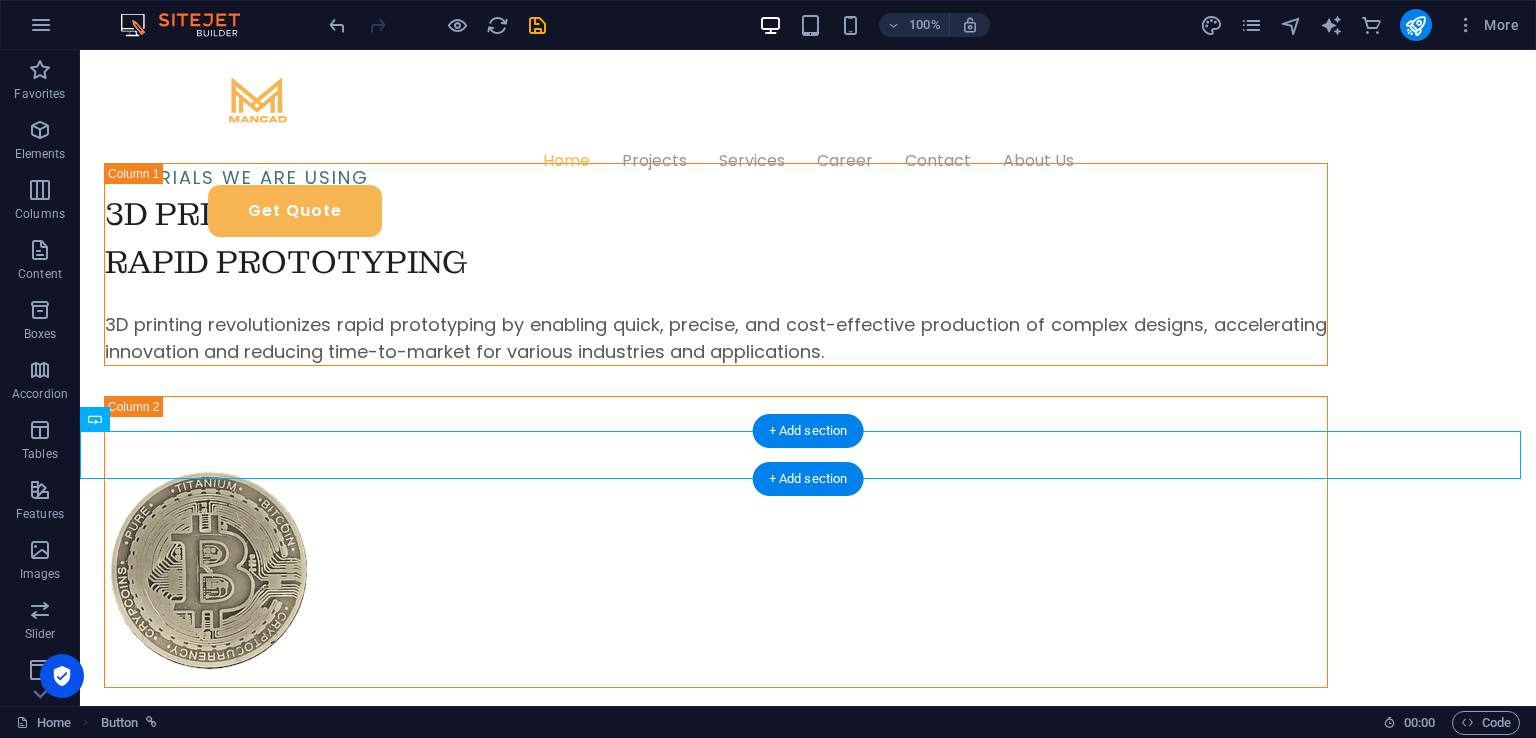 click on "Review us on TRUSTPILOT" at bounding box center [808, 1240] 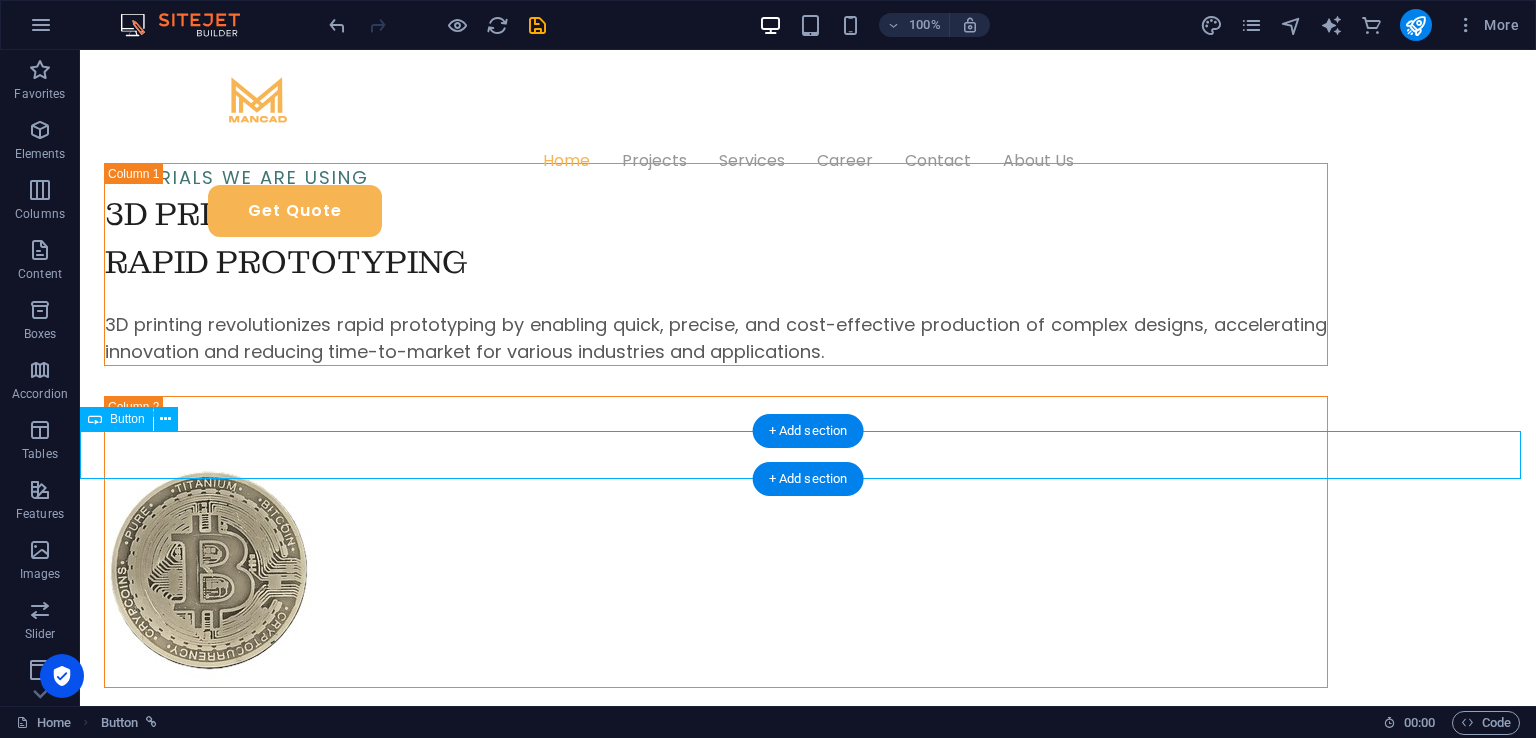 click on "Review us on TRUSTPILOT" at bounding box center (808, 1240) 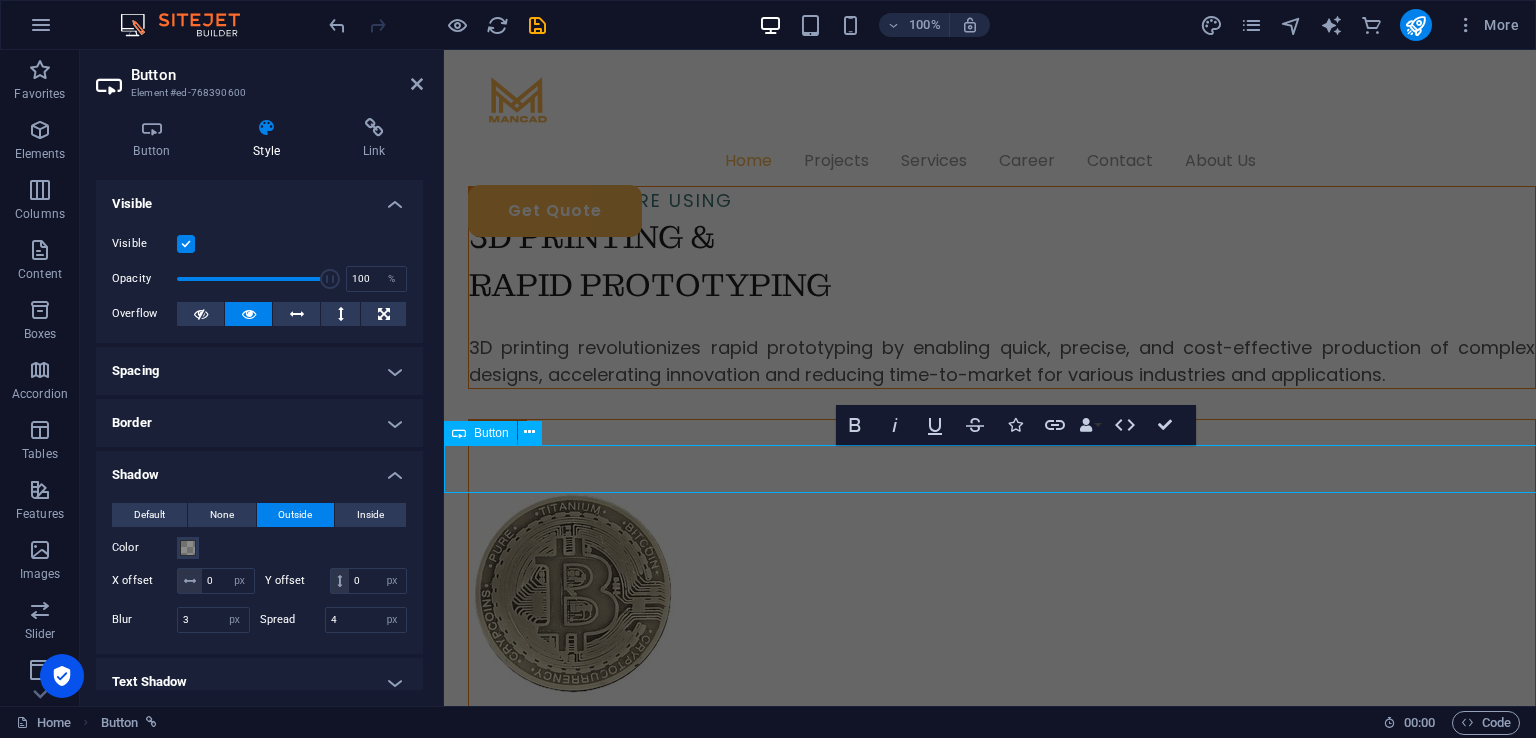 scroll, scrollTop: 1384, scrollLeft: 0, axis: vertical 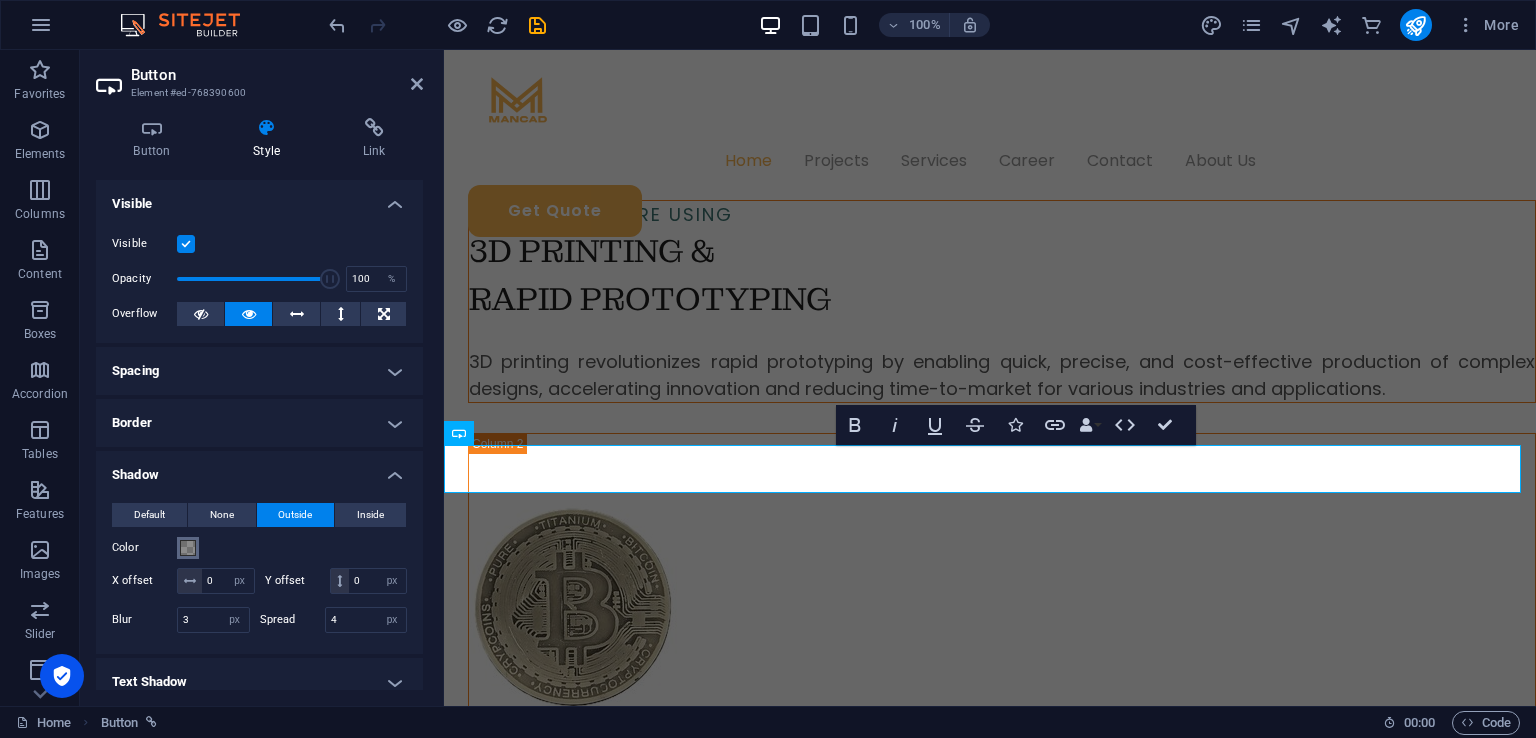 click at bounding box center (188, 548) 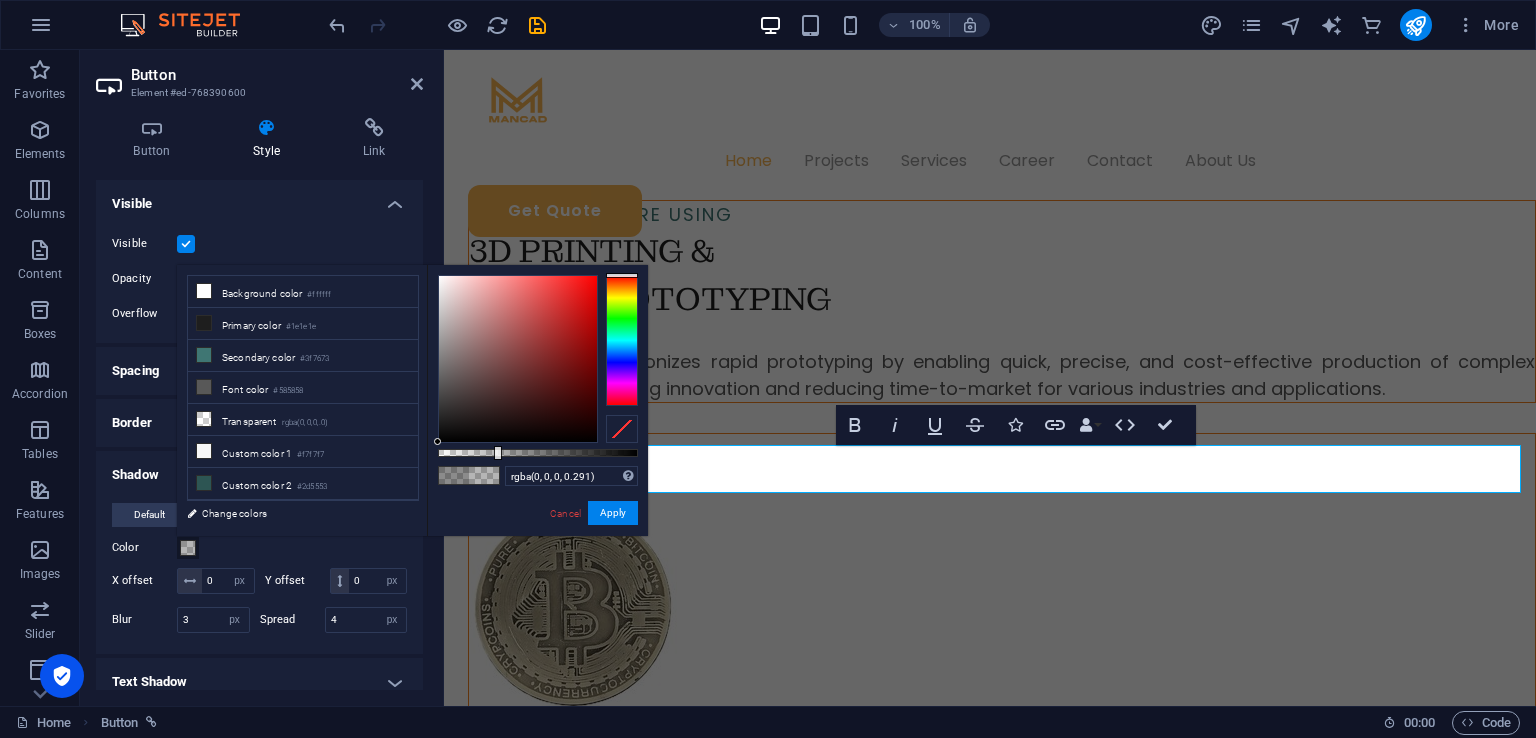 drag, startPoint x: 528, startPoint y: 455, endPoint x: 496, endPoint y: 457, distance: 32.06244 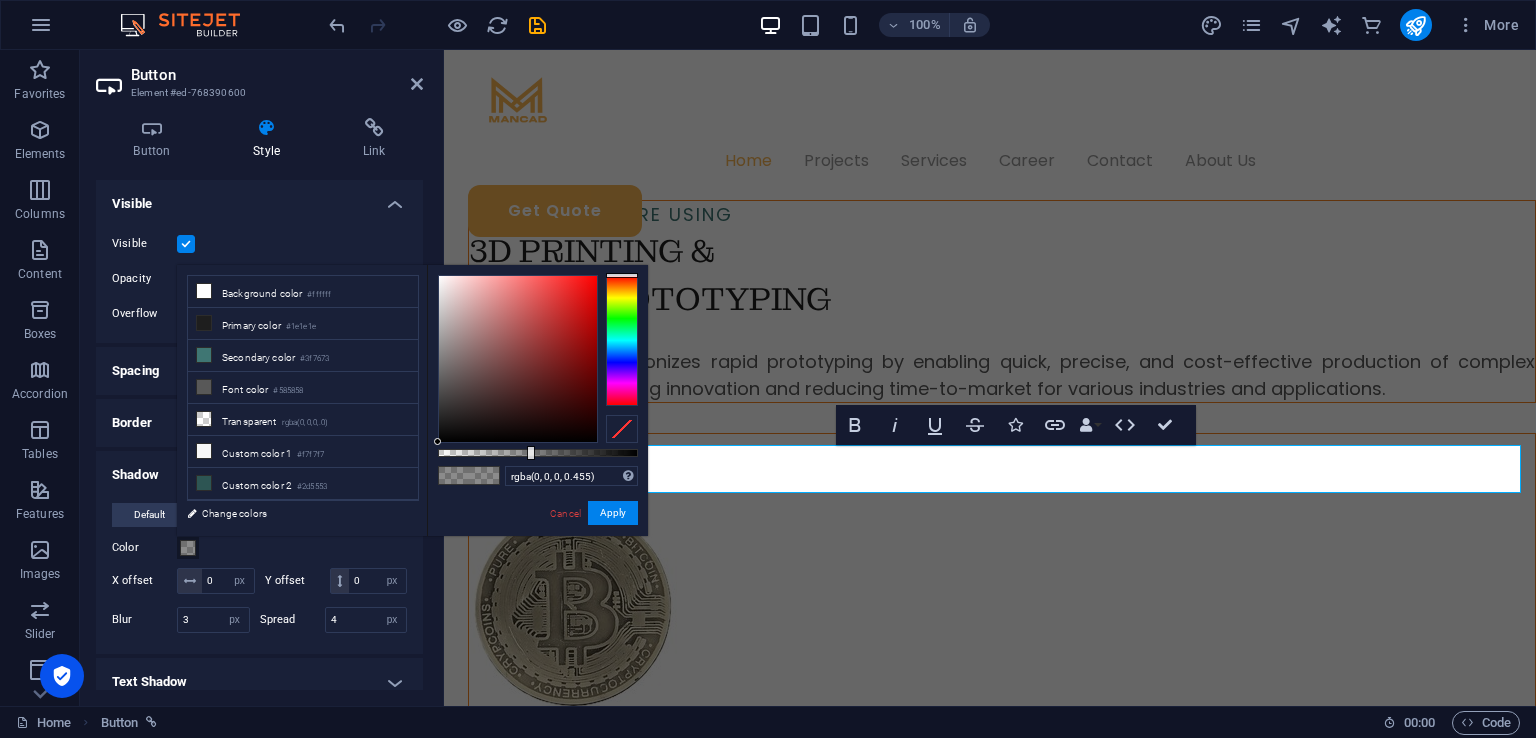 type on "rgba(0, 0, 0, 0.286)" 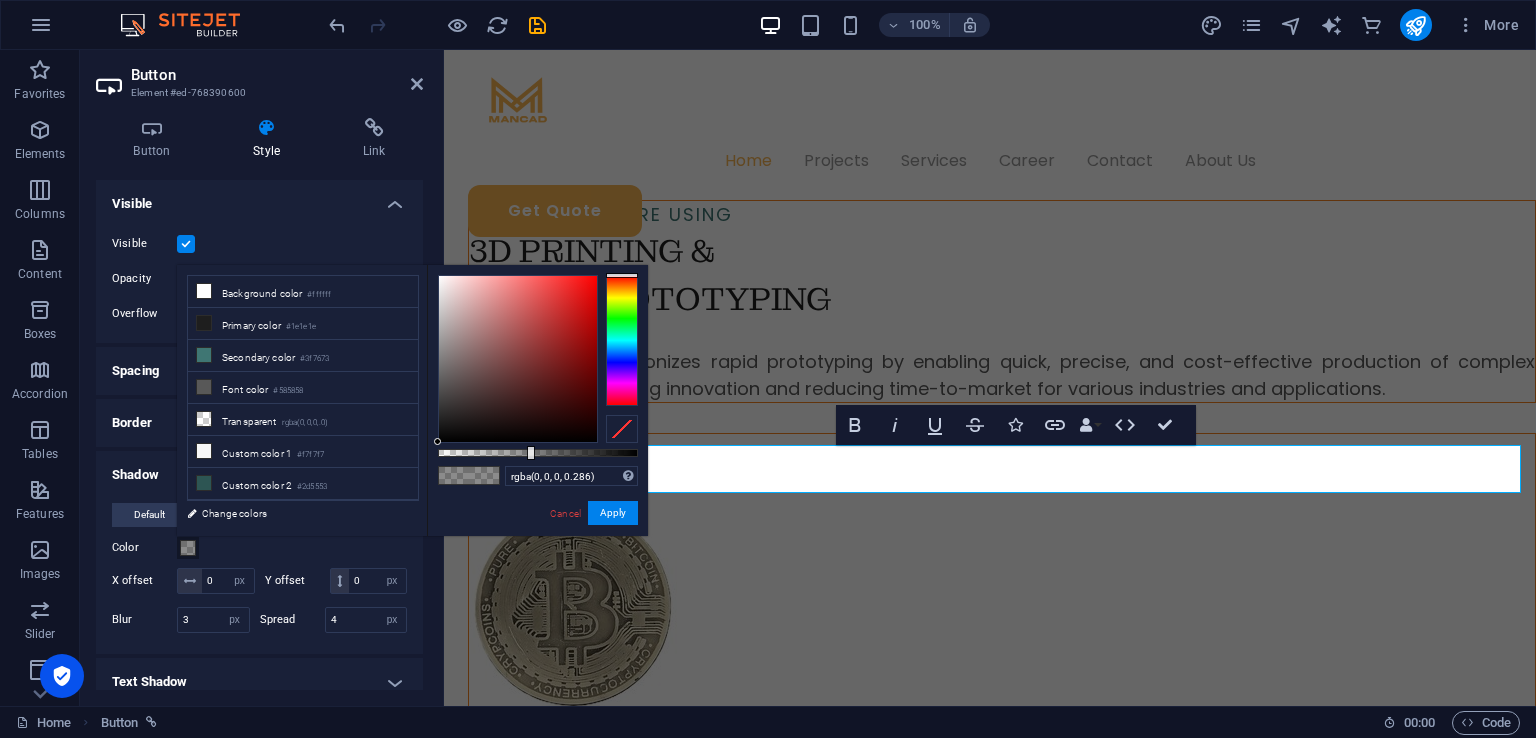 click at bounding box center [538, 453] 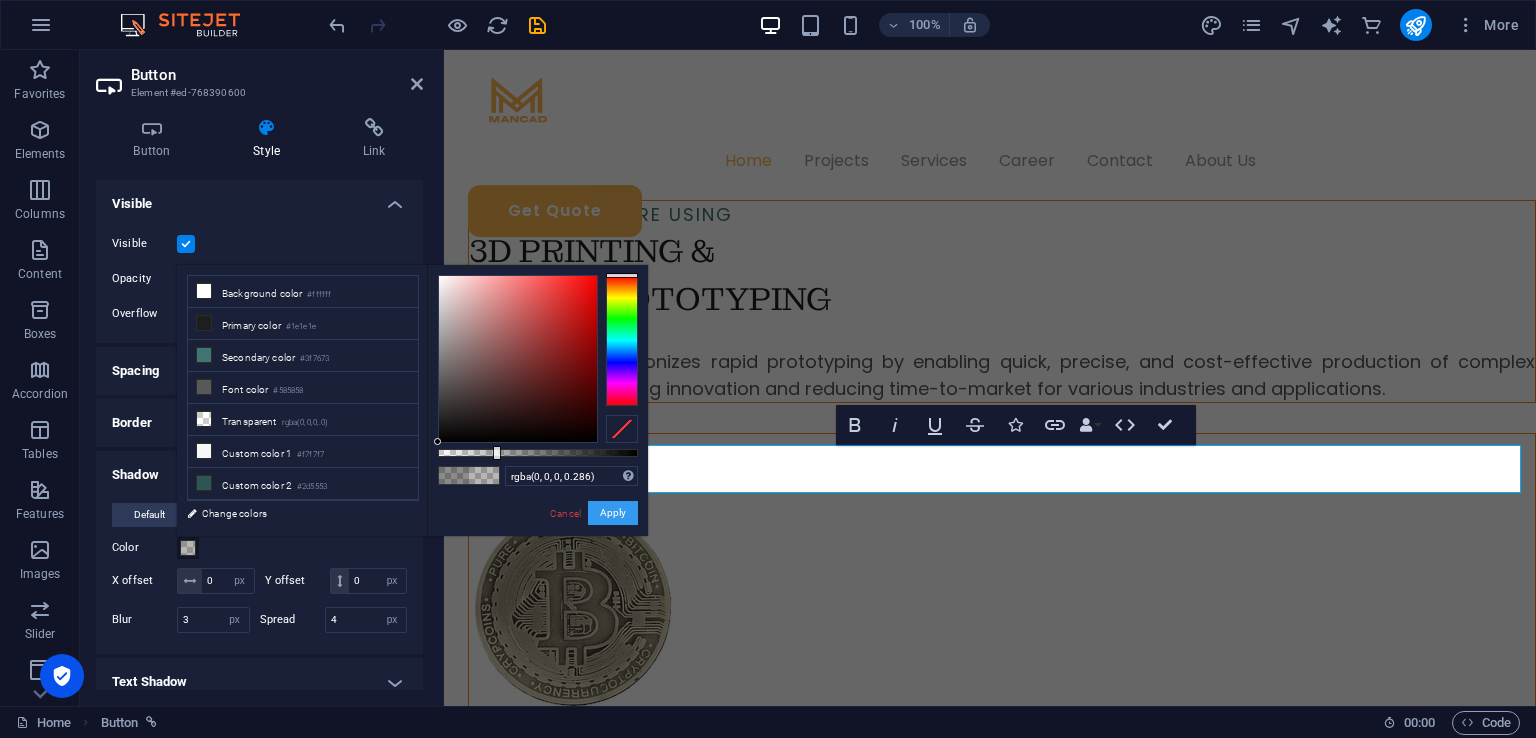 click on "Apply" at bounding box center (613, 513) 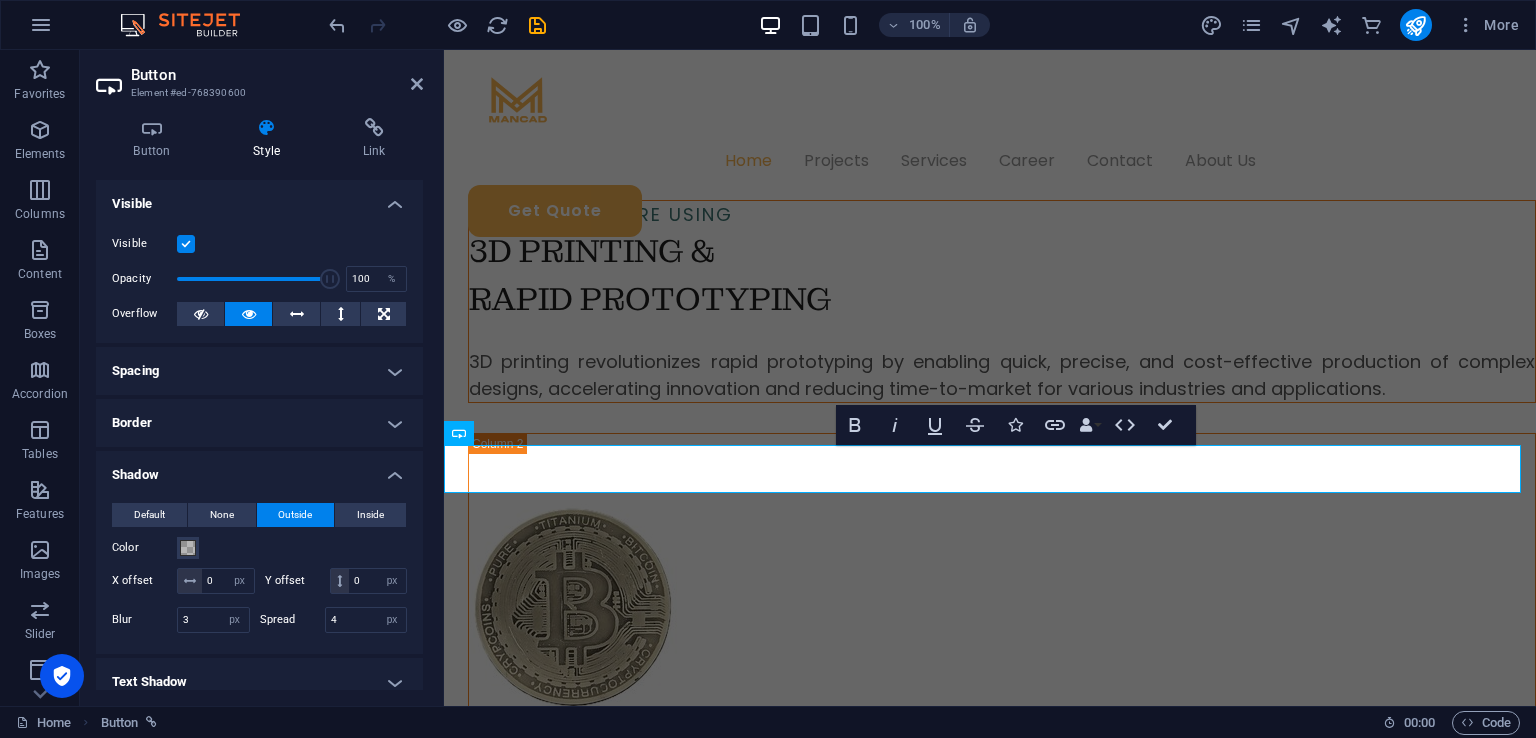 click on "Button" at bounding box center [277, 75] 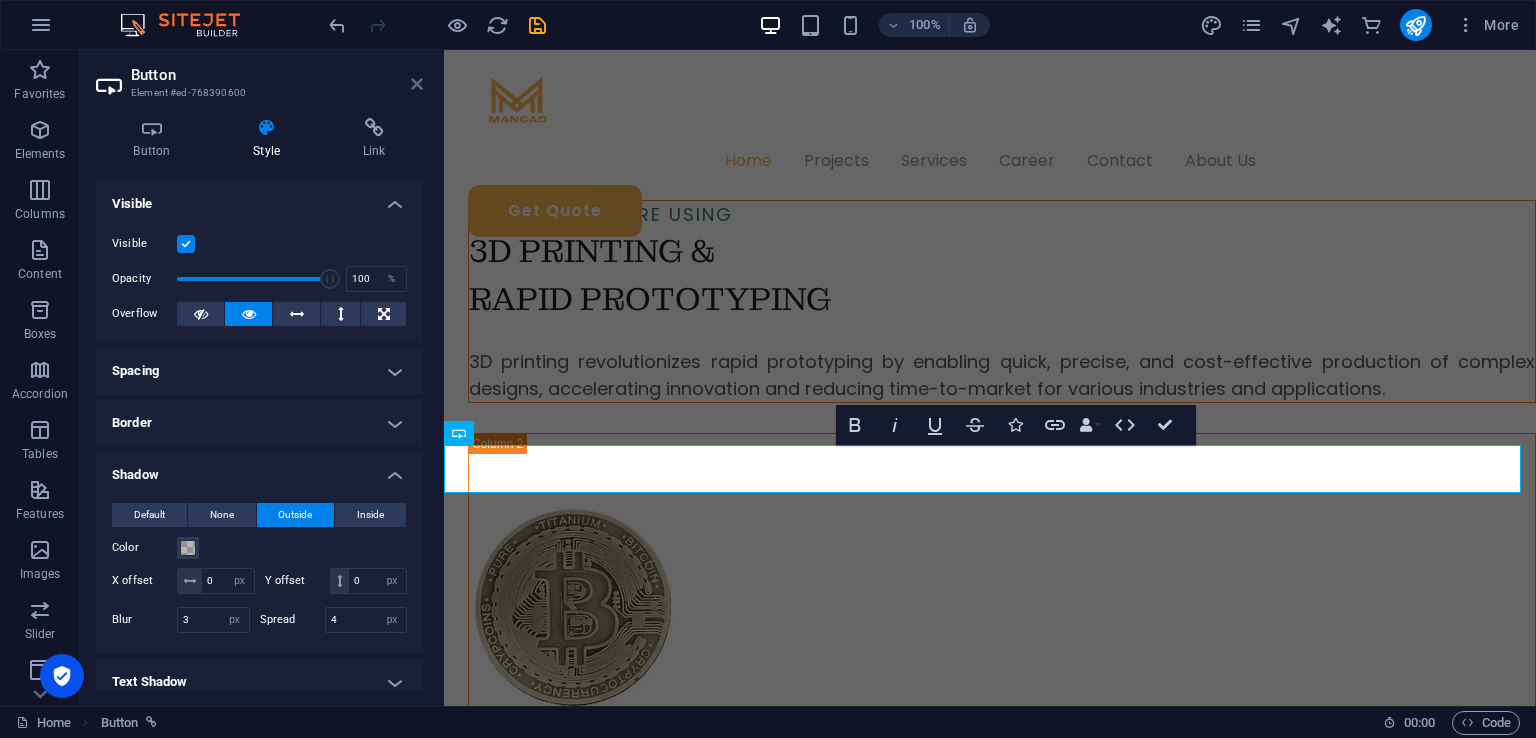 click at bounding box center (417, 84) 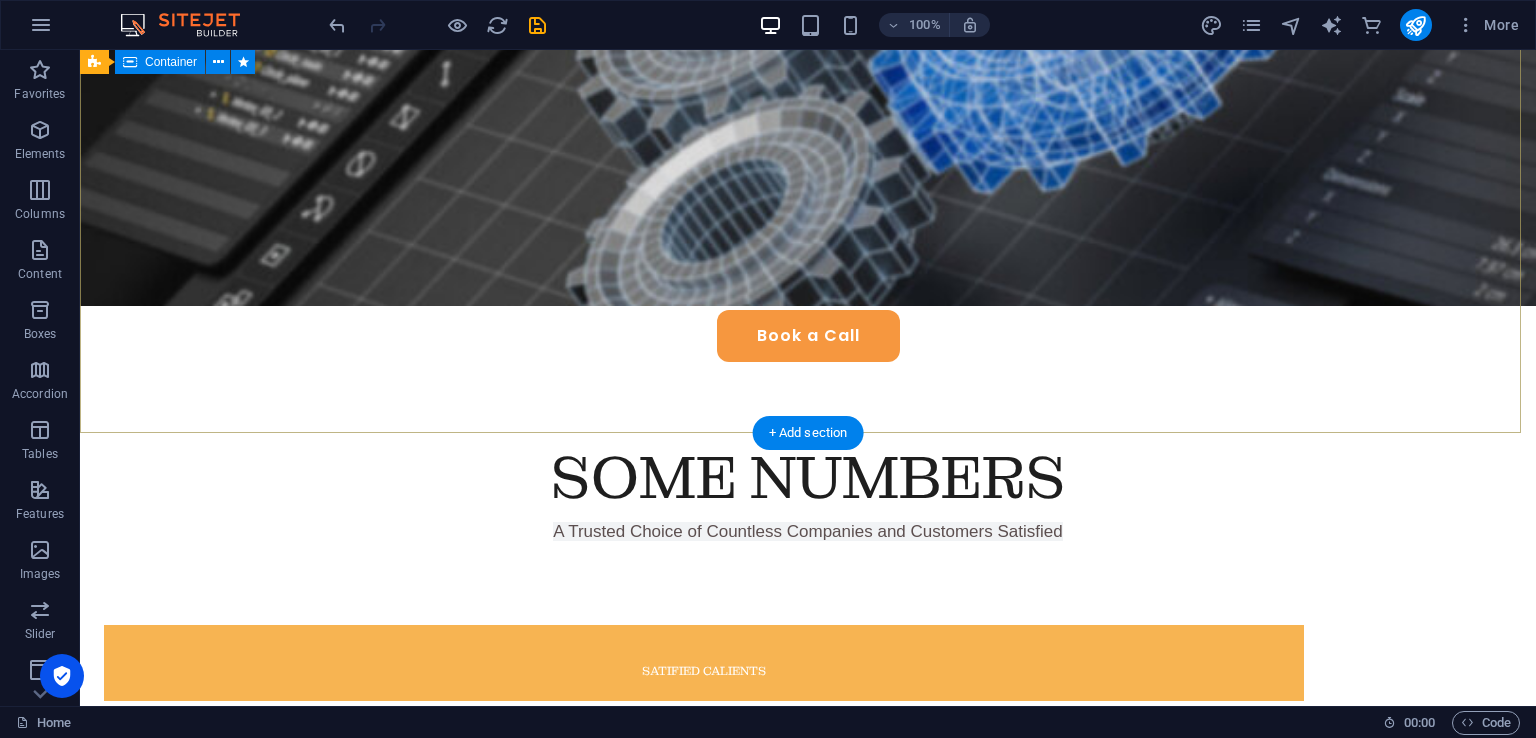 scroll, scrollTop: 398, scrollLeft: 0, axis: vertical 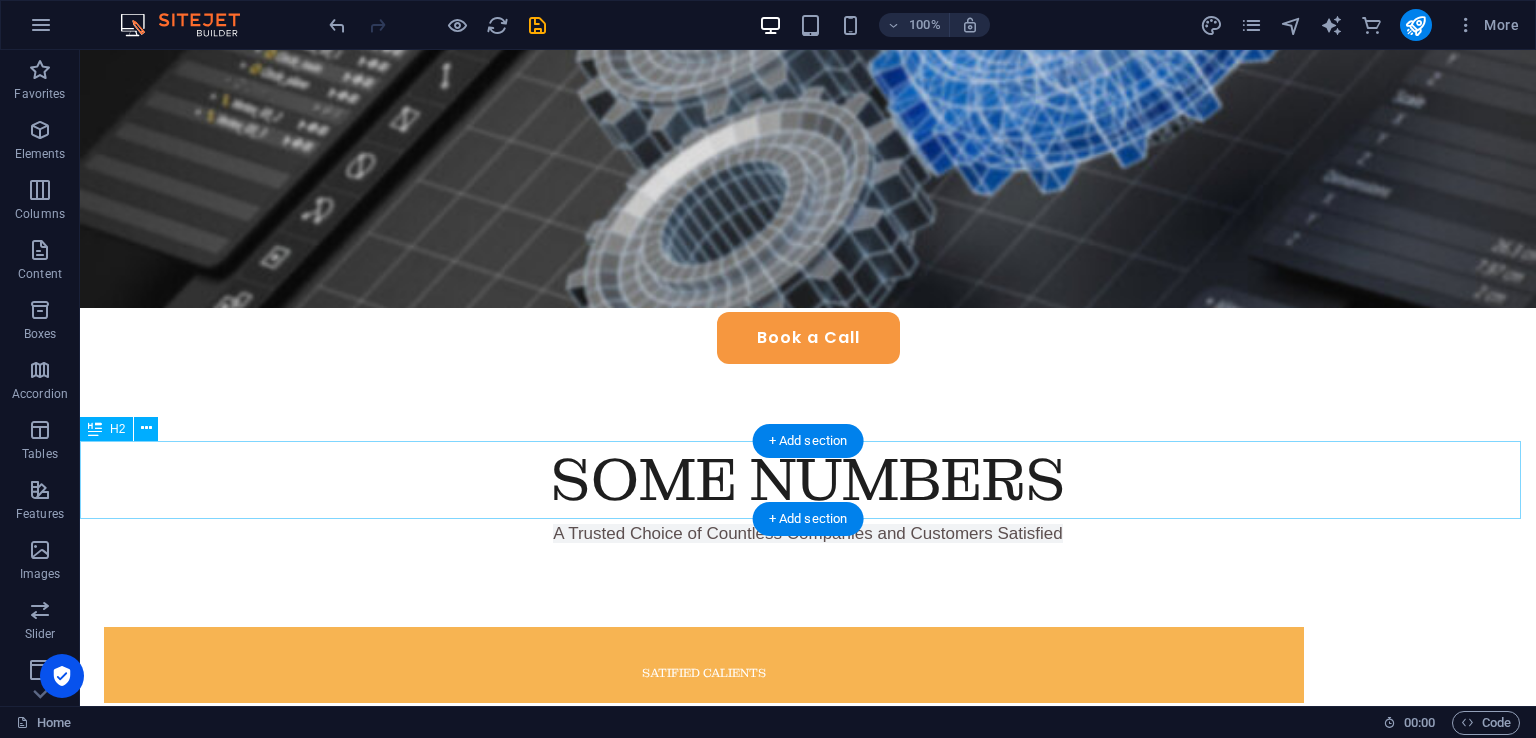 click on "SOME NUMBERS" at bounding box center (808, 480) 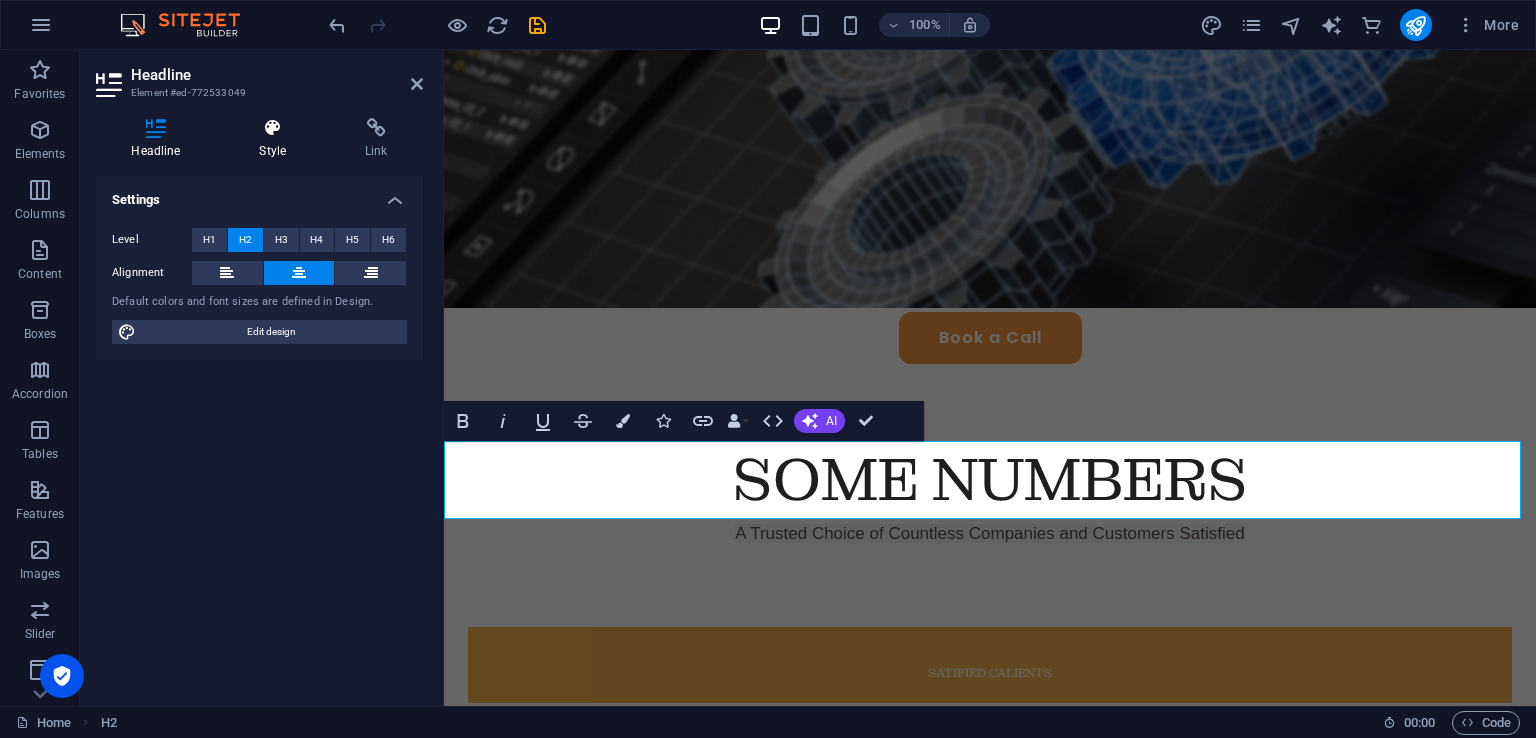 click at bounding box center (273, 128) 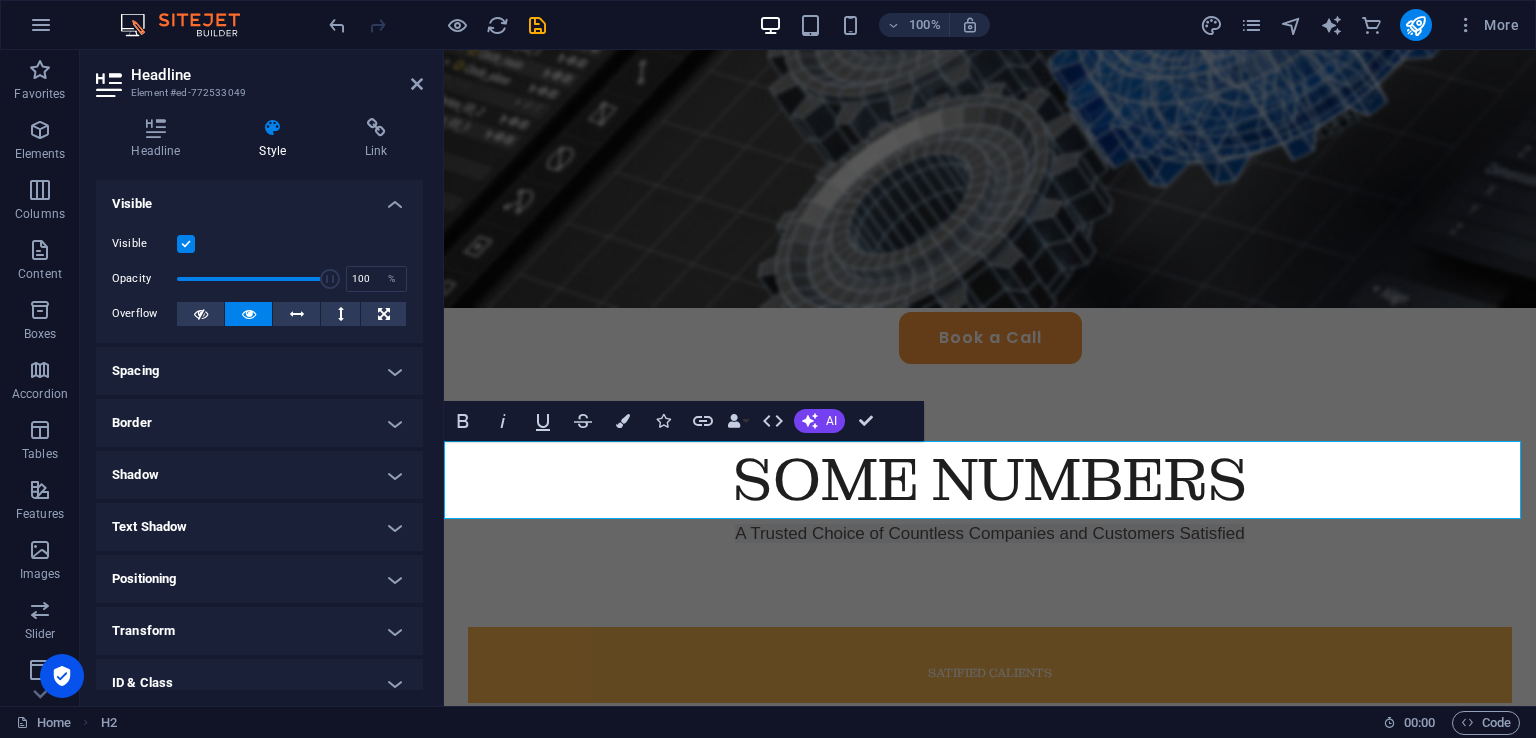 click on "Shadow" at bounding box center (259, 475) 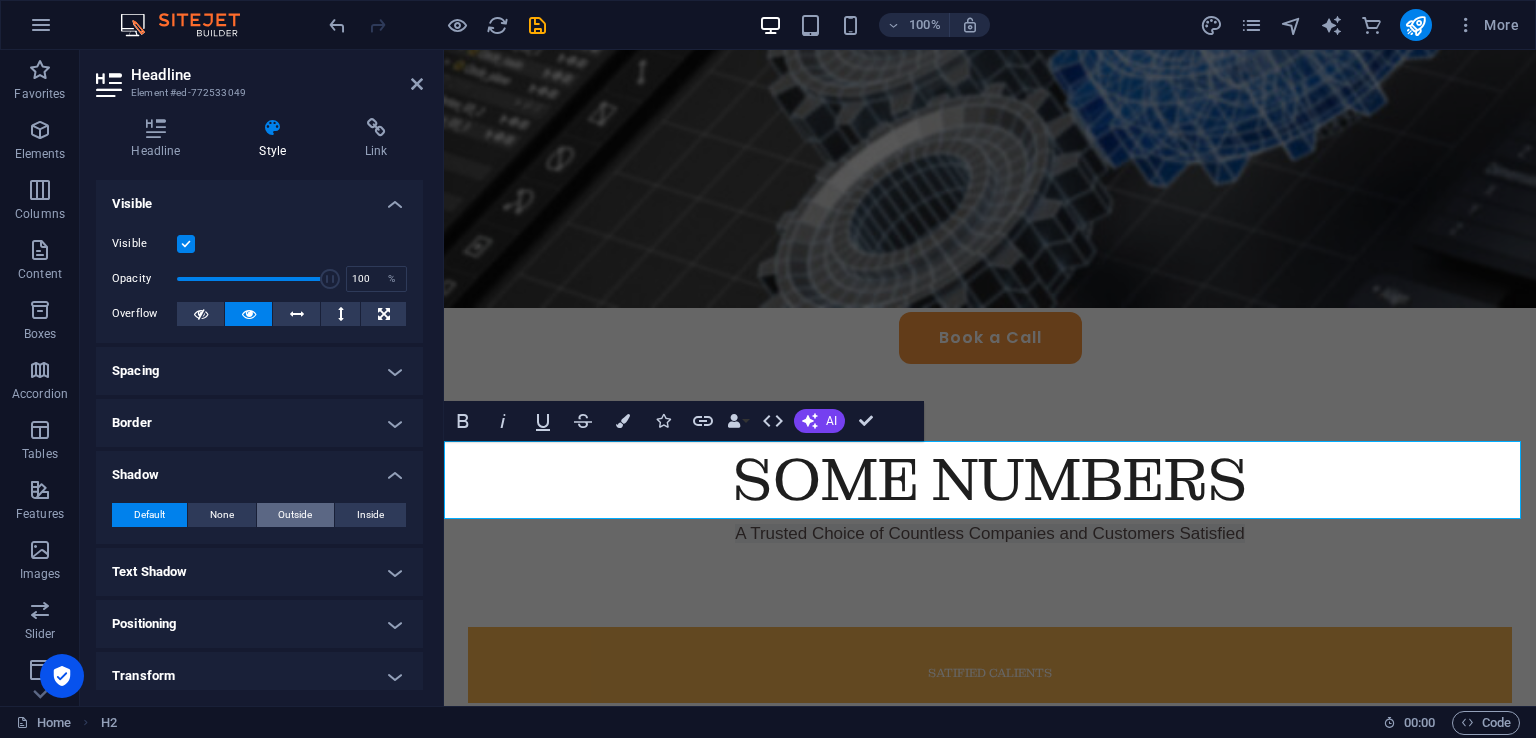 click on "Outside" at bounding box center [296, 515] 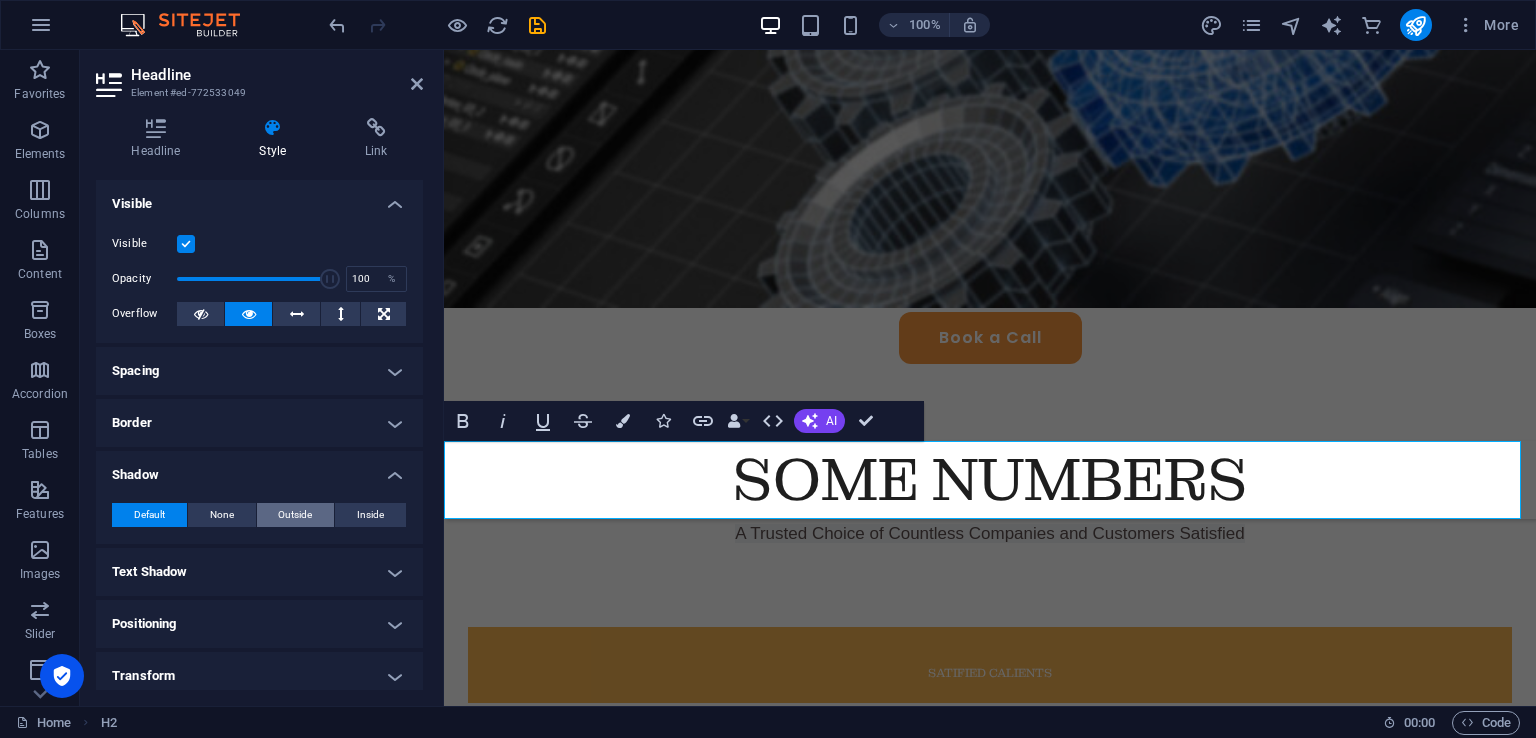 type on "2" 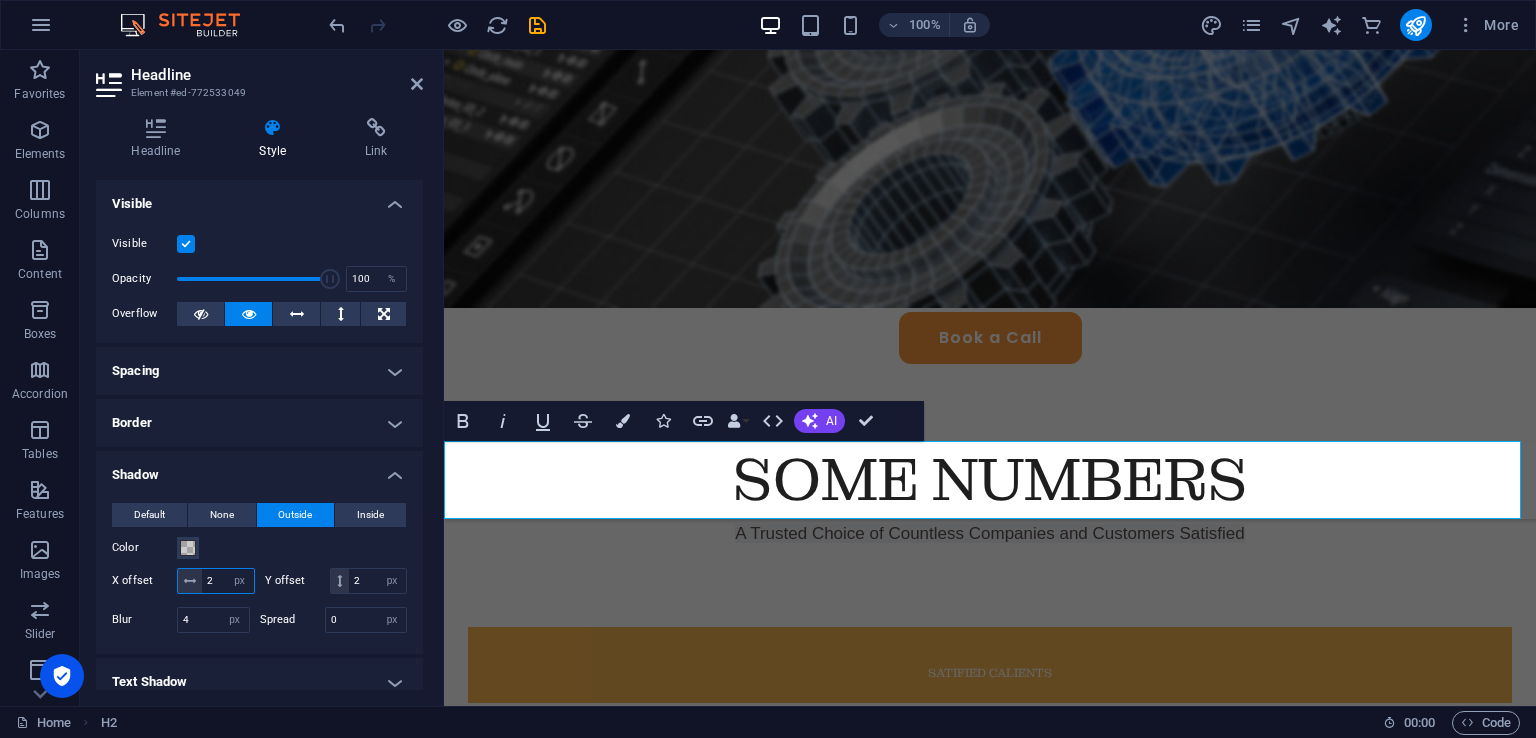 click on "2" at bounding box center [228, 581] 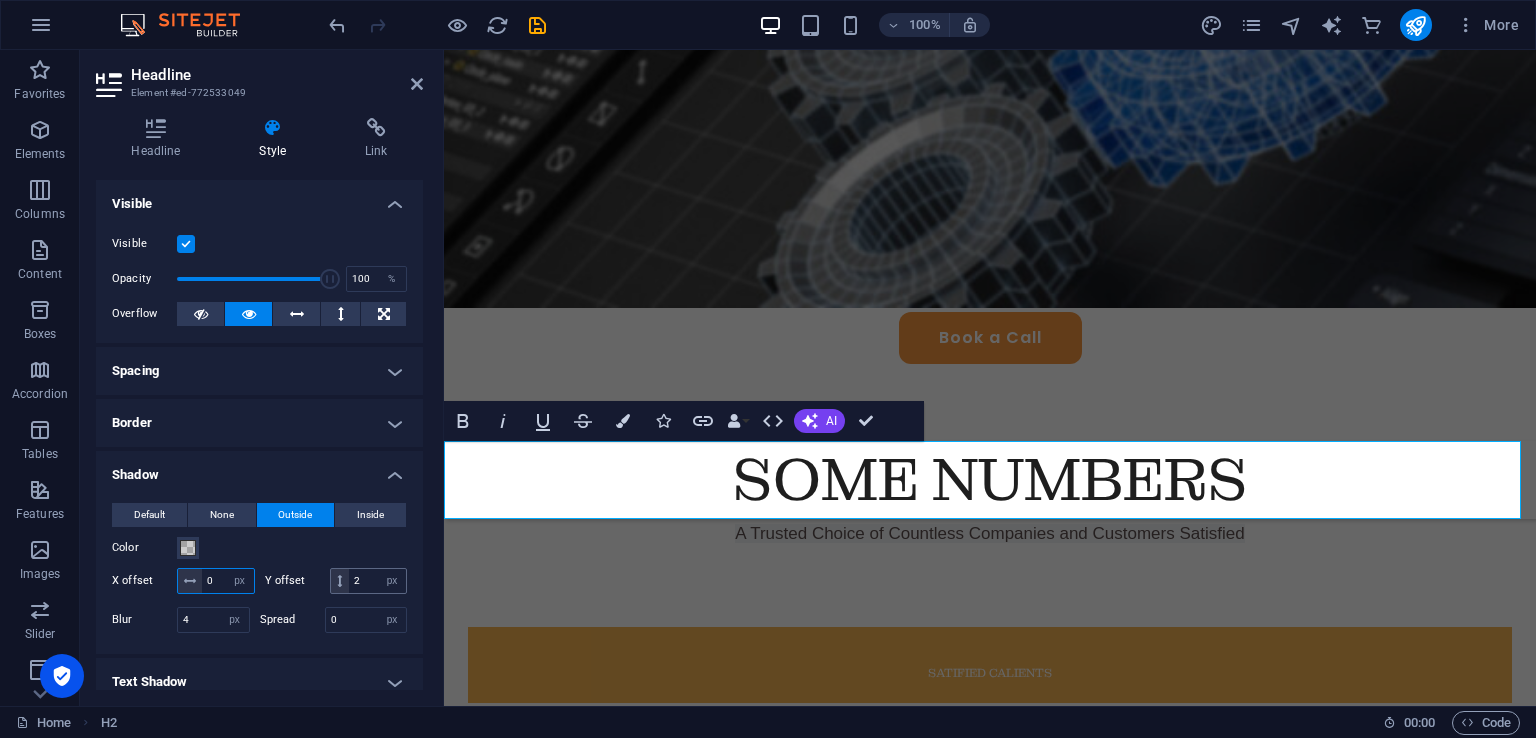 type on "0" 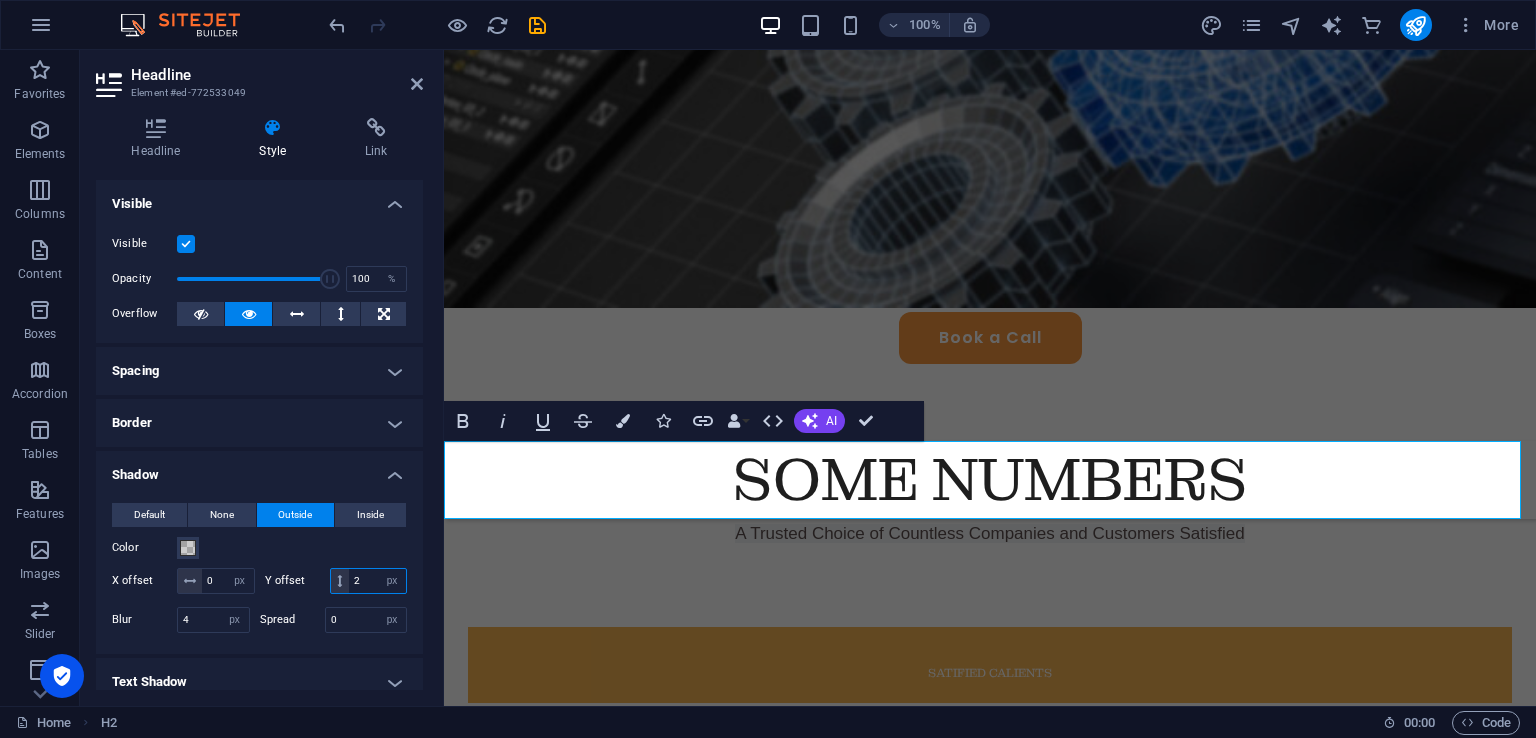 click on "2" at bounding box center [377, 581] 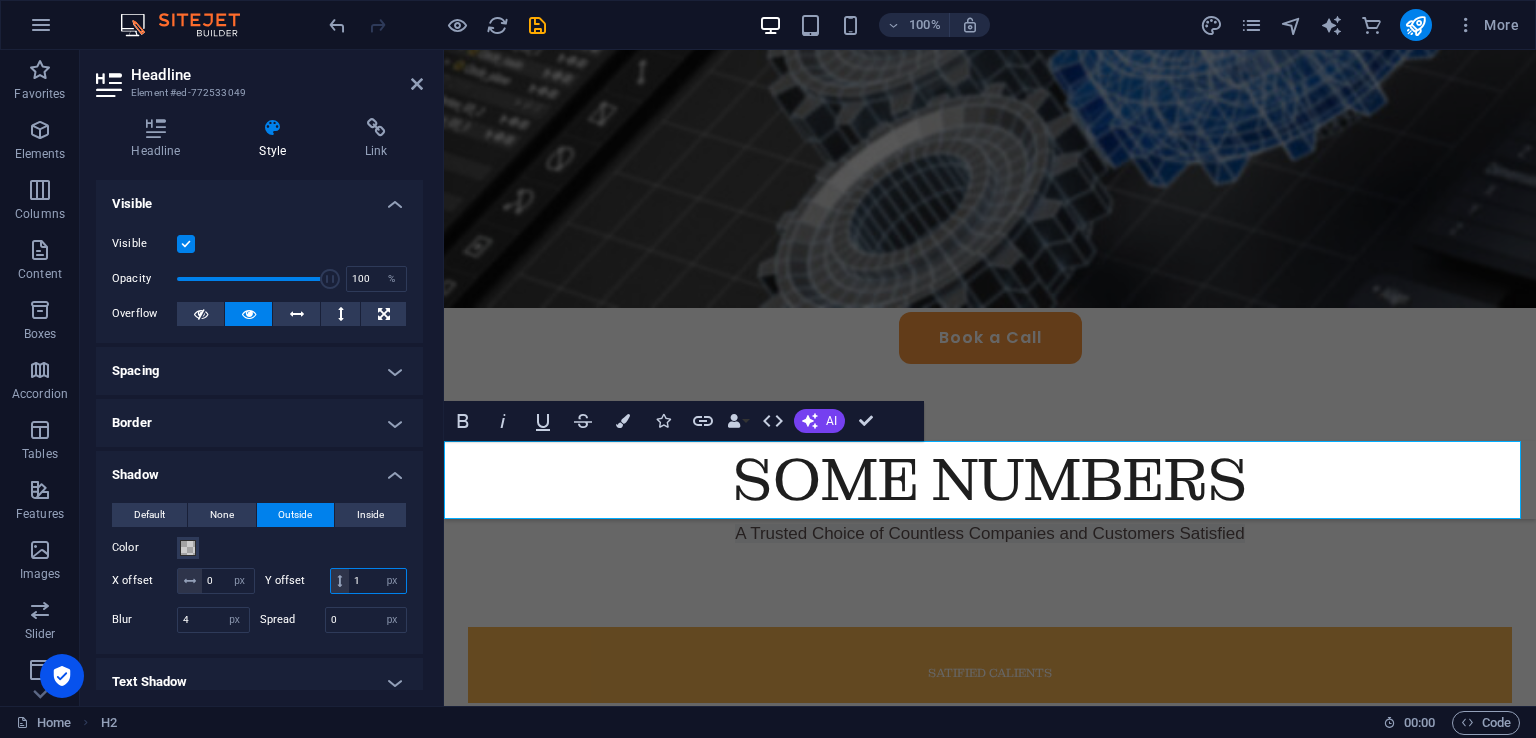 type on "0" 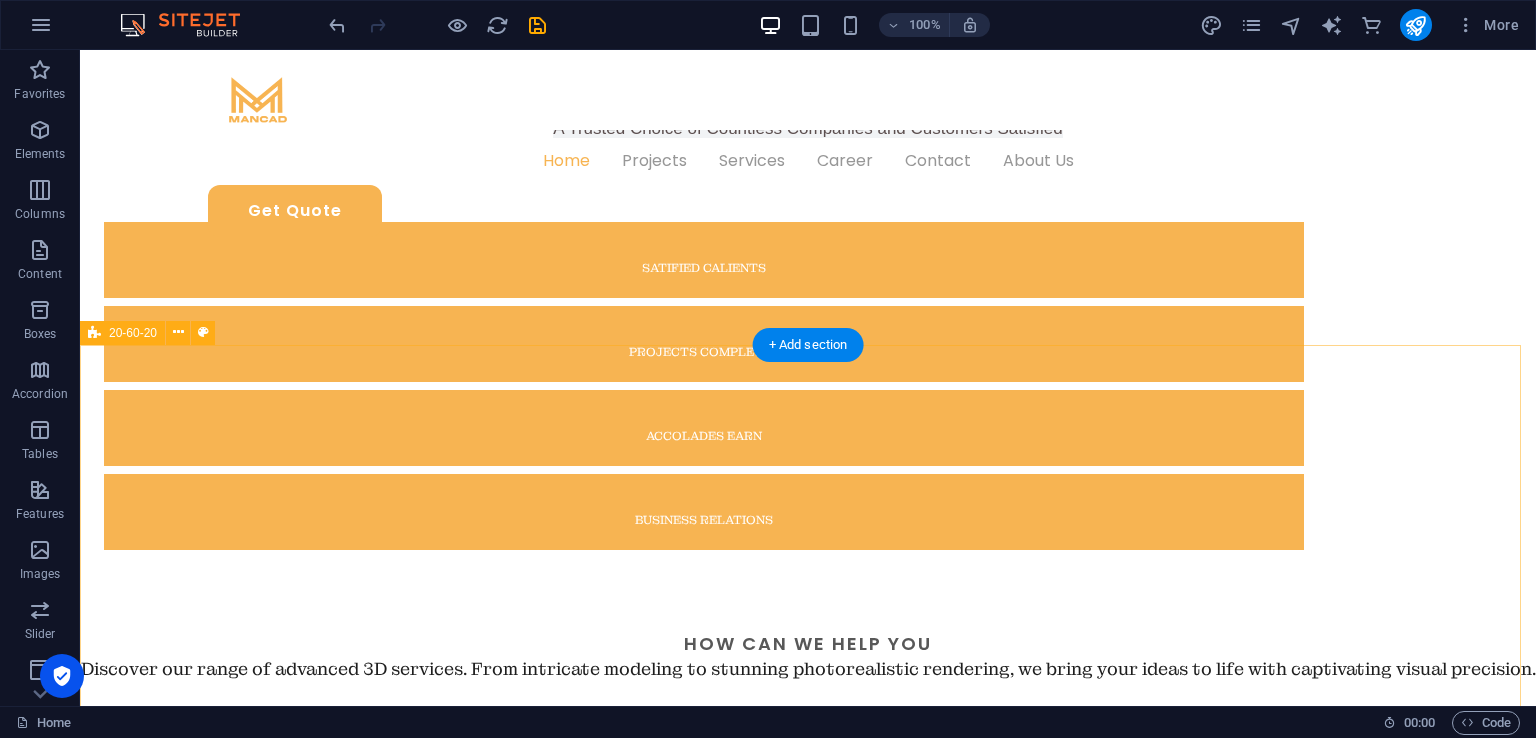 scroll, scrollTop: 798, scrollLeft: 0, axis: vertical 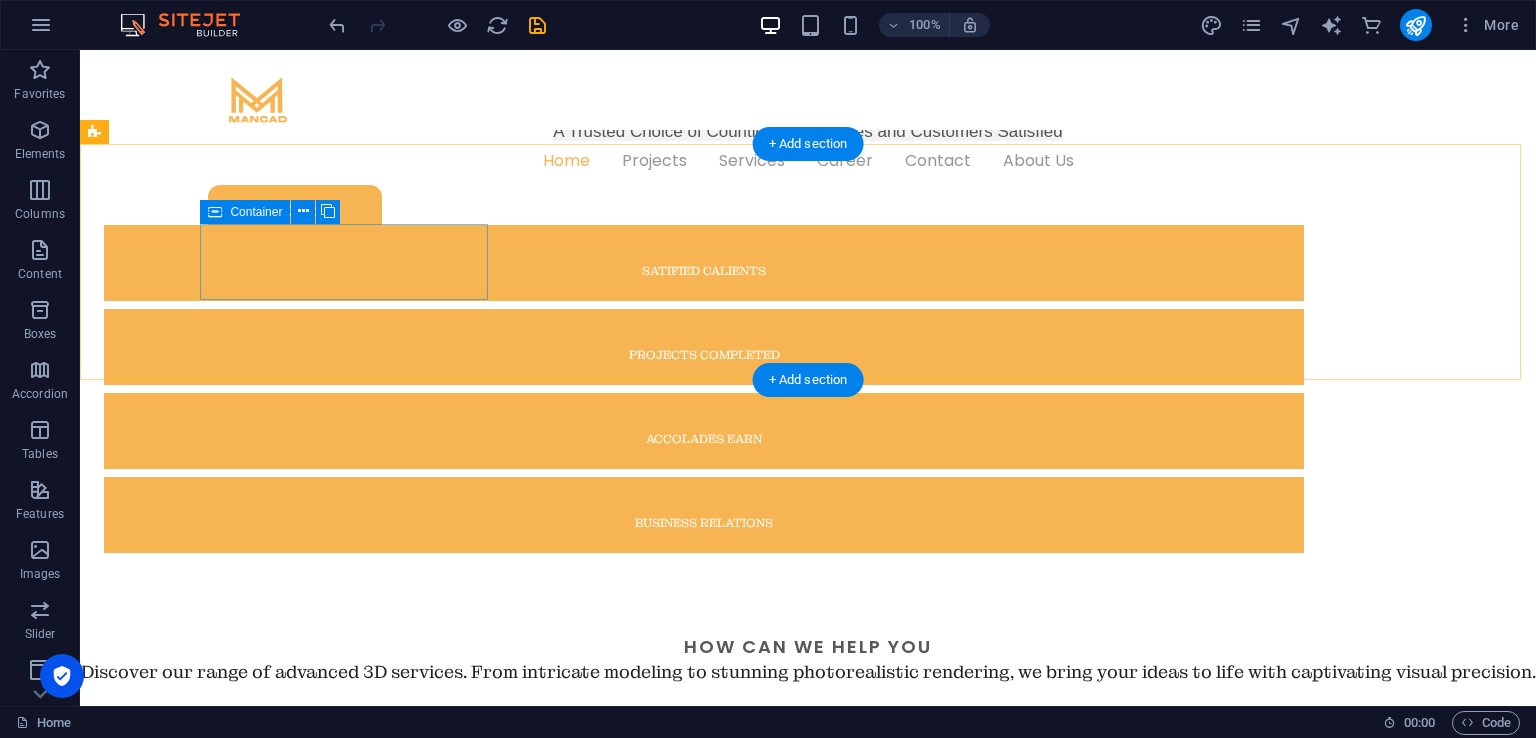 click on "satified calients" at bounding box center [704, 263] 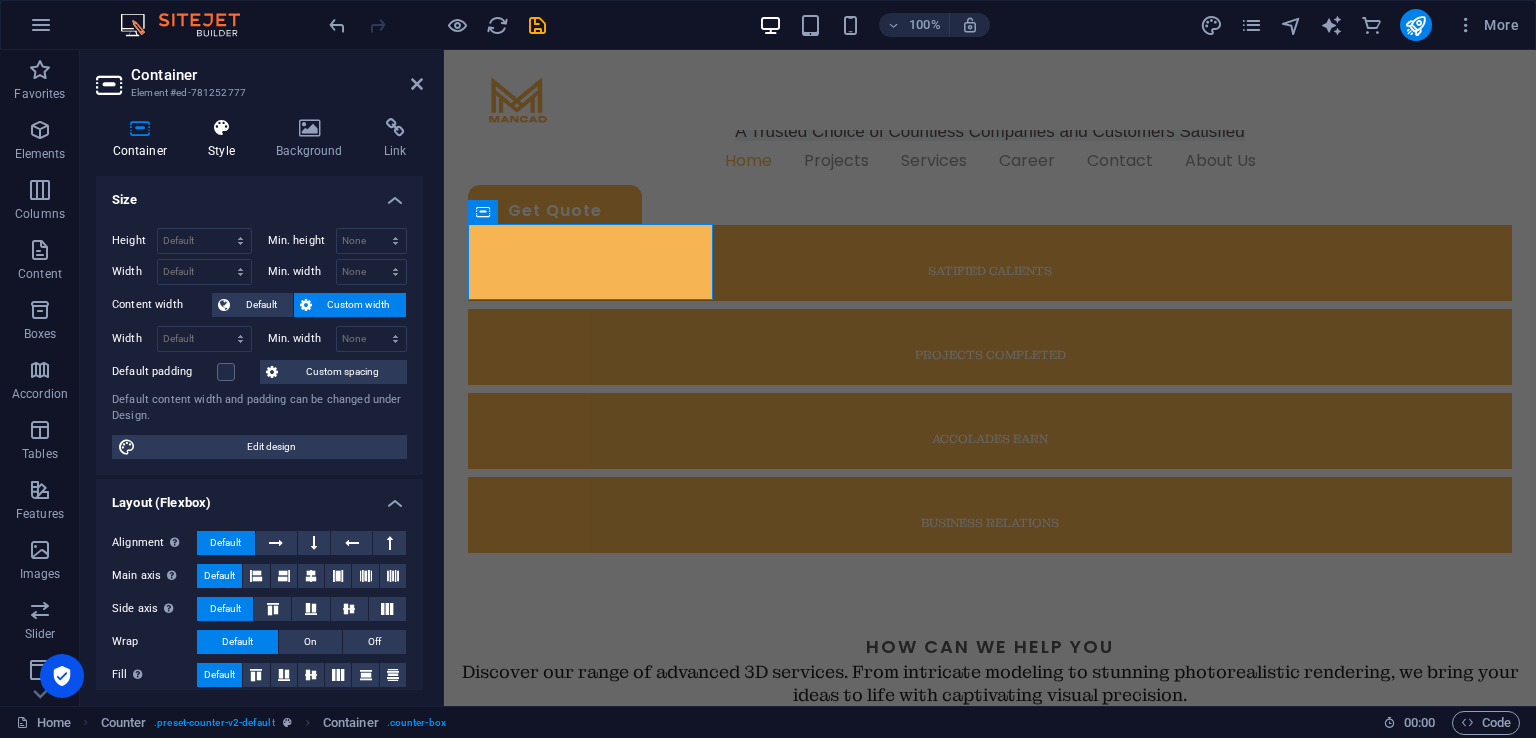 click at bounding box center [222, 128] 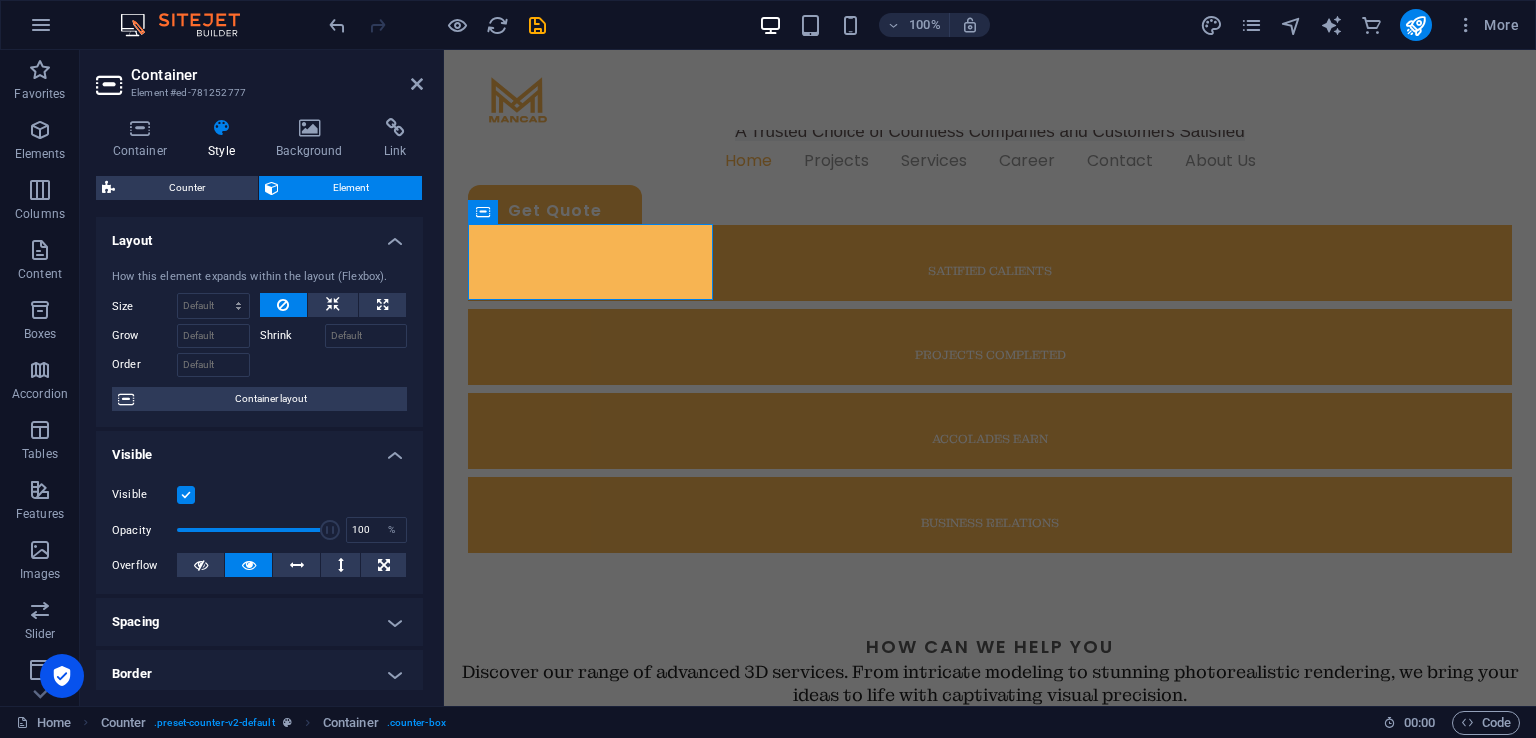 scroll, scrollTop: 100, scrollLeft: 0, axis: vertical 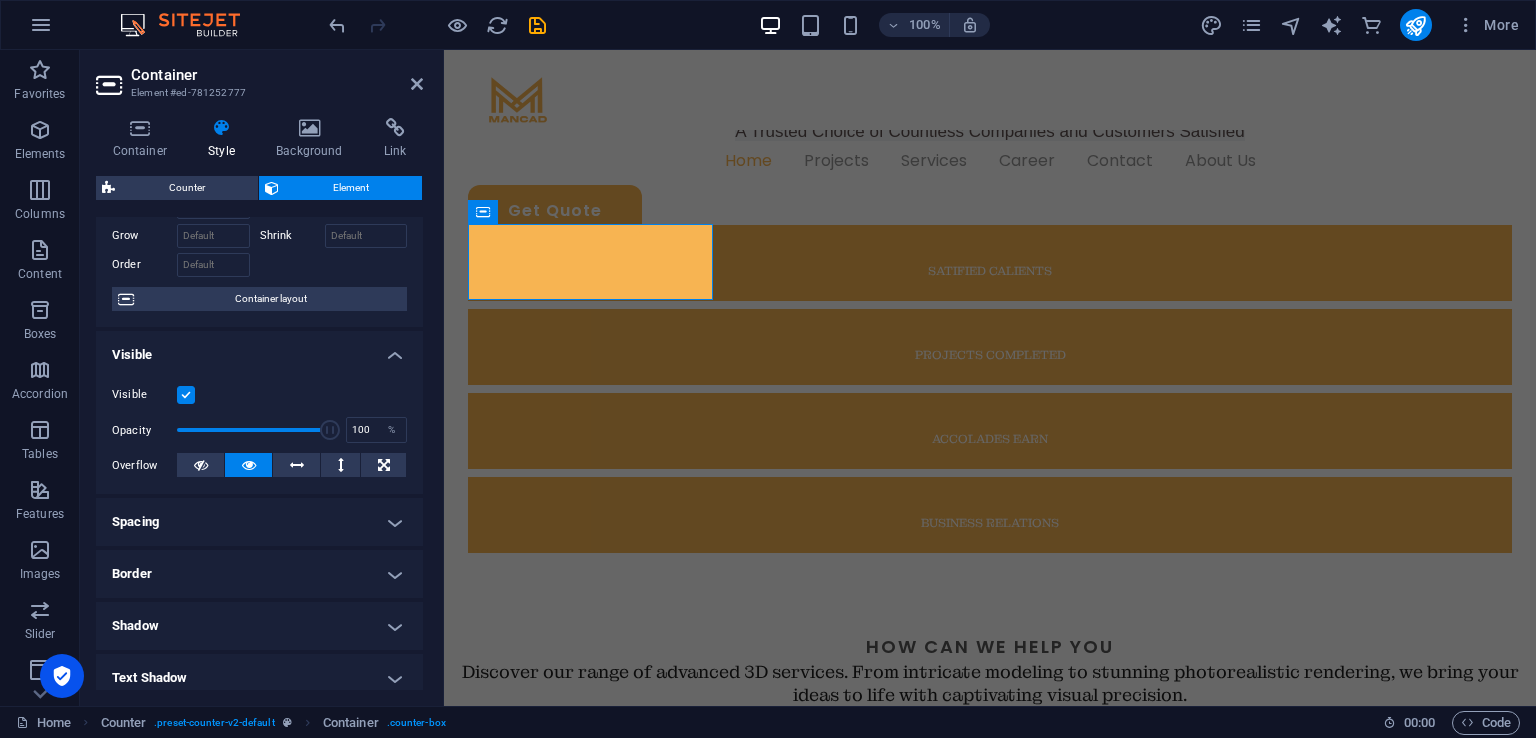 click on "Shadow" at bounding box center (259, 626) 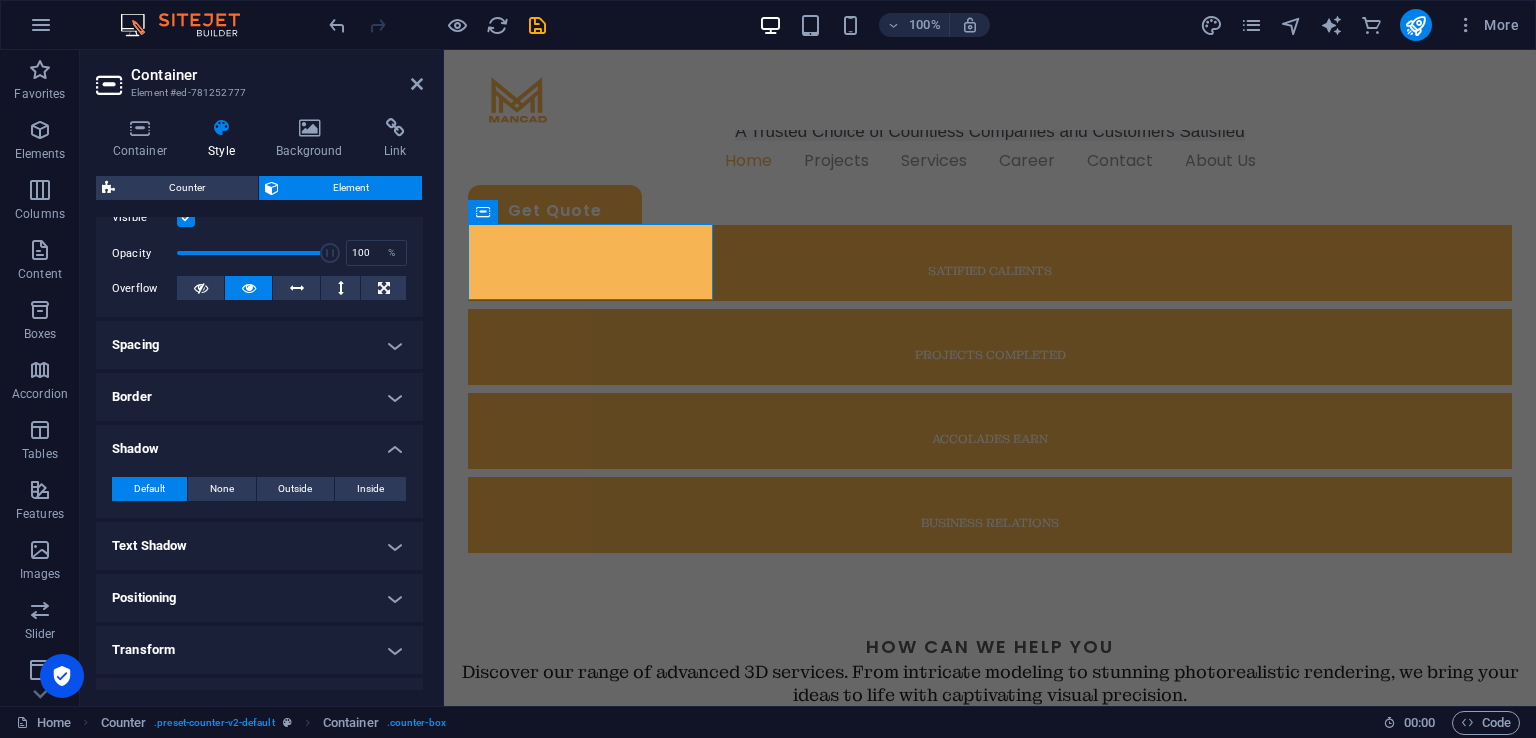 scroll, scrollTop: 300, scrollLeft: 0, axis: vertical 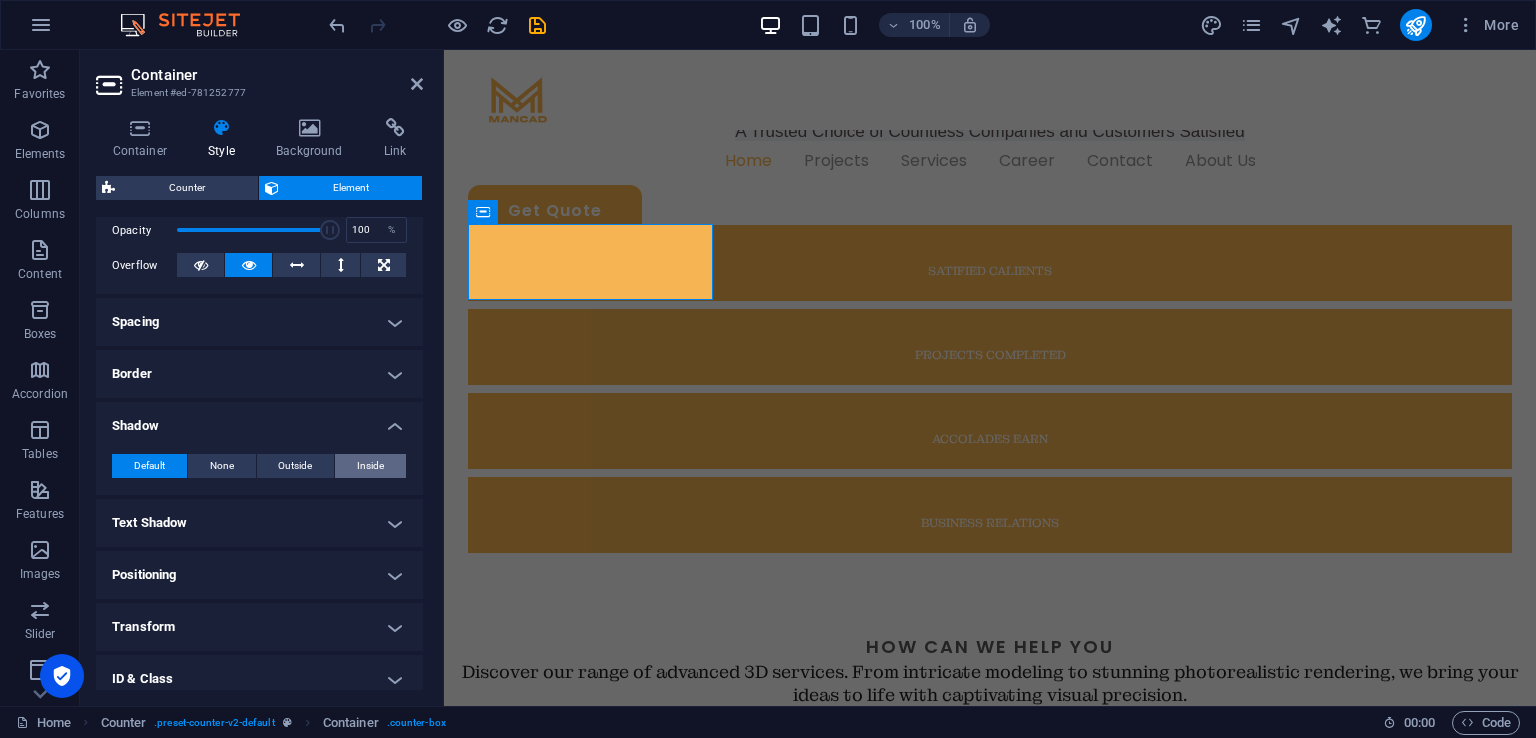 click on "Inside" at bounding box center (370, 466) 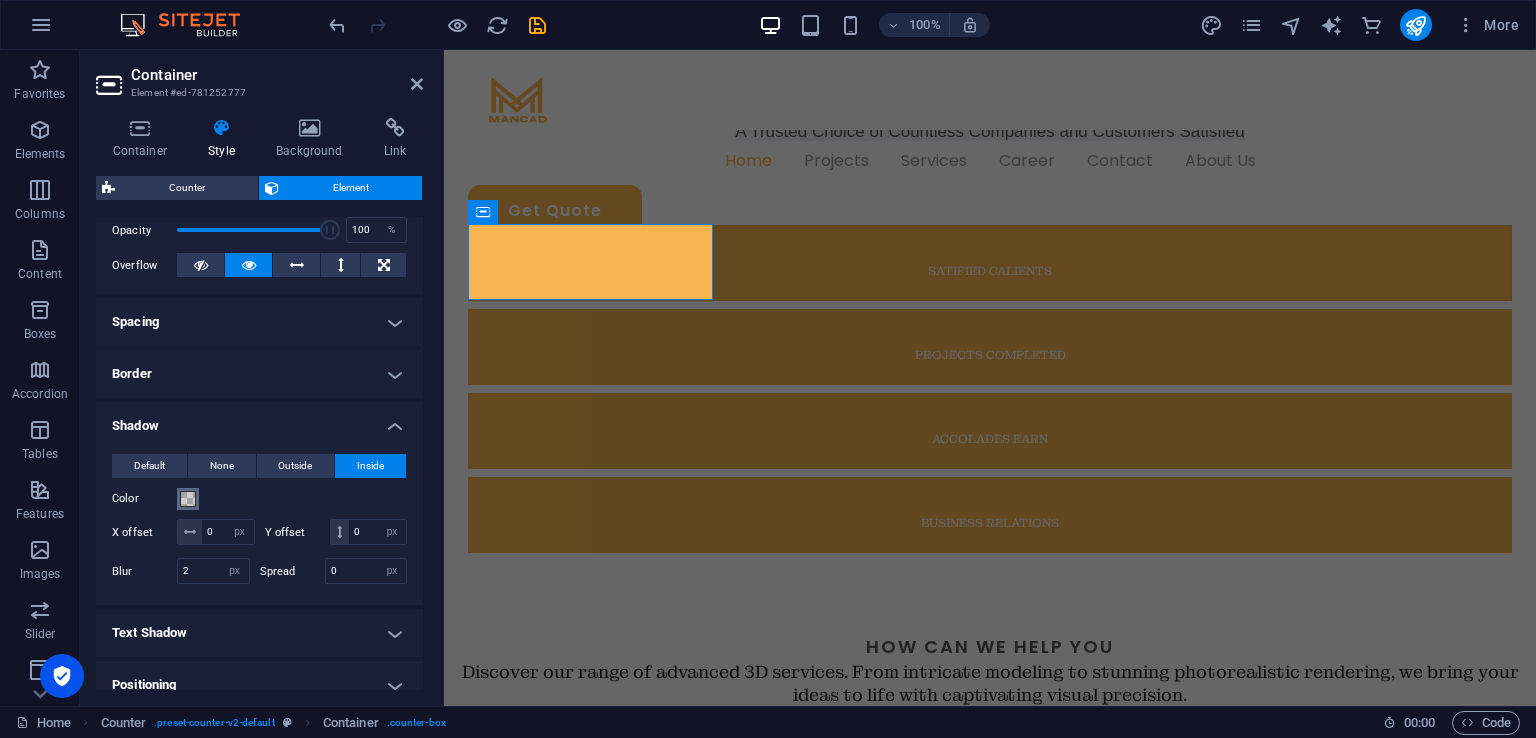 drag, startPoint x: 186, startPoint y: 501, endPoint x: 409, endPoint y: 484, distance: 223.64705 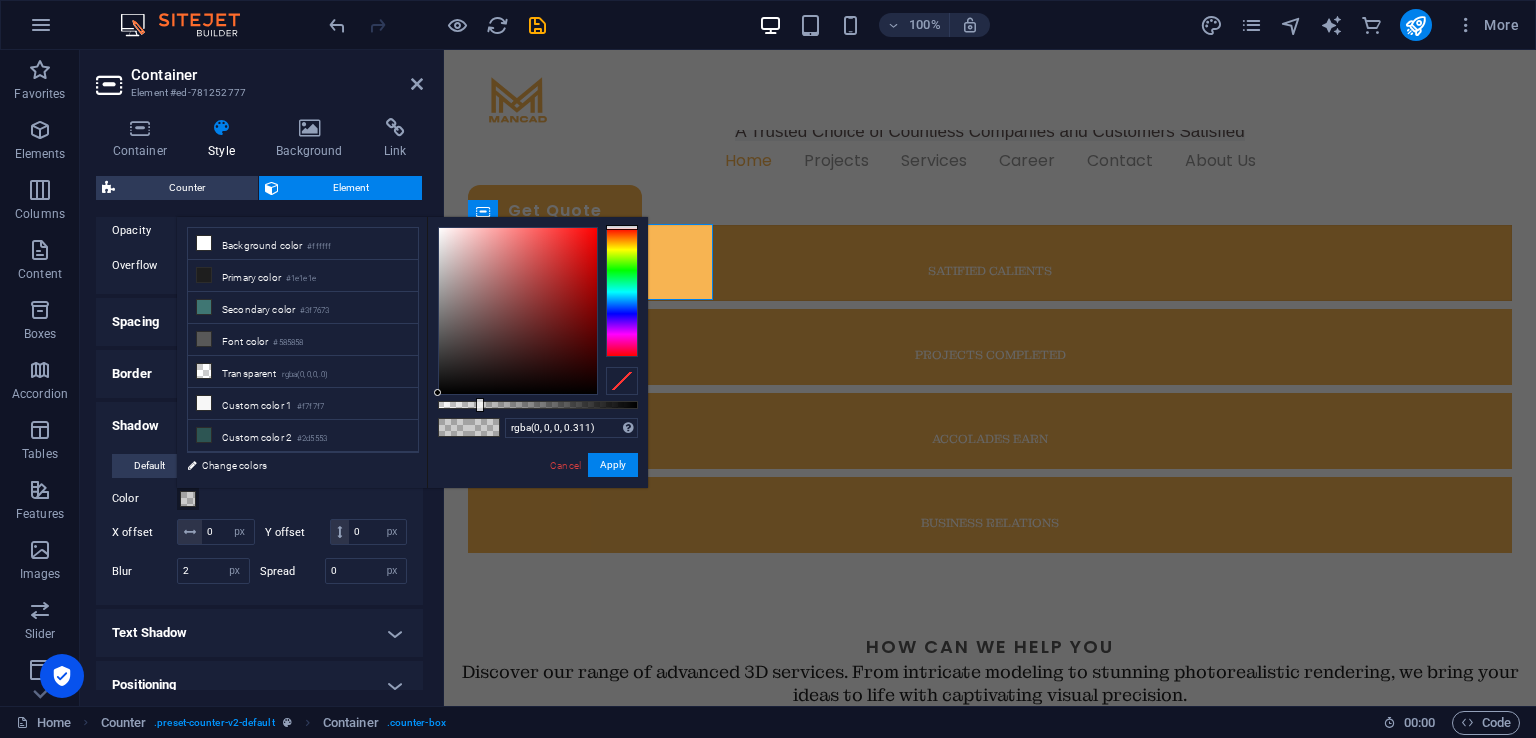 click at bounding box center (538, 405) 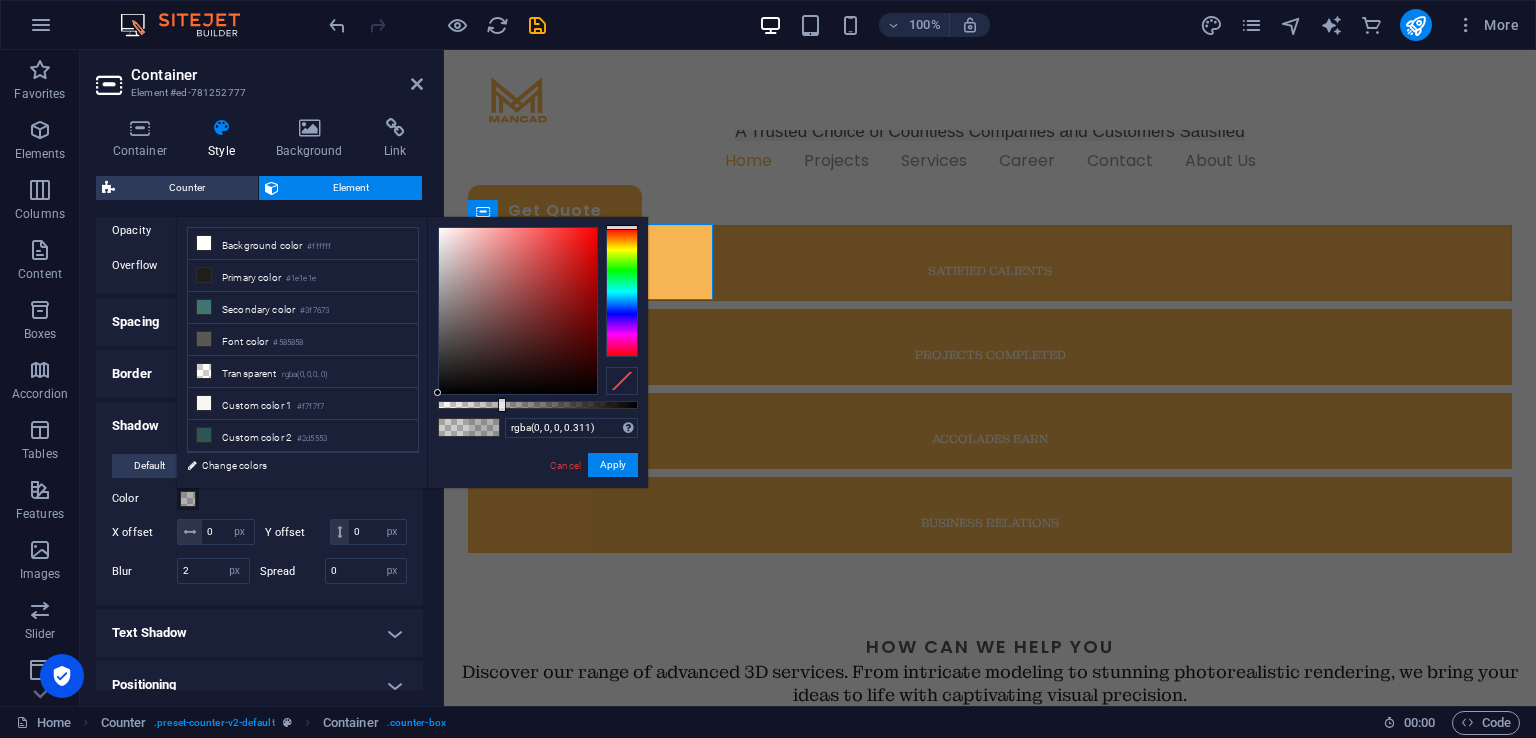 type on "rgba(0, 0, 0, 0.501)" 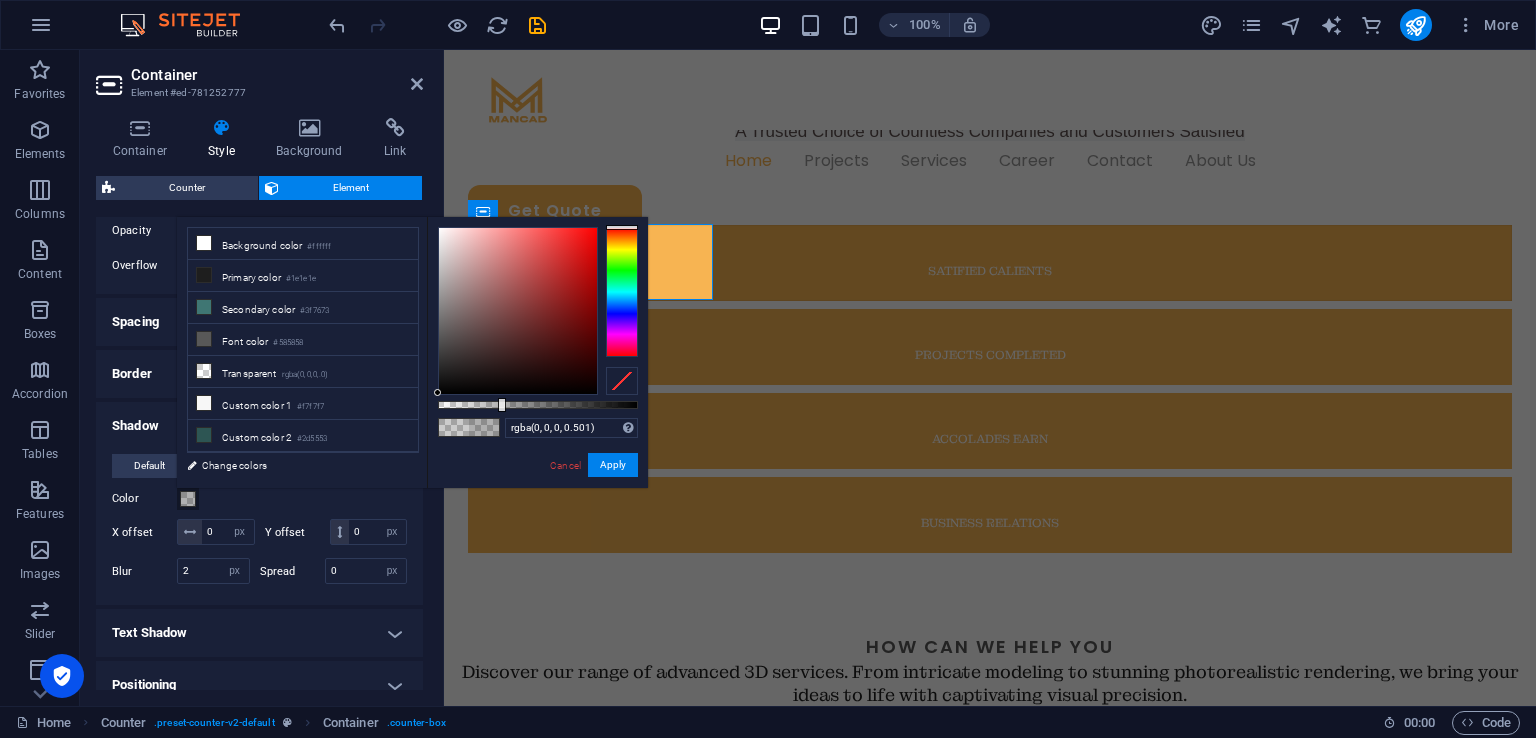 click at bounding box center (538, 405) 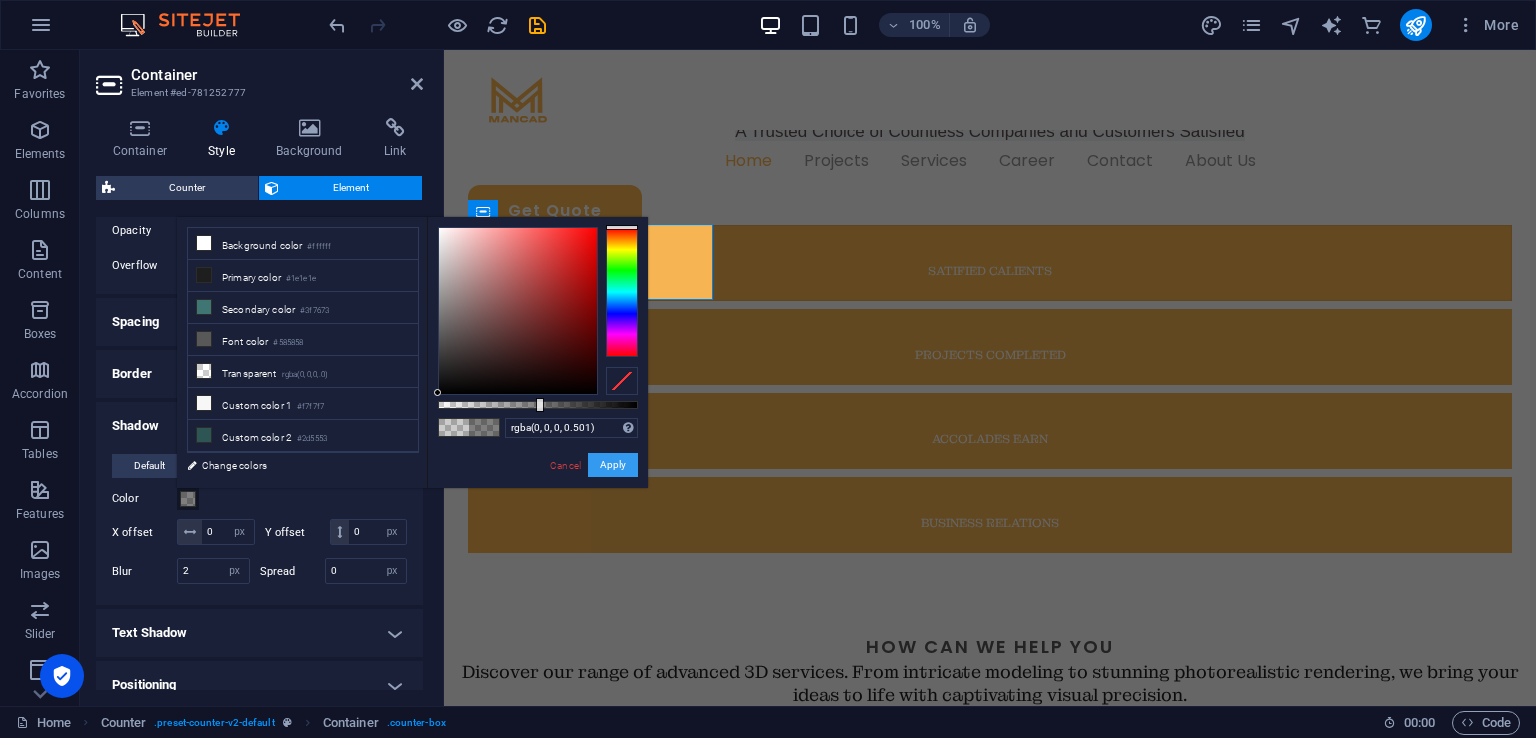 click on "Apply" at bounding box center [613, 465] 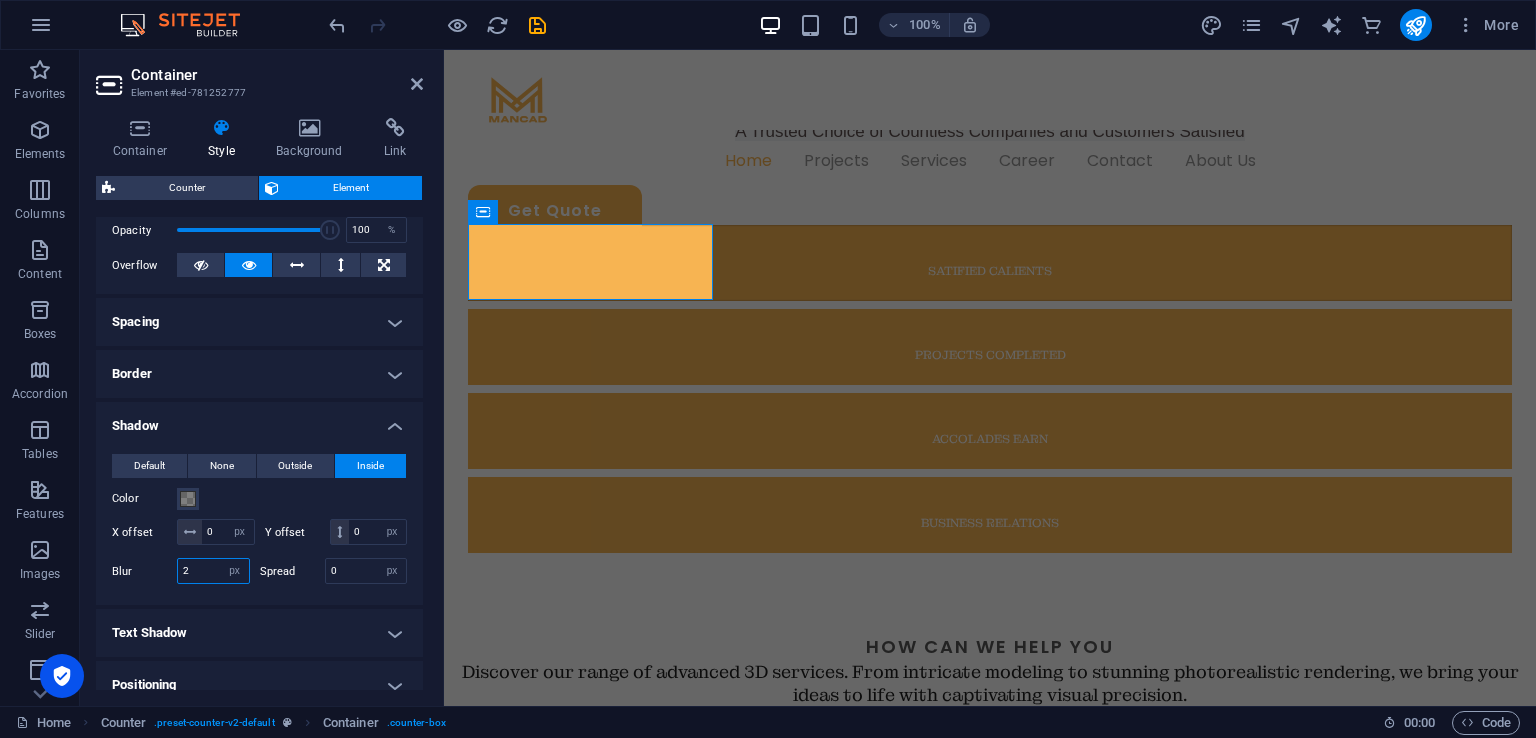 click on "2" at bounding box center [213, 571] 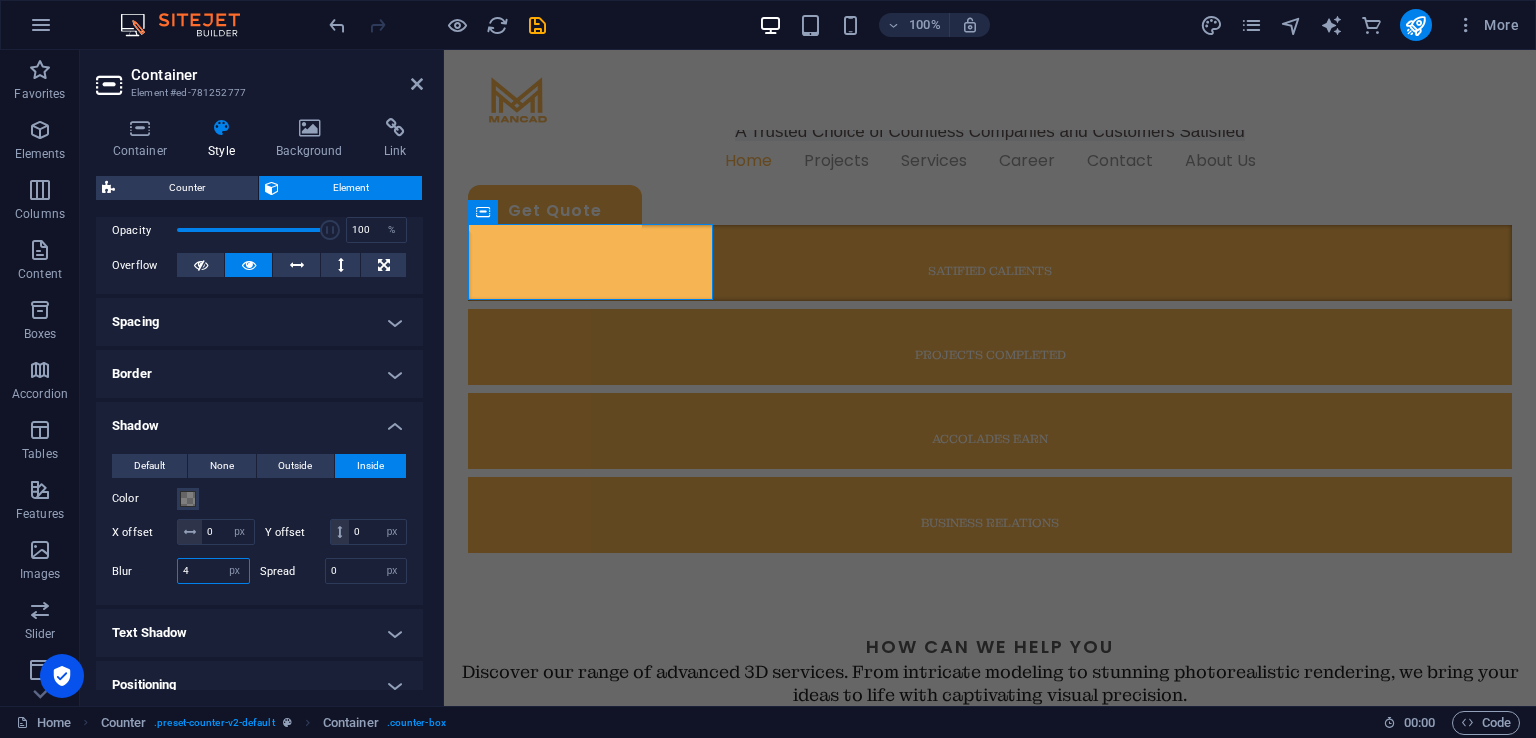 type on "4" 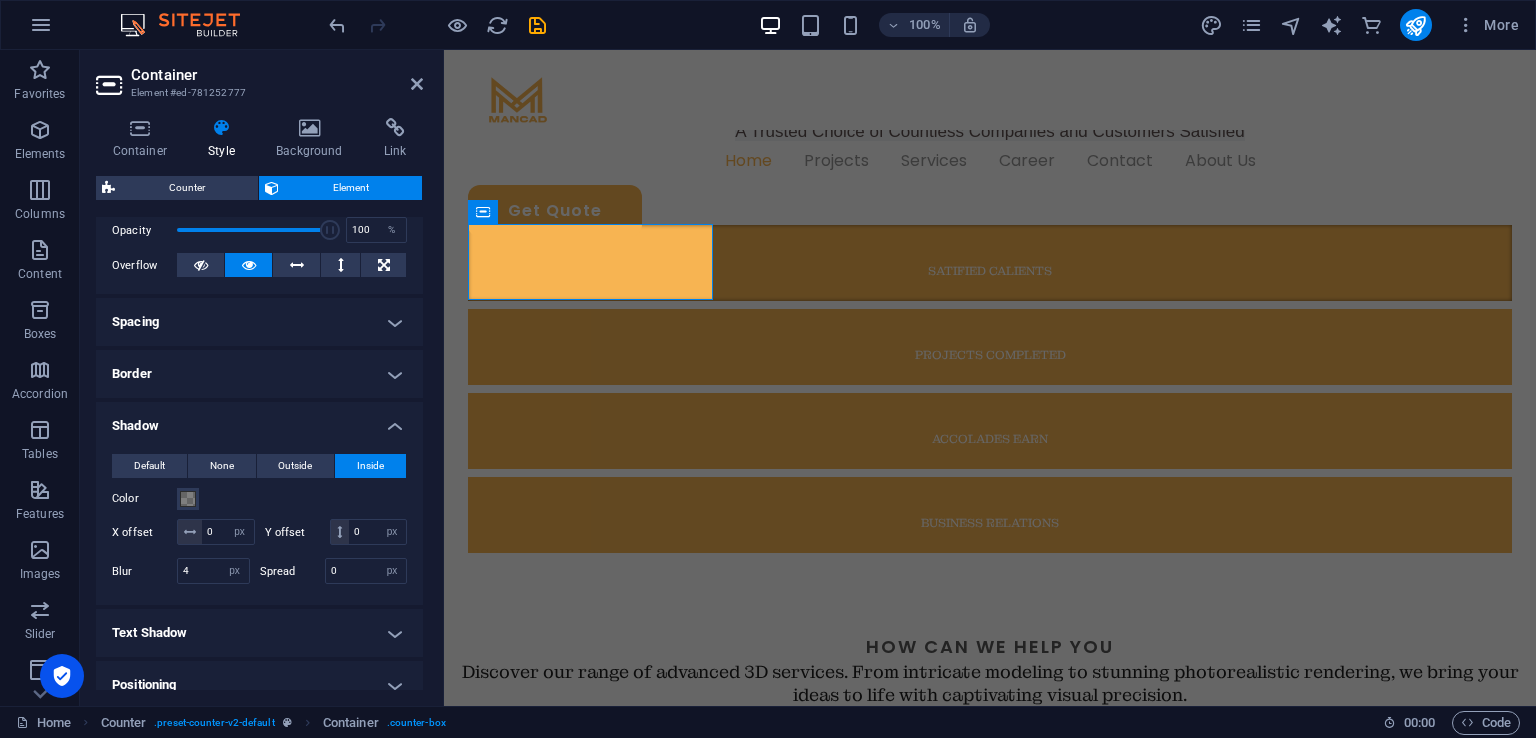 click on "Container" at bounding box center [277, 75] 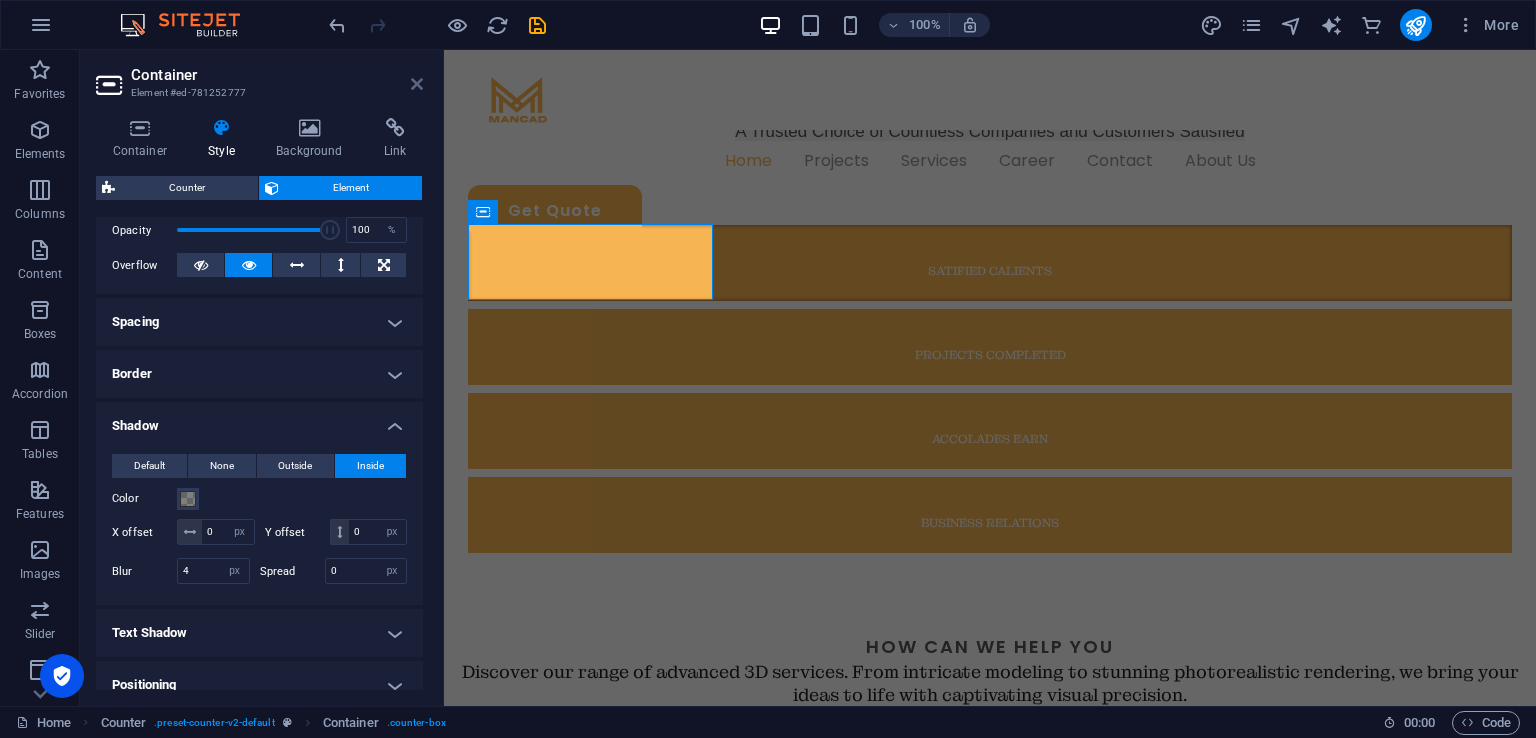 click at bounding box center (417, 84) 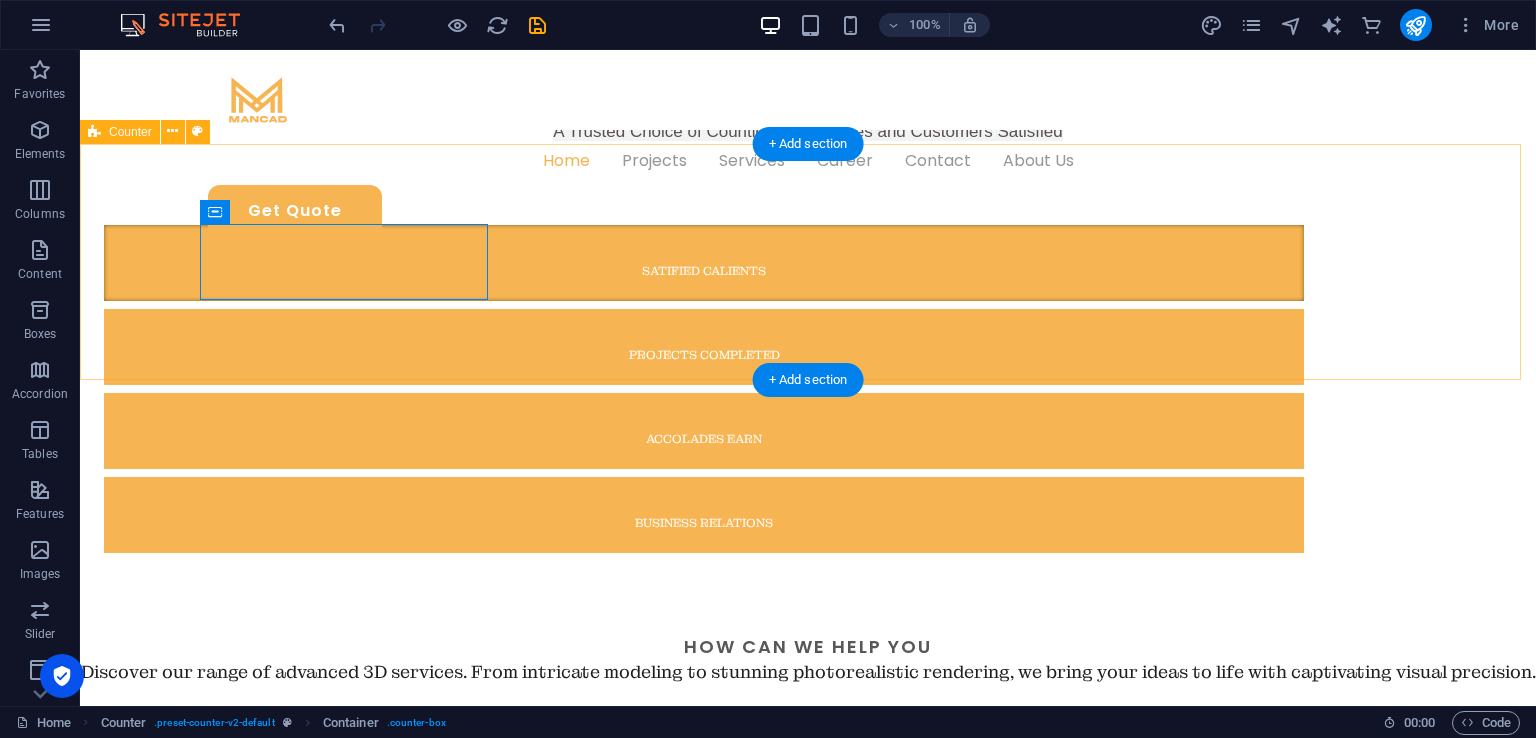 click on "satified calients Projects Completed Accolades earn business relations" at bounding box center [808, 389] 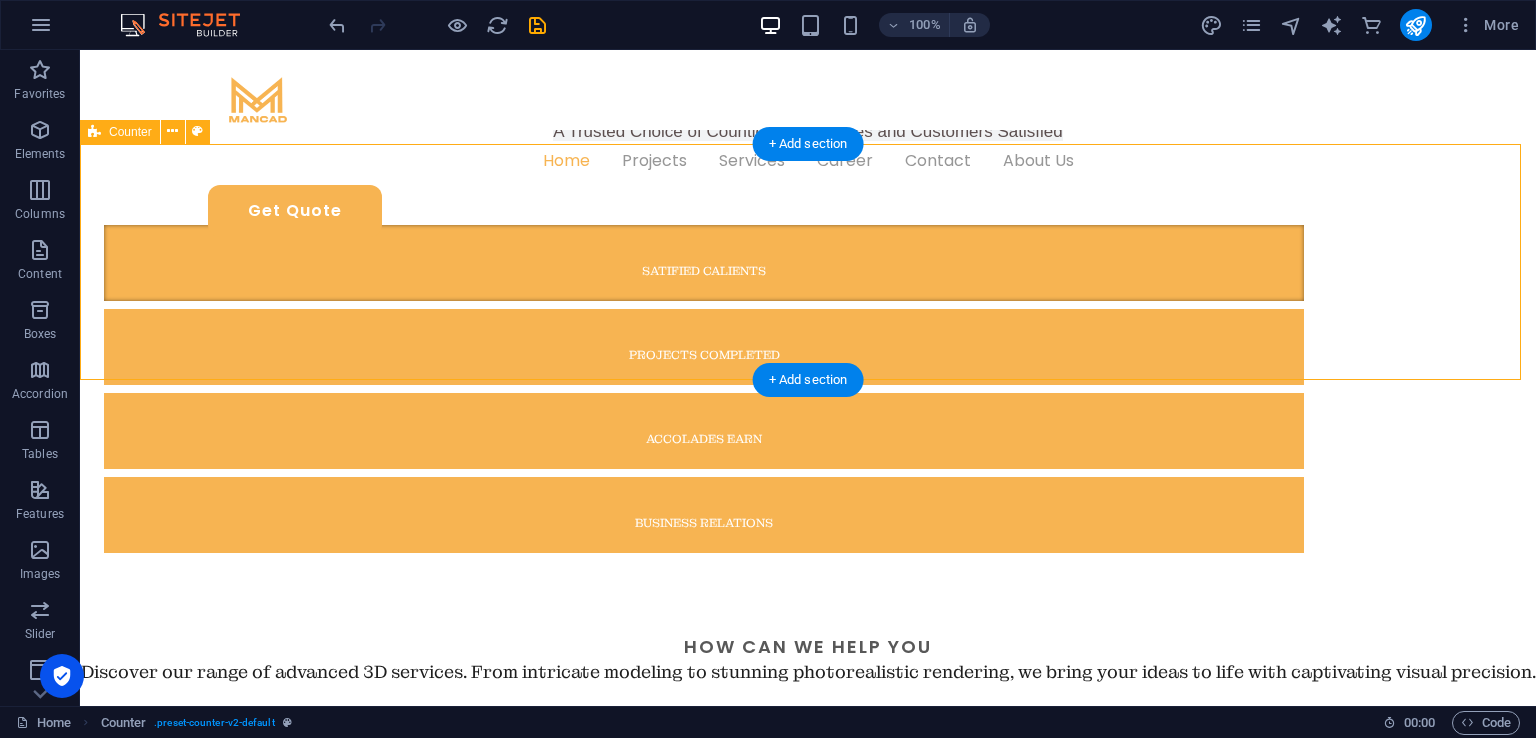 click on "satified calients Projects Completed Accolades earn business relations" at bounding box center (808, 389) 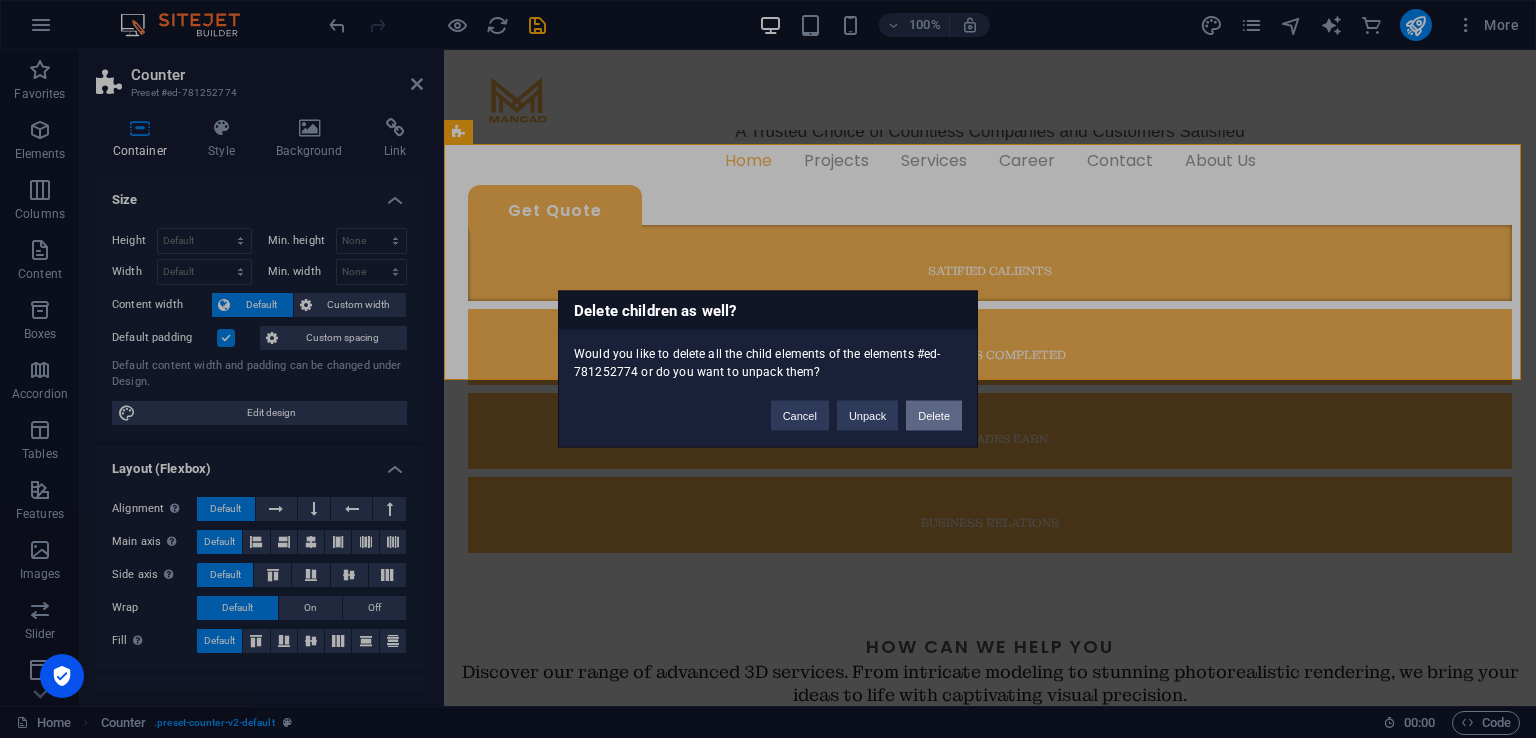 click on "Delete" at bounding box center [934, 416] 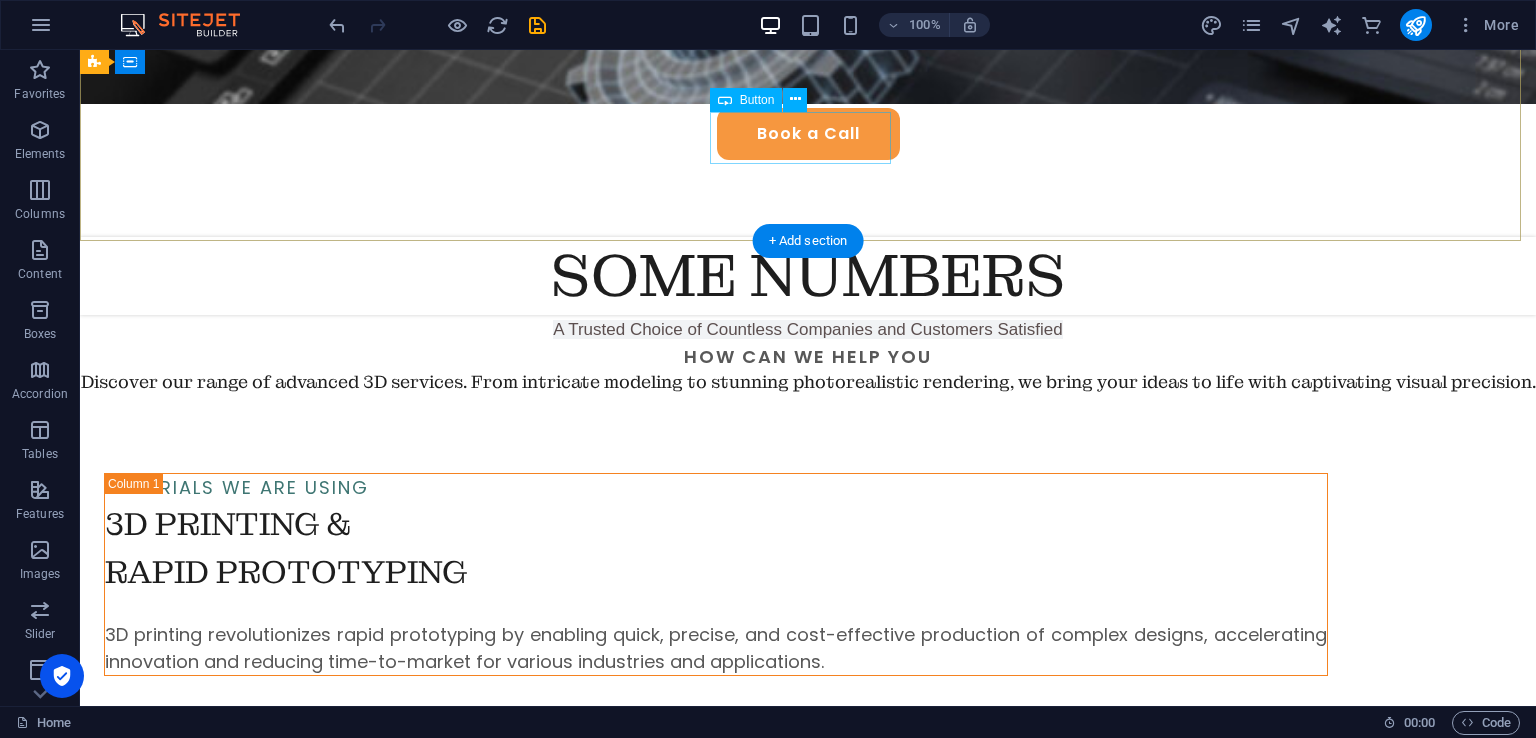 scroll, scrollTop: 598, scrollLeft: 0, axis: vertical 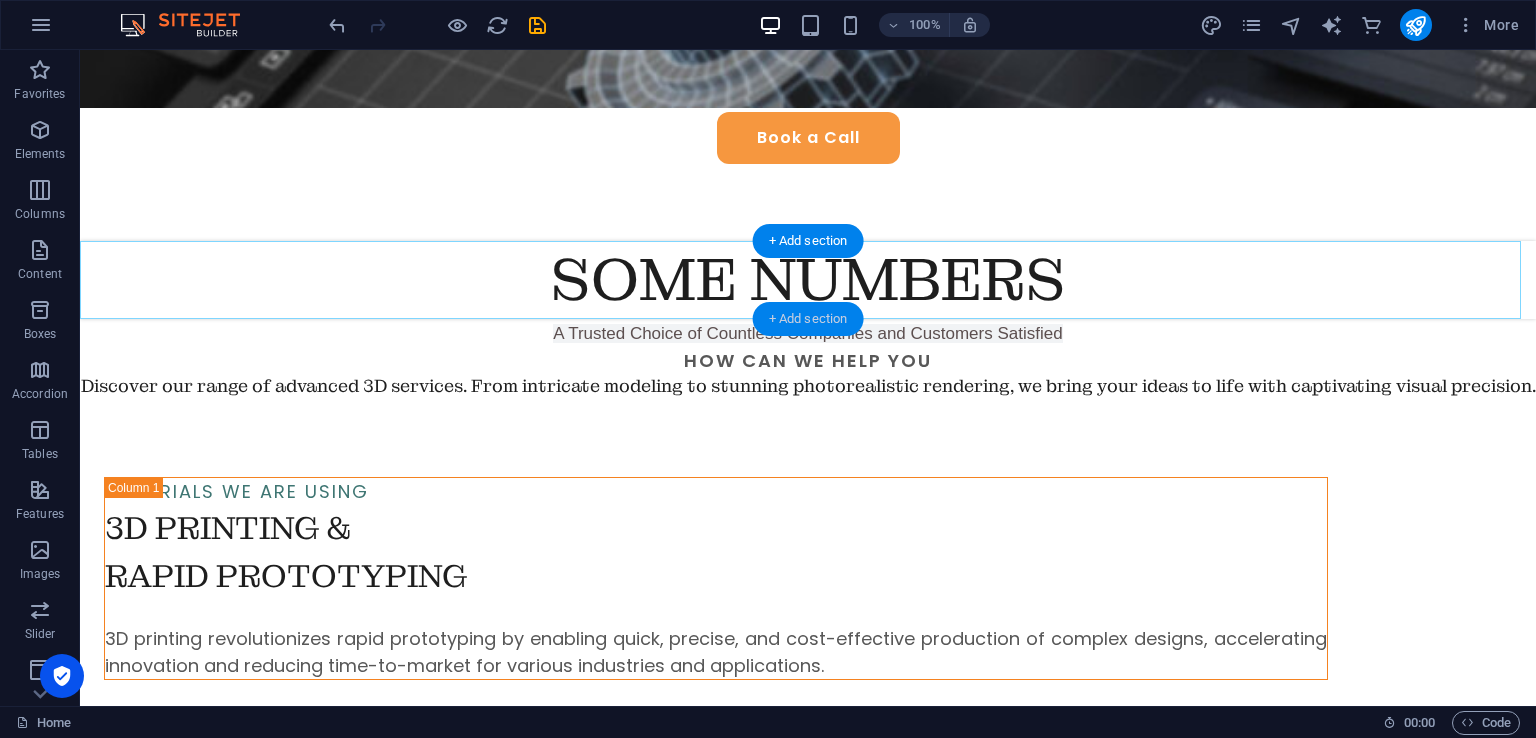 click on "+ Add section" at bounding box center (808, 319) 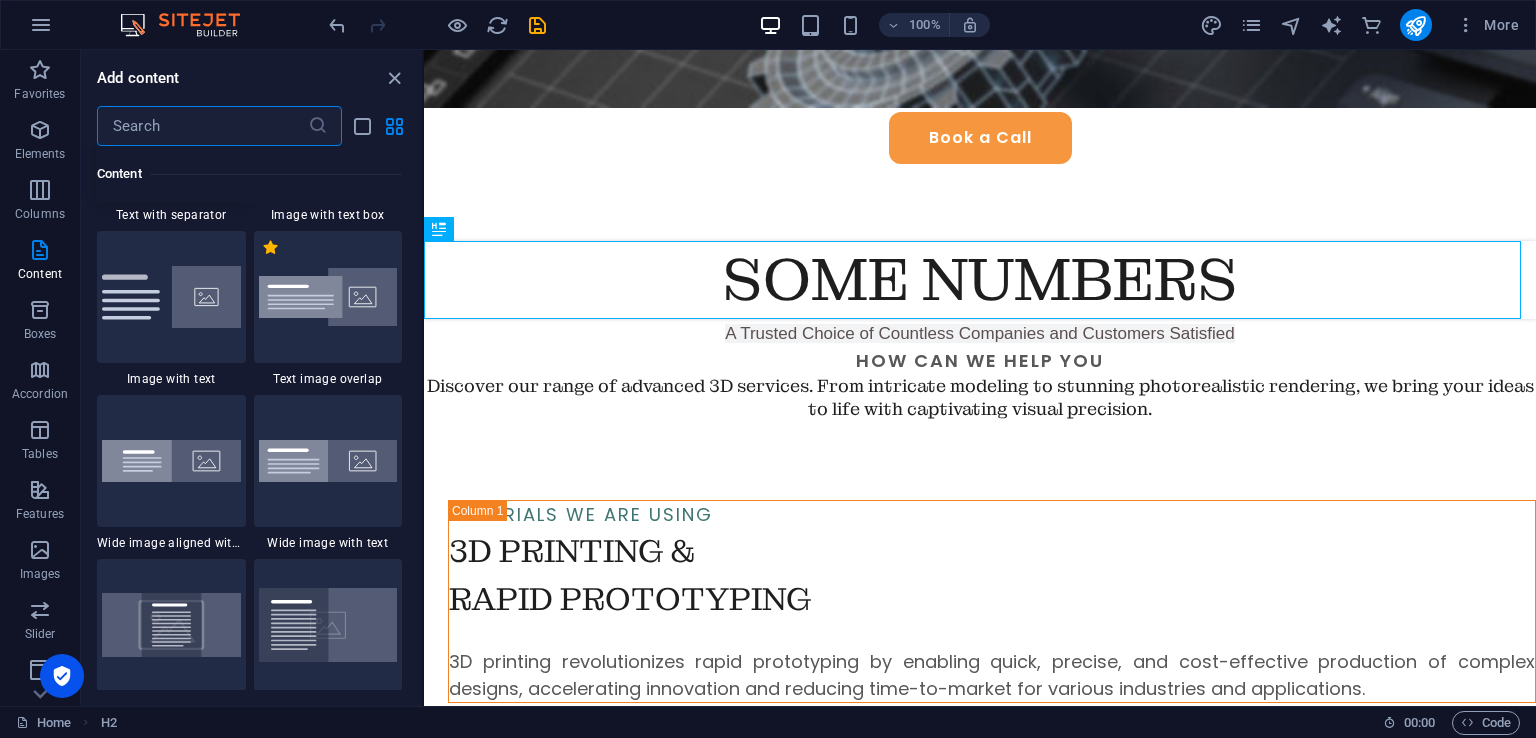 scroll, scrollTop: 4491, scrollLeft: 0, axis: vertical 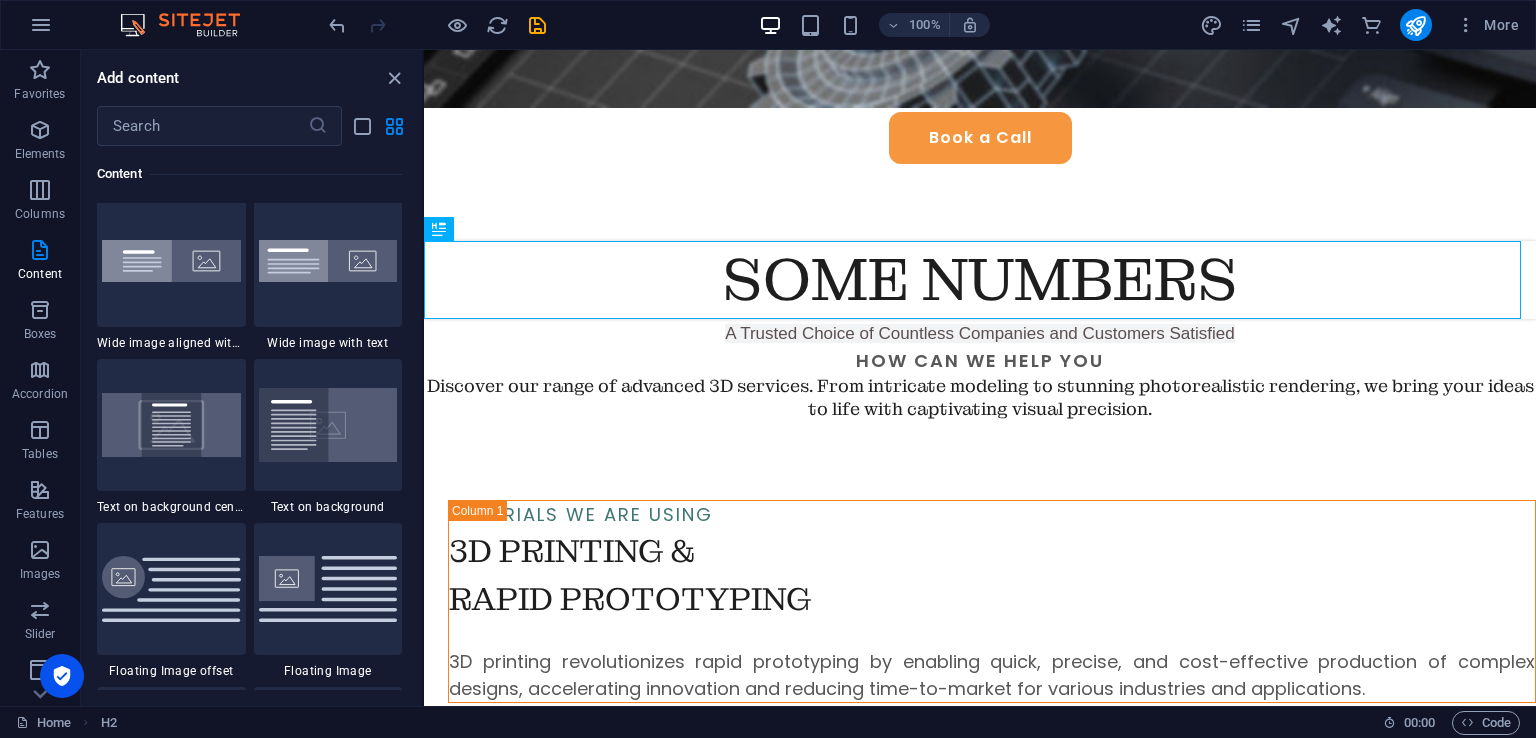drag, startPoint x: 30, startPoint y: 88, endPoint x: 143, endPoint y: 71, distance: 114.27161 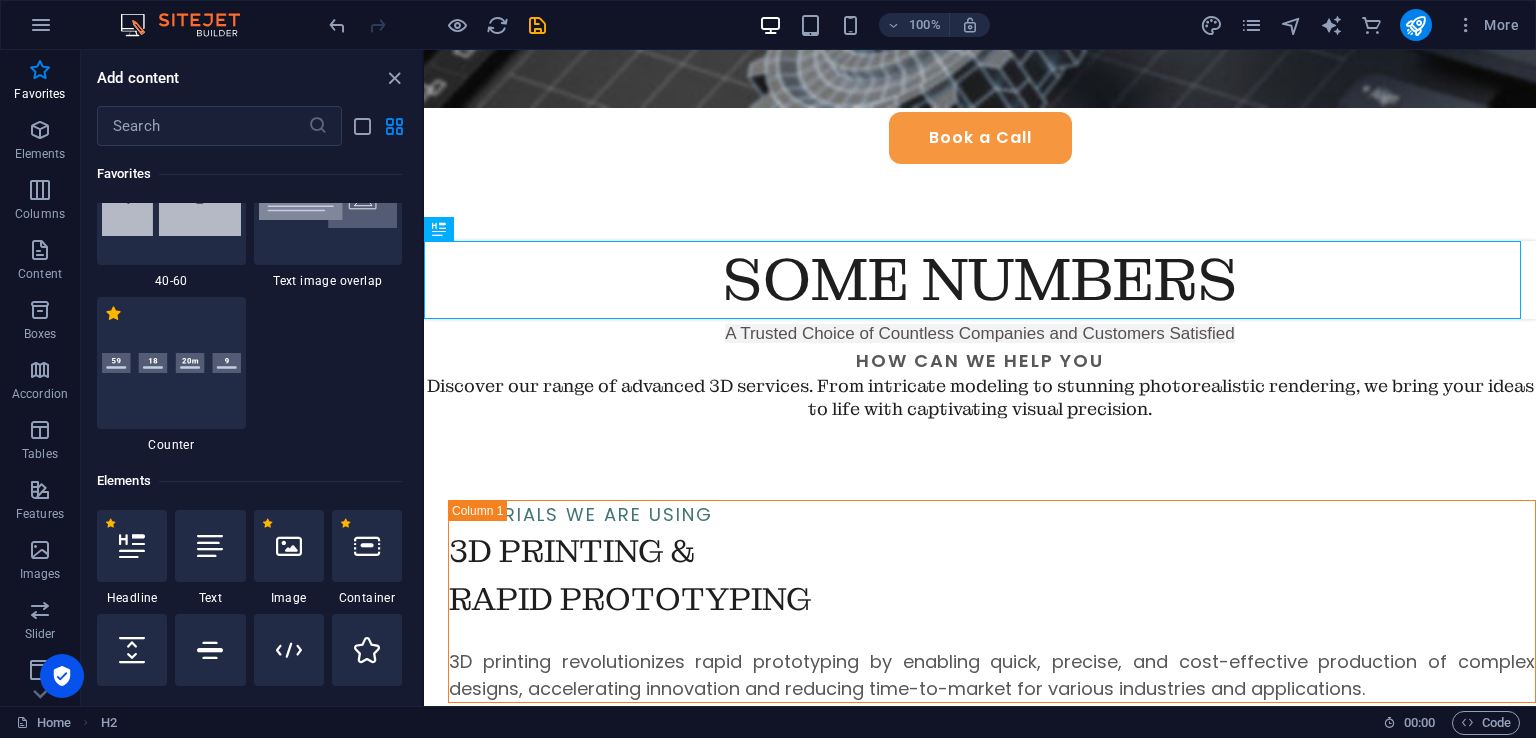 scroll, scrollTop: 400, scrollLeft: 0, axis: vertical 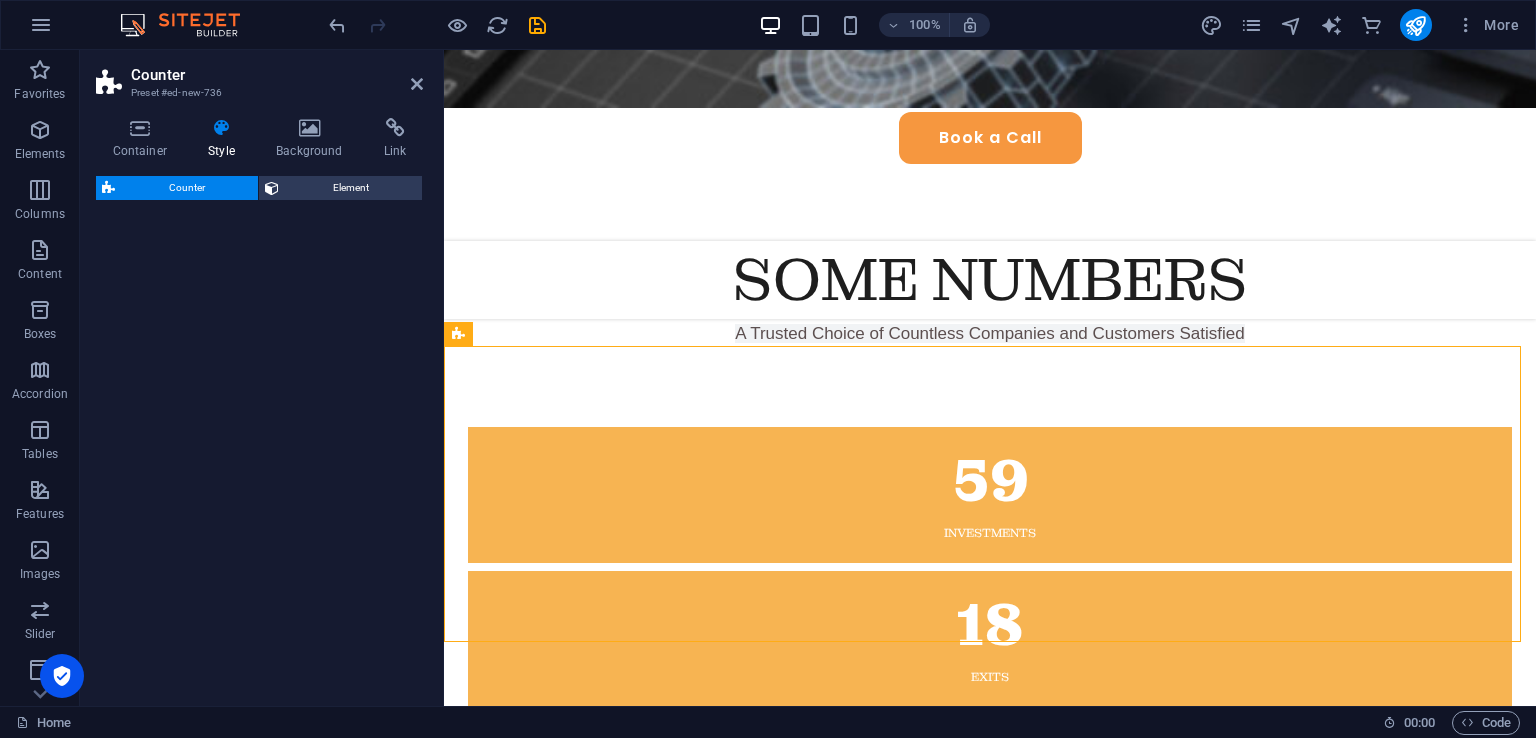 select on "rem" 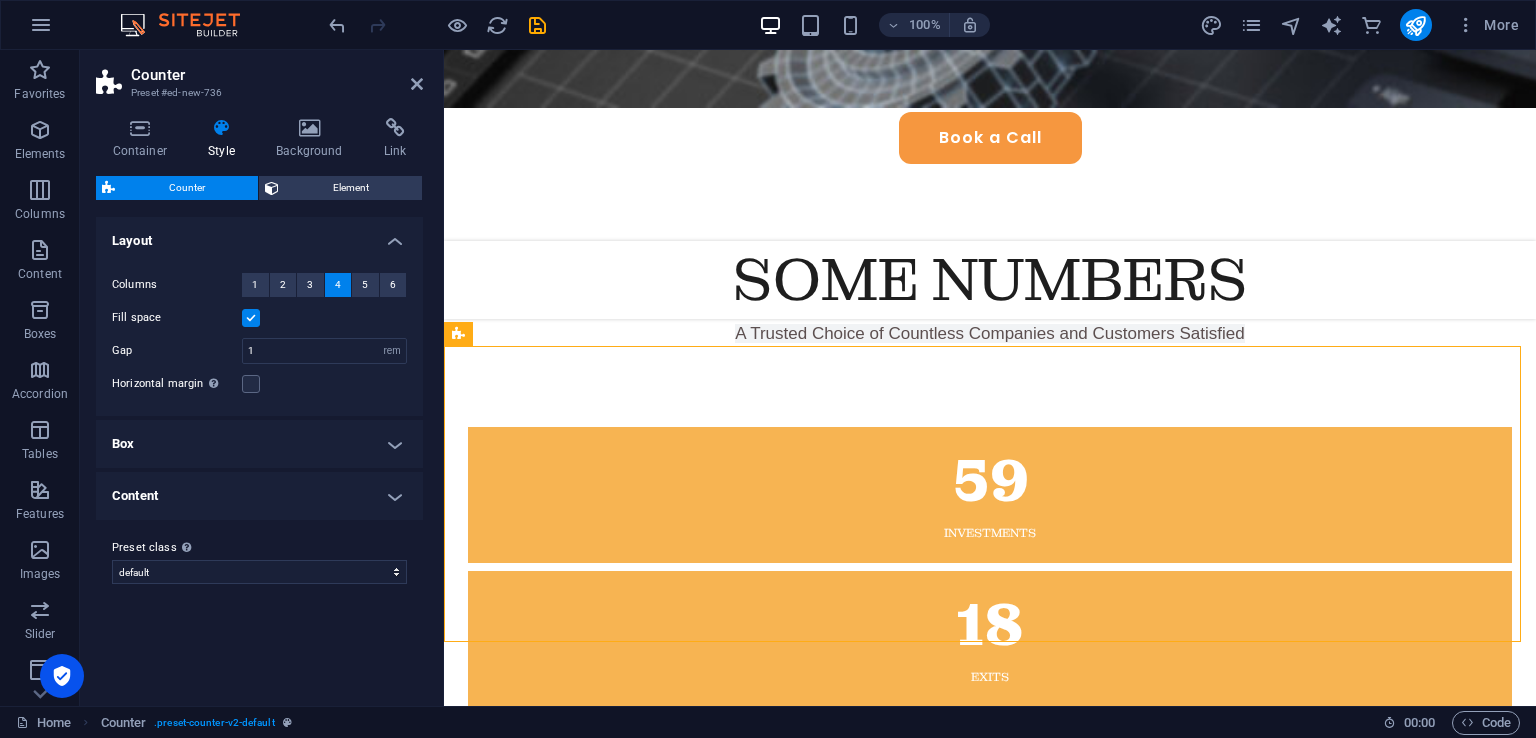 click on "Box" at bounding box center (259, 444) 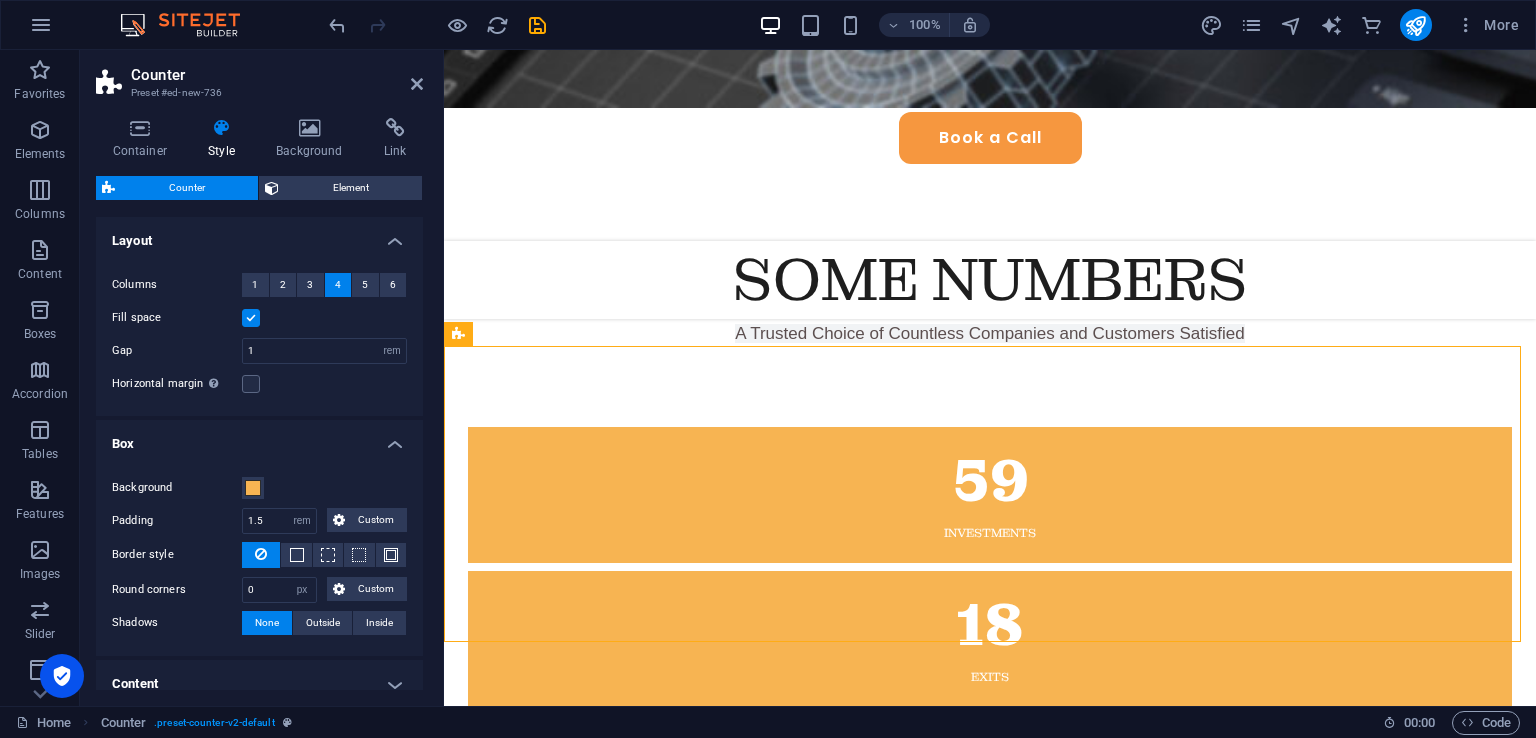 scroll, scrollTop: 96, scrollLeft: 0, axis: vertical 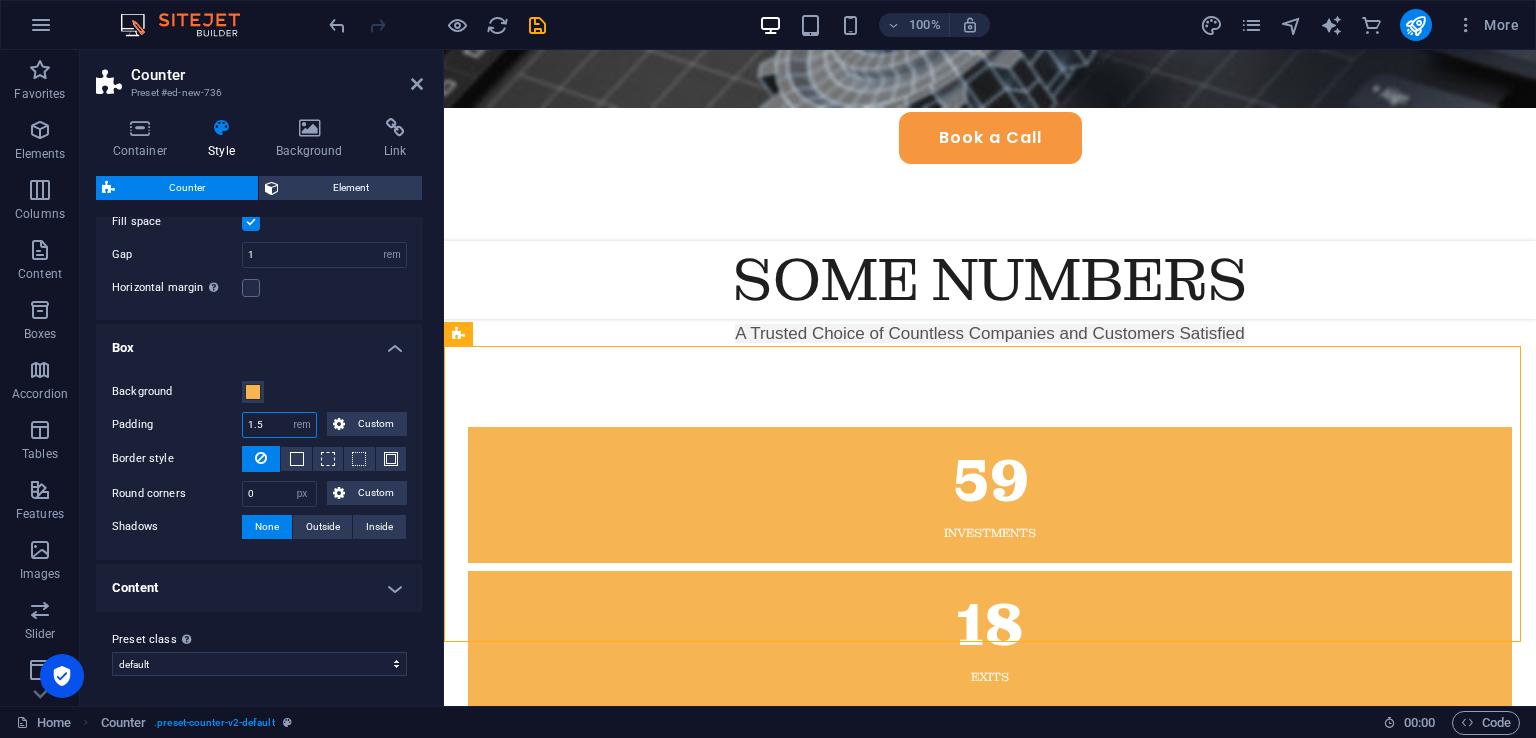 click on "1.5" at bounding box center [279, 425] 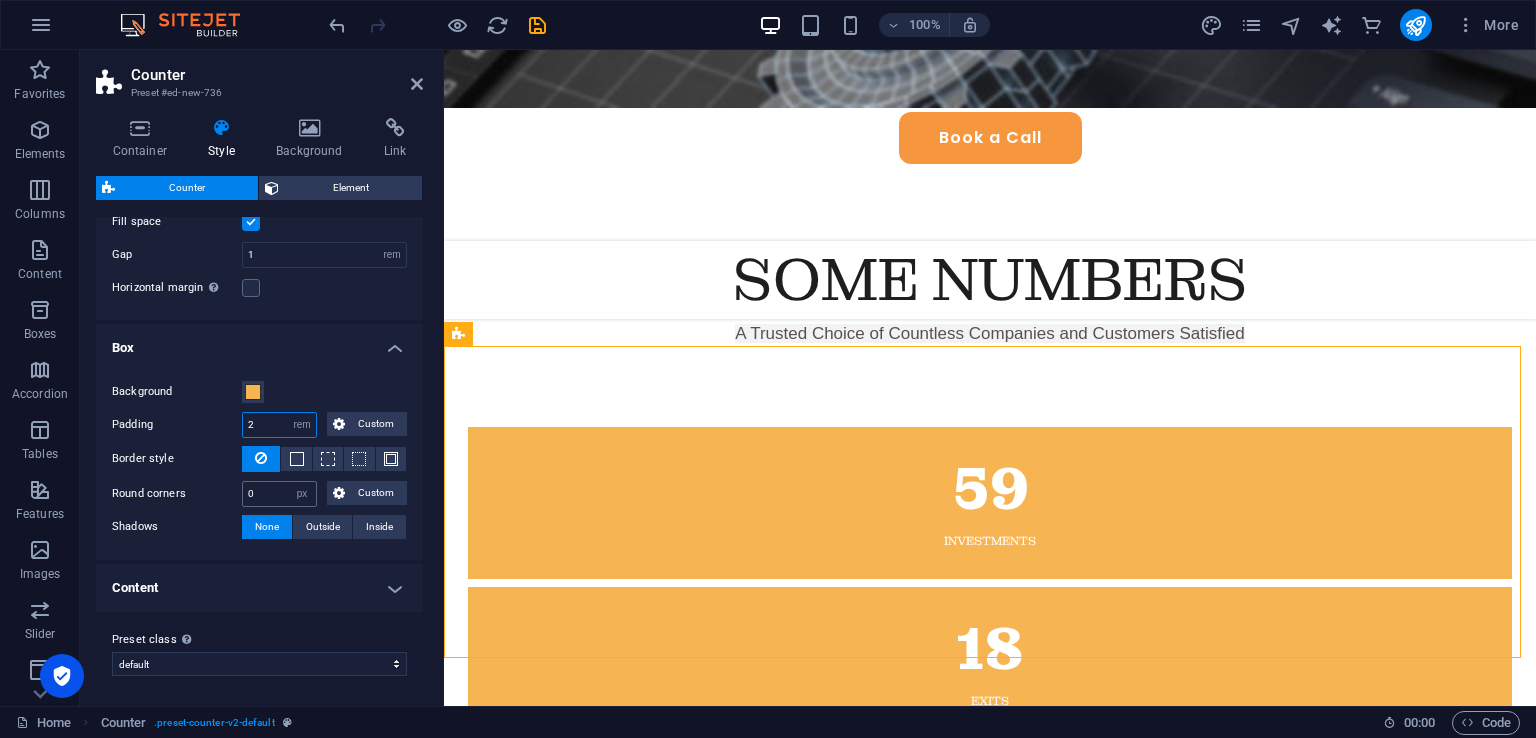type on "2" 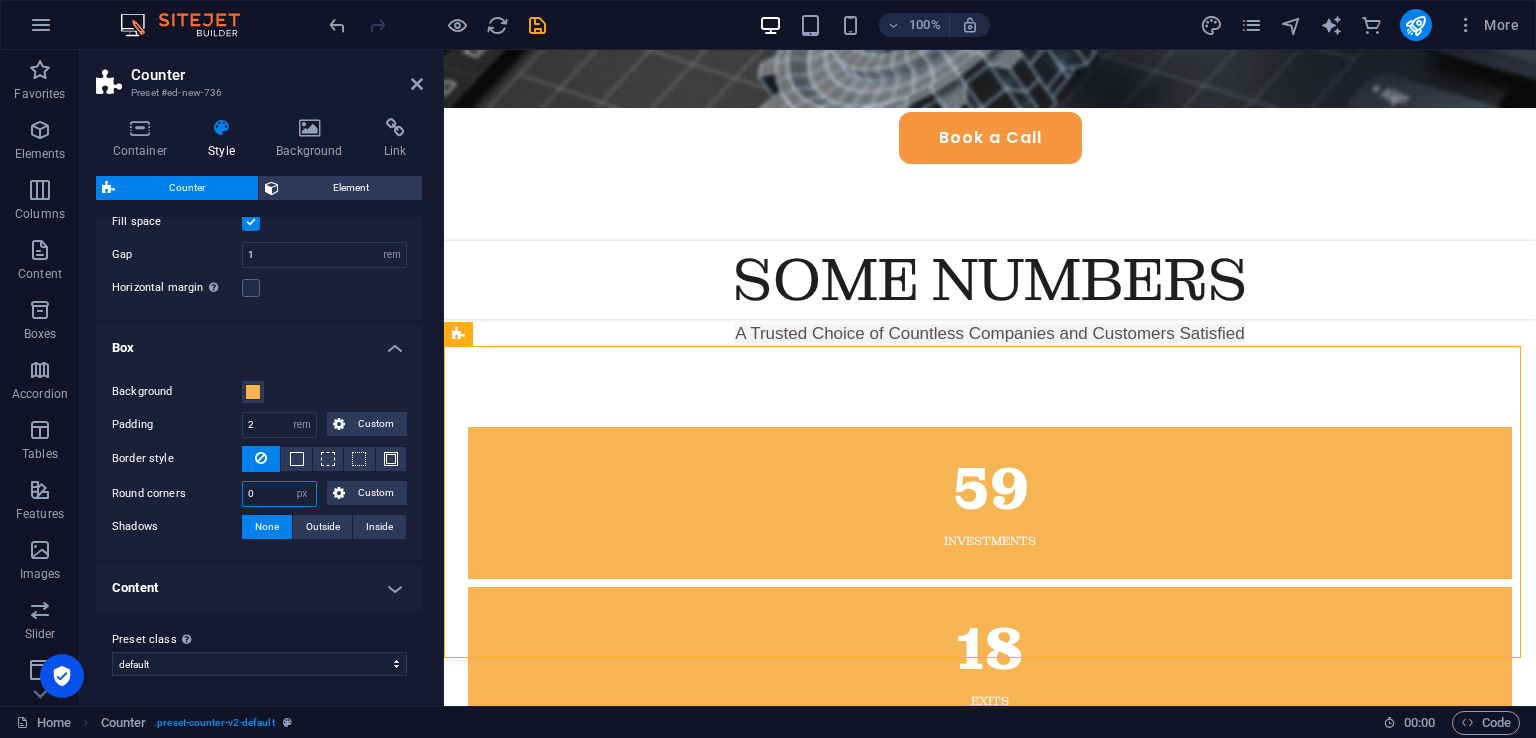 click on "0" at bounding box center (279, 494) 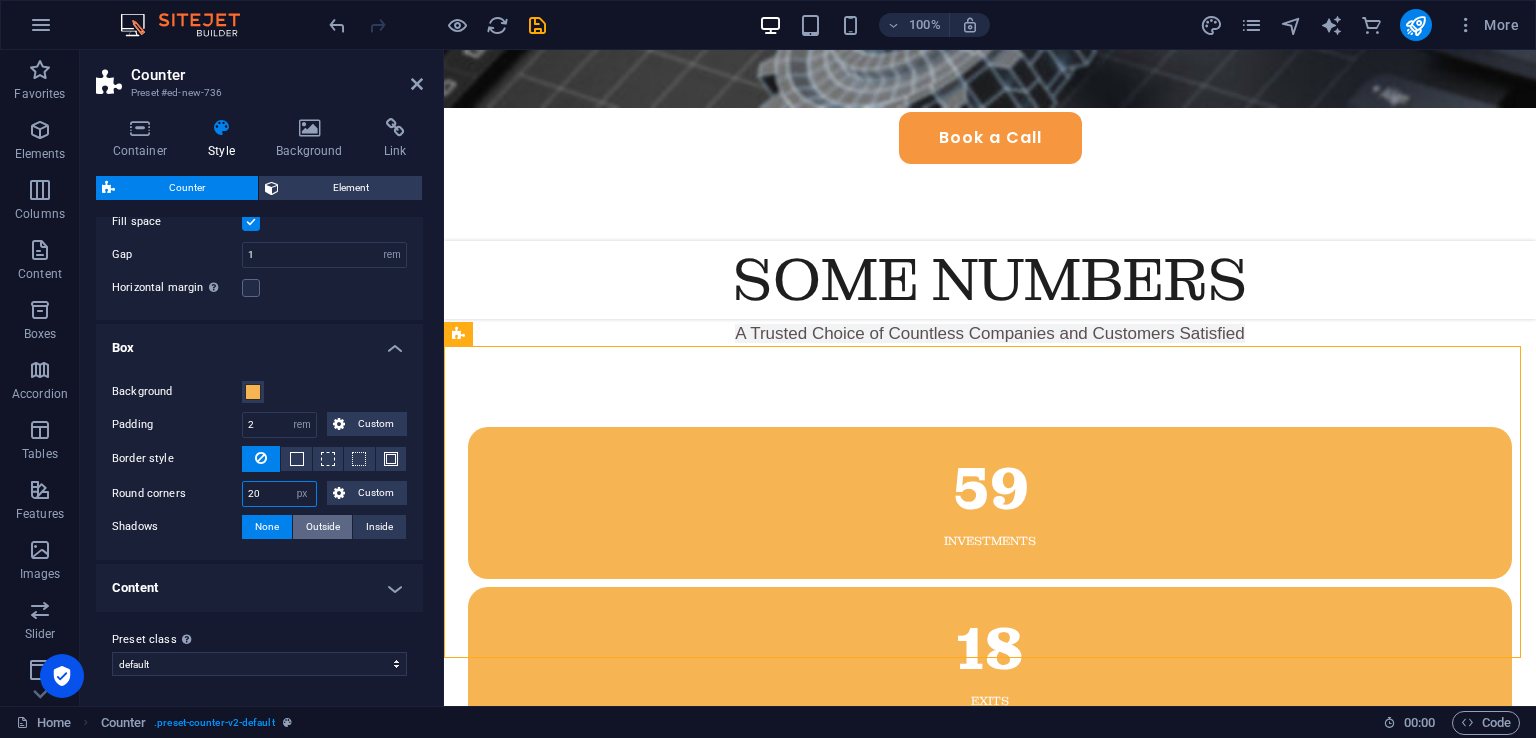 type on "20" 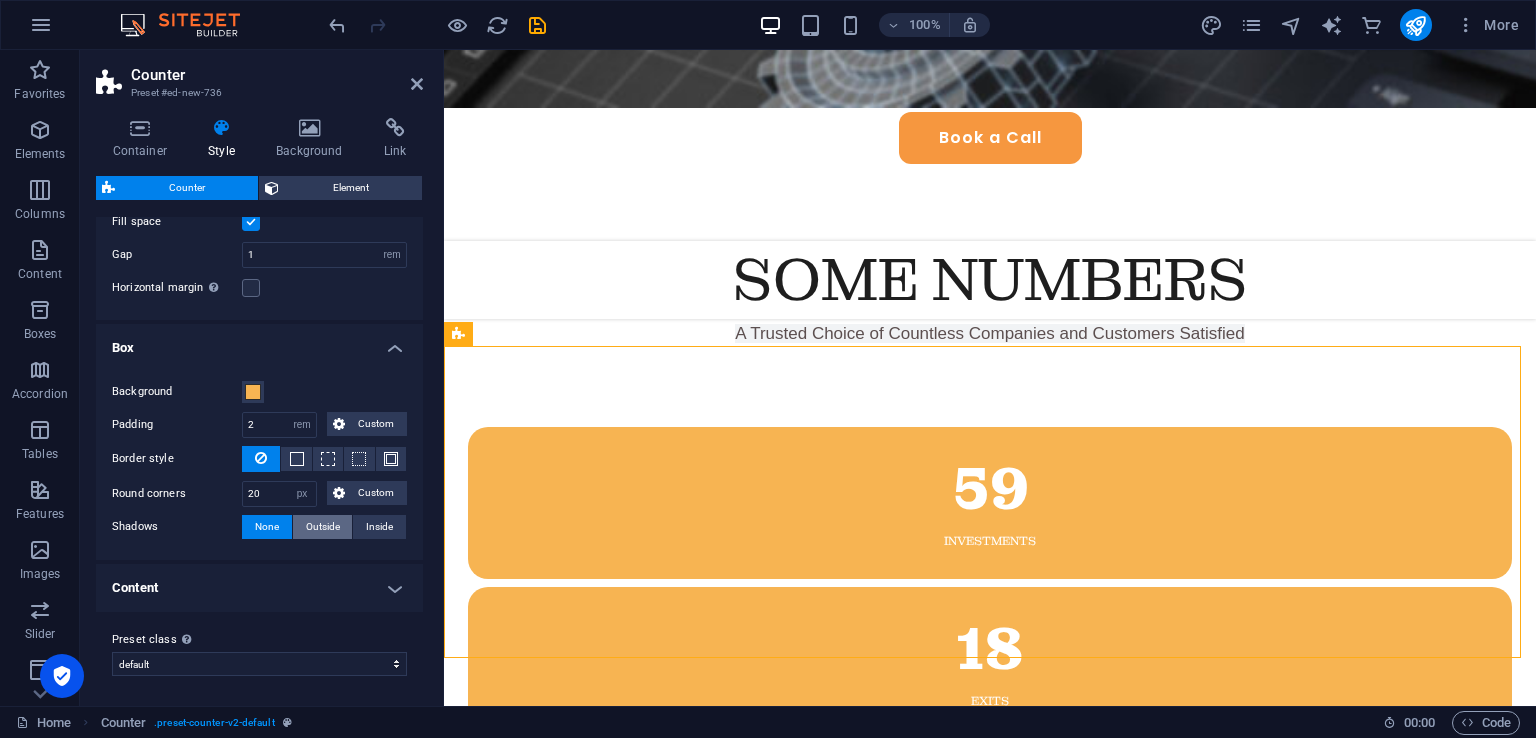 click on "Outside" at bounding box center [323, 527] 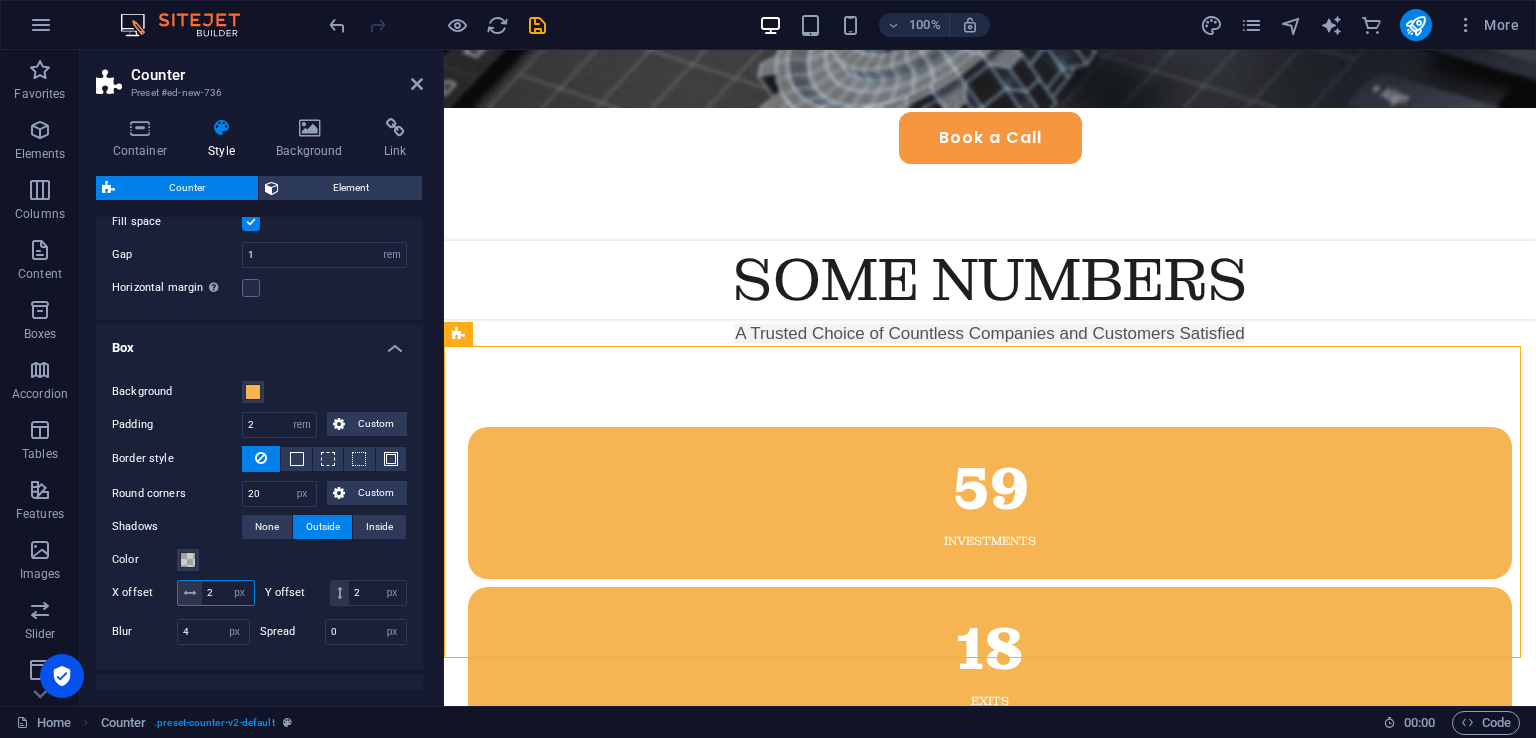 click on "2" at bounding box center [228, 593] 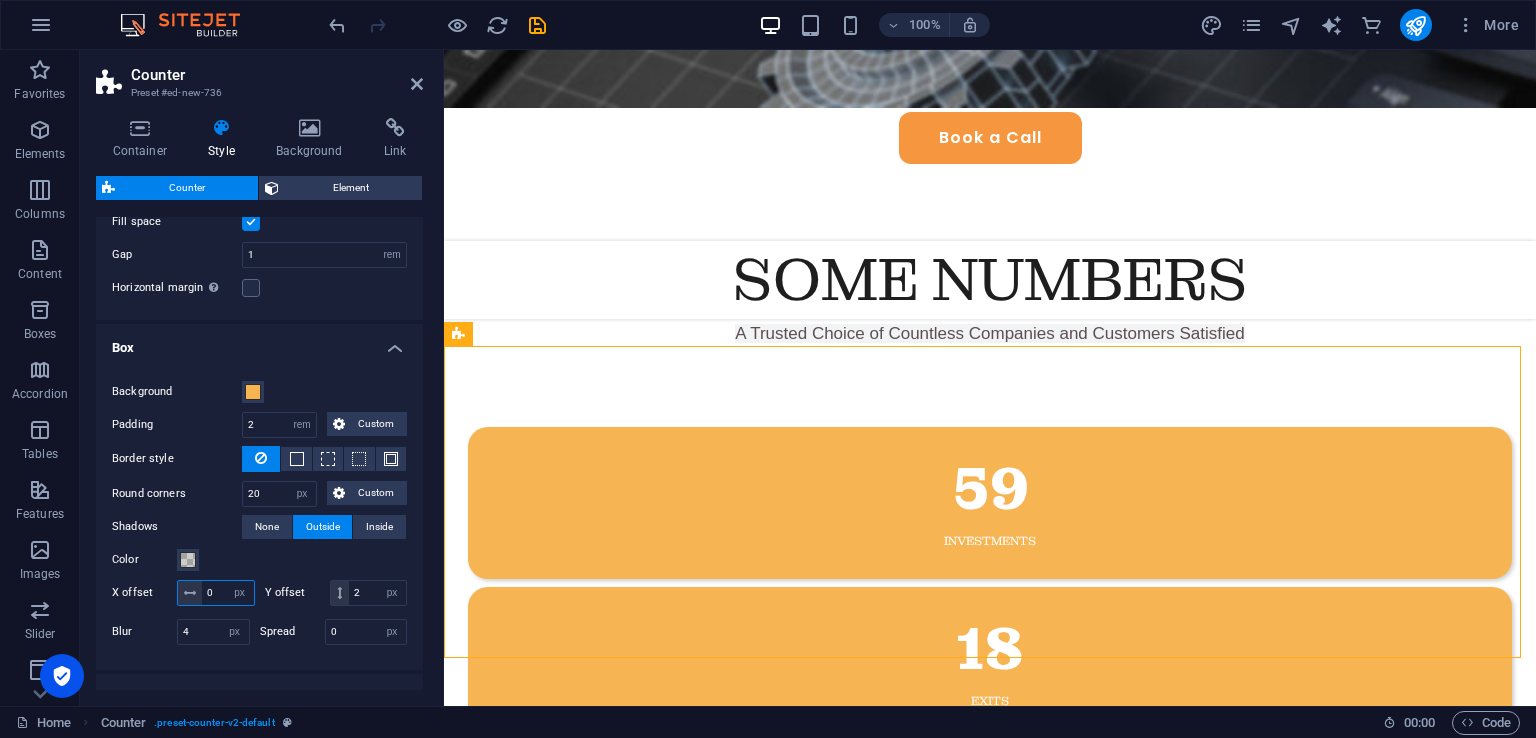 click on "0" at bounding box center (228, 593) 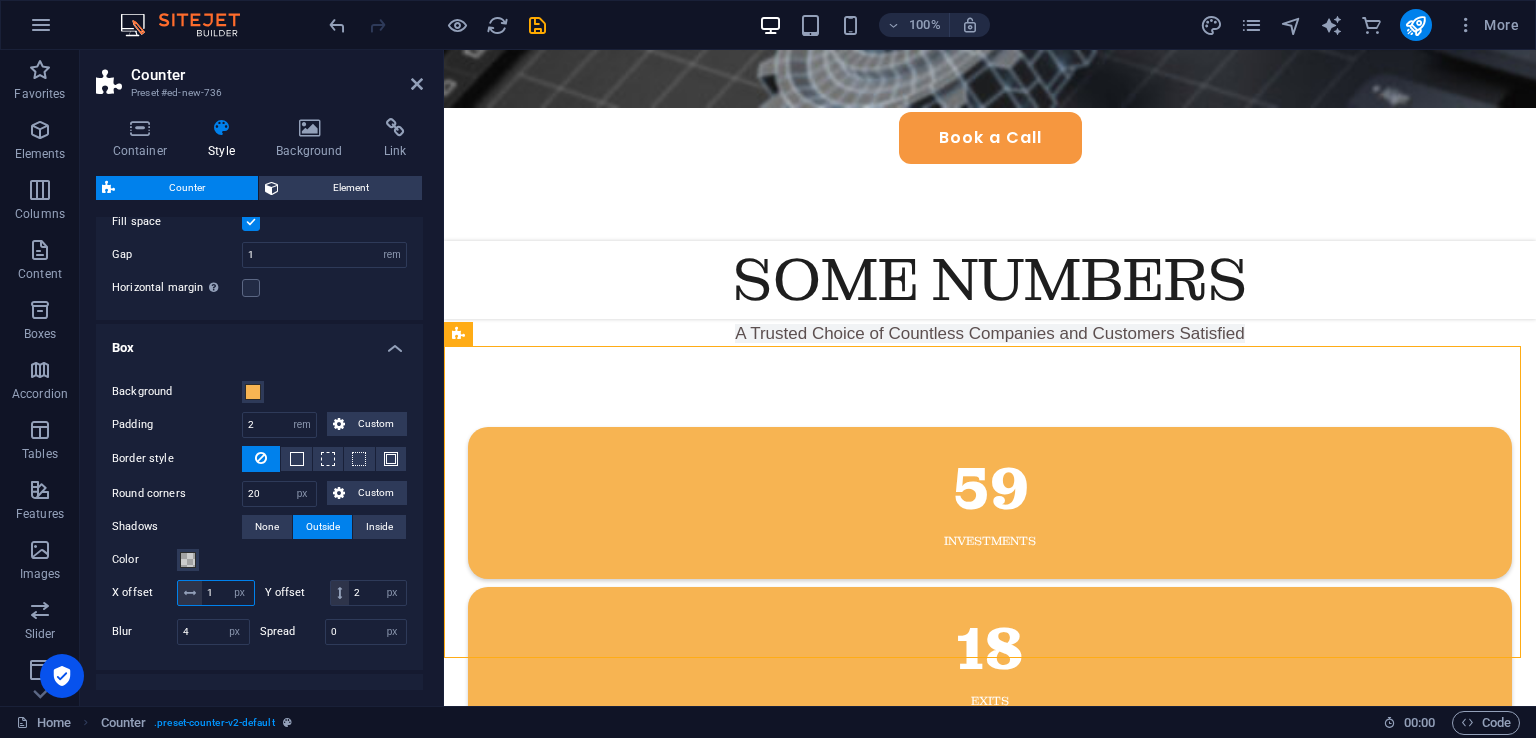 type on "2" 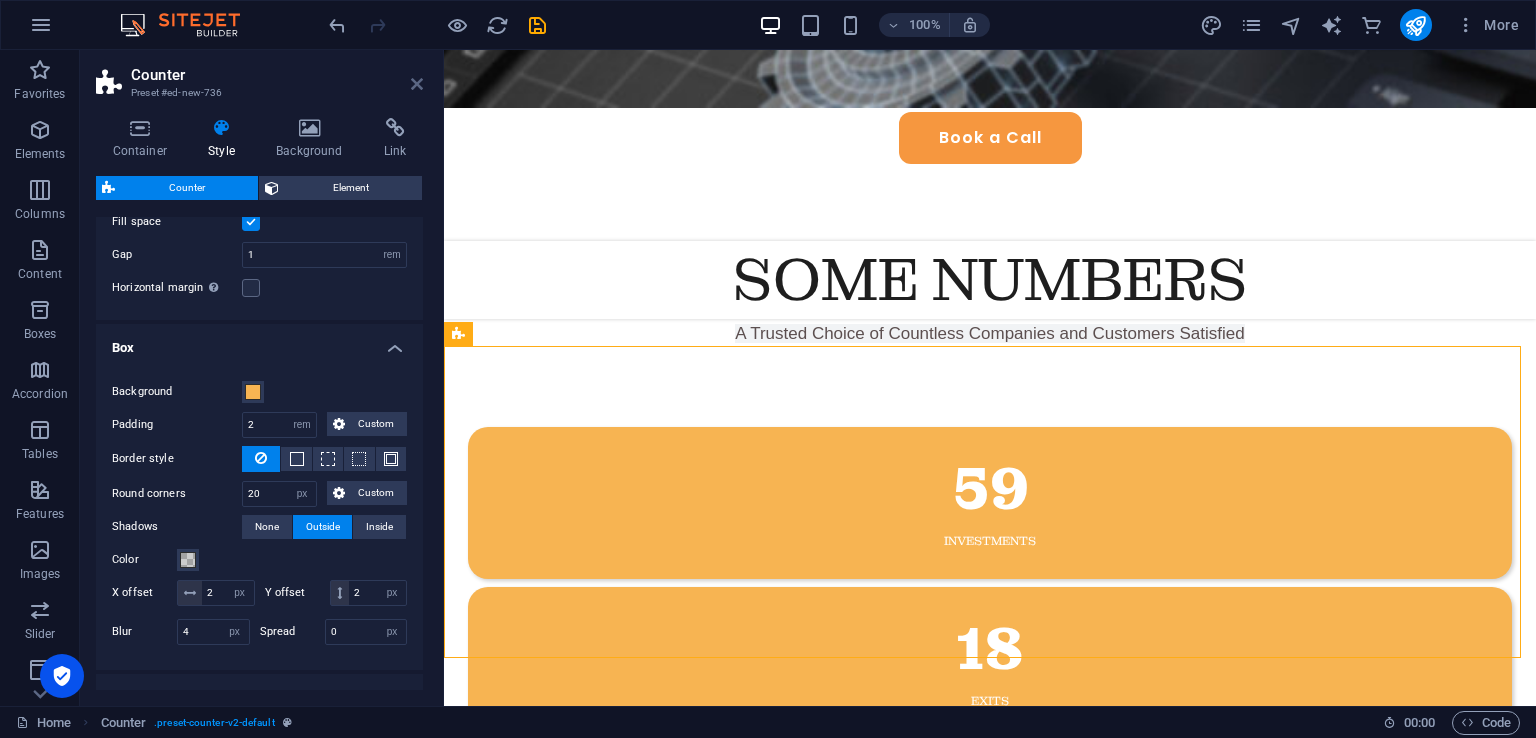 click at bounding box center [417, 84] 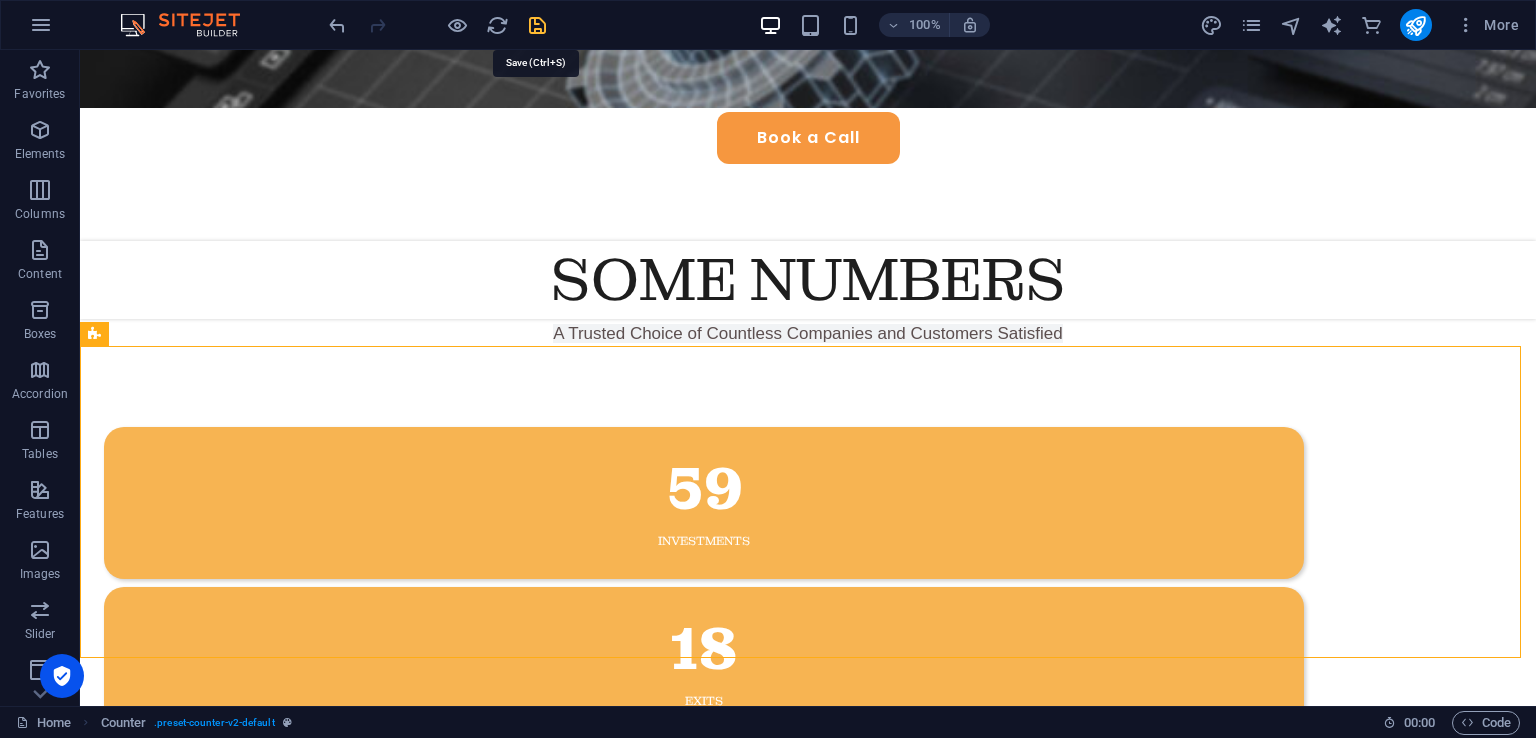 click at bounding box center [537, 25] 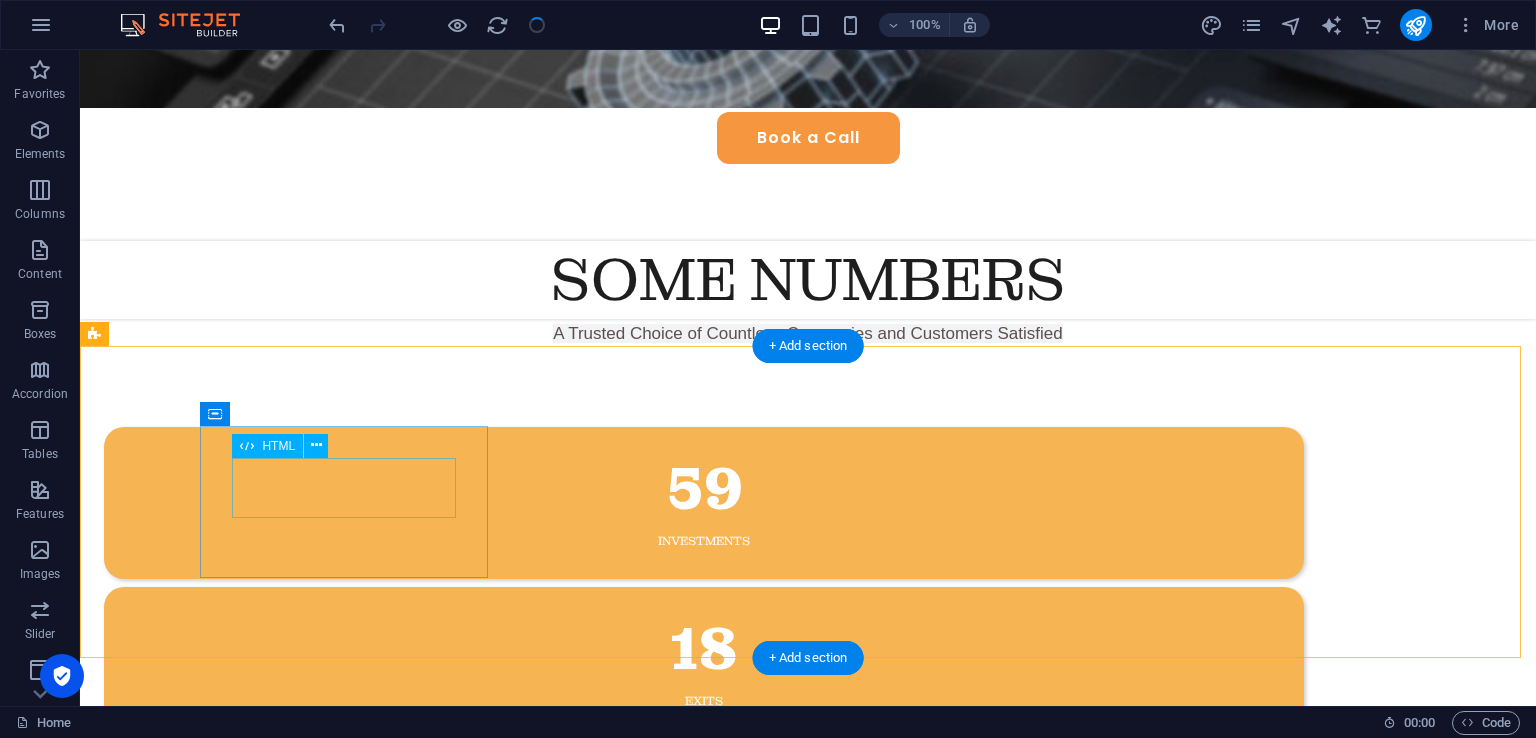 click on "59" at bounding box center (704, 489) 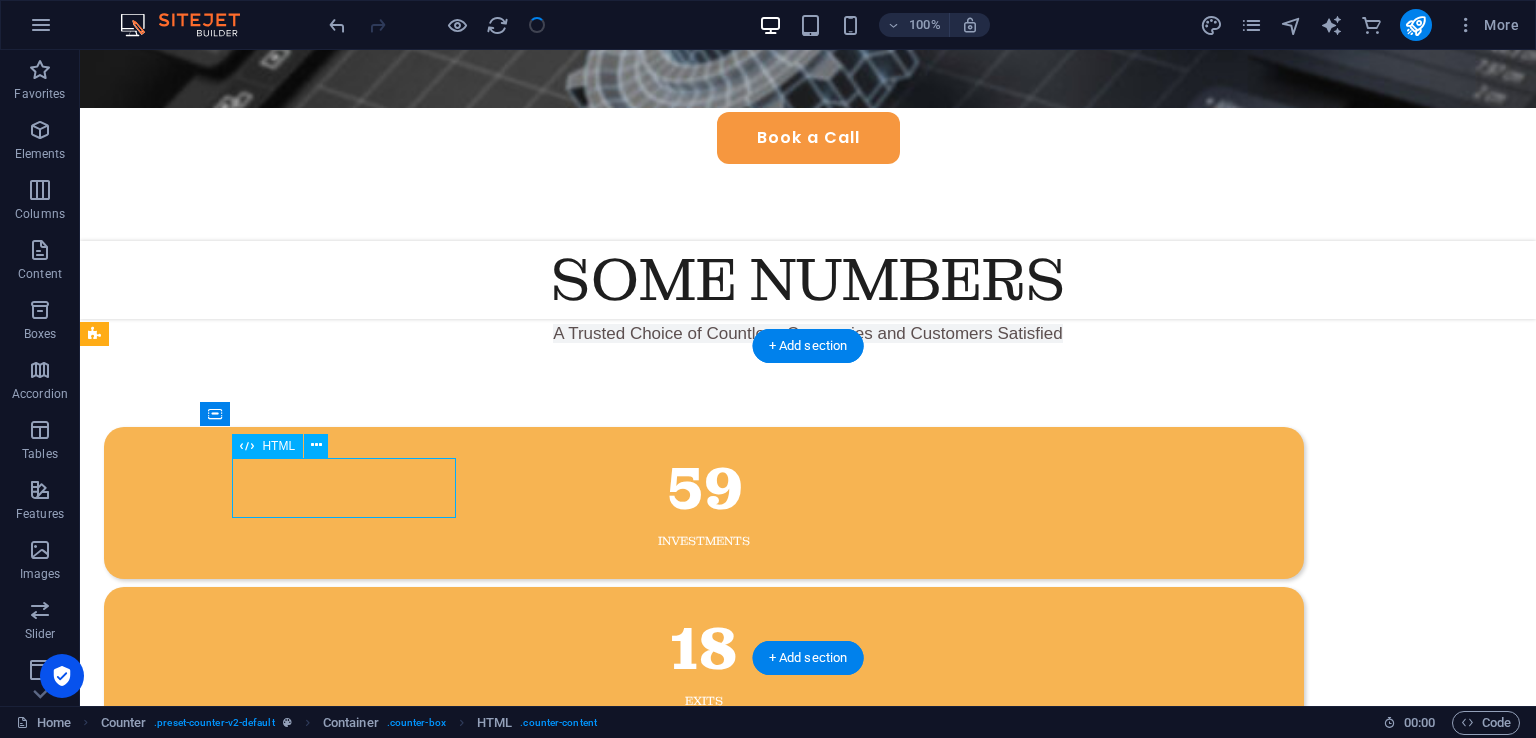 click on "59" at bounding box center [704, 489] 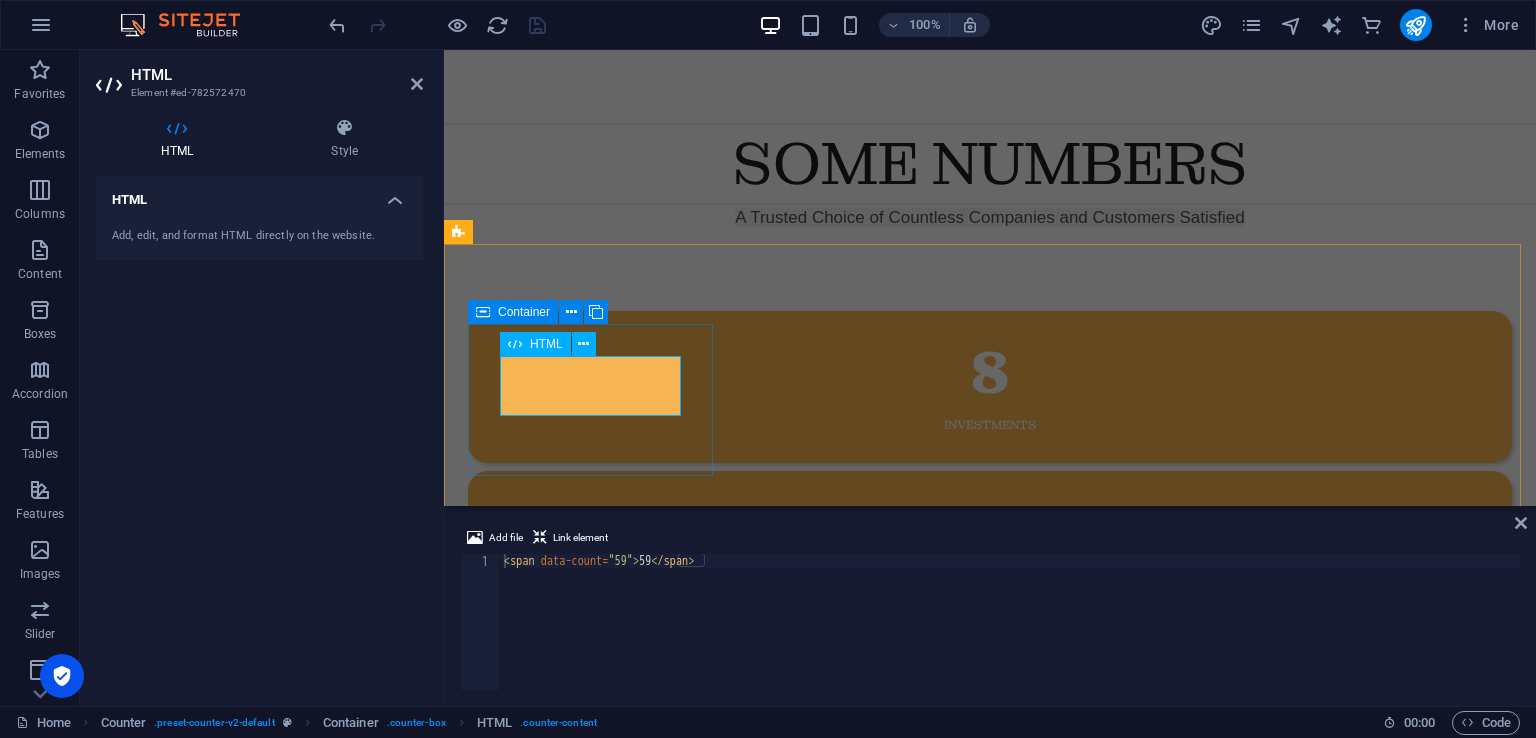 scroll, scrollTop: 718, scrollLeft: 0, axis: vertical 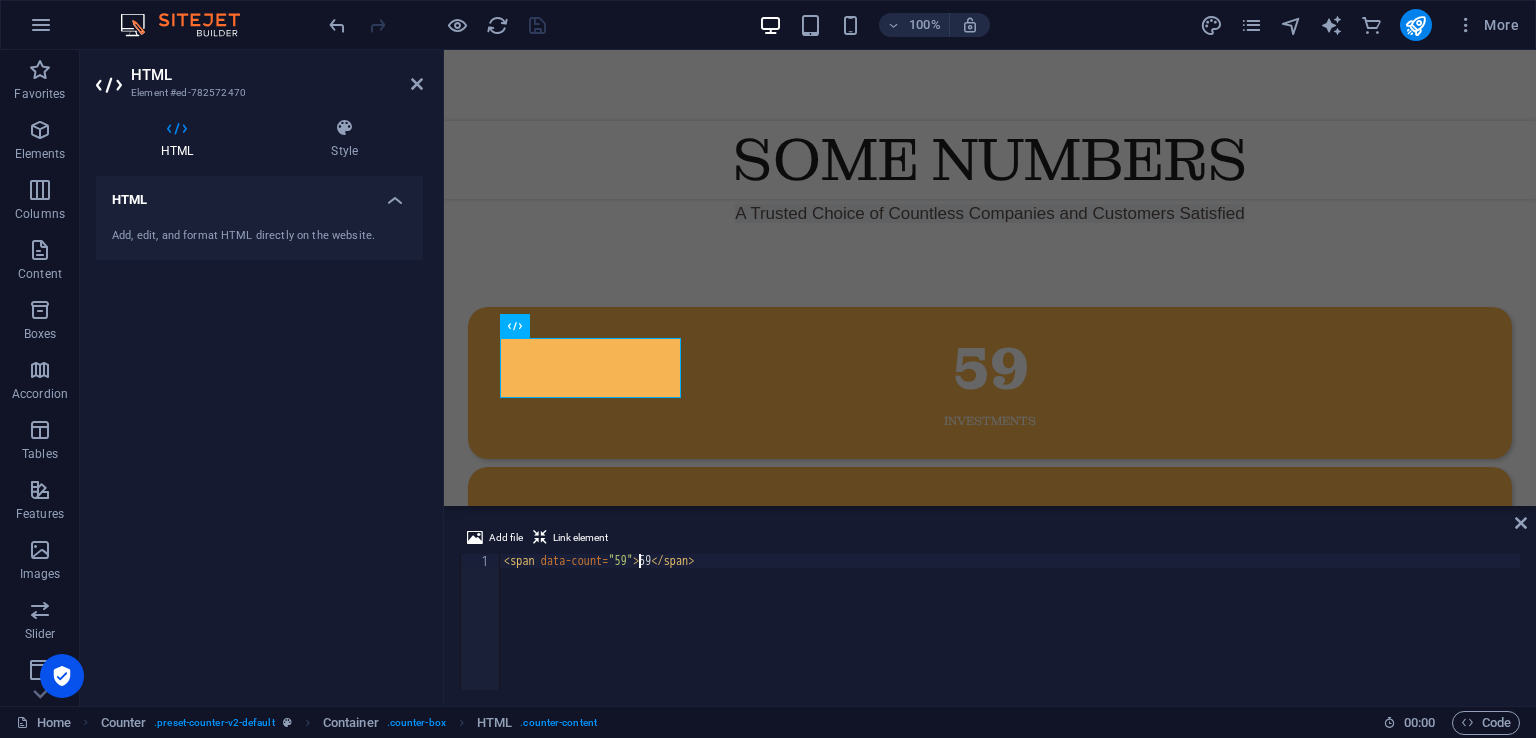 click on "< span   data-count = "59" > 59 </ span >" at bounding box center [1010, 636] 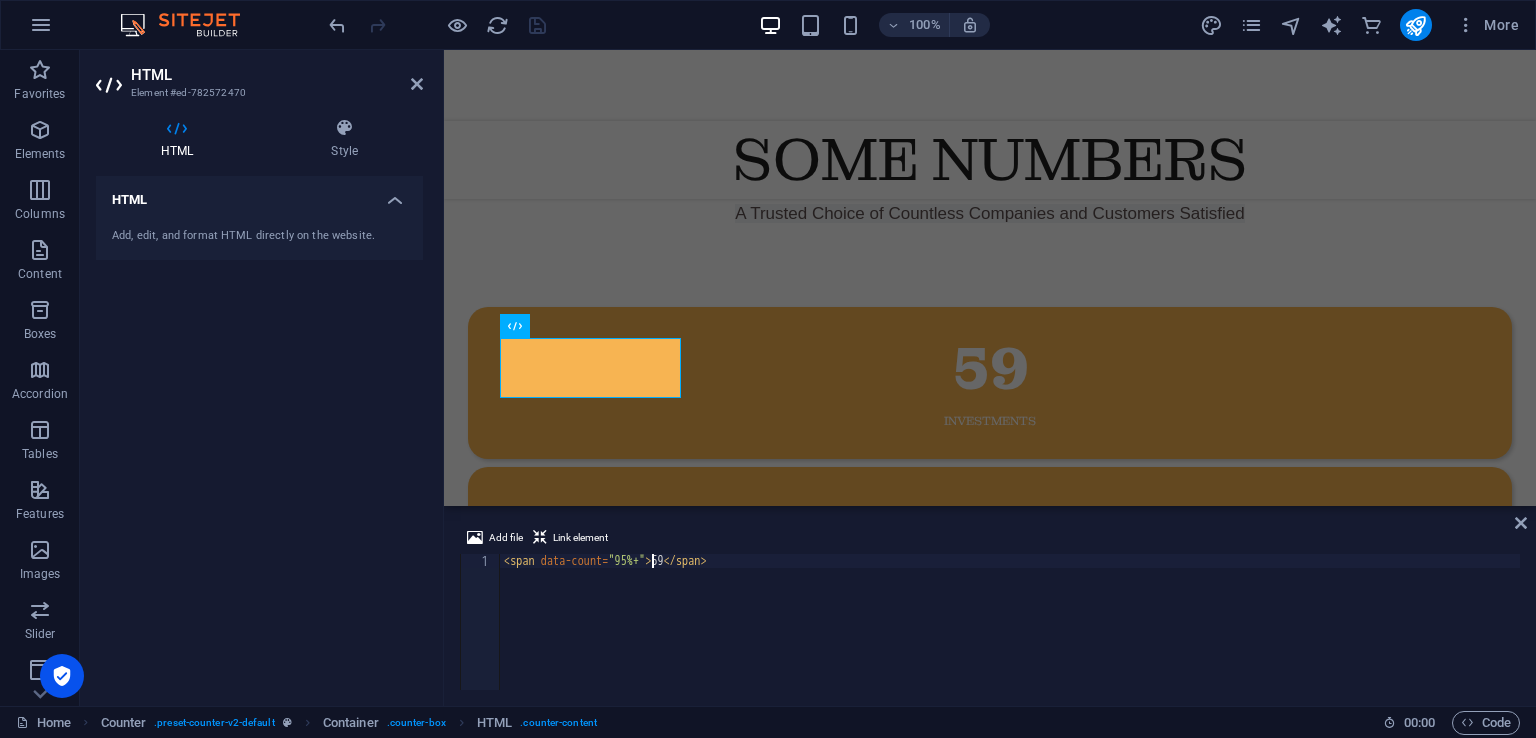 scroll, scrollTop: 0, scrollLeft: 12, axis: horizontal 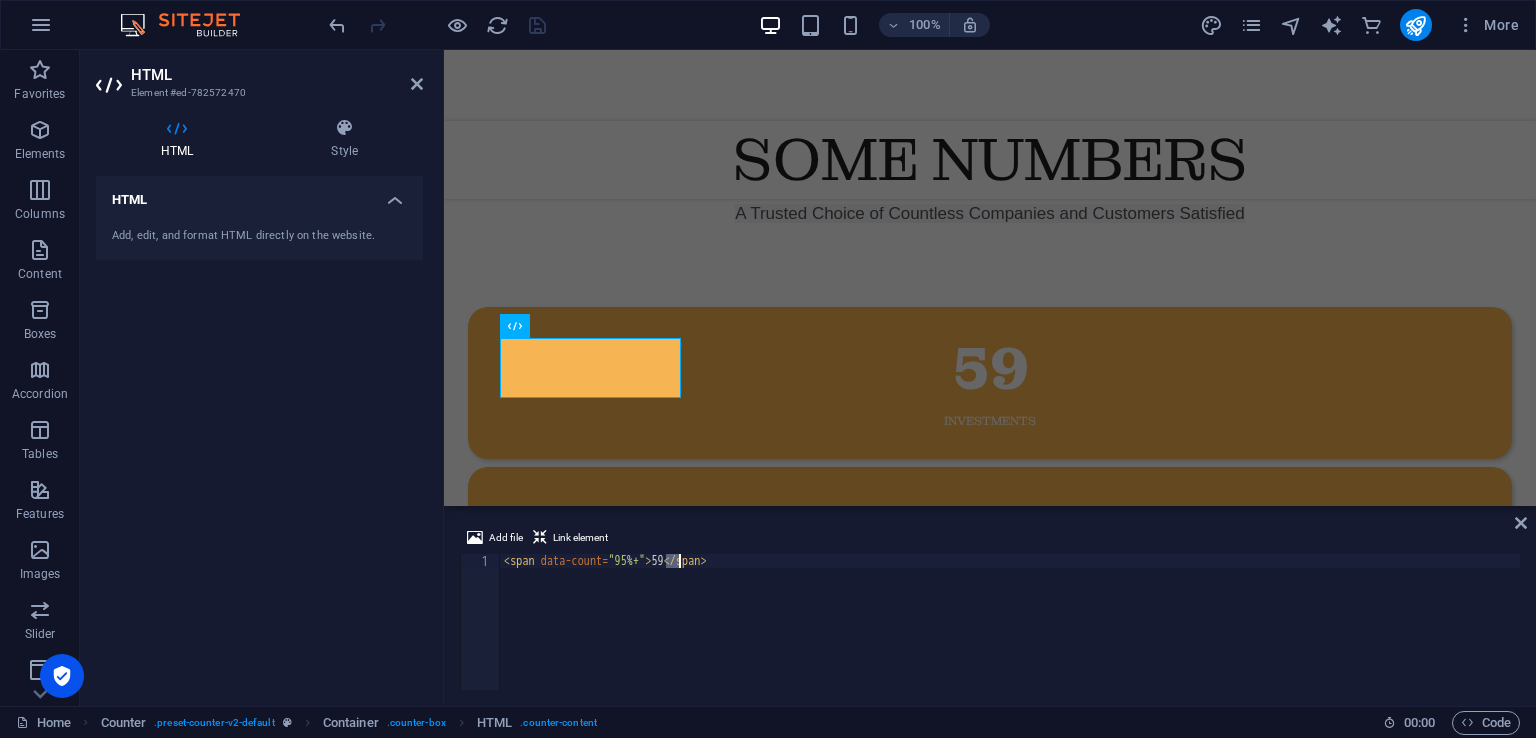 paste on "95%+" 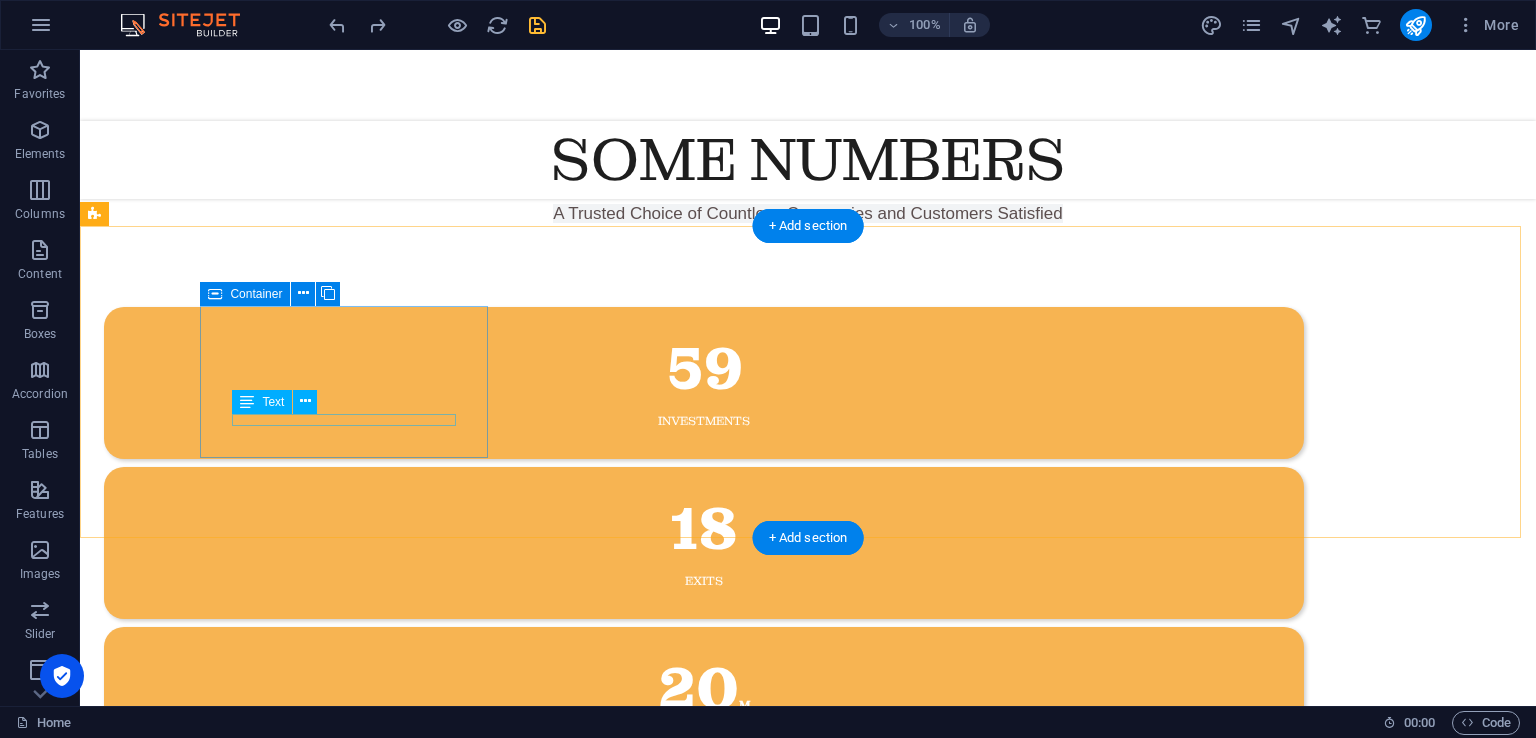click on "Investments" at bounding box center (704, 421) 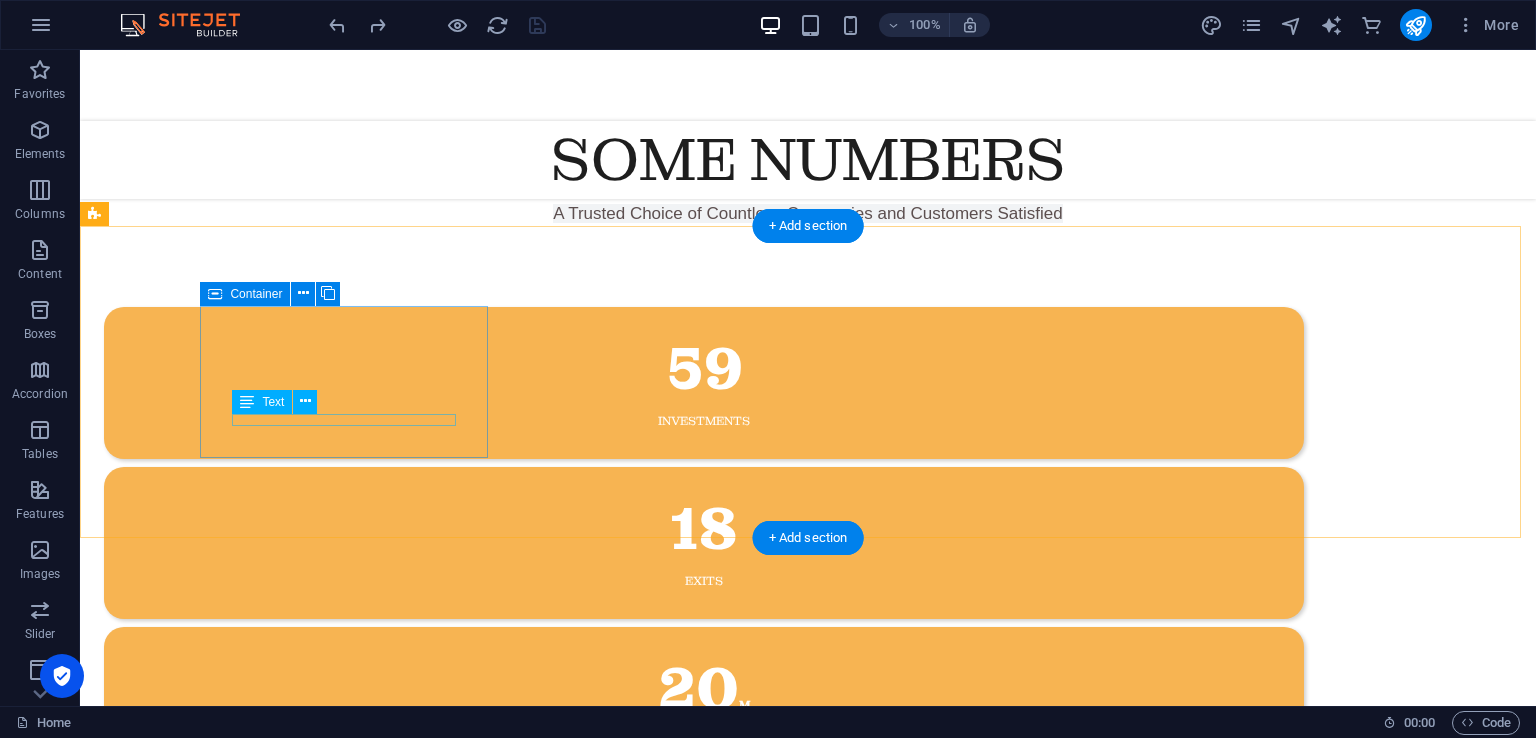 click on "Investments" at bounding box center (704, 421) 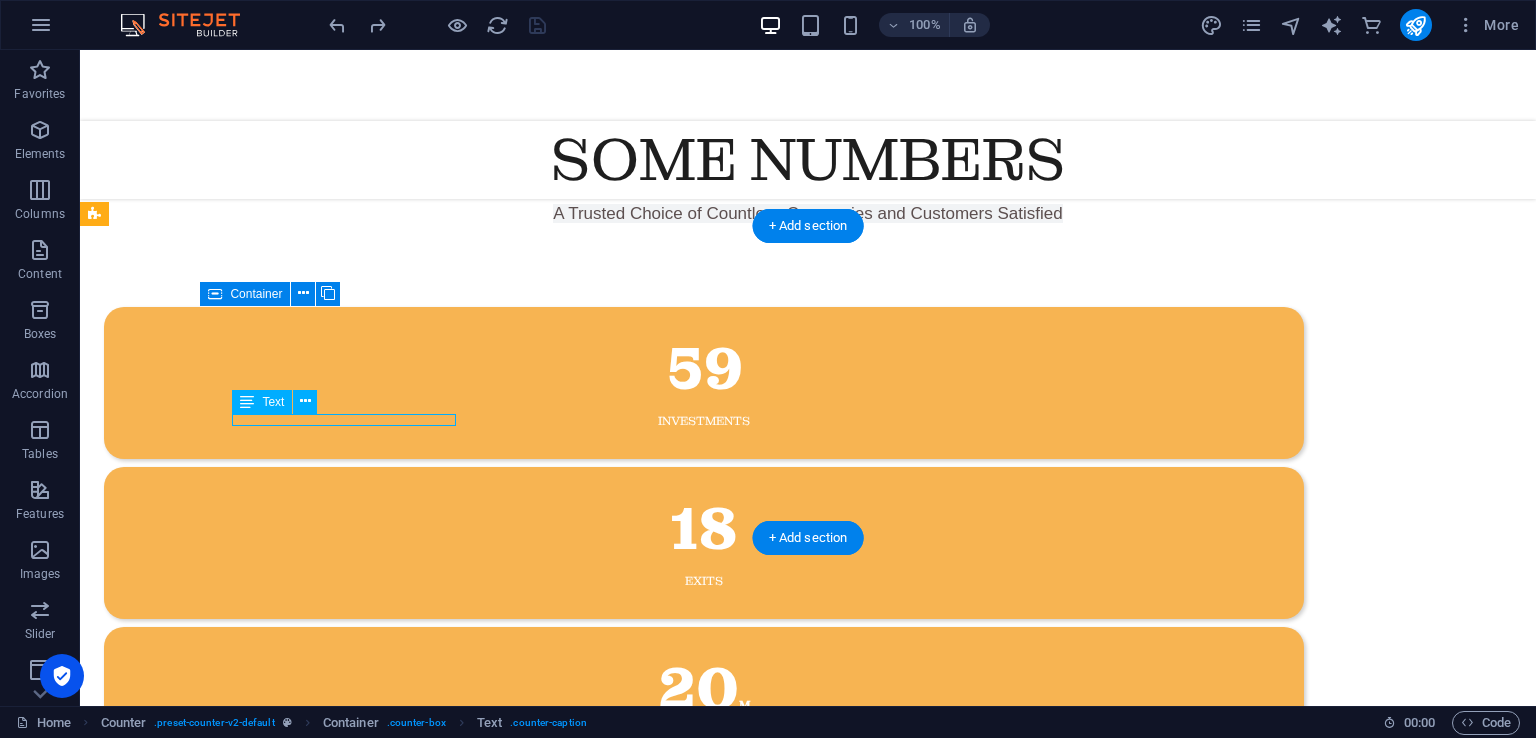 click on "Investments" at bounding box center [704, 421] 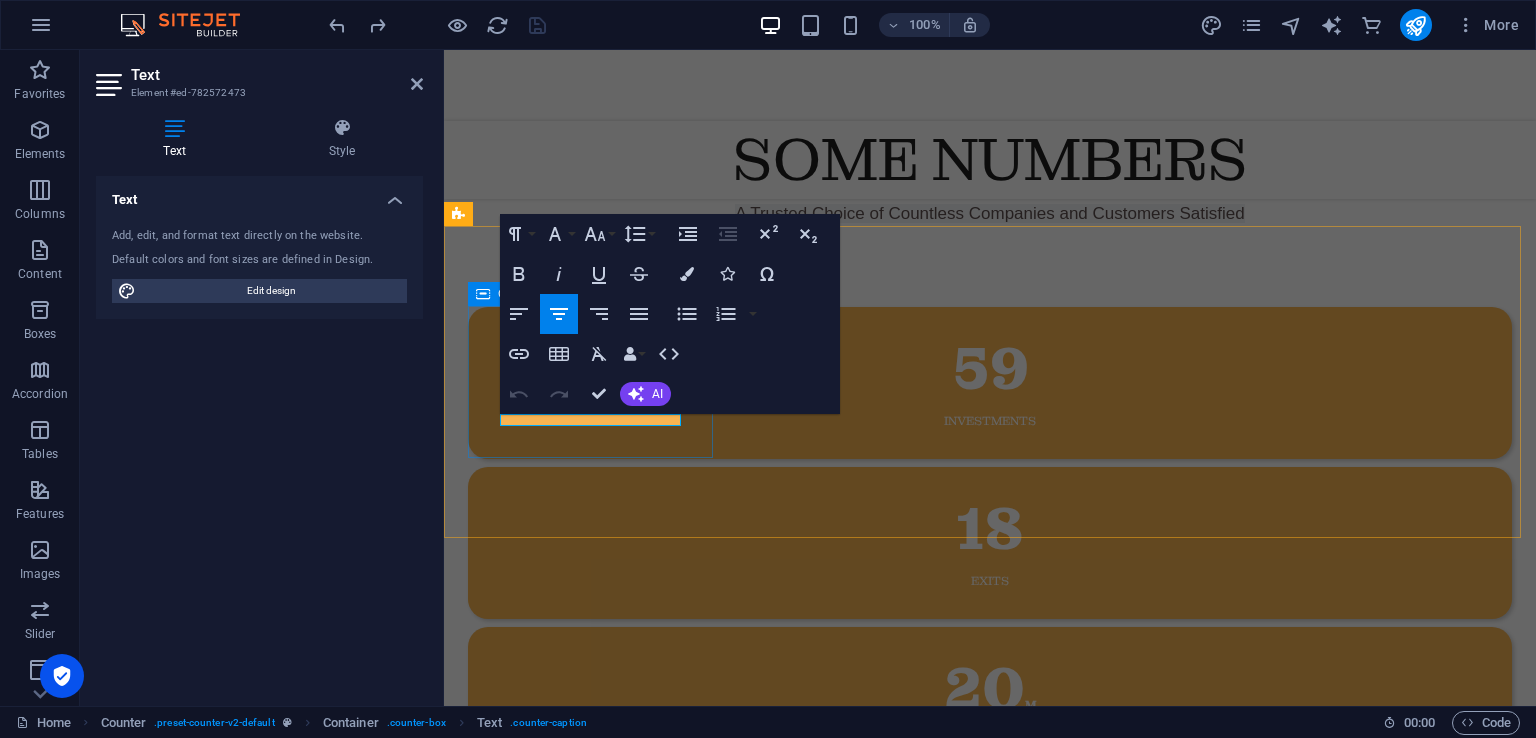 type 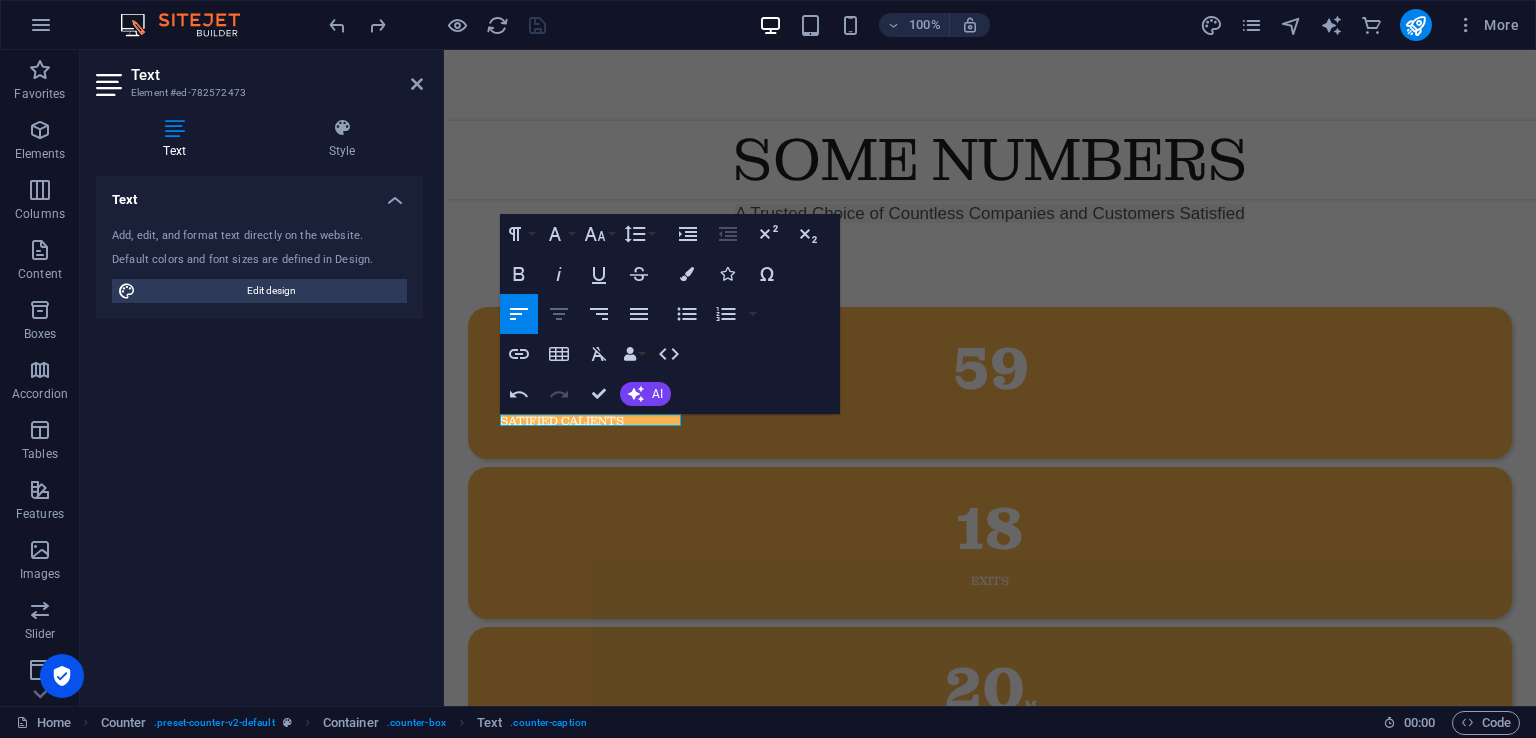 click 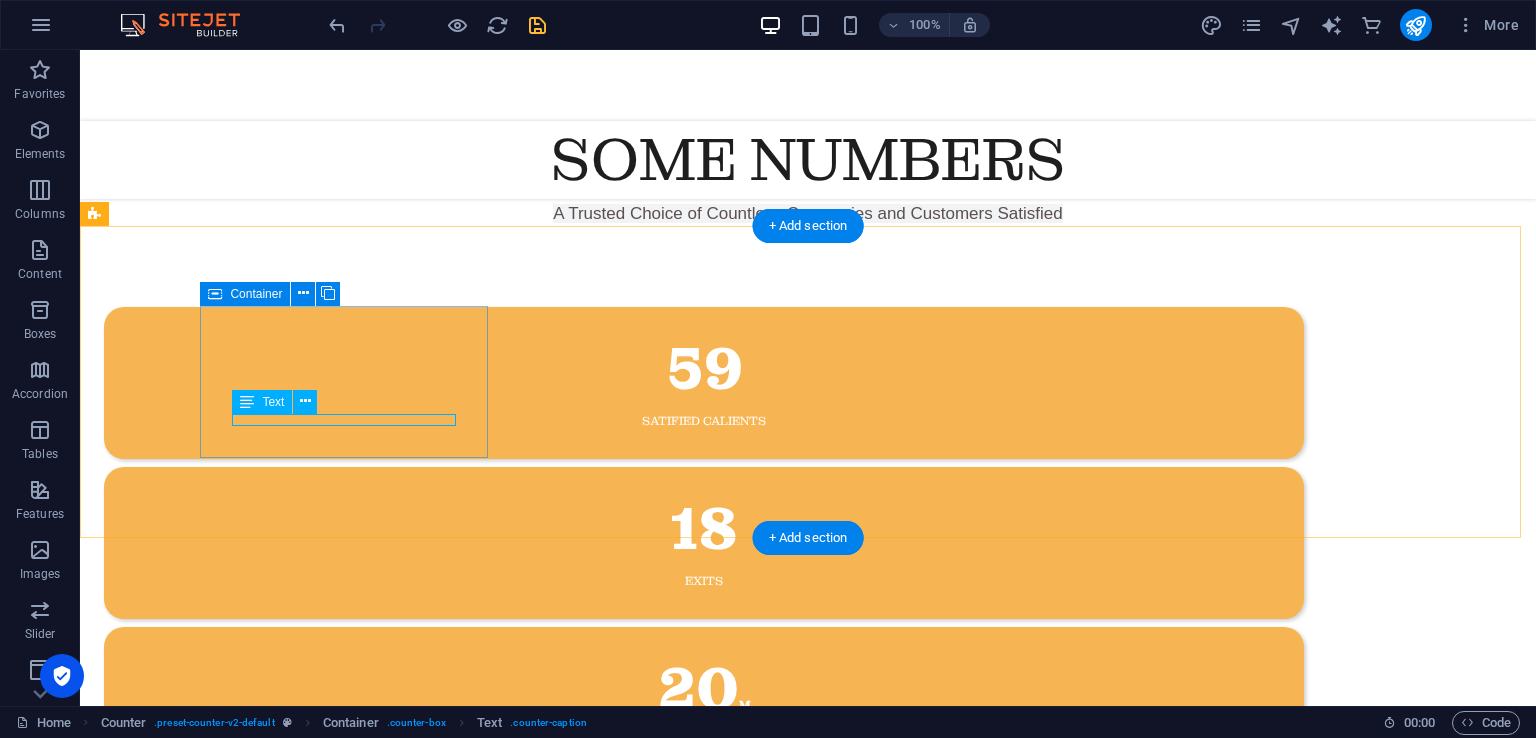 click on "satified Calients" at bounding box center (704, 421) 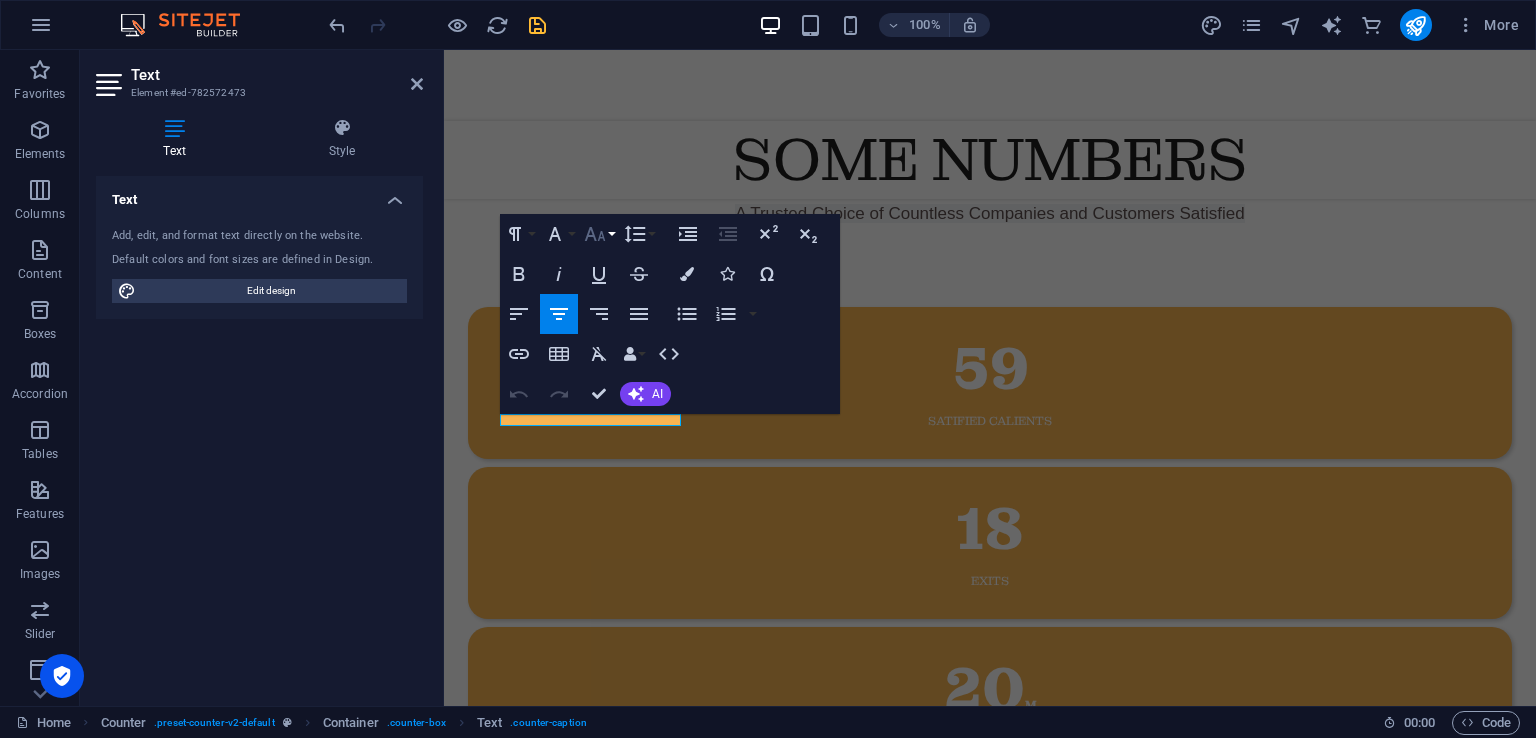 click 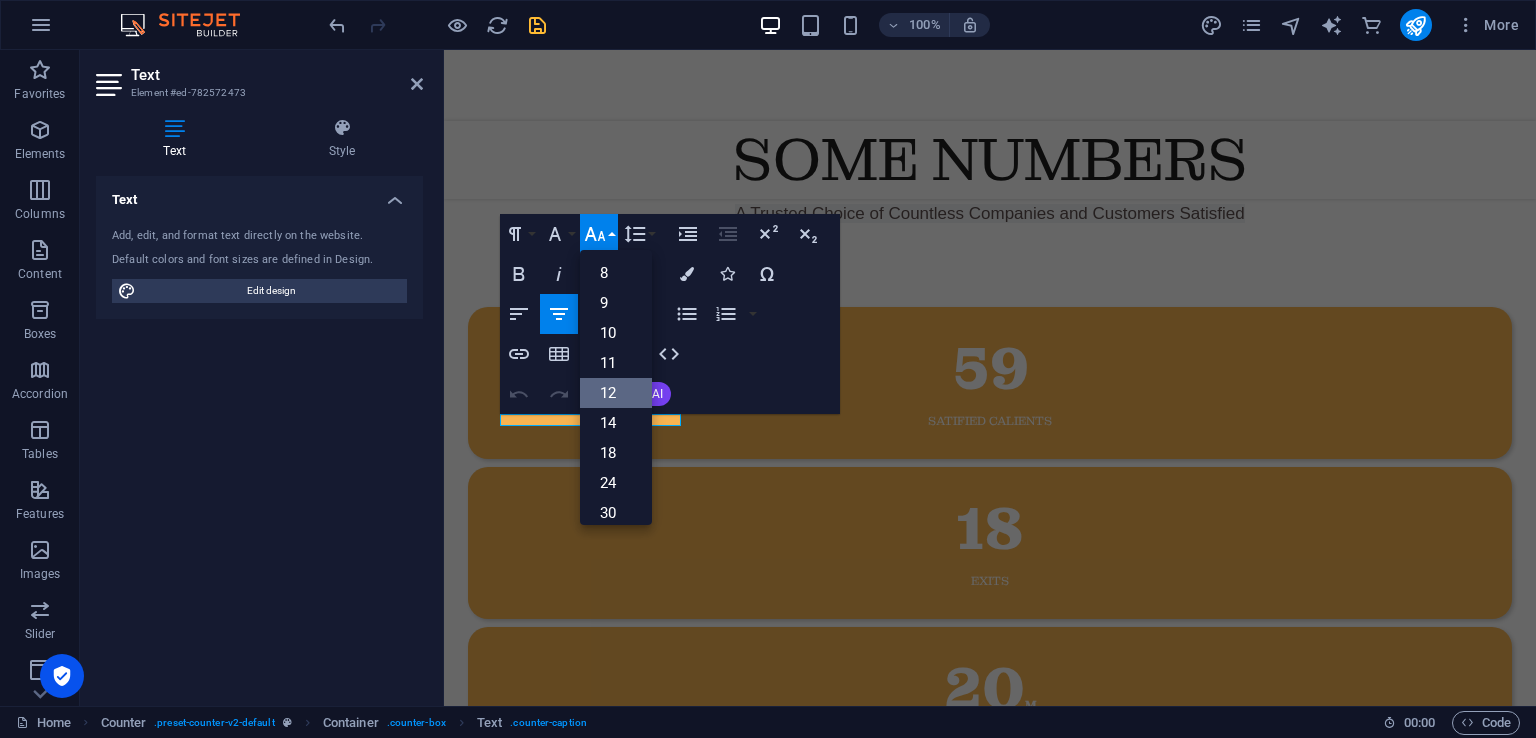 scroll, scrollTop: 143, scrollLeft: 0, axis: vertical 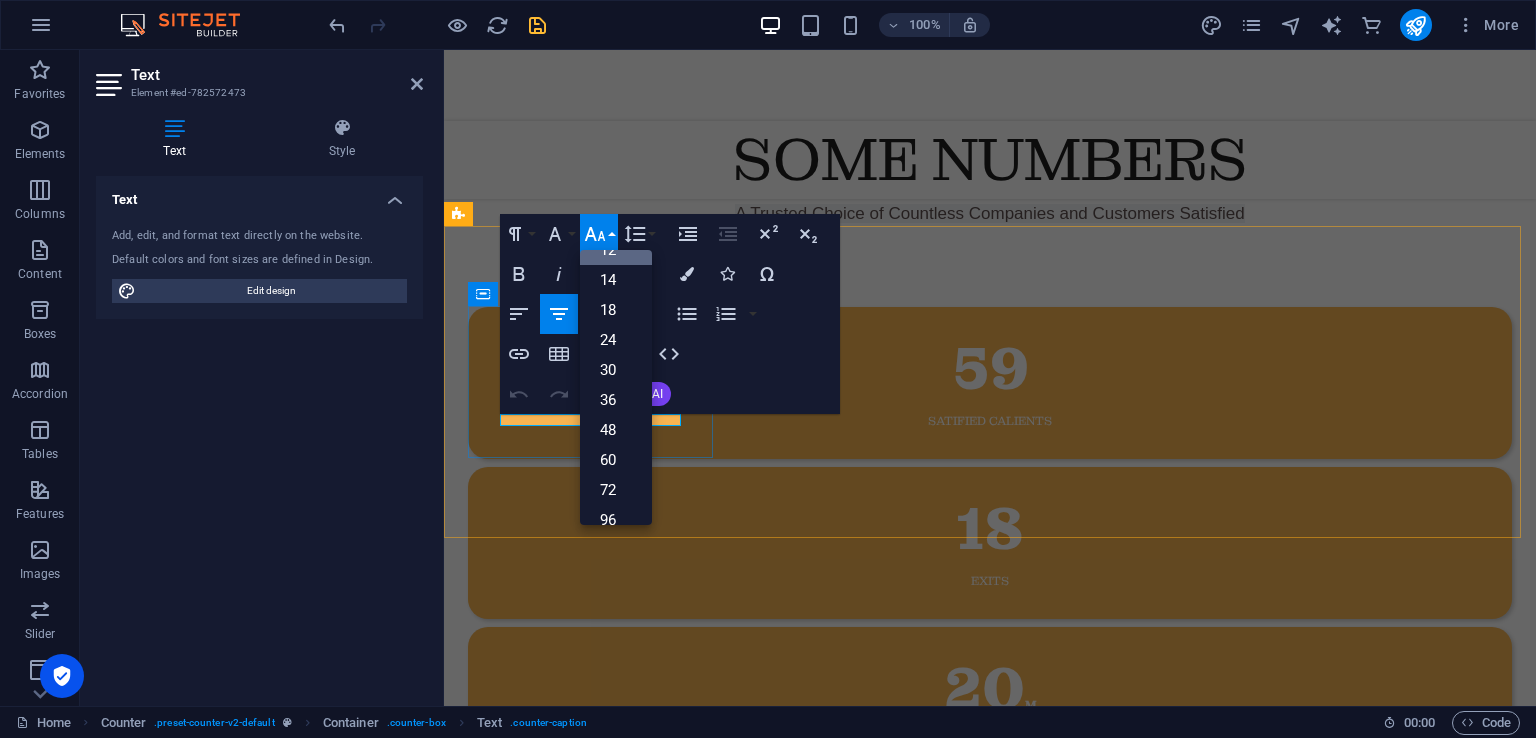 click on "satified Calients" at bounding box center [990, 421] 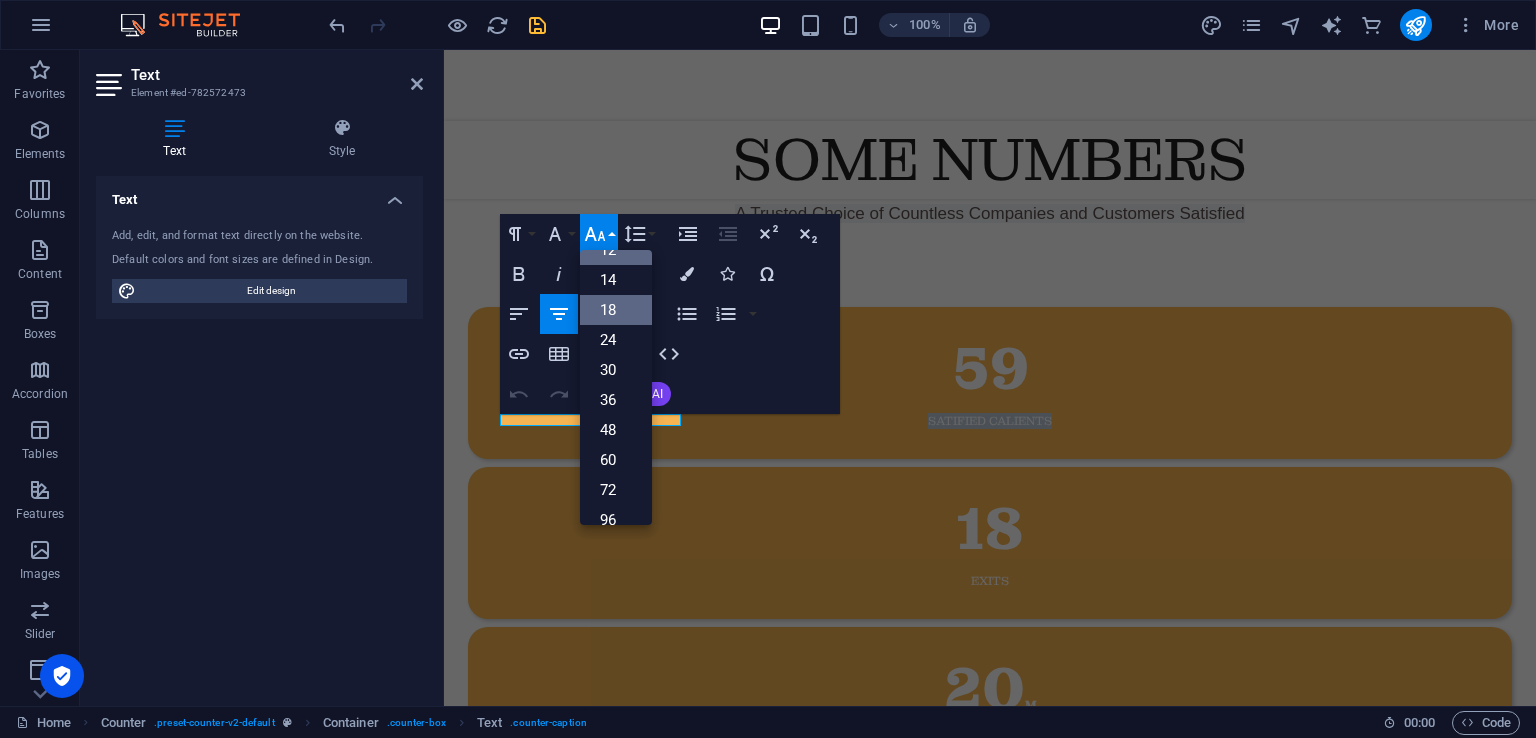 click on "18" at bounding box center (616, 310) 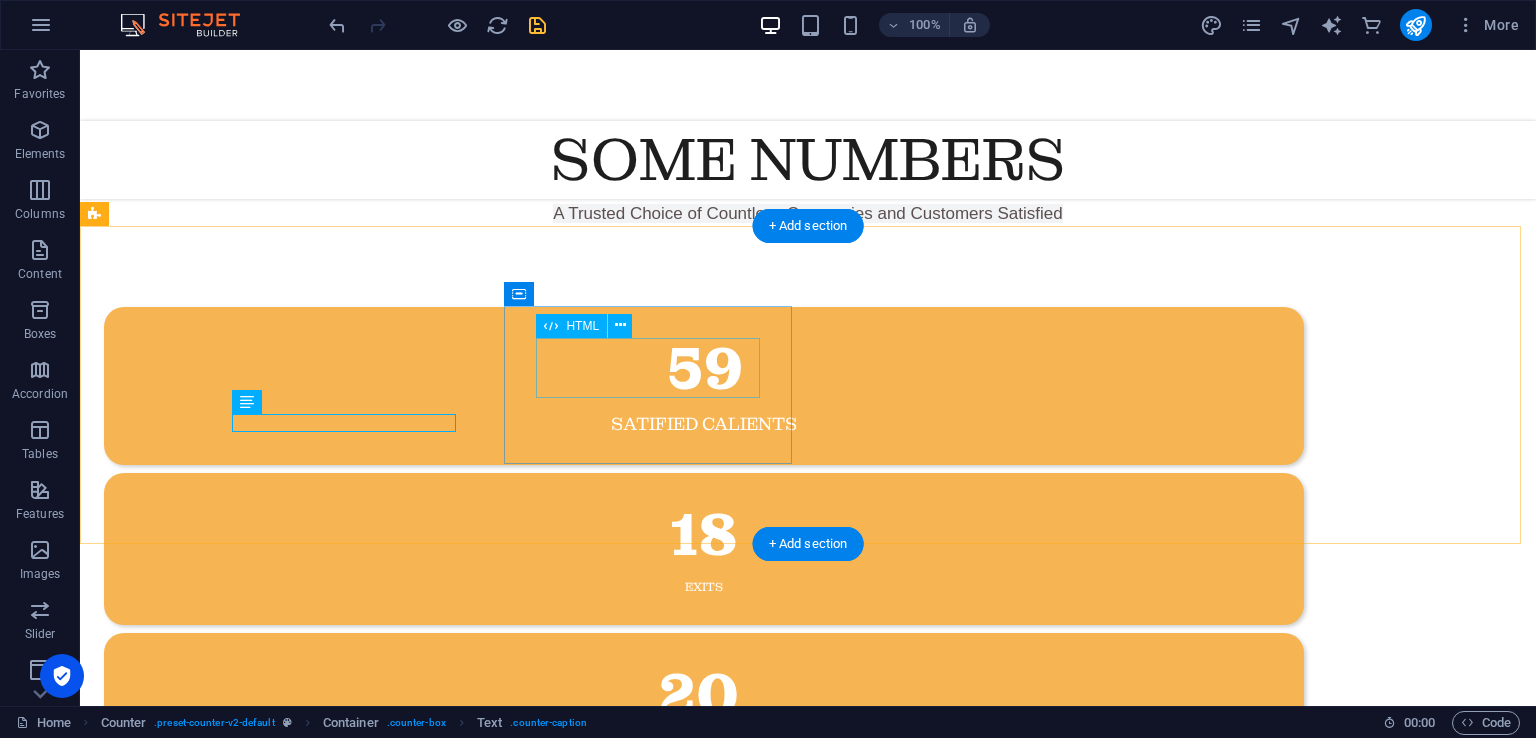 click on "18" at bounding box center (704, 535) 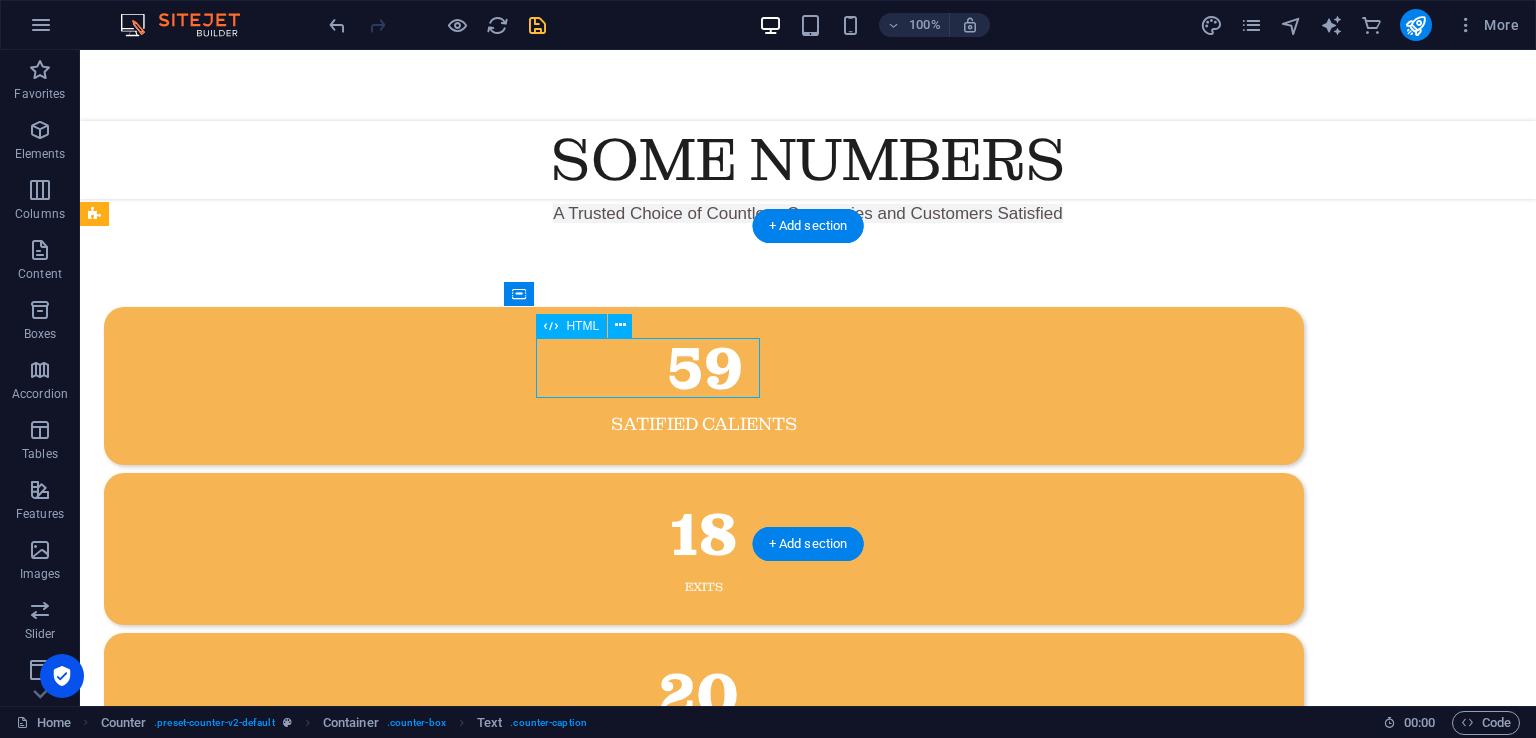 click on "18" at bounding box center (704, 535) 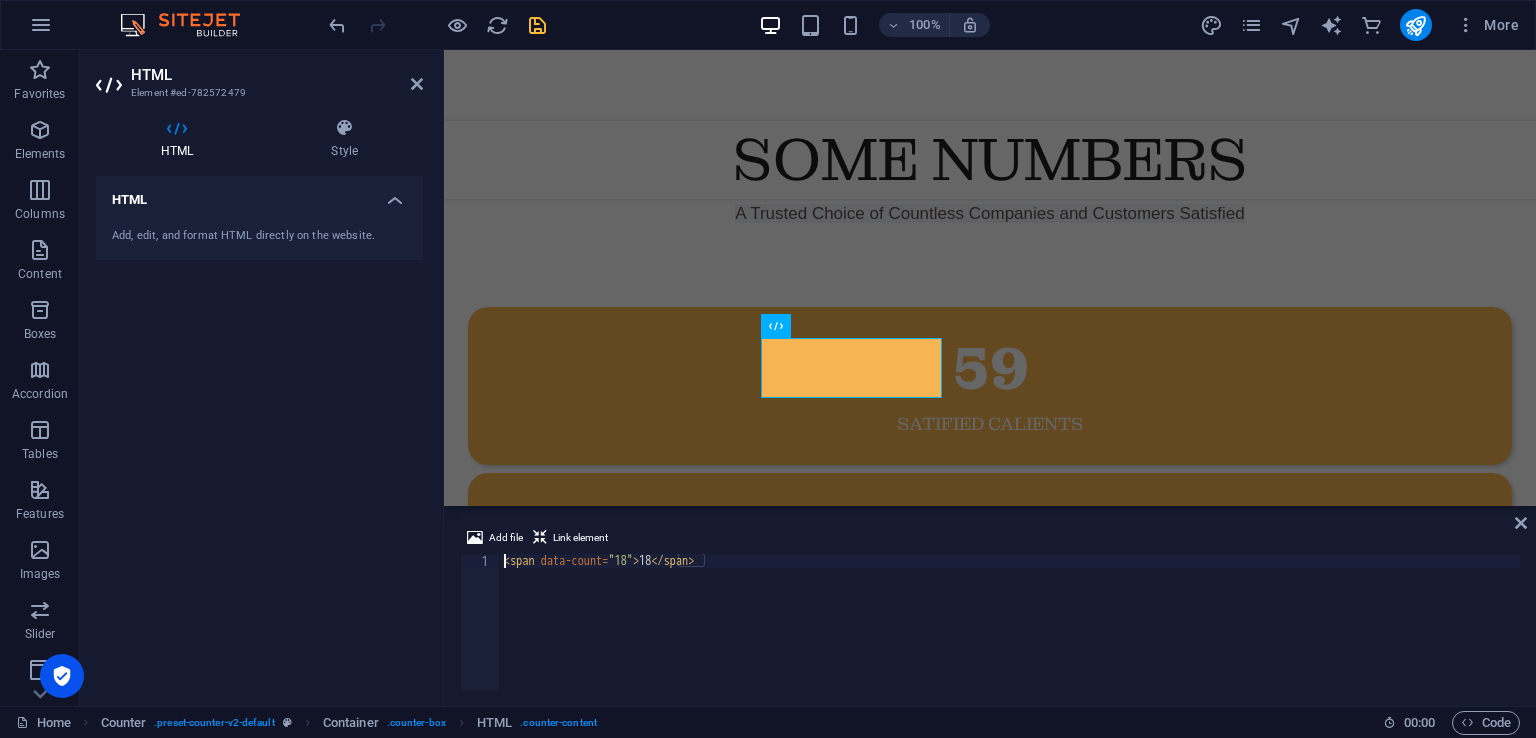click on "< span   data-count = "18" > 18 </ span >" at bounding box center [1010, 636] 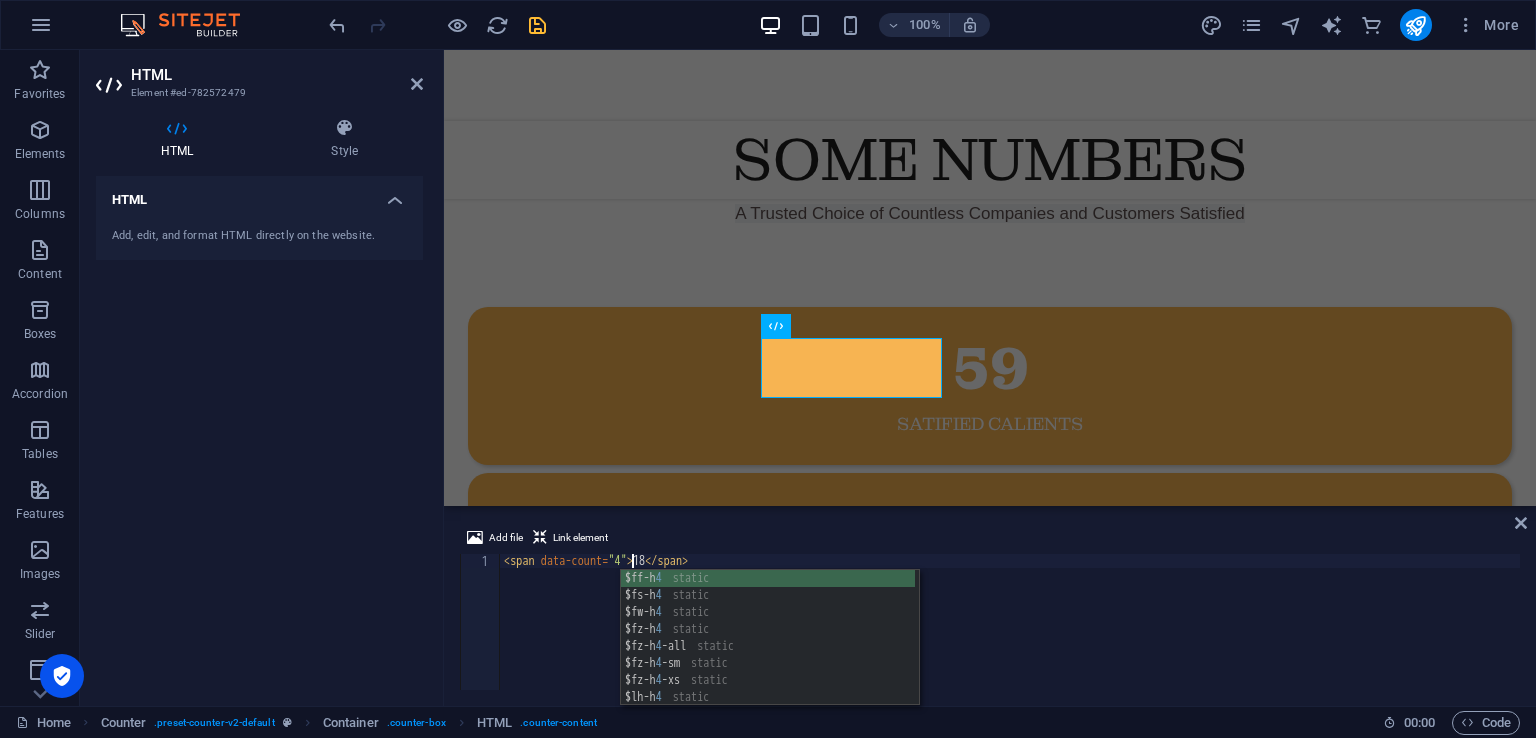scroll, scrollTop: 0, scrollLeft: 11, axis: horizontal 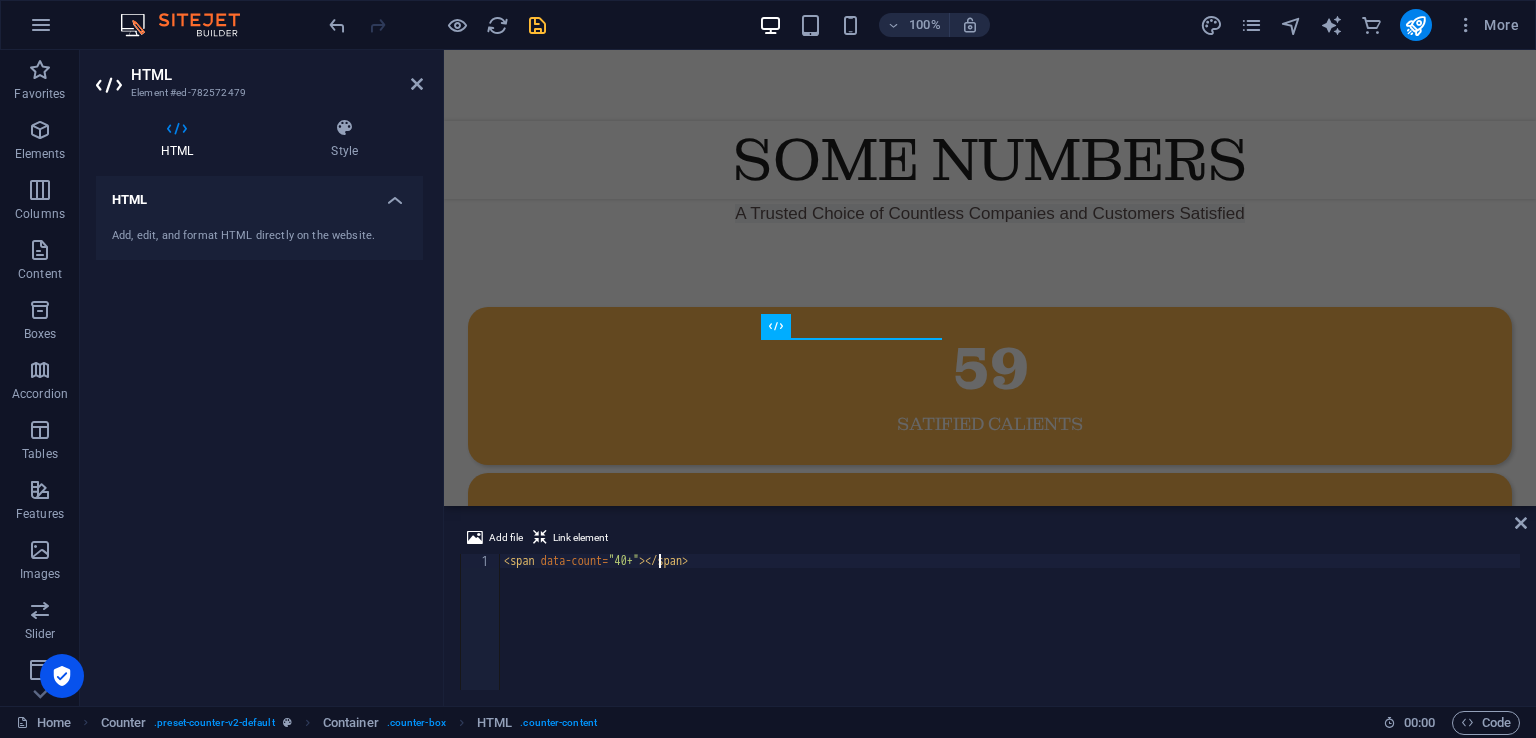 type on "<span data-count="40+">40+</span>" 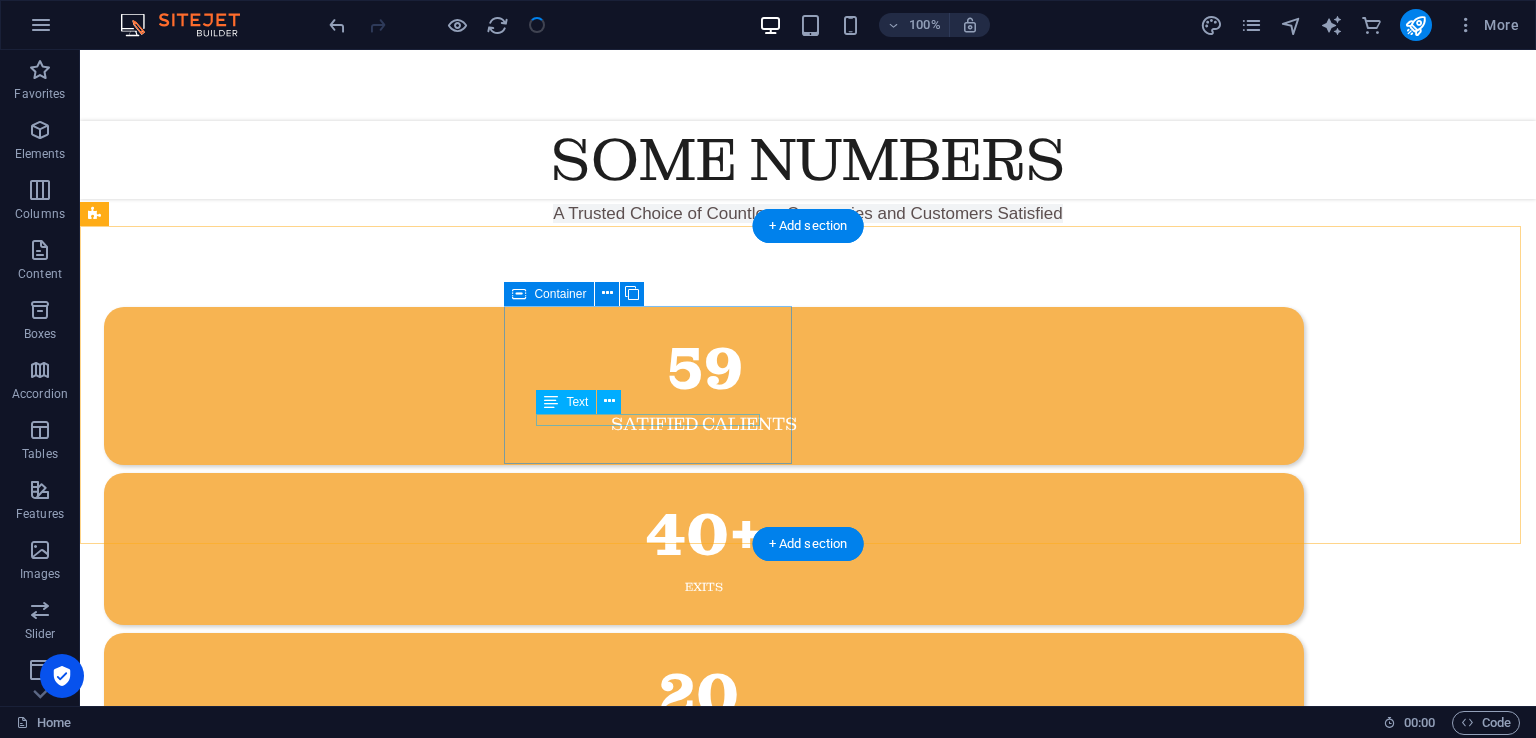click on "Exits" at bounding box center [704, 587] 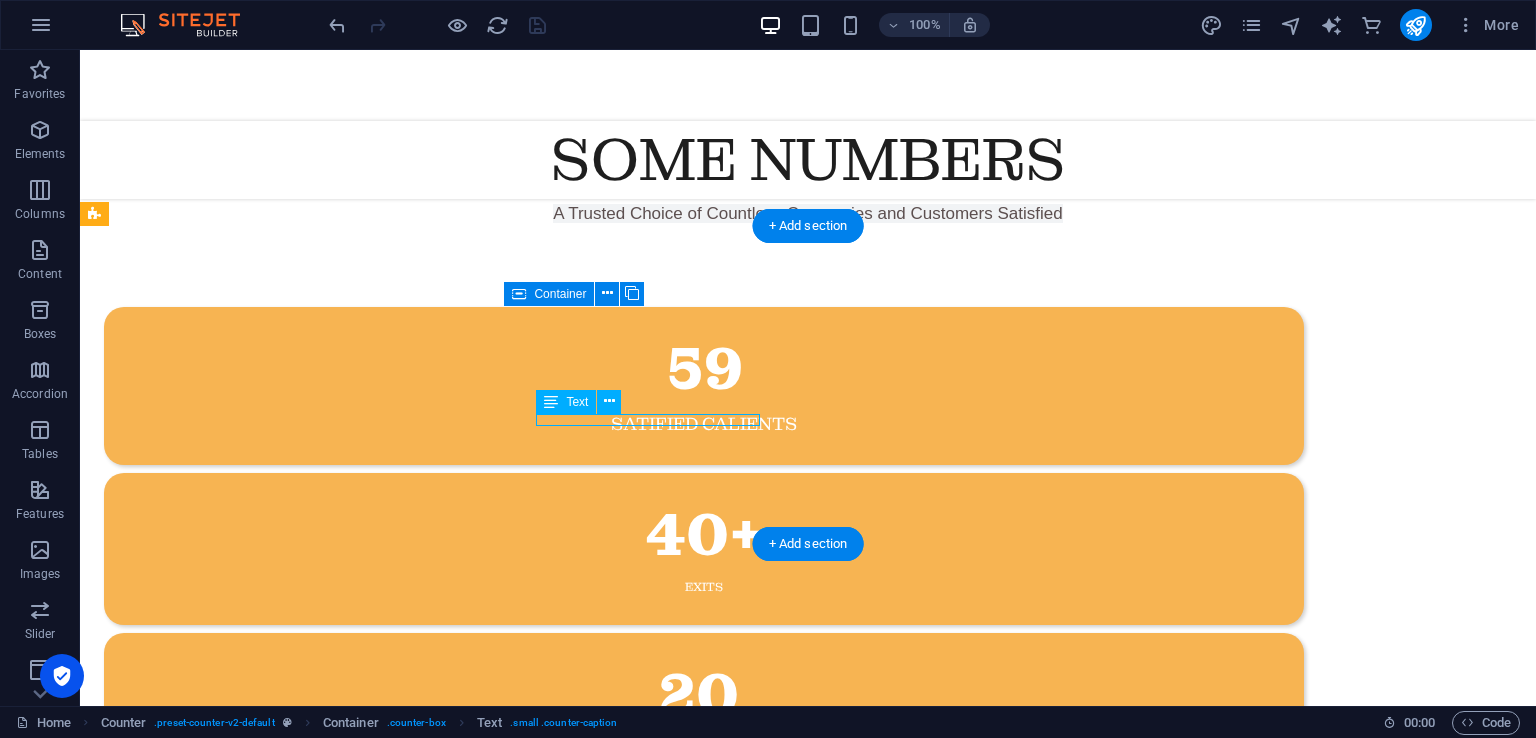click on "Exits" at bounding box center (704, 587) 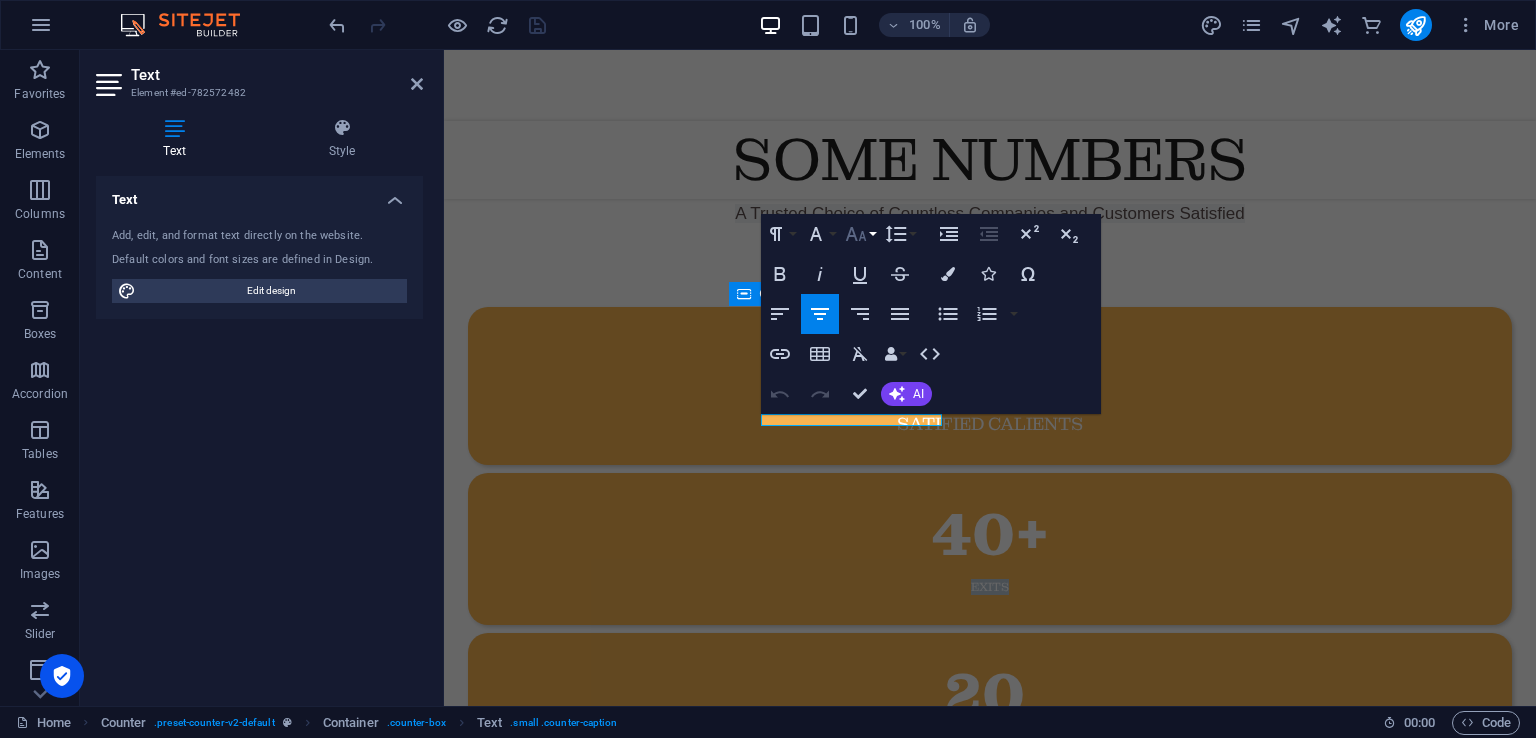 drag, startPoint x: 864, startPoint y: 235, endPoint x: 868, endPoint y: 247, distance: 12.649111 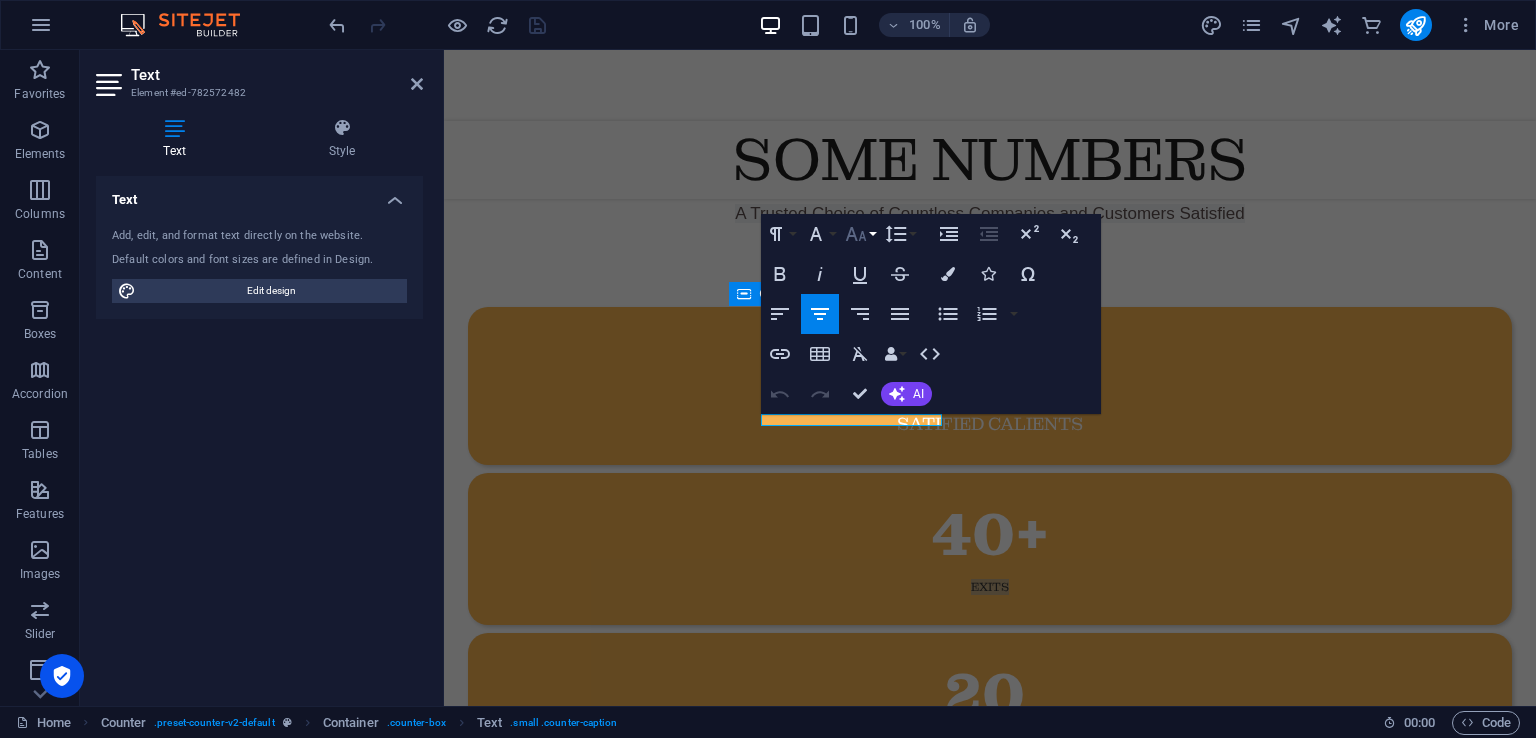 click 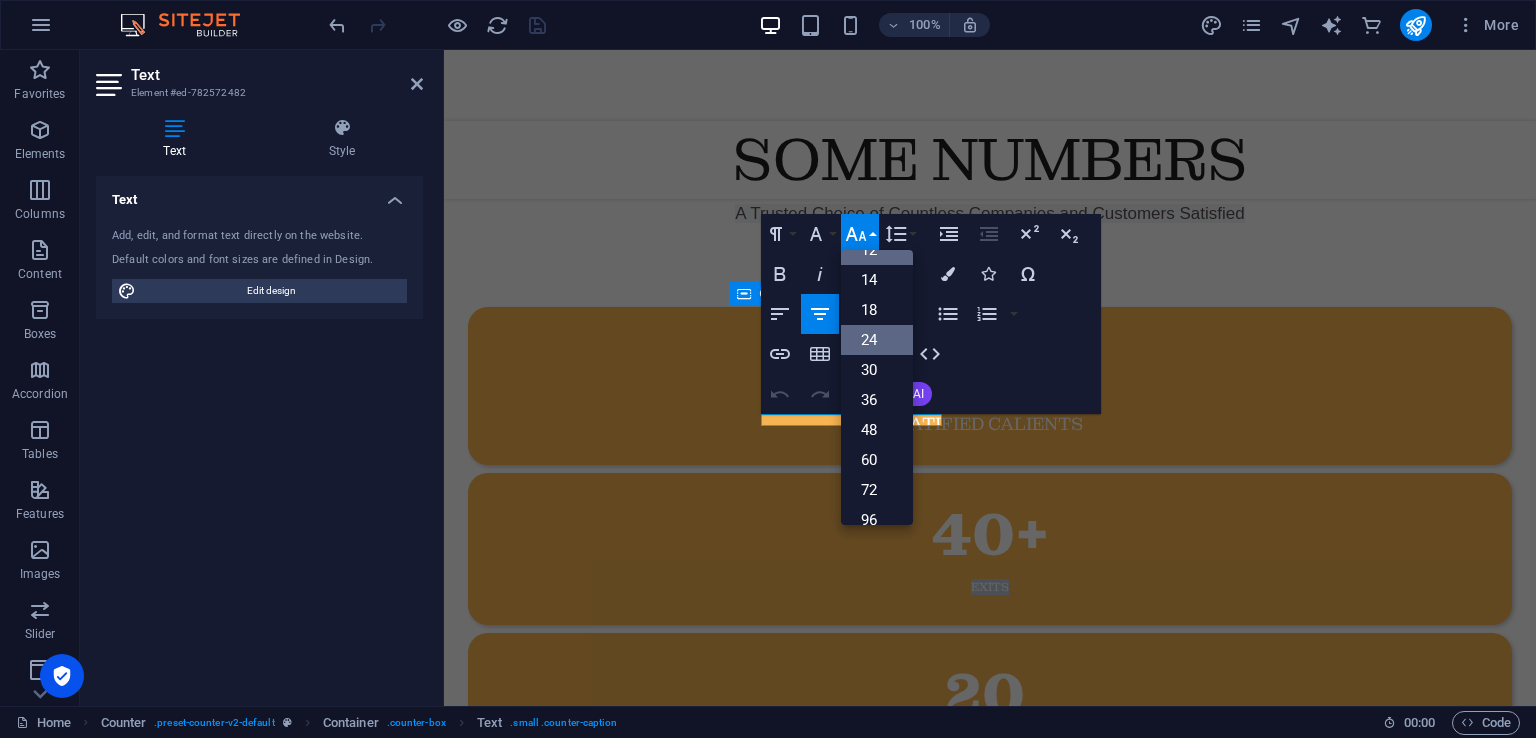 click on "24" at bounding box center [877, 340] 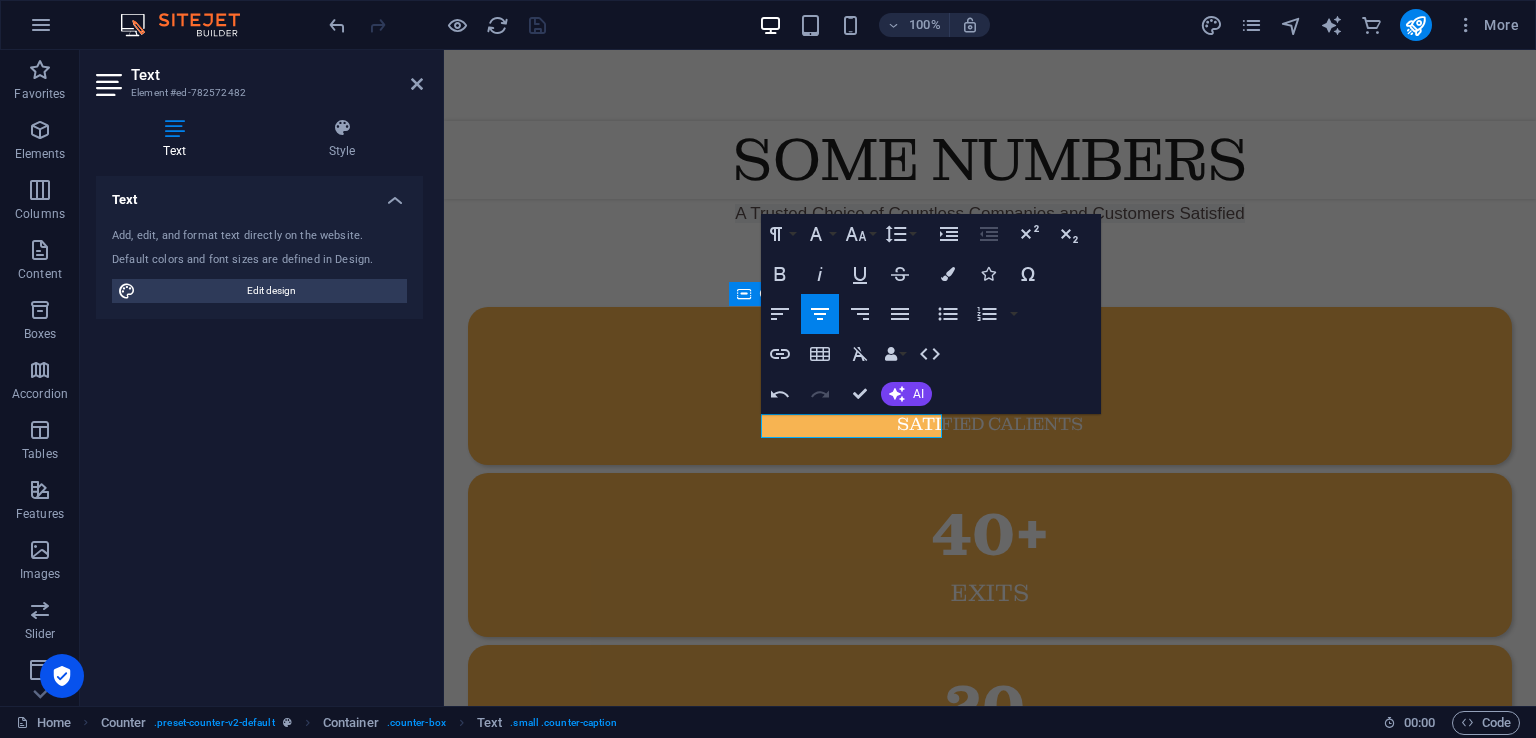 type 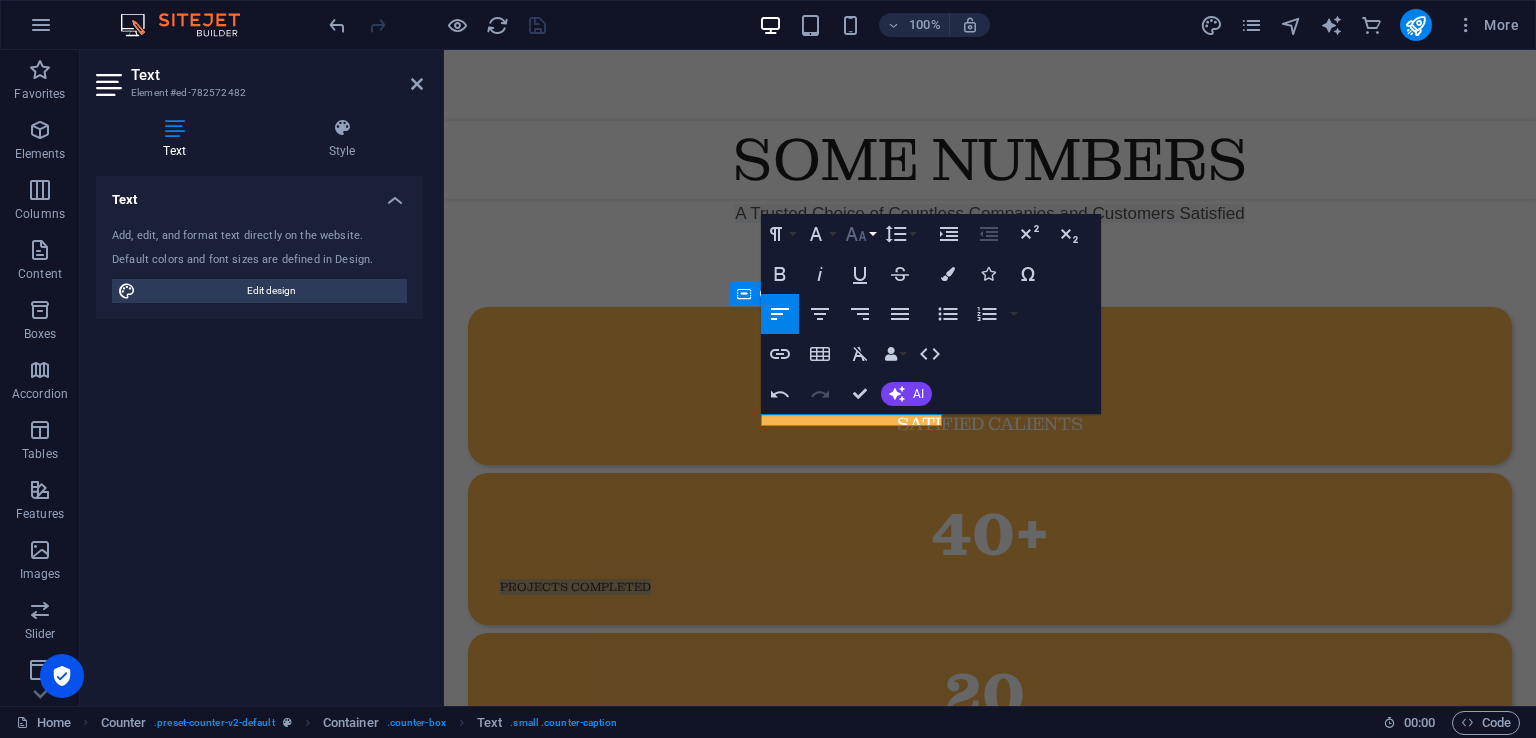 click on "Font Size" at bounding box center (860, 234) 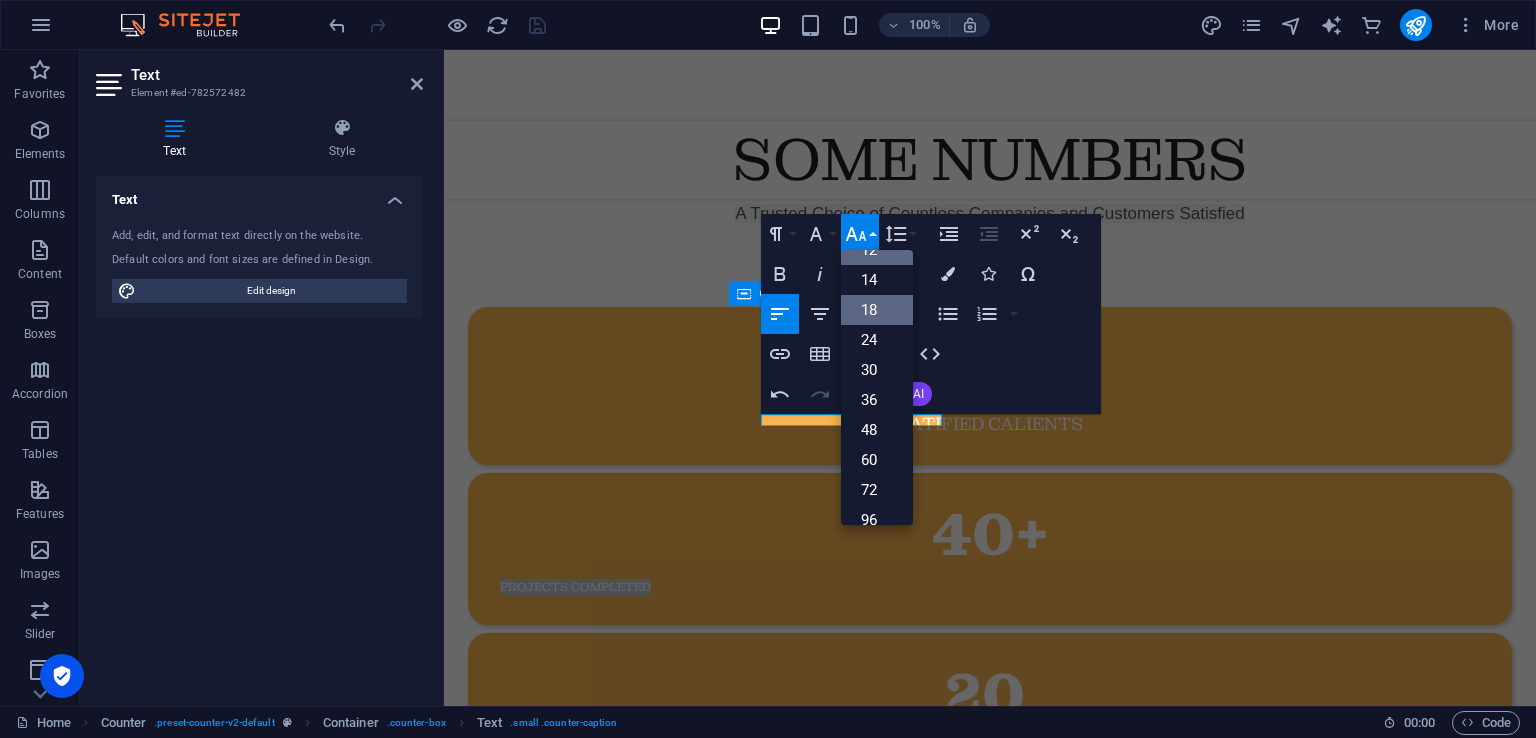 click on "18" at bounding box center (877, 310) 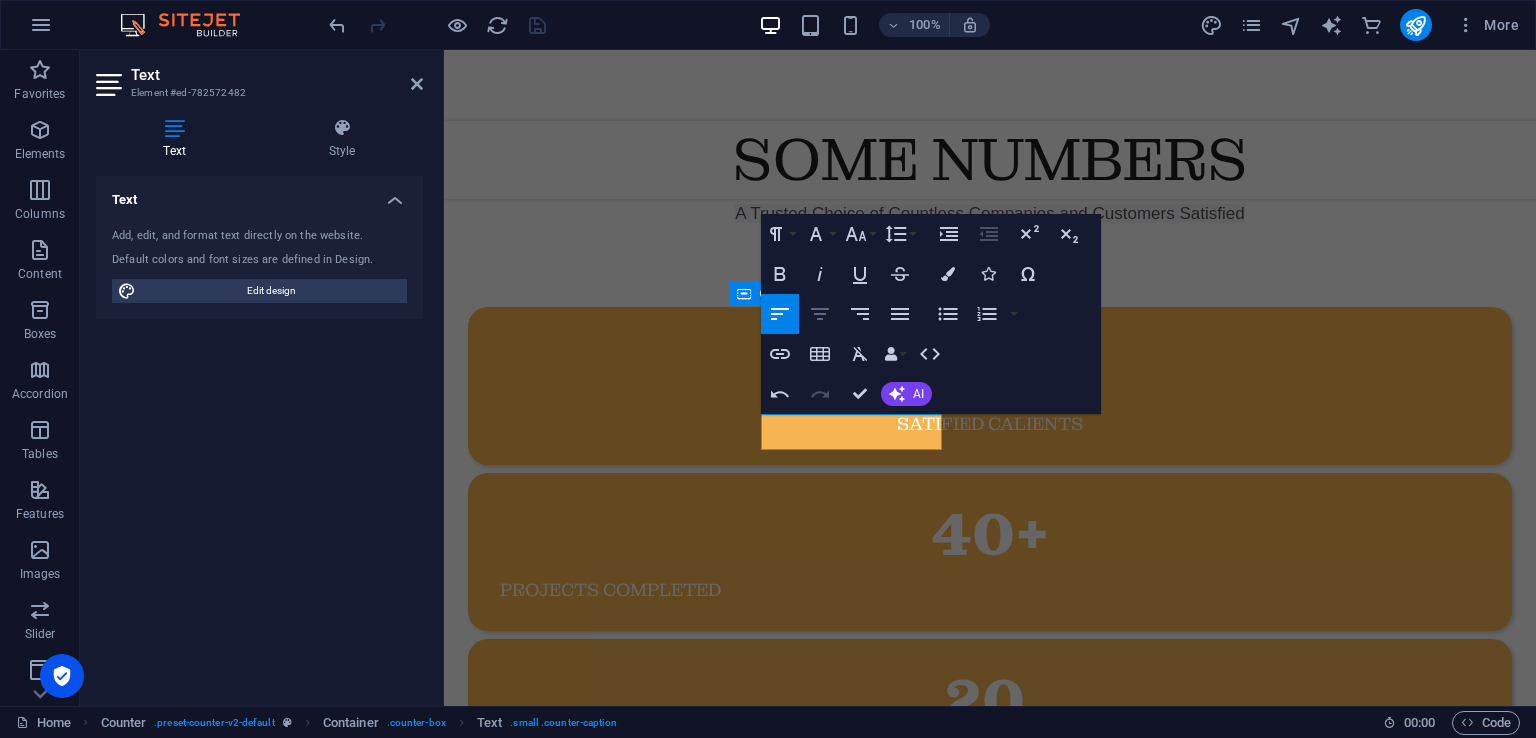 click 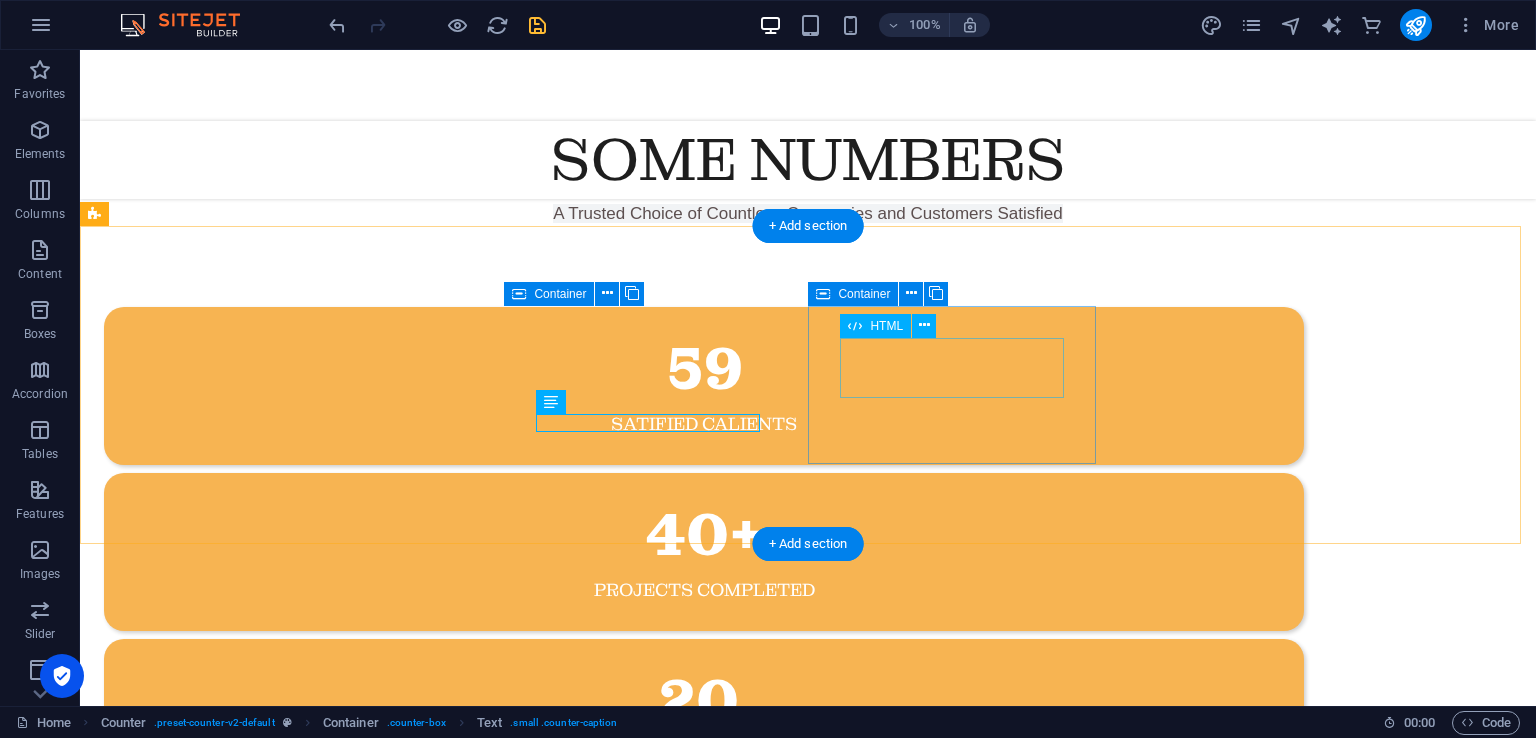 click on "20  M" at bounding box center (704, 701) 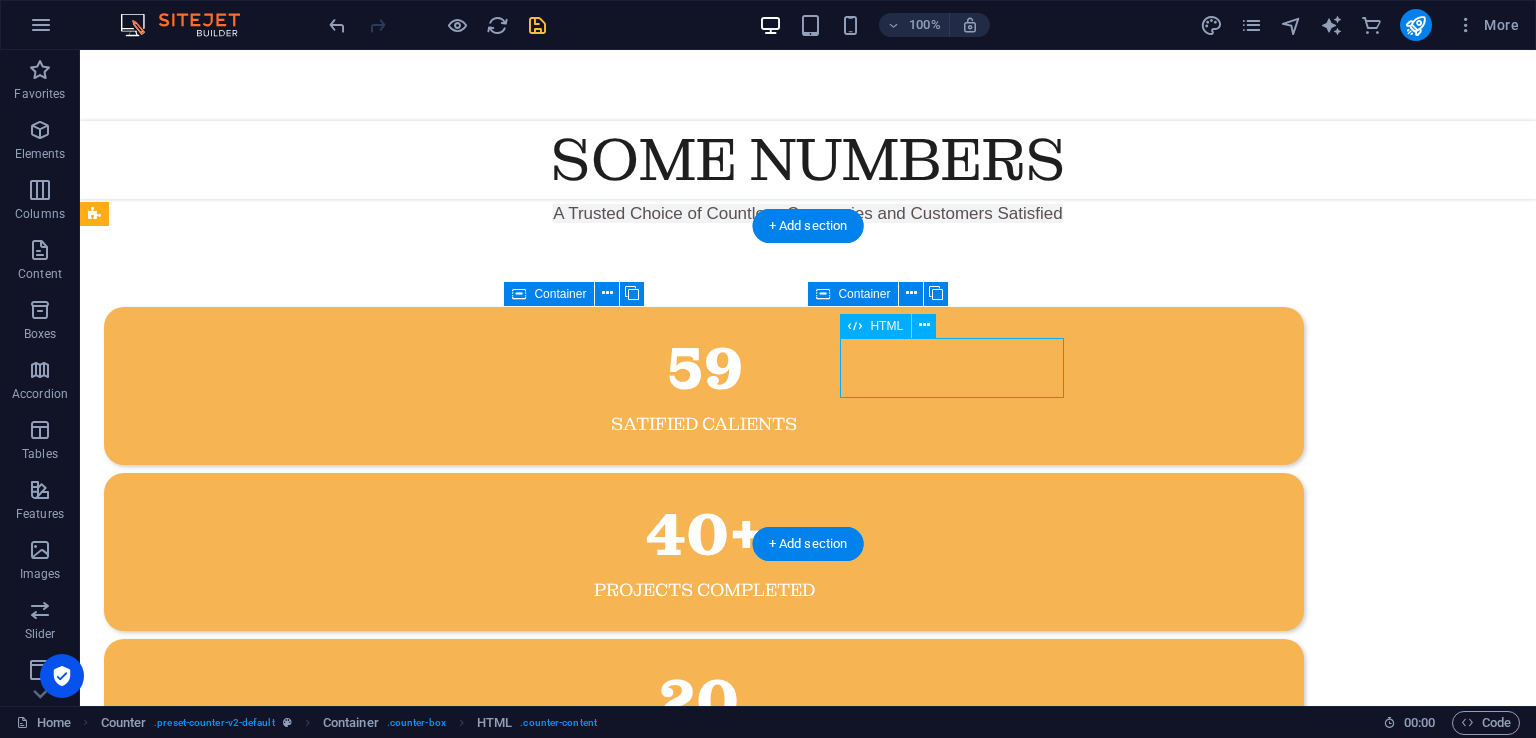 click on "20  M" at bounding box center (704, 701) 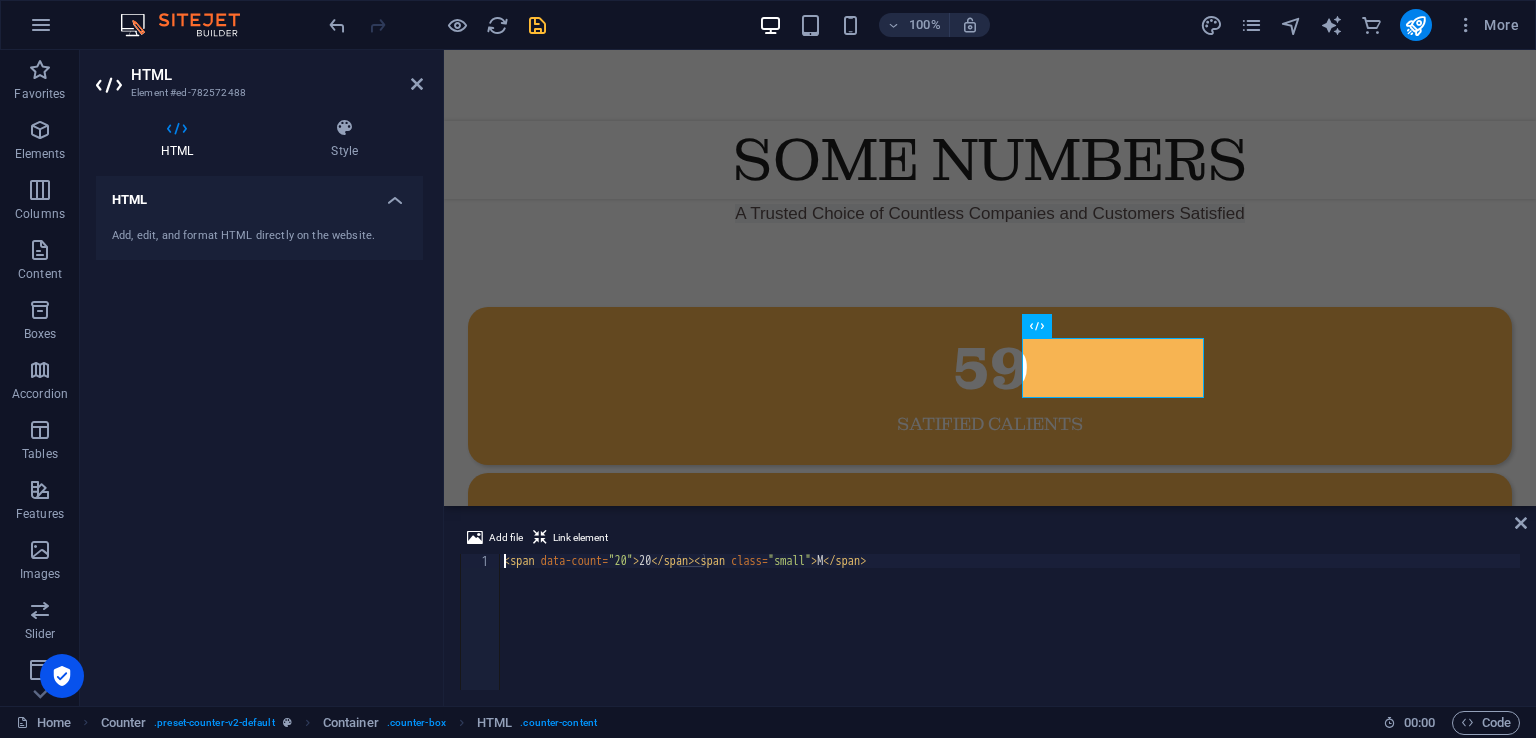 click on "< span   data-count = "20" > 20 </ span > < span   class = "small" >  M </ span >" at bounding box center (1010, 636) 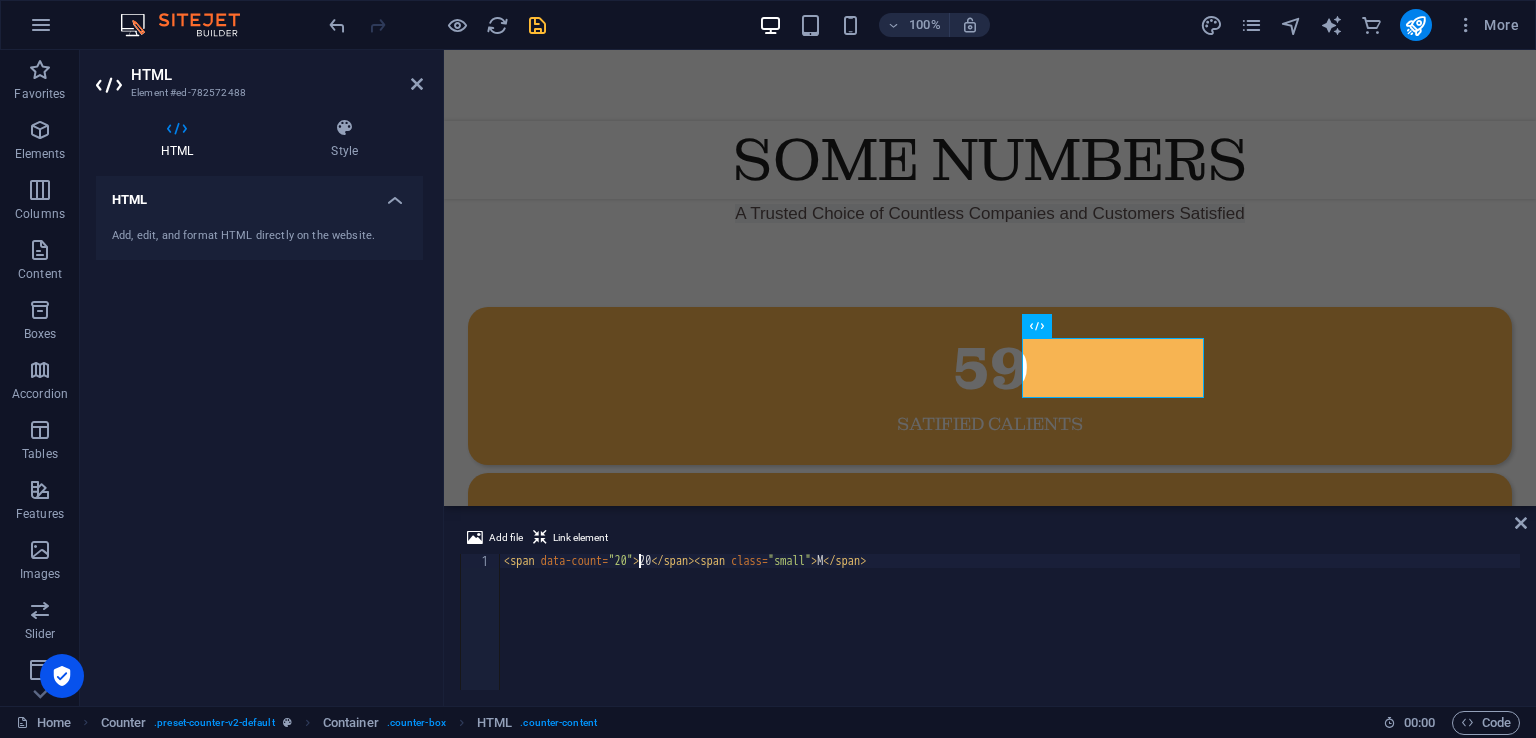 click on "< span   data-count = "20" > 20 </ span > < span   class = "small" >  M </ span >" at bounding box center [1010, 636] 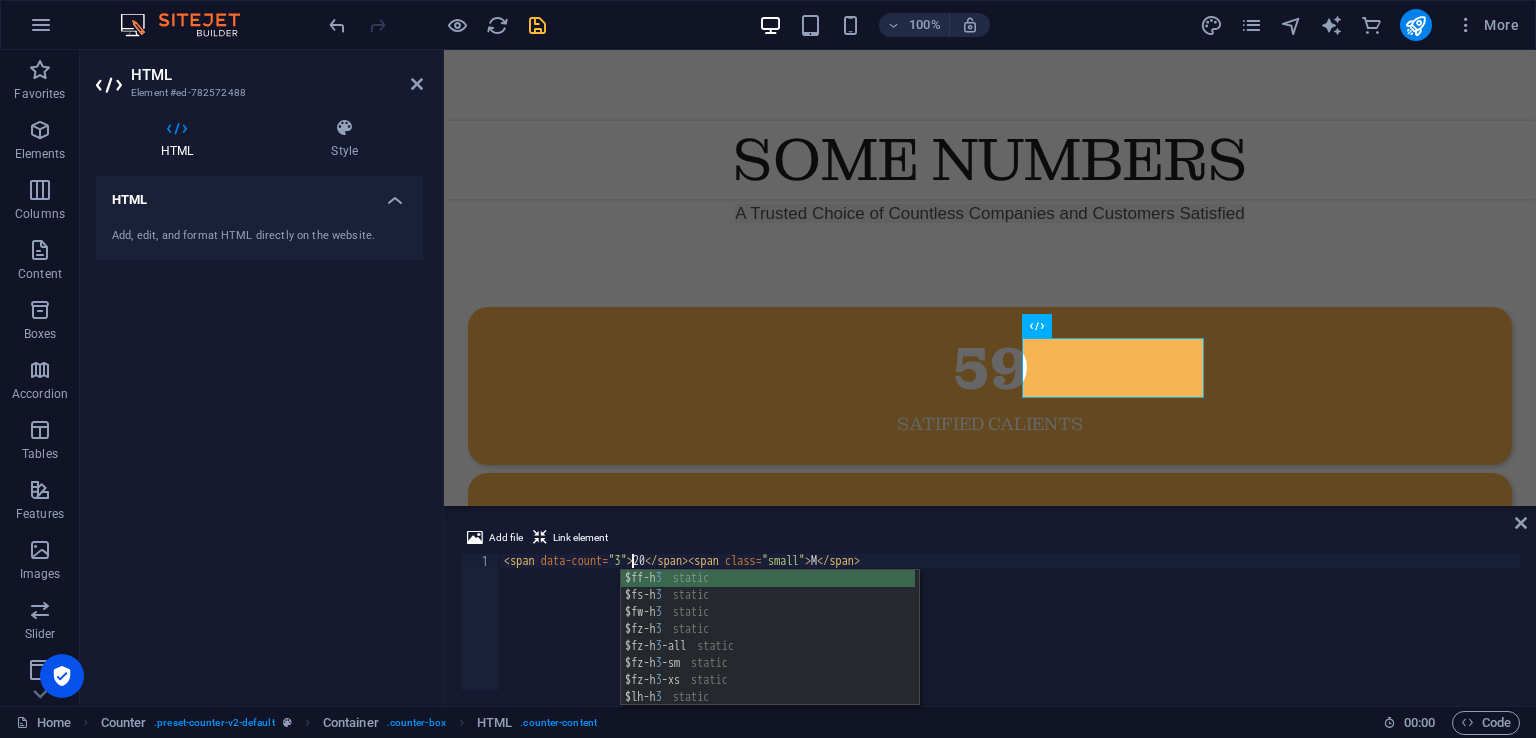 scroll, scrollTop: 0, scrollLeft: 11, axis: horizontal 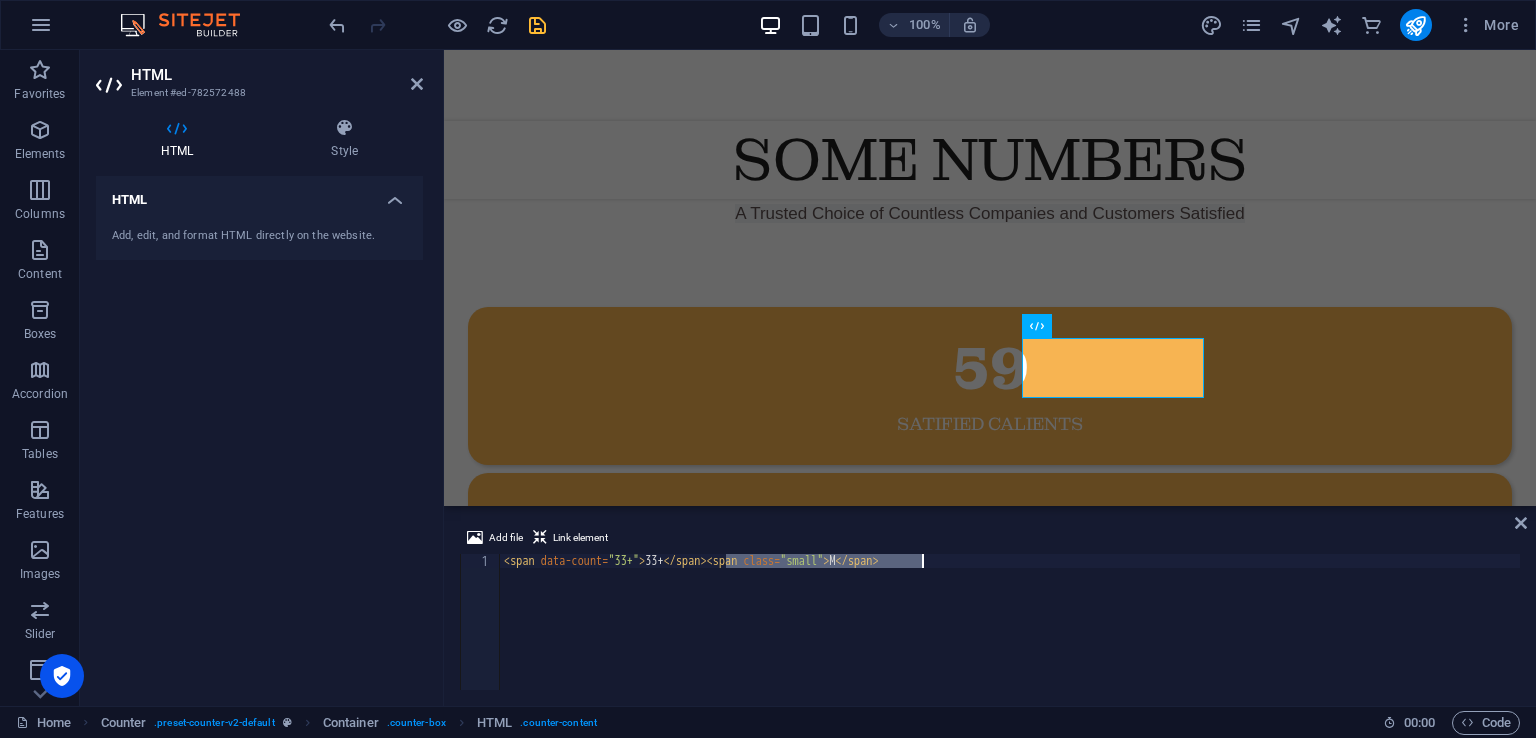 type on "<span data-count="33+">33+</span>" 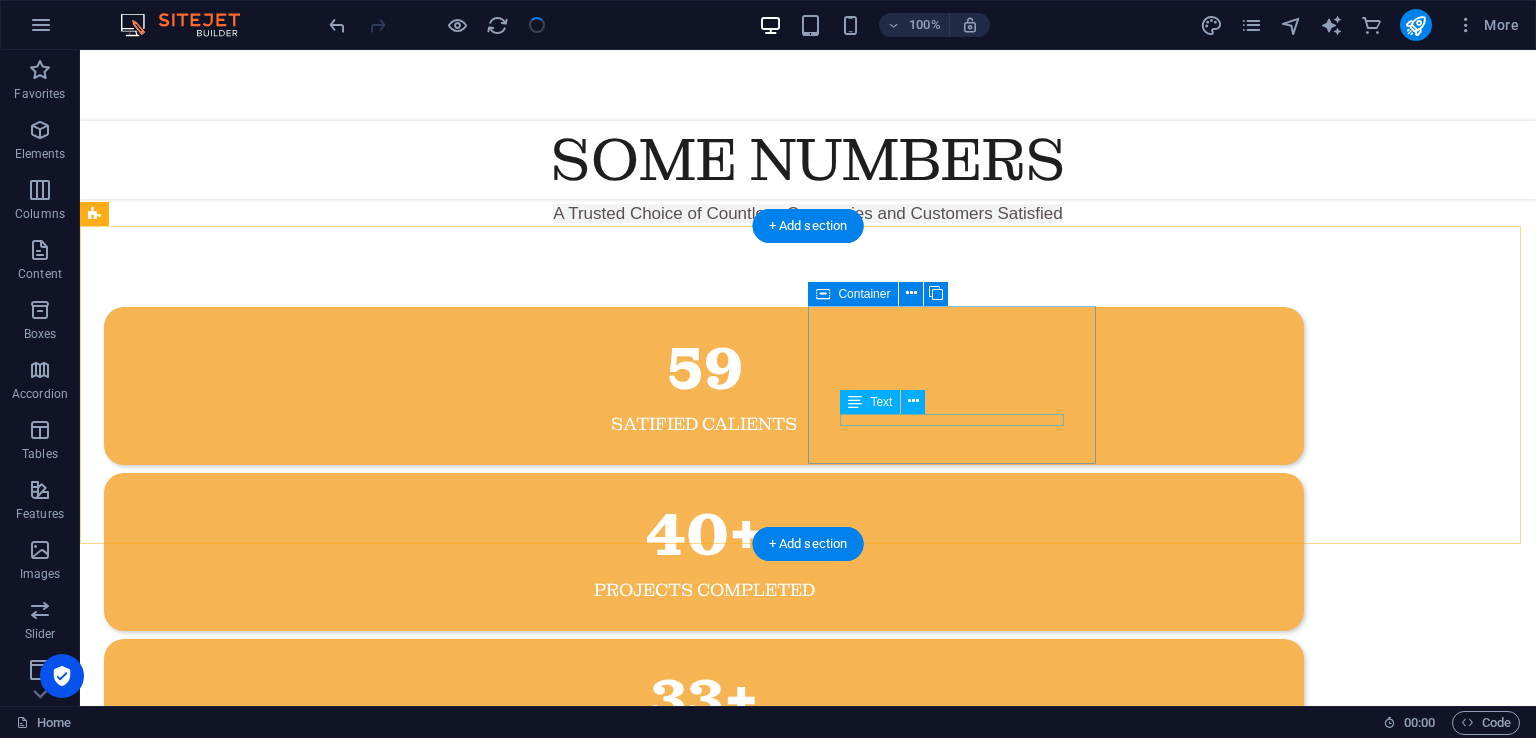 click on "Check Size up to" at bounding box center (704, 753) 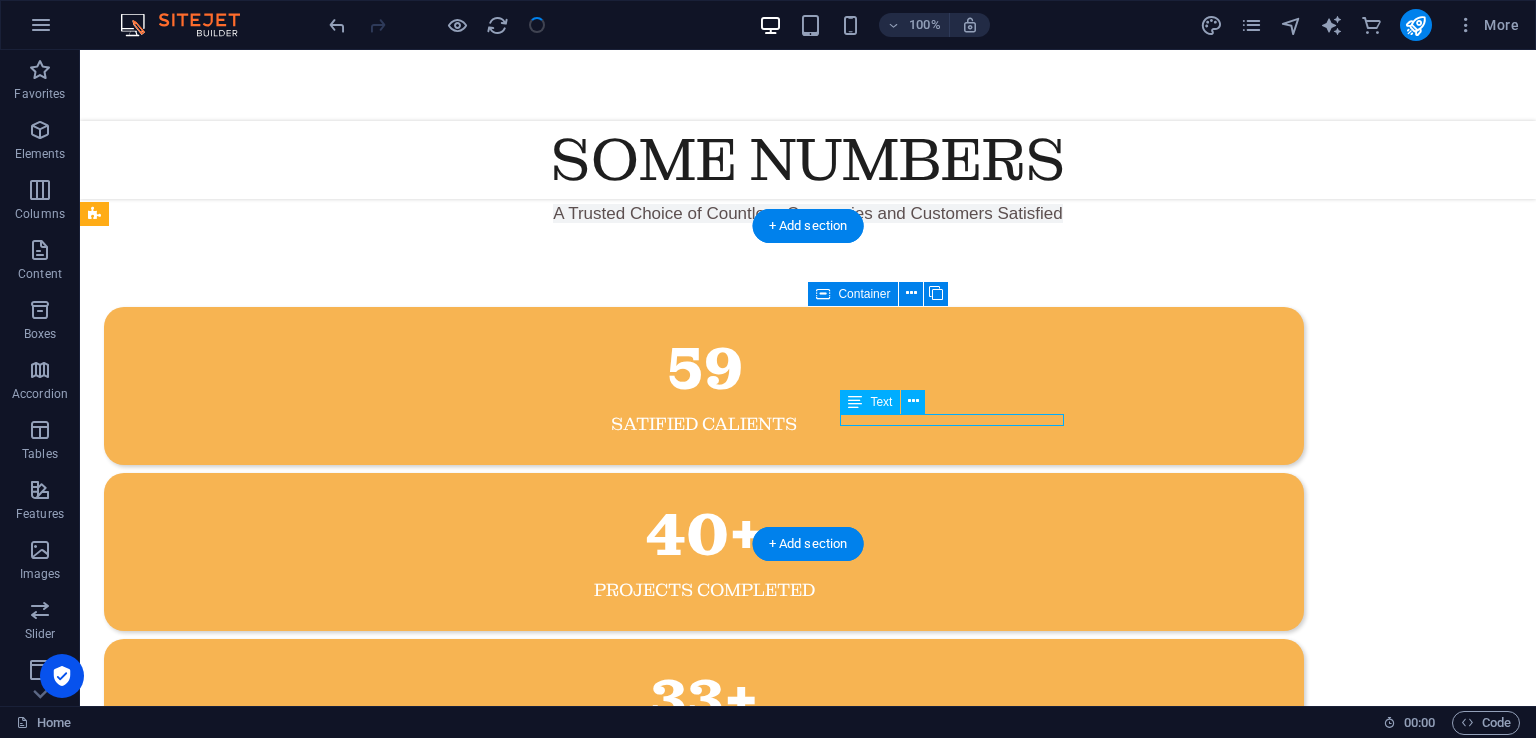 click on "Check Size up to" at bounding box center [704, 753] 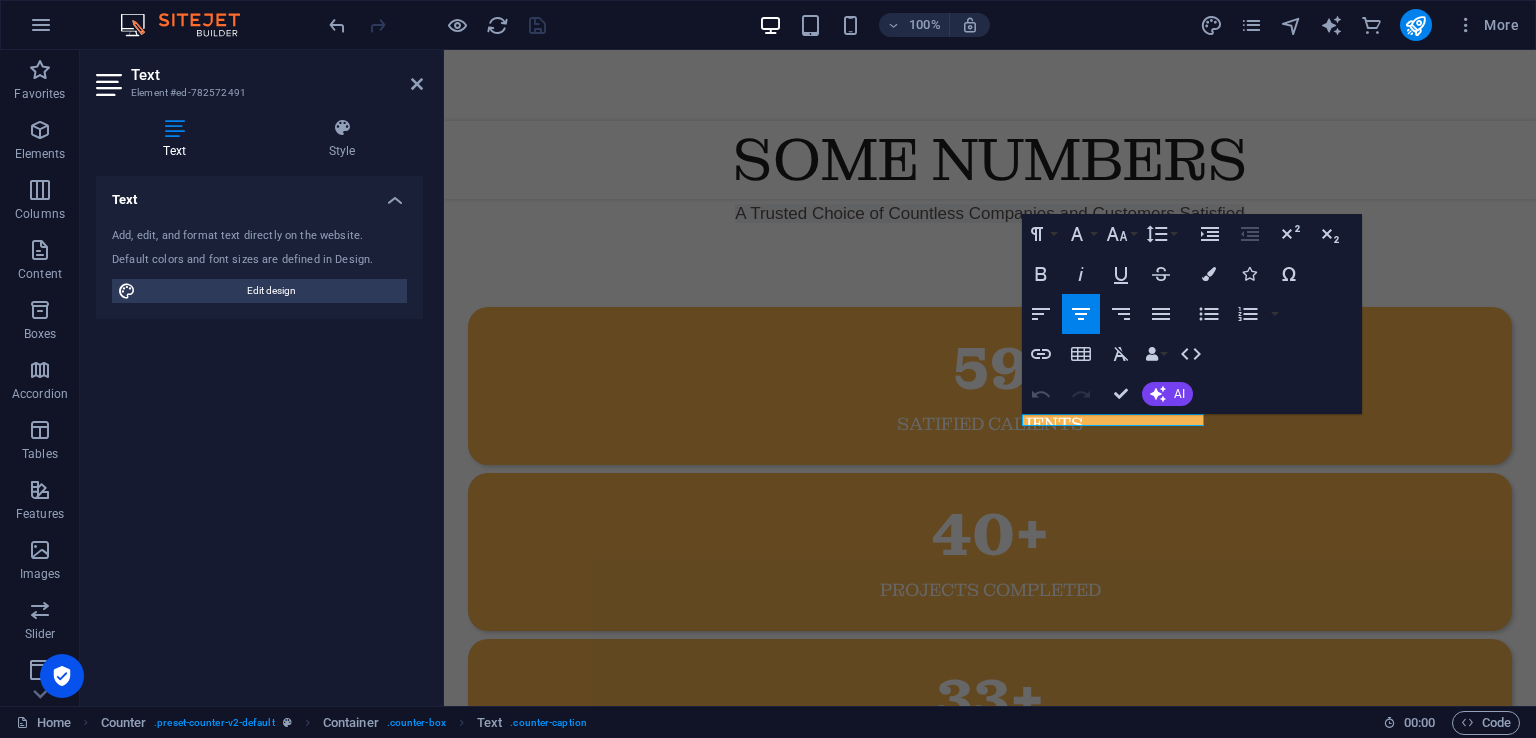 type 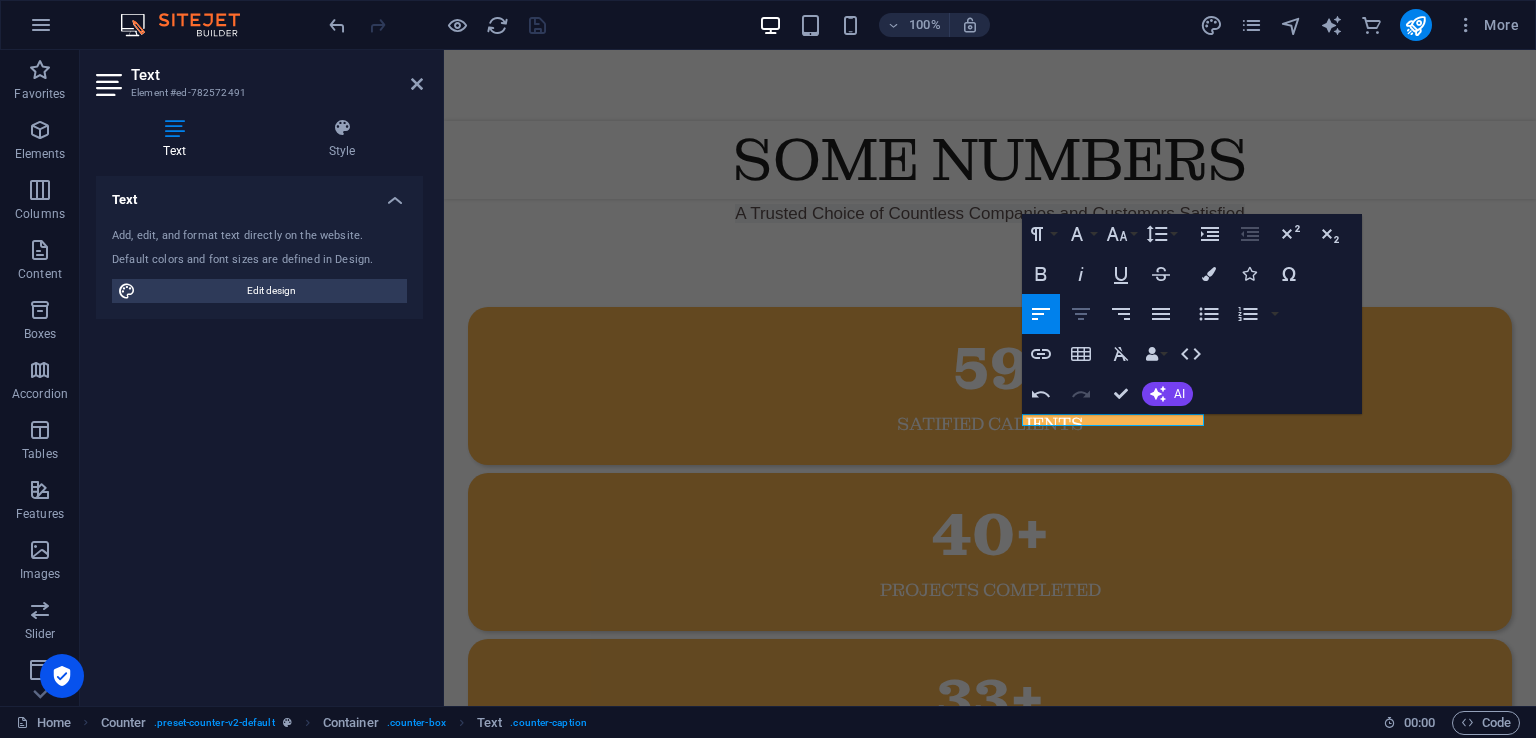 click 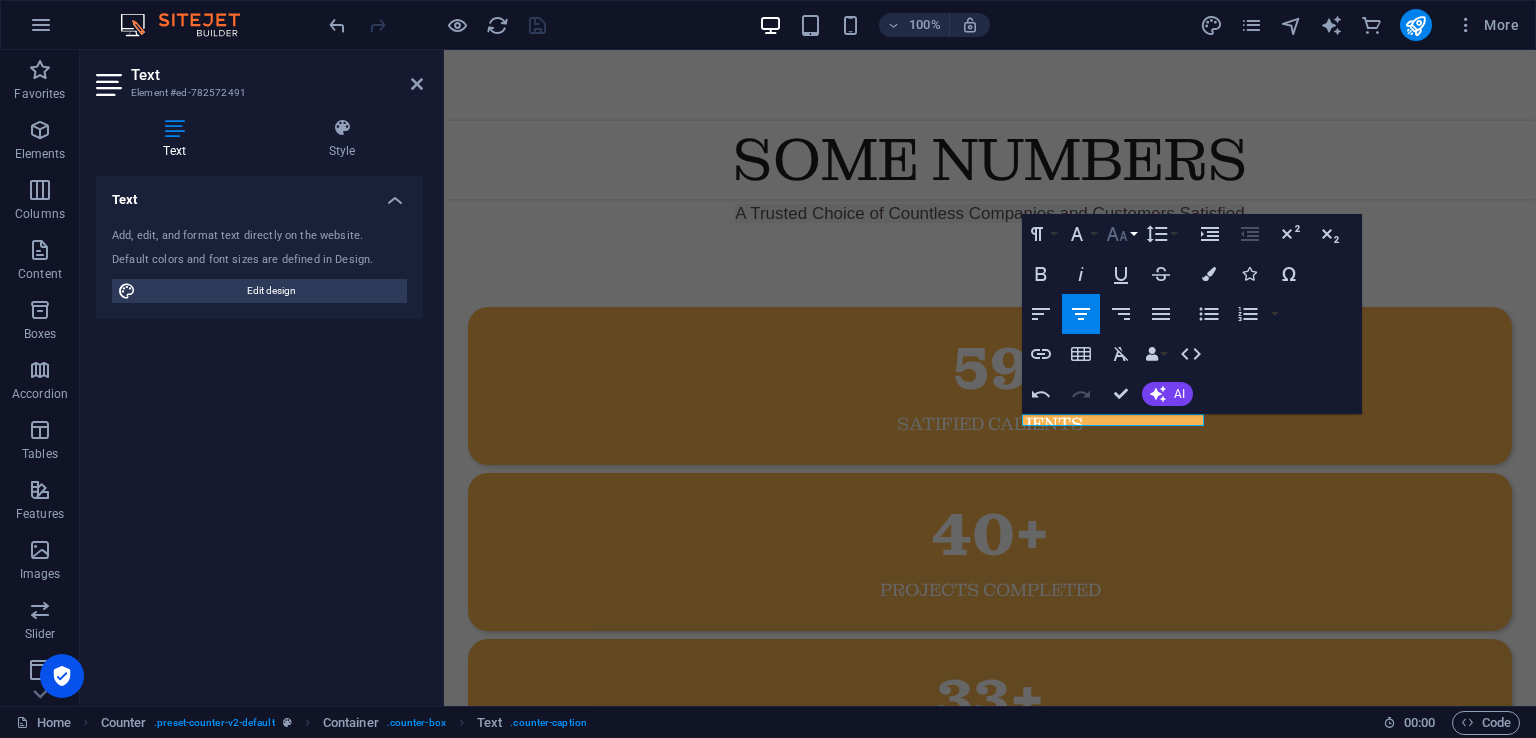 click 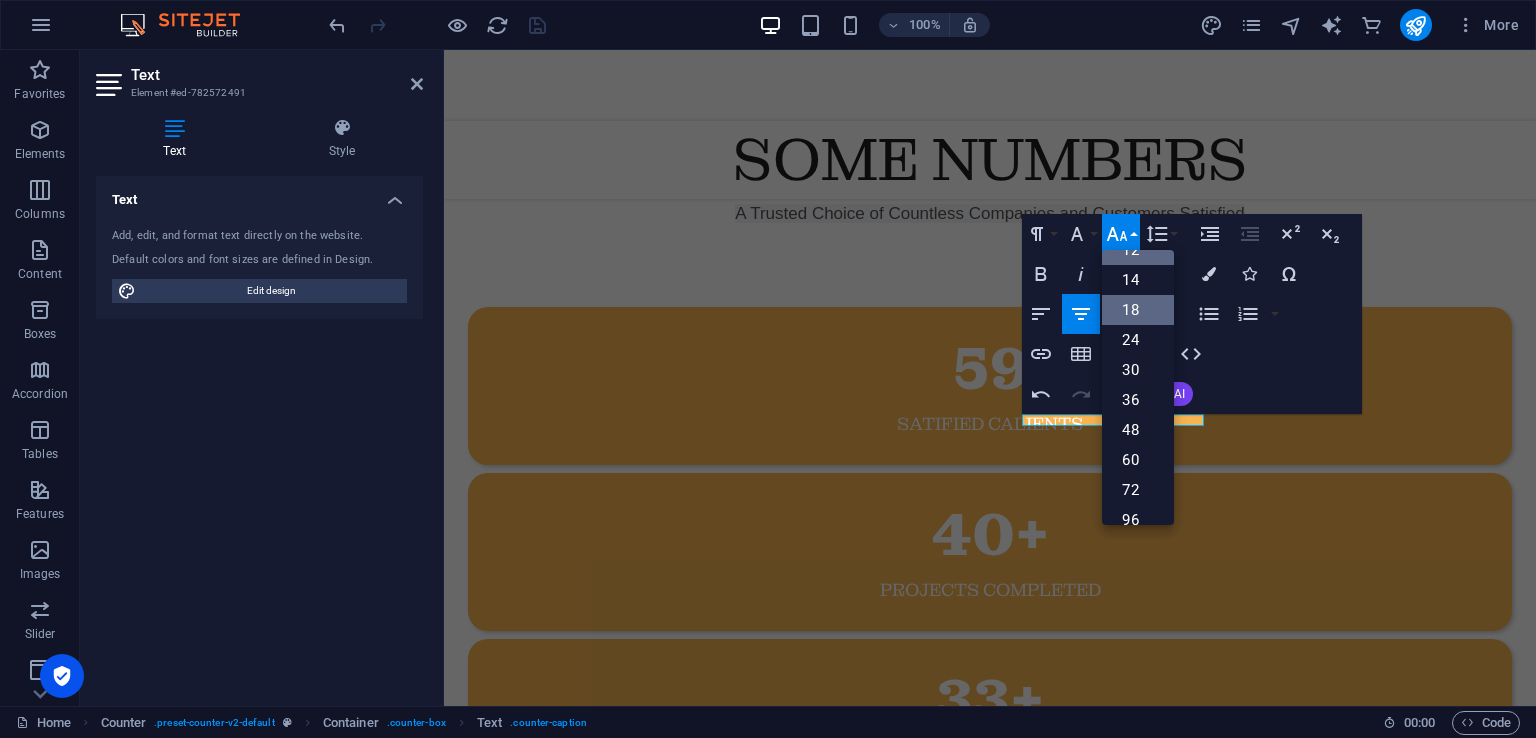 click on "18" at bounding box center [1138, 310] 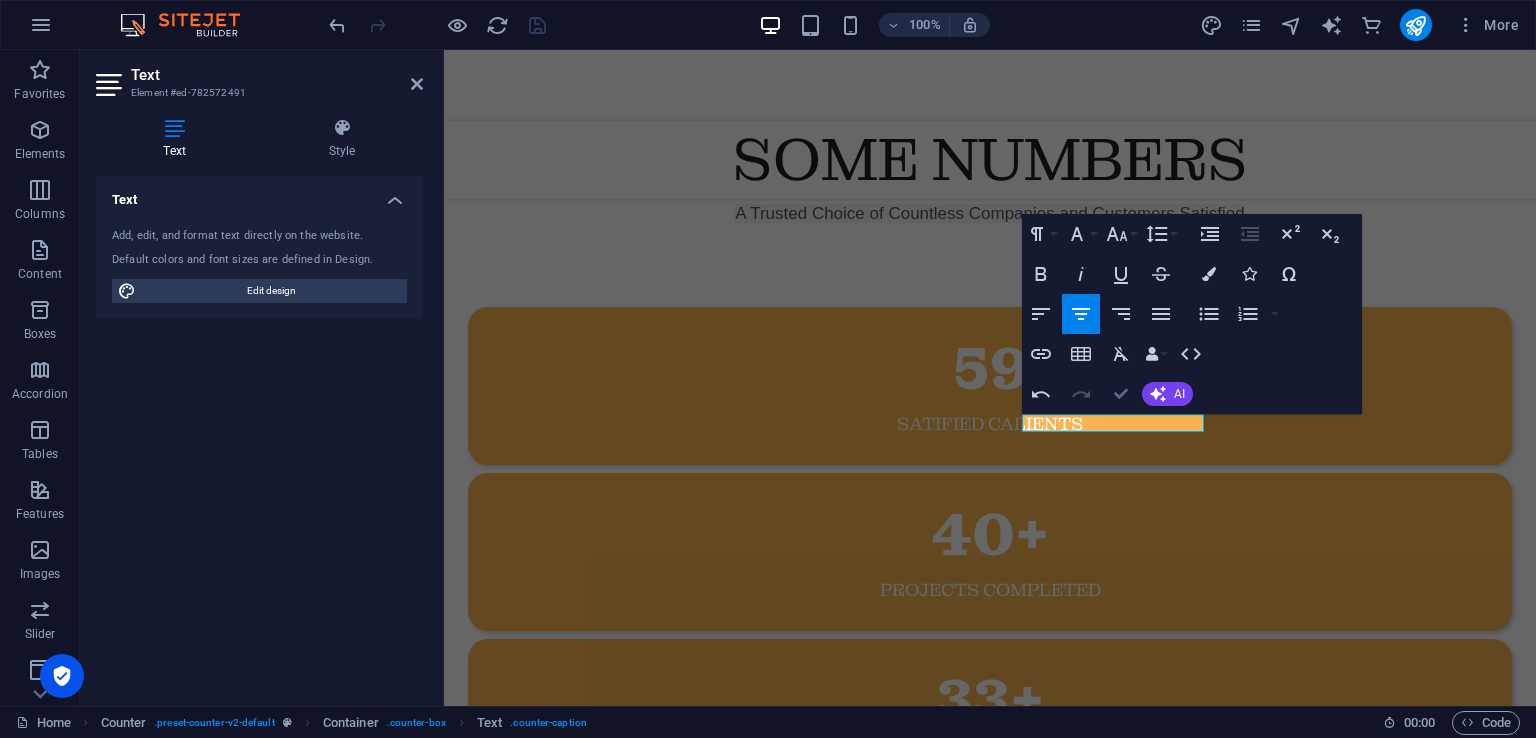 drag, startPoint x: 1128, startPoint y: 399, endPoint x: 1048, endPoint y: 348, distance: 94.873604 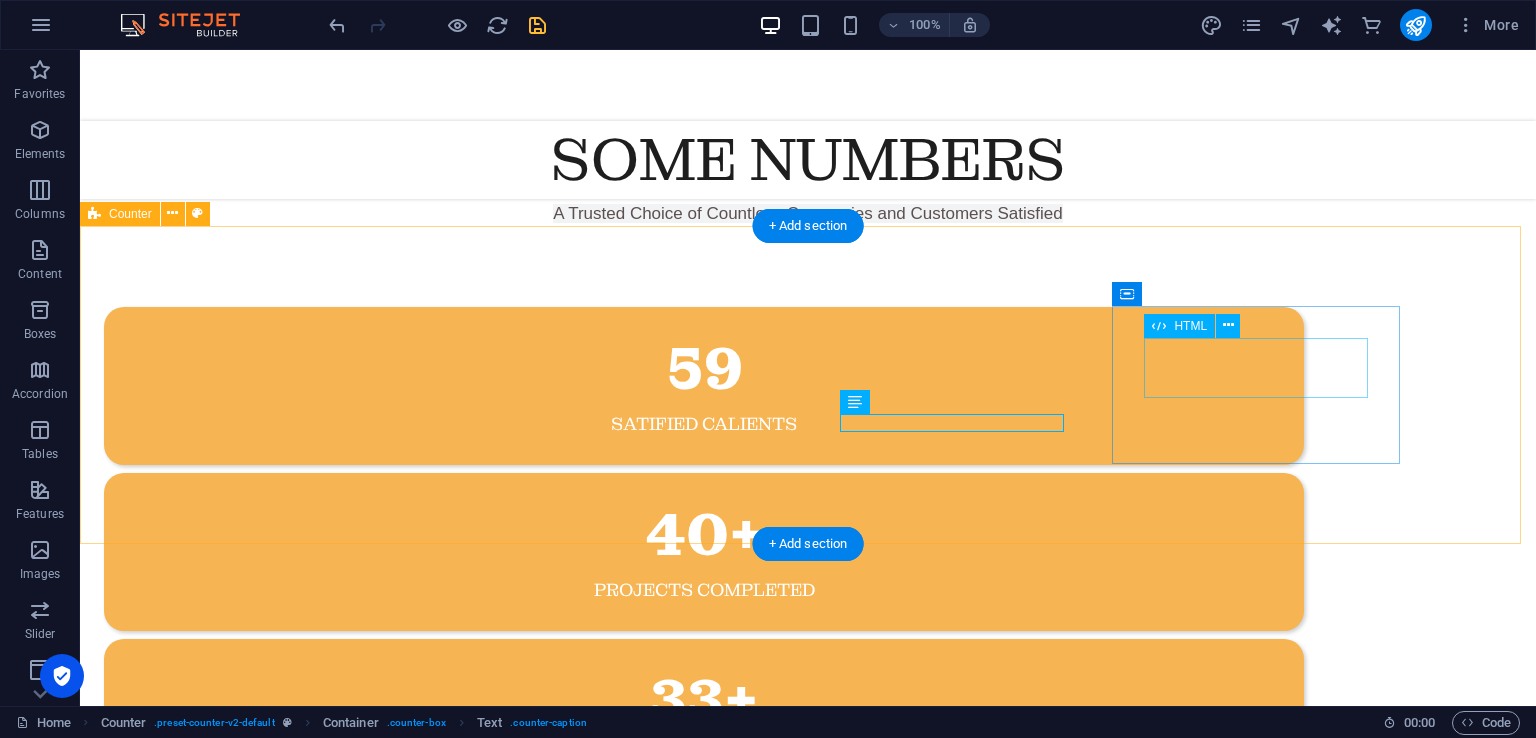 click on "9" at bounding box center [704, 867] 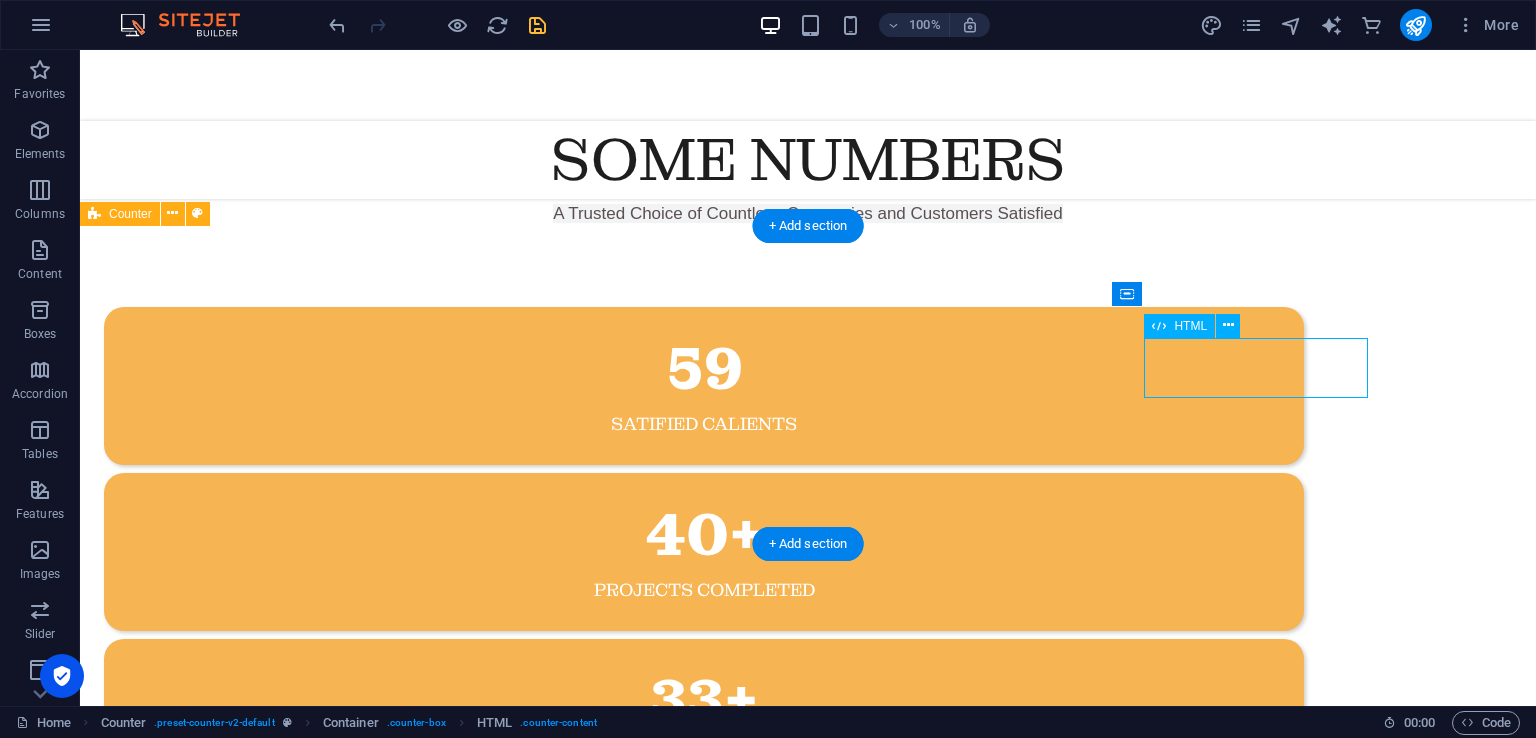 click on "9" at bounding box center (704, 867) 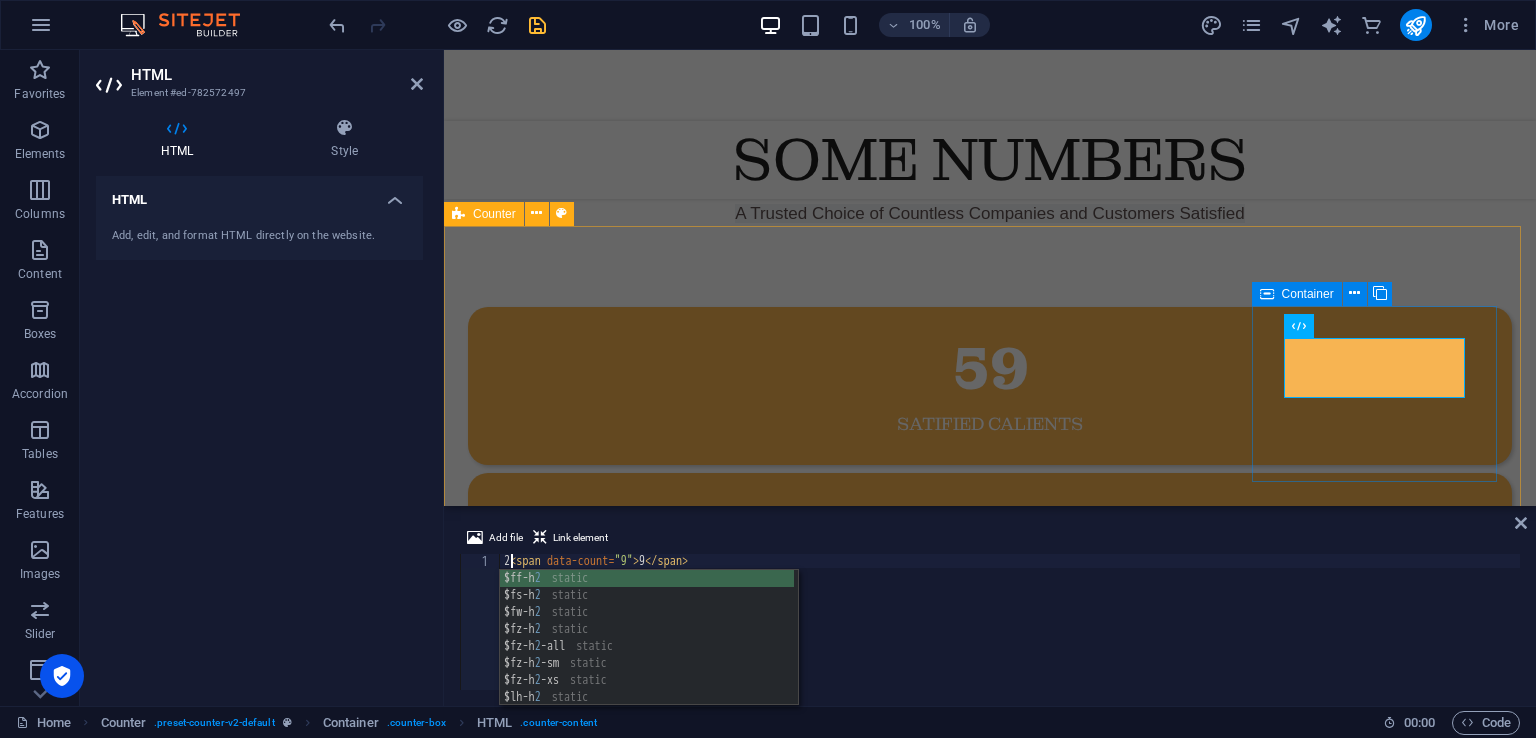 scroll, scrollTop: 0, scrollLeft: 0, axis: both 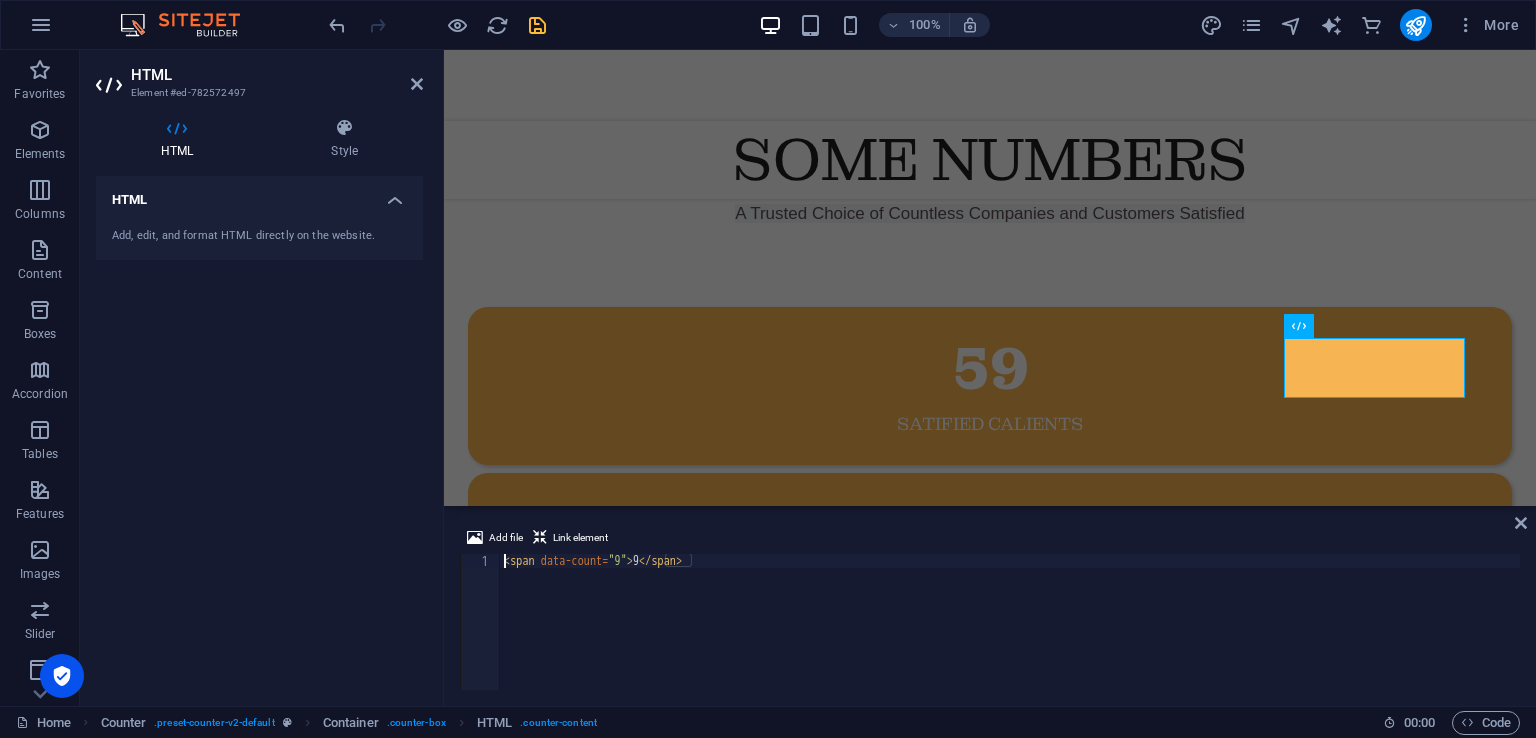 click on "< span   data-count = "9" > 9 </ span >" at bounding box center (1010, 636) 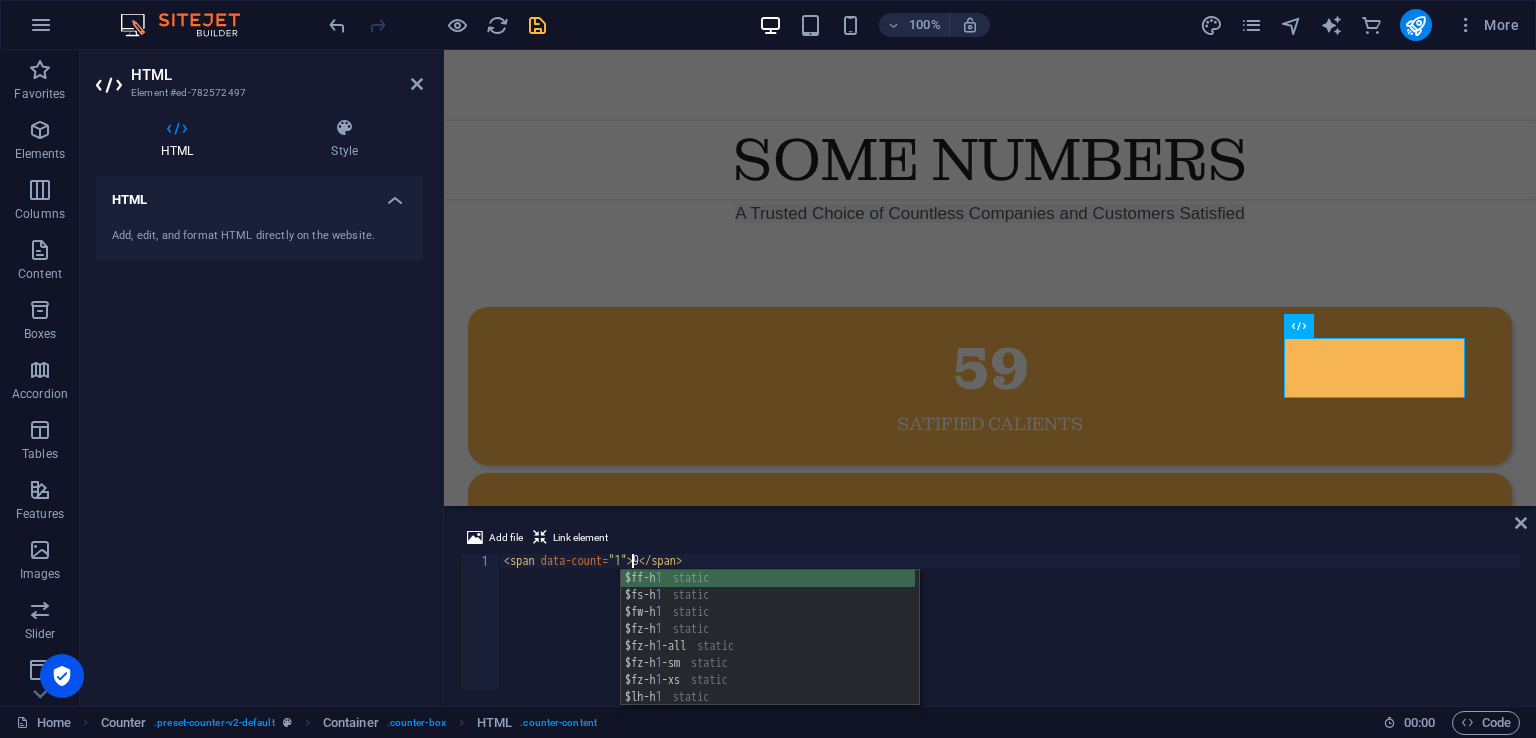 scroll, scrollTop: 0, scrollLeft: 11, axis: horizontal 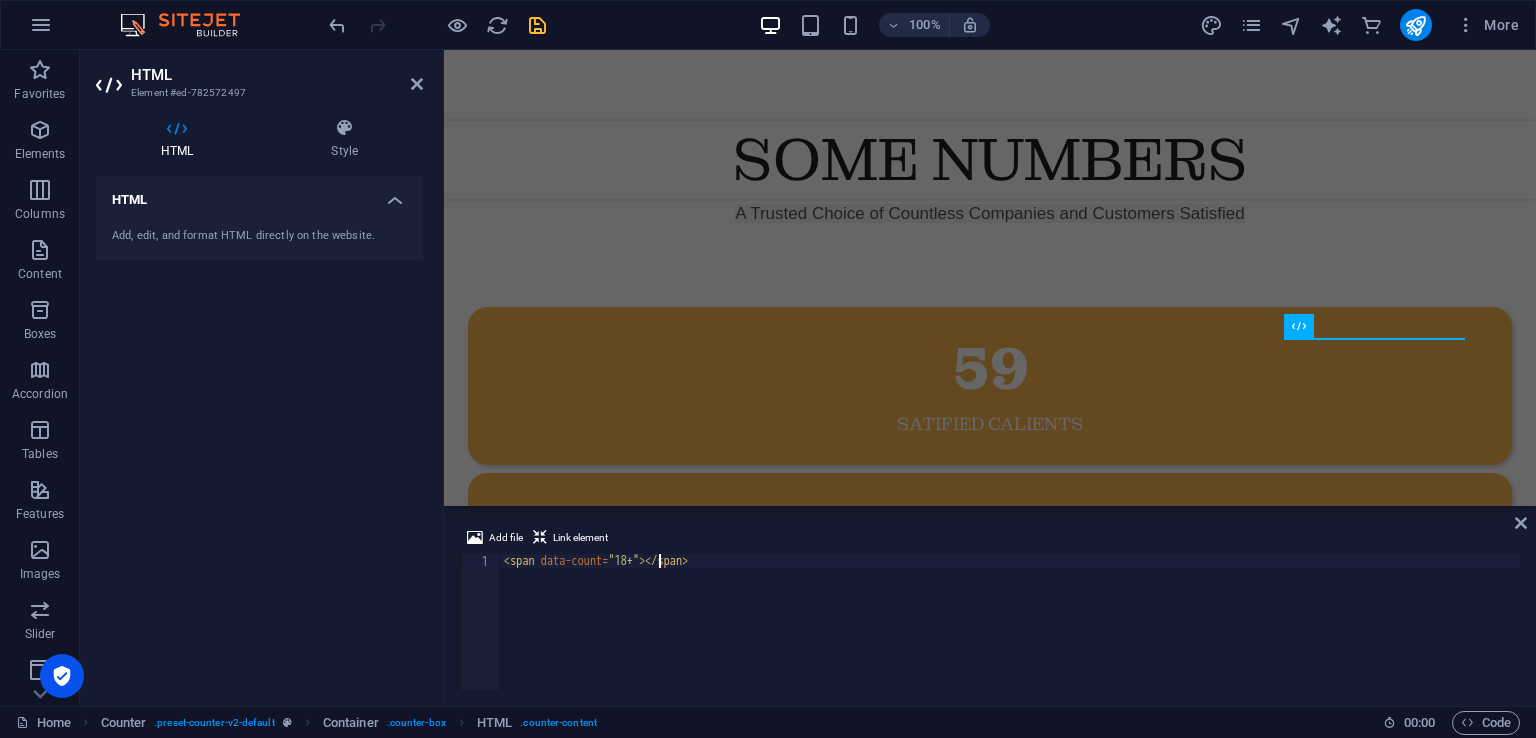 type on "<span data-count="18+">18+</span>" 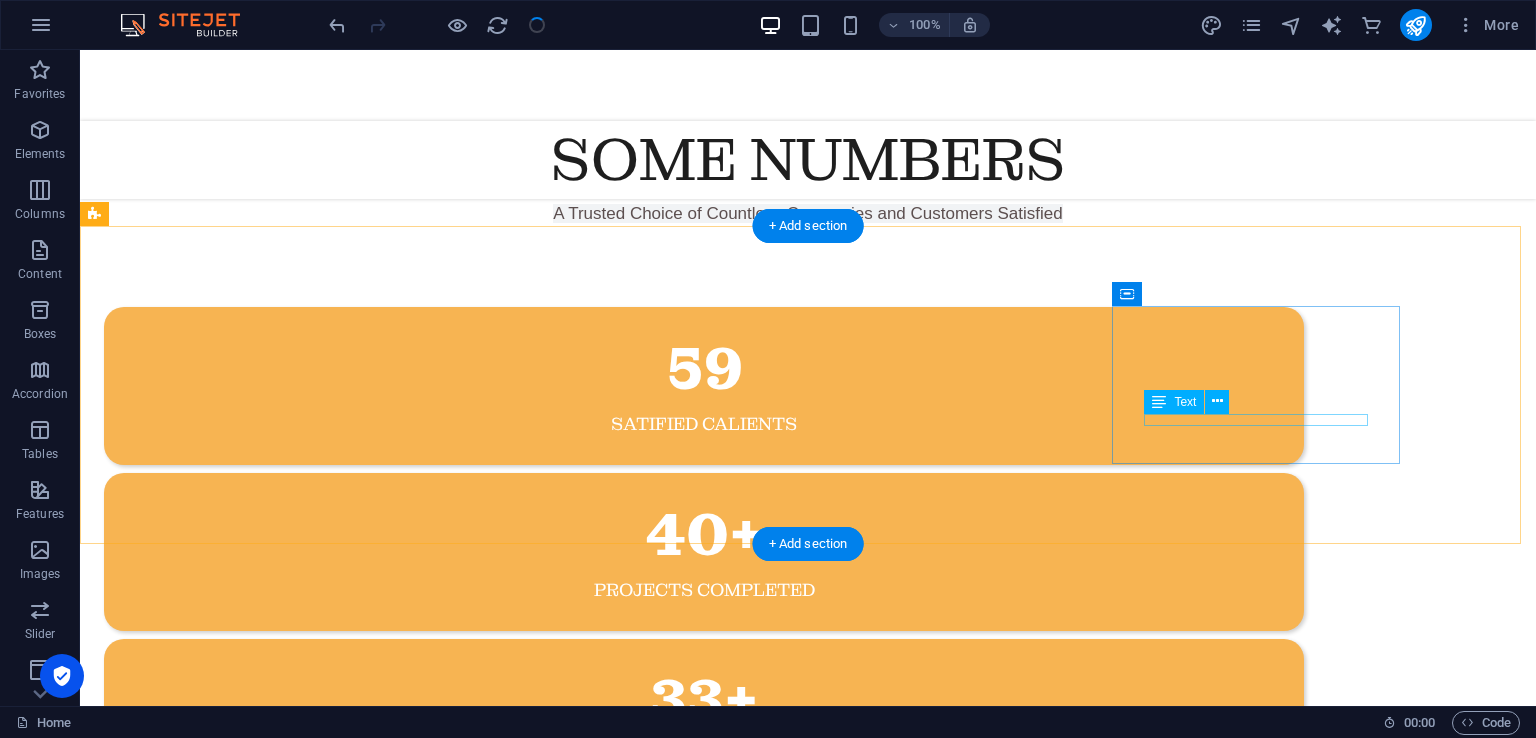 click on "Countries invested in" at bounding box center (704, 919) 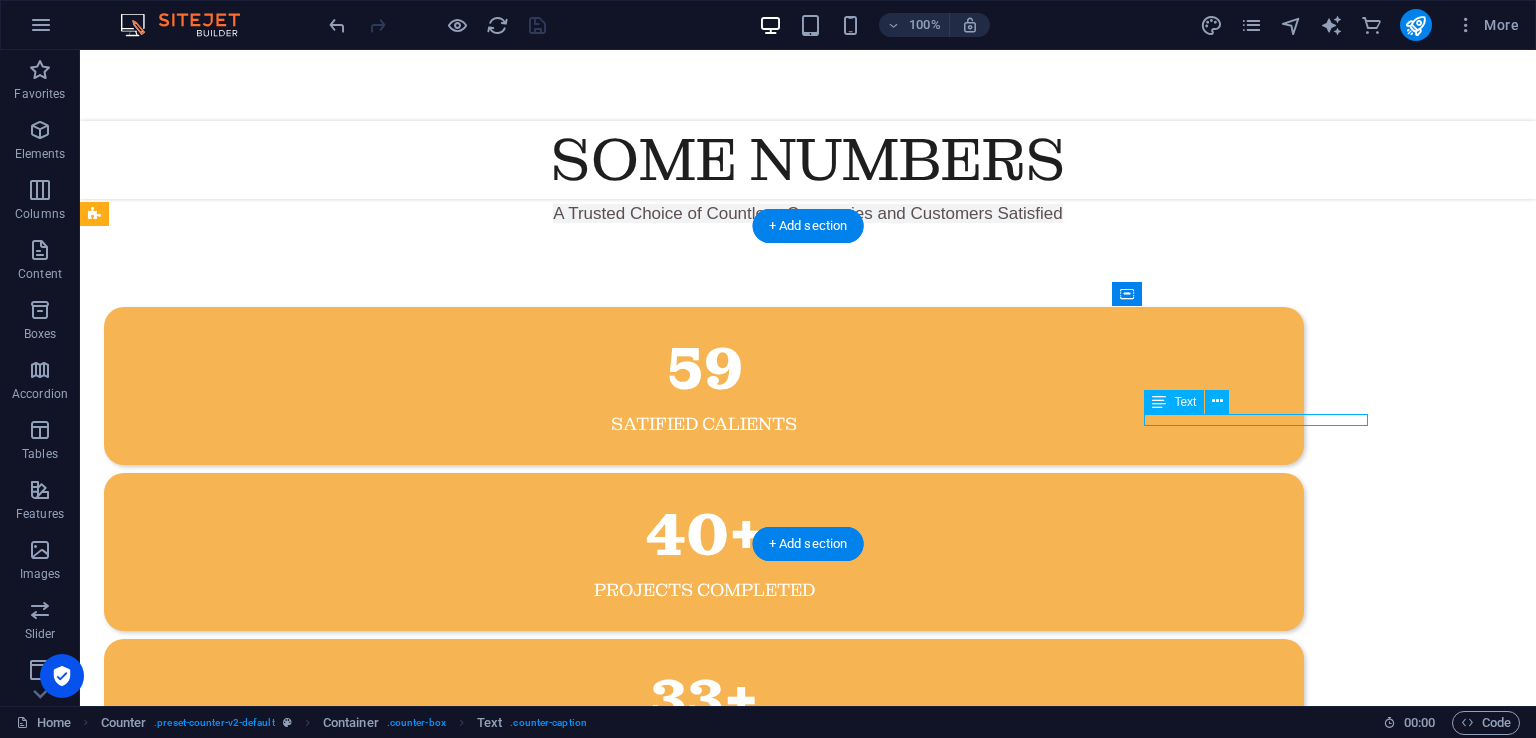 drag, startPoint x: 1260, startPoint y: 423, endPoint x: 900, endPoint y: 413, distance: 360.13885 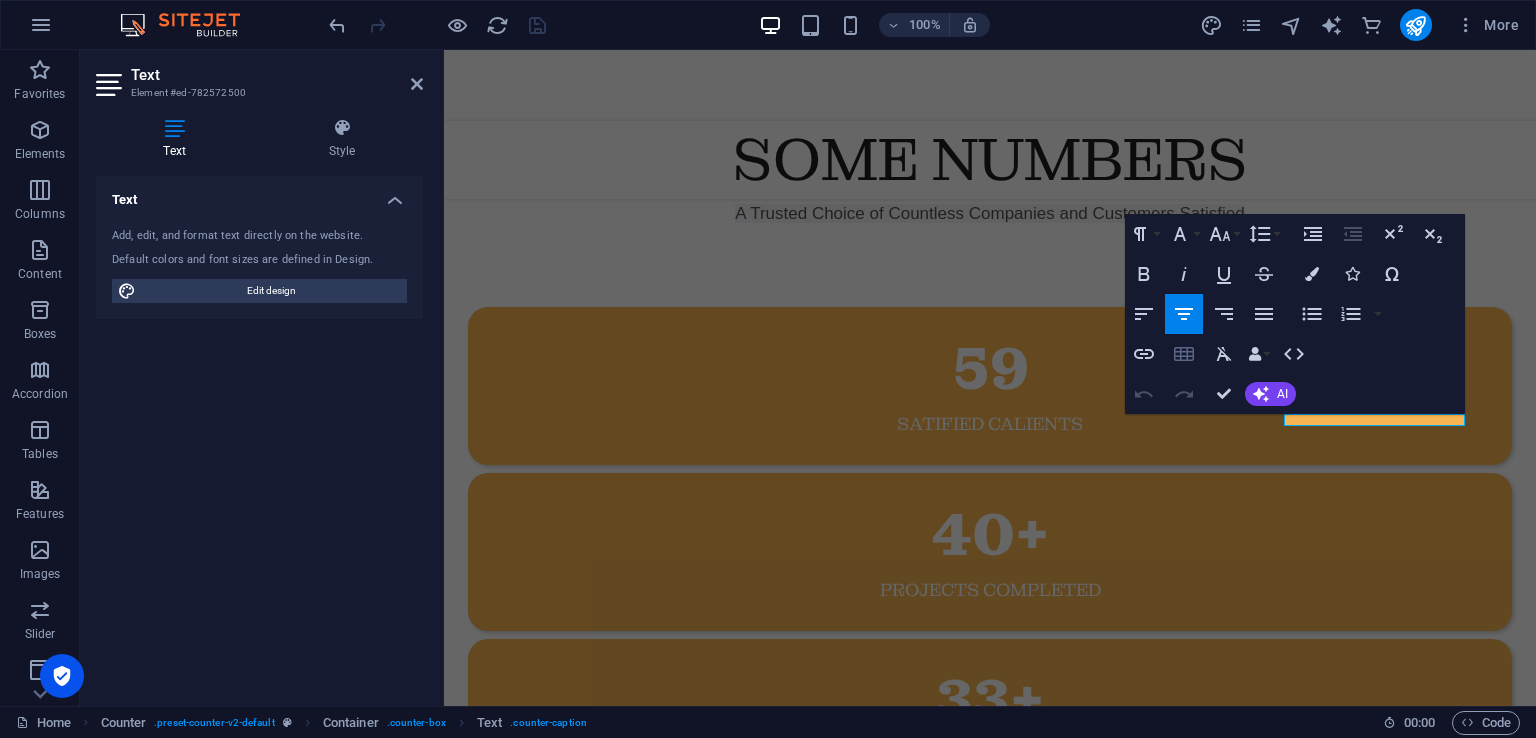 type 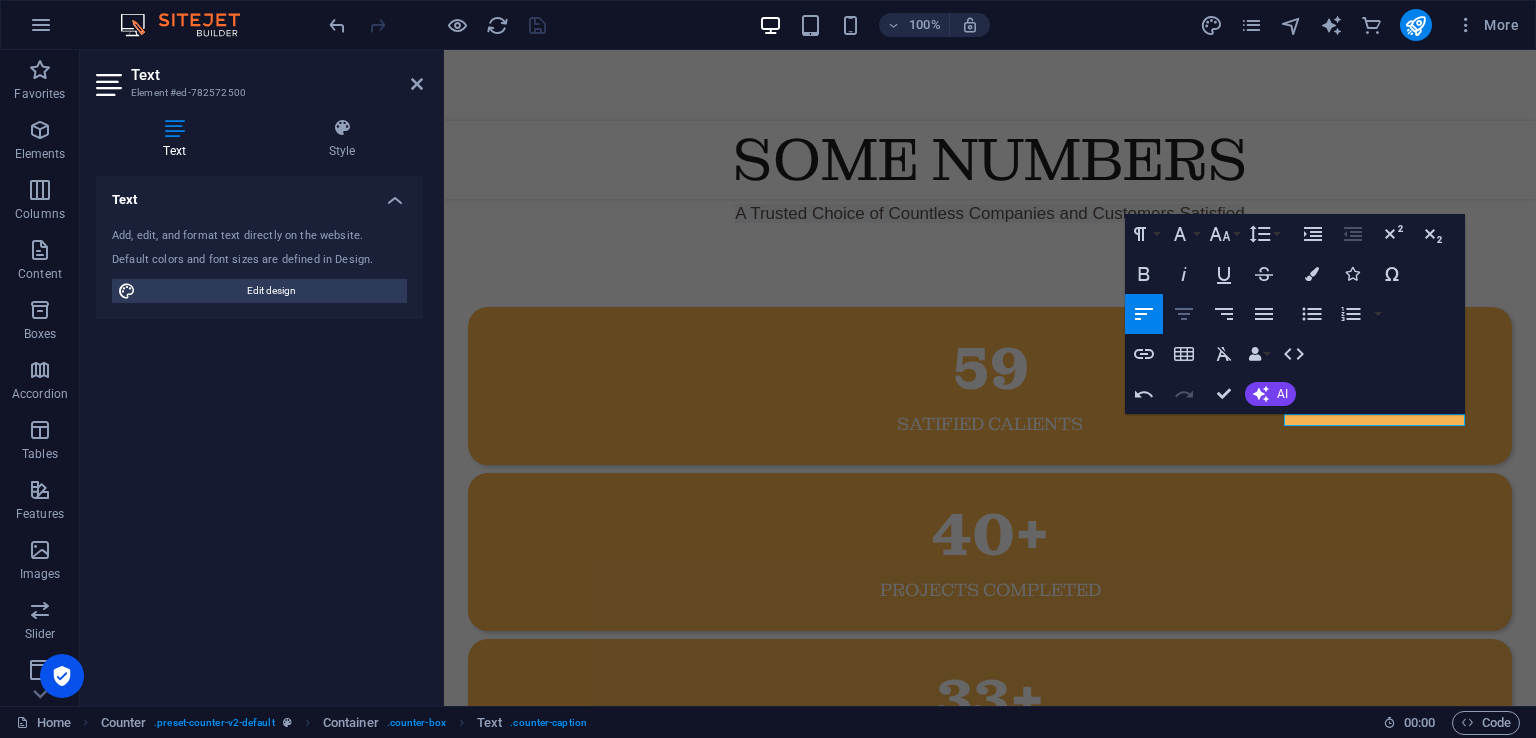 click 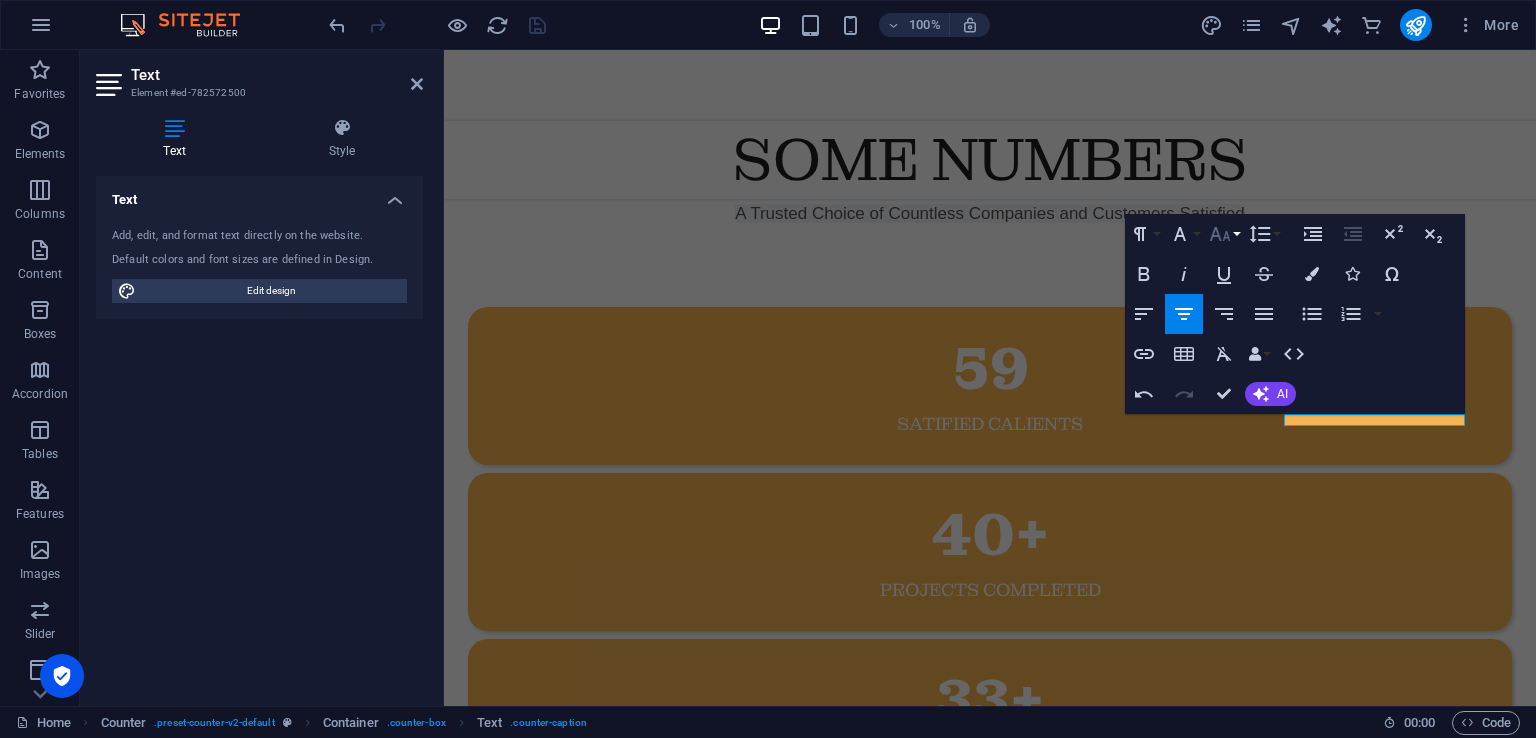 drag, startPoint x: 1224, startPoint y: 237, endPoint x: 1236, endPoint y: 241, distance: 12.649111 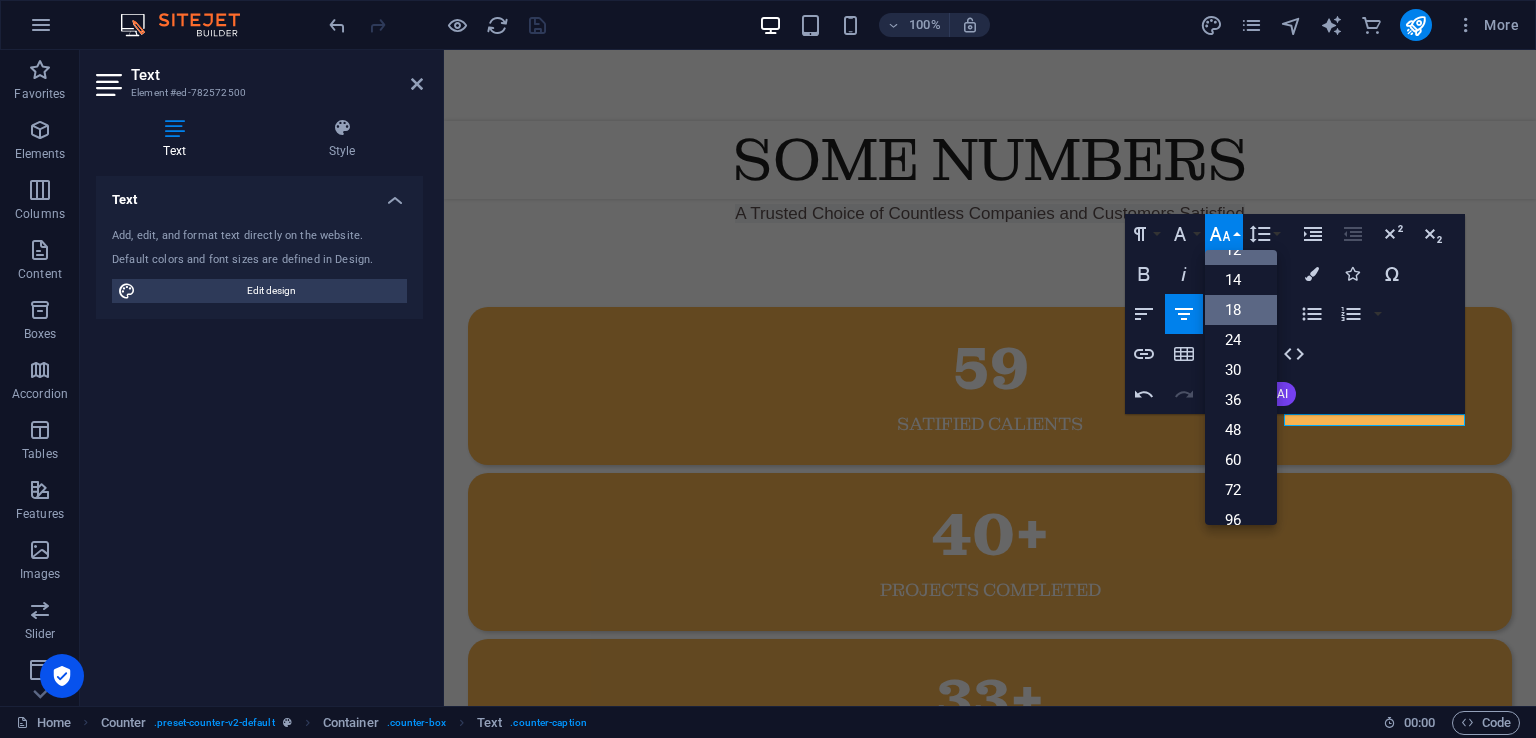 click on "18" at bounding box center [1241, 310] 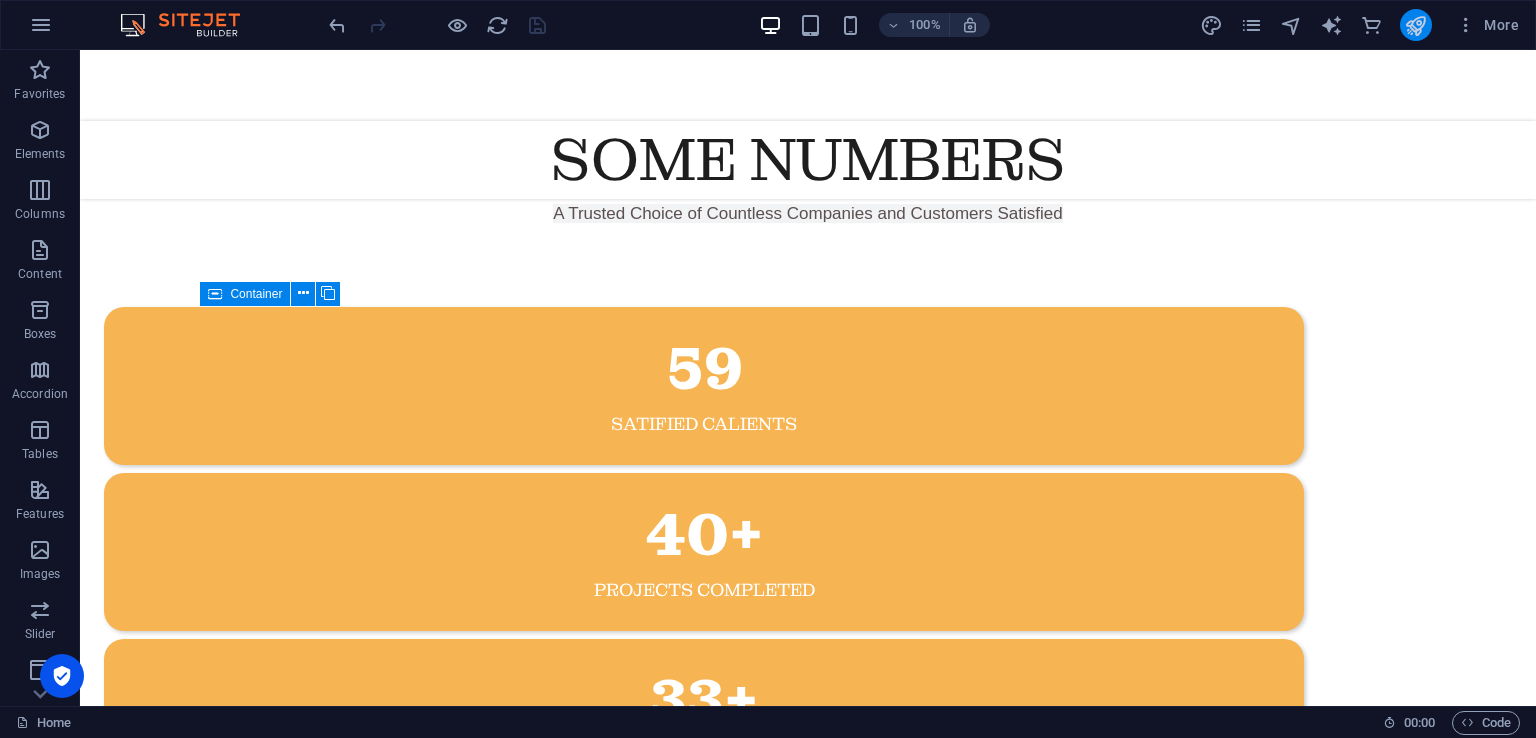 click at bounding box center (1415, 25) 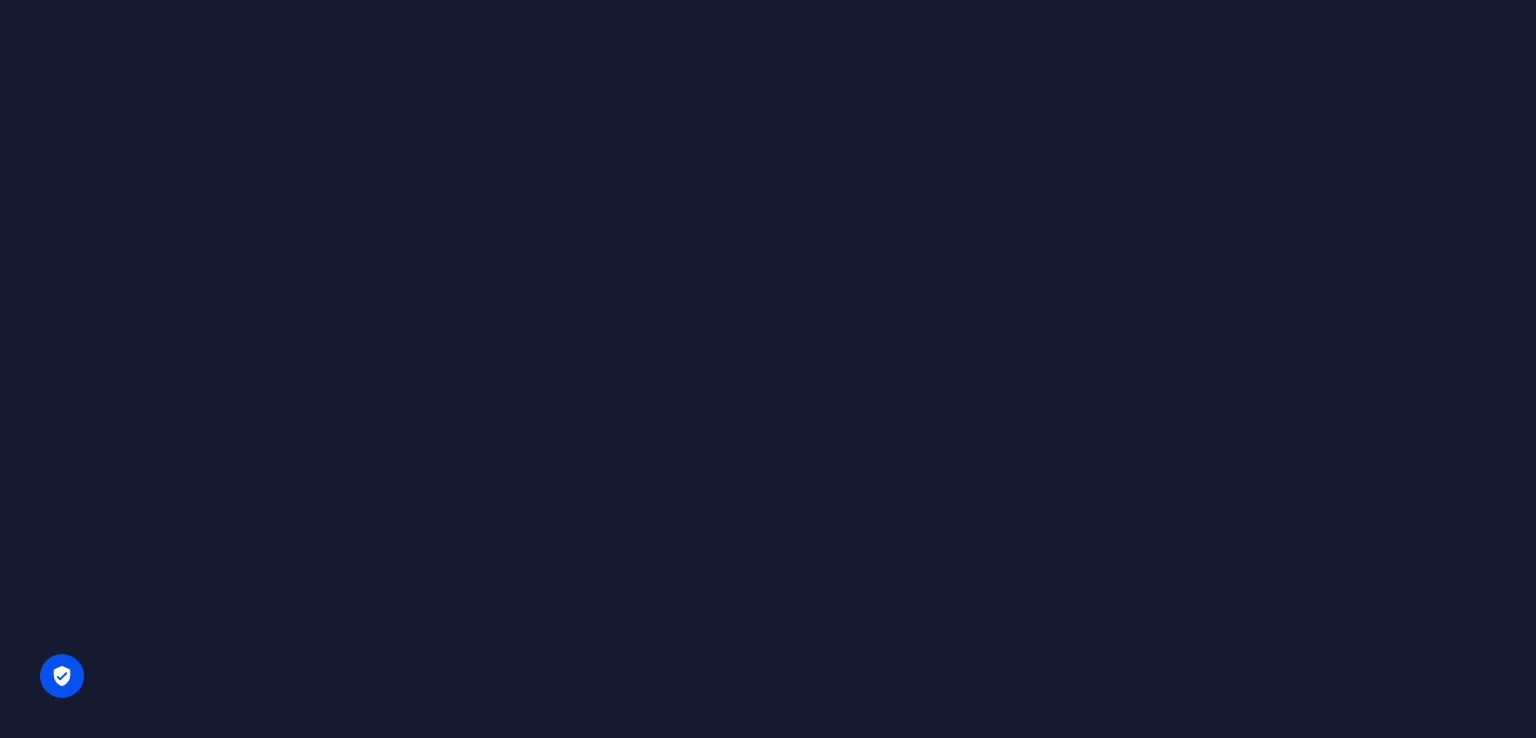 scroll, scrollTop: 0, scrollLeft: 0, axis: both 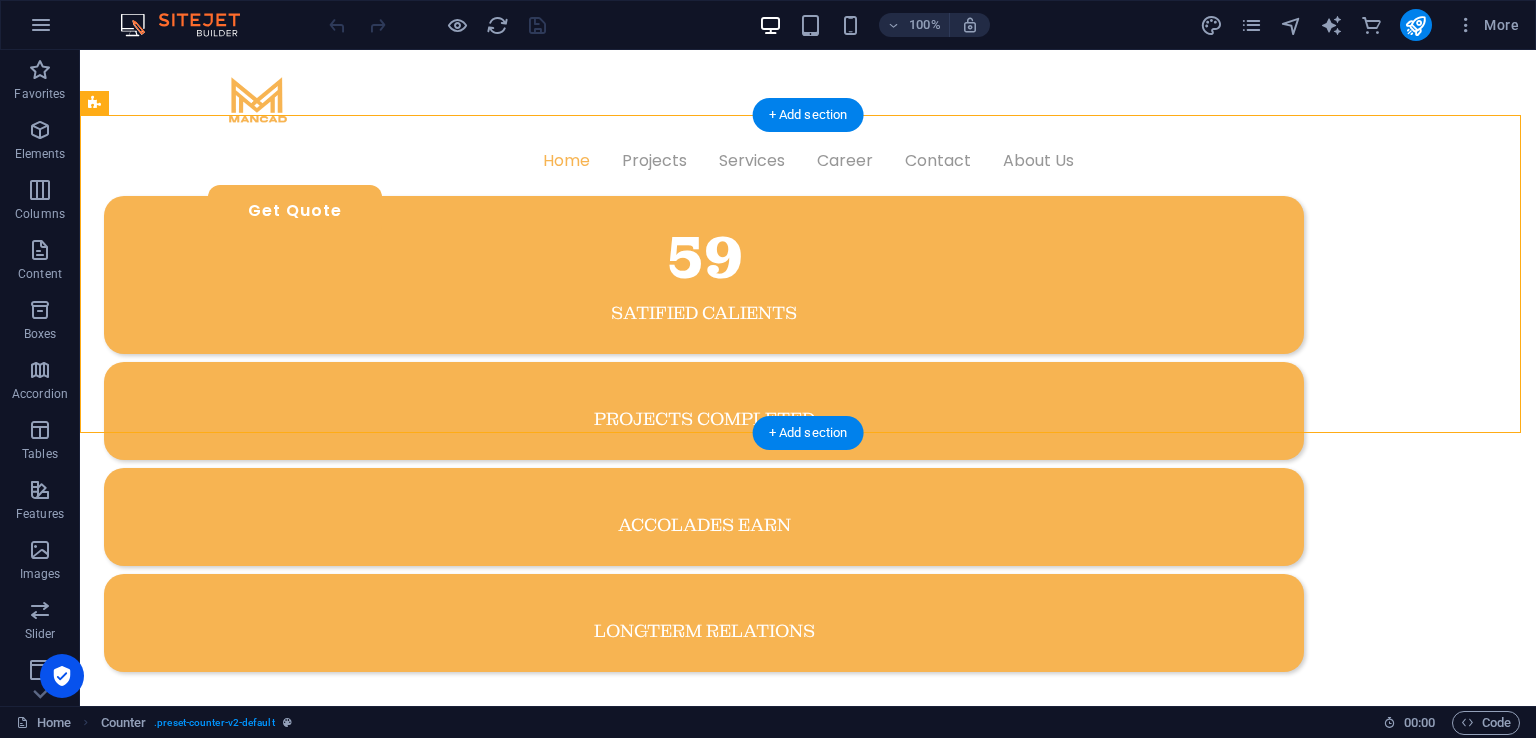 drag, startPoint x: 624, startPoint y: 578, endPoint x: 624, endPoint y: 316, distance: 262 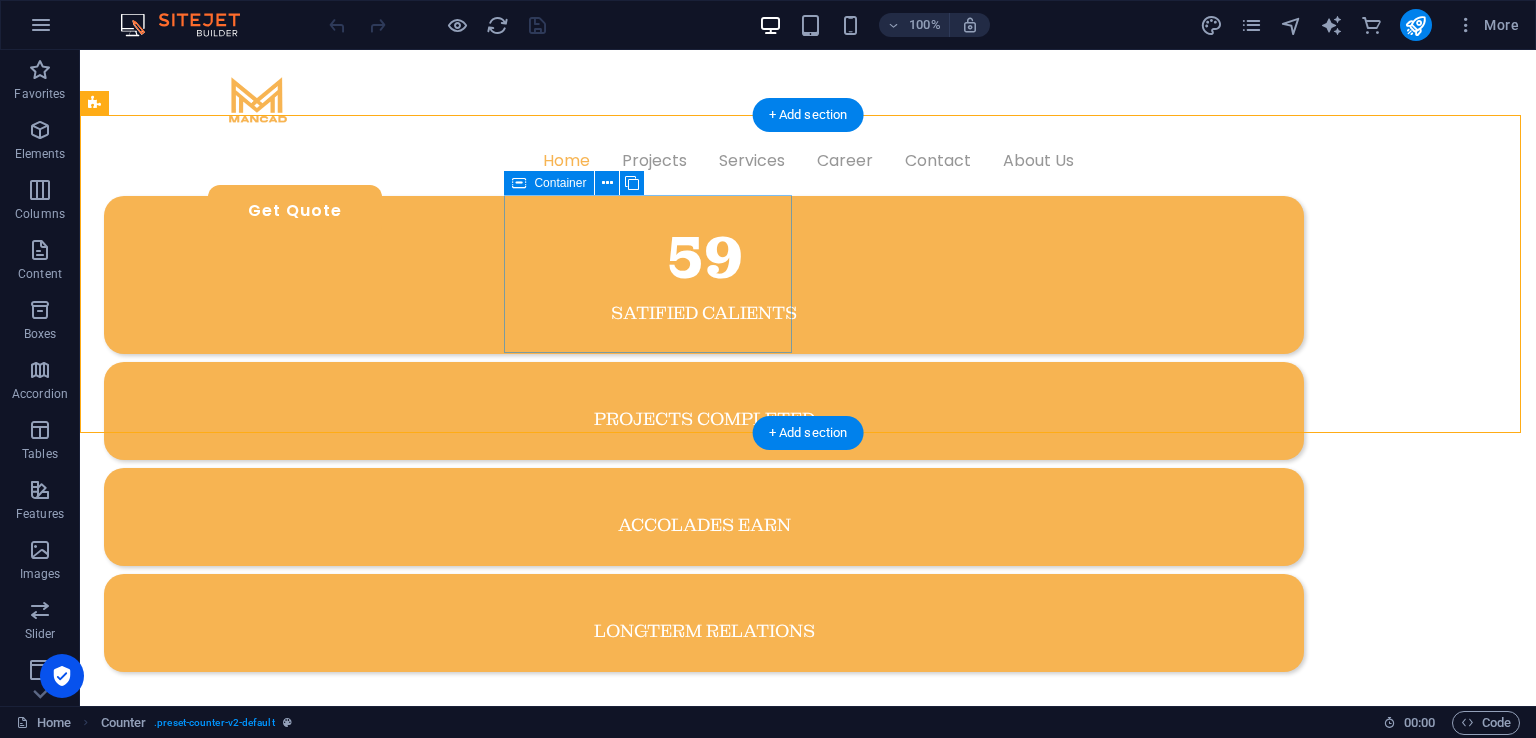 click on "projects Completed" at bounding box center [704, 411] 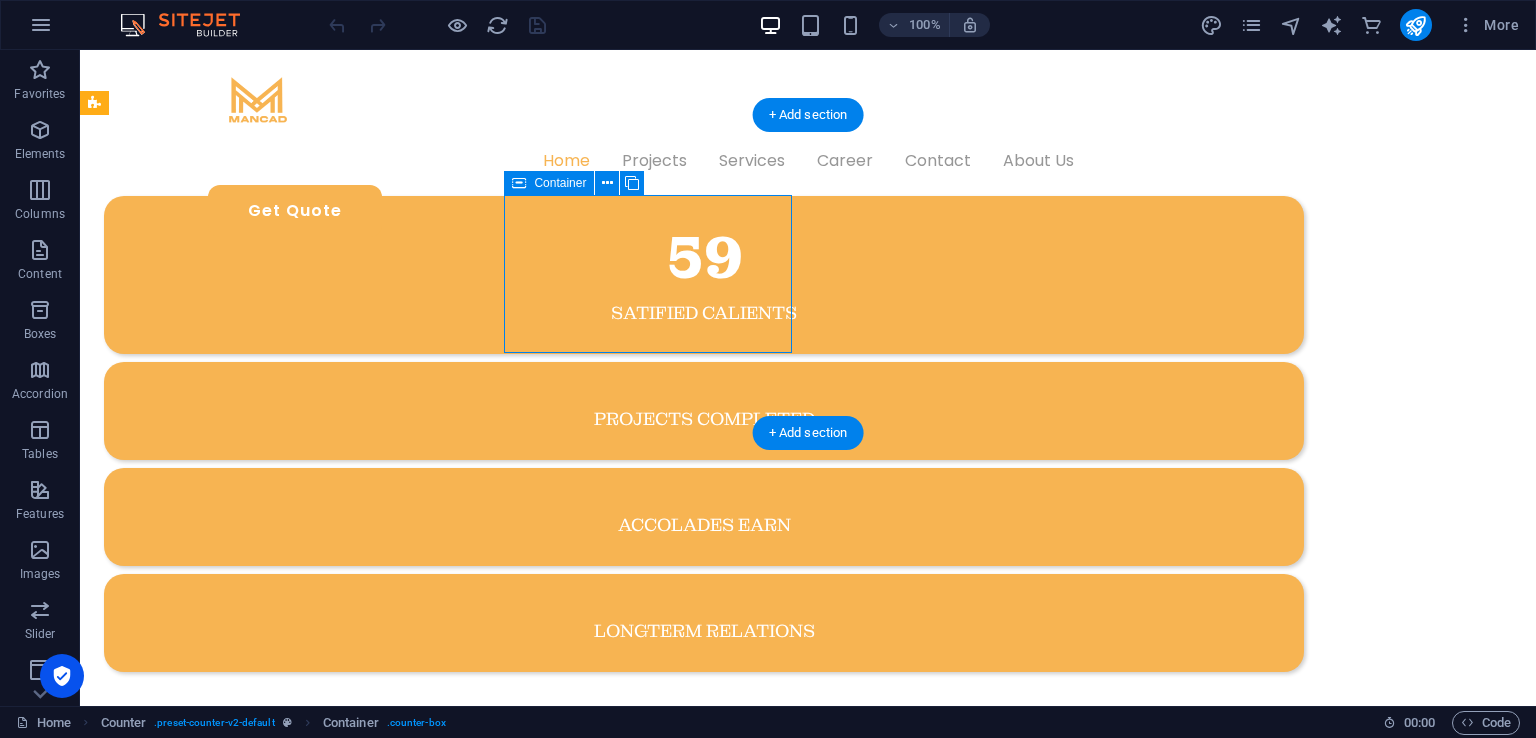 click on "projects Completed" at bounding box center (704, 411) 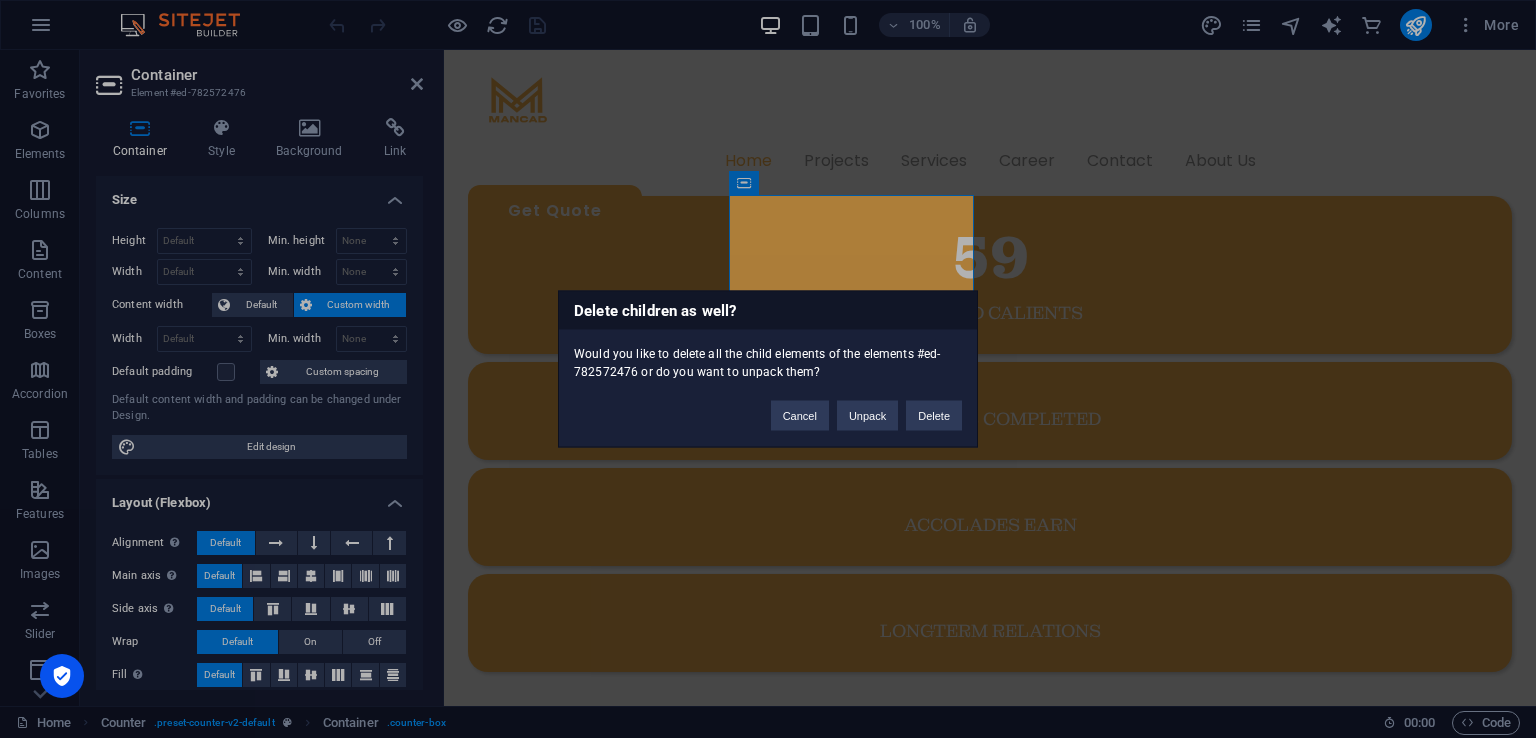 type 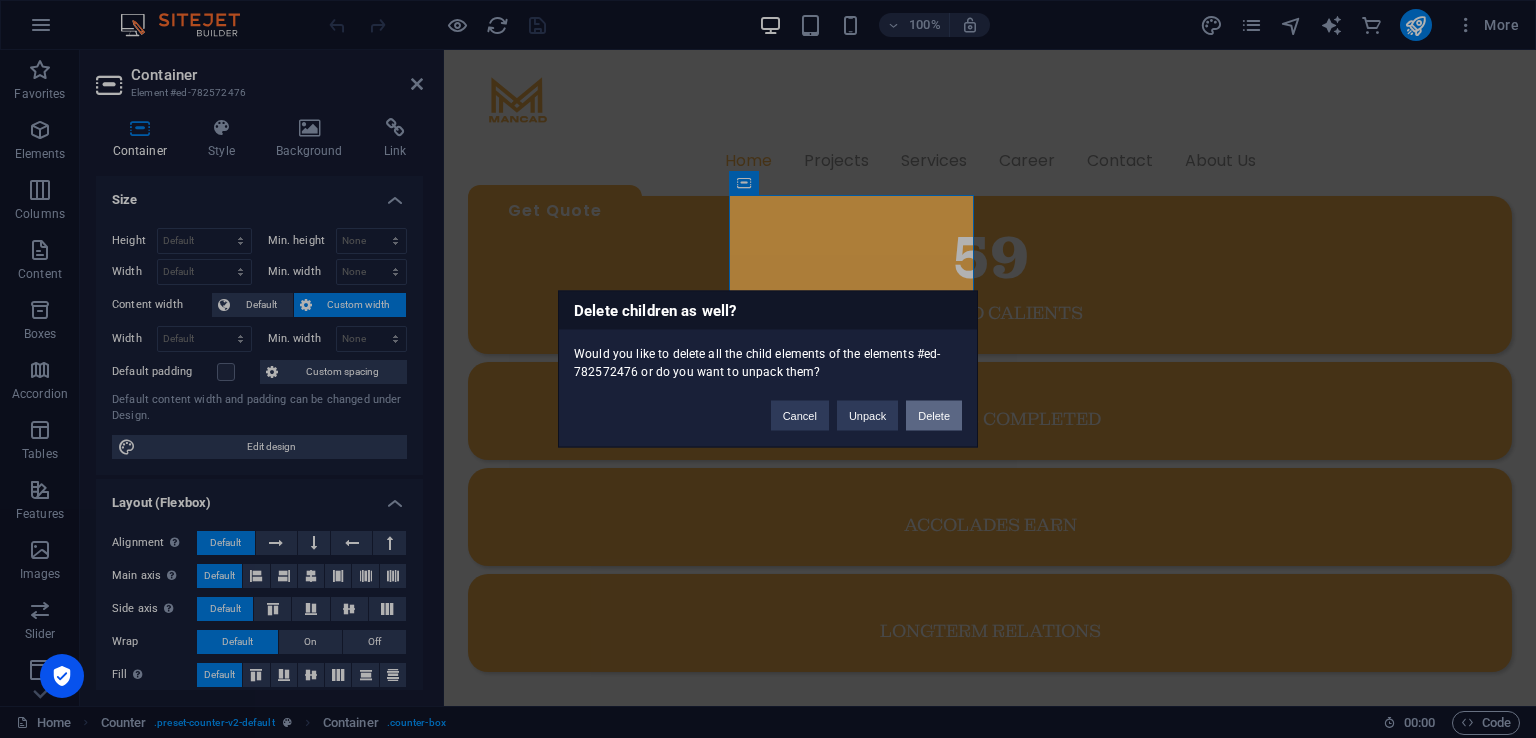 click on "Delete" at bounding box center [934, 416] 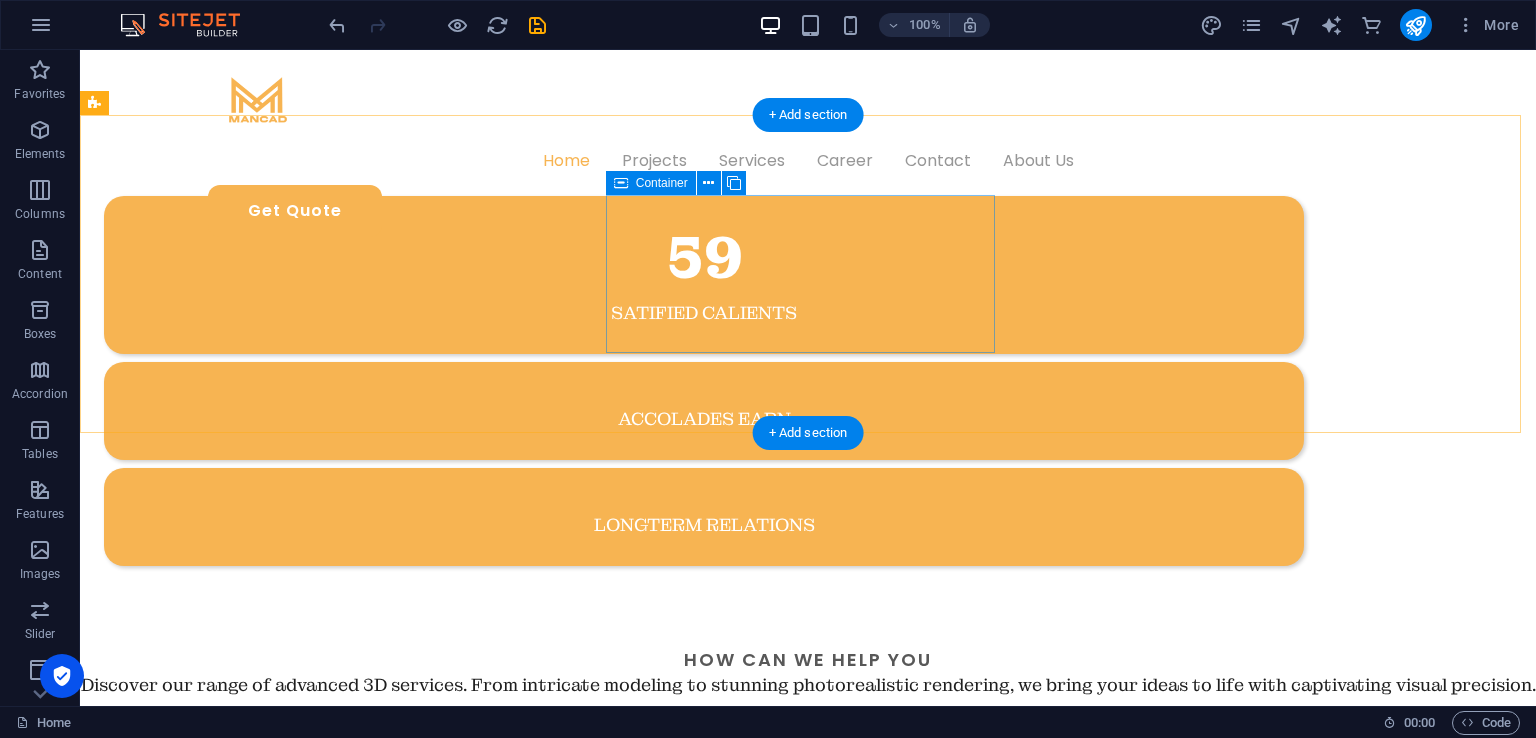 click on "accolades earn" at bounding box center (704, 411) 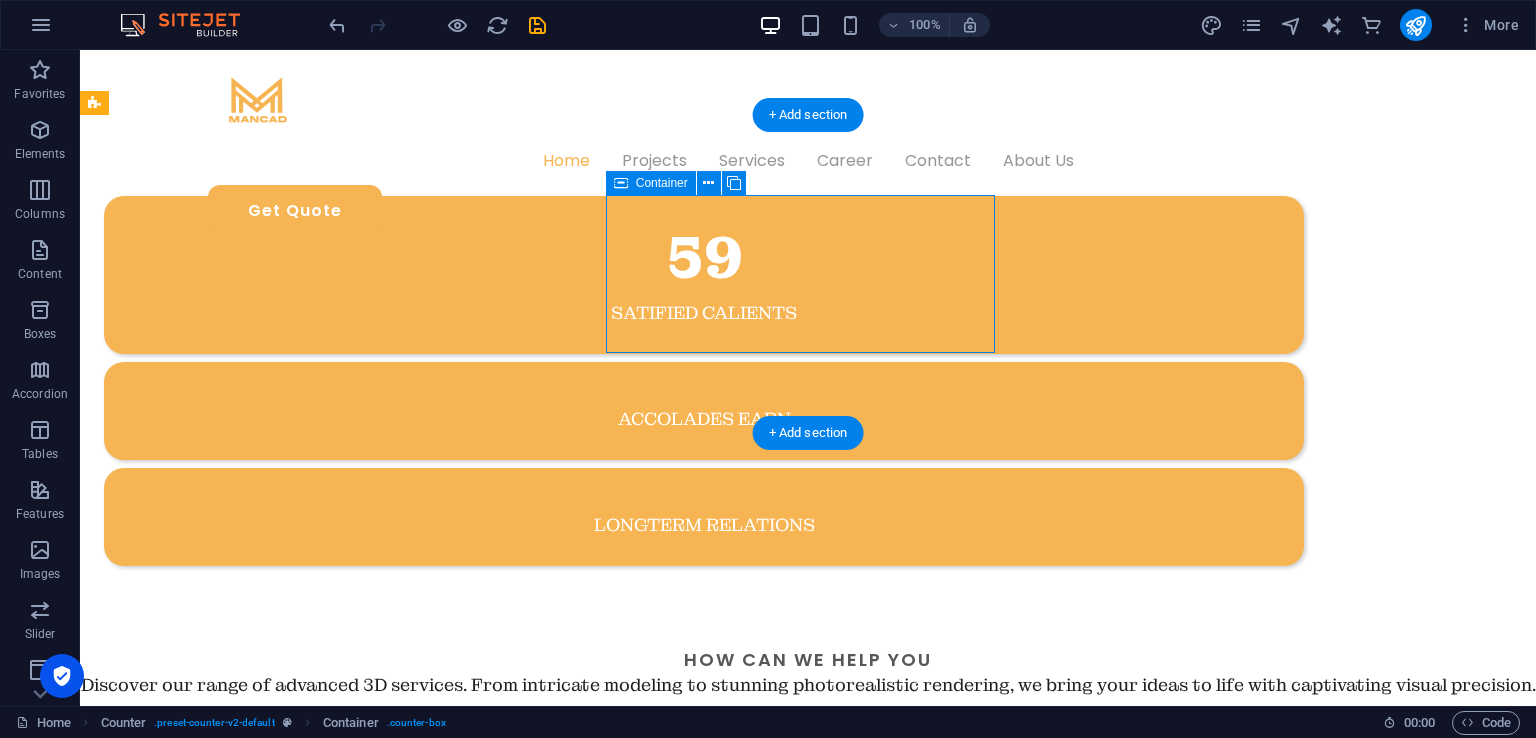click on "accolades earn" at bounding box center [704, 411] 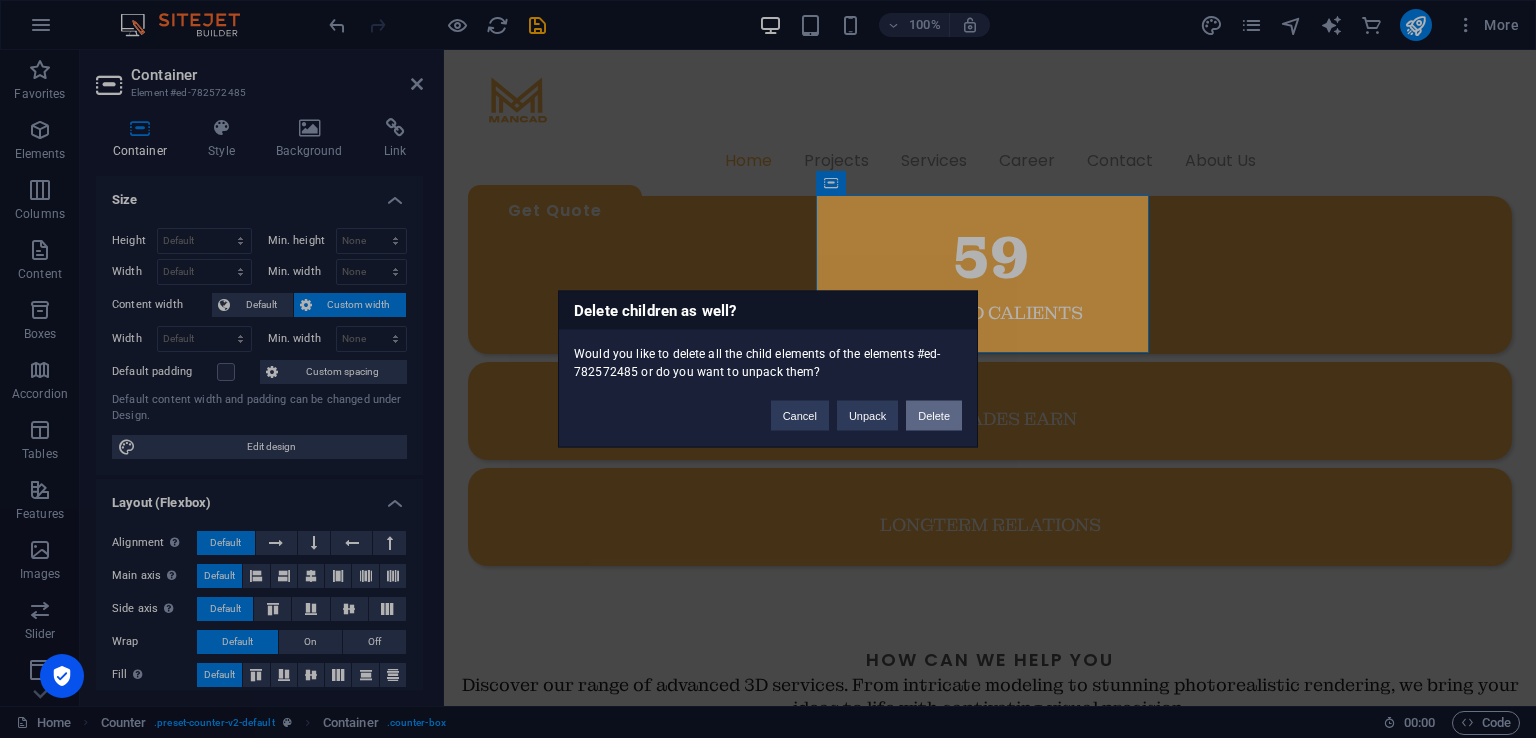 drag, startPoint x: 924, startPoint y: 409, endPoint x: 844, endPoint y: 347, distance: 101.21265 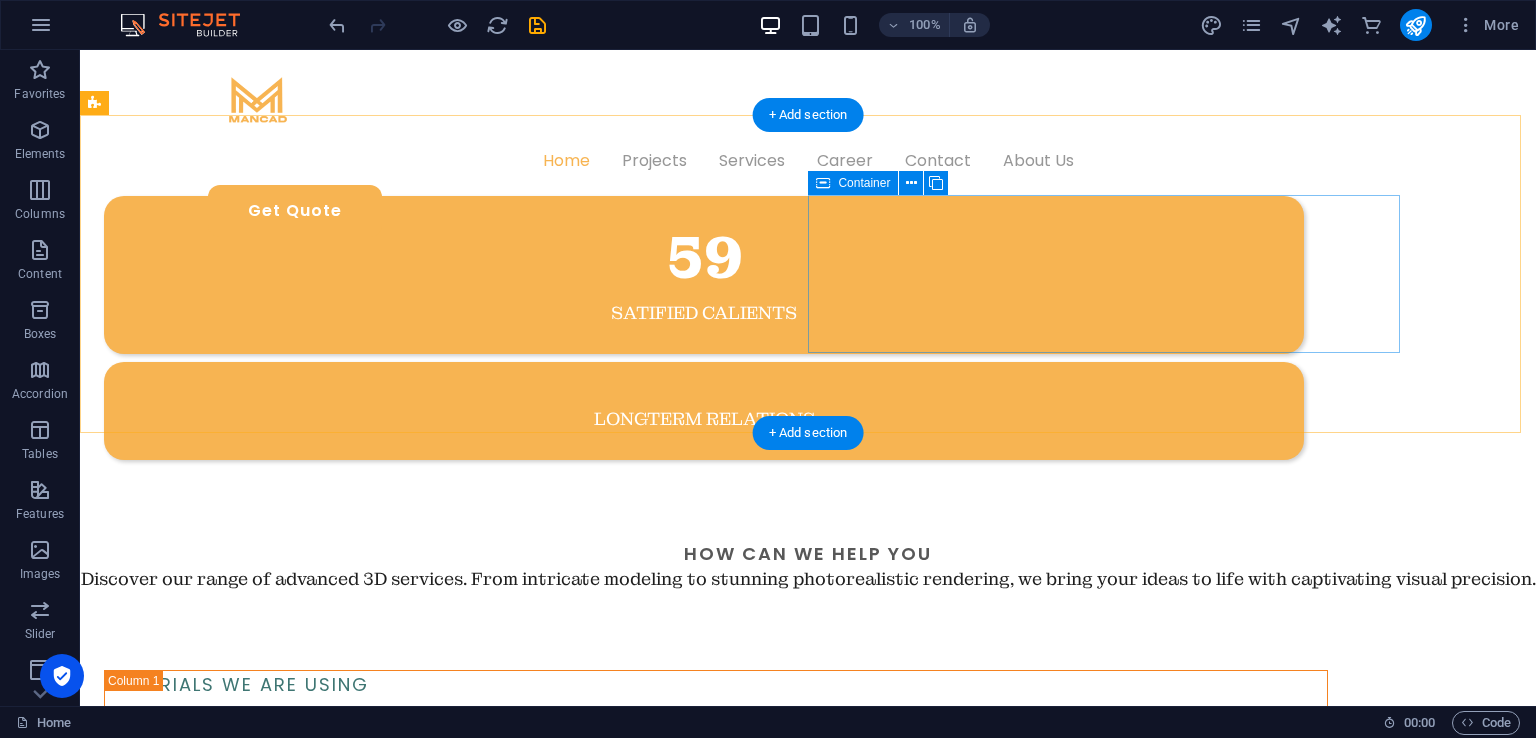 click on "longterm relations" at bounding box center [704, 411] 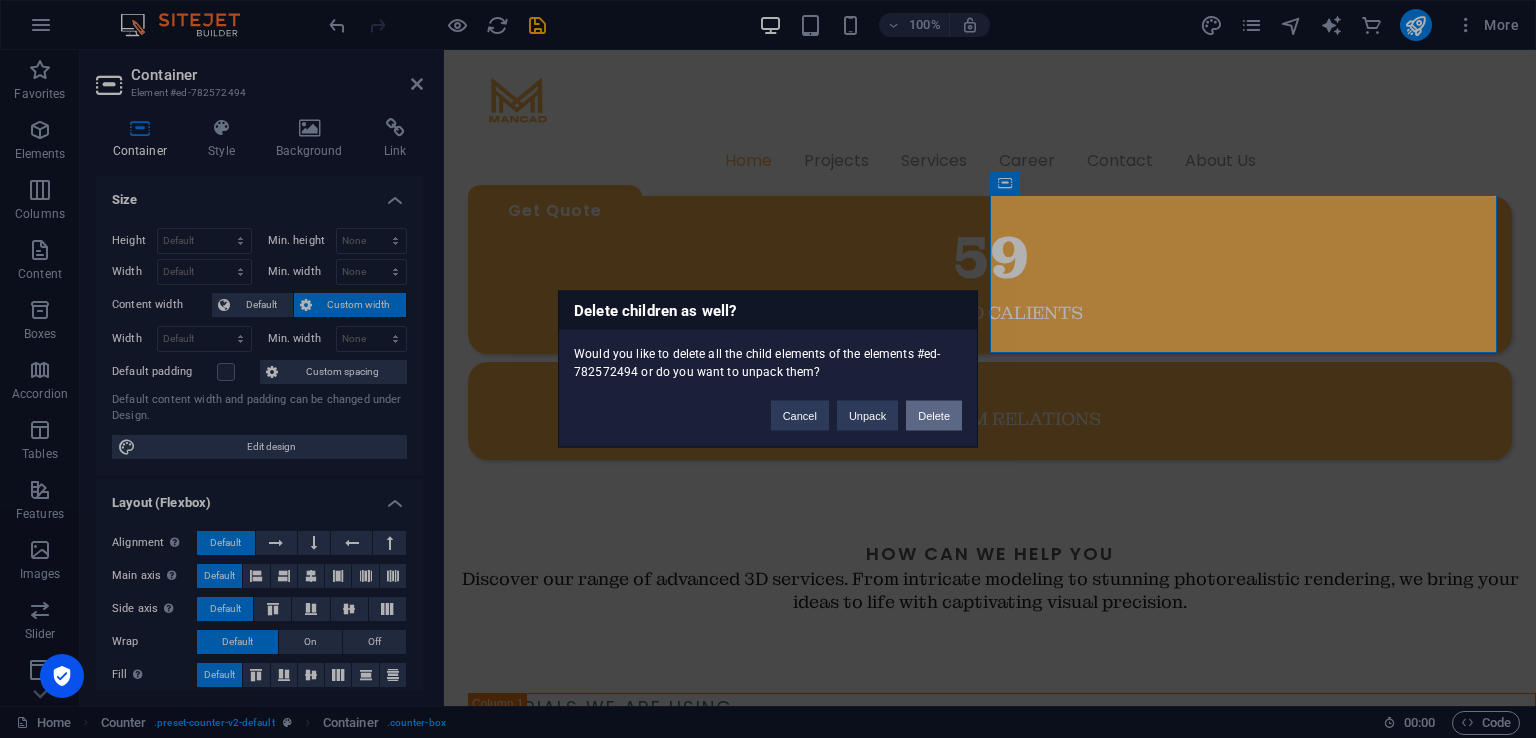 click on "Delete" at bounding box center [934, 416] 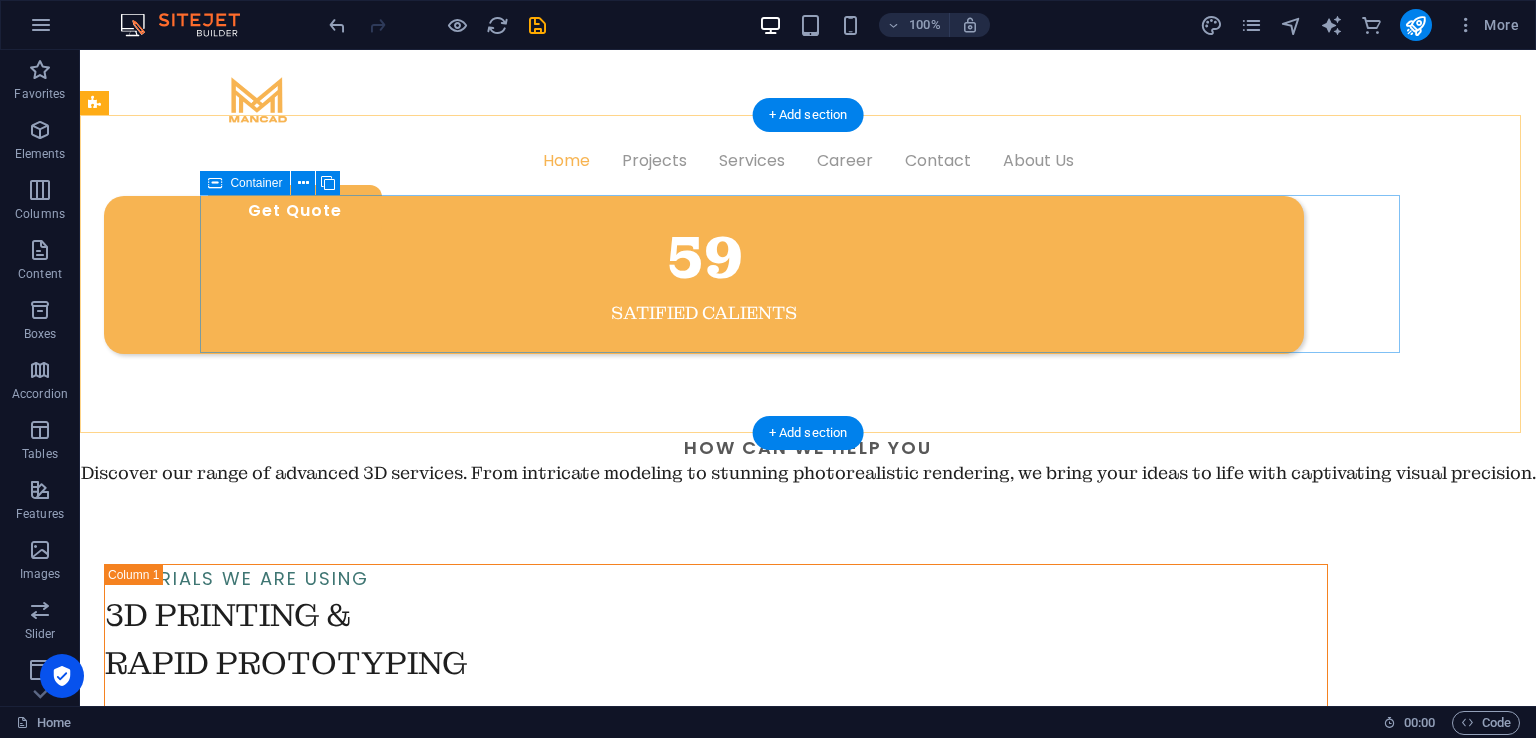 click on "59 satified Calients" at bounding box center (704, 275) 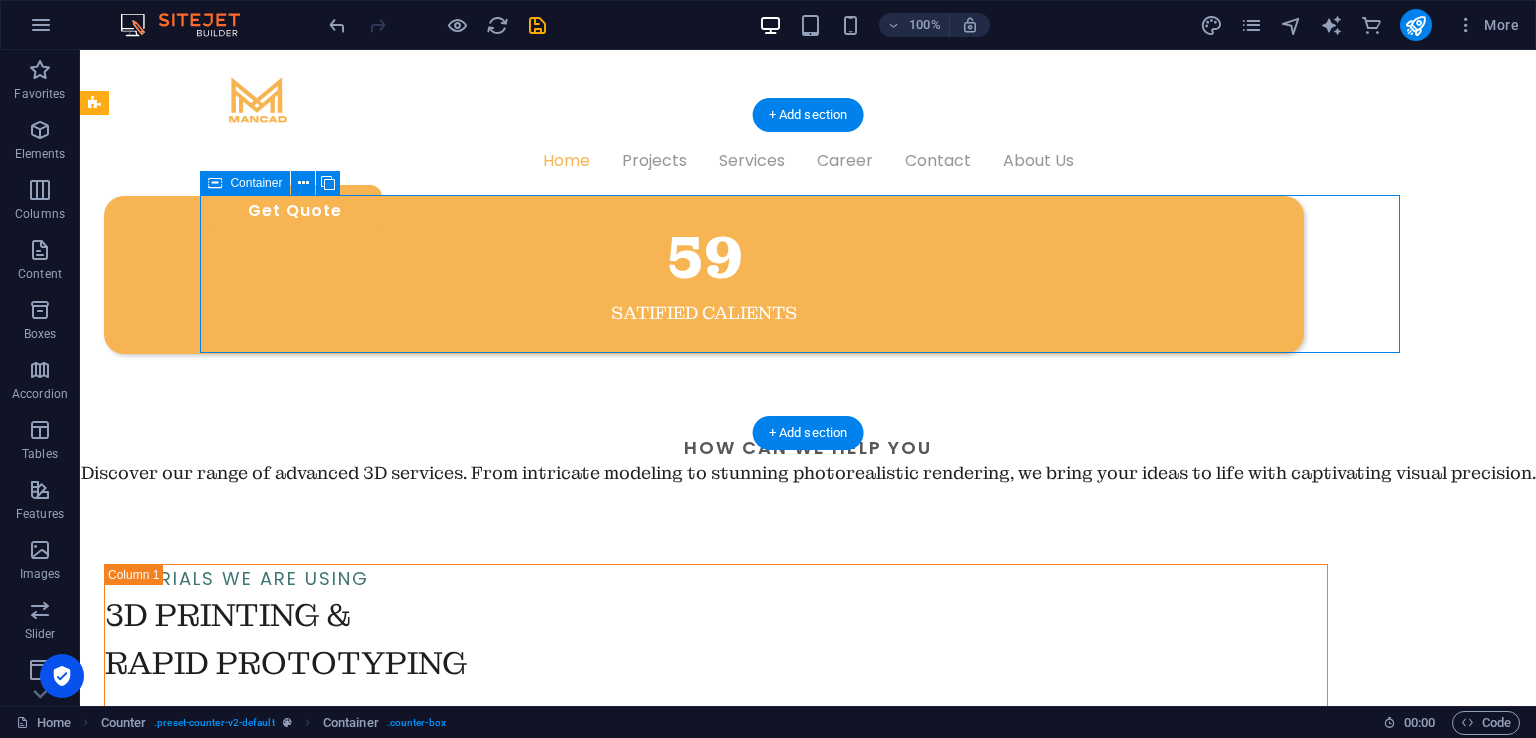 drag, startPoint x: 618, startPoint y: 219, endPoint x: 244, endPoint y: 221, distance: 374.00534 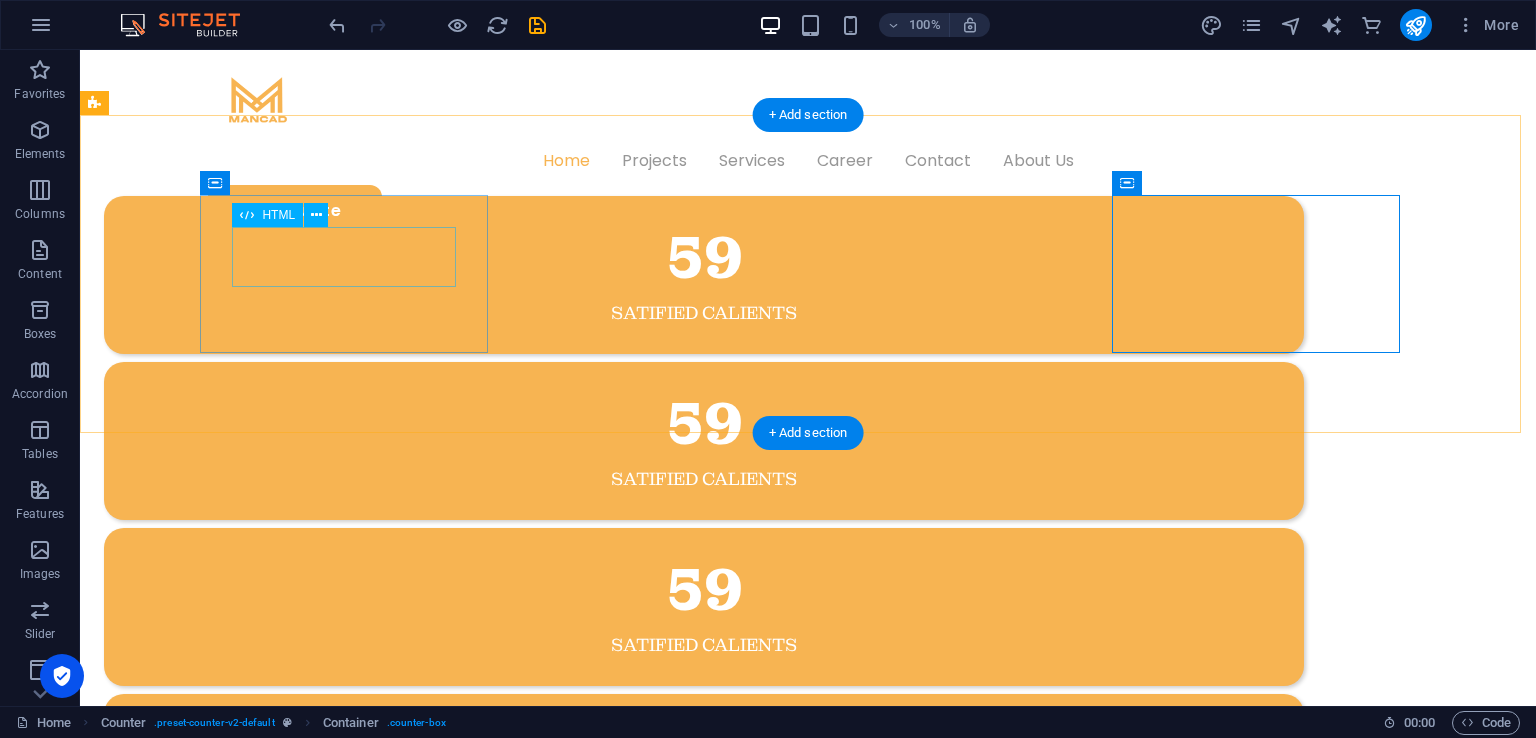 click on "59" at bounding box center (704, 258) 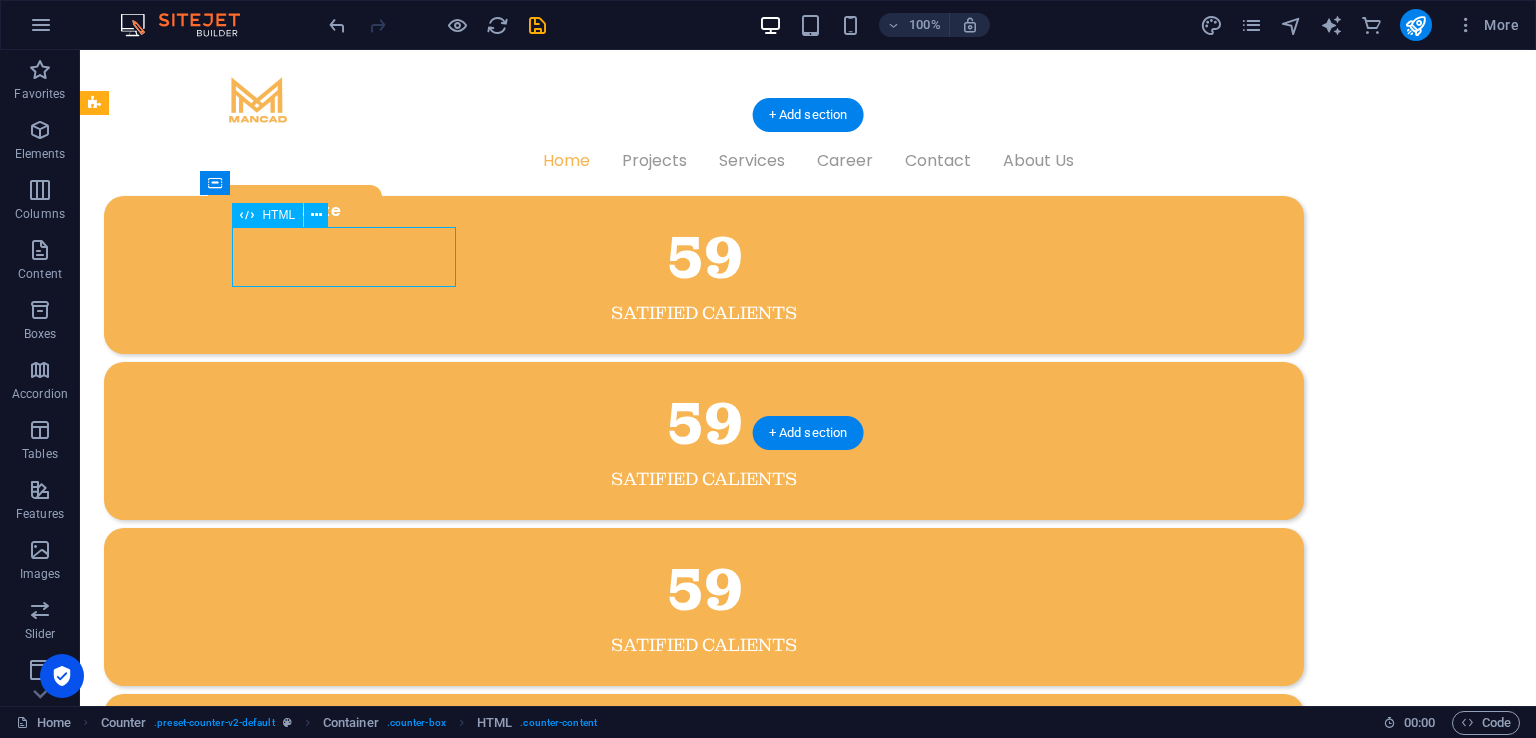 click on "59" at bounding box center (704, 258) 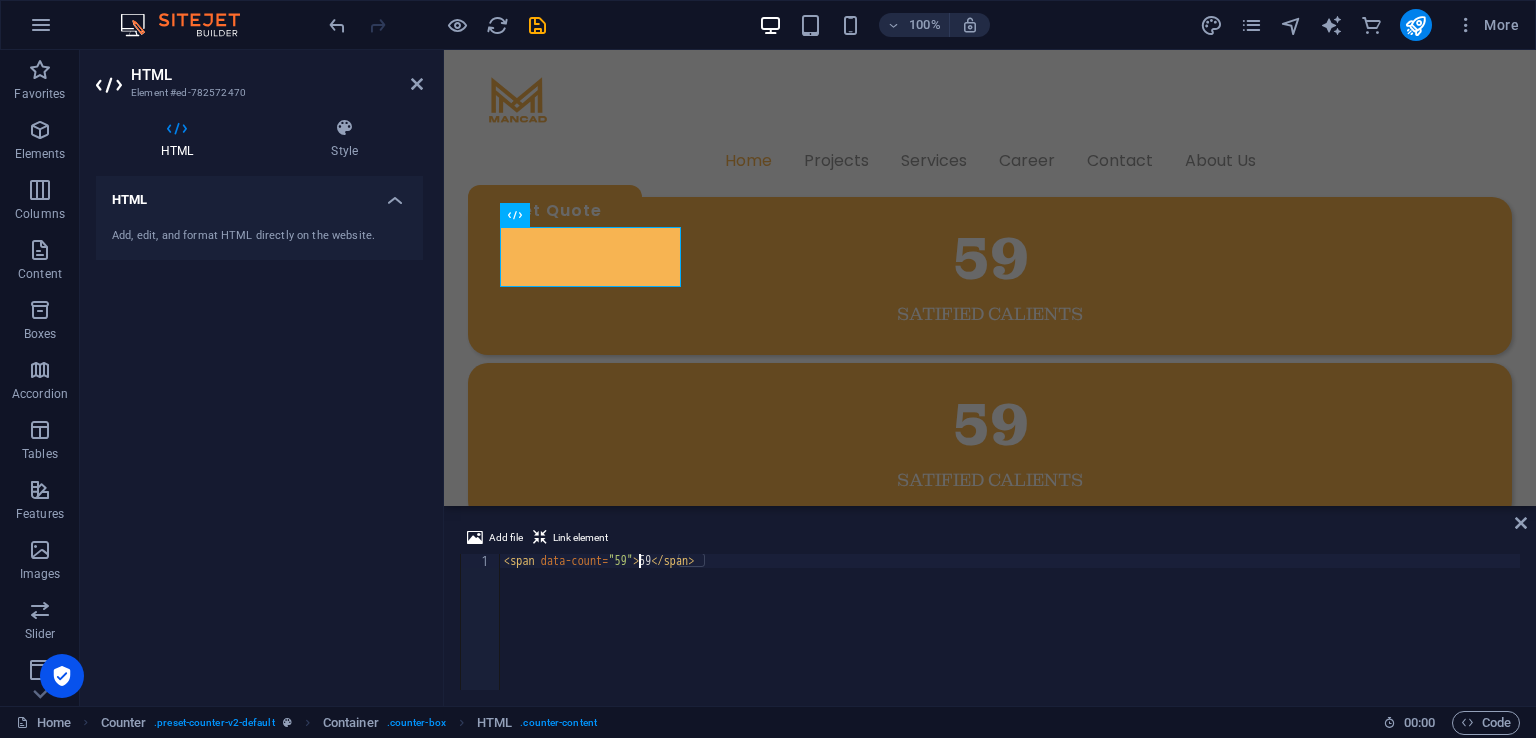 click on "< span   data-count = "59" > 59 </ span >" at bounding box center [1010, 636] 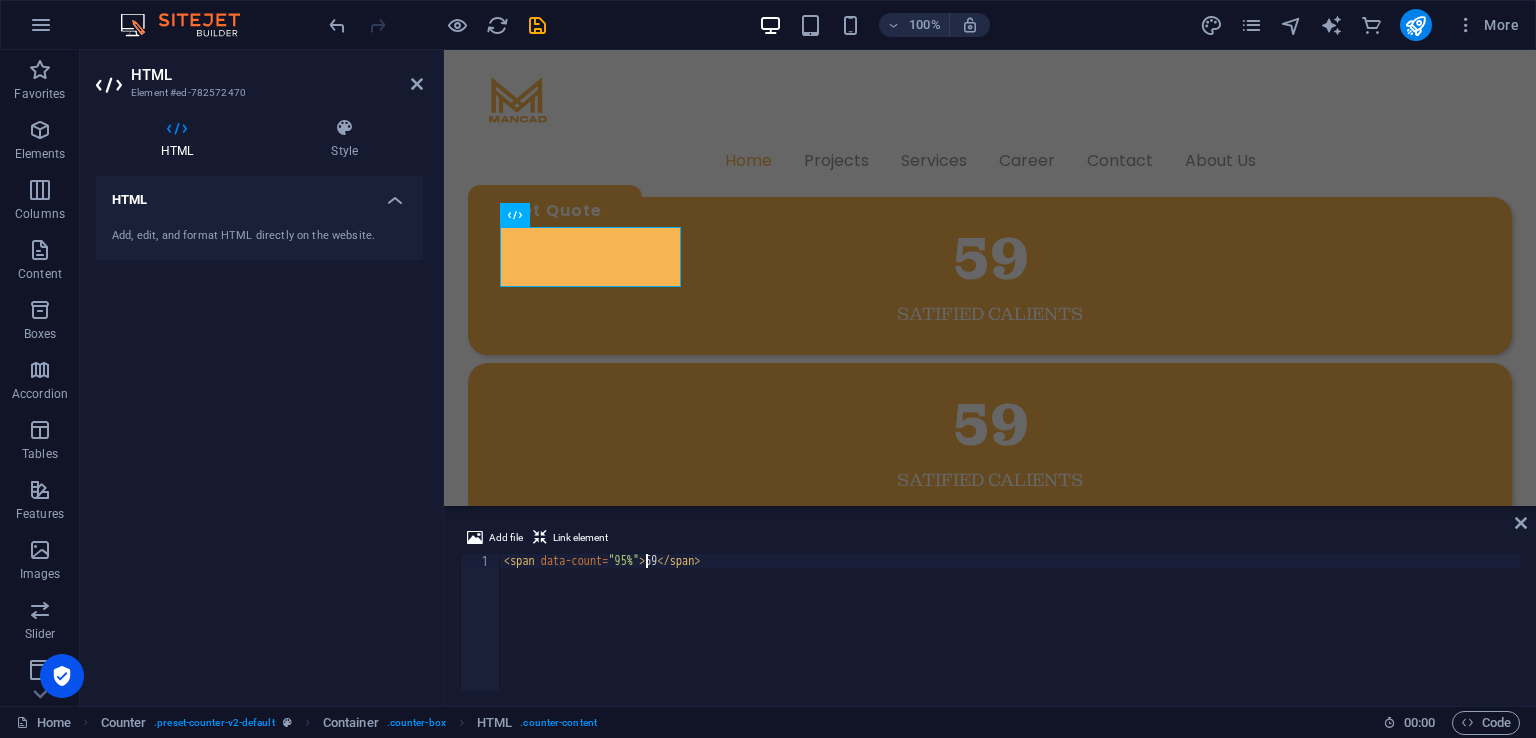 scroll, scrollTop: 0, scrollLeft: 12, axis: horizontal 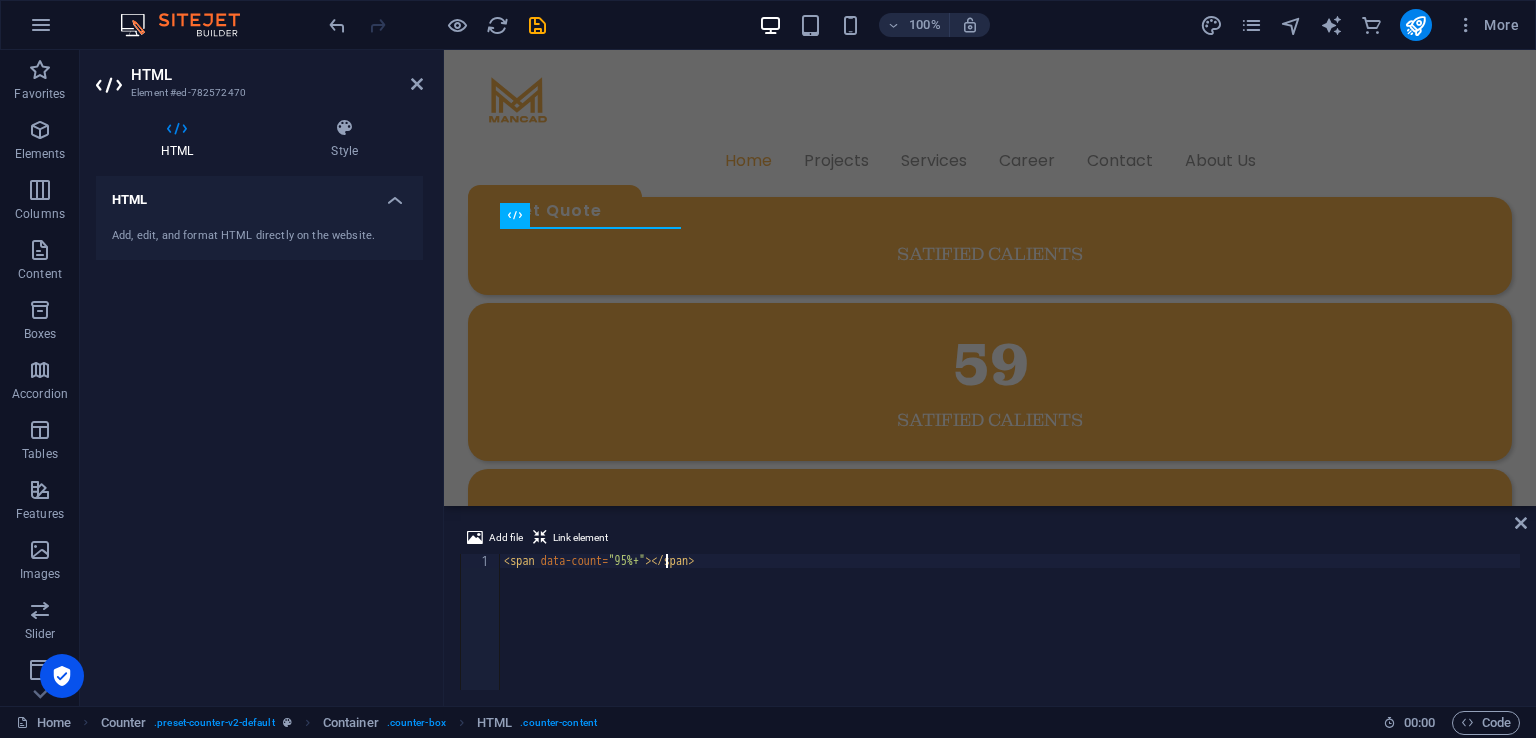 type on "<span data-count="95%+">95%+</span>" 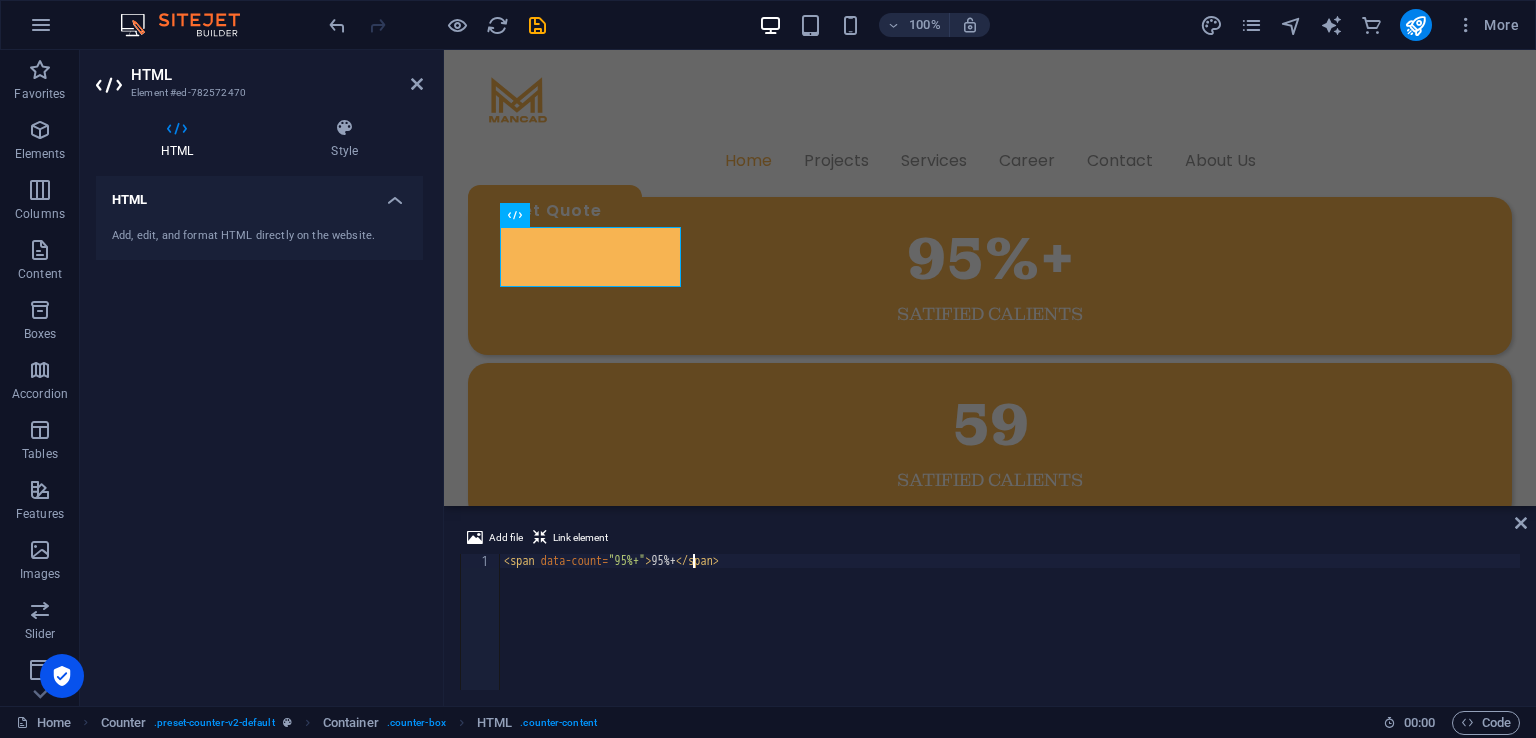 scroll, scrollTop: 827, scrollLeft: 0, axis: vertical 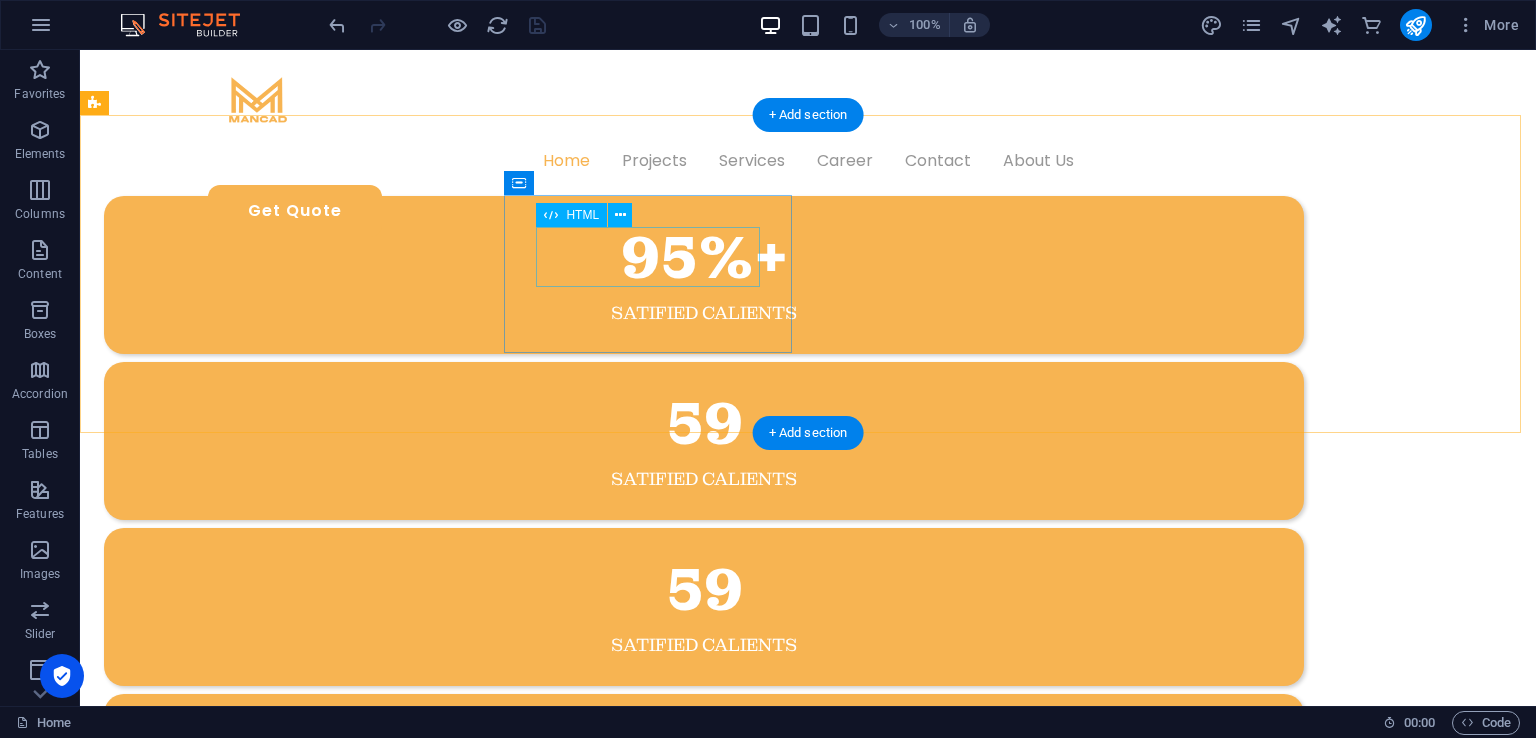 click on "59" at bounding box center (704, 424) 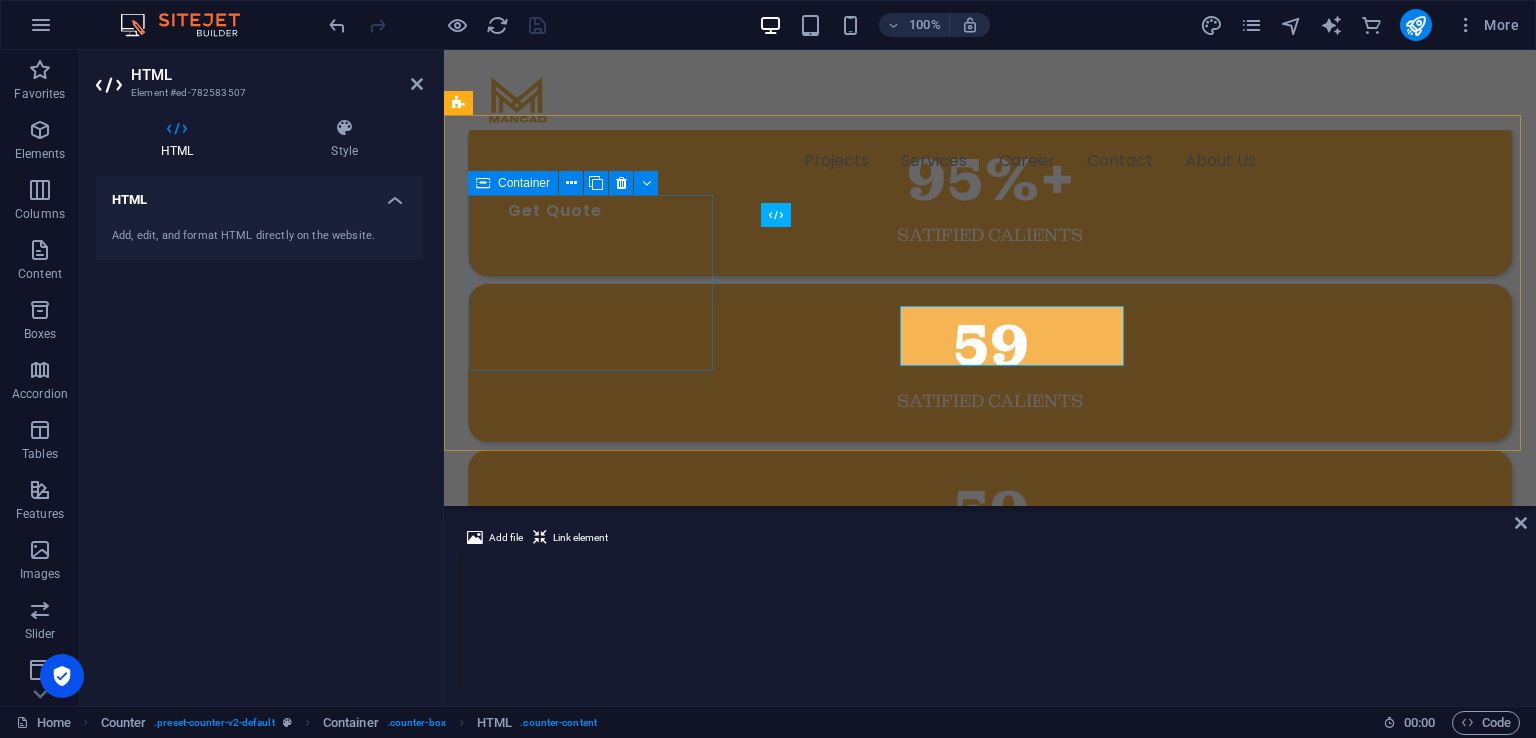 scroll, scrollTop: 748, scrollLeft: 0, axis: vertical 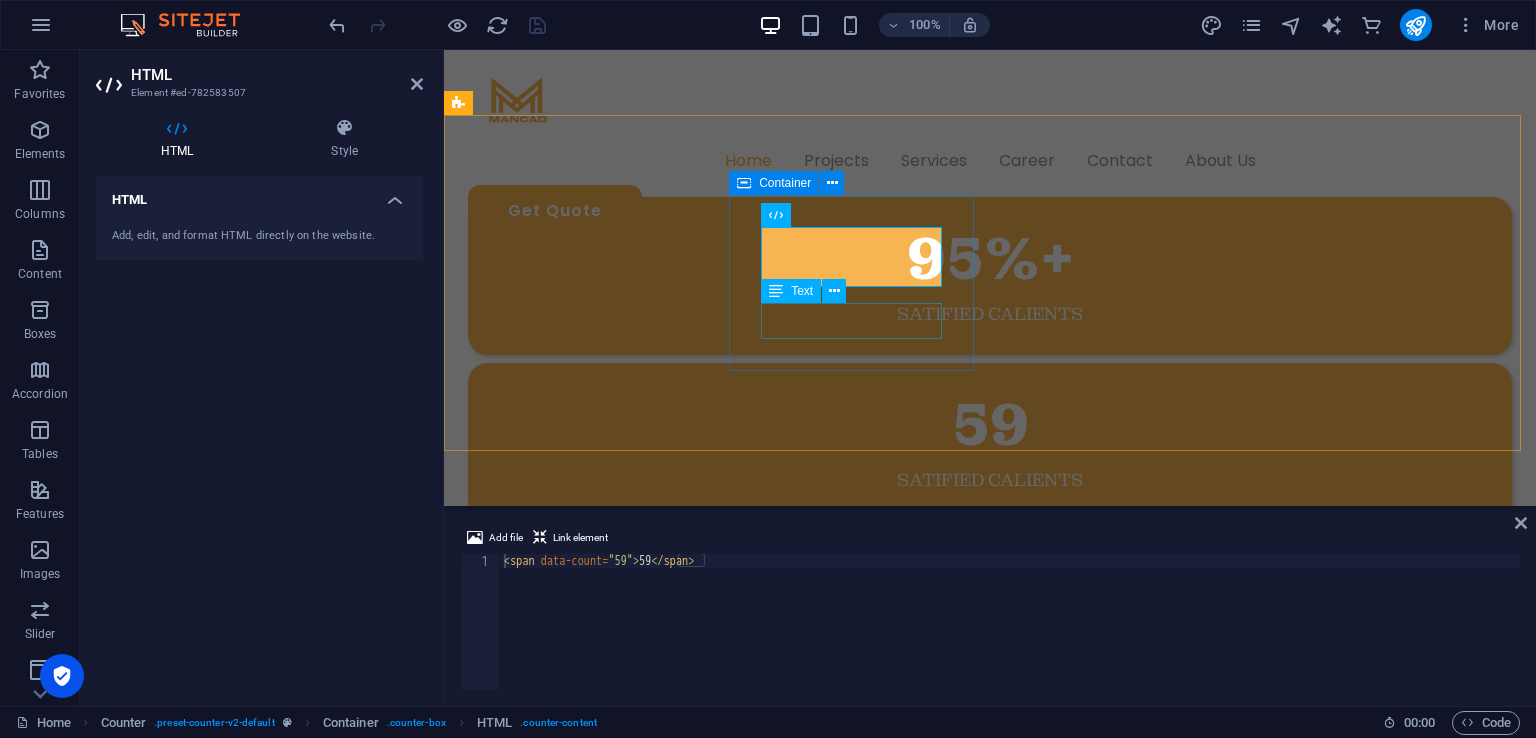 click on "satified Calients" at bounding box center [990, 480] 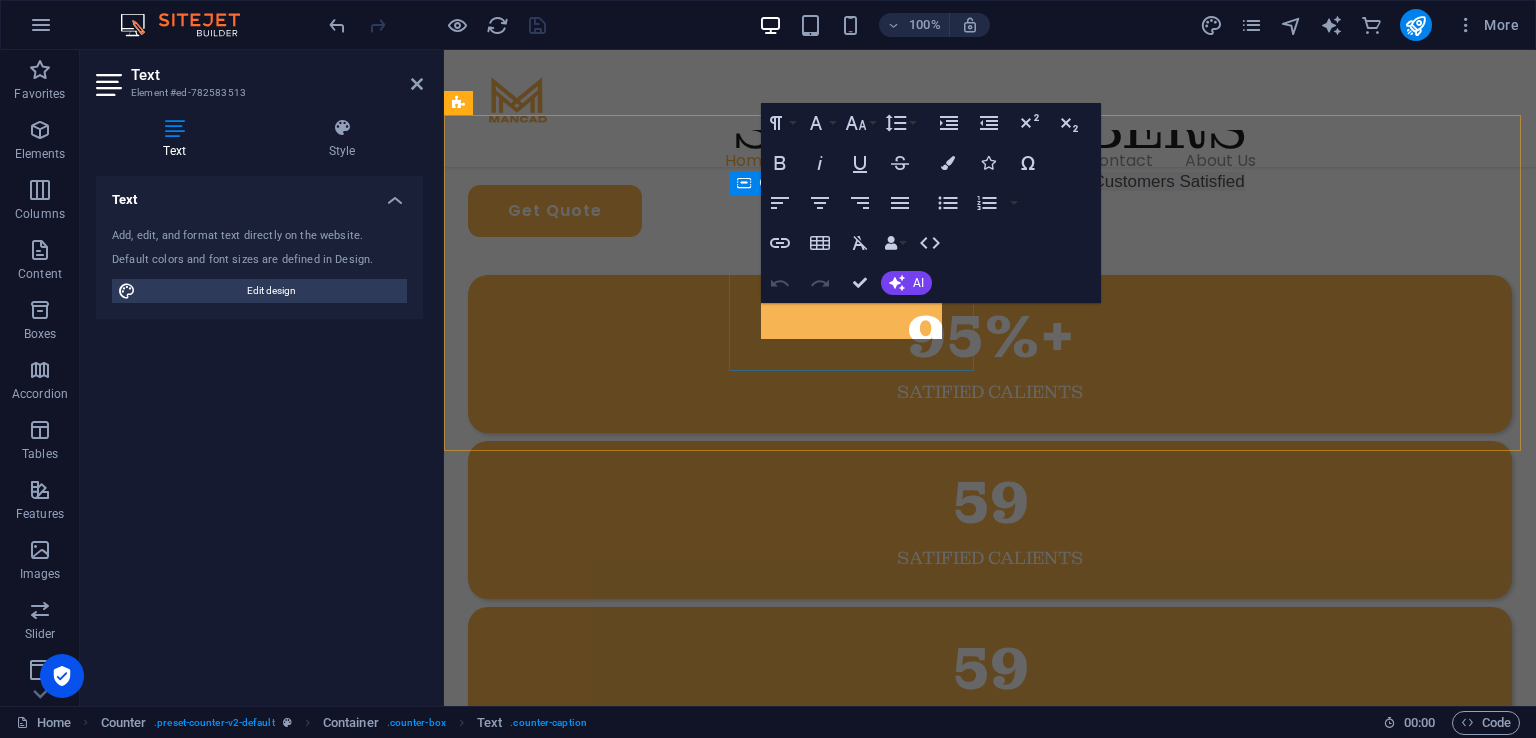 scroll, scrollTop: 827, scrollLeft: 0, axis: vertical 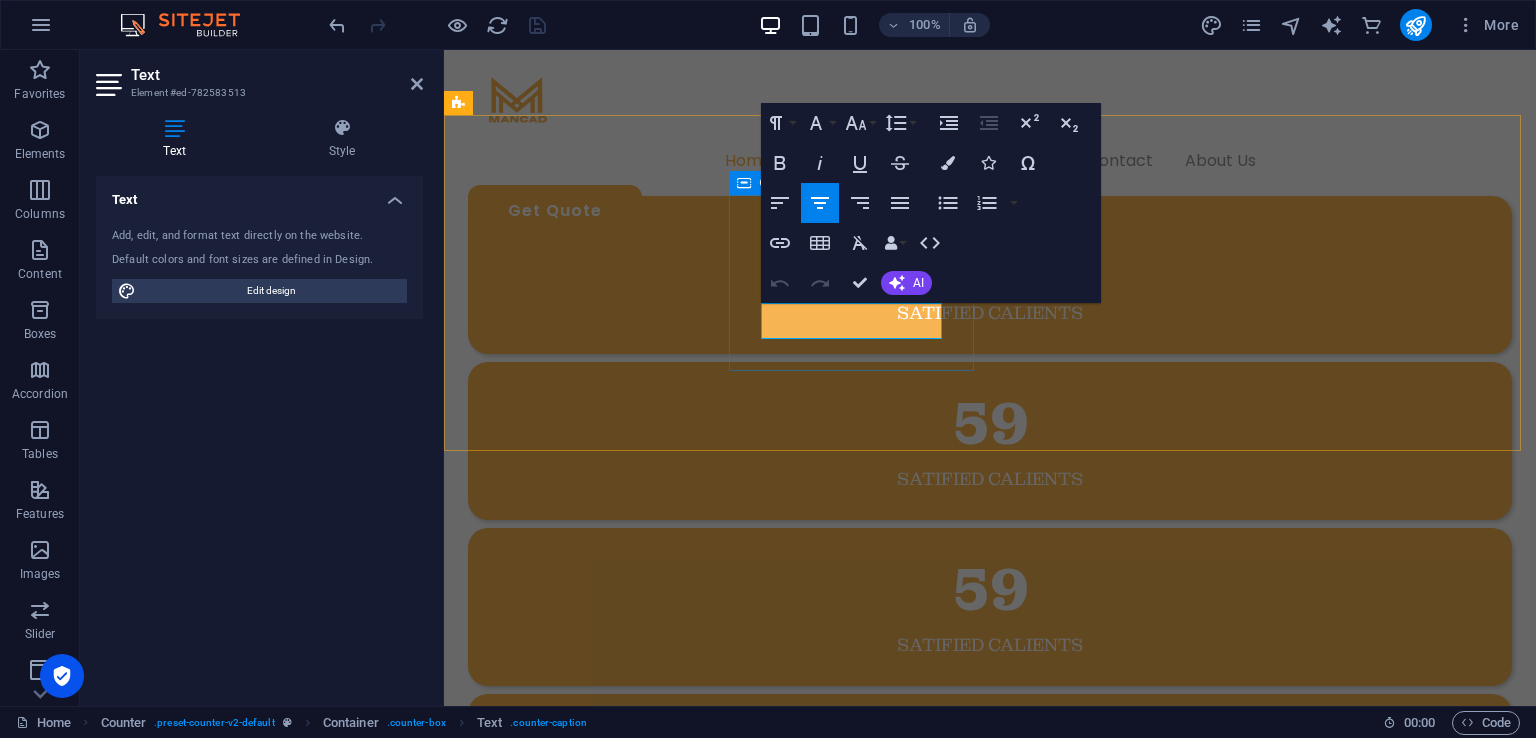 type 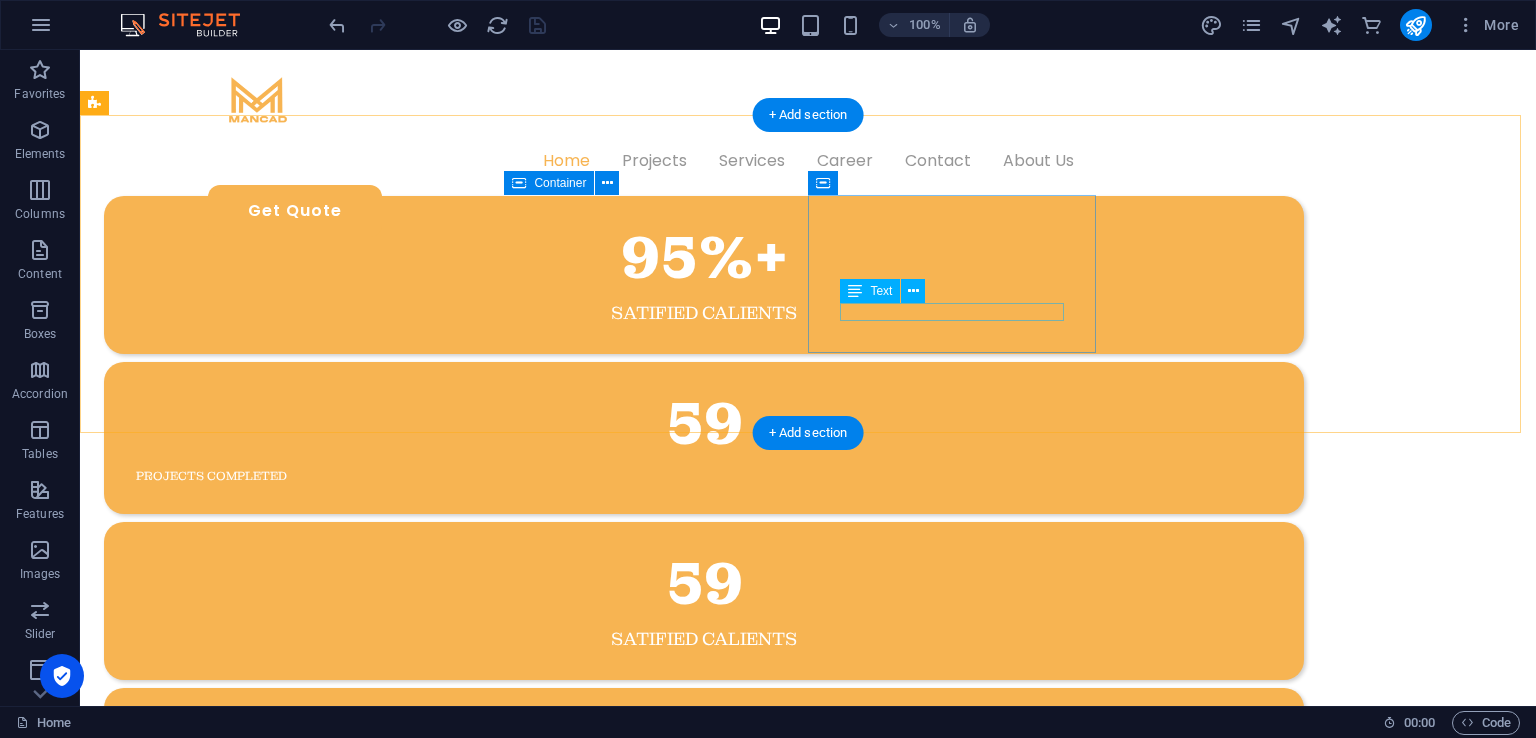 click on "satified Calients" at bounding box center [704, 639] 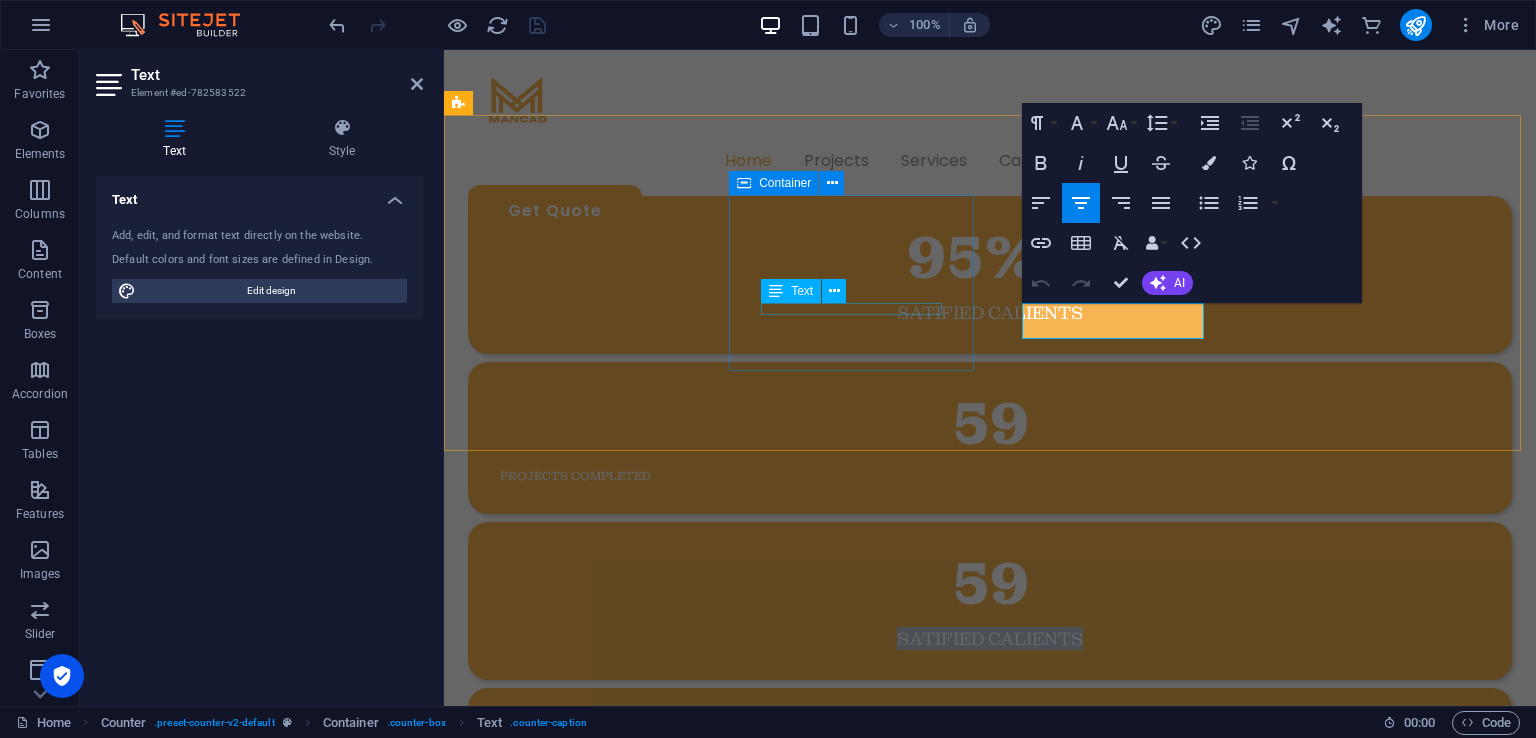 type 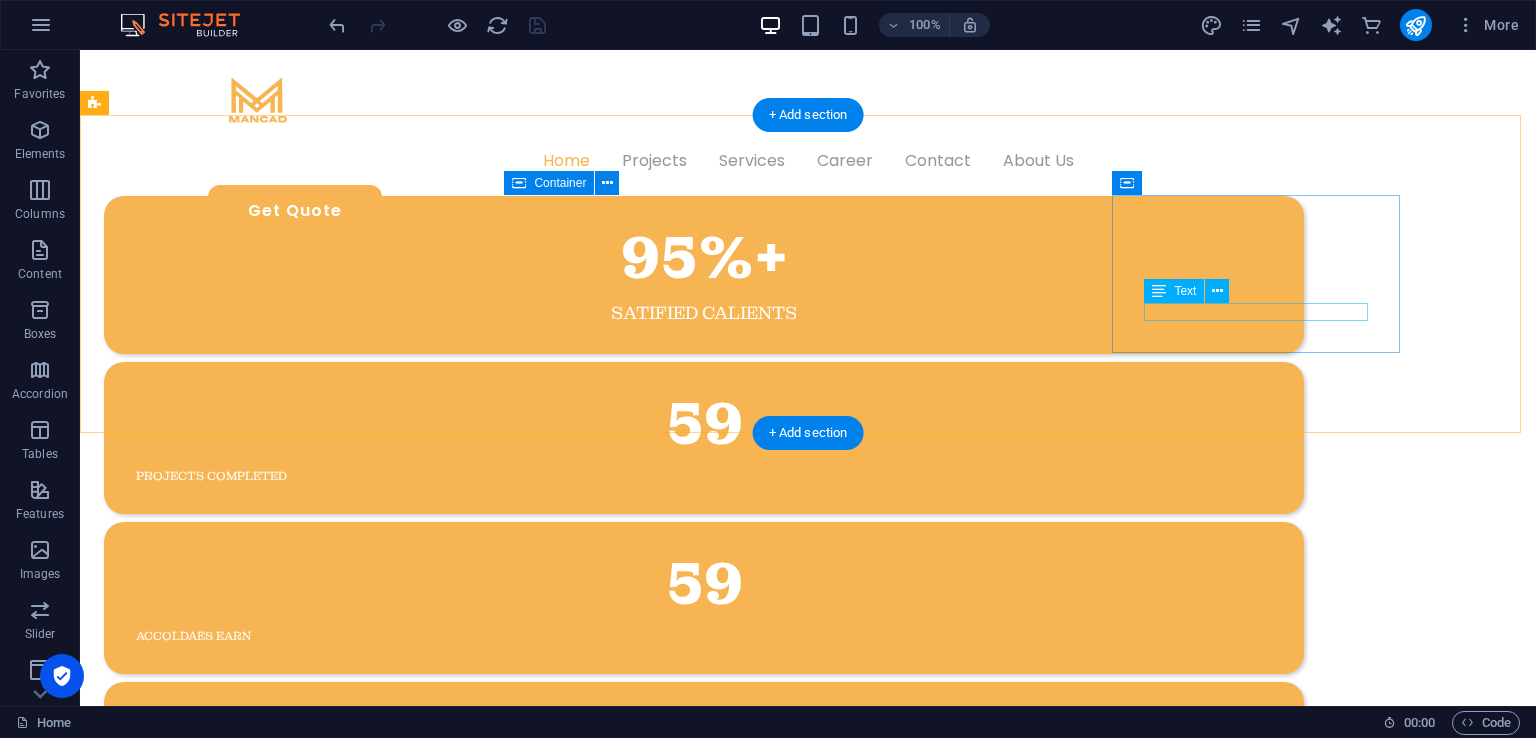click on "satified Calients" at bounding box center (704, 799) 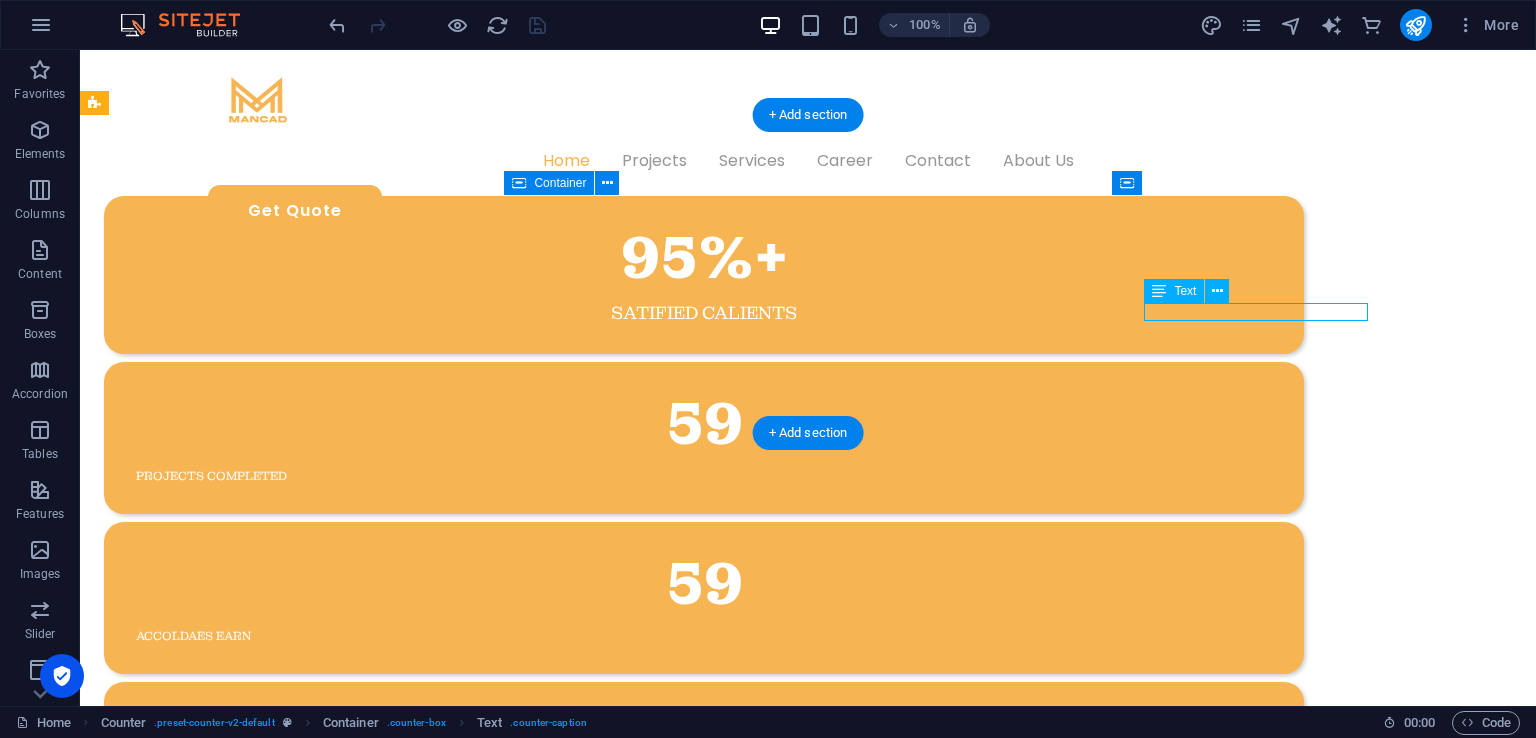 click on "satified Calients" at bounding box center [704, 799] 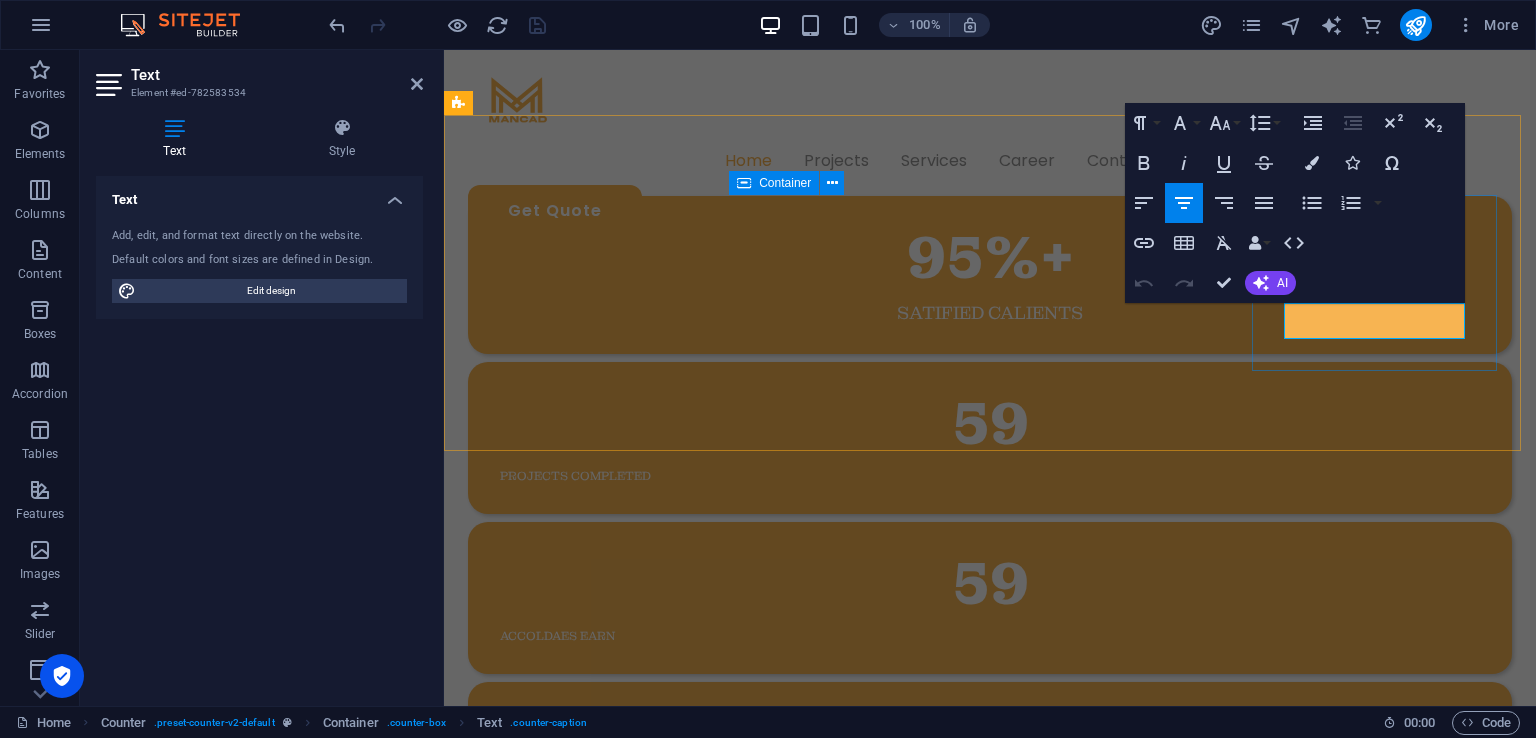 type 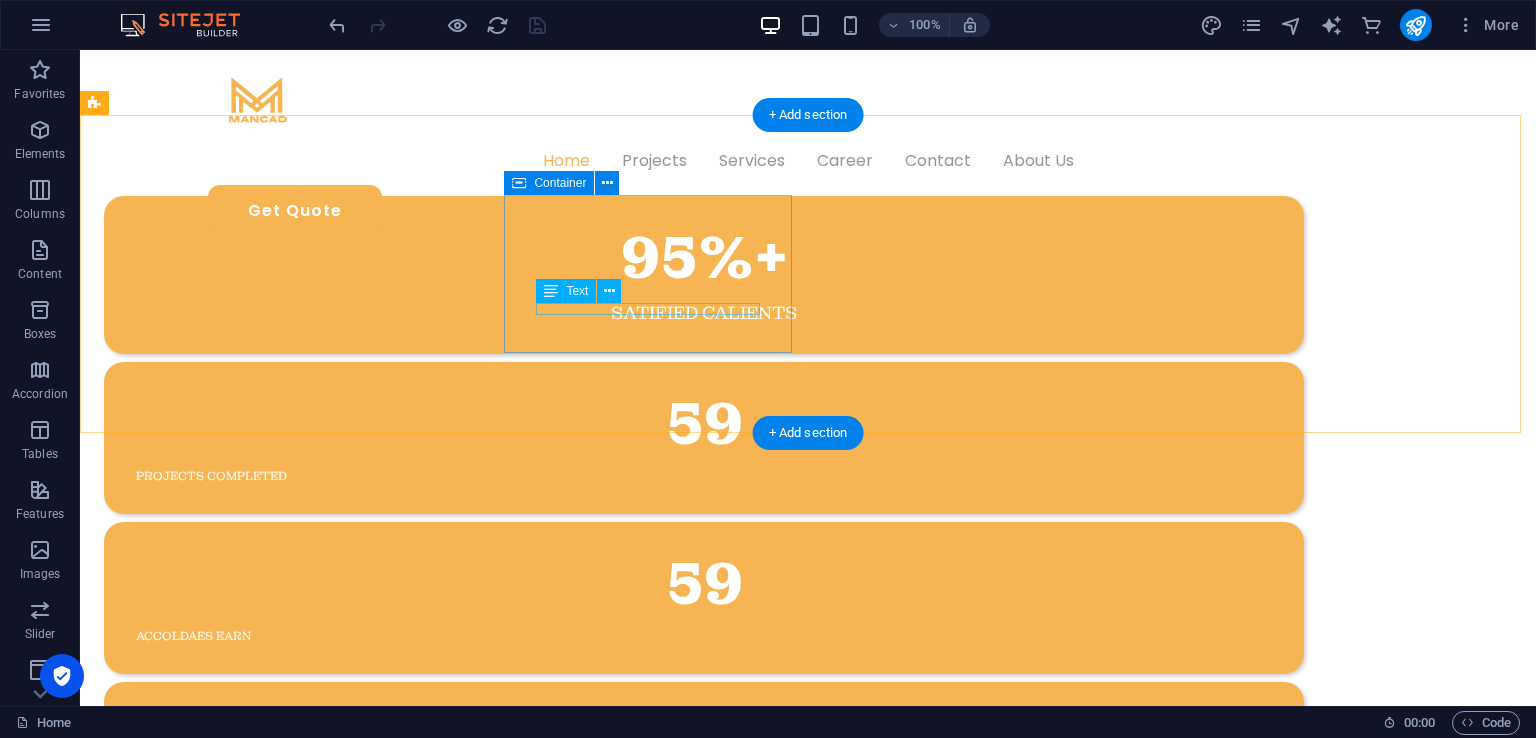 click on "projects completed" at bounding box center (704, 476) 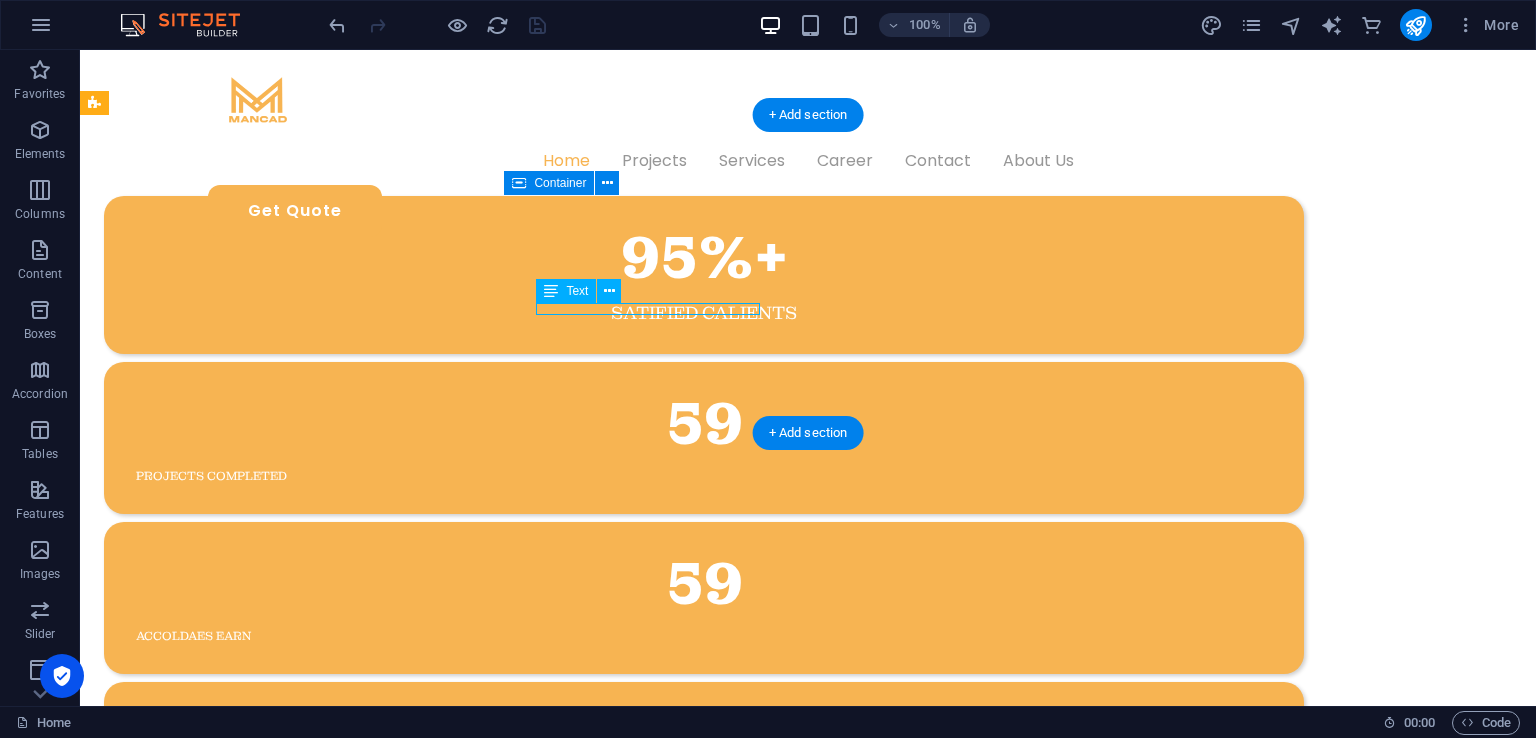 click on "projects completed" at bounding box center [704, 476] 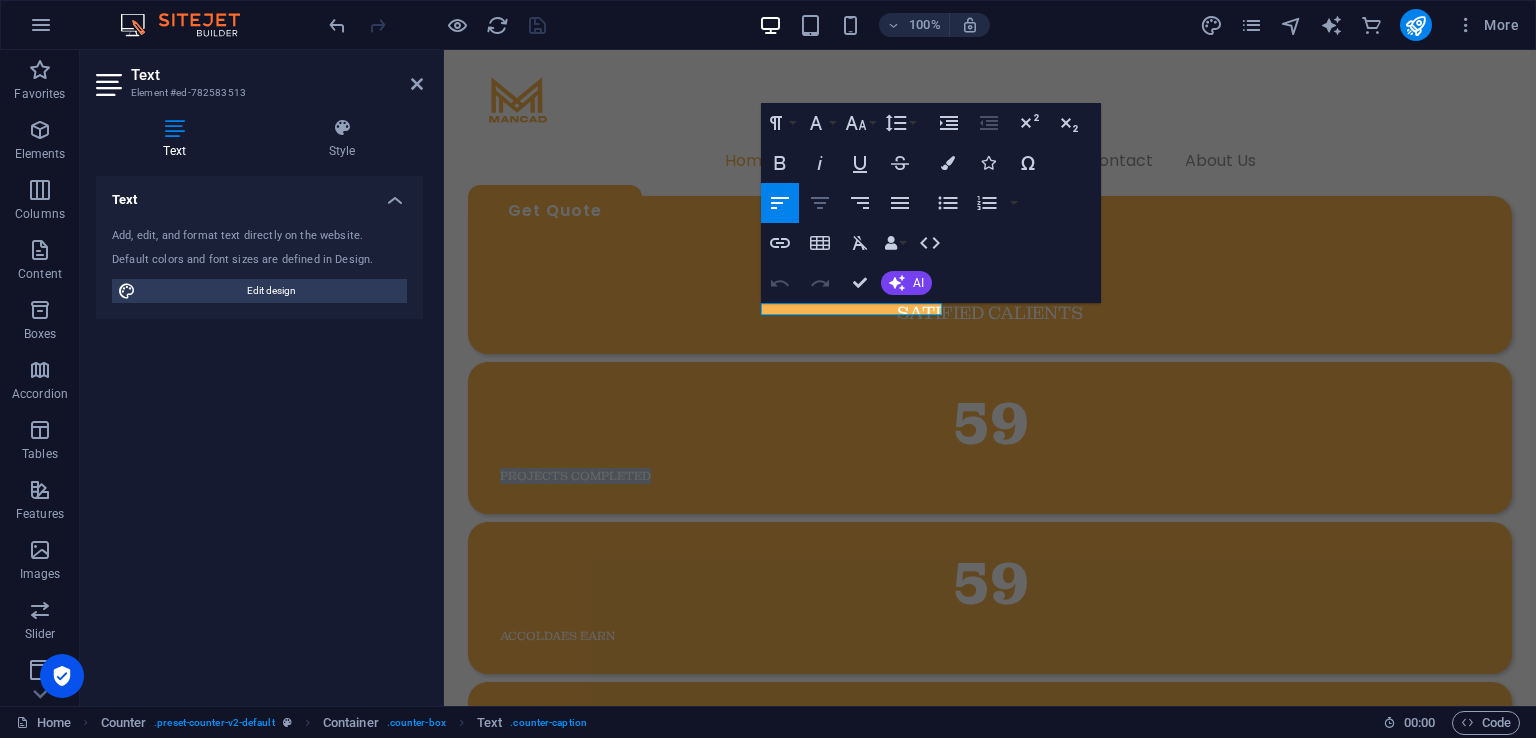 click 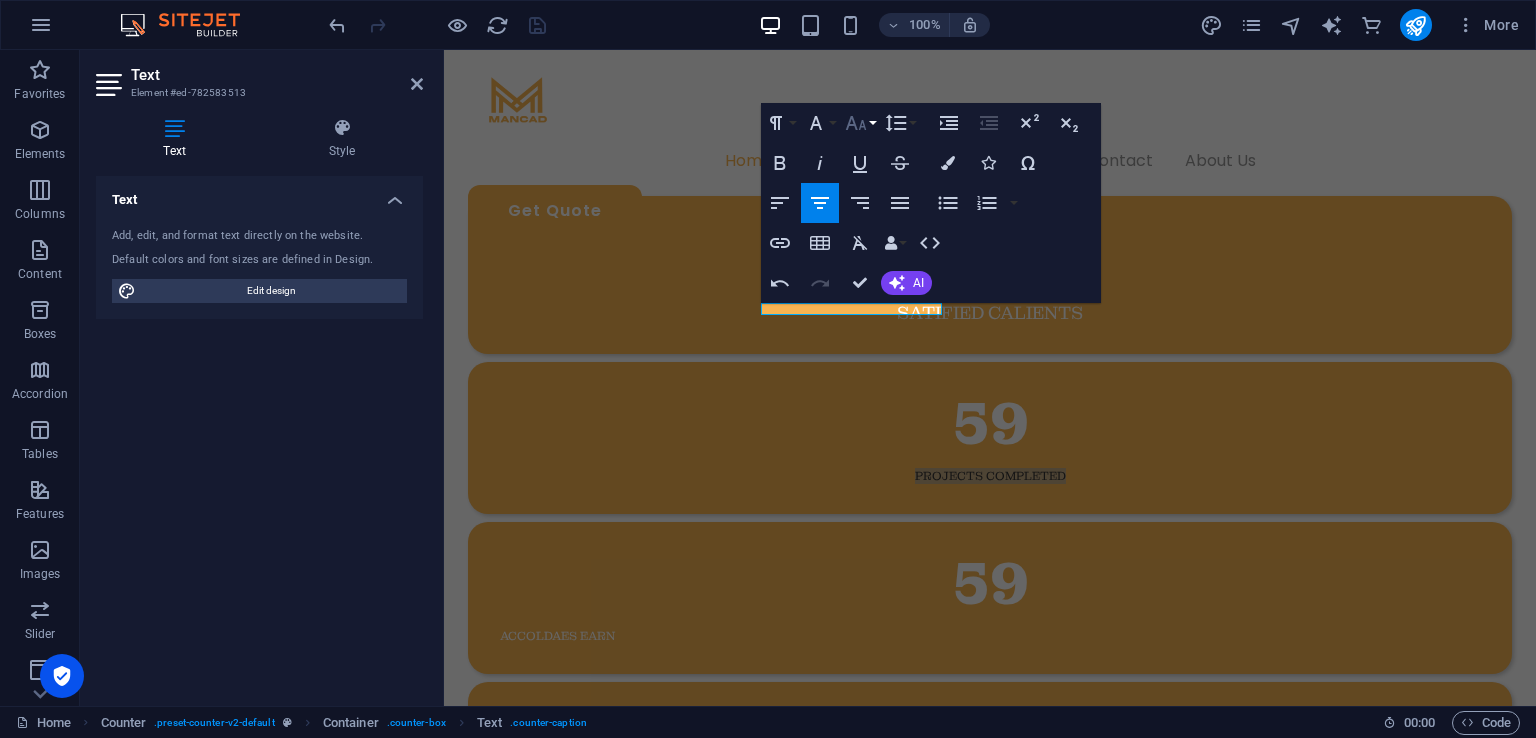 click 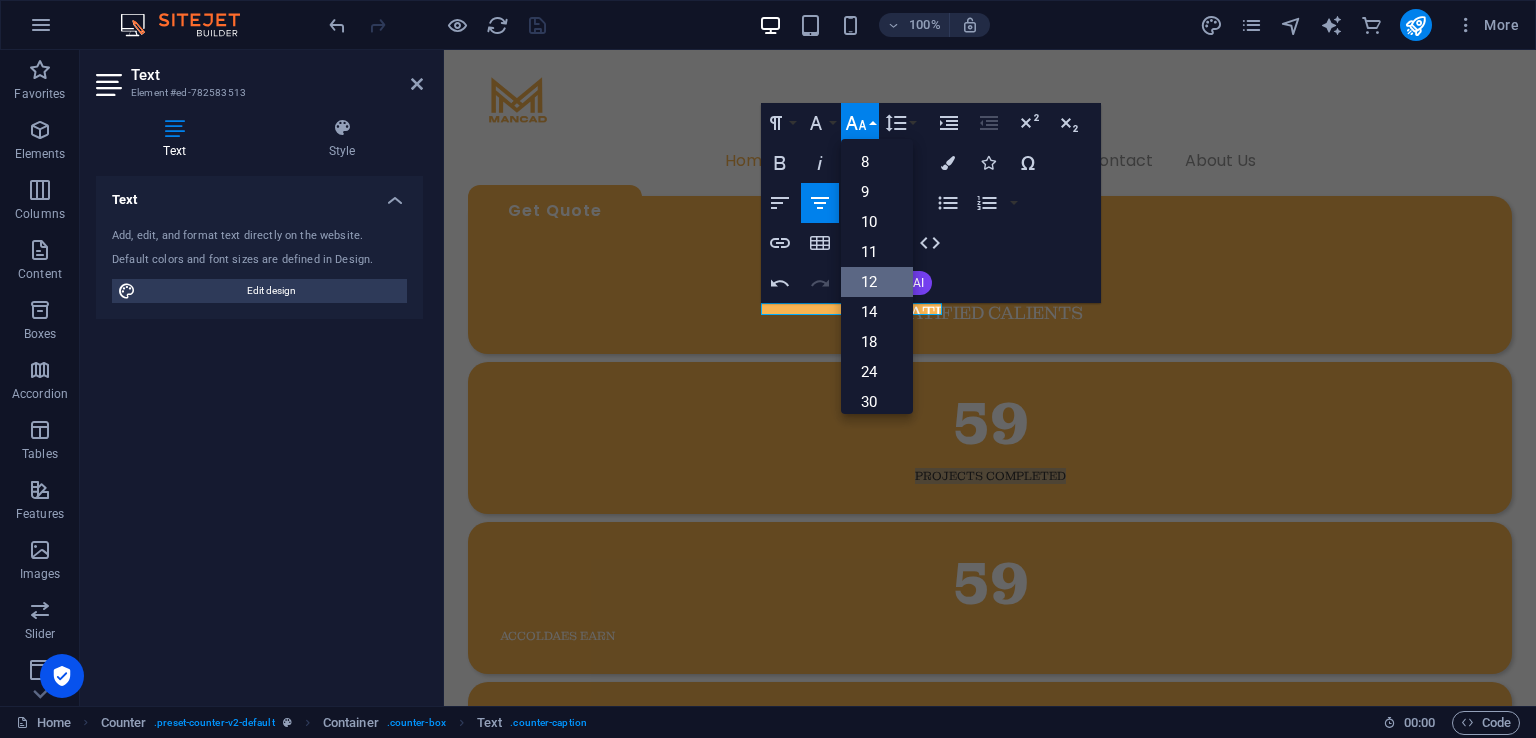scroll, scrollTop: 143, scrollLeft: 0, axis: vertical 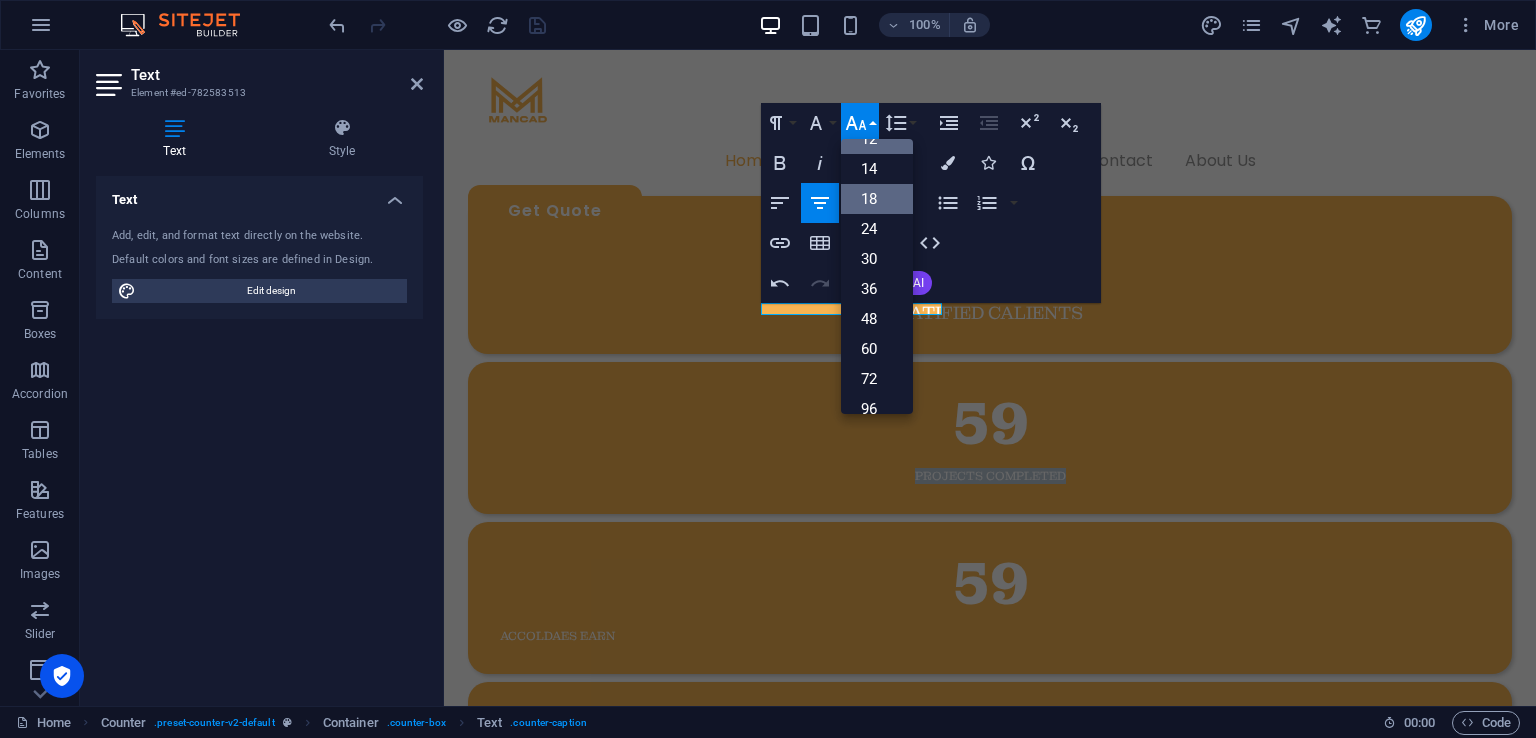 click on "18" at bounding box center [877, 199] 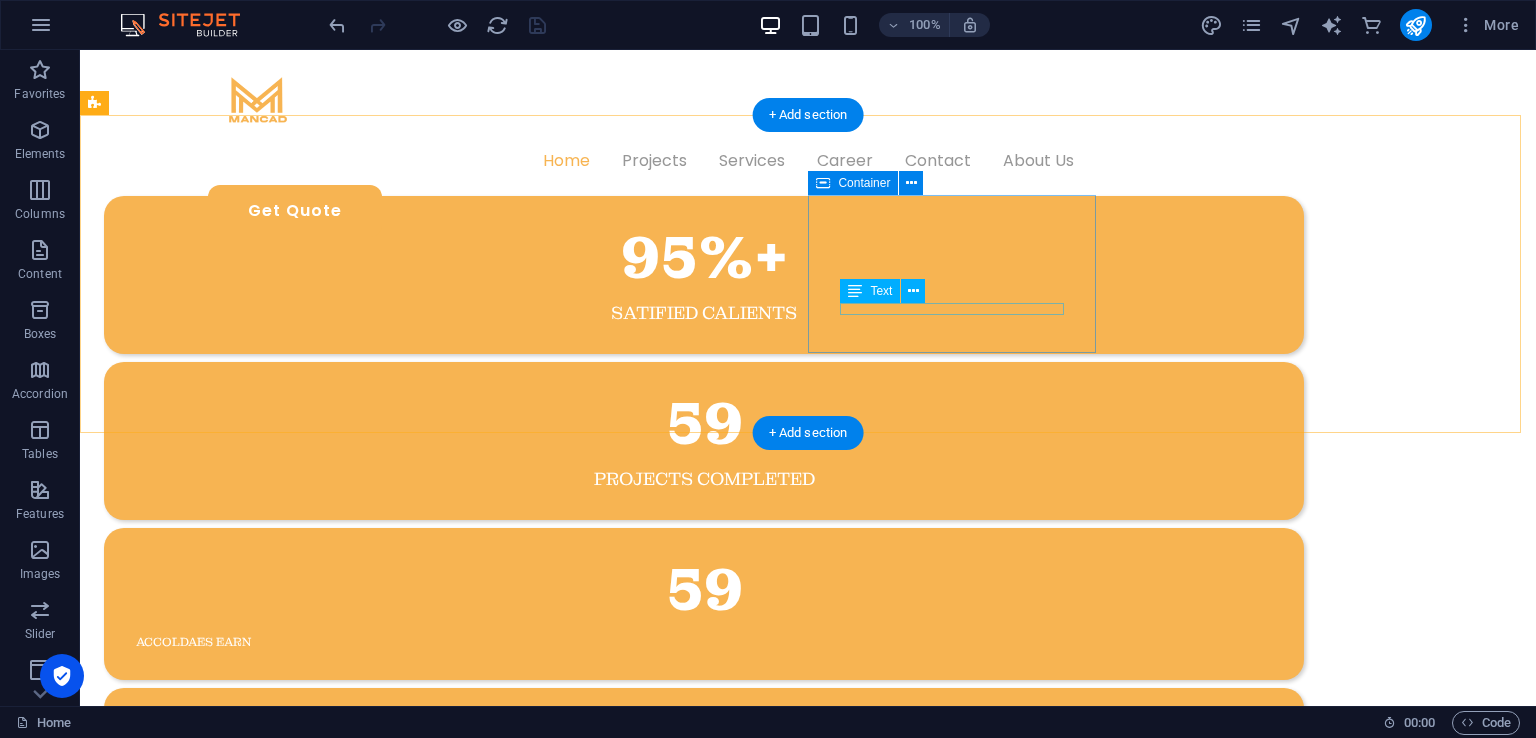 click on "accoldaes earn" at bounding box center [704, 642] 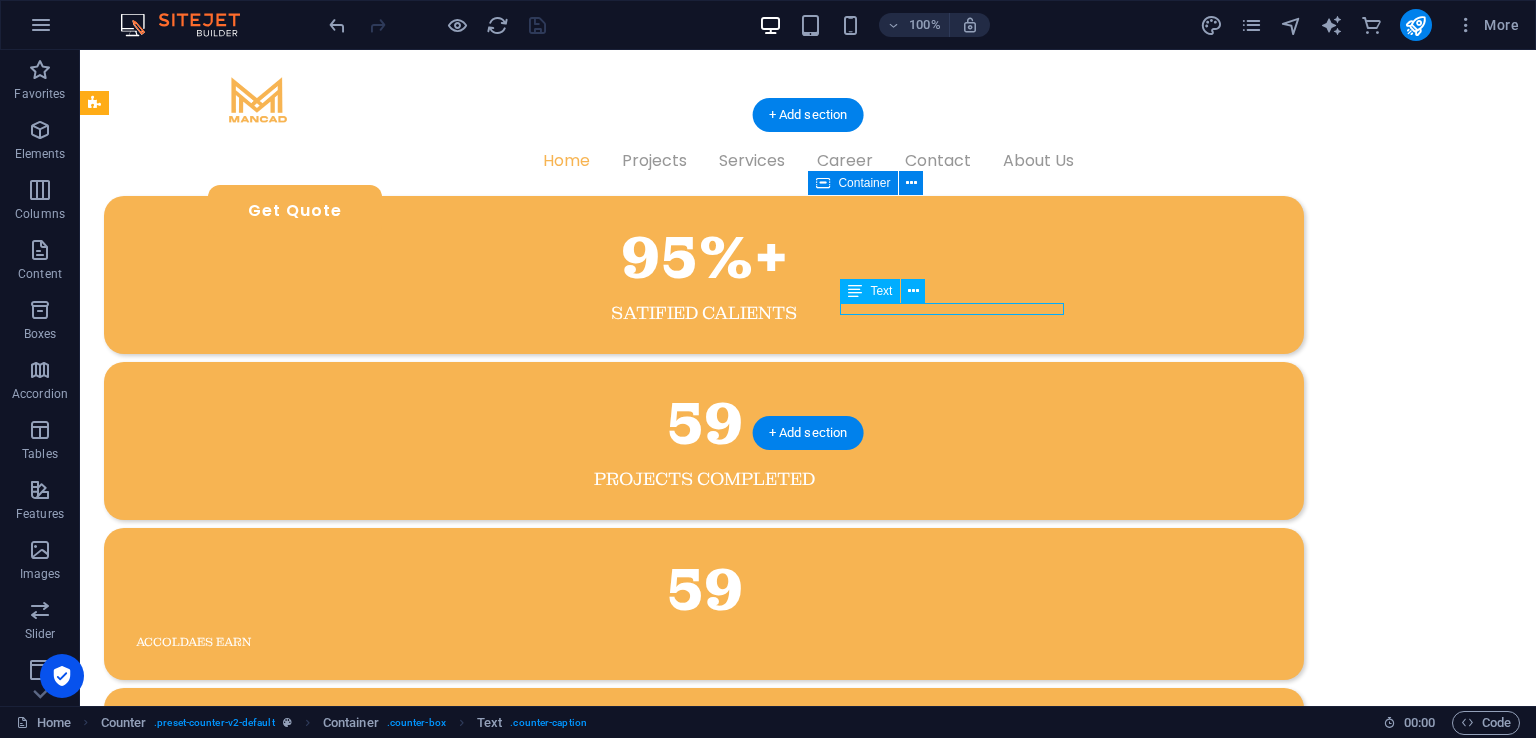 click on "accoldaes earn" at bounding box center (704, 642) 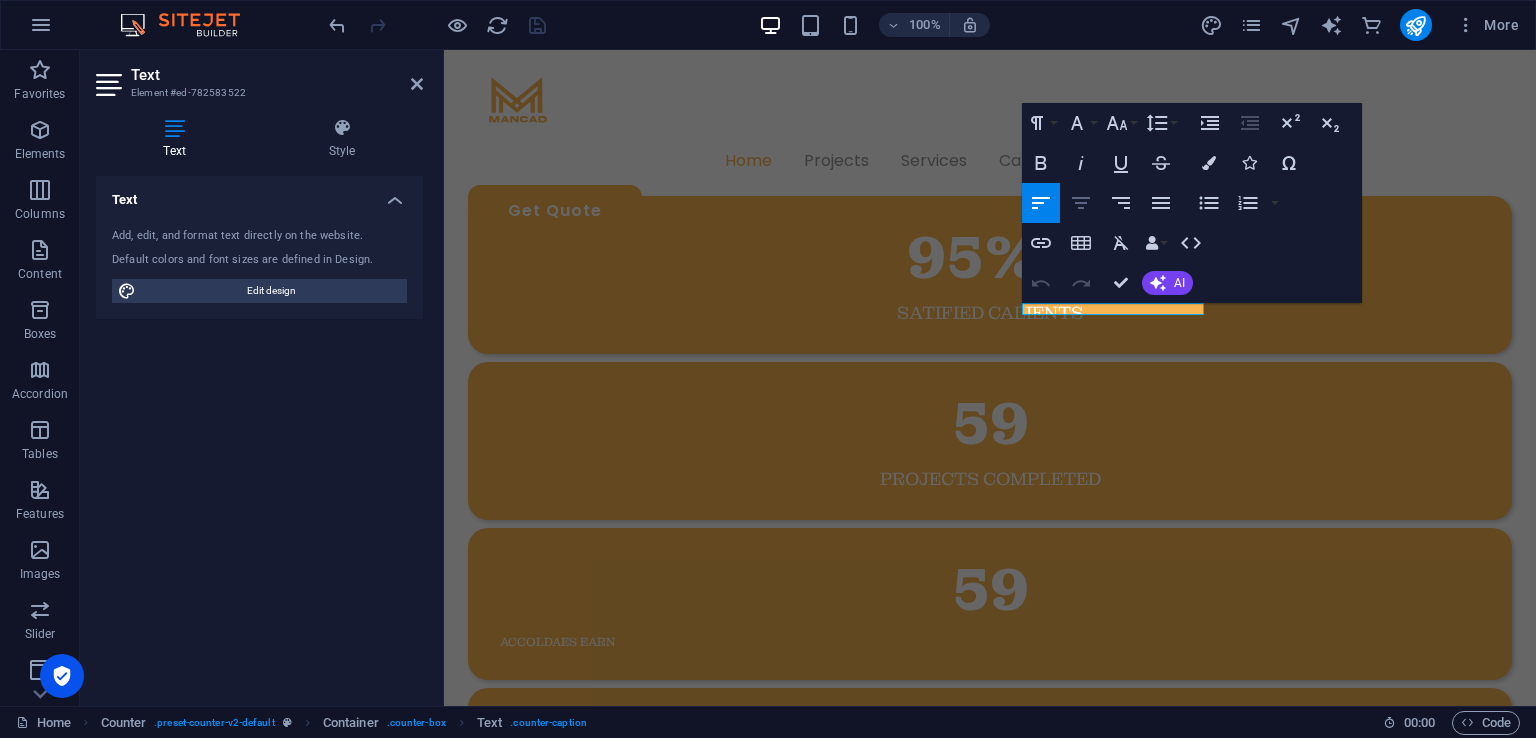 click 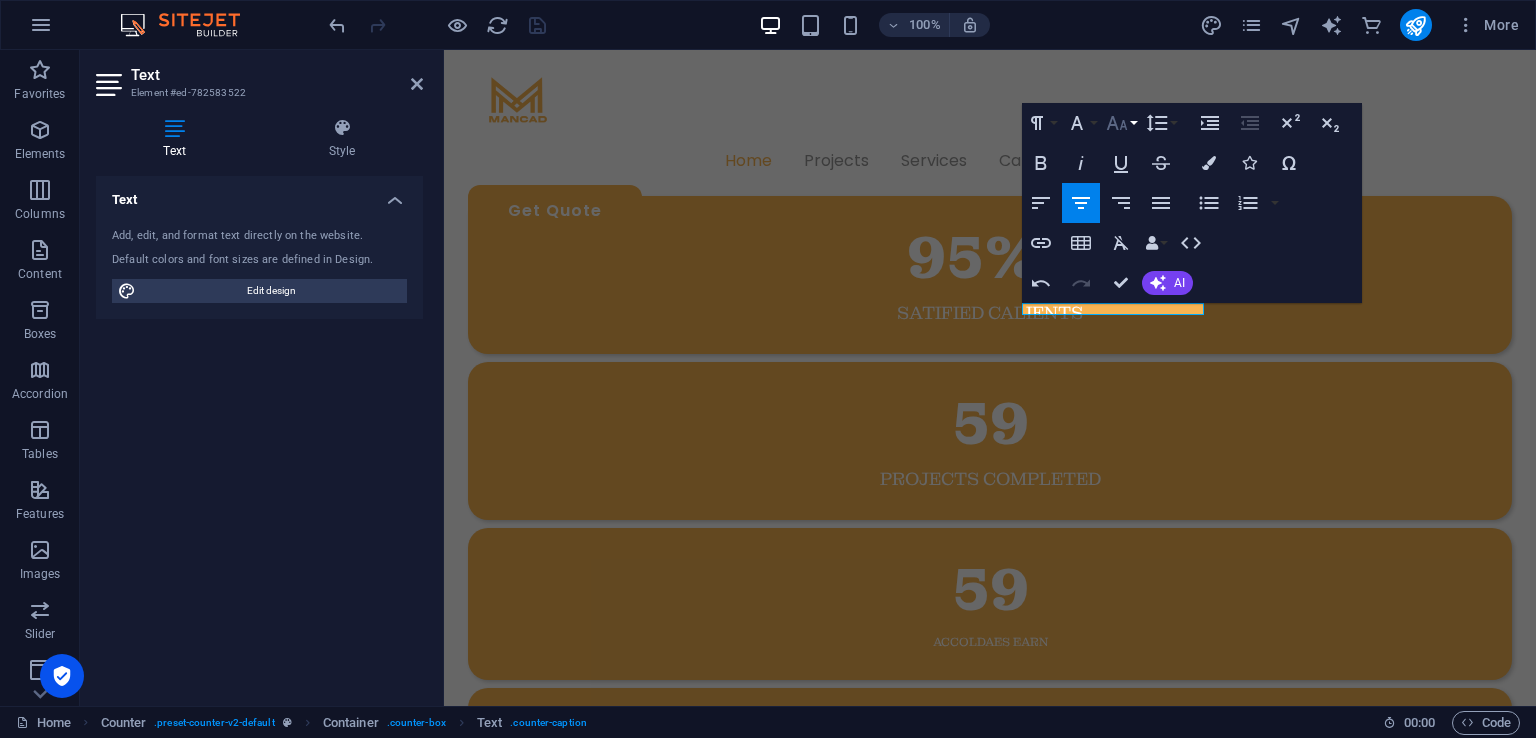 click 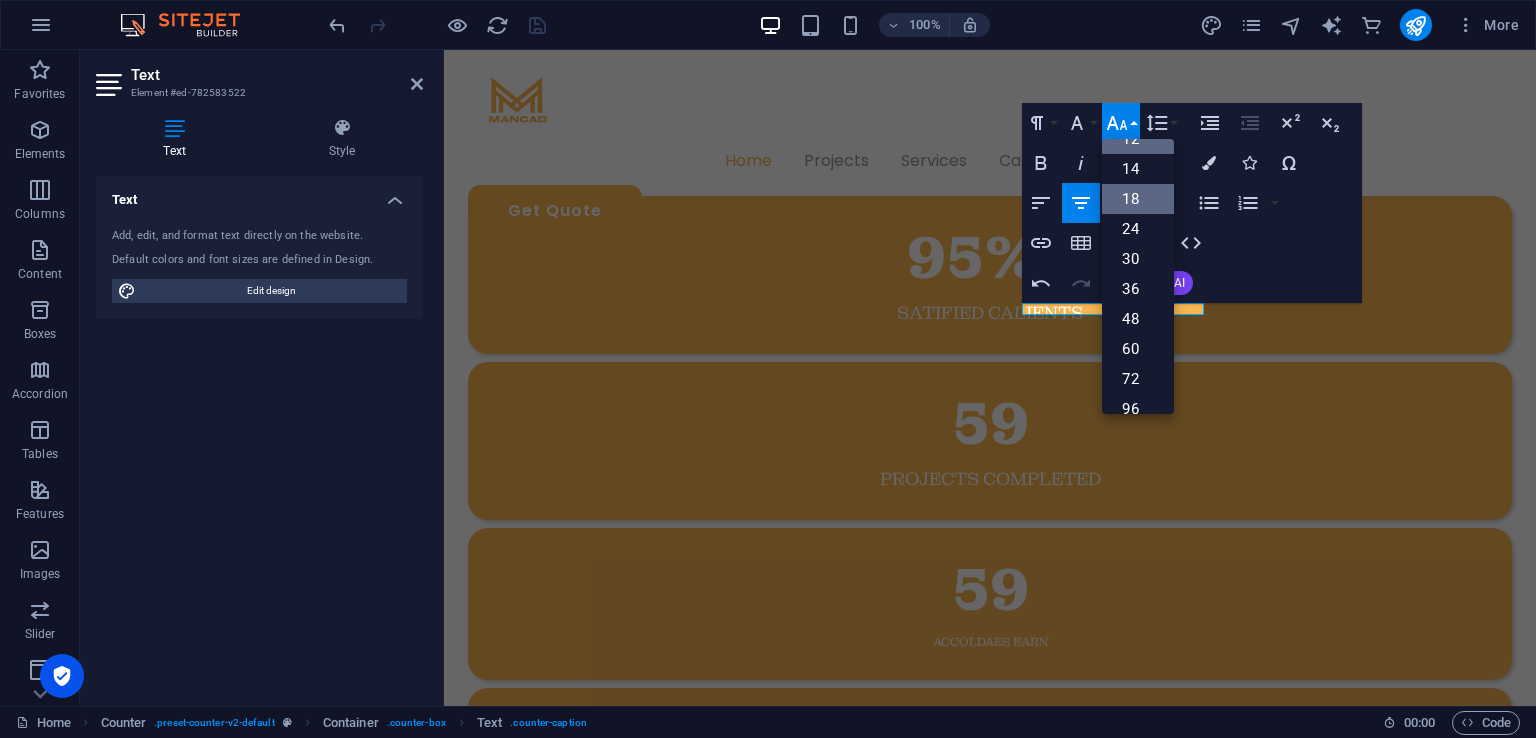 click on "18" at bounding box center (1138, 199) 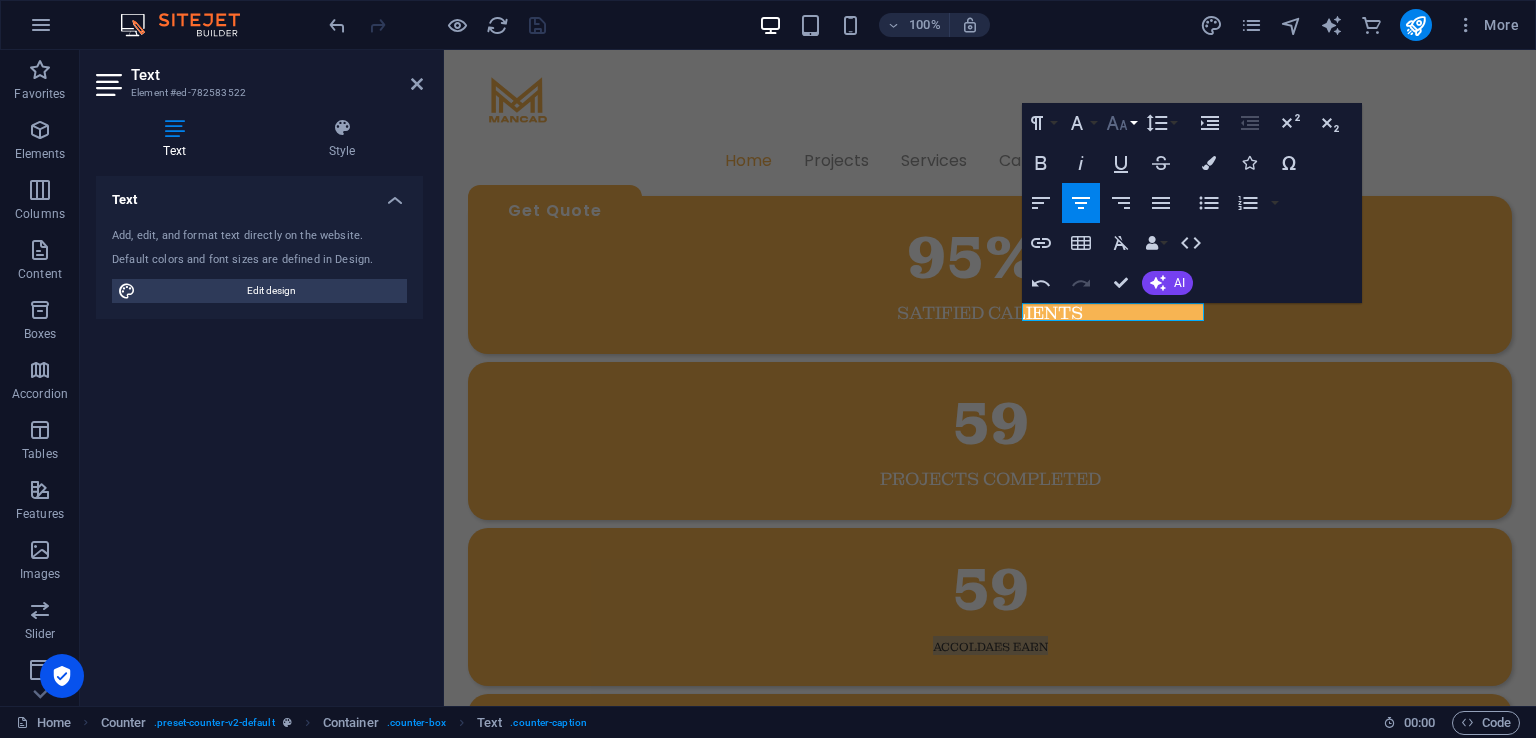 click on "Font Size" at bounding box center (1121, 123) 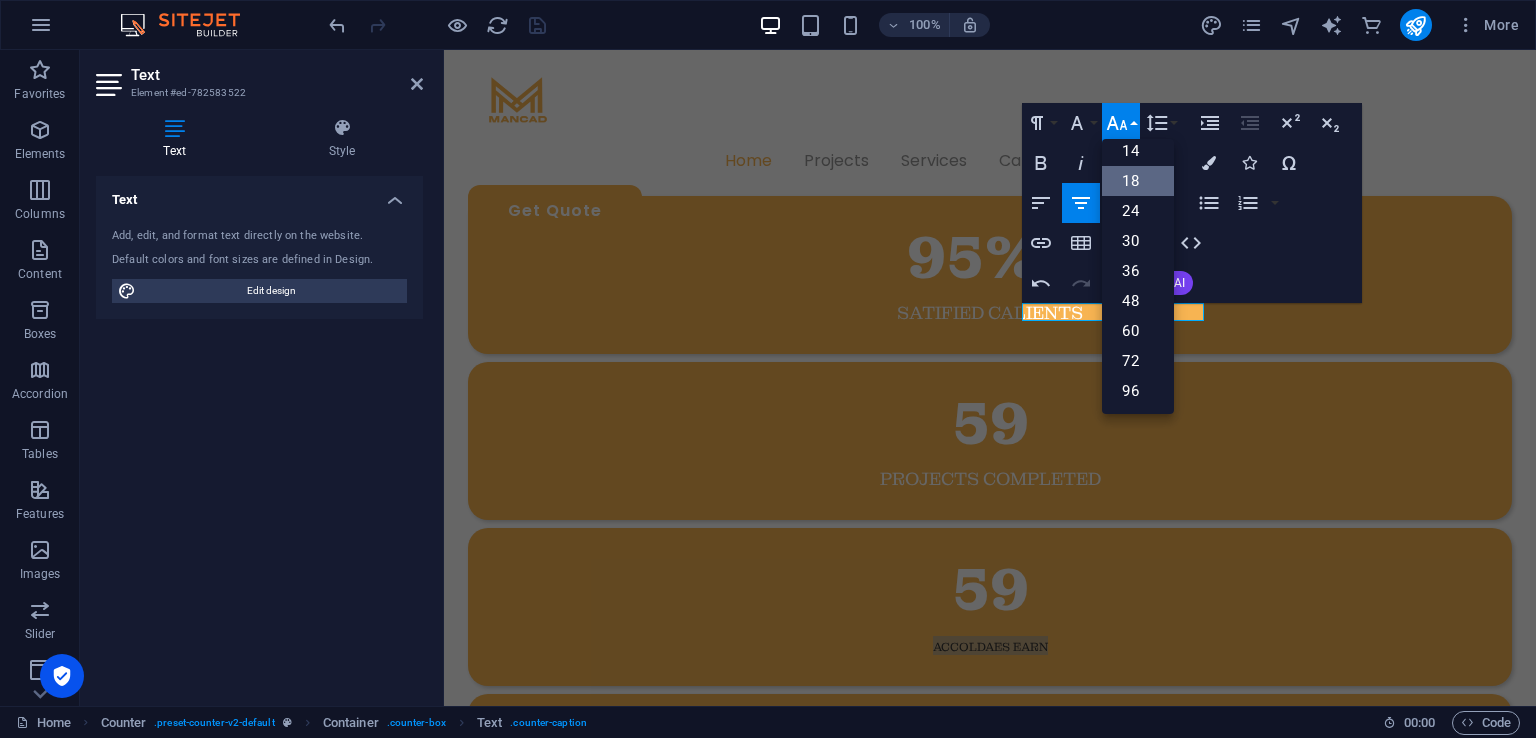 scroll, scrollTop: 160, scrollLeft: 0, axis: vertical 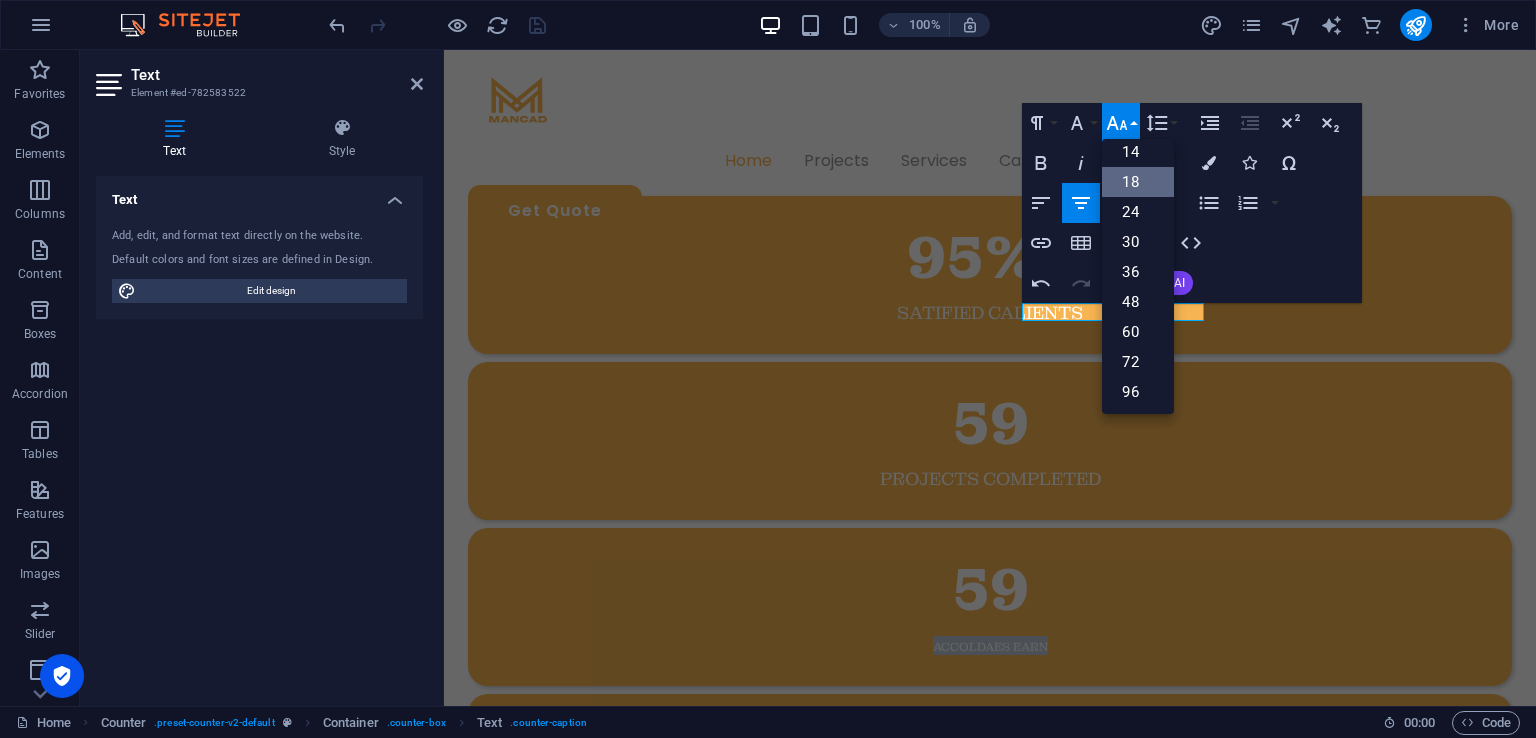 click on "18" at bounding box center (1138, 182) 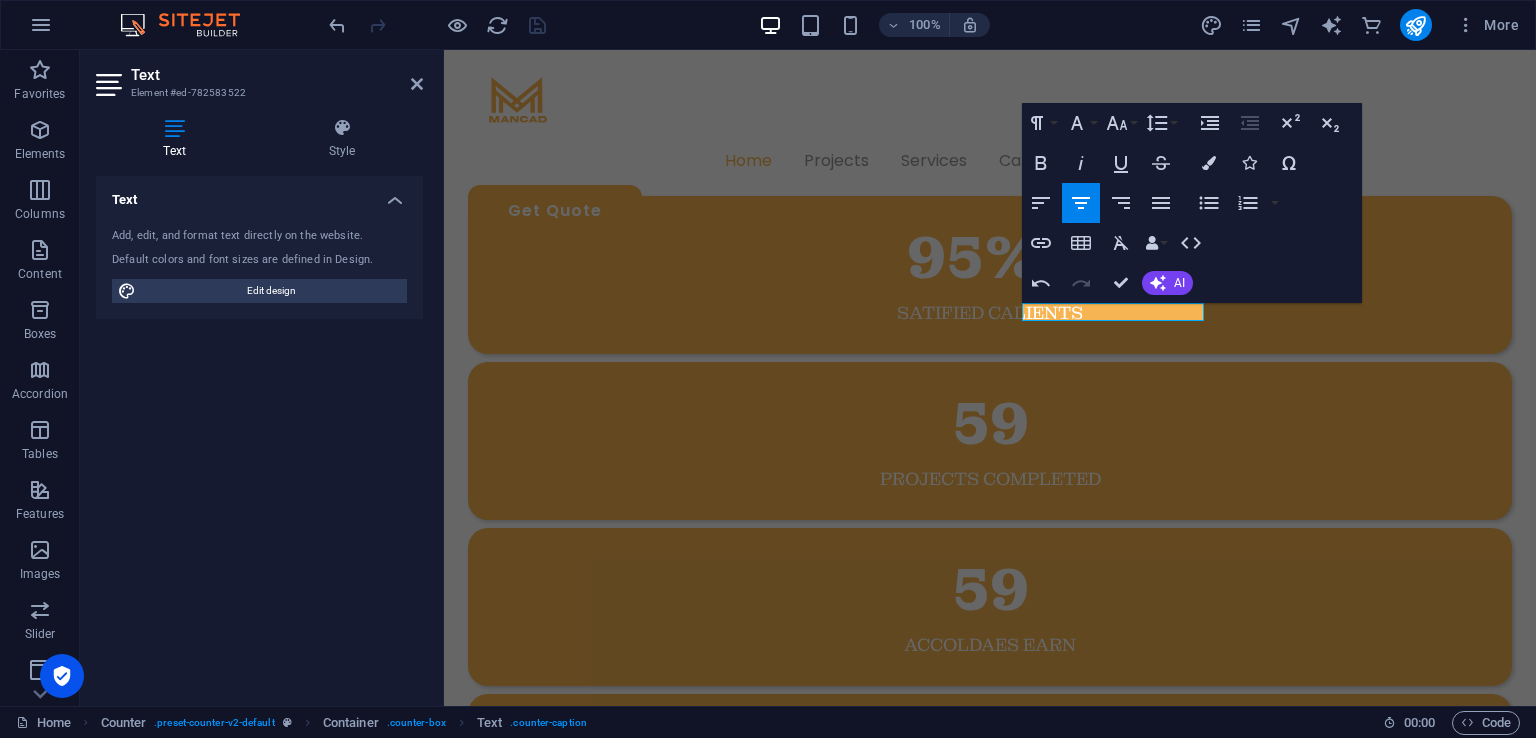 click 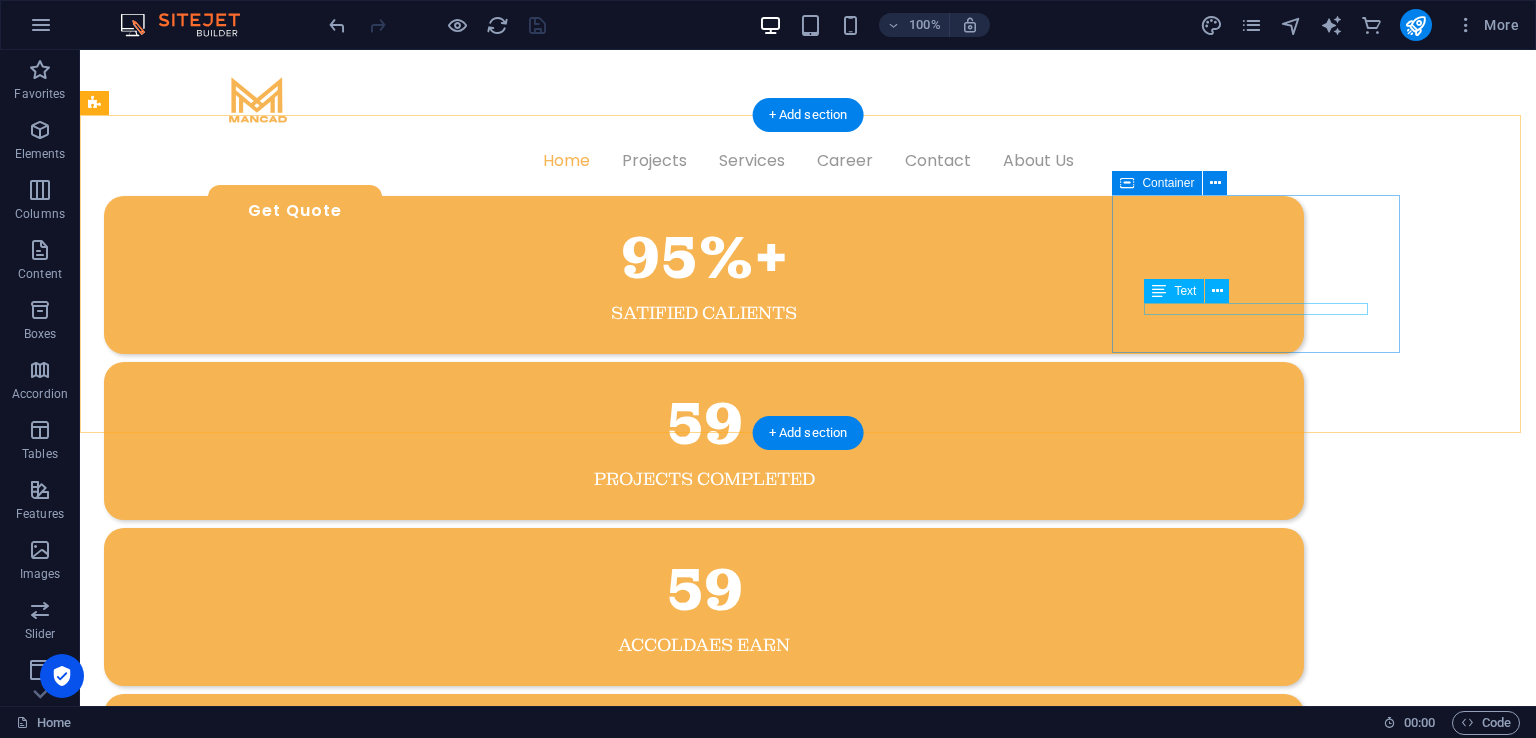 click on "longterm relations" at bounding box center (704, 808) 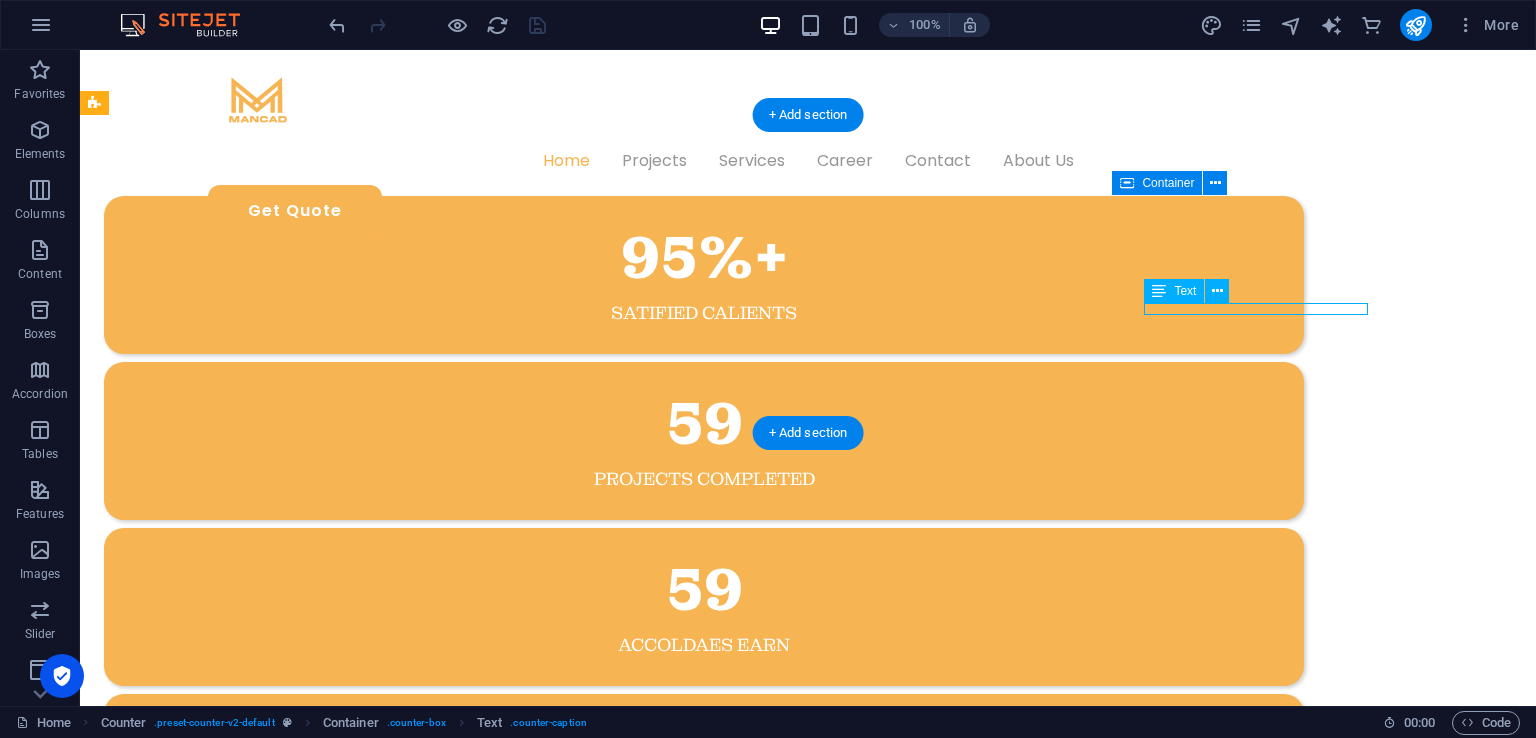 click on "longterm relations" at bounding box center [704, 808] 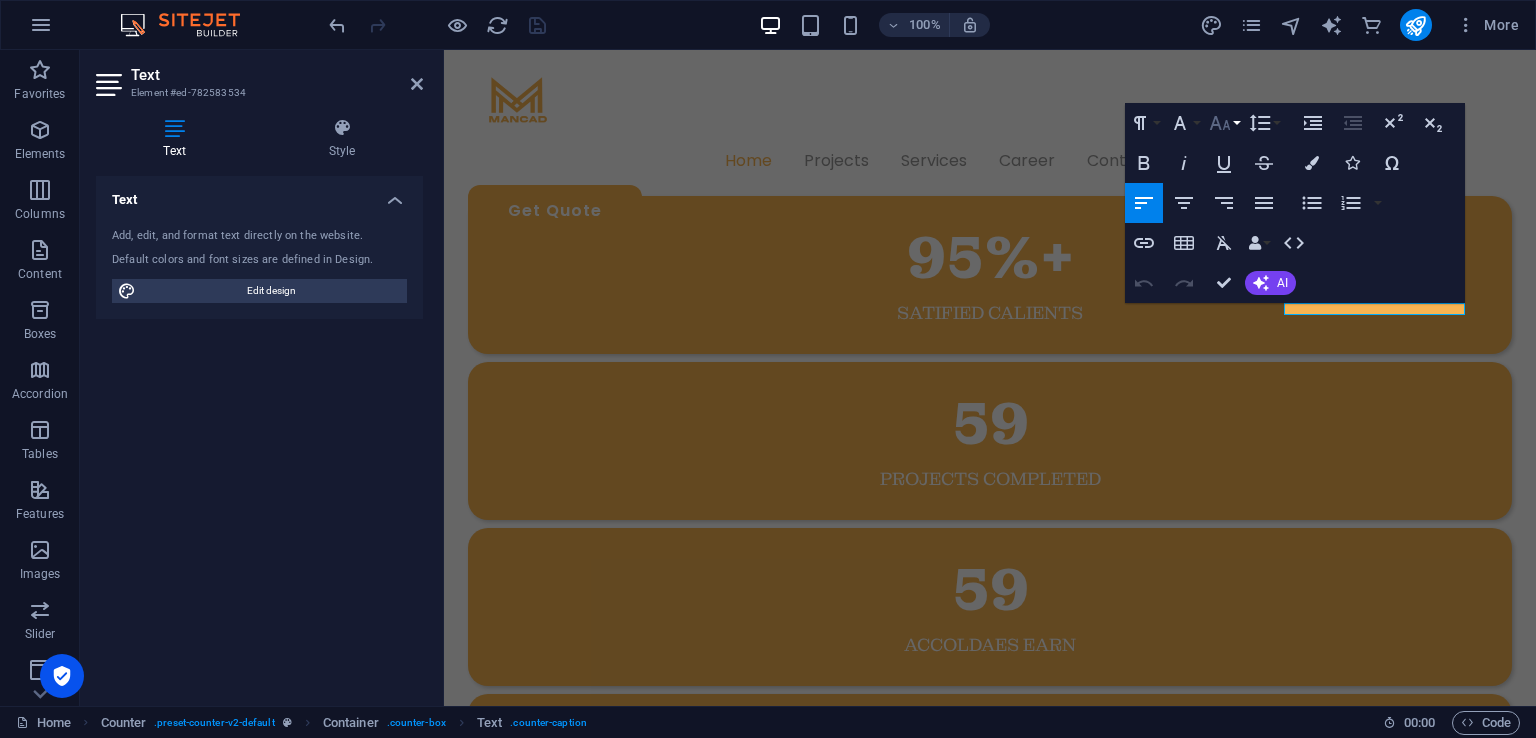 click 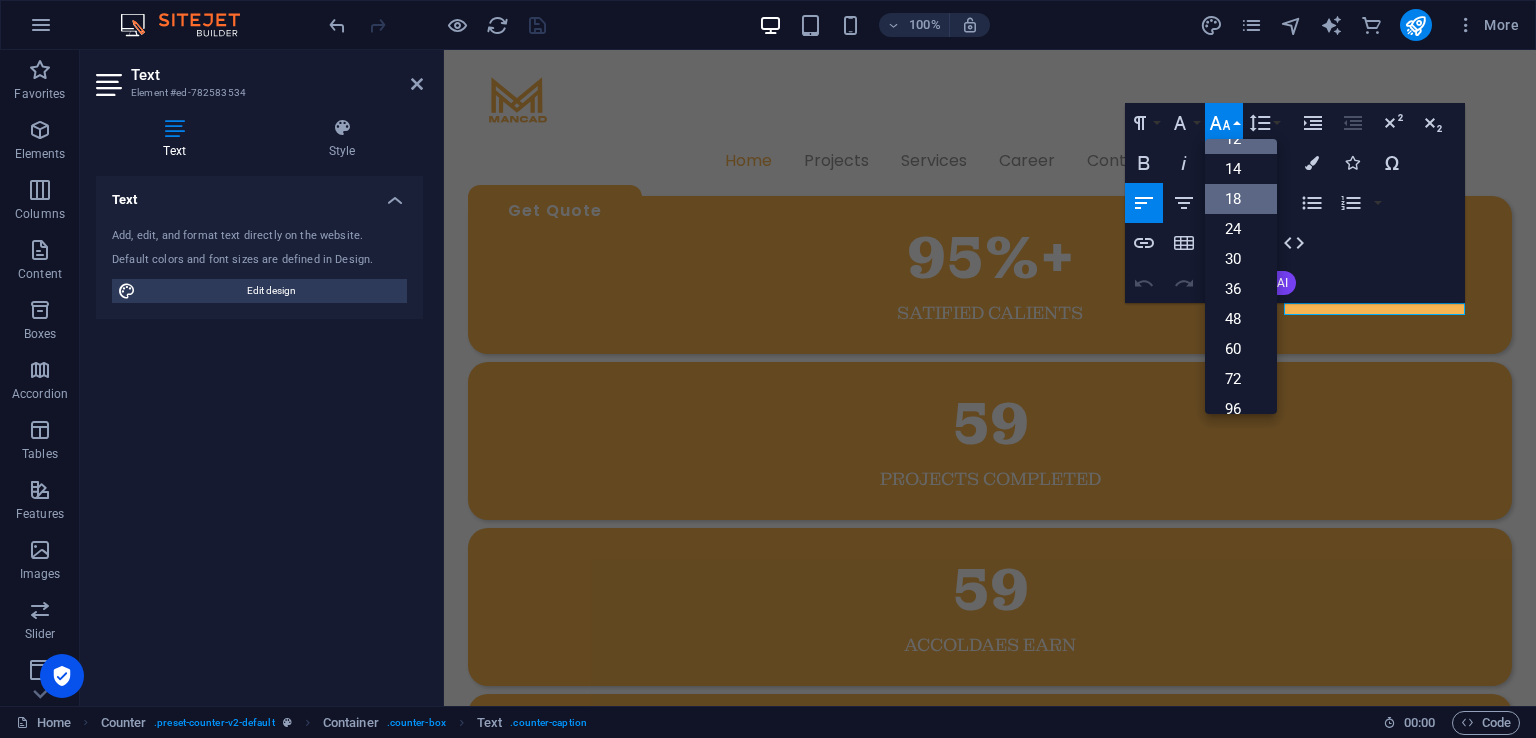click on "18" at bounding box center (1241, 199) 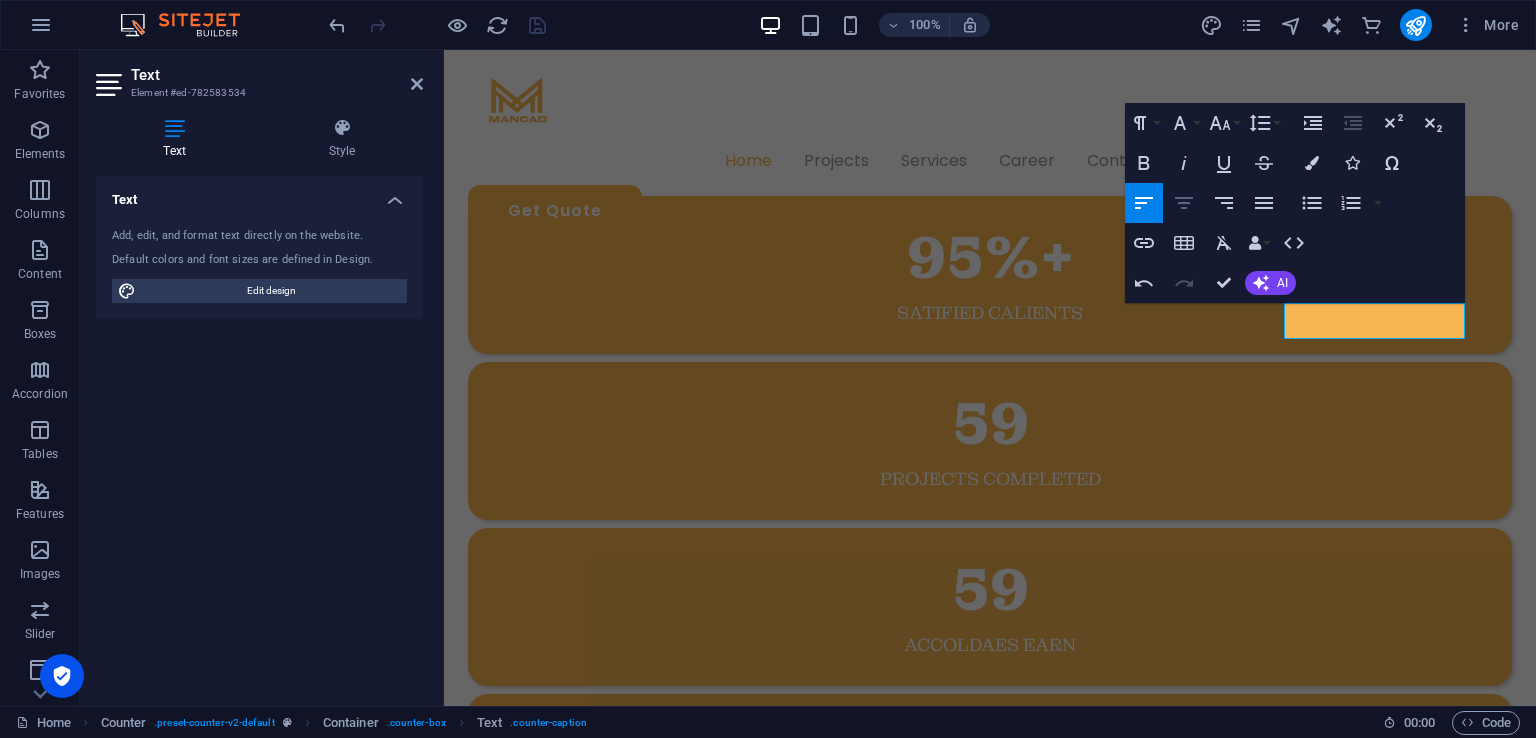 click 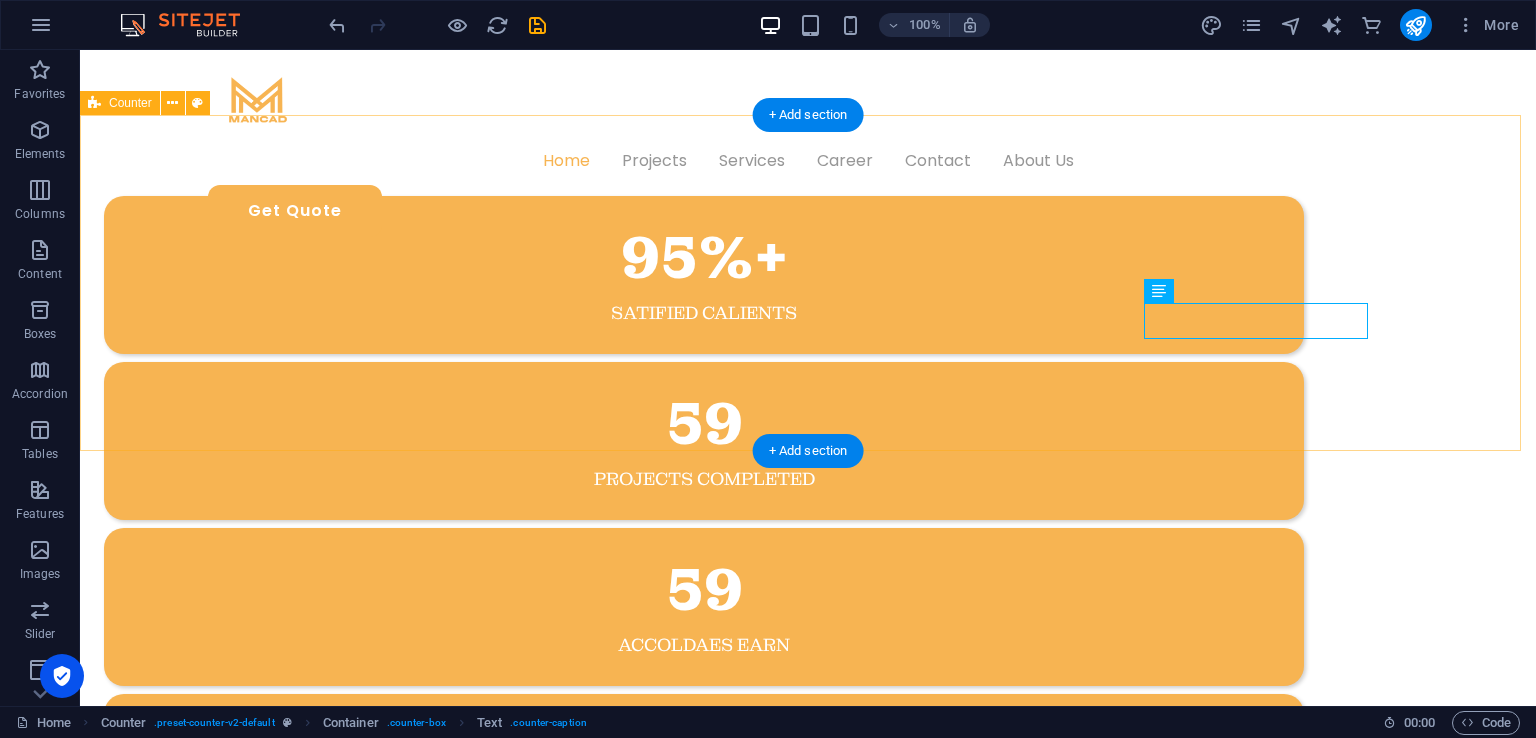 click on "95%+ satified Calients 59 projects completed 59 accoldaes earn 59 longterm relations" at bounding box center [808, 524] 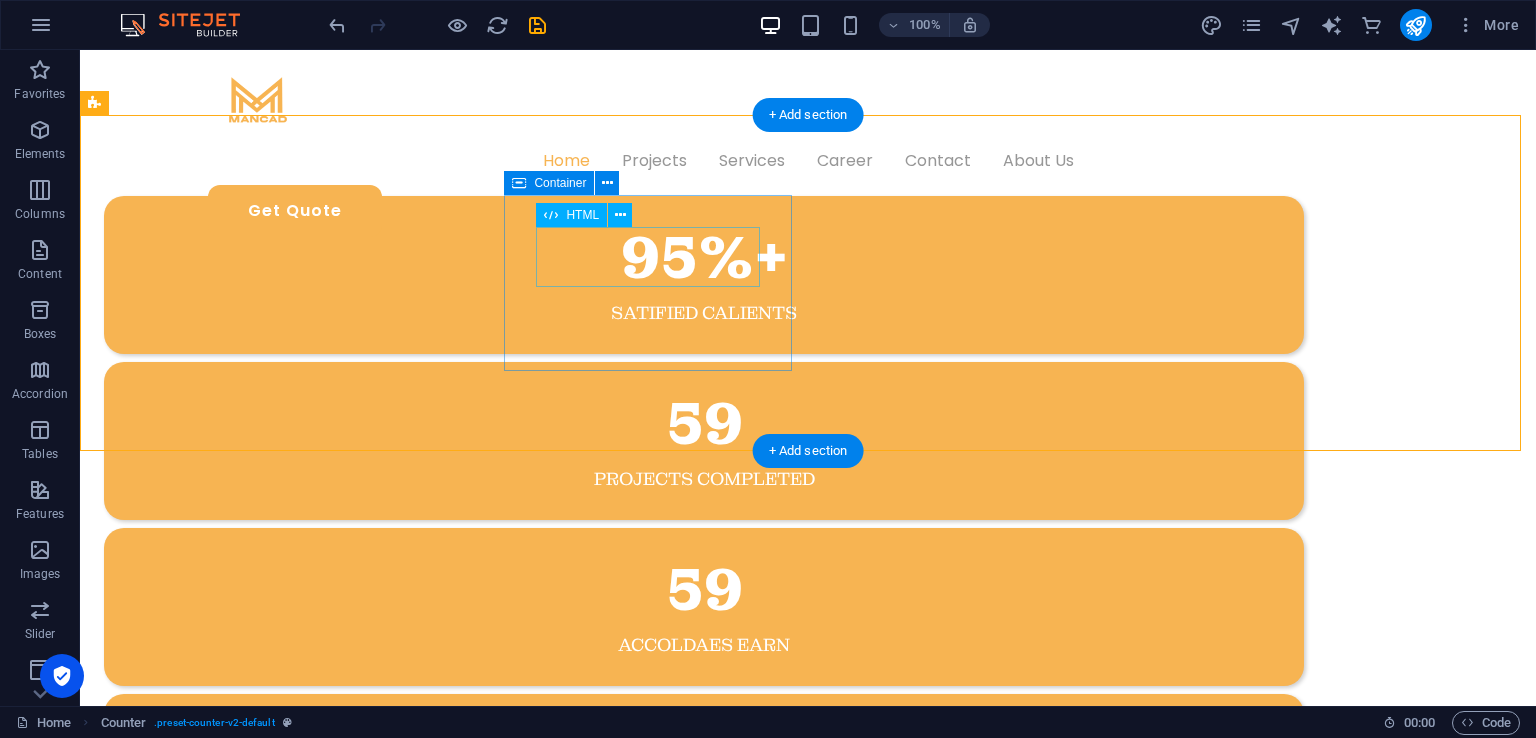 click on "59" at bounding box center (704, 424) 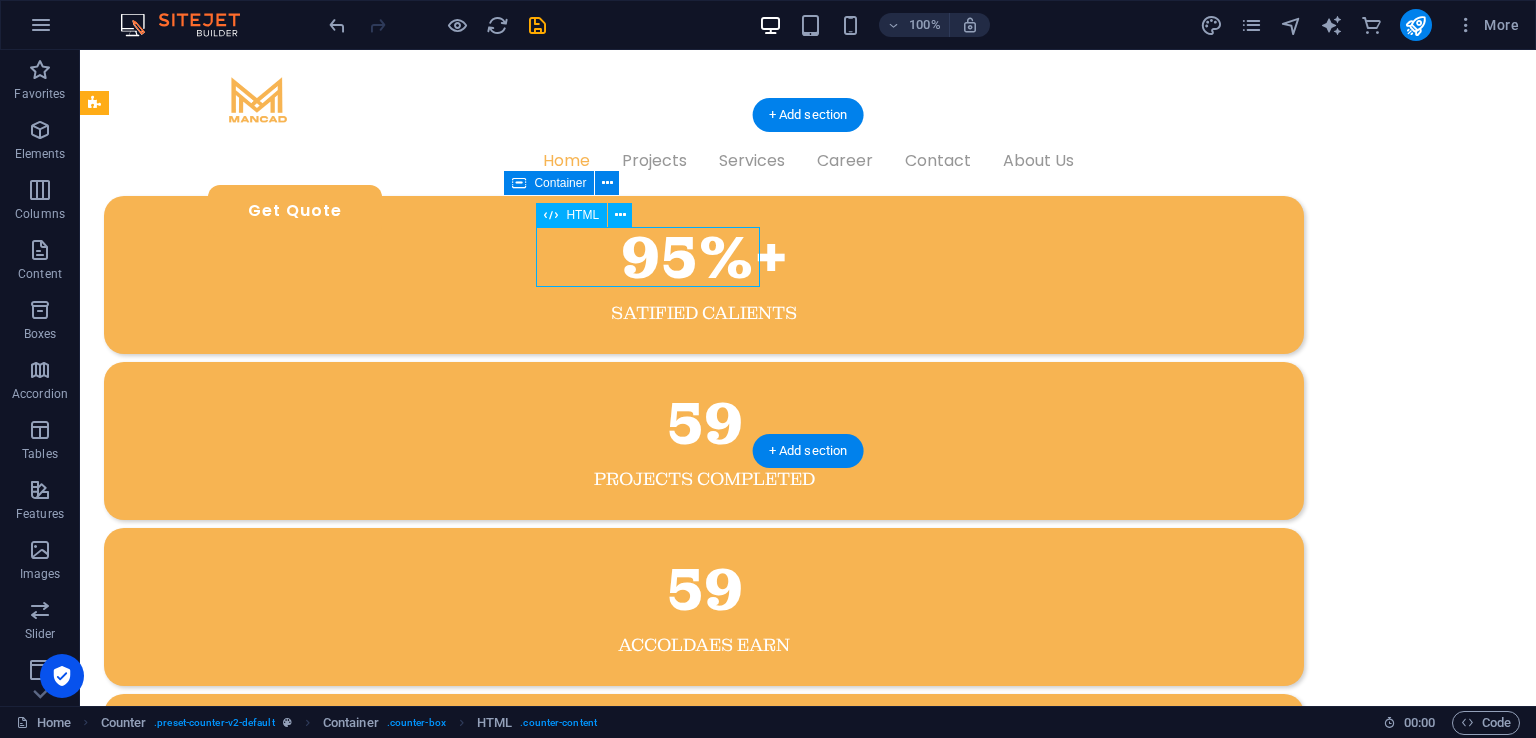 click on "59" at bounding box center [704, 424] 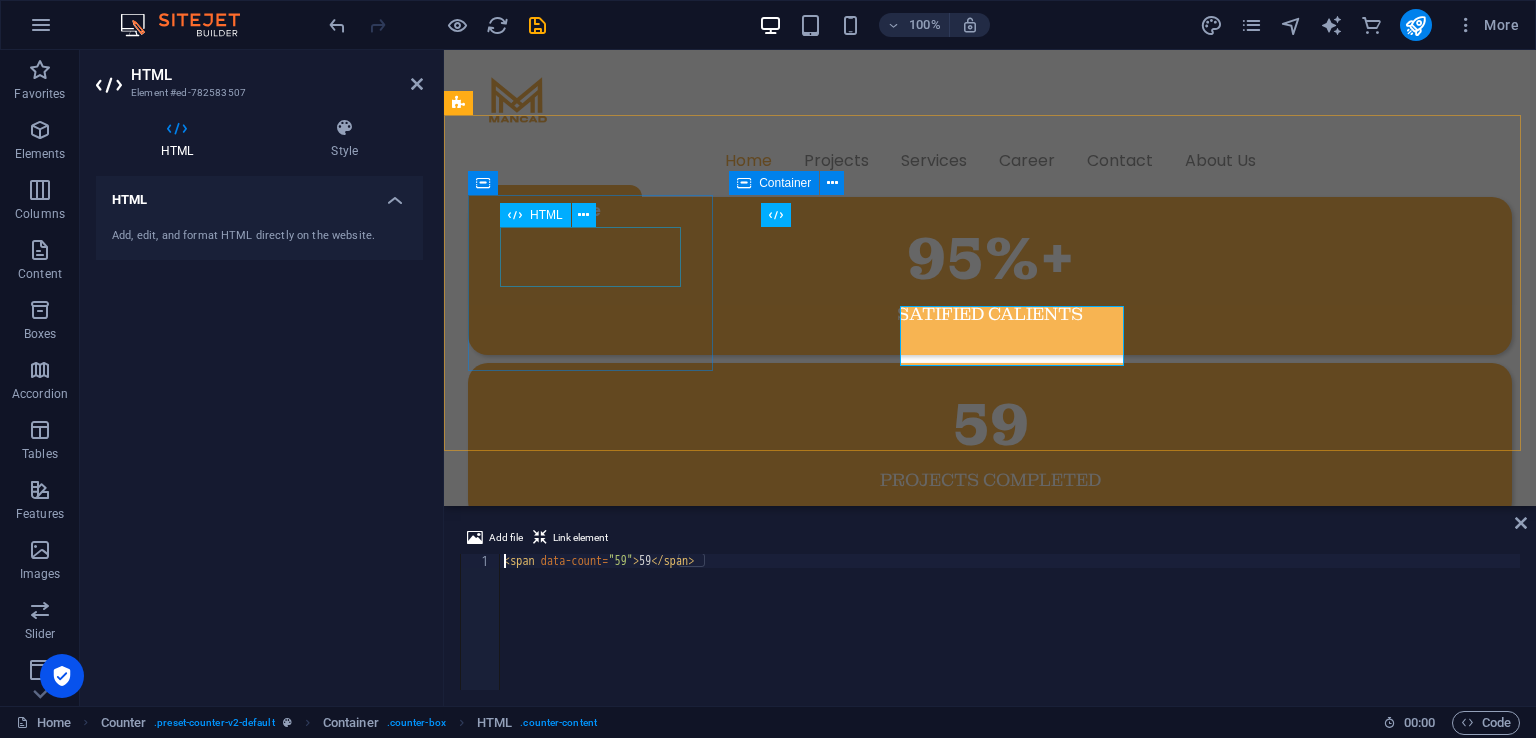click on "95%+" at bounding box center [990, 259] 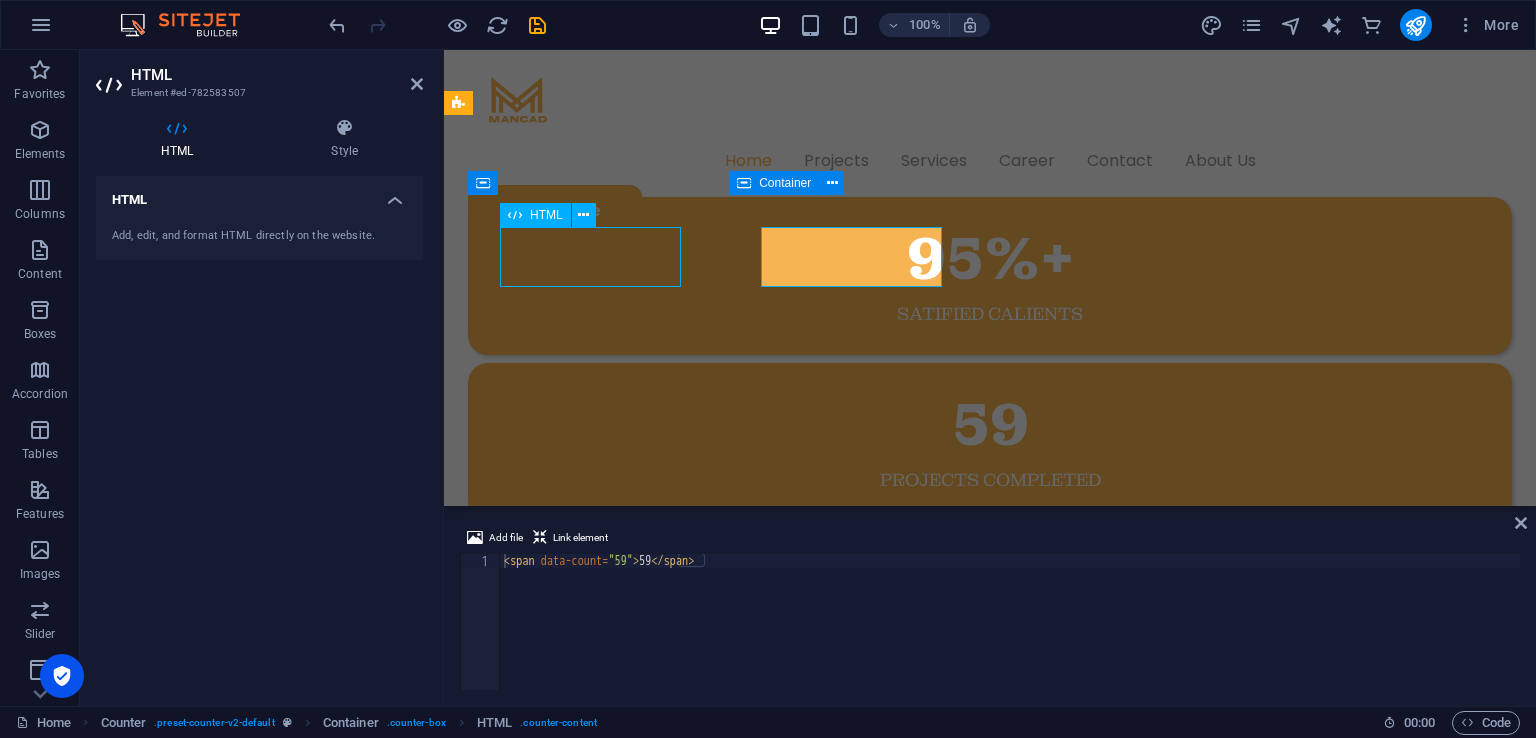 scroll, scrollTop: 827, scrollLeft: 0, axis: vertical 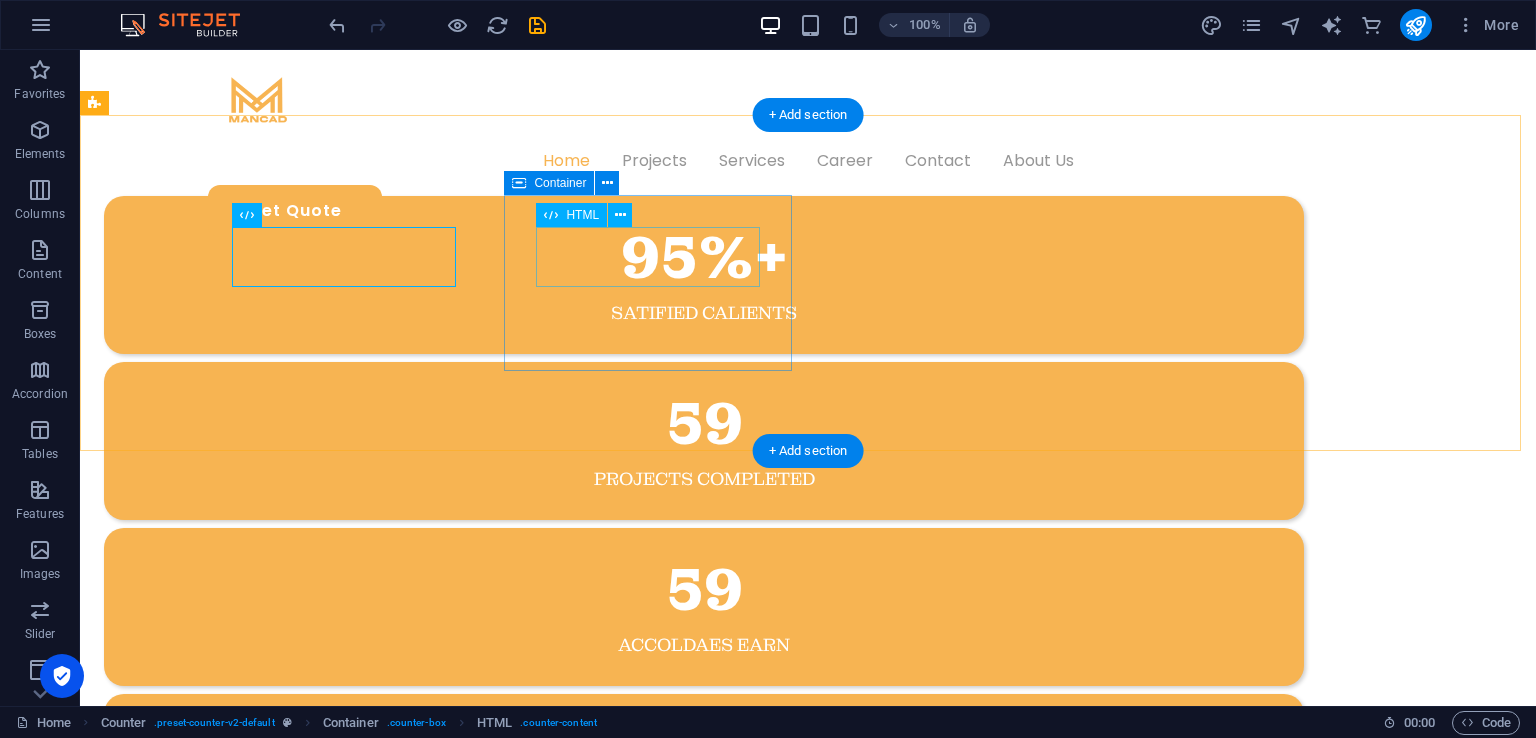 click on "59" at bounding box center [704, 424] 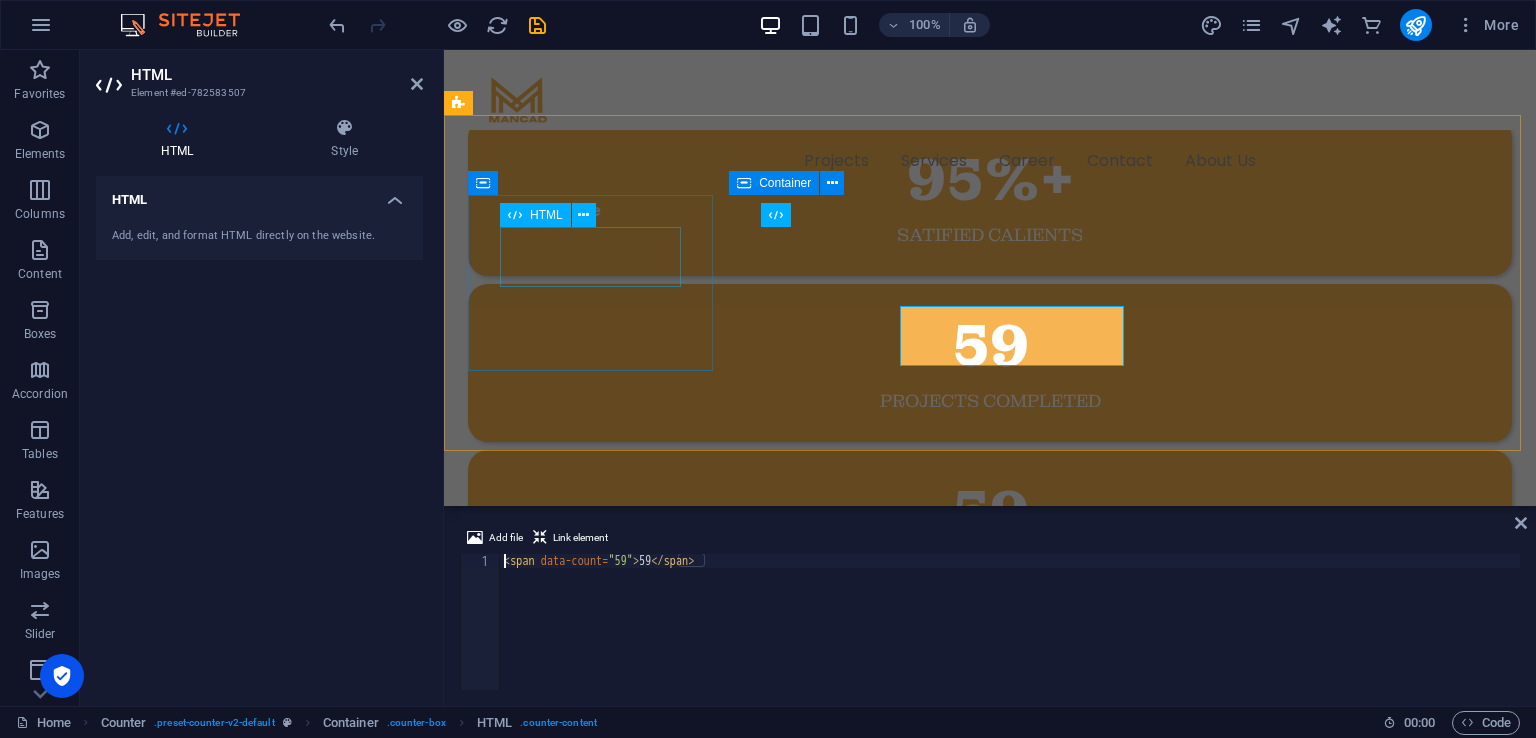 scroll, scrollTop: 748, scrollLeft: 0, axis: vertical 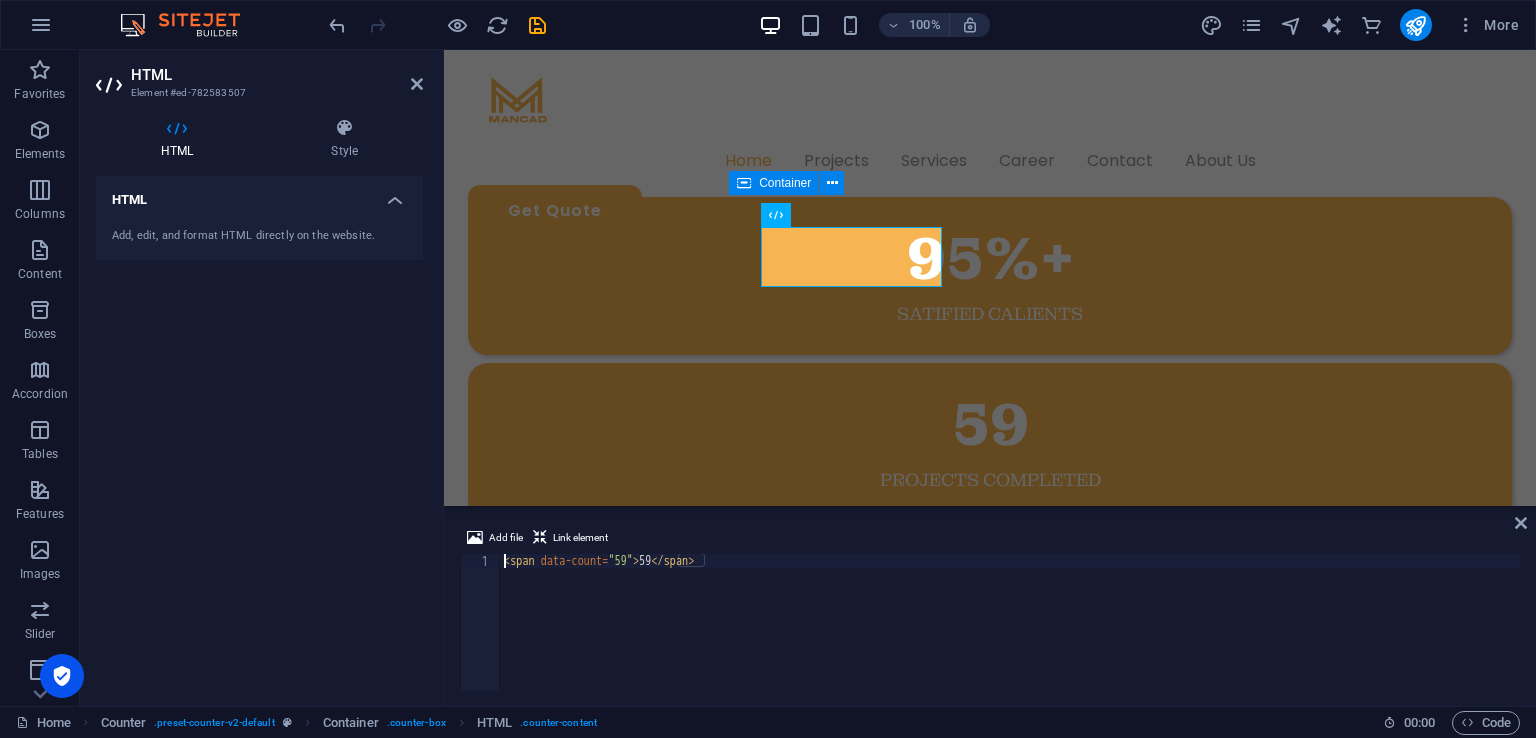 click on "< span   data-count = "59" > 59 </ span >" at bounding box center [1010, 636] 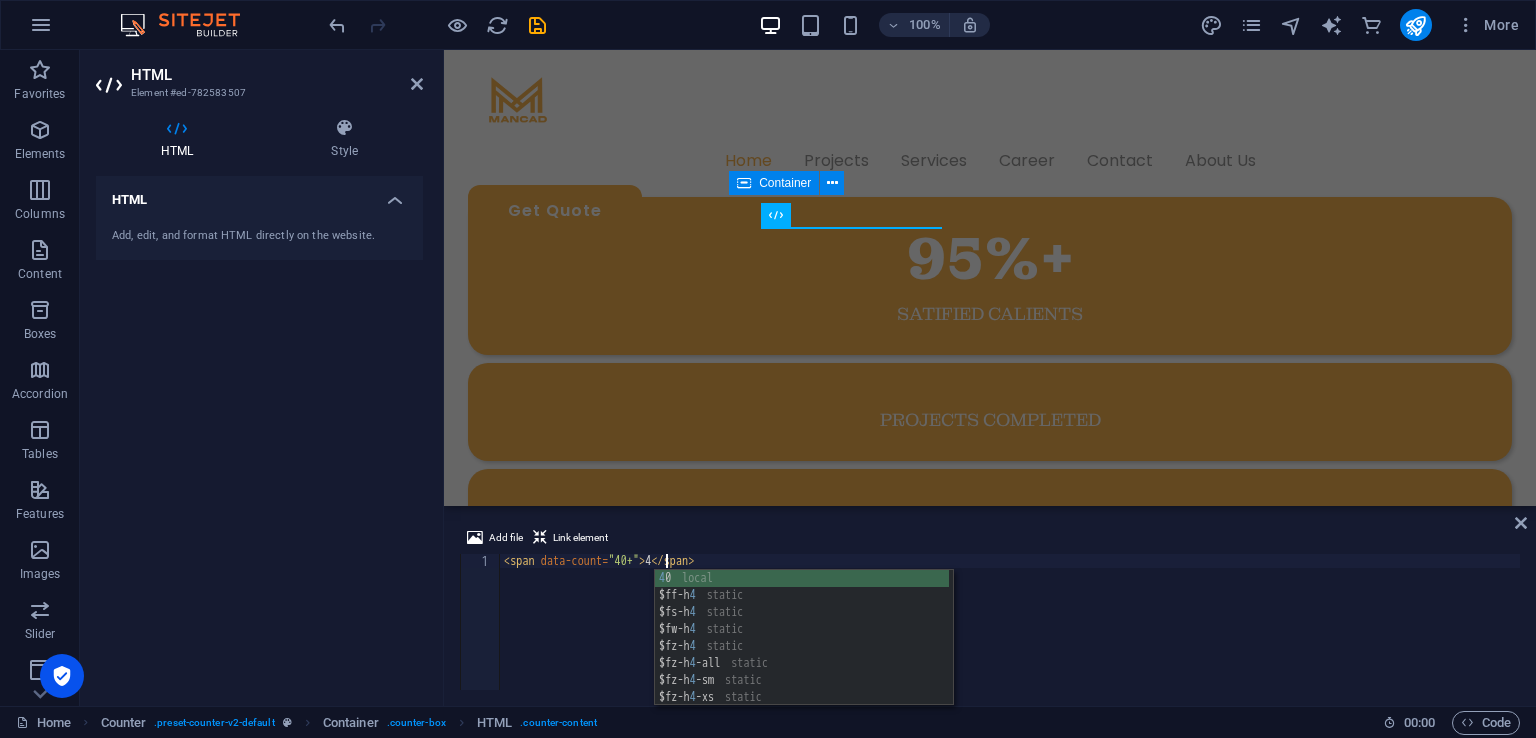 scroll, scrollTop: 0, scrollLeft: 14, axis: horizontal 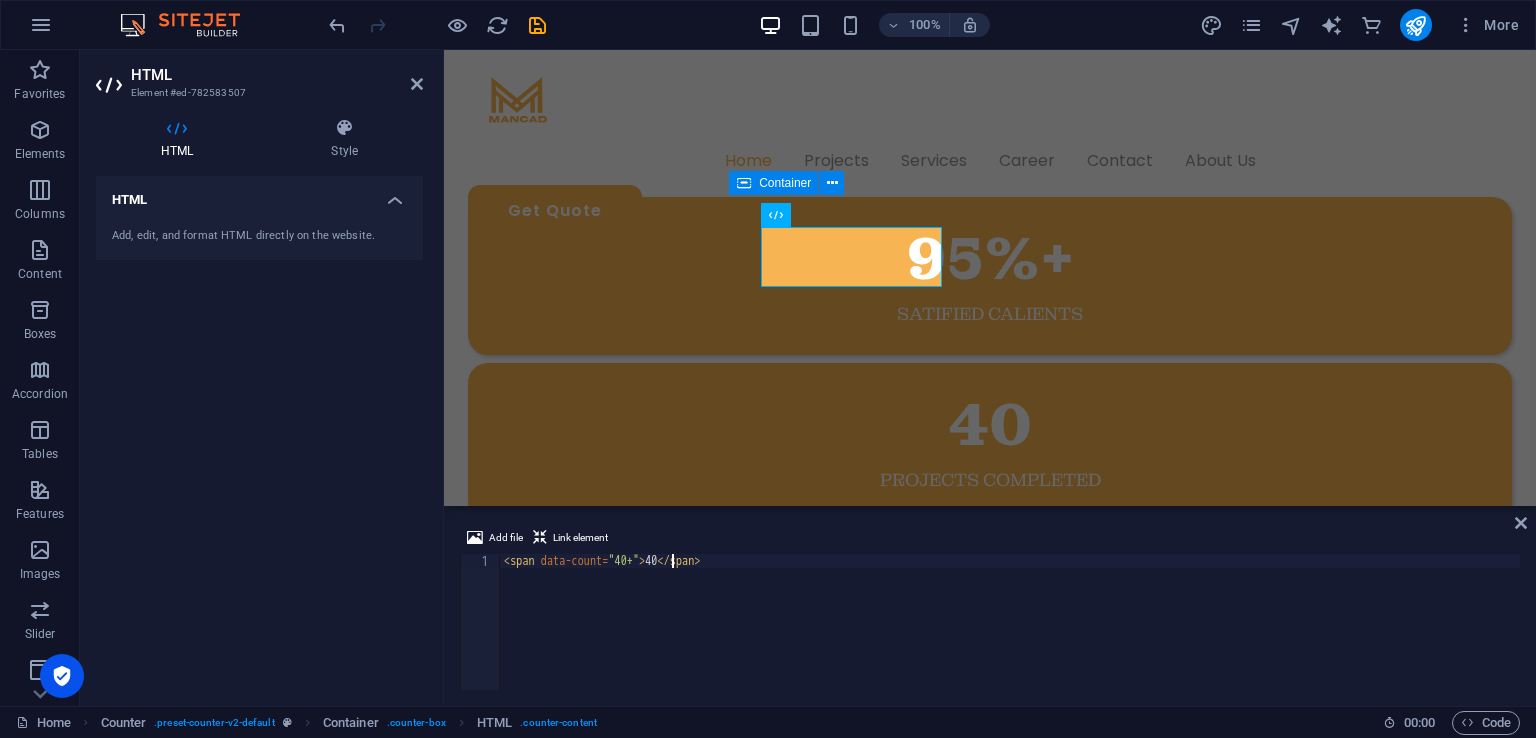 type on "<span data-count="40+">40+</span>" 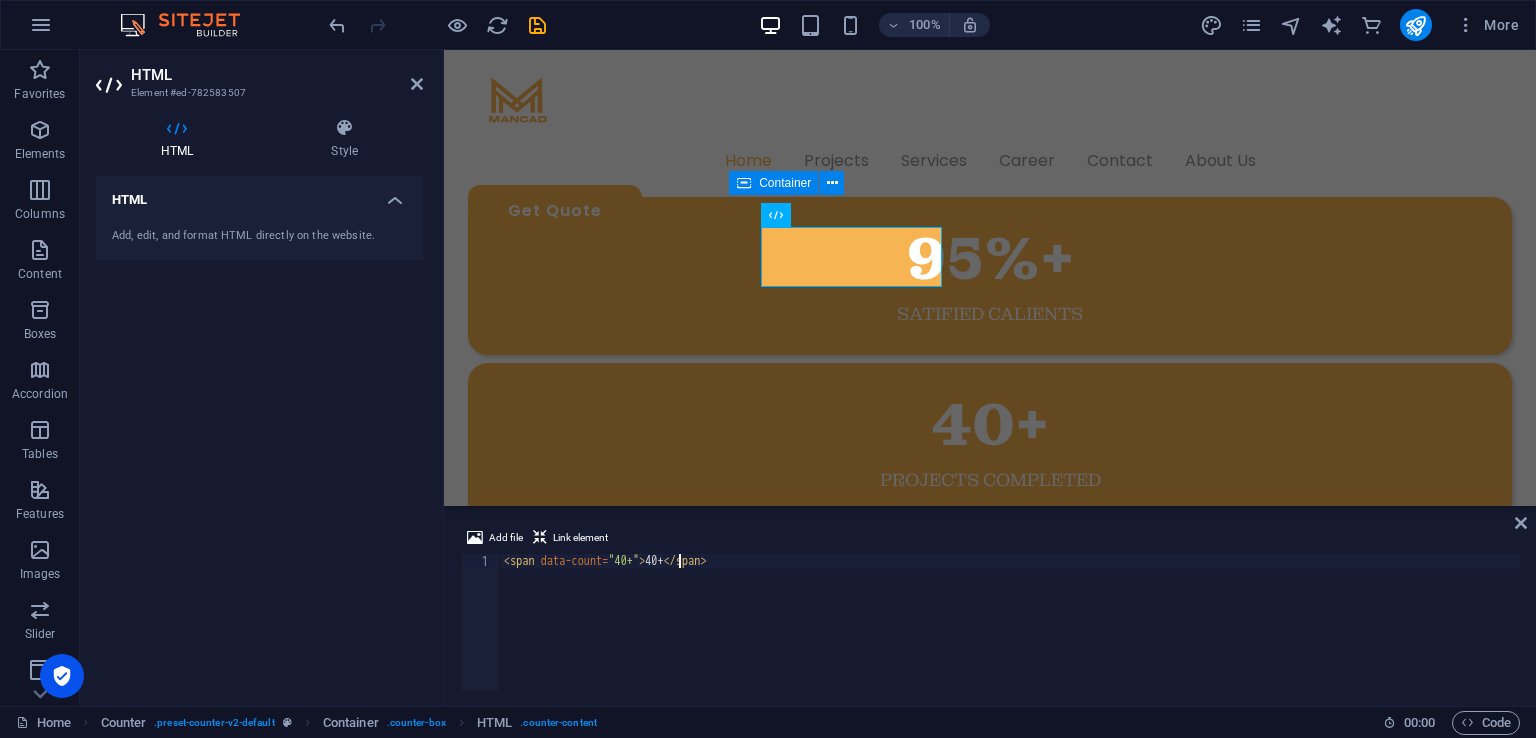 scroll, scrollTop: 827, scrollLeft: 0, axis: vertical 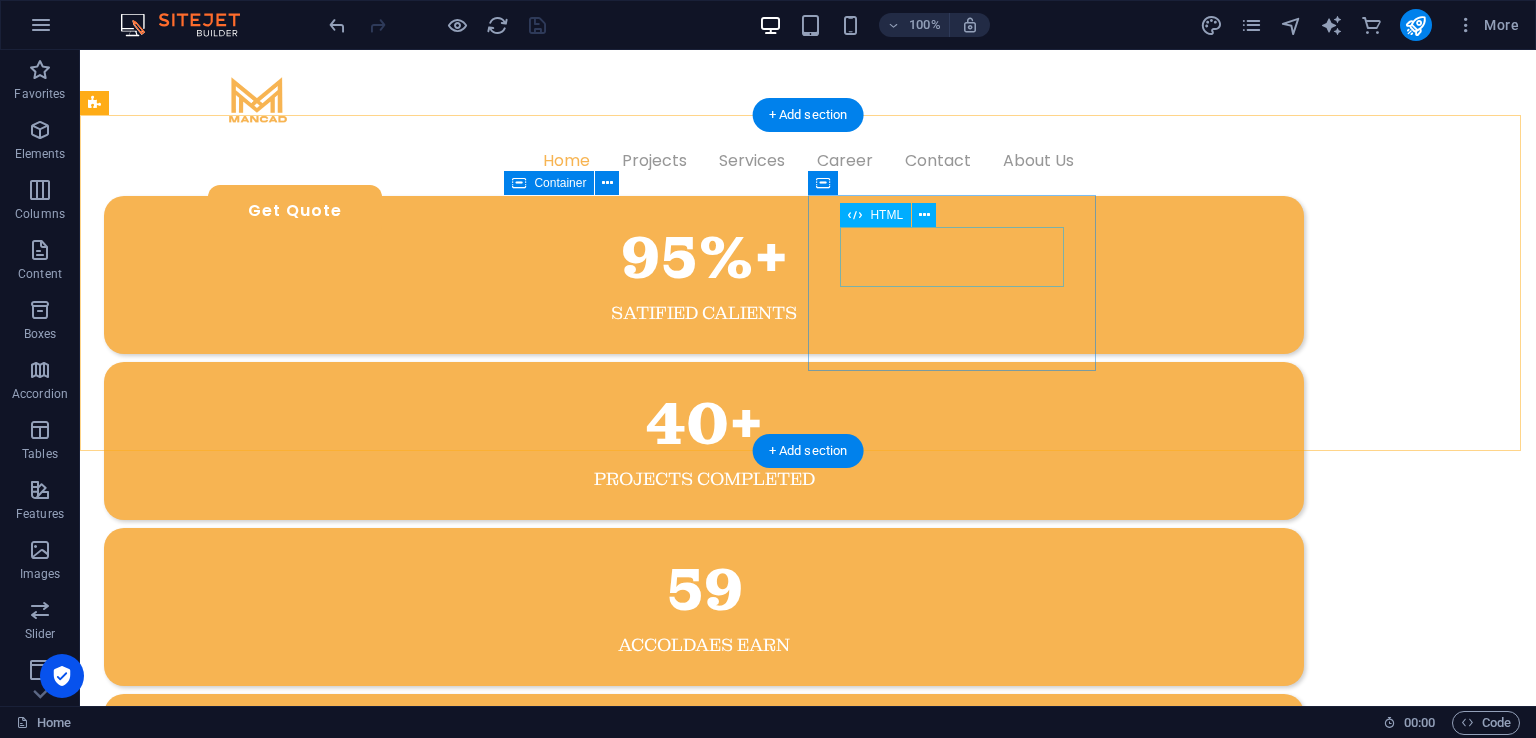 click on "59" at bounding box center [704, 590] 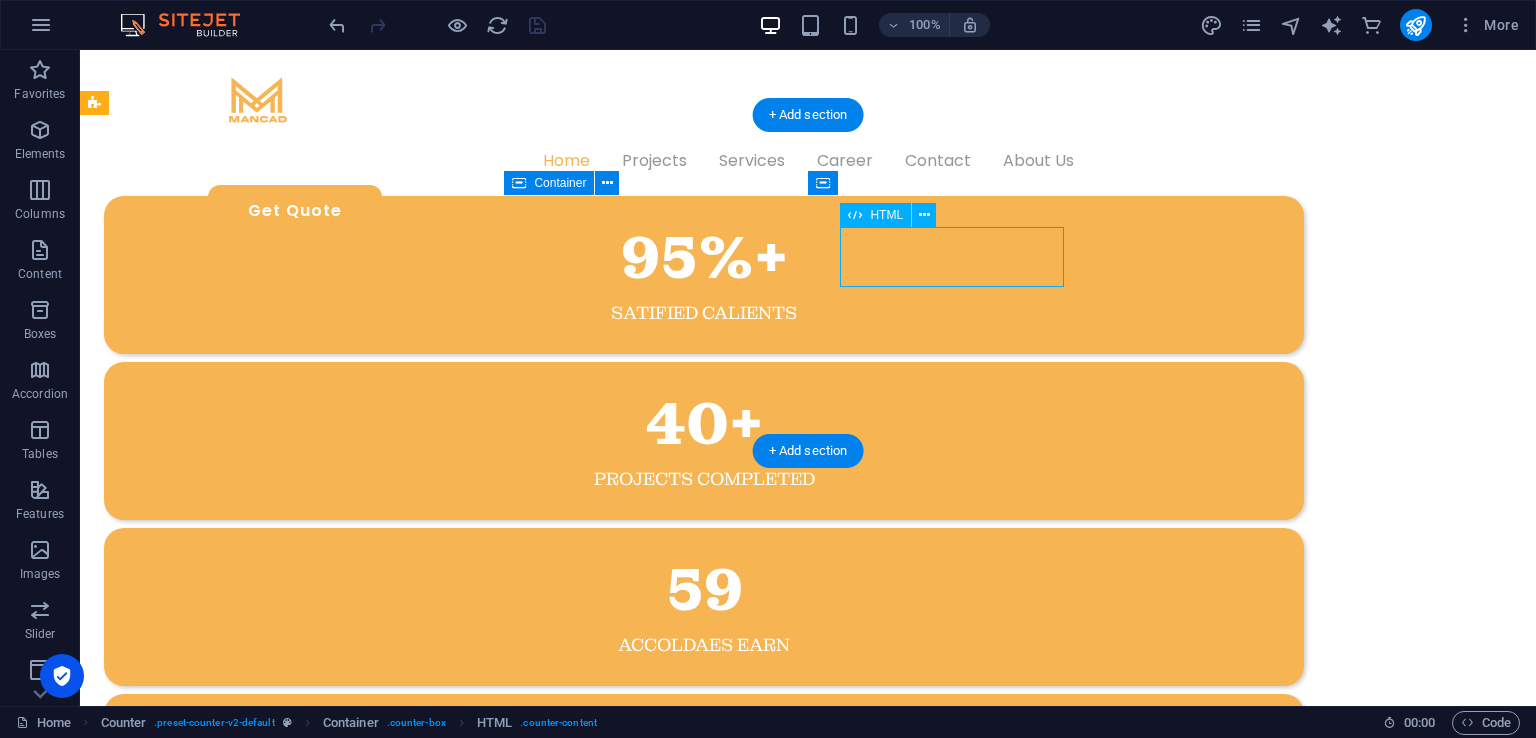 drag, startPoint x: 938, startPoint y: 276, endPoint x: 588, endPoint y: 257, distance: 350.51532 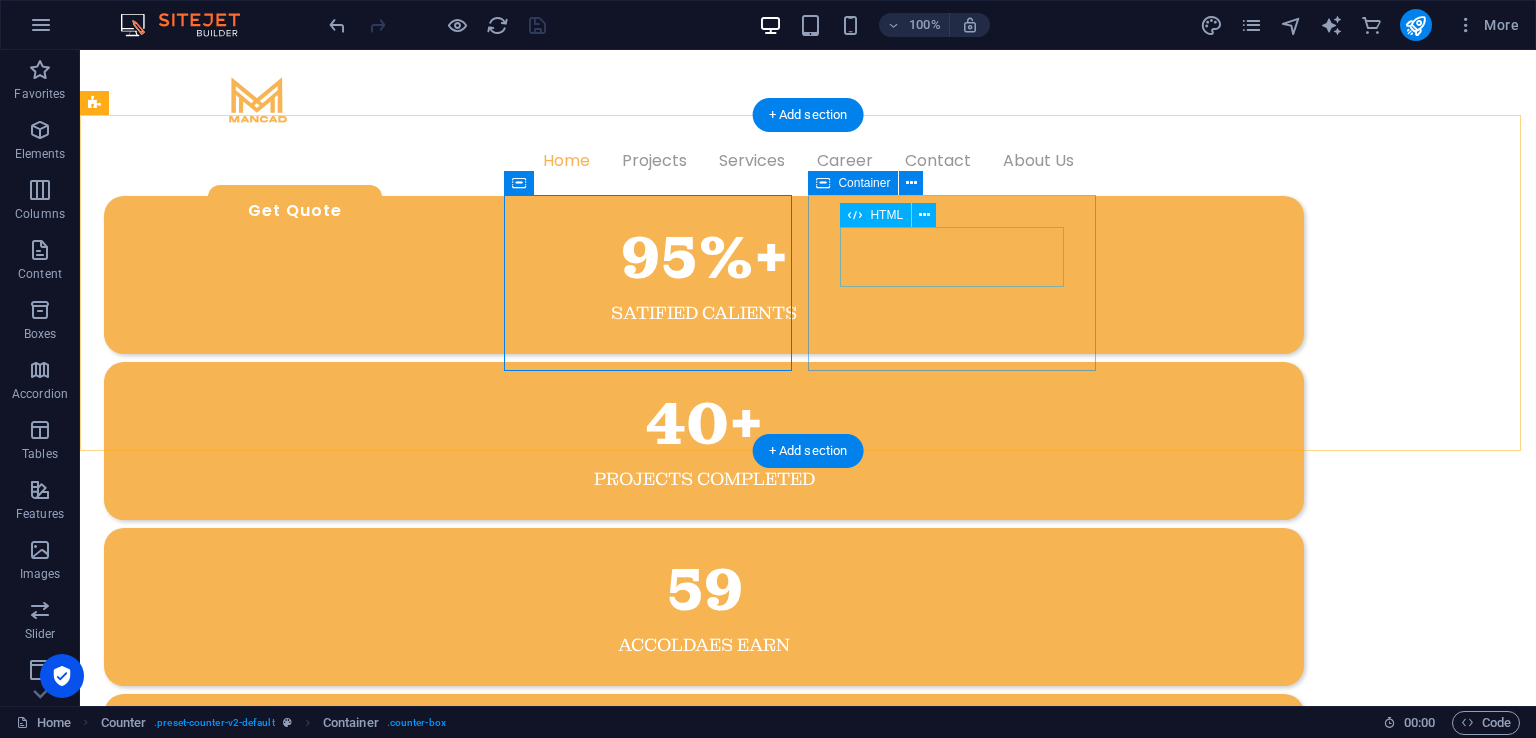 click on "59" at bounding box center (704, 590) 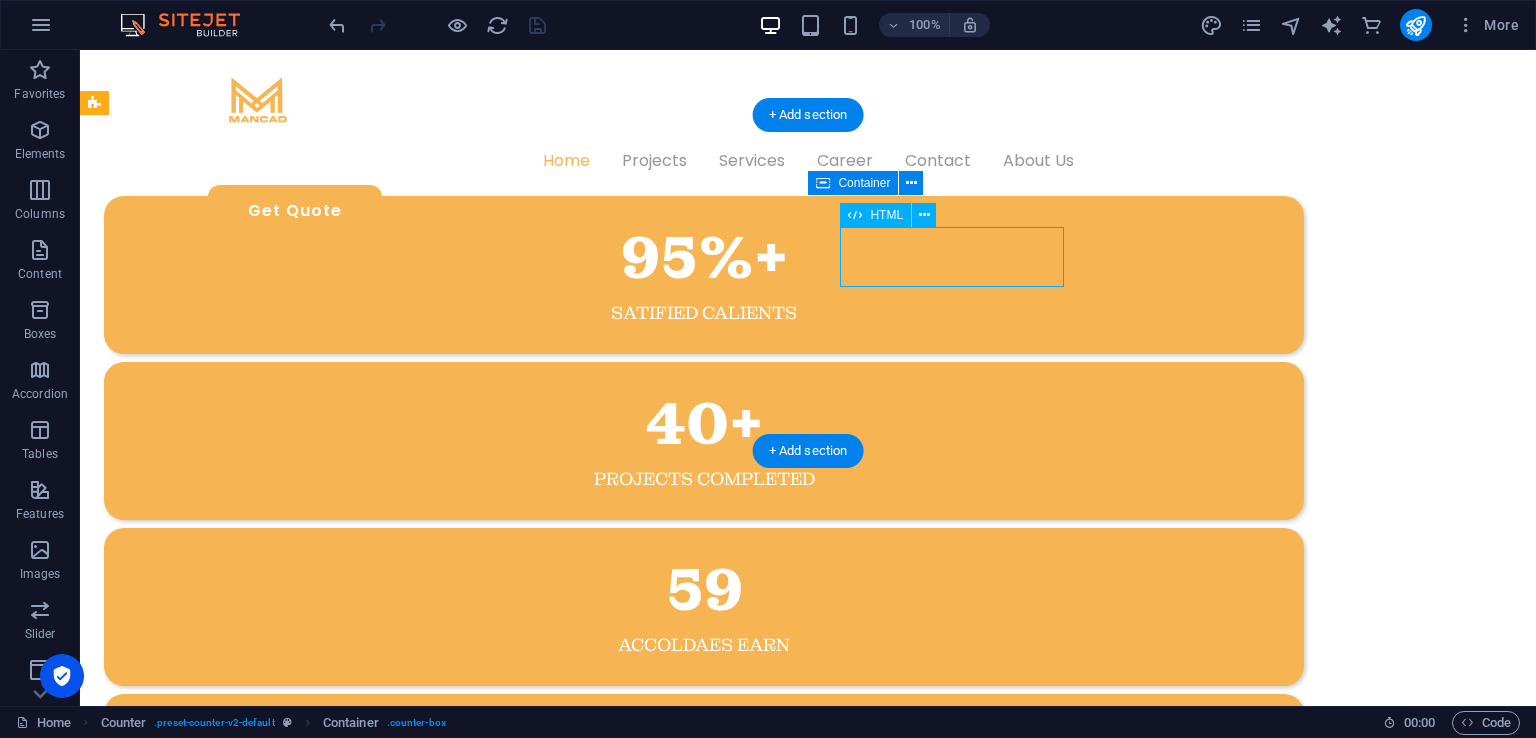 click on "59" at bounding box center [704, 590] 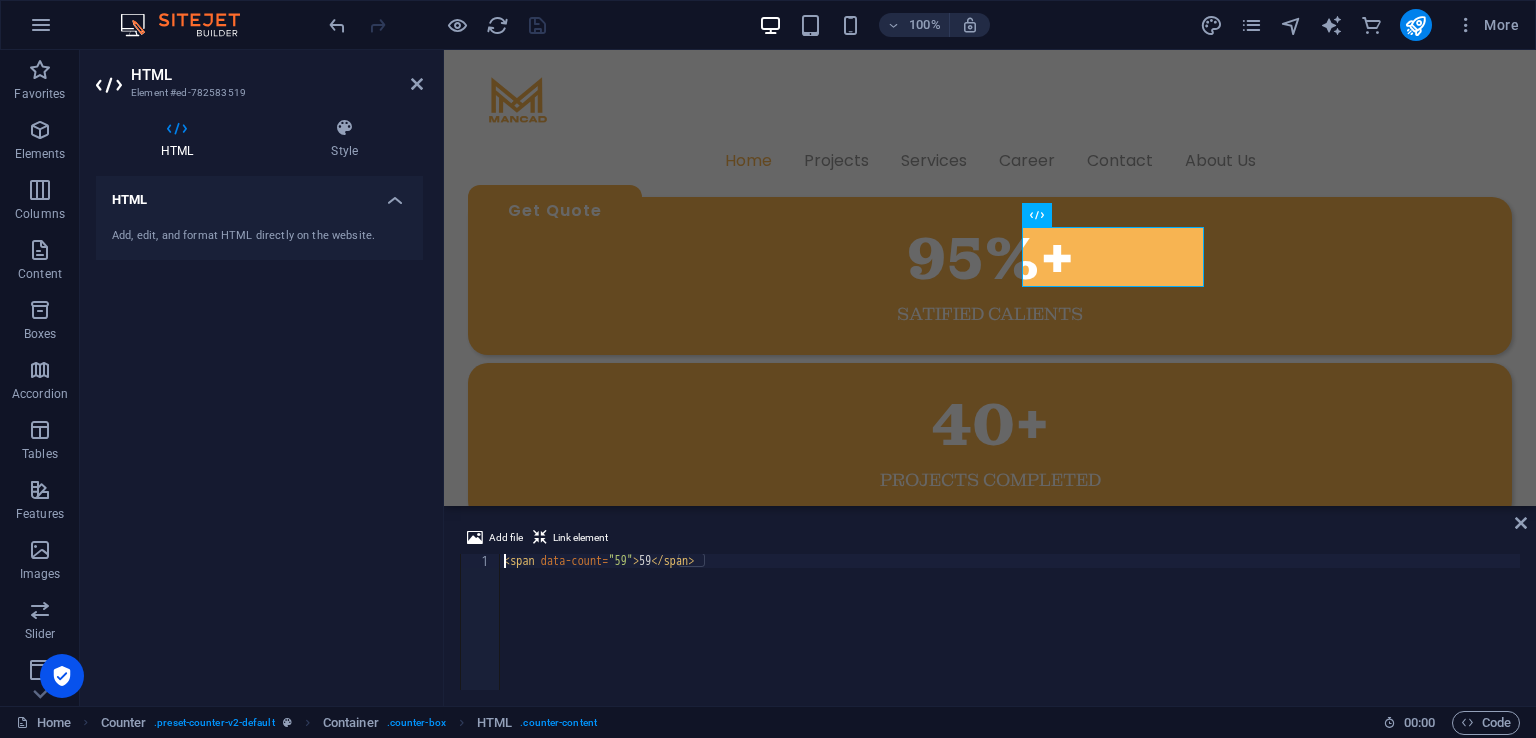 click on "< span   data-count = "59" > 59 </ span >" at bounding box center [1010, 636] 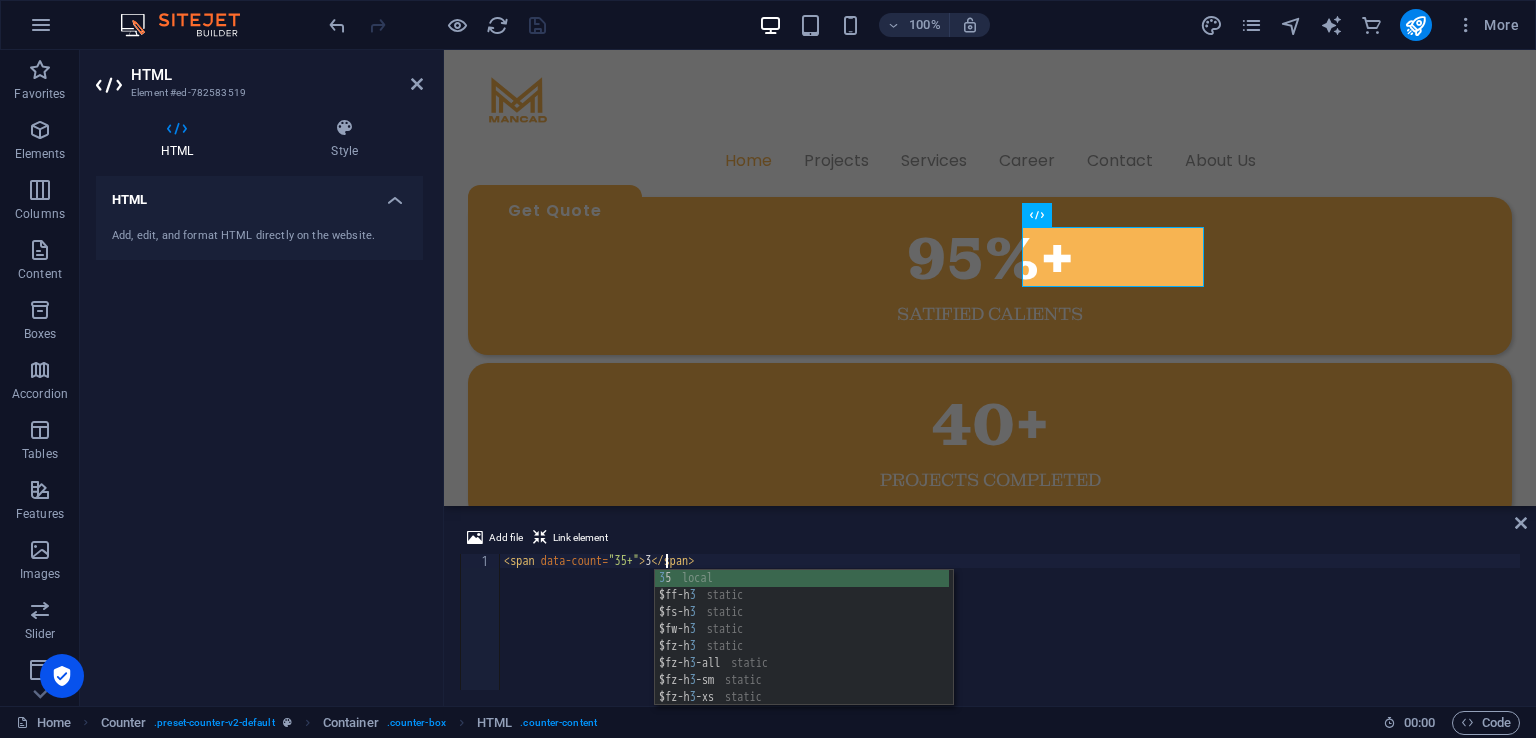 scroll, scrollTop: 0, scrollLeft: 14, axis: horizontal 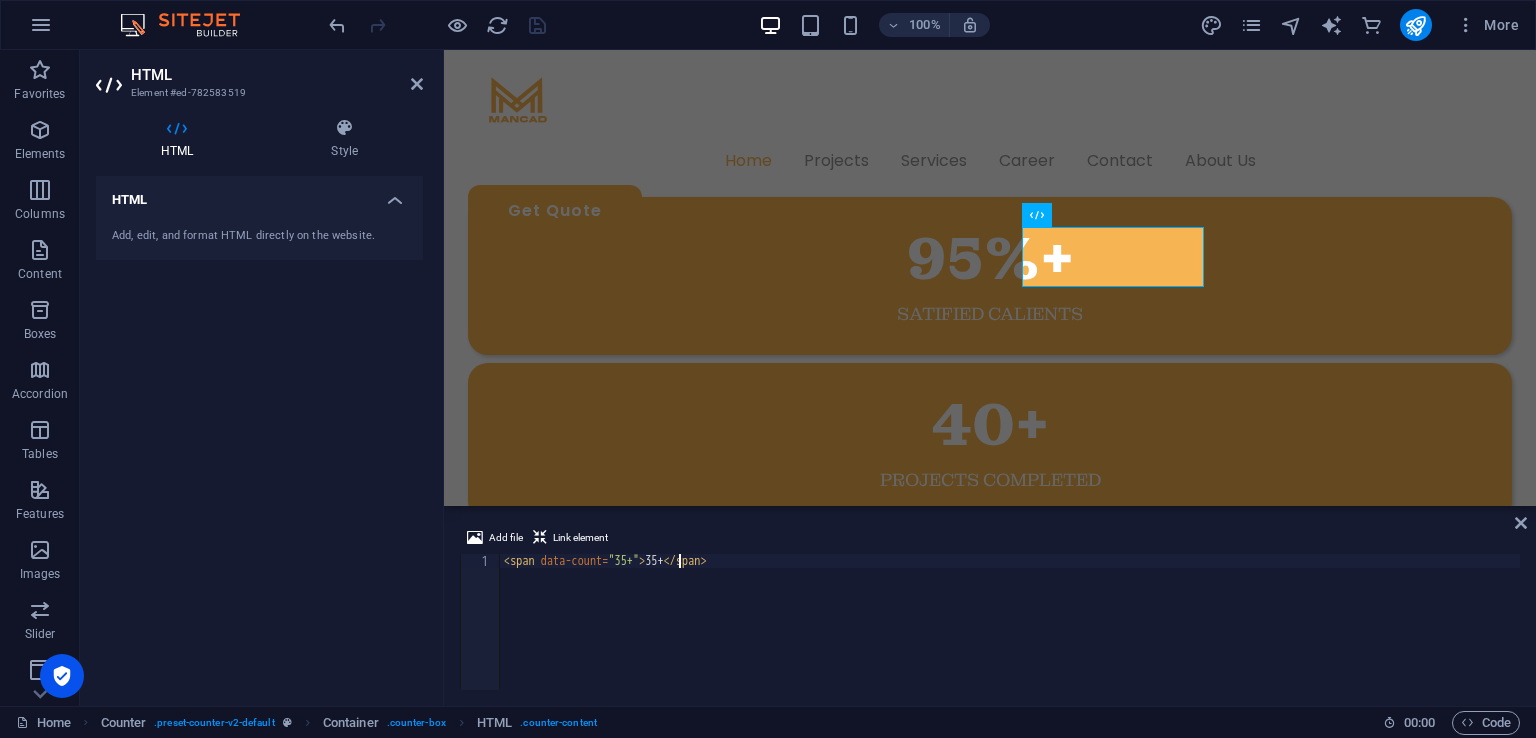 type on "<span data-count="35+">35+</span>" 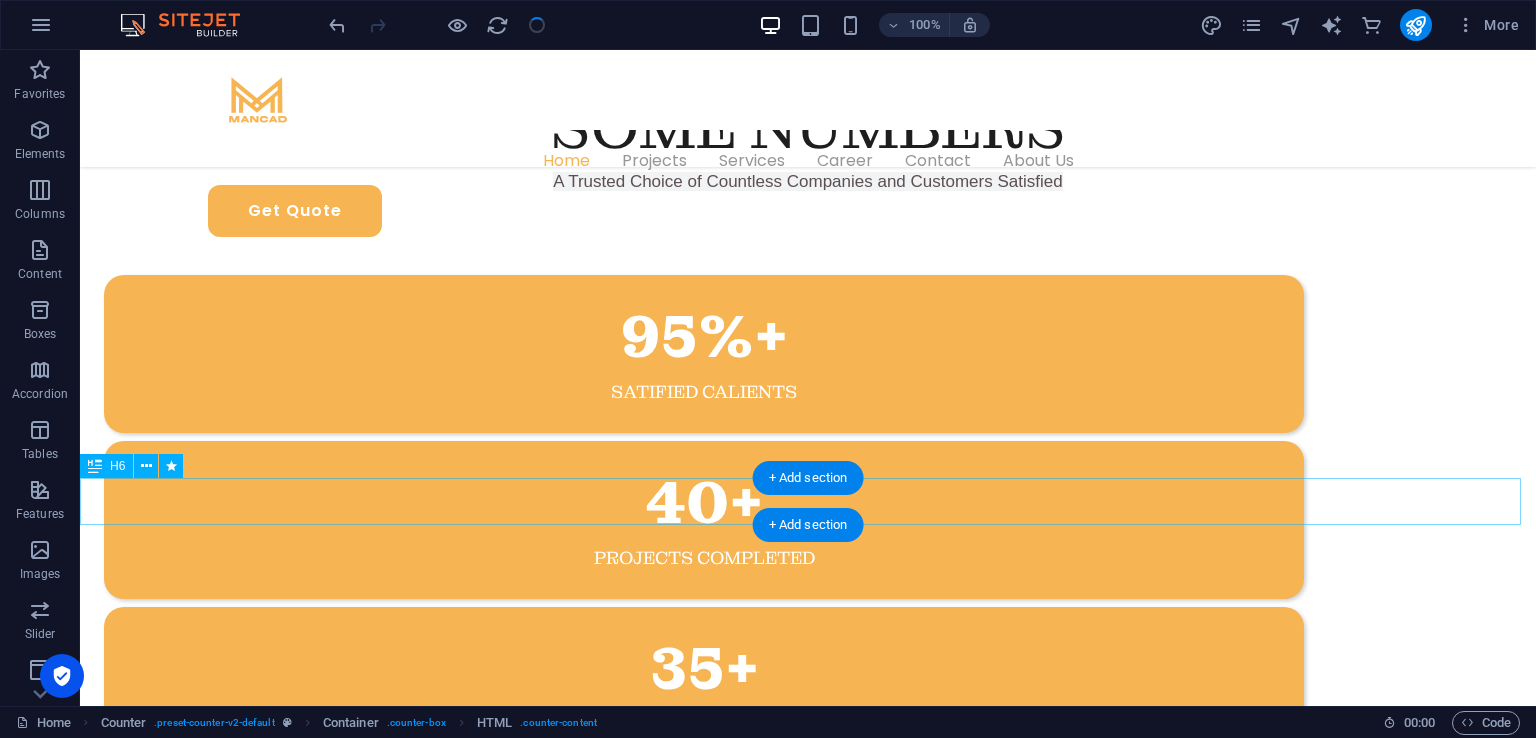 scroll, scrollTop: 827, scrollLeft: 0, axis: vertical 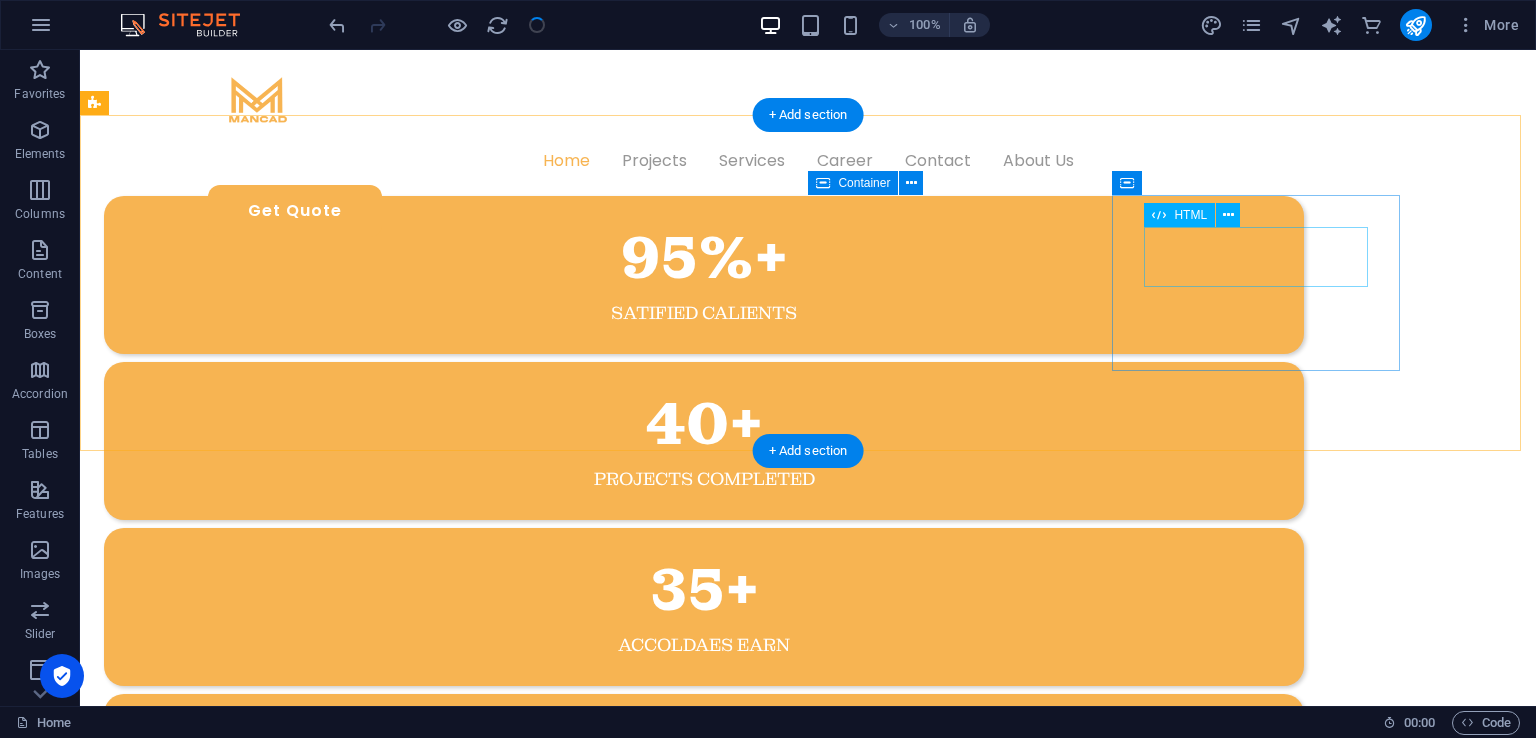 click on "59" at bounding box center [704, 756] 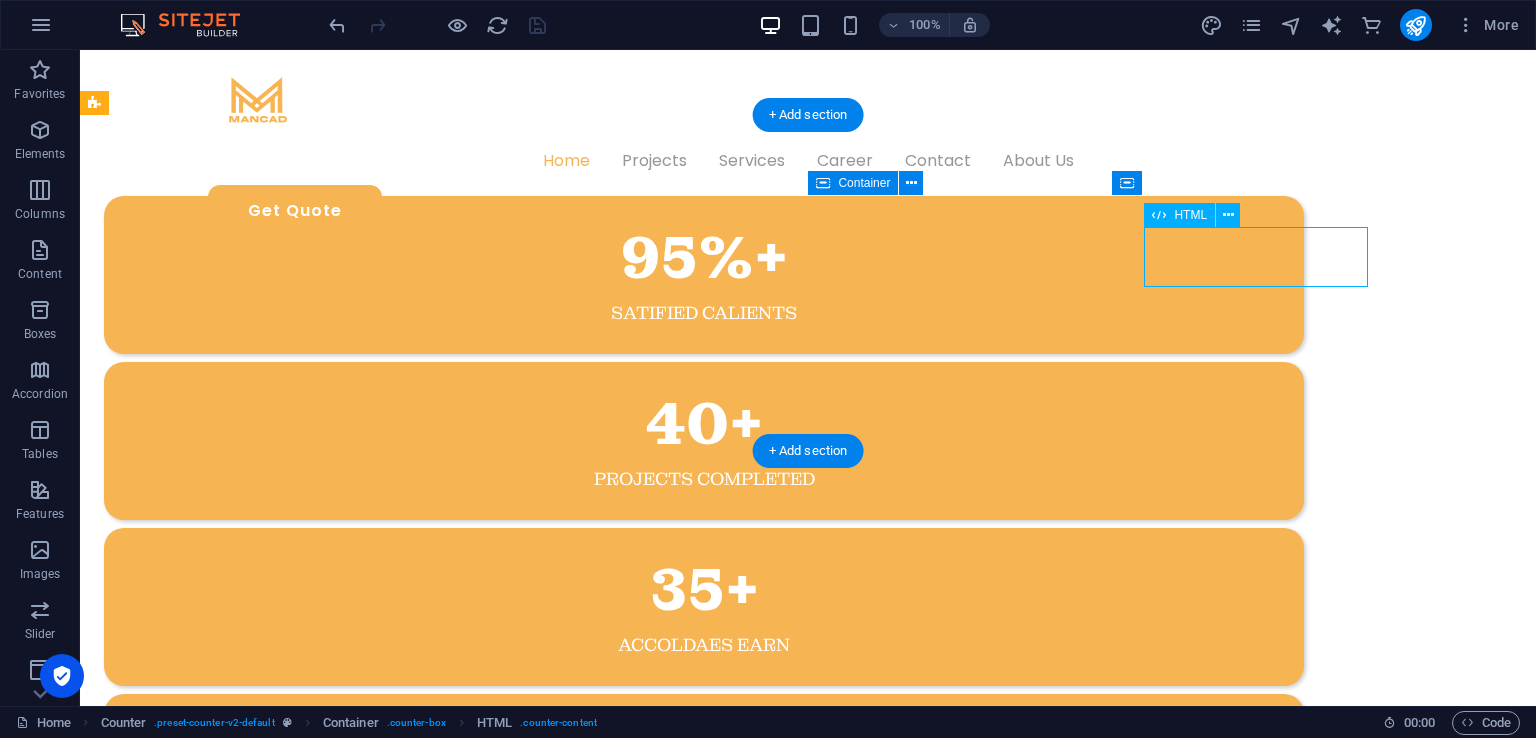 click on "59" at bounding box center (704, 756) 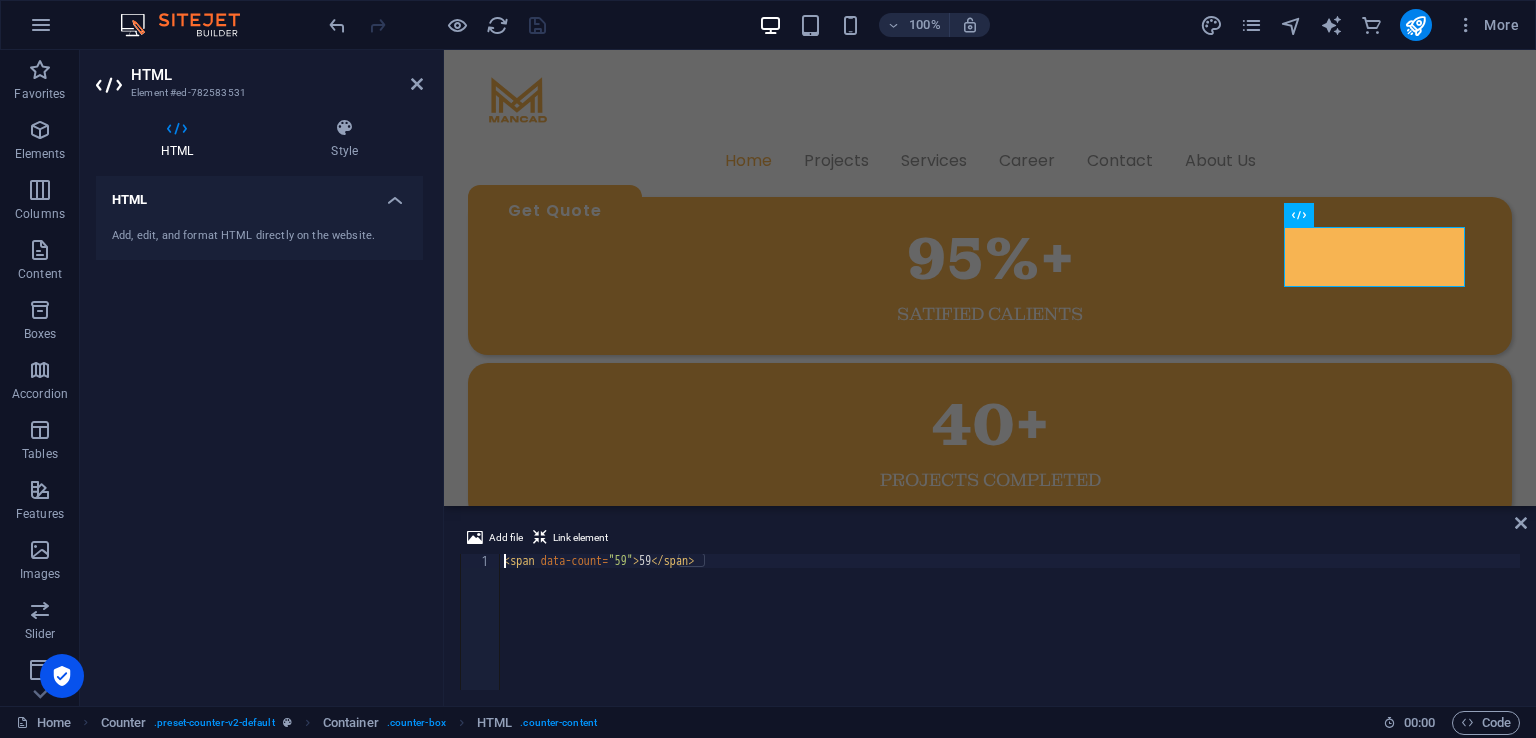 click on "< span   data-count = "59" > 59 </ span >" at bounding box center [1010, 636] 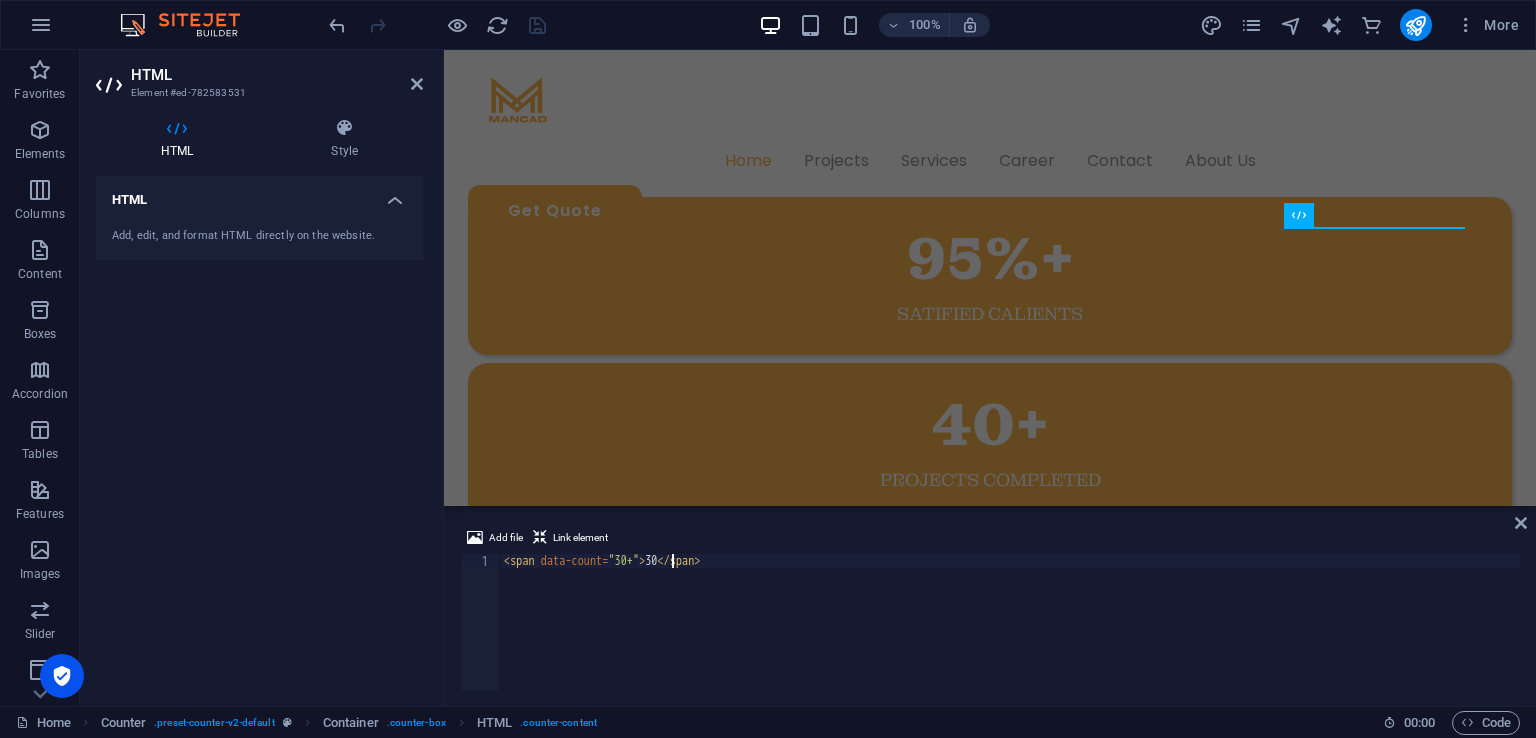 scroll, scrollTop: 0, scrollLeft: 14, axis: horizontal 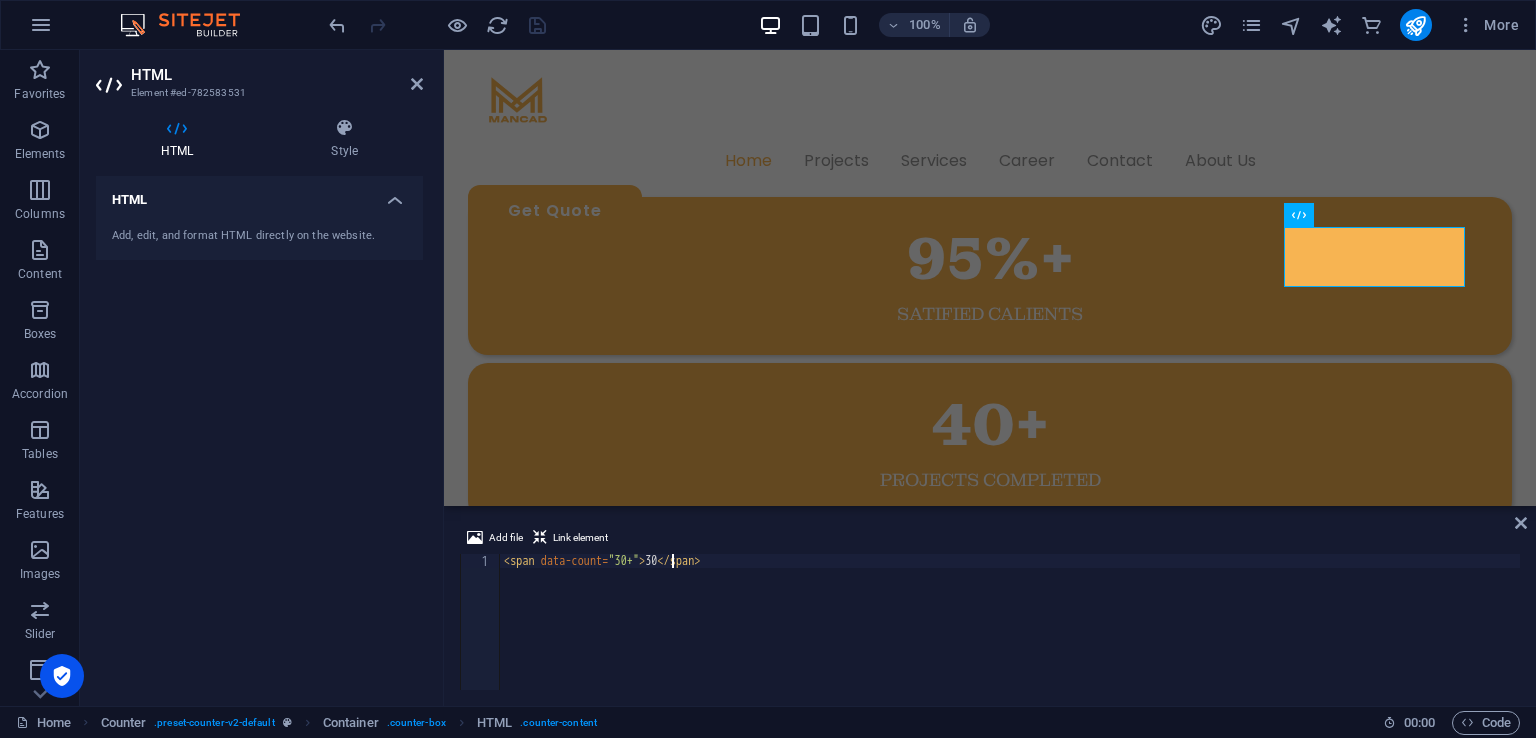 type on "<span data-count="30+">30+</span>" 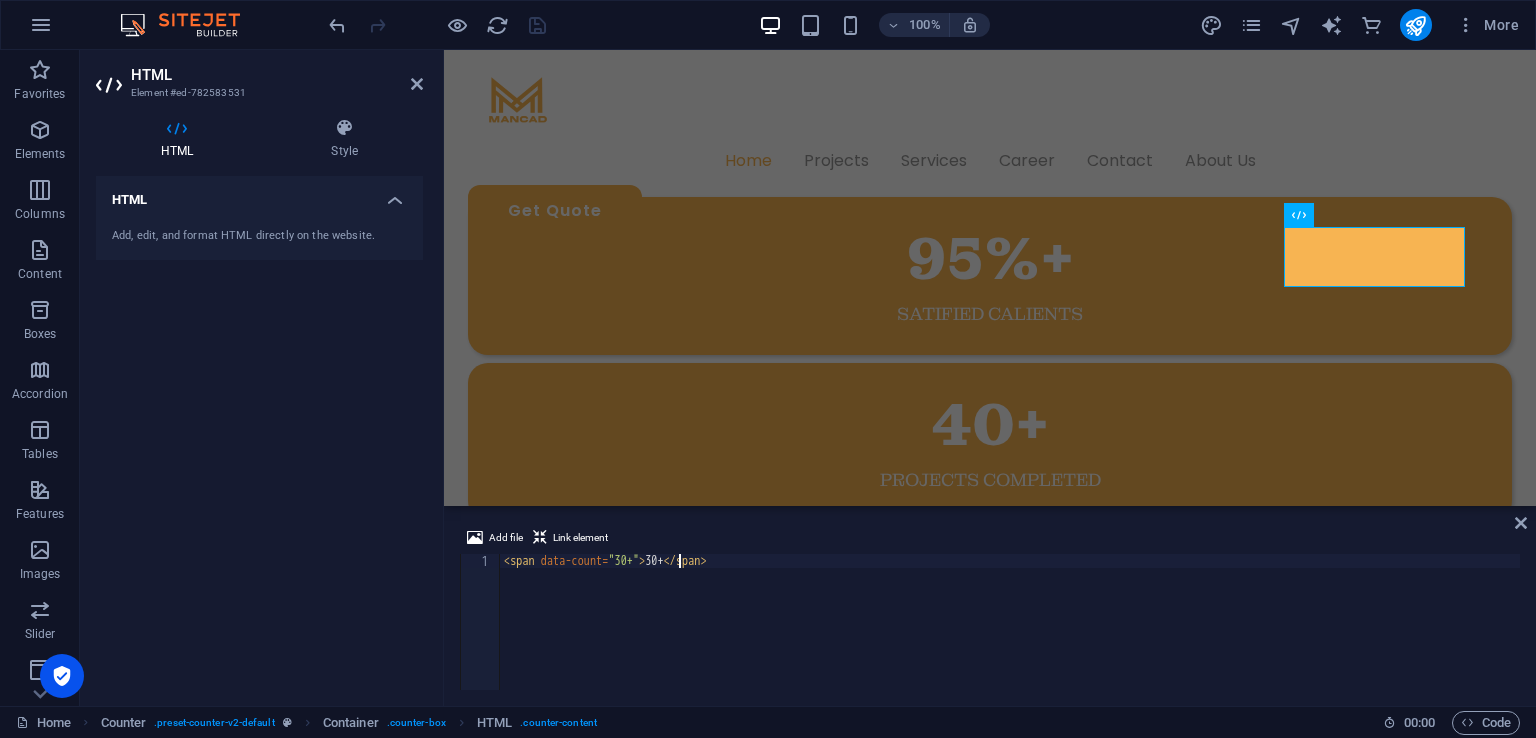 scroll, scrollTop: 827, scrollLeft: 0, axis: vertical 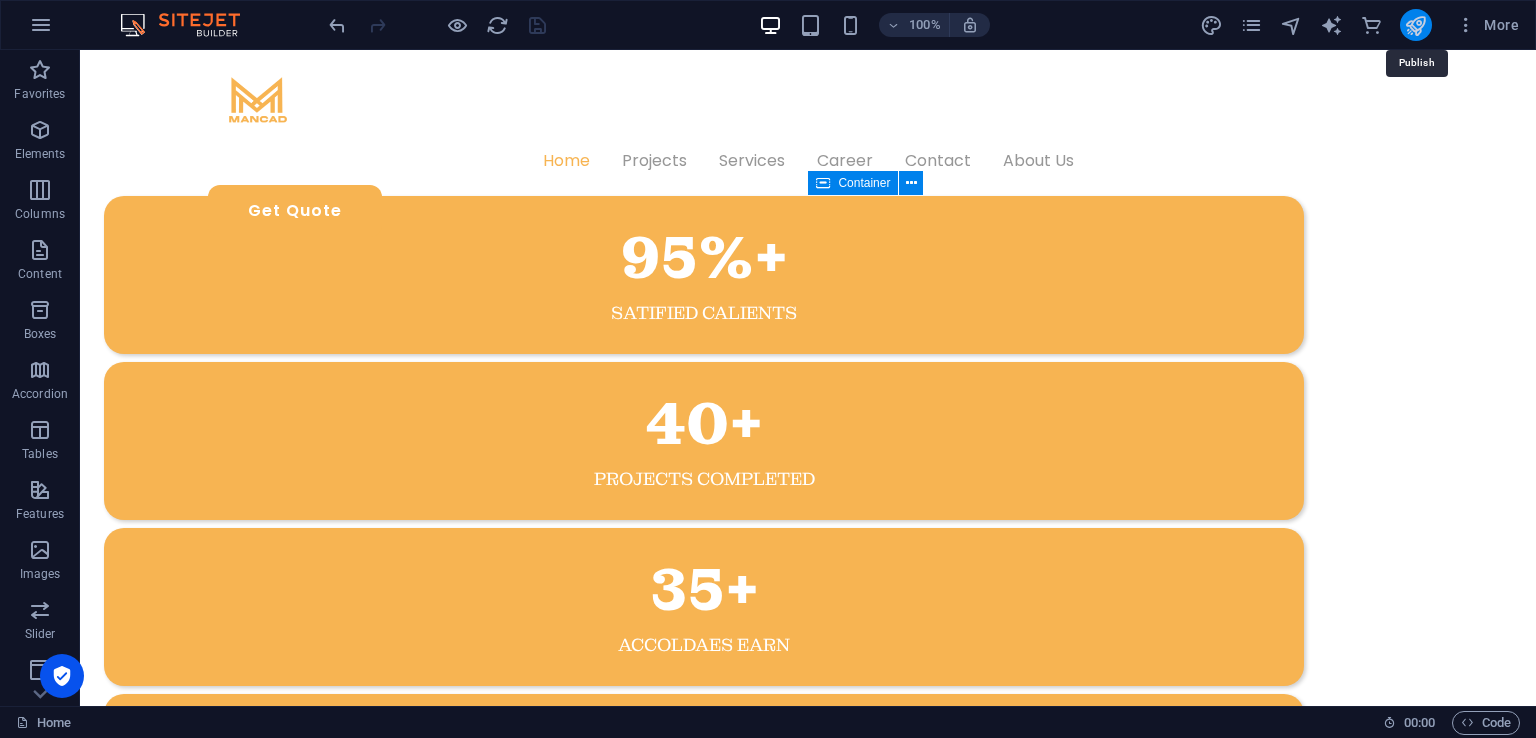 click at bounding box center (1415, 25) 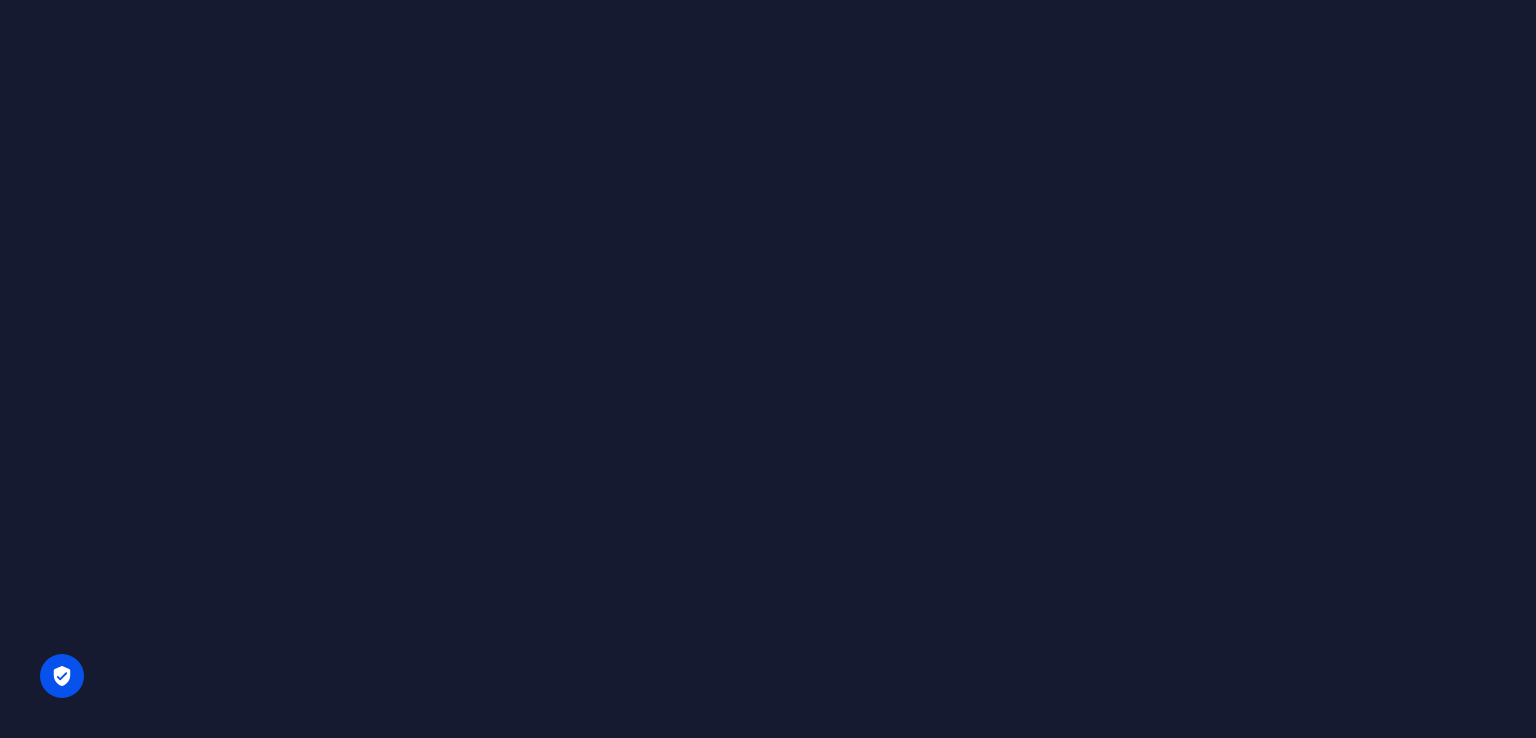 scroll, scrollTop: 0, scrollLeft: 0, axis: both 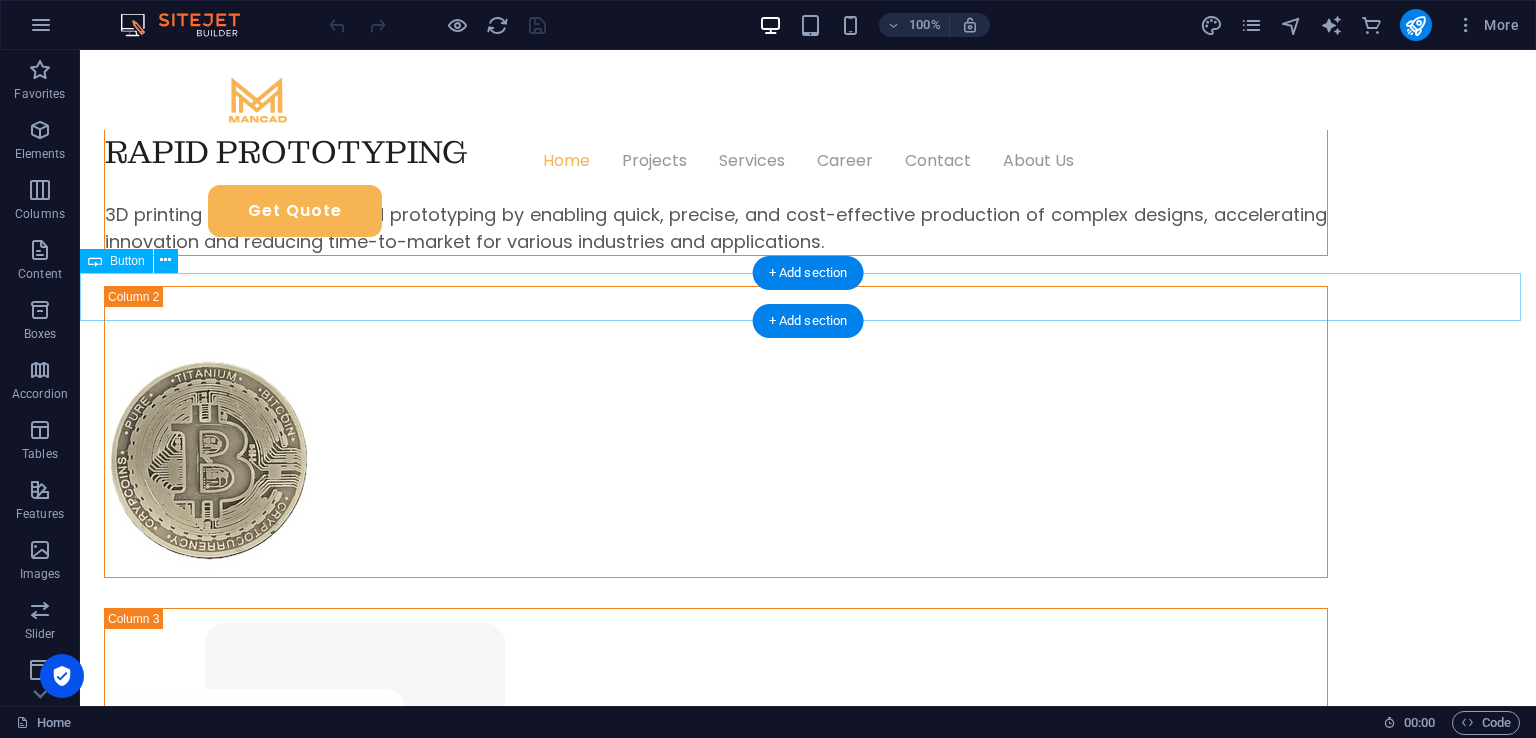 click on "Review us on TRUSTPILOT" at bounding box center [808, 1130] 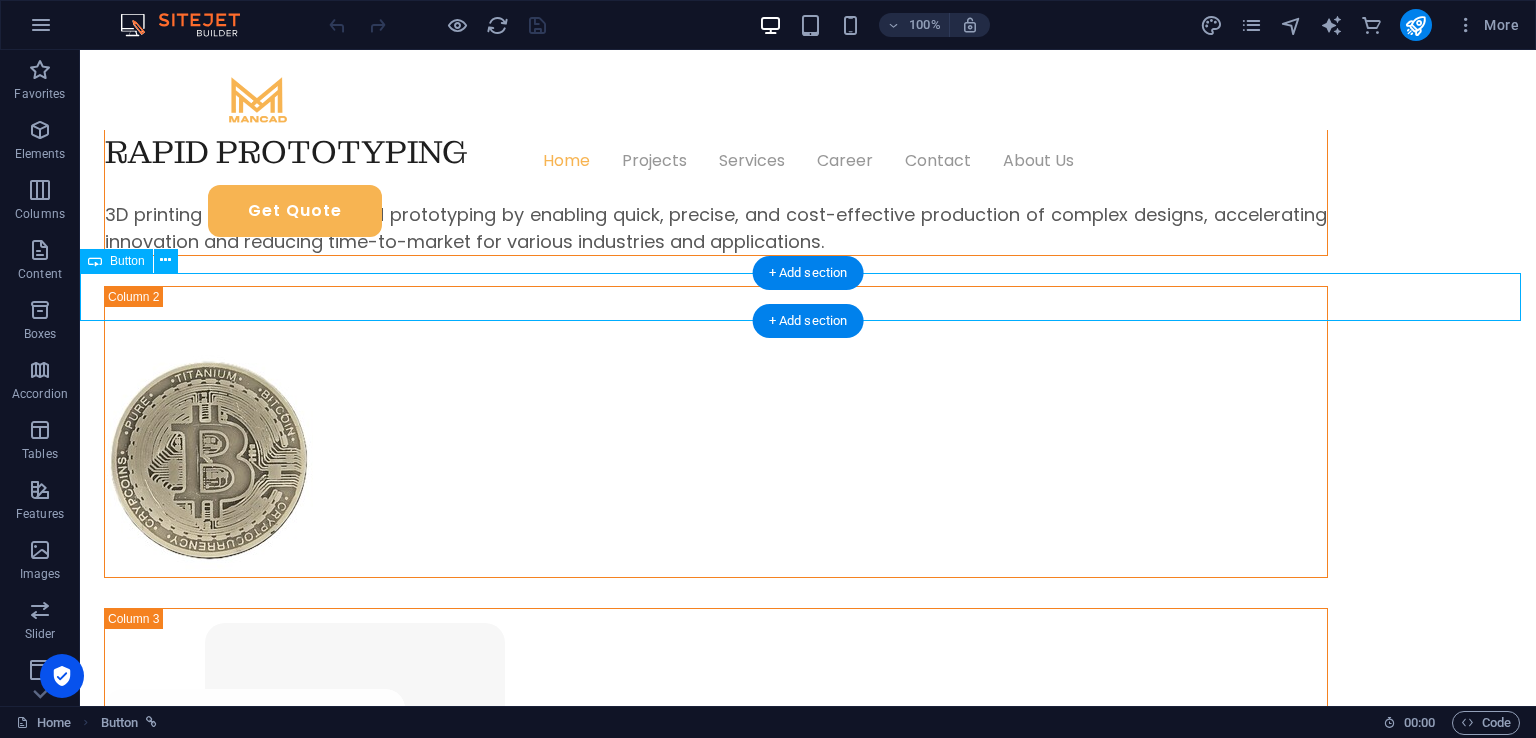 click on "Review us on TRUSTPILOT" at bounding box center (808, 1130) 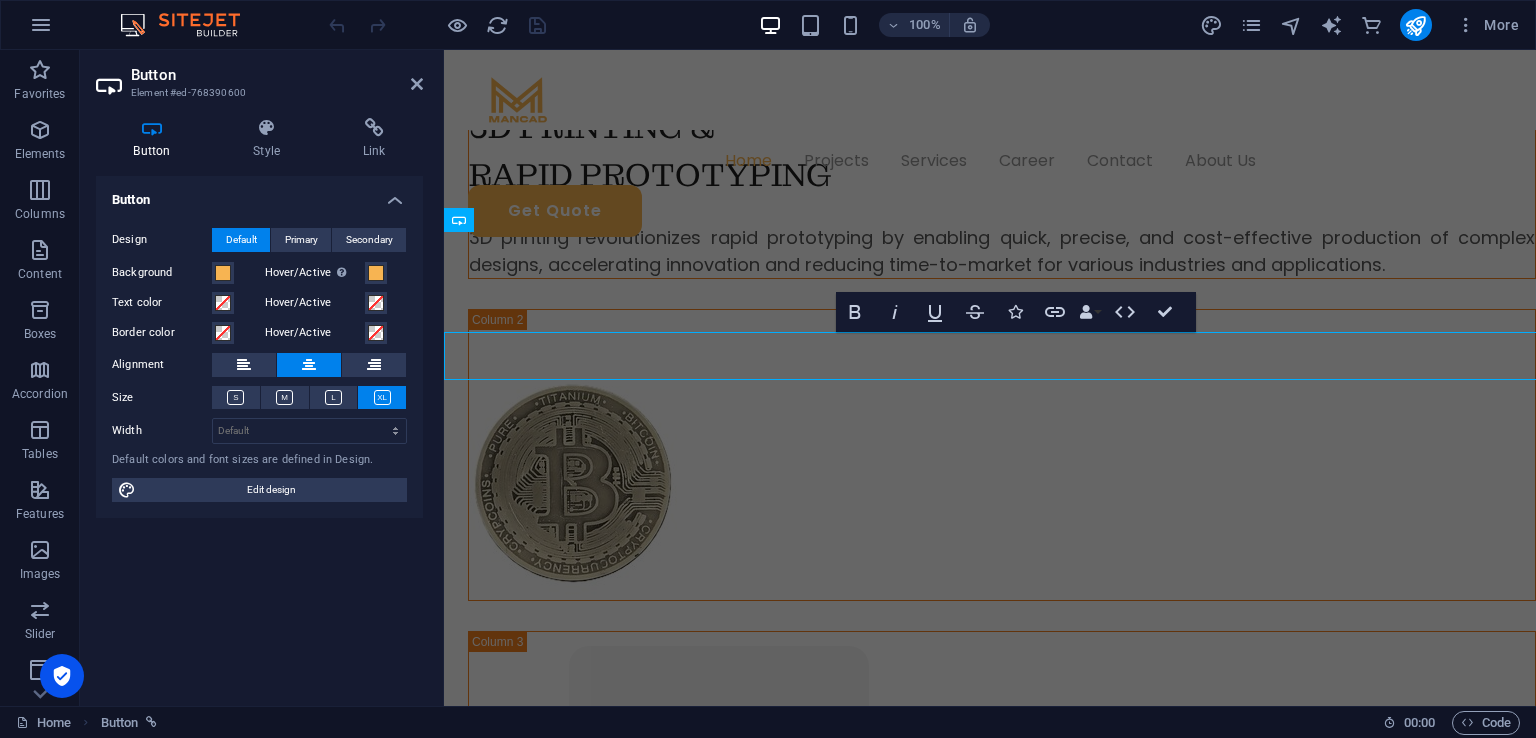 select on "px" 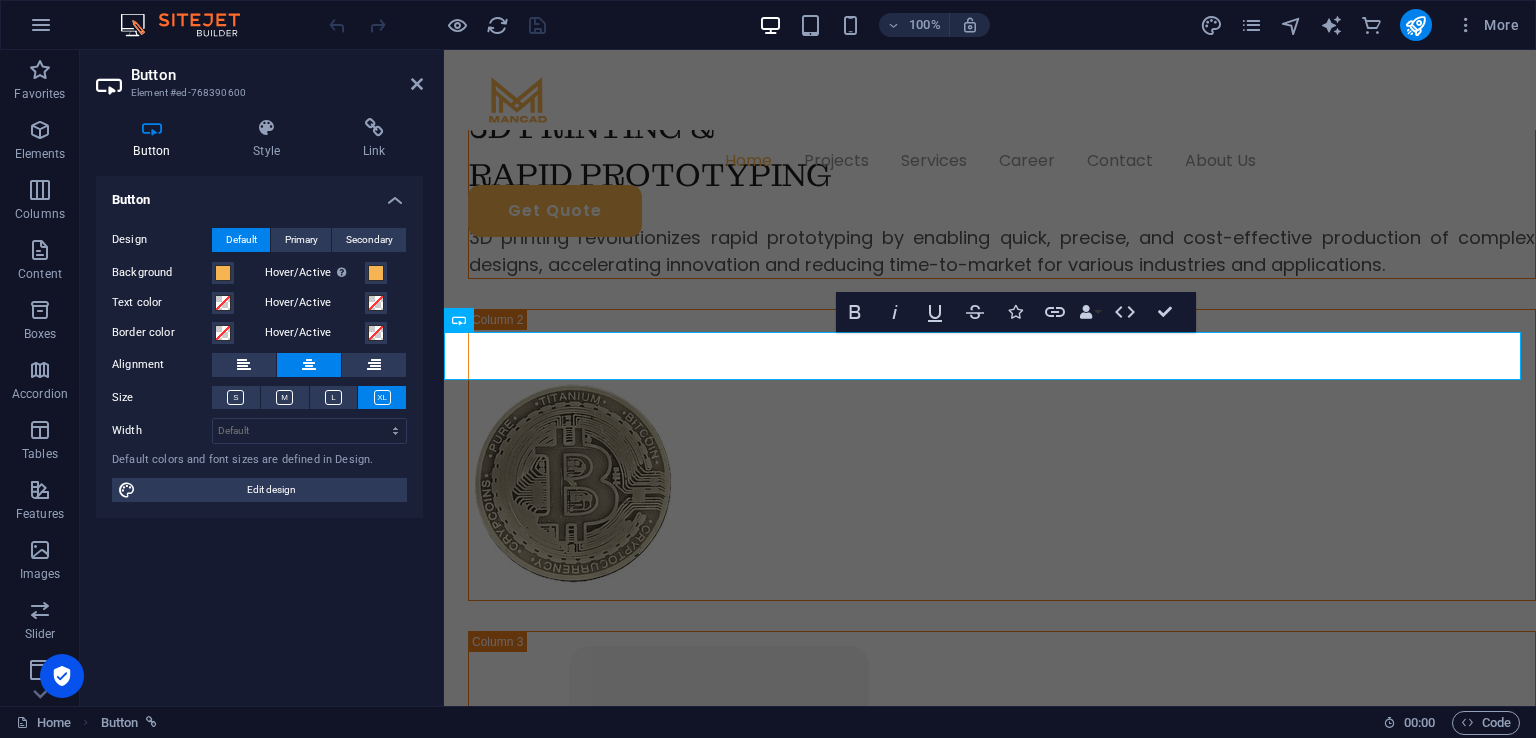 scroll, scrollTop: 1537, scrollLeft: 0, axis: vertical 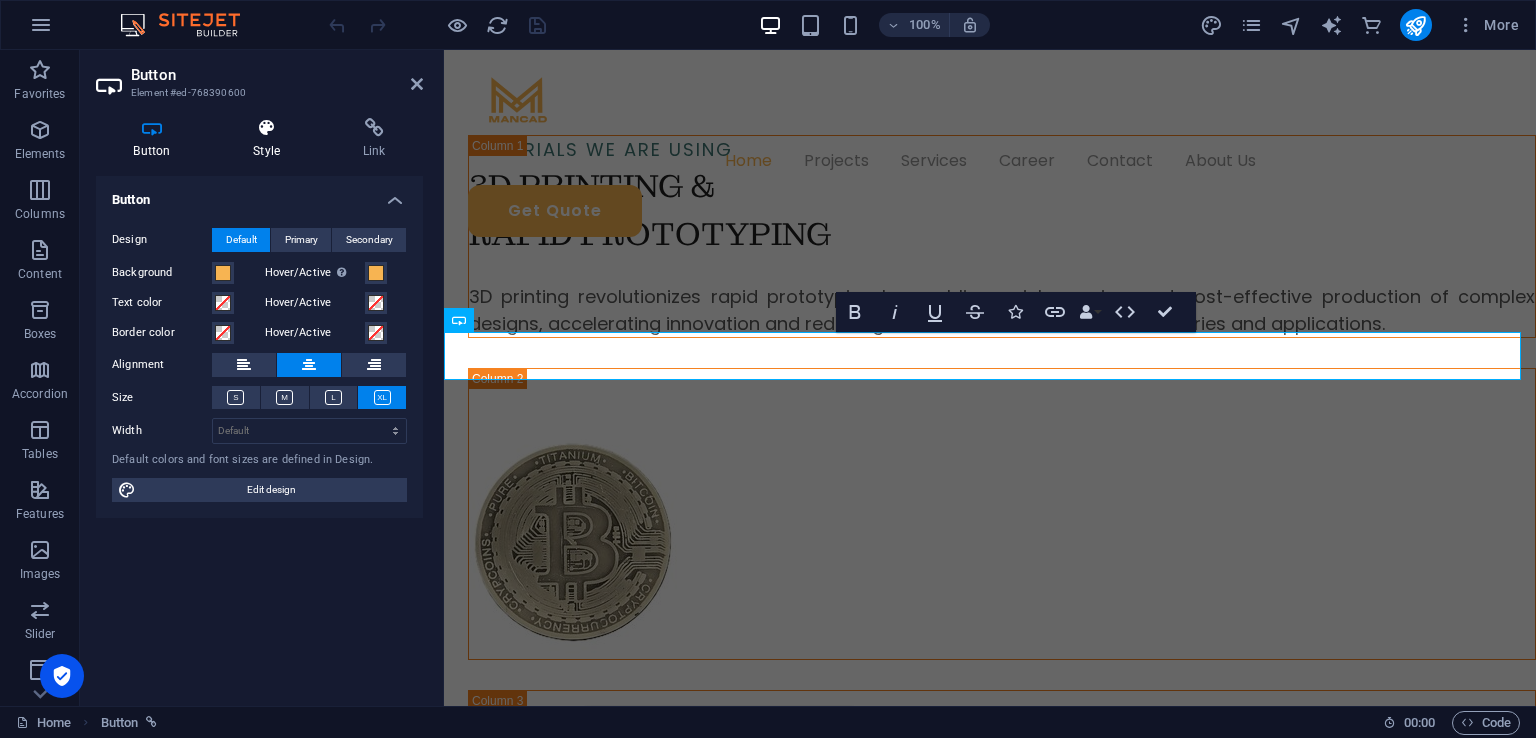 click at bounding box center (267, 128) 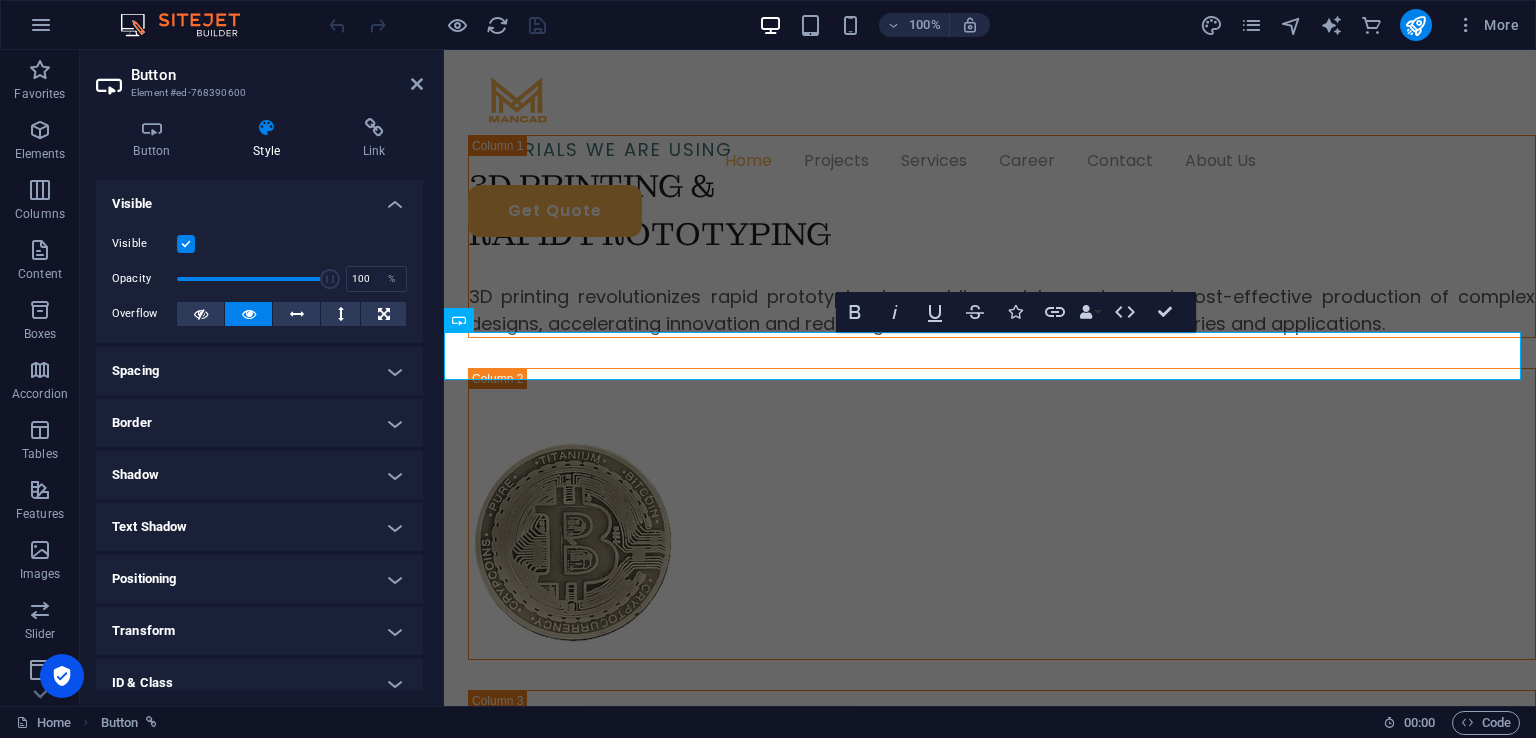scroll, scrollTop: 120, scrollLeft: 0, axis: vertical 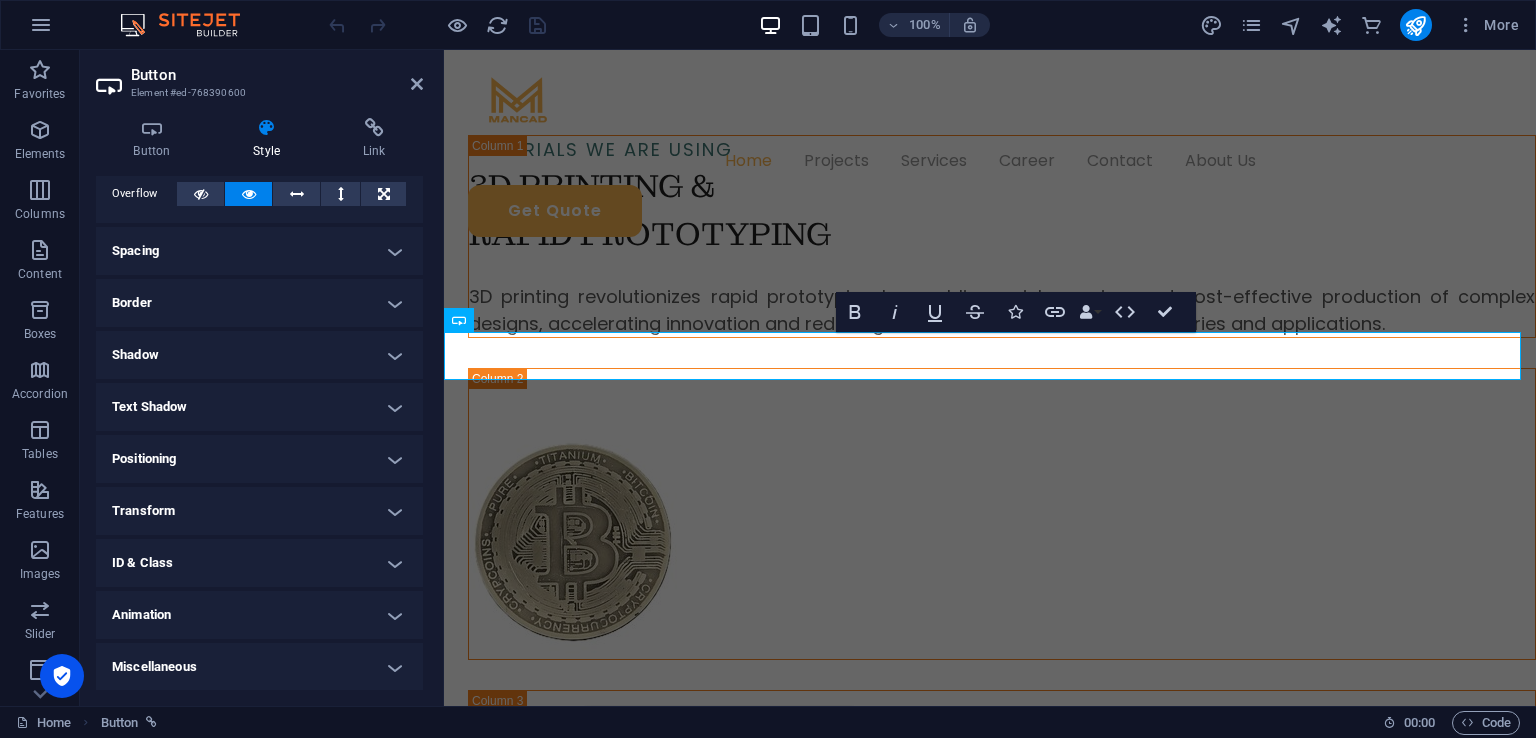 click on "Shadow" at bounding box center (259, 355) 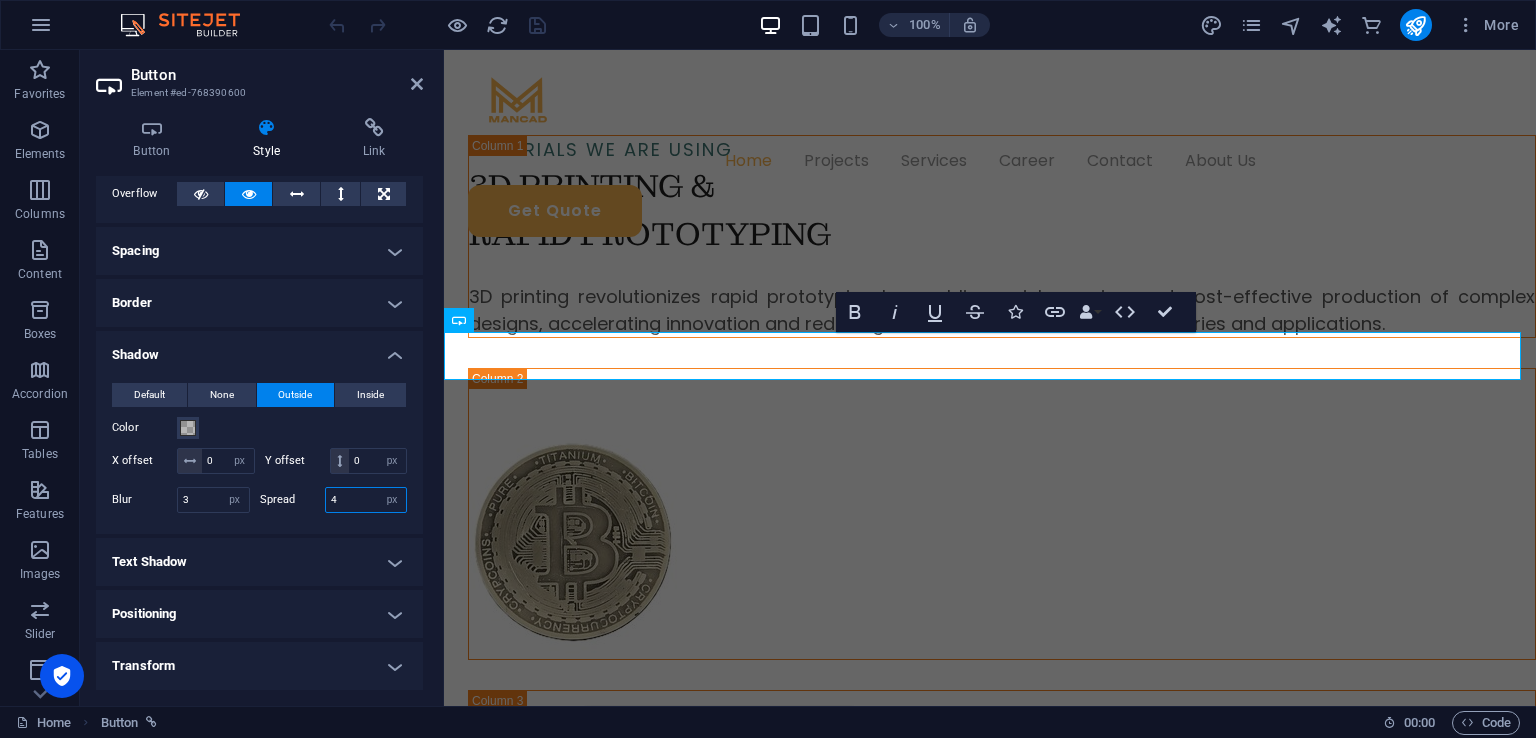 click on "4" at bounding box center (366, 500) 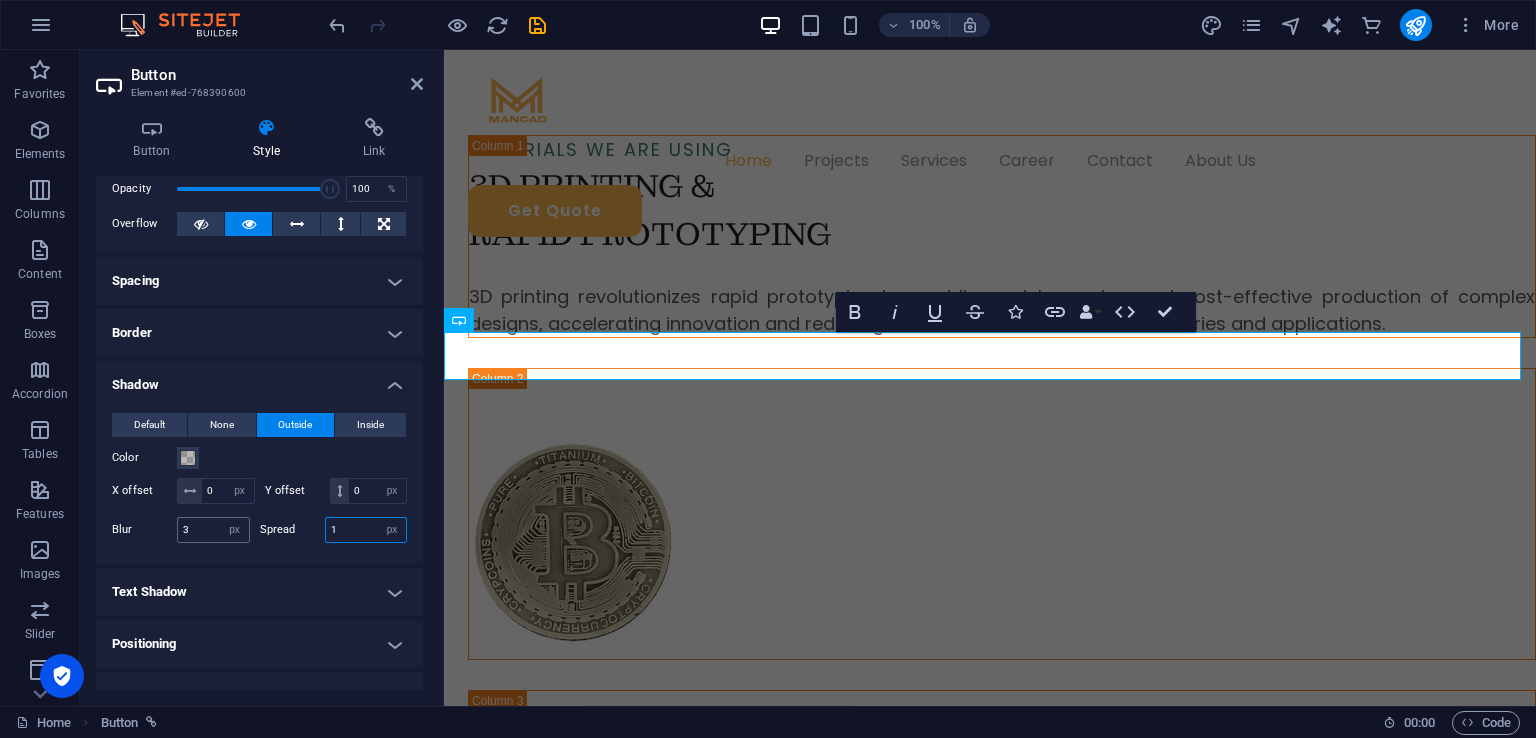 scroll, scrollTop: 120, scrollLeft: 0, axis: vertical 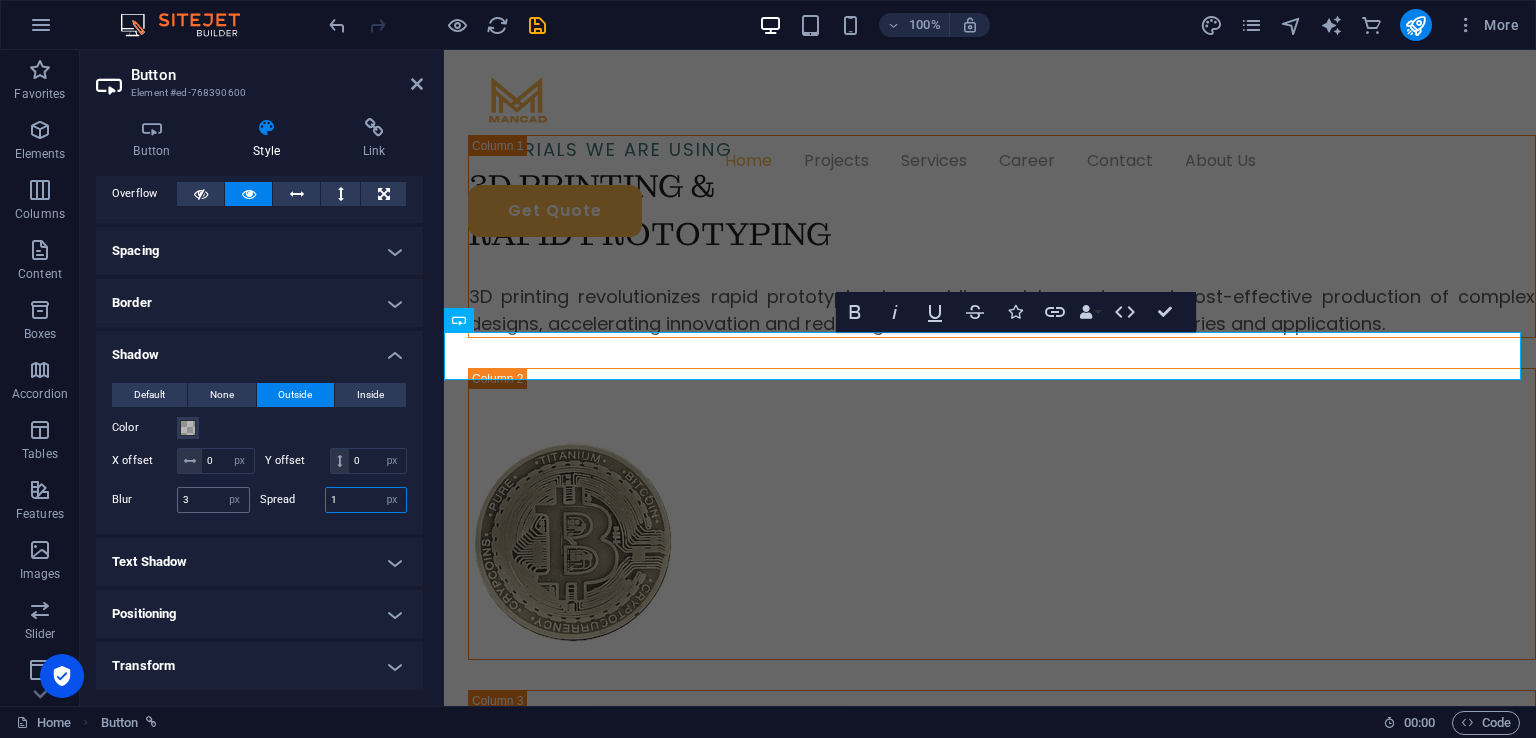 type on "1" 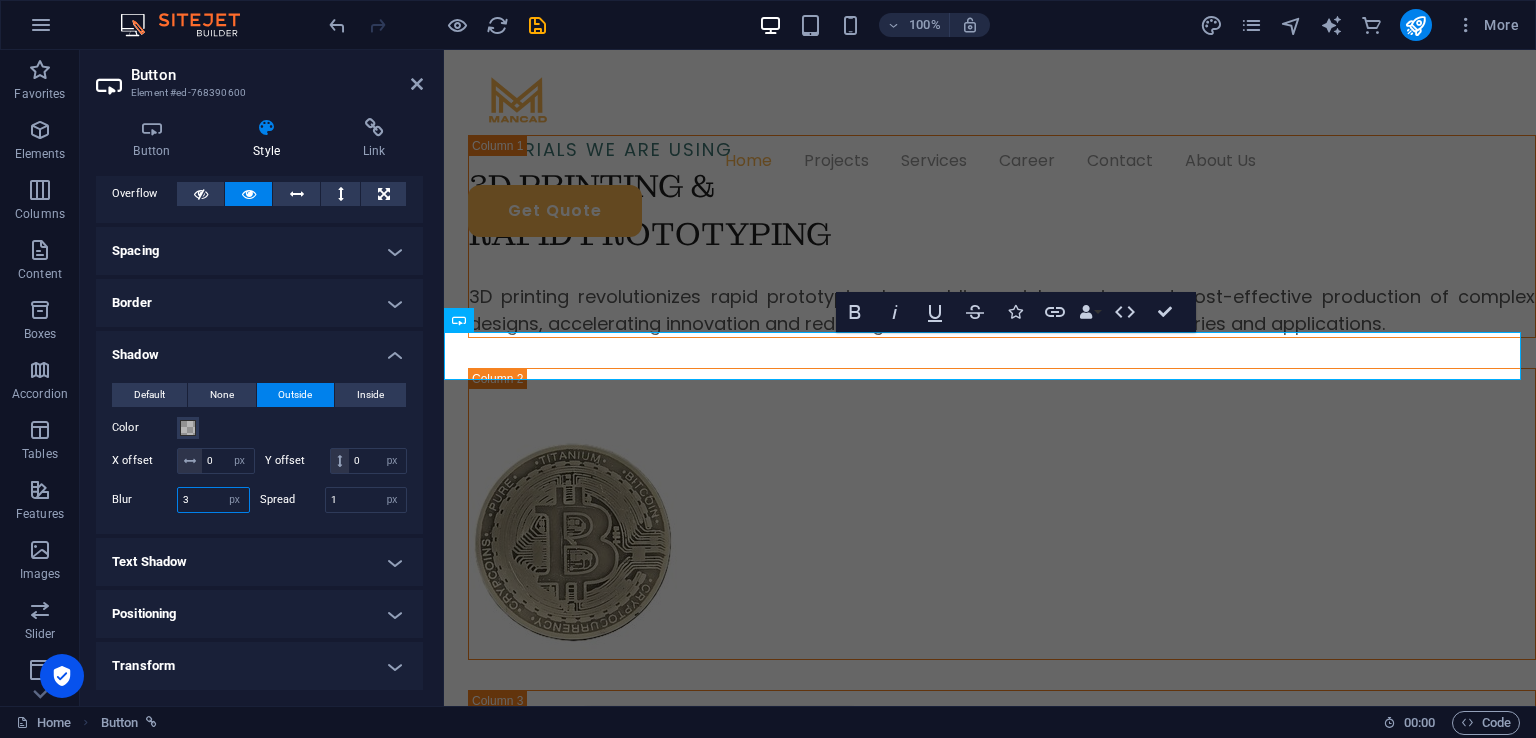 click on "3" at bounding box center (213, 500) 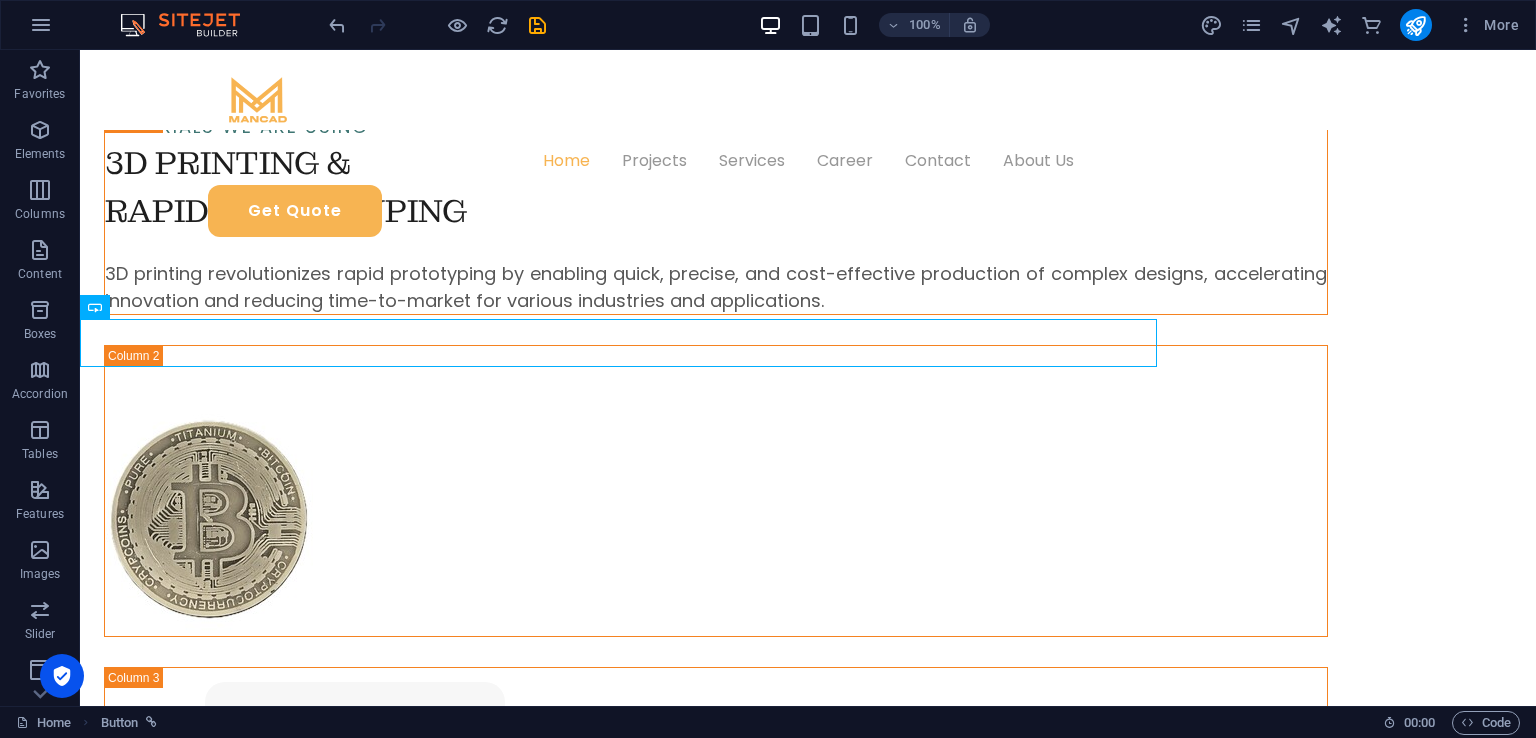 scroll, scrollTop: 1551, scrollLeft: 0, axis: vertical 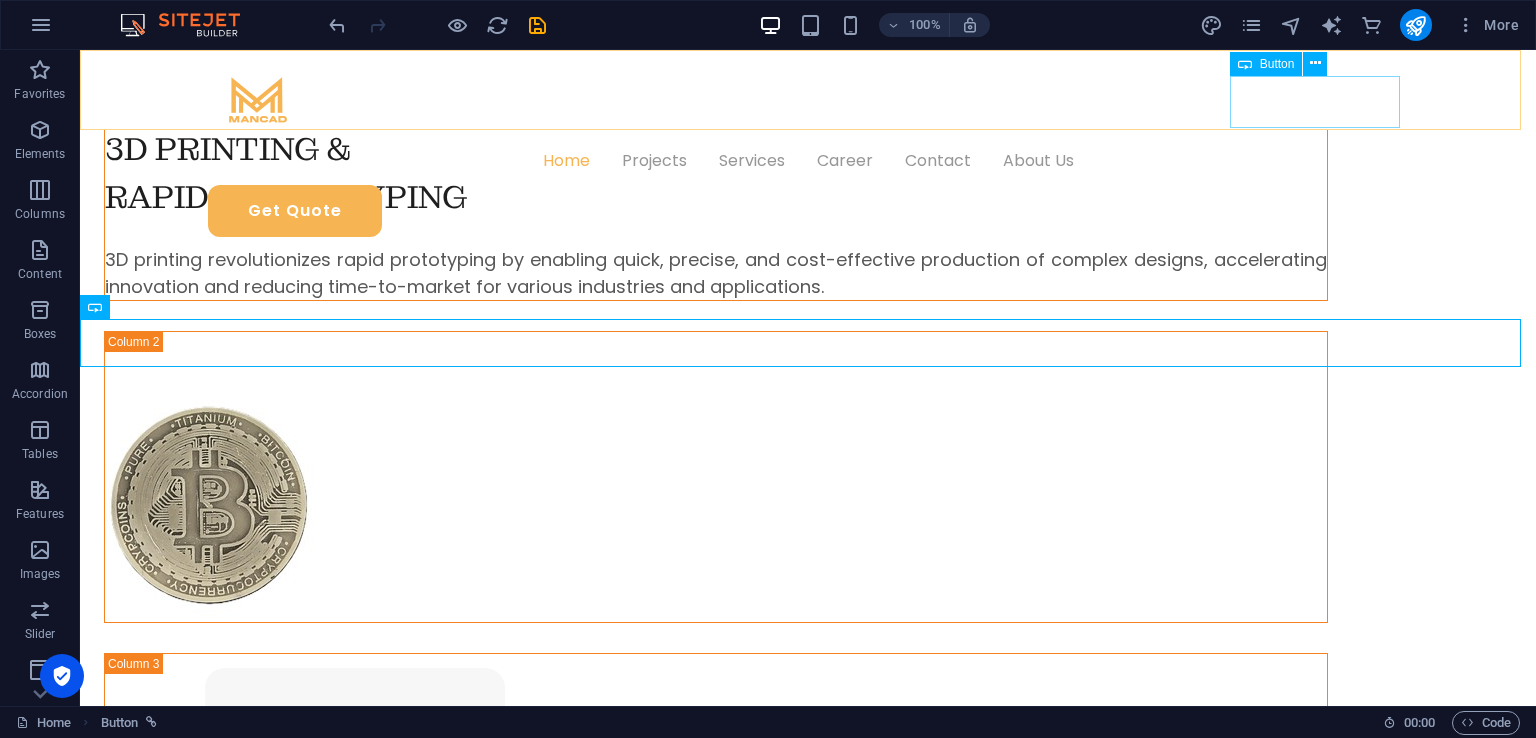 click on "Get Quote" at bounding box center [808, 211] 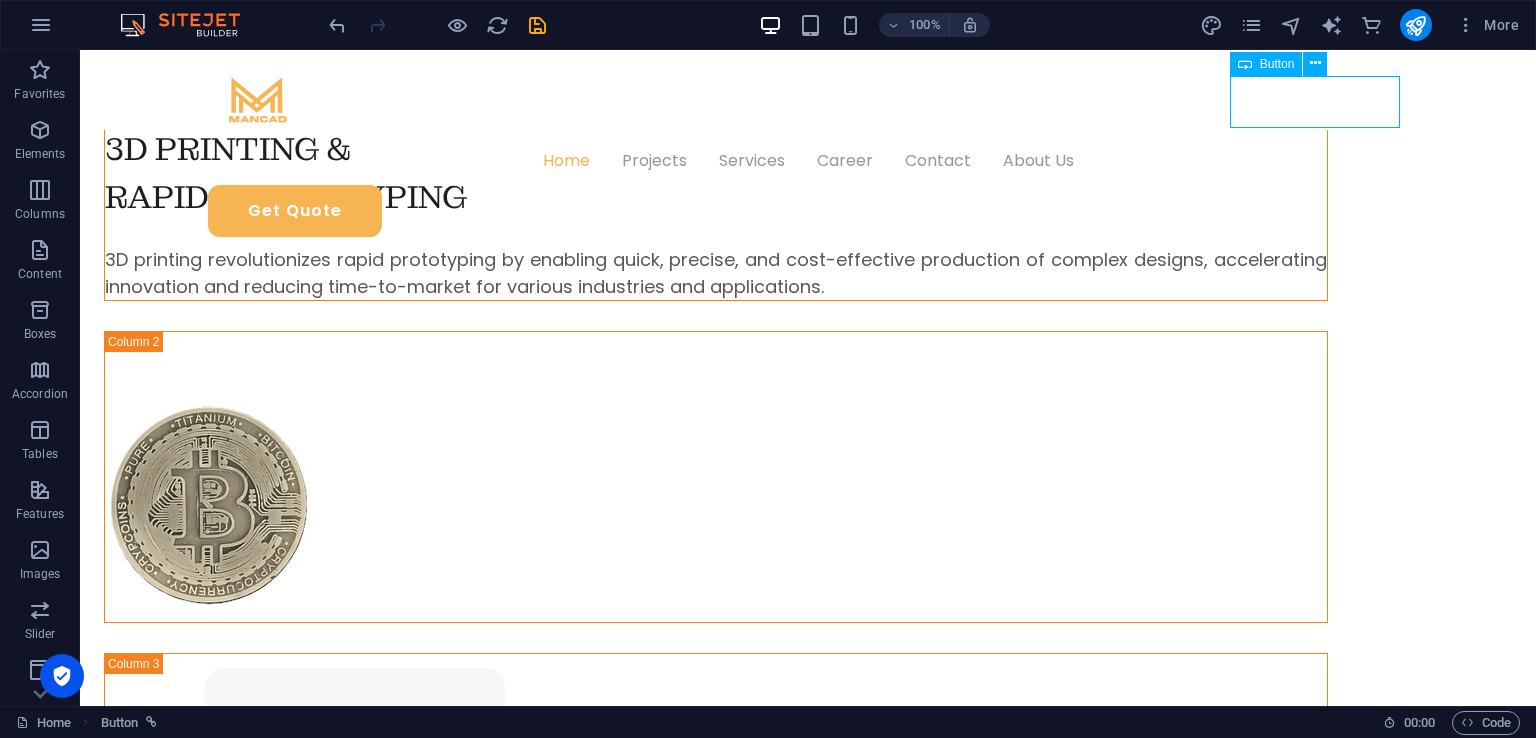 click on "Get Quote" at bounding box center [808, 211] 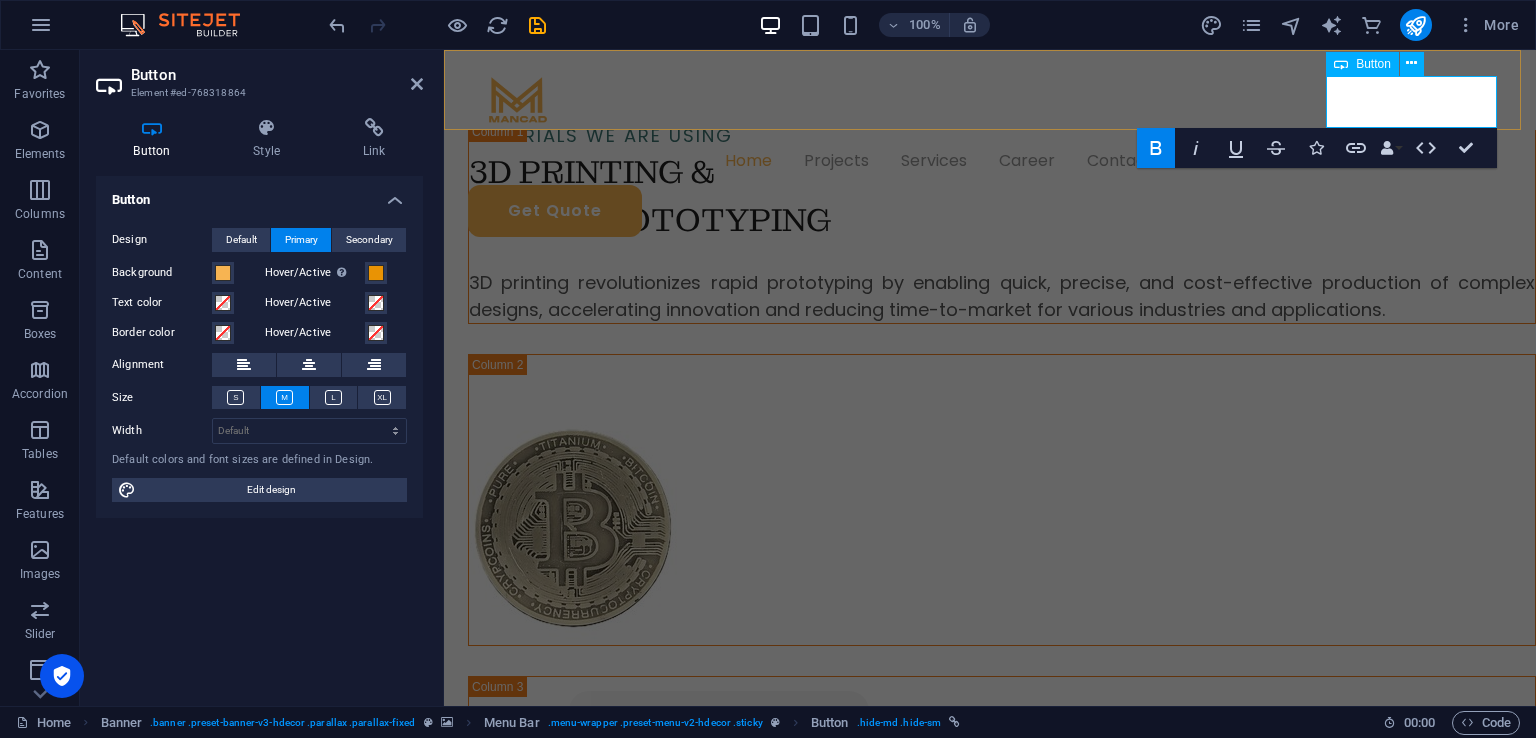scroll, scrollTop: 1537, scrollLeft: 0, axis: vertical 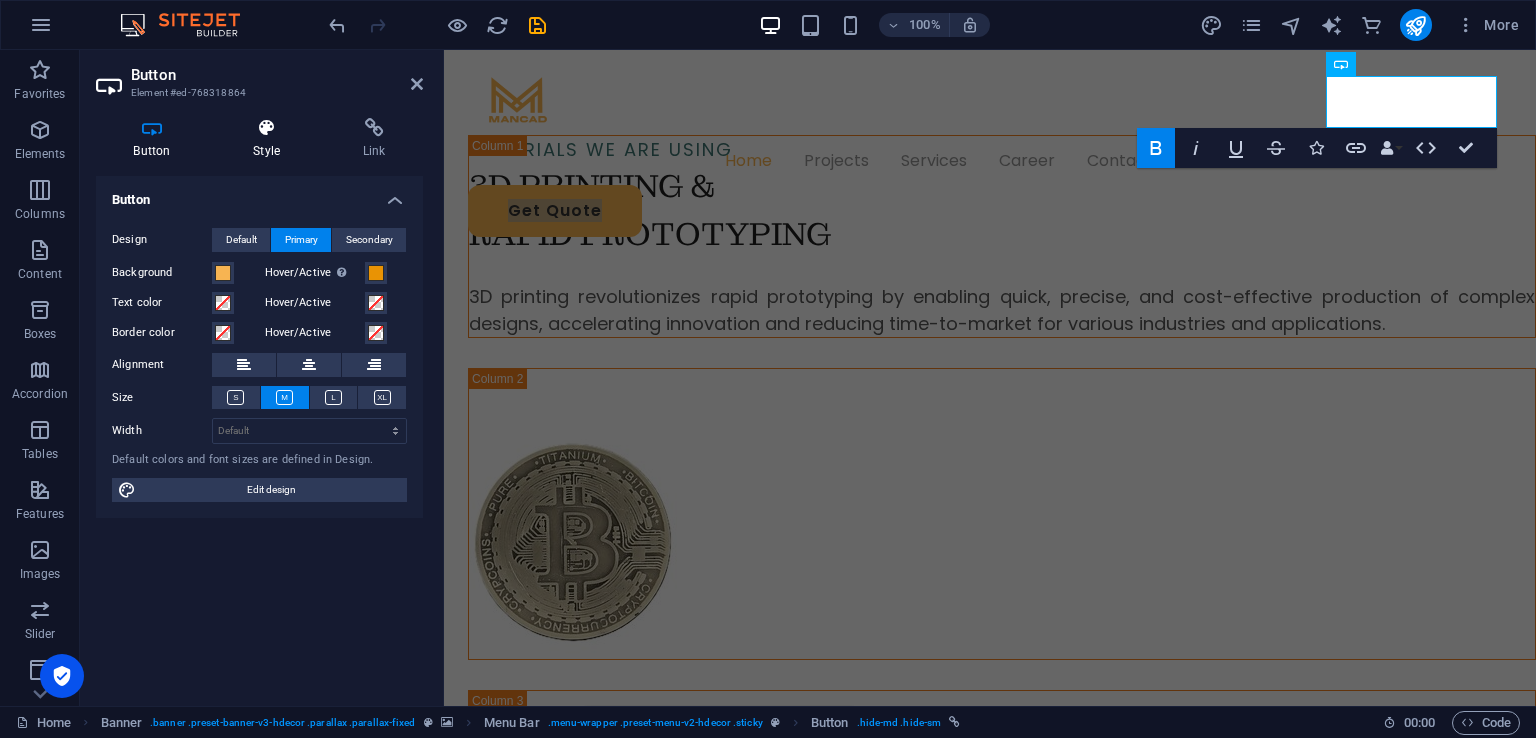 click at bounding box center (267, 128) 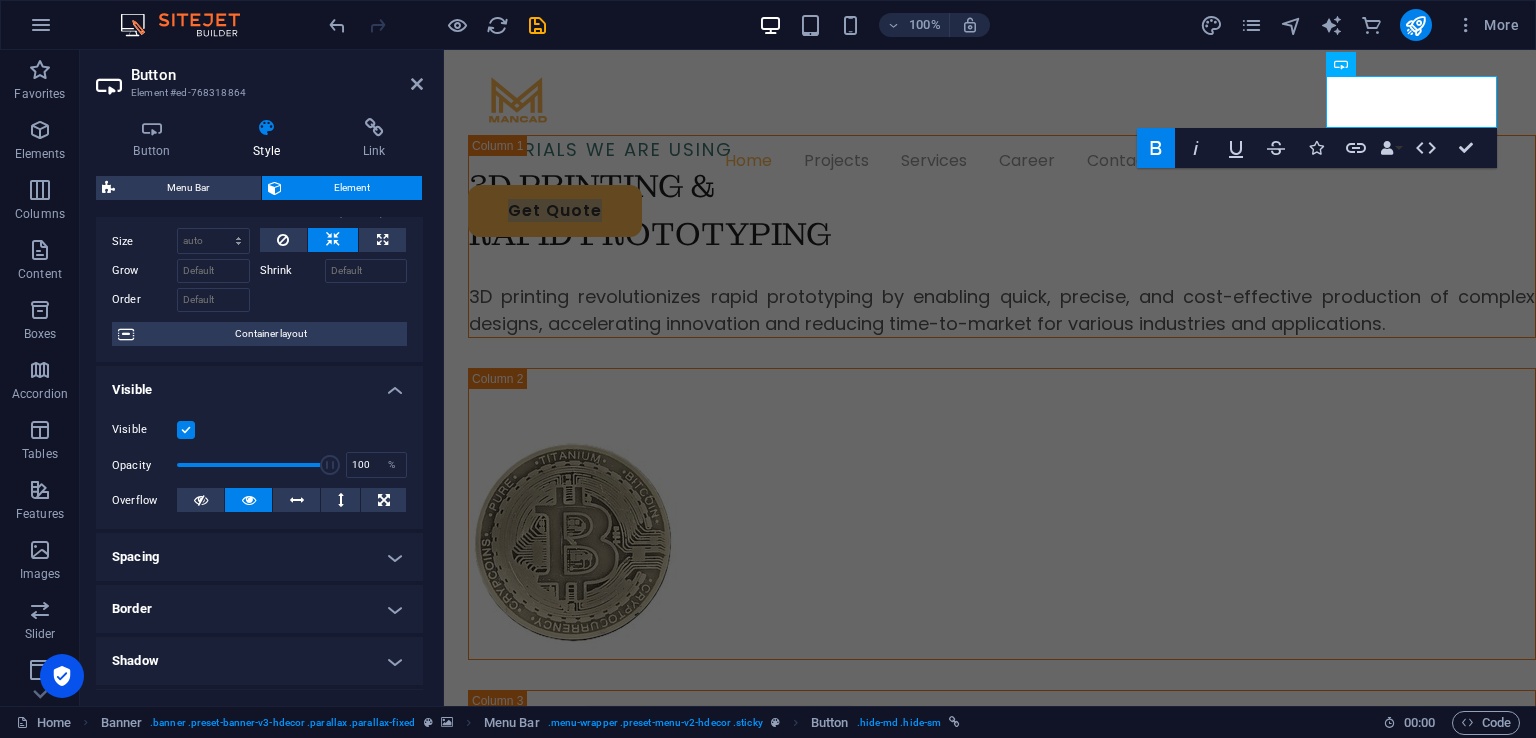 scroll, scrollTop: 100, scrollLeft: 0, axis: vertical 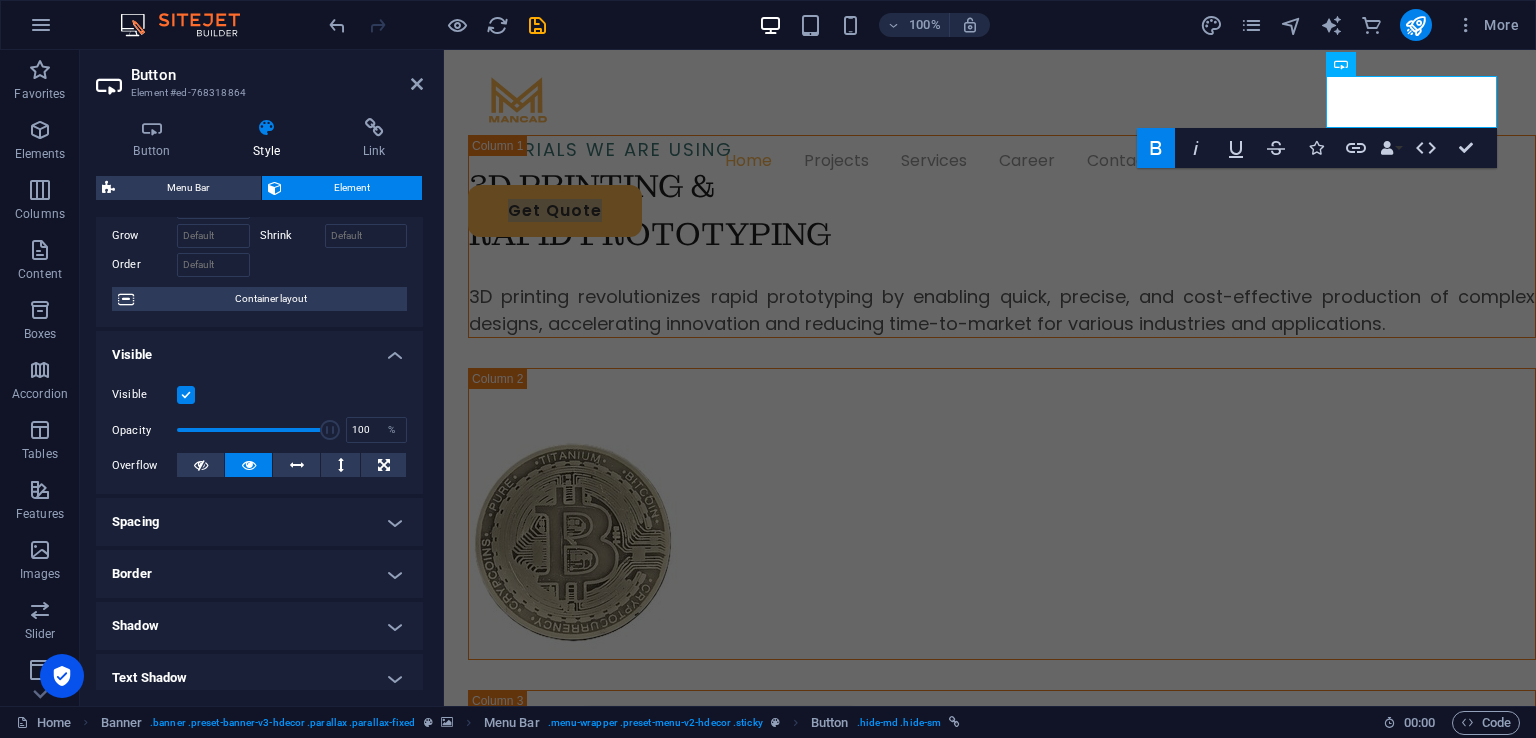 click on "Spacing" at bounding box center (259, 522) 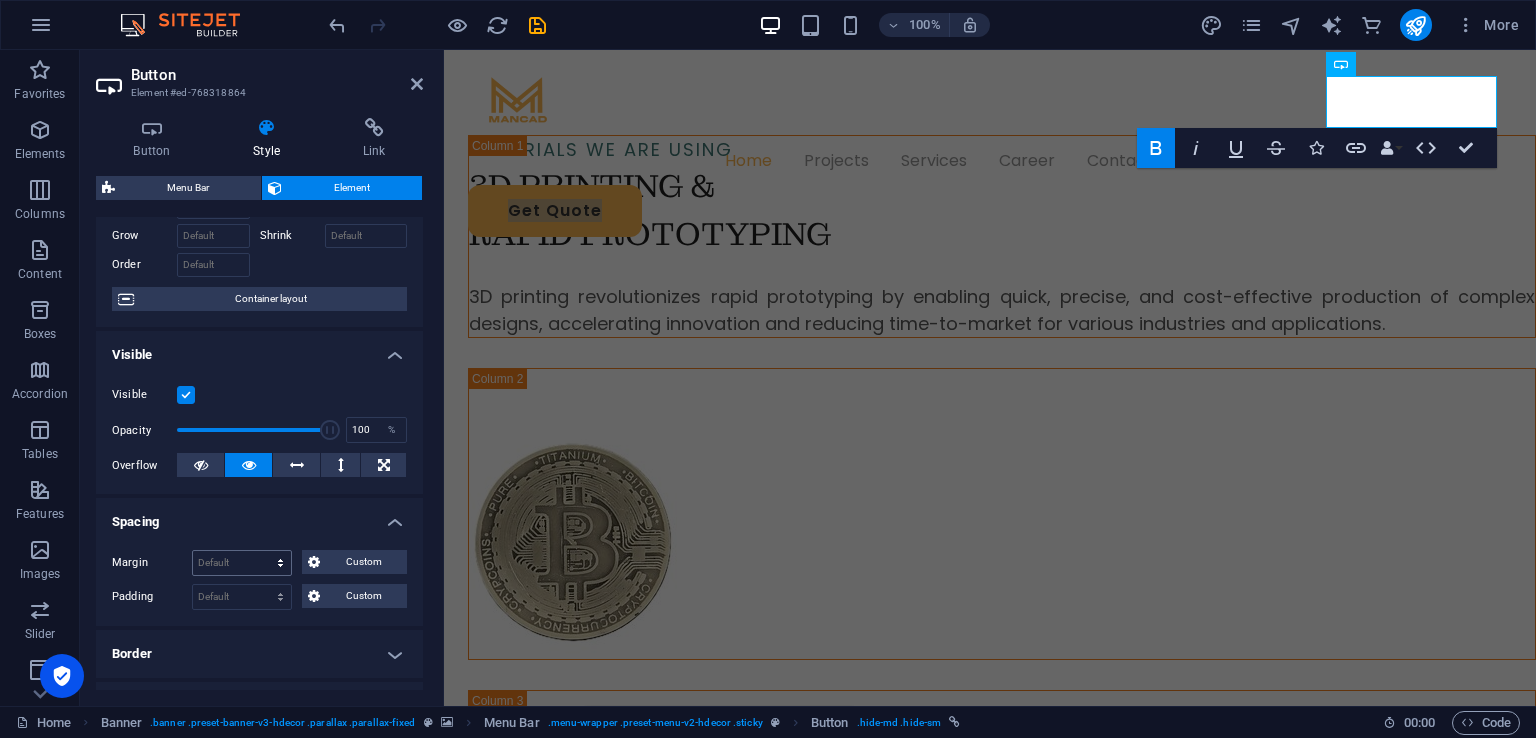 scroll, scrollTop: 200, scrollLeft: 0, axis: vertical 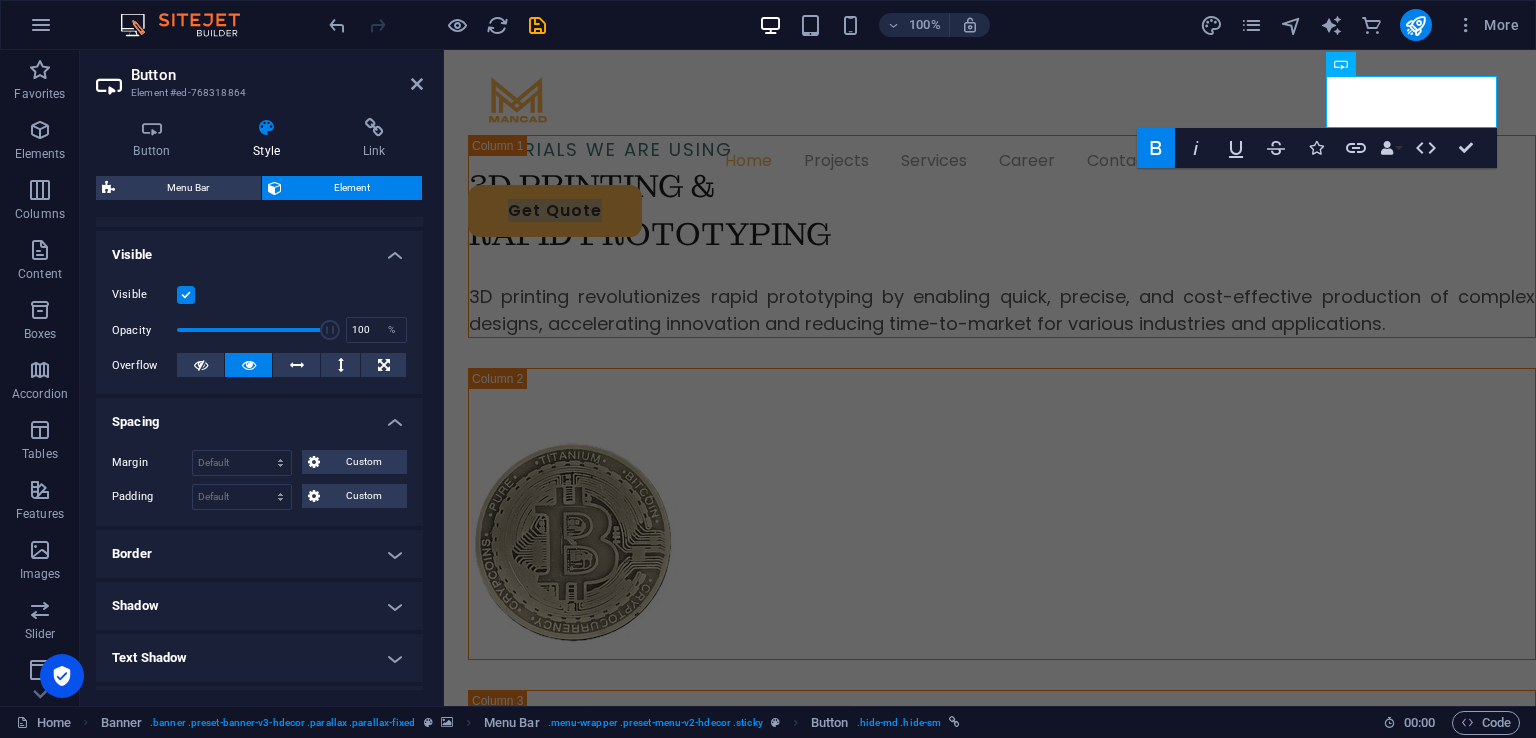 click on "Shadow" at bounding box center [259, 606] 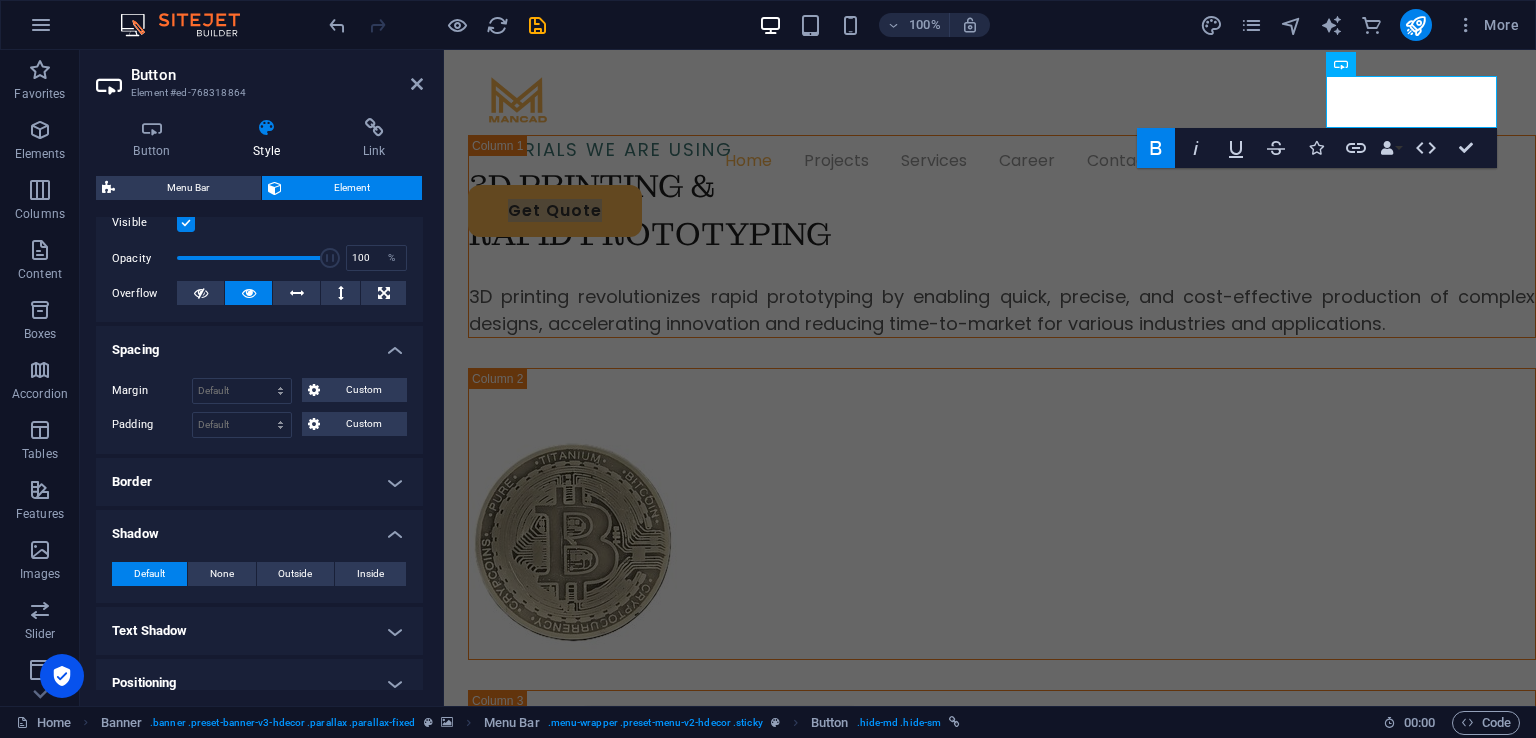 scroll, scrollTop: 300, scrollLeft: 0, axis: vertical 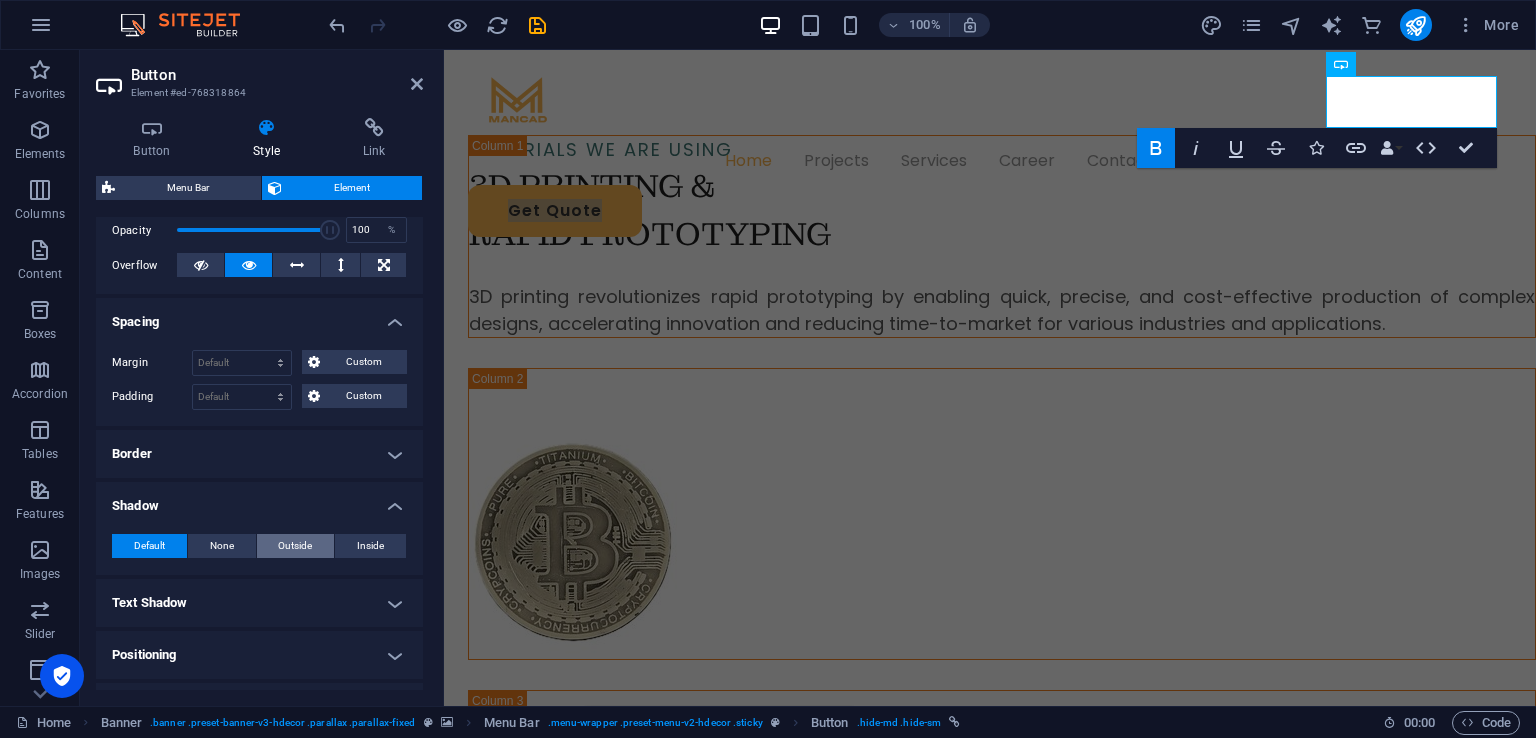 click on "Outside" at bounding box center (296, 546) 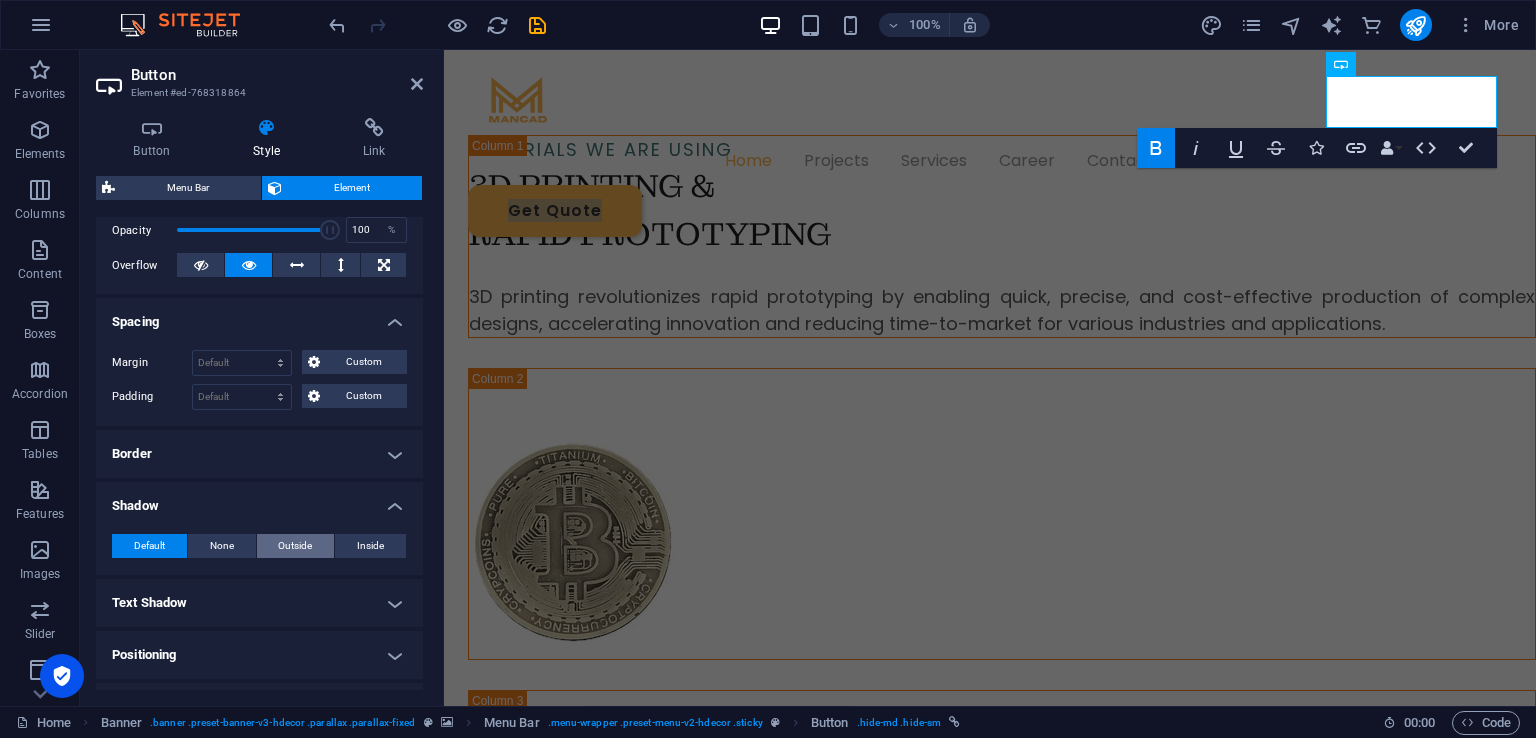 type on "2" 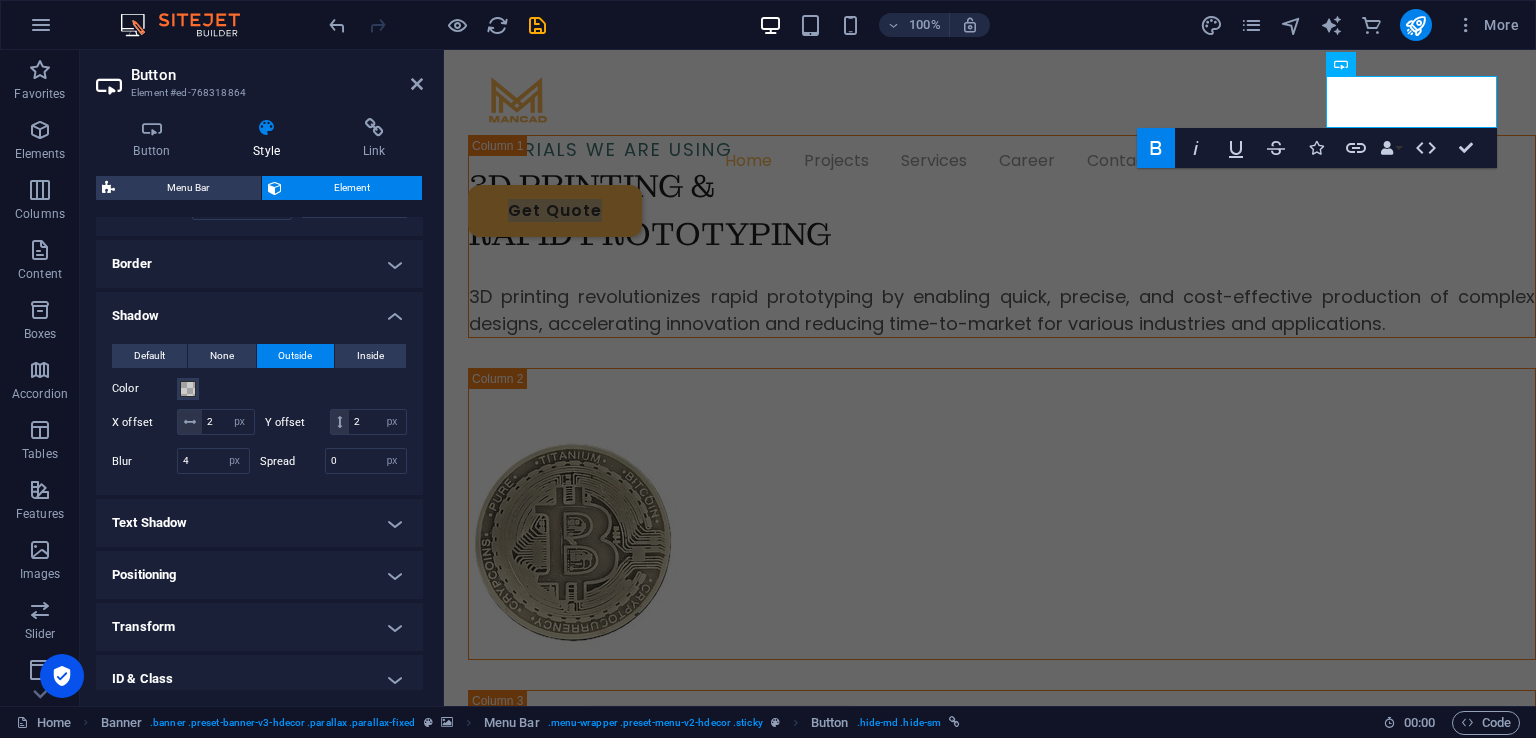 scroll, scrollTop: 500, scrollLeft: 0, axis: vertical 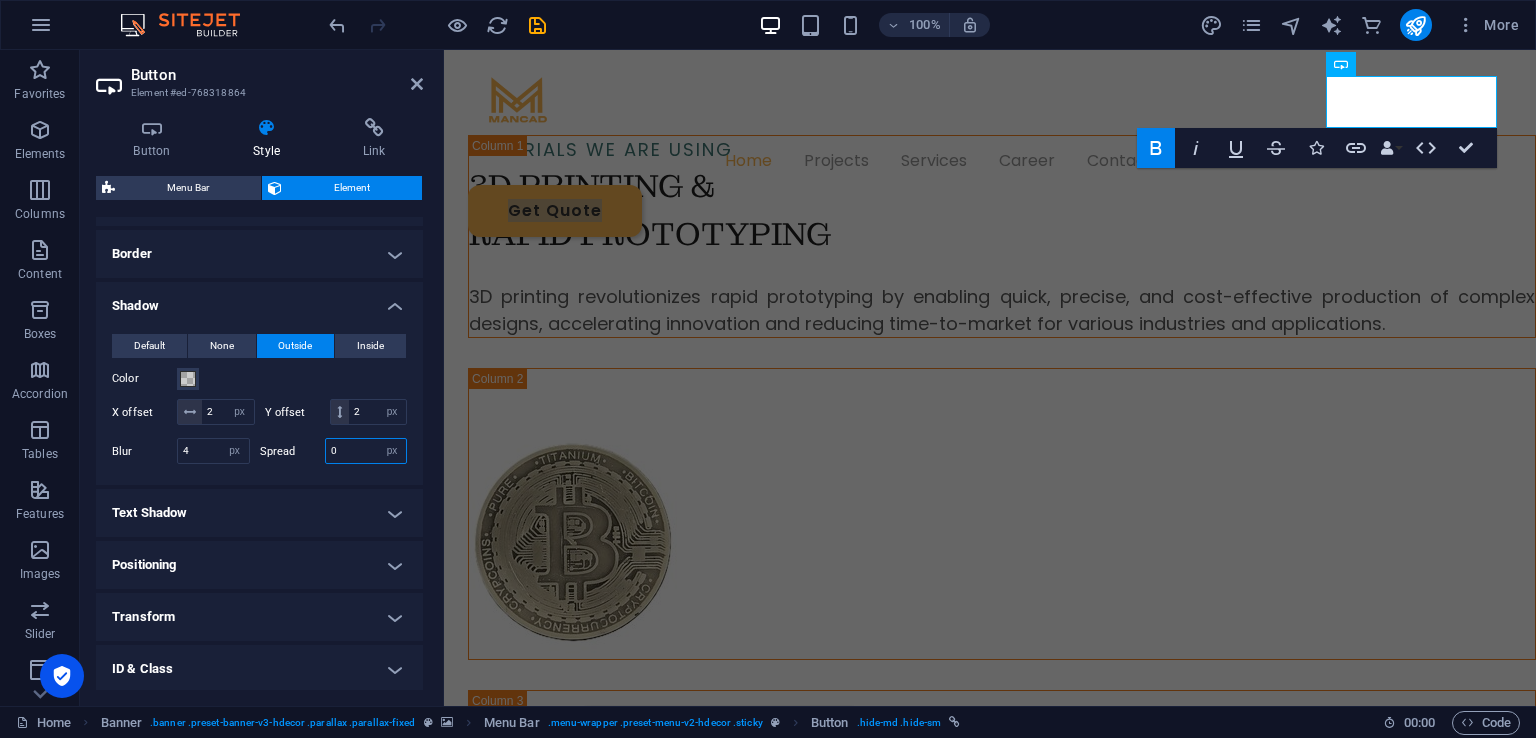 click on "0" at bounding box center [366, 451] 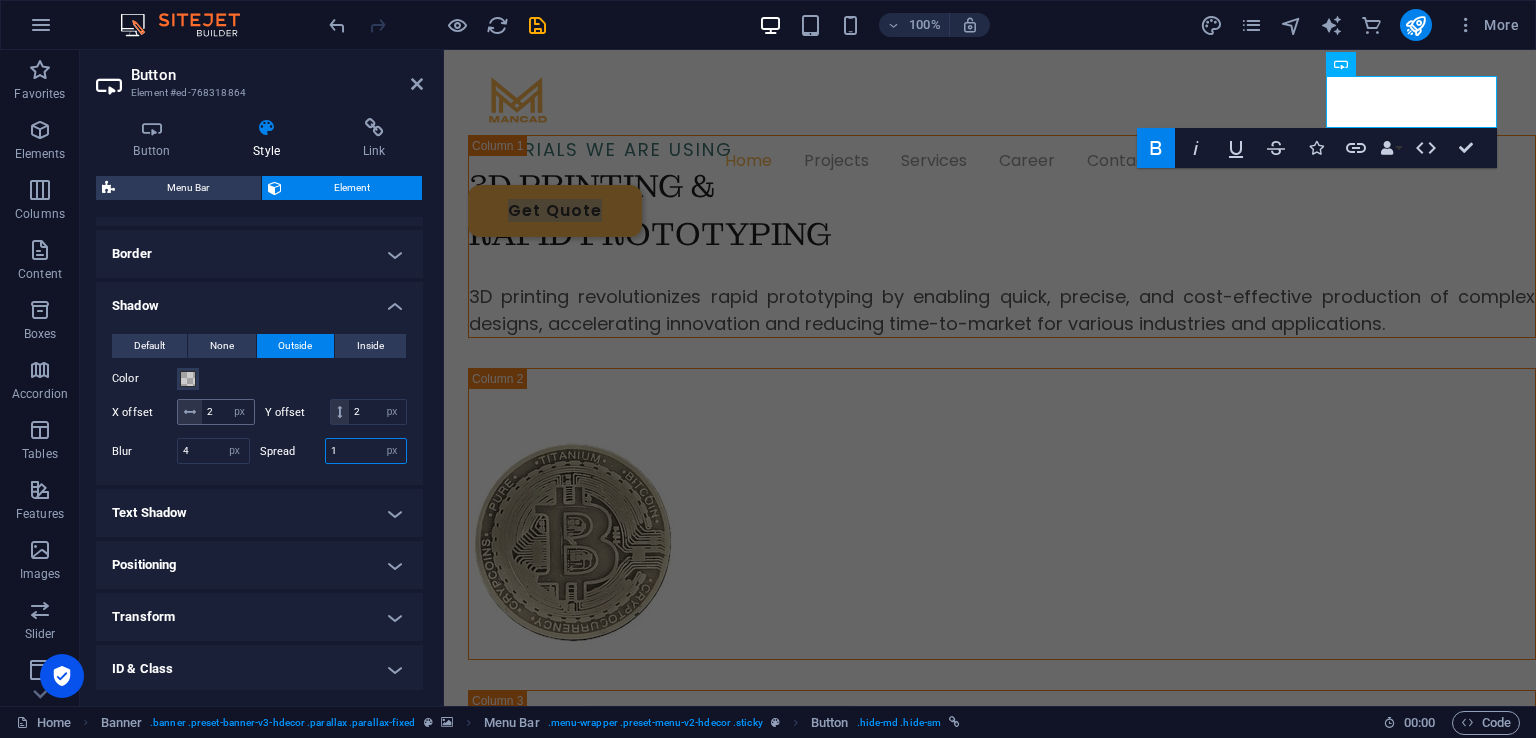 type on "1" 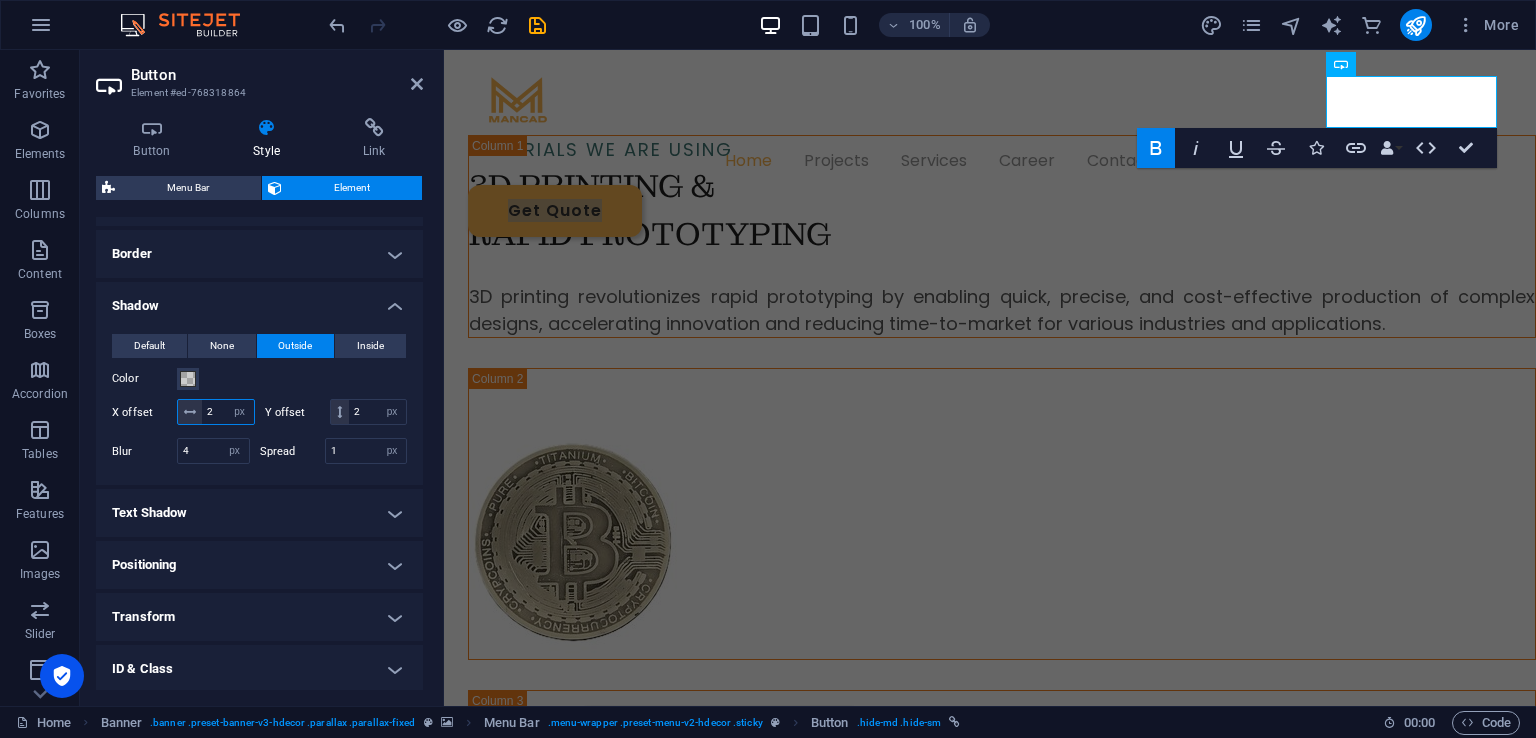 click on "2" at bounding box center [228, 412] 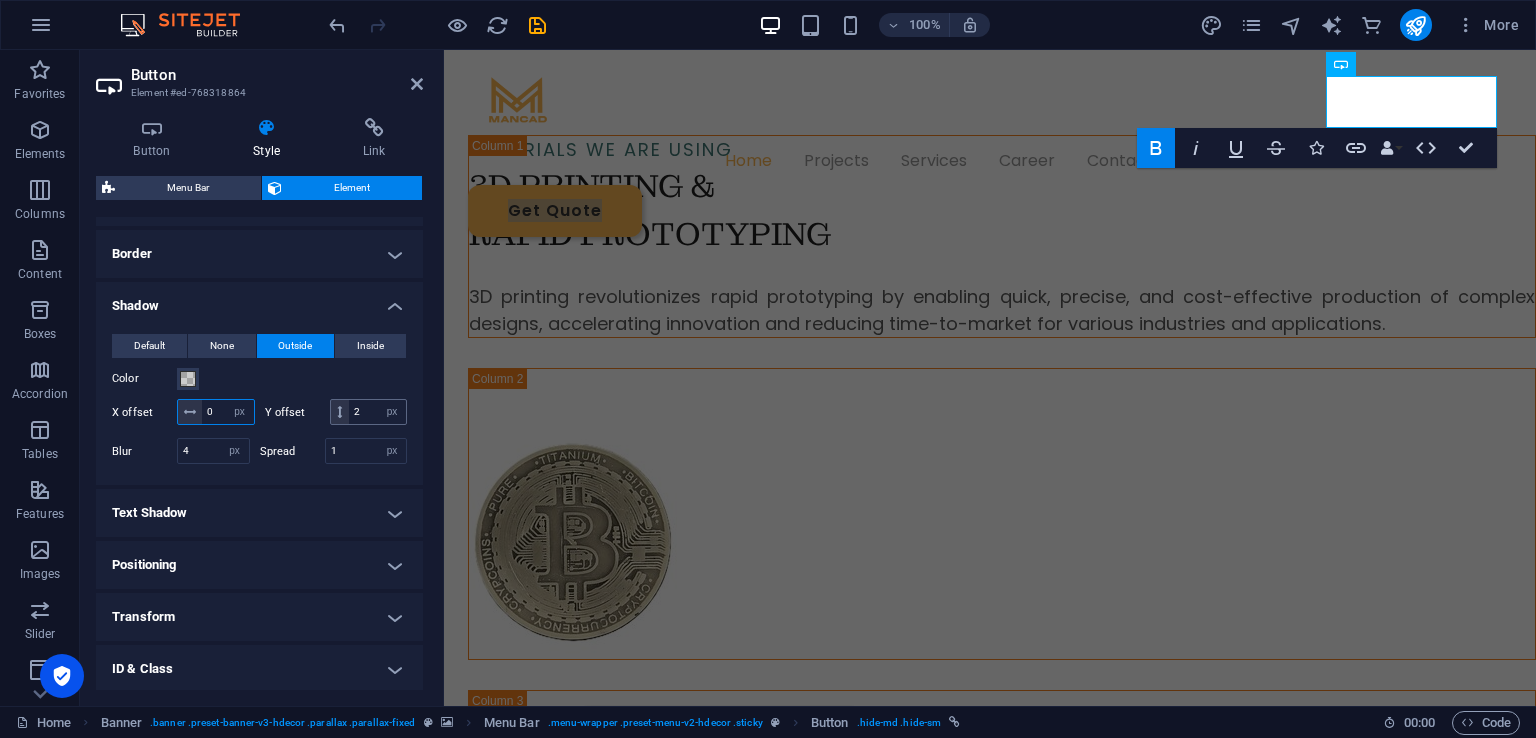 type on "0" 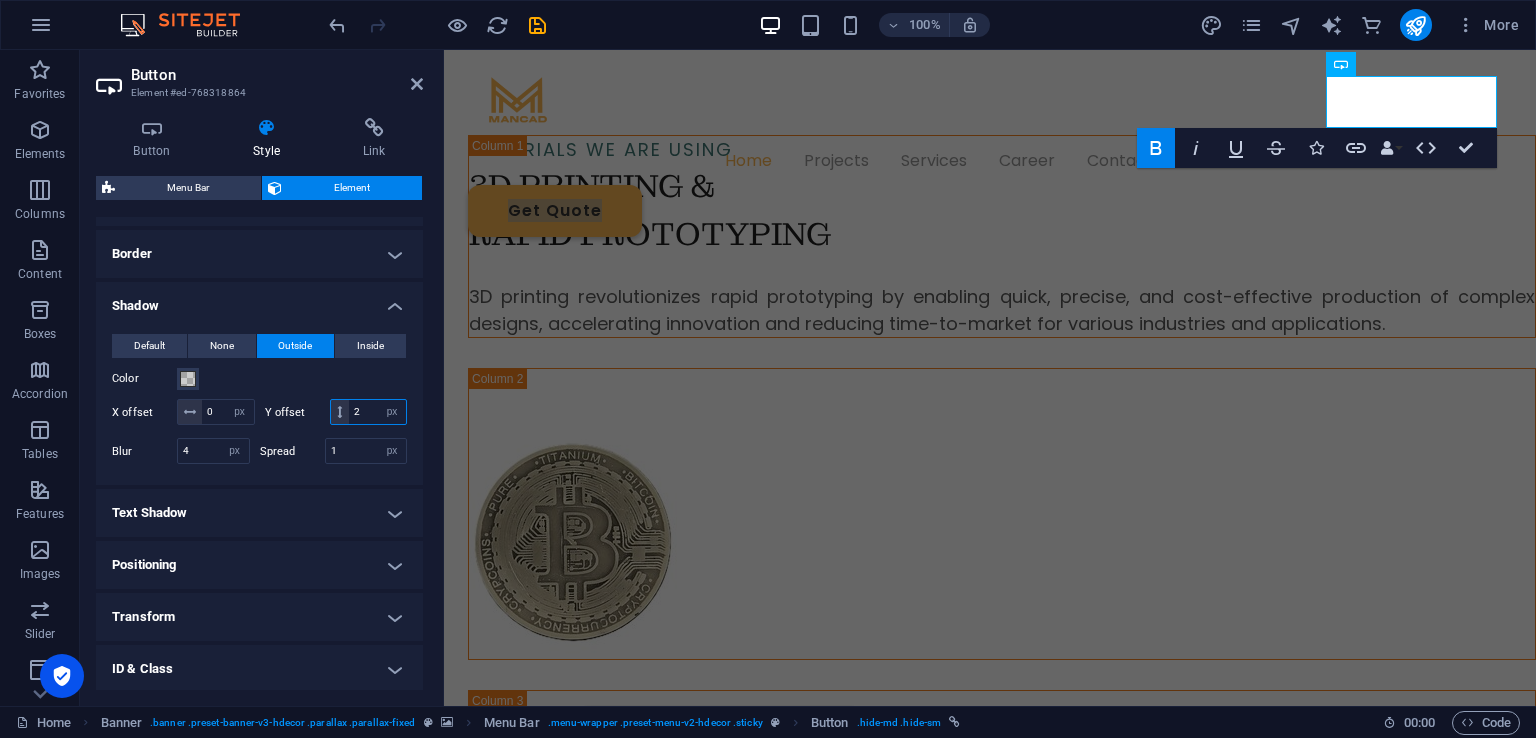 click on "2" at bounding box center (377, 412) 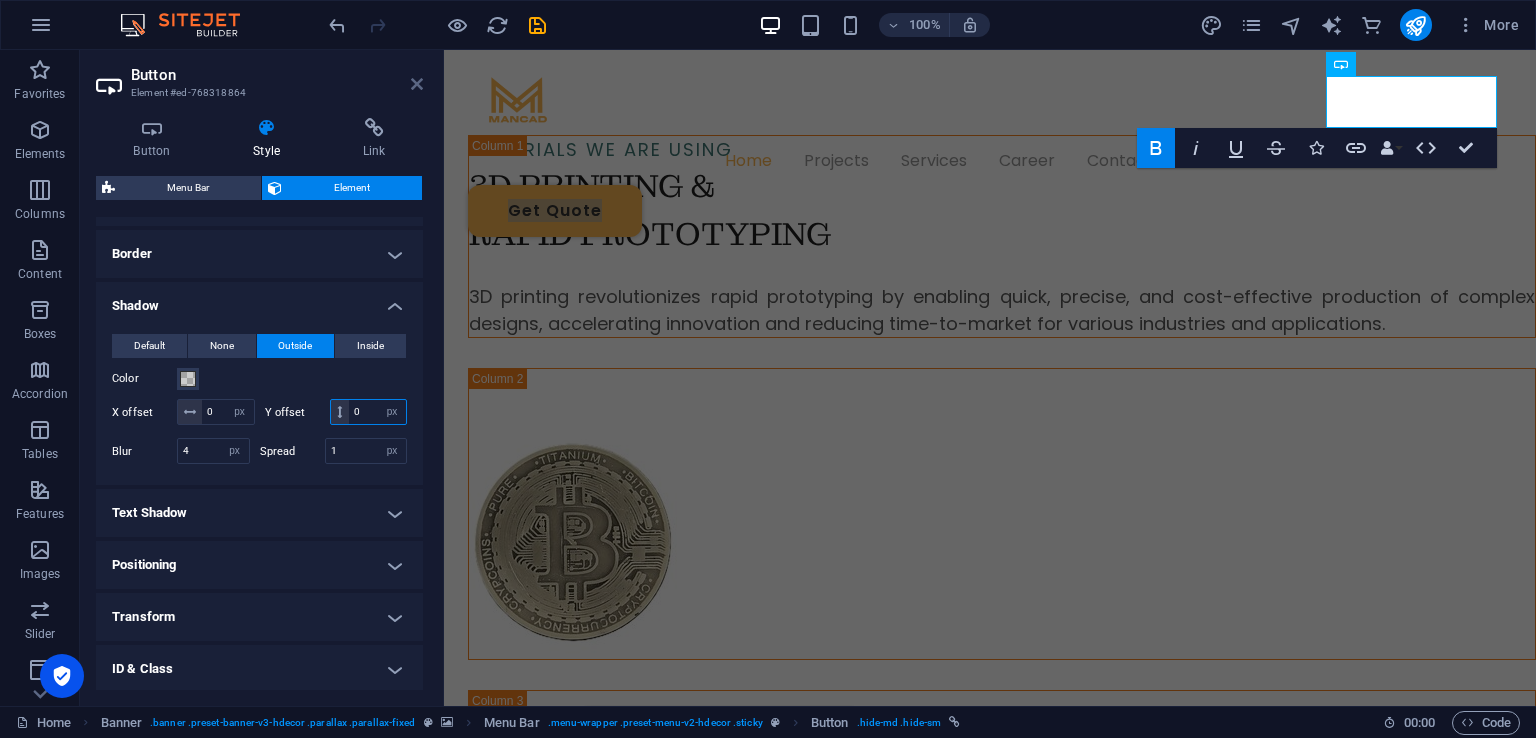 type on "0" 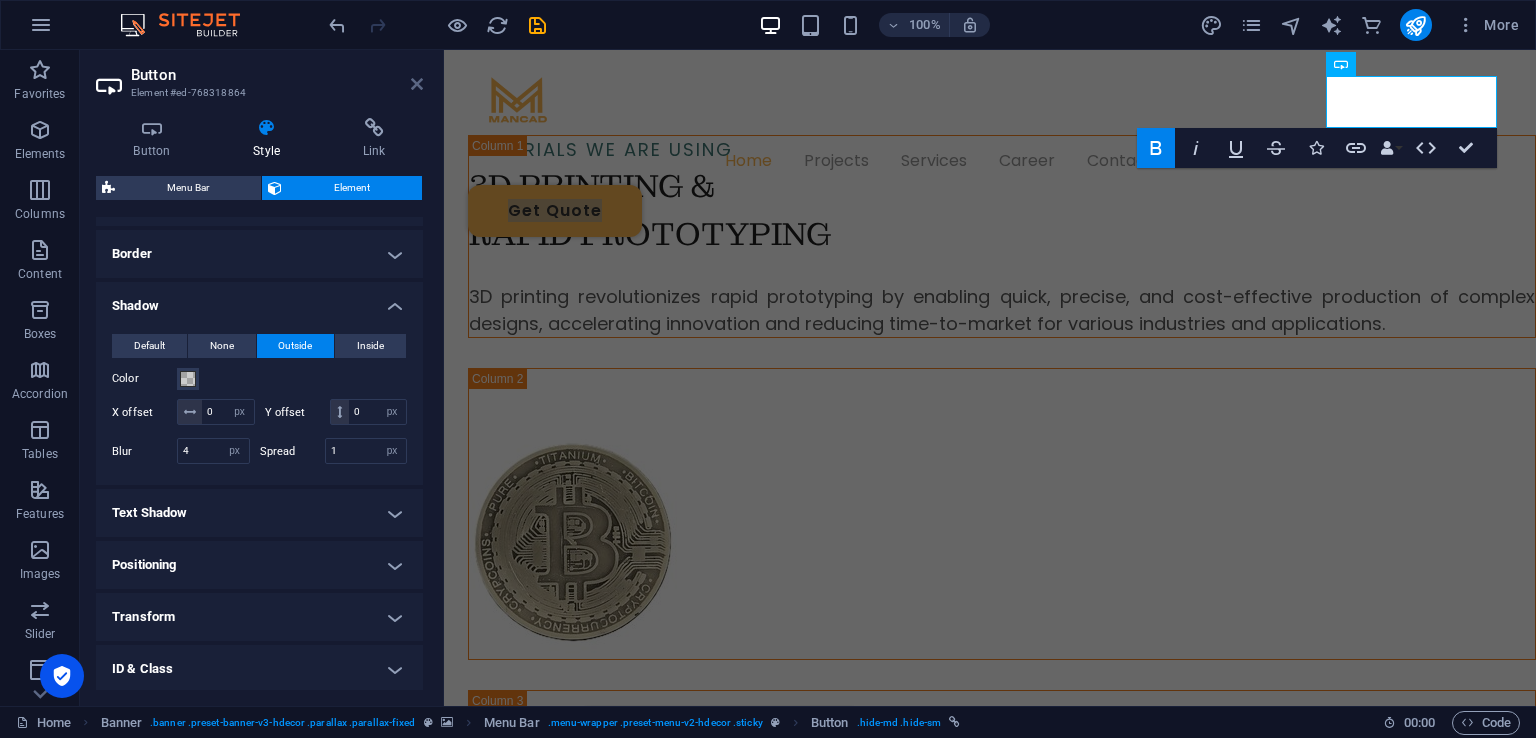 drag, startPoint x: 412, startPoint y: 83, endPoint x: 335, endPoint y: 29, distance: 94.04786 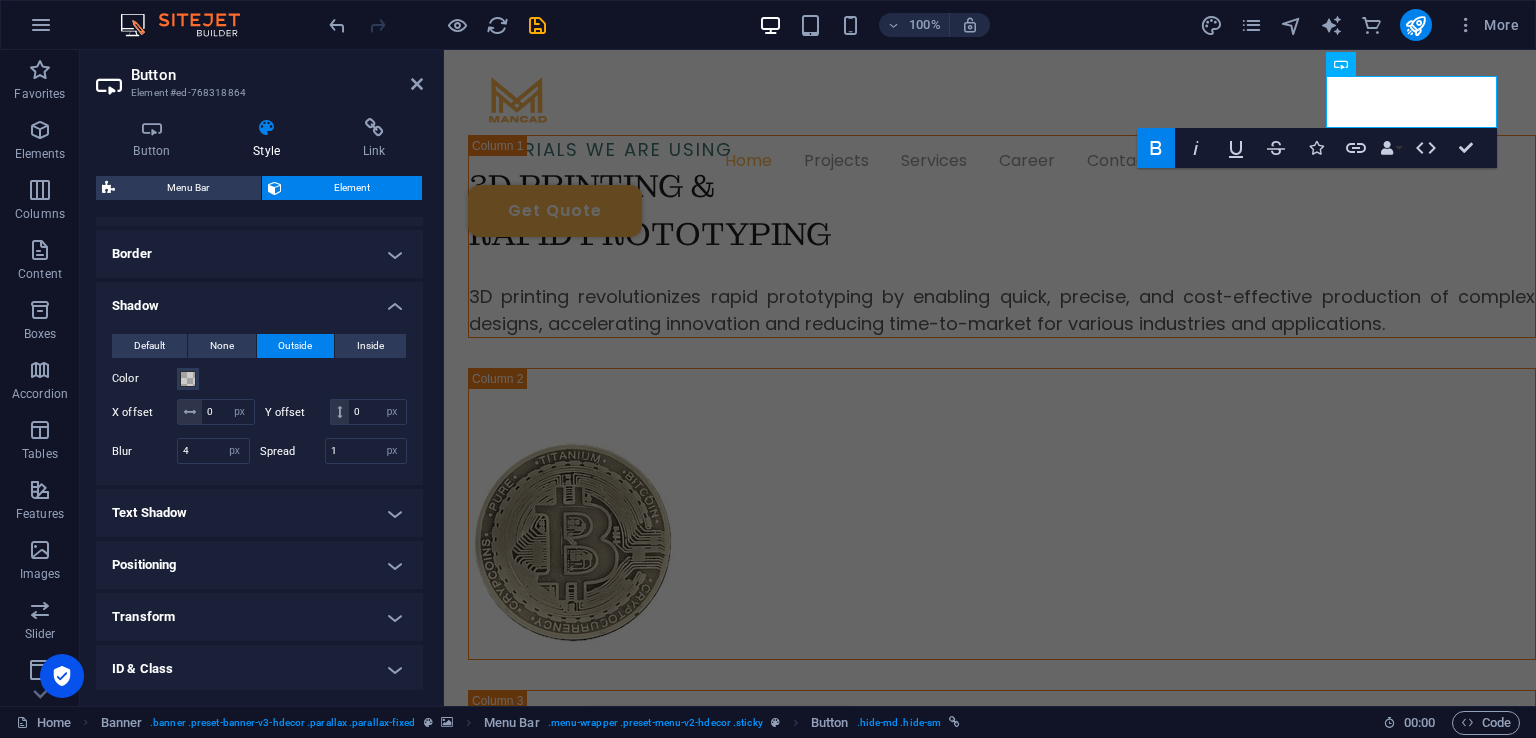 scroll, scrollTop: 1551, scrollLeft: 0, axis: vertical 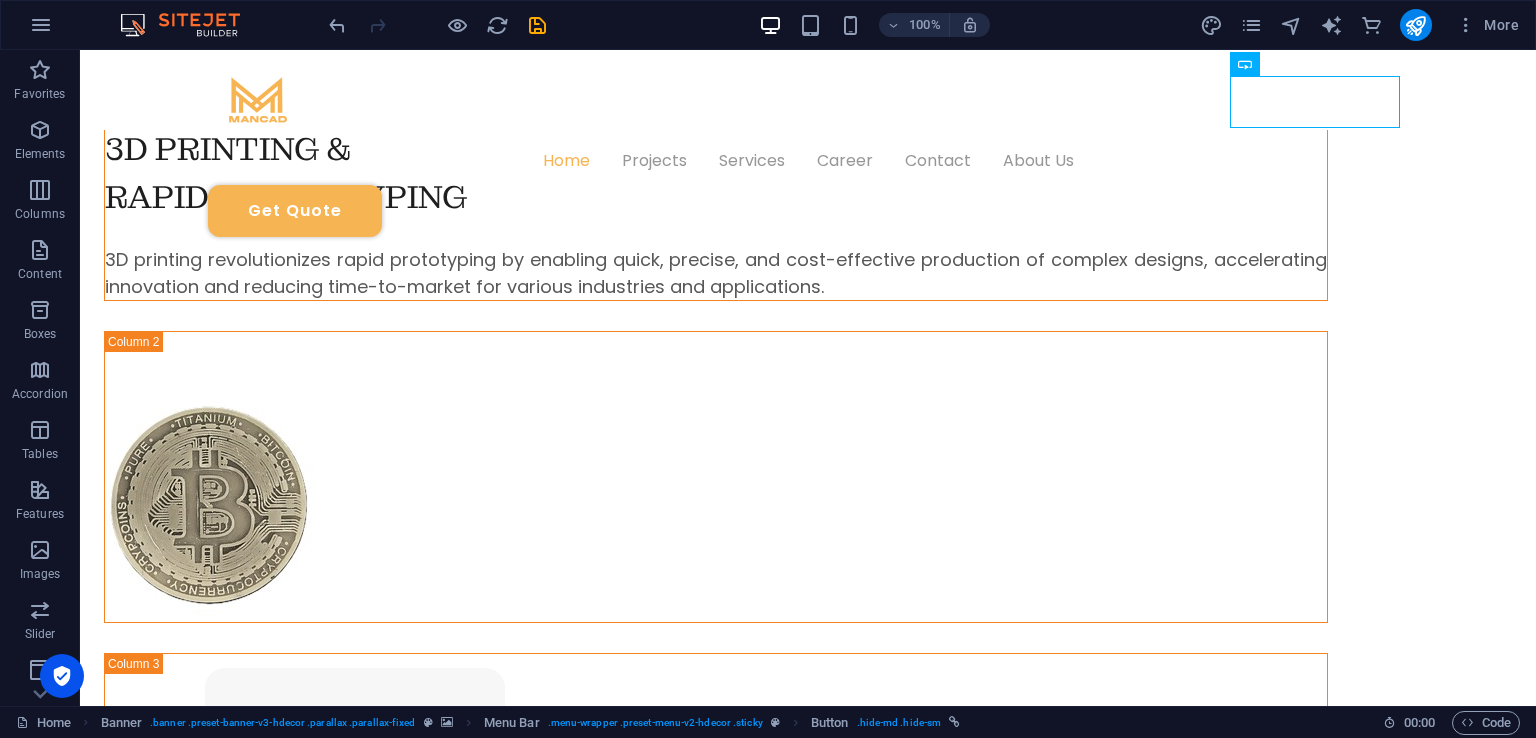 click on "Home Projects Services Career Contact About Us Get Quote "A commitment to innovation and sustainability" Our primary focus is crafting visuals that effectively showcase your brand’s vision through 3D modeling and design. Using advanced 3D design tools, we create detailed representations of your concepts, delivering results that exceed traditional illustrations in quality and precision. Additionally, our 3D models are cost-effective and highly versatile, making updates and adjustments simple and seamless to meet evolving needs. We are providing services of 3D Modeling,3D design,Product Designing,and 3D product Book a Call SOME NUMBERS  A Trusted Choice of Countless Companies and Customers Satisfied satified Calients projects completed accoldaes earn longterm relations  How can we help you Discover our range of advanced 3D services. From intricate modeling to stunning photorealistic rendering, we bring your ideas to life with captivating visual precision. MaterialS WE ARE USING 3D PRINTING & Mancad.com" at bounding box center (808, 140) 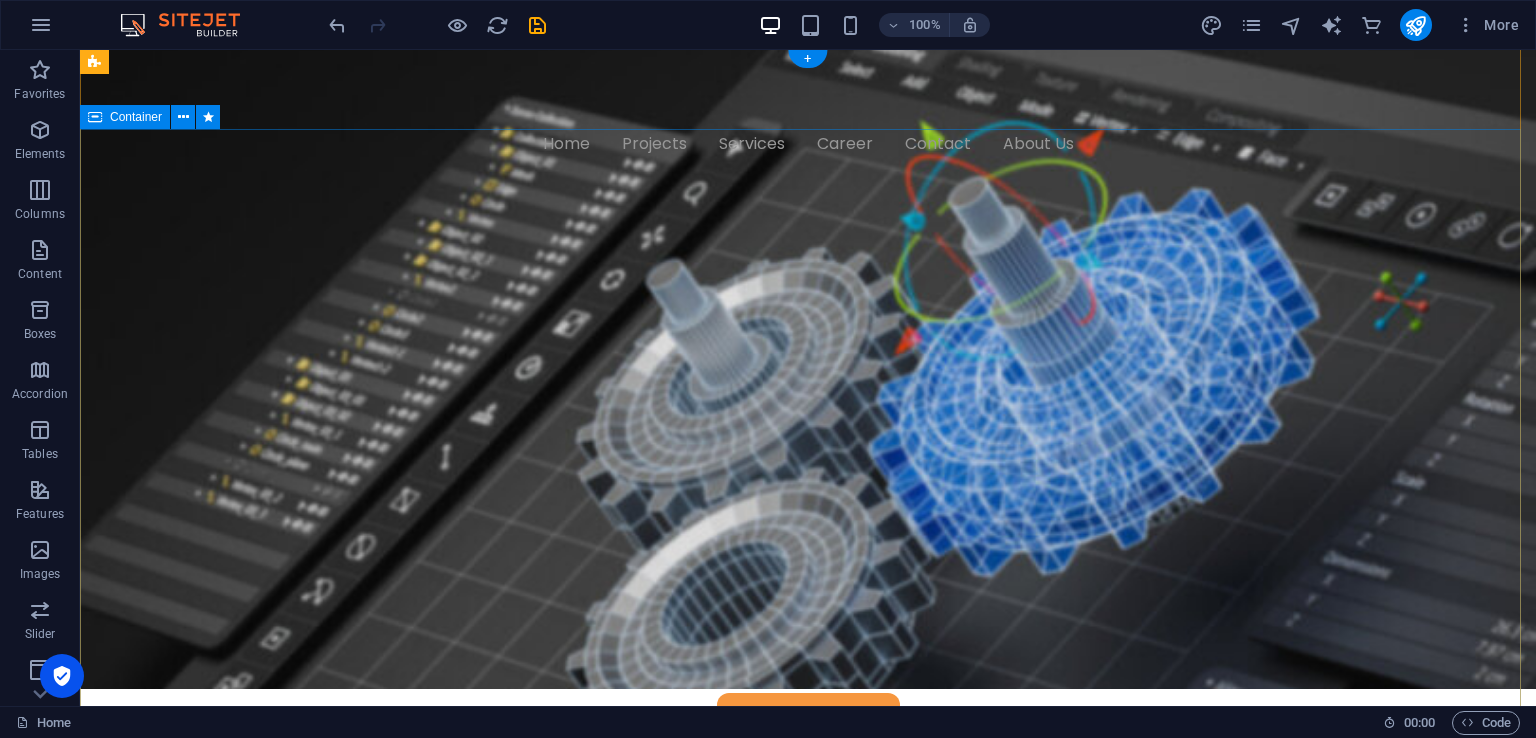 scroll, scrollTop: 0, scrollLeft: 0, axis: both 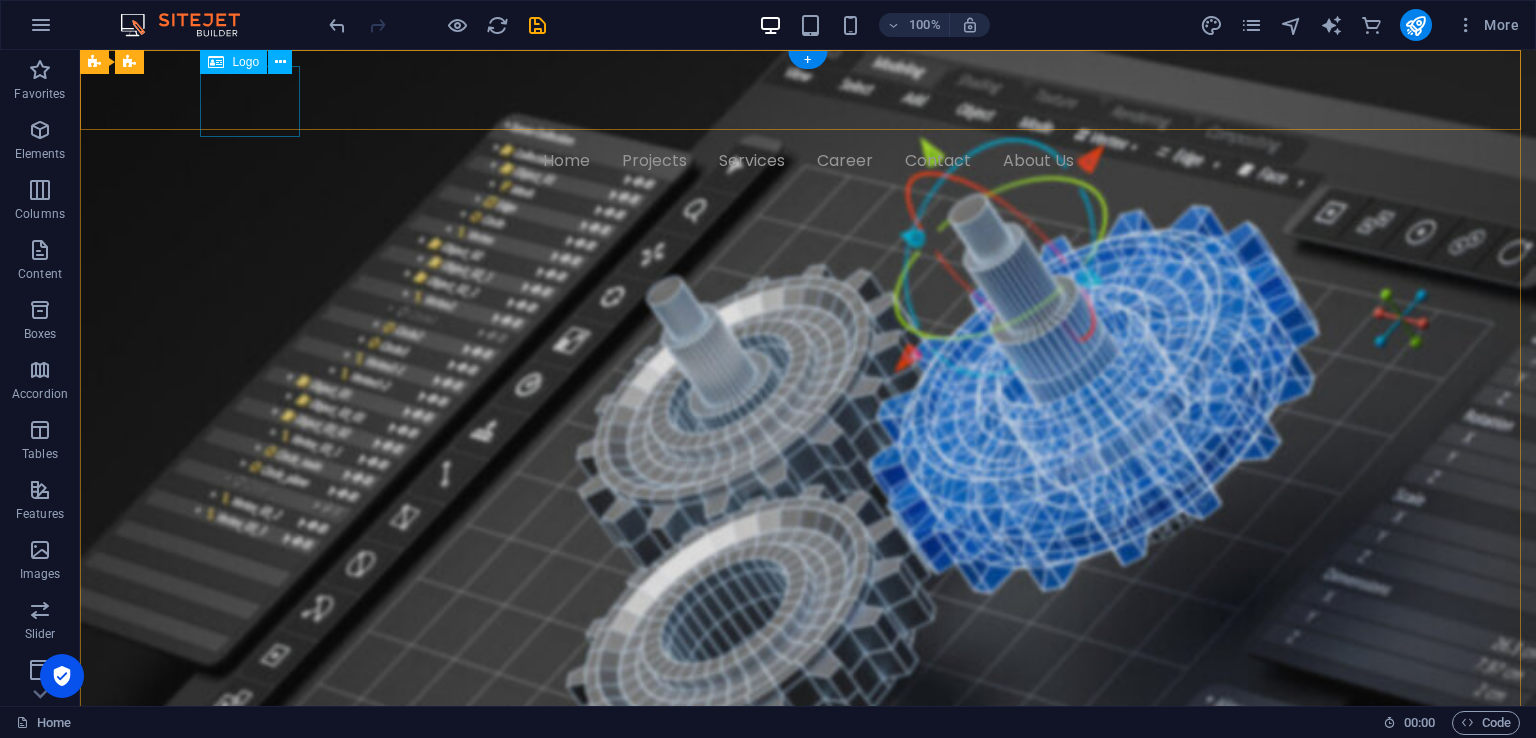 click at bounding box center [808, 101] 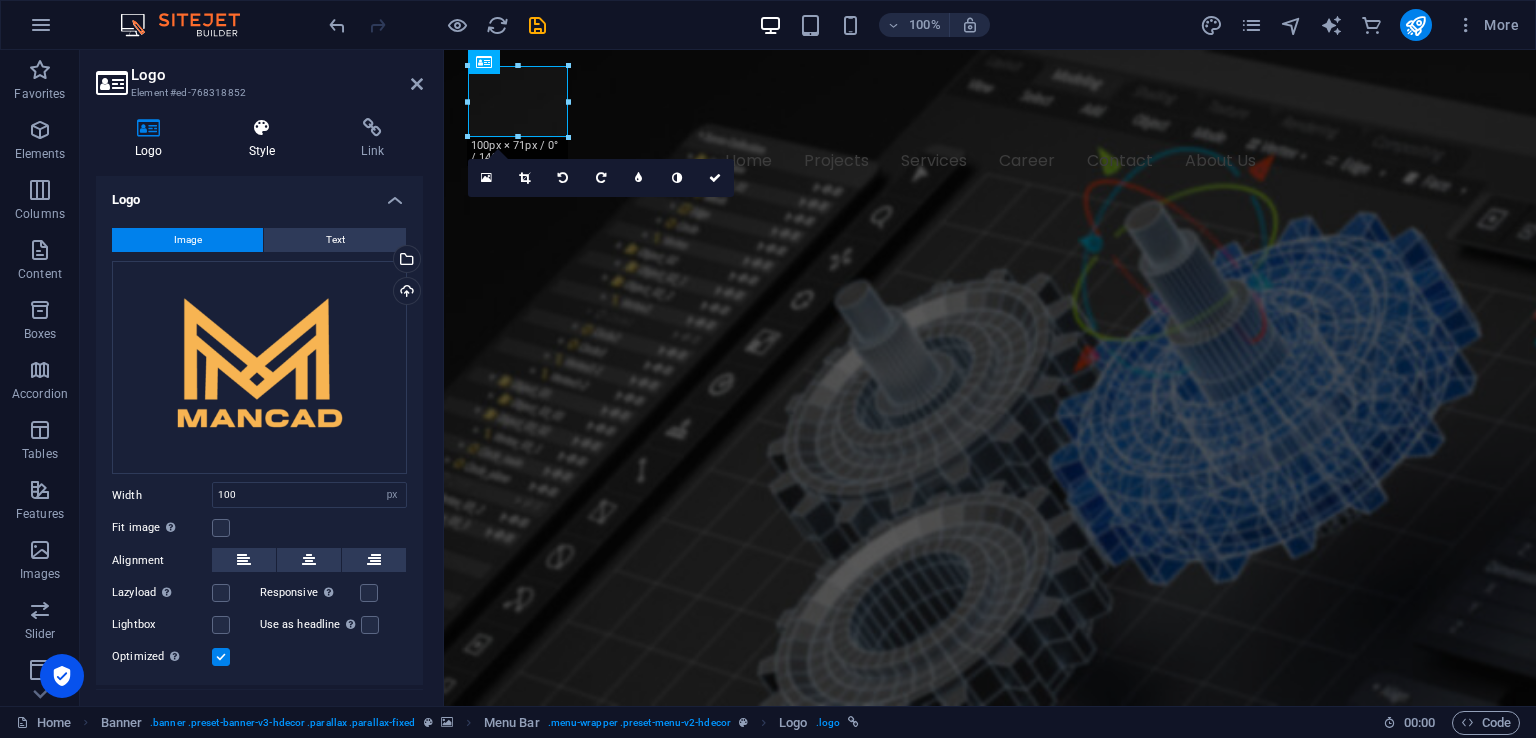 click on "Style" at bounding box center [266, 139] 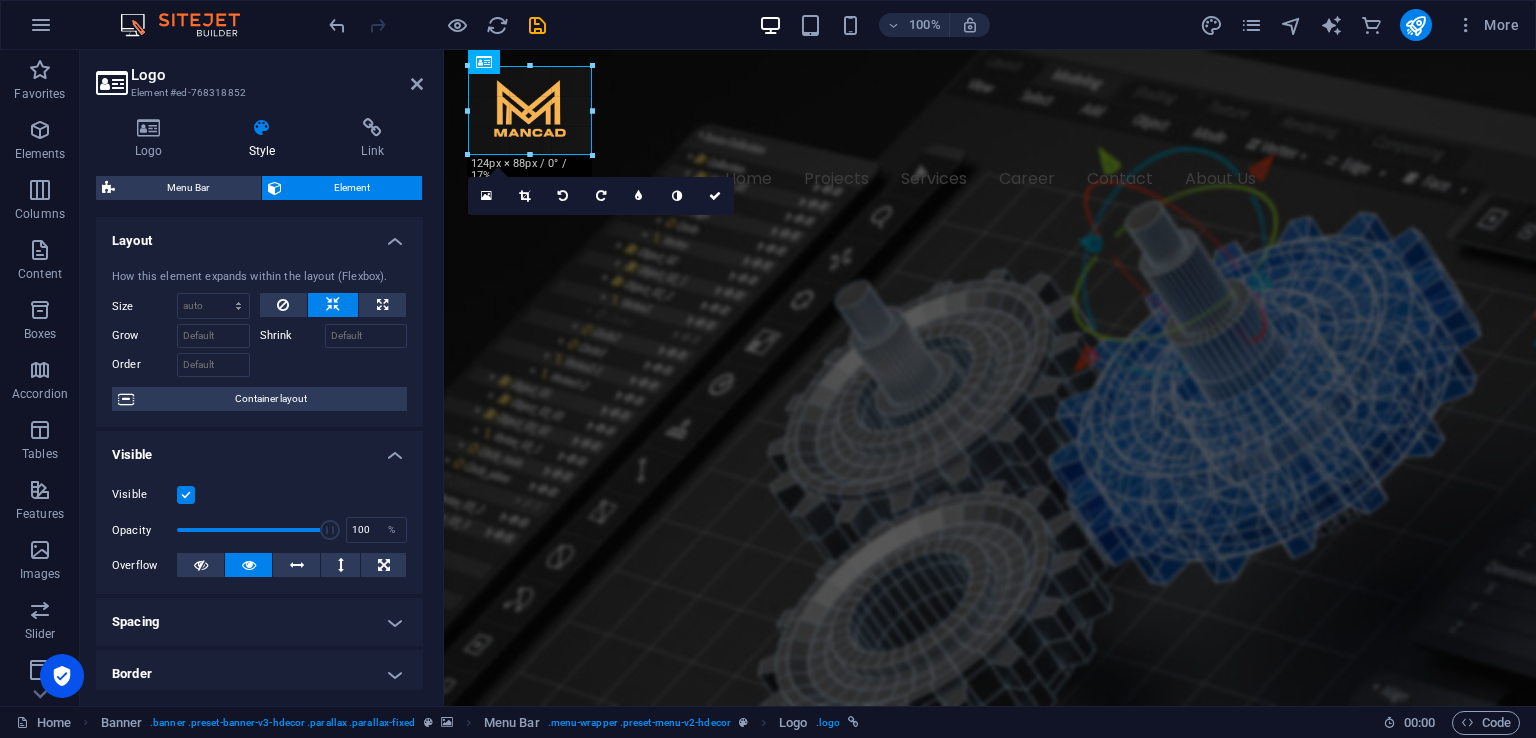 drag, startPoint x: 518, startPoint y: 65, endPoint x: 526, endPoint y: 41, distance: 25.298222 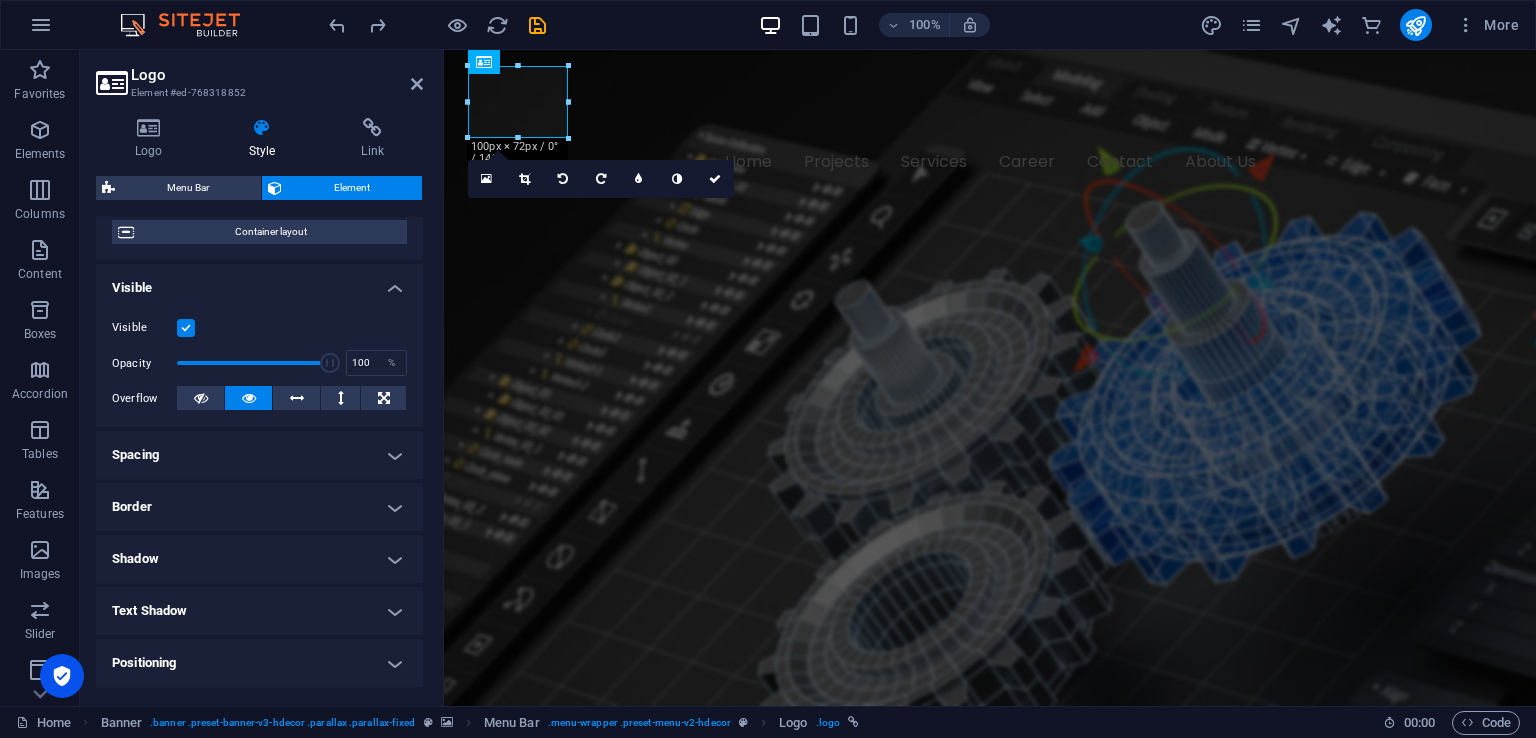 scroll, scrollTop: 200, scrollLeft: 0, axis: vertical 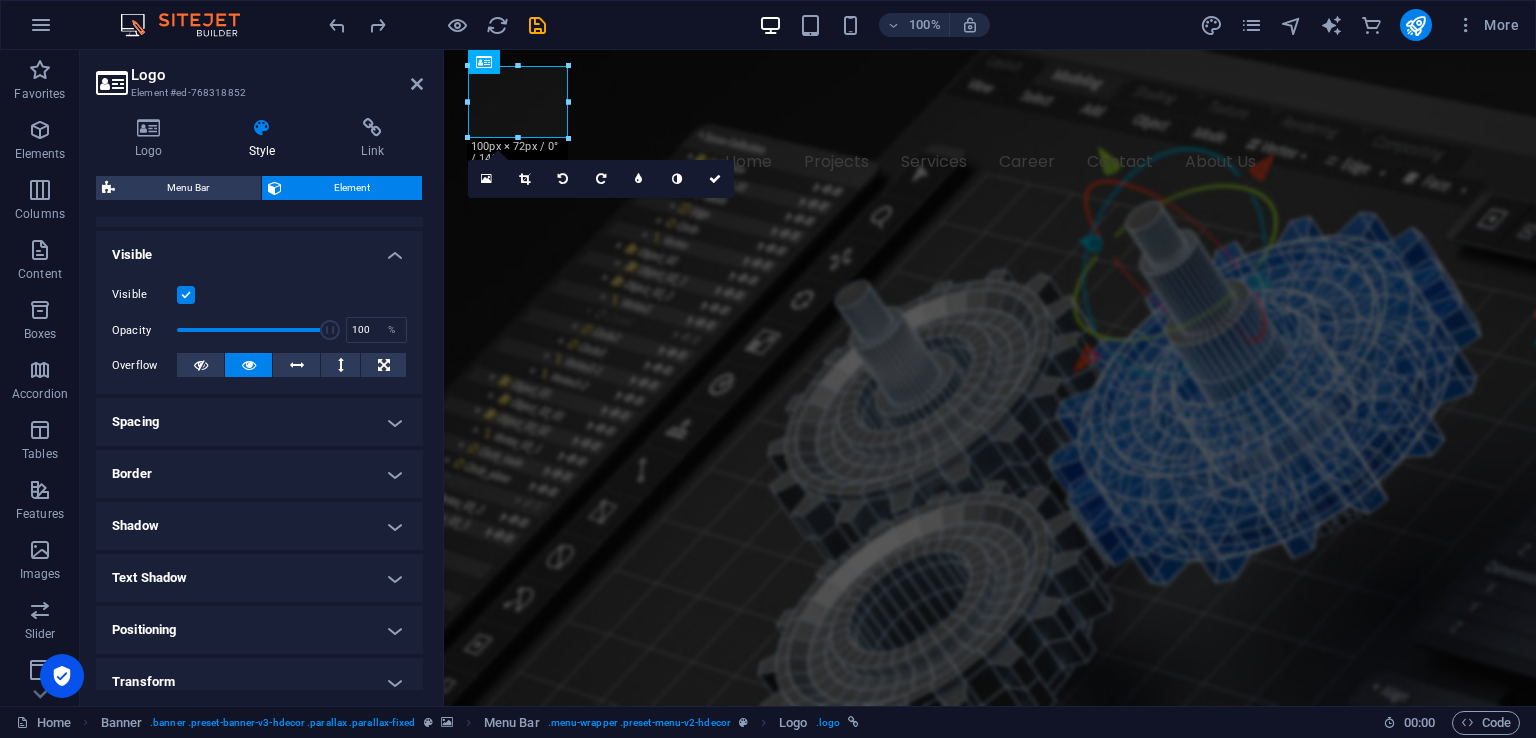 click on "Shadow" at bounding box center [259, 526] 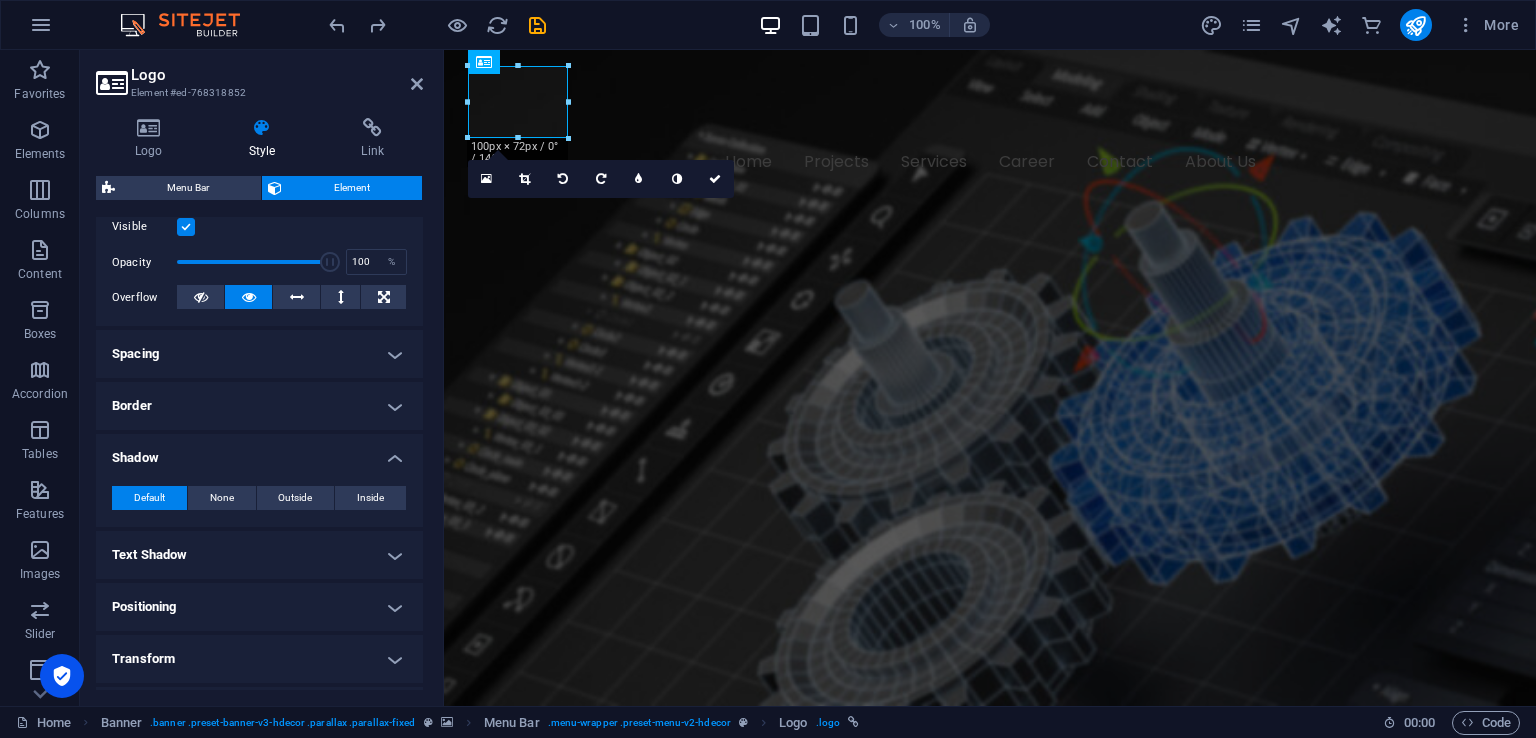 scroll, scrollTop: 300, scrollLeft: 0, axis: vertical 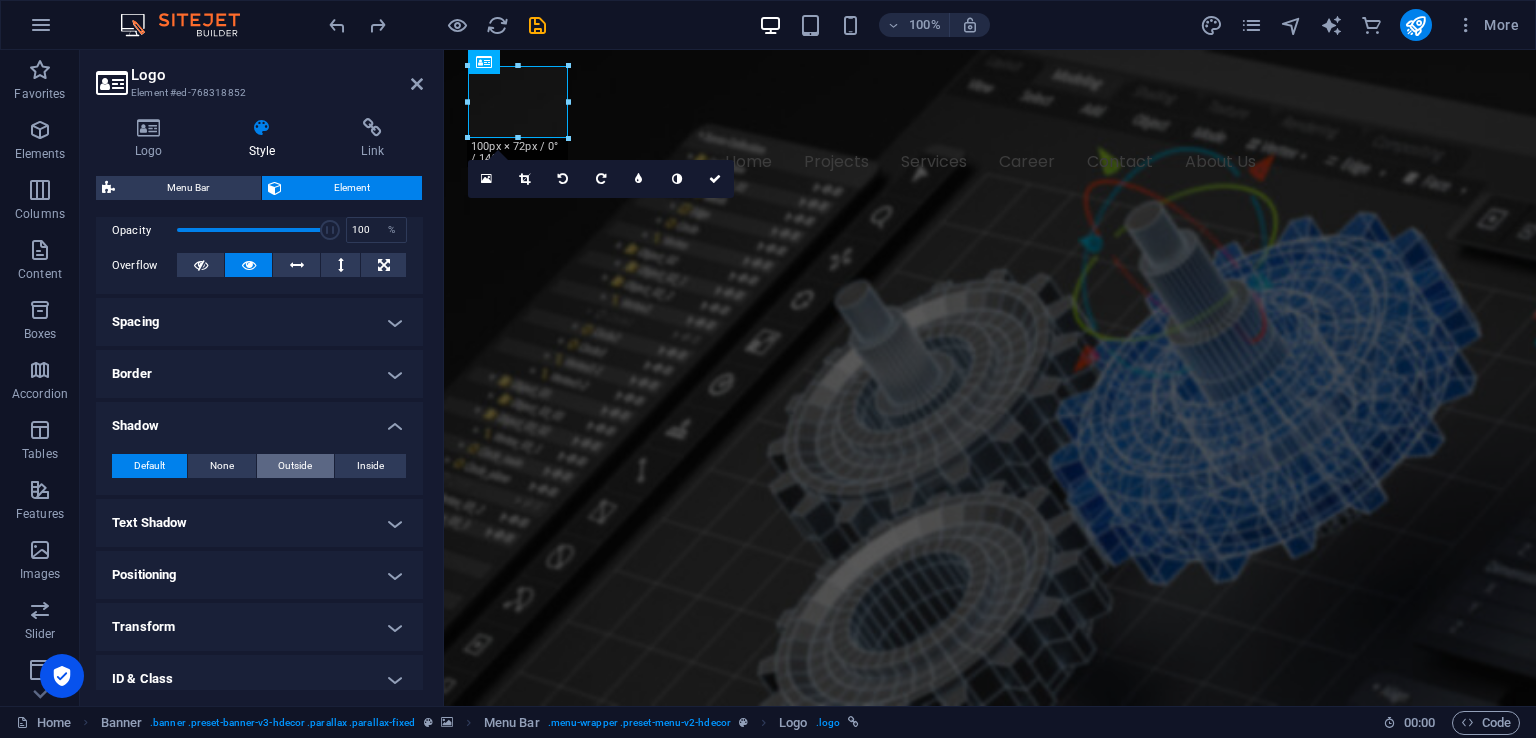 click on "Outside" at bounding box center [296, 466] 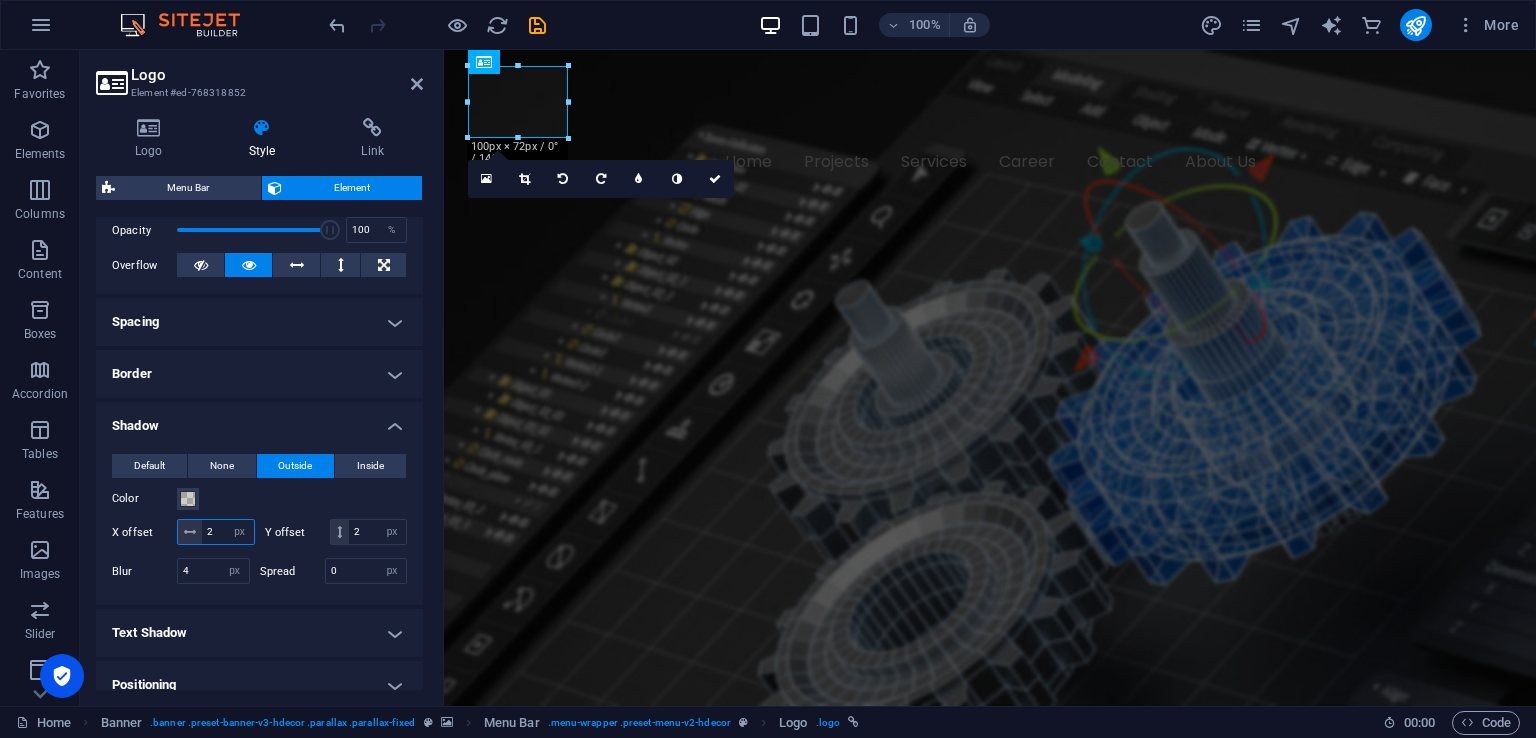 click on "2" at bounding box center [228, 532] 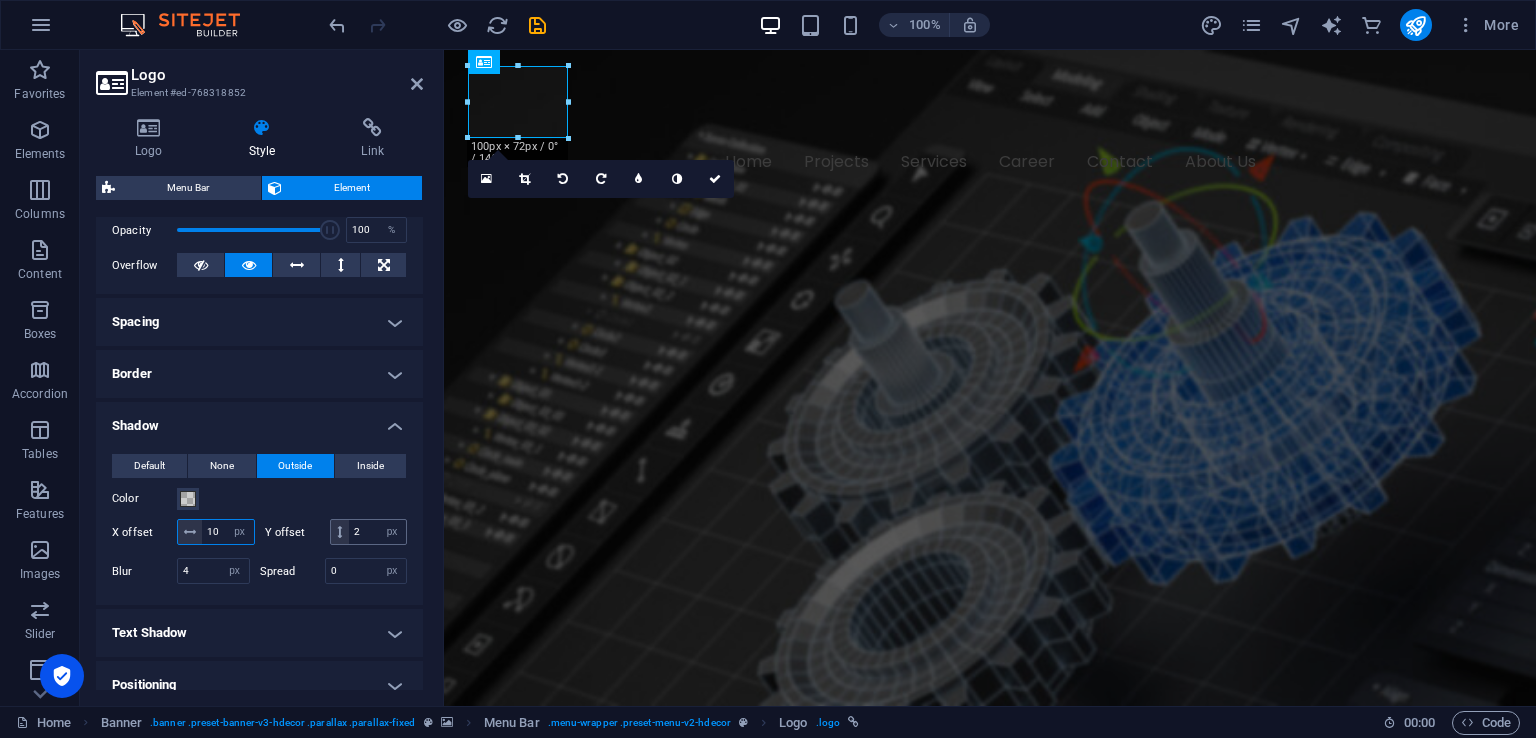 type on "10" 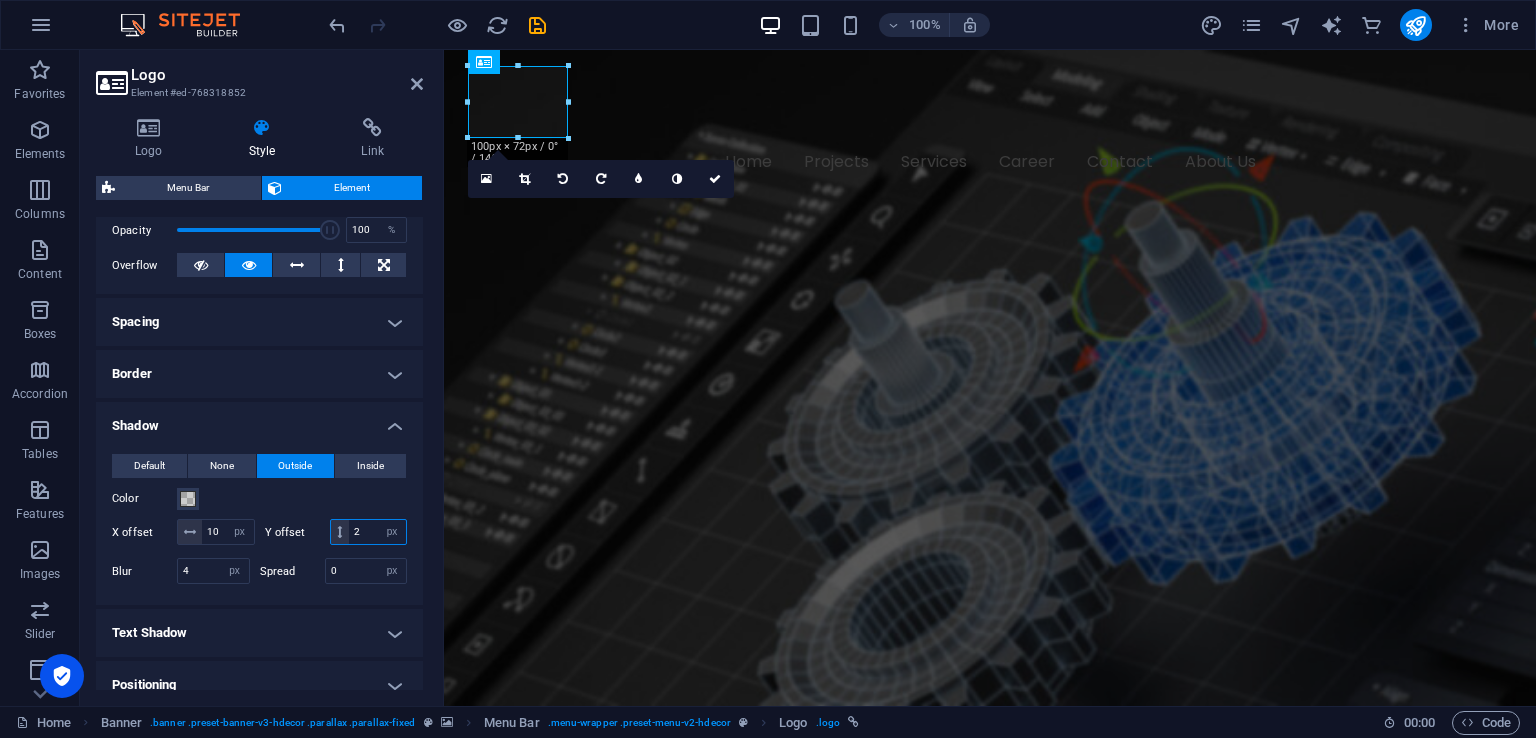click on "2" at bounding box center (377, 532) 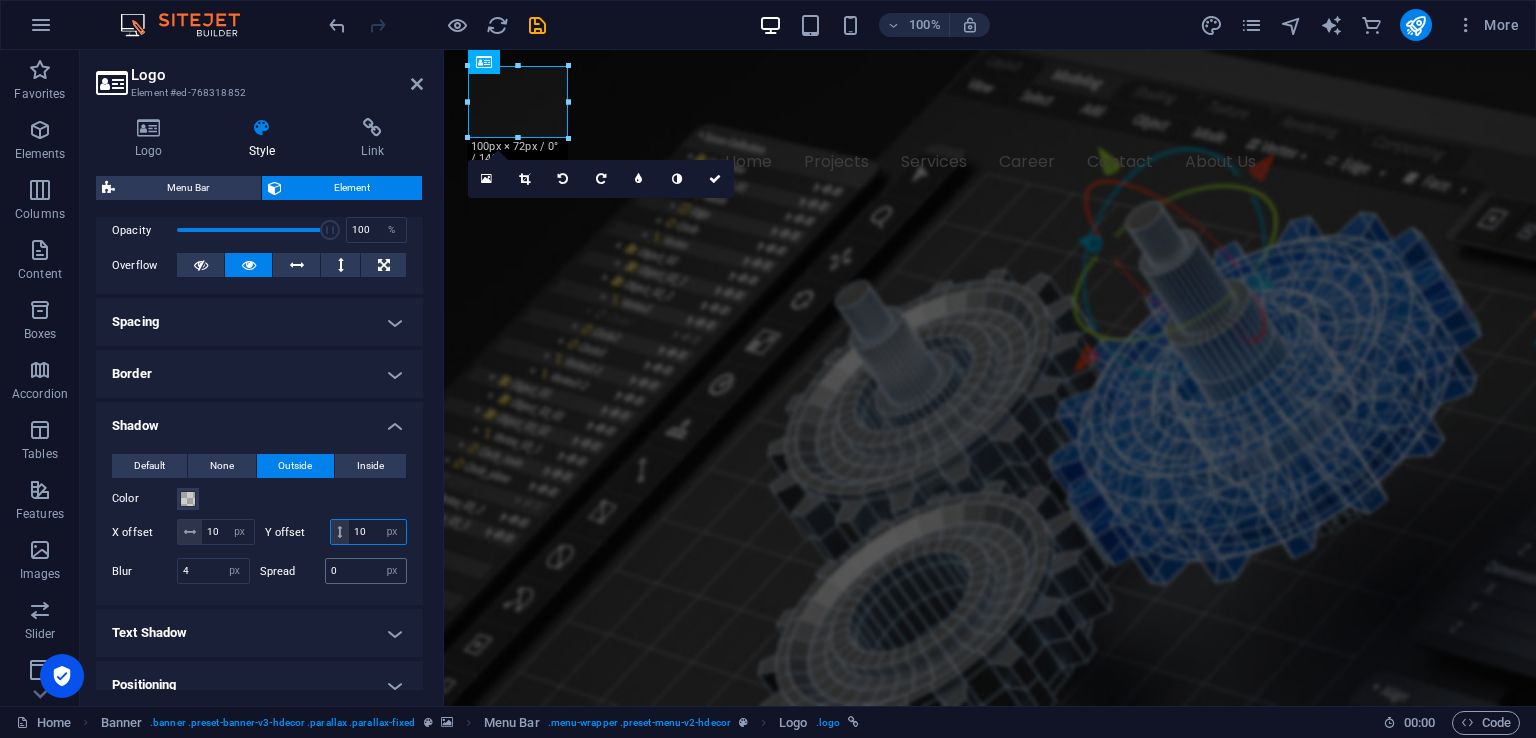 type on "10" 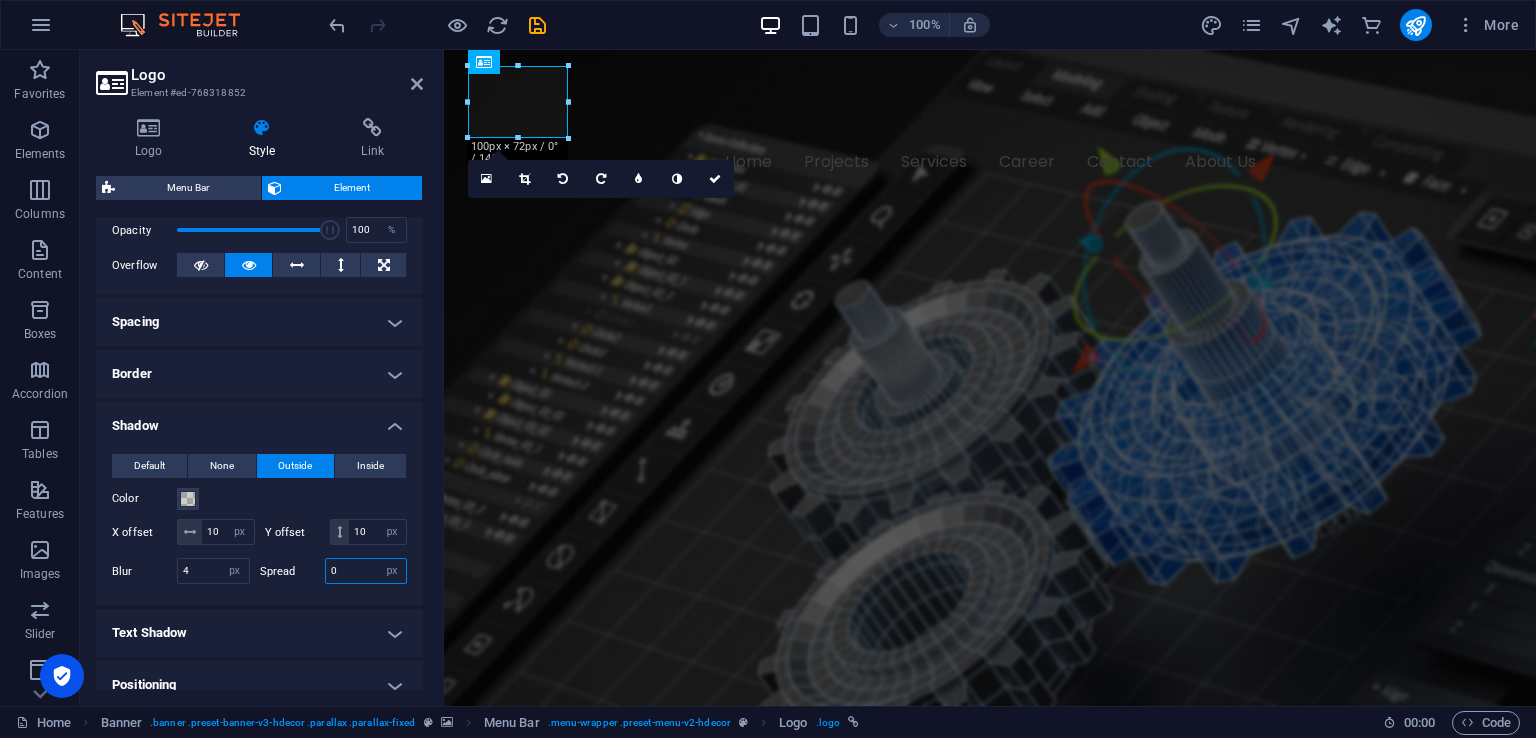 click on "0" at bounding box center [366, 571] 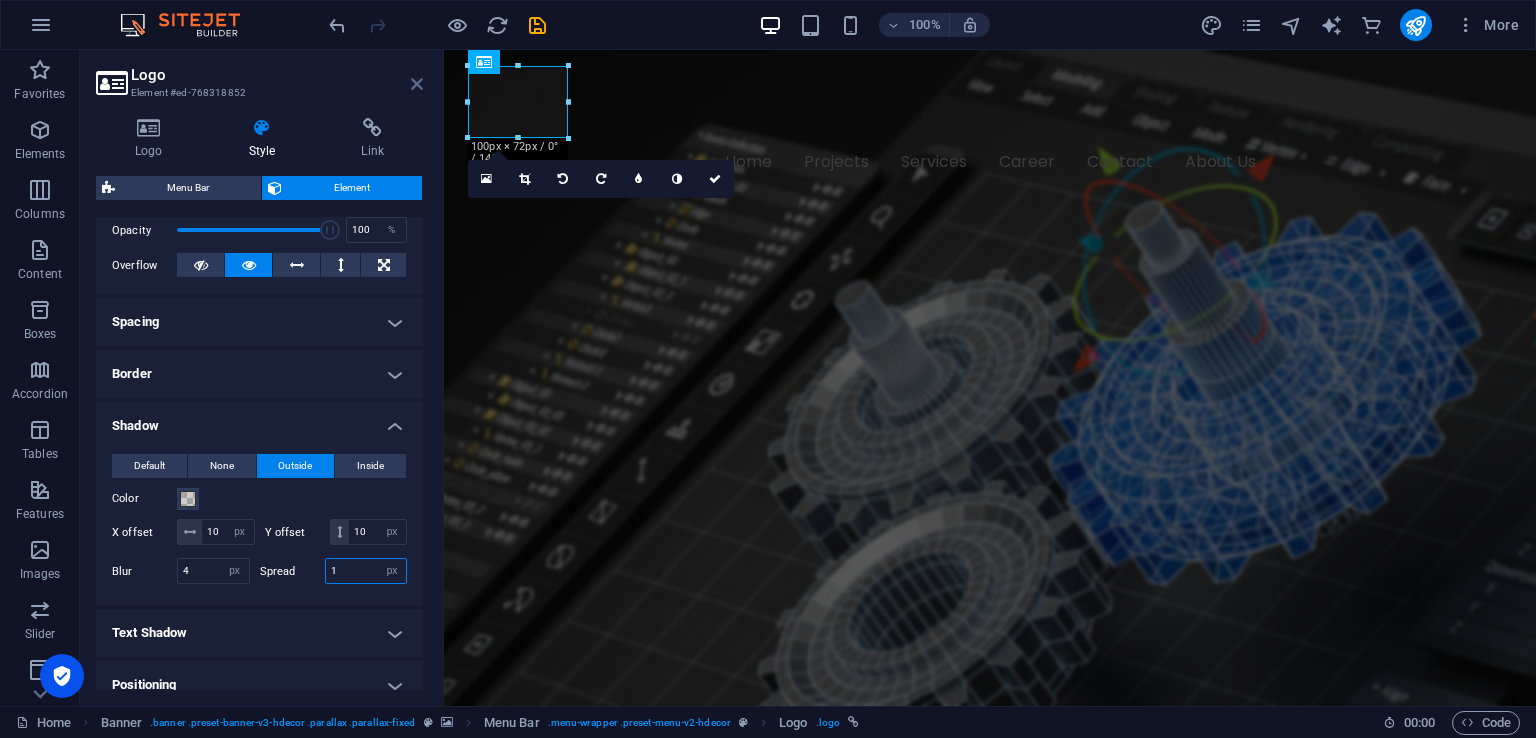 type on "1" 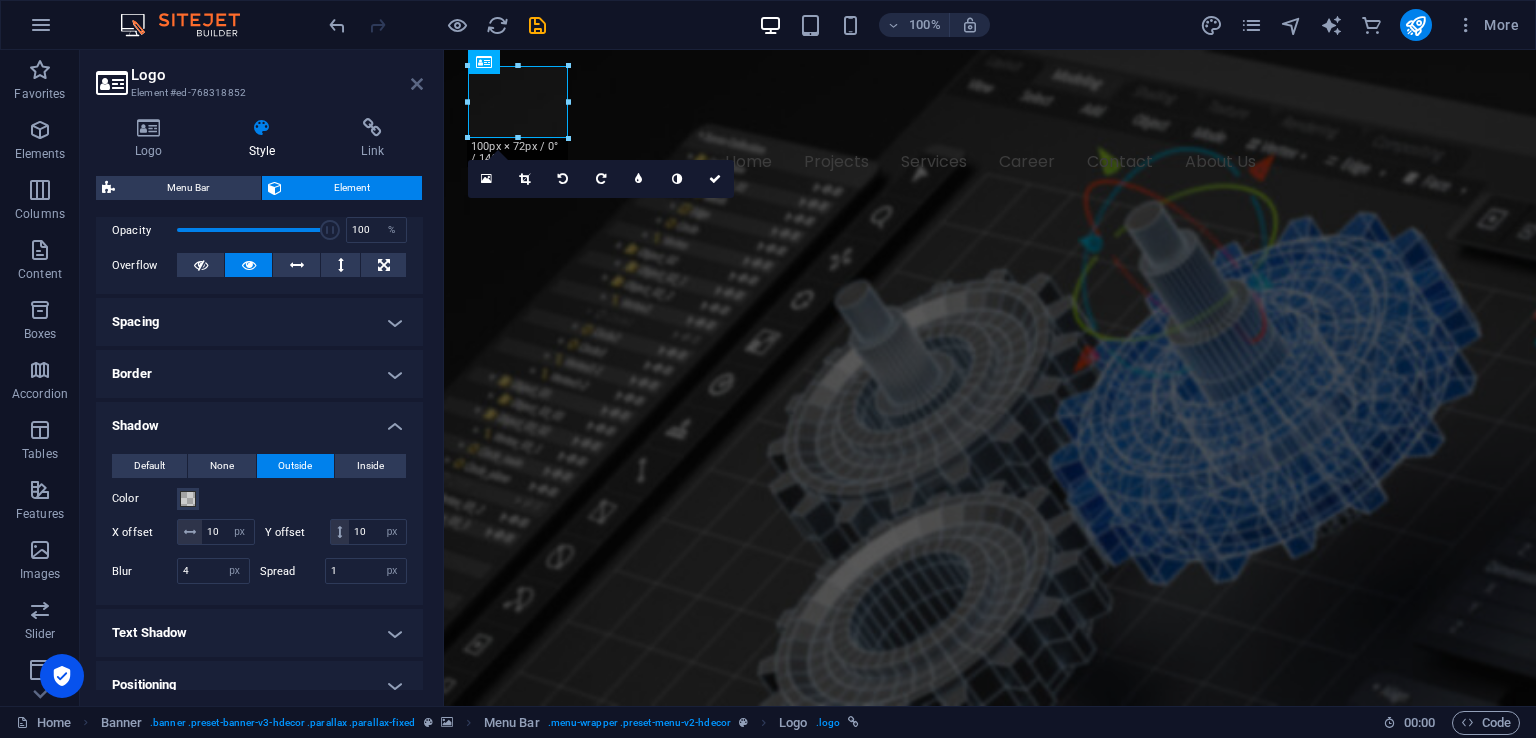 click at bounding box center (417, 84) 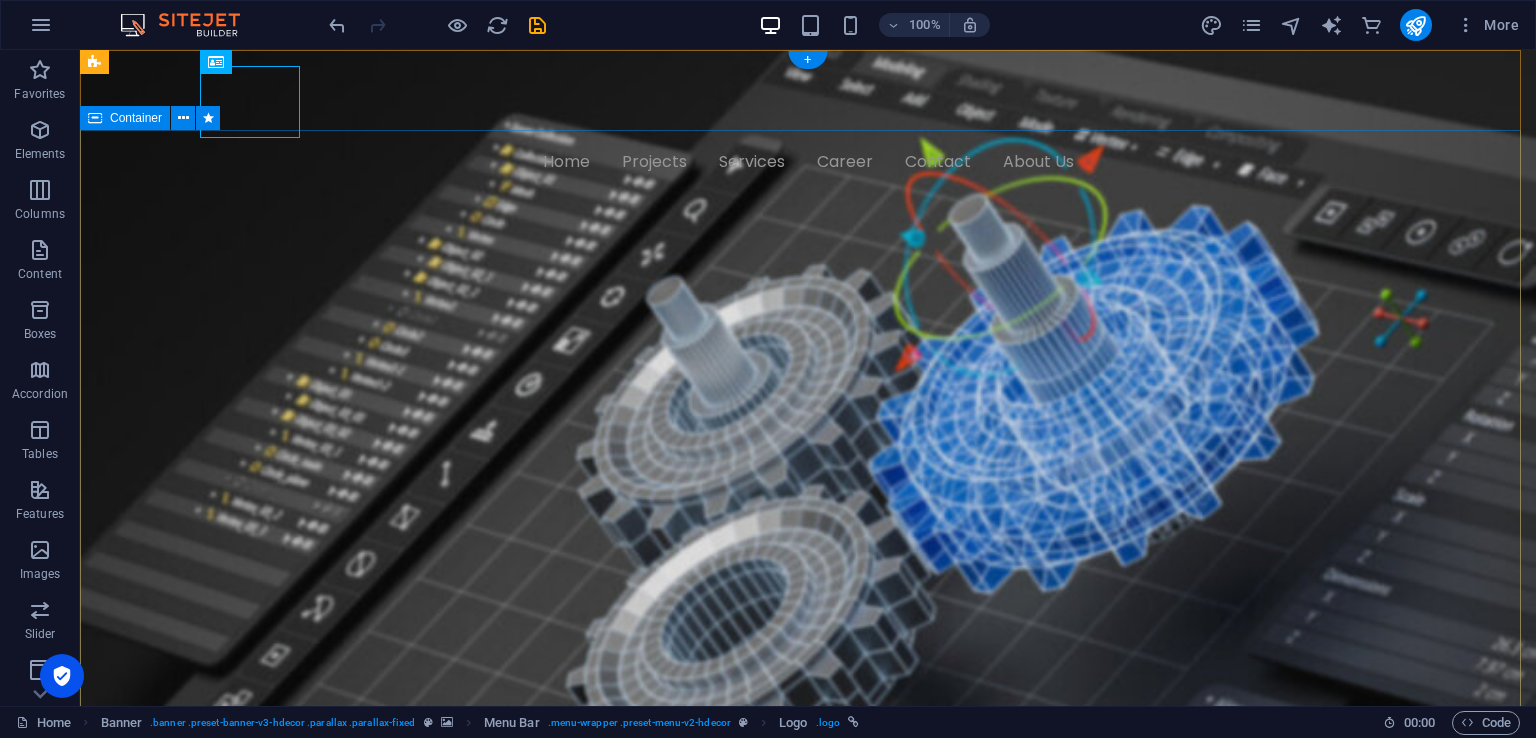 drag, startPoint x: 1467, startPoint y: 414, endPoint x: 1439, endPoint y: 421, distance: 28.86174 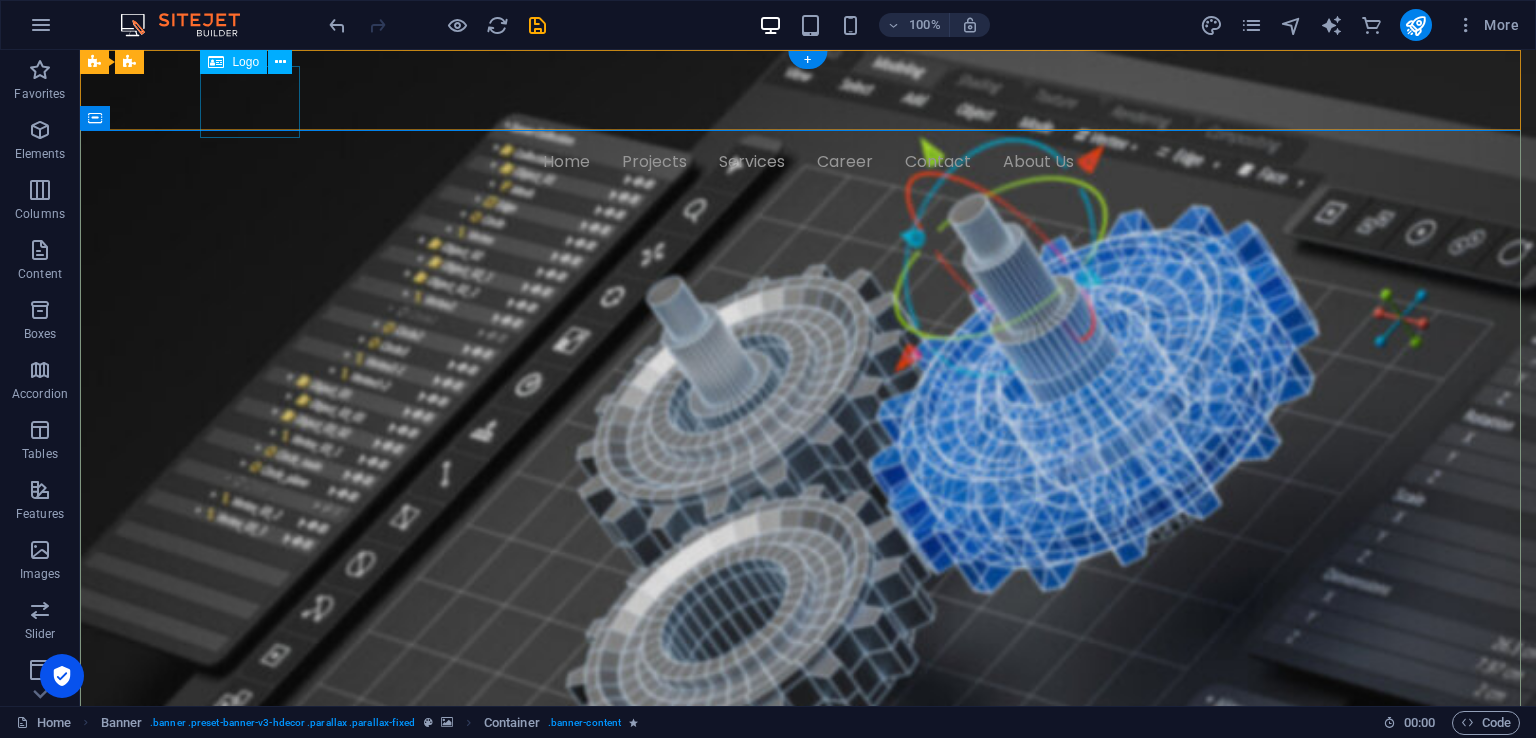 click at bounding box center (808, 102) 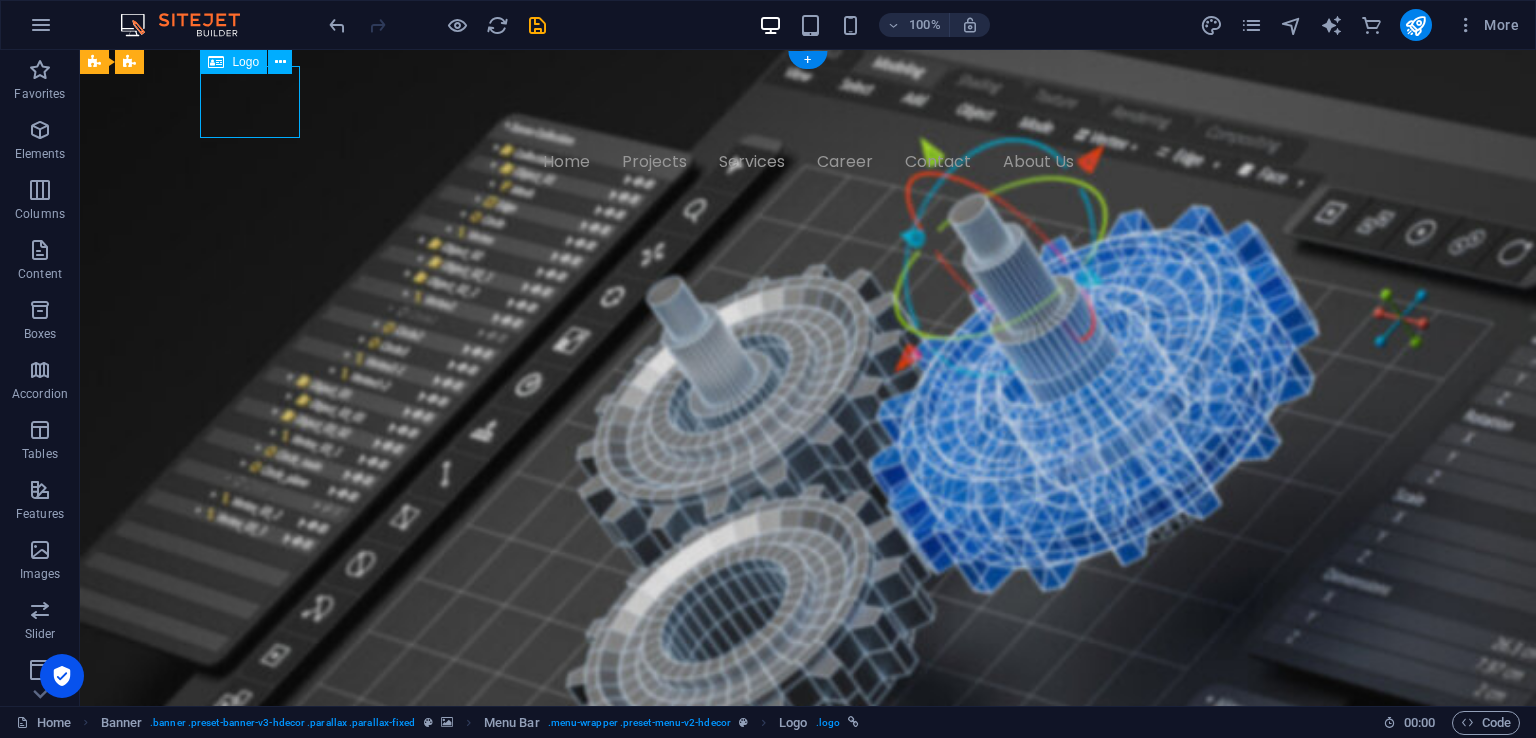 click at bounding box center [808, 102] 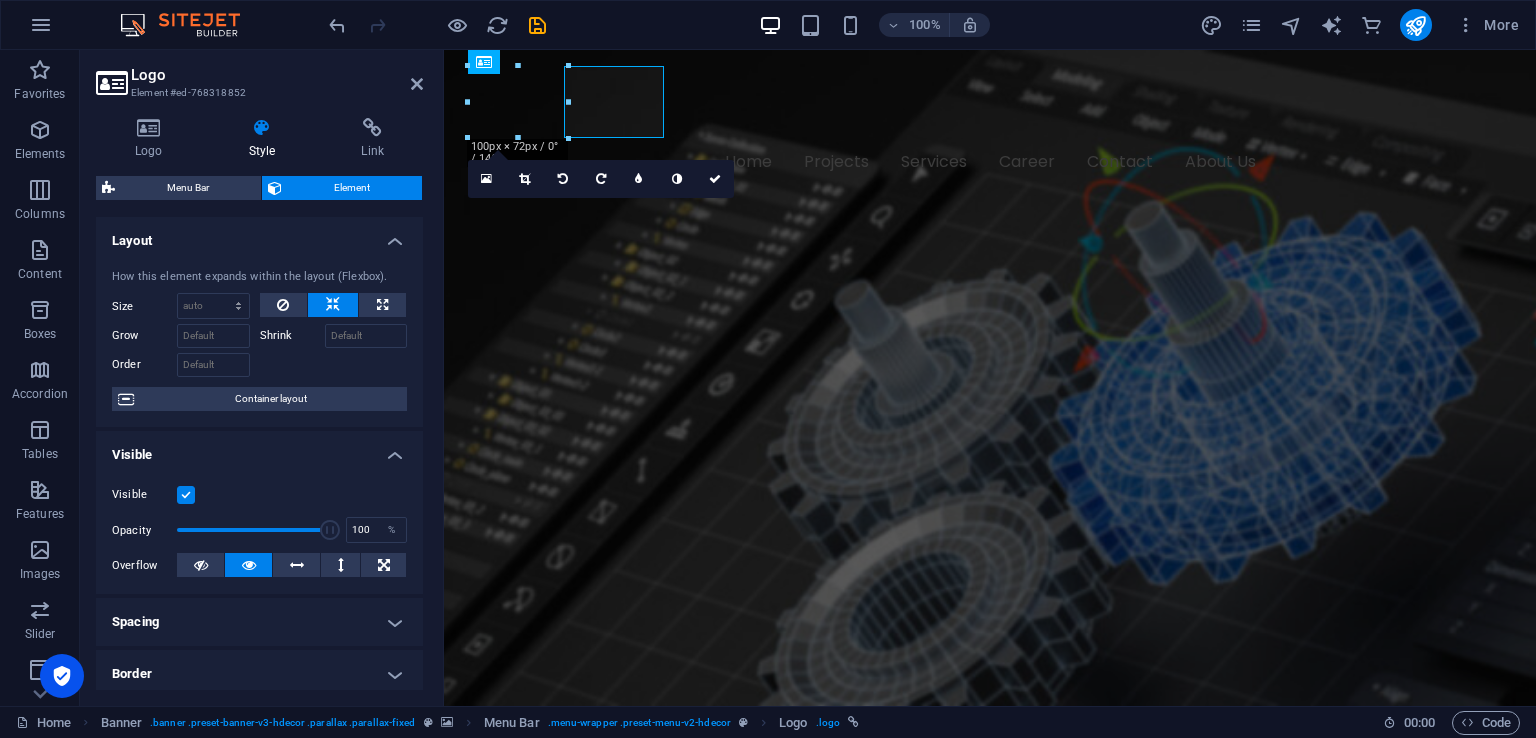 click on "Logo Style Link Logo Image Text Drag files here, click to choose files or select files from Files or our free stock photos & videos Select files from the file manager, stock photos, or upload file(s) Upload Width 100 Default auto px rem % em vh vw Fit image Automatically fit image to a fixed width and height Height Default auto px Alignment Lazyload Loading images after the page loads improves page speed. Responsive Automatically load retina image and smartphone optimized sizes. Lightbox Use as headline The image will be wrapped in an H1 headline tag. Useful for giving alternative text the weight of an H1 headline, e.g. for the logo. Leave unchecked if uncertain. Optimized Images are compressed to improve page speed. Position Direction Custom X offset 50 px rem % vh vw Y offset 50 px rem % vh vw Edit design Text Float No float Image left Image right Determine how text should behave around the image. Text Alternative text Image caption Paragraph Format Normal Heading 1 Heading 2 Heading 3 Heading 4 Heading 5 8" at bounding box center (259, 404) 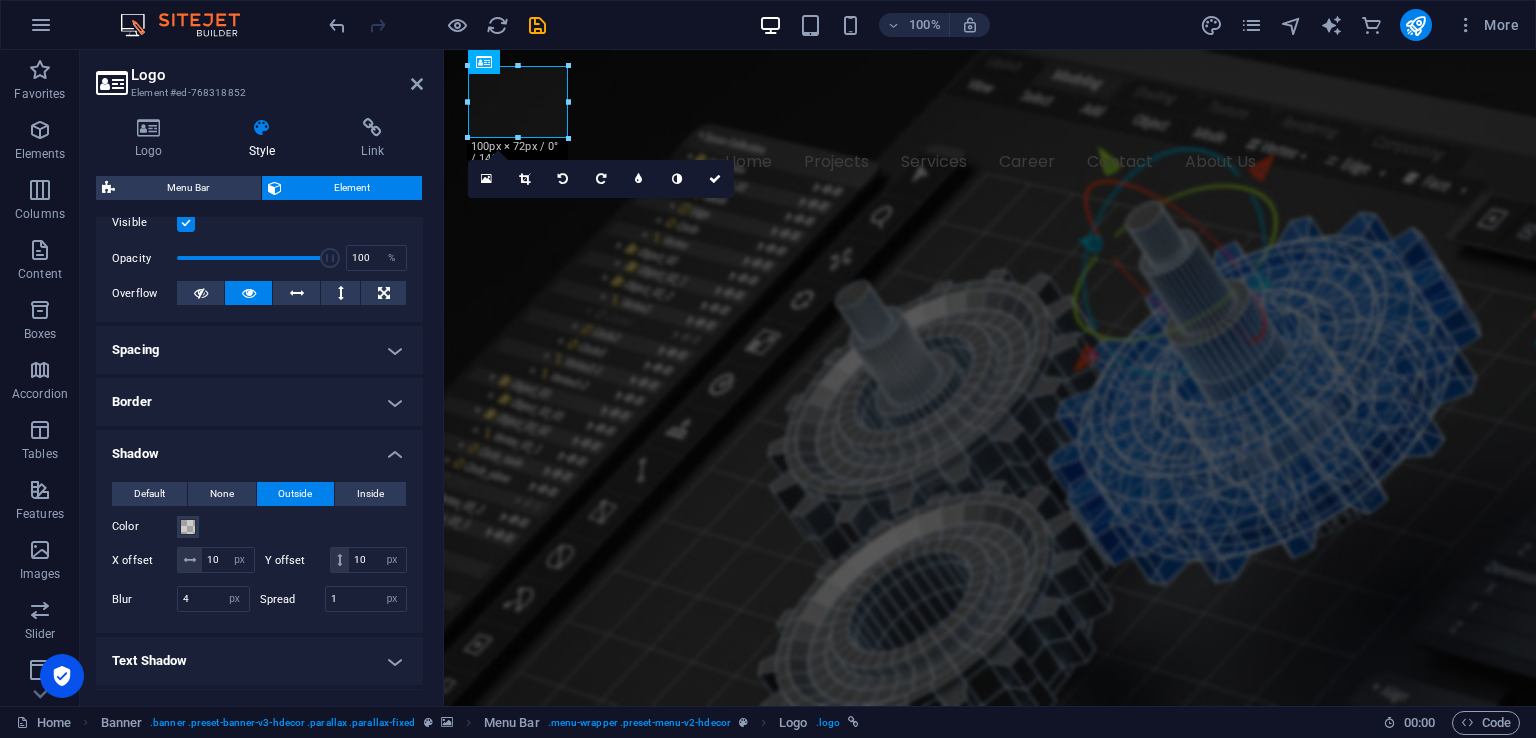 scroll, scrollTop: 300, scrollLeft: 0, axis: vertical 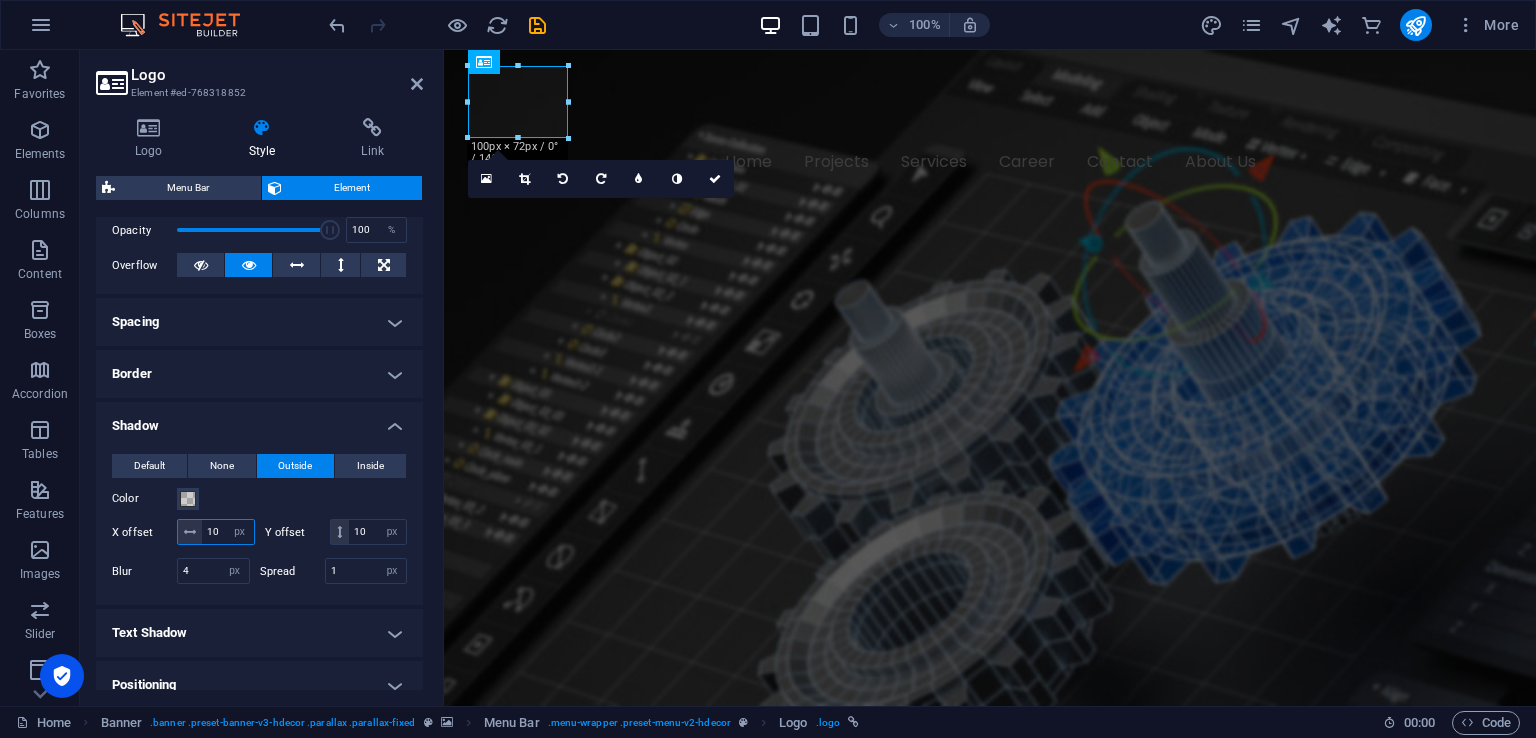 click on "10" at bounding box center (228, 532) 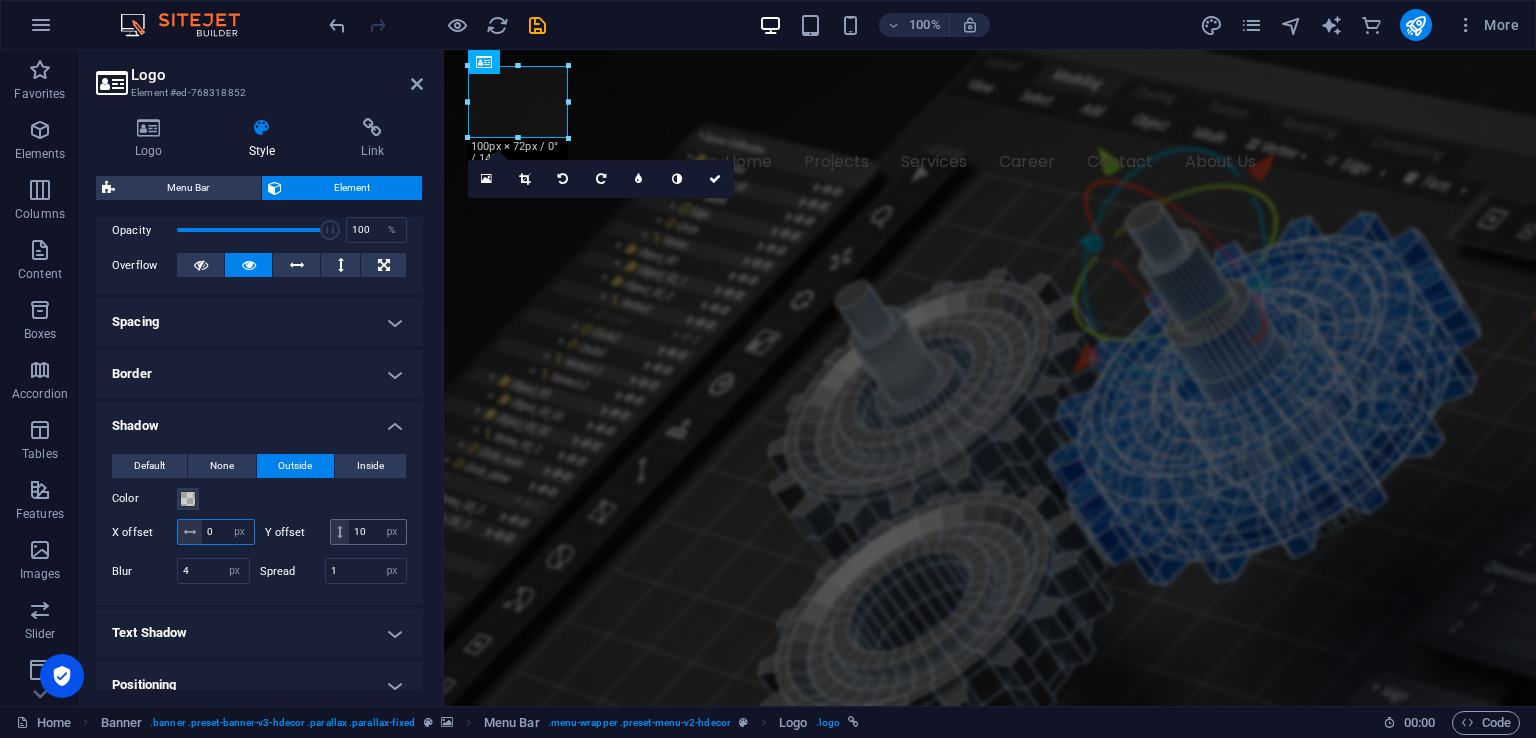 type on "0" 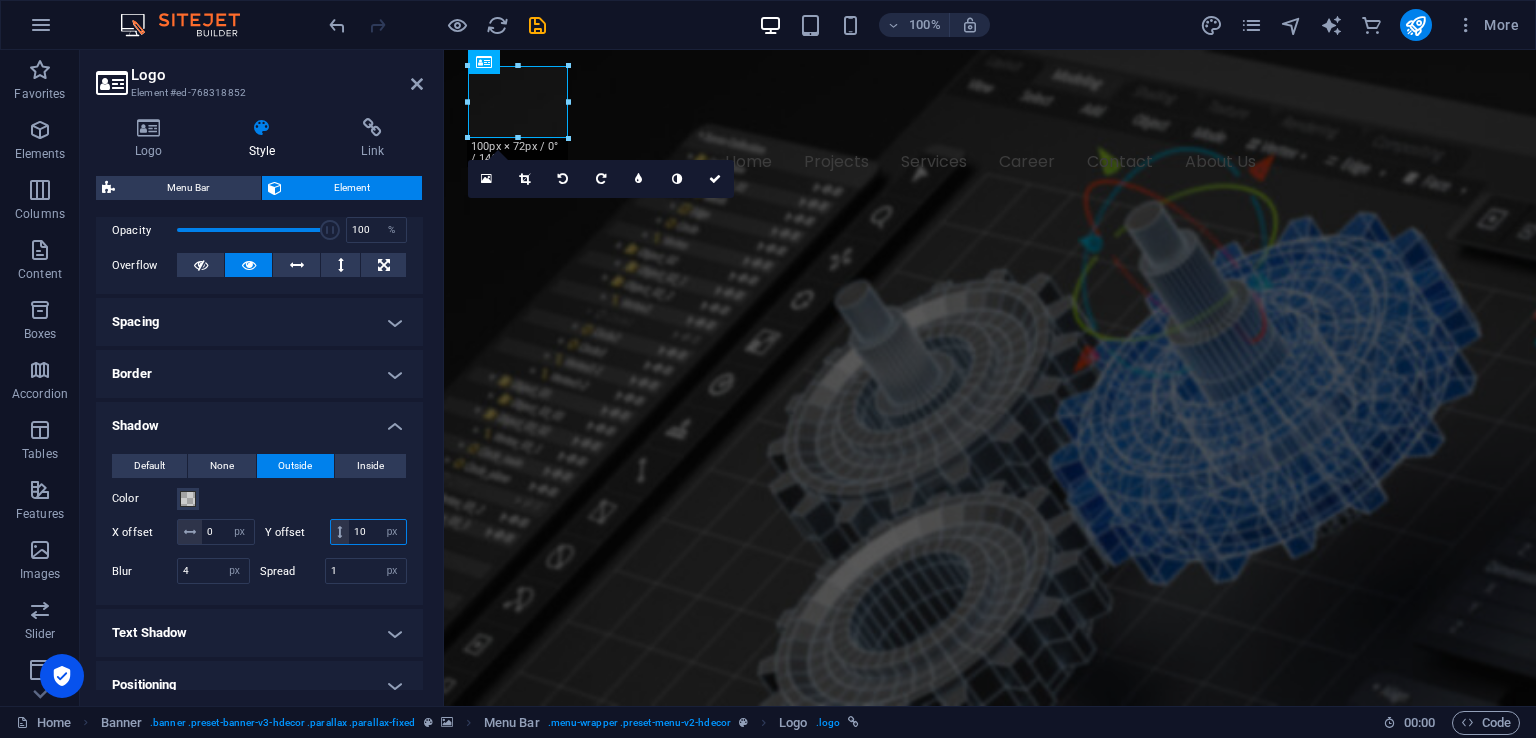 click on "10" at bounding box center [377, 532] 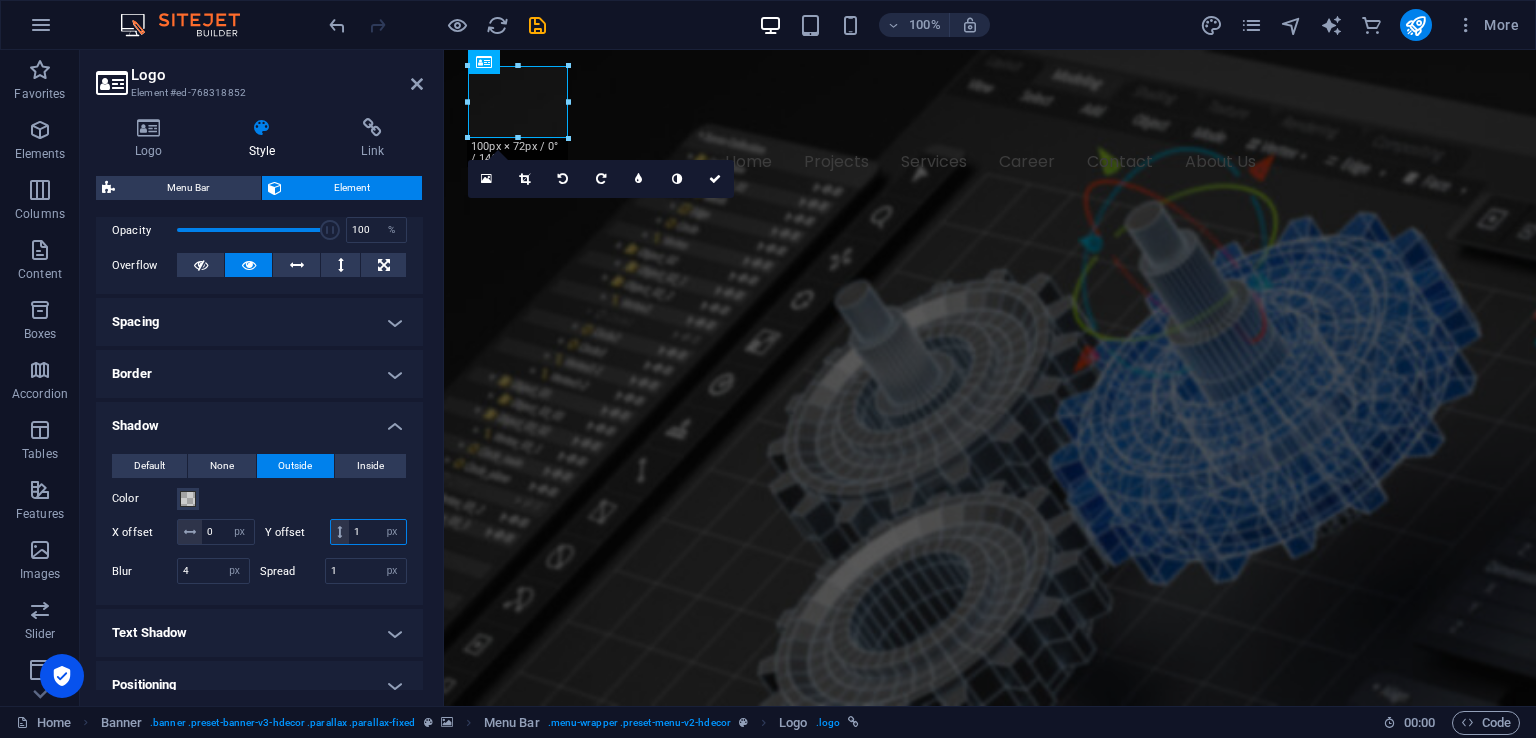 type on "0" 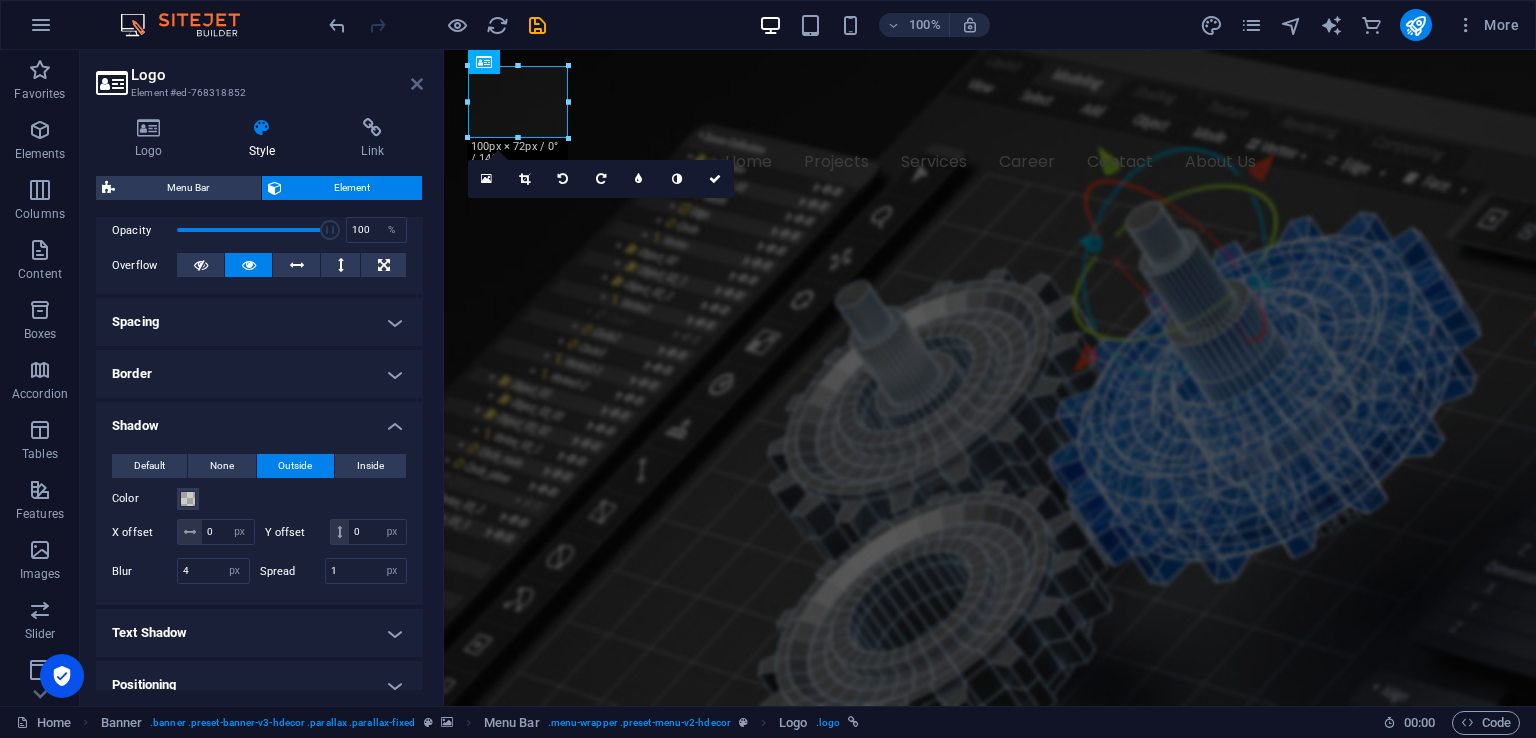 click at bounding box center (417, 84) 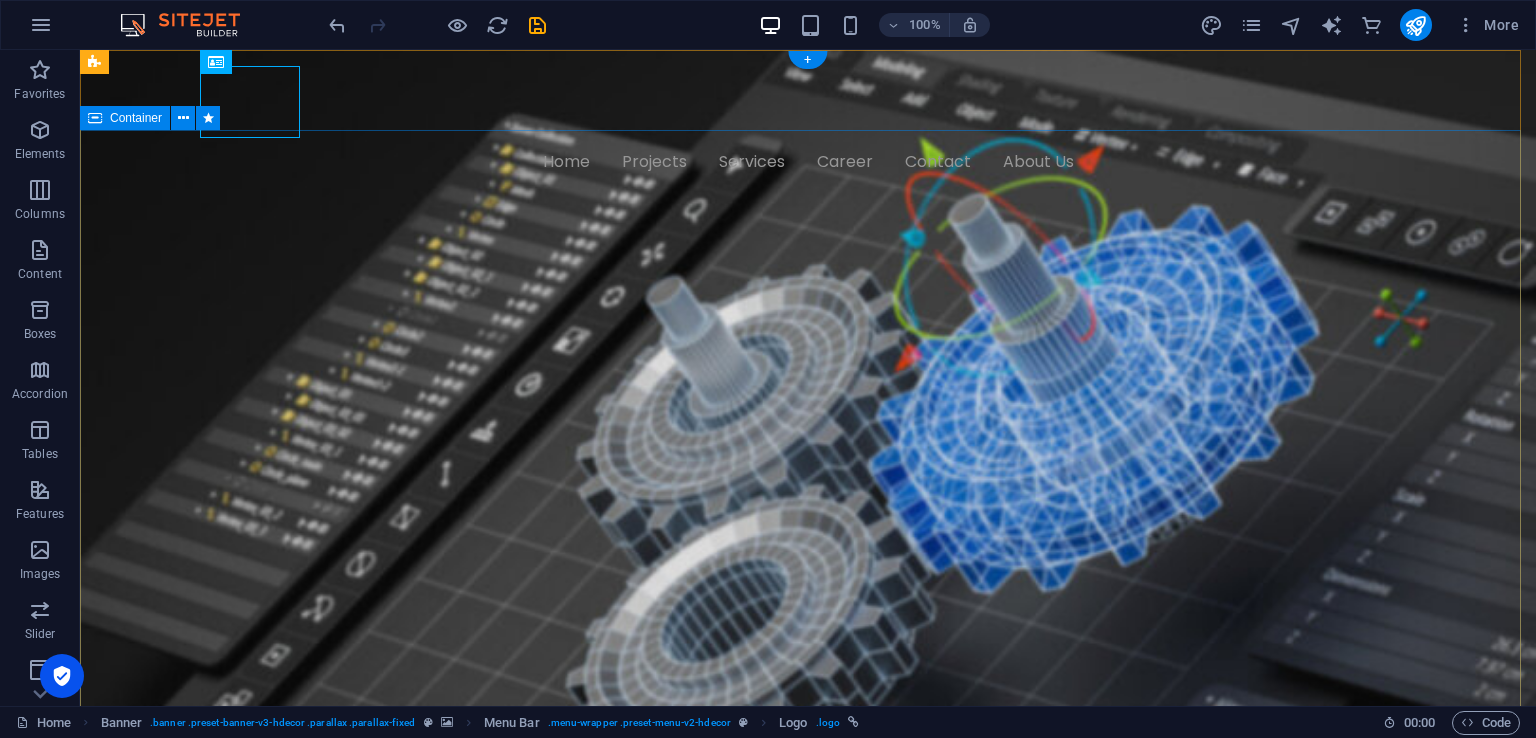 click on ""A commitment to innovation and sustainability" Our primary focus is crafting visuals that effectively showcase your brand’s vision through 3D modeling and design. Using advanced 3D design tools, we create detailed representations of your concepts, delivering results that exceed traditional illustrations in quality and precision. Additionally, our 3D models are cost-effective and highly versatile, making updates and adjustments simple and seamless to meet evolving needs. We are providing services of 3D Modeling,3D design,Product Designing,and 3D product Book a Call" at bounding box center [808, 484] 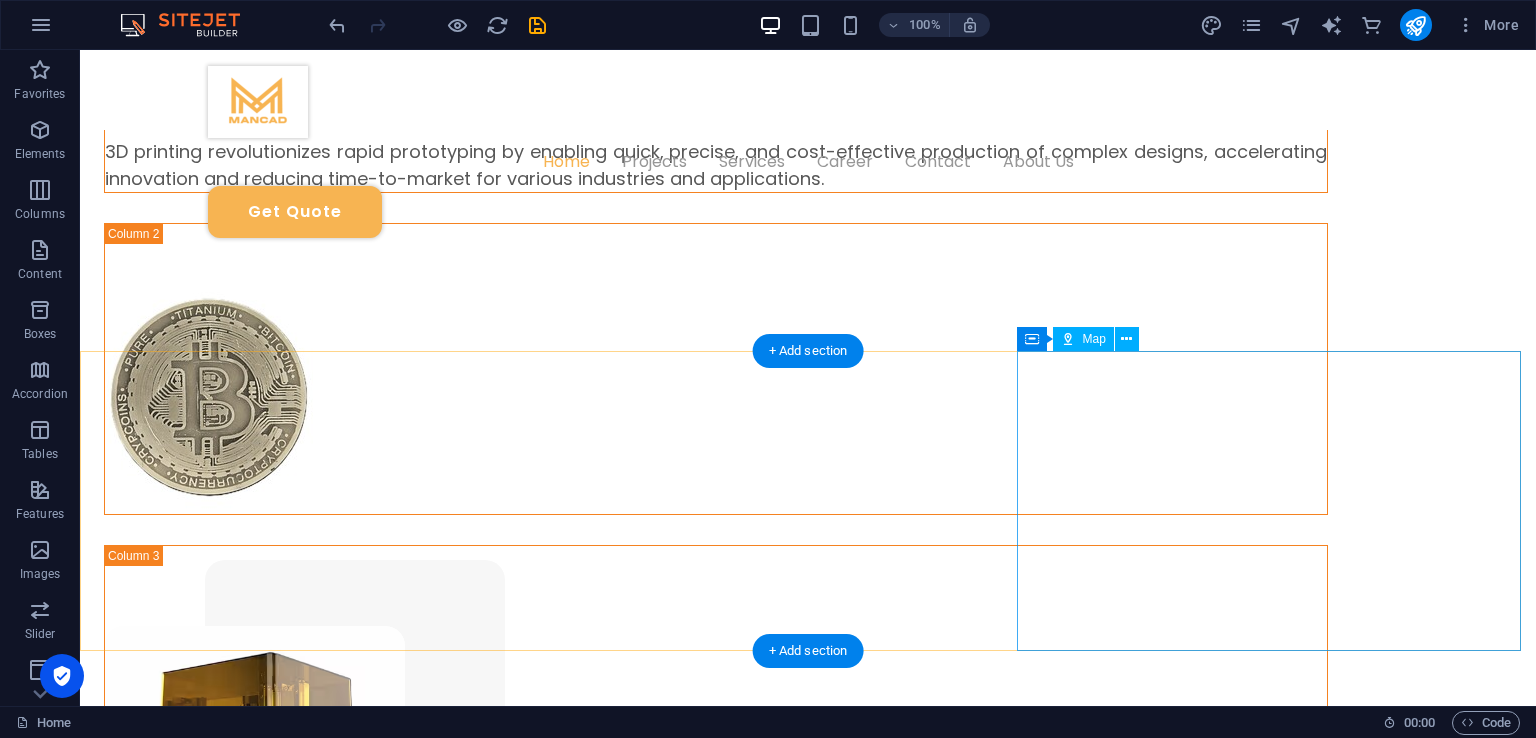 scroll, scrollTop: 1737, scrollLeft: 0, axis: vertical 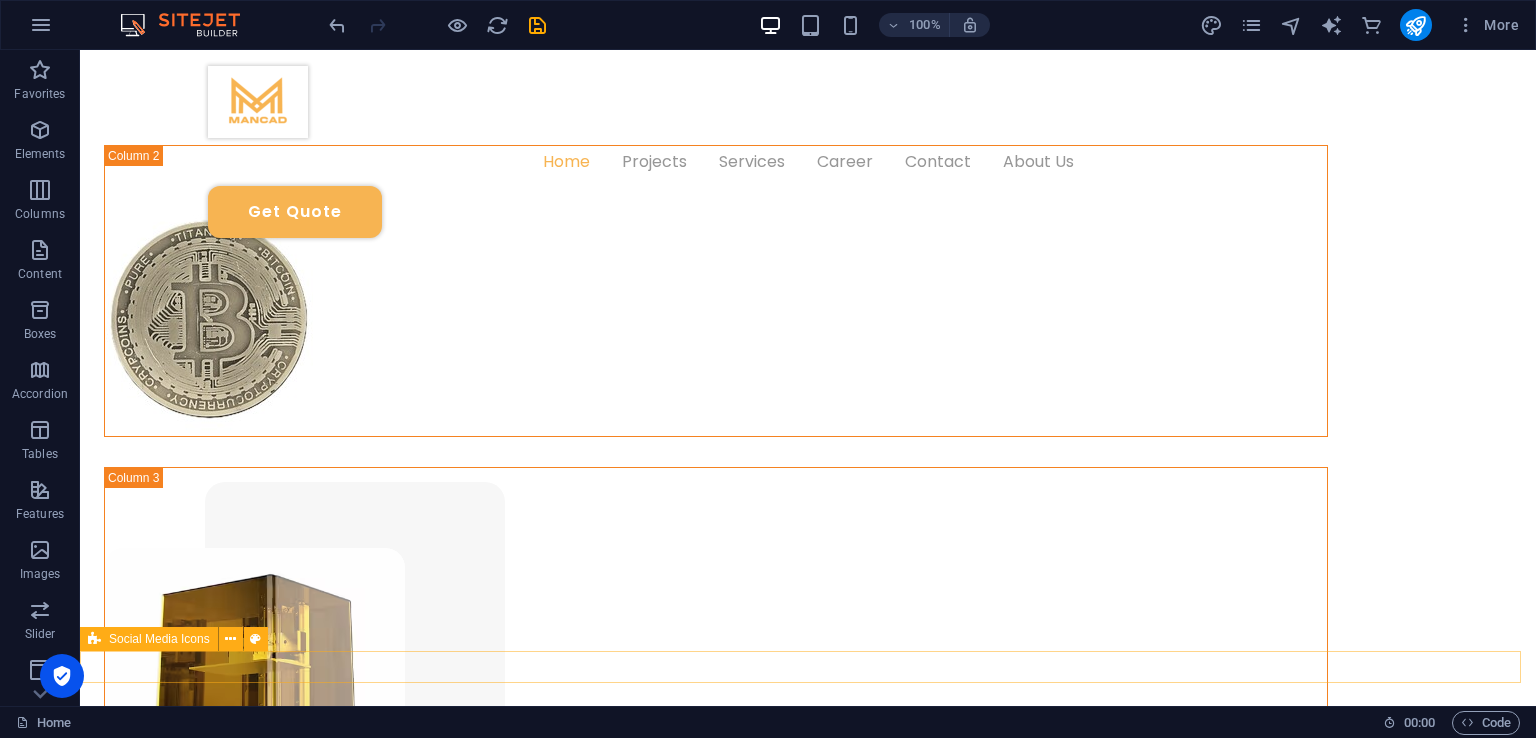 click at bounding box center (808, 1540) 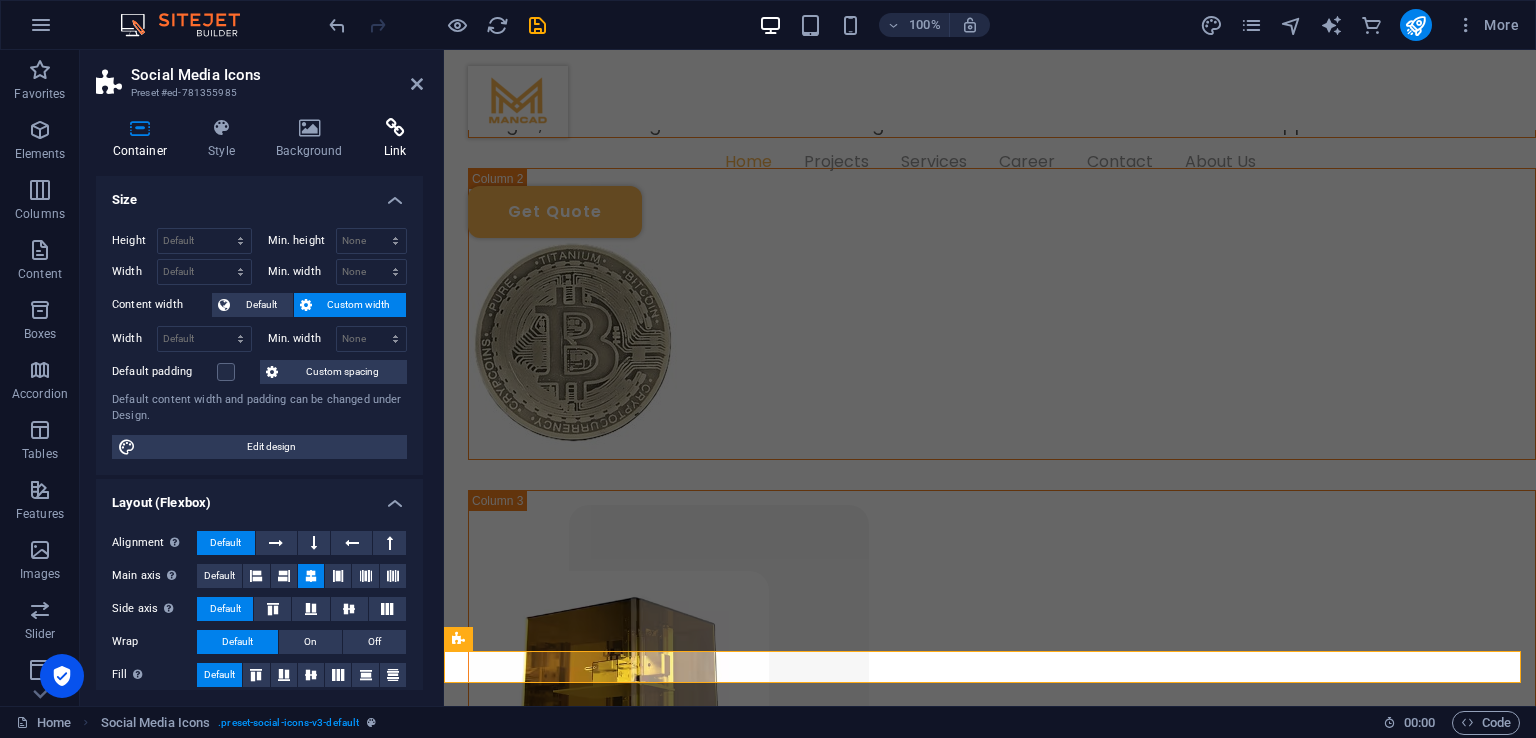 click on "Link" at bounding box center (395, 139) 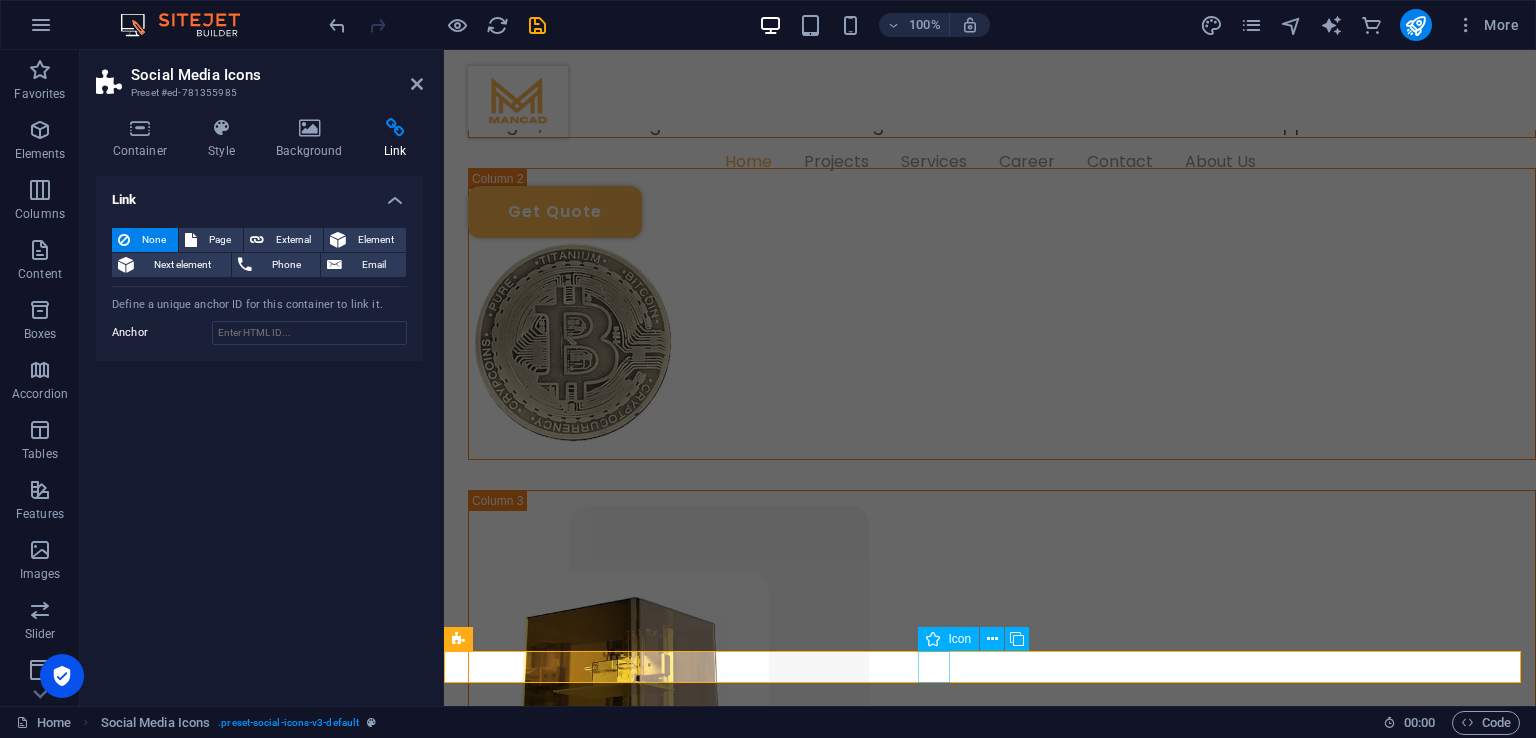 click at bounding box center [990, 1523] 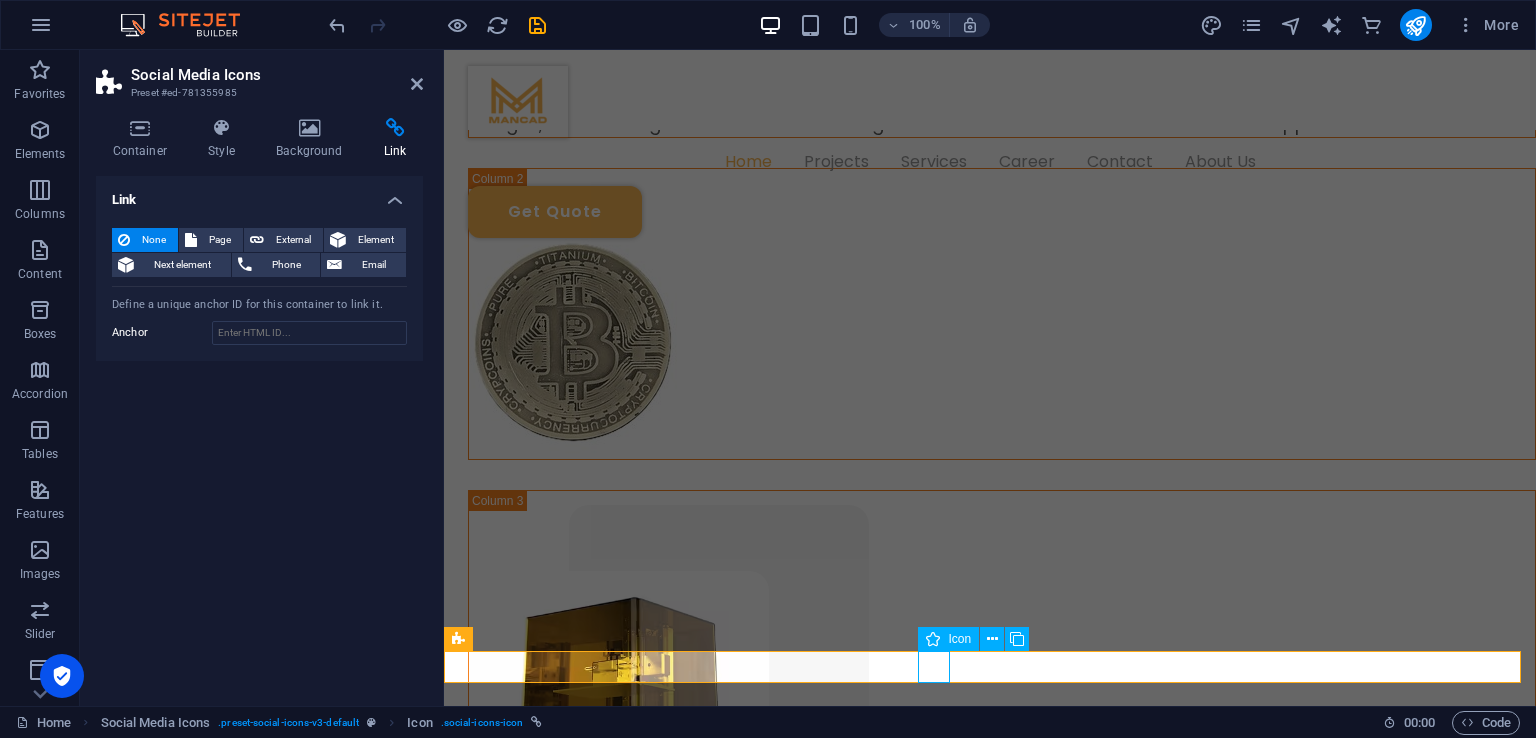 click at bounding box center (990, 1523) 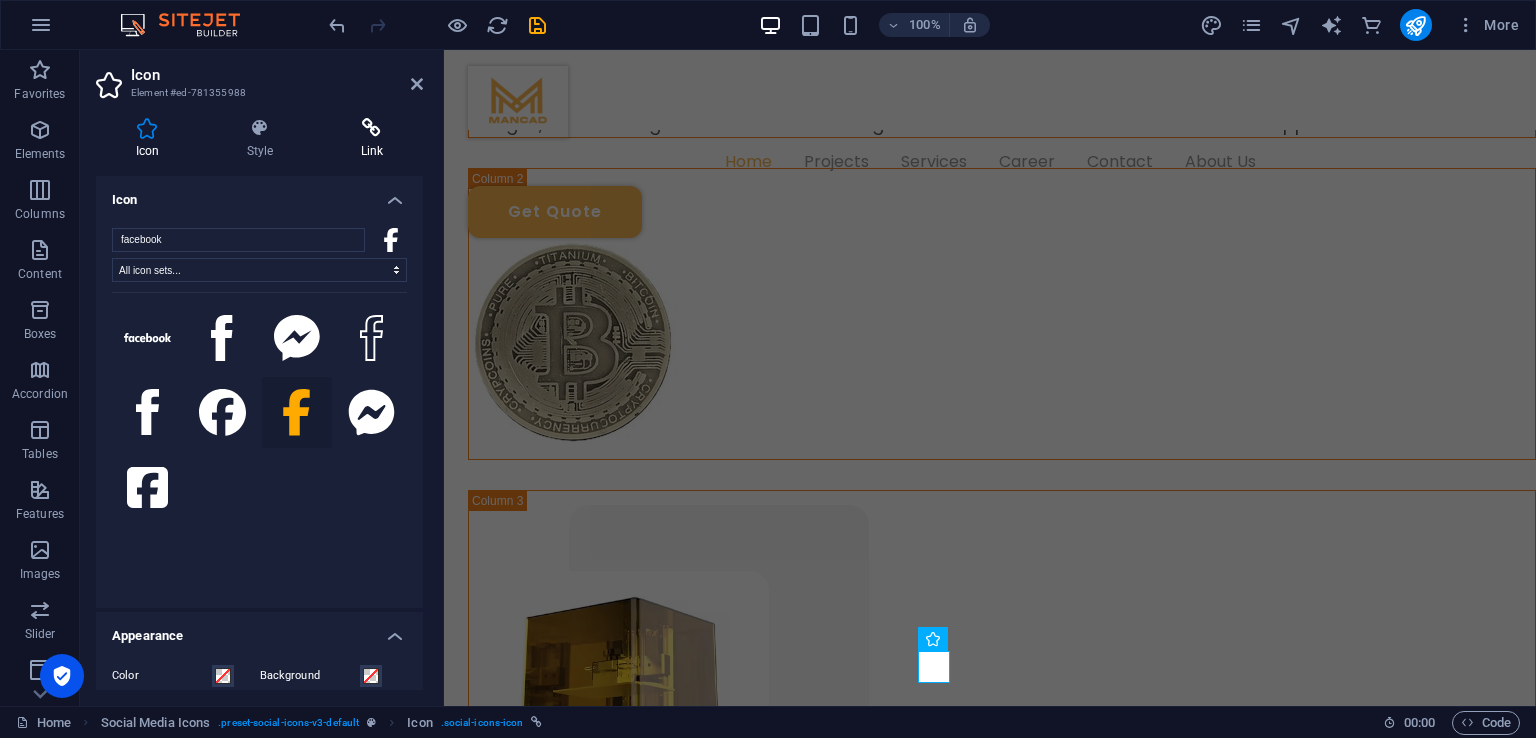 click at bounding box center (372, 128) 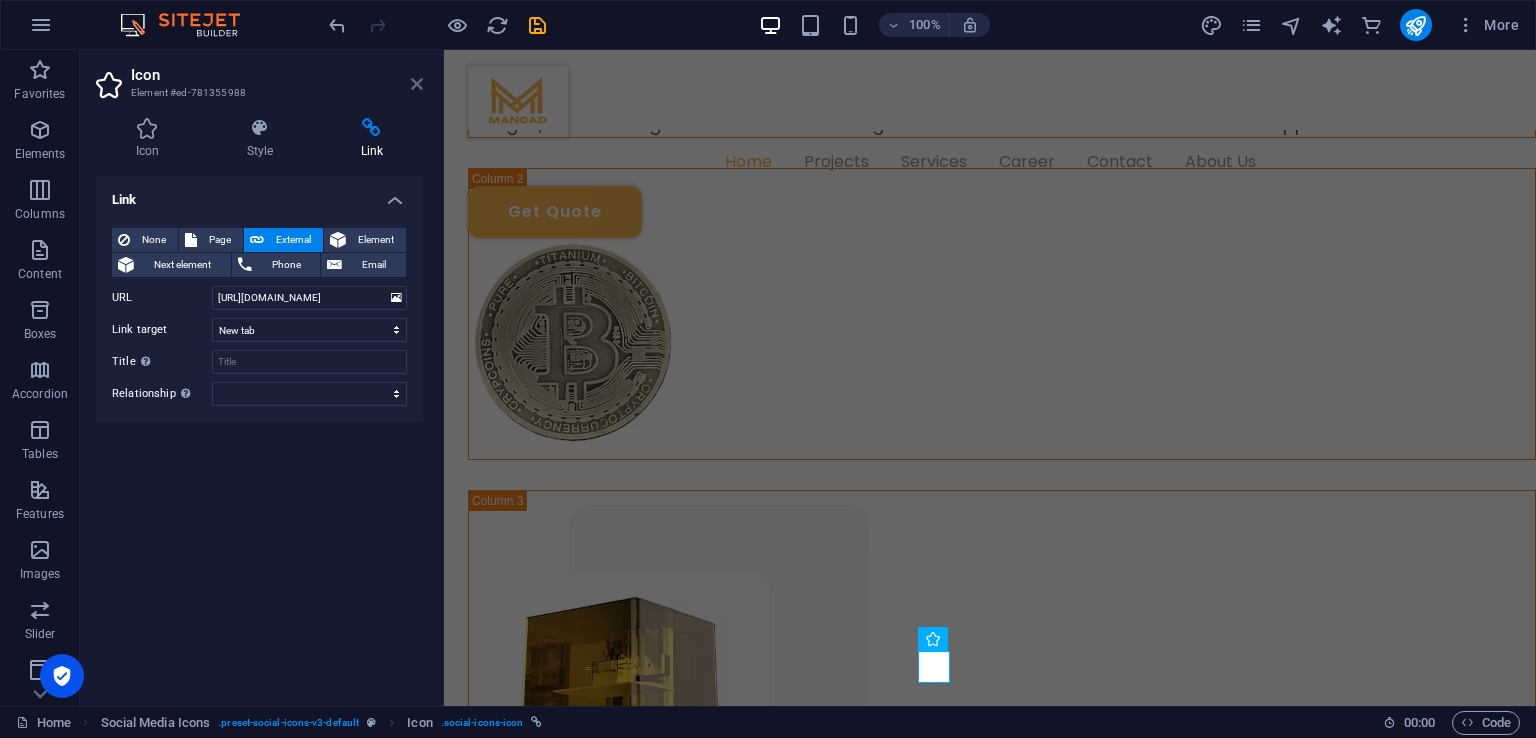 drag, startPoint x: 416, startPoint y: 81, endPoint x: 356, endPoint y: 7, distance: 95.26804 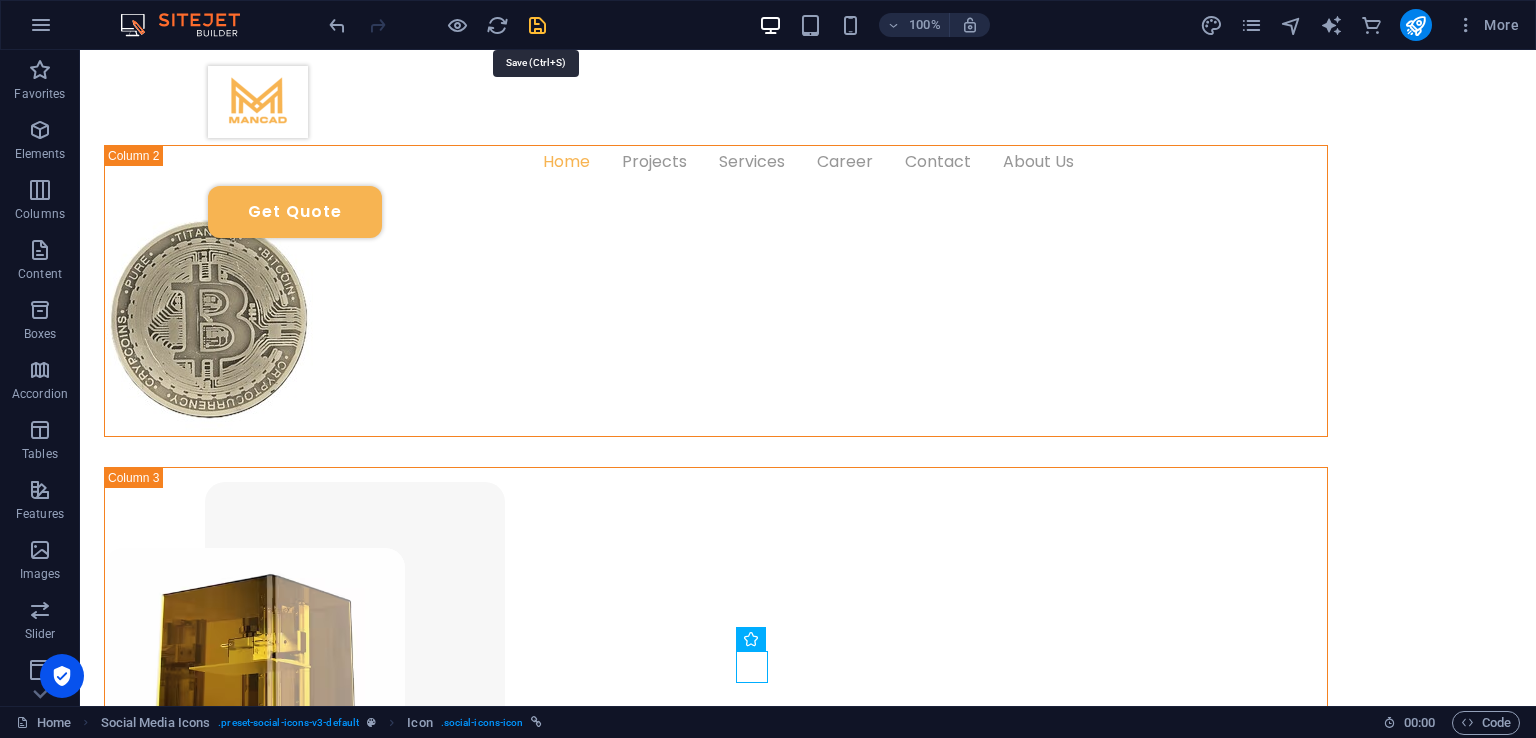 drag, startPoint x: 533, startPoint y: 23, endPoint x: 571, endPoint y: 21, distance: 38.052597 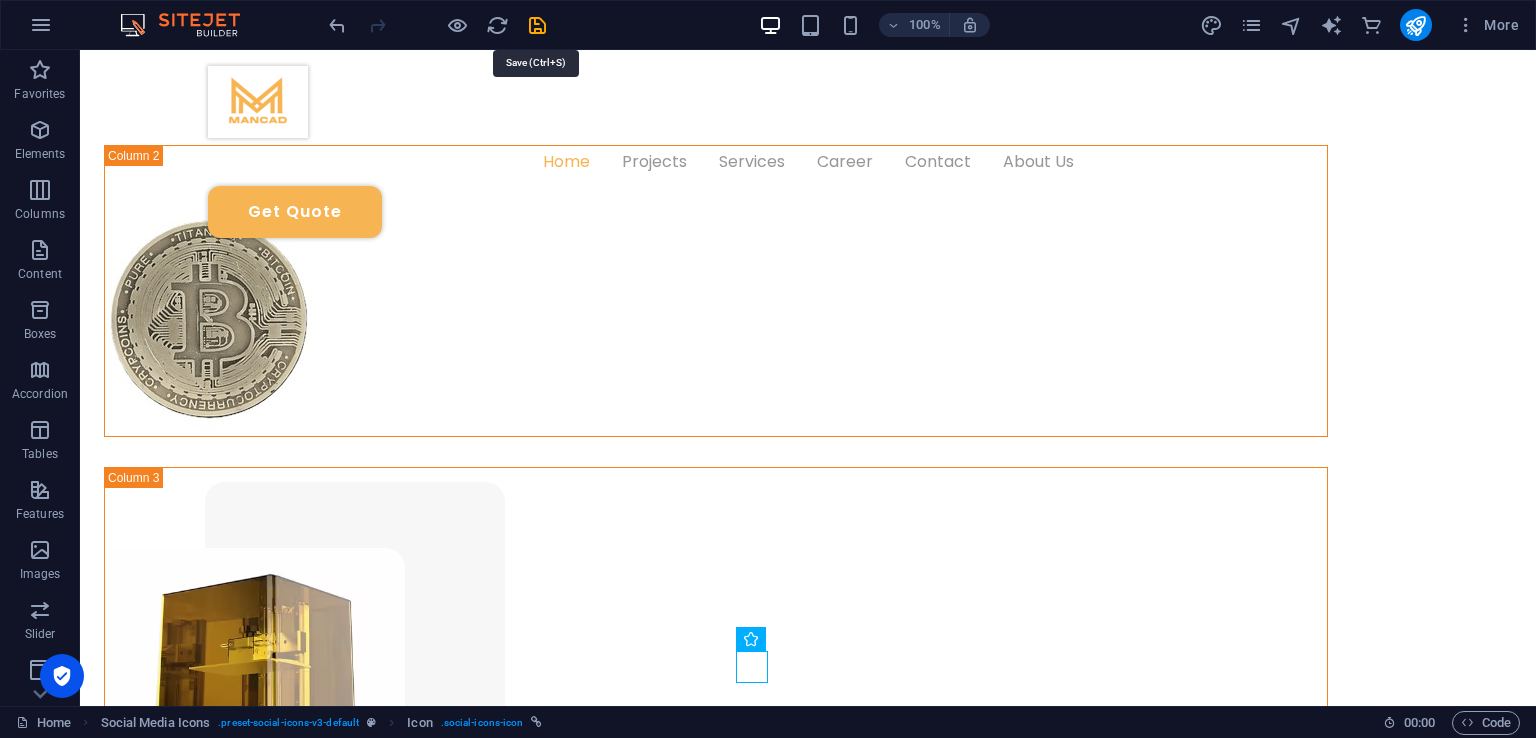 click at bounding box center (537, 25) 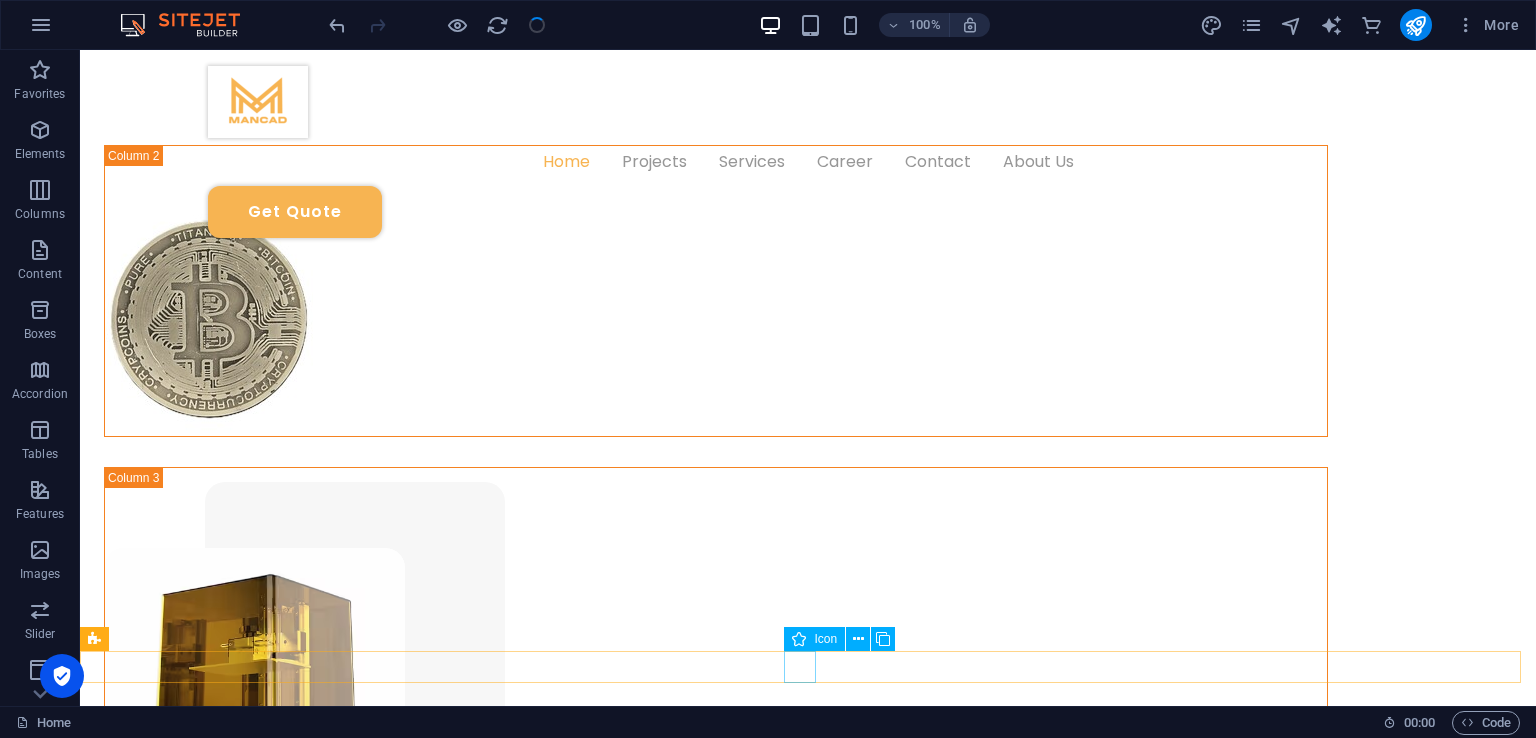 click at bounding box center (808, 1540) 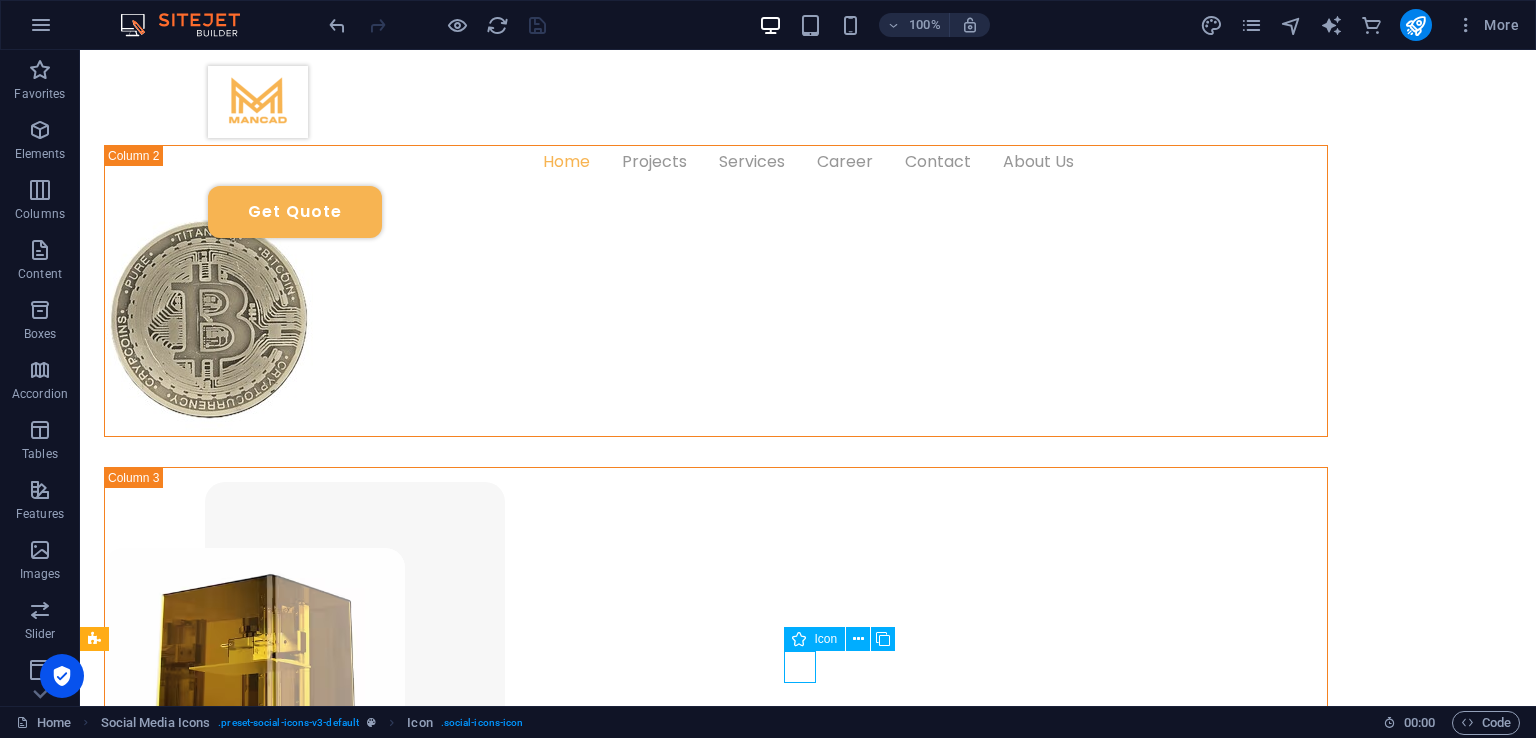 click at bounding box center (808, 1540) 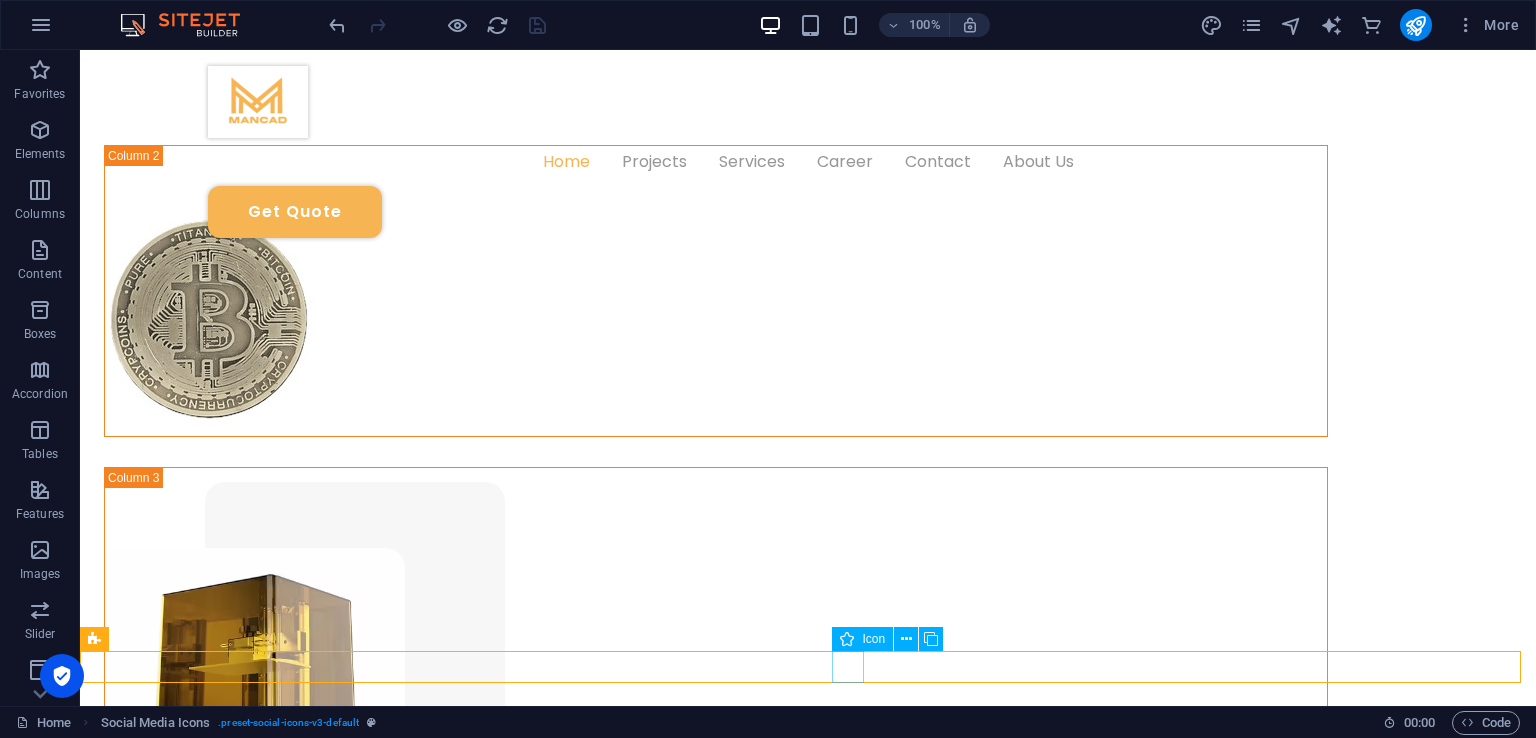 click at bounding box center [808, 1580] 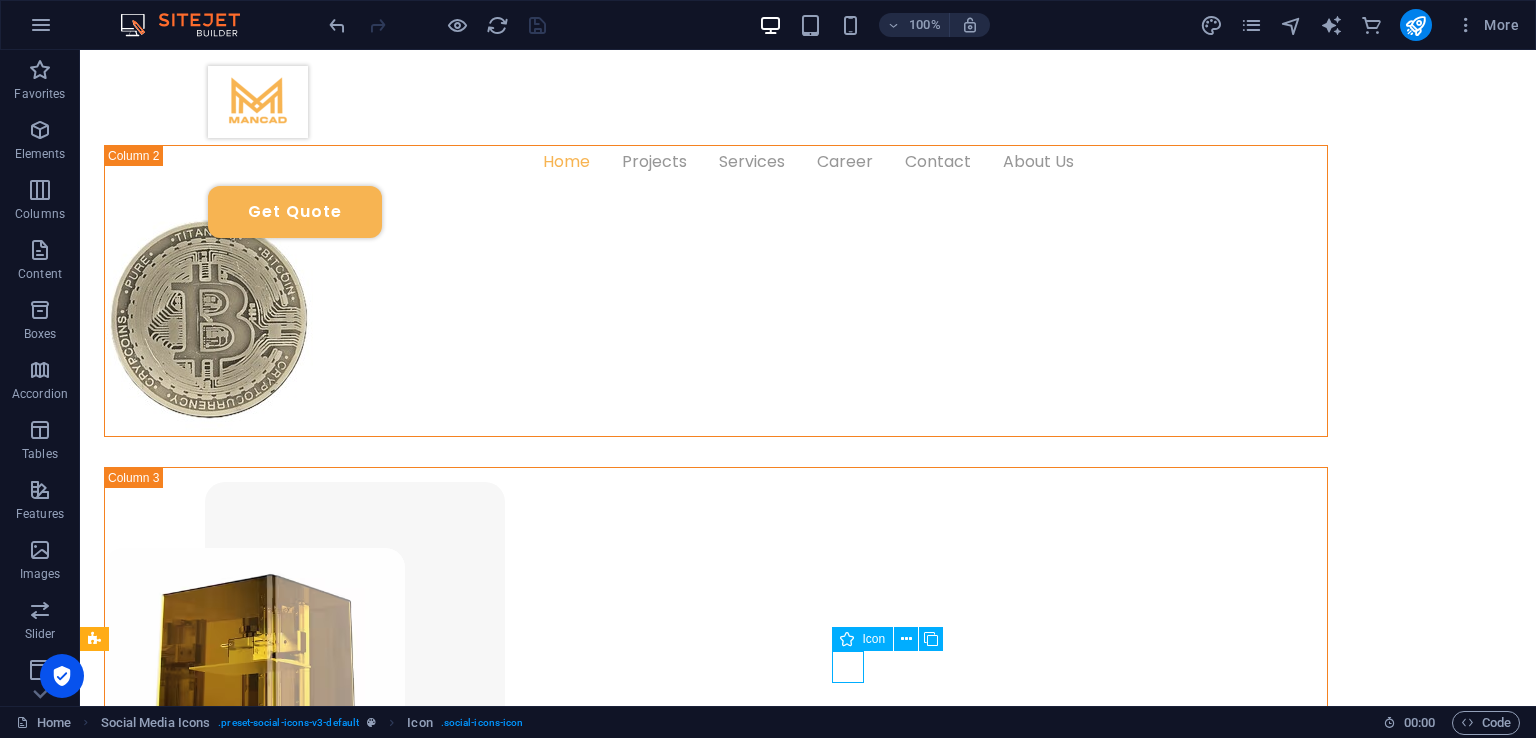 click at bounding box center [808, 1580] 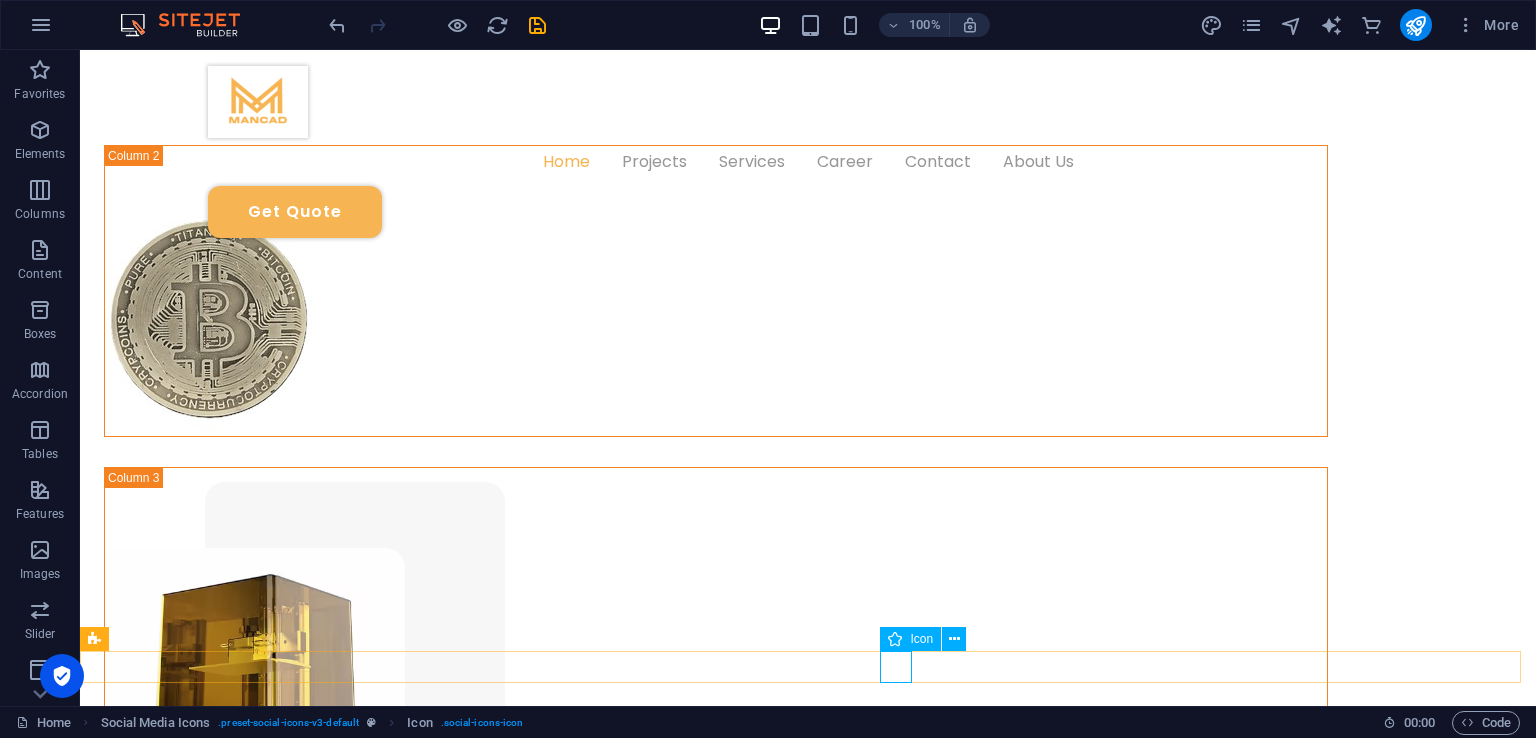 click at bounding box center [808, 1660] 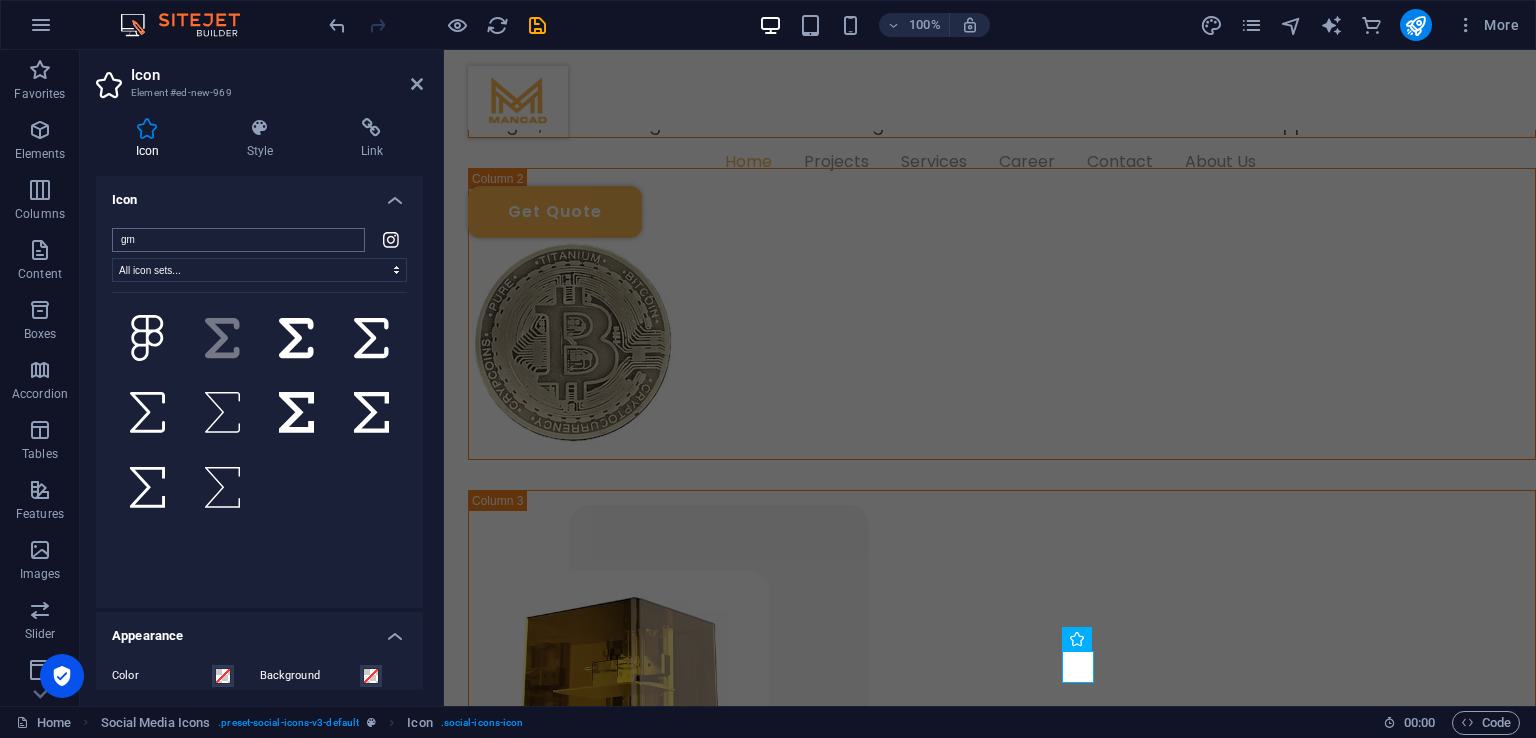 type on "g" 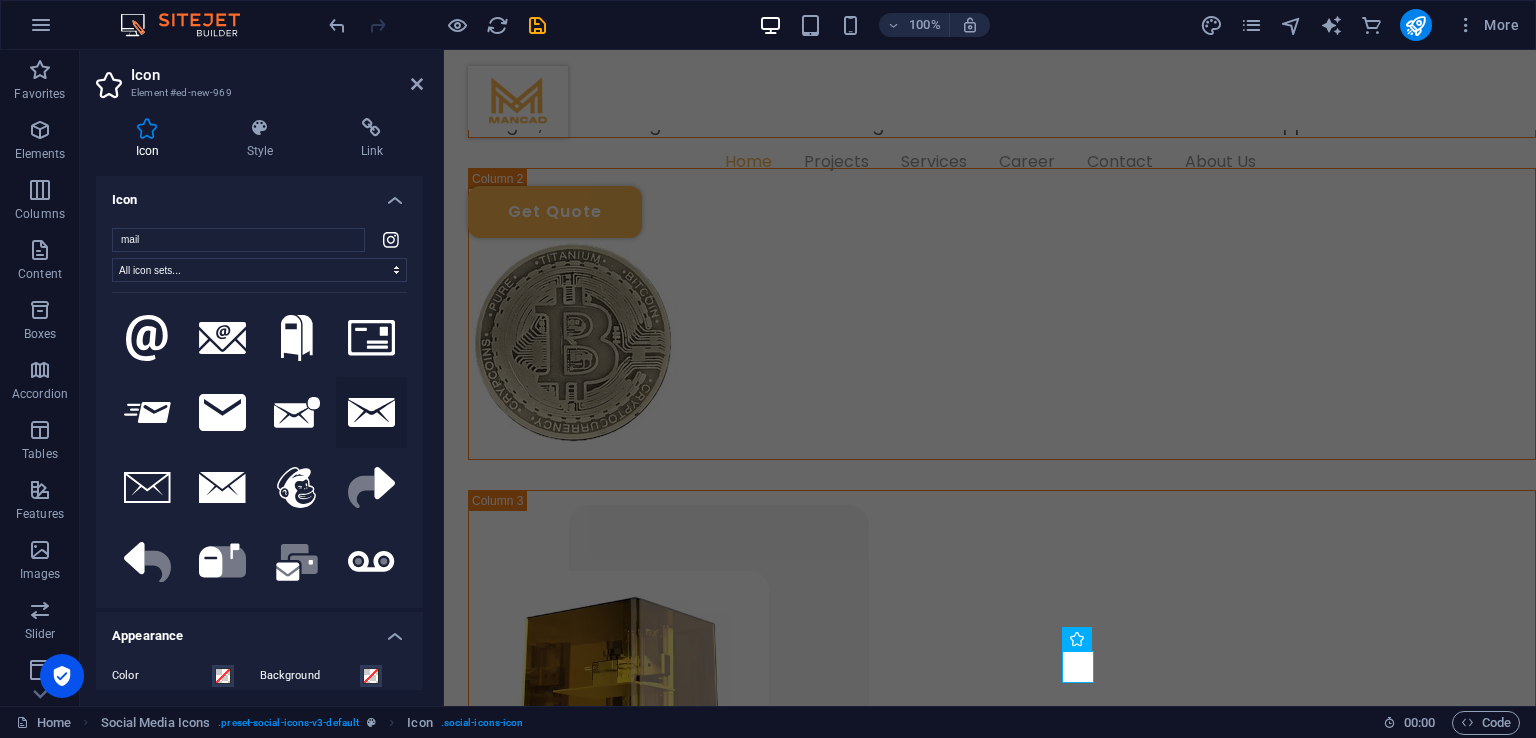 type on "mail" 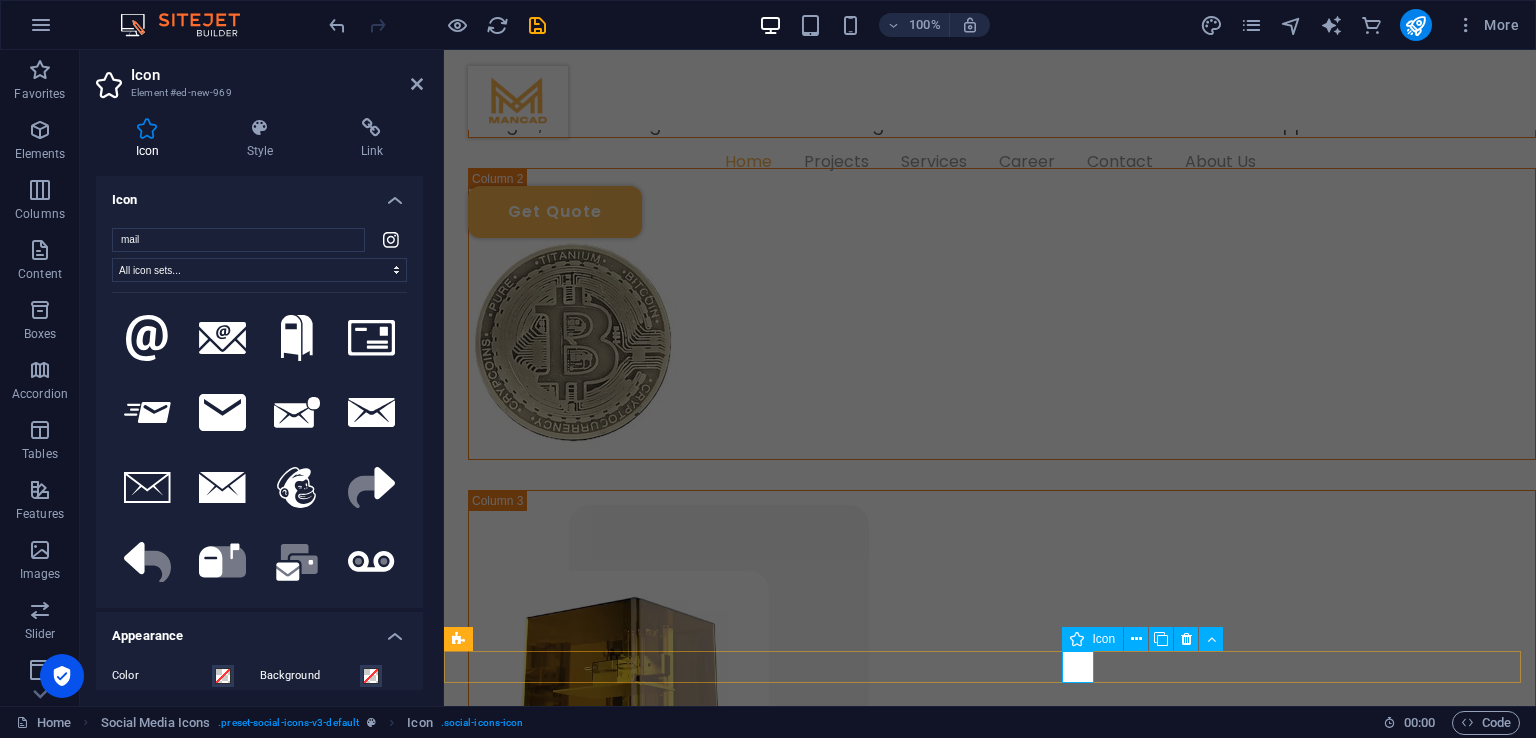 drag, startPoint x: 808, startPoint y: 460, endPoint x: 1073, endPoint y: 666, distance: 335.65012 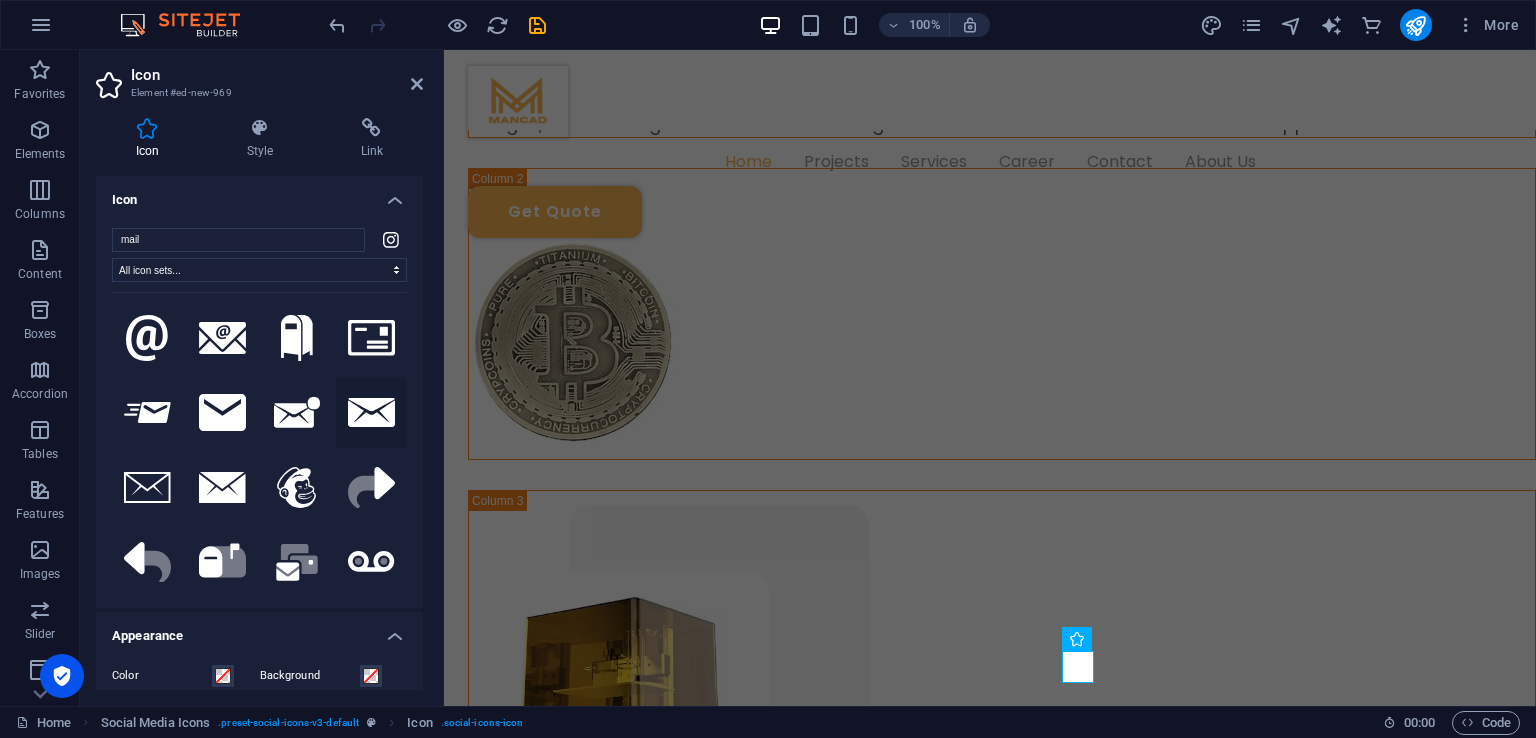 click 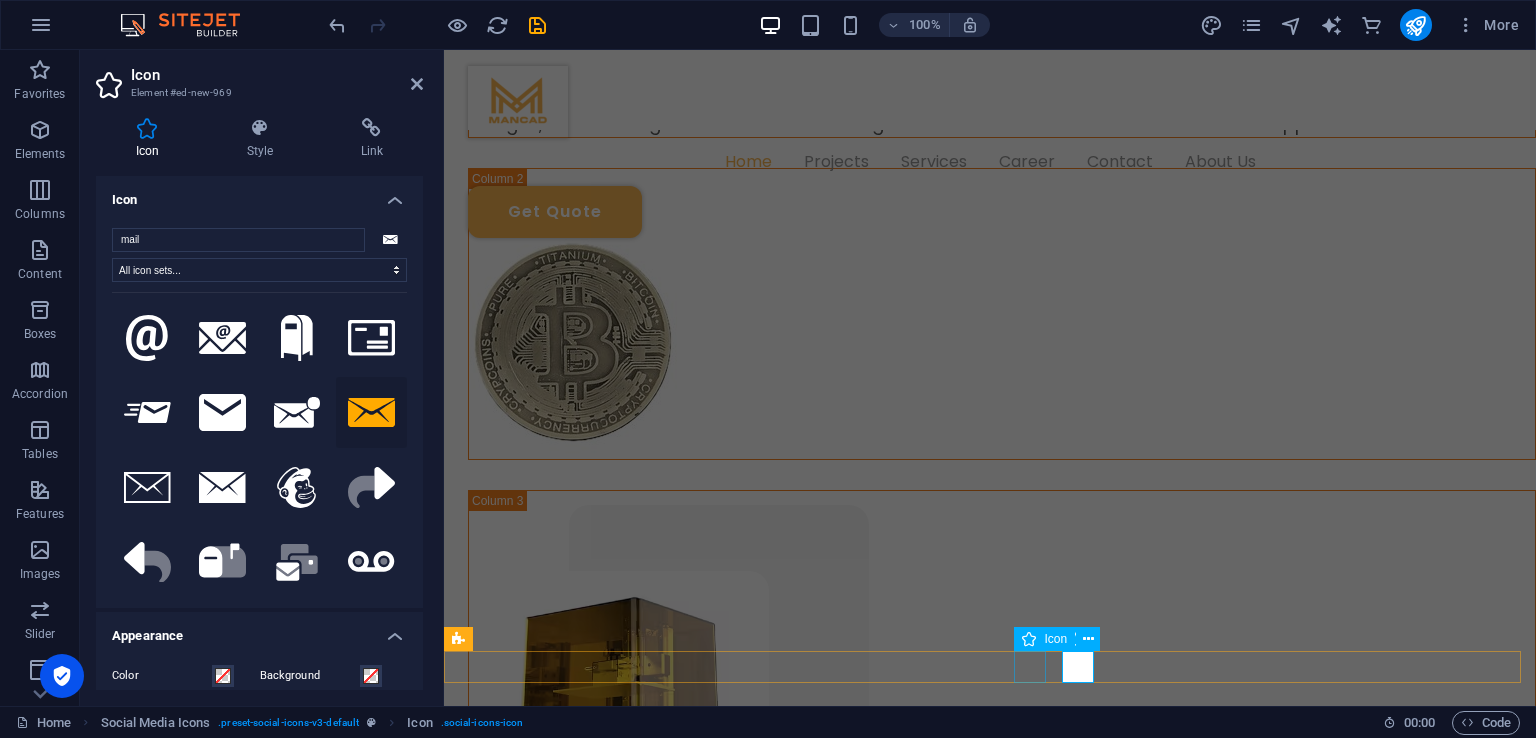 click at bounding box center [990, 1643] 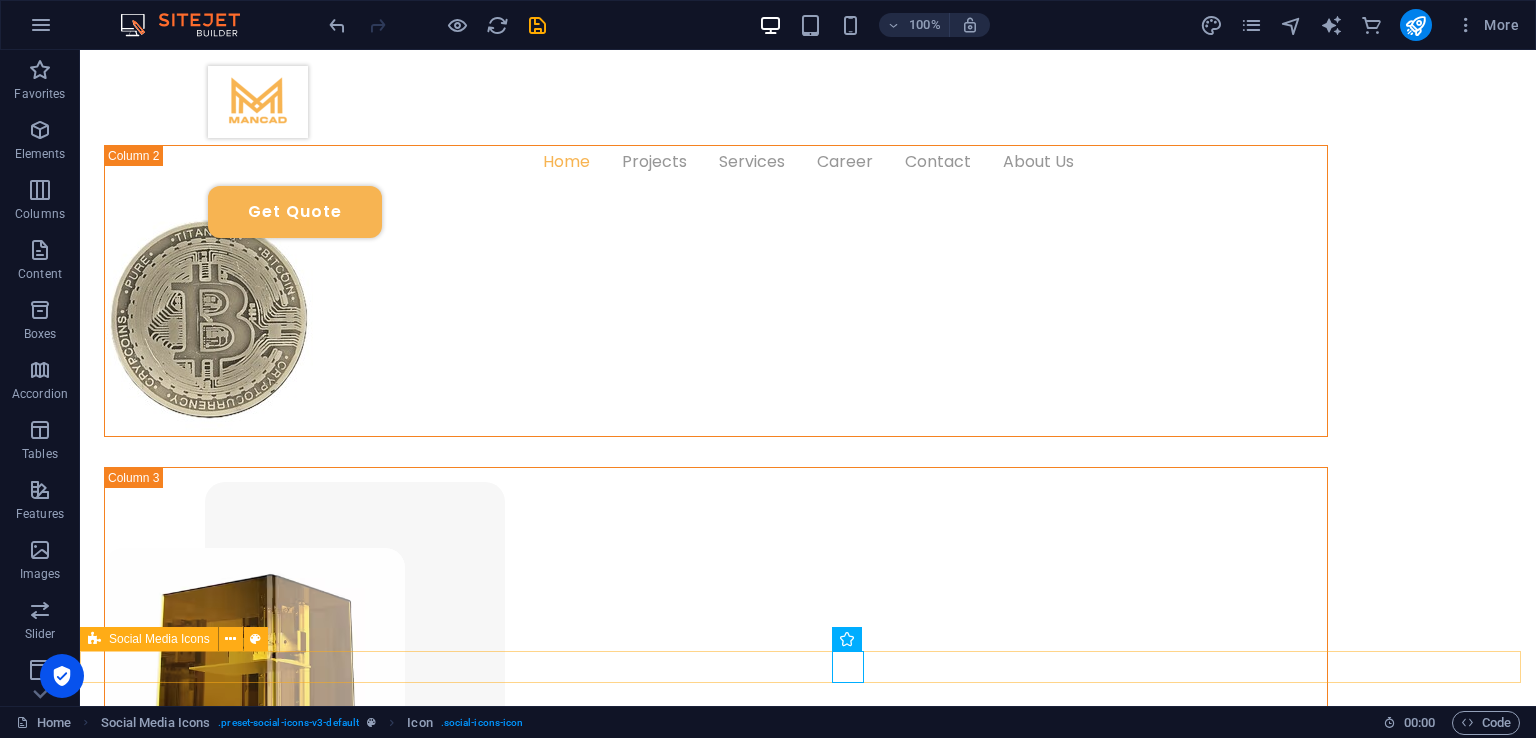 click at bounding box center (808, 1580) 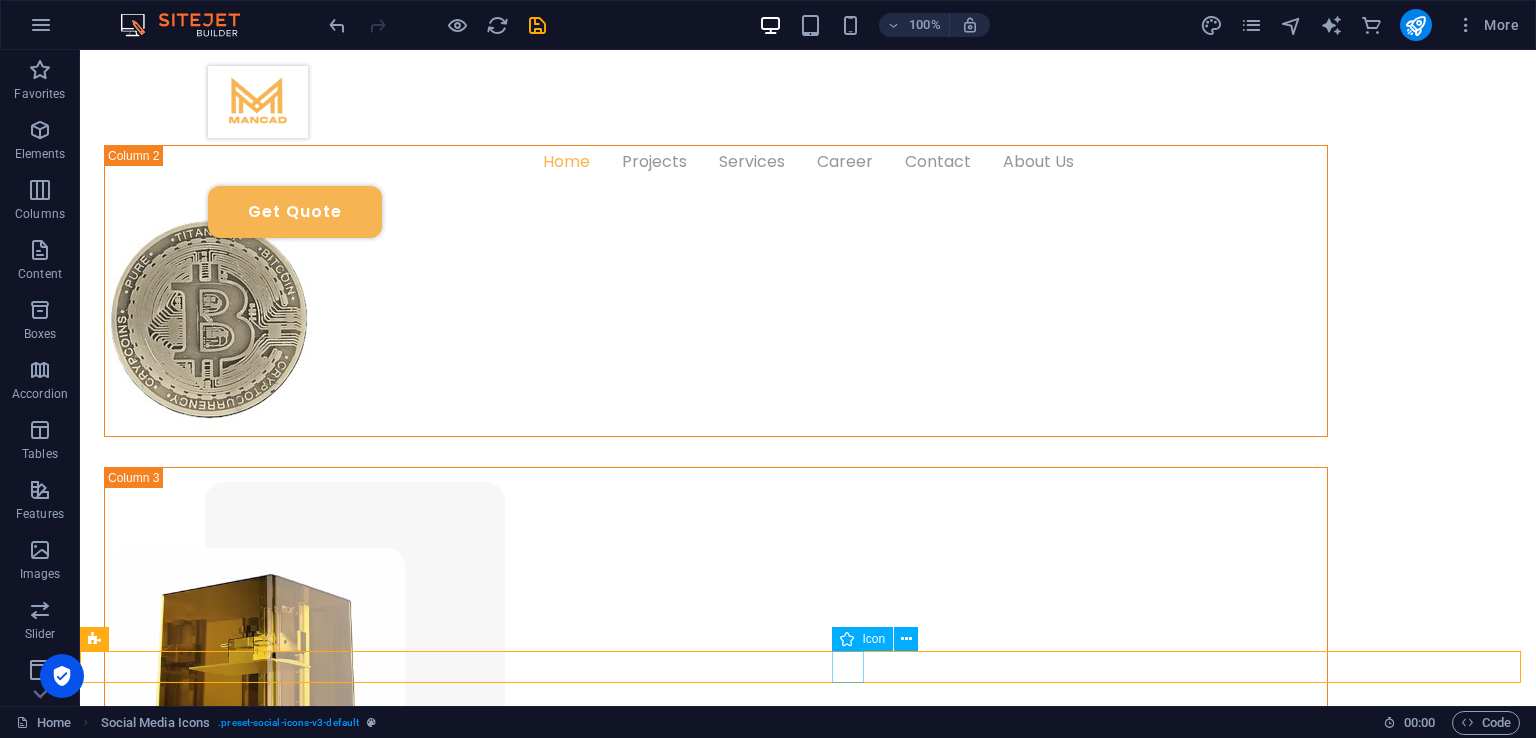 click at bounding box center [808, 1620] 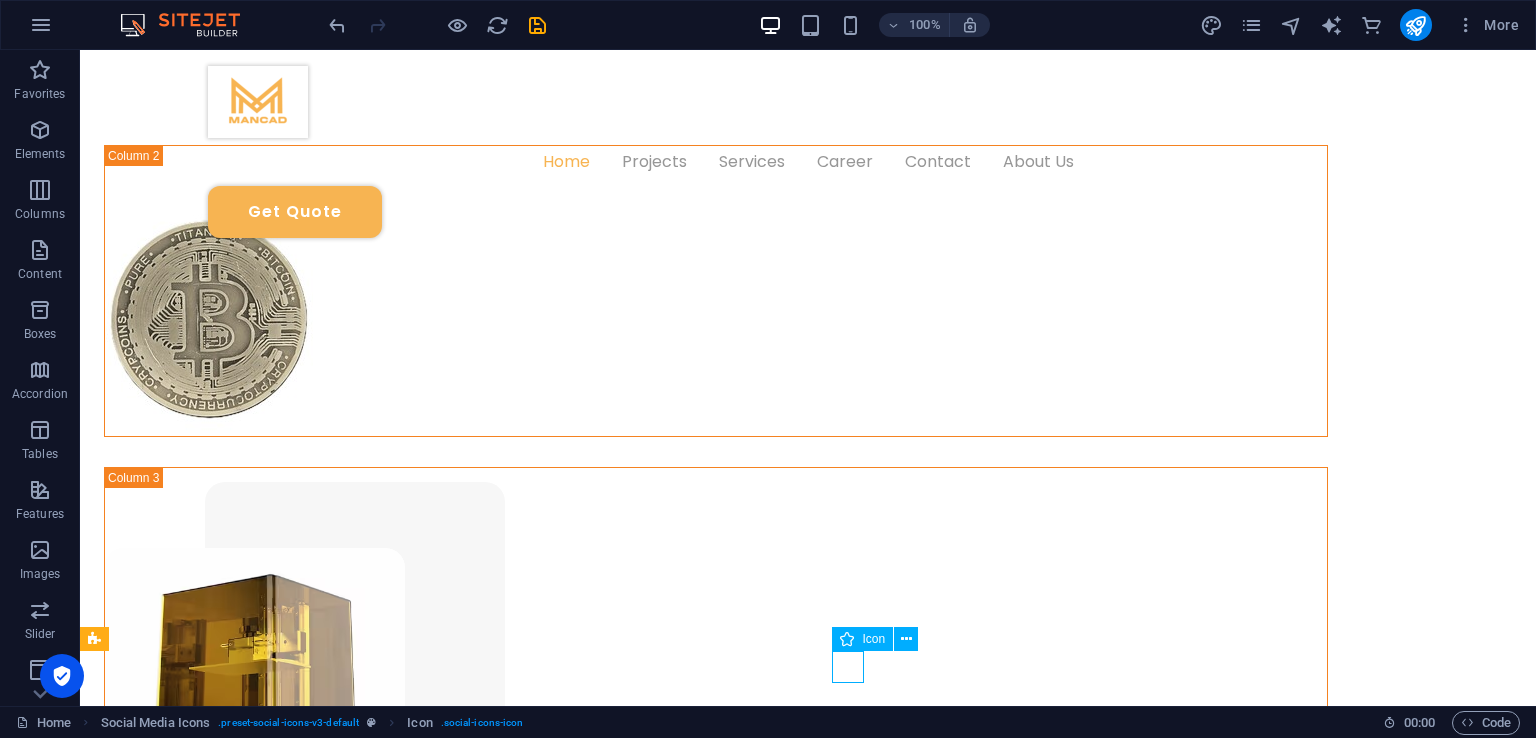 click at bounding box center (808, 1620) 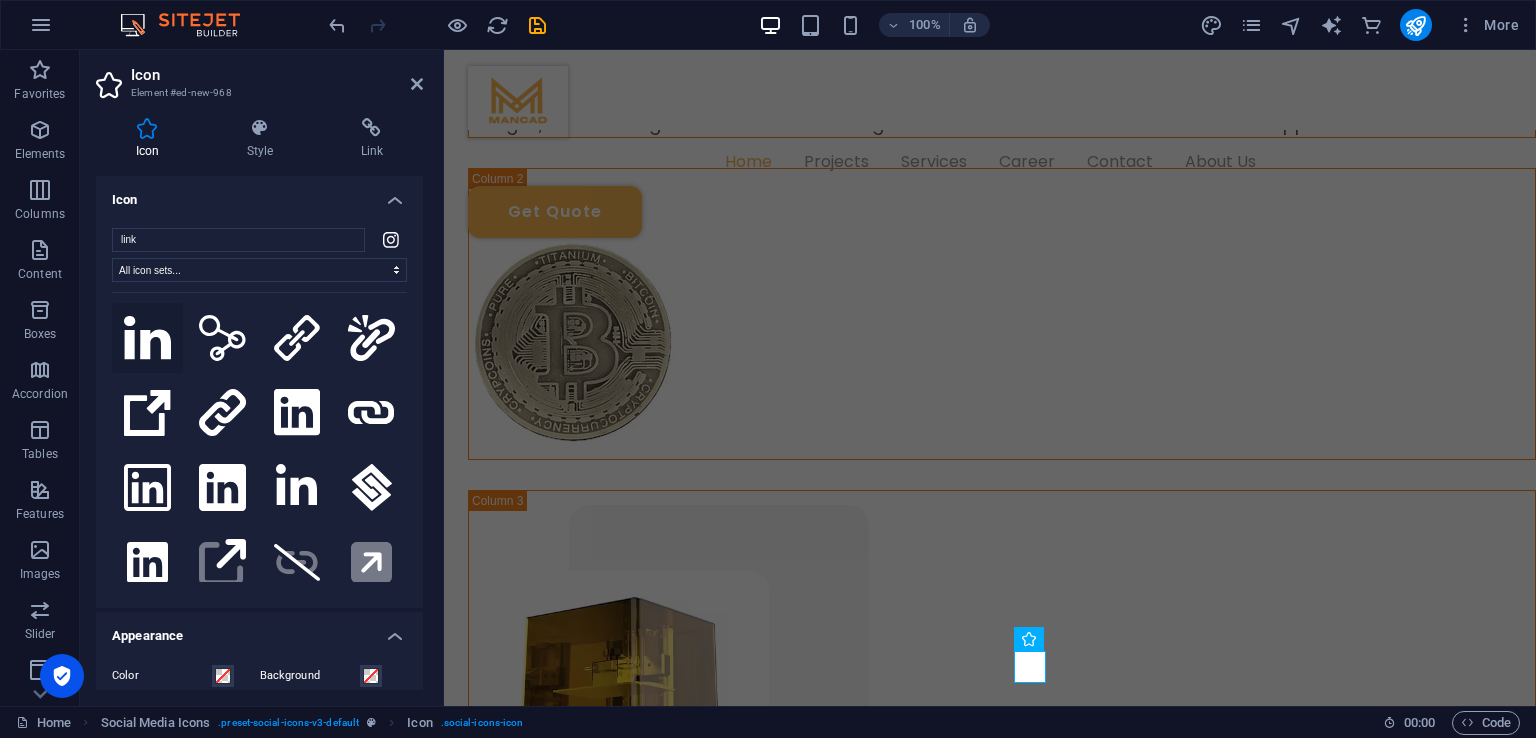 type on "link" 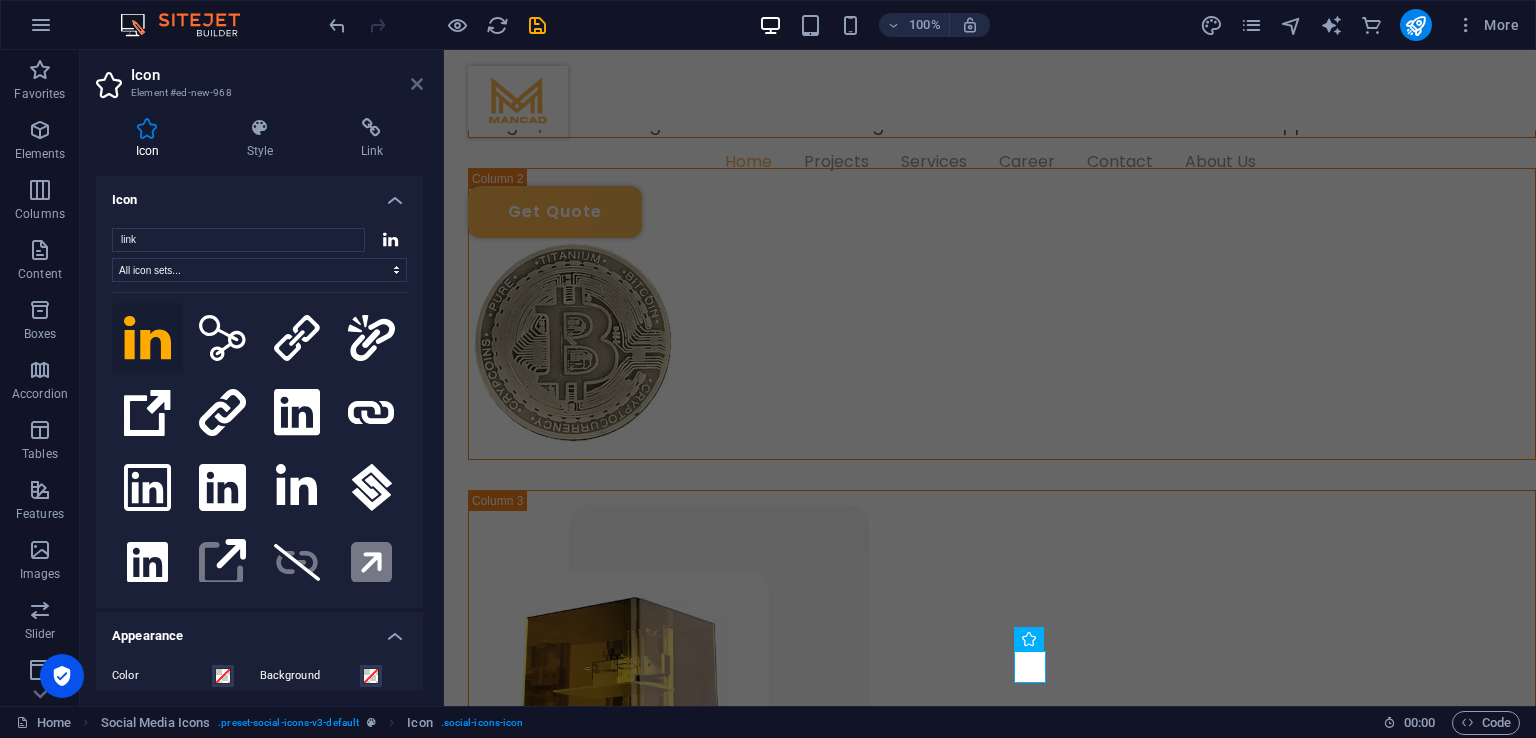 click at bounding box center (417, 84) 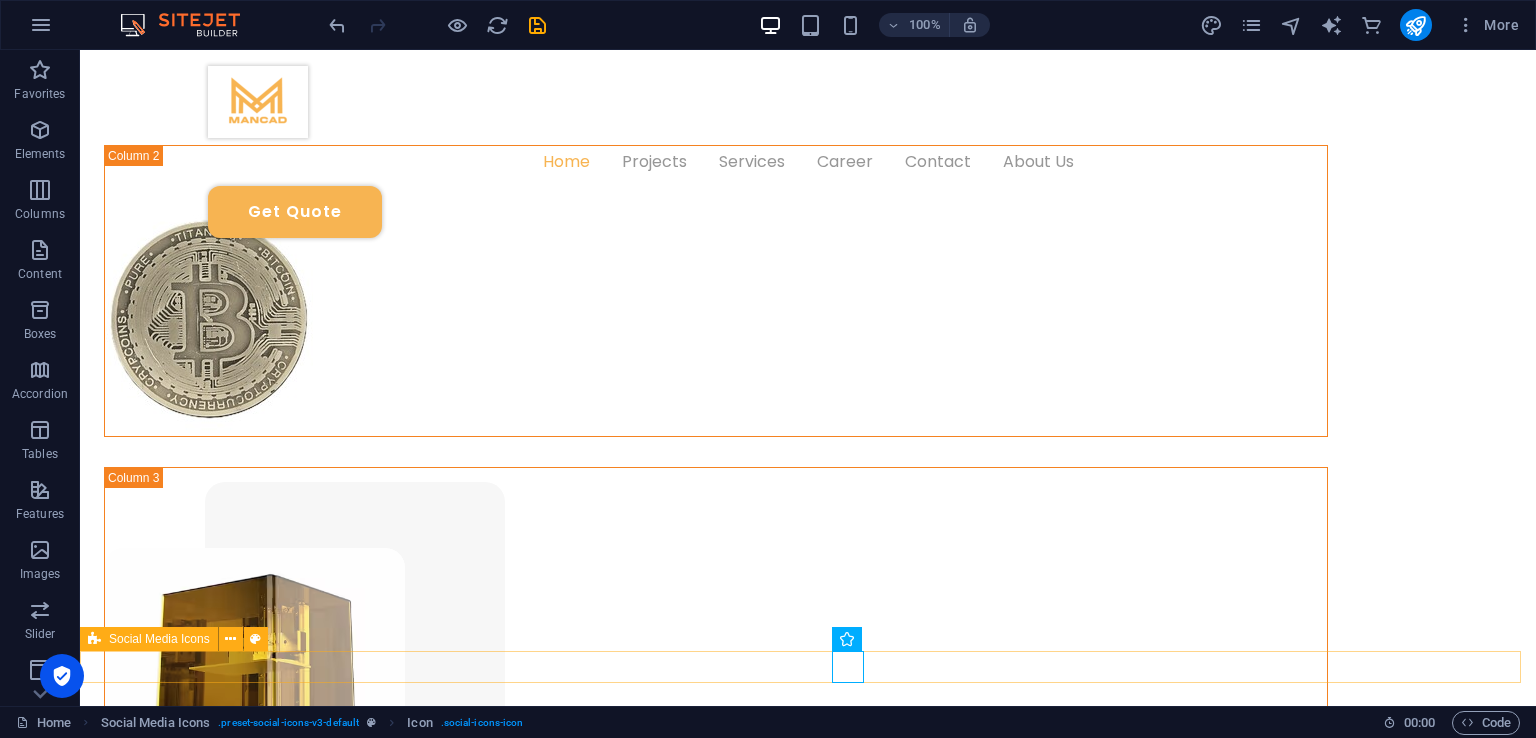 click at bounding box center [808, 1580] 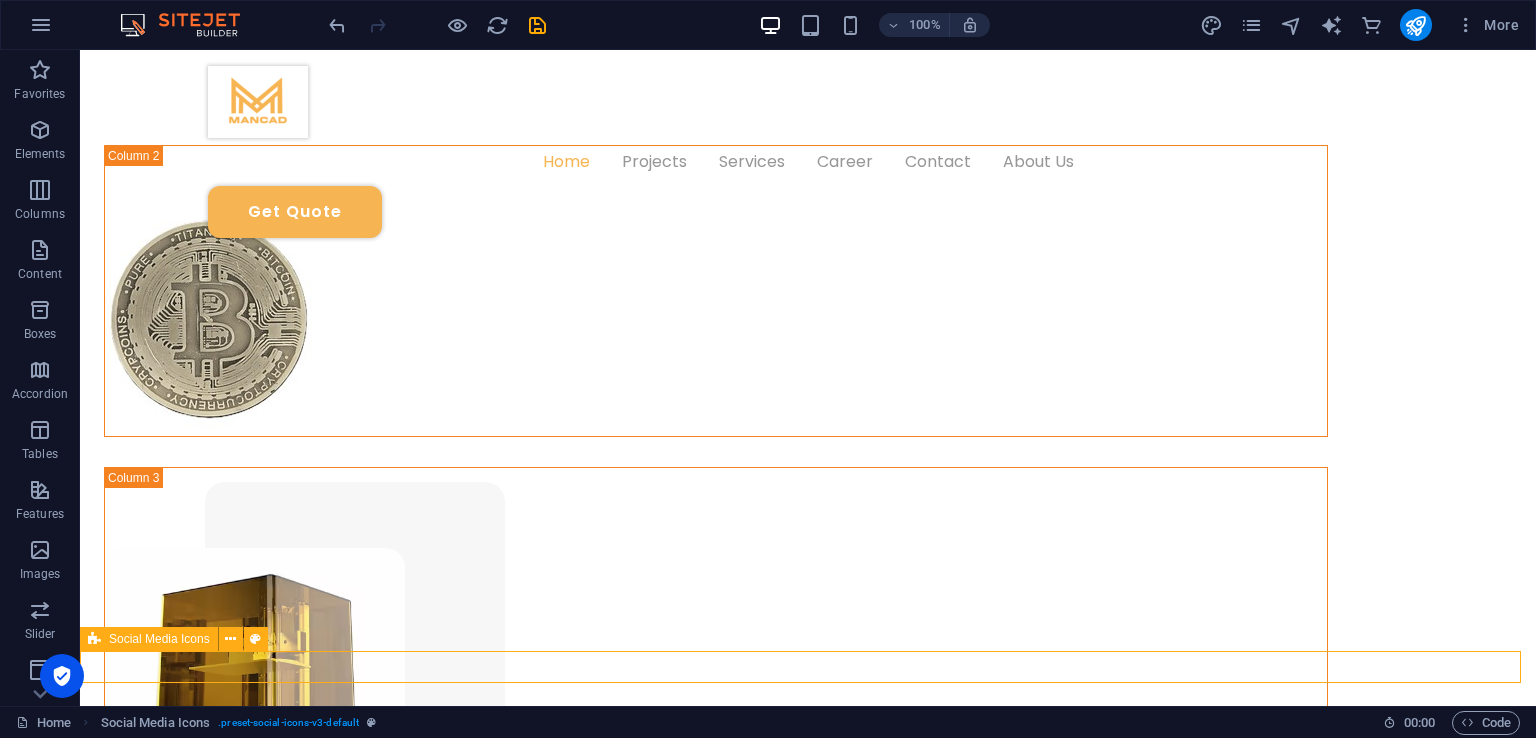 click at bounding box center (808, 1580) 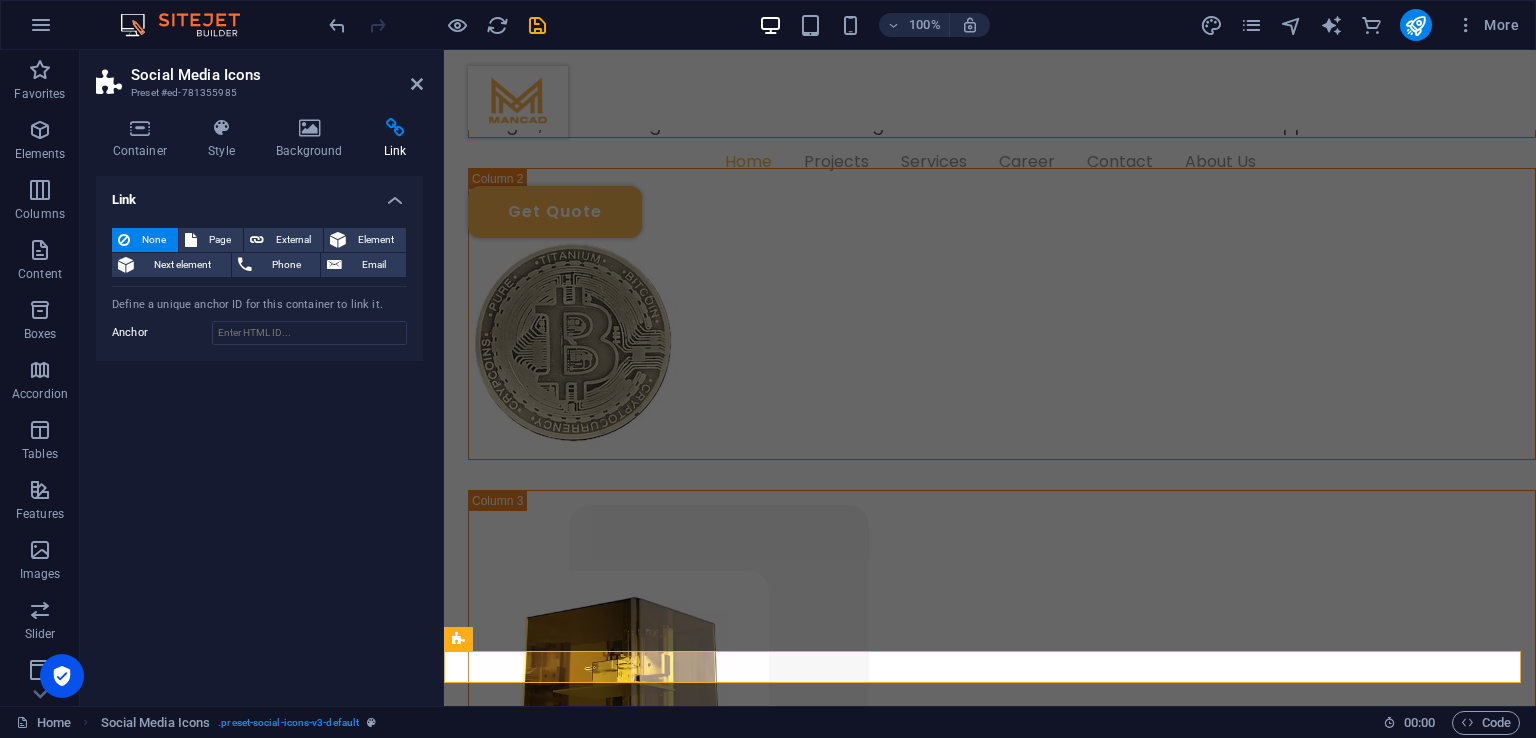click on "Link None Page External Element Next element Phone Email Page Home Projects  Services Career Contact About Us Privacy Get Quote  Element
URL Phone Email Link target New tab Same tab Overlay Title Additional link description, should not be the same as the link text. The title is most often shown as a tooltip text when the mouse moves over the element. Leave empty if uncertain. Relationship Sets the  relationship of this link to the link target . For example, the value "nofollow" instructs search engines not to follow the link. Can be left empty. alternate author bookmark external help license next nofollow noreferrer noopener prev search tag Define a unique anchor ID for this container to link it. Anchor" at bounding box center [259, 433] 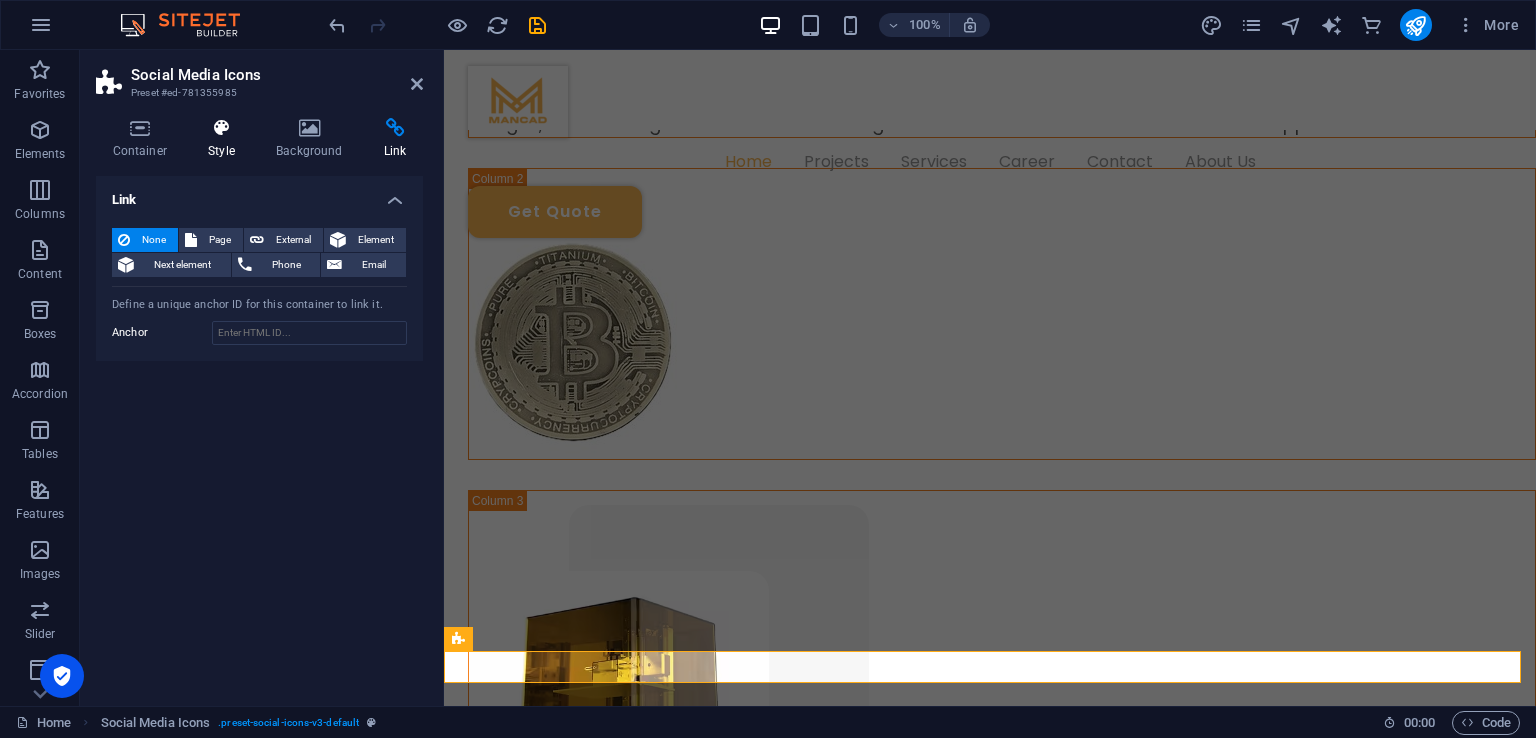 click at bounding box center (222, 128) 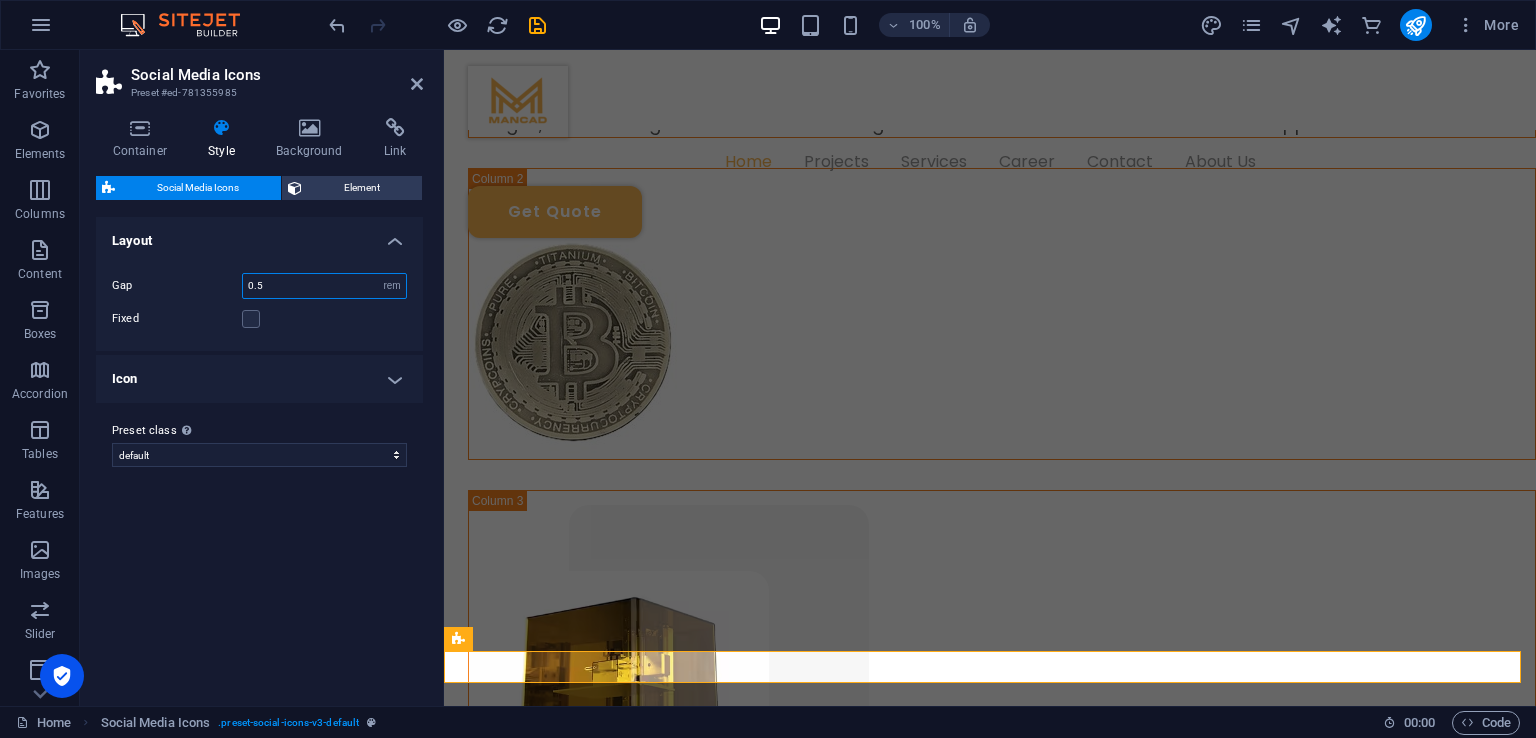 click on "0.5" at bounding box center [324, 286] 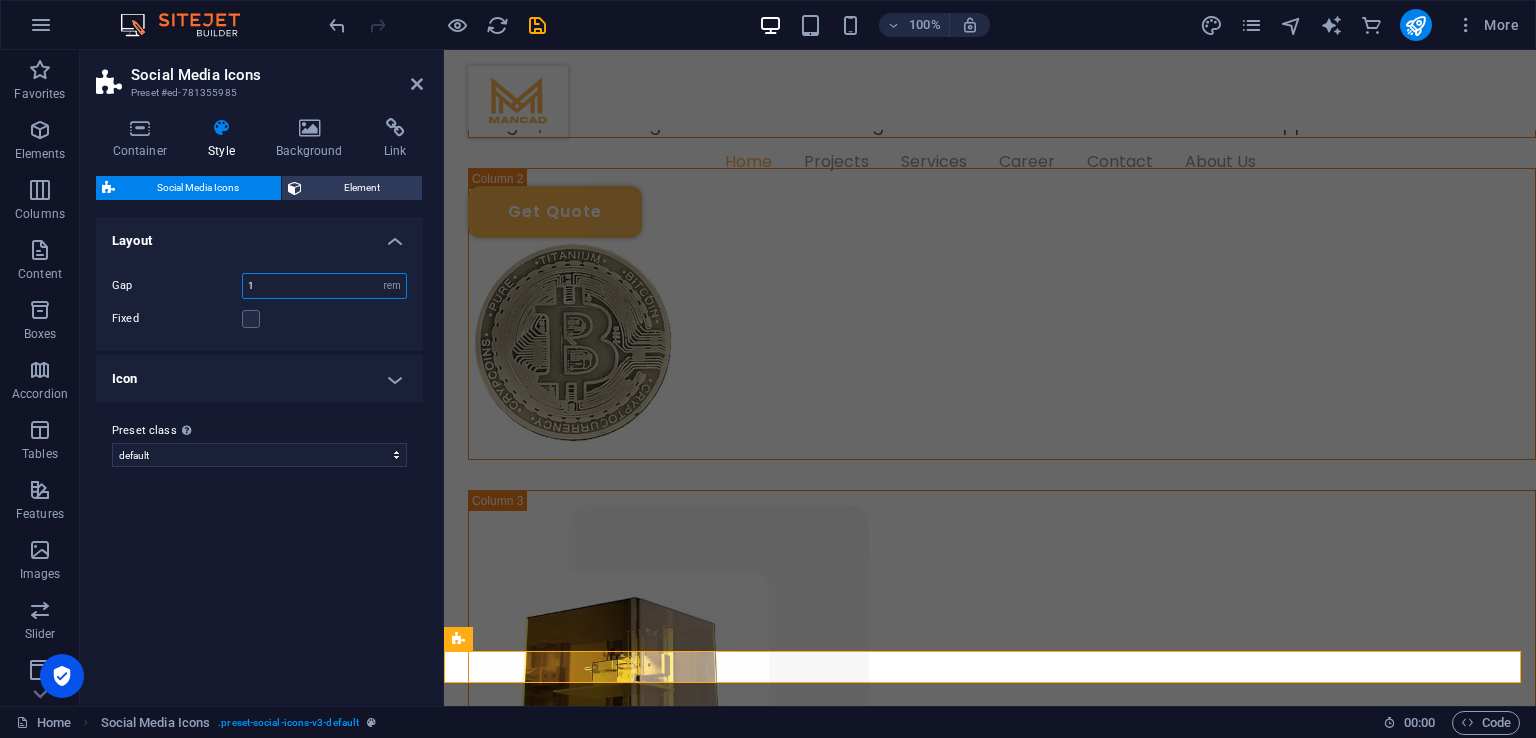 type on "1" 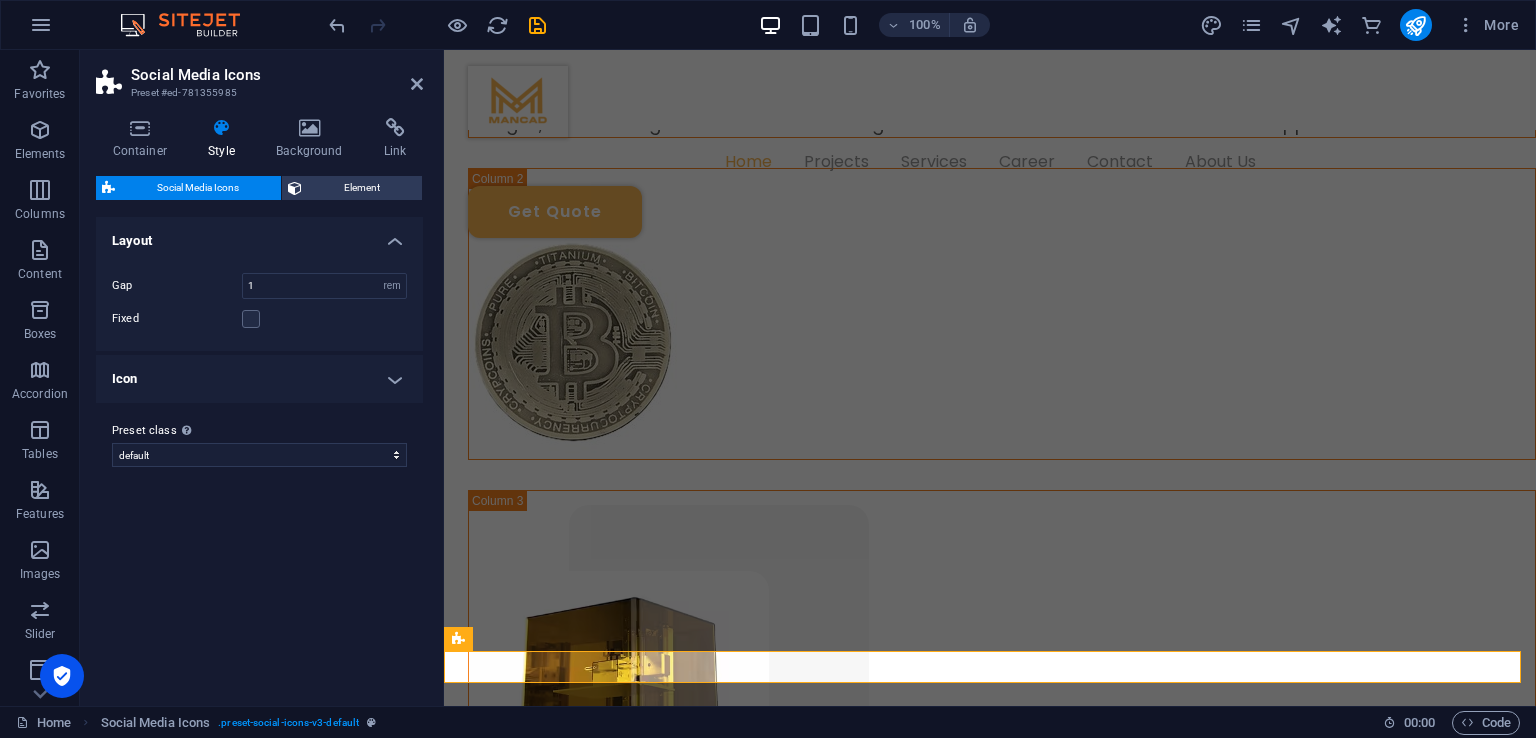 click on "Icon" at bounding box center [259, 379] 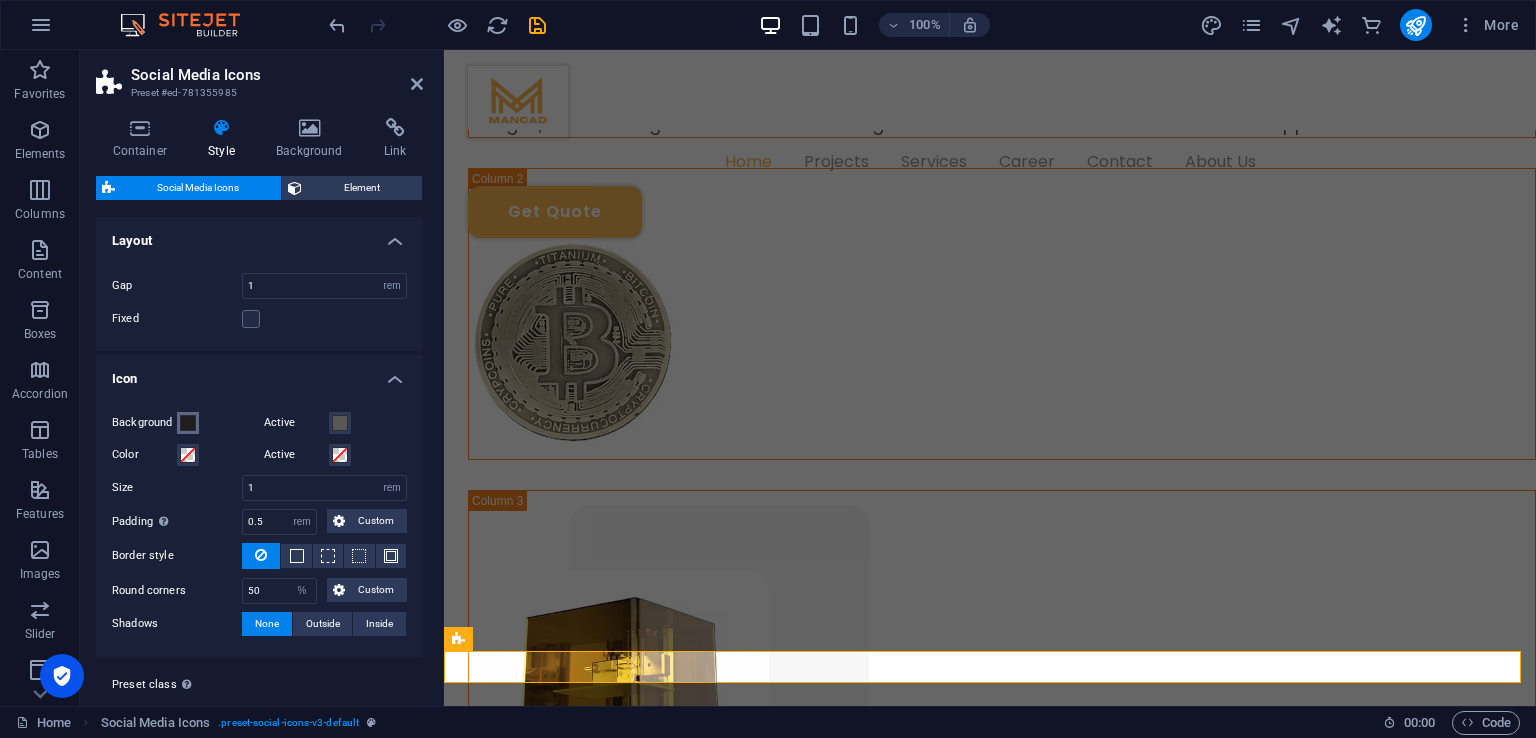 click at bounding box center (188, 423) 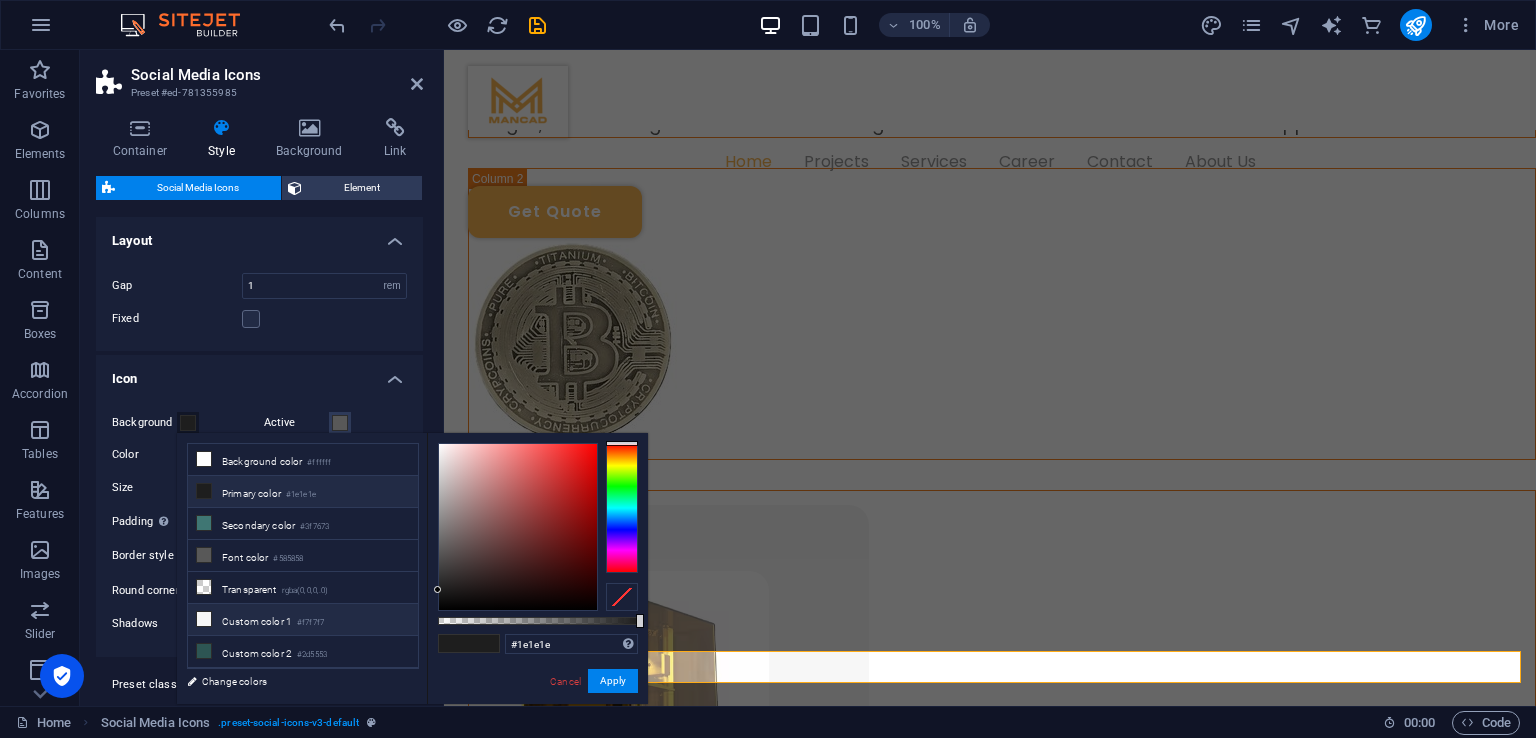 scroll, scrollTop: 83, scrollLeft: 0, axis: vertical 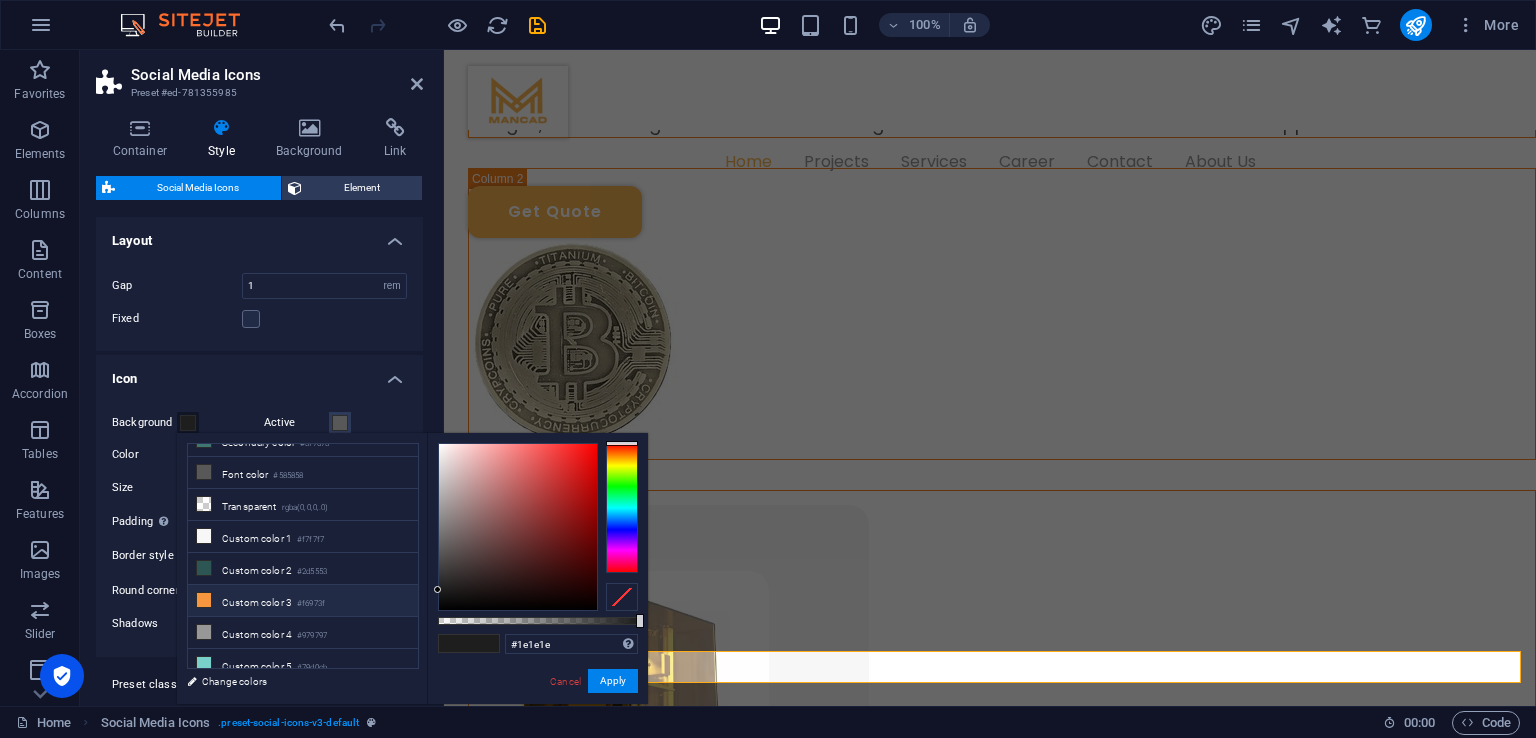click on "#f6973f" at bounding box center [311, 604] 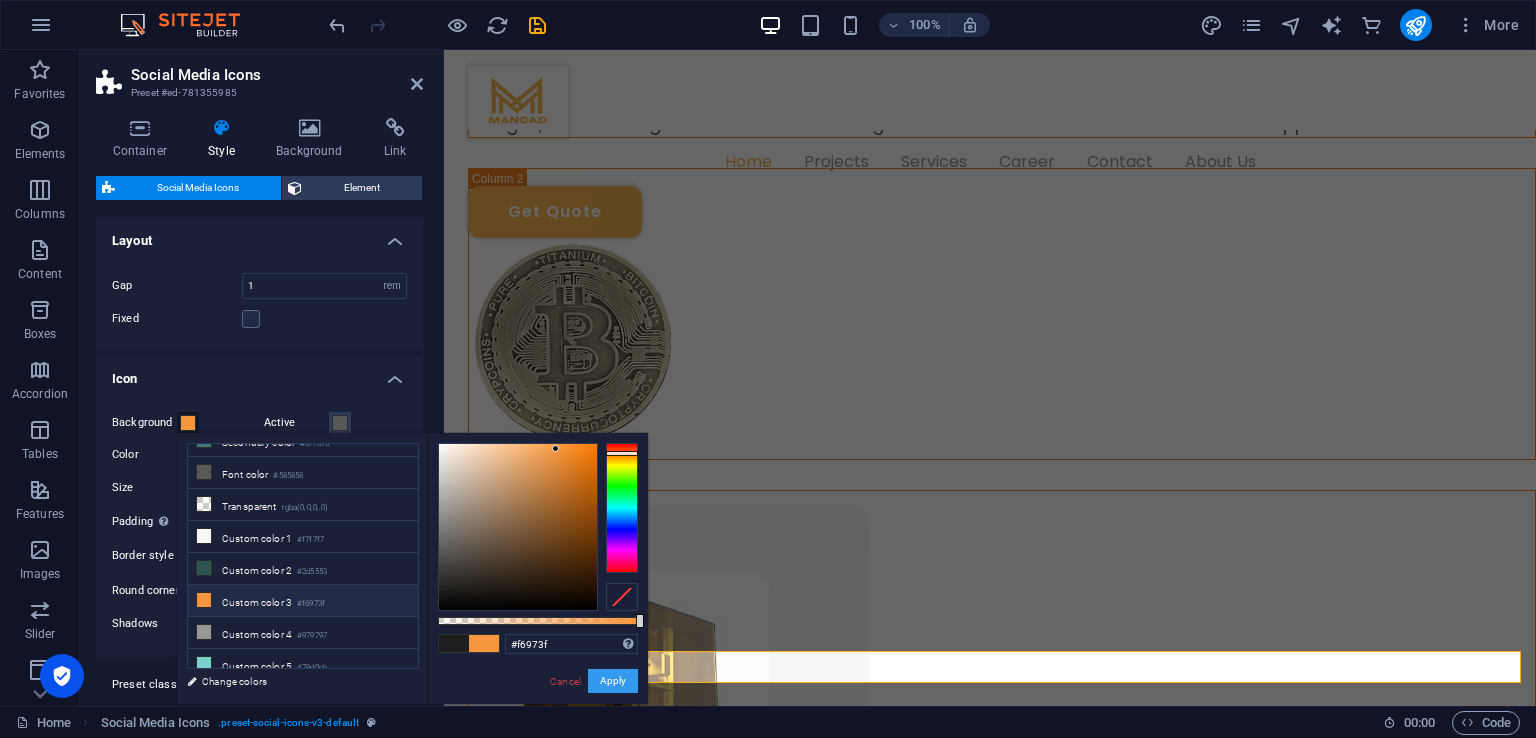 click on "Apply" at bounding box center (613, 681) 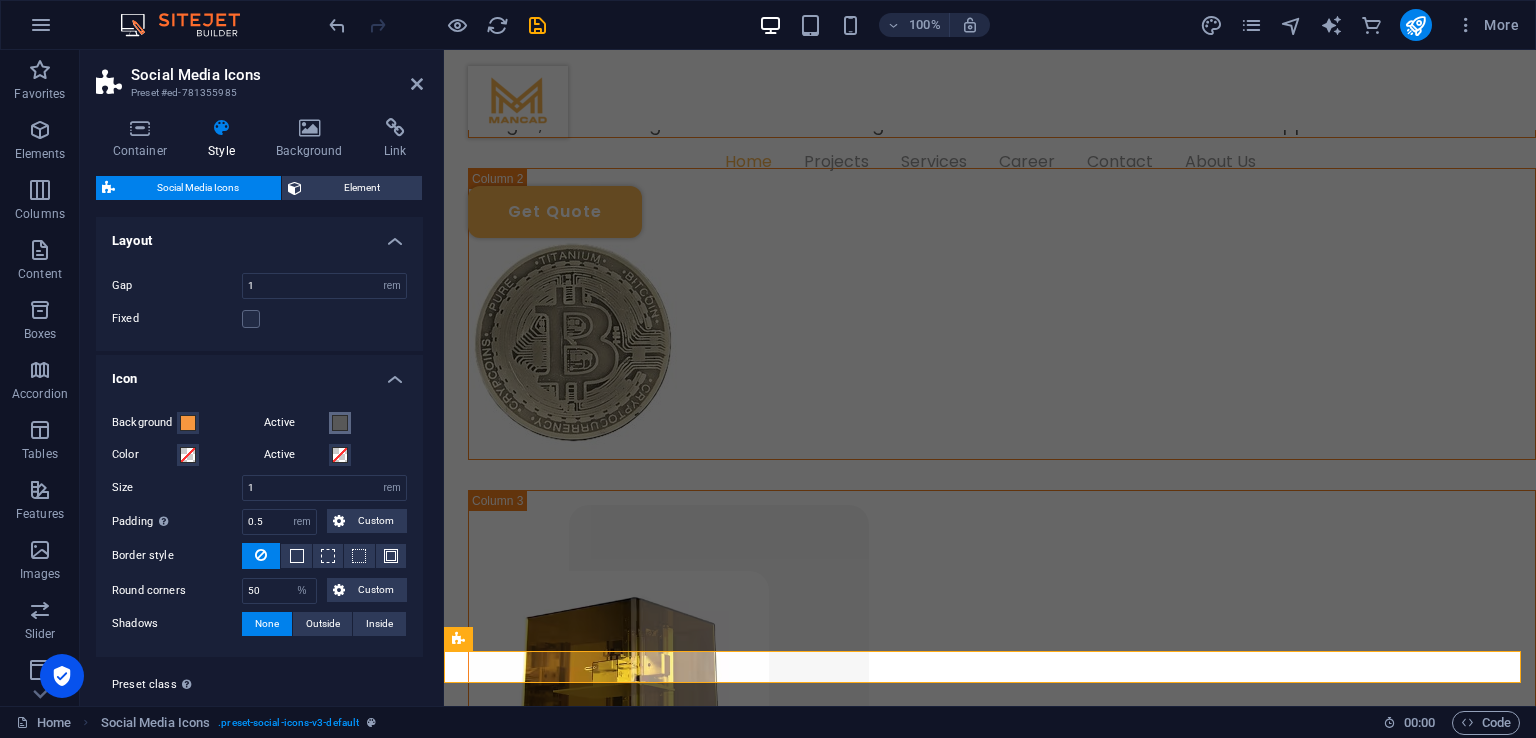 click at bounding box center (340, 423) 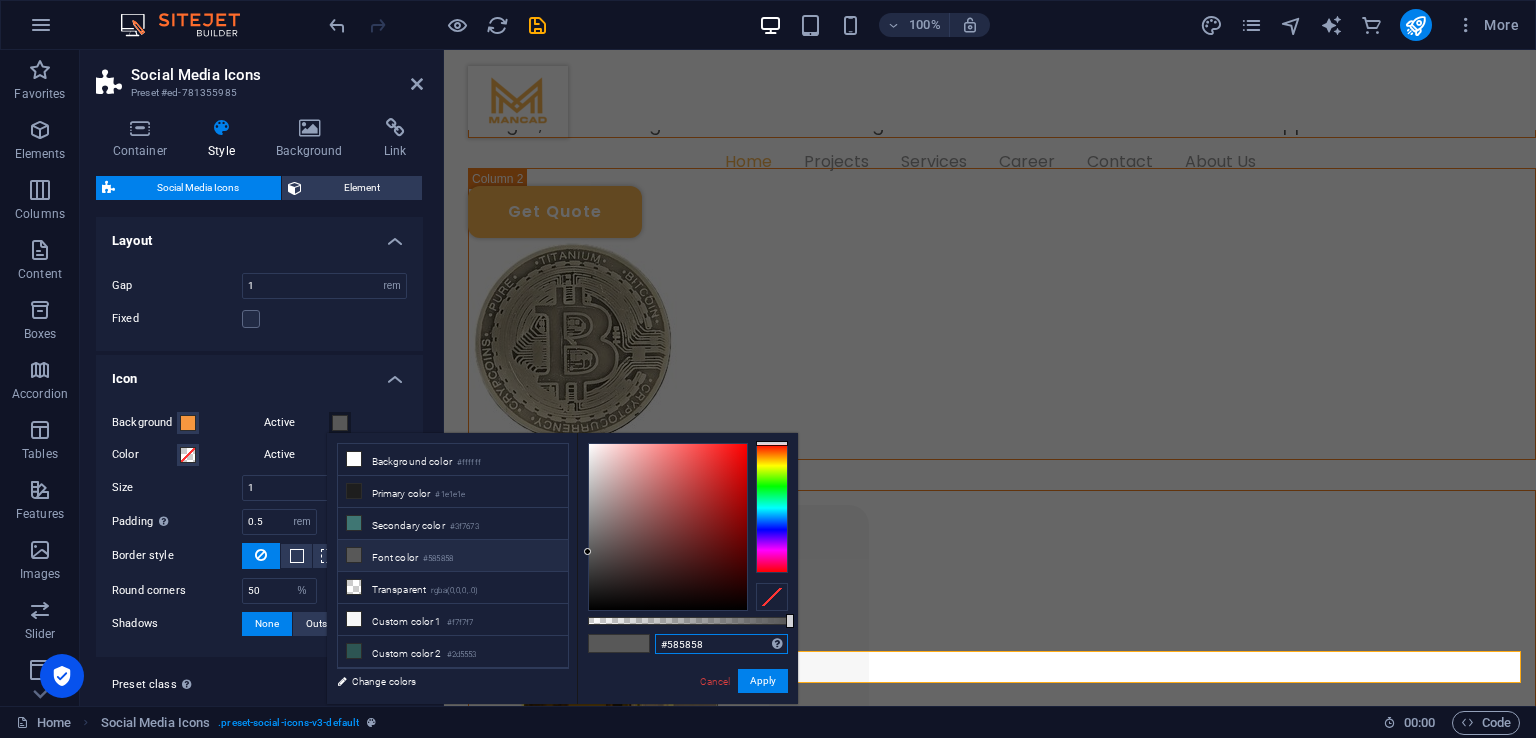 click on "#585858" at bounding box center (721, 644) 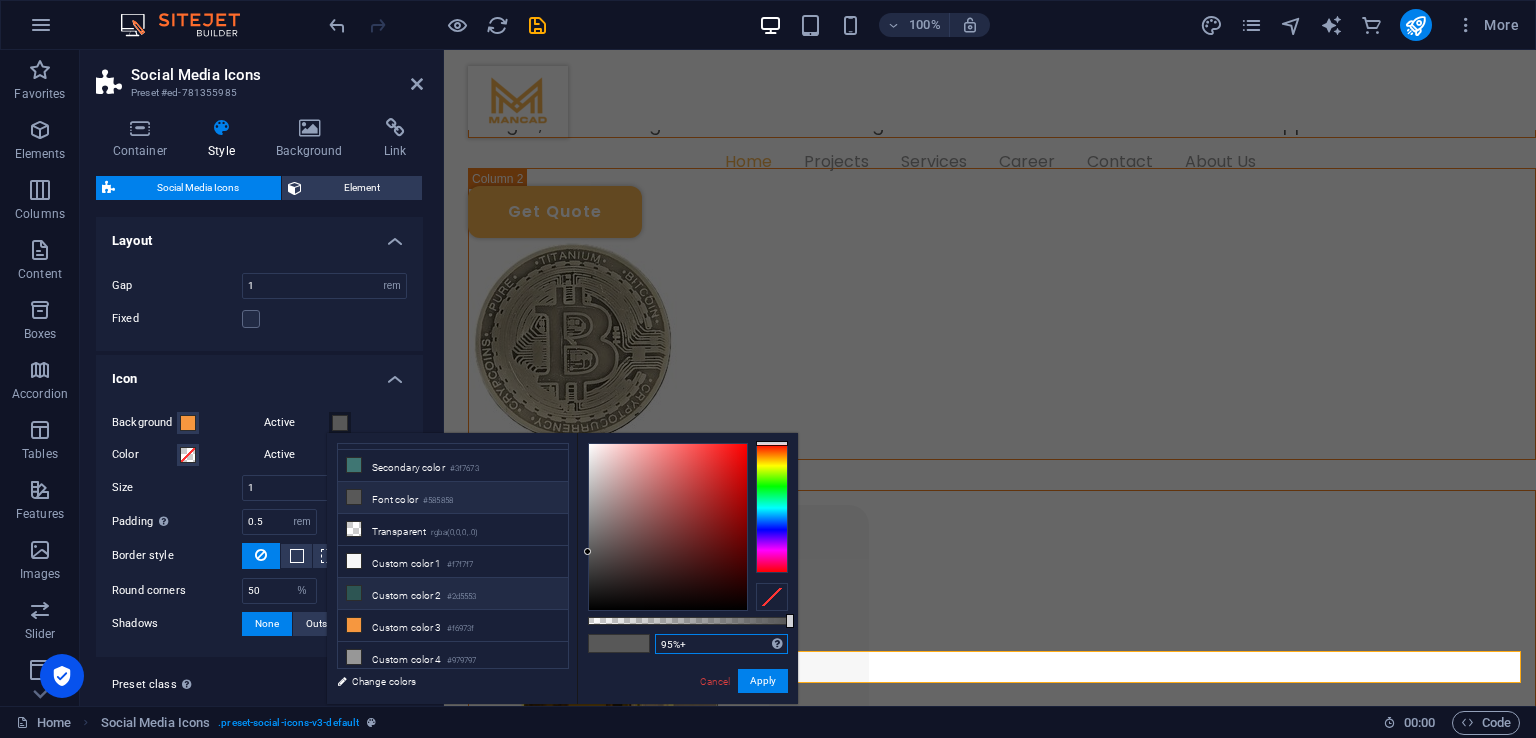 scroll, scrollTop: 83, scrollLeft: 0, axis: vertical 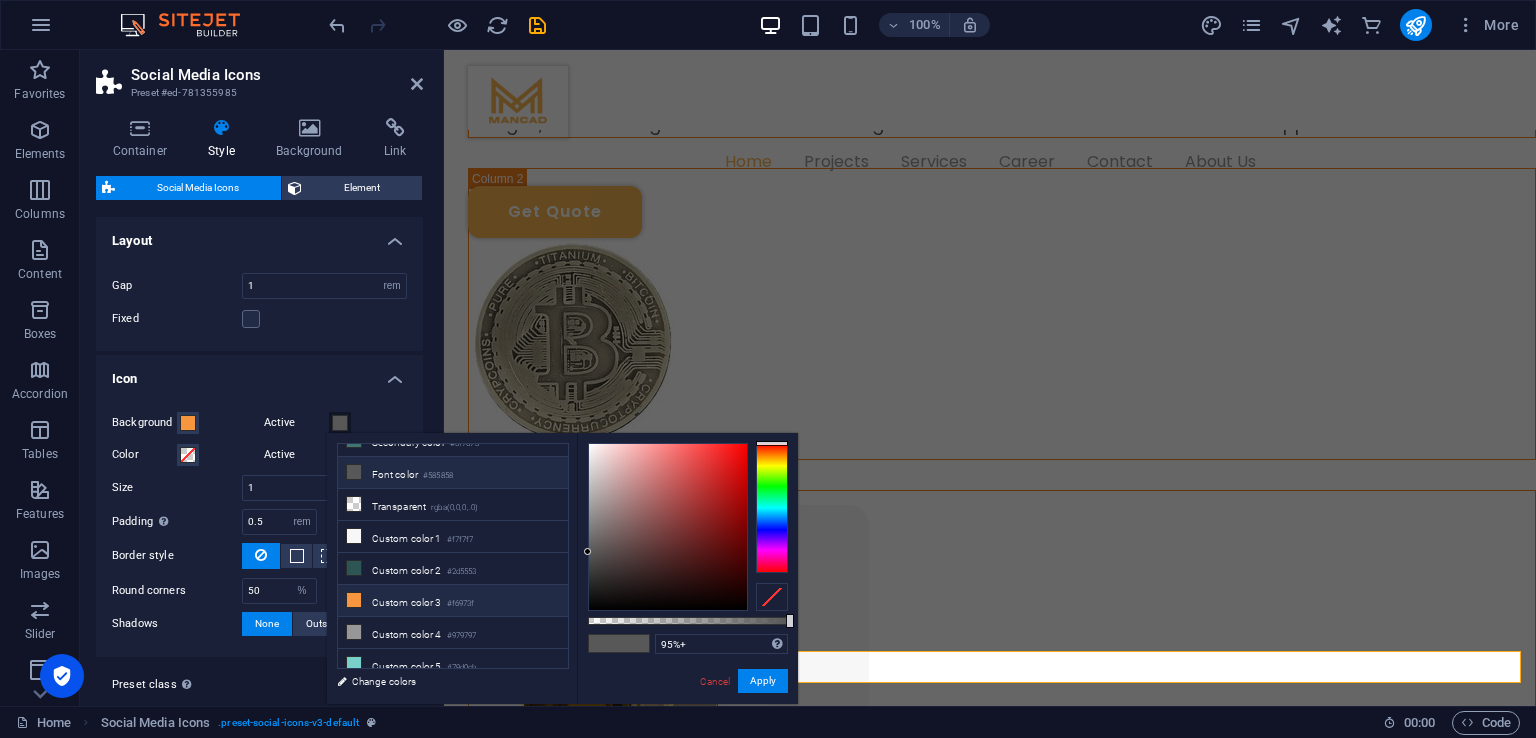 click on "Custom color 3
#f6973f" at bounding box center (453, 601) 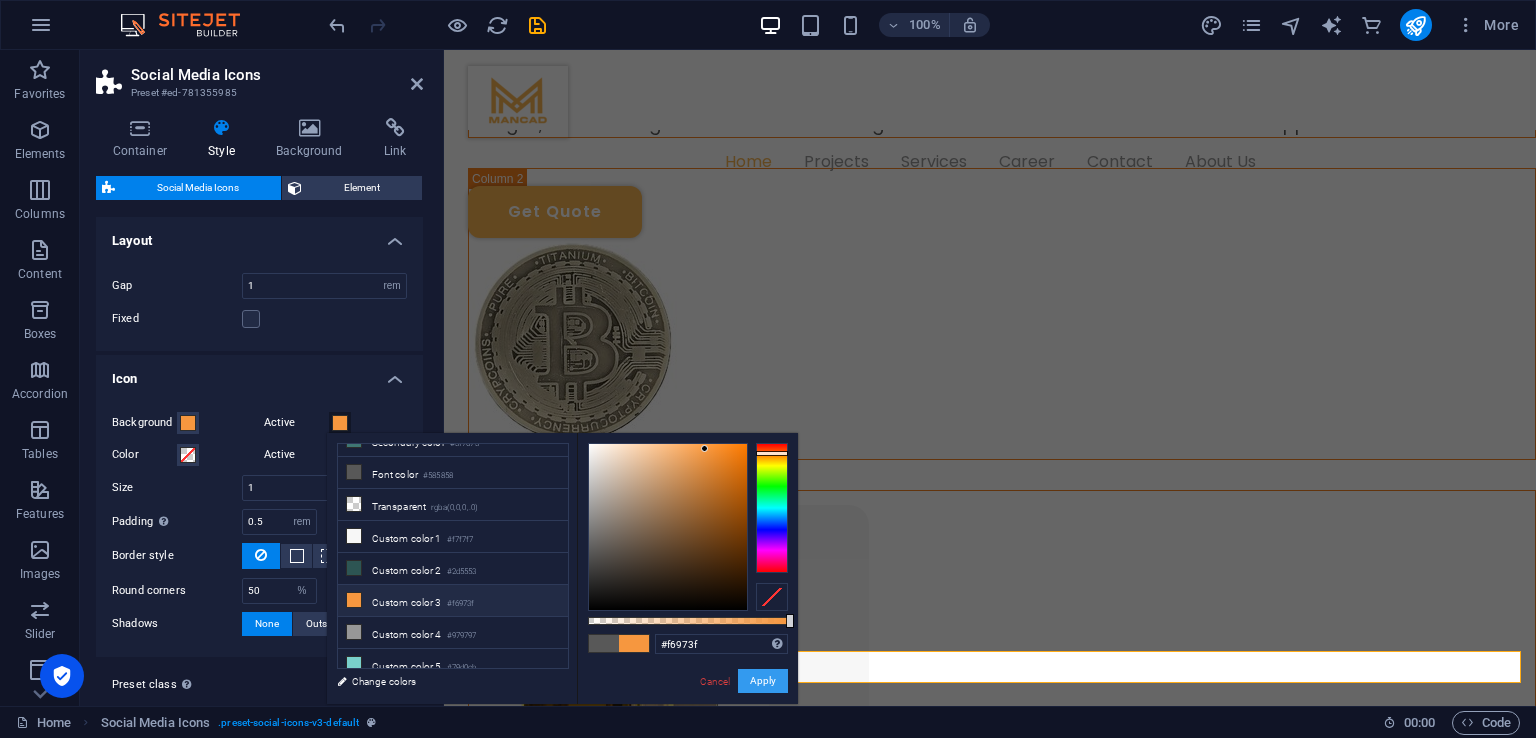 click on "Apply" at bounding box center [763, 681] 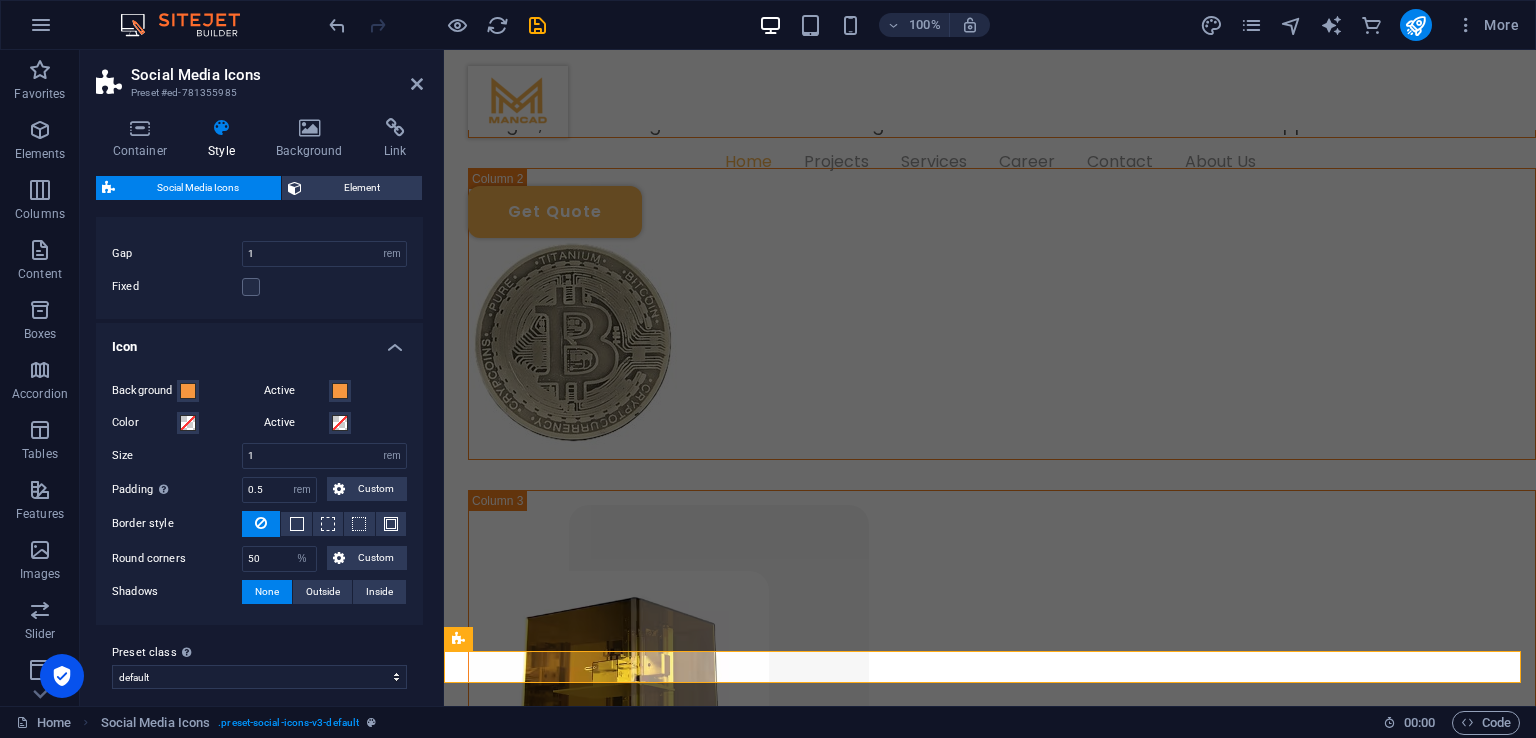 scroll, scrollTop: 44, scrollLeft: 0, axis: vertical 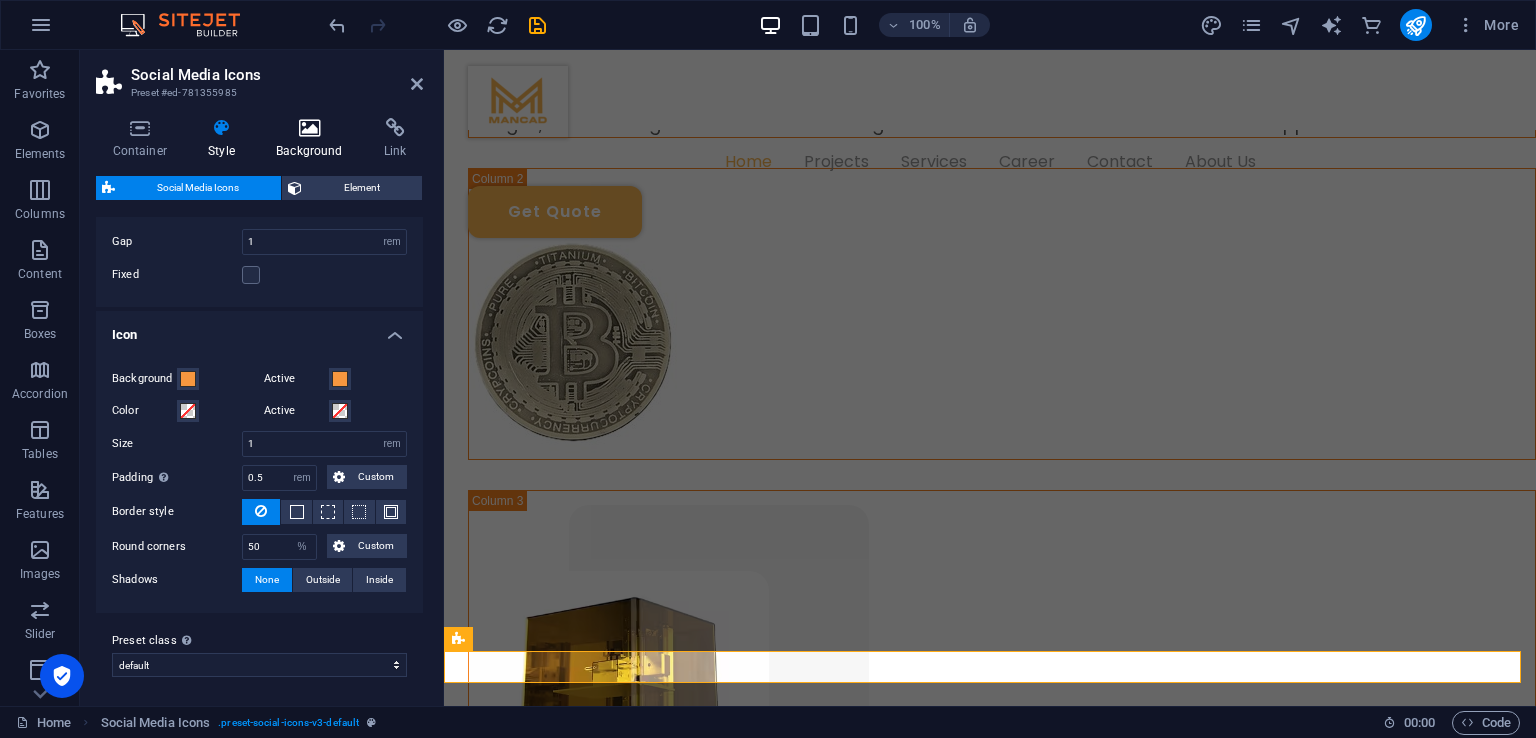 click at bounding box center (310, 128) 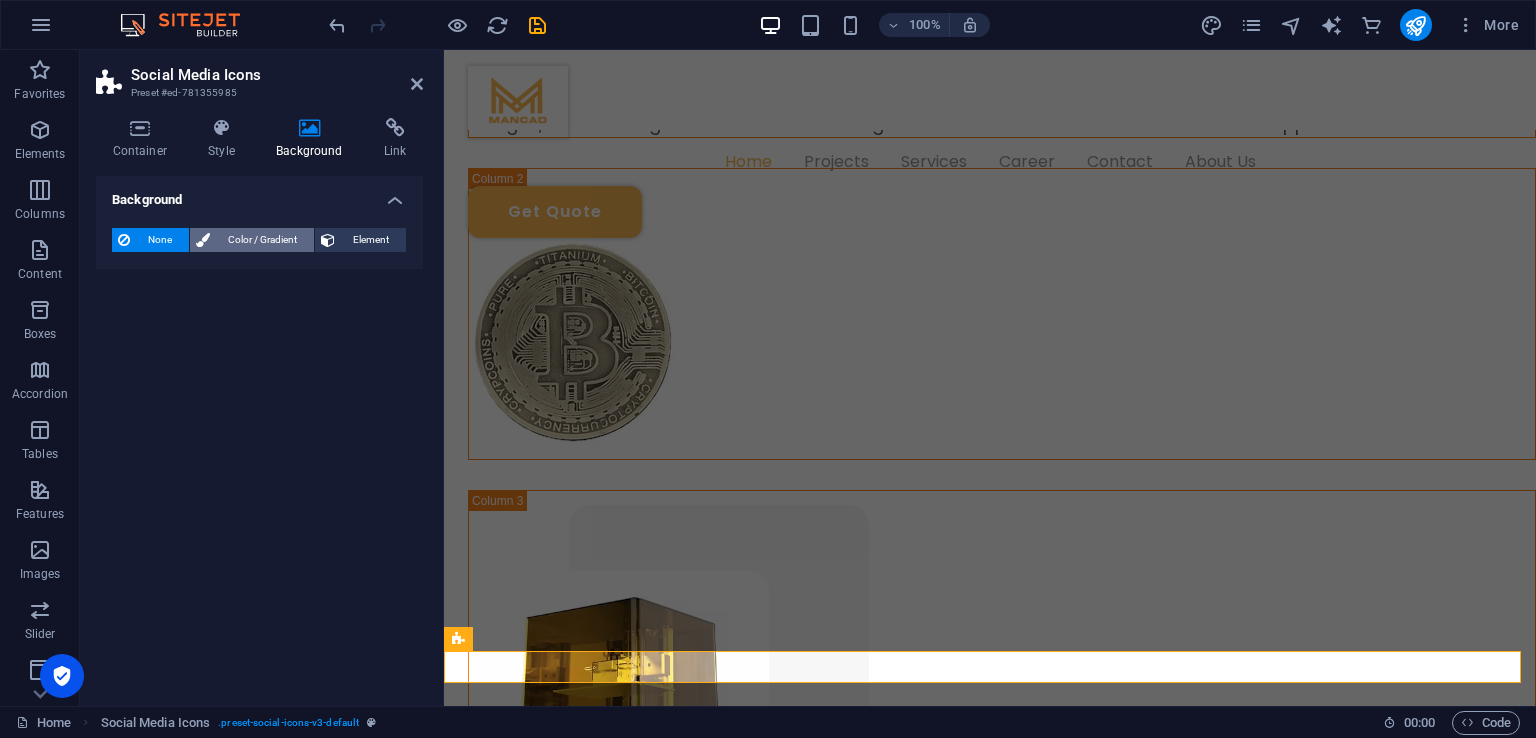 click on "Color / Gradient" at bounding box center [262, 240] 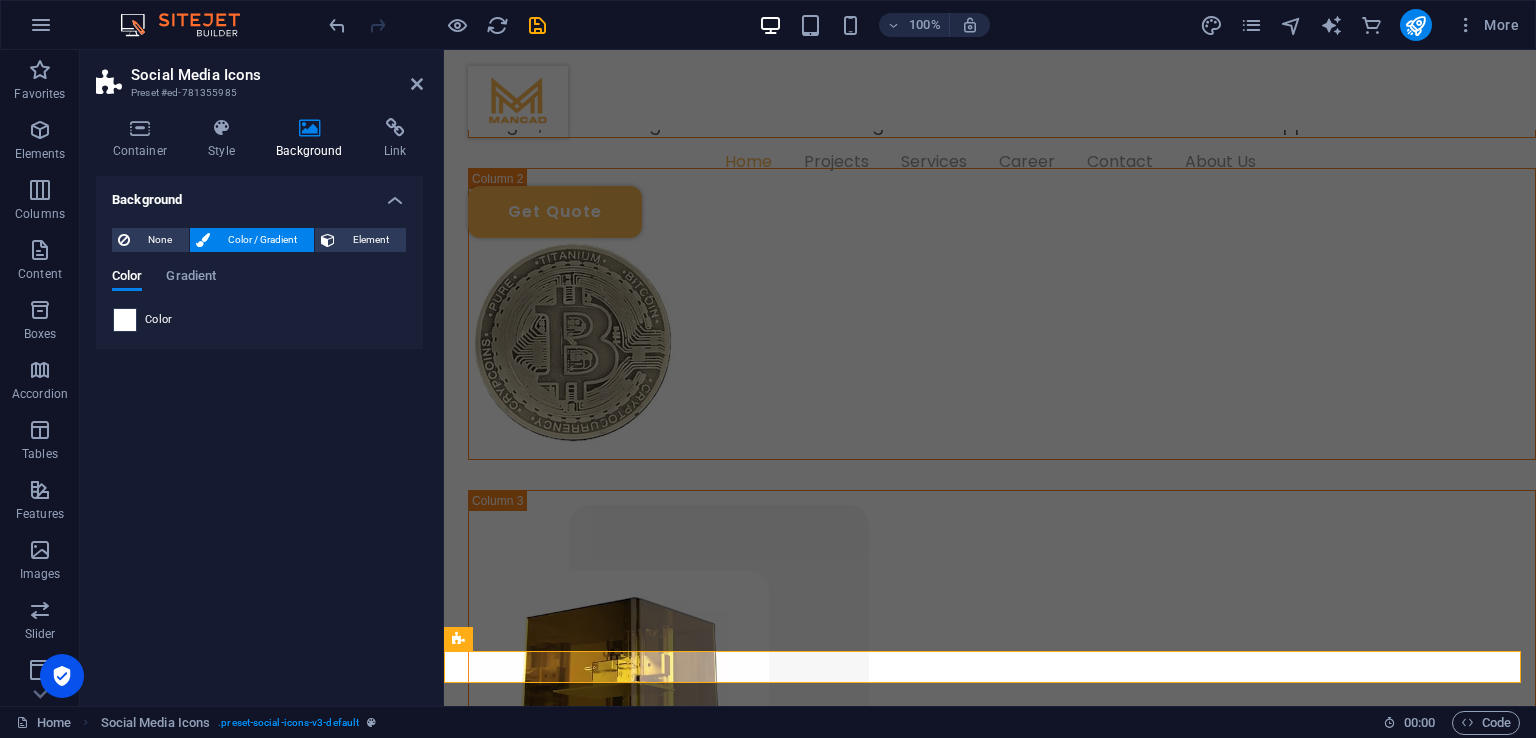 click at bounding box center (125, 320) 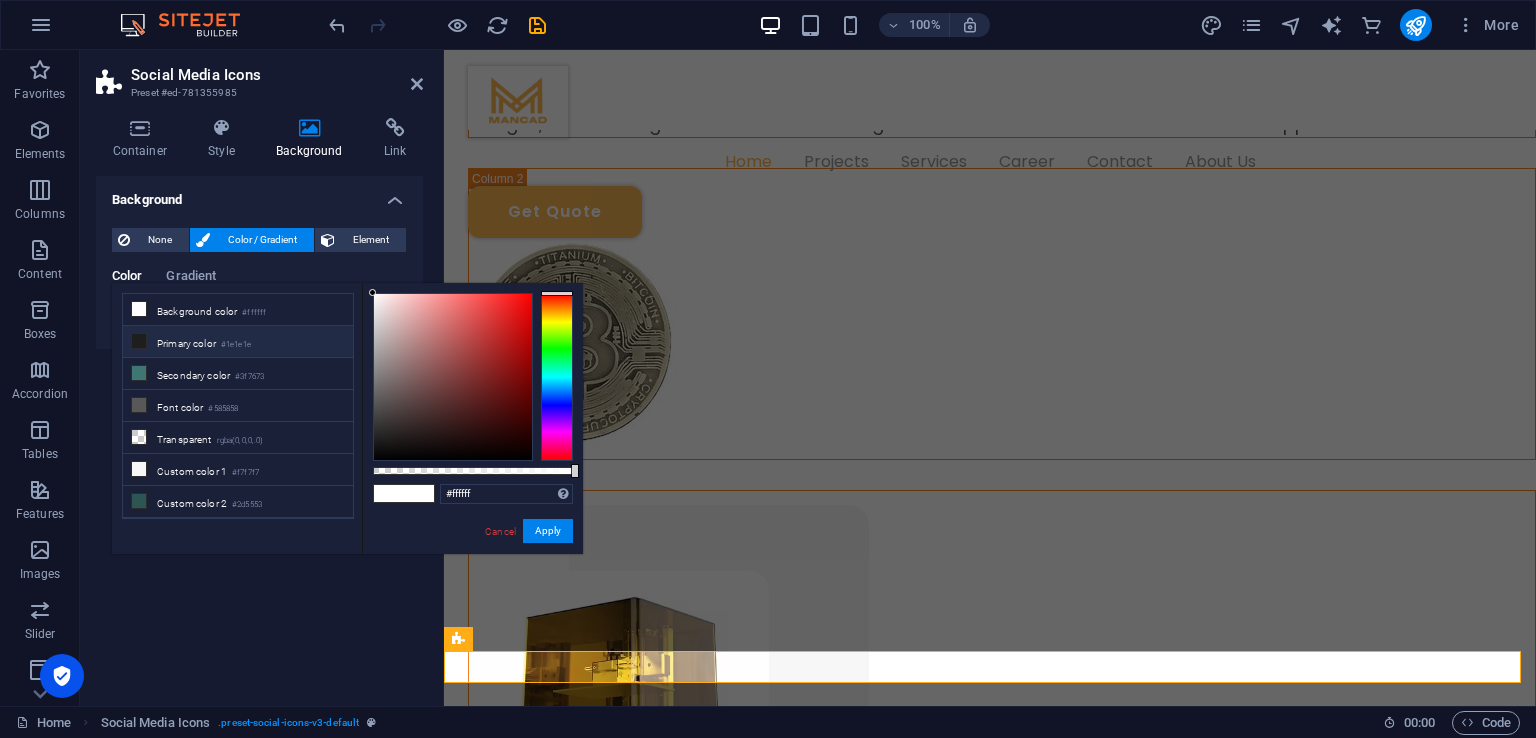 click on "Primary color
#1e1e1e" at bounding box center (238, 342) 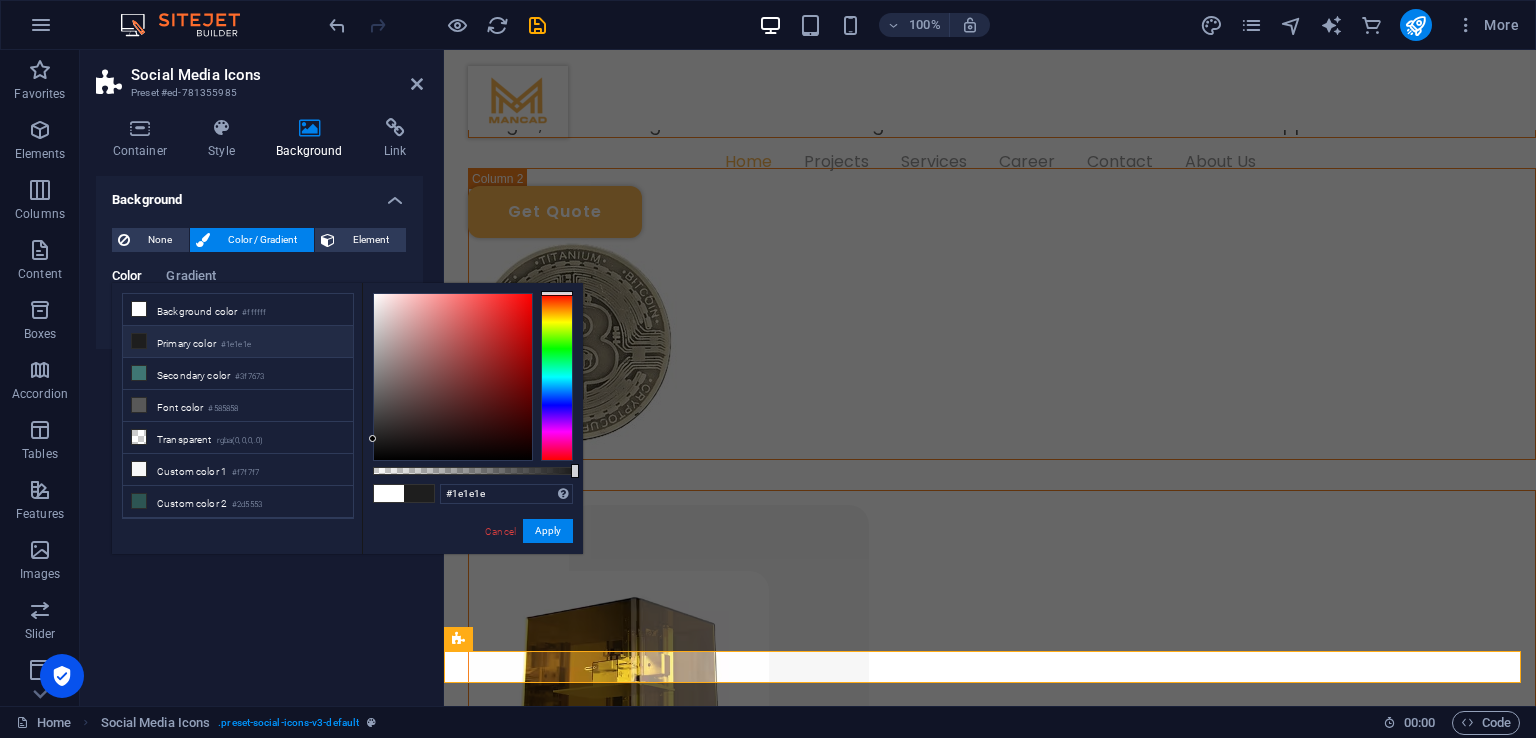 scroll, scrollTop: 83, scrollLeft: 0, axis: vertical 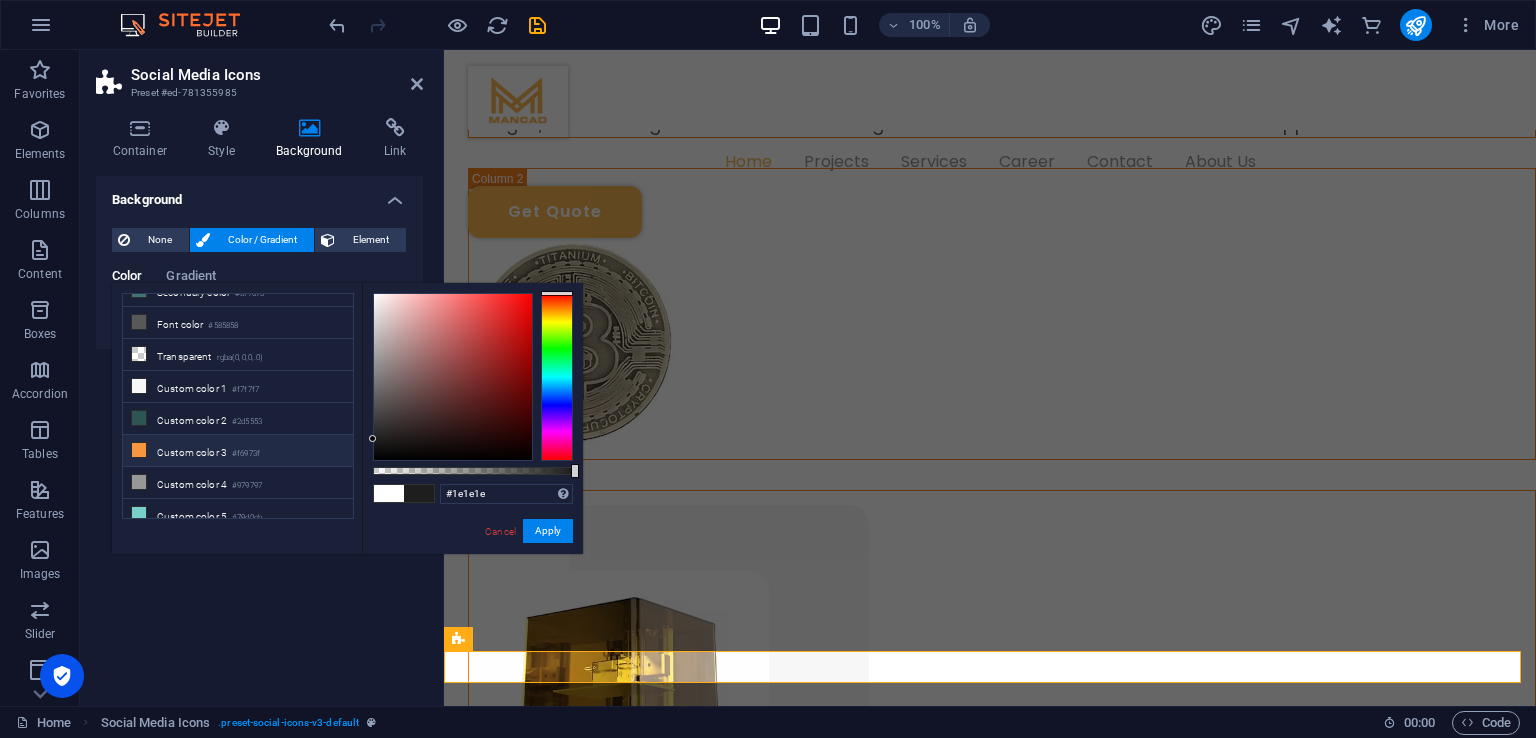 drag, startPoint x: 268, startPoint y: 438, endPoint x: 282, endPoint y: 436, distance: 14.142136 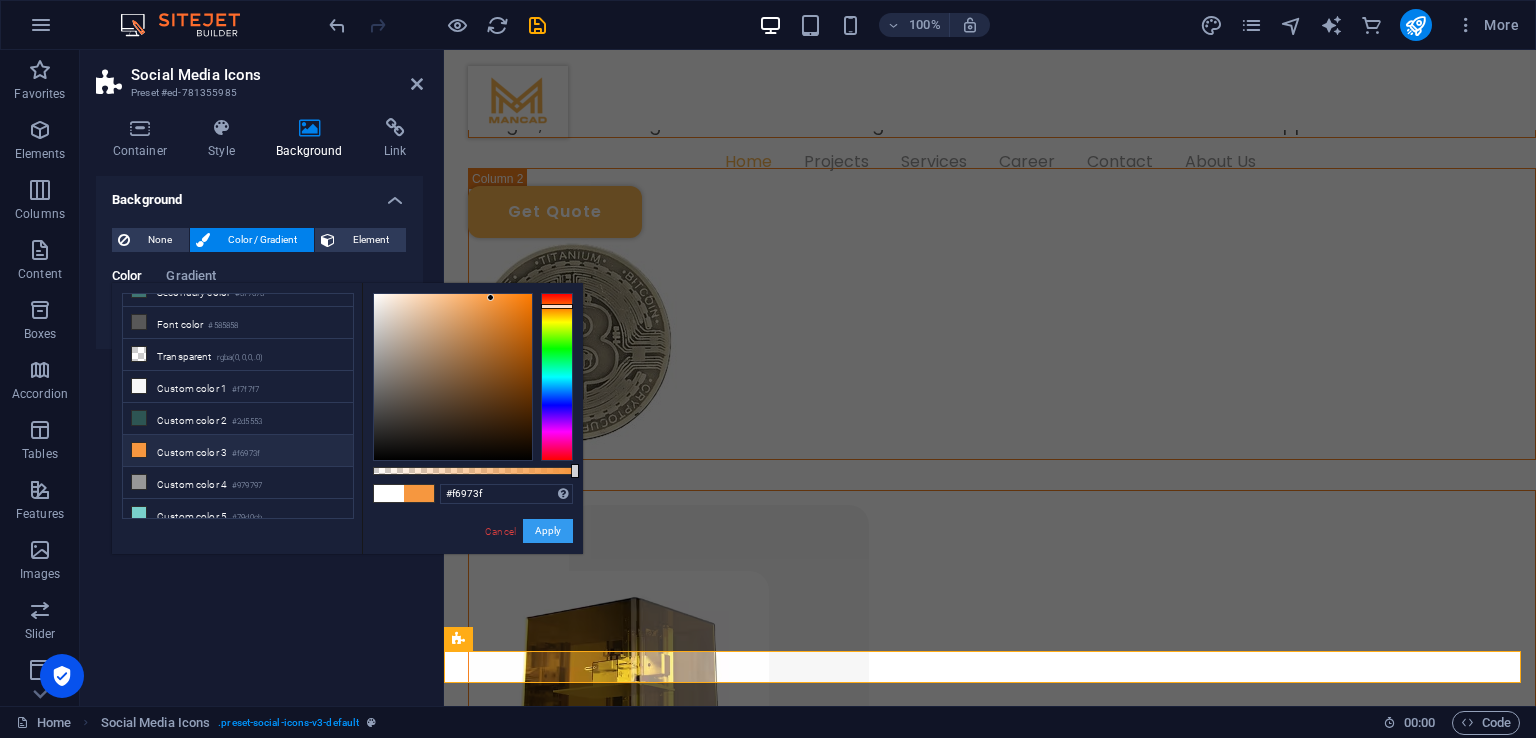 click on "Apply" at bounding box center [548, 531] 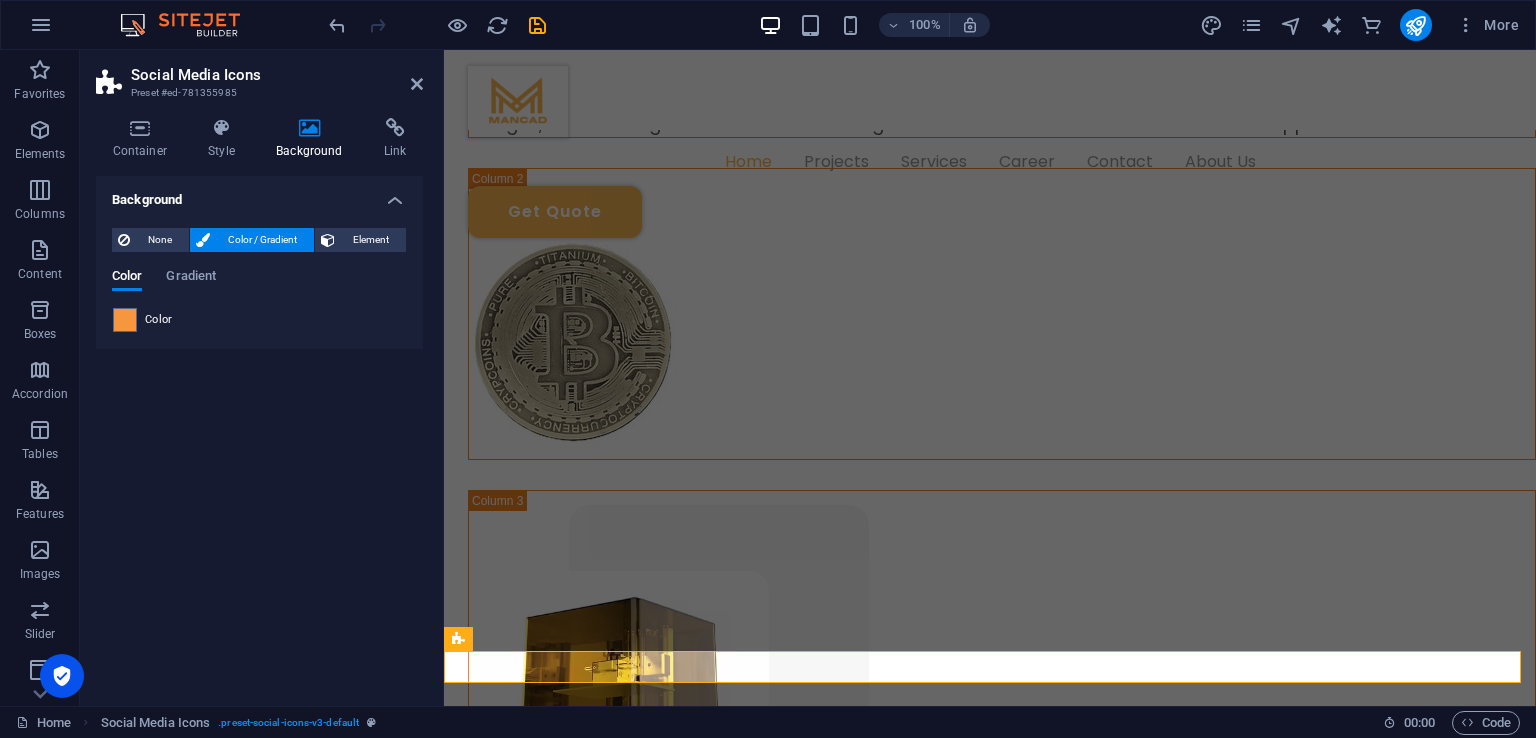 click on "Home Projects Services Career Contact About Us Get Quote "A commitment to innovation and sustainability" Our primary focus is crafting visuals that effectively showcase your brand’s vision through 3D modeling and design. Using advanced 3D design tools, we create detailed representations of your concepts, delivering results that exceed traditional illustrations in quality and precision. Additionally, our 3D models are cost-effective and highly versatile, making updates and adjustments simple and seamless to meet evolving needs. We are providing services of 3D Modeling,3D design,Product Designing,and 3D product Book a Call SOME NUMBERS  A Trusted Choice of Countless Companies and Customers Satisfied satified Calients projects completed accoldaes earn longterm relations  How can we help you Discover our range of advanced 3D services. From intricate modeling to stunning photorealistic rendering, we bring your ideas to life with captivating visual precision. MaterialS WE ARE USING 3D PRINTING & Mancad.com" at bounding box center (990, 22) 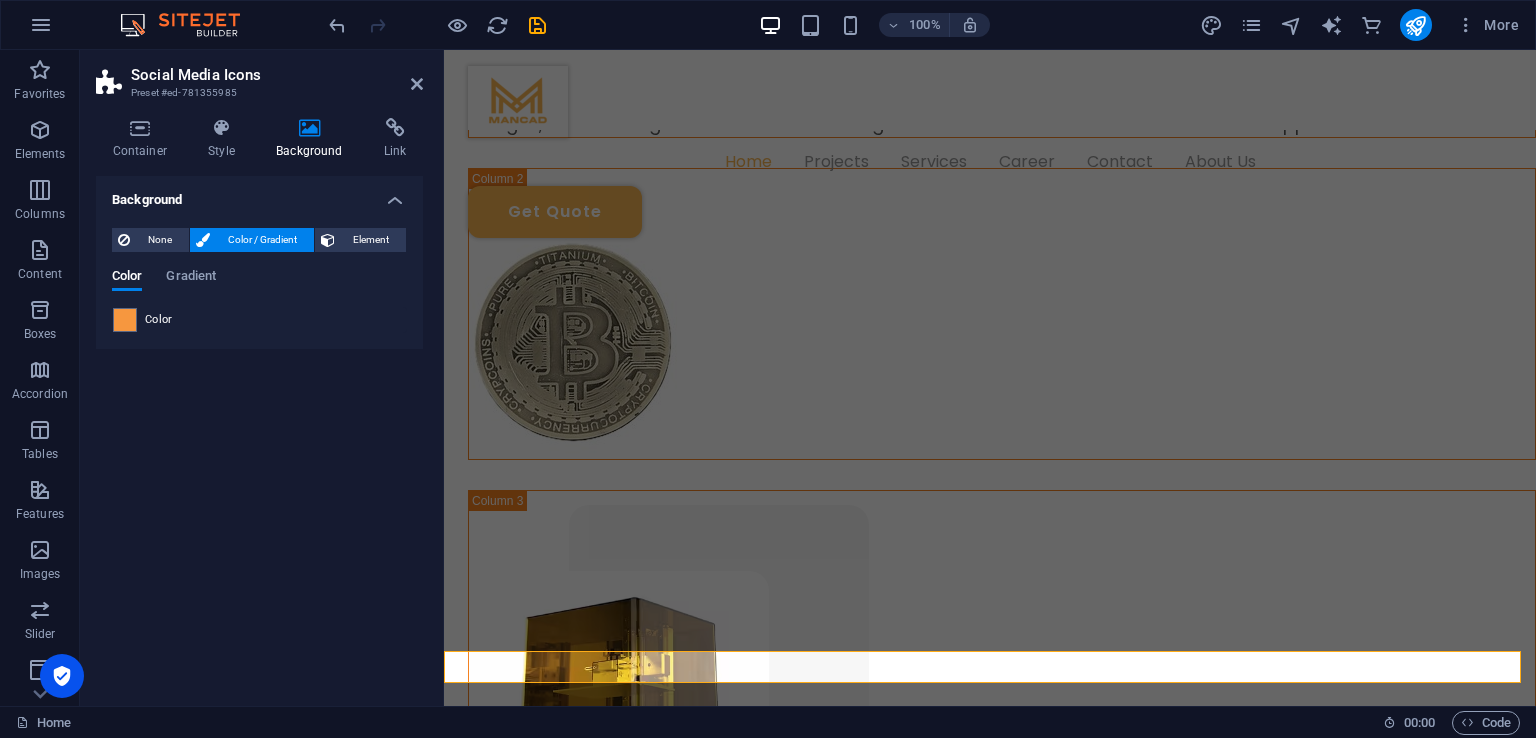 click on "Home Projects Services Career Contact About Us Get Quote "A commitment to innovation and sustainability" Our primary focus is crafting visuals that effectively showcase your brand’s vision through 3D modeling and design. Using advanced 3D design tools, we create detailed representations of your concepts, delivering results that exceed traditional illustrations in quality and precision. Additionally, our 3D models are cost-effective and highly versatile, making updates and adjustments simple and seamless to meet evolving needs. We are providing services of 3D Modeling,3D design,Product Designing,and 3D product Book a Call SOME NUMBERS  A Trusted Choice of Countless Companies and Customers Satisfied satified Calients projects completed accoldaes earn longterm relations  How can we help you Discover our range of advanced 3D services. From intricate modeling to stunning photorealistic rendering, we bring your ideas to life with captivating visual precision. MaterialS WE ARE USING 3D PRINTING & Mancad.com" at bounding box center (990, 22) 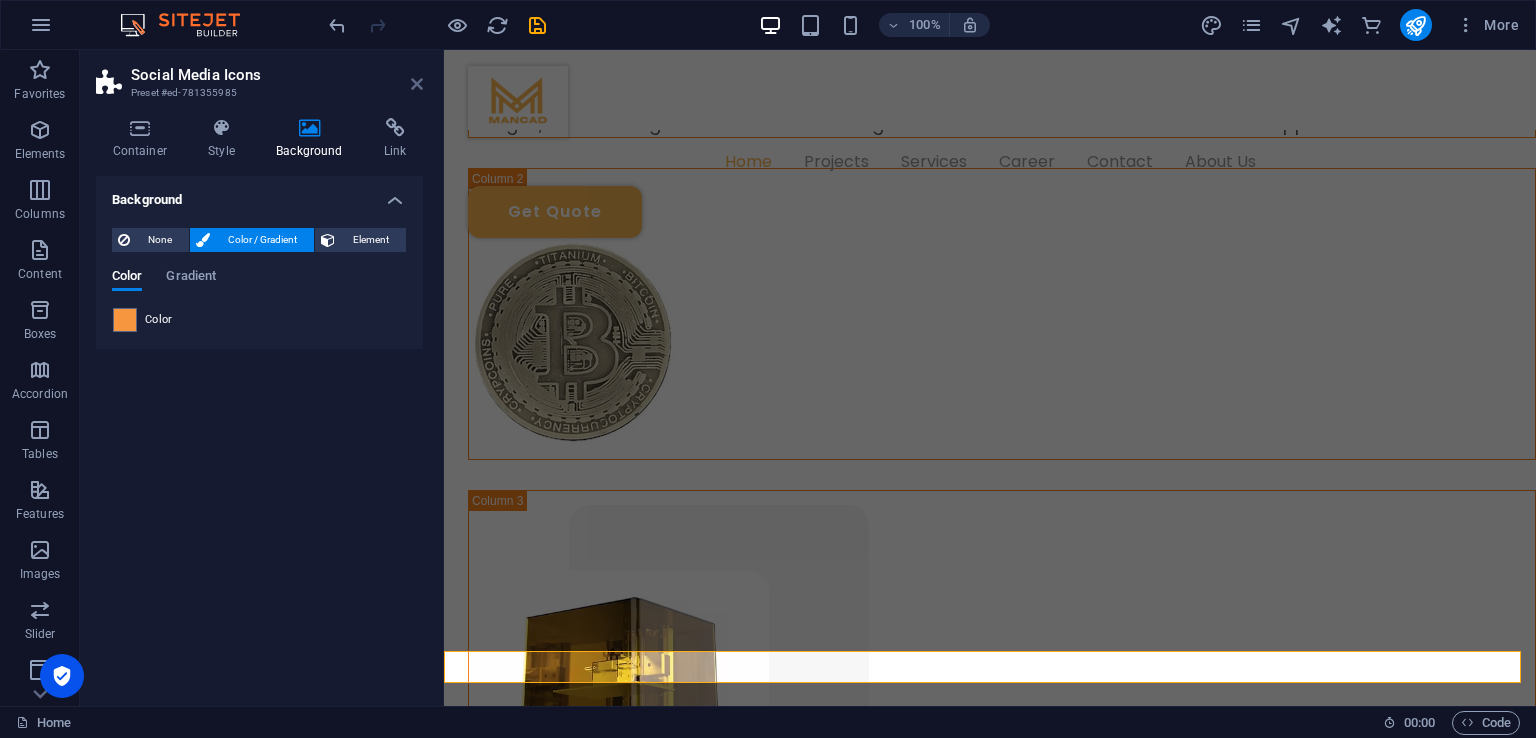 click at bounding box center (417, 84) 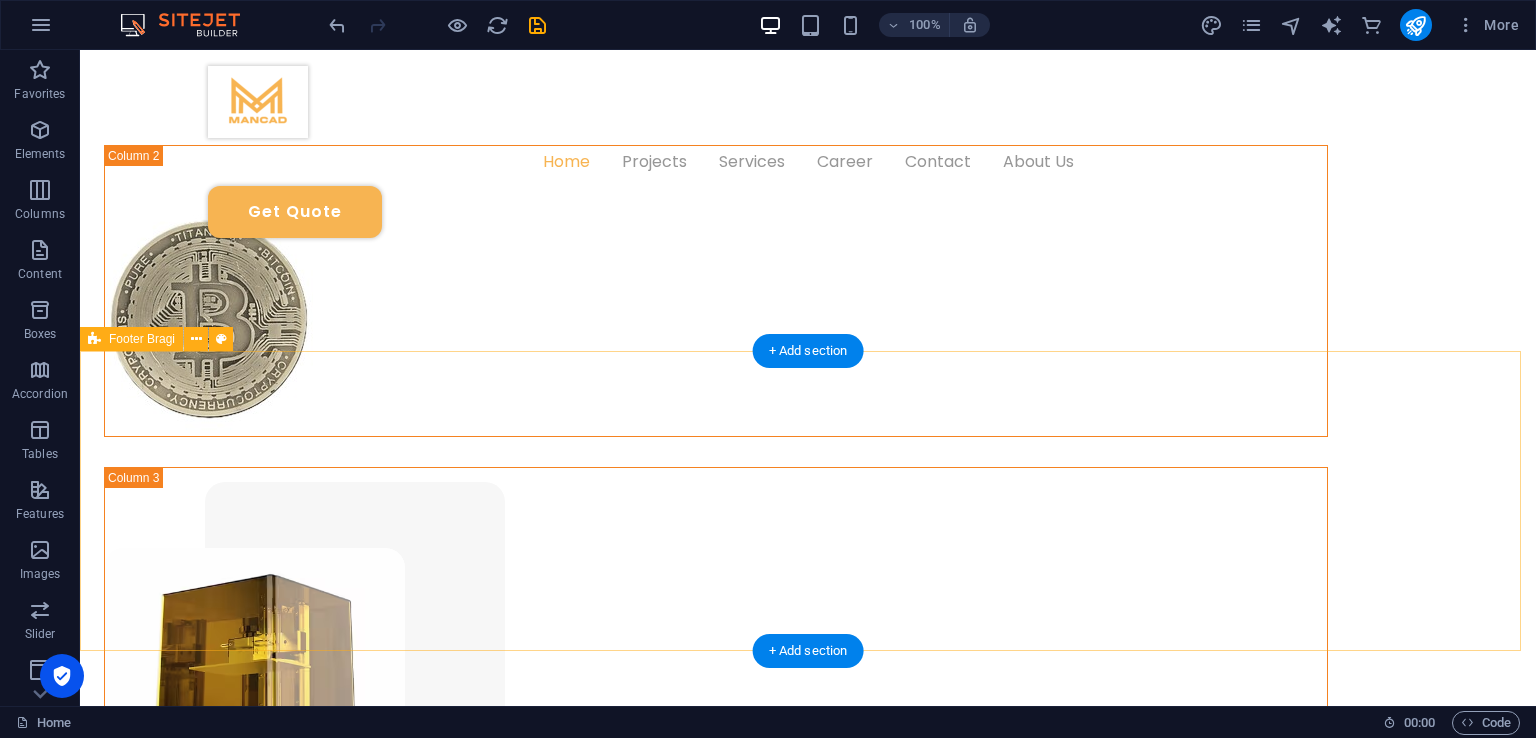 click on "Mancad.com Alfalah Arcade, Riverview Commercial, Bahria Town Phase 7, Rawalpindi, Punjab, Pakistan
Call Us: +92 3311167006
info@mancad.com" at bounding box center [808, 1334] 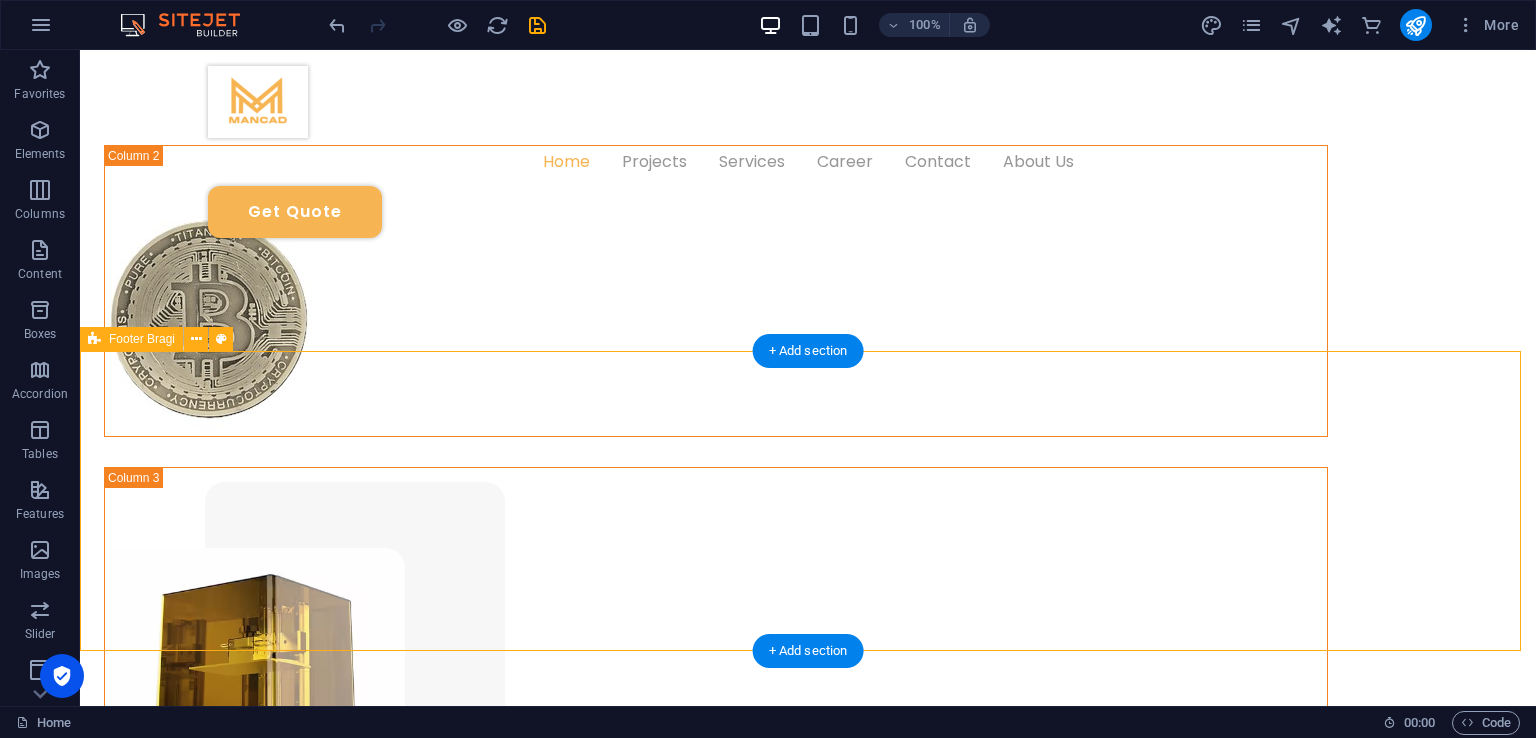 click on "Mancad.com Alfalah Arcade, Riverview Commercial, Bahria Town Phase 7, Rawalpindi, Punjab, Pakistan
Call Us: +92 3311167006
info@mancad.com" at bounding box center (808, 1334) 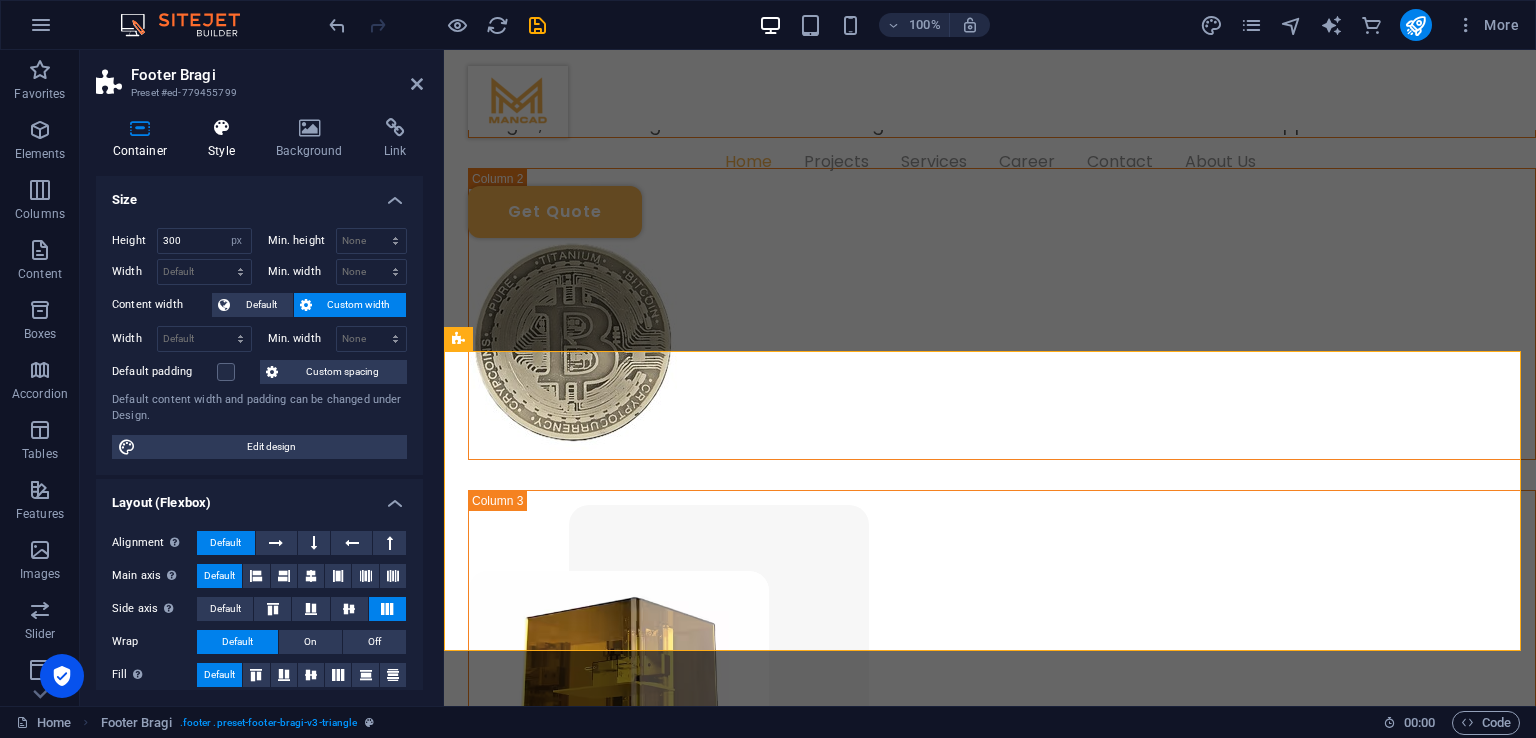 click on "Style" at bounding box center (226, 139) 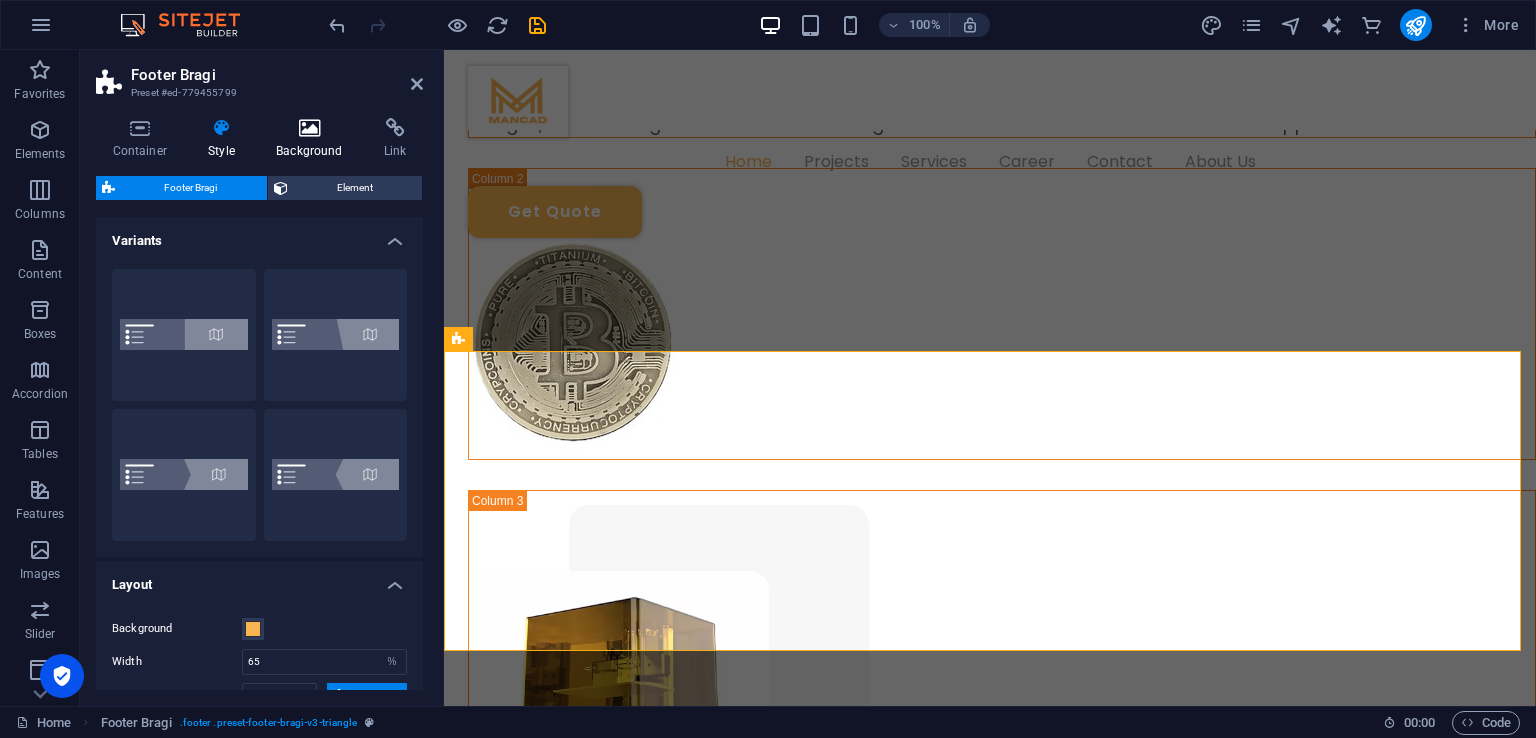 click at bounding box center (310, 128) 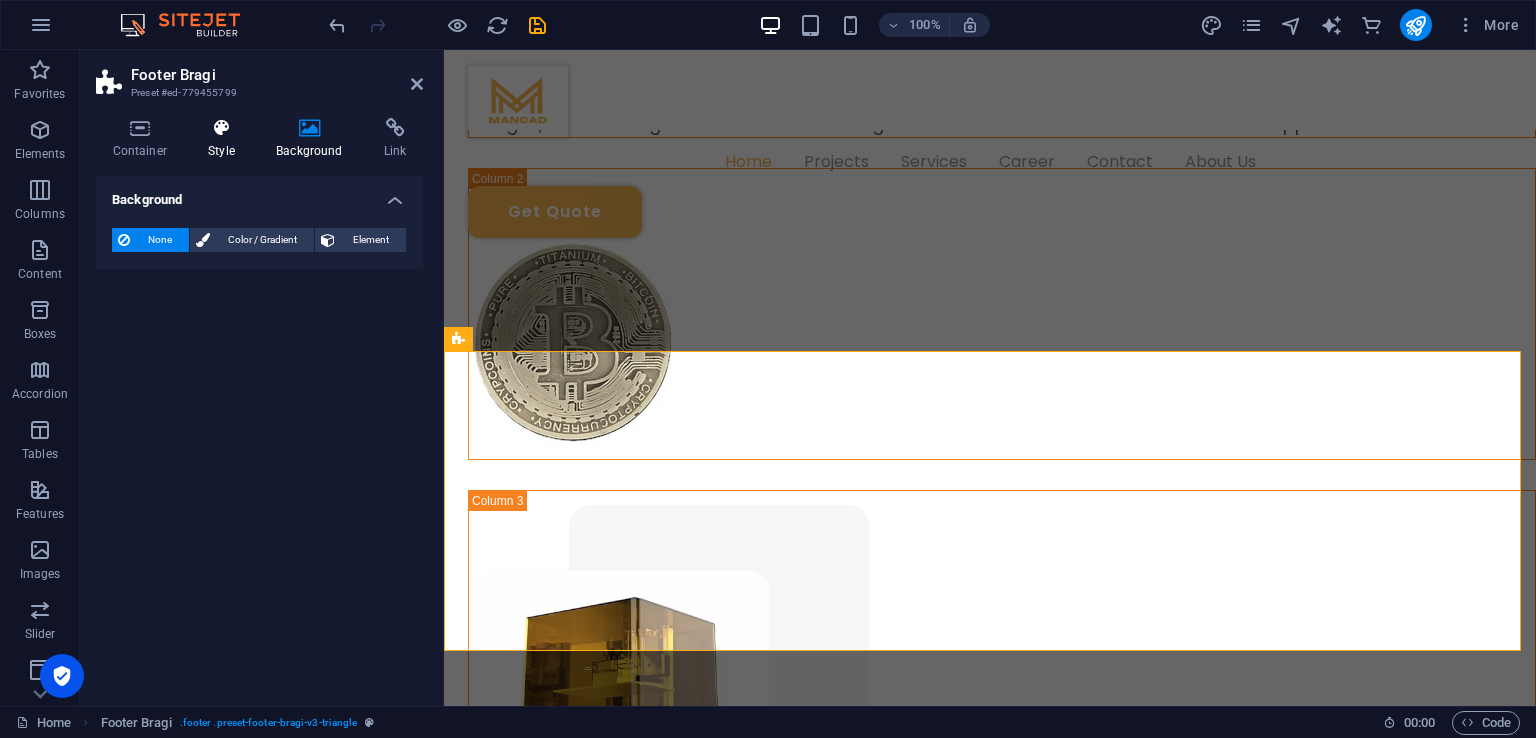 click on "Style" at bounding box center (226, 139) 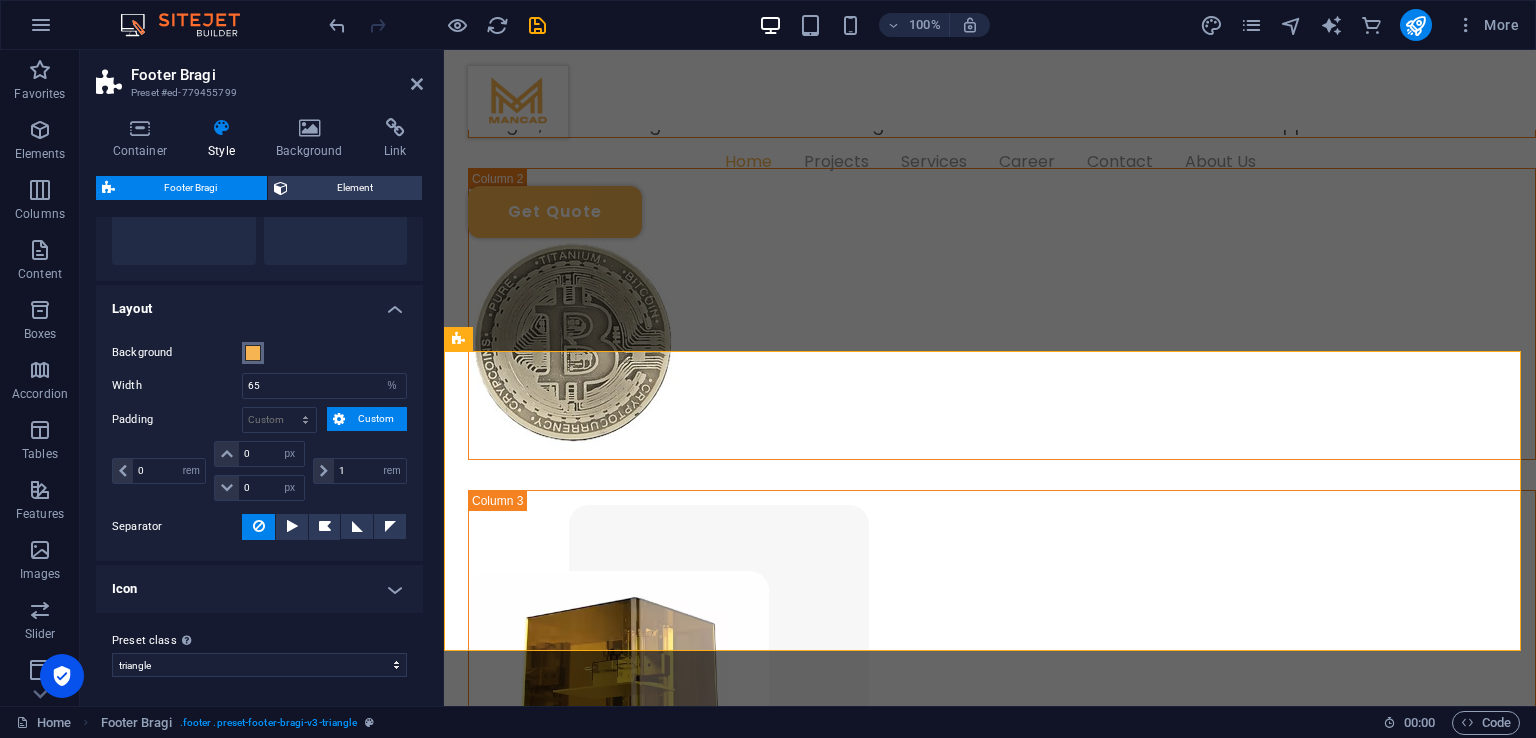 scroll, scrollTop: 276, scrollLeft: 0, axis: vertical 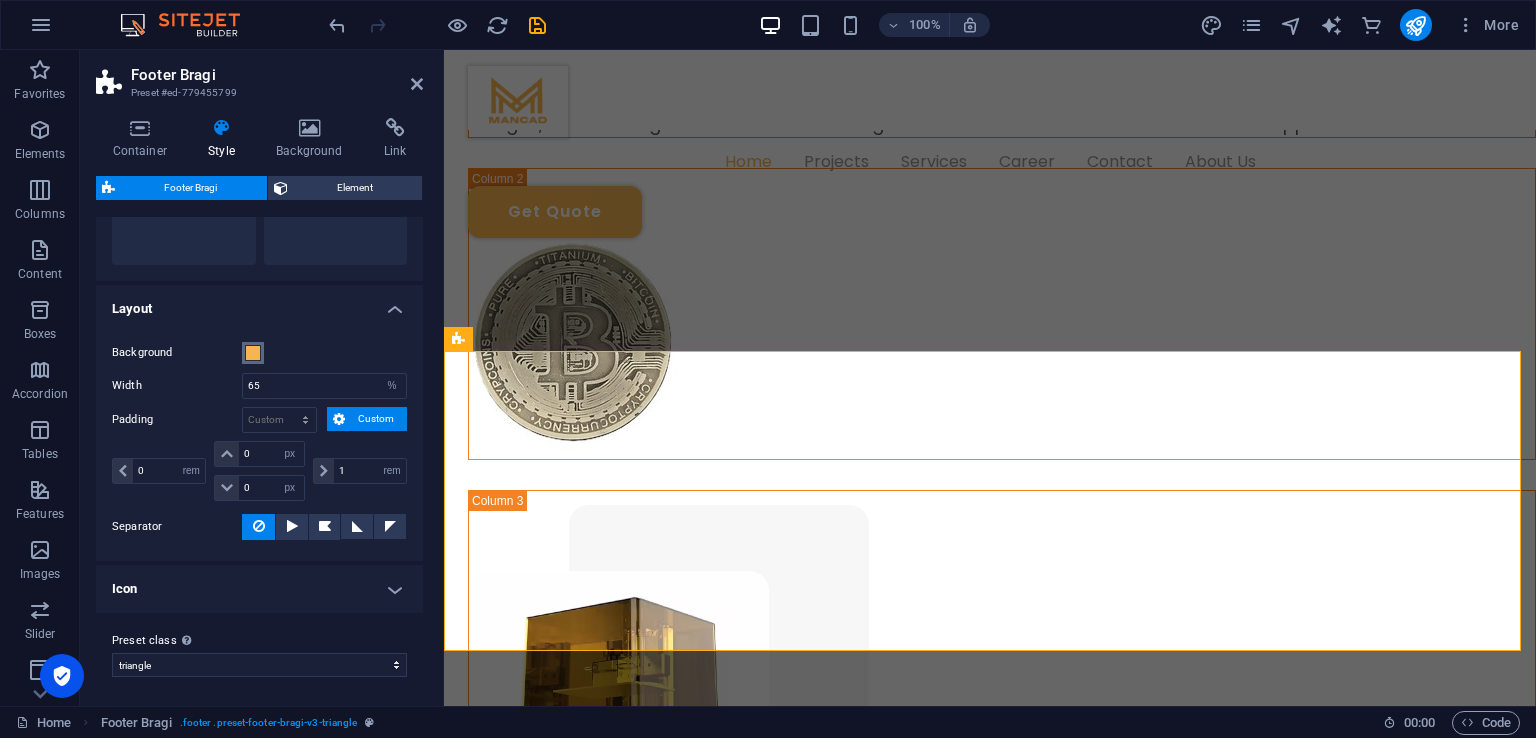 click at bounding box center [253, 353] 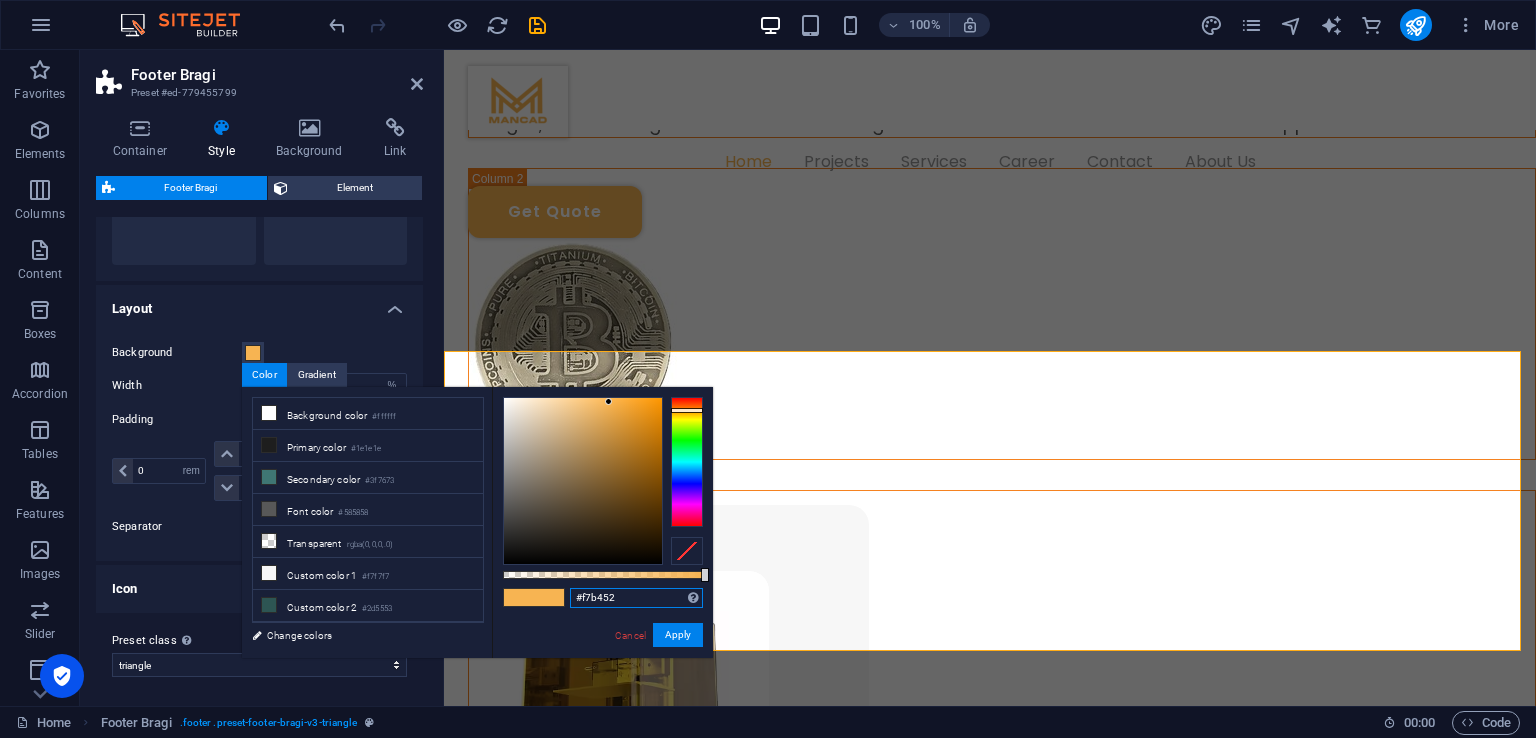click on "#f7b452" at bounding box center (636, 598) 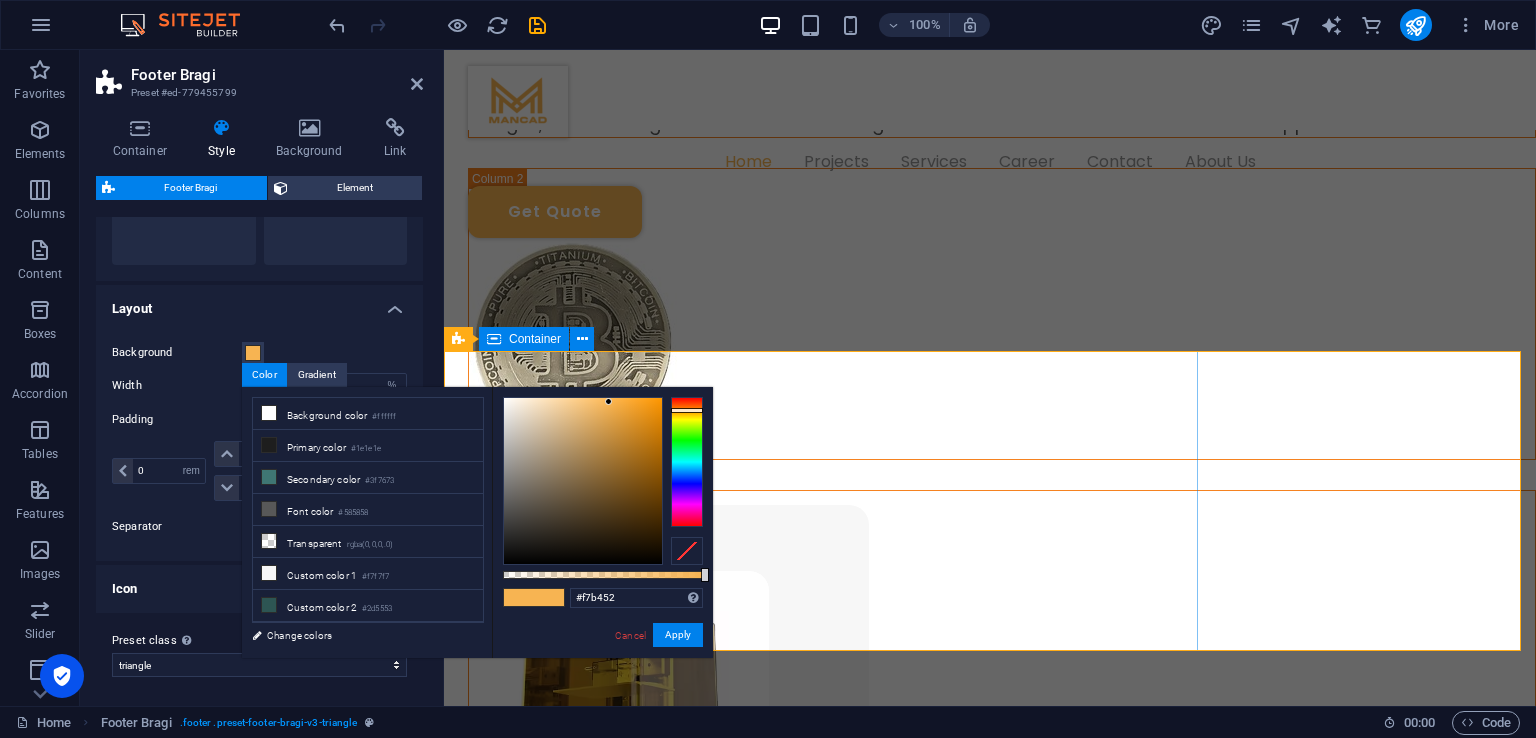click on "Mancad.com Alfalah Arcade, Riverview Commercial, Bahria Town Phase 7, Rawalpindi, Punjab, Pakistan
Call Us: +92 3311167006
info@mancad.com" at bounding box center [990, 1395] 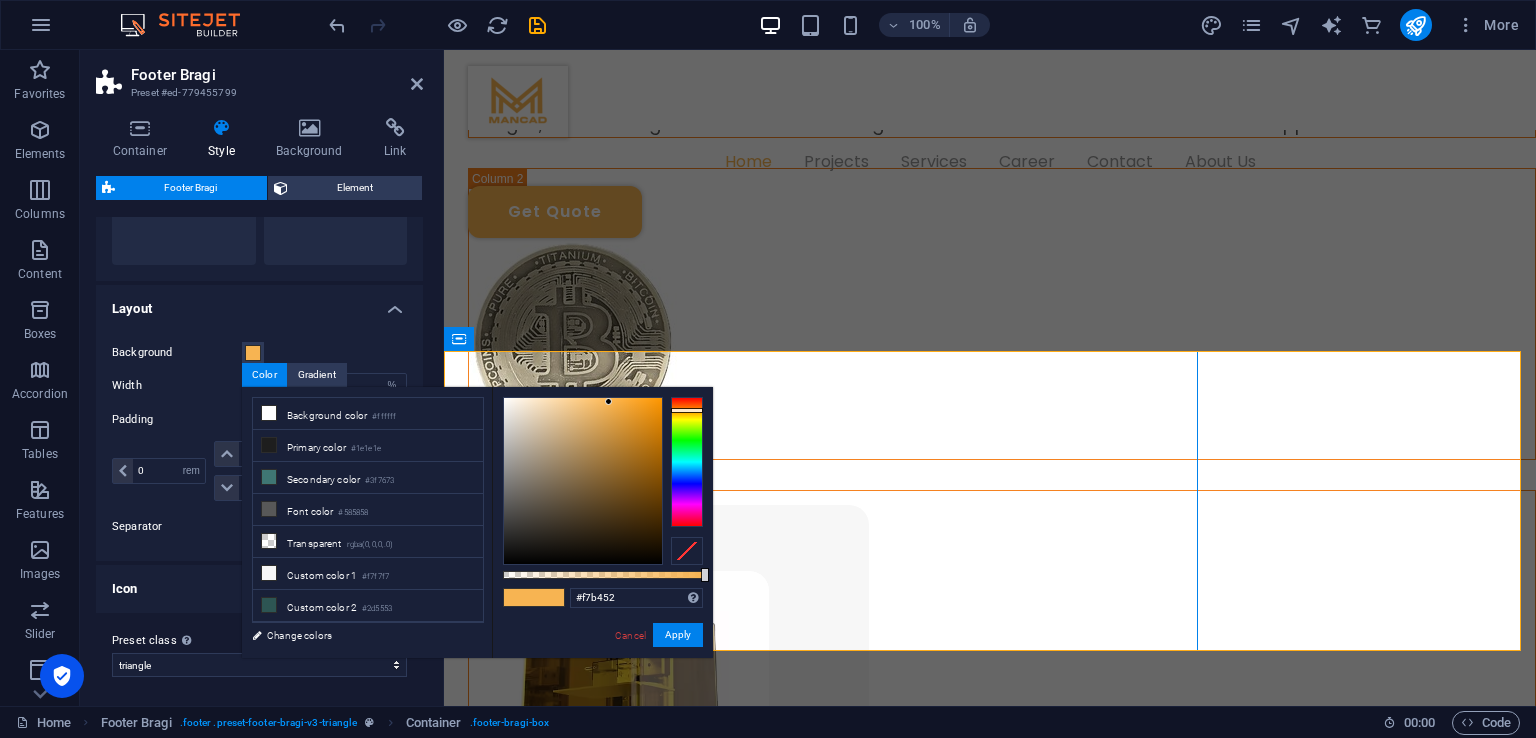 click on "Footer Bragi Preset #ed-779455799" at bounding box center (259, 76) 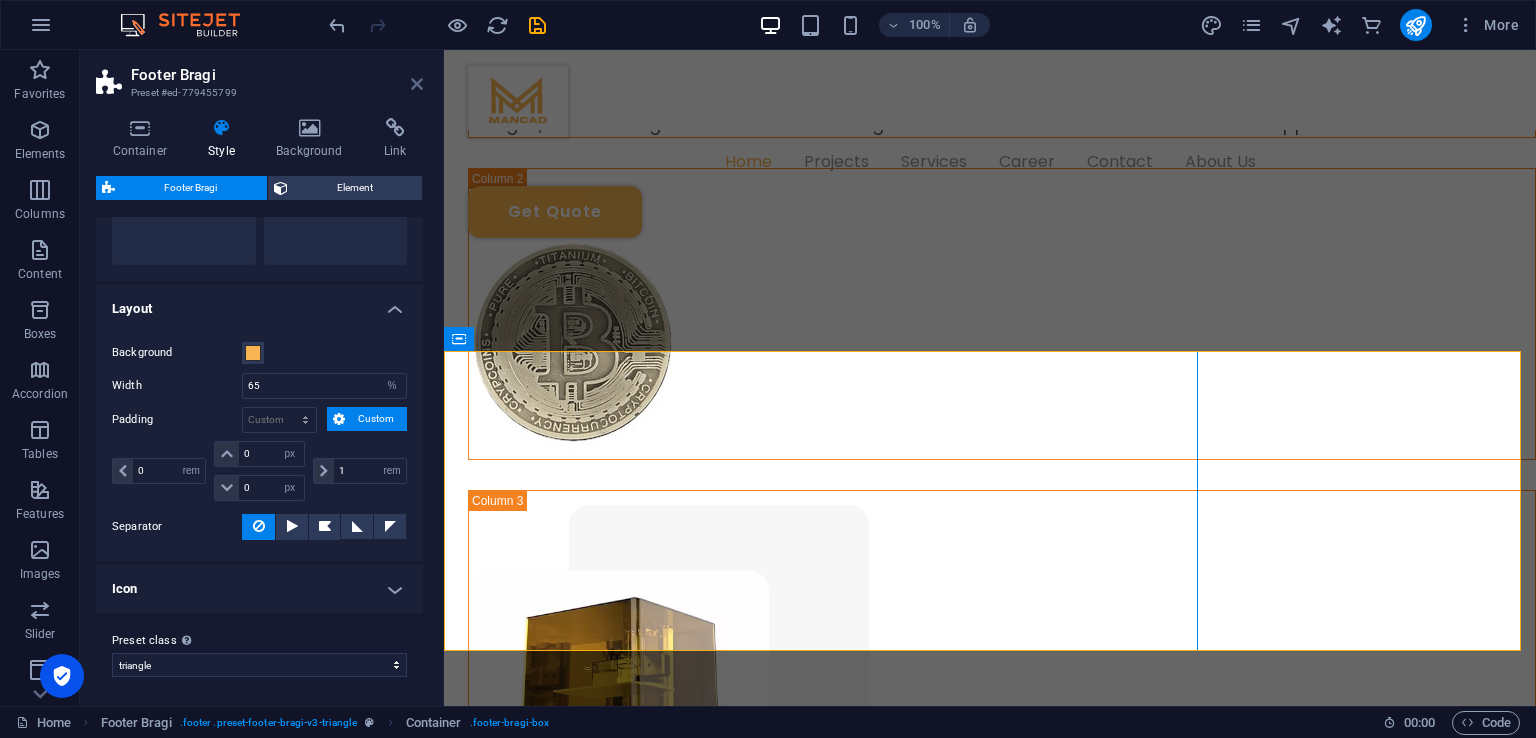 drag, startPoint x: 410, startPoint y: 85, endPoint x: 422, endPoint y: 40, distance: 46.572525 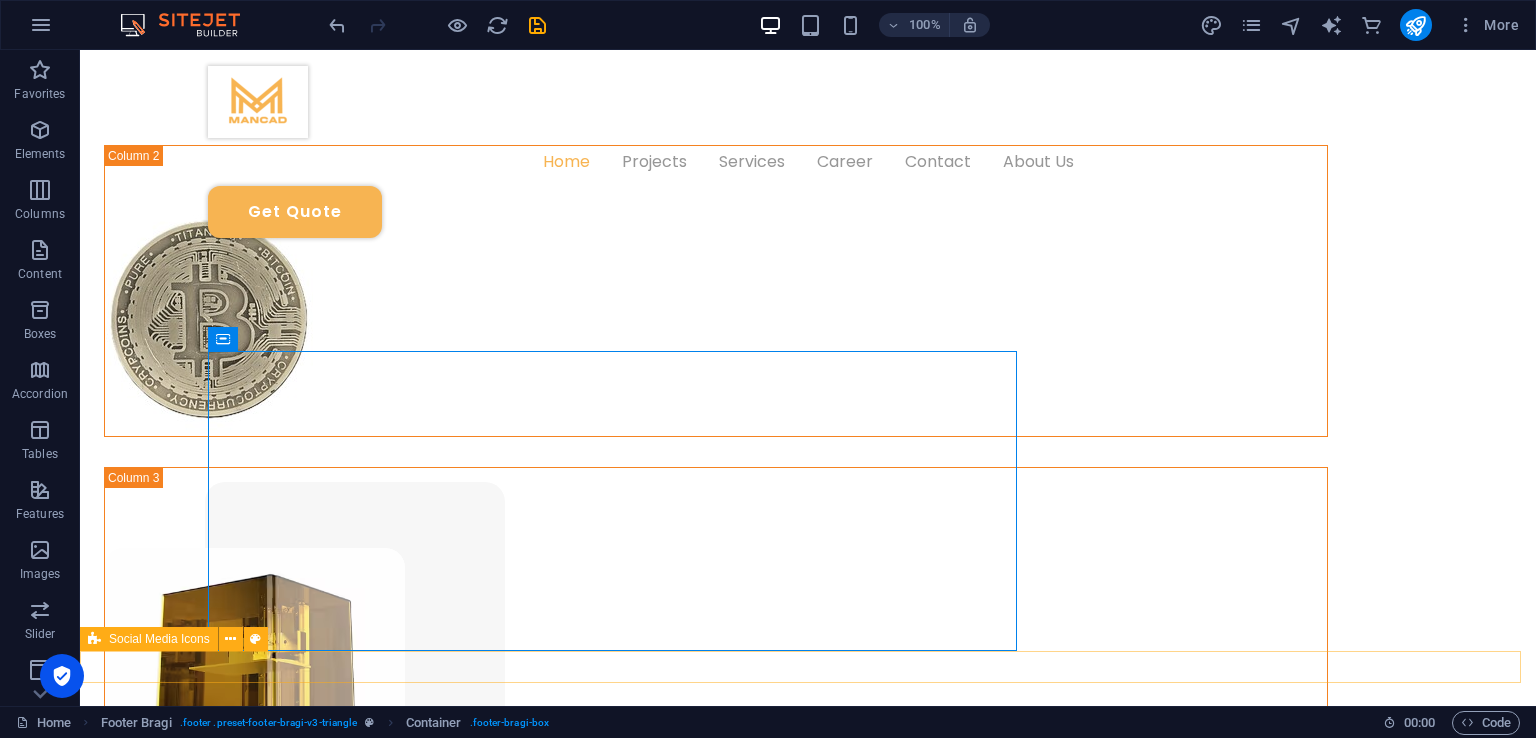 click at bounding box center [808, 1596] 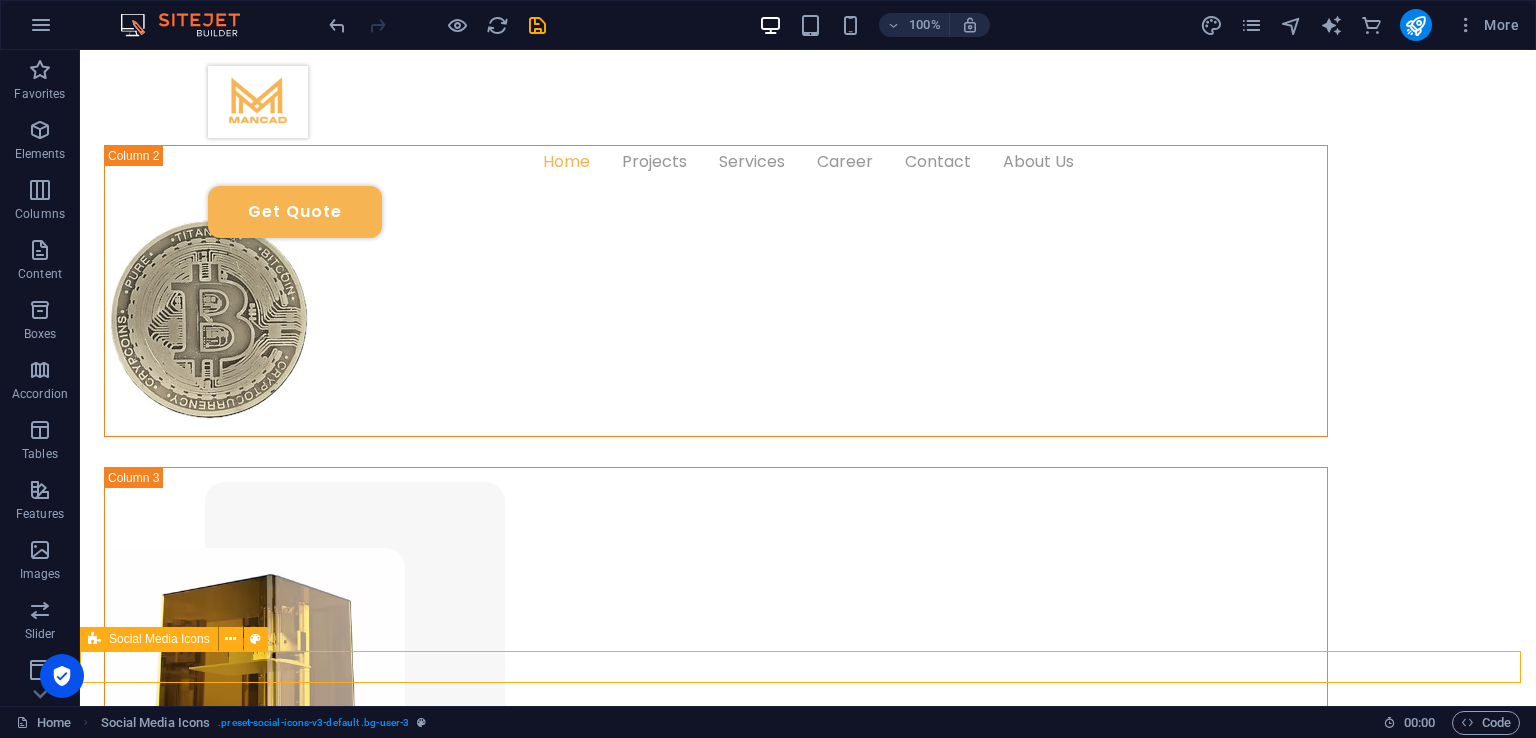 click at bounding box center [808, 1596] 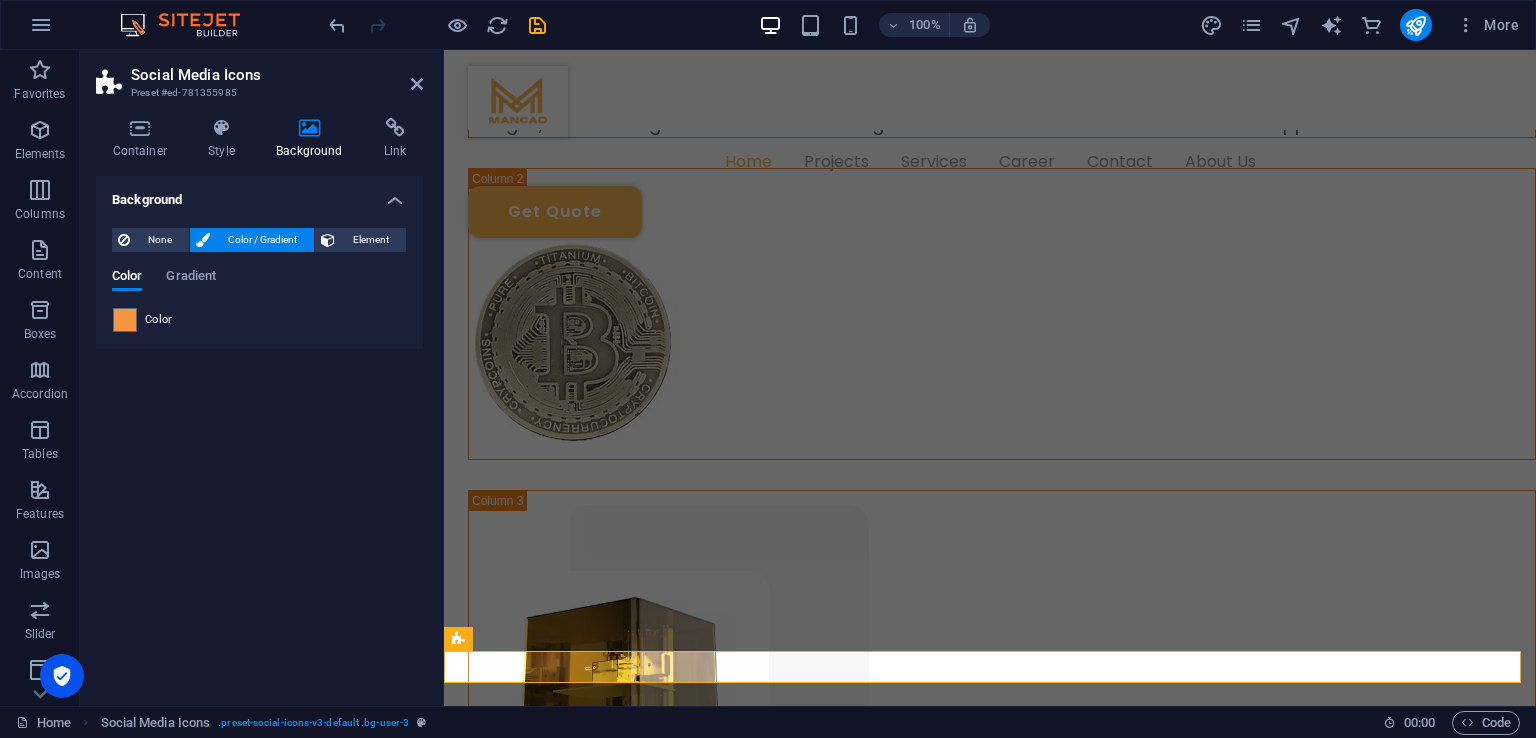 click on "Color" at bounding box center (259, 320) 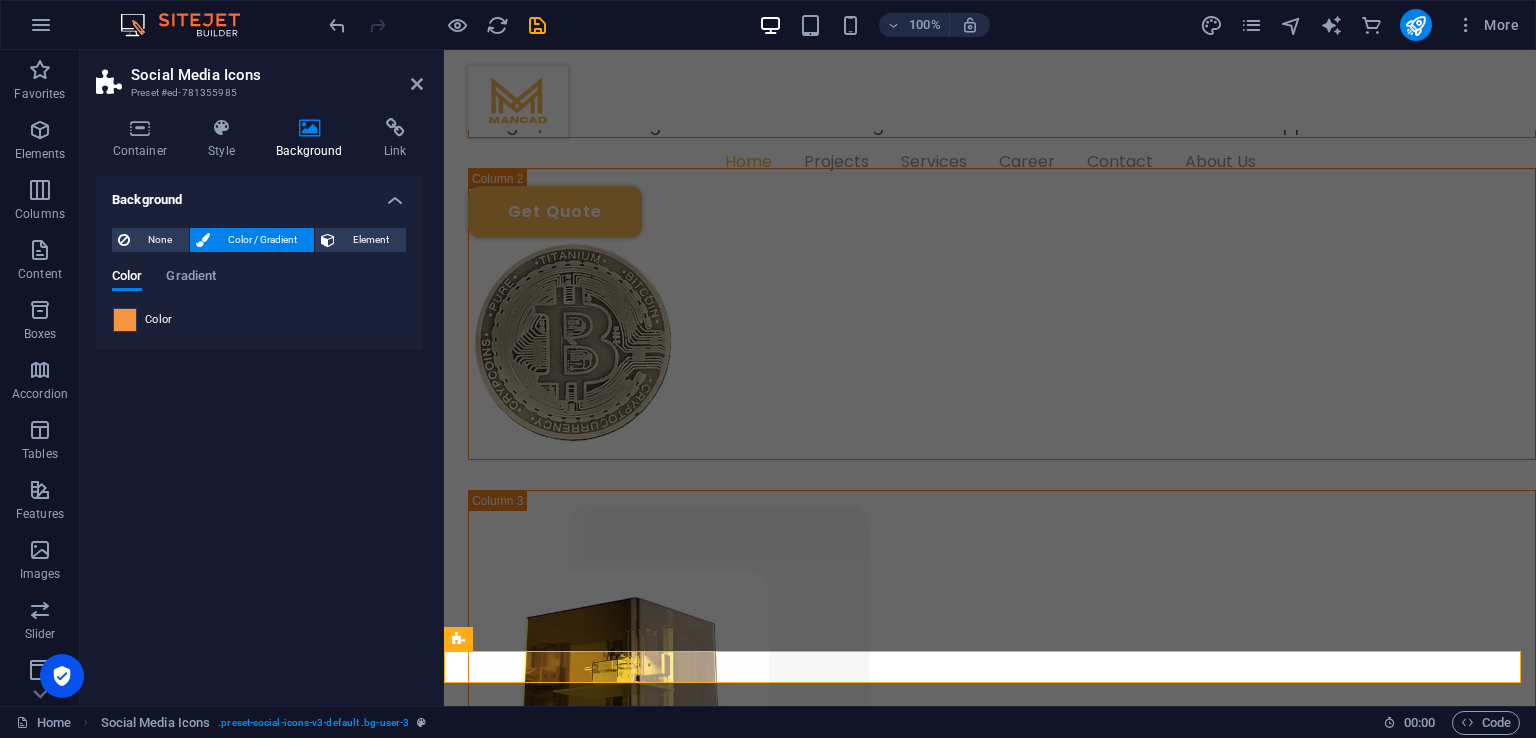click at bounding box center [125, 320] 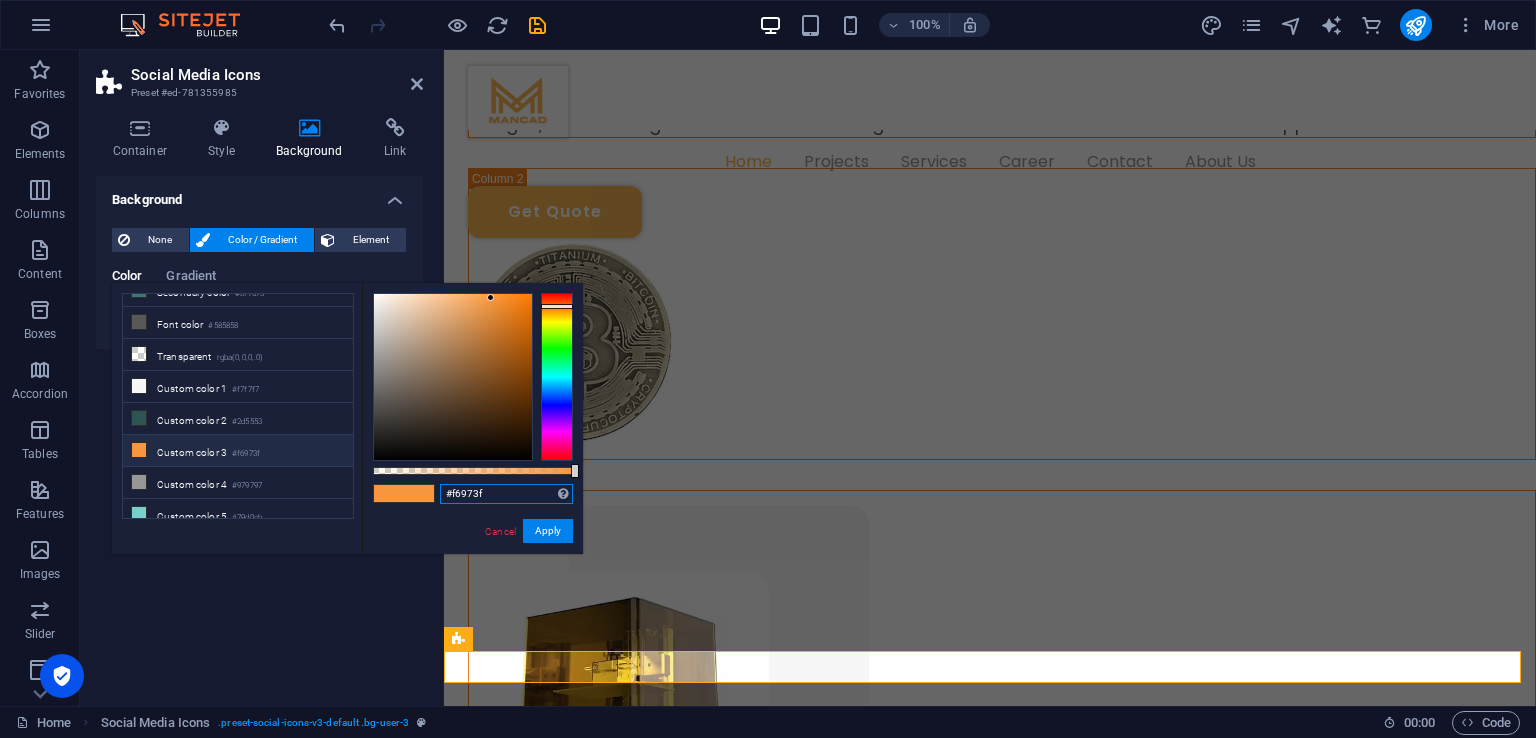 click on "#f6973f" at bounding box center (506, 494) 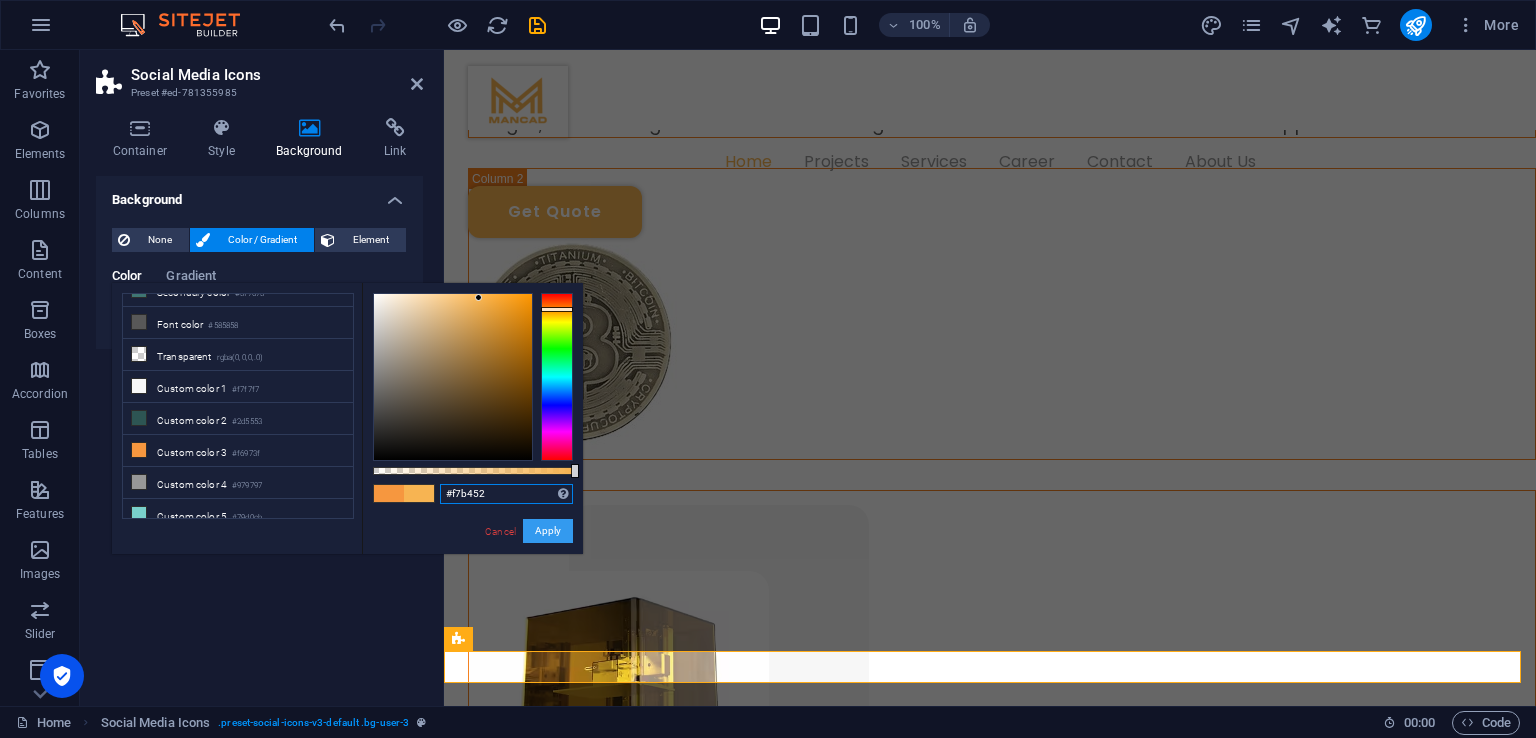 type on "#f7b452" 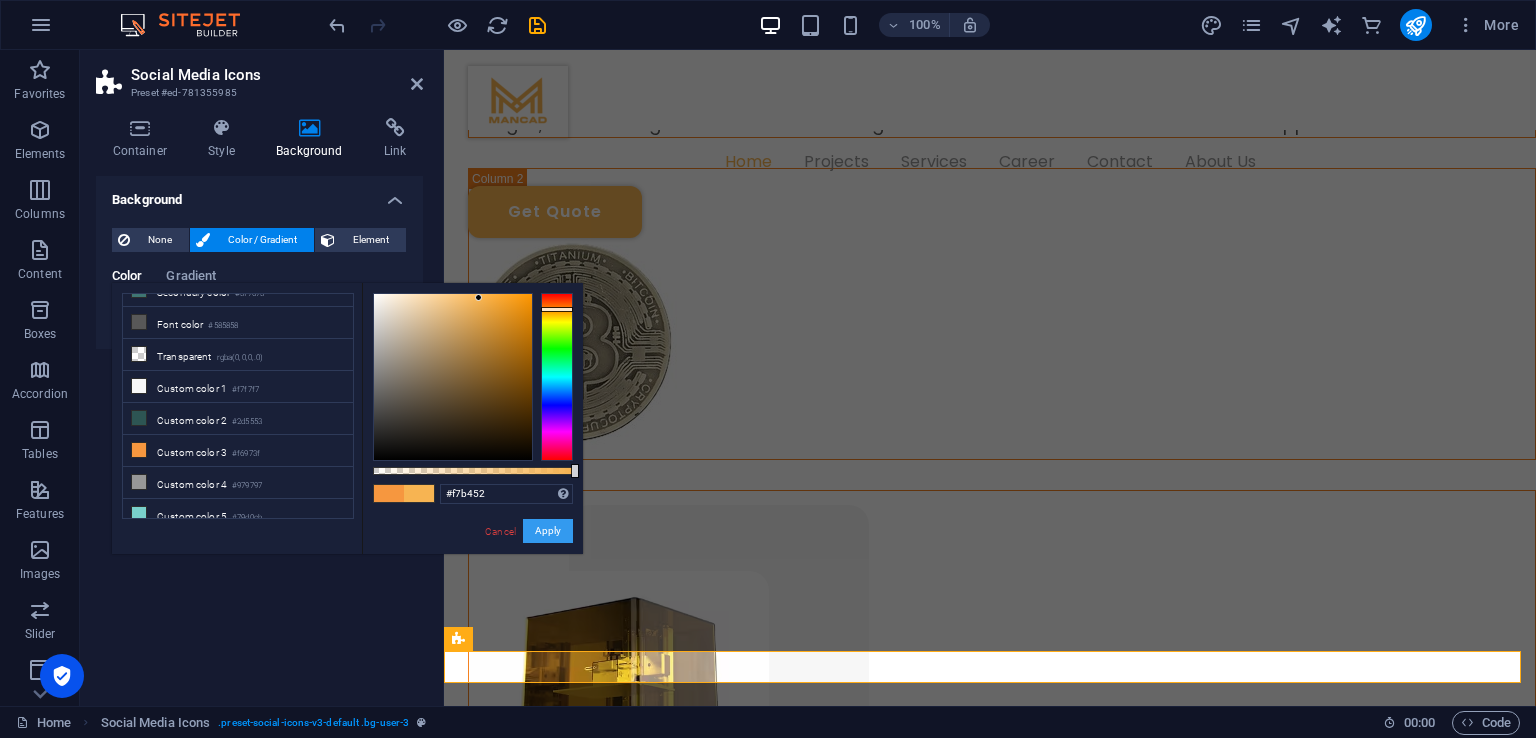 click on "Apply" at bounding box center (548, 531) 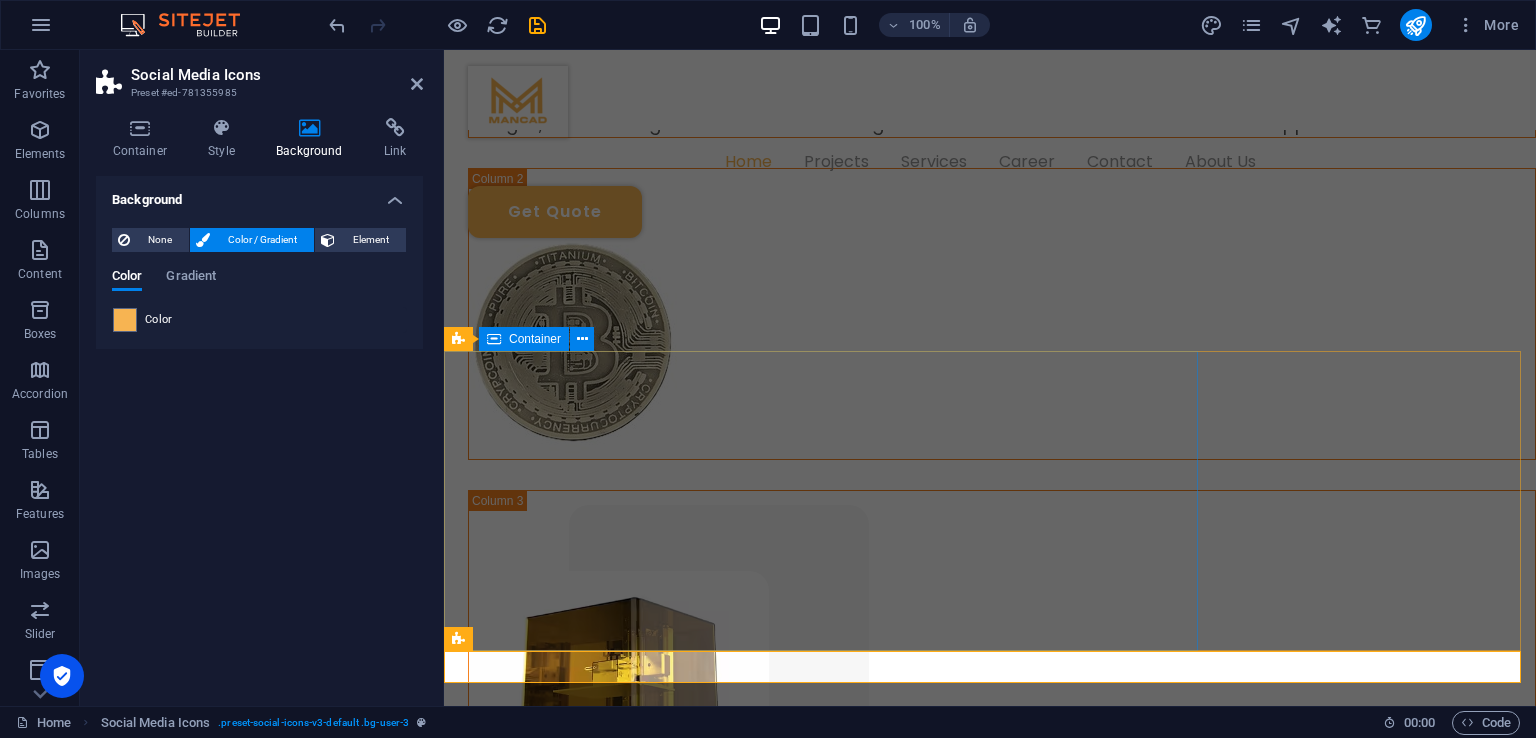 drag, startPoint x: 920, startPoint y: 586, endPoint x: 725, endPoint y: 457, distance: 233.80762 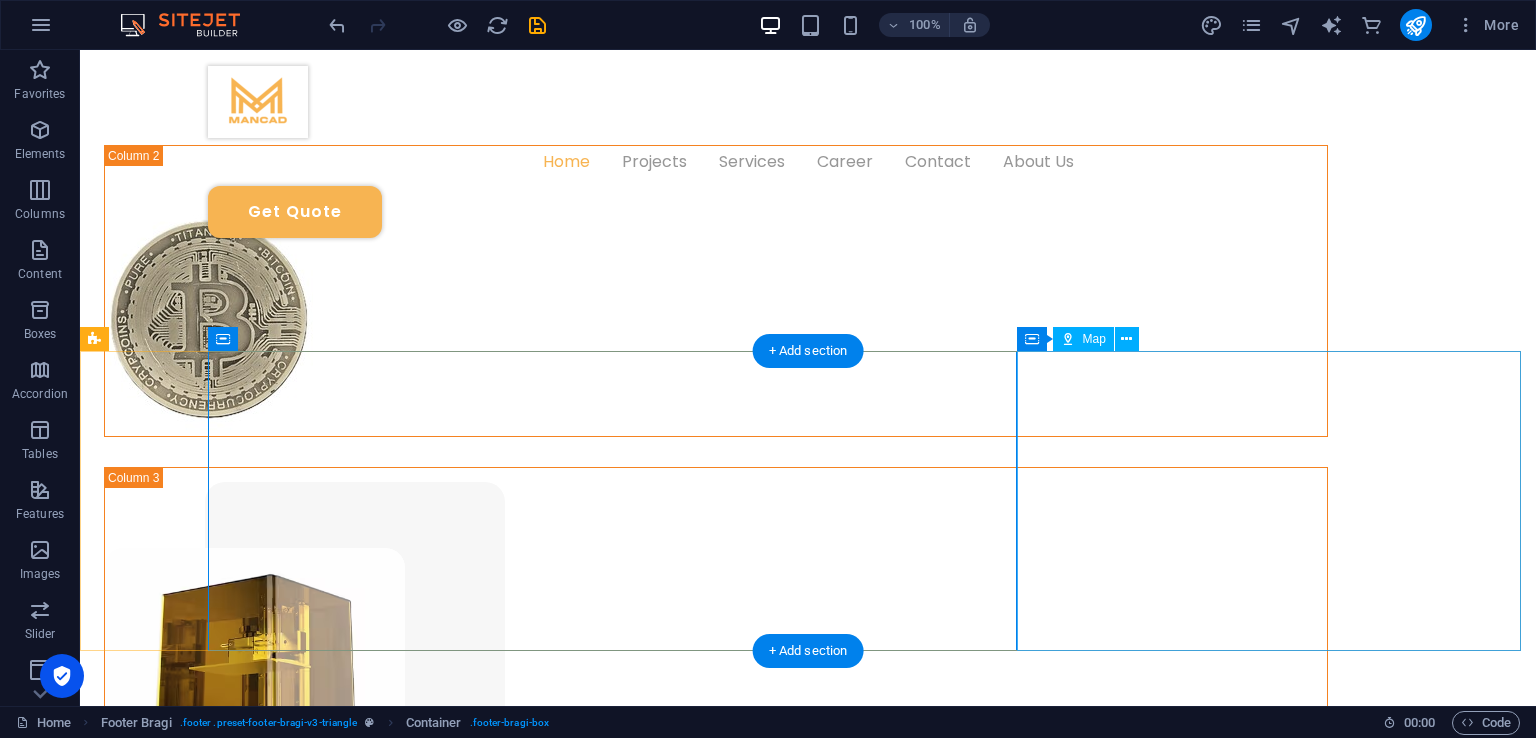 drag, startPoint x: 1252, startPoint y: 596, endPoint x: 1264, endPoint y: 613, distance: 20.808653 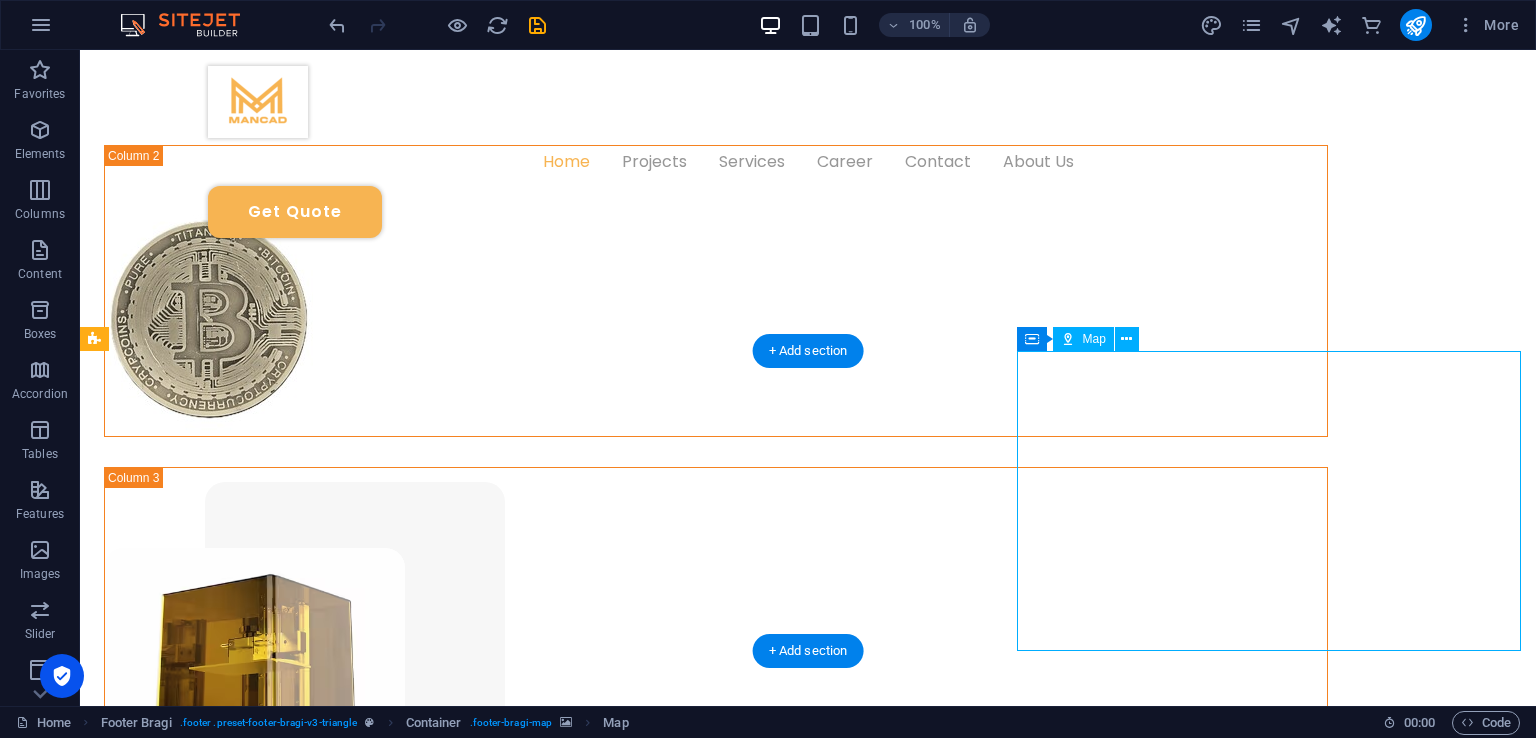 click at bounding box center [808, 2010] 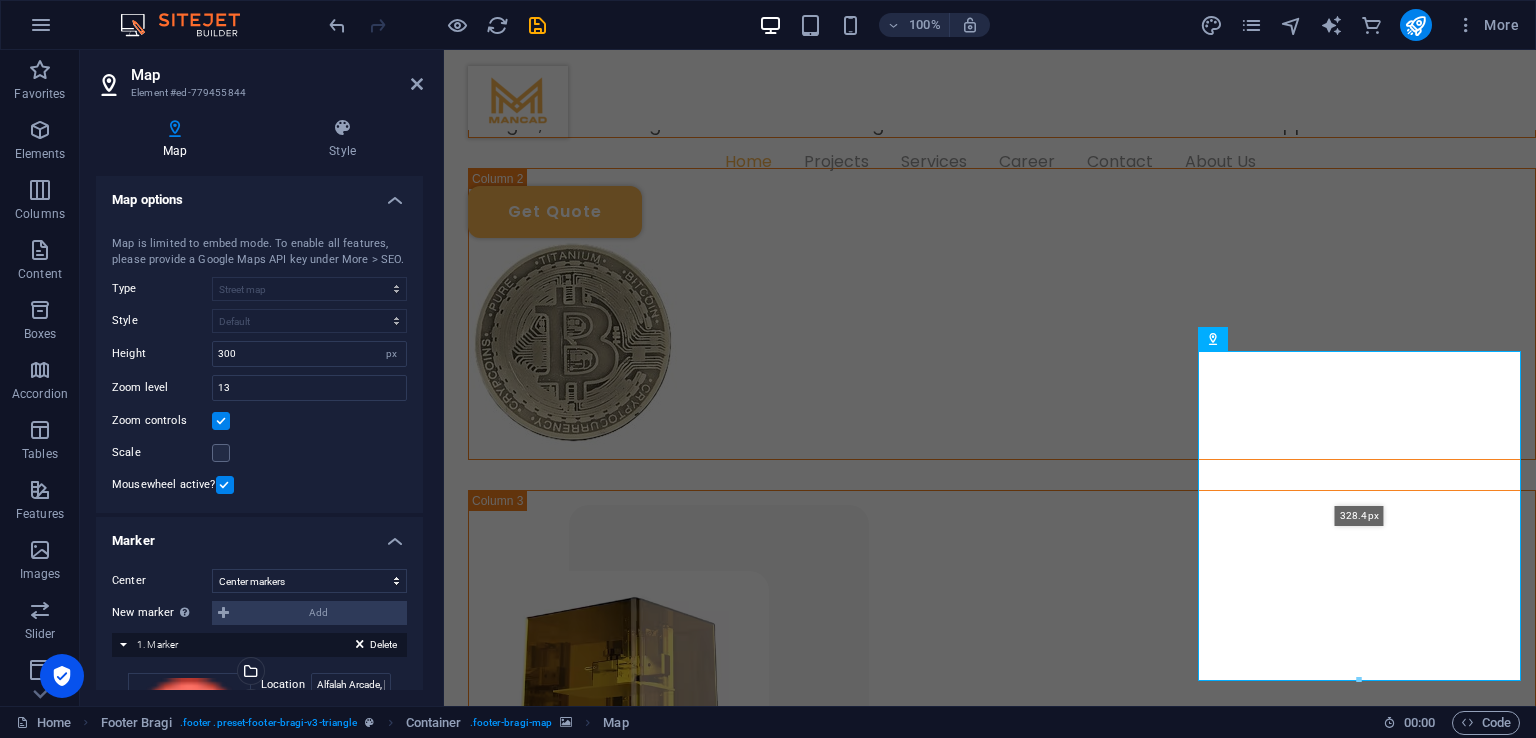 drag, startPoint x: 1360, startPoint y: 650, endPoint x: 1360, endPoint y: 678, distance: 28 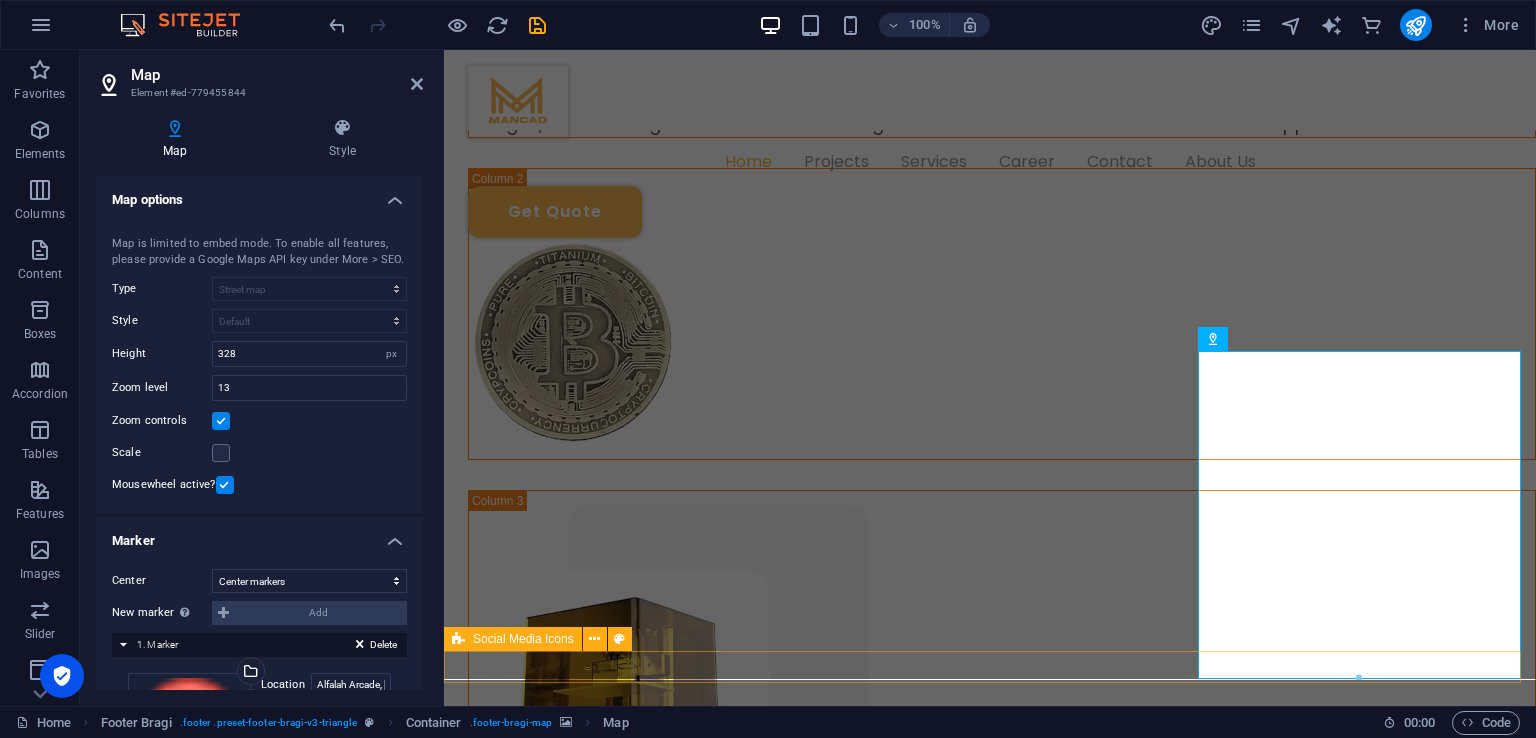 click at bounding box center (990, 1619) 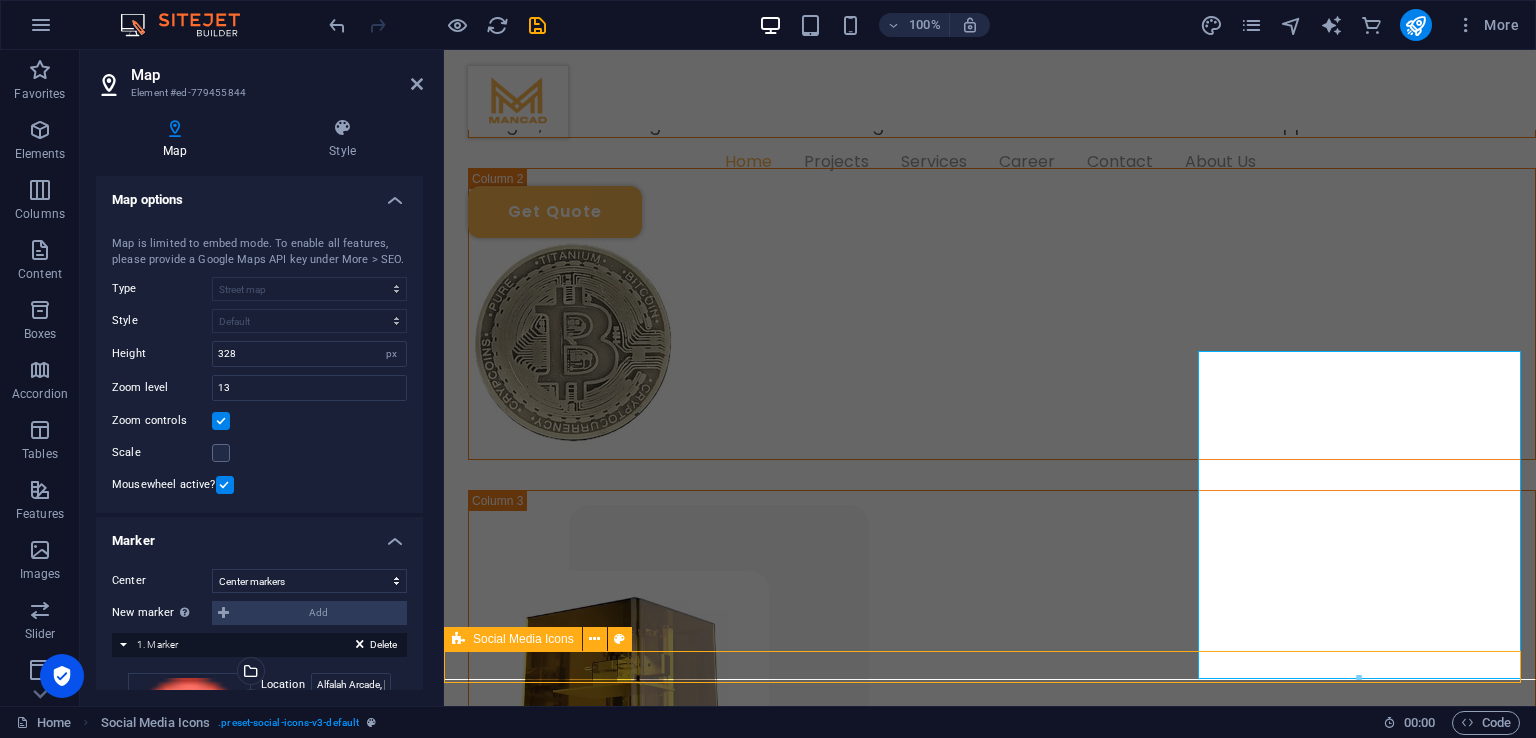 click at bounding box center [990, 1619] 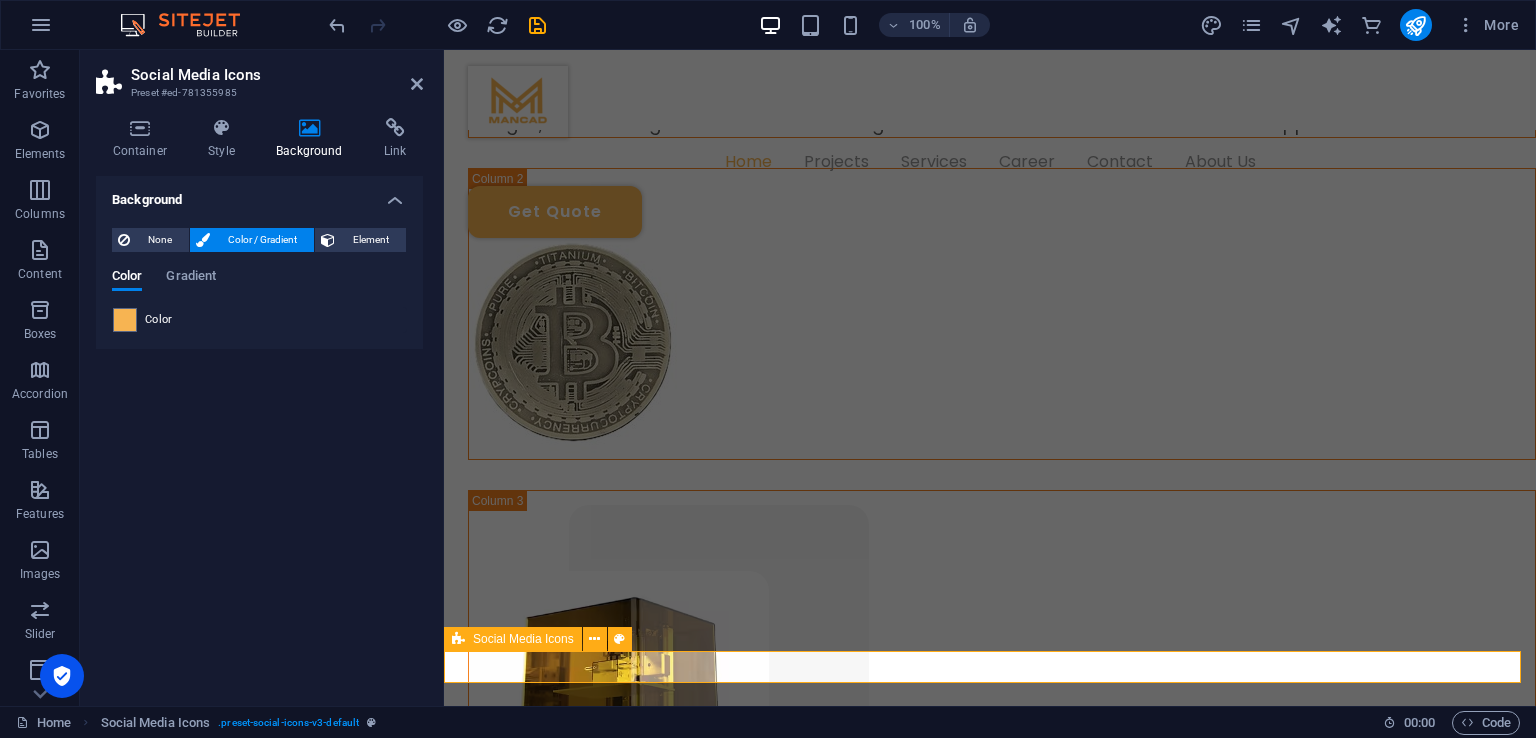 click at bounding box center (990, 1619) 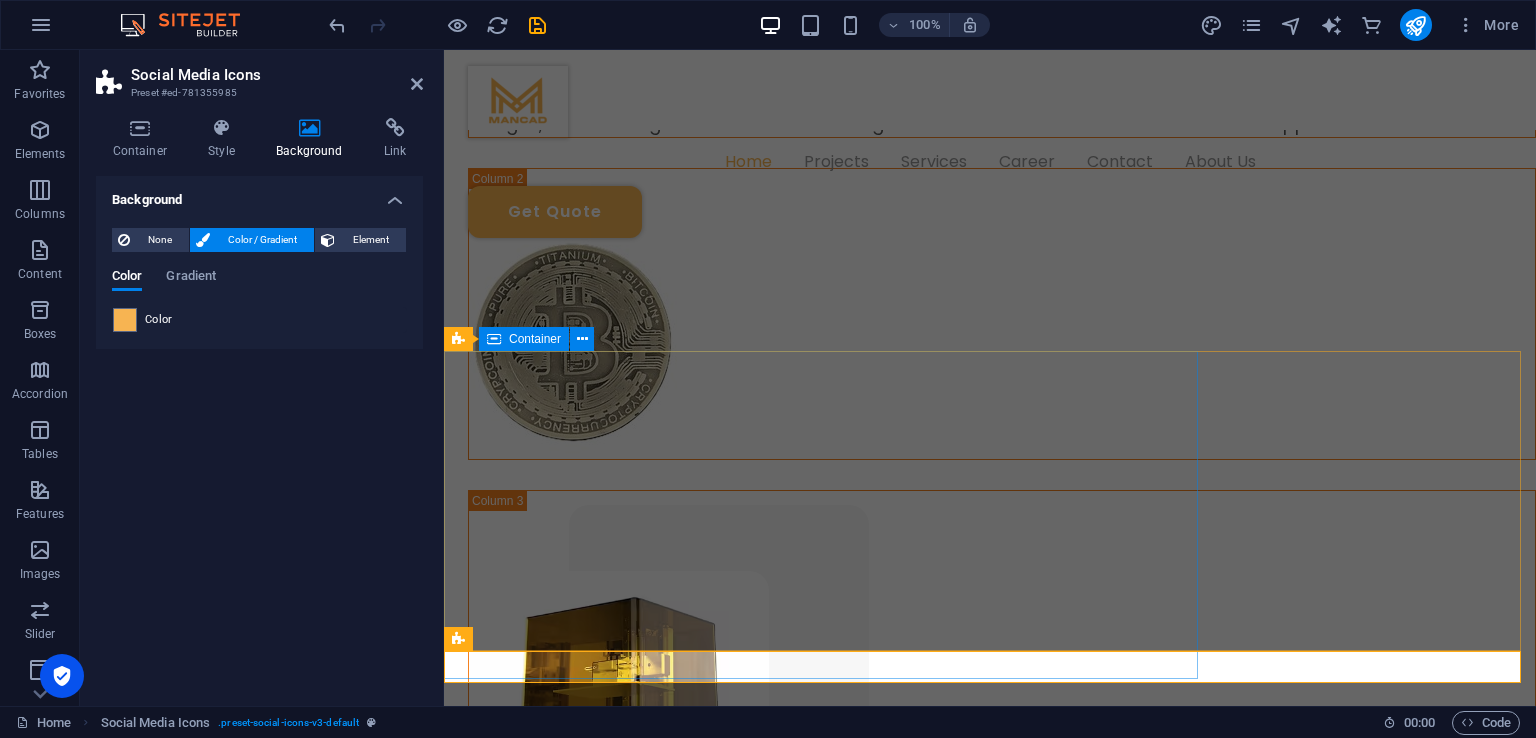 click on "Mancad.com Alfalah Arcade, Riverview Commercial, Bahria Town Phase 7, Rawalpindi, Punjab, Pakistan
Call Us: +92 3311167006
info@mancad.com" at bounding box center (990, 1395) 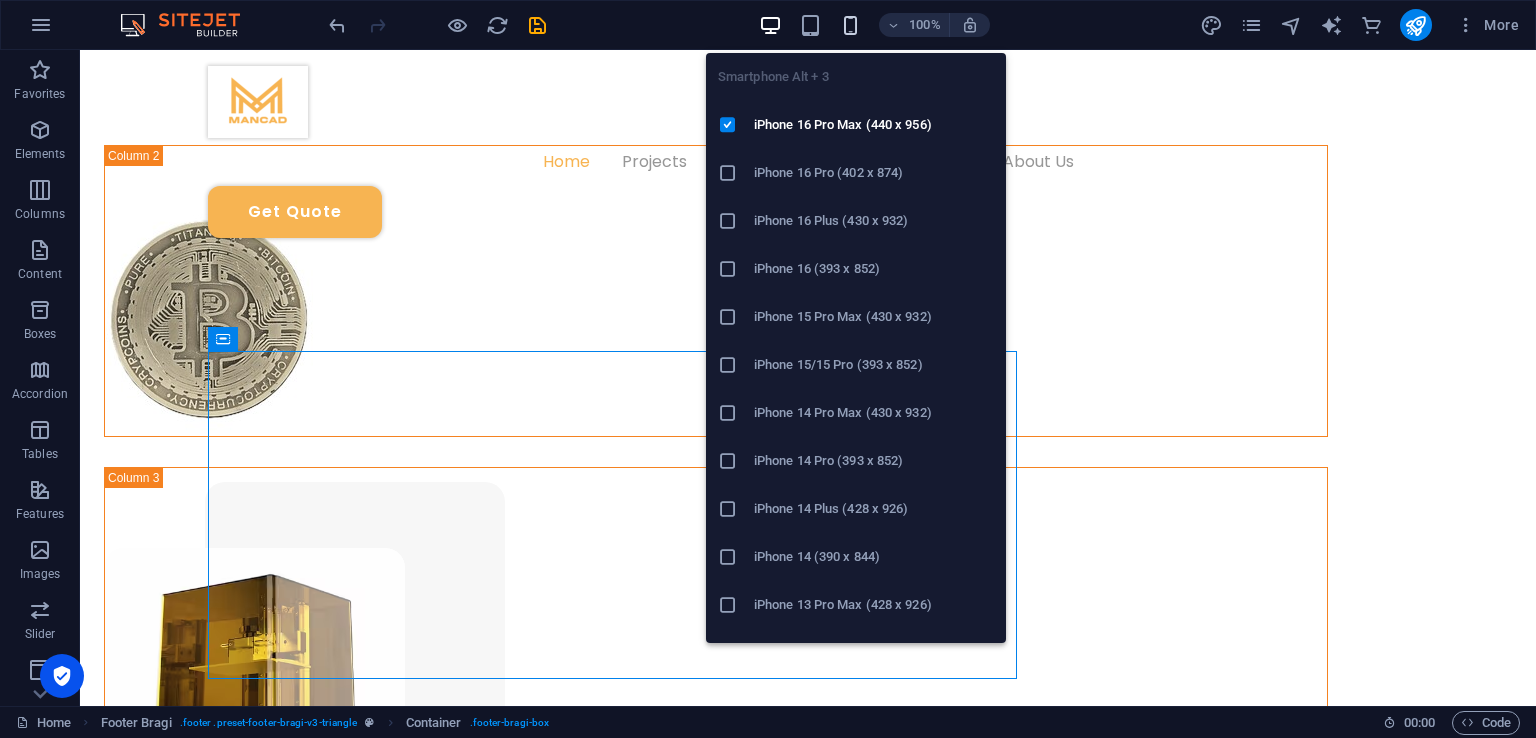 click at bounding box center (850, 25) 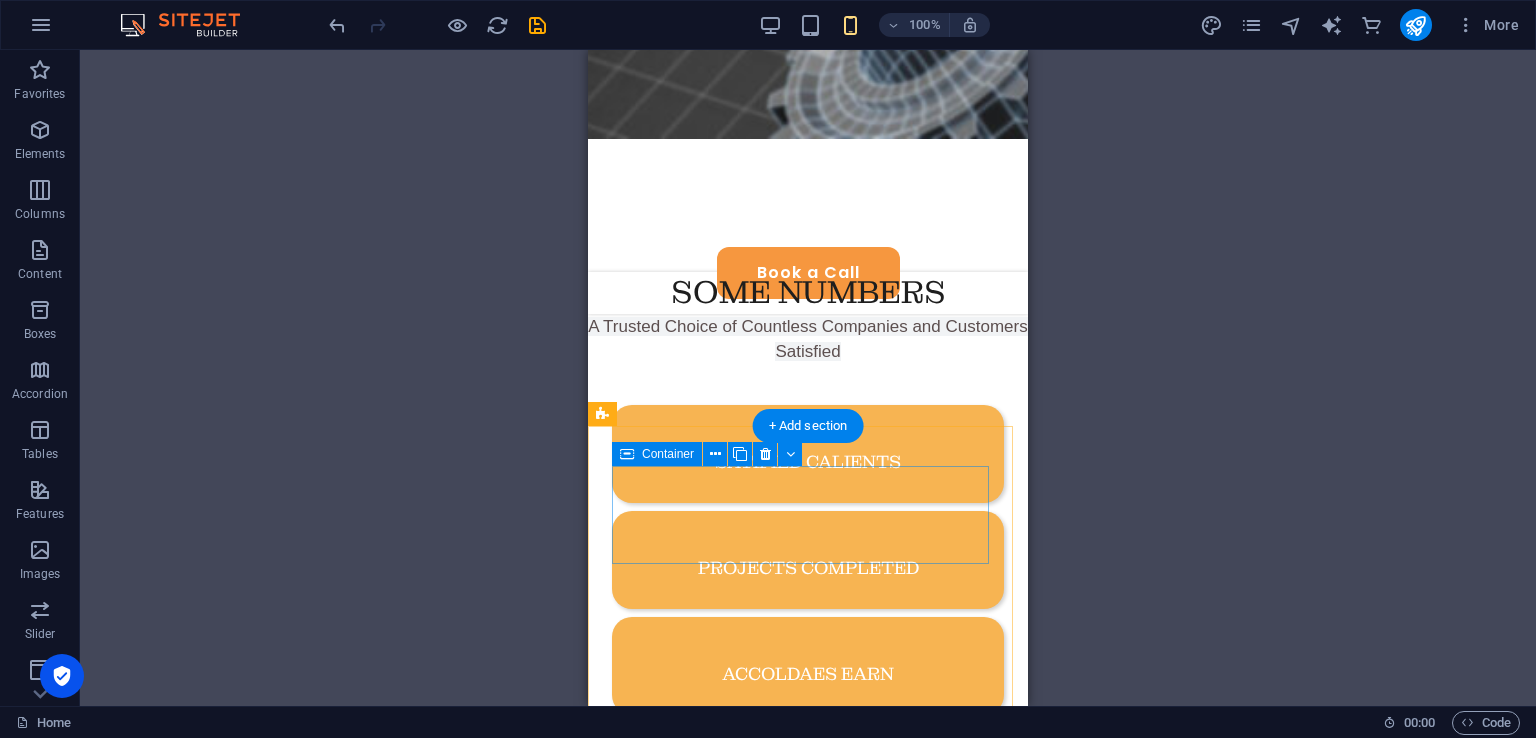 scroll, scrollTop: 600, scrollLeft: 0, axis: vertical 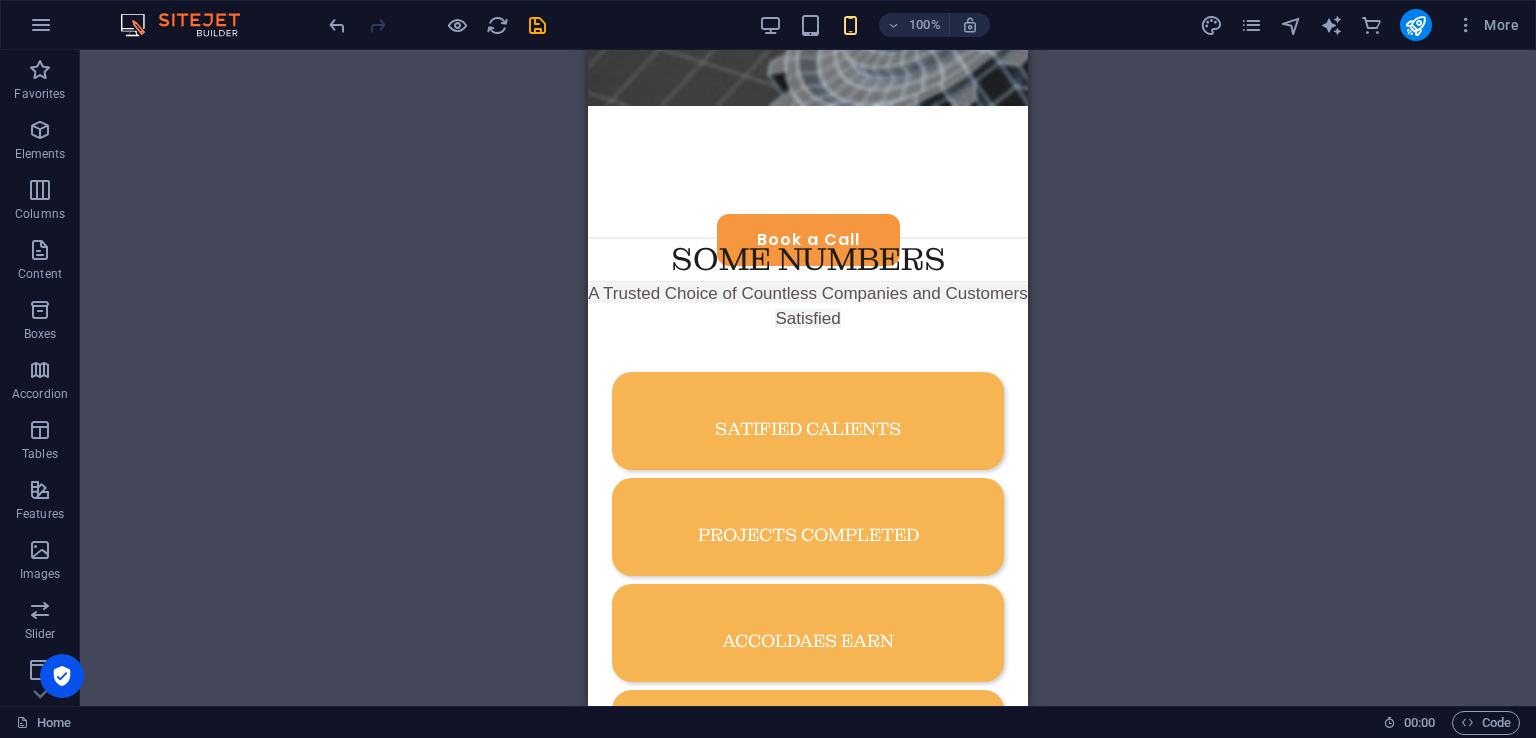 click on "H3   Banner   Banner   Container   Text   Spacer   Spacer   Container   H2   Text   Counter   Container   Text   Text   H6   20-60-20   Container   Container   Image   Spacer   Button   Container   Image   Container   Image   Spacer   Footer Bragi   Container   Footer Bragi   Container   Map   Container   Button   Menu Bar   Menu   Text   Spacer   Logo   Spacer   Container   Text   Container   Social Media Icons   Text   Icon   Icon   Text   Text   Icon   Icon   Icon   Icon   Icon   Text   Container   Spacer   Container   H3   Container   Text   Container   Text   Text" at bounding box center [808, 378] 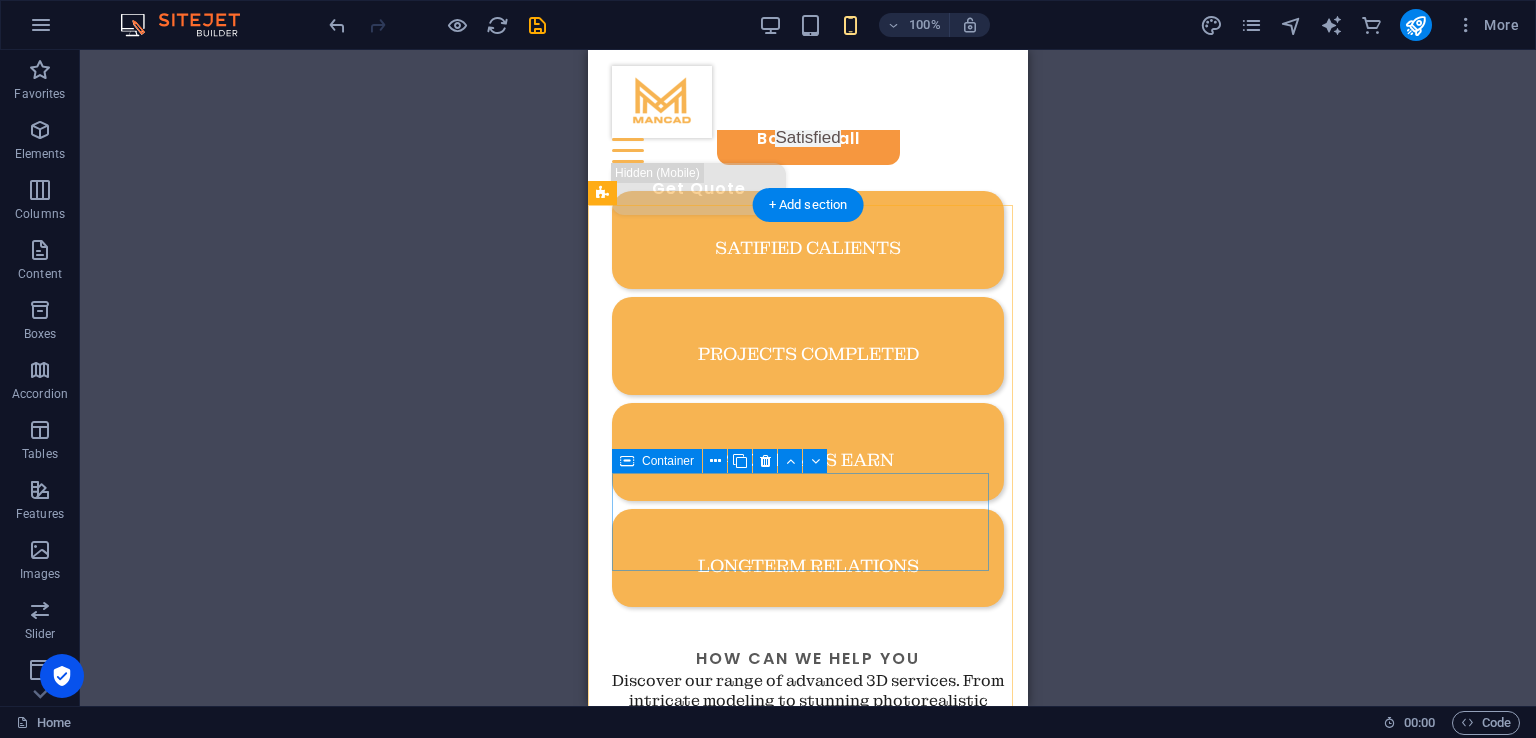 scroll, scrollTop: 726, scrollLeft: 0, axis: vertical 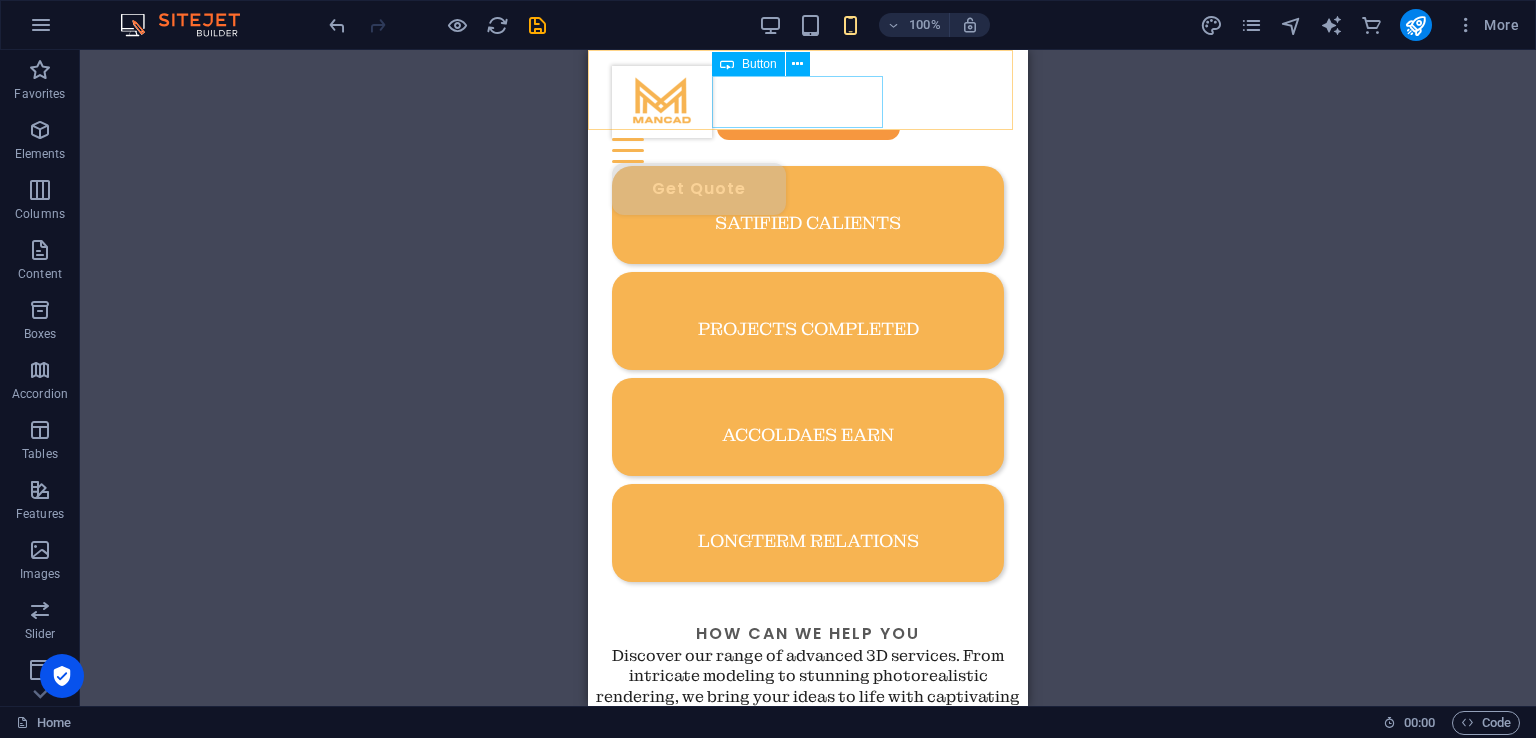 click on "Get Quote" at bounding box center [808, 189] 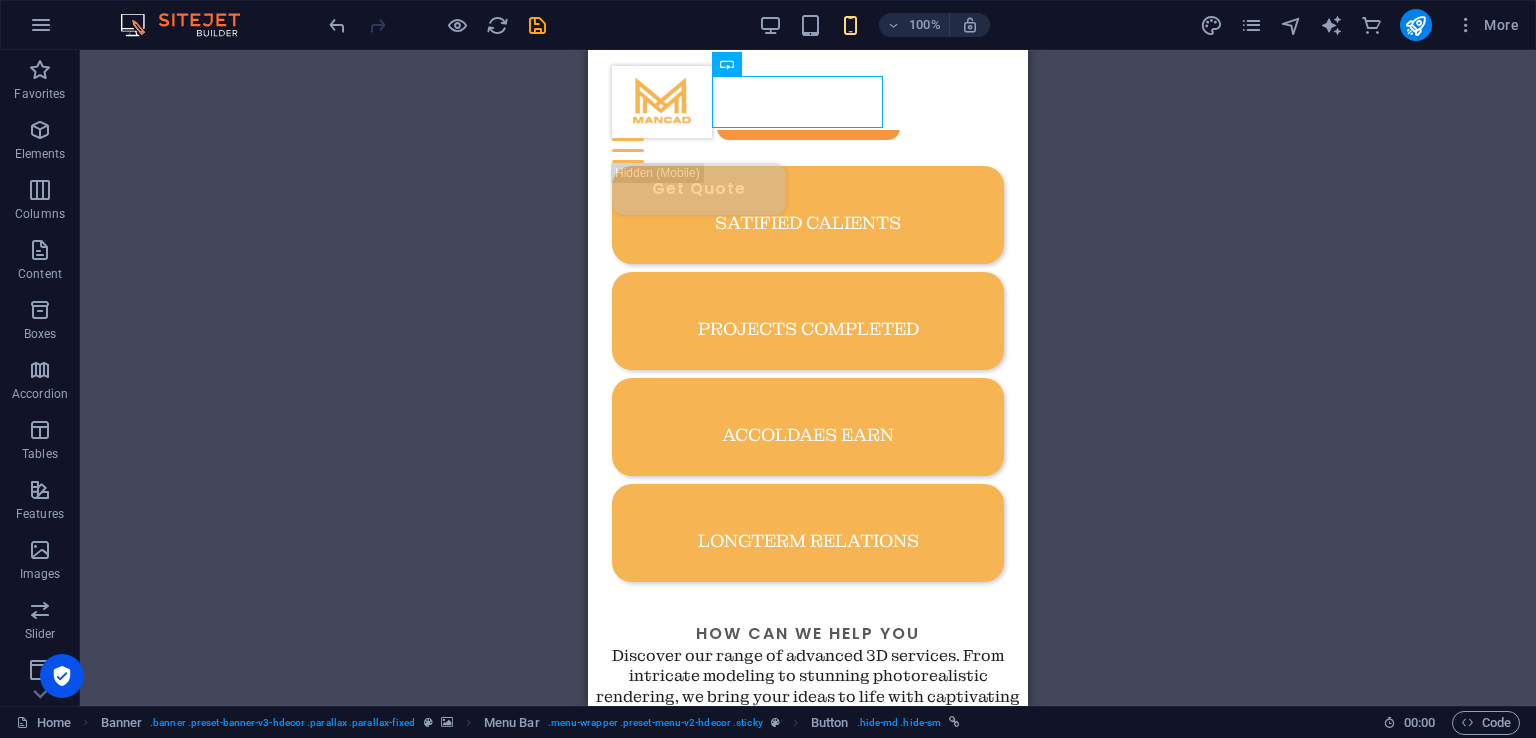 click on "H3   Banner   Banner   Container   Text   Spacer   Spacer   Container   H2   Text   Counter   Container   Text   Text   H6   20-60-20   Container   Container   Image   Spacer   Button   Container   Image   Container   Image   Spacer   Footer Bragi   Container   Footer Bragi   Container   Map   Container   Button   Menu Bar   Menu   Text   Spacer   Menu Bar   Logo   Spacer   Container   Text   Container   Social Media Icons   Text   Icon   Icon   Text   Text   Icon   Icon   Icon   Icon   Icon   Text   Container   Spacer   Container   H3   Text   Container   Text   Text   Text" at bounding box center (808, 378) 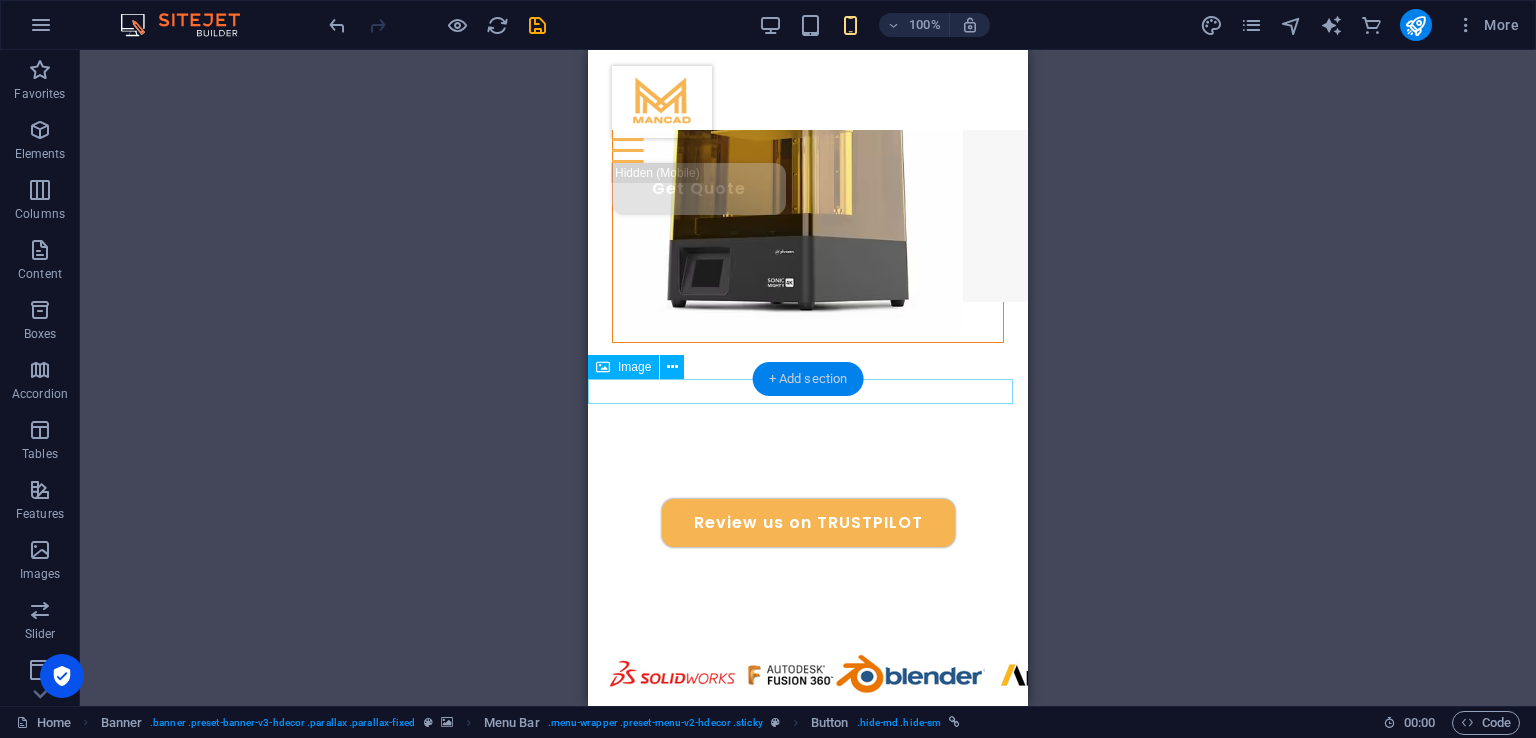 scroll, scrollTop: 2126, scrollLeft: 0, axis: vertical 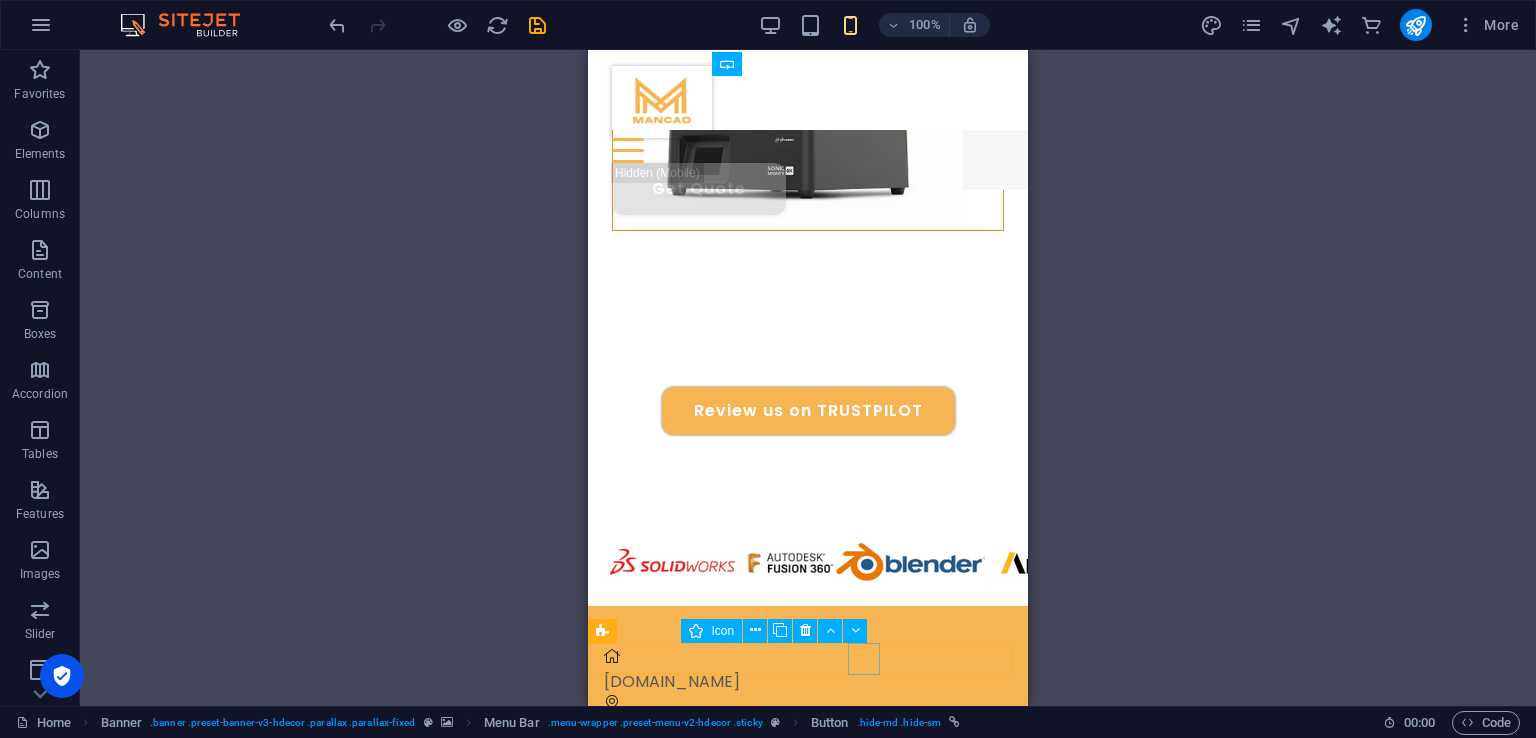click at bounding box center [808, 1066] 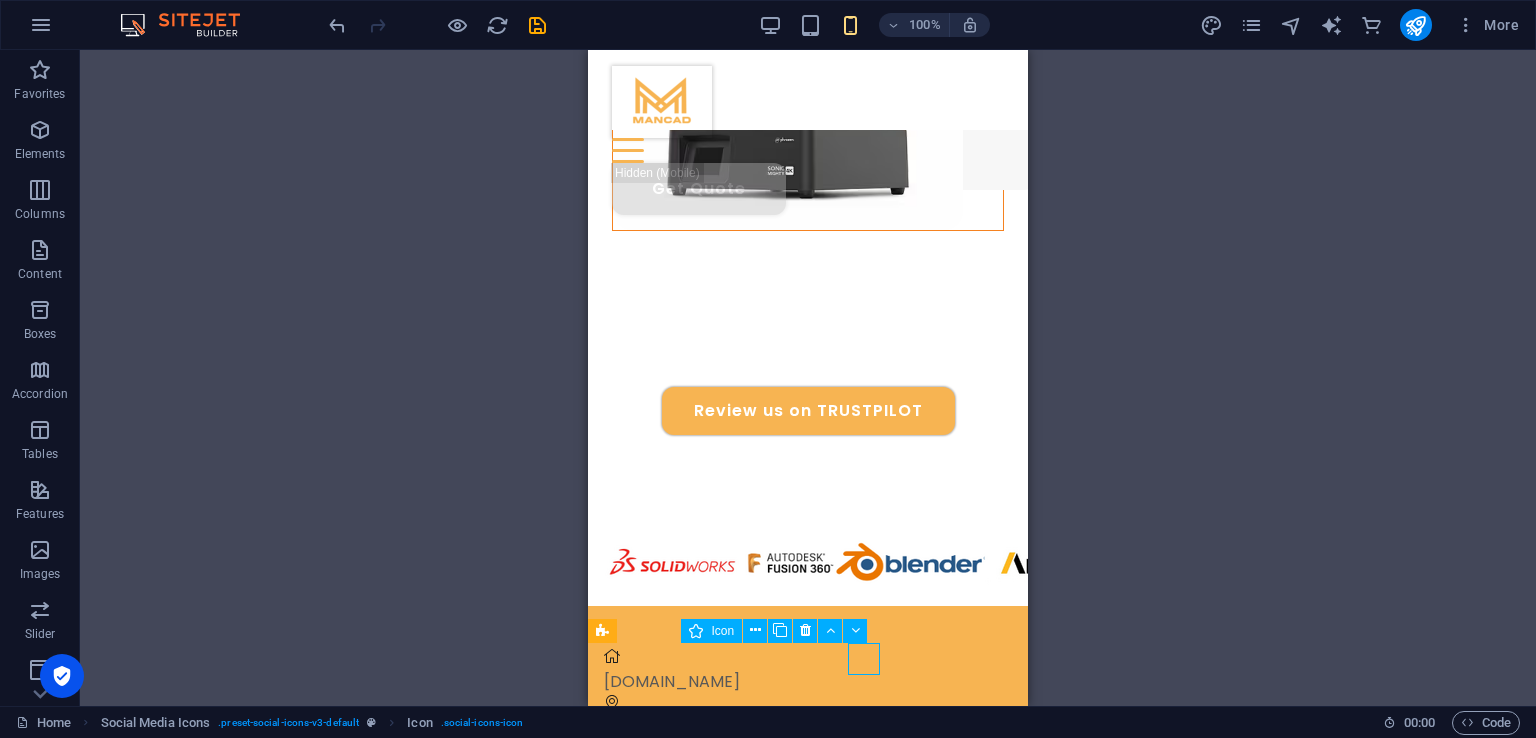 click at bounding box center [808, 1066] 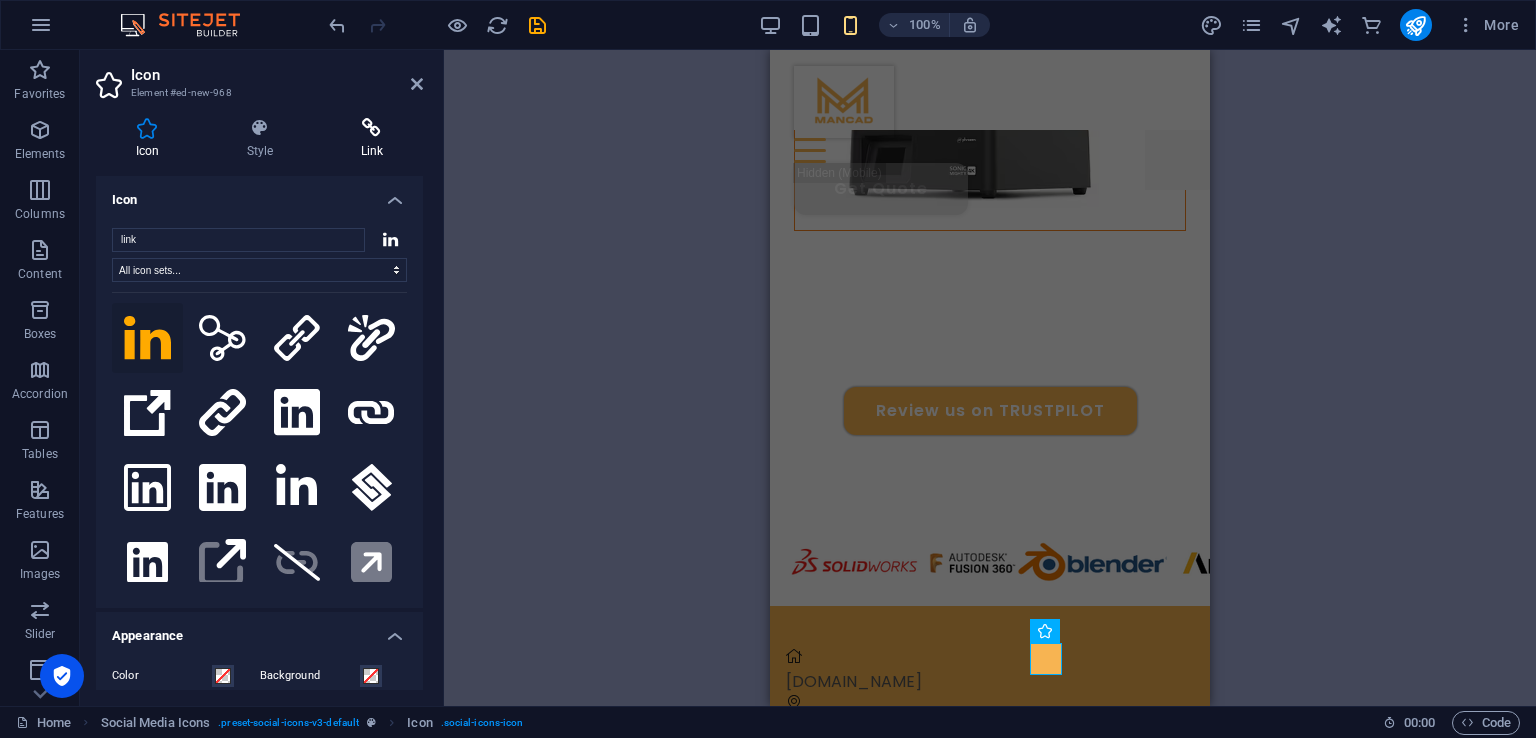 click at bounding box center [372, 128] 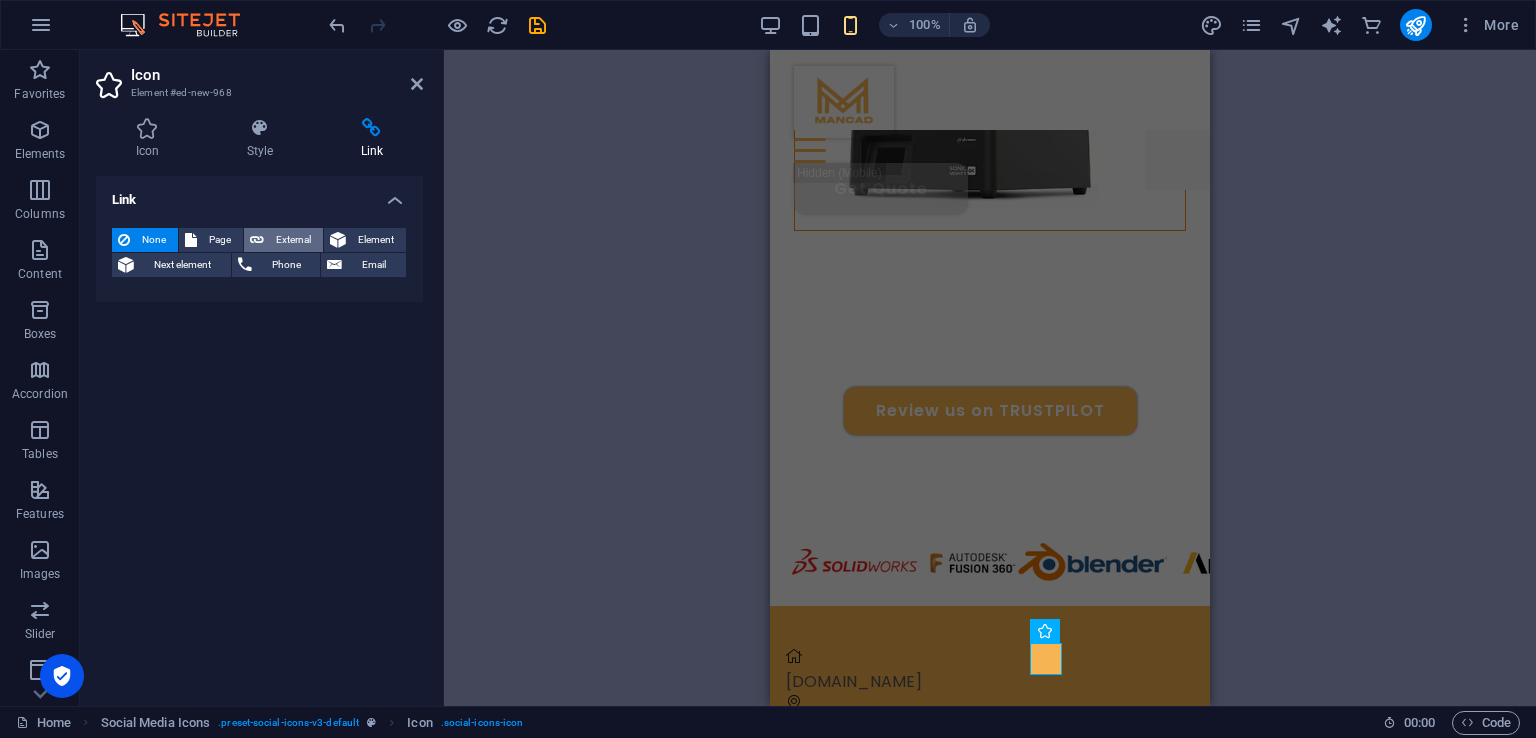 click on "External" at bounding box center [293, 240] 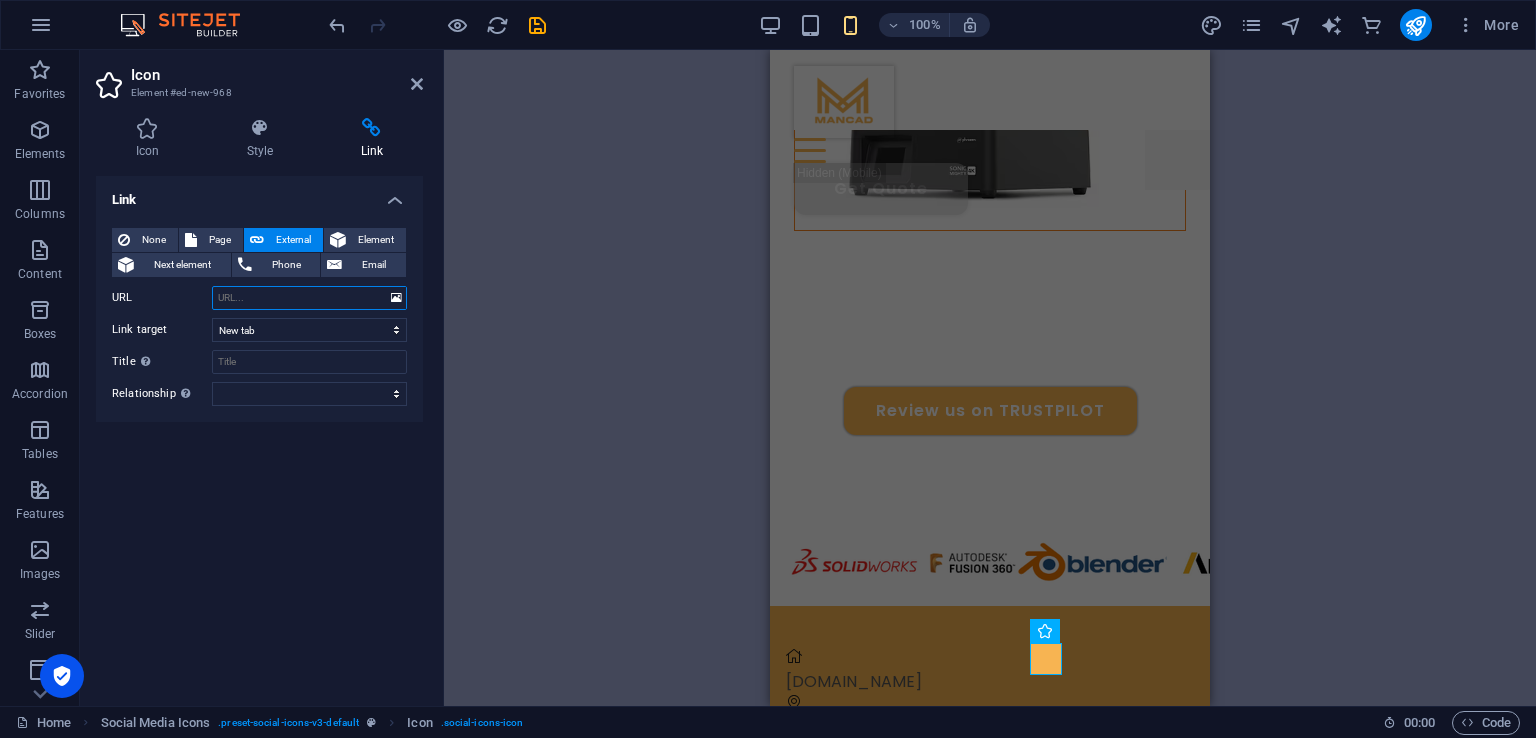 click on "URL" at bounding box center (309, 298) 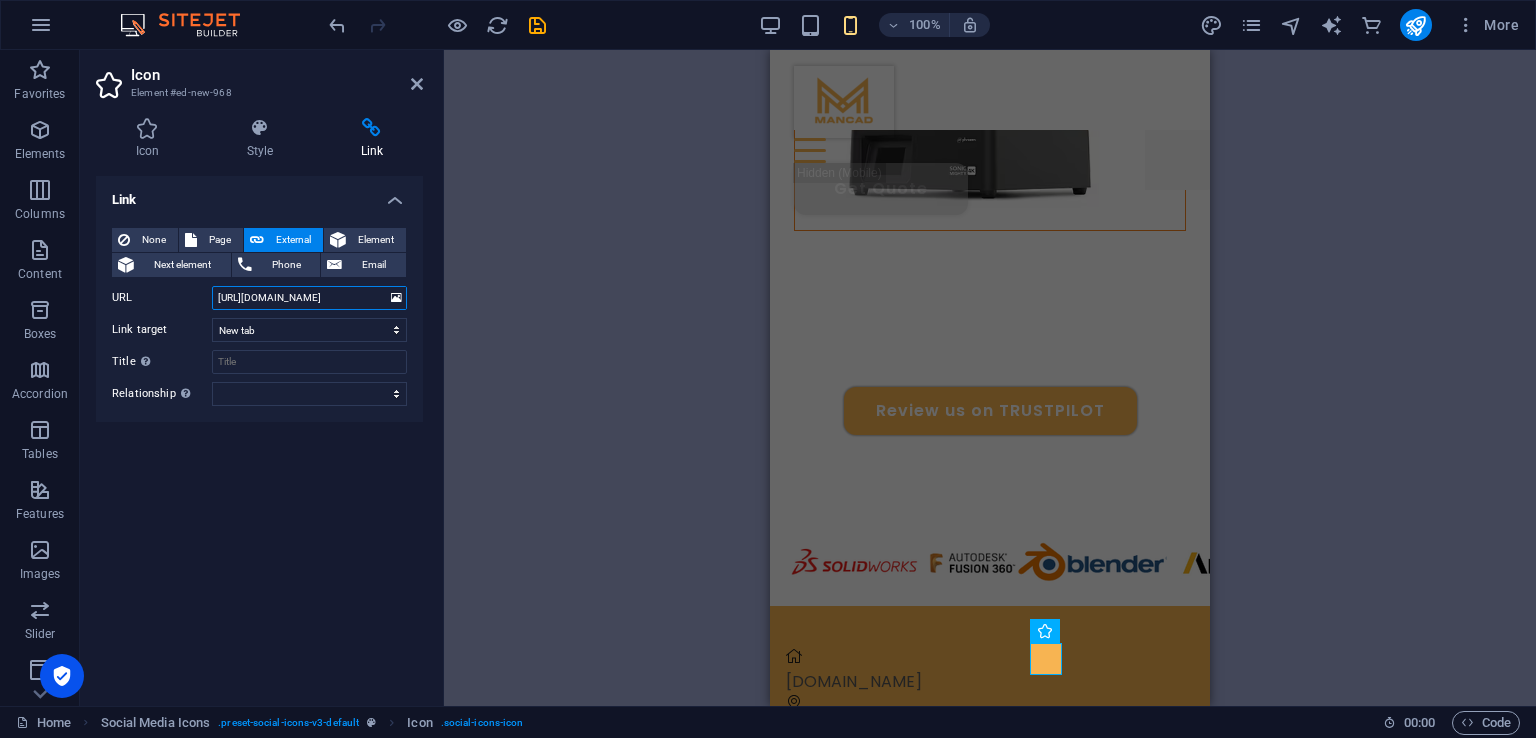 scroll, scrollTop: 0, scrollLeft: 143, axis: horizontal 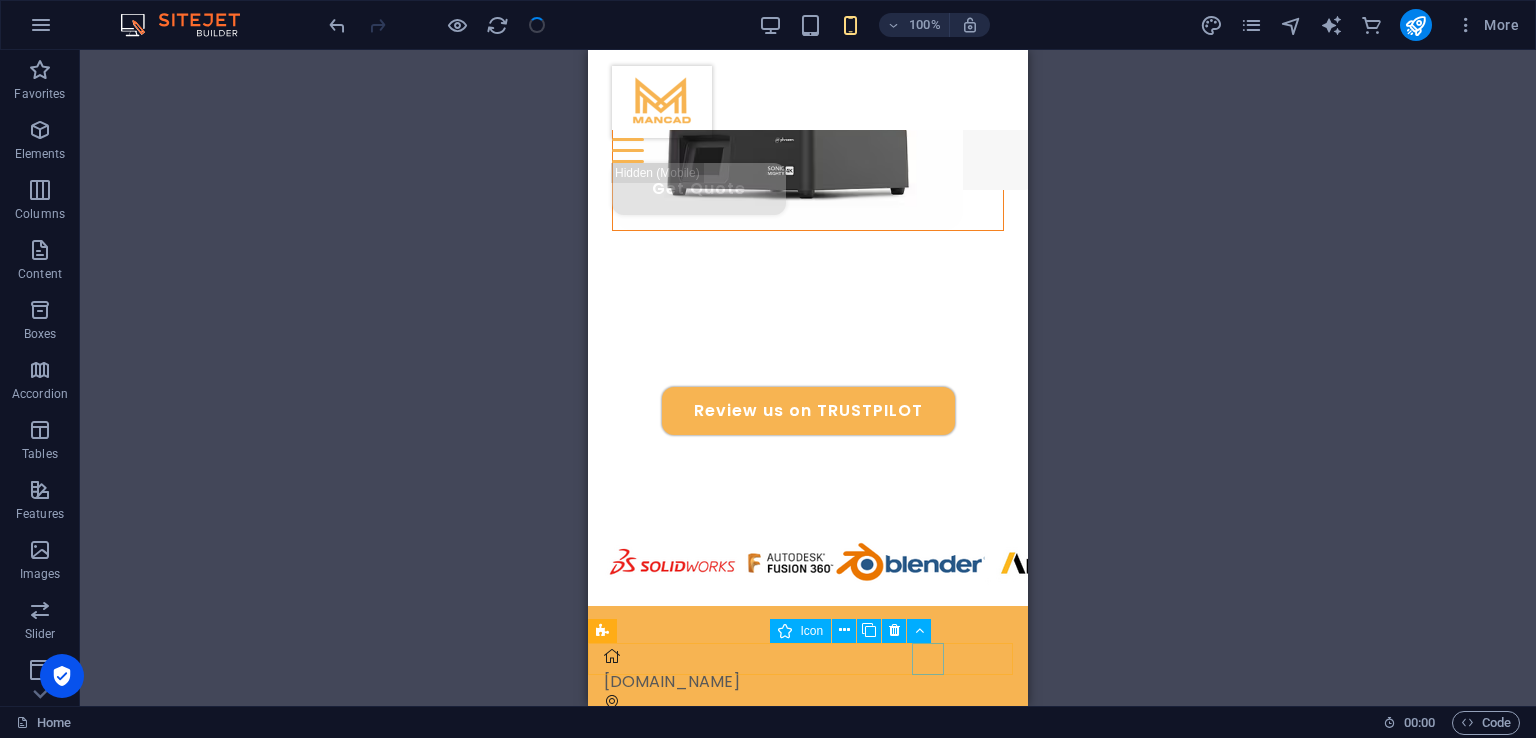 click at bounding box center [808, 1114] 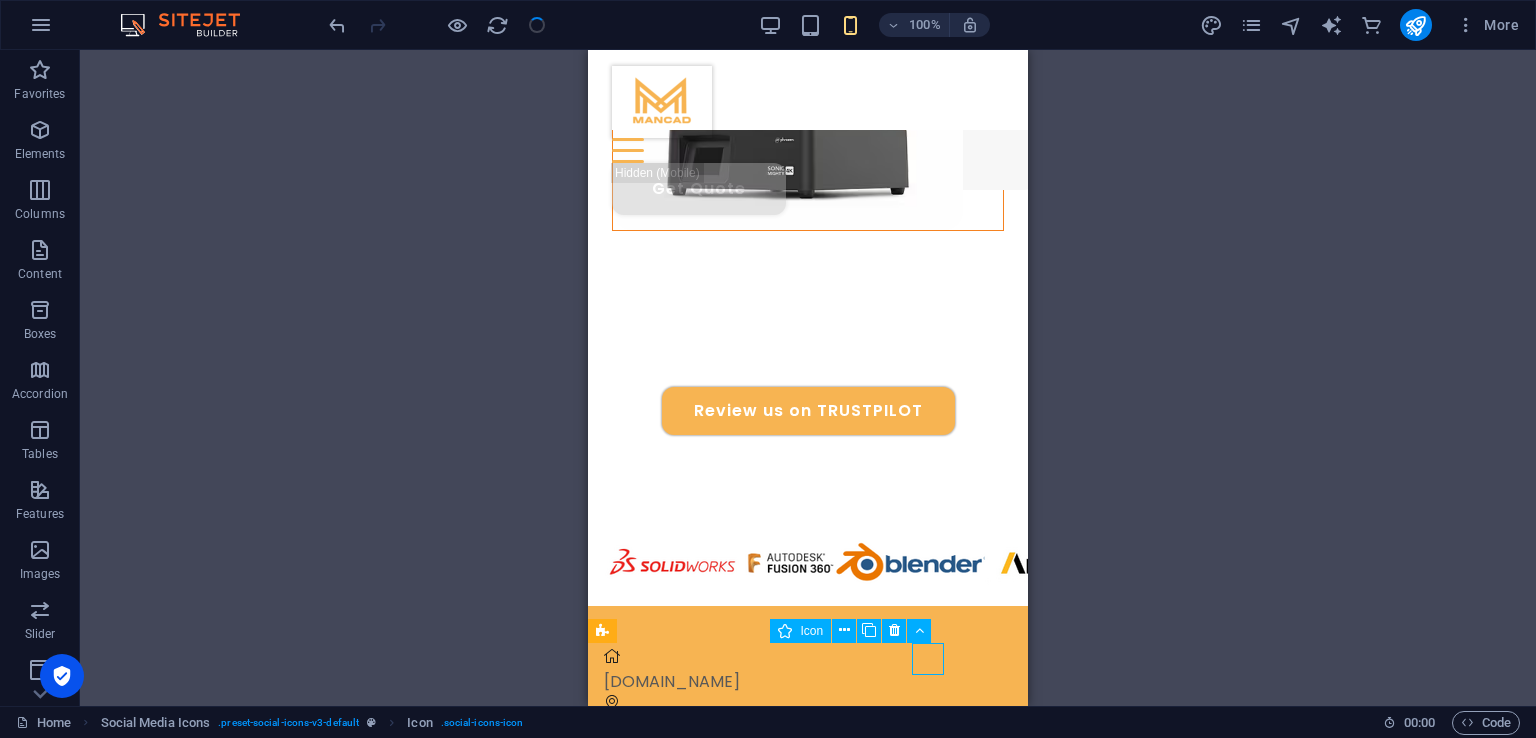 click at bounding box center (808, 1114) 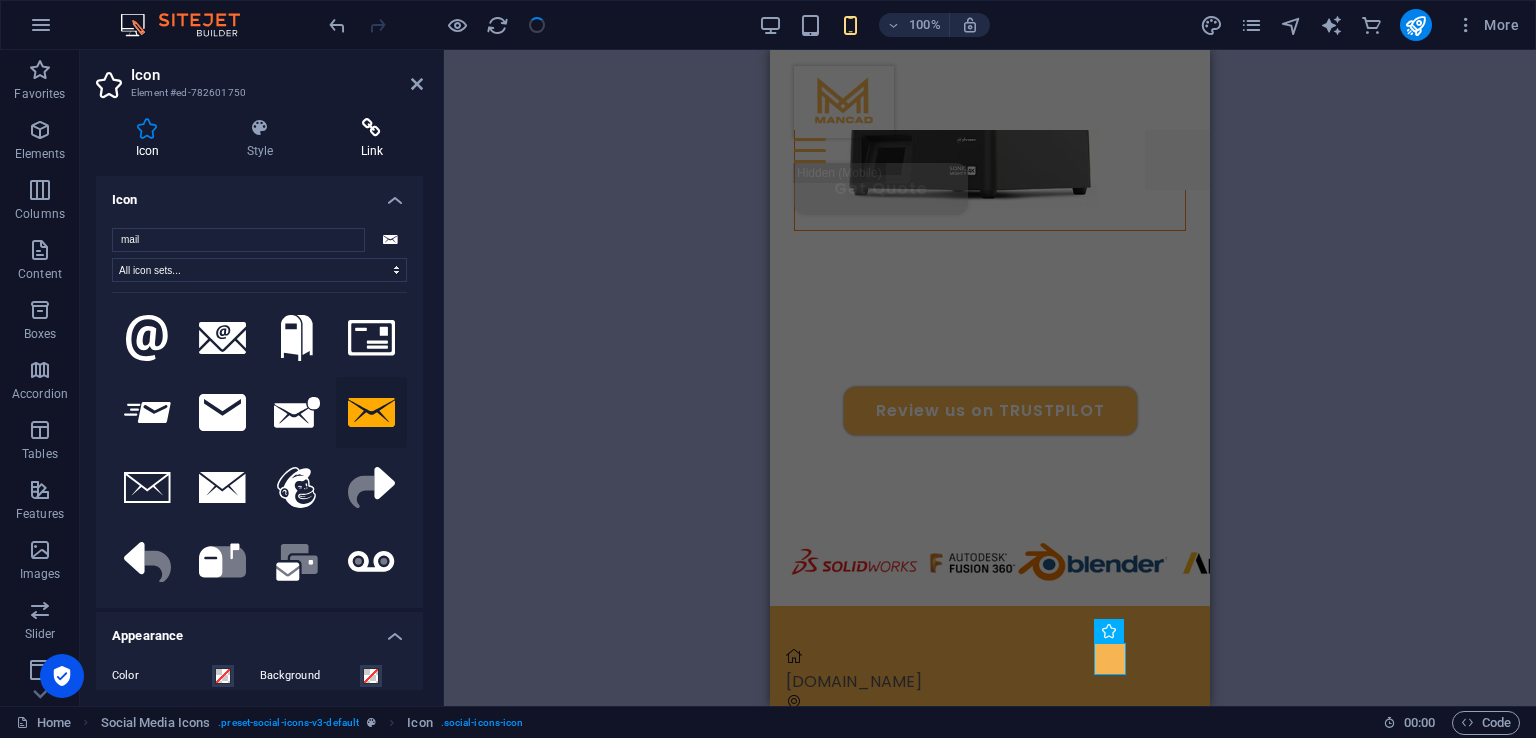 click at bounding box center [372, 128] 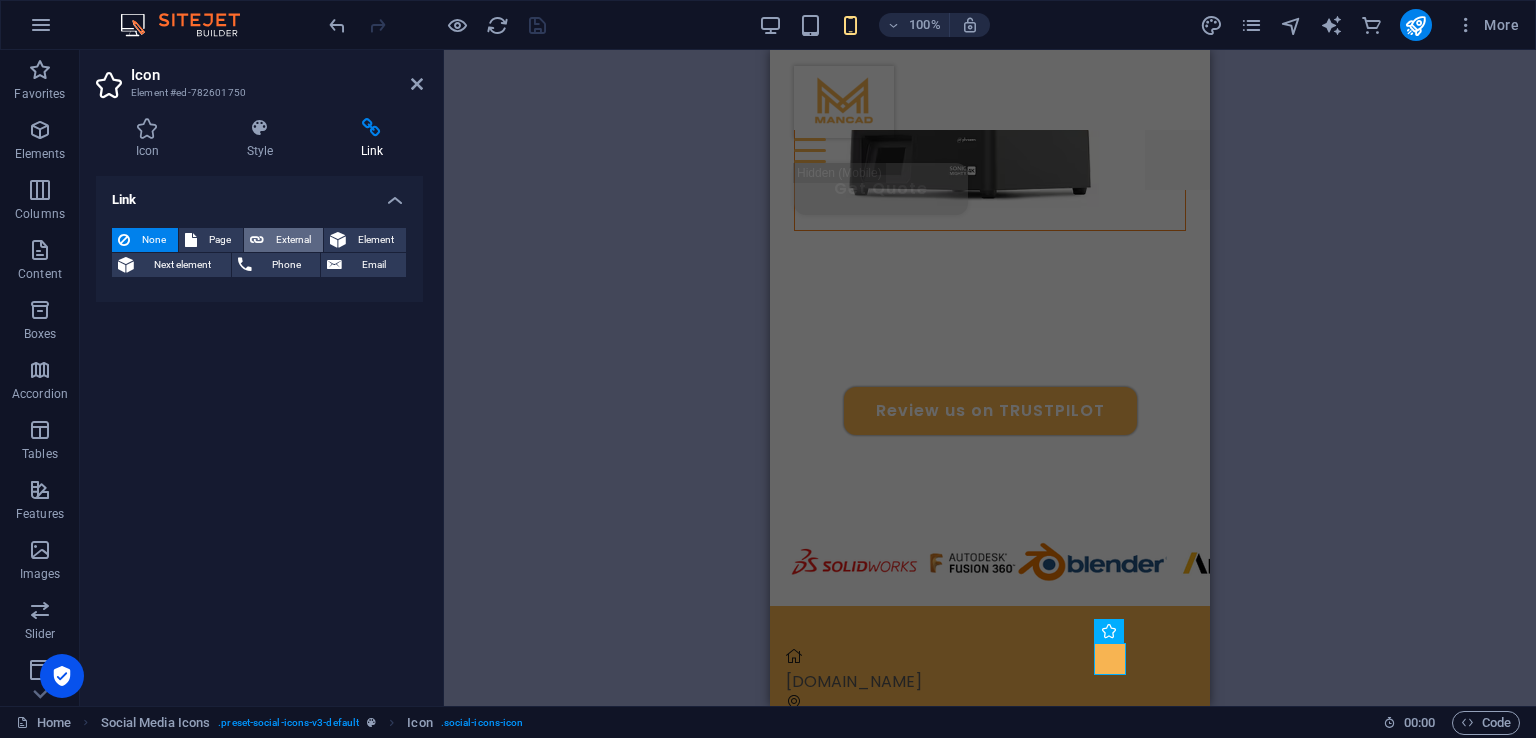 click on "External" at bounding box center [293, 240] 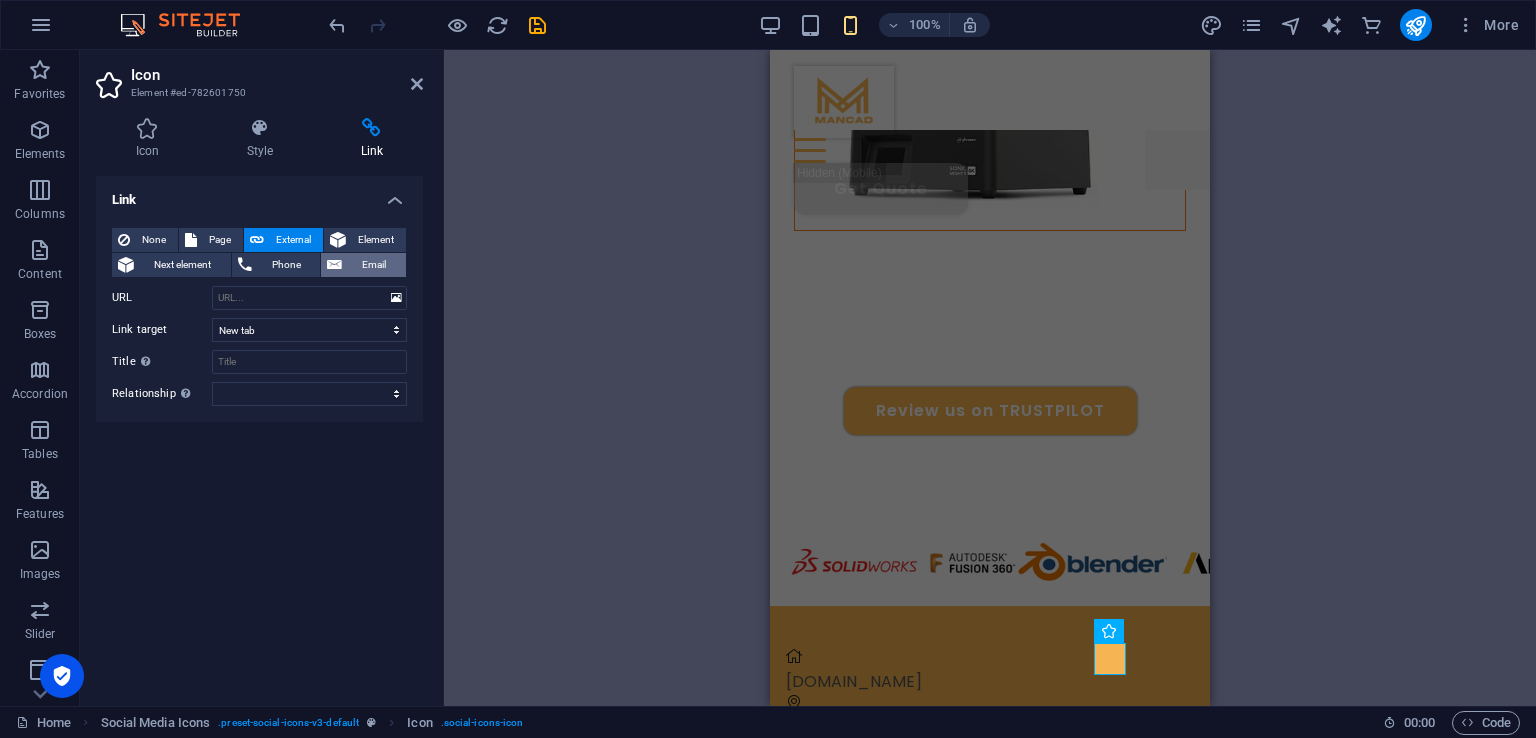 click at bounding box center (334, 265) 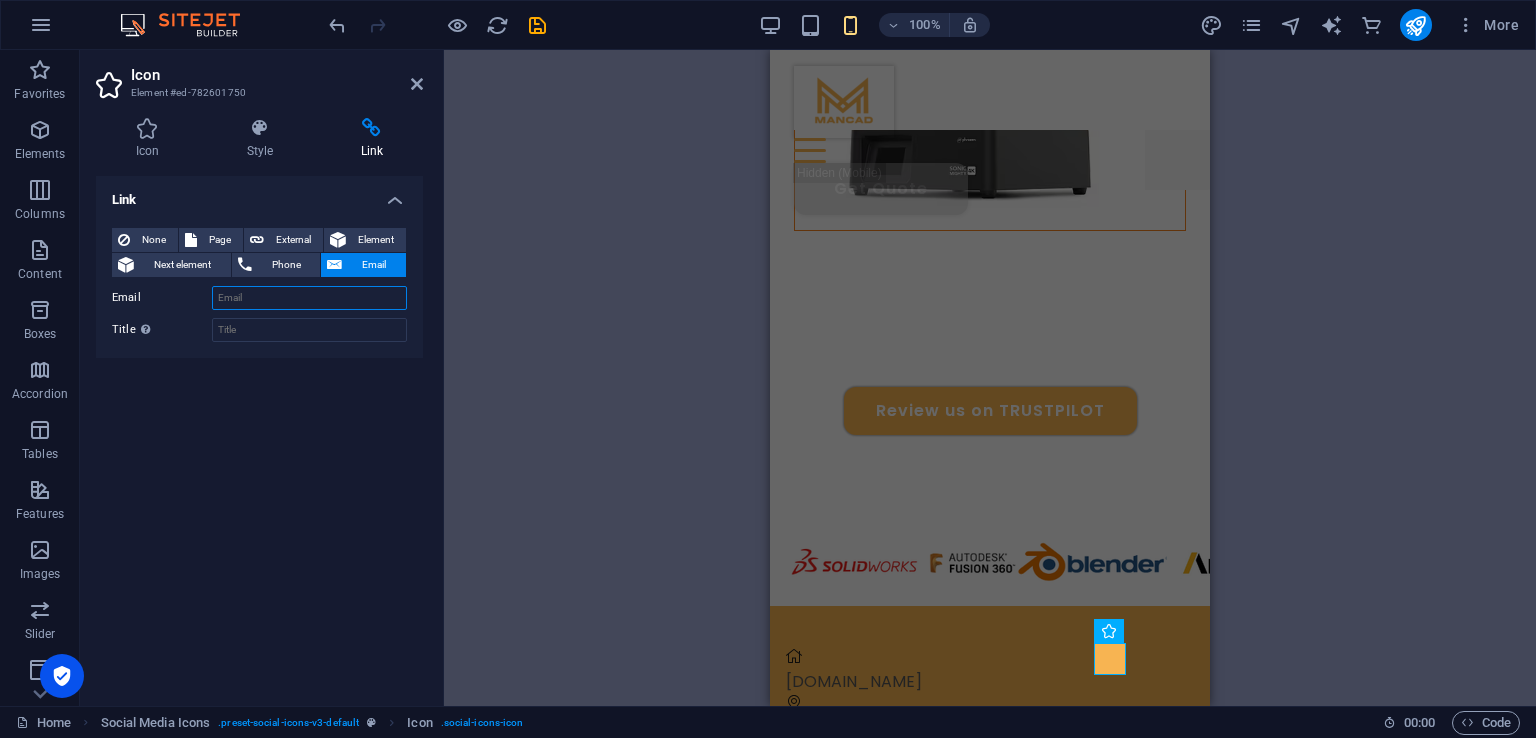 click on "Email" at bounding box center (309, 298) 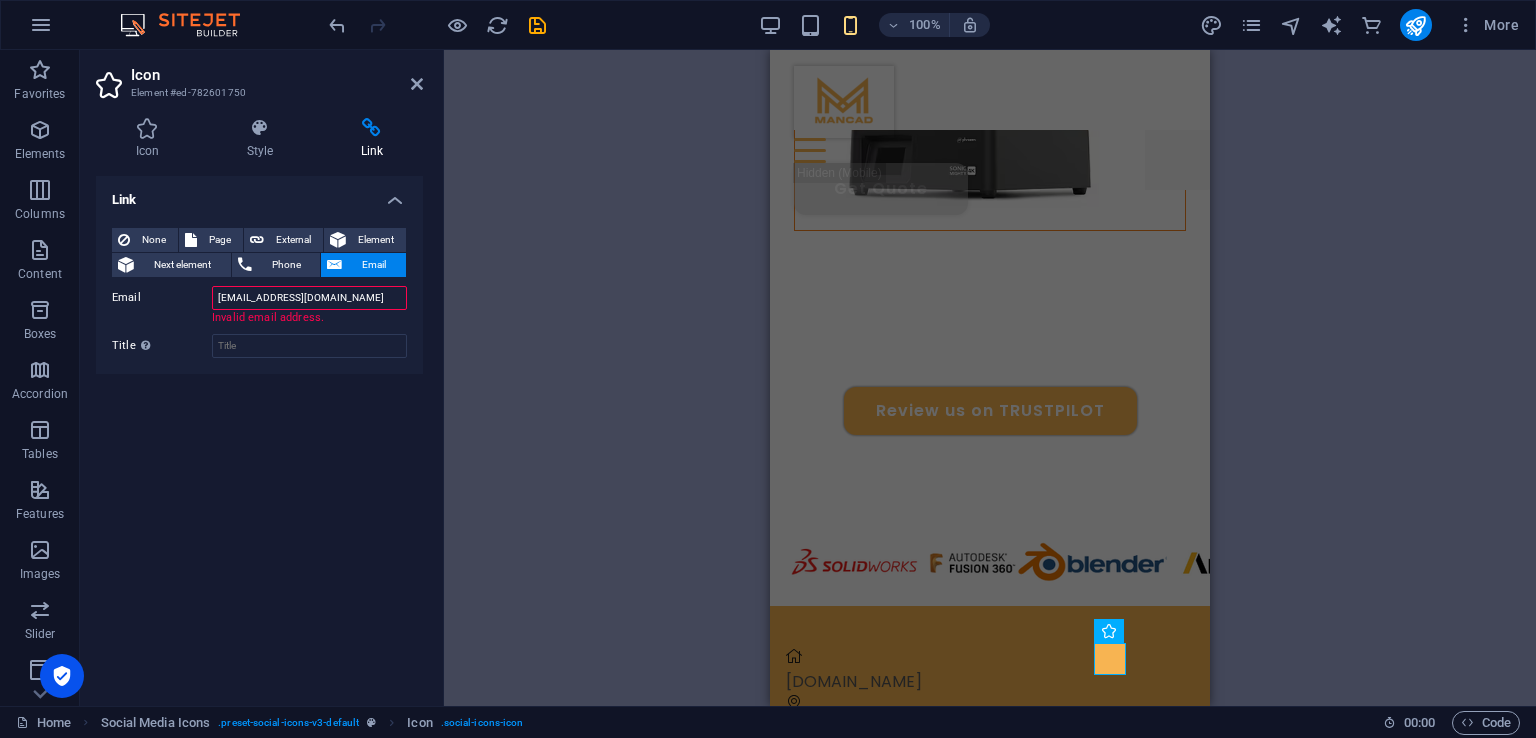 type on "[EMAIL_ADDRESS][DOMAIN_NAME]" 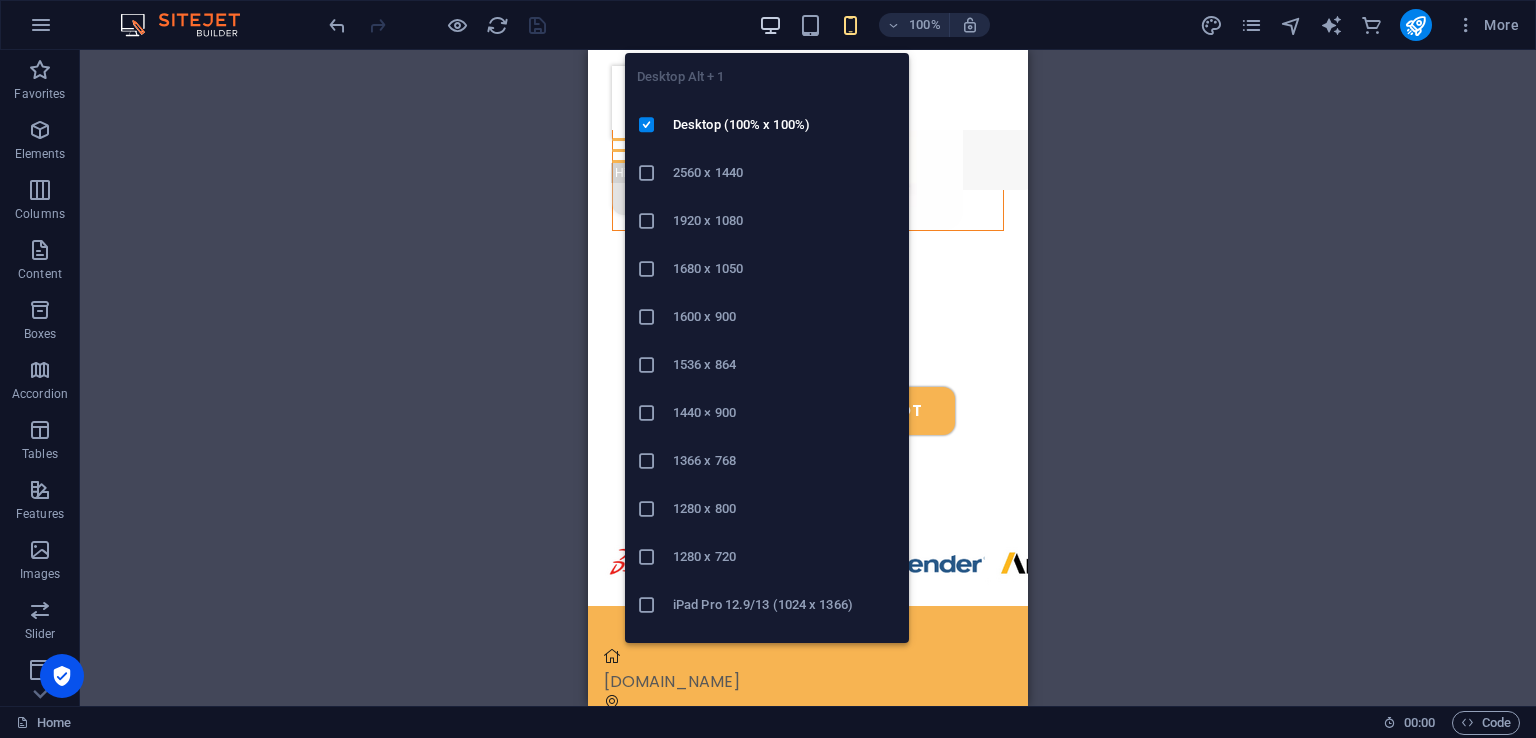 click at bounding box center (770, 25) 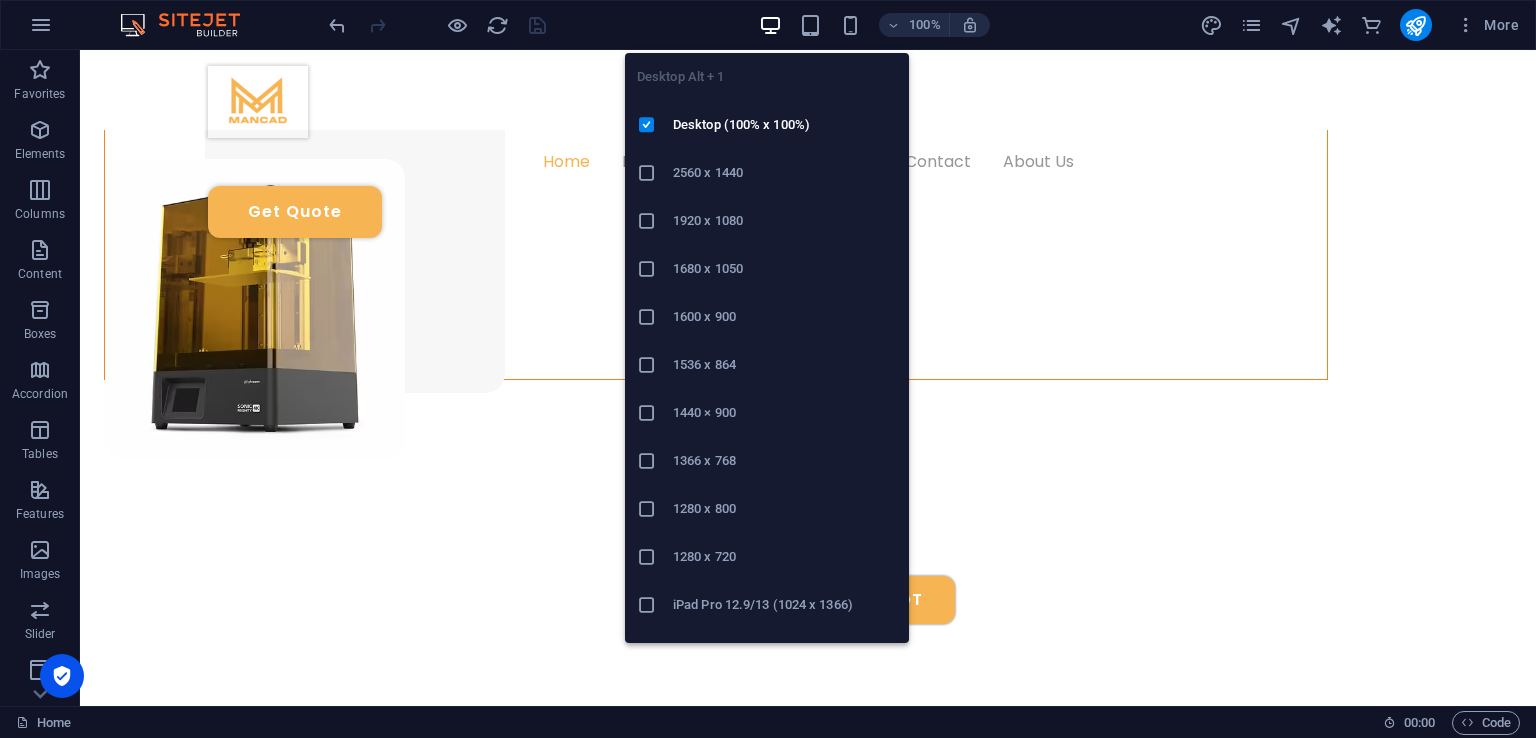 scroll, scrollTop: 1716, scrollLeft: 0, axis: vertical 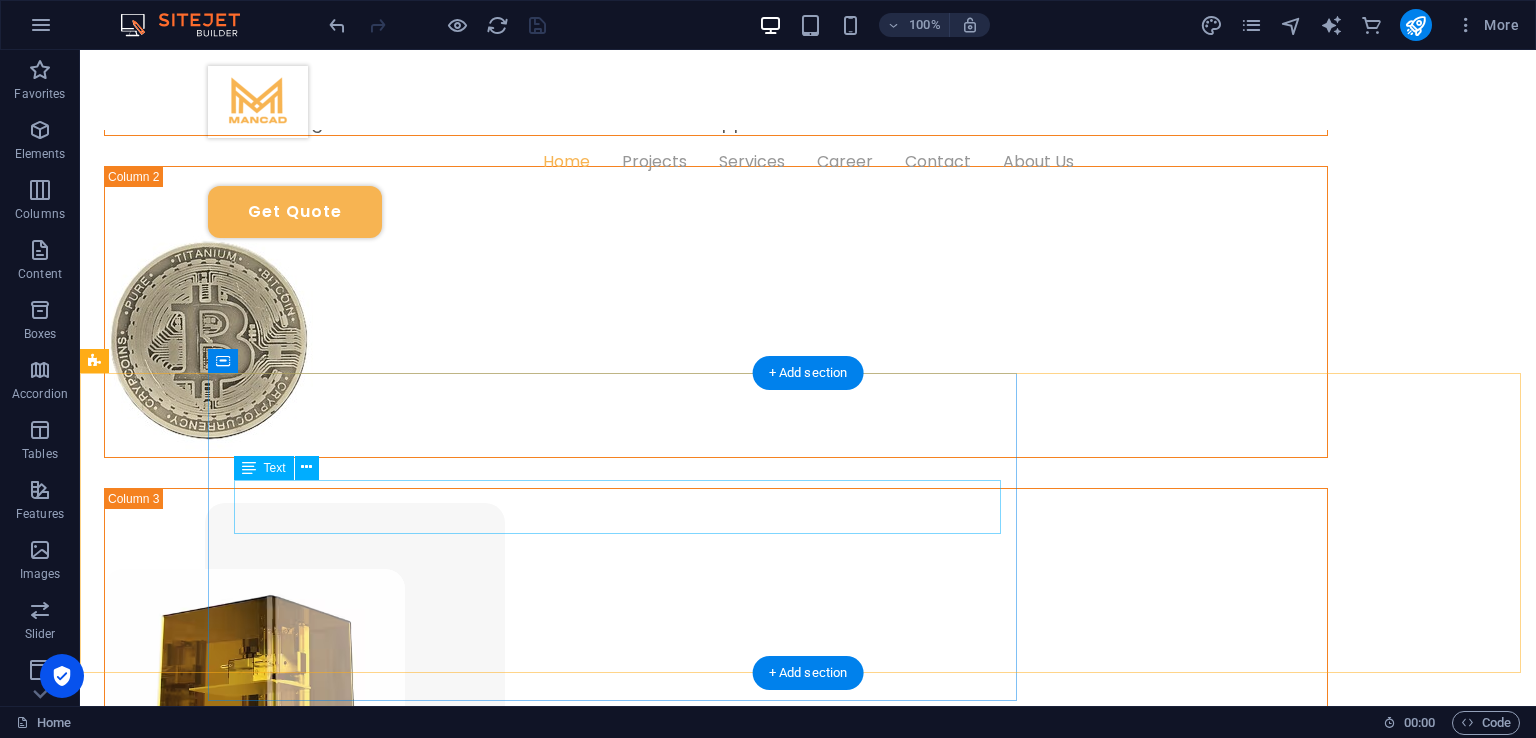click on "Alfalah Arcade, Riverview Commercial, Bahria Town Phase 7, Rawalpindi, Punjab, Pakistan" at bounding box center (864, 1379) 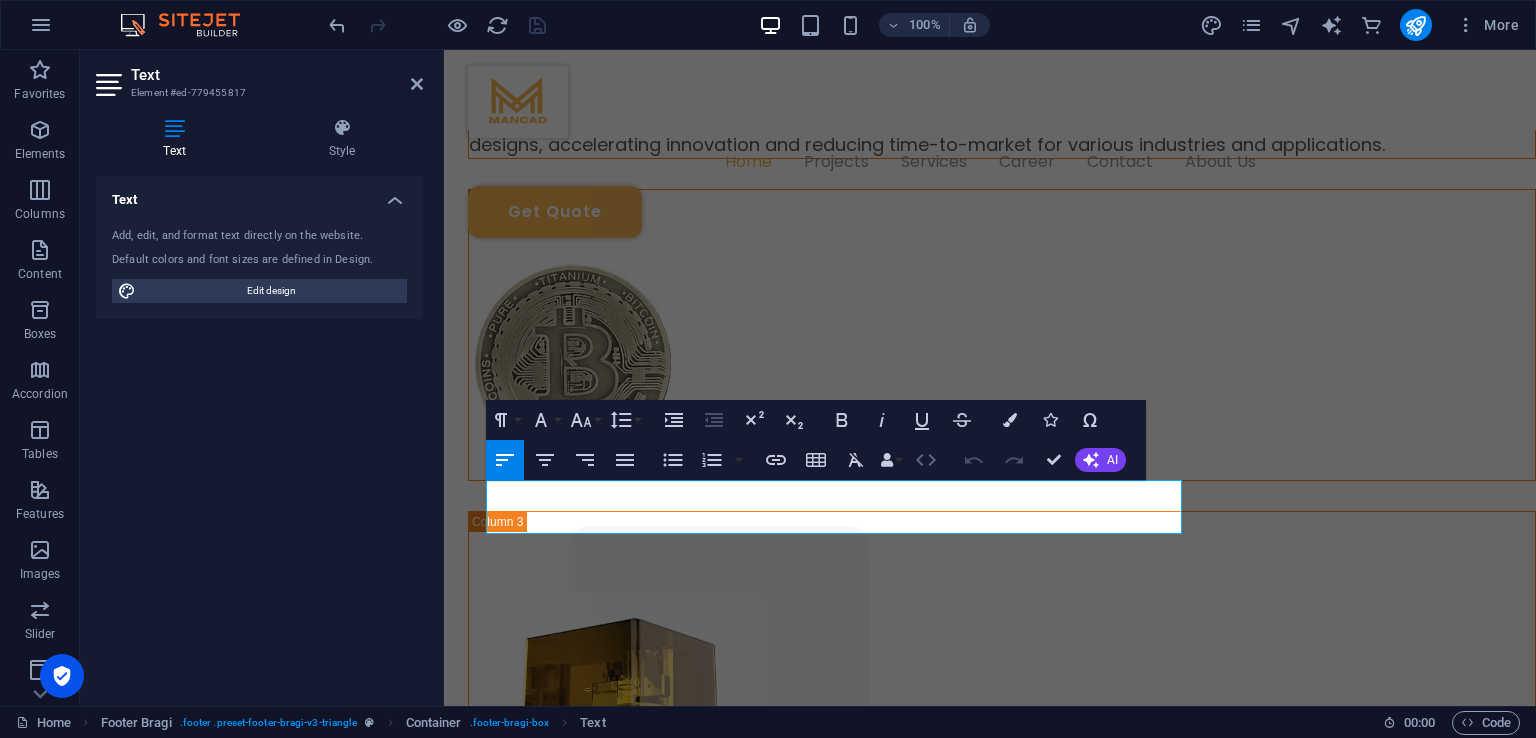 click 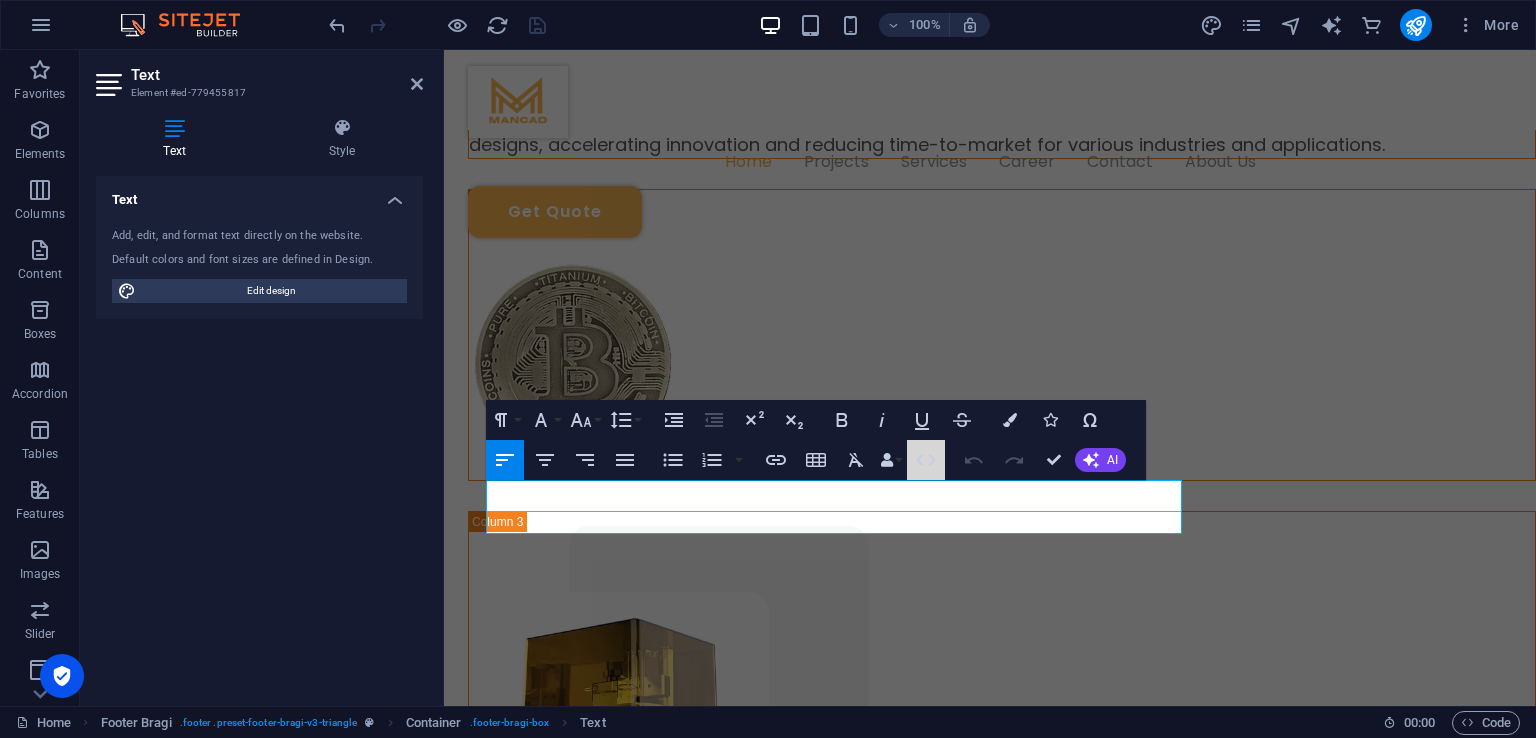 scroll, scrollTop: 1637, scrollLeft: 0, axis: vertical 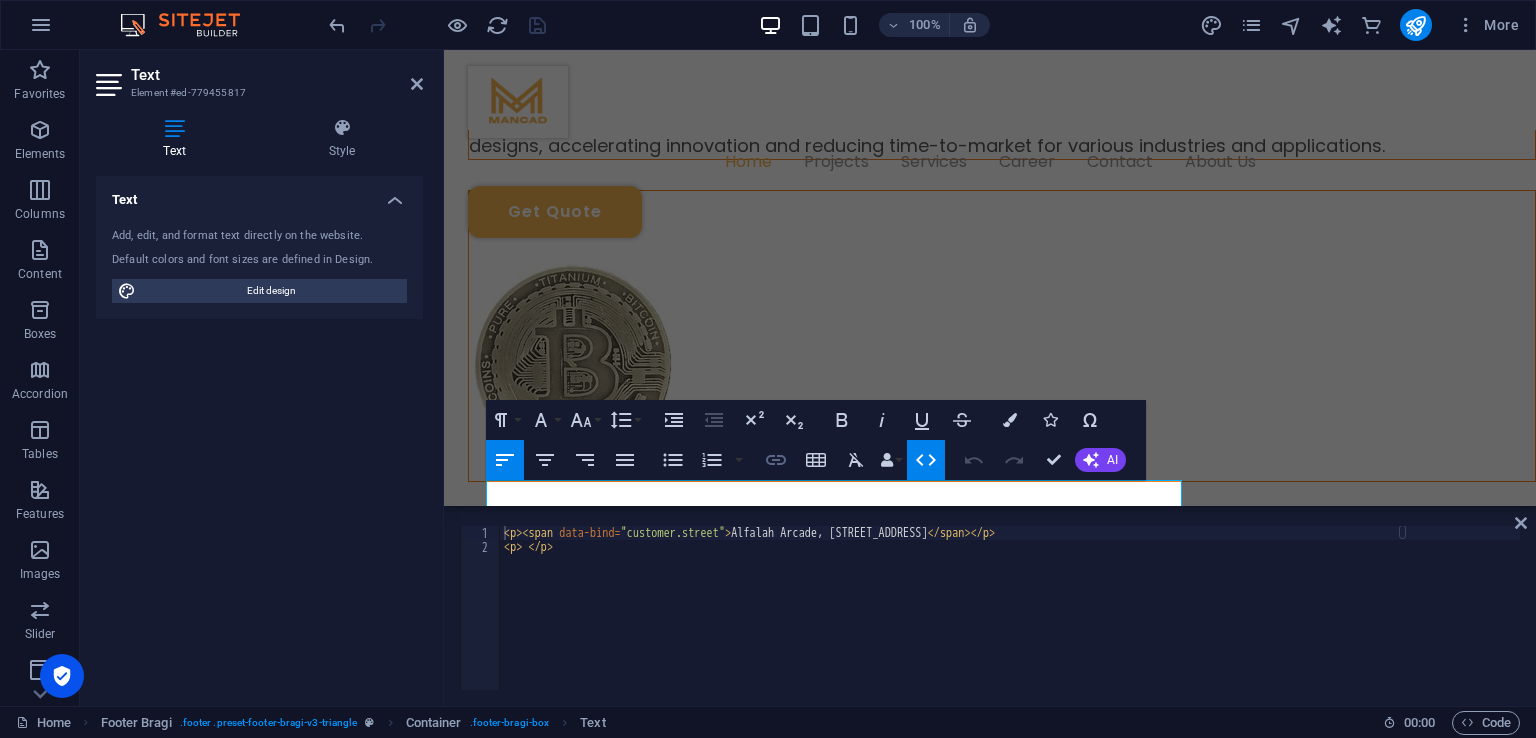 click 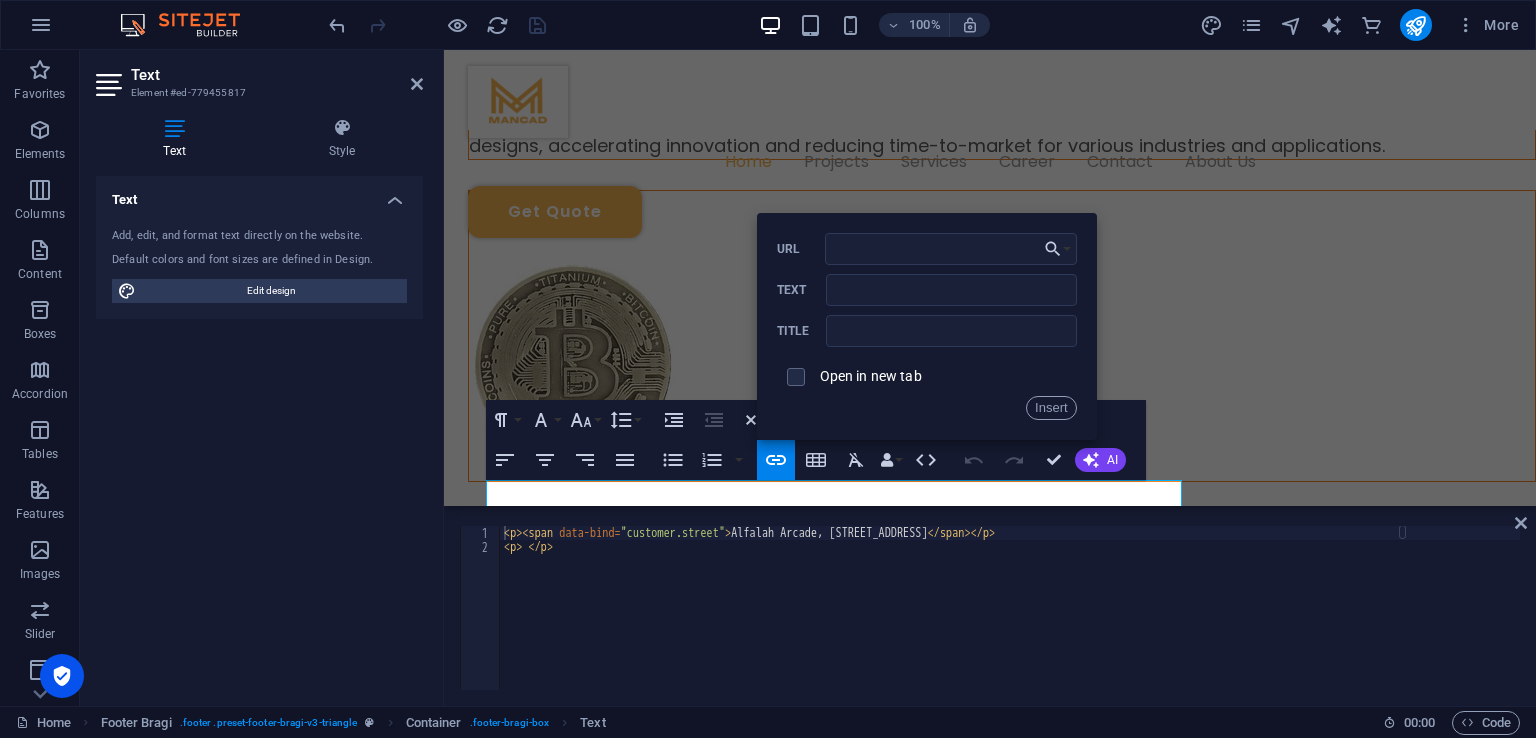 click on "Home Projects Services Career Contact About Us Get Quote "A commitment to innovation and sustainability" Our primary focus is crafting visuals that effectively showcase your brand’s vision through 3D modeling and design. Using advanced 3D design tools, we create detailed representations of your concepts, delivering results that exceed traditional illustrations in quality and precision. Additionally, our 3D models are cost-effective and highly versatile, making updates and adjustments simple and seamless to meet evolving needs. We are providing services of 3D Modeling,3D design,Product Designing,and 3D product Book a Call SOME NUMBERS  A Trusted Choice of Countless Companies and Customers Satisfied satified Calients projects completed accoldaes earn longterm relations  How can we help you Discover our range of advanced 3D services. From intricate modeling to stunning photorealistic rendering, we bring your ideas to life with captivating visual precision. MaterialS WE ARE USING 3D PRINTING & Mancad.com ​" at bounding box center (990, 83) 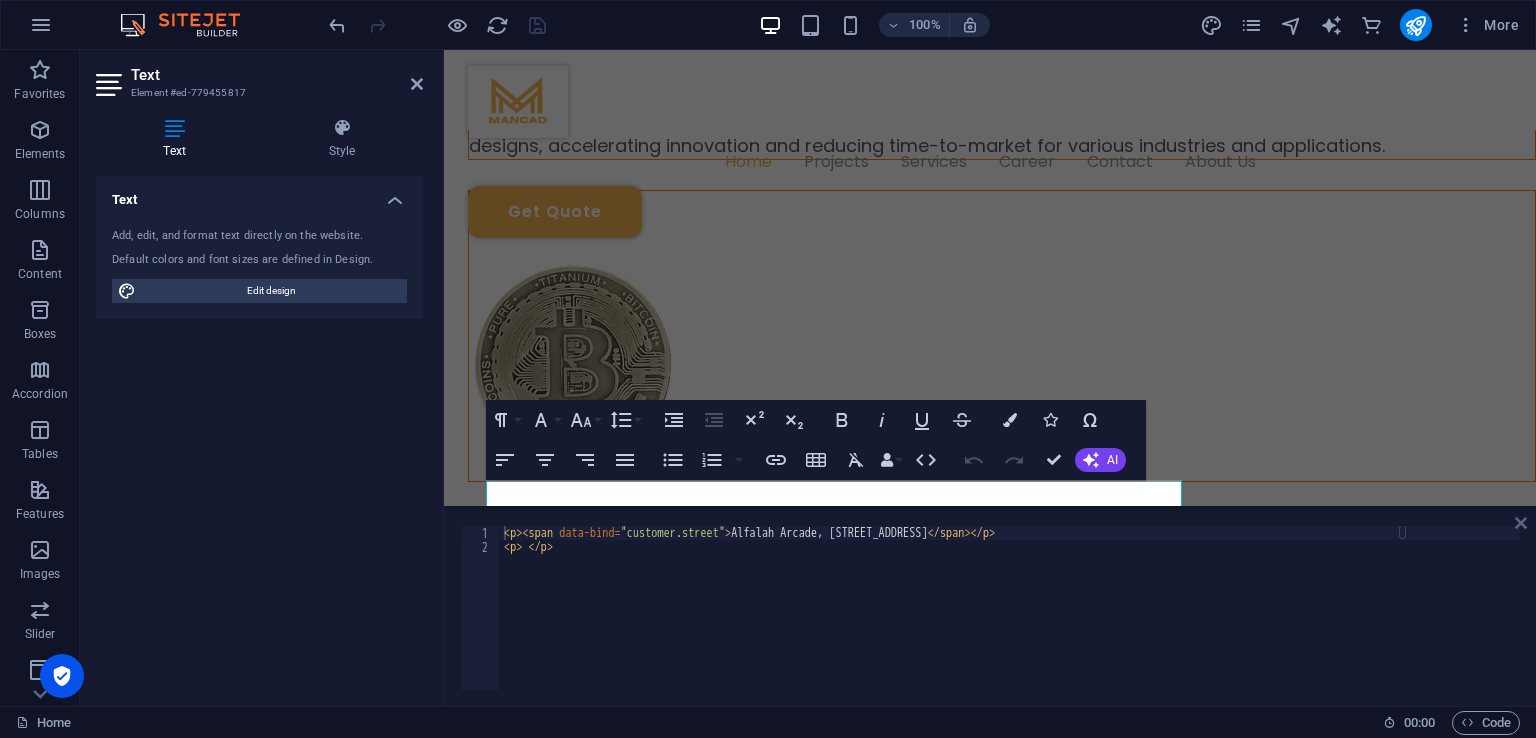 click at bounding box center [1521, 523] 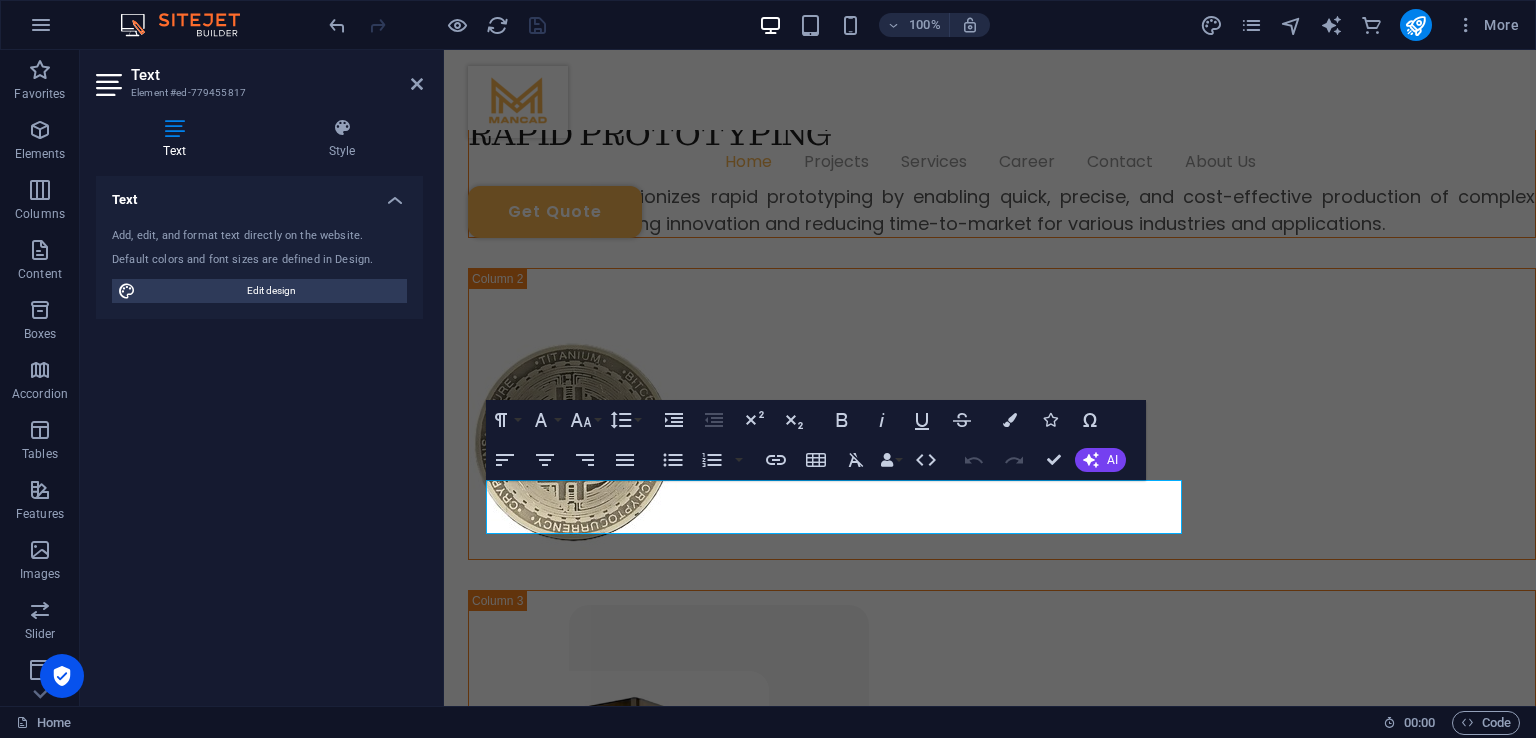 scroll, scrollTop: 1716, scrollLeft: 0, axis: vertical 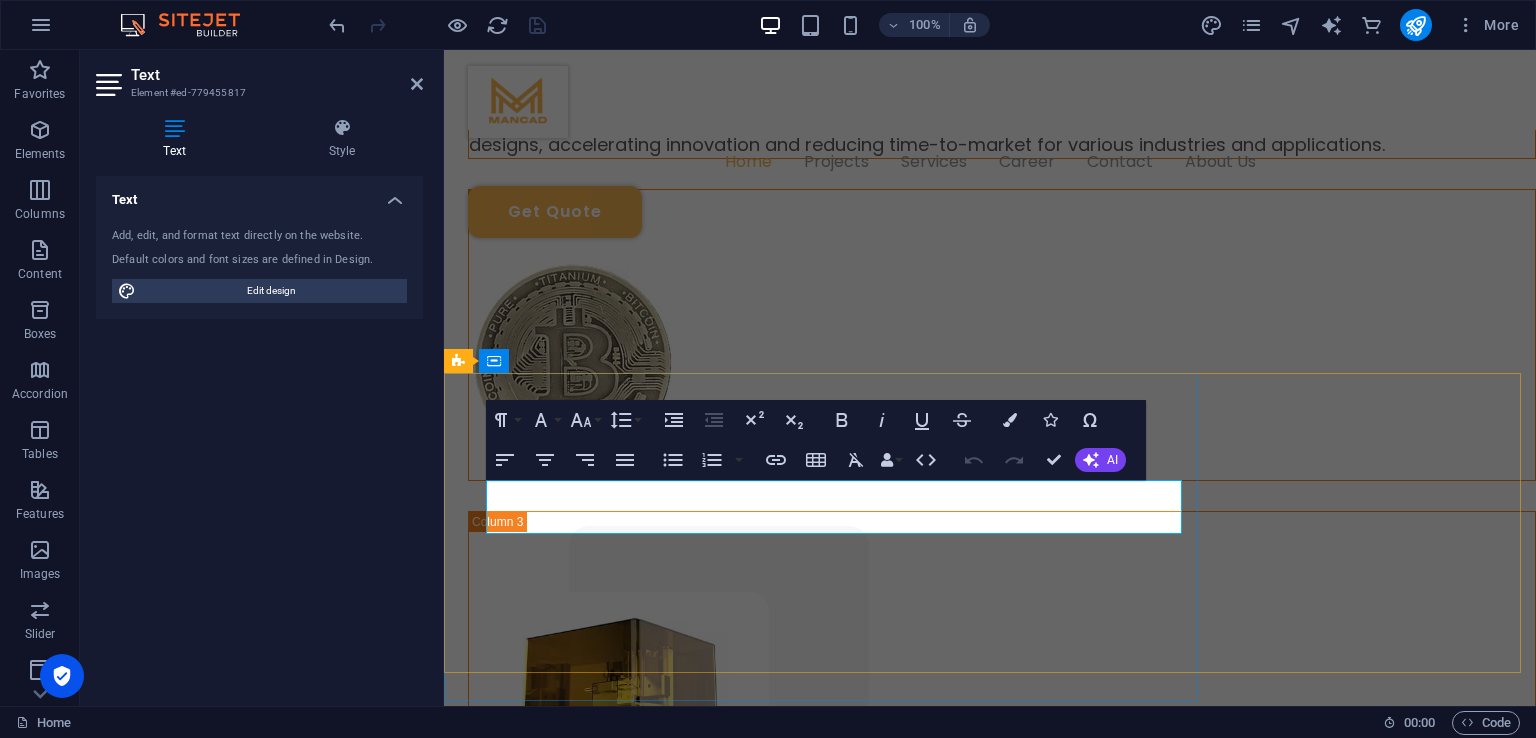 click on "Alfalah Arcade, Riverview Commercial, Bahria Town Phase 7, Rawalpindi, Punjab, Pakistan" at bounding box center [990, 1402] 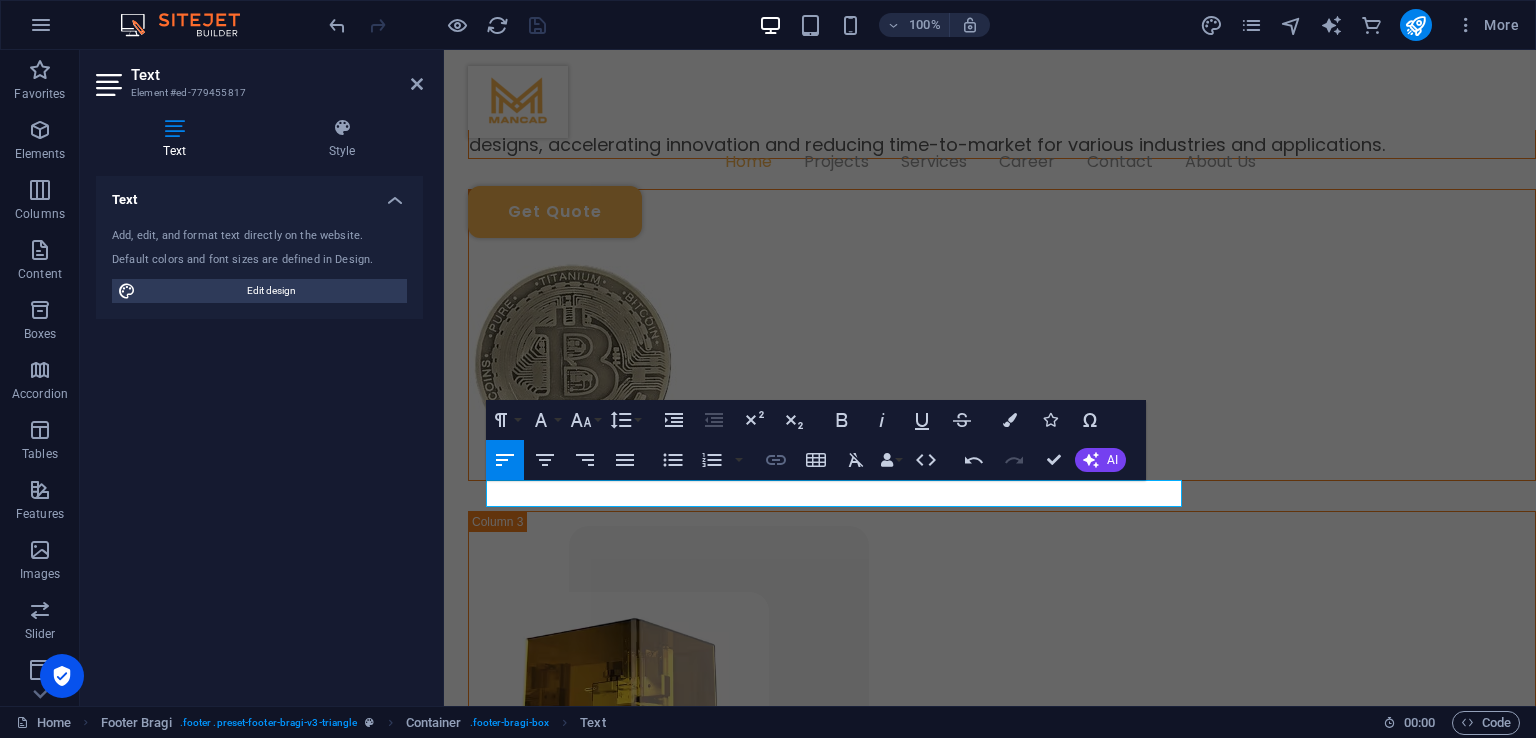 click on "Insert Link" at bounding box center (776, 460) 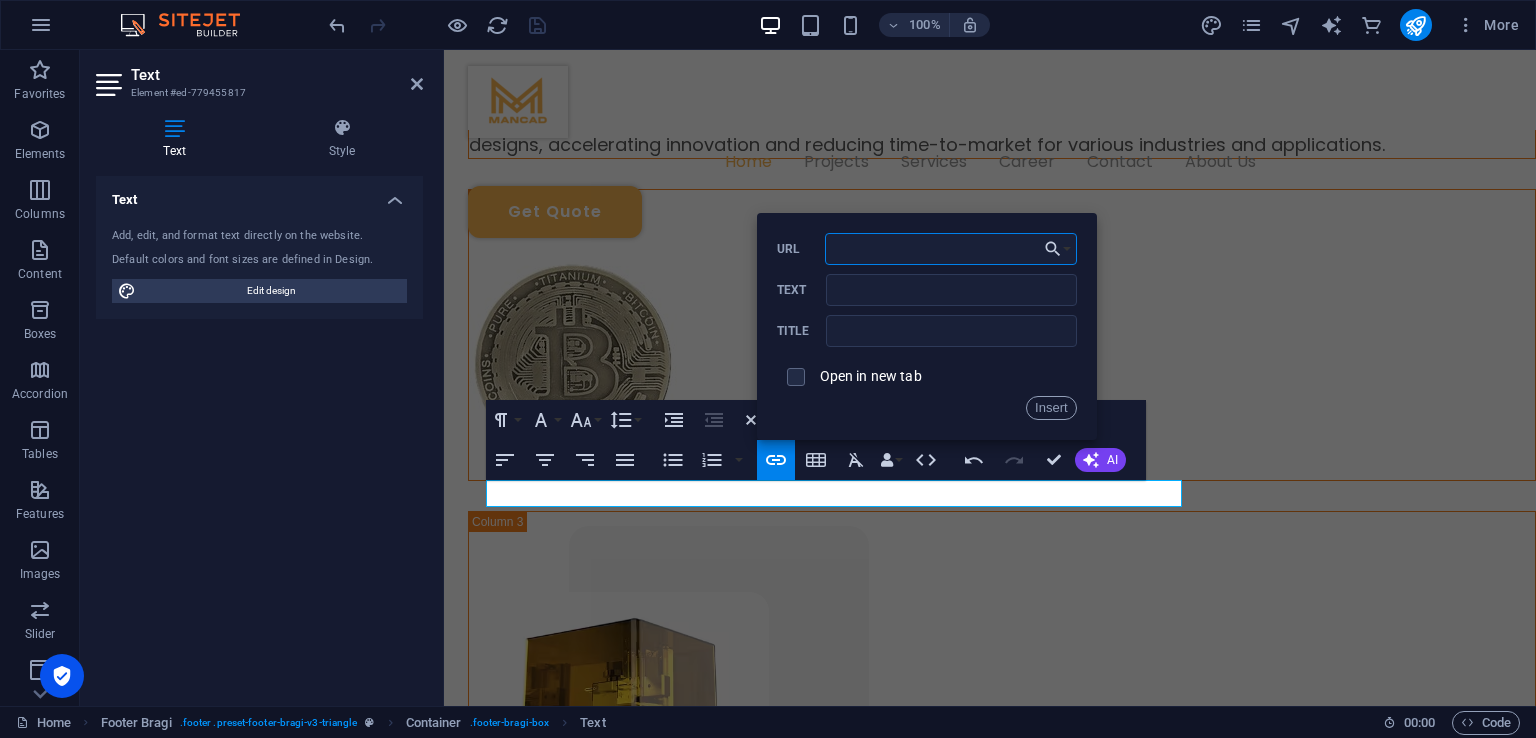 click on "URL" at bounding box center [951, 249] 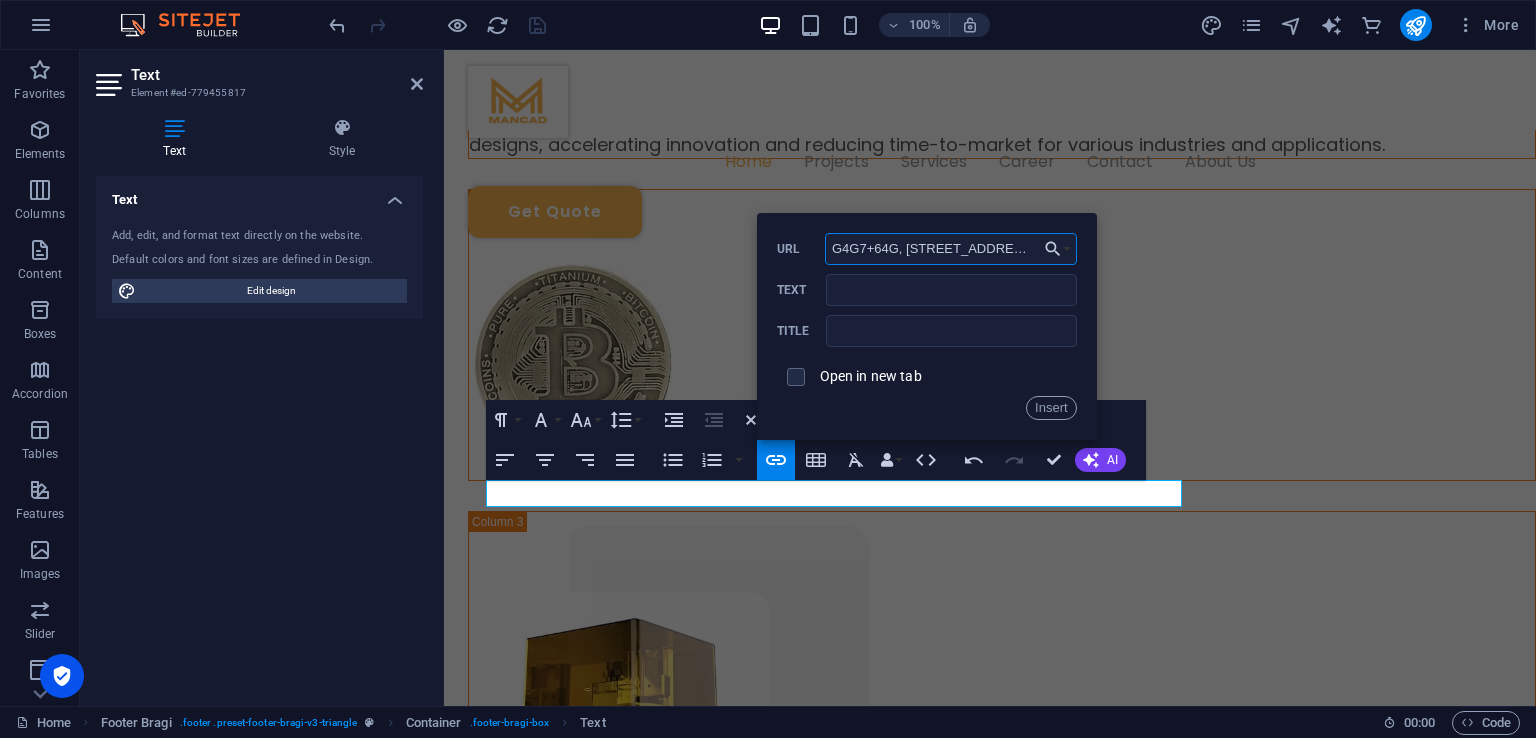 scroll, scrollTop: 0, scrollLeft: 210, axis: horizontal 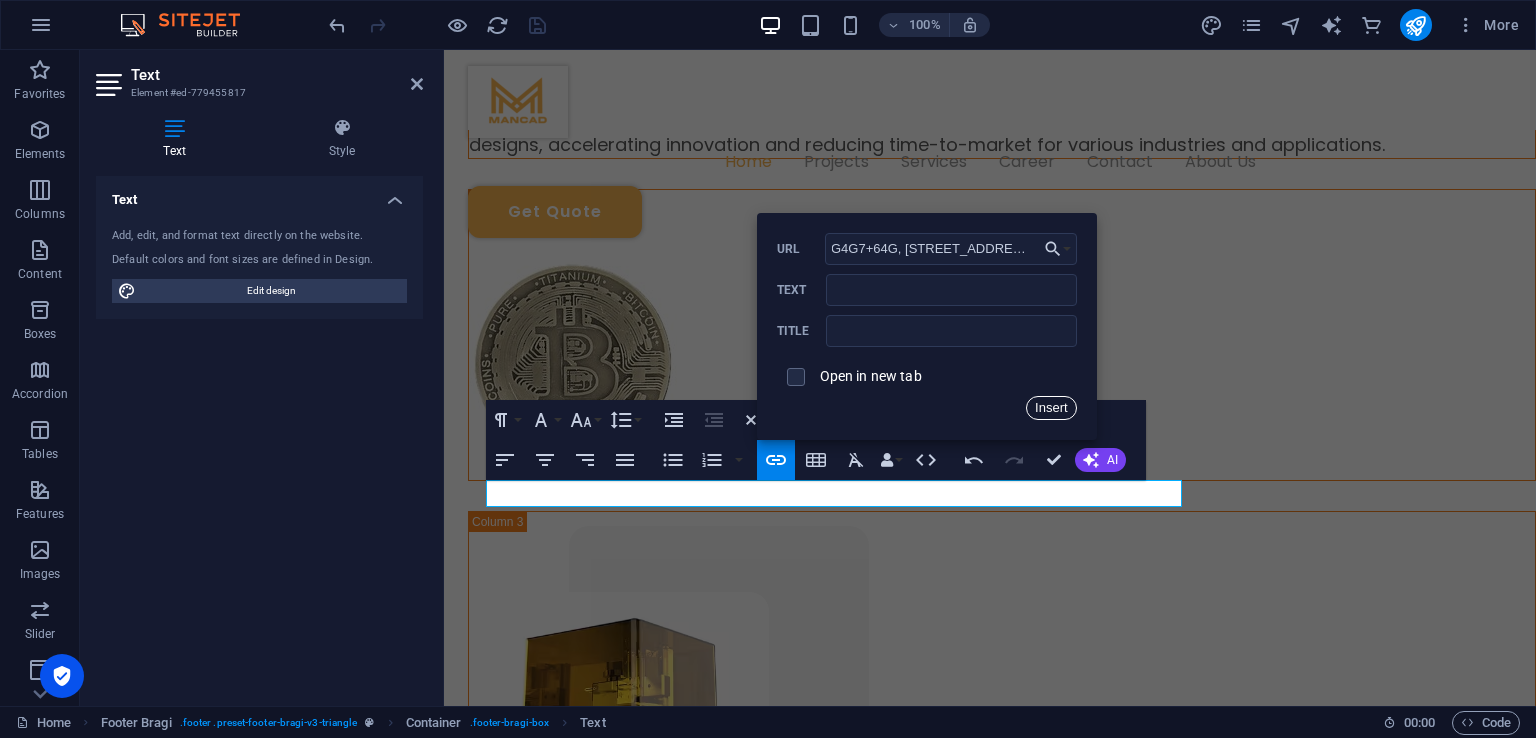 click on "Insert" at bounding box center [1051, 408] 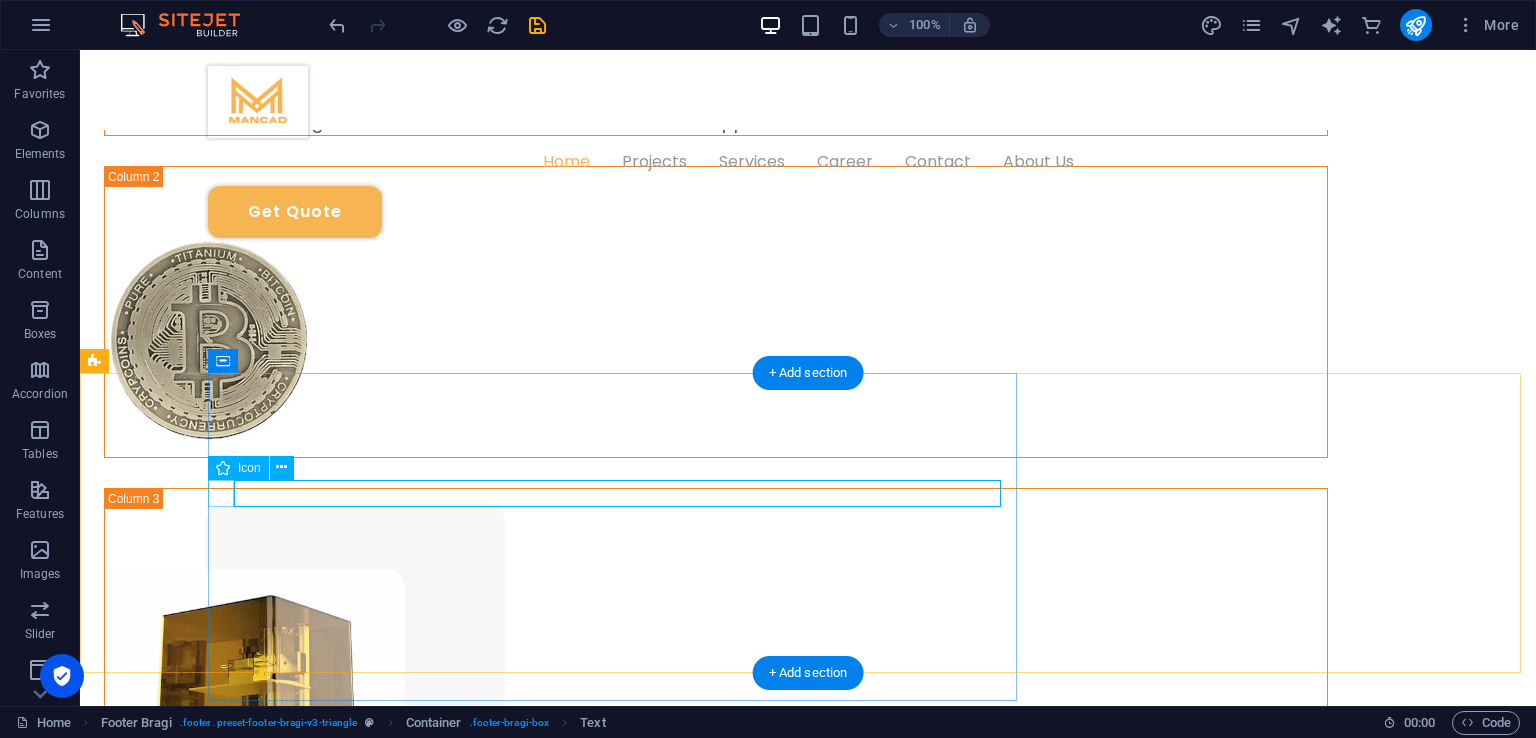 click at bounding box center [864, 1352] 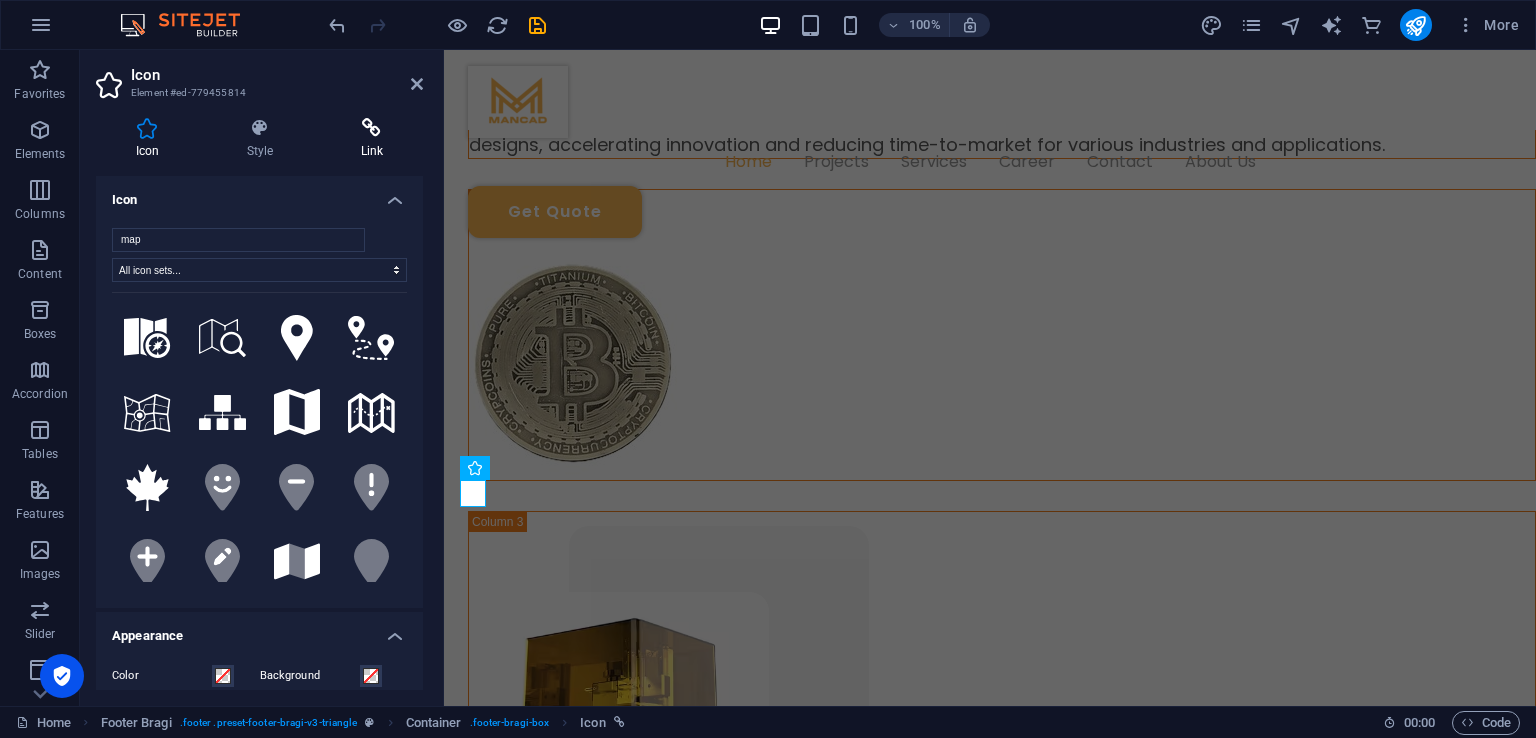click on "Link" at bounding box center [372, 139] 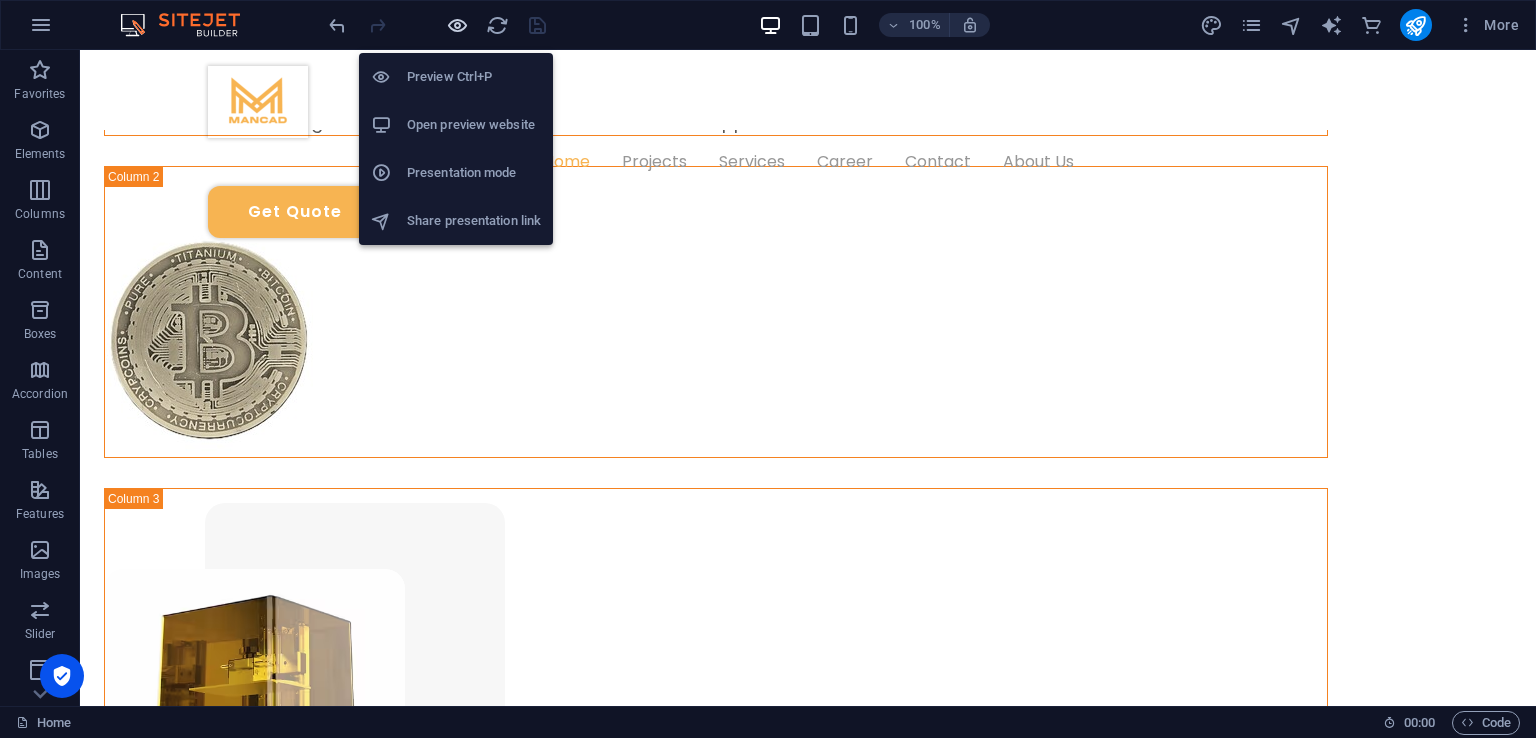 drag, startPoint x: 458, startPoint y: 16, endPoint x: 525, endPoint y: 32, distance: 68.88396 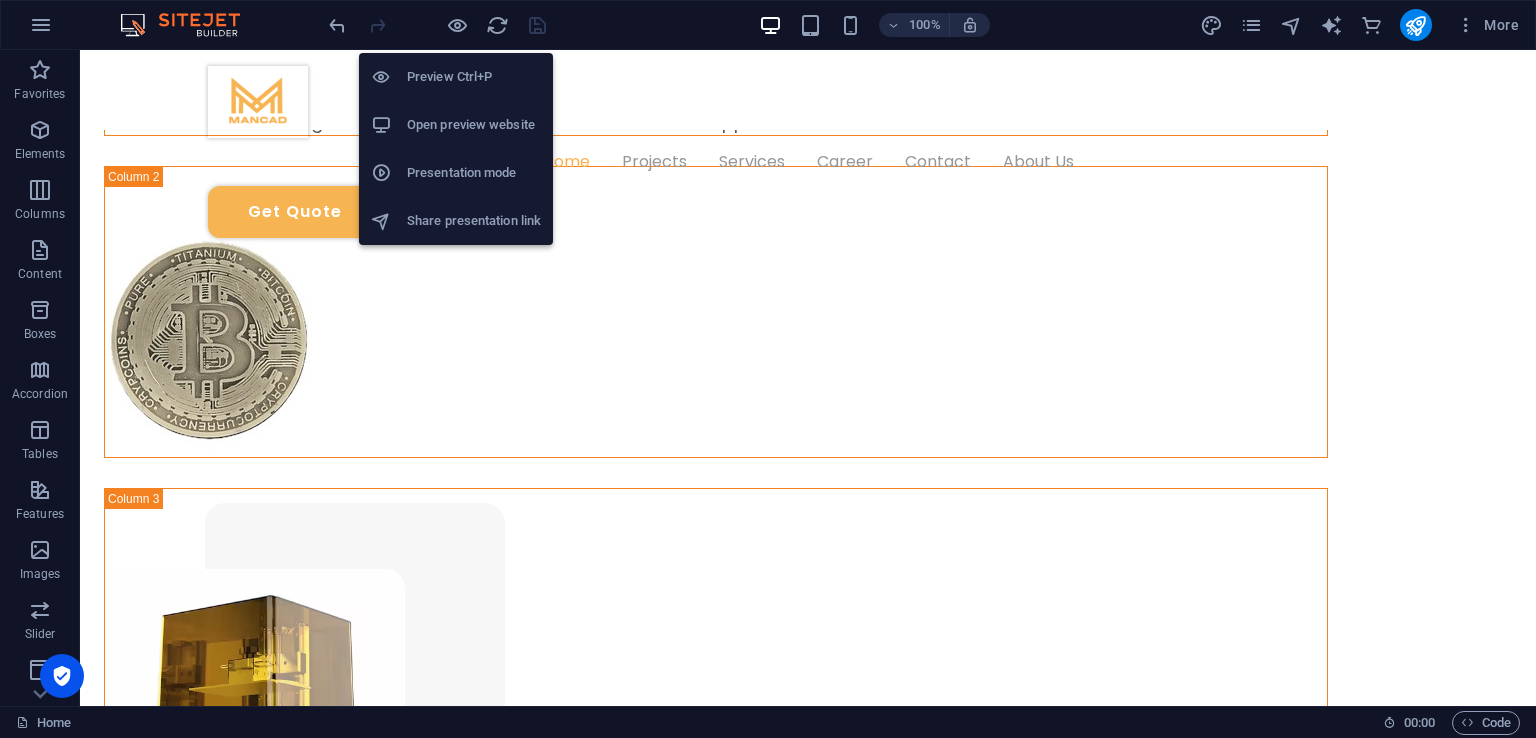 click at bounding box center [457, 25] 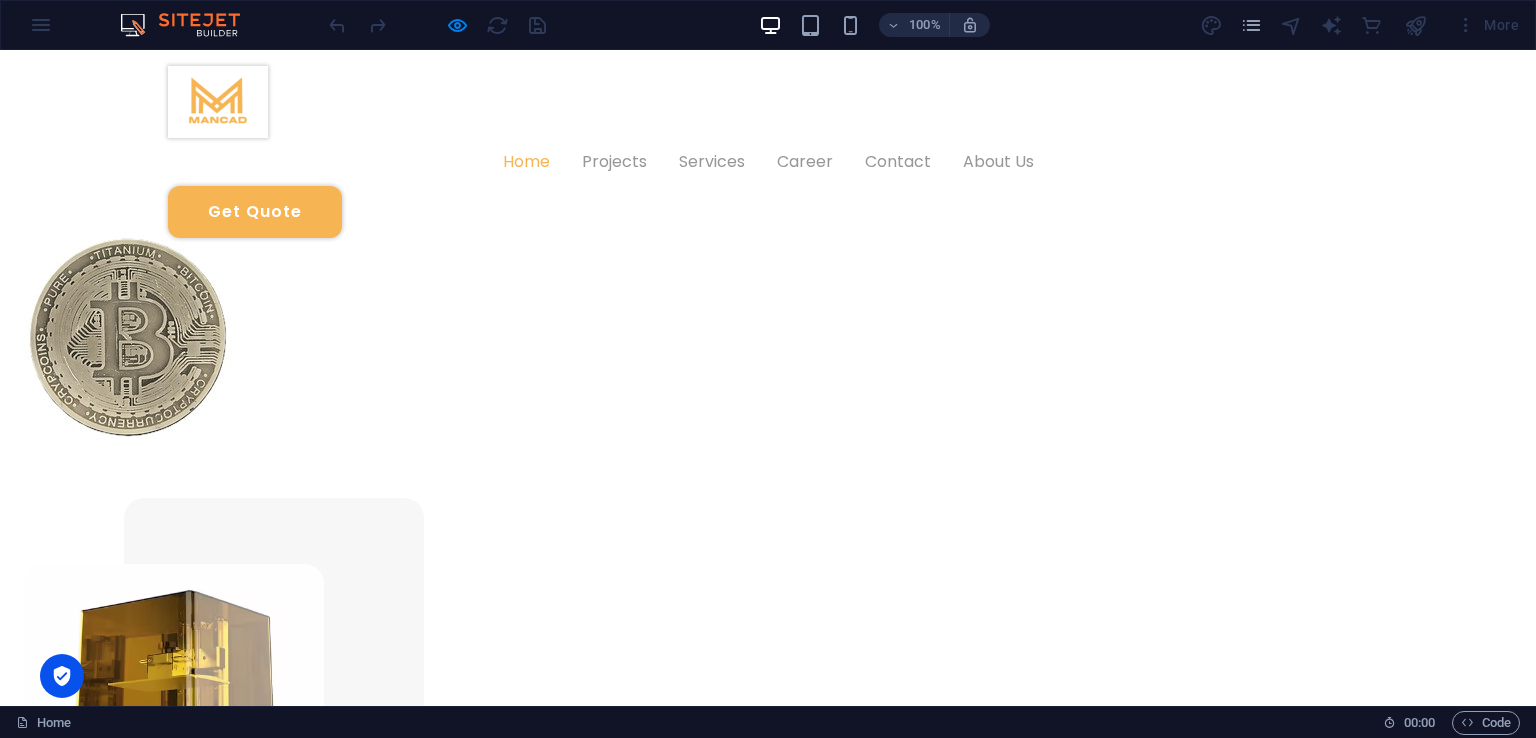 scroll, scrollTop: 1690, scrollLeft: 0, axis: vertical 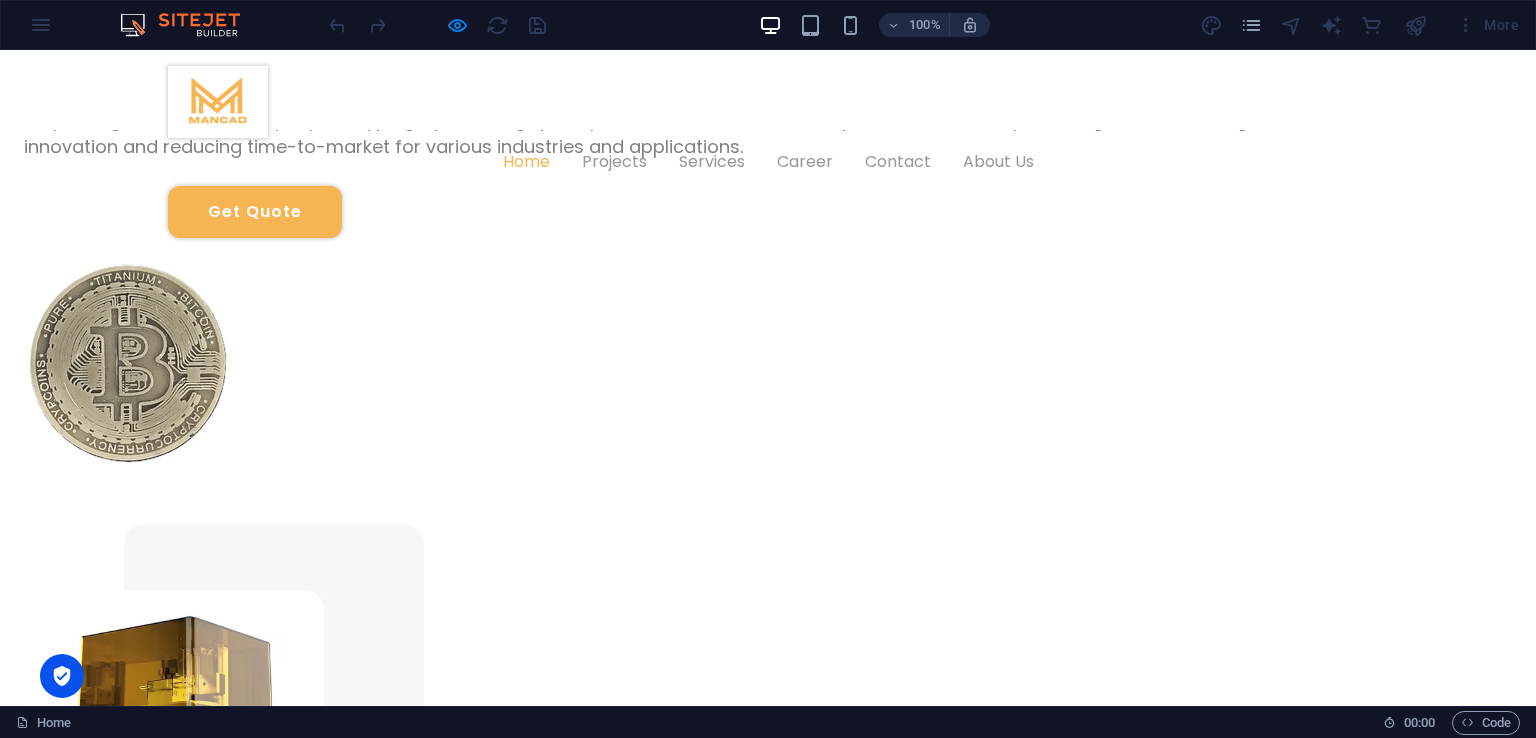 click on "G4G7+64G, [STREET_ADDRESS]" at bounding box center [309, 1399] 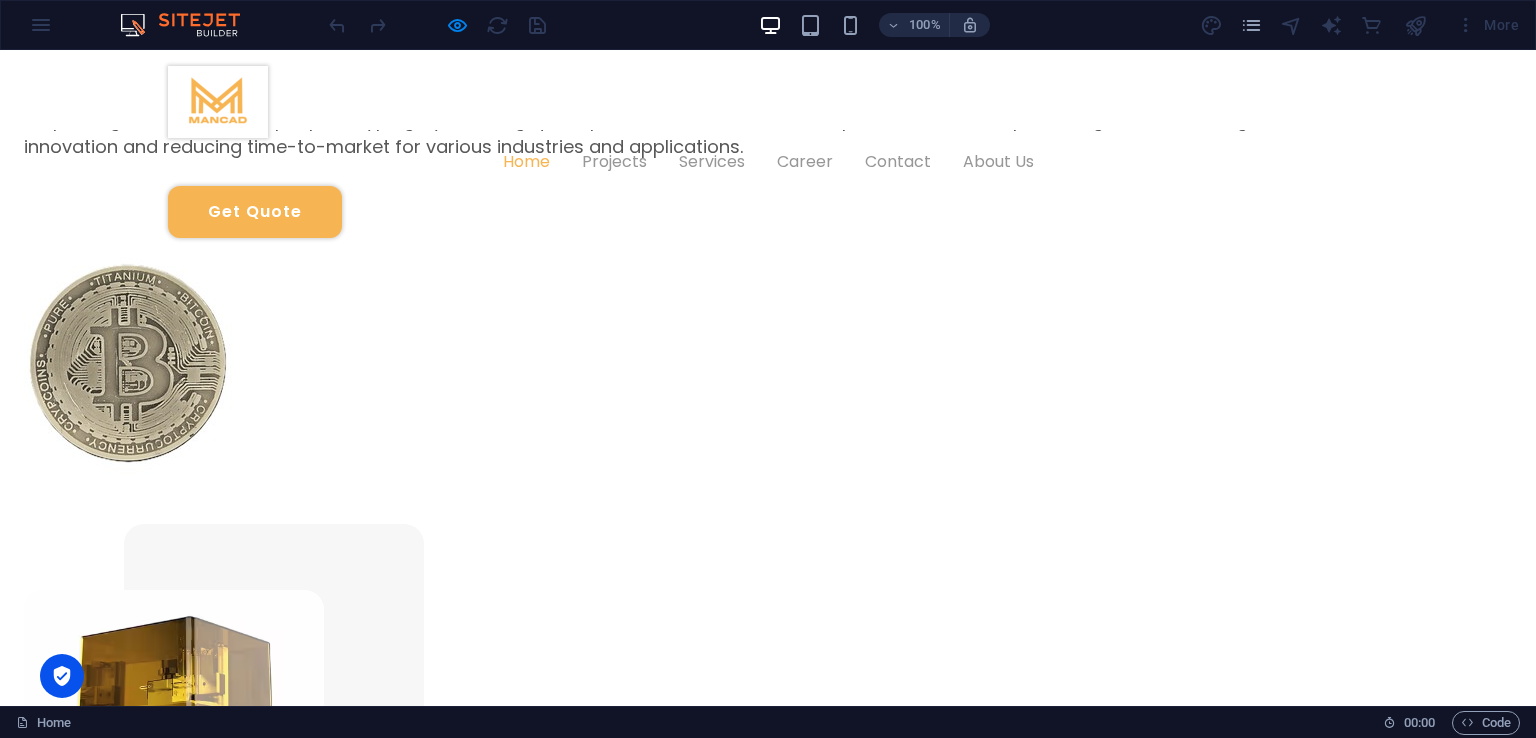 click on "G4G7+64G, [STREET_ADDRESS]" at bounding box center [309, 1399] 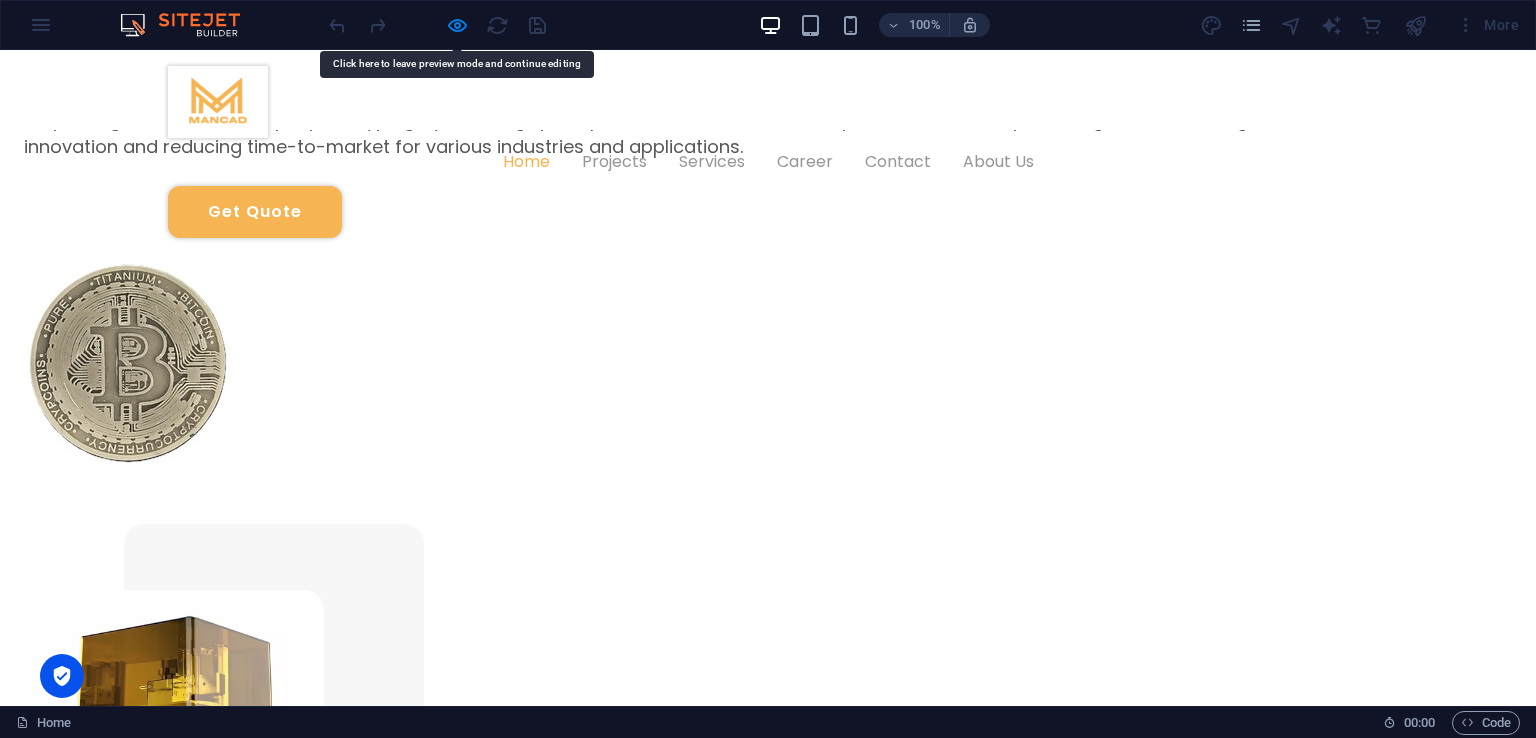 click on "G4G7+64G, [STREET_ADDRESS]" at bounding box center [309, 1399] 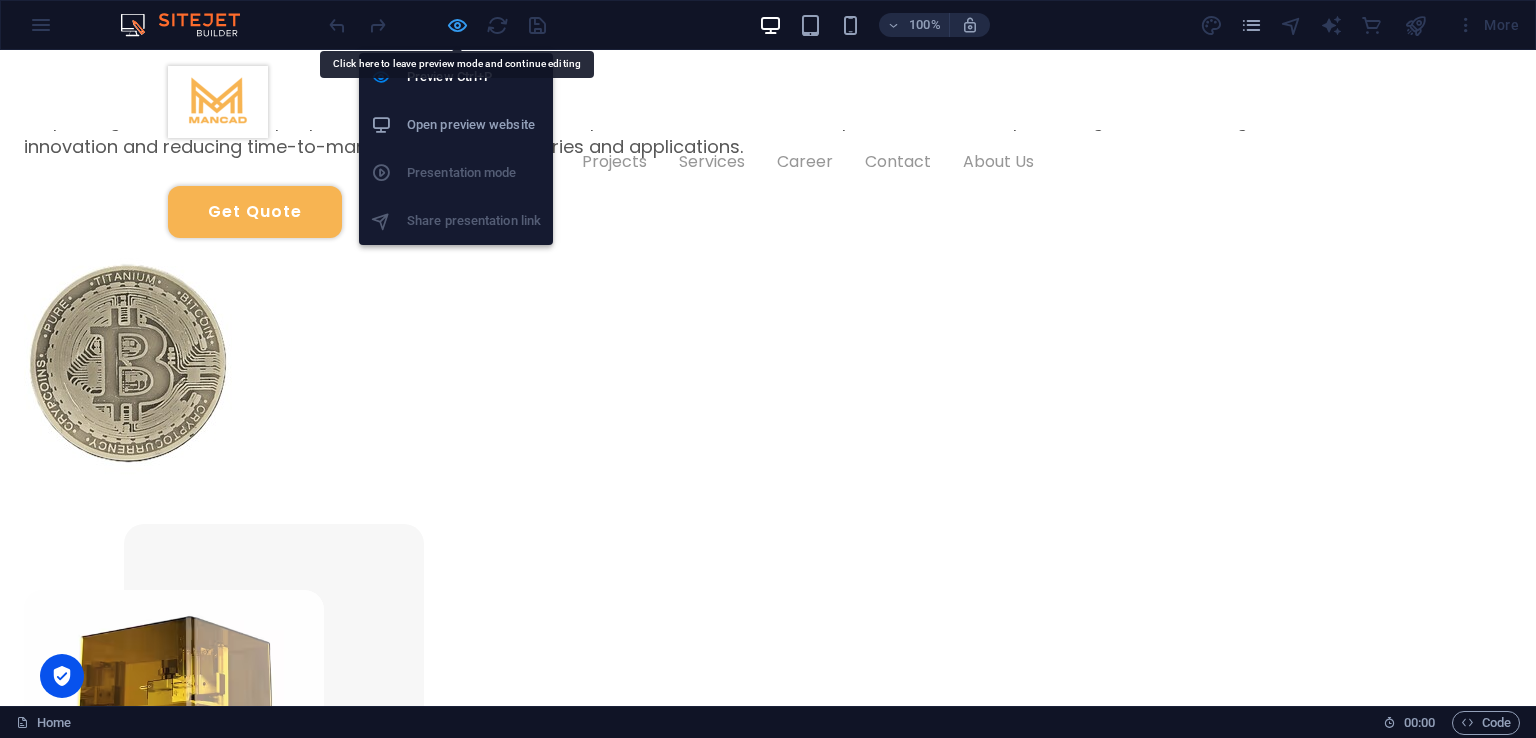 click at bounding box center (457, 25) 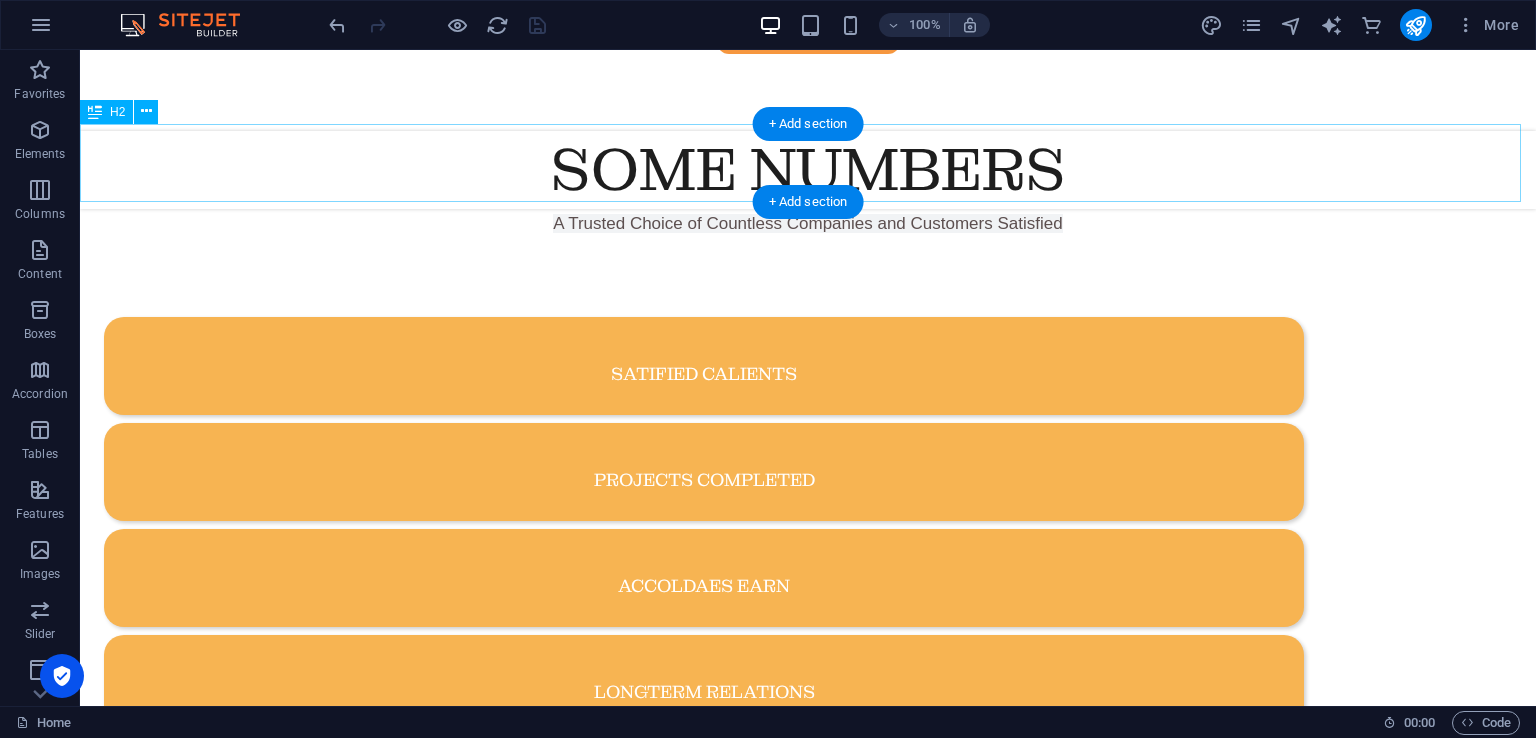 scroll, scrollTop: 716, scrollLeft: 0, axis: vertical 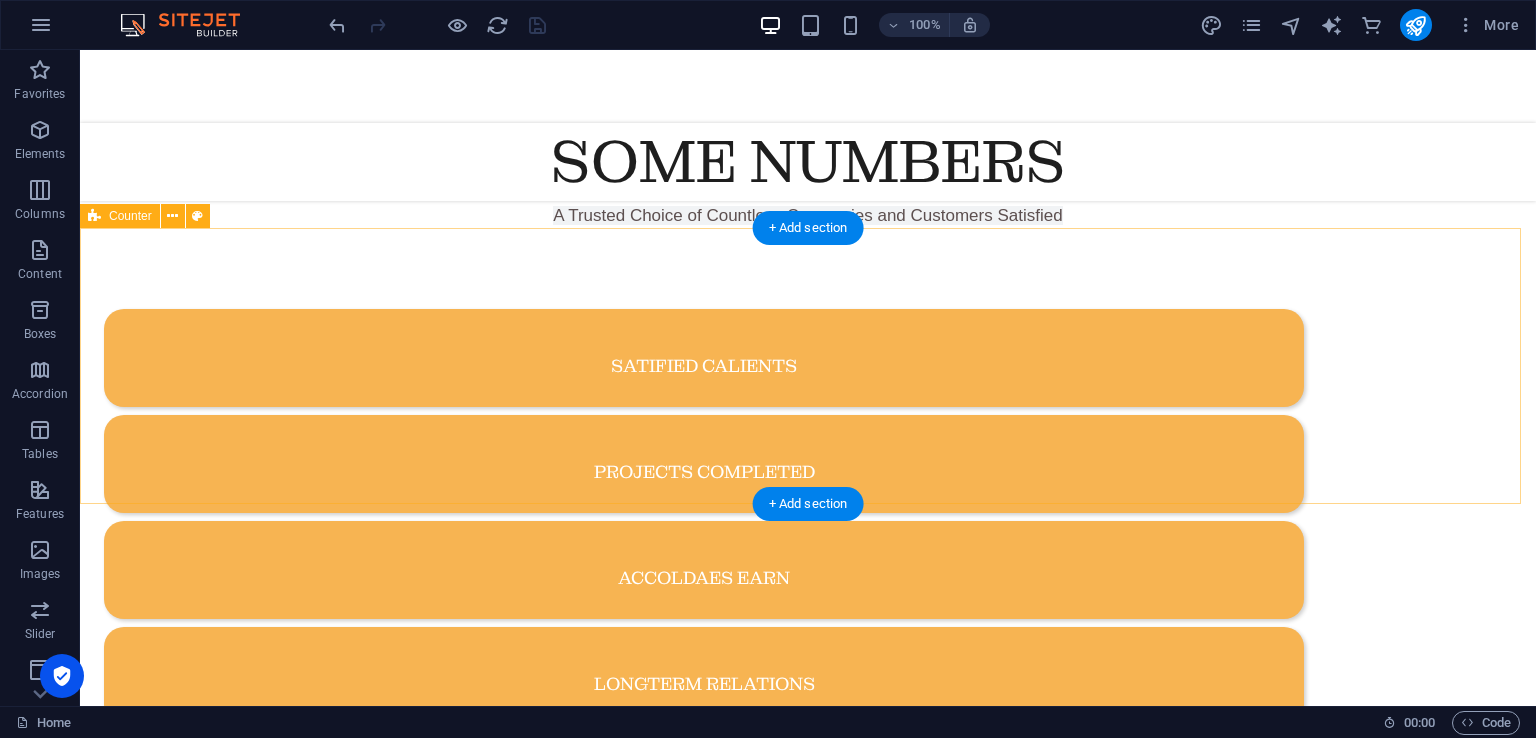 click on "satified Calients projects completed accoldaes earn longterm relations" at bounding box center [808, 517] 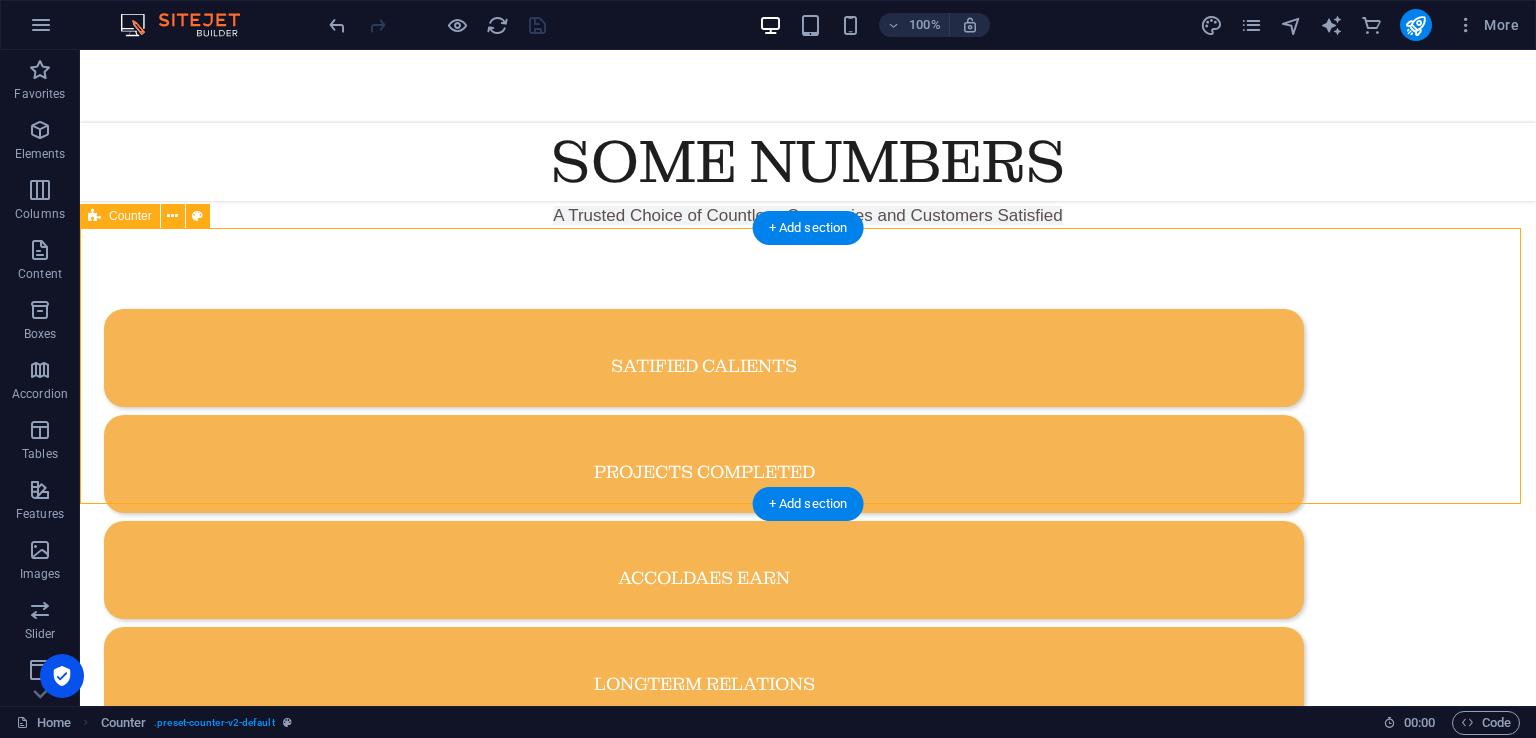 click on "satified Calients projects completed accoldaes earn longterm relations" at bounding box center (808, 517) 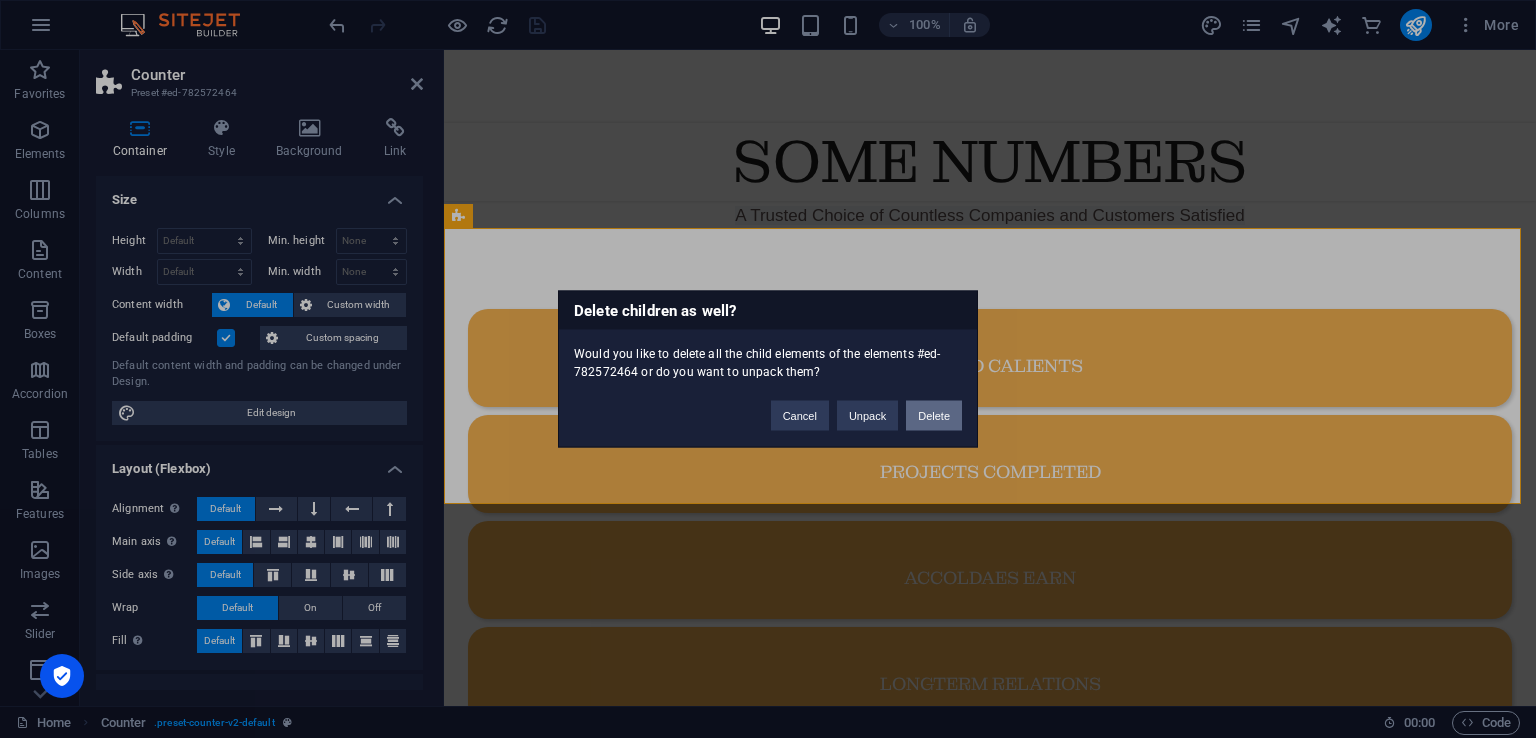 type 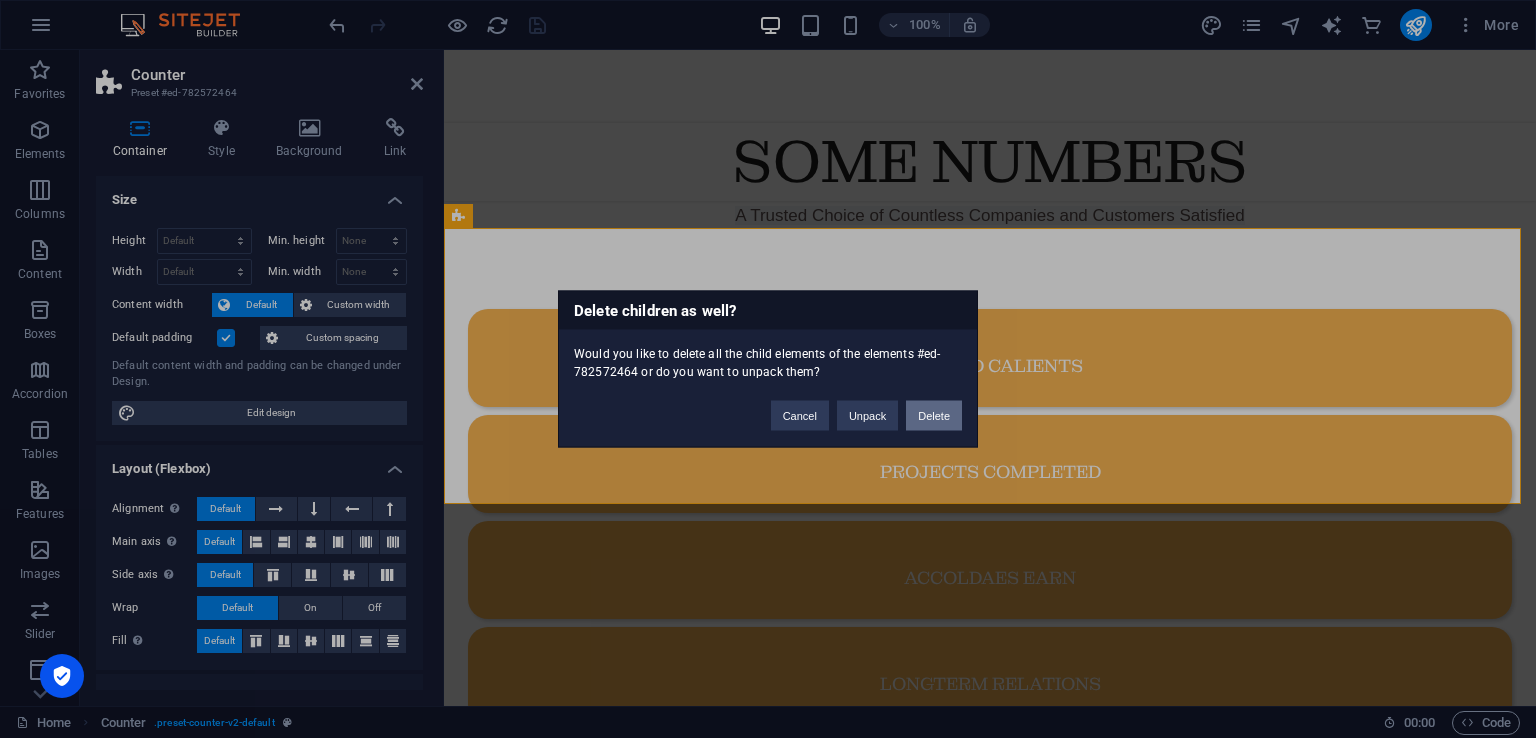click on "Delete" at bounding box center (934, 416) 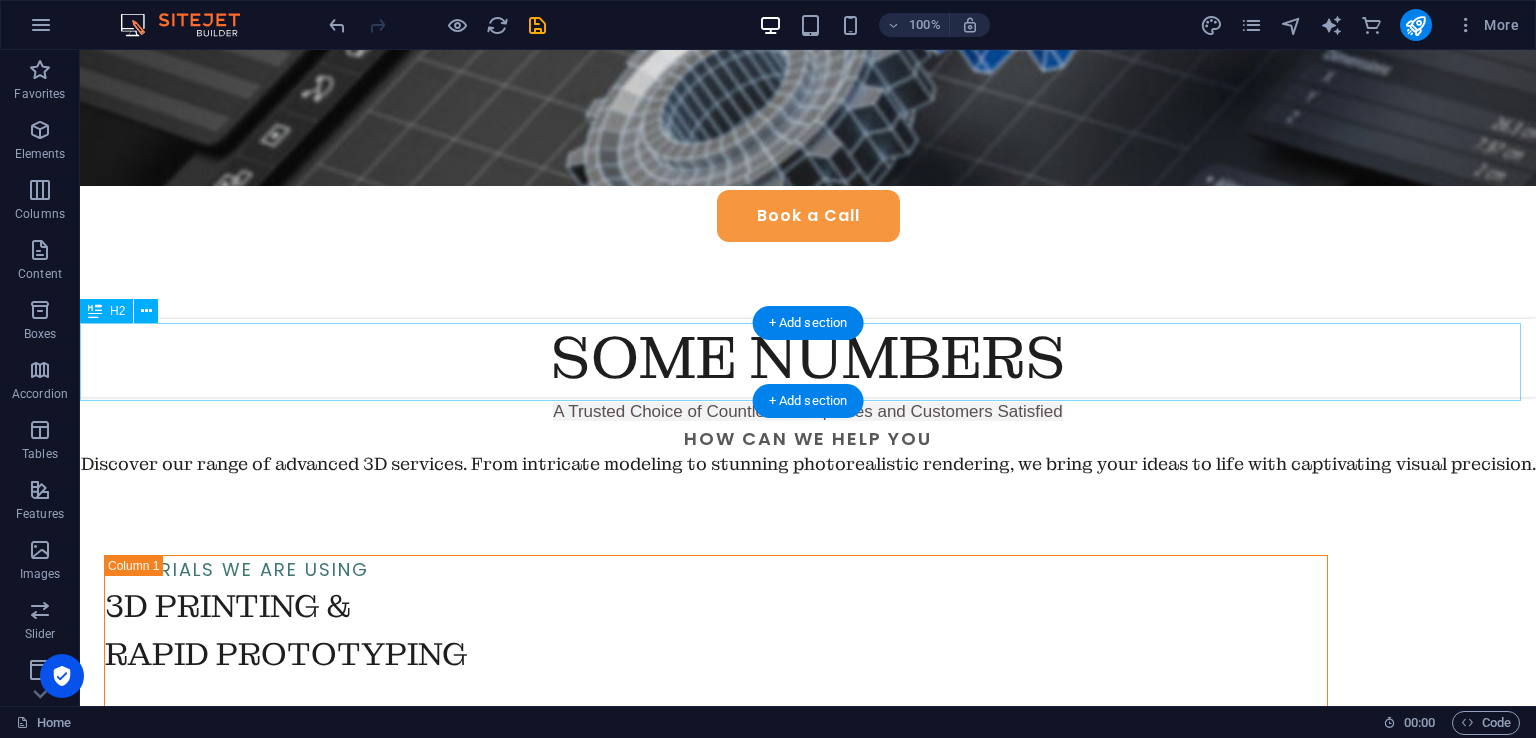 scroll, scrollTop: 516, scrollLeft: 0, axis: vertical 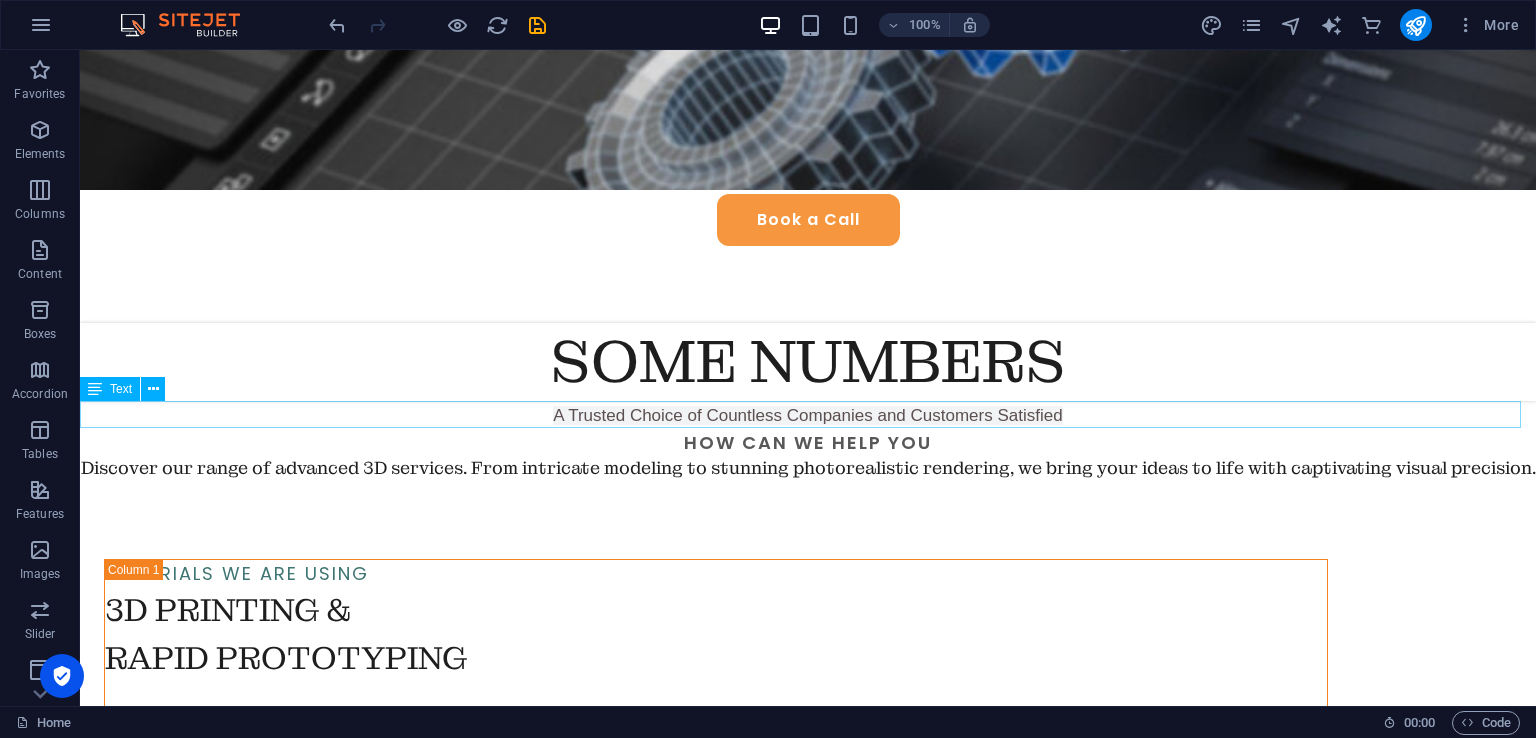 click on "A Trusted Choice of Countless Companies and Customers Satisfied" at bounding box center (808, 415) 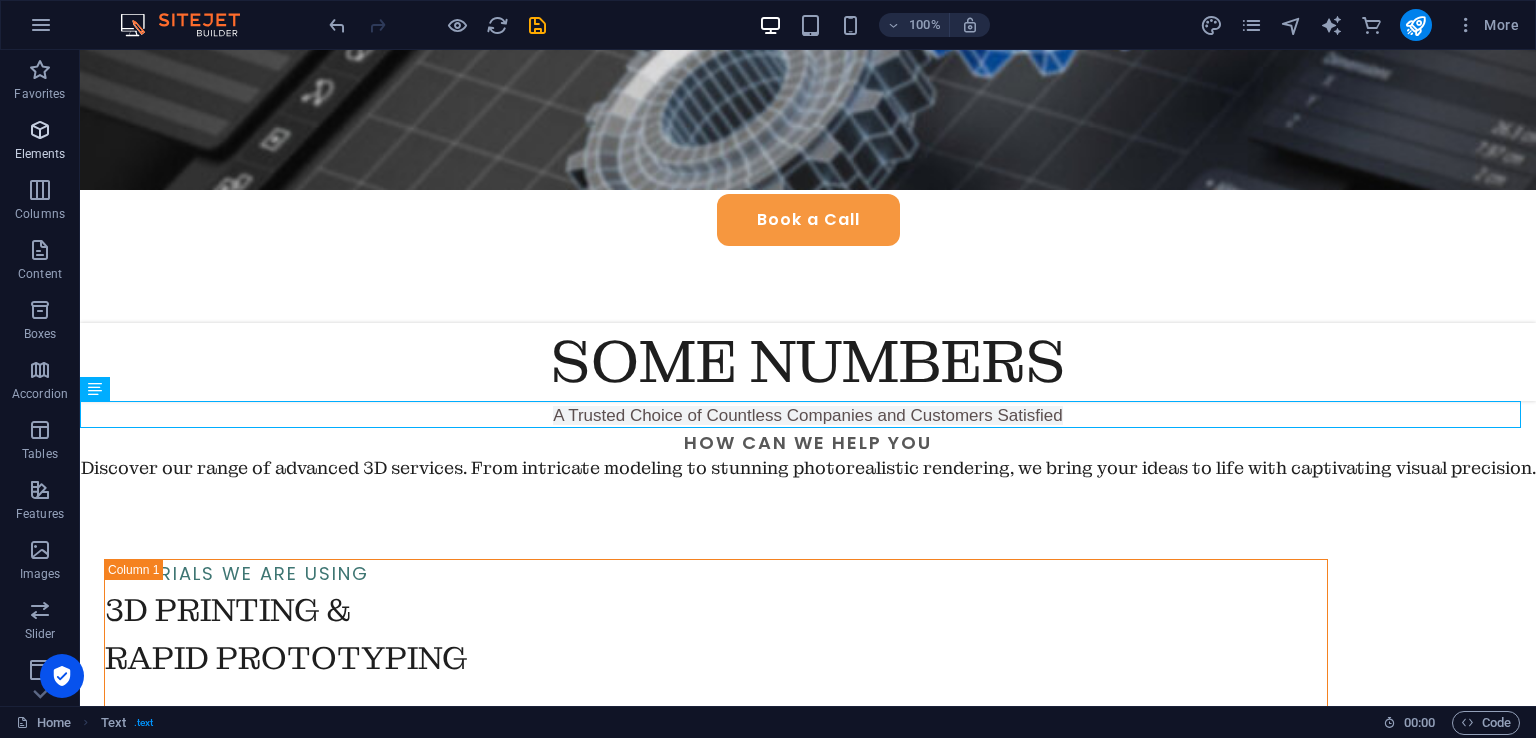 click at bounding box center [40, 130] 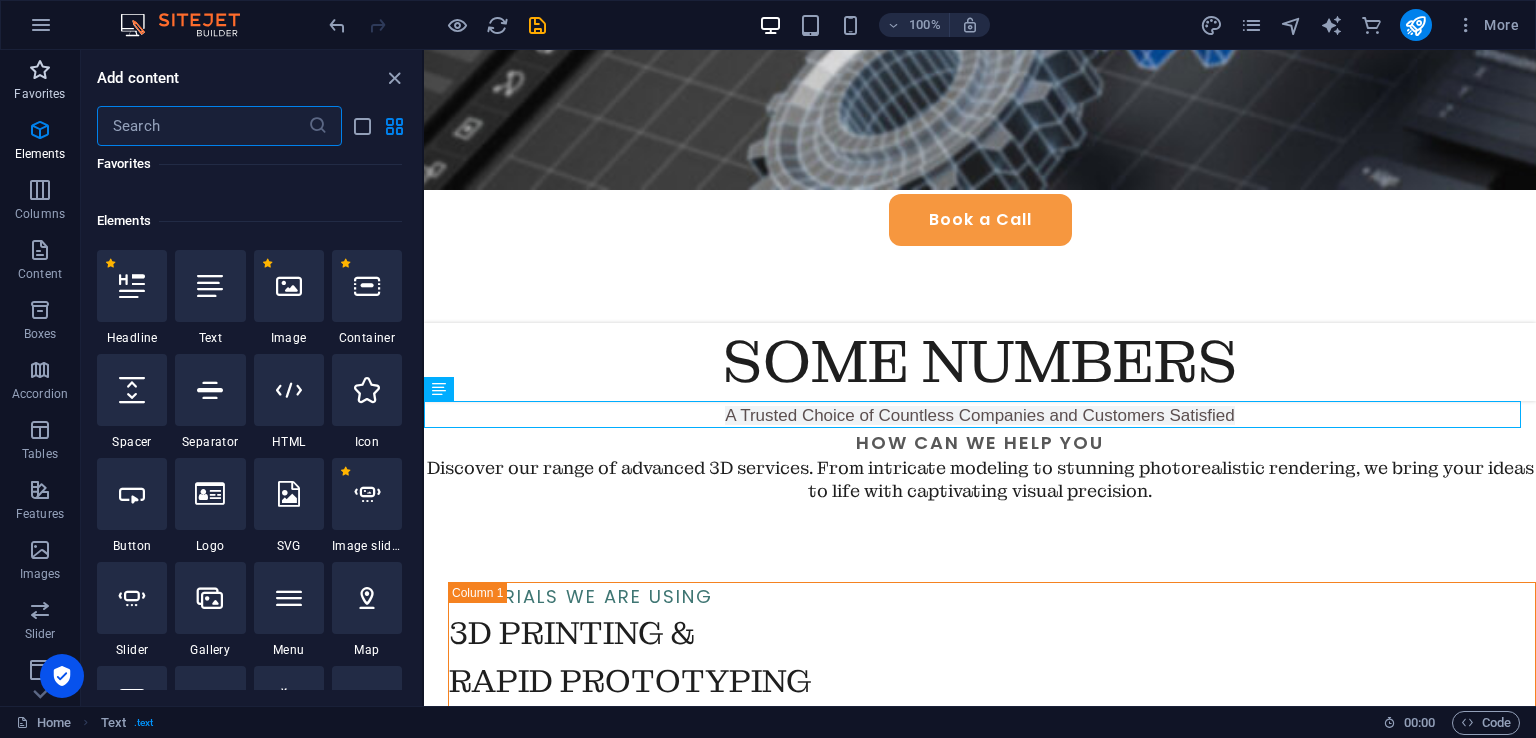 scroll, scrollTop: 704, scrollLeft: 0, axis: vertical 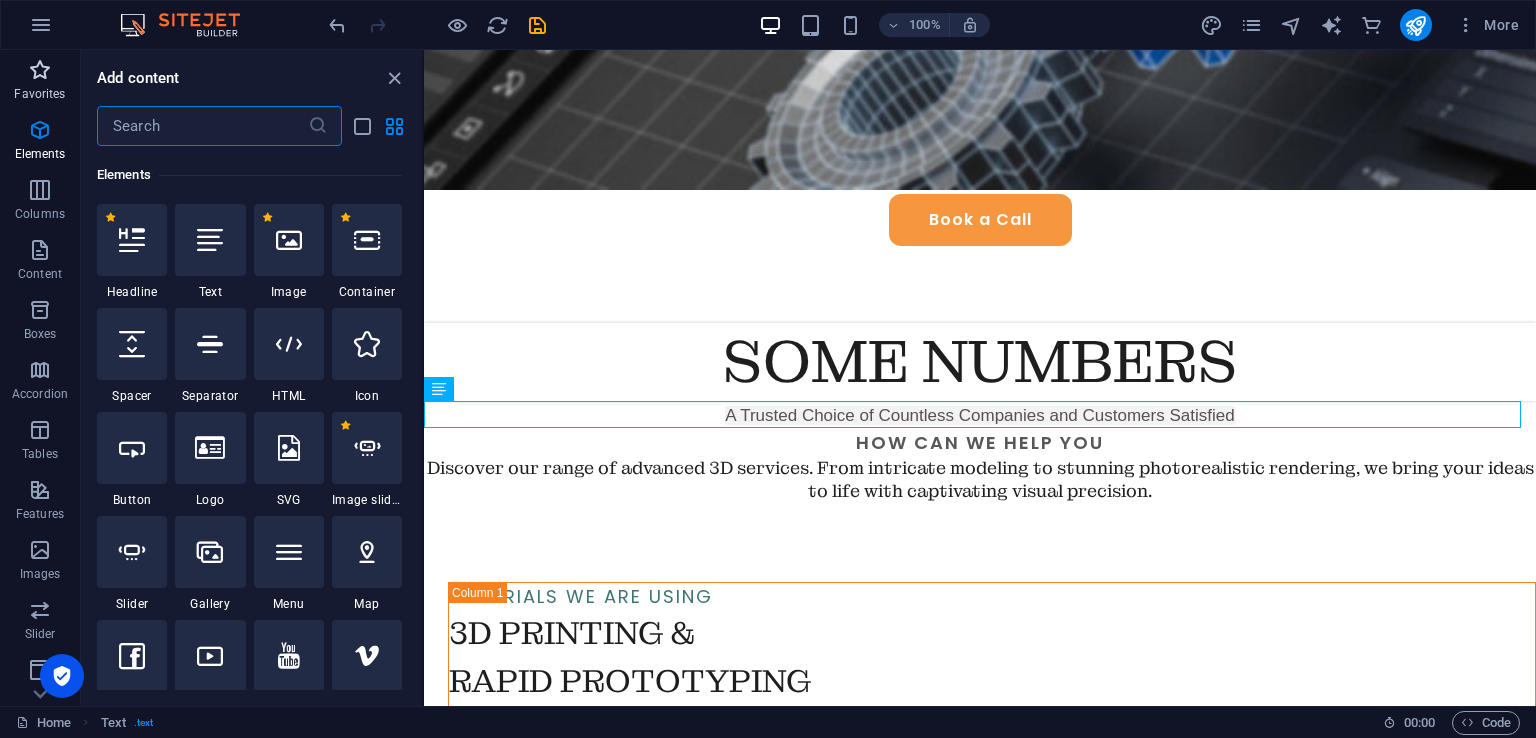 click on "Favorites" at bounding box center (40, 82) 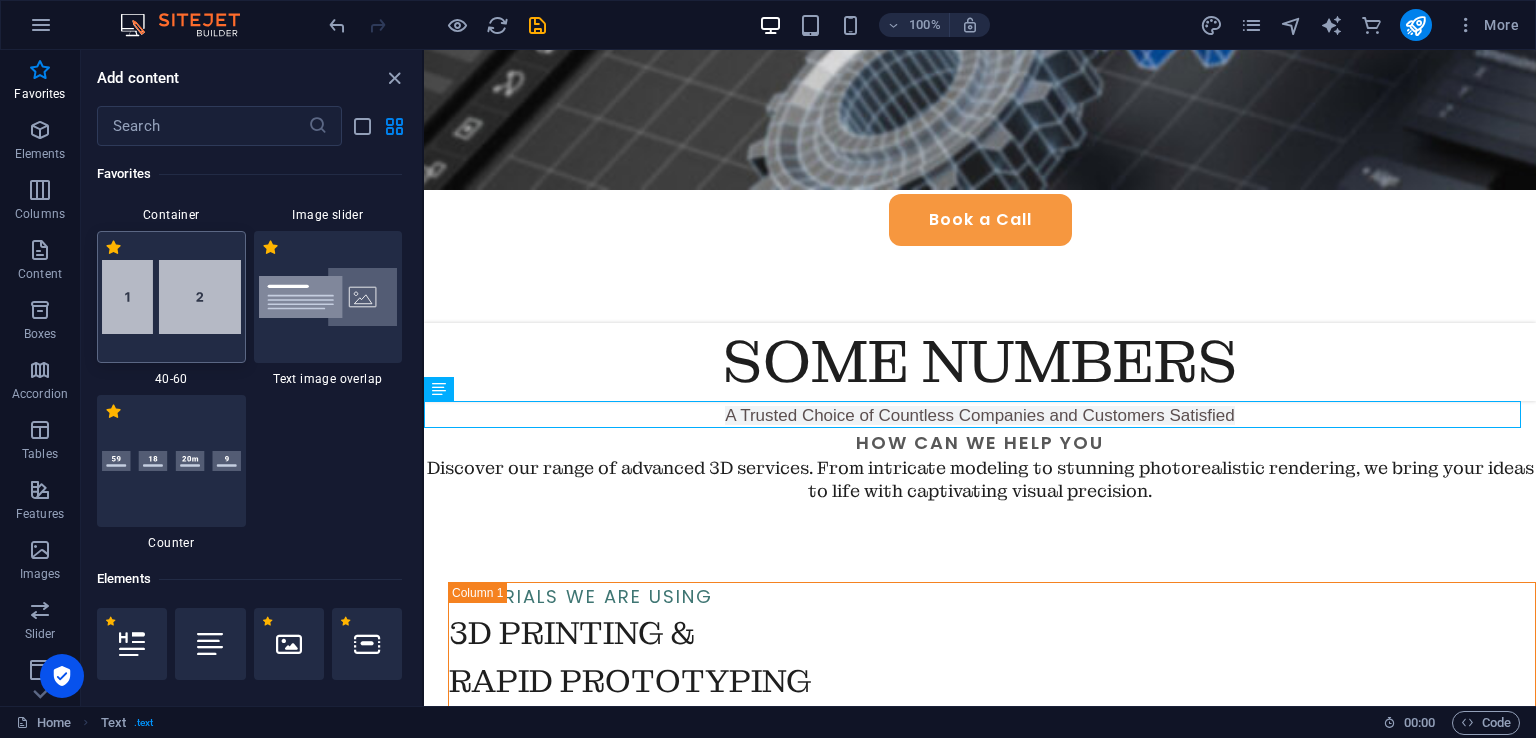 scroll, scrollTop: 400, scrollLeft: 0, axis: vertical 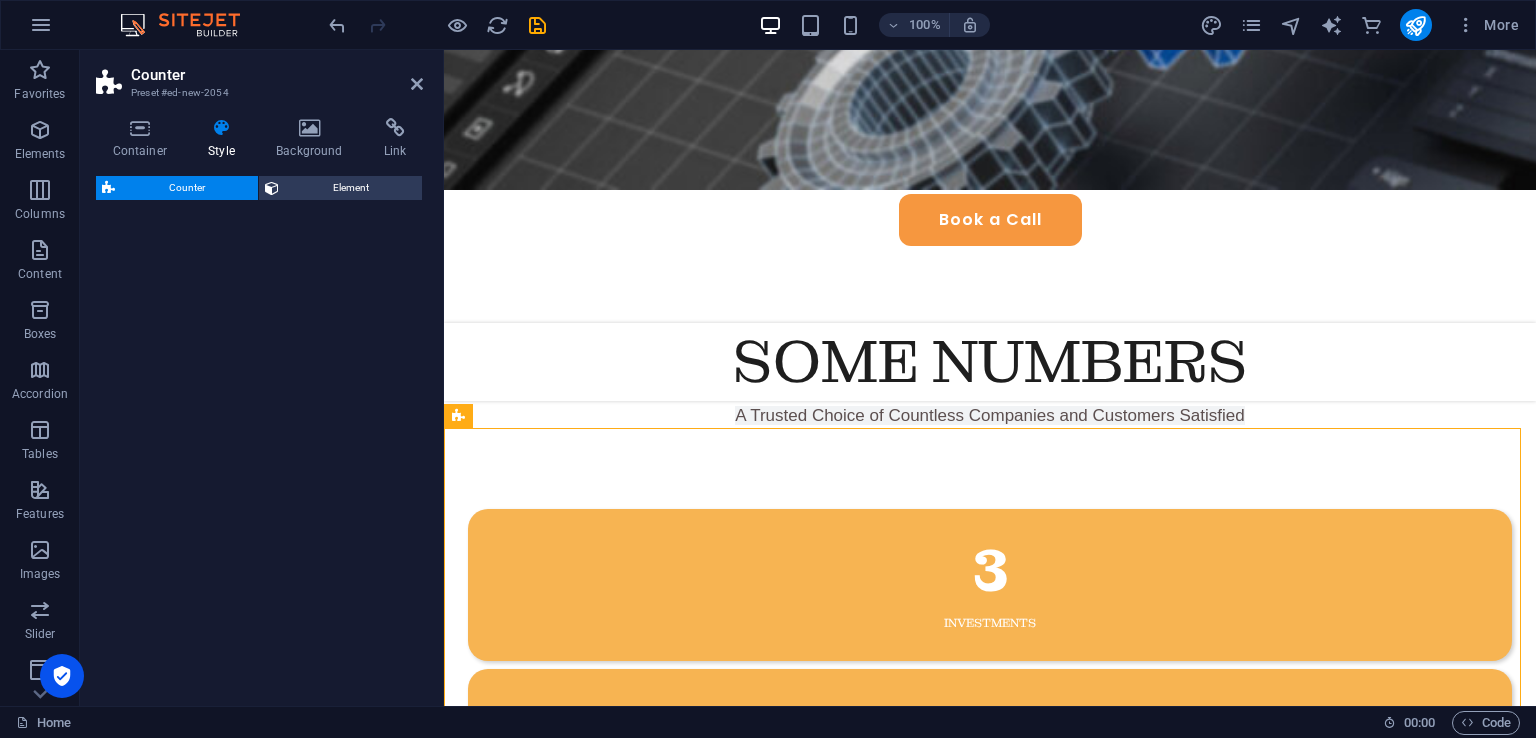 select on "rem" 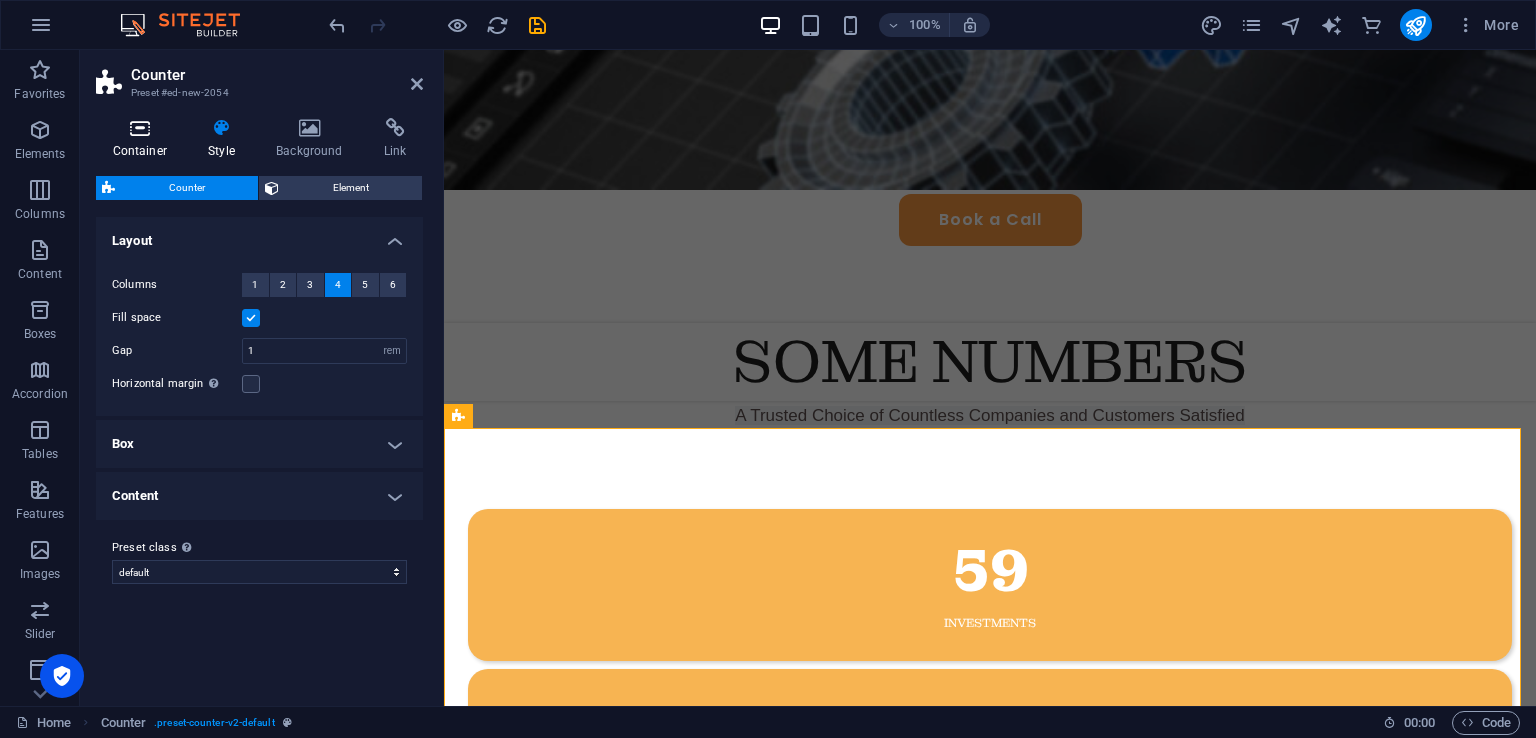 click at bounding box center (140, 128) 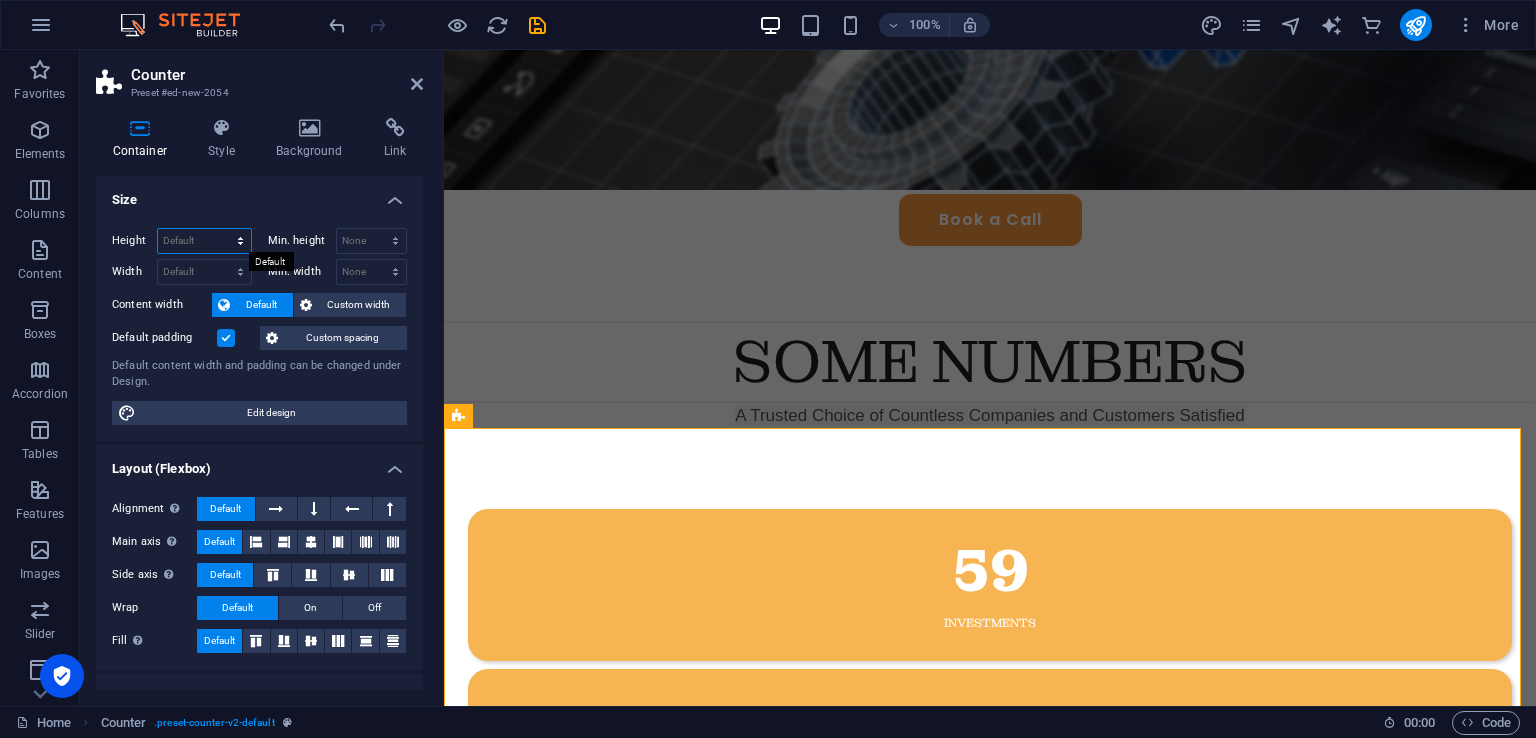 click on "Default px rem % vh vw" at bounding box center (204, 241) 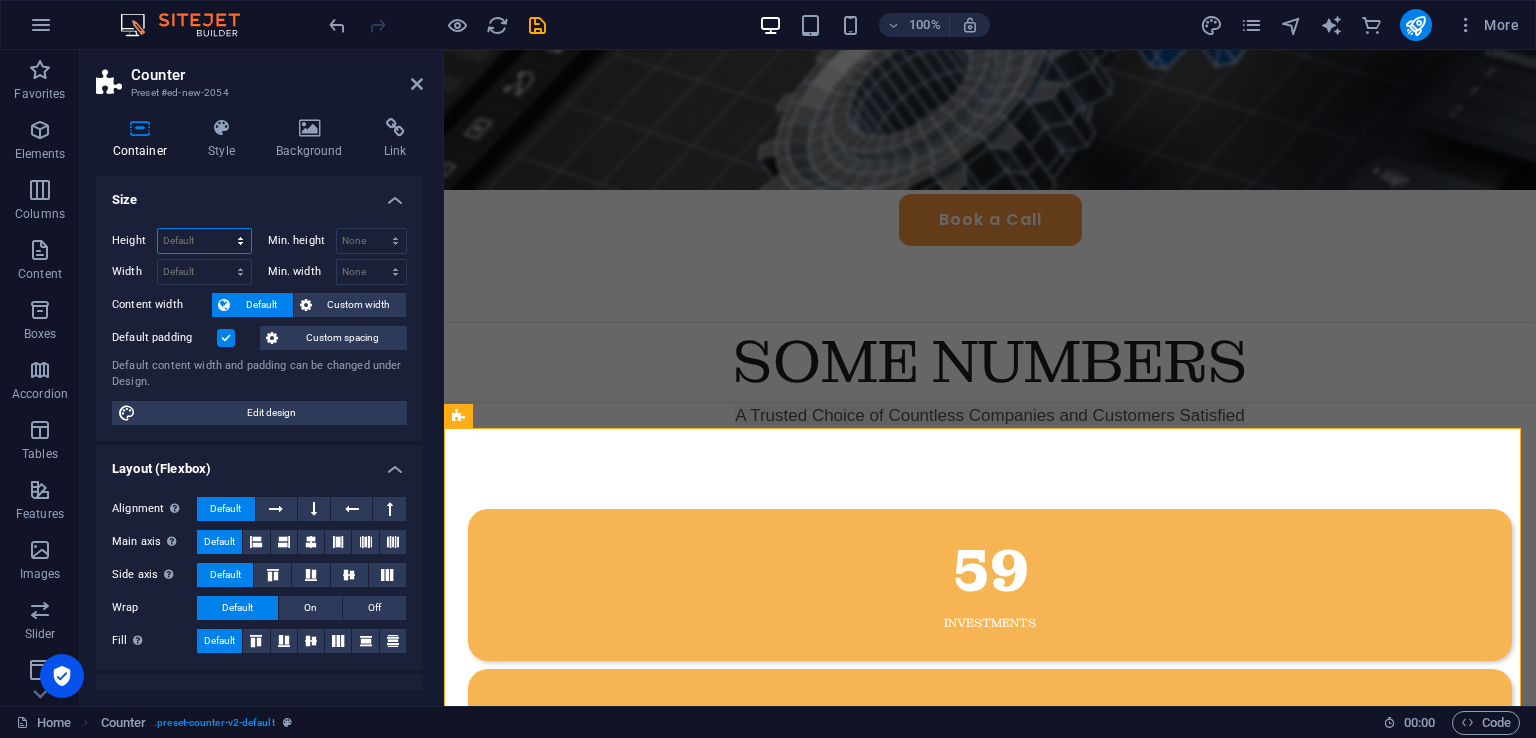 select on "px" 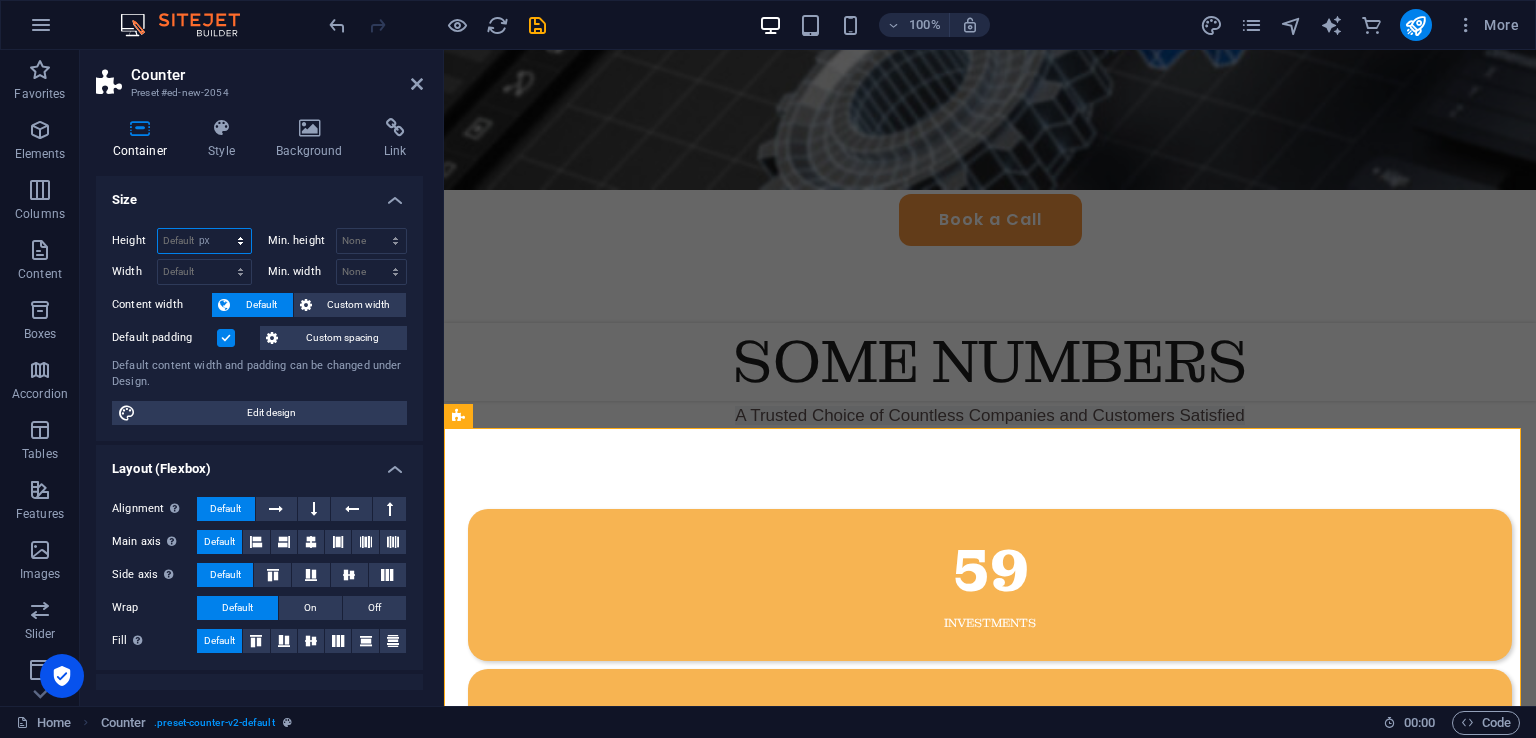 click on "Default px rem % vh vw" at bounding box center [204, 241] 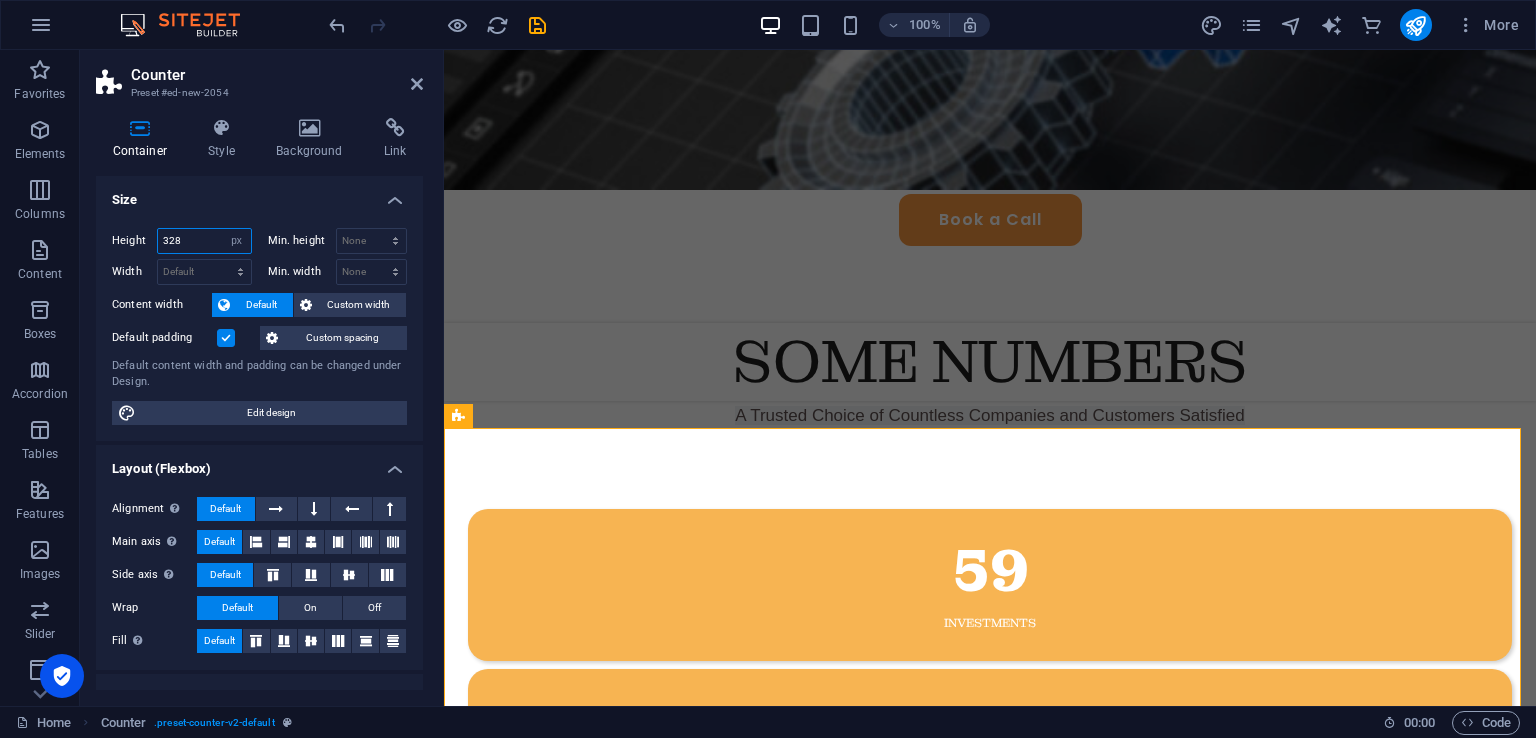 click on "328" at bounding box center [204, 241] 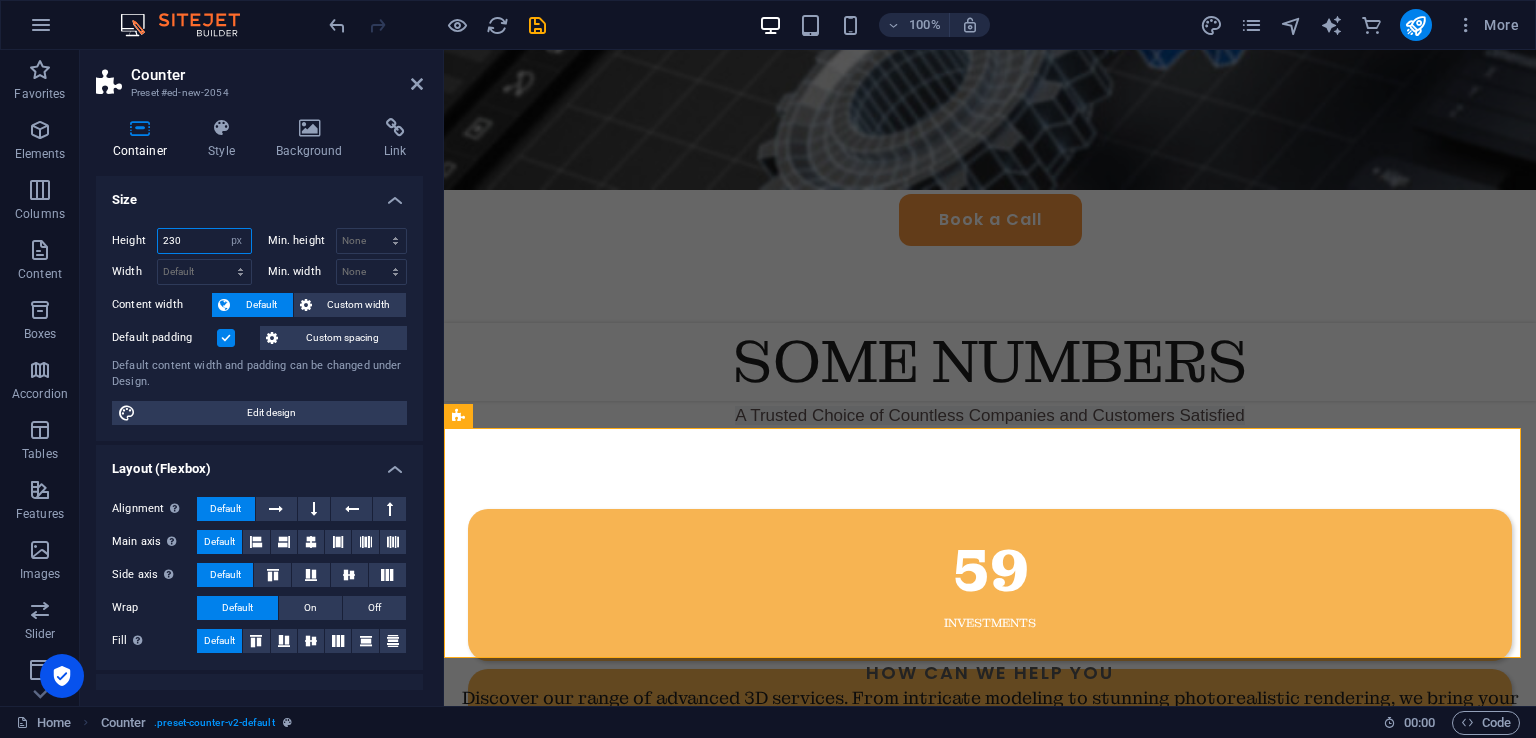 click on "230" at bounding box center (204, 241) 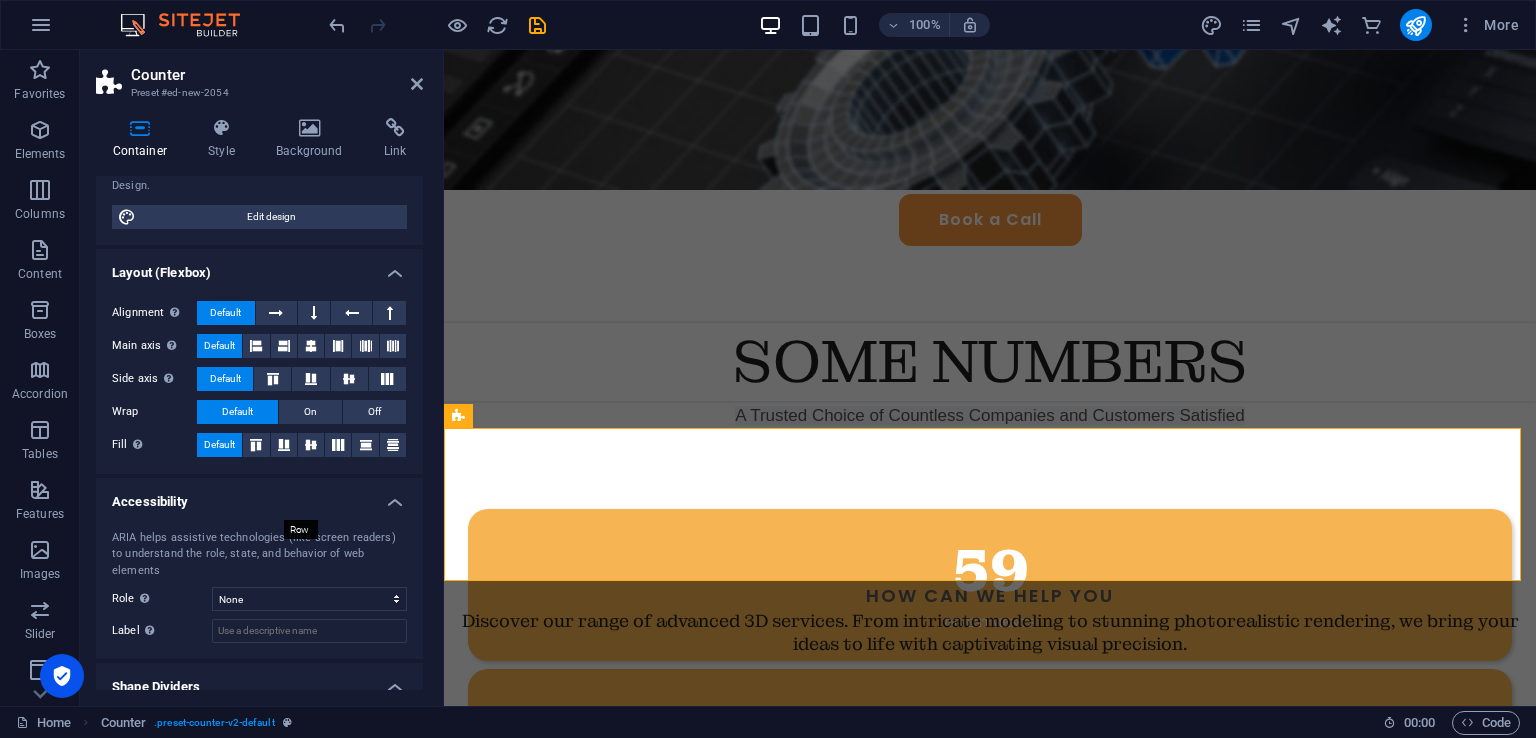 scroll, scrollTop: 200, scrollLeft: 0, axis: vertical 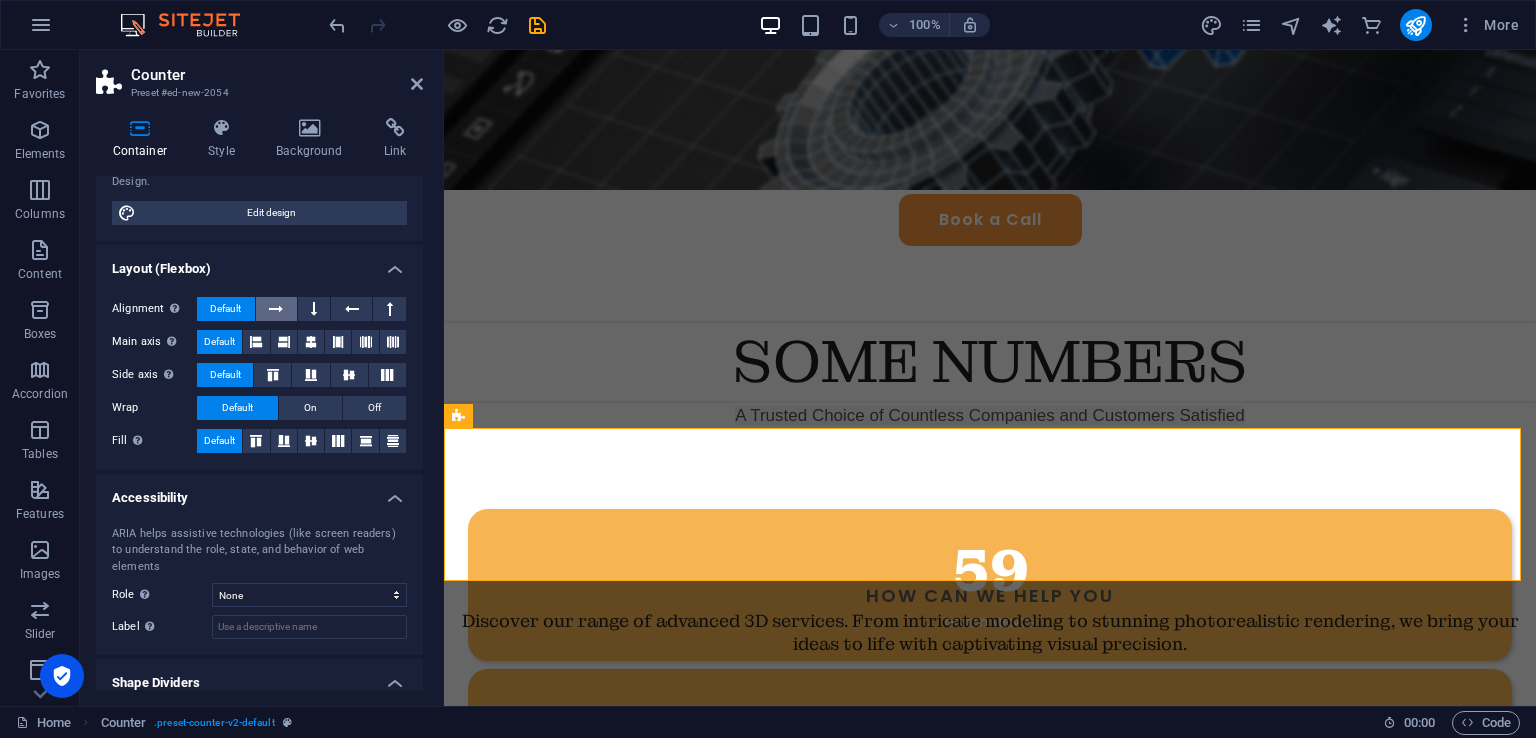 type on "153" 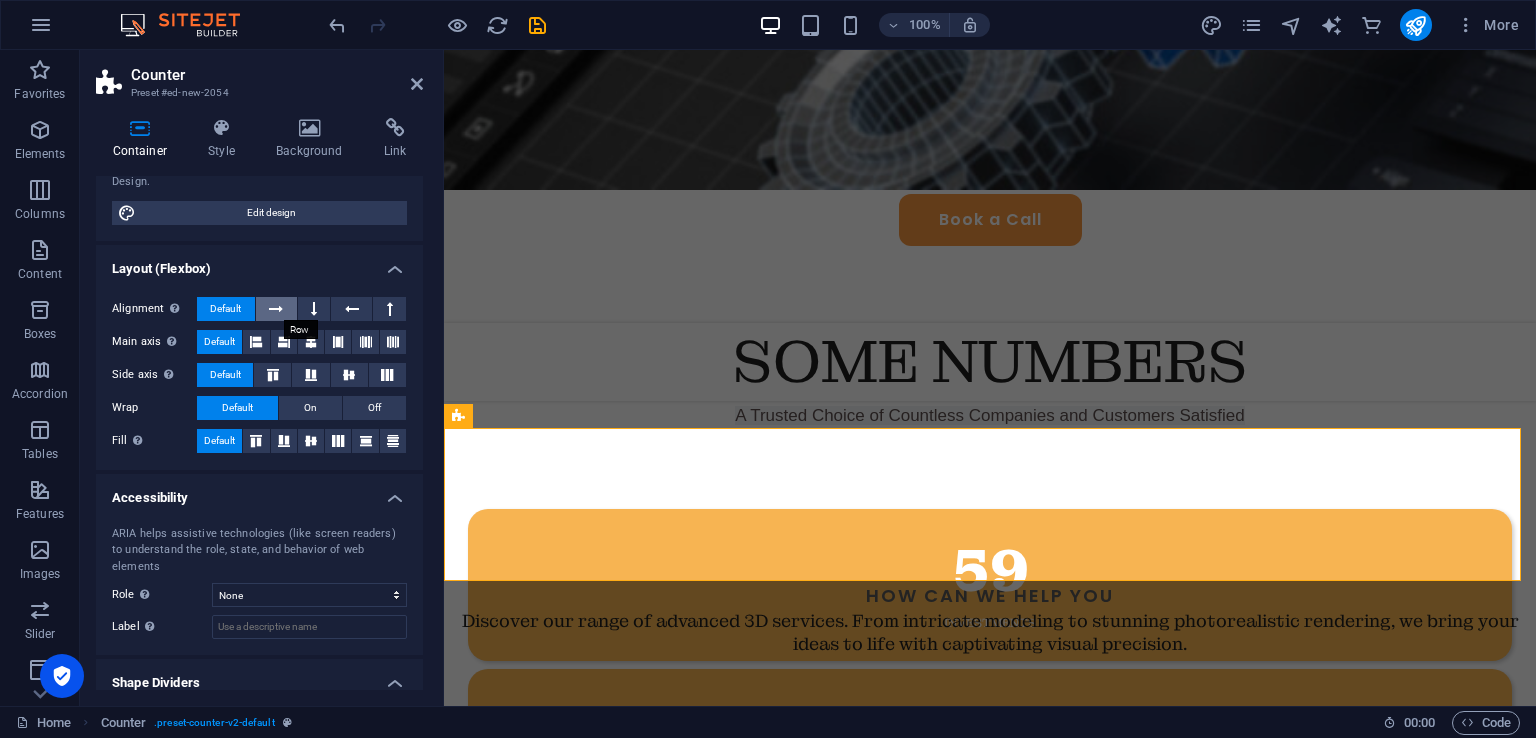 click at bounding box center [276, 309] 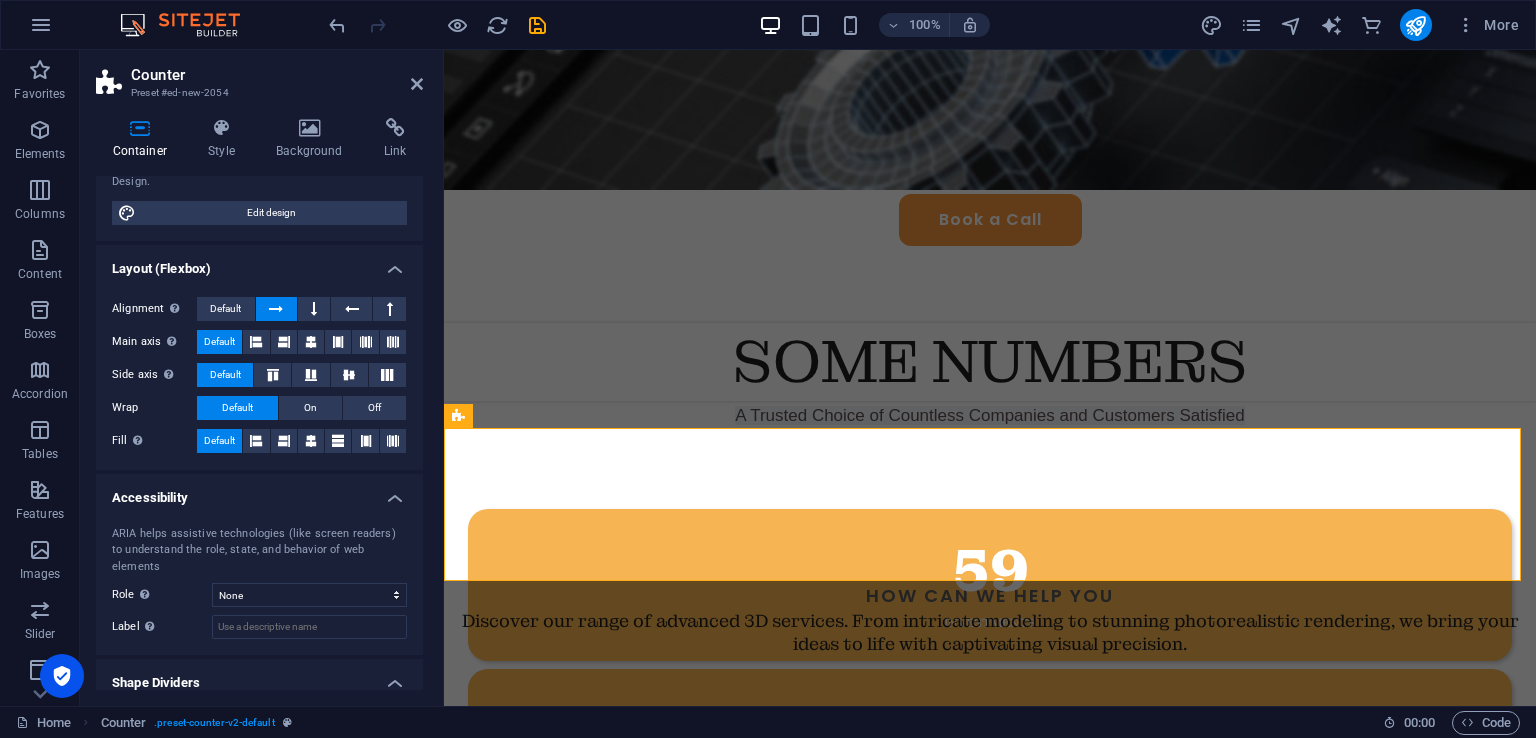 click at bounding box center [276, 309] 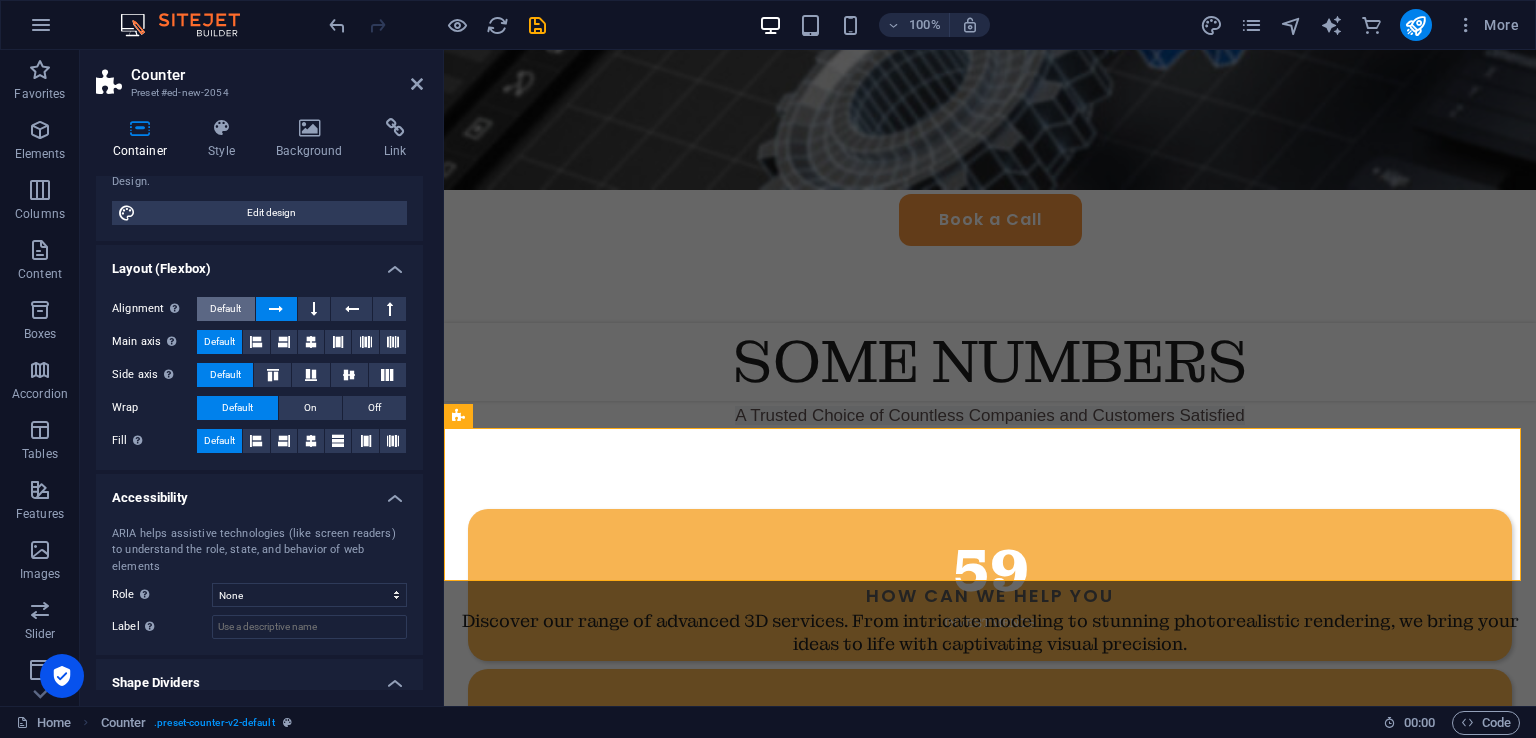 click on "Default" at bounding box center (226, 309) 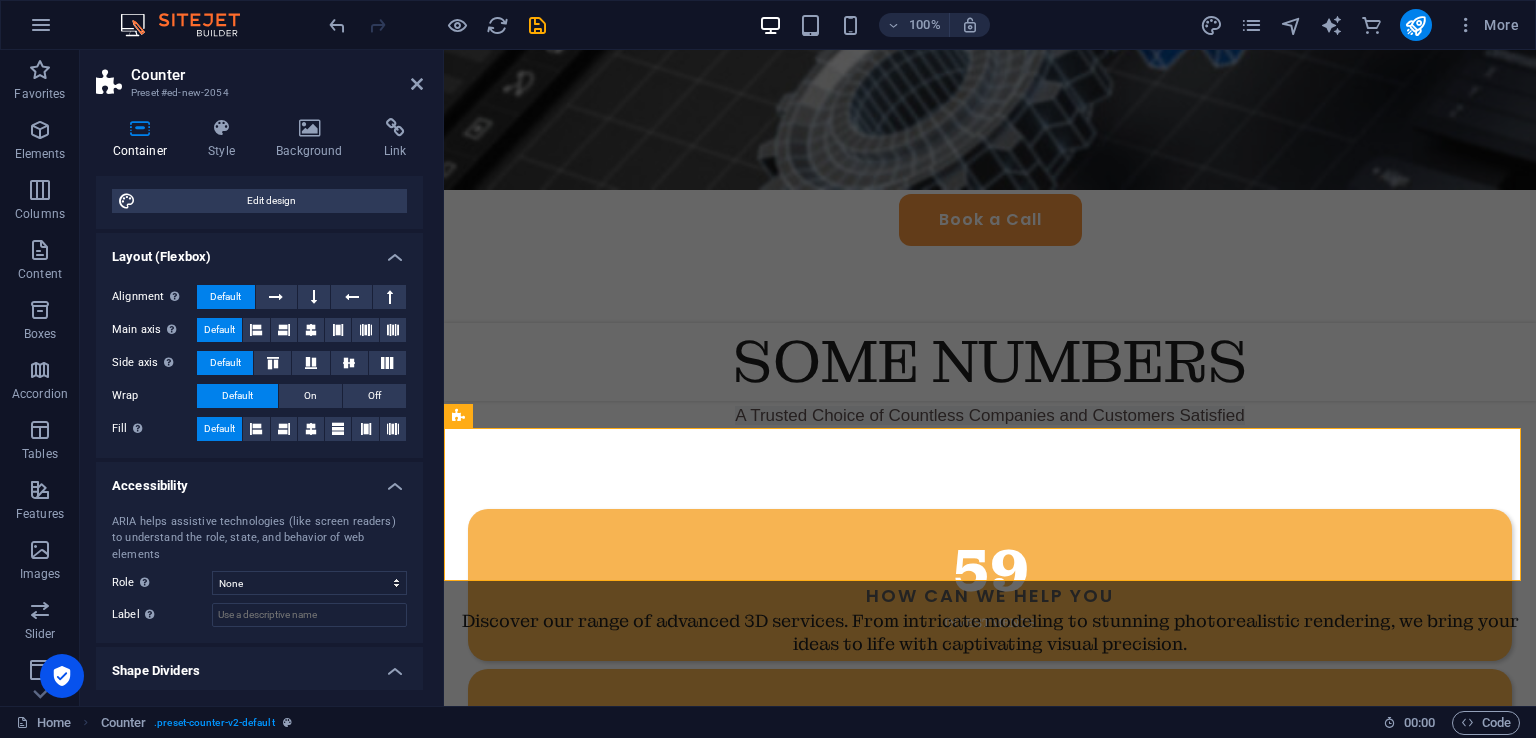 scroll, scrollTop: 244, scrollLeft: 0, axis: vertical 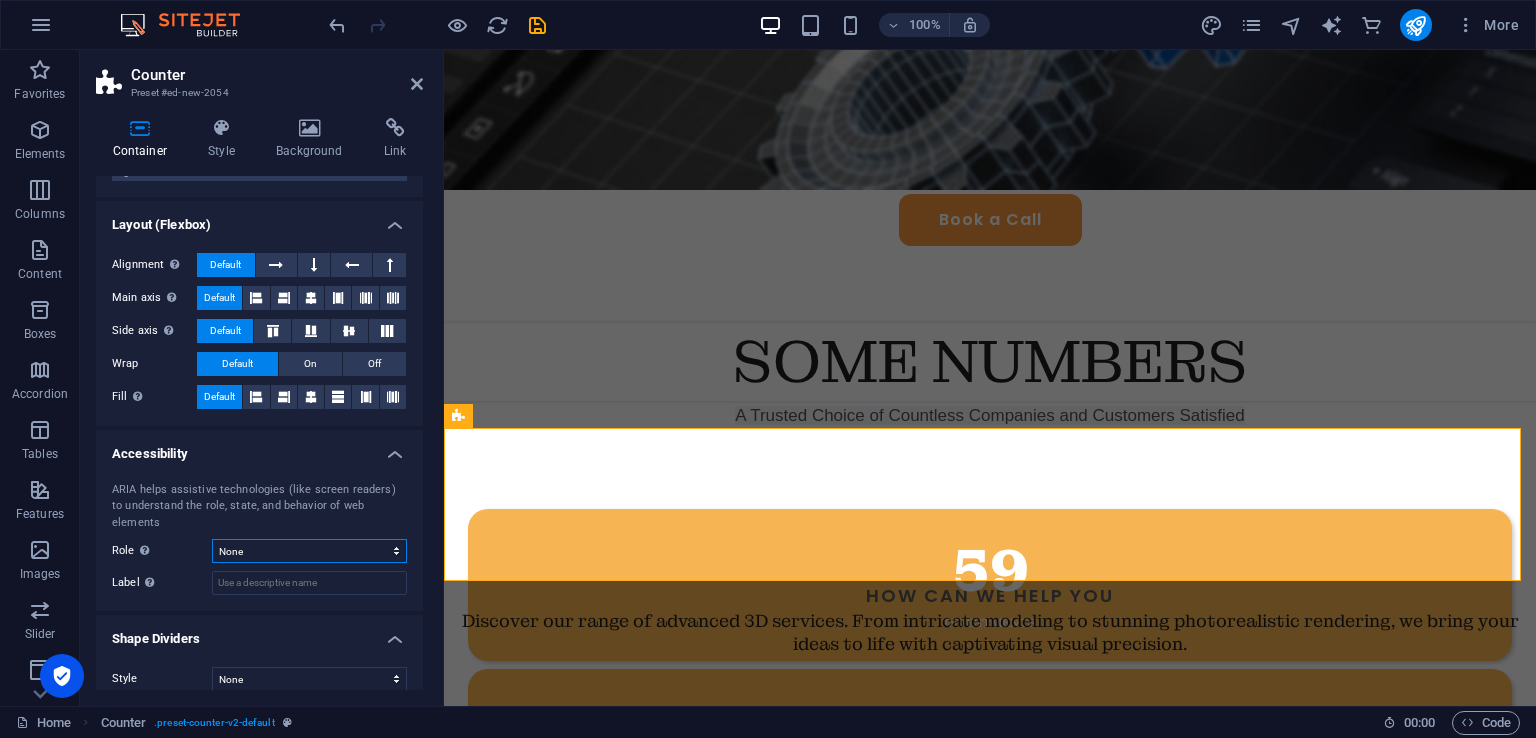 click on "None Header Footer Section Banner Presentation Separator Complementary Region Dialog Comment Marquee Timer" at bounding box center [309, 551] 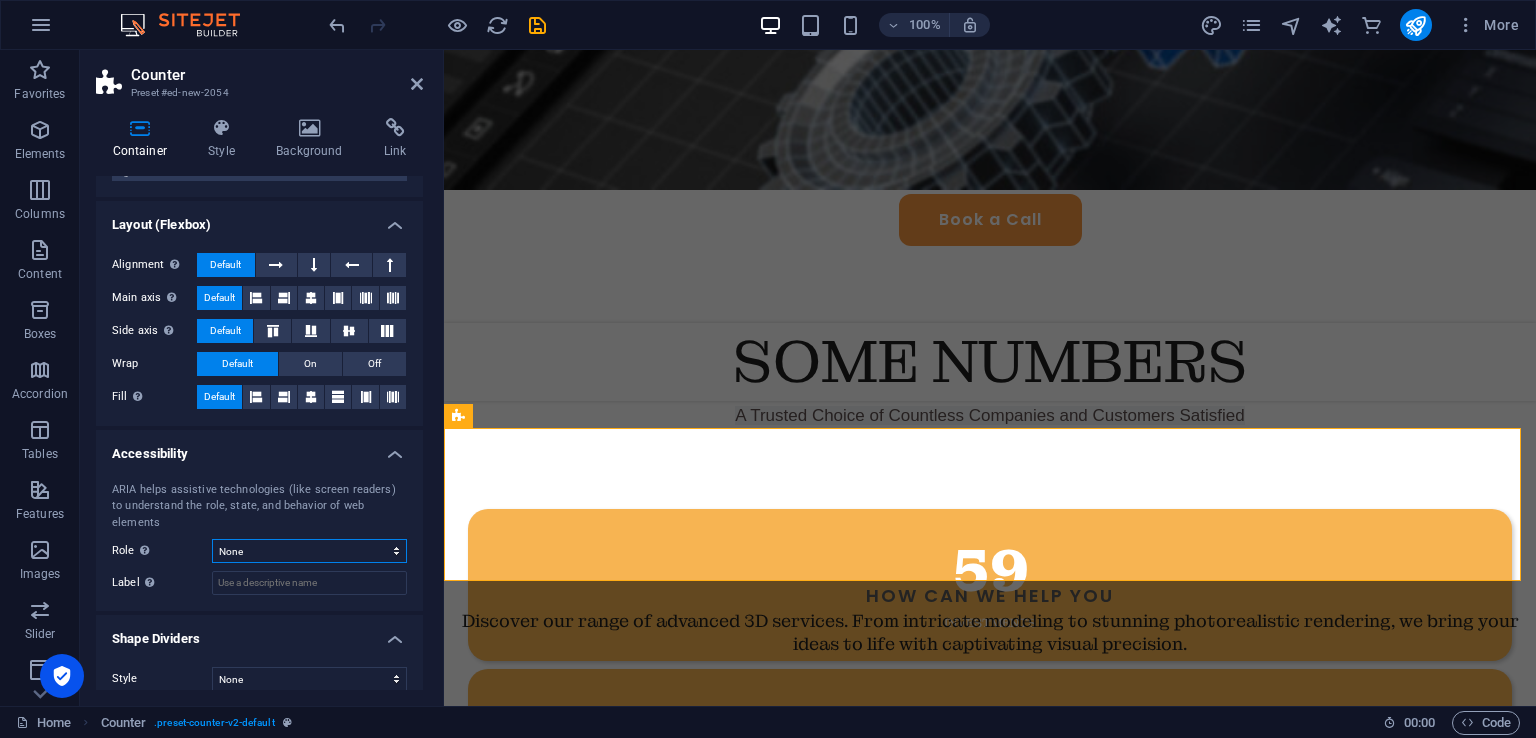 select on "presentation" 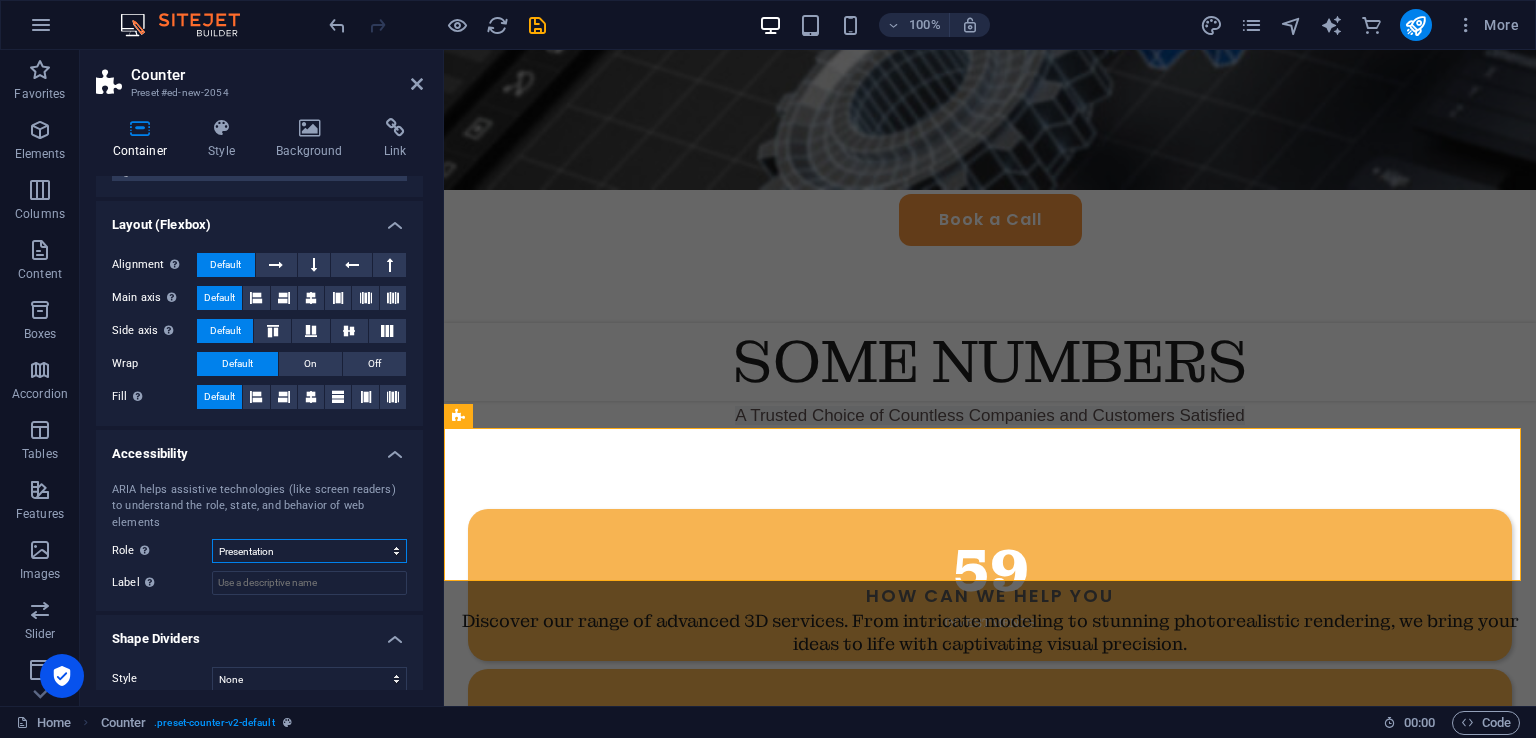 click on "None Header Footer Section Banner Presentation Separator Complementary Region Dialog Comment Marquee Timer" at bounding box center [309, 551] 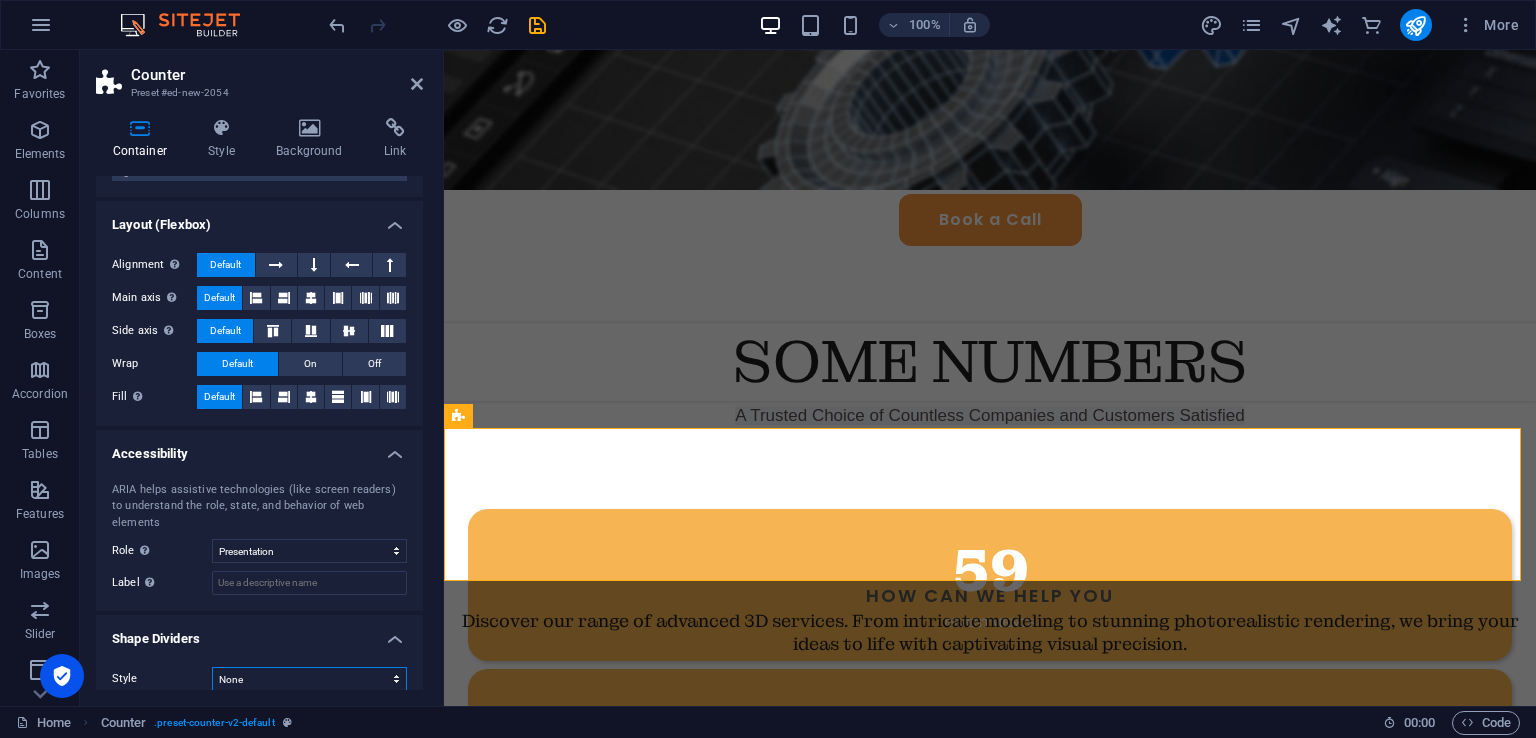 click on "None Triangle Square Diagonal Polygon 1 Polygon 2 Zigzag Multiple Zigzags Waves Multiple Waves Half Circle Circle Circle Shadow Blocks Hexagons Clouds Multiple Clouds Fan Pyramids Book Paint Drip Fire Shredded Paper Arrow" at bounding box center [309, 679] 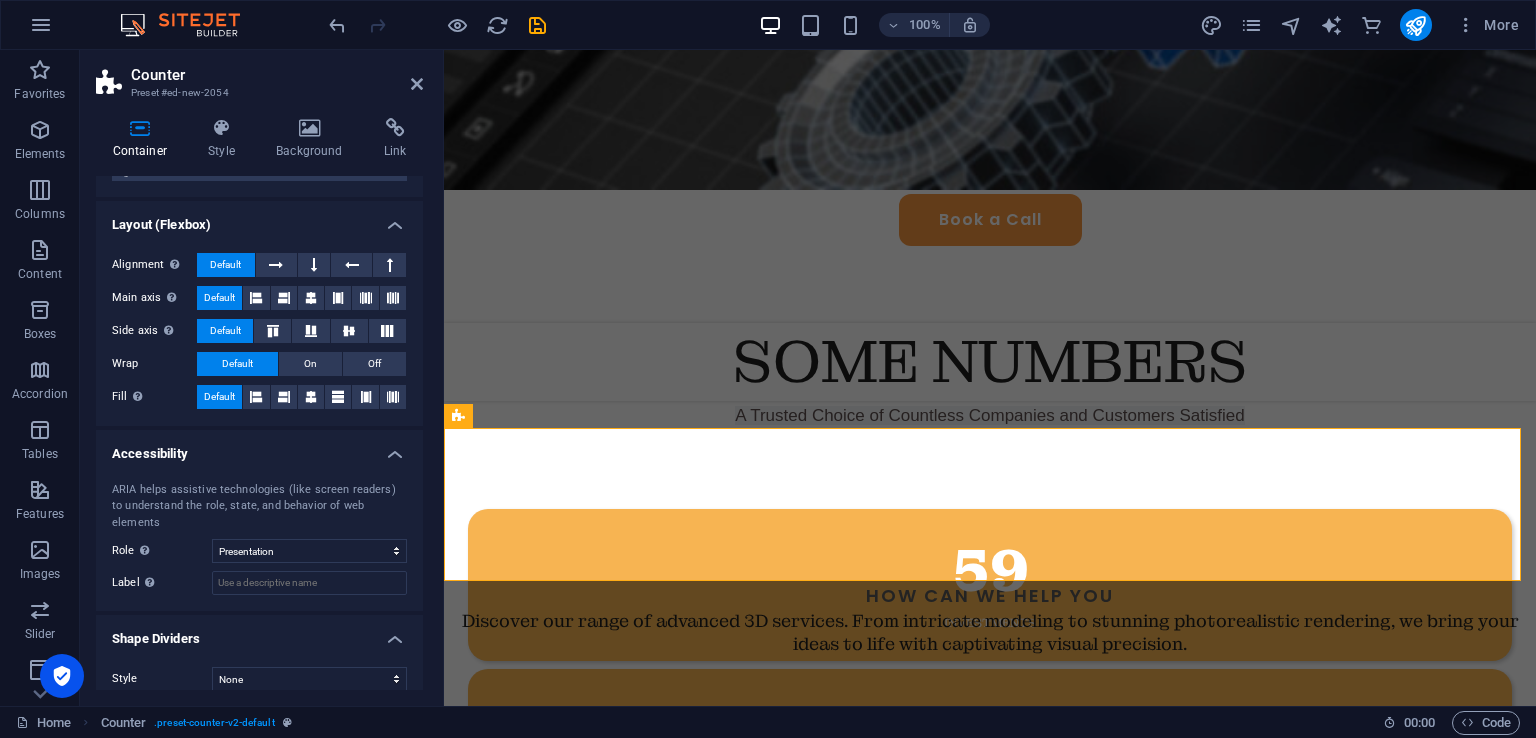 click on "Preset #ed-new-2054" at bounding box center (257, 93) 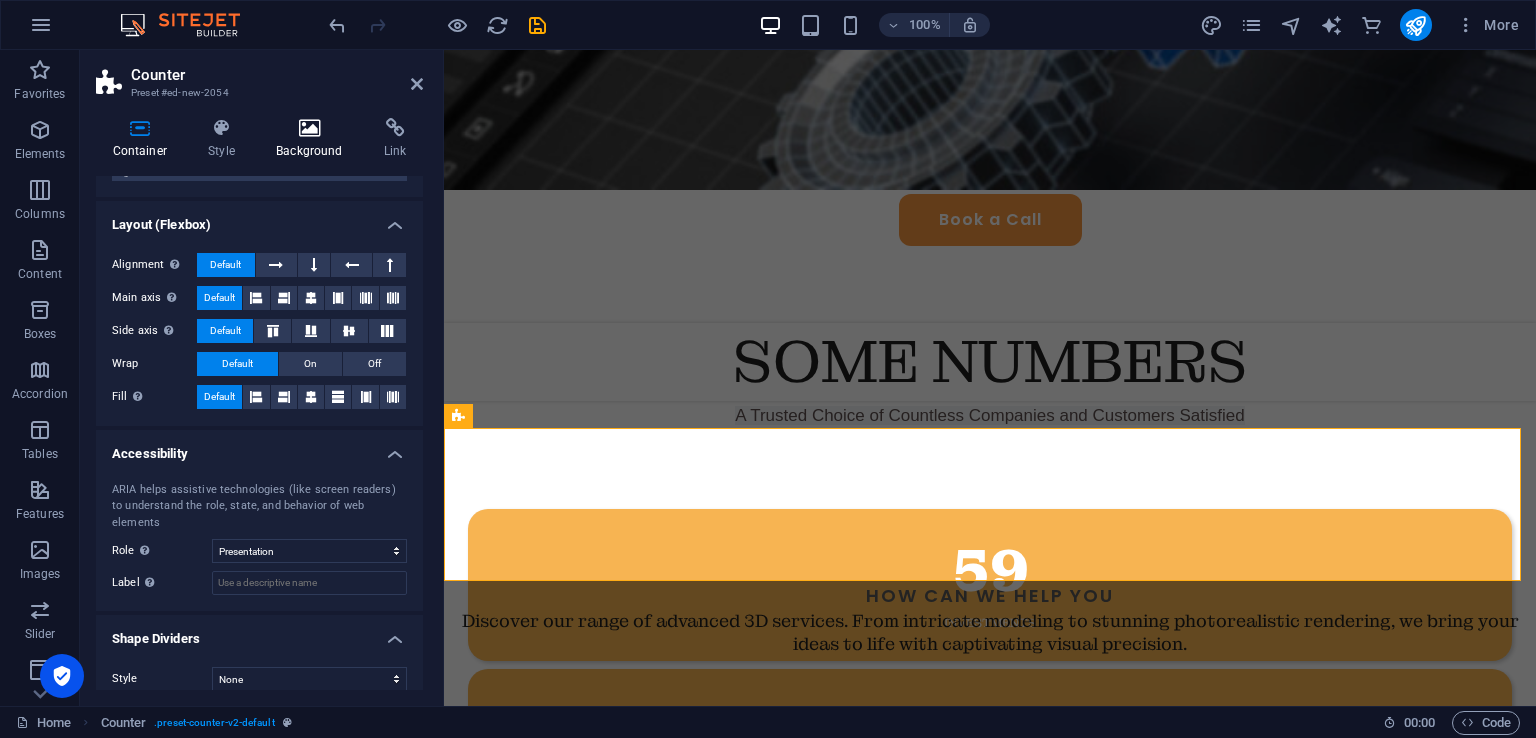 click on "Background" at bounding box center [314, 139] 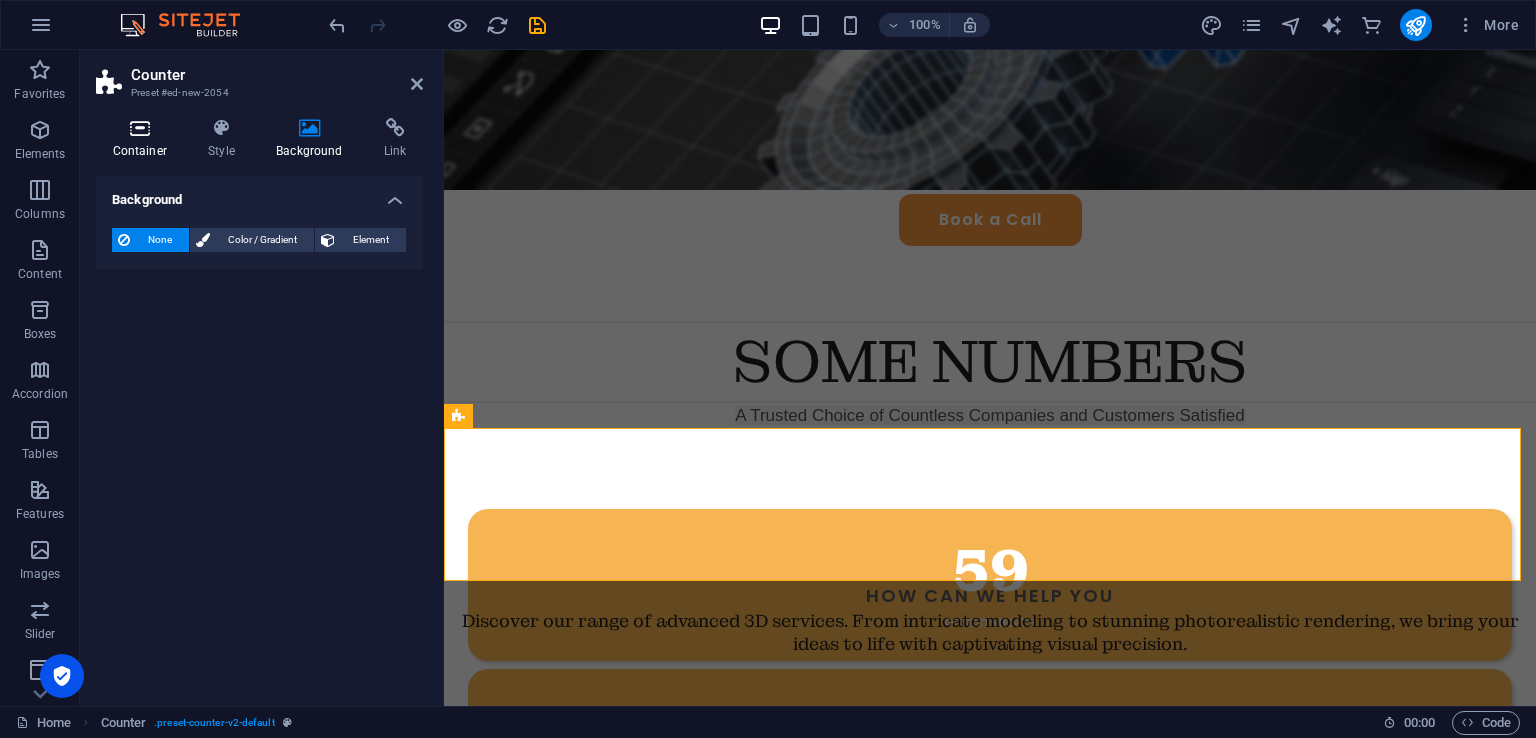 click at bounding box center (140, 128) 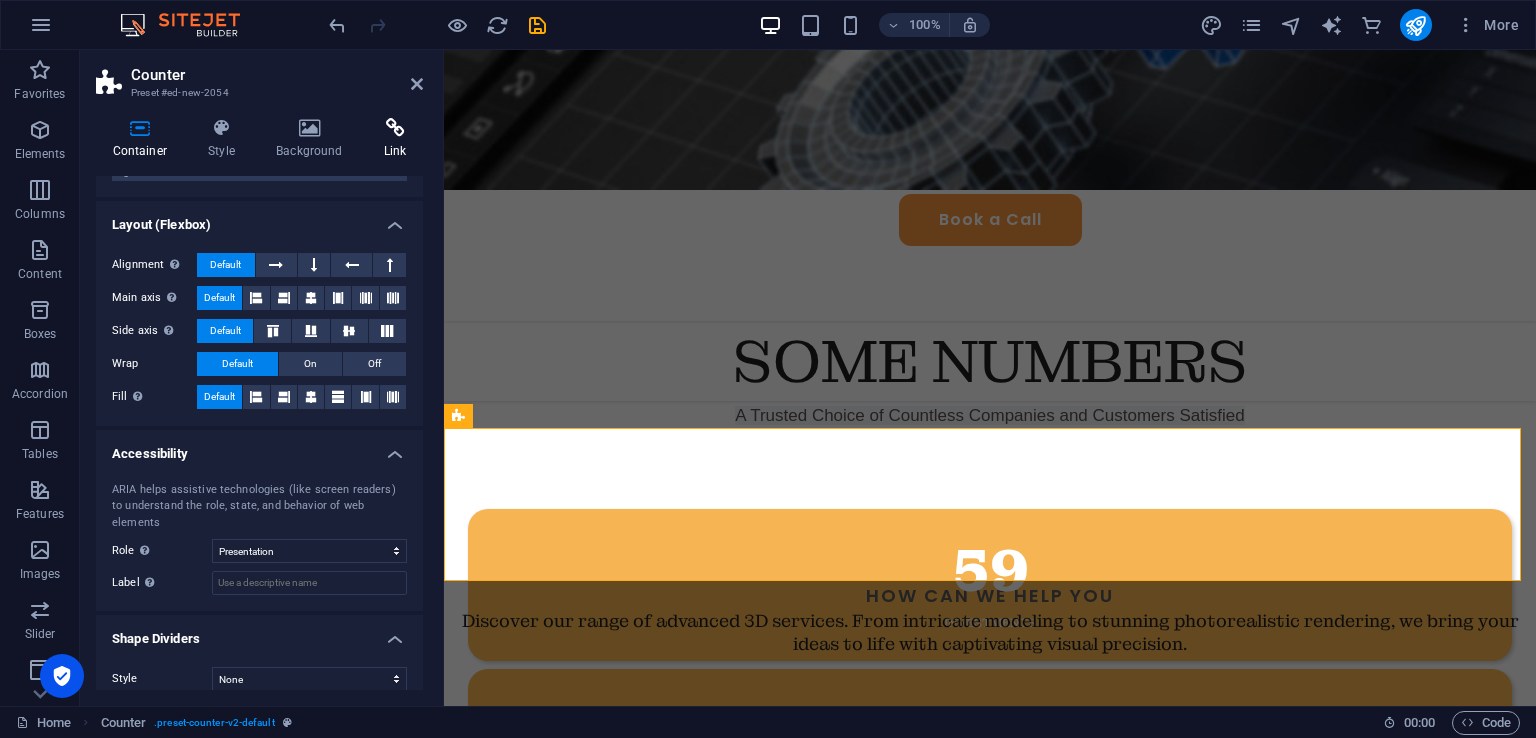 click at bounding box center [395, 128] 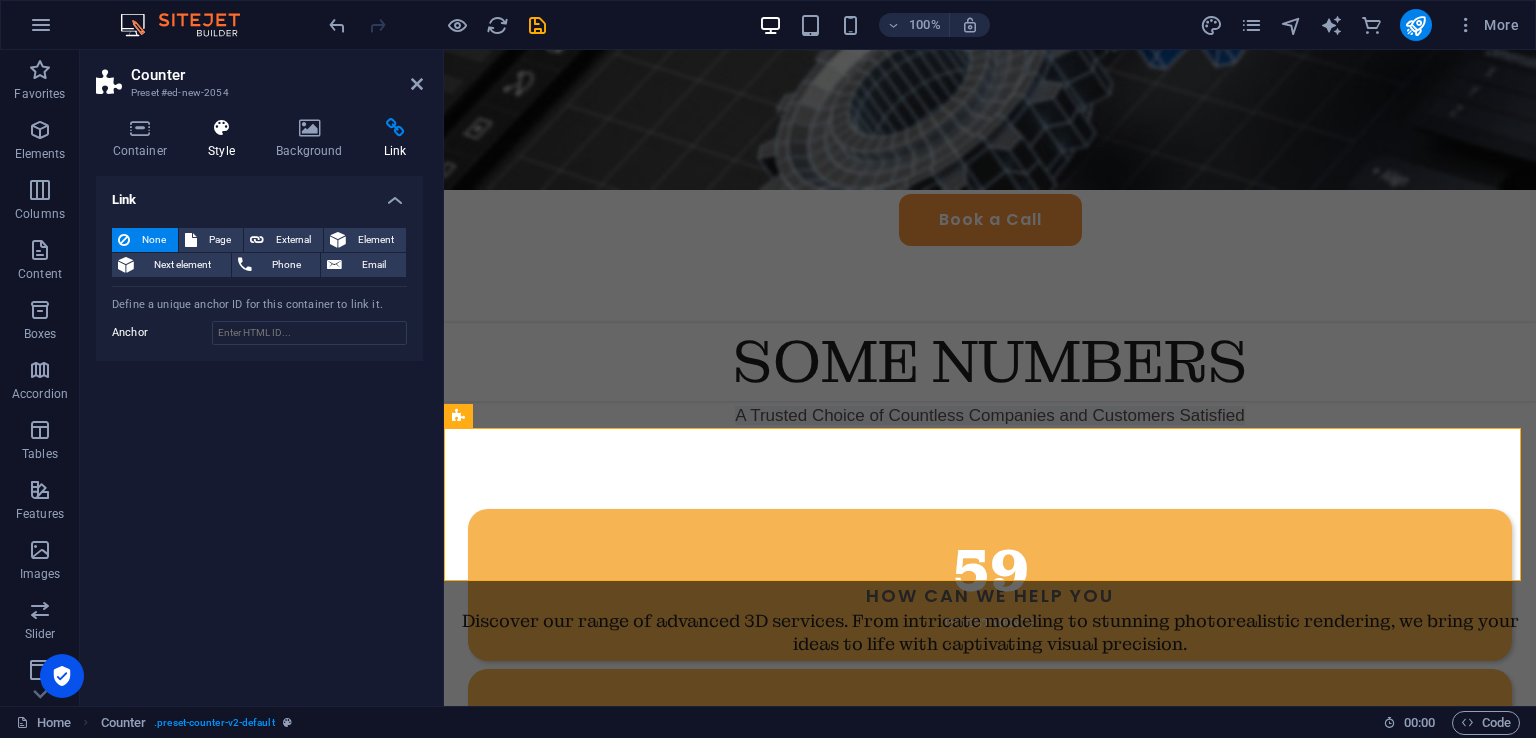click on "Style" at bounding box center (226, 139) 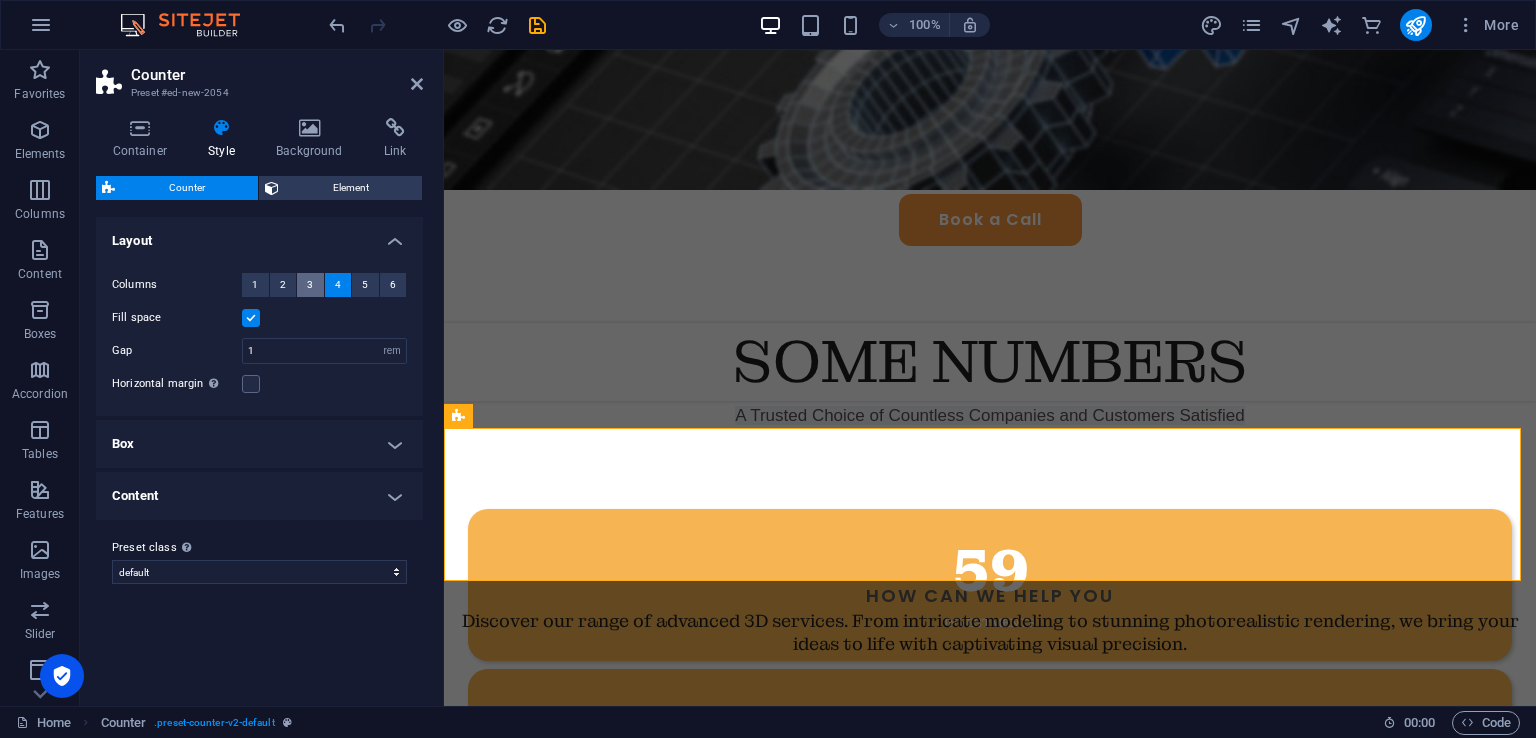 click on "3" at bounding box center (310, 285) 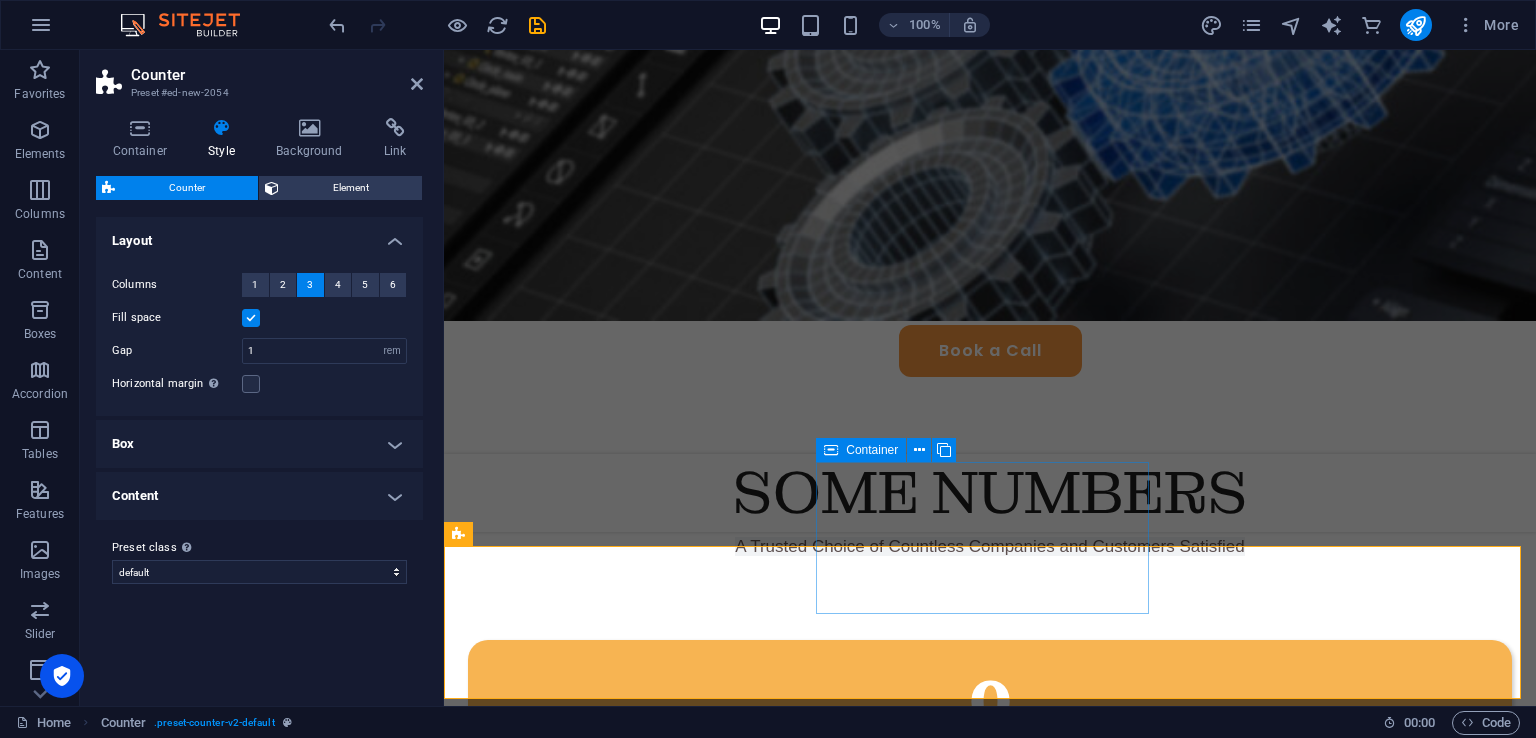 scroll, scrollTop: 416, scrollLeft: 0, axis: vertical 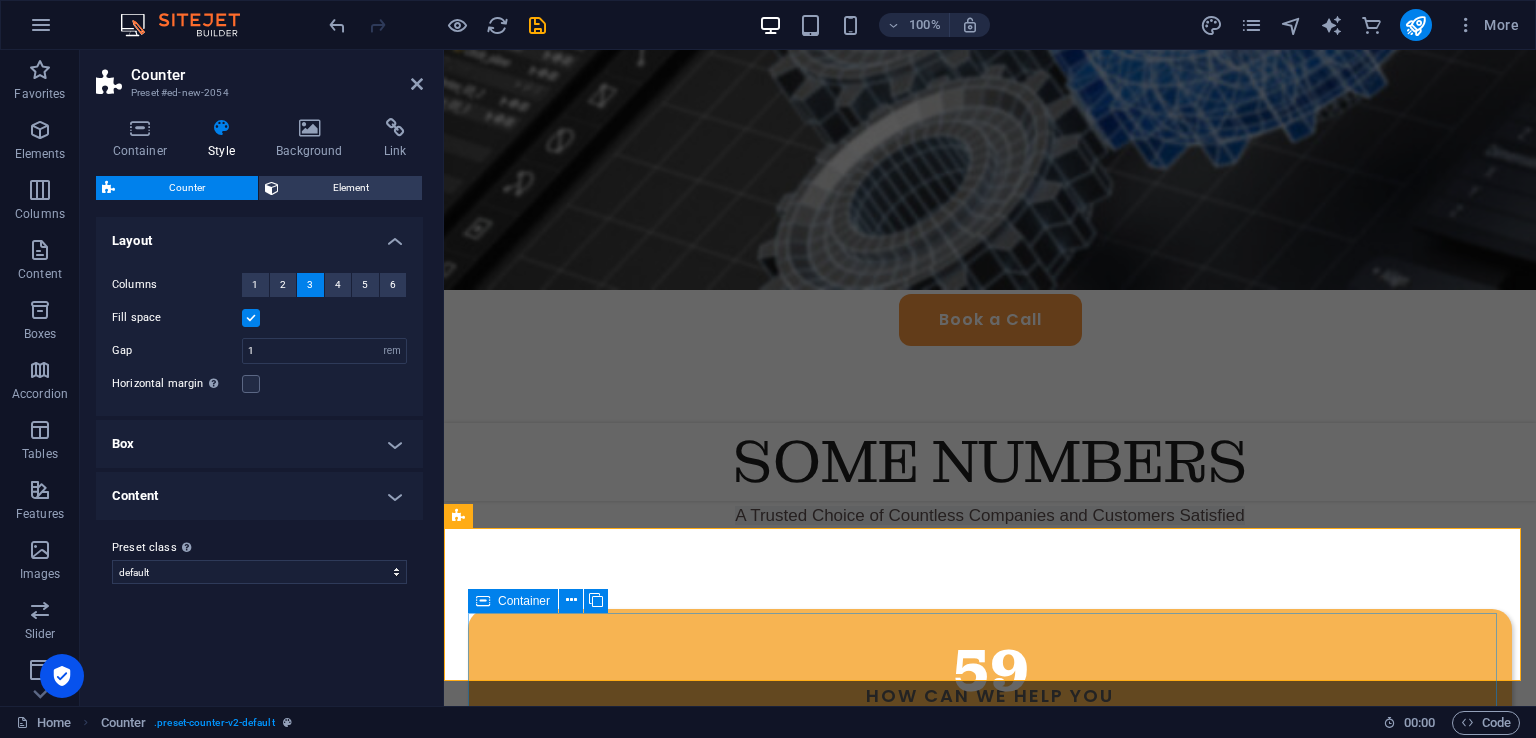 click on "9 Countries invested in" at bounding box center [990, 1165] 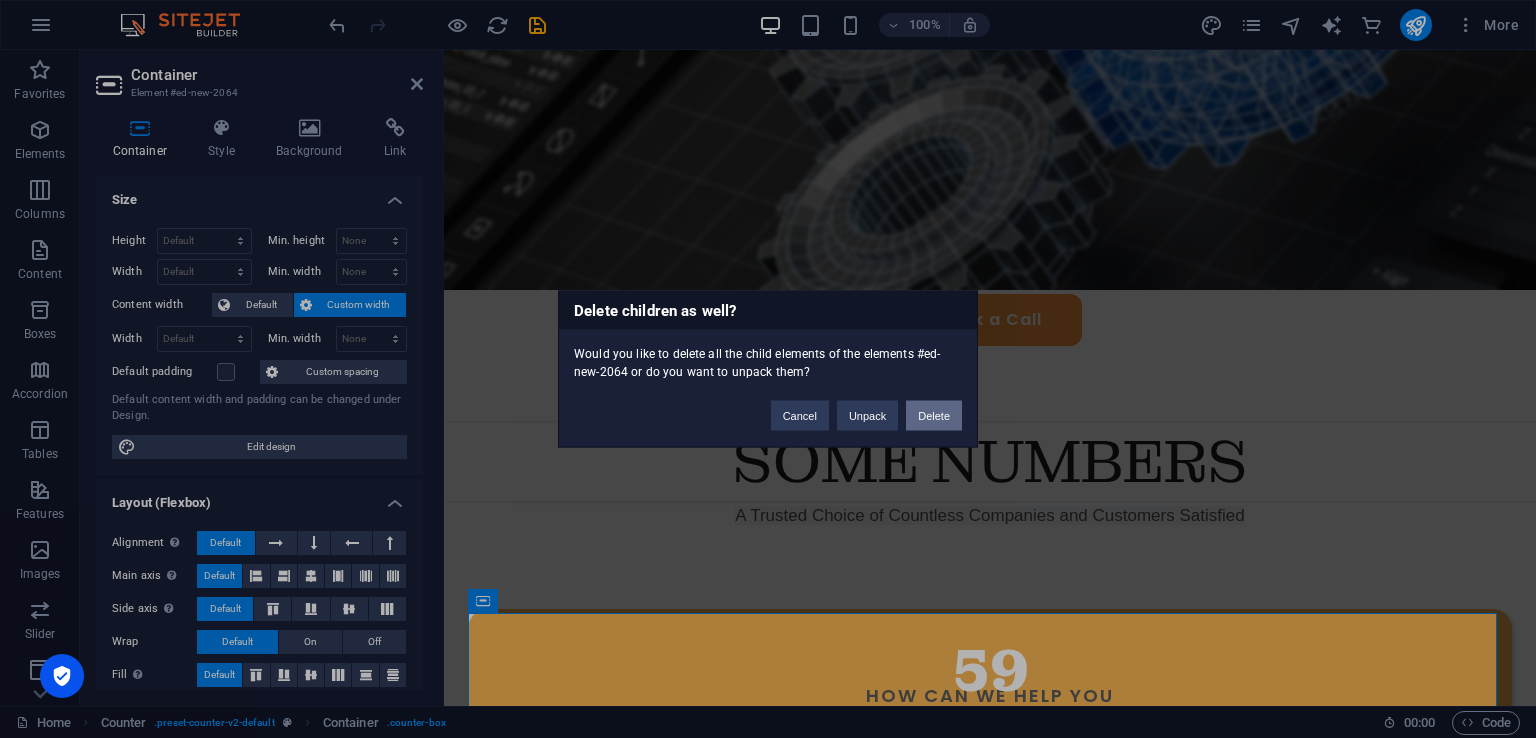 click on "Delete" at bounding box center (934, 416) 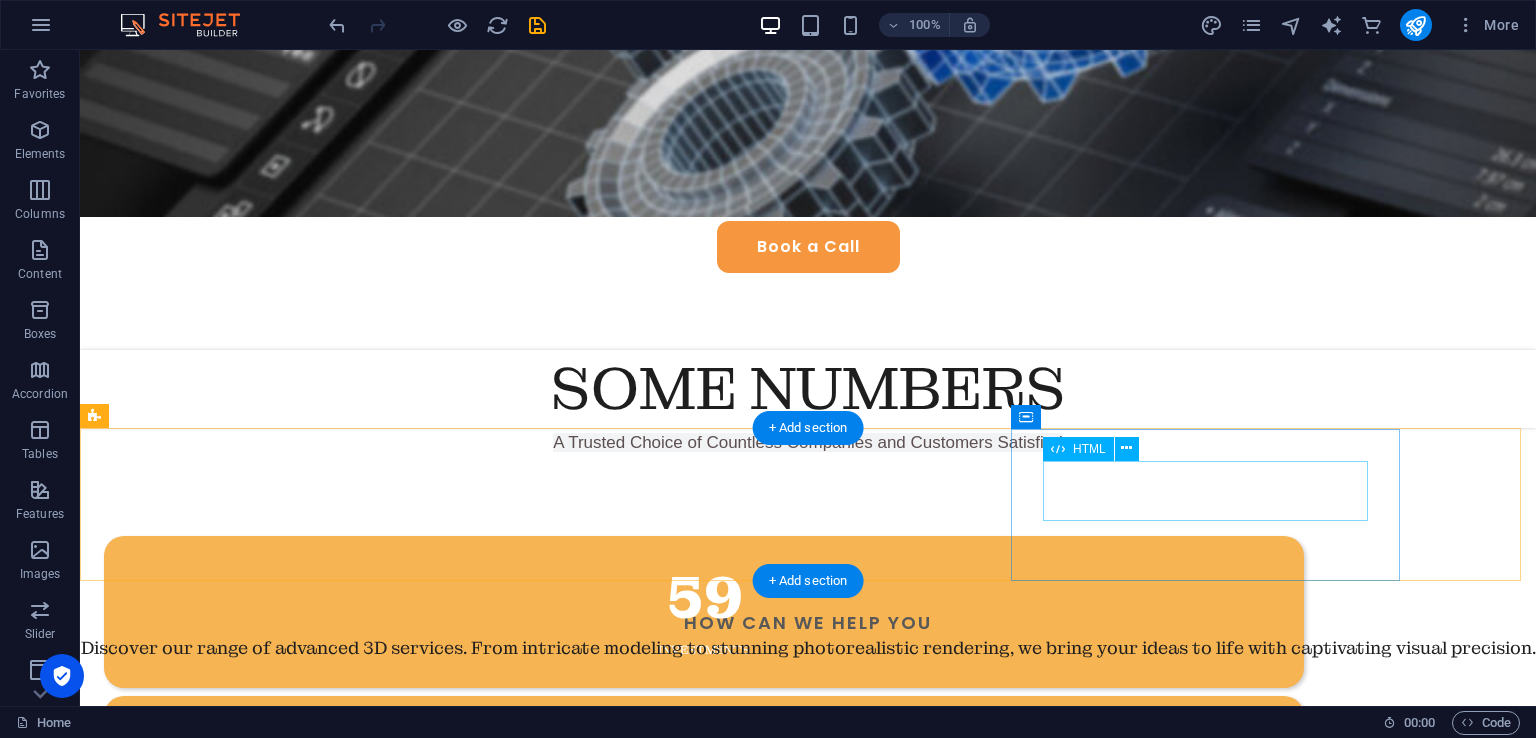 scroll, scrollTop: 516, scrollLeft: 0, axis: vertical 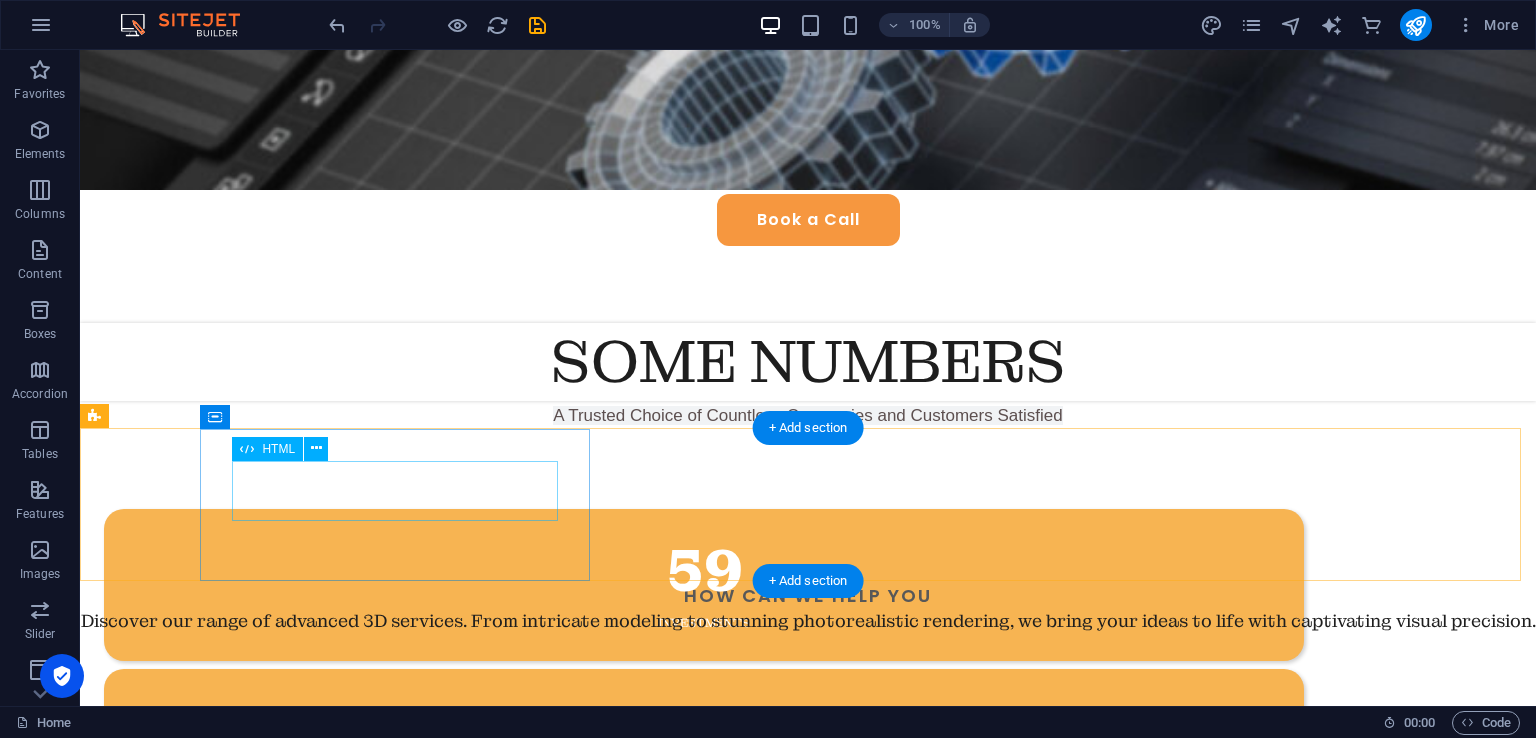 click on "59" at bounding box center (704, 571) 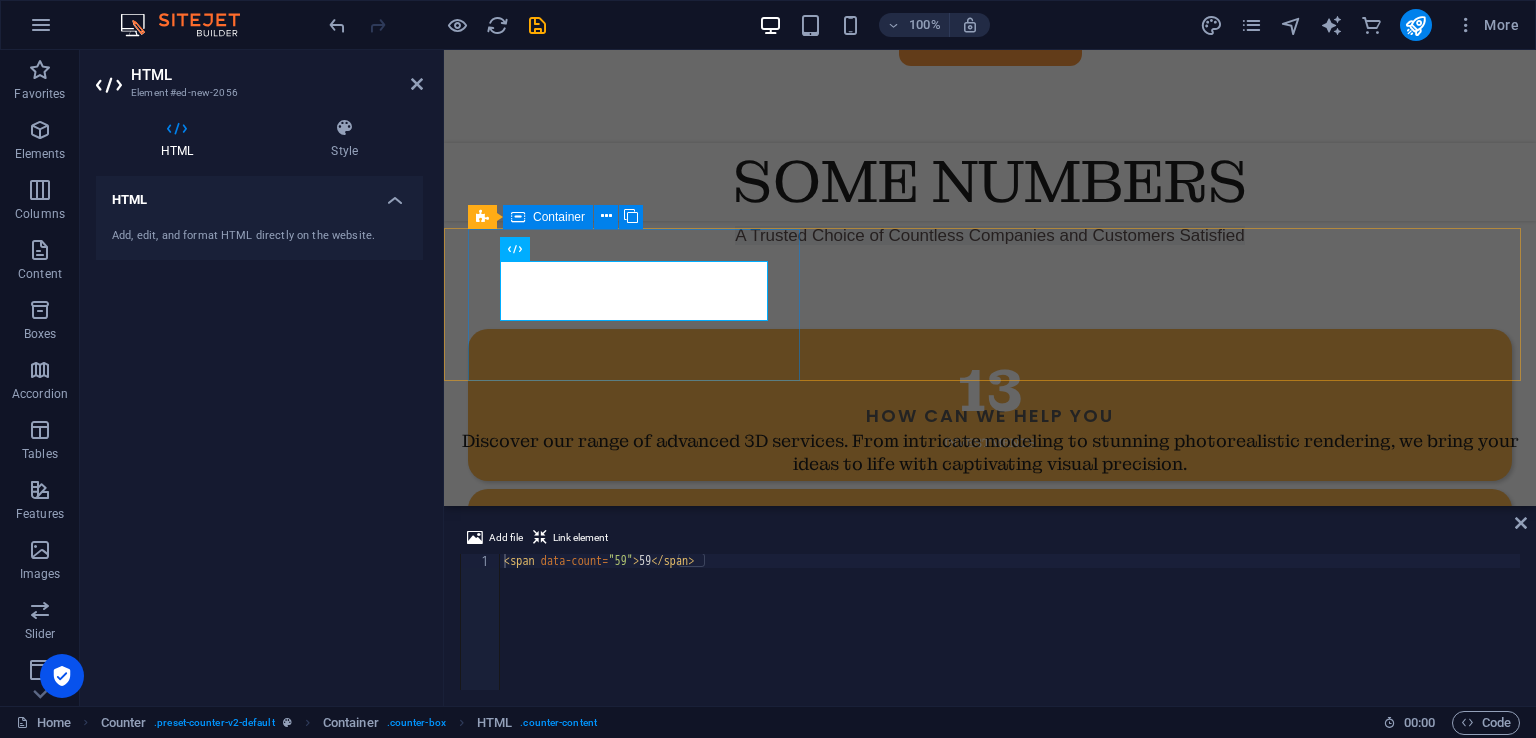 scroll, scrollTop: 716, scrollLeft: 0, axis: vertical 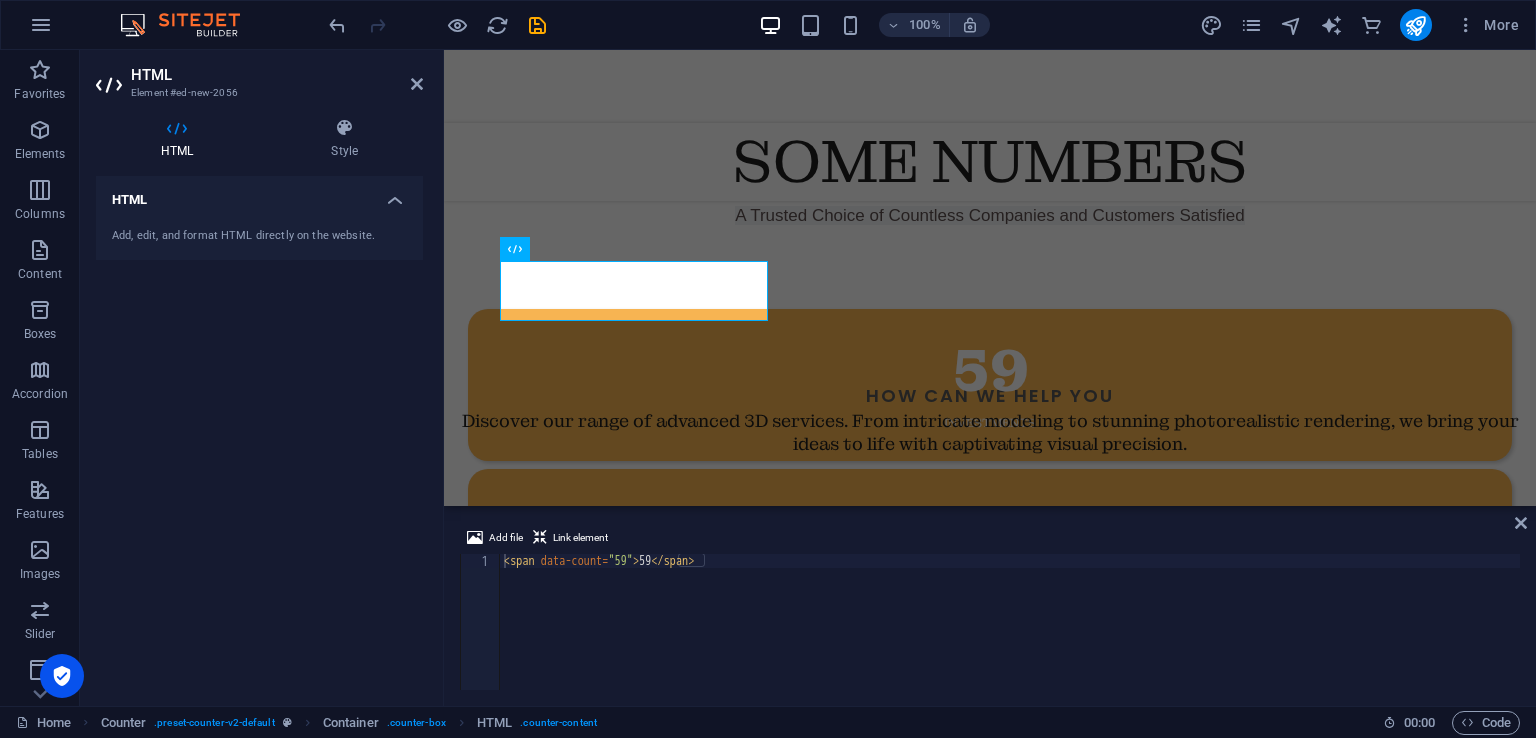 drag, startPoint x: 637, startPoint y: 560, endPoint x: 941, endPoint y: 561, distance: 304.00165 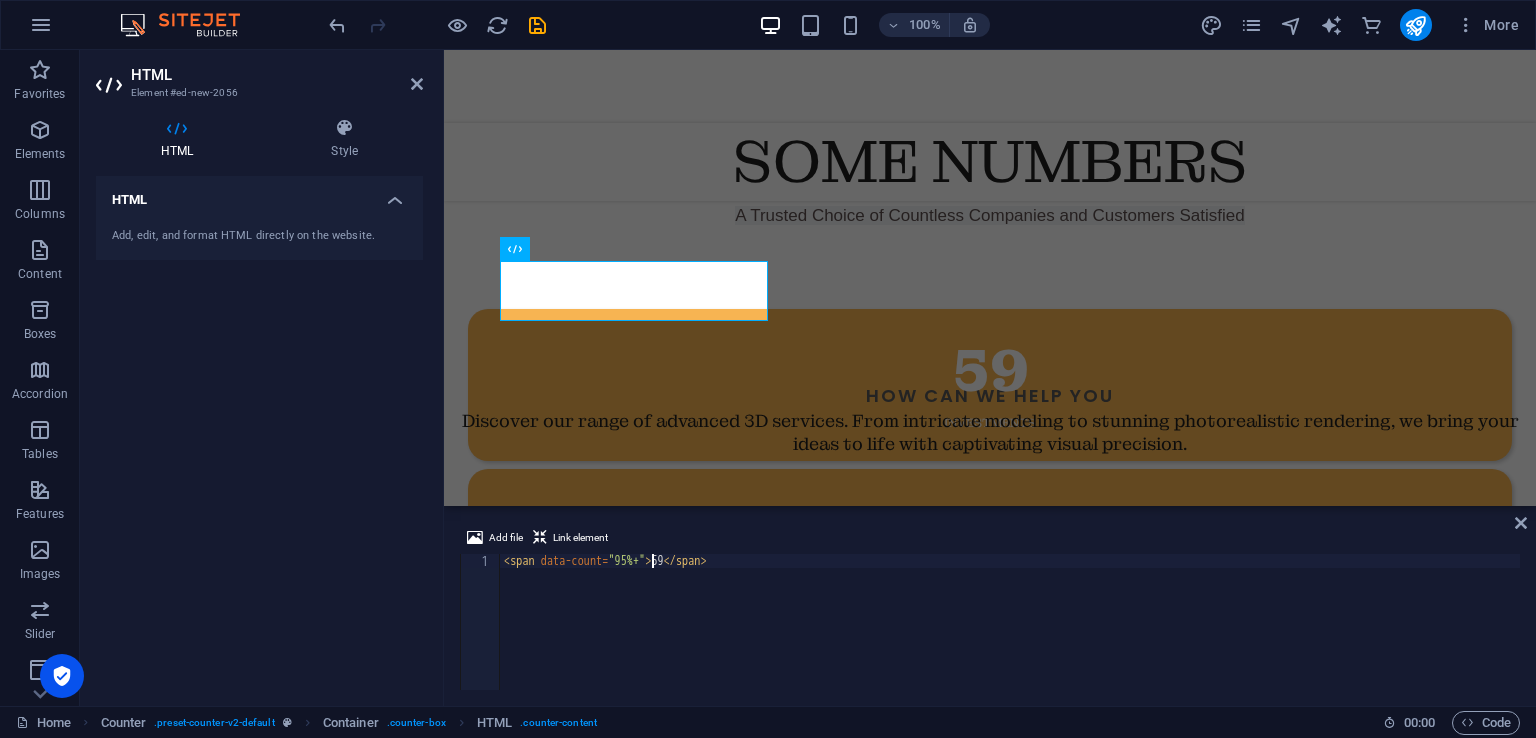 scroll, scrollTop: 0, scrollLeft: 12, axis: horizontal 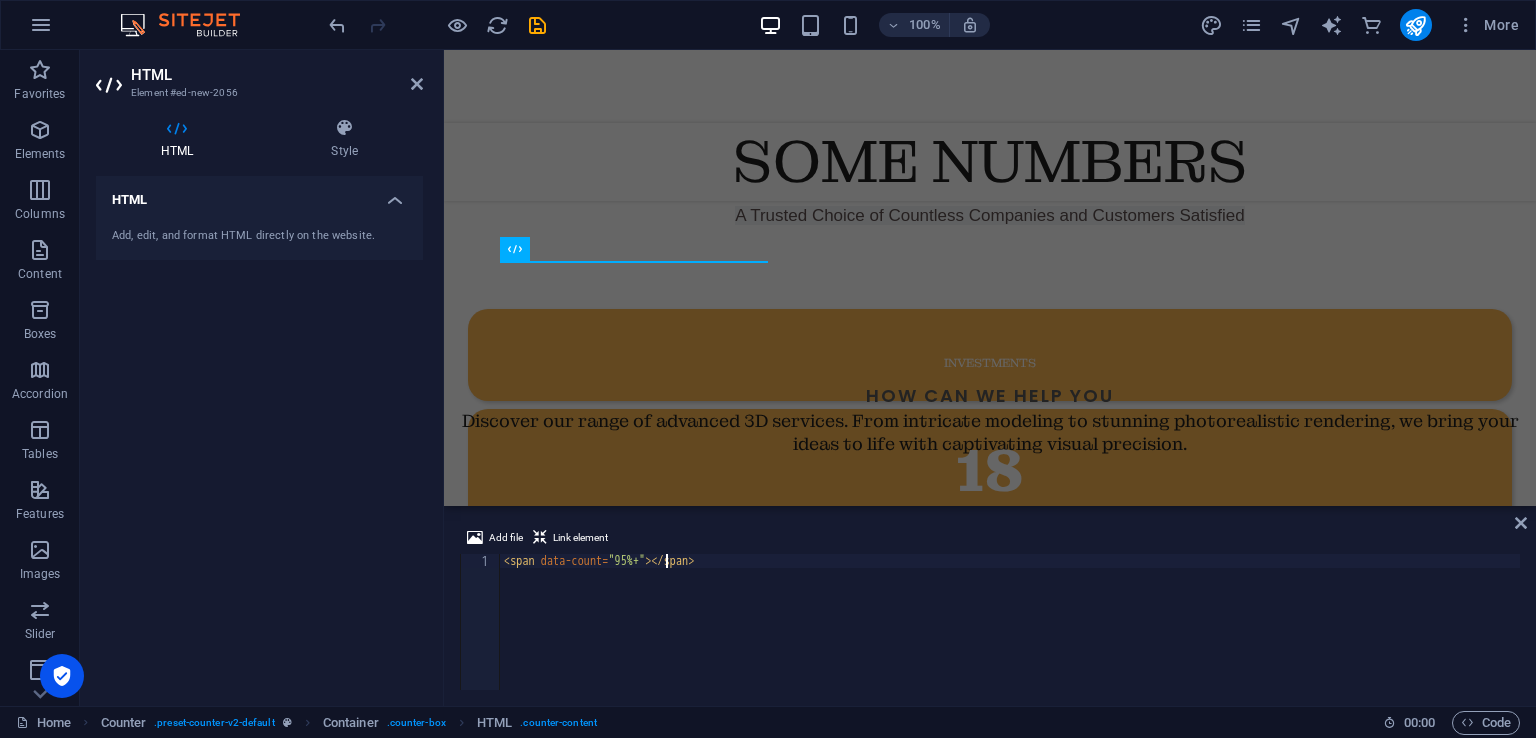 paste on "95%+" 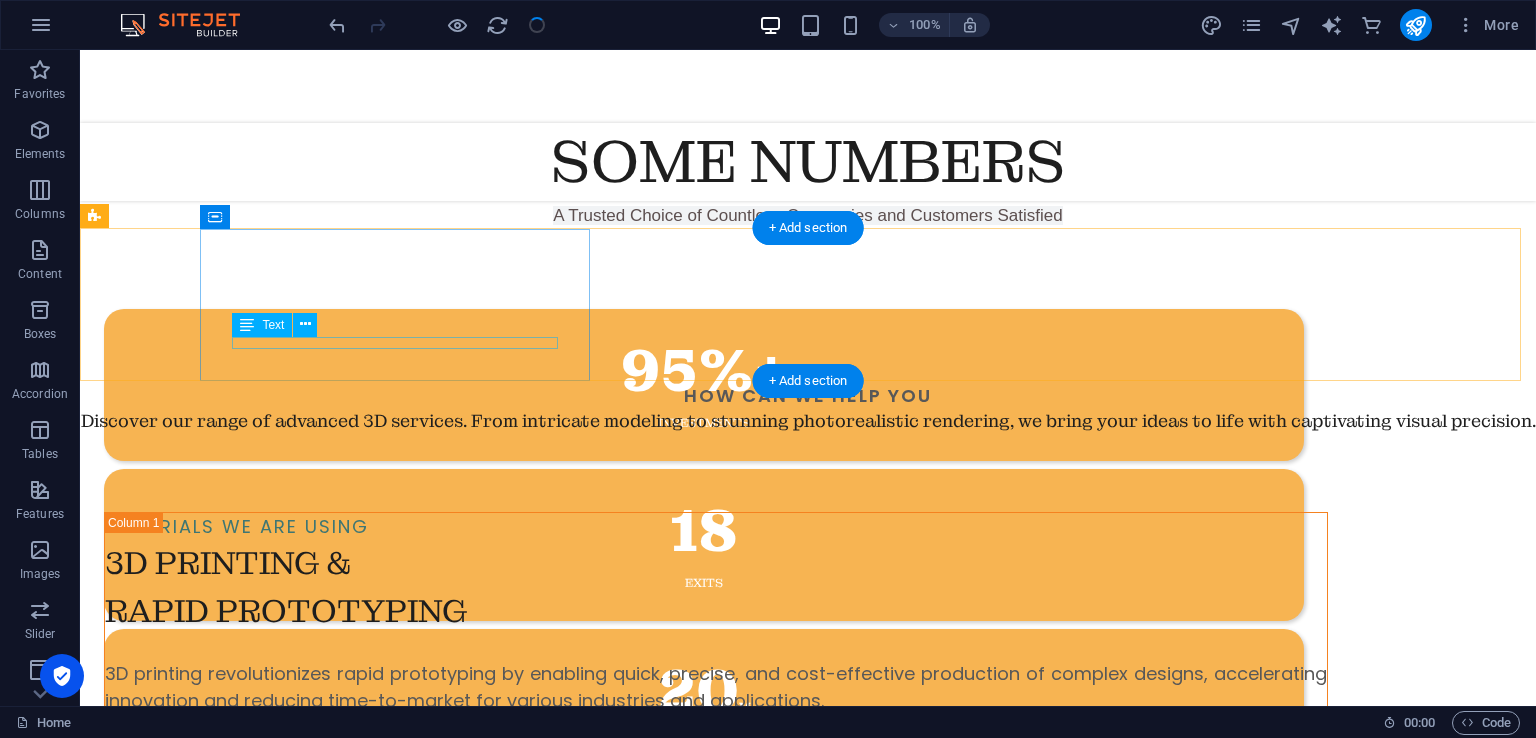 click on "Investments" at bounding box center (704, 423) 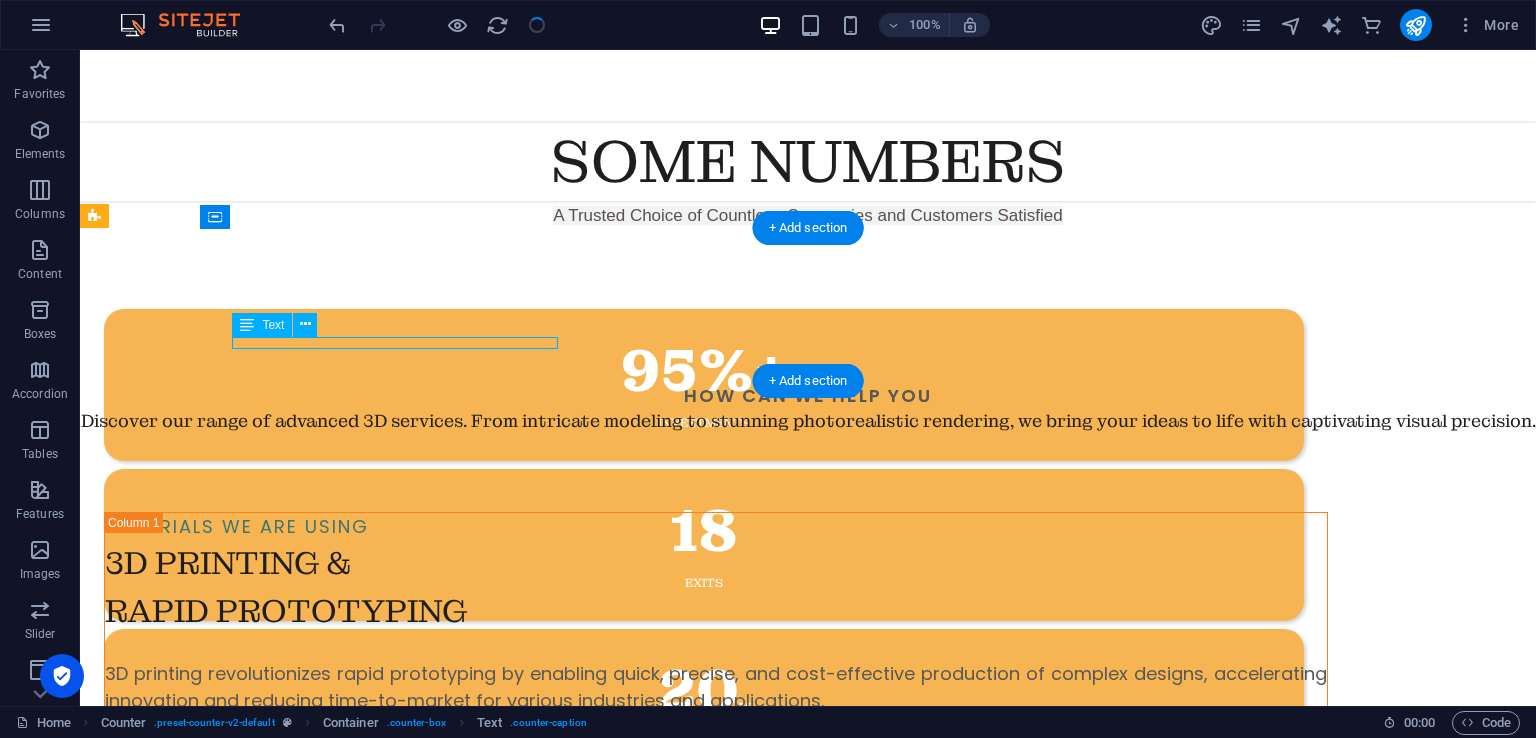 click on "Investments" at bounding box center (704, 423) 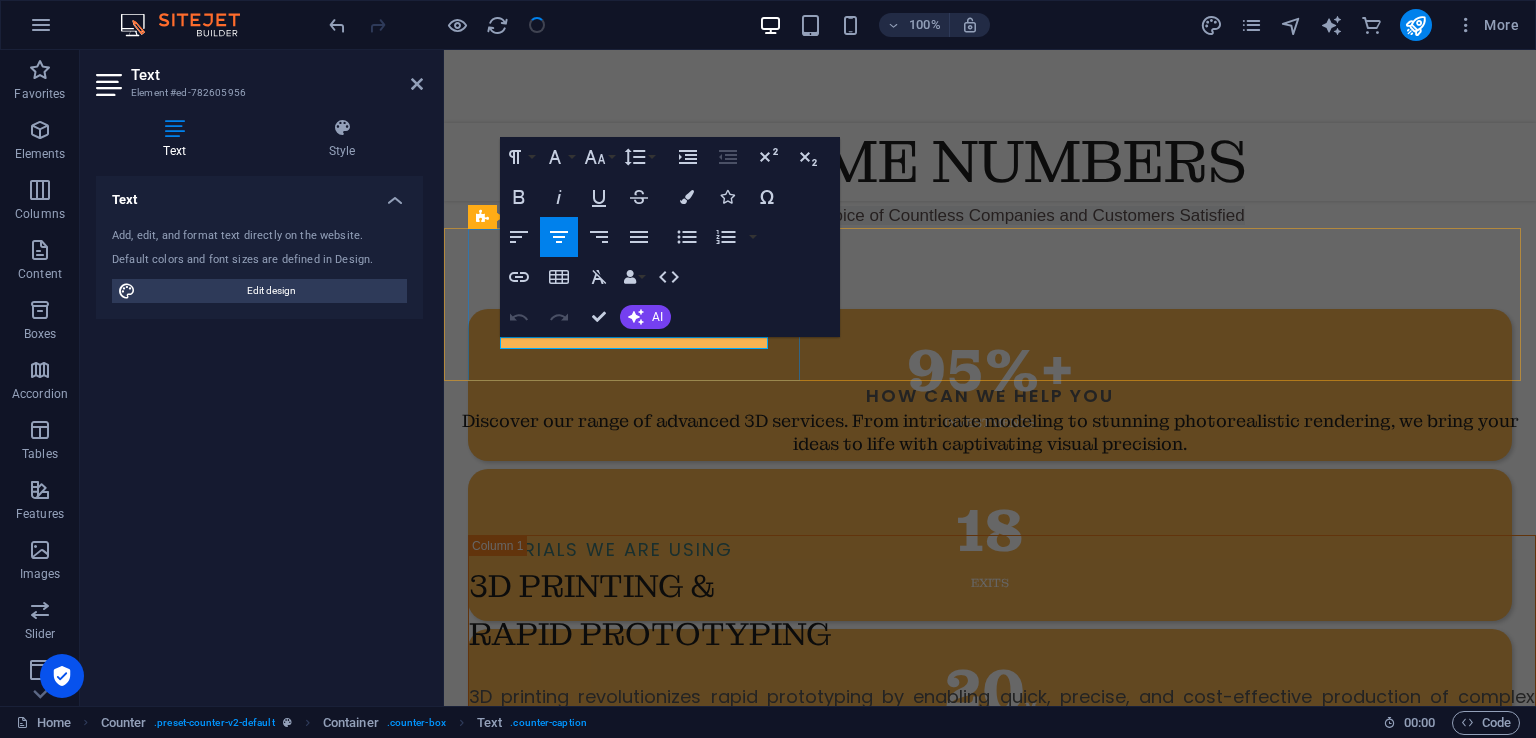 type 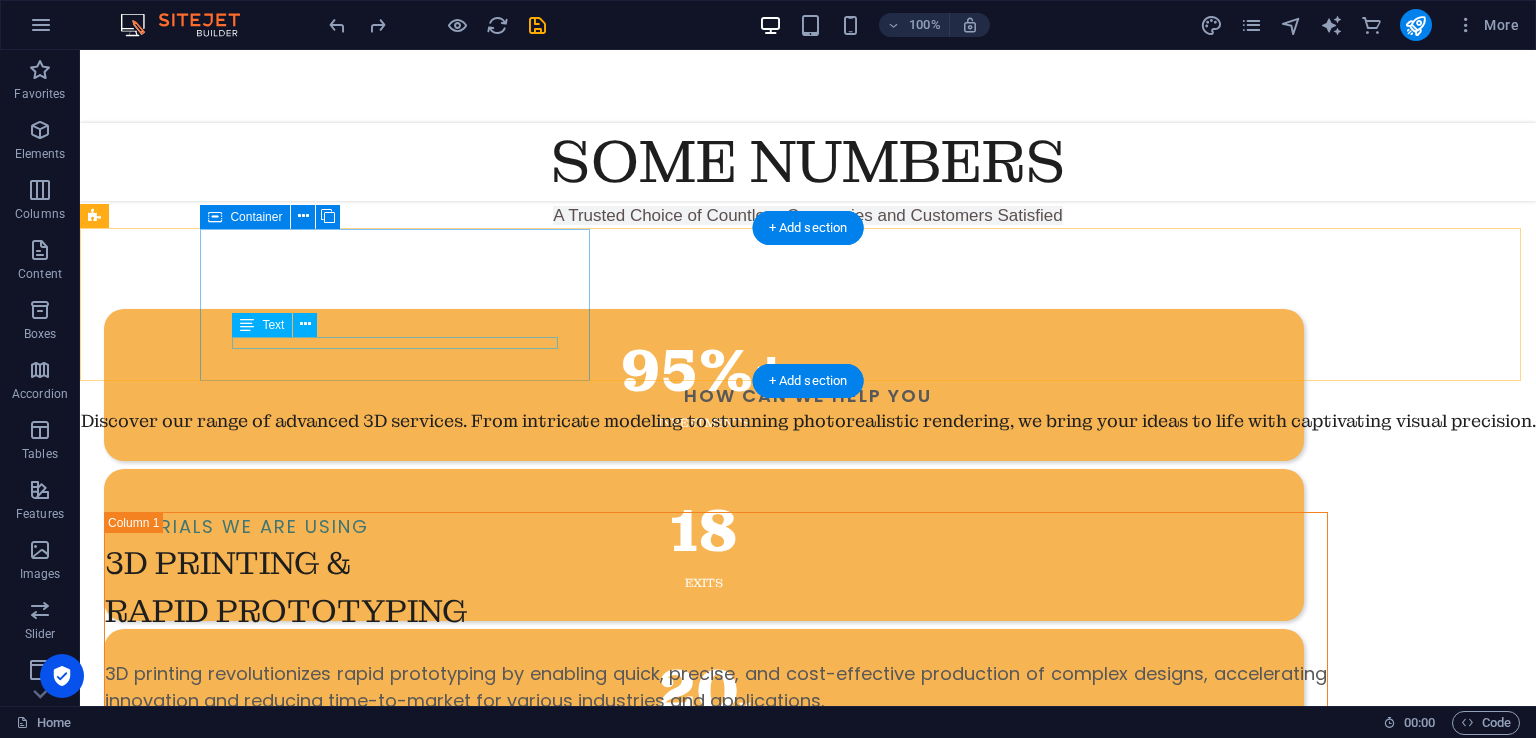 click on "Investments" at bounding box center (704, 423) 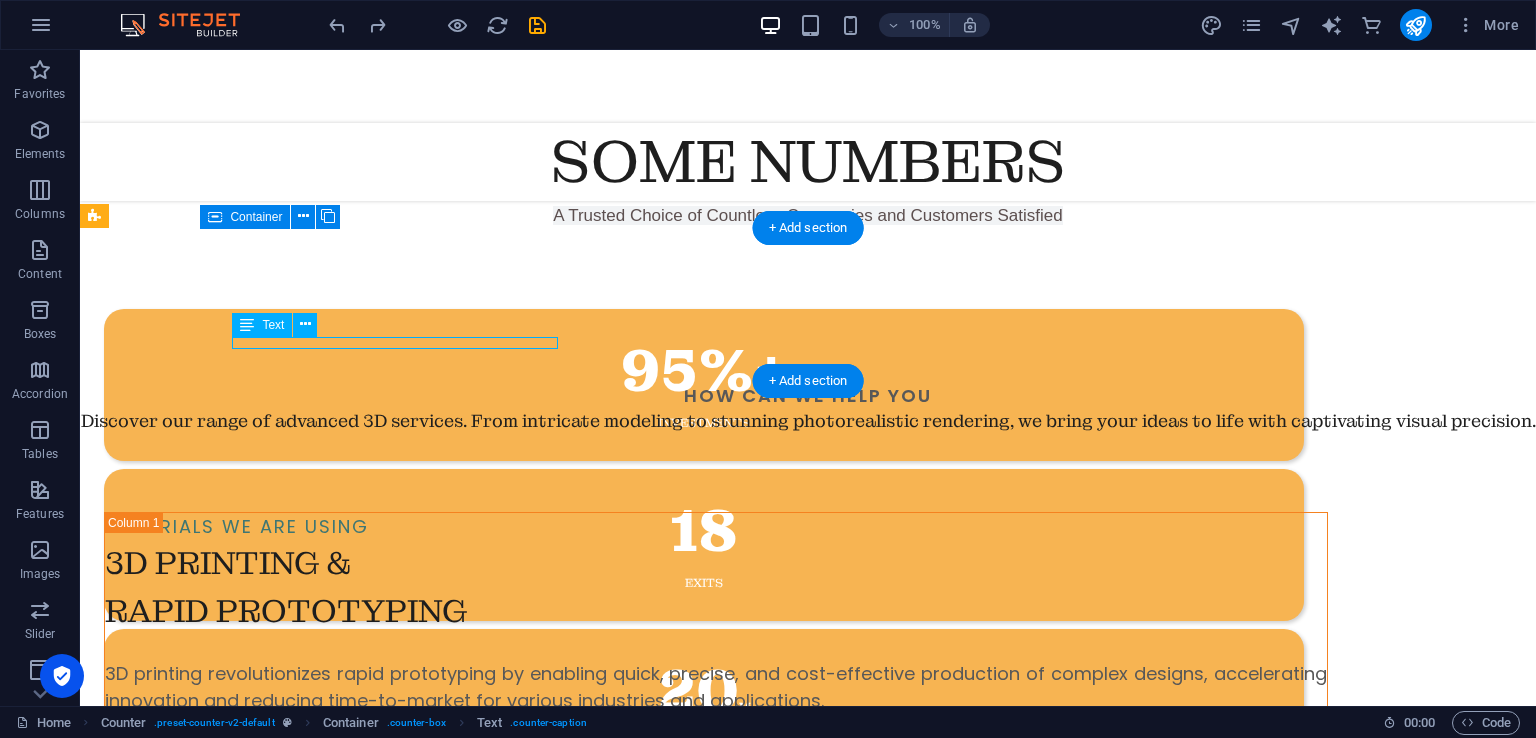 click on "Investments" at bounding box center (704, 423) 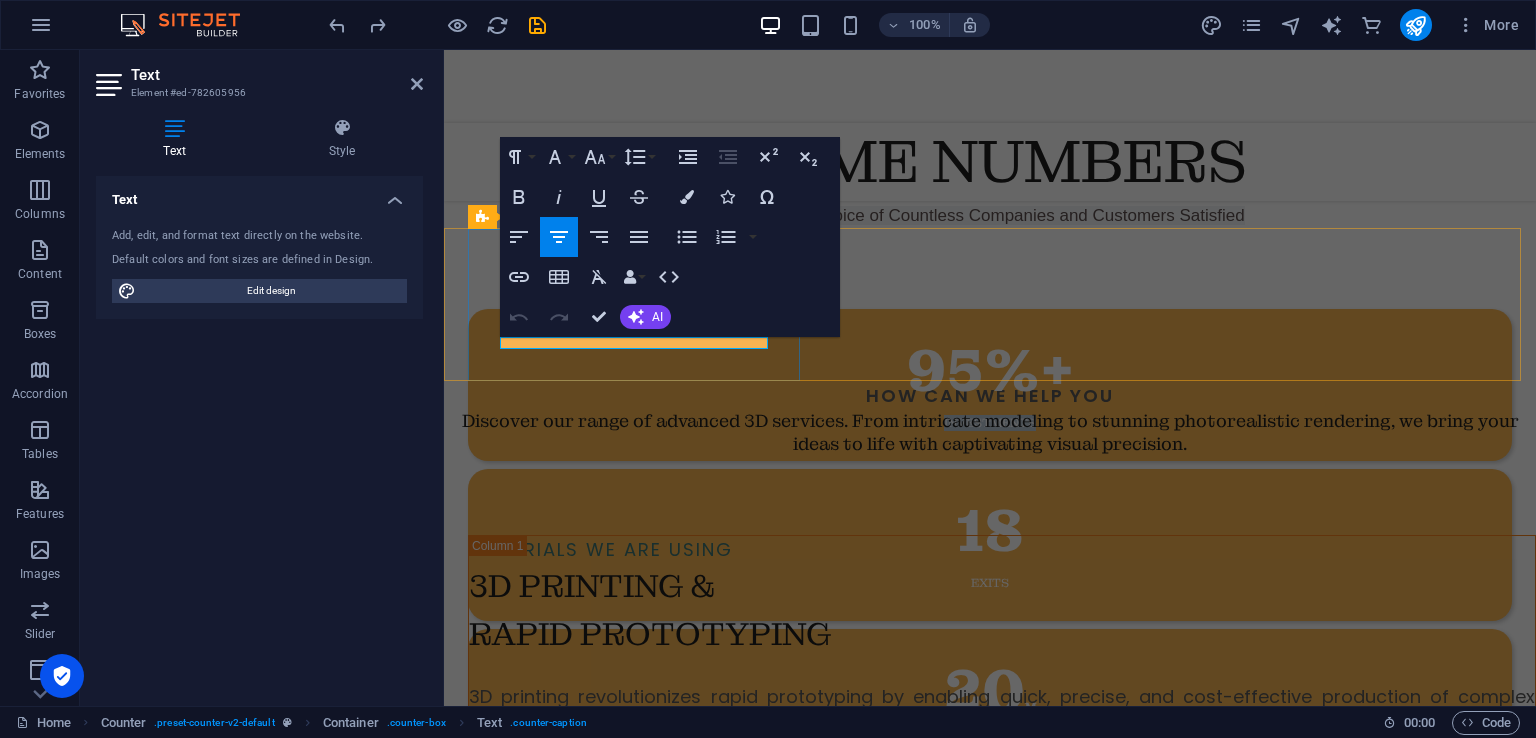 type 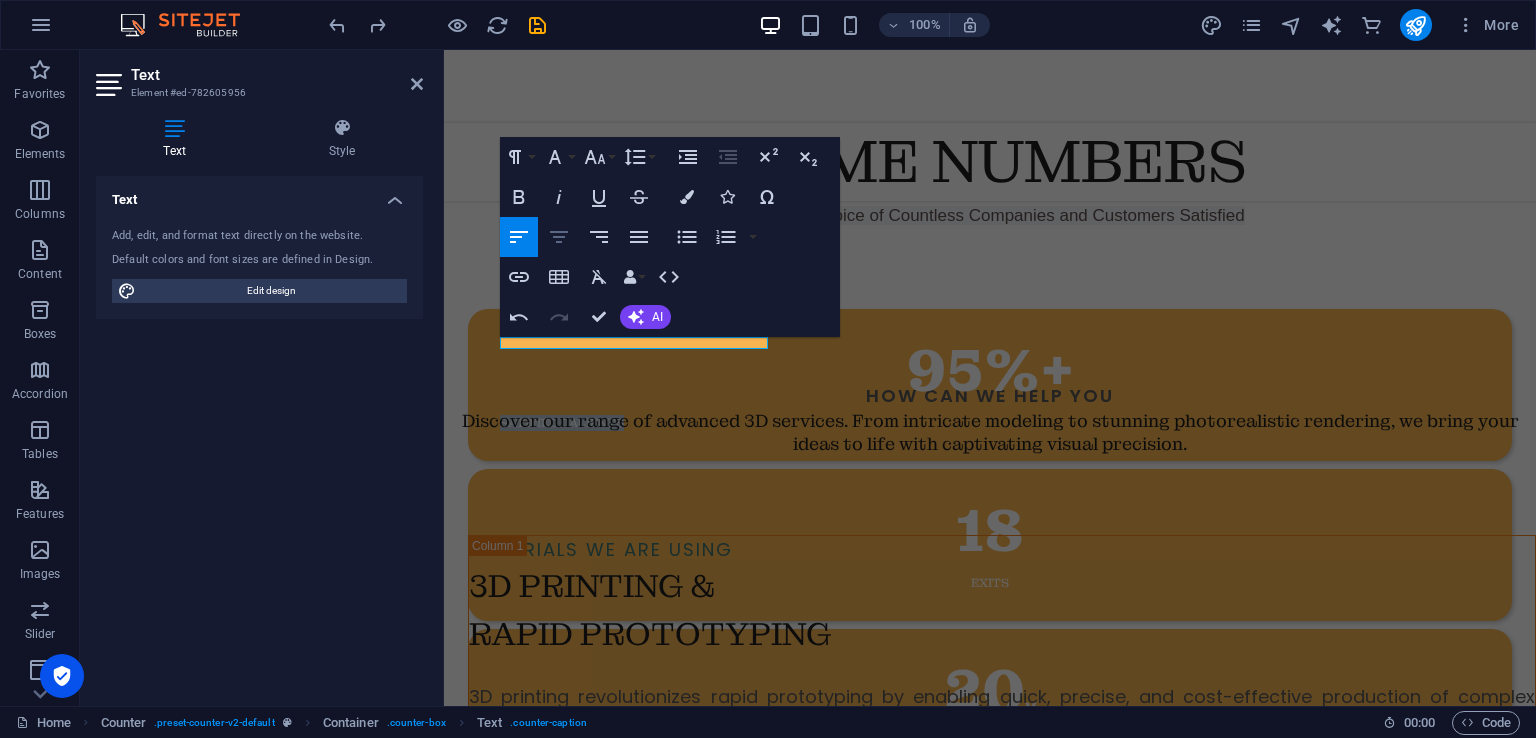 click on "Align Center" at bounding box center (559, 237) 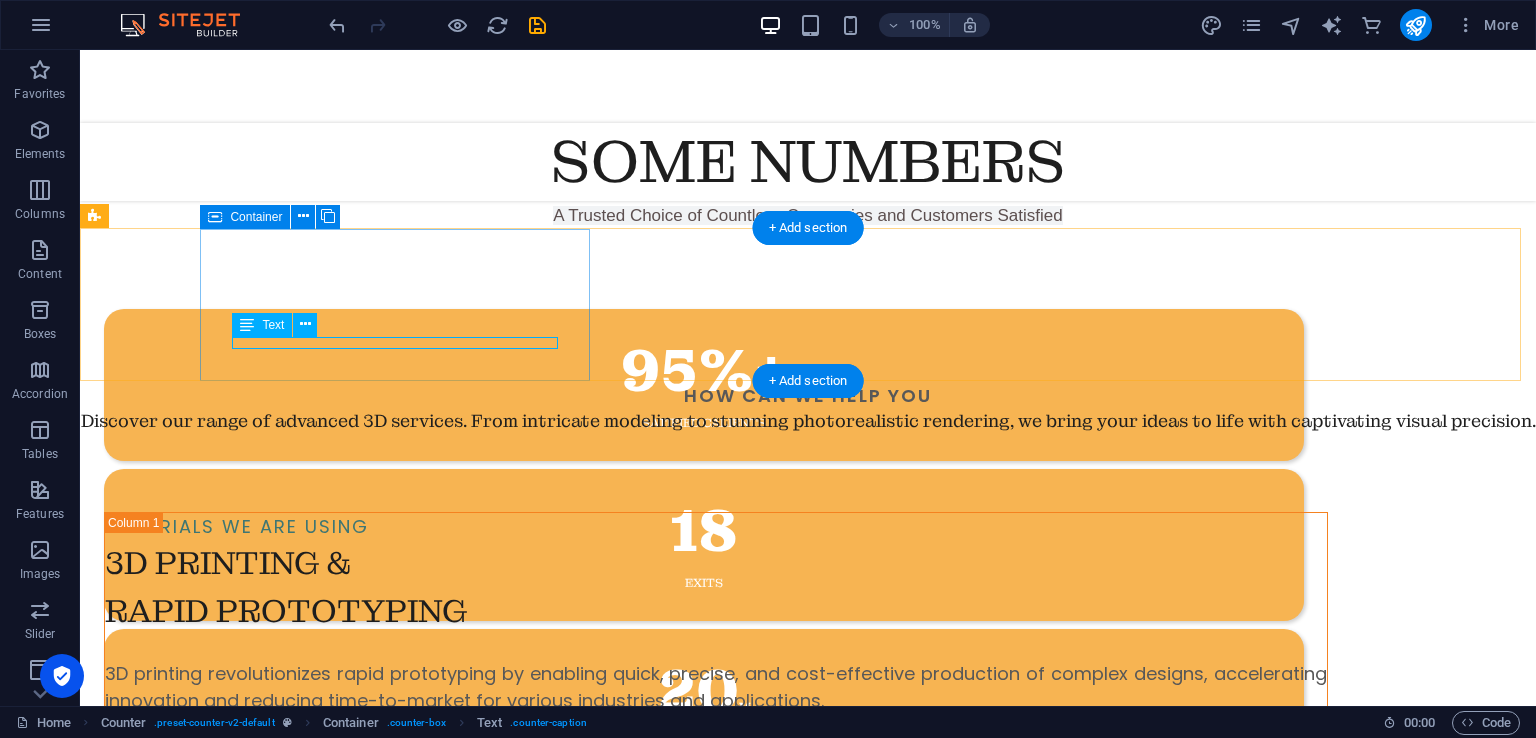 click on "satified calients" at bounding box center [704, 423] 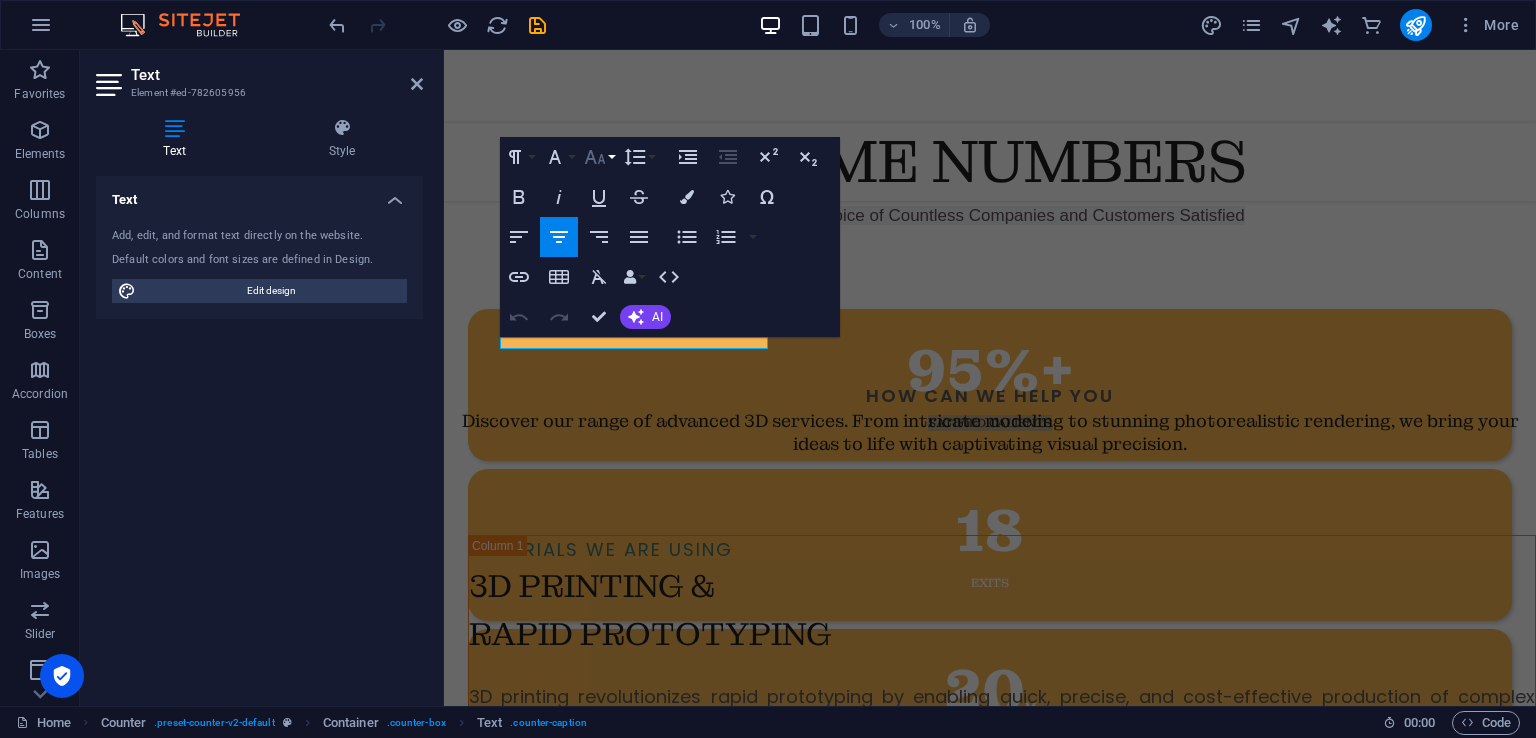 click 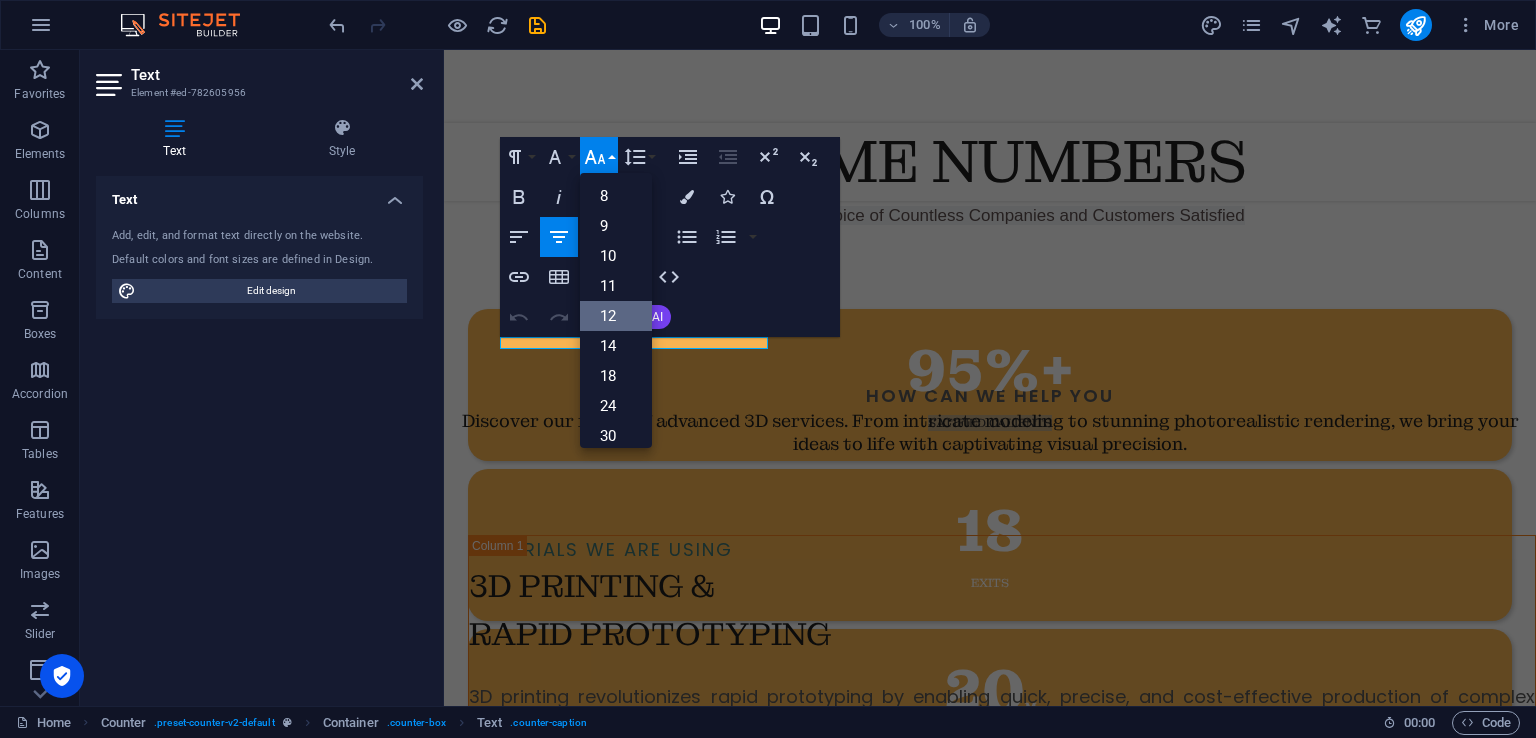 scroll, scrollTop: 143, scrollLeft: 0, axis: vertical 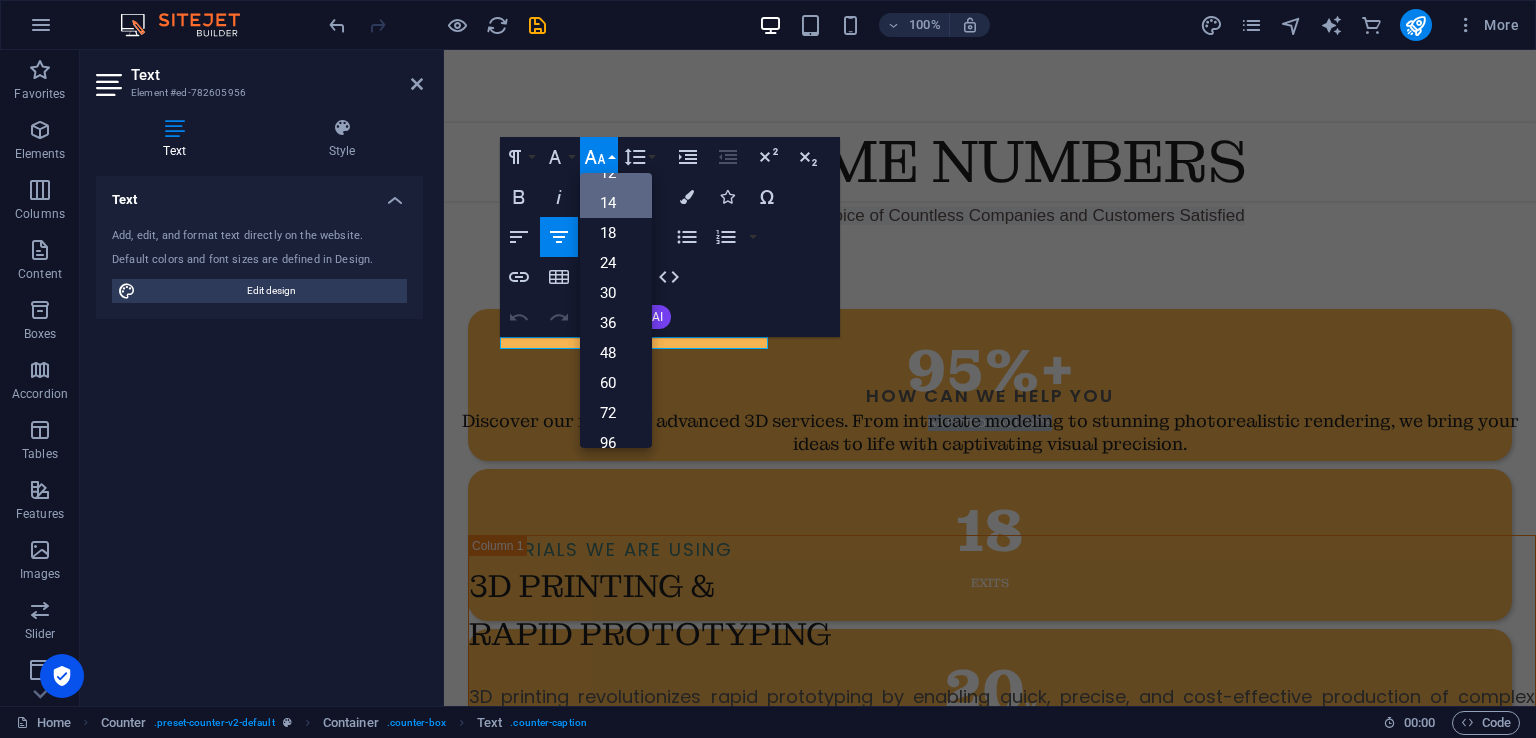 click on "14" at bounding box center (616, 203) 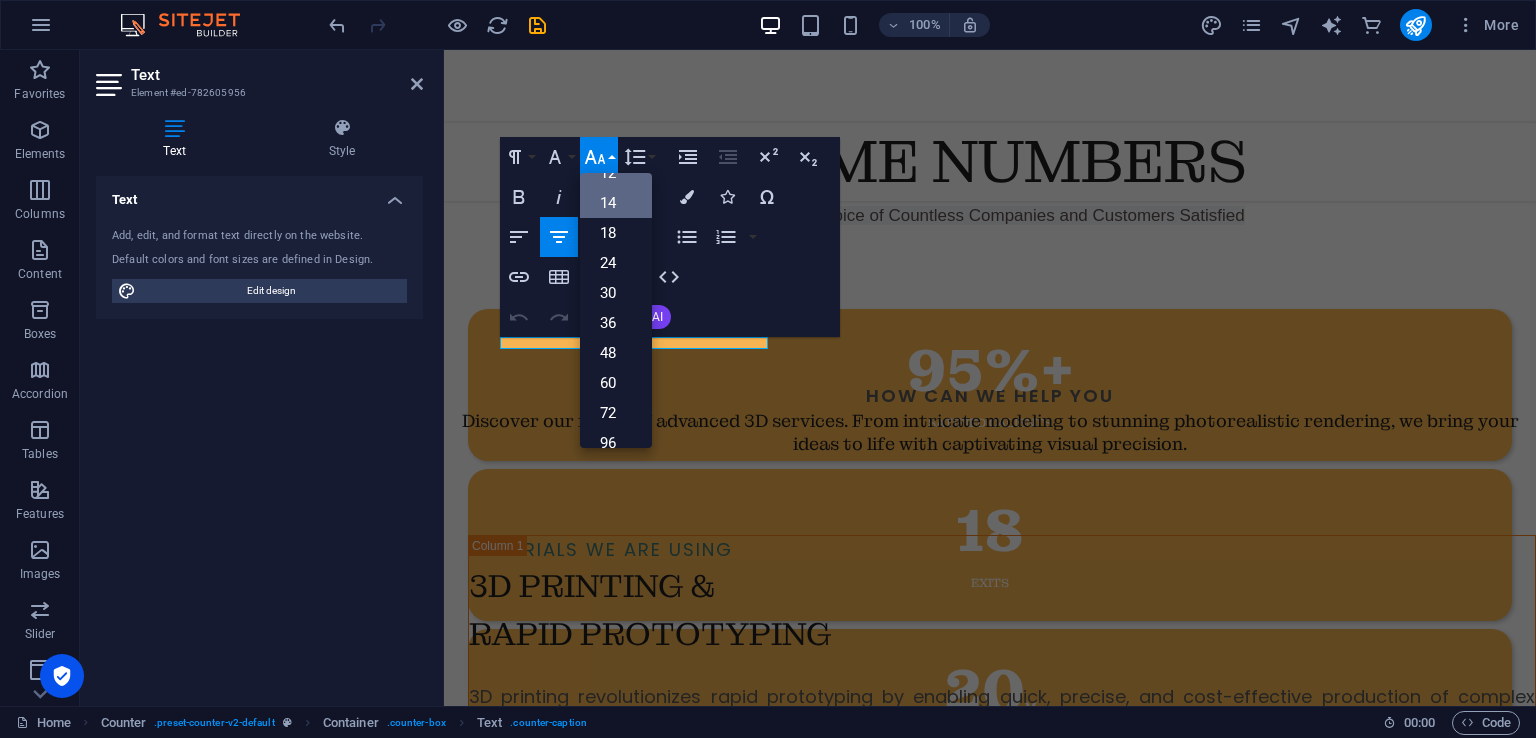 scroll, scrollTop: 715, scrollLeft: 0, axis: vertical 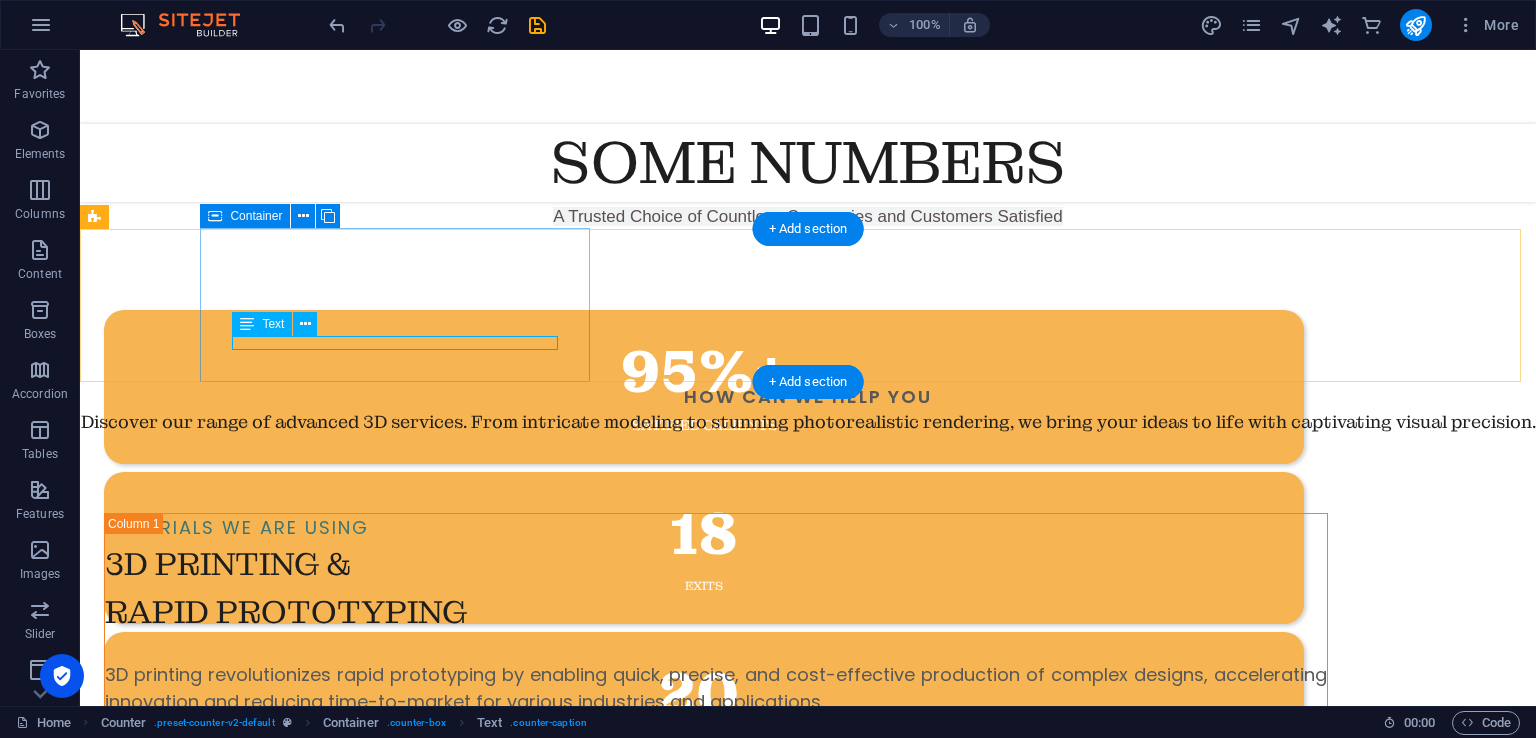 click on "satified calients" at bounding box center (704, 425) 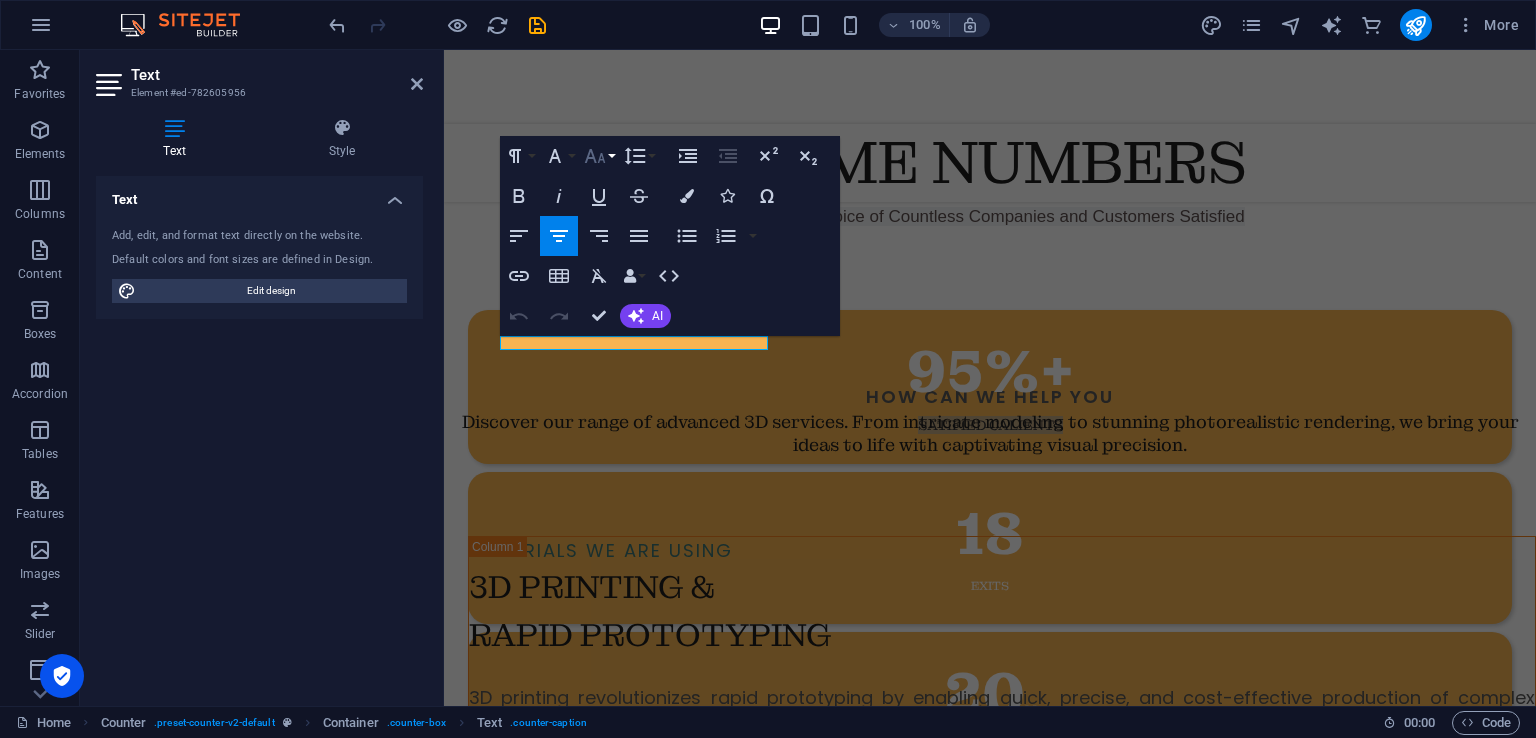 click 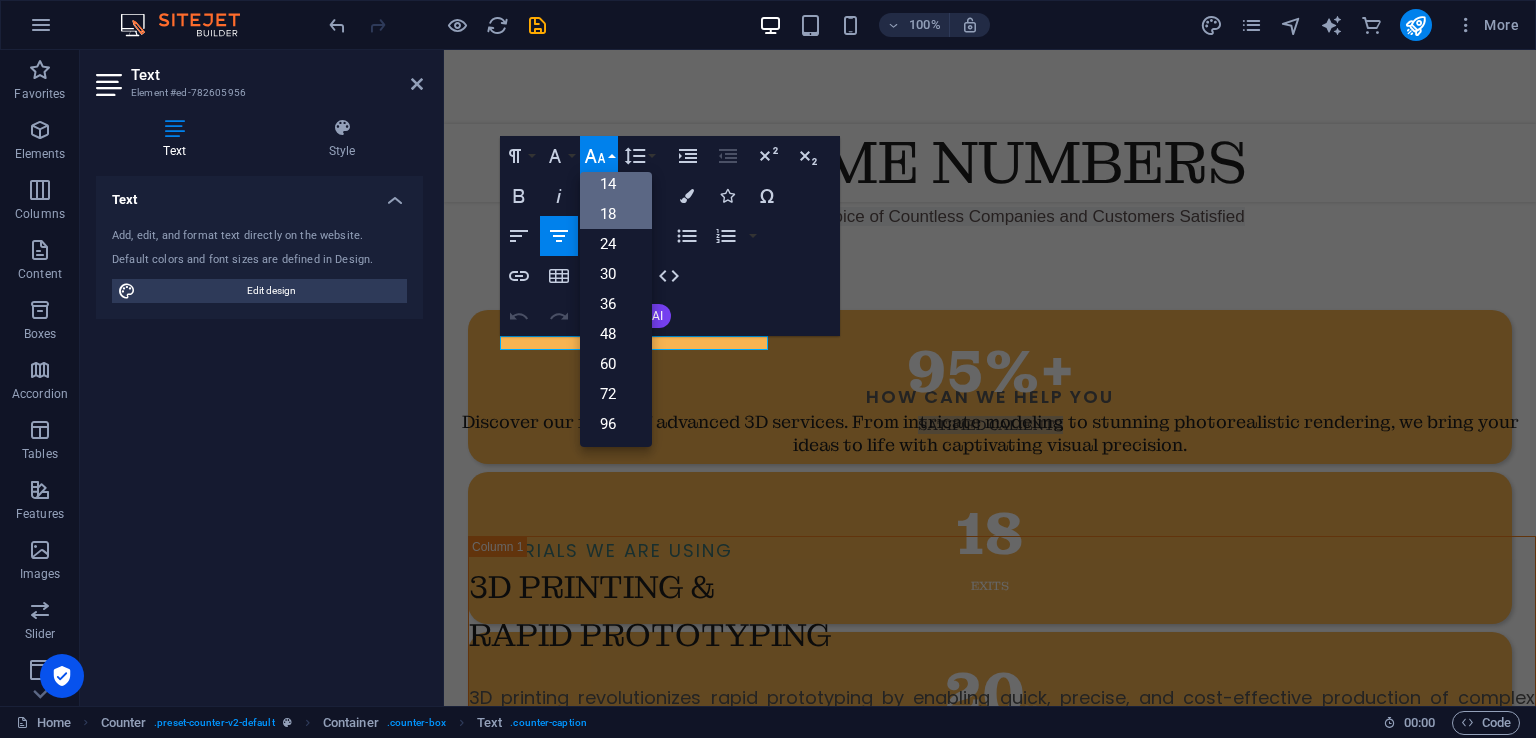 scroll, scrollTop: 160, scrollLeft: 0, axis: vertical 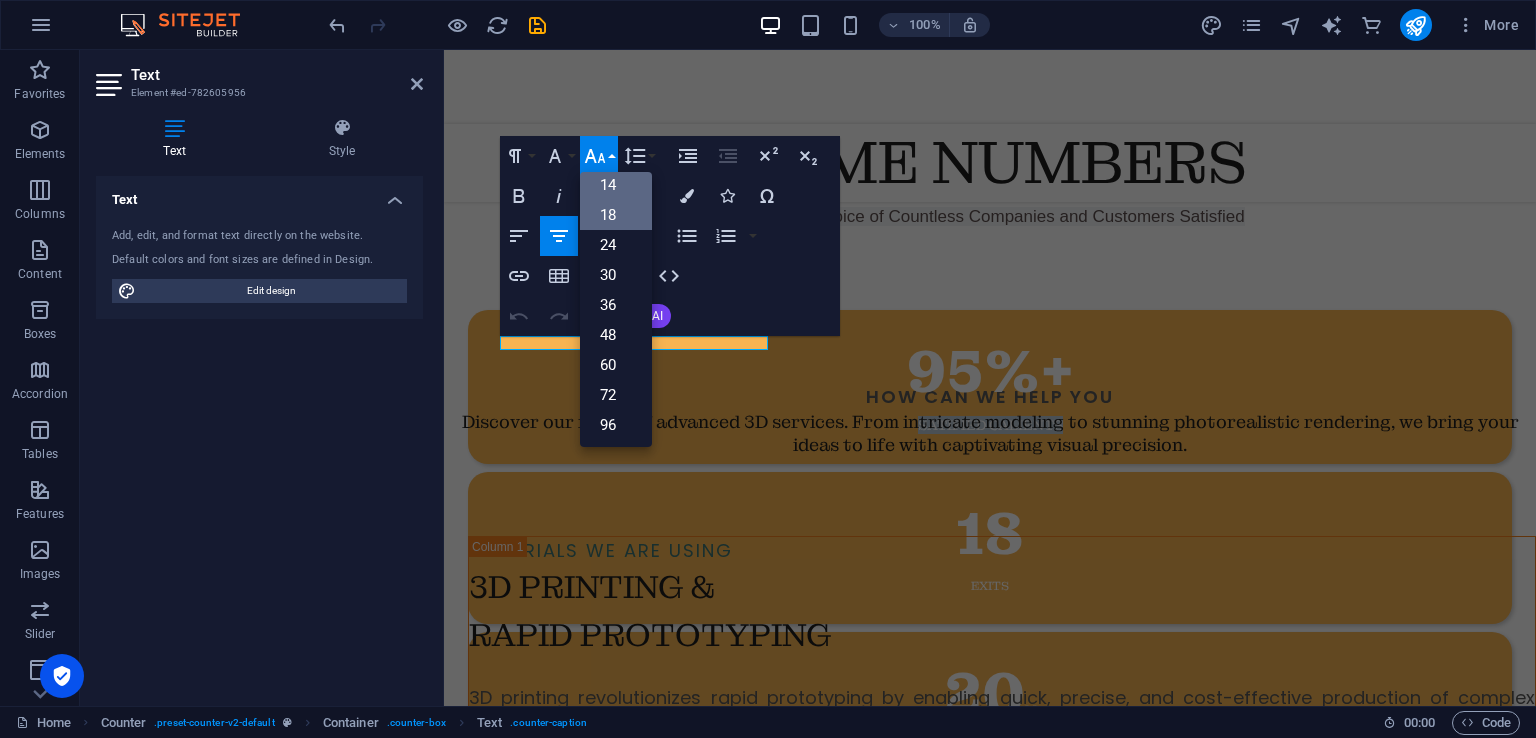 click on "18" at bounding box center [616, 215] 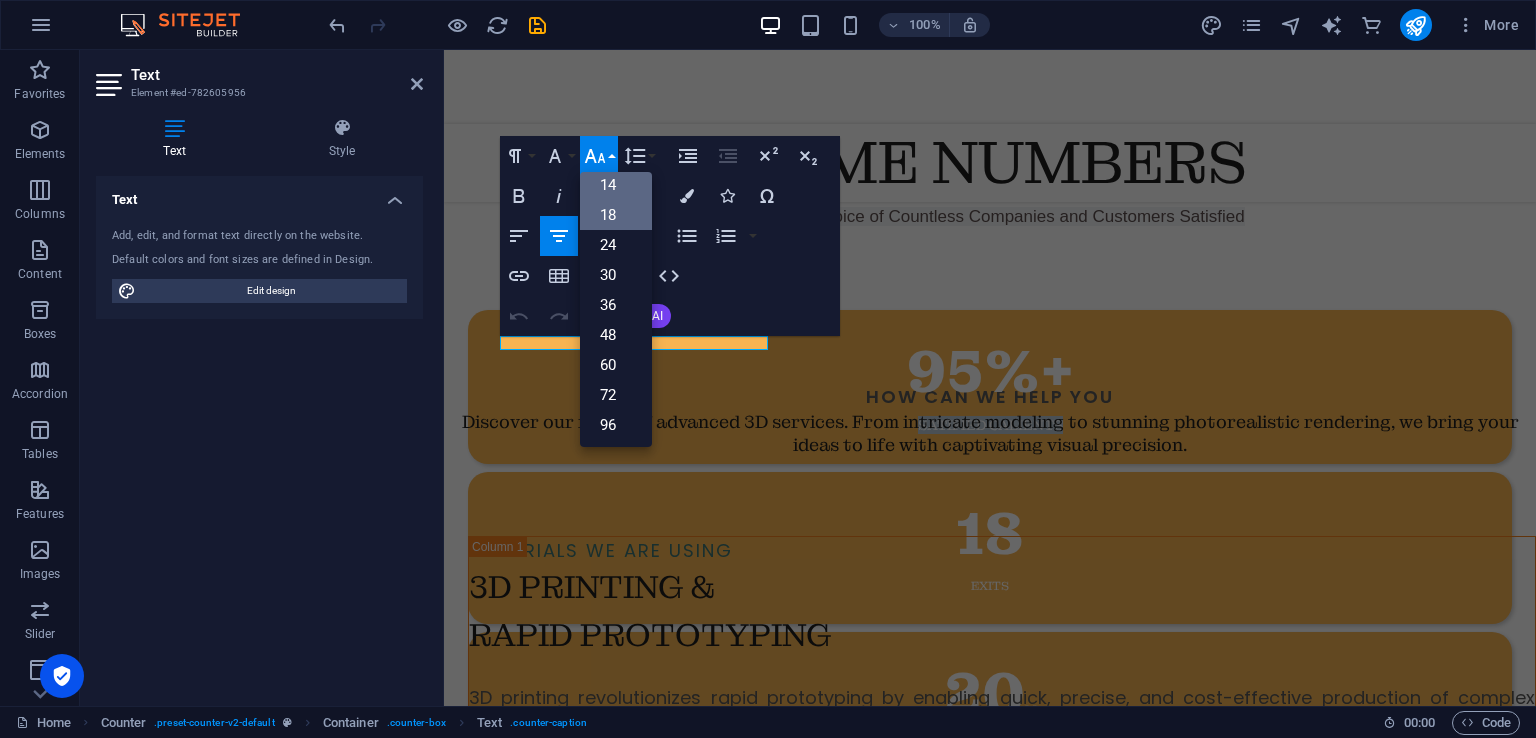 scroll, scrollTop: 713, scrollLeft: 0, axis: vertical 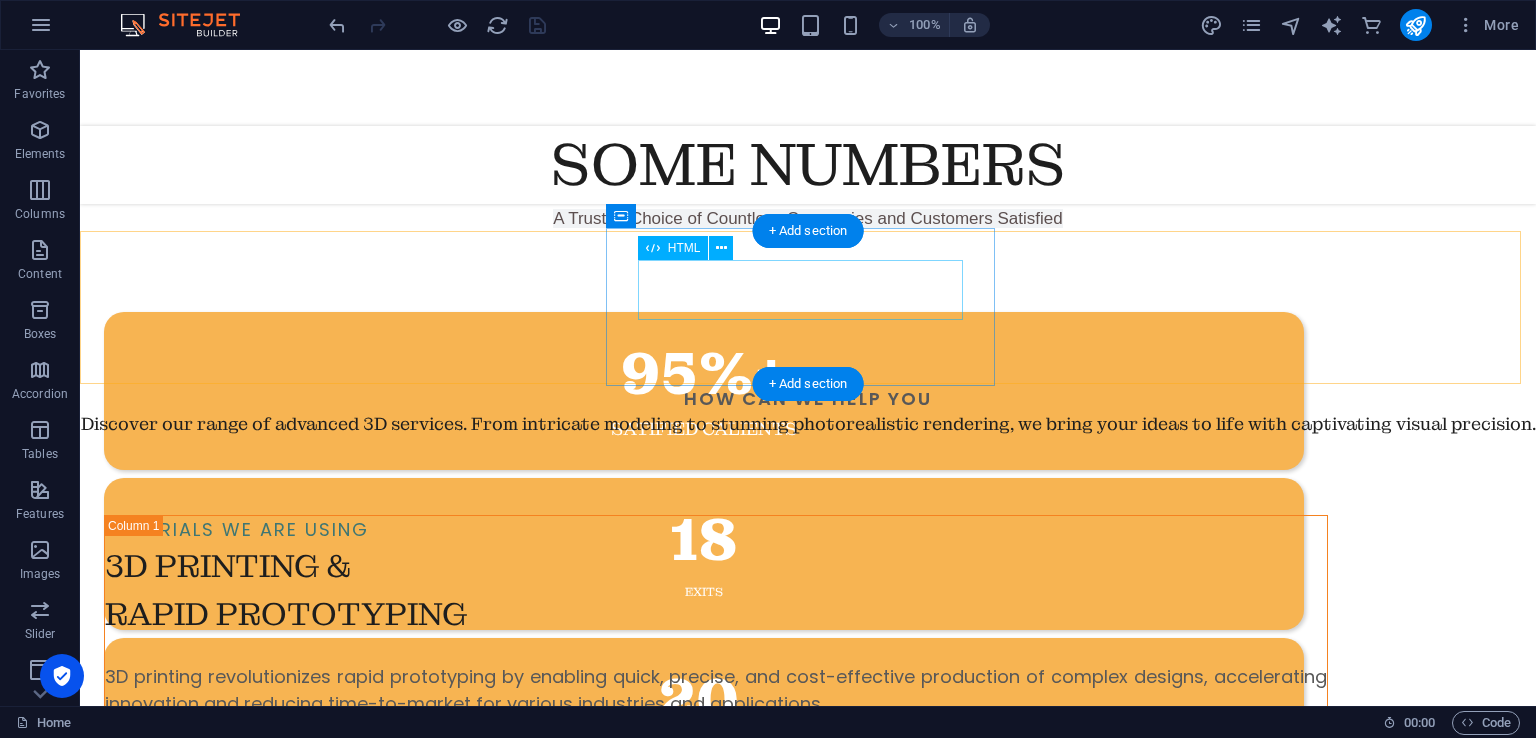 click on "18" at bounding box center (704, 540) 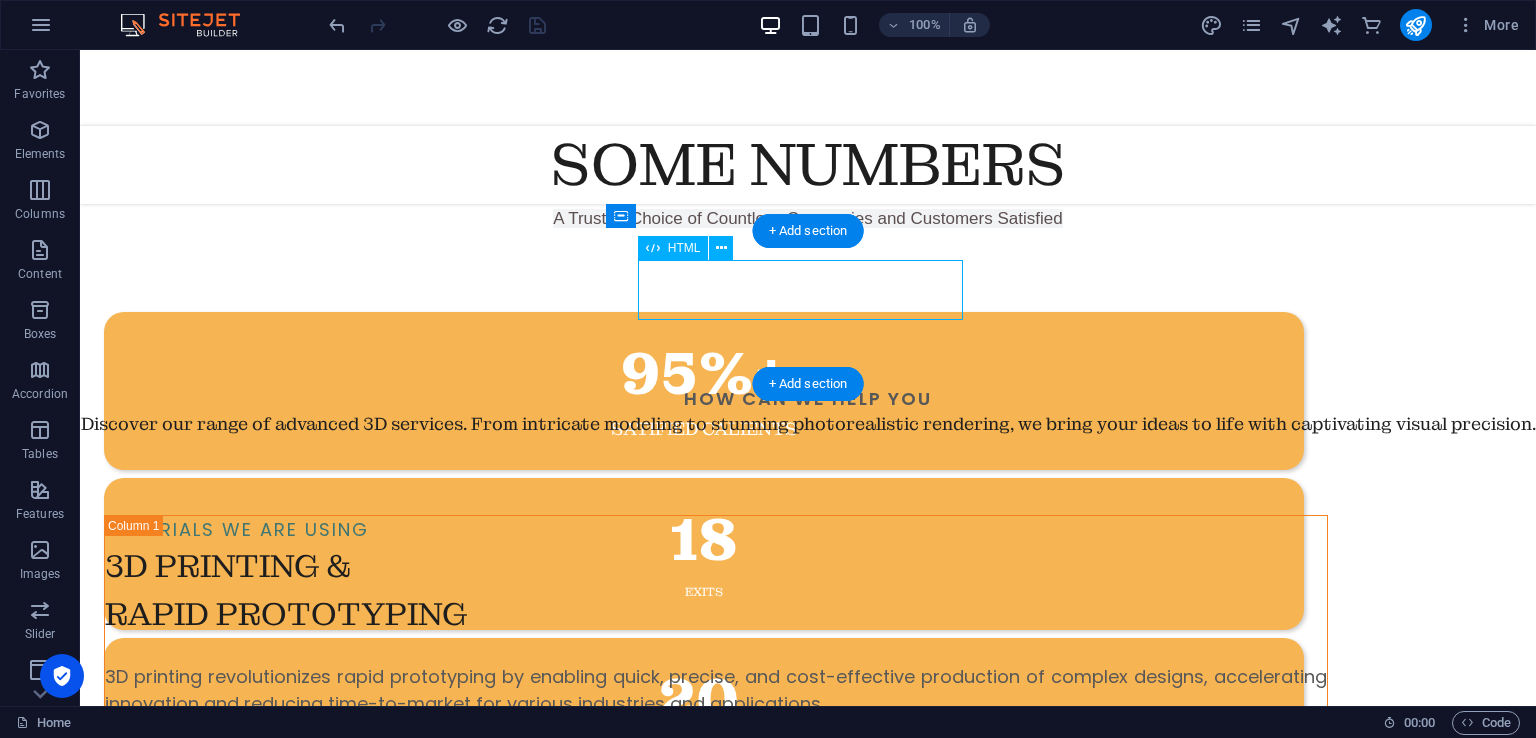 click on "18" at bounding box center [704, 540] 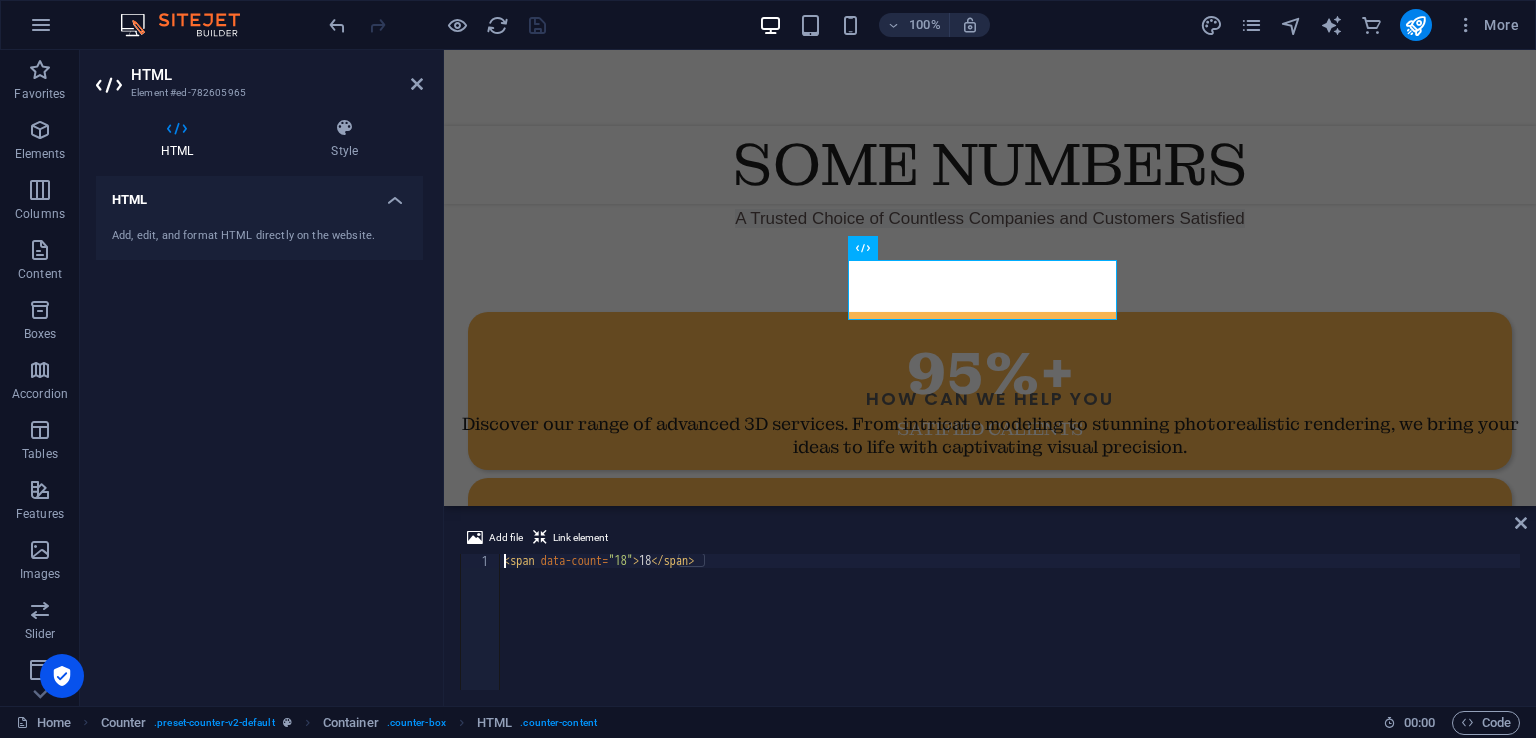click on "< span   data-count = "18" > 18 </ span >" at bounding box center [1010, 636] 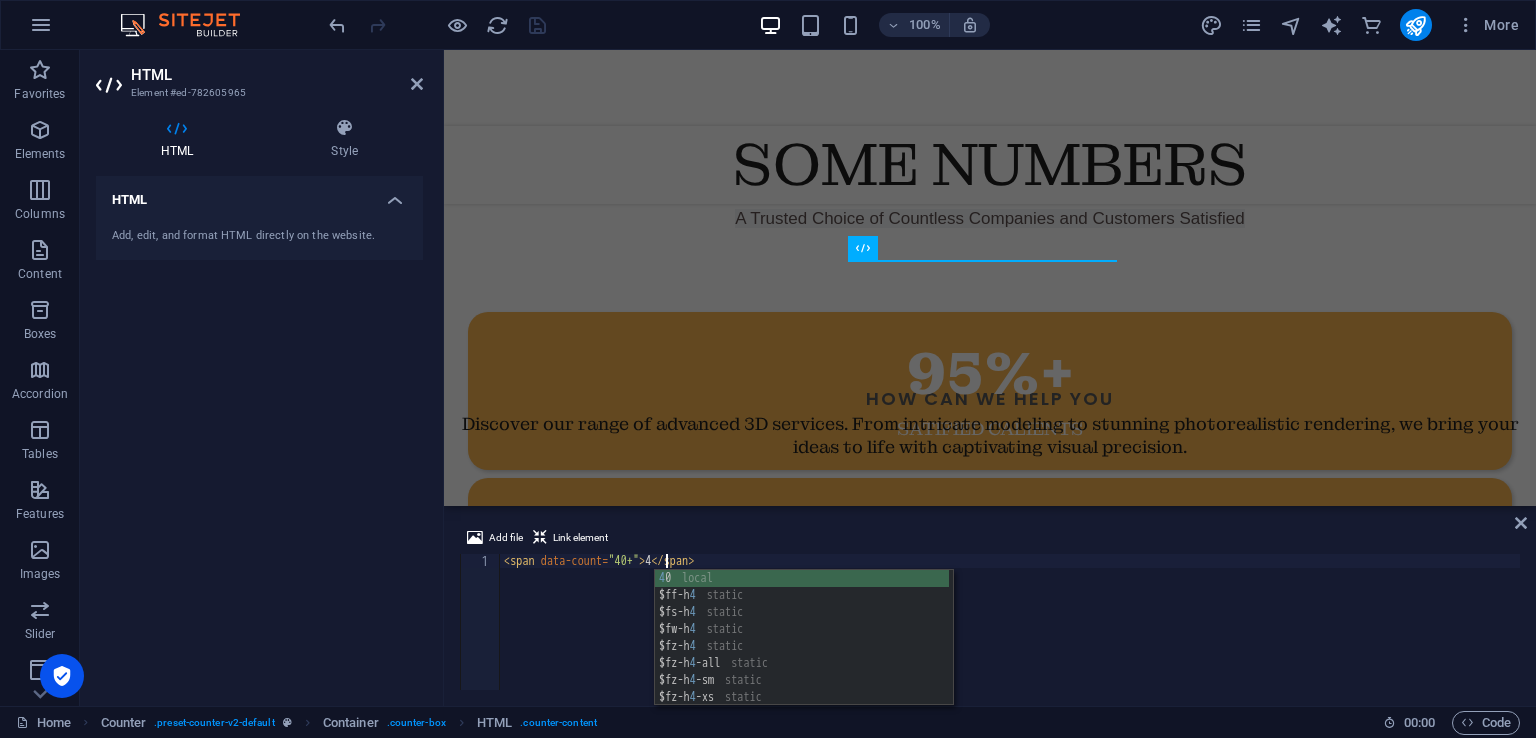 scroll, scrollTop: 0, scrollLeft: 14, axis: horizontal 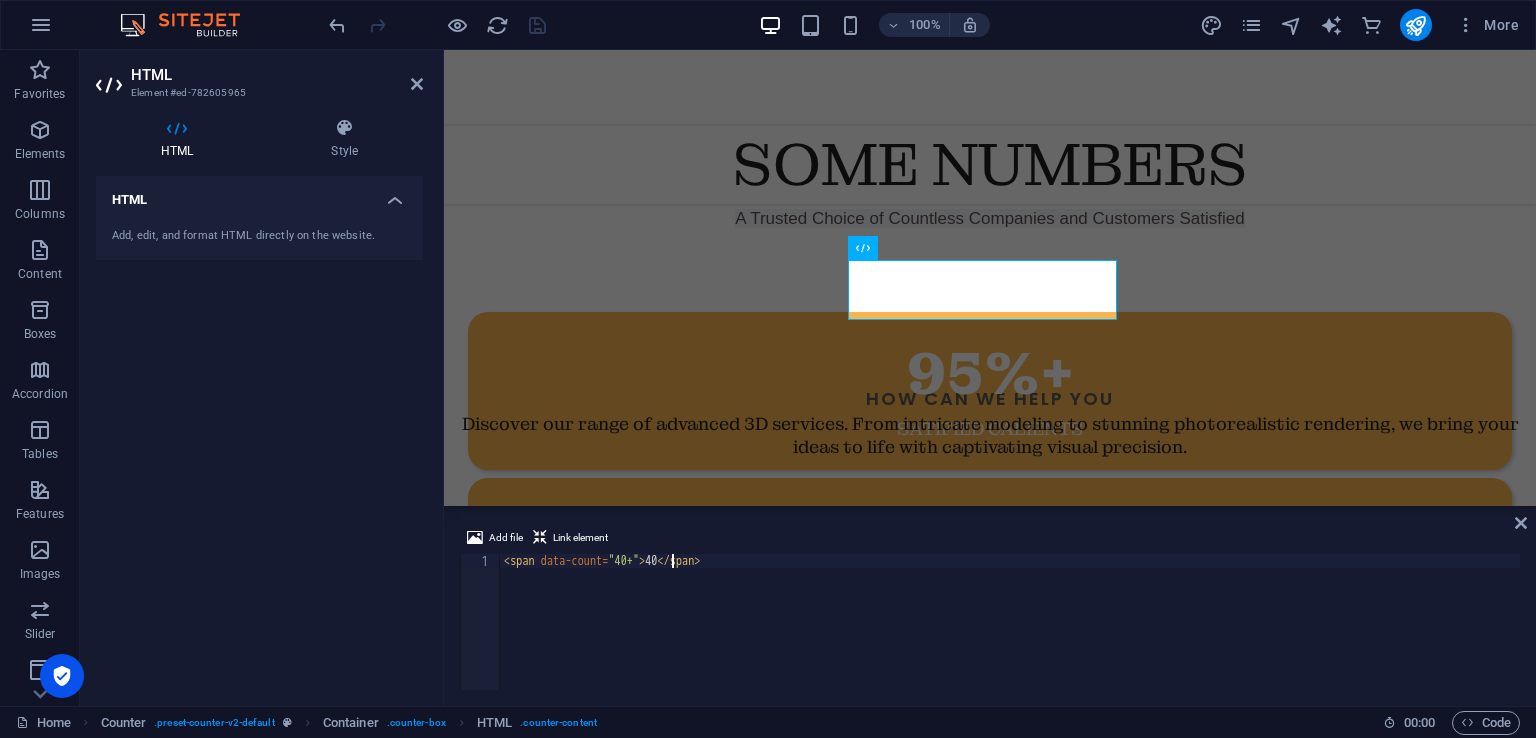 type on "<span data-count="40+">40+</span>" 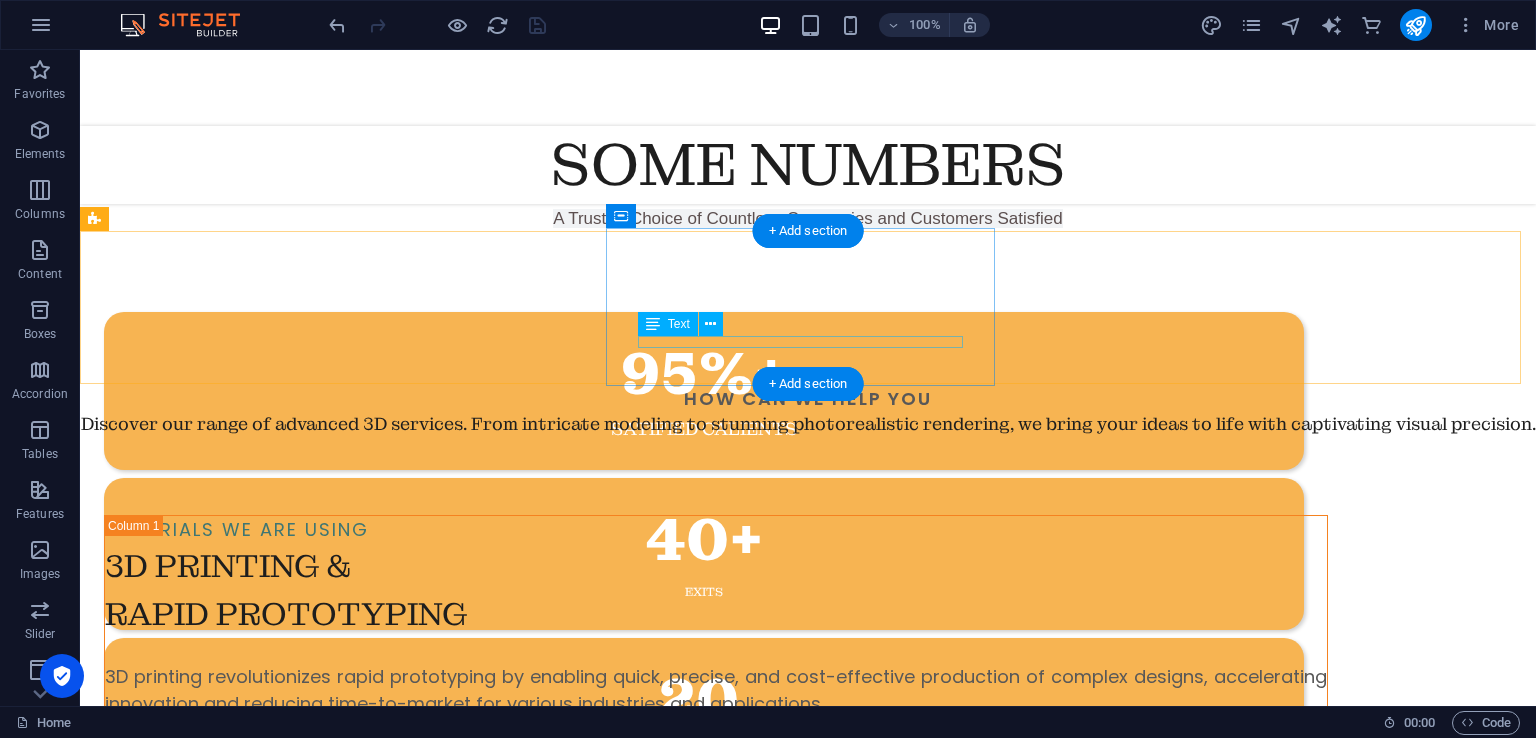 click on "Exits" at bounding box center (704, 592) 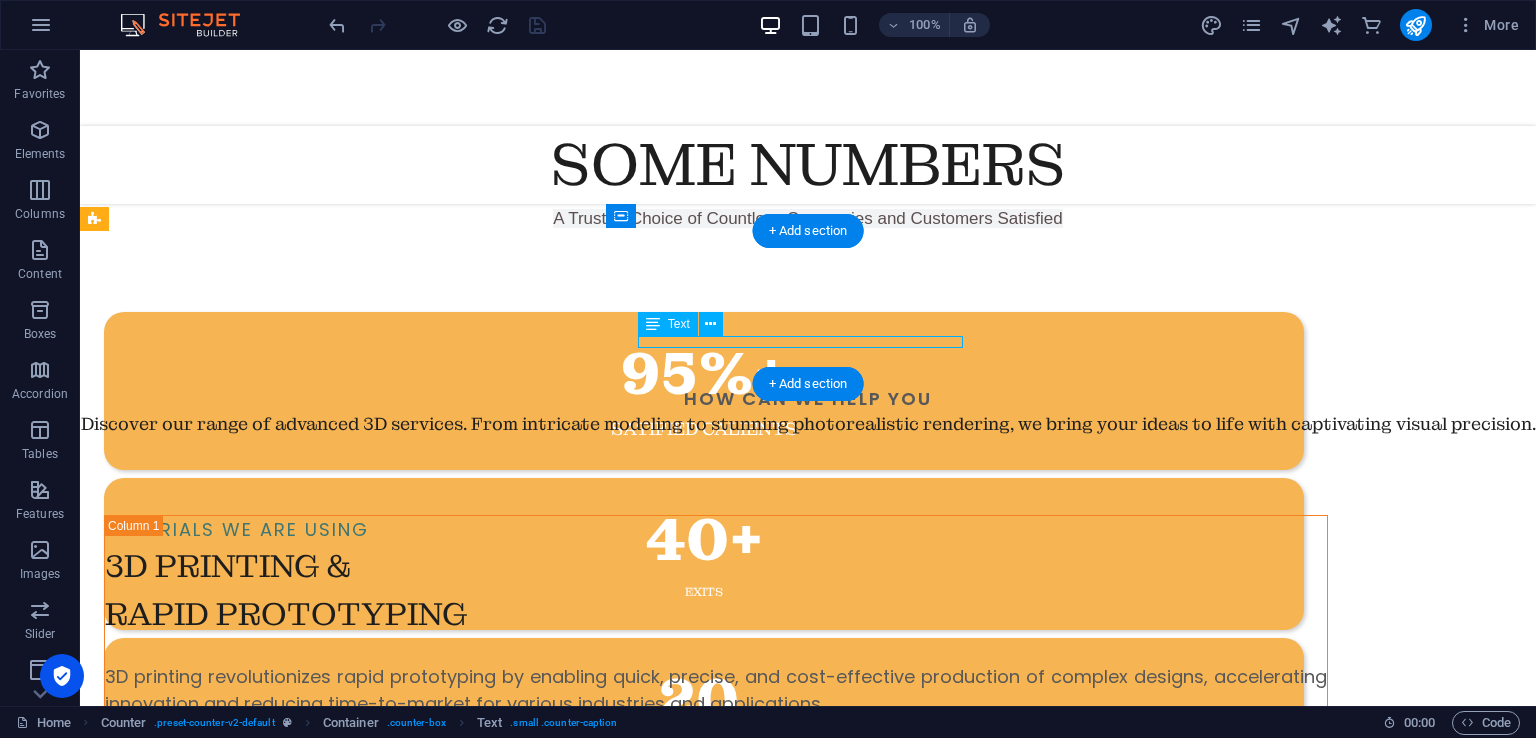 click on "Exits" at bounding box center [704, 592] 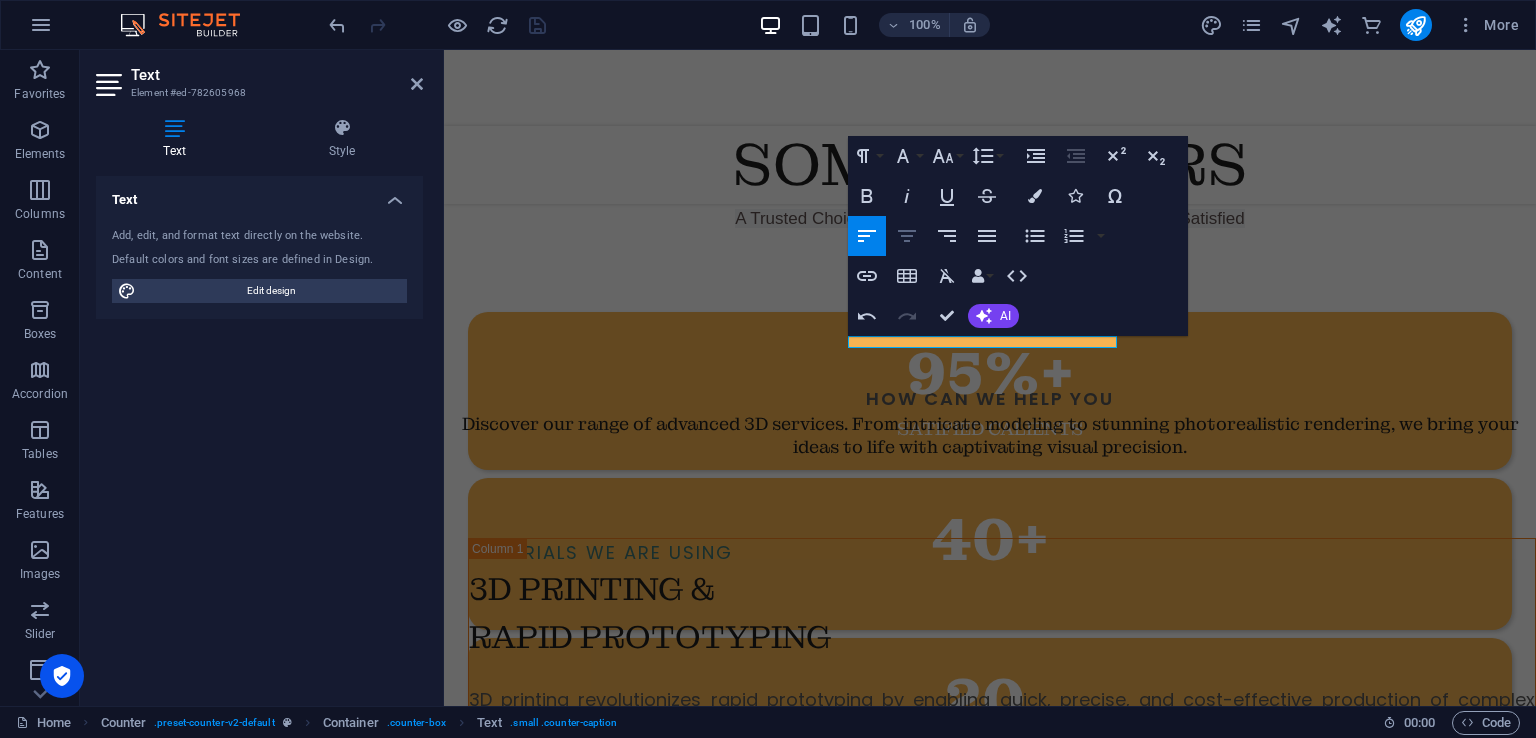 type 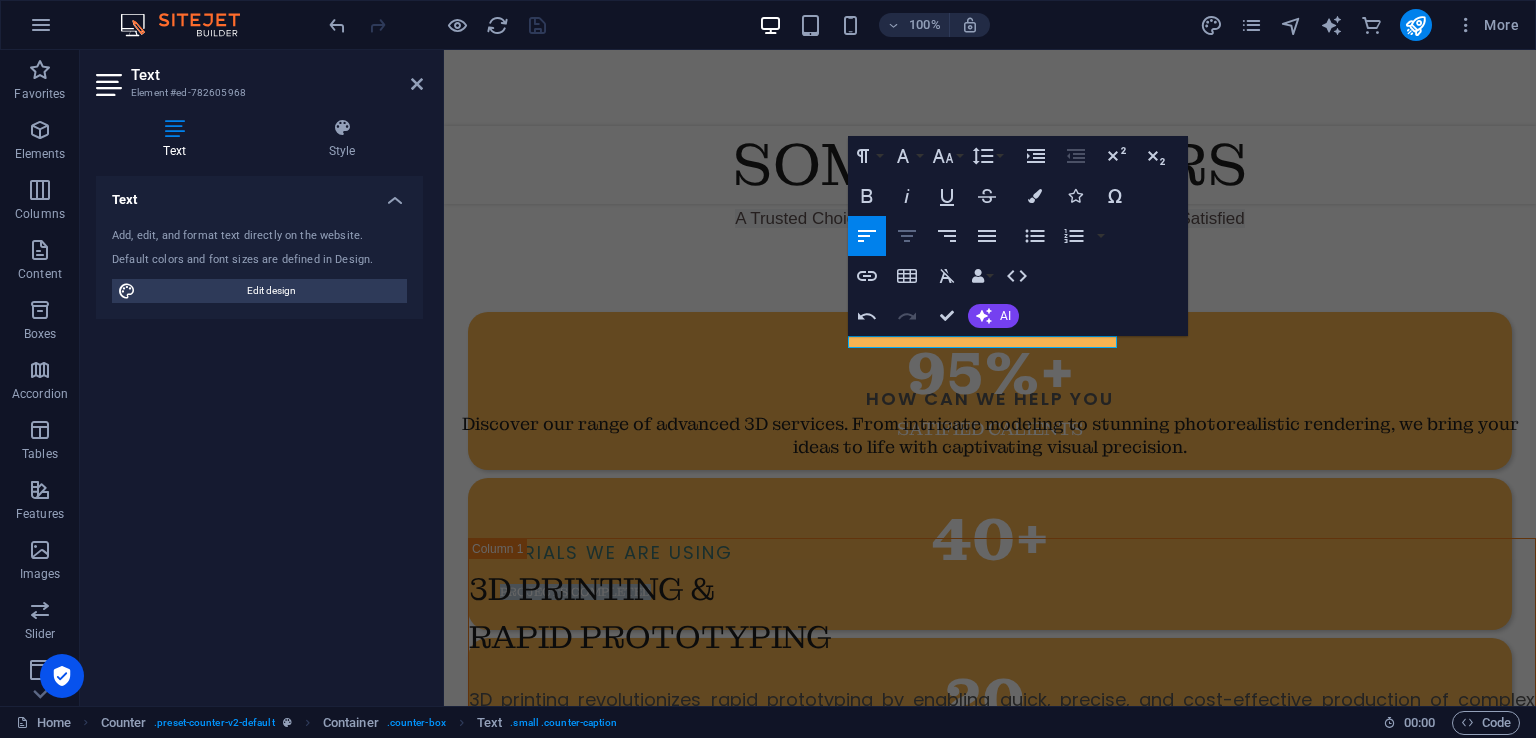 click 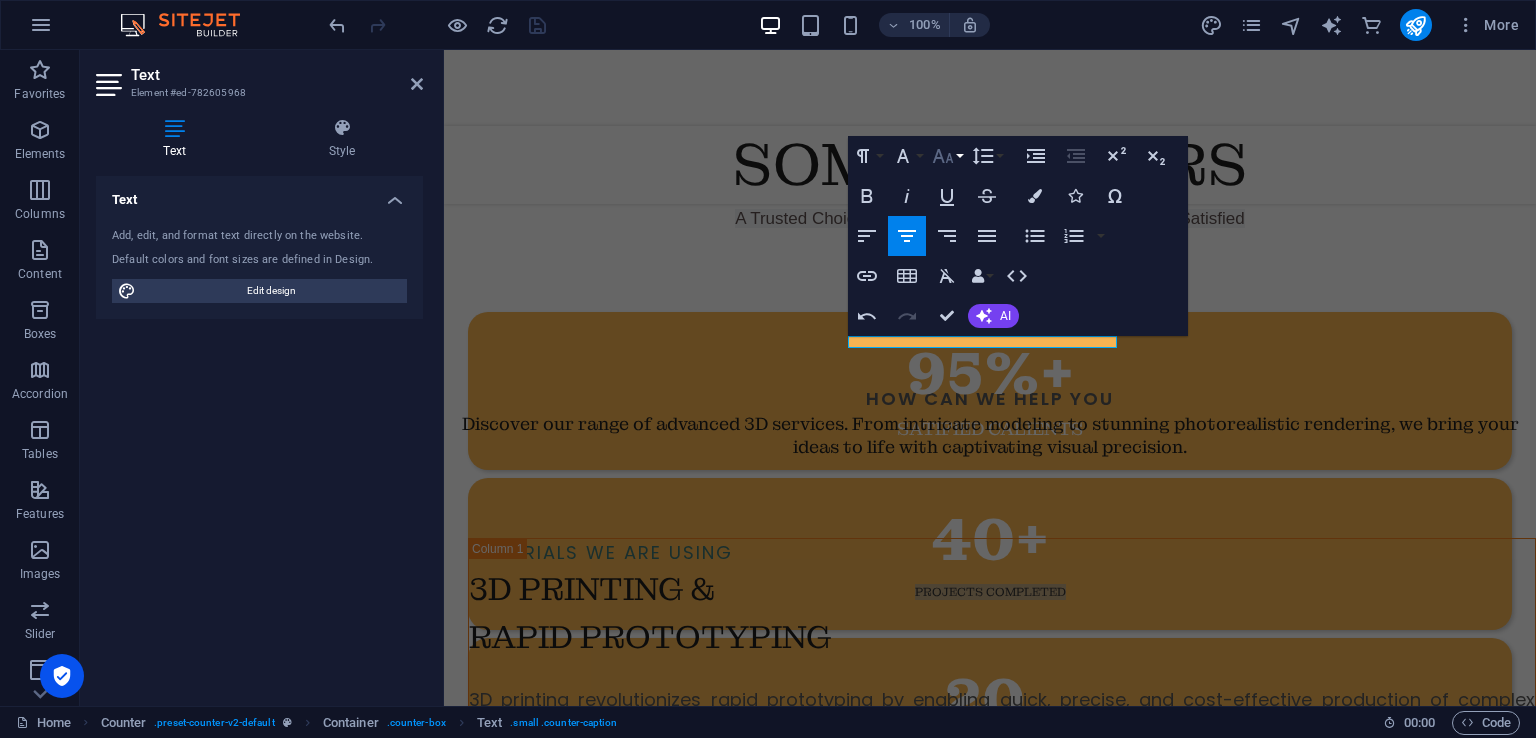 click on "Font Size" at bounding box center (947, 156) 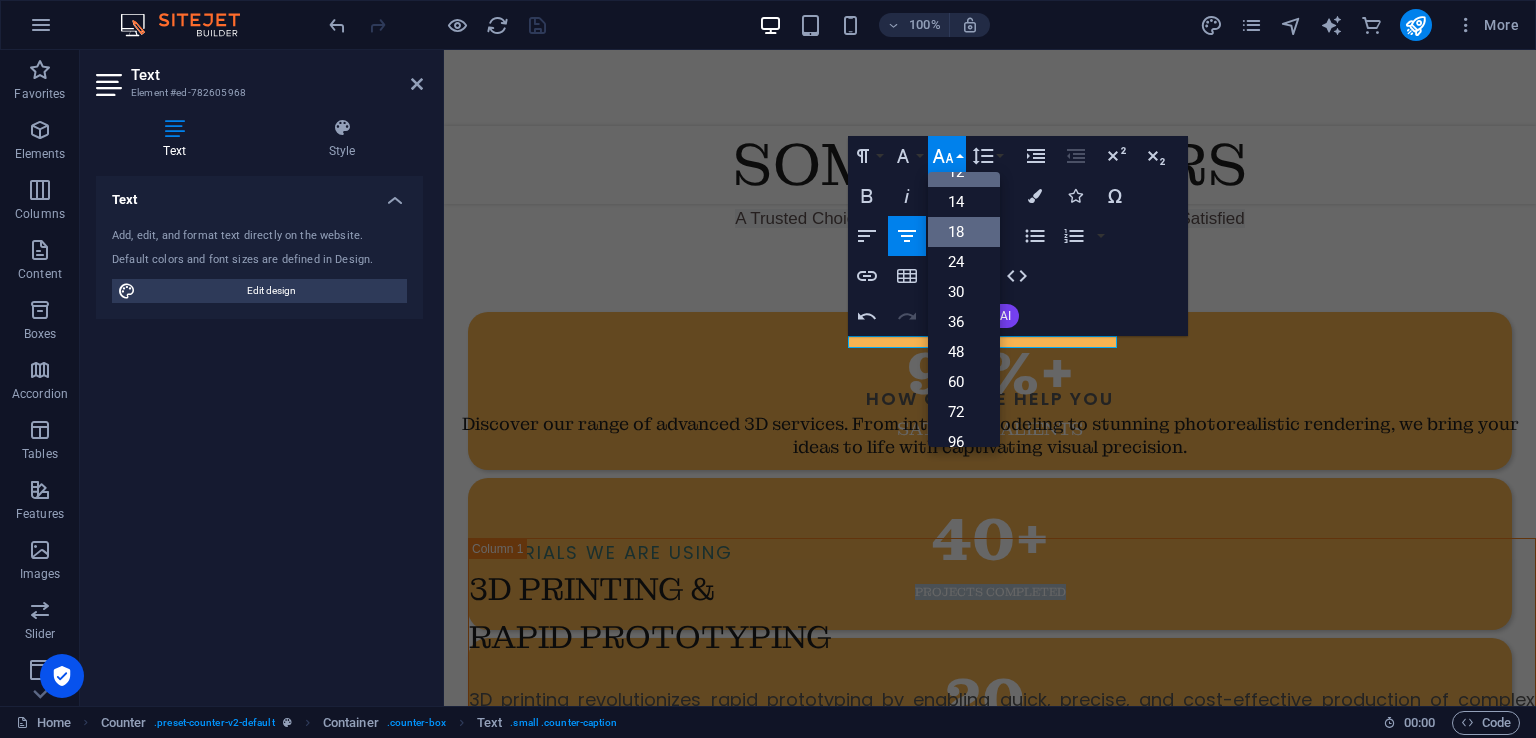 click on "18" at bounding box center [964, 232] 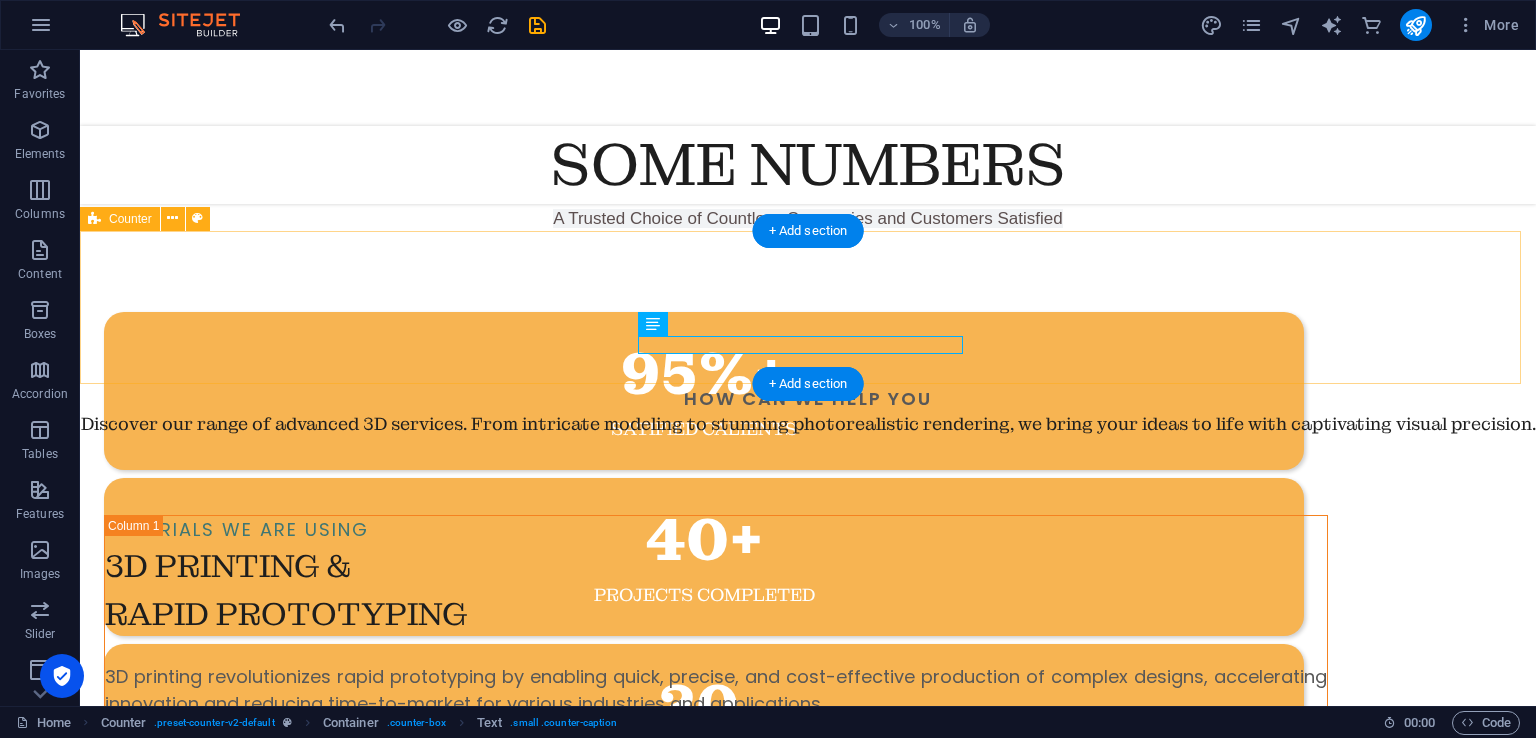 click on "95%+ satified calients 40+ Projects completed 20  M Check Size up to" at bounding box center [808, 308] 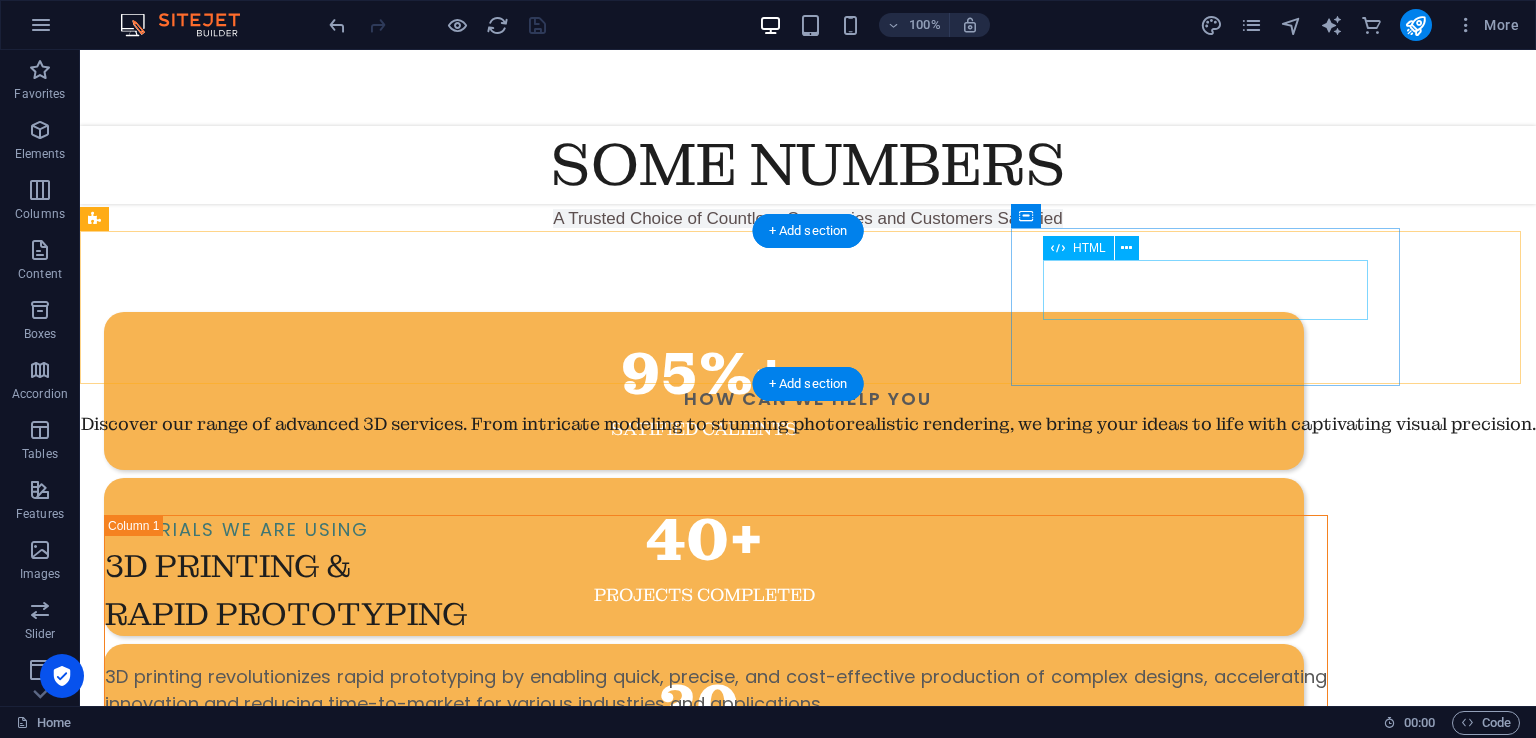 click on "20  M" at bounding box center [704, 706] 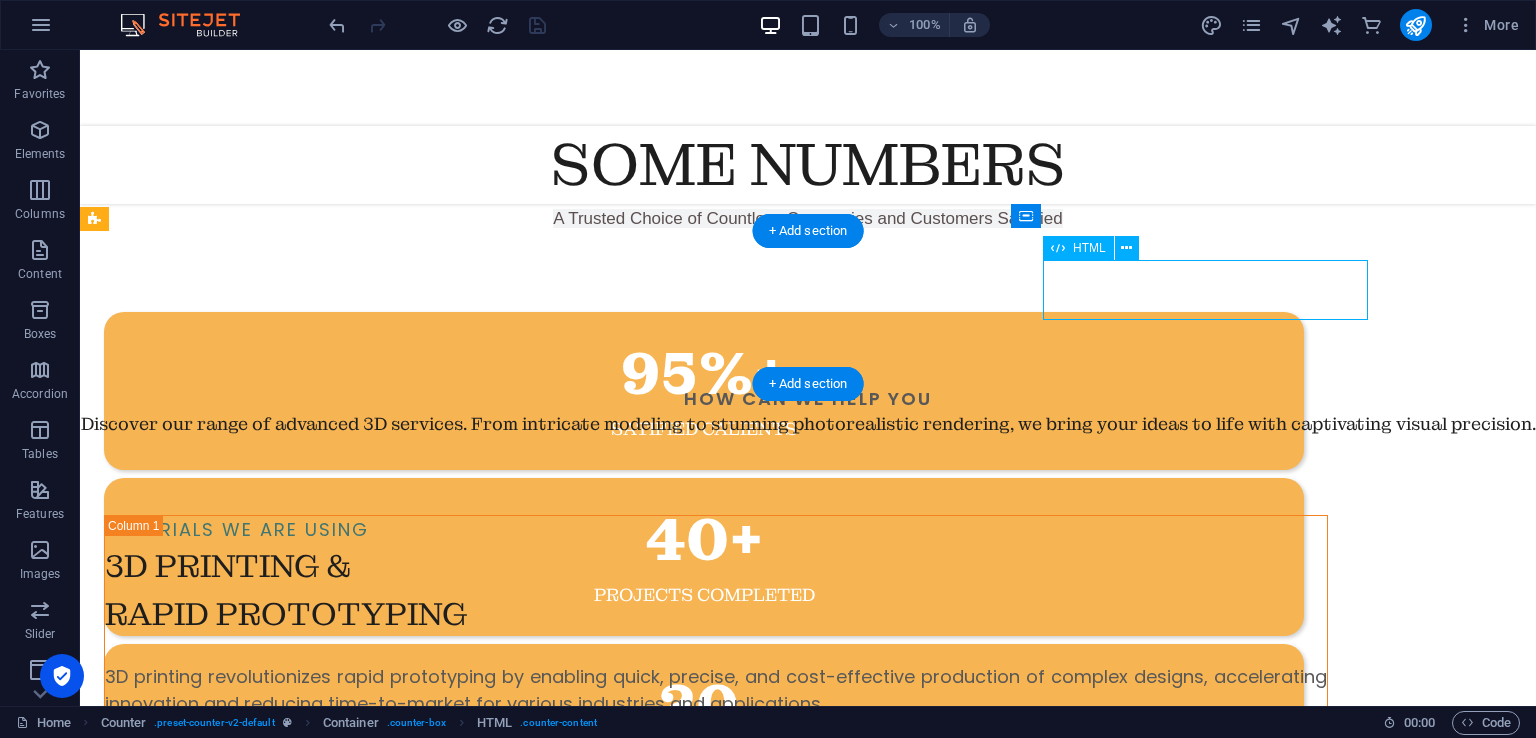 click on "20  M" at bounding box center (704, 706) 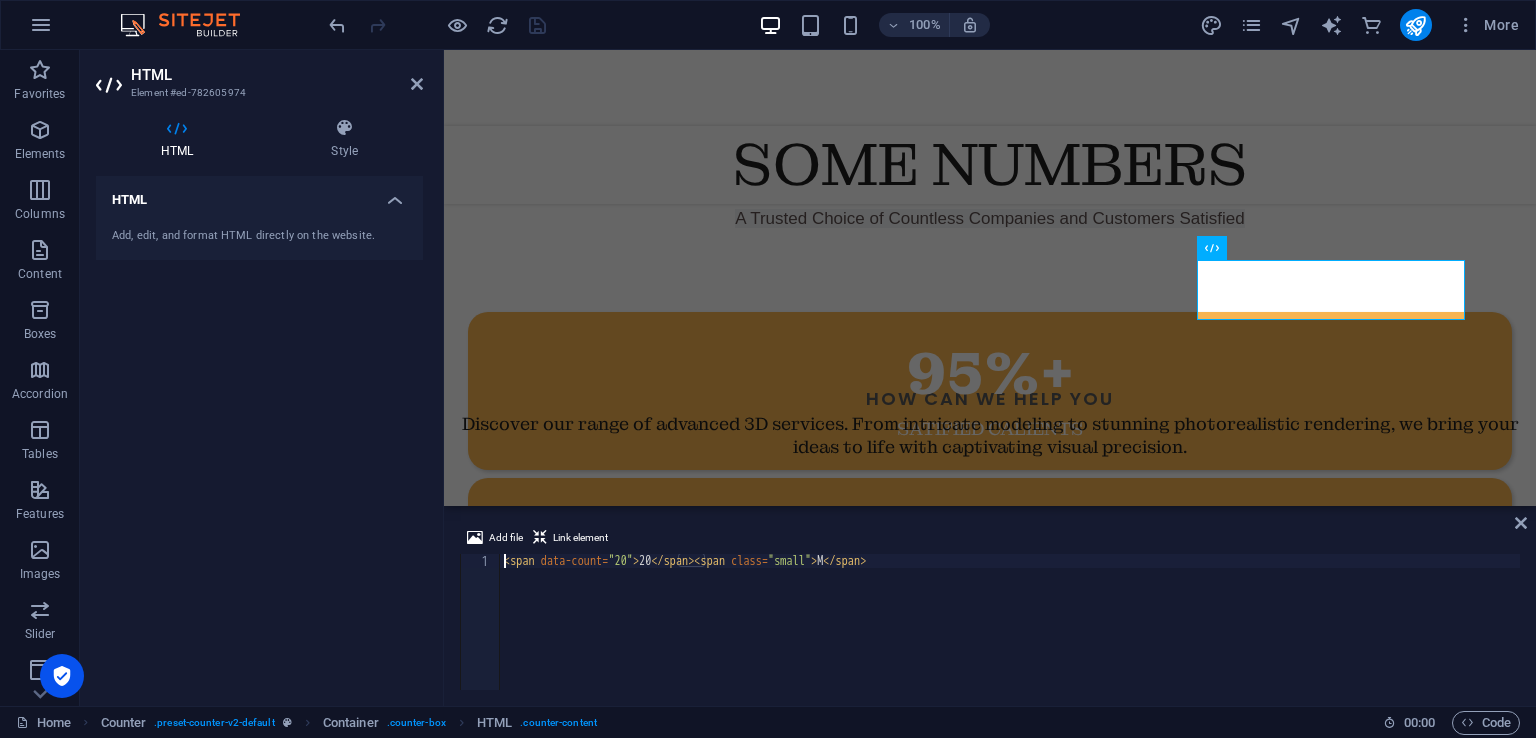 click on "< span   data-count = "20" > 20 </ span > < span   class = "small" >  M </ span >" at bounding box center (1010, 636) 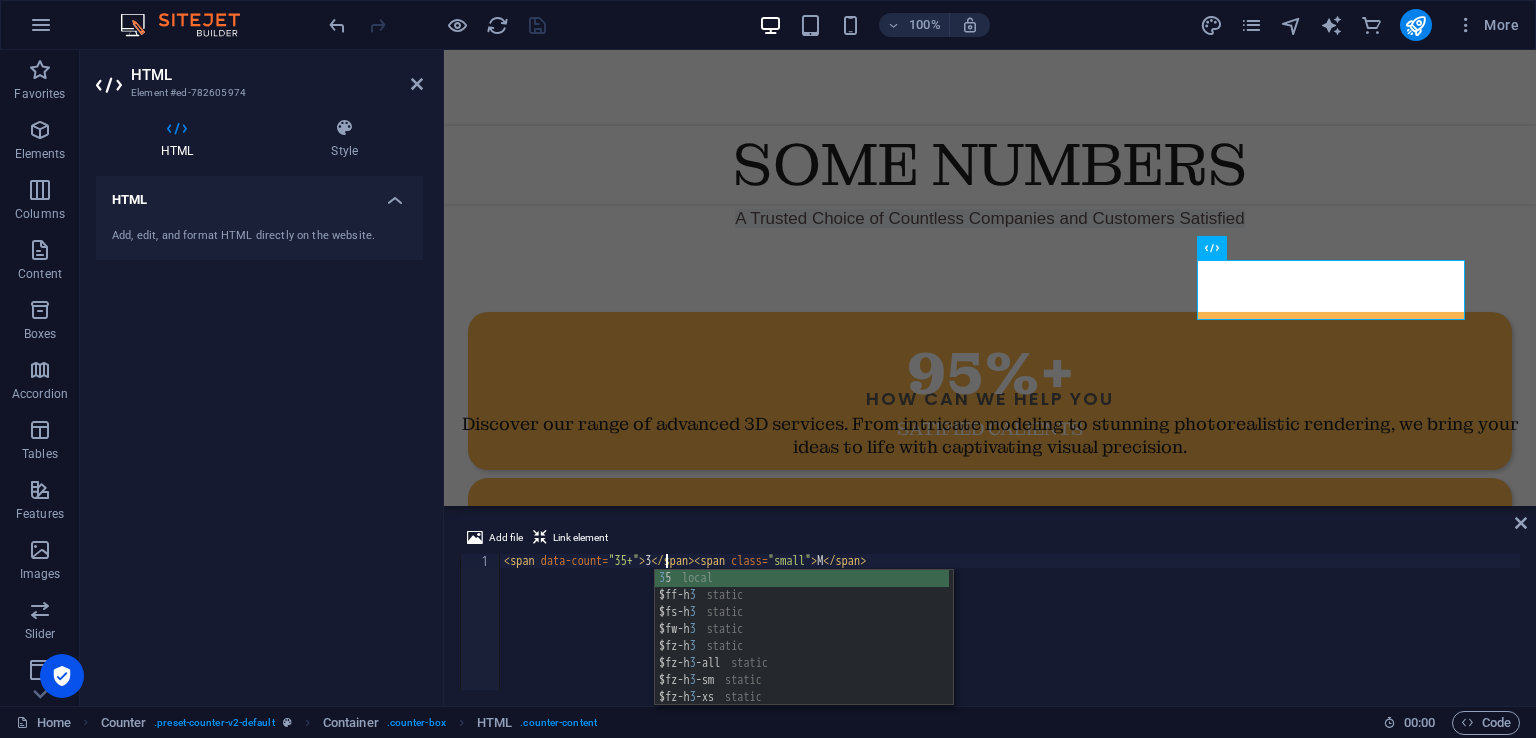 scroll, scrollTop: 0, scrollLeft: 14, axis: horizontal 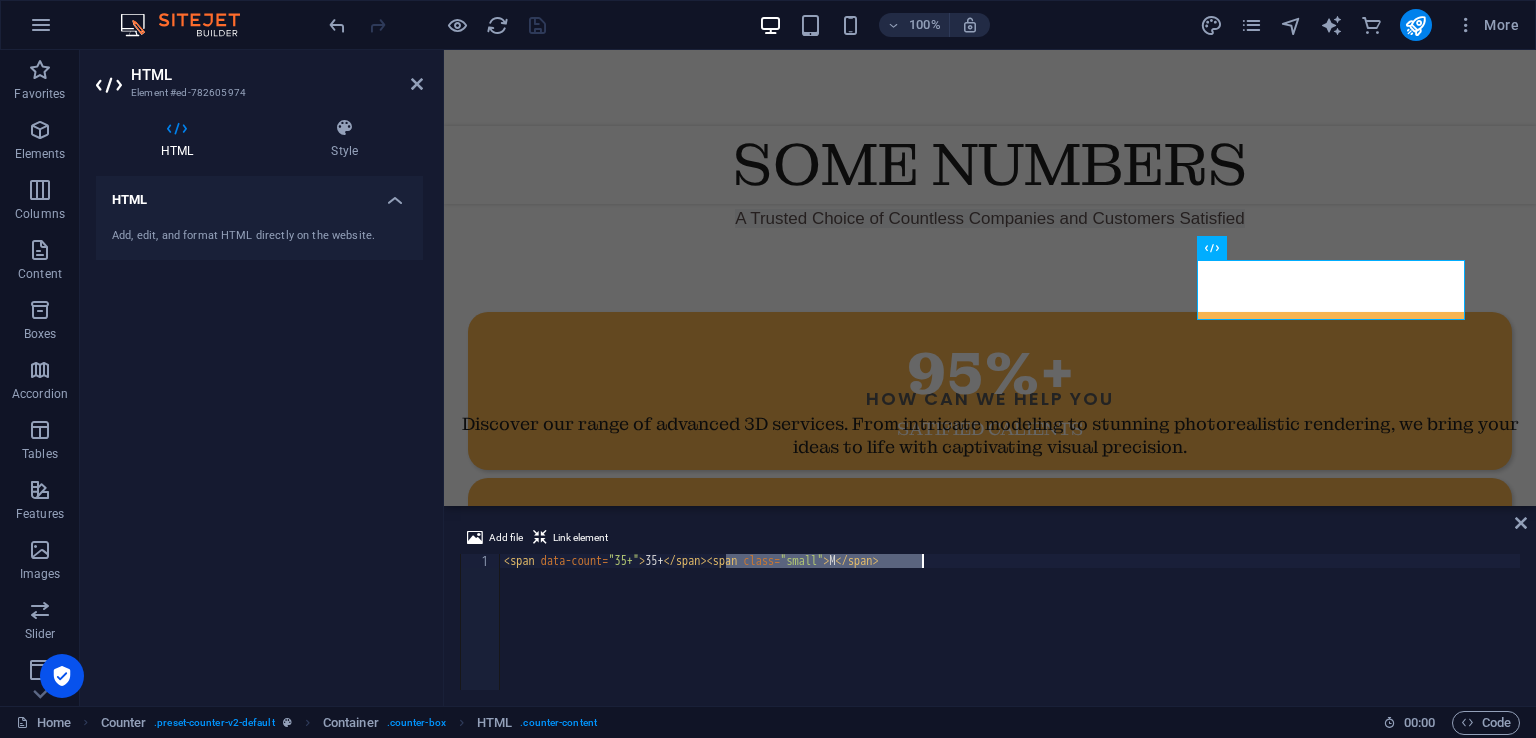 type on "<span data-count="35+">35+</span>" 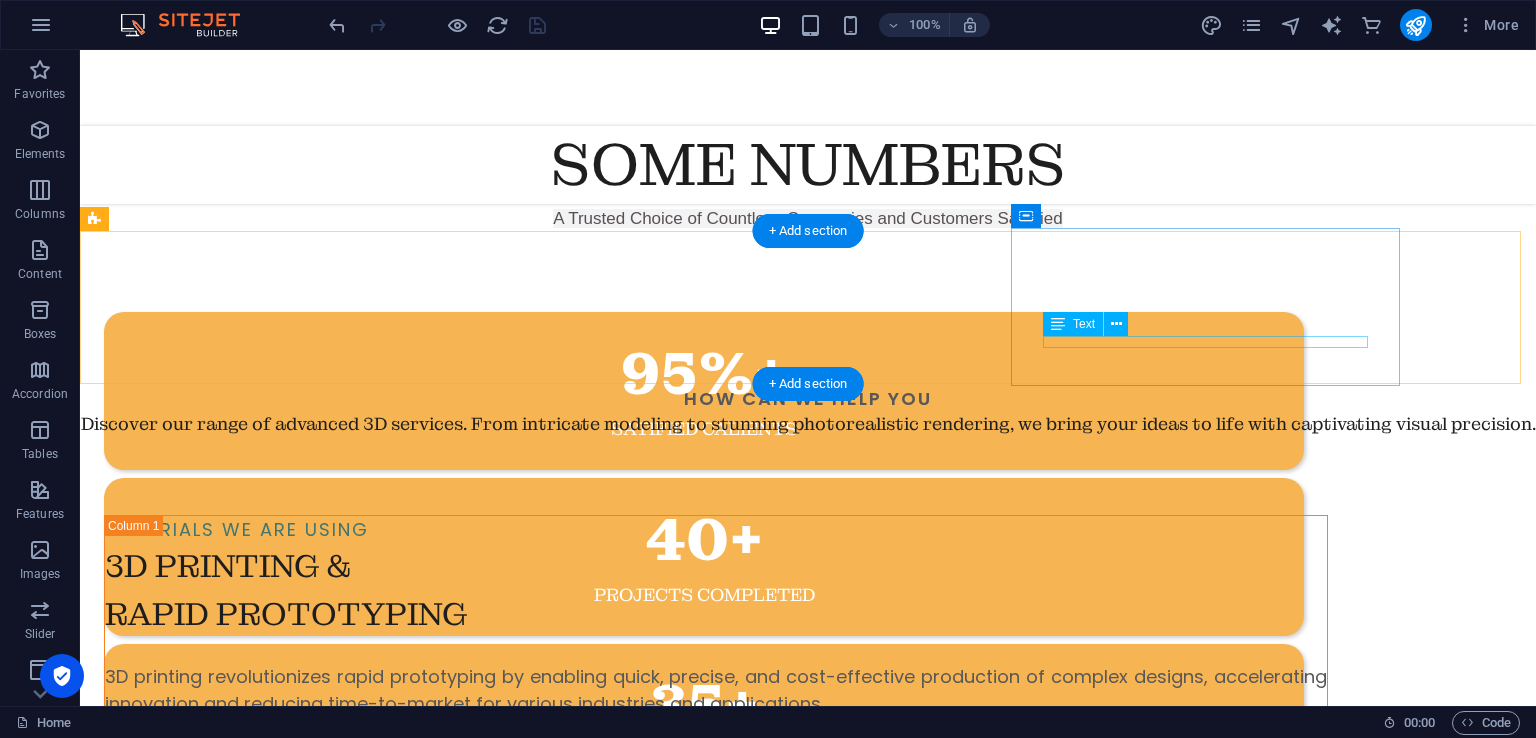 click on "Check Size up to" at bounding box center [704, 758] 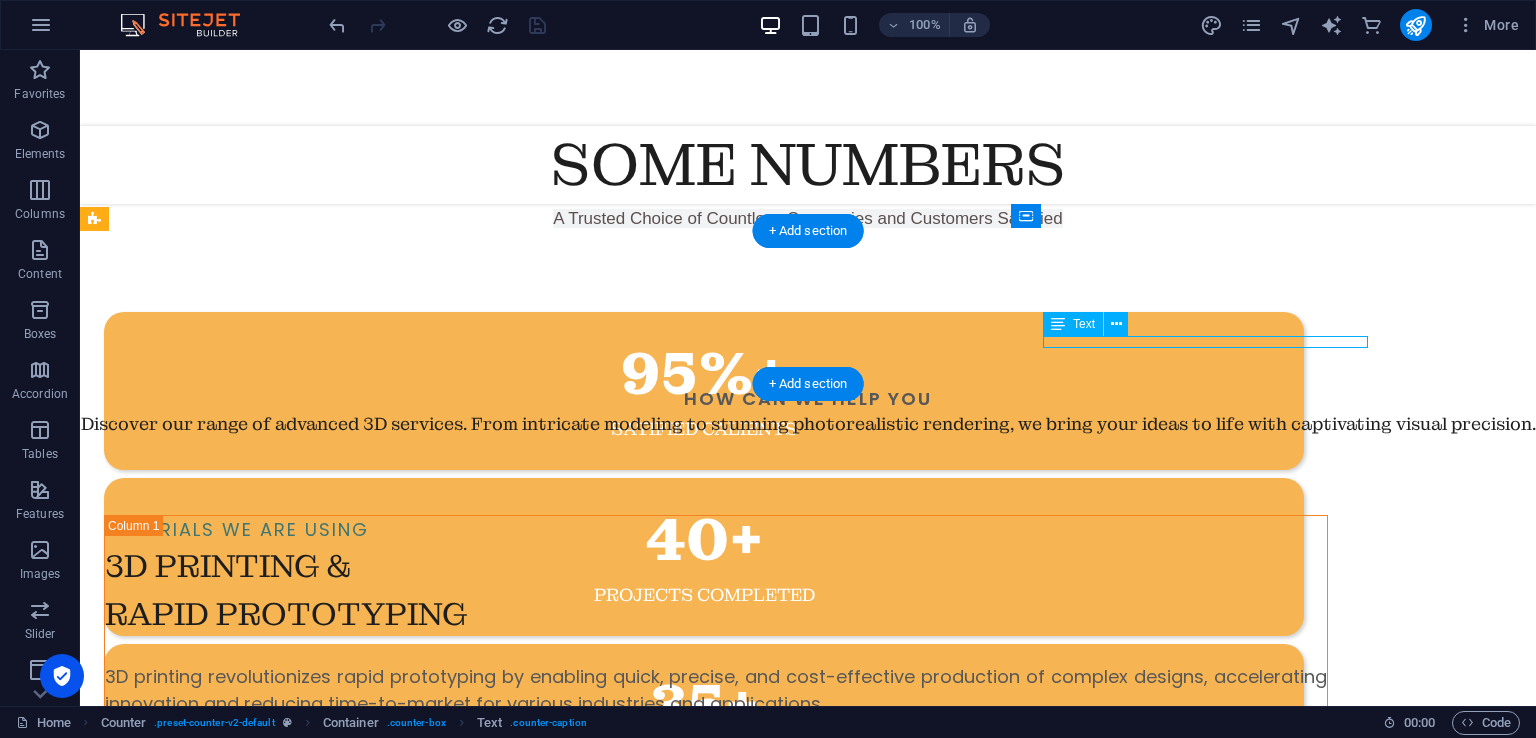click on "Check Size up to" at bounding box center [704, 758] 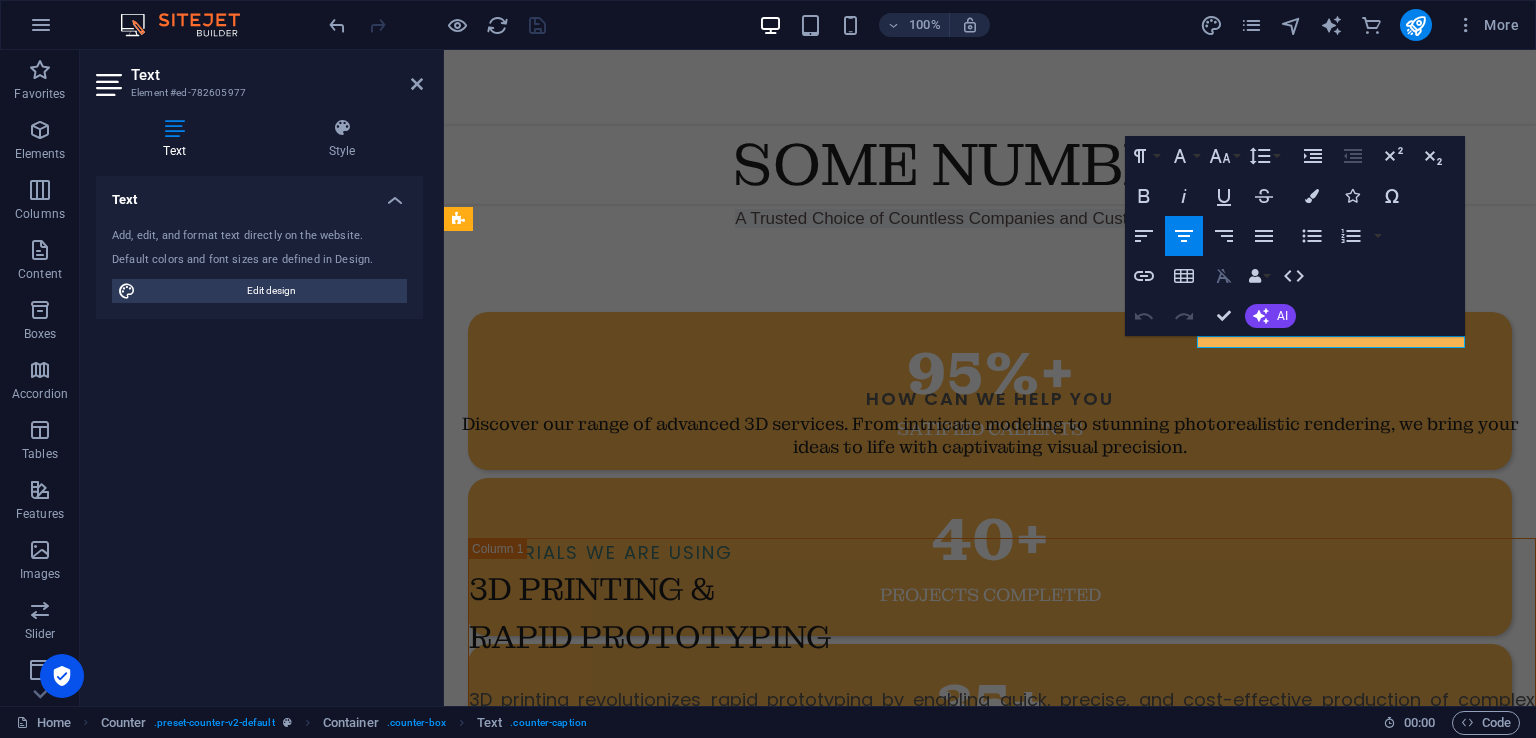 type 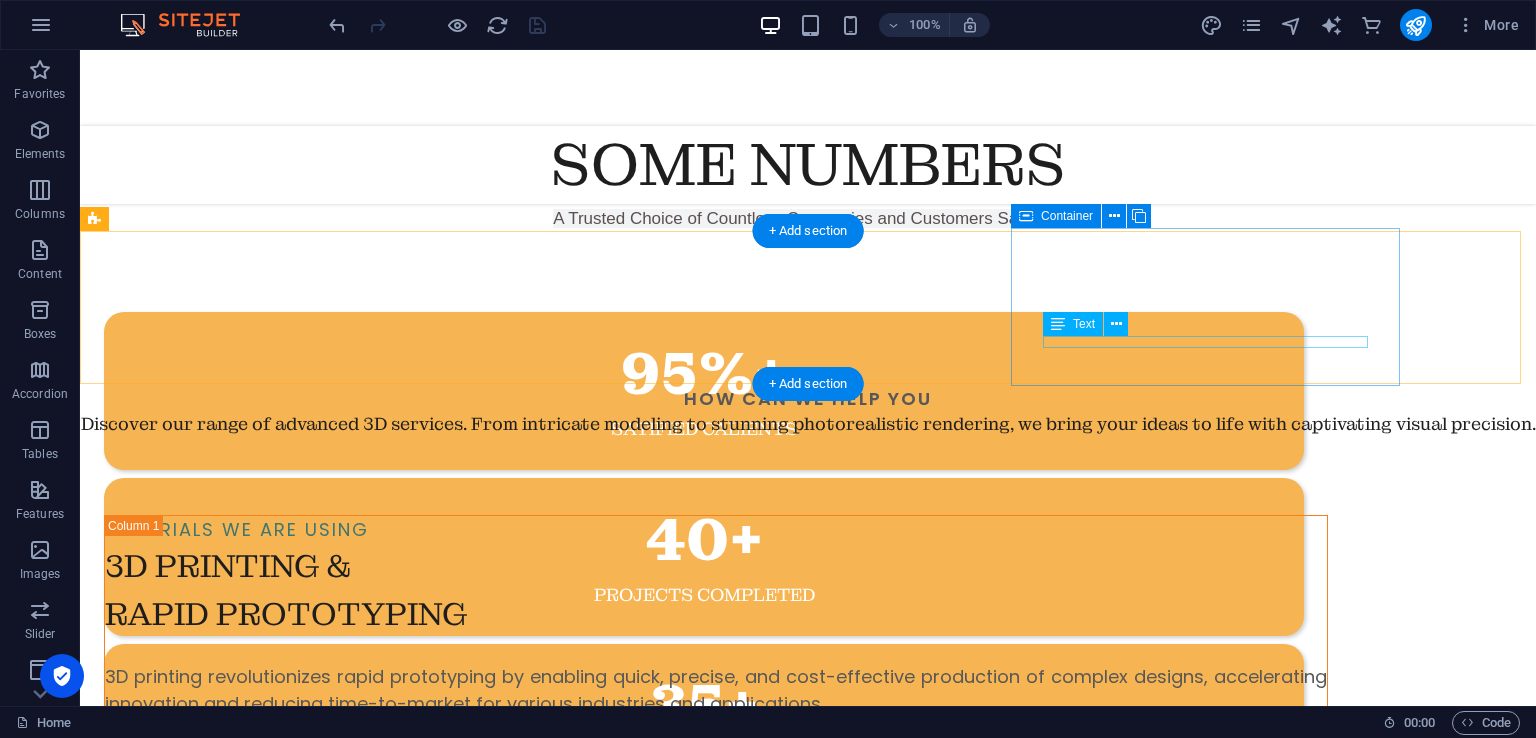 click on "longterm relations" at bounding box center [704, 758] 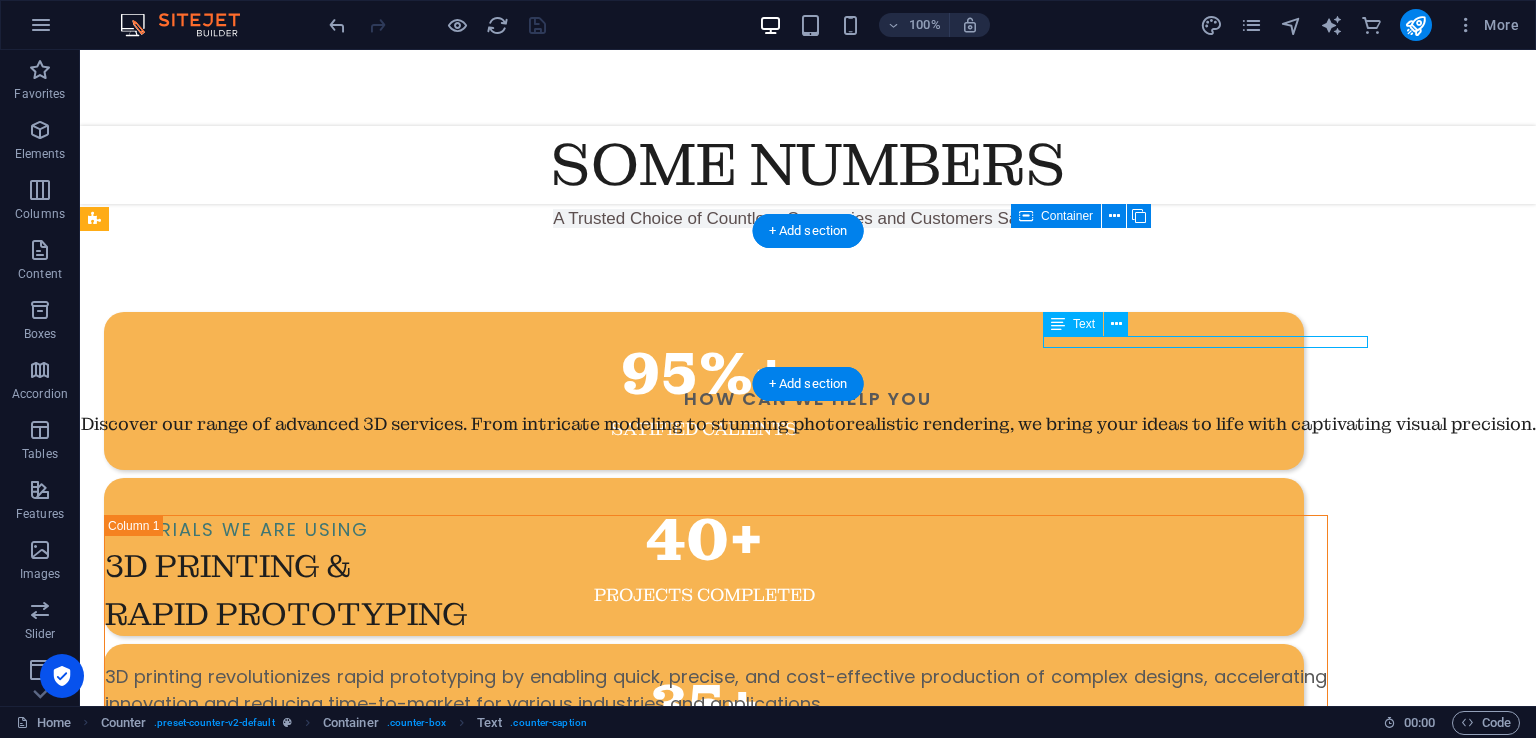 click on "longterm relations" at bounding box center [704, 758] 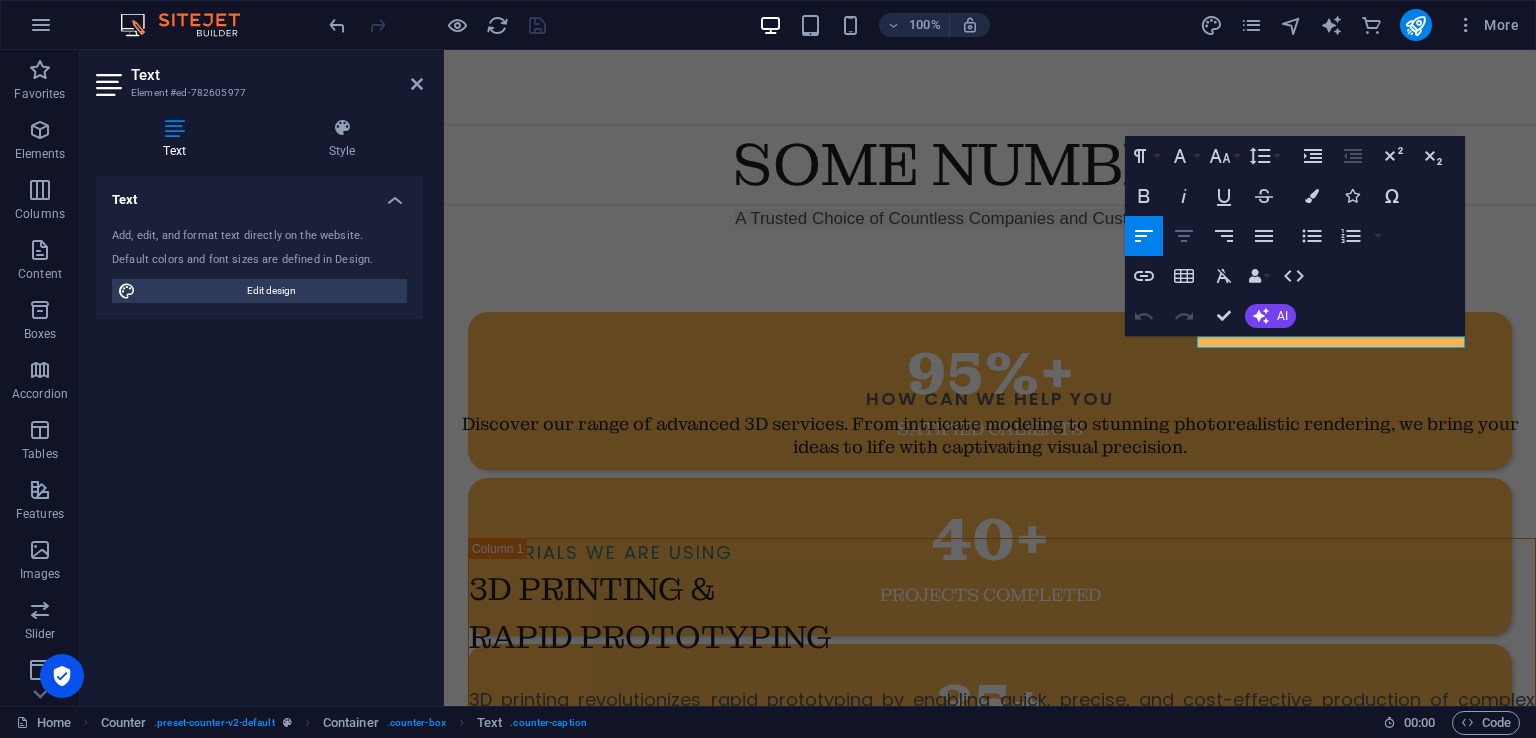 click 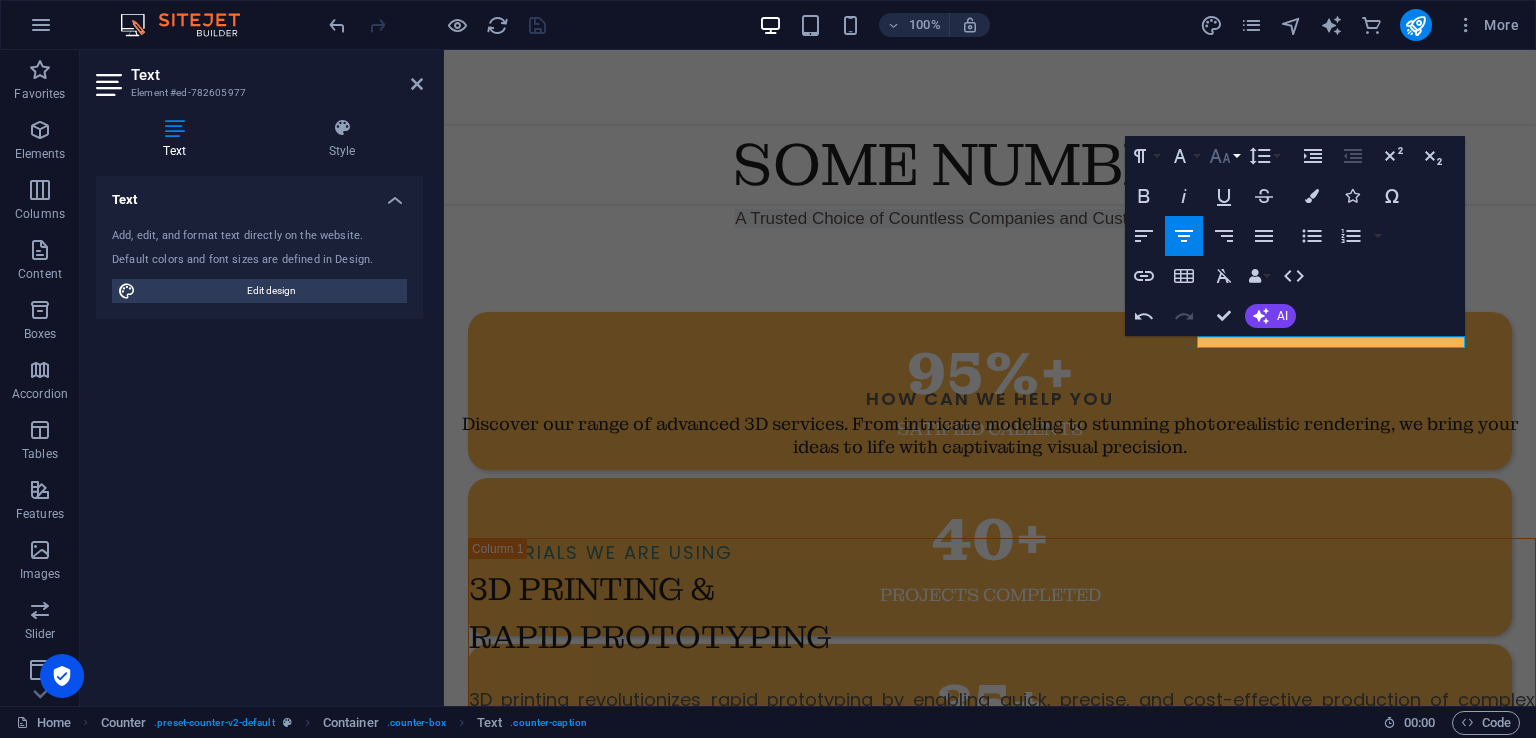 click 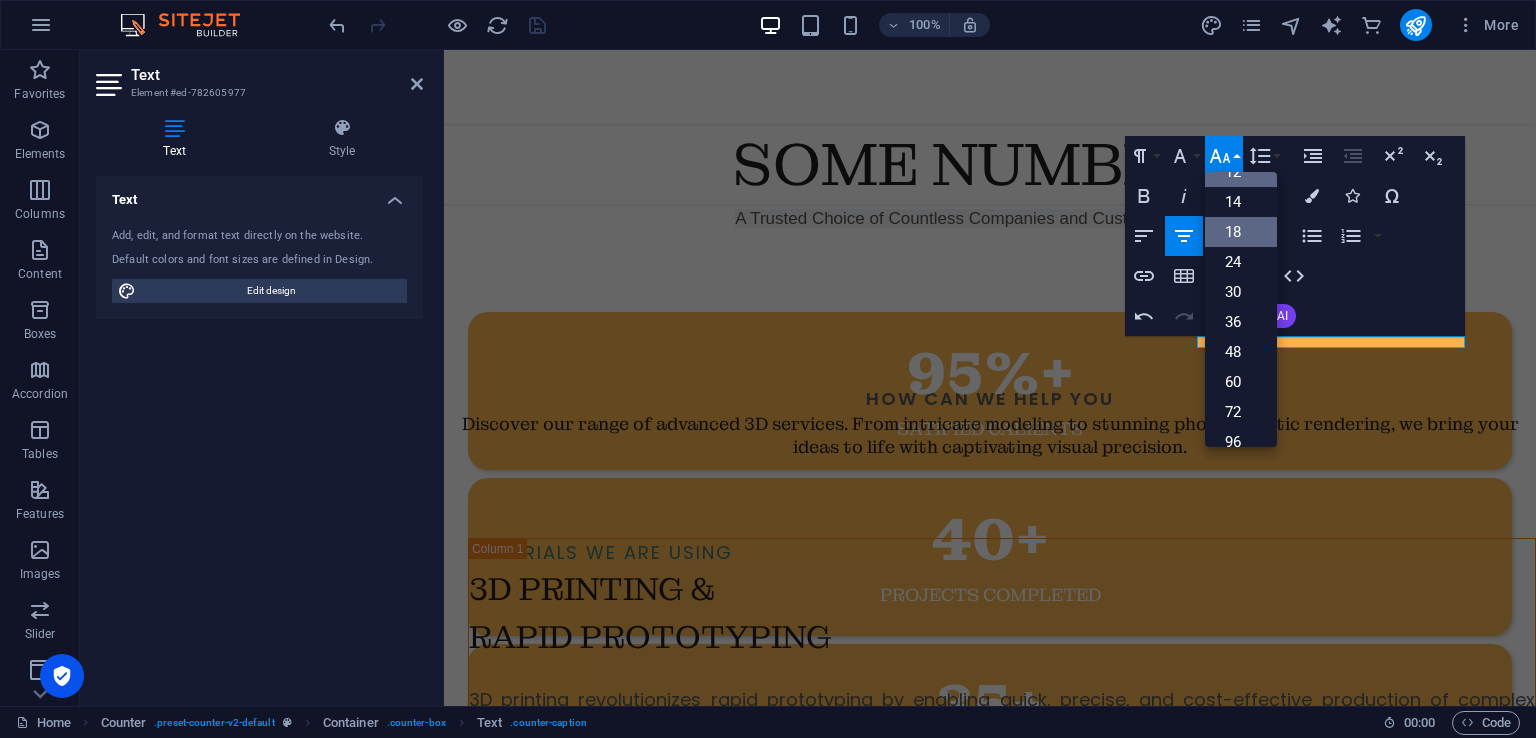 click on "18" at bounding box center [1241, 232] 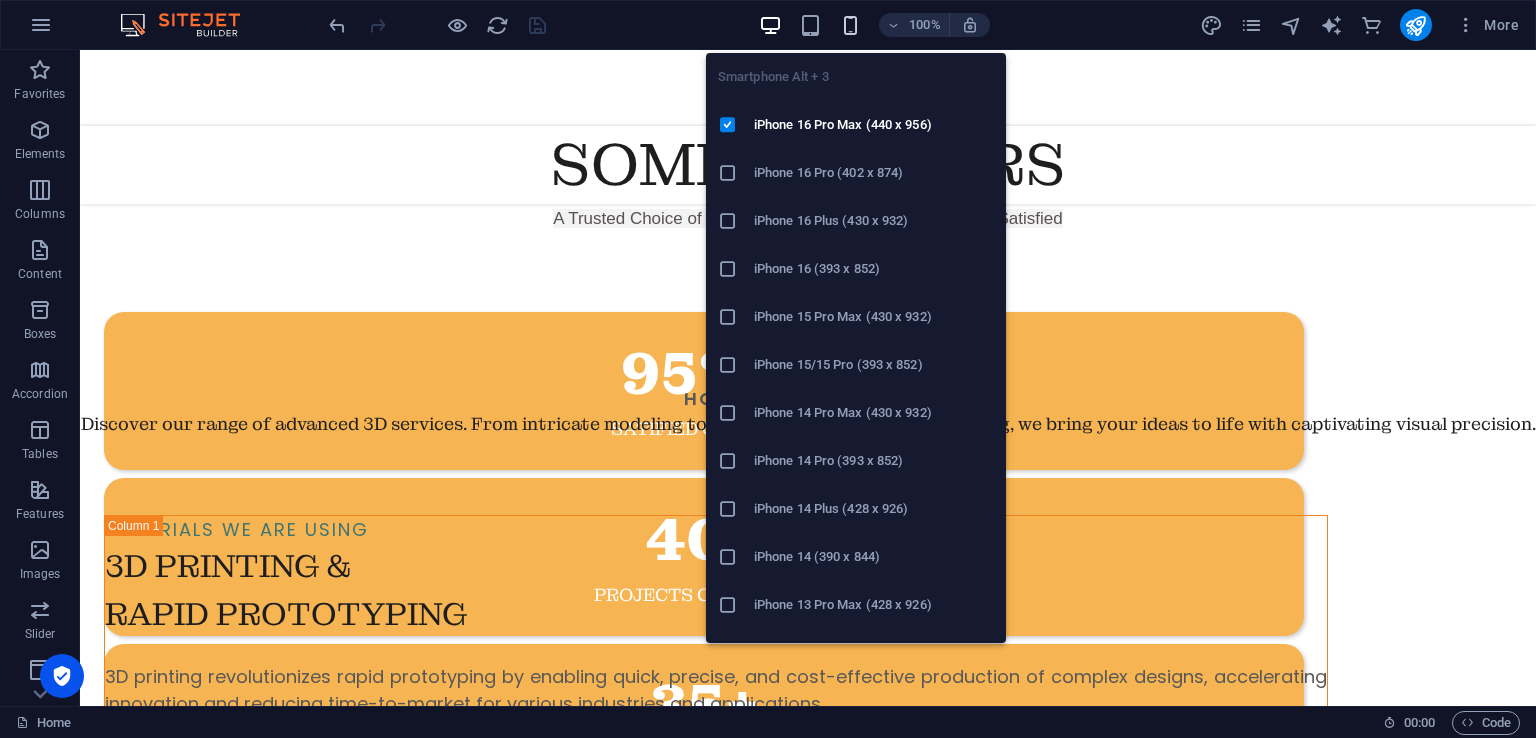 click at bounding box center [850, 25] 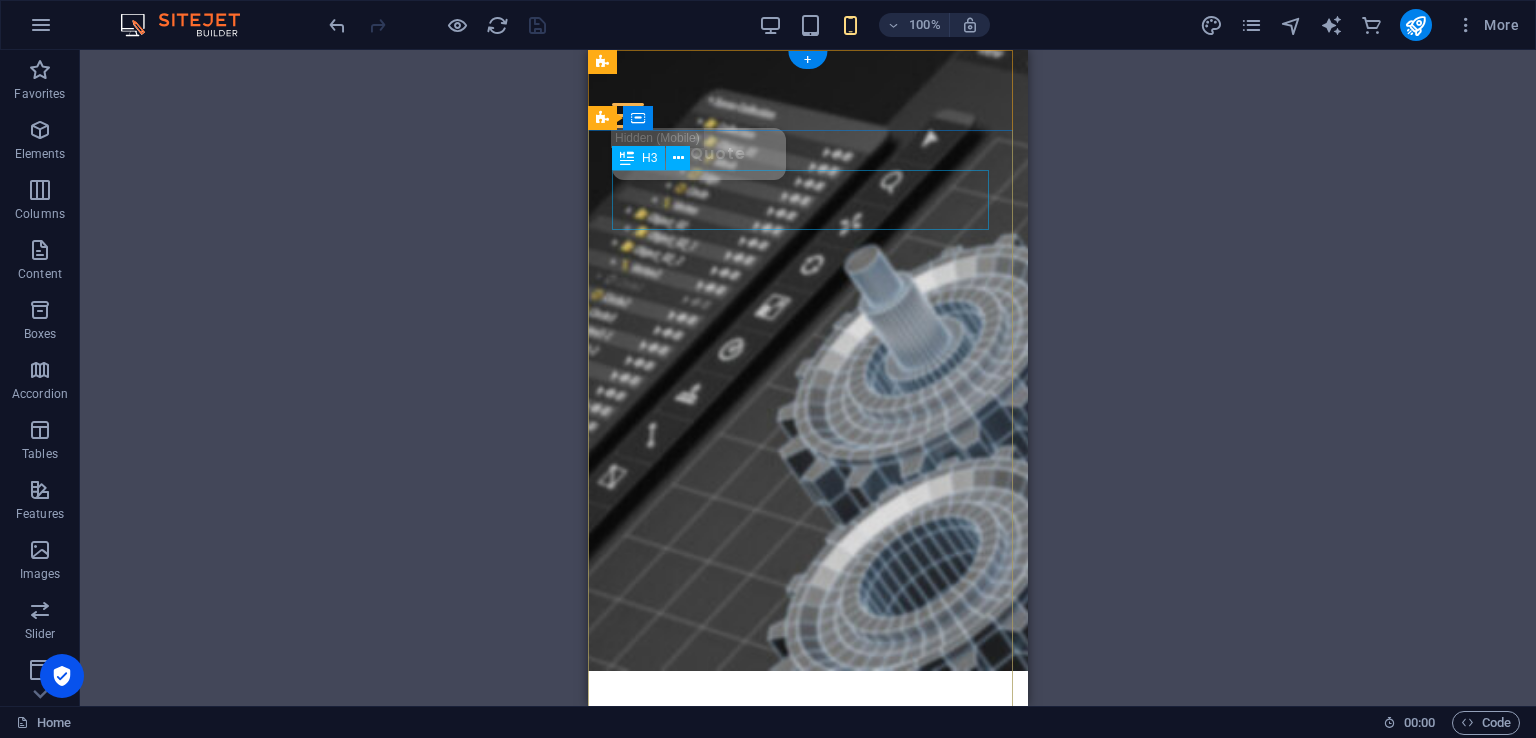 scroll, scrollTop: 0, scrollLeft: 0, axis: both 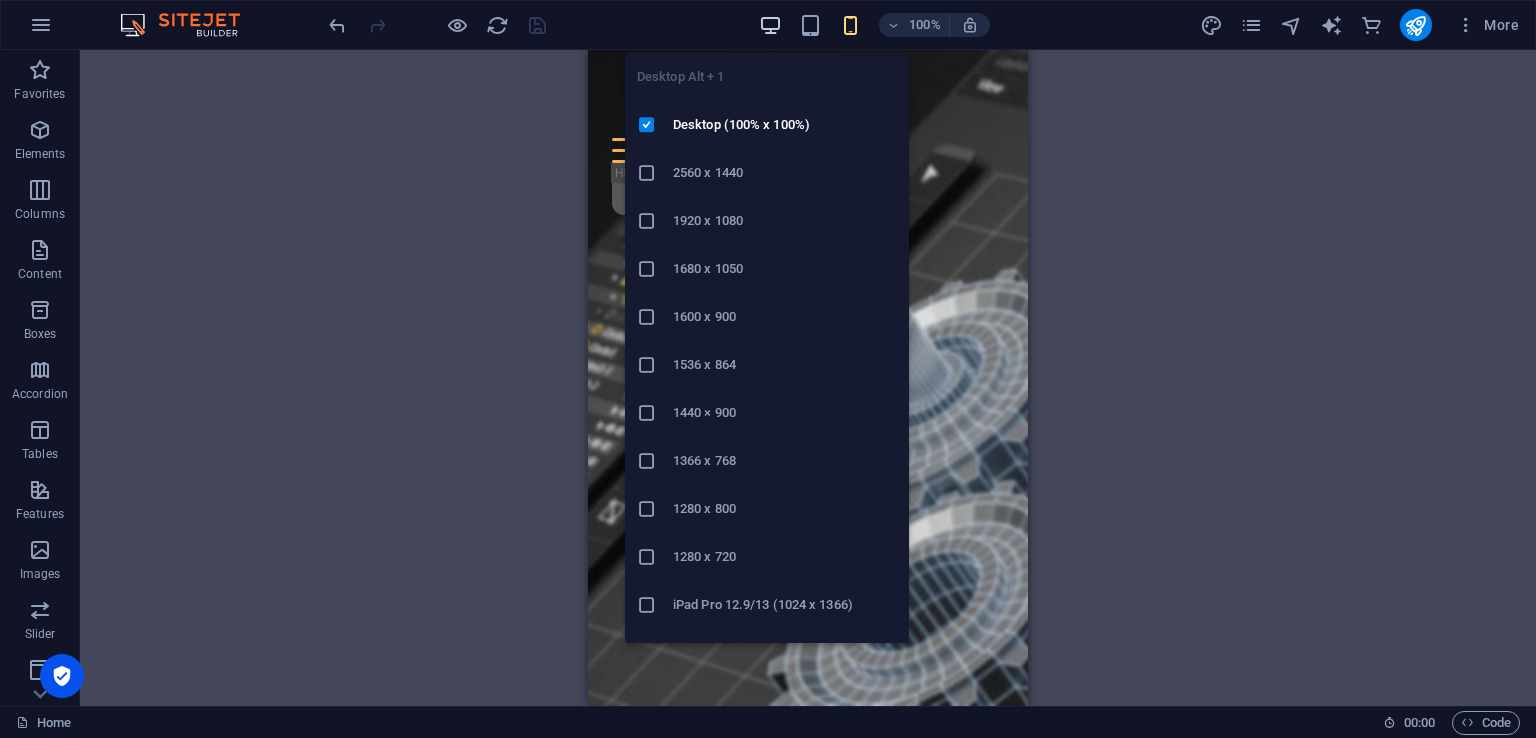 drag, startPoint x: 759, startPoint y: 28, endPoint x: 819, endPoint y: 30, distance: 60.033325 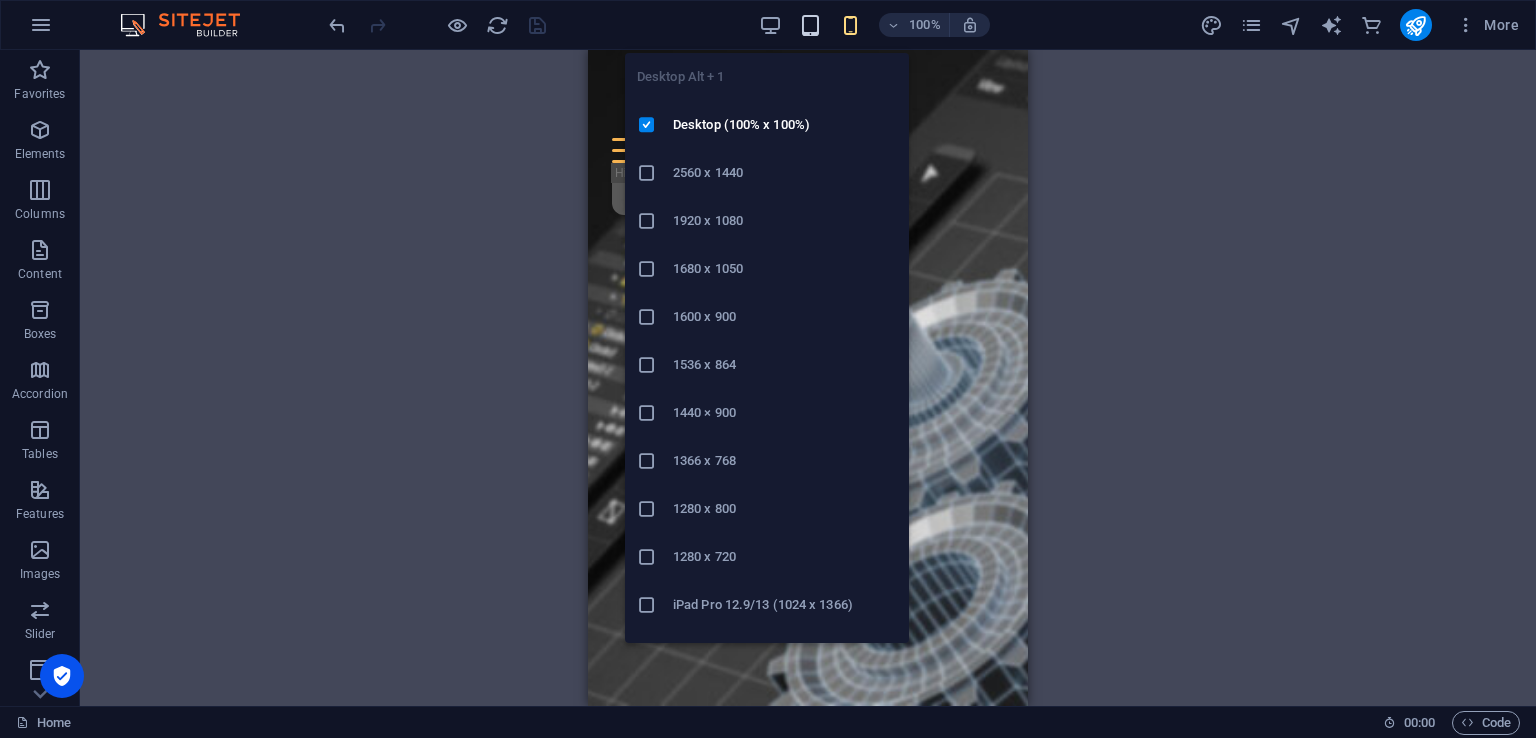 click at bounding box center [770, 25] 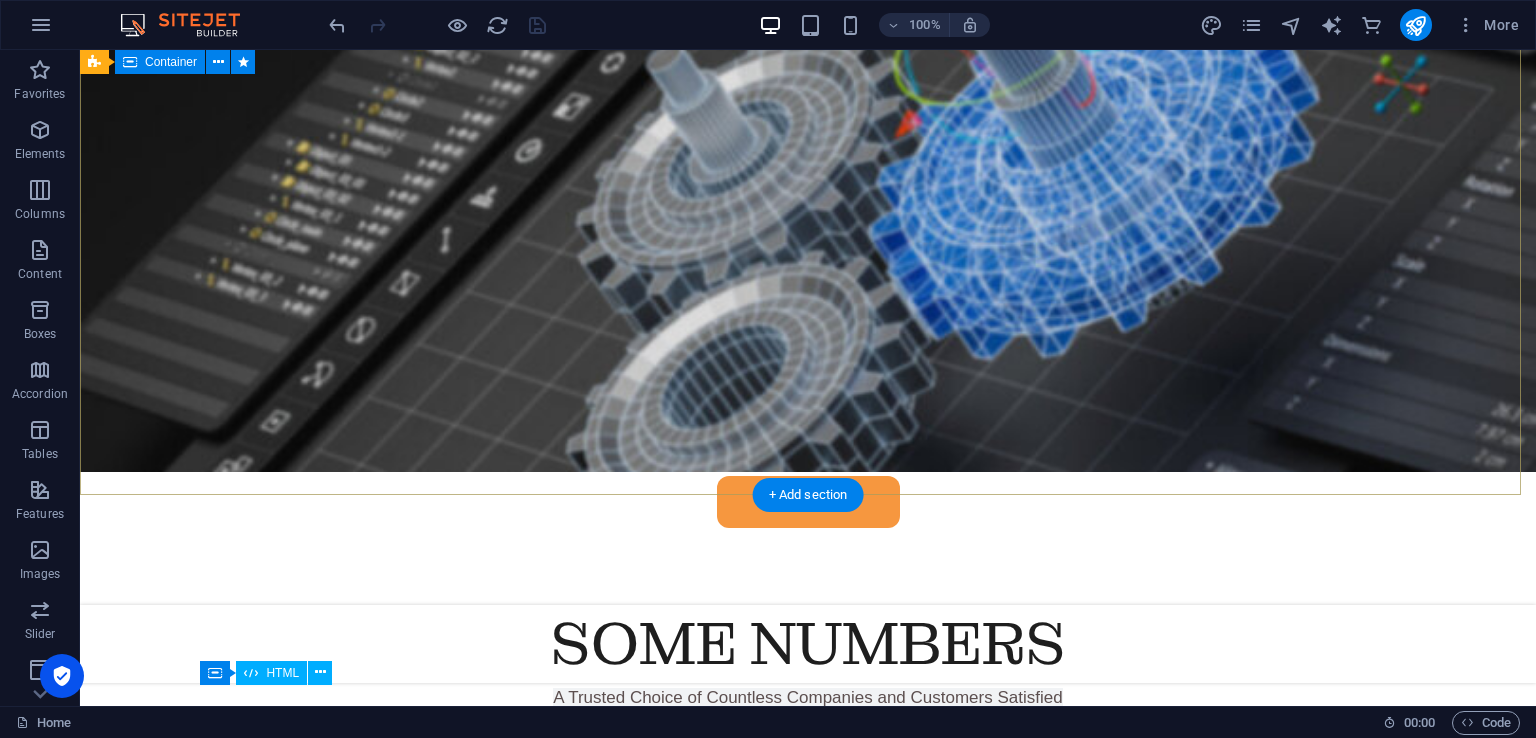scroll, scrollTop: 500, scrollLeft: 0, axis: vertical 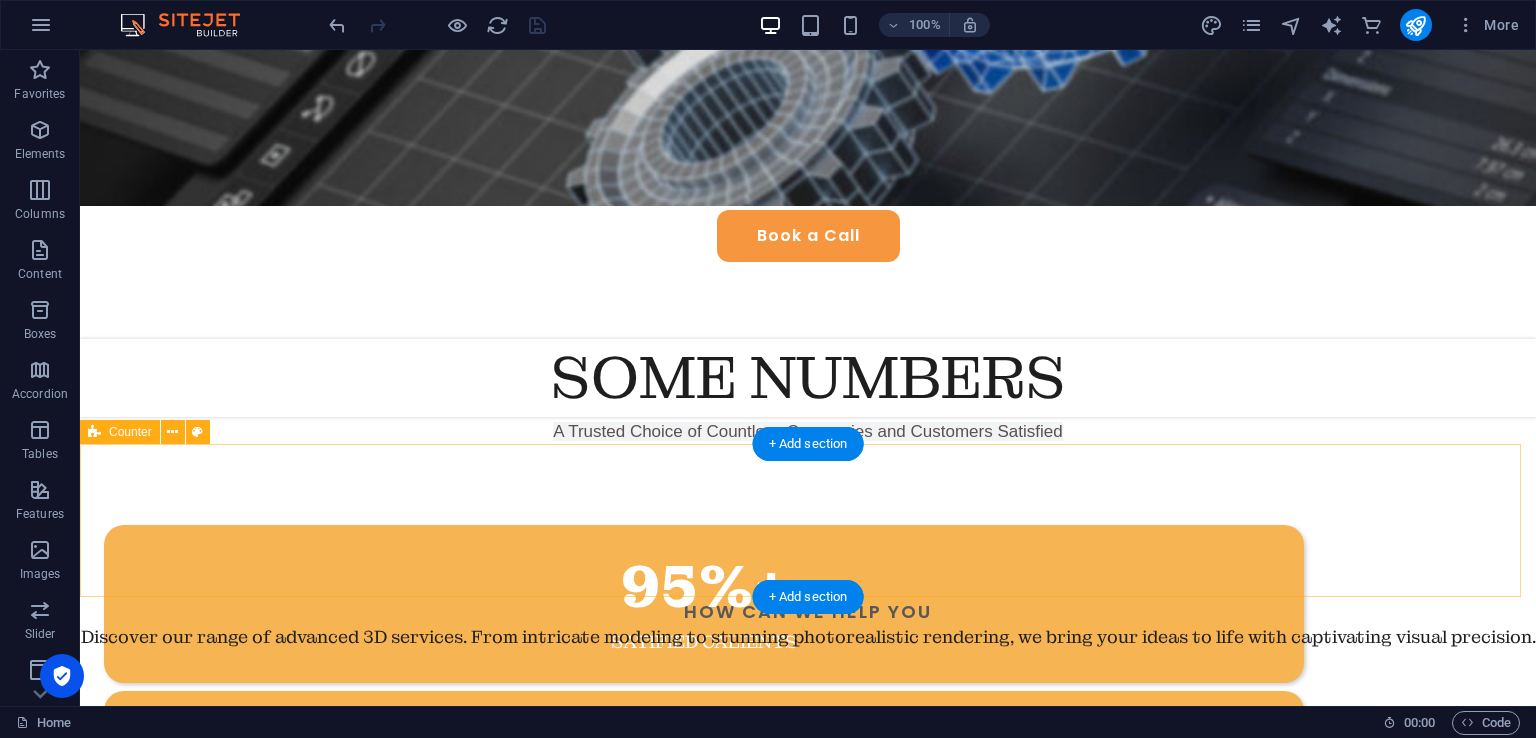 click on "95%+ satified calients 40+ Projects completed 35+ longterm relations" at bounding box center (808, 521) 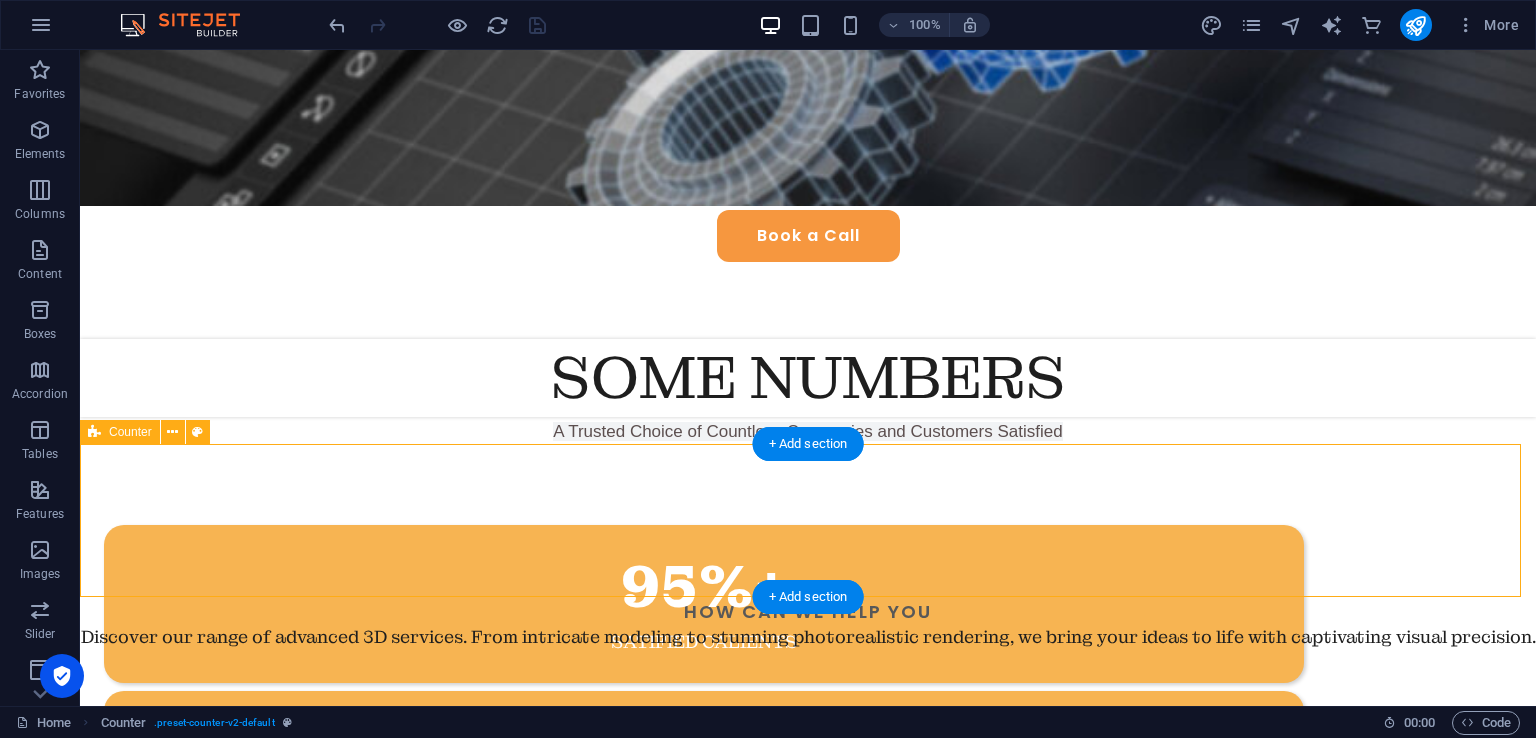 click on "95%+ satified calients 40+ Projects completed 35+ longterm relations" at bounding box center (808, 521) 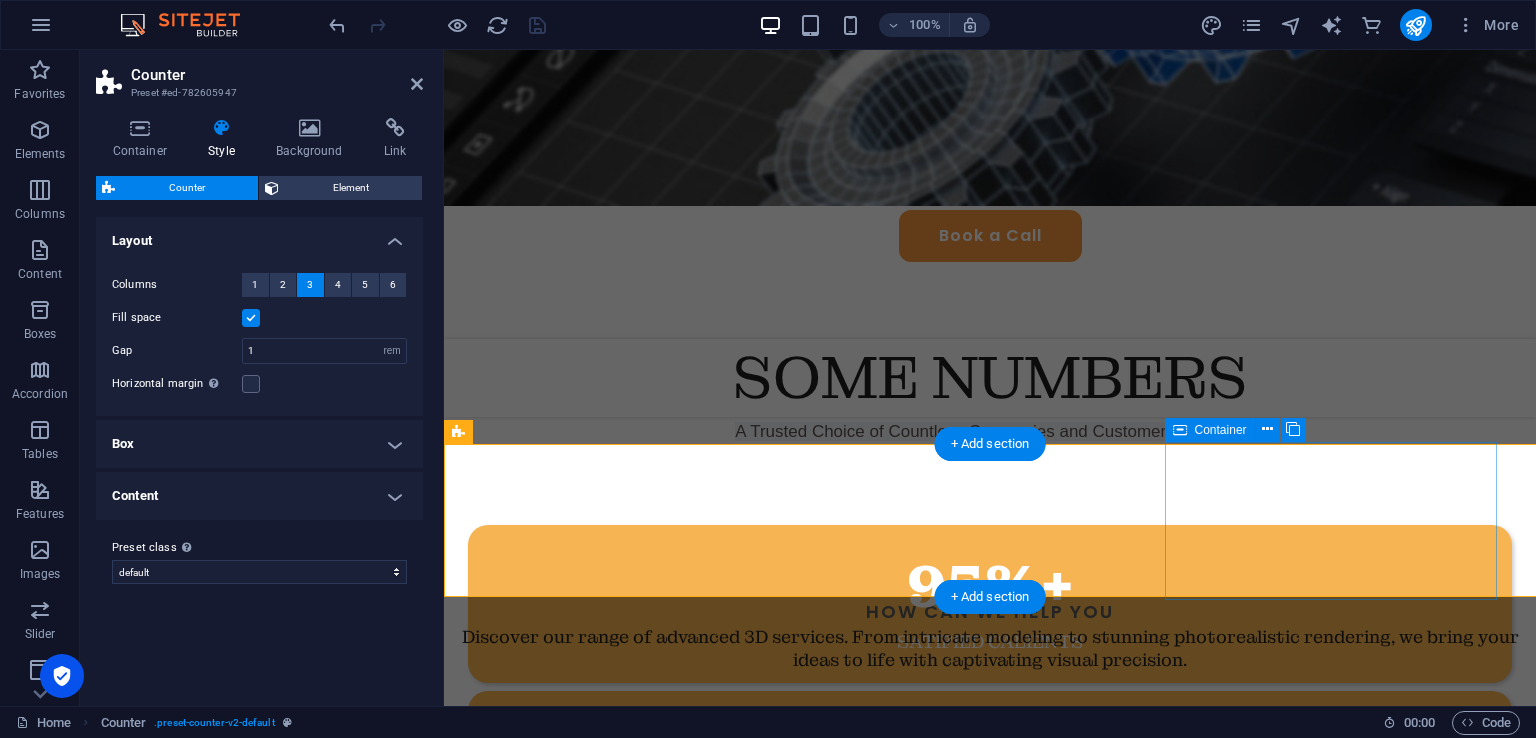 click on "35+ longterm relations" at bounding box center (990, 936) 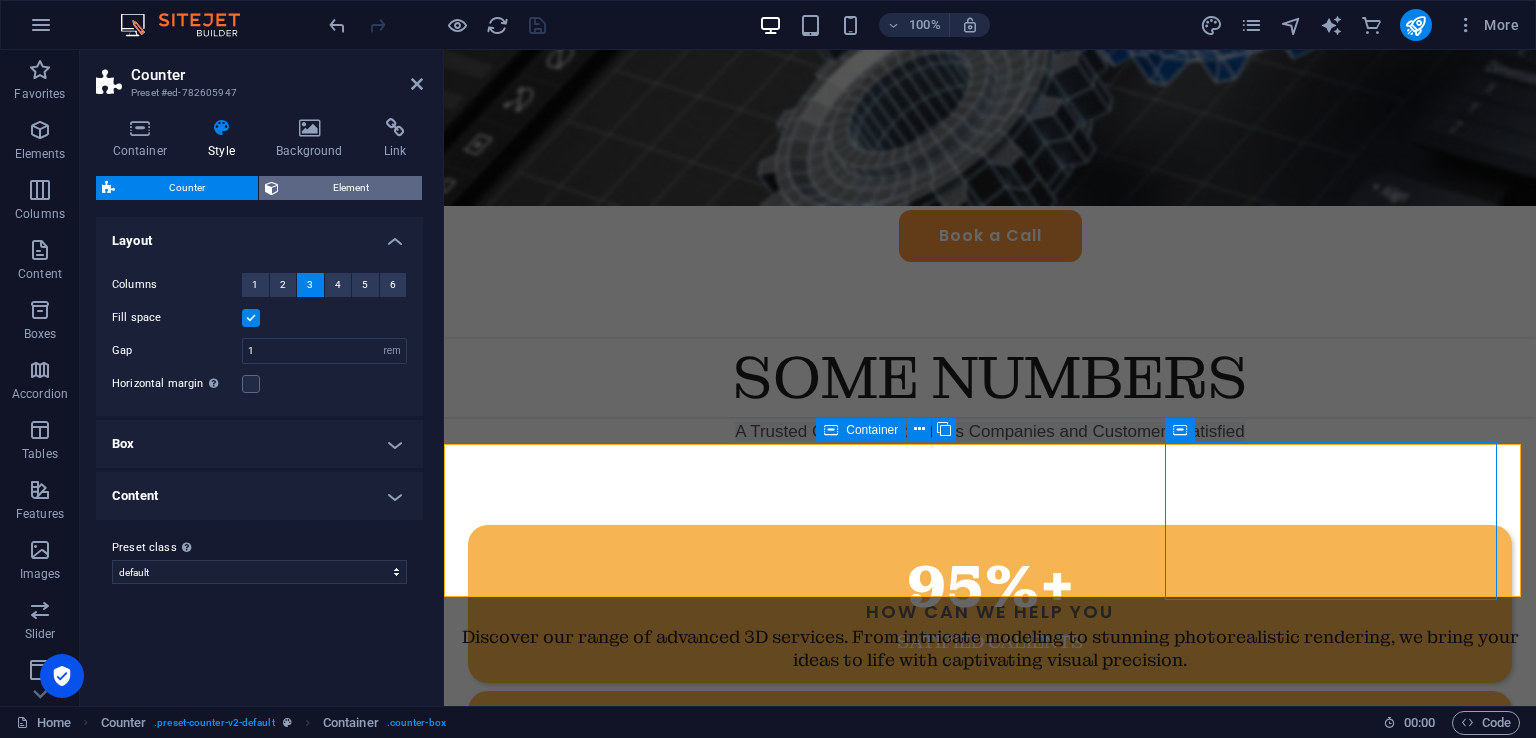 click on "Element" at bounding box center [350, 188] 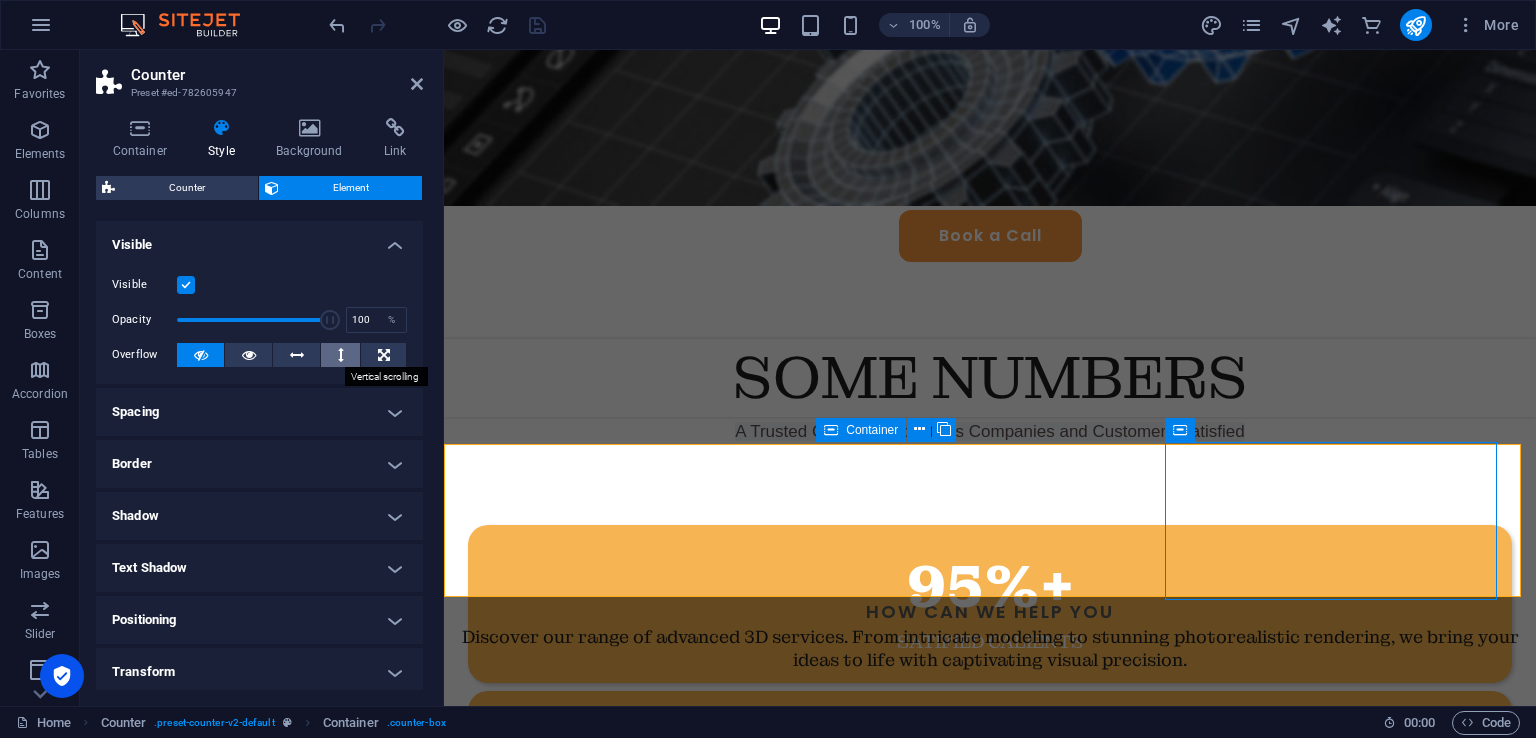 click at bounding box center (341, 355) 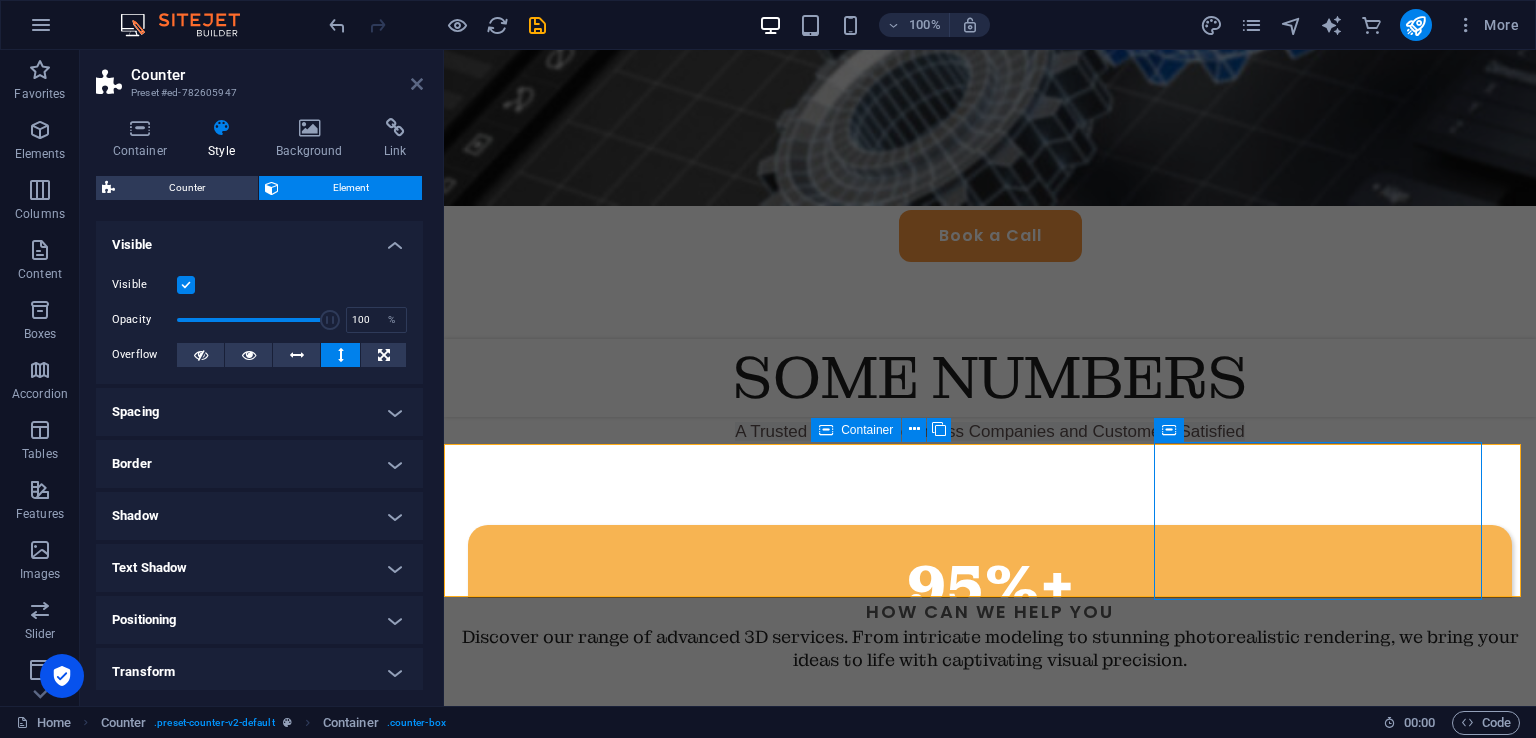 click at bounding box center (417, 84) 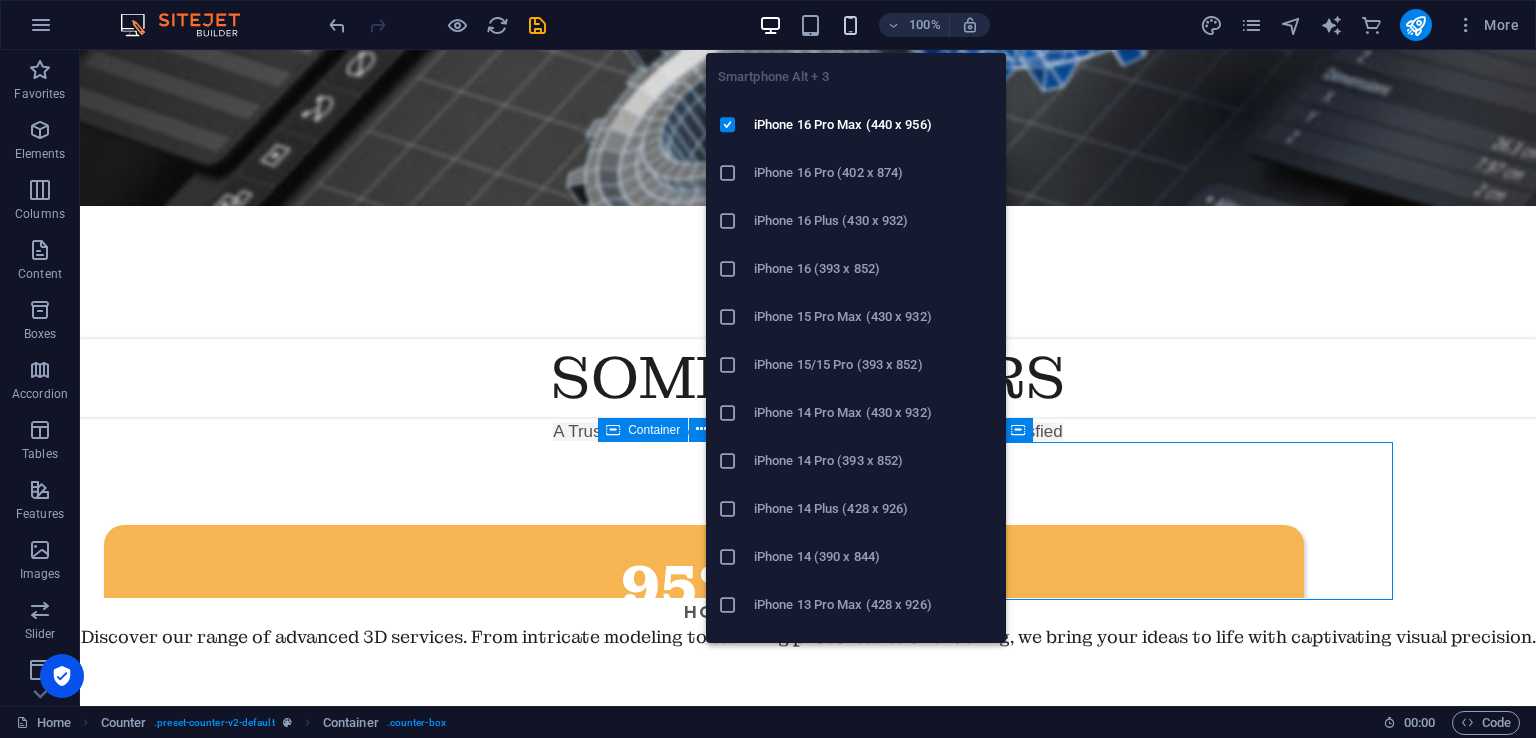 click at bounding box center (850, 25) 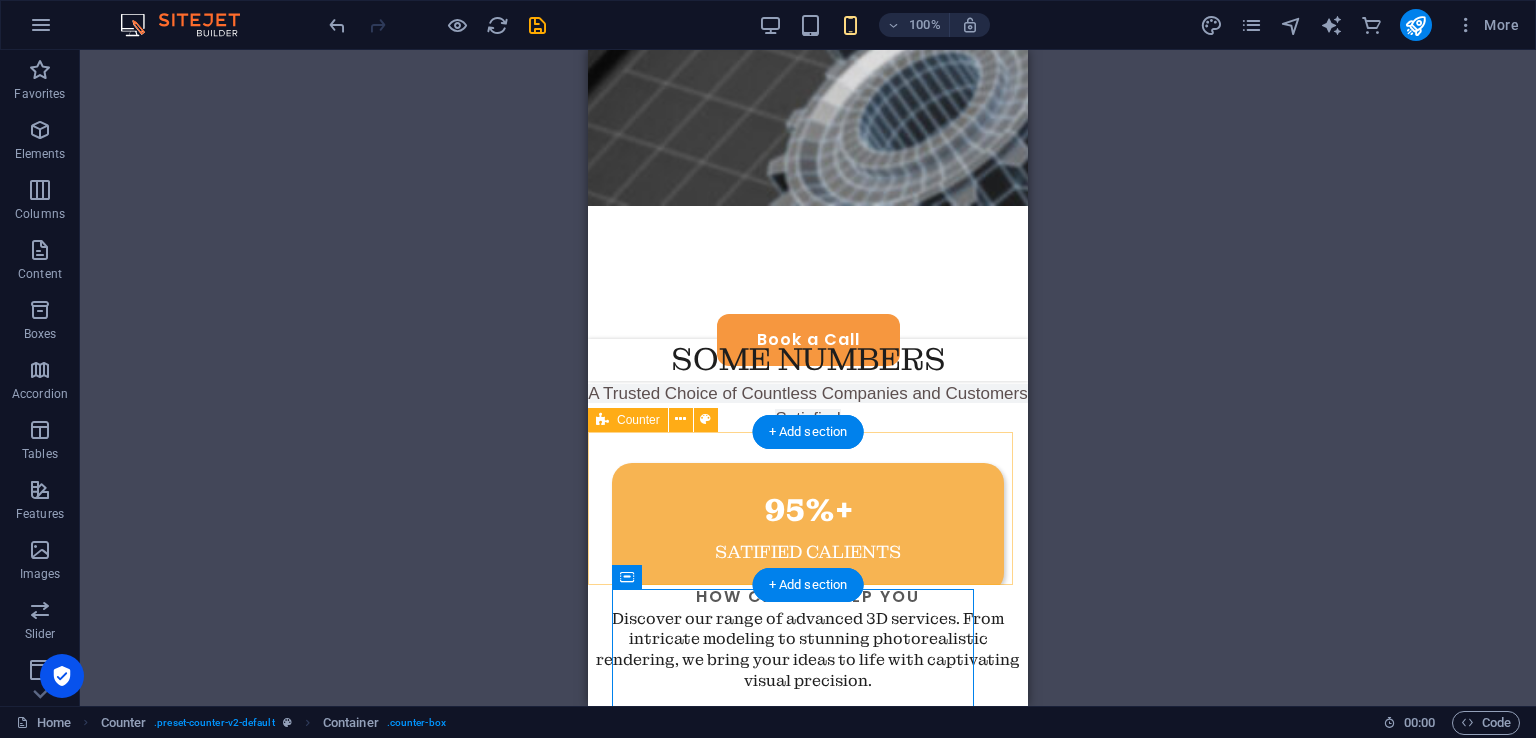 scroll, scrollTop: 0, scrollLeft: 0, axis: both 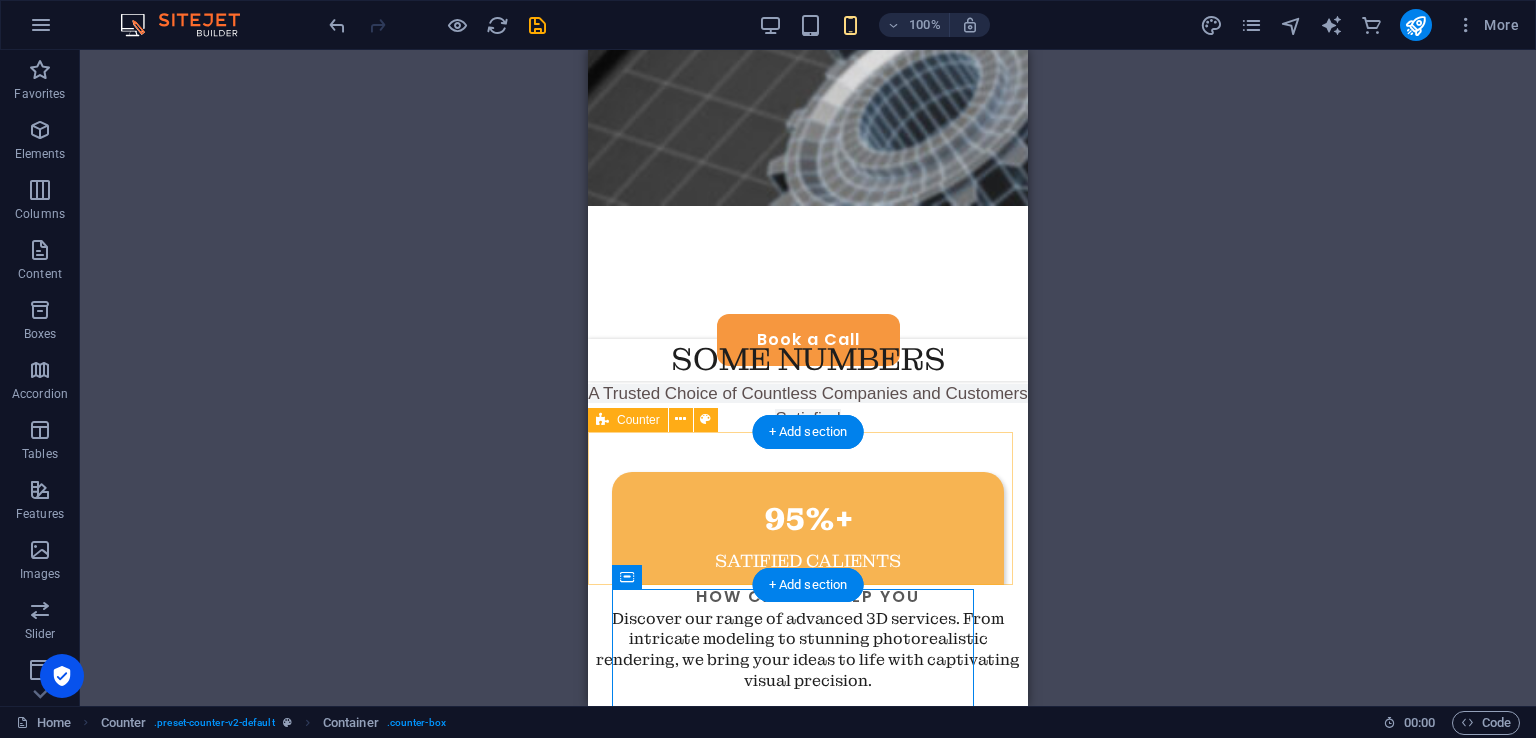click on "95%+ satified calients 40+ Projects completed 35+ longterm relations" at bounding box center (808, 508) 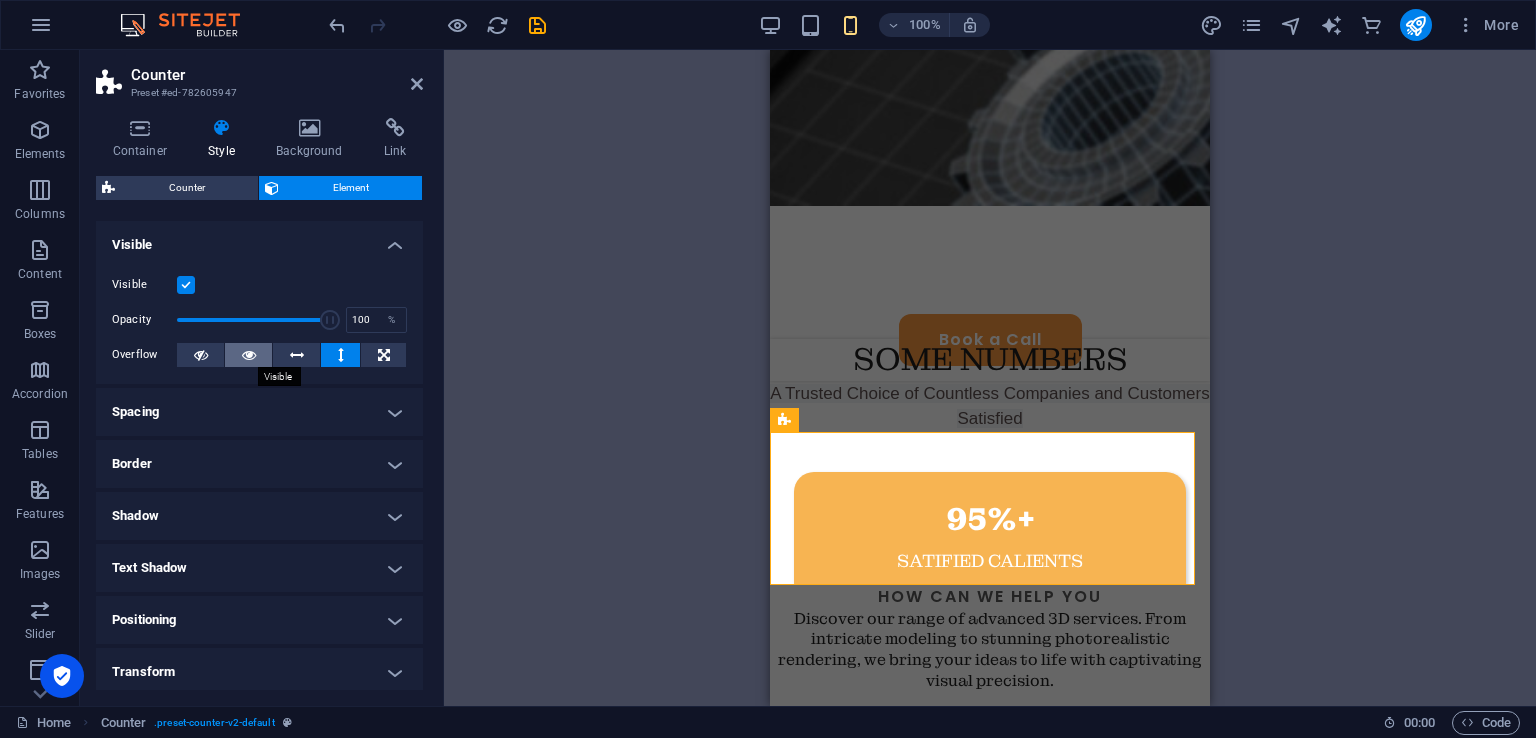 click at bounding box center (248, 355) 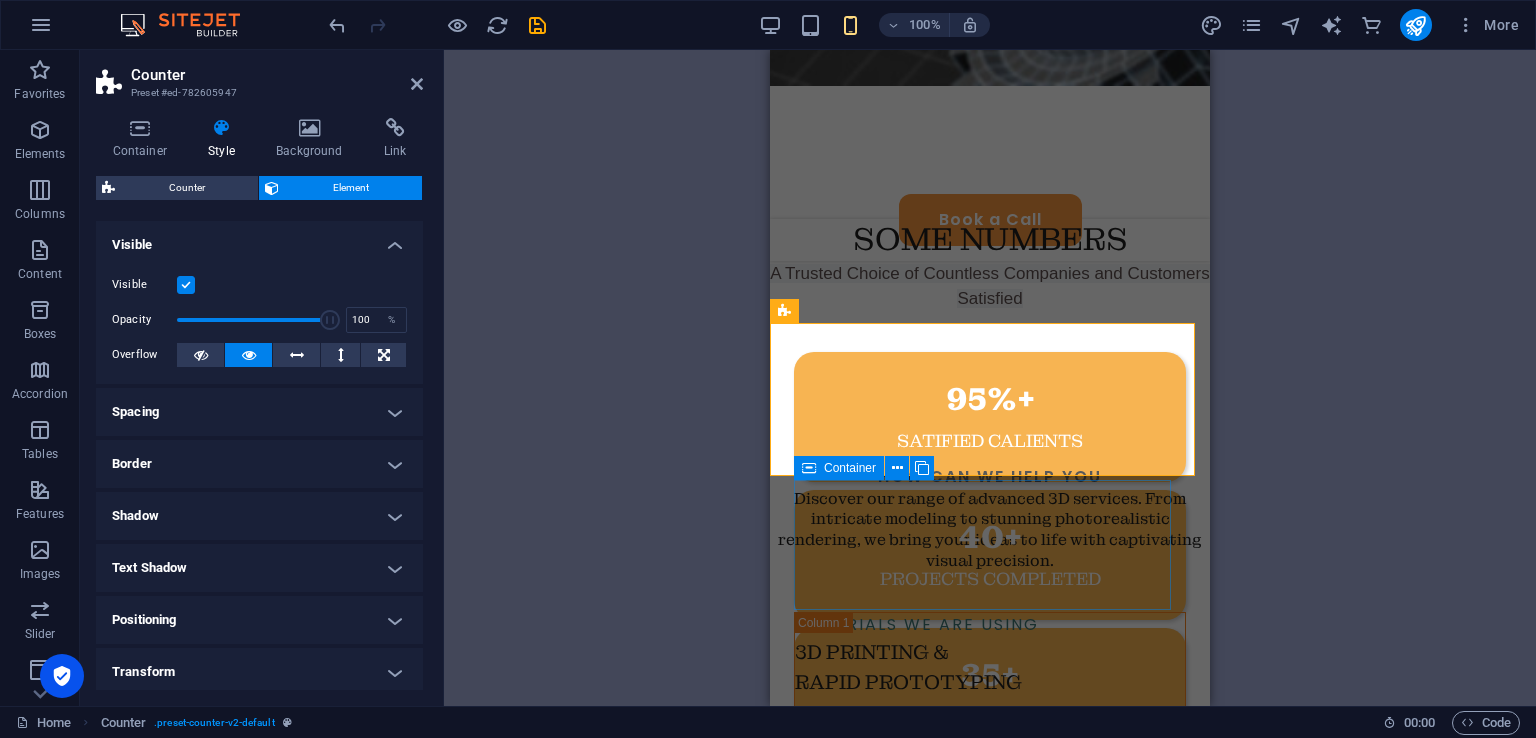 scroll, scrollTop: 520, scrollLeft: 0, axis: vertical 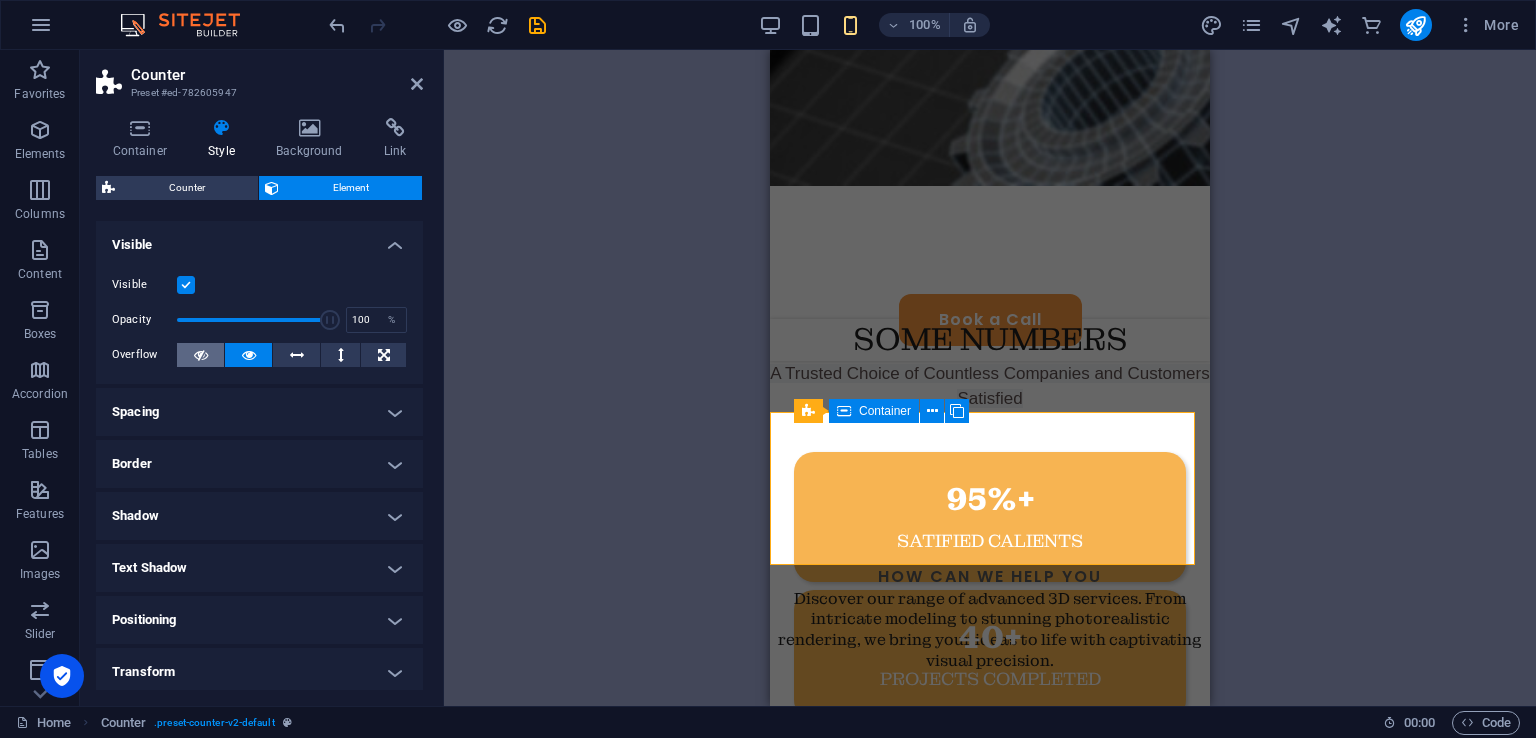 click at bounding box center (201, 355) 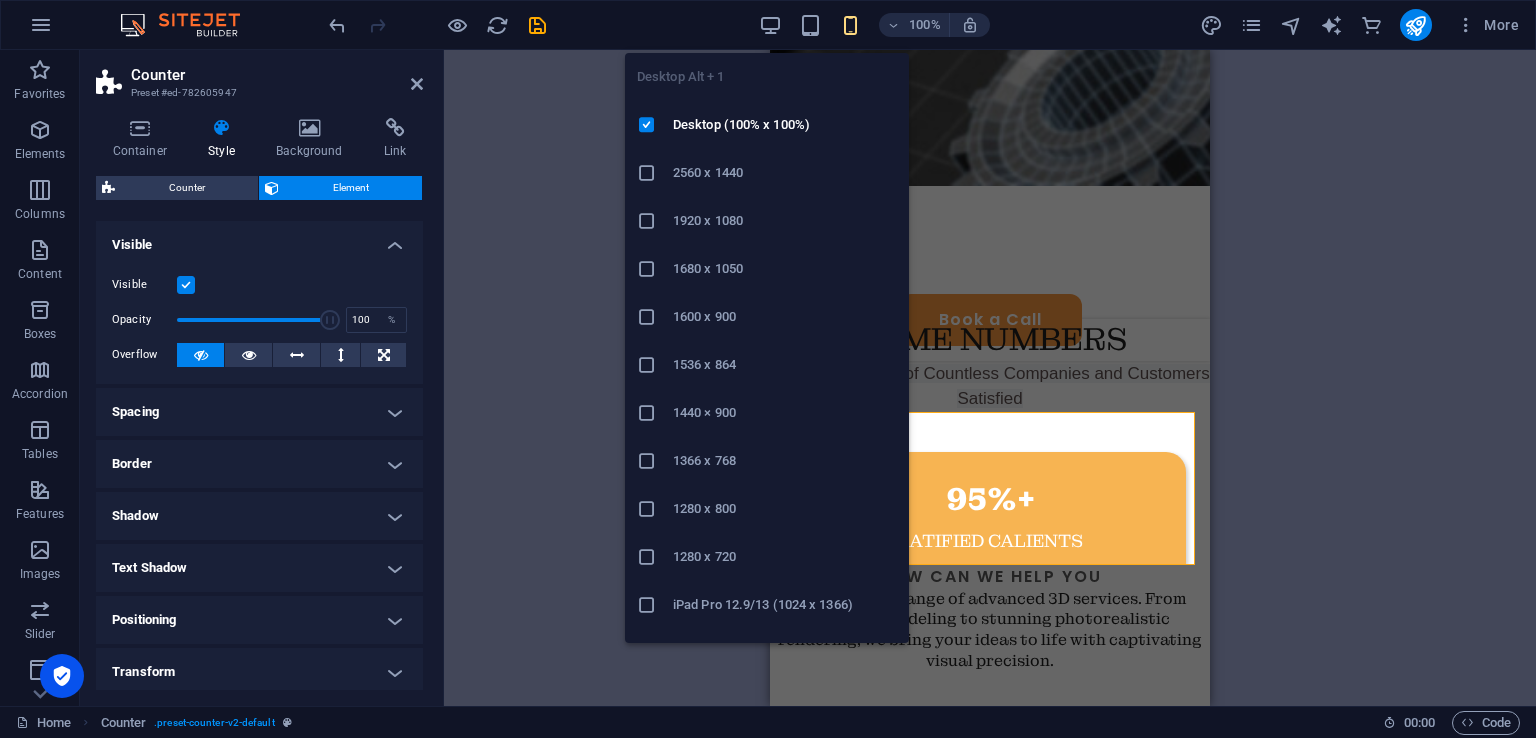 drag, startPoint x: 765, startPoint y: 26, endPoint x: 967, endPoint y: 45, distance: 202.8916 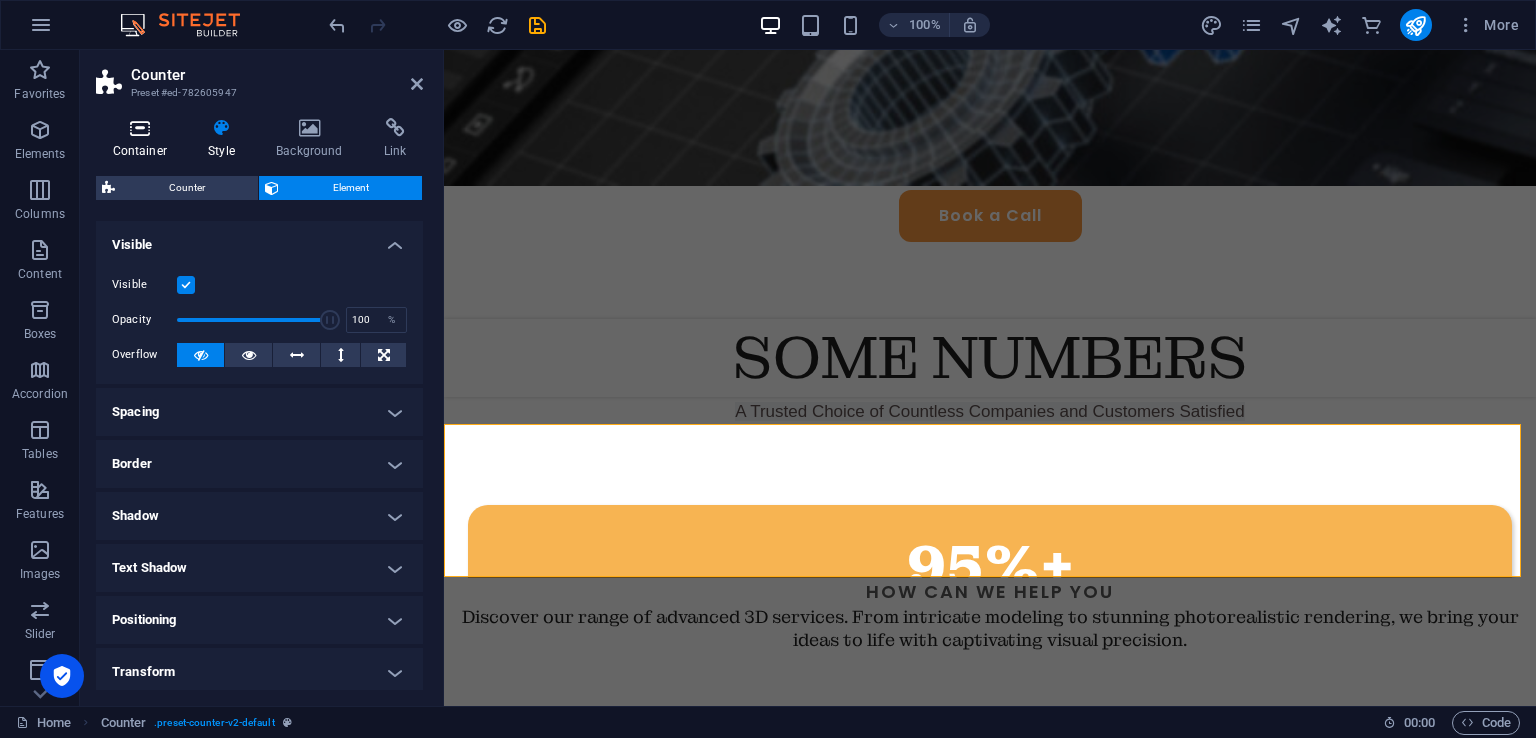click at bounding box center [140, 128] 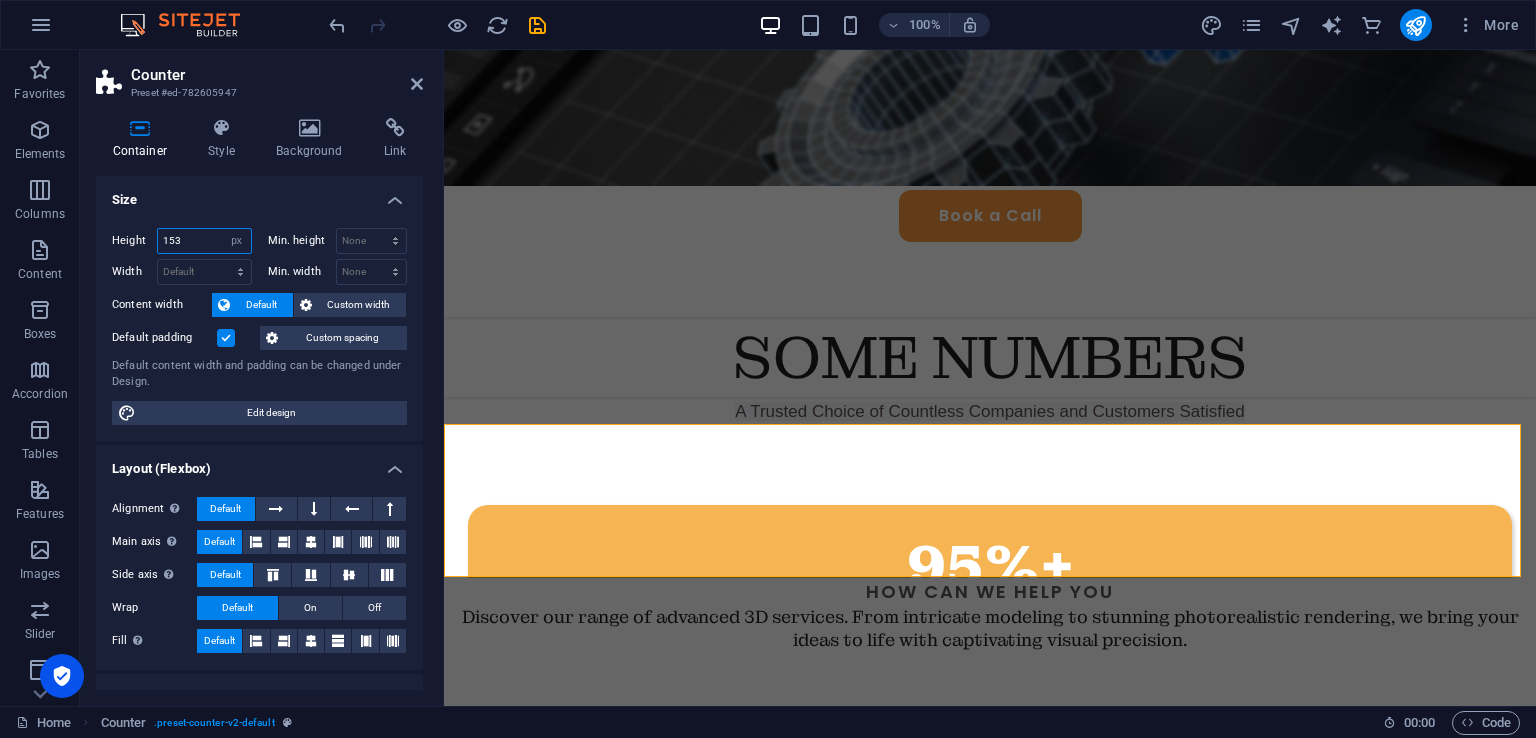 click on "153" at bounding box center (204, 241) 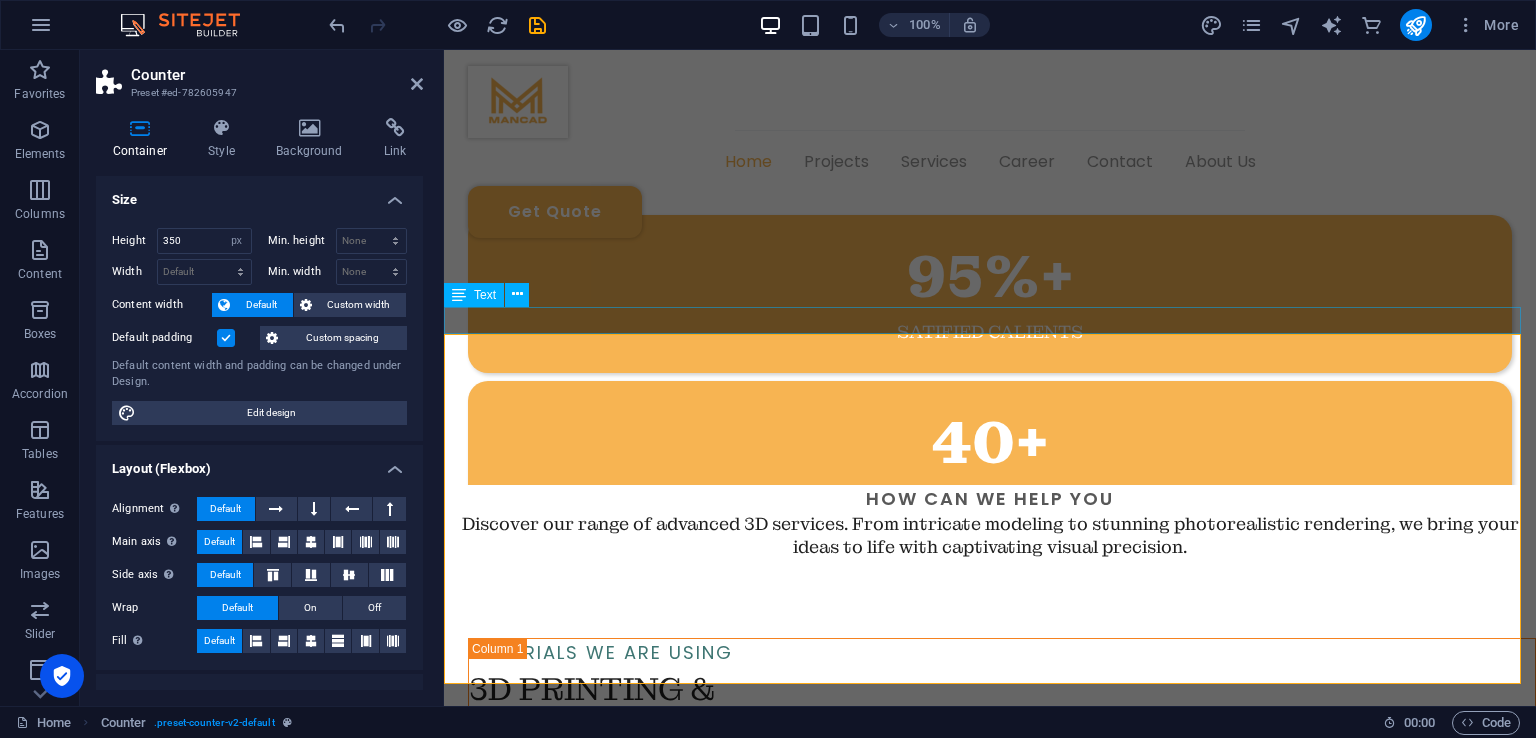 scroll, scrollTop: 818, scrollLeft: 0, axis: vertical 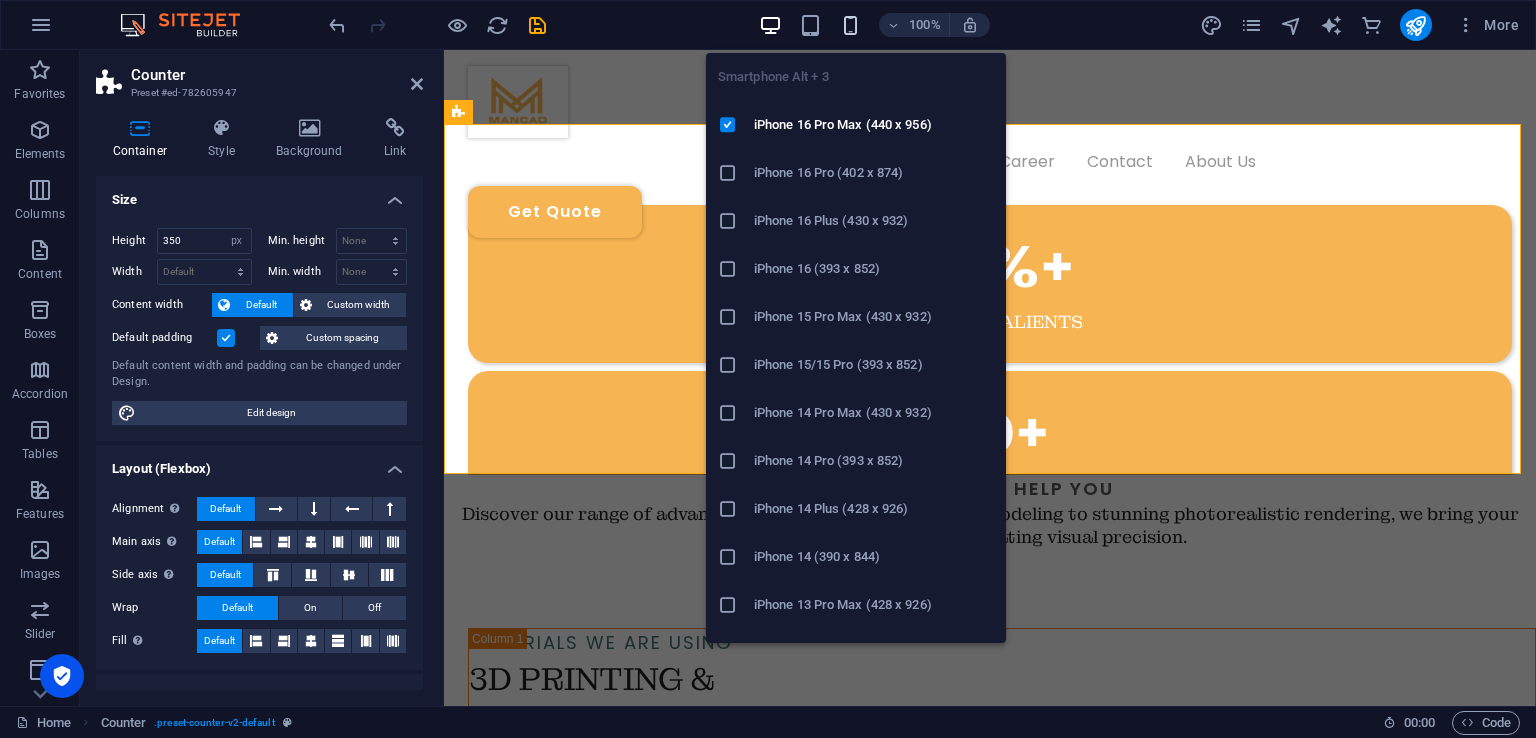 drag, startPoint x: 840, startPoint y: 22, endPoint x: 859, endPoint y: 33, distance: 21.954498 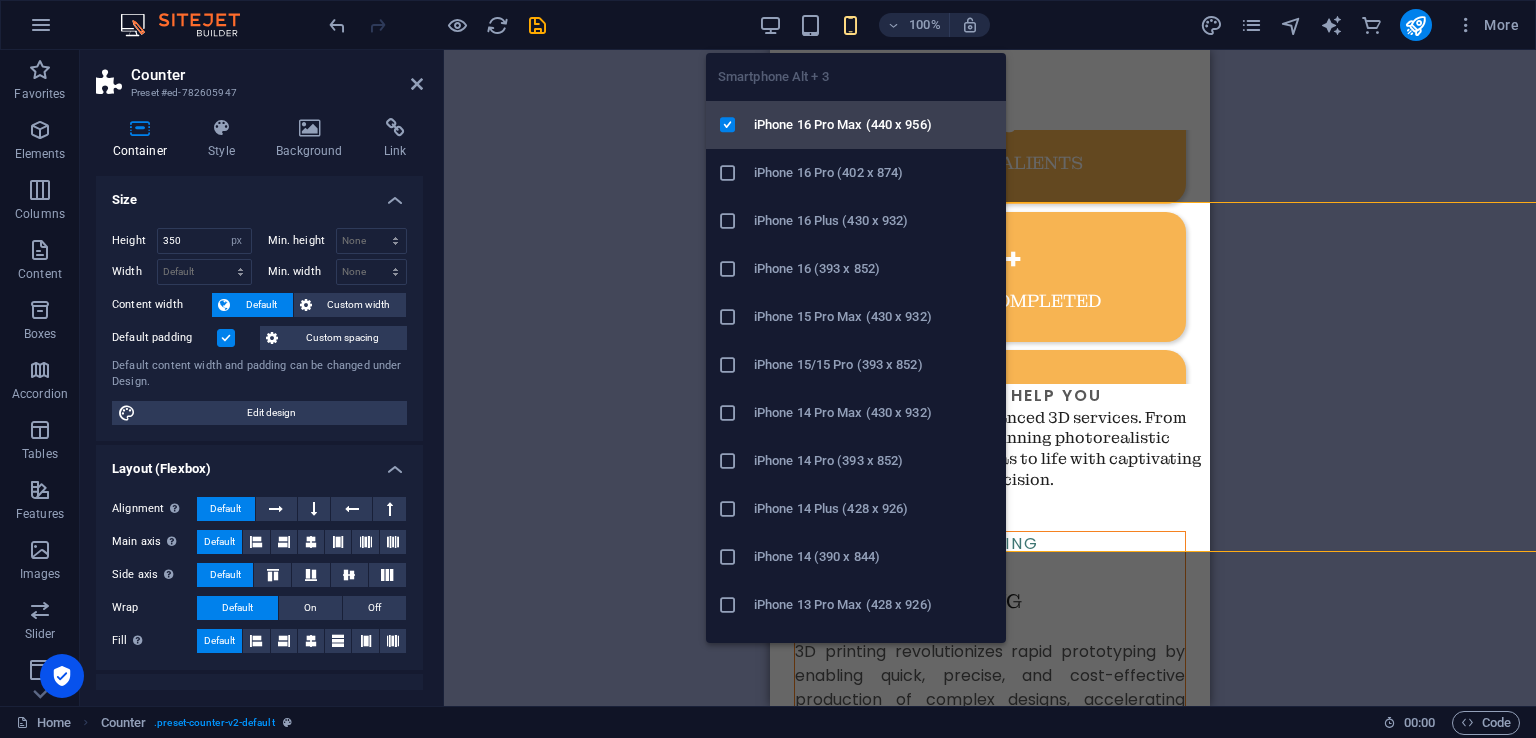 scroll, scrollTop: 740, scrollLeft: 0, axis: vertical 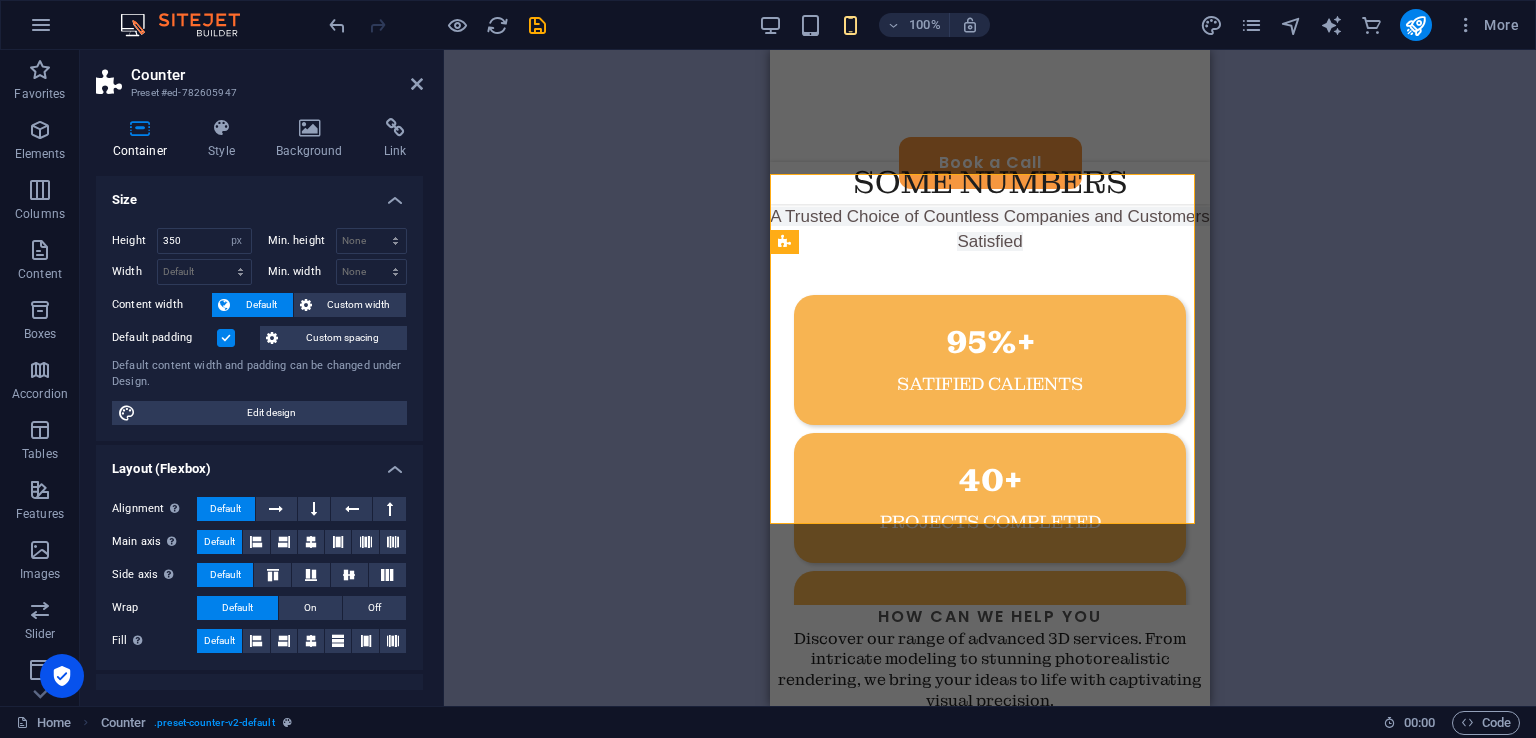 click on "Drag here to replace the existing content. Press “Ctrl” if you want to create a new element.
H3   Banner   Banner   Container   Text   Banner   Spacer   Spacer   Container   H2   Text   Counter   Container   Text   Text   H6   20-60-20   Container   Container   Image   Spacer   Button   Container   Image   Container   Image   Spacer   Container   Footer Bragi   Container   Map   Container   Button   Menu Bar   Menu   Text   Spacer   Logo   Spacer   Container   Text   Container   Social Media Icons   Text   Icon   Icon   Text   Text   Icon   Icon   Icon   Icon   Icon   Text   Container   Spacer   Container   H3   Container   Text   Container   Text   Text   Text   Icon   Icon   Container   Spacer   Counter   Container   Container   Container   Container   Text   Container   HTML   HTML   Text   HTML   HTML   Text   Container   Counter   Text   HTML   Container   HTML   Text   Container   HTML   Text   Button" at bounding box center (990, 378) 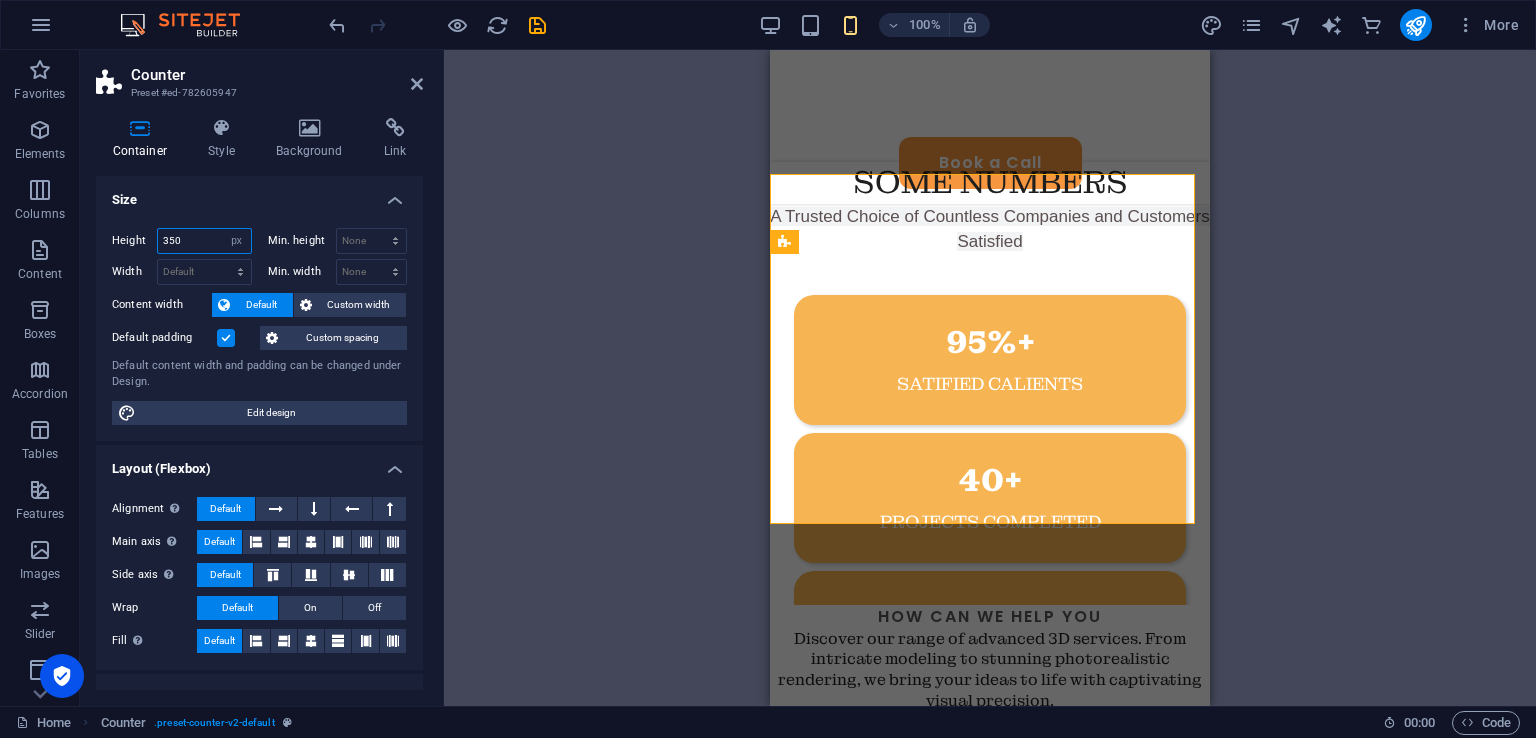 click on "350" at bounding box center [204, 241] 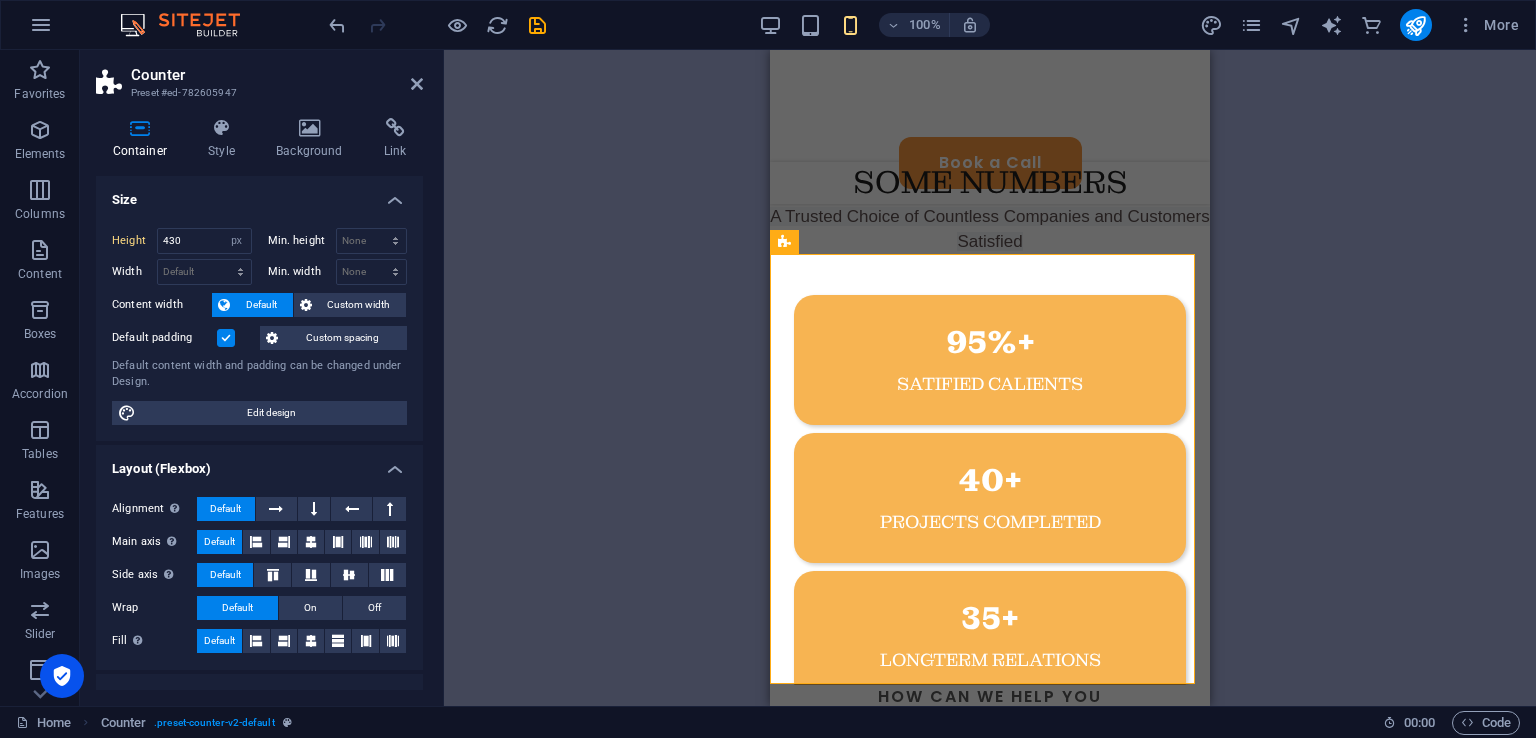 click on "Drag here to replace the existing content. Press “Ctrl” if you want to create a new element.
H3   Banner   Banner   Container   Text   Banner   Spacer   Spacer   Container   H2   Text   Counter   Container   Text   Text   H6   20-60-20   Container   Container   Image   Spacer   Button   Container   Image   Container   Image   Spacer   Container   Footer Bragi   Container   Map   Container   Button   Menu Bar   Menu   Text   Spacer   Logo   Spacer   Container   Text   Container   Social Media Icons   Text   Icon   Icon   Text   Text   Icon   Icon   Icon   Icon   Icon   Text   Container   Spacer   Container   H3   Container   Text   Container   Text   Text   Text   Icon   Icon   Container   Spacer   Counter   Container   Container   Container   Container   Text   Container   HTML   HTML   Text   HTML   HTML   Text   Container   Counter   Text   HTML   Container   HTML   Text   Container   HTML   Text   Button" at bounding box center [990, 378] 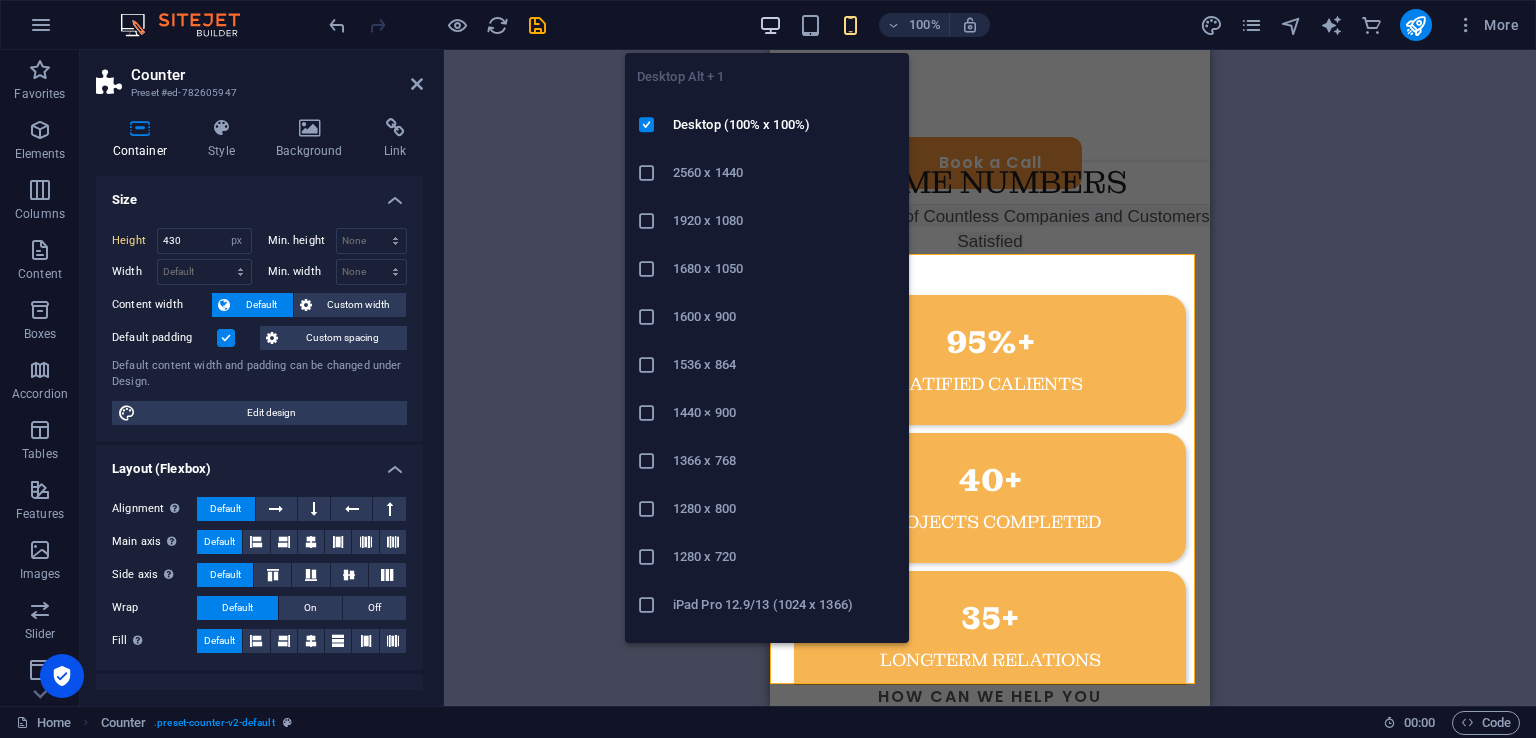 click at bounding box center [770, 25] 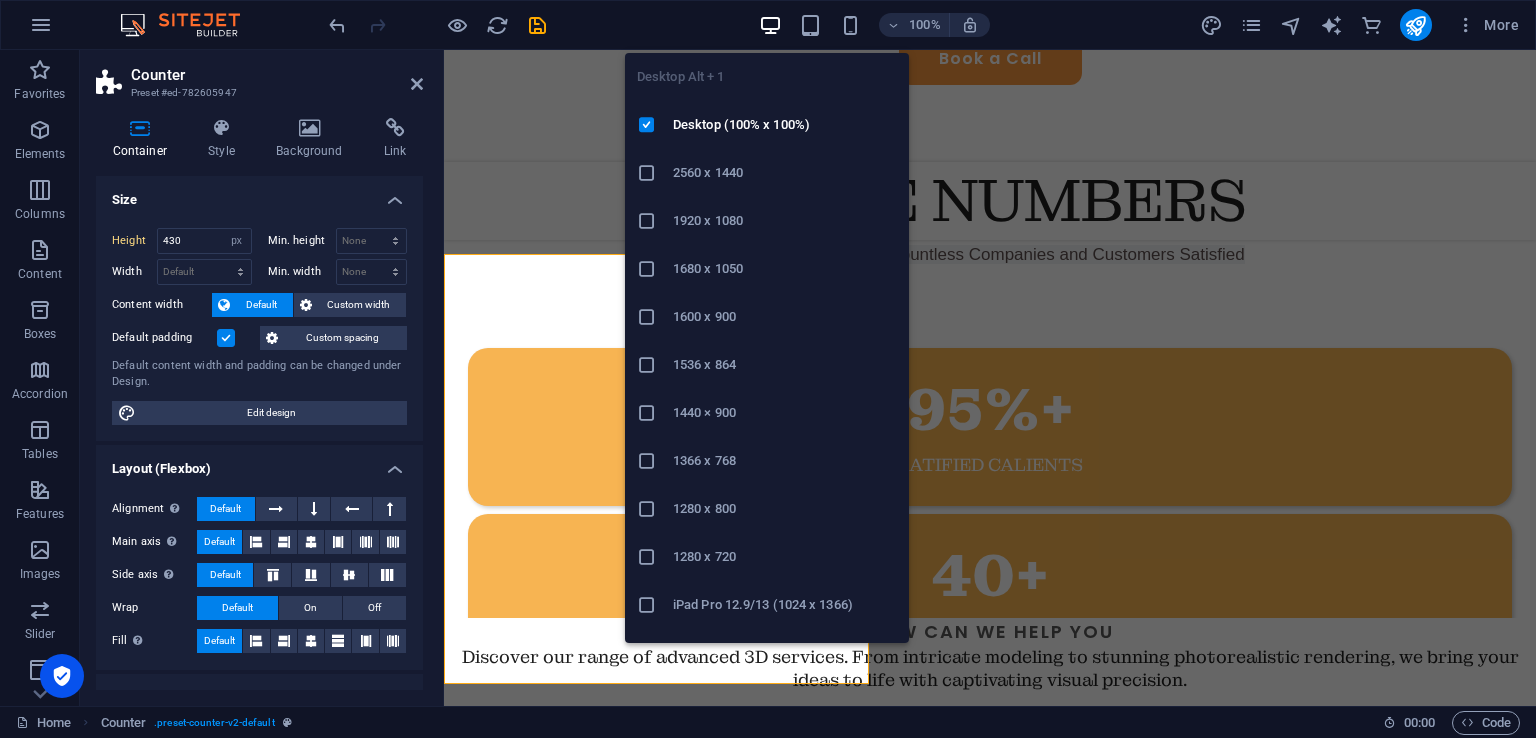 type on "350" 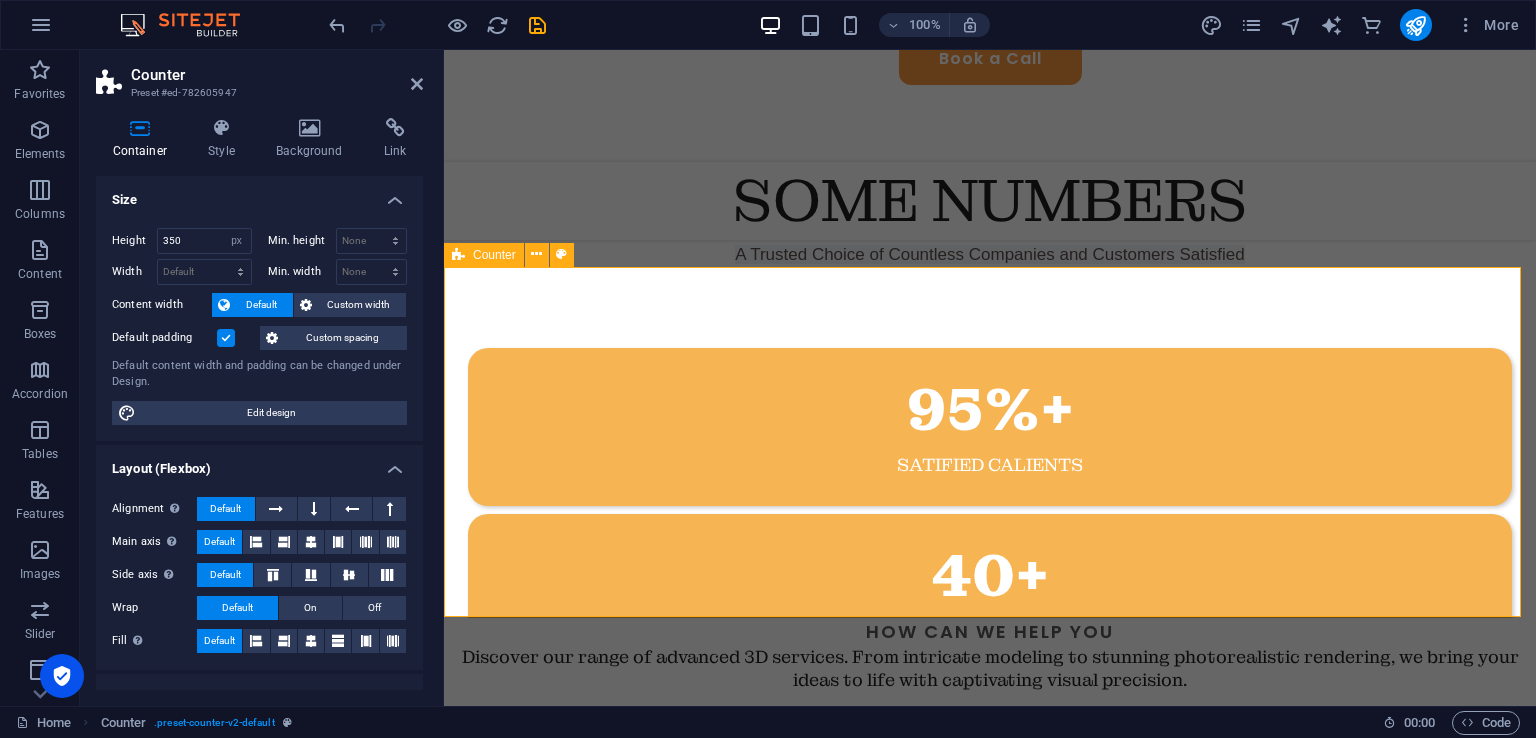 type 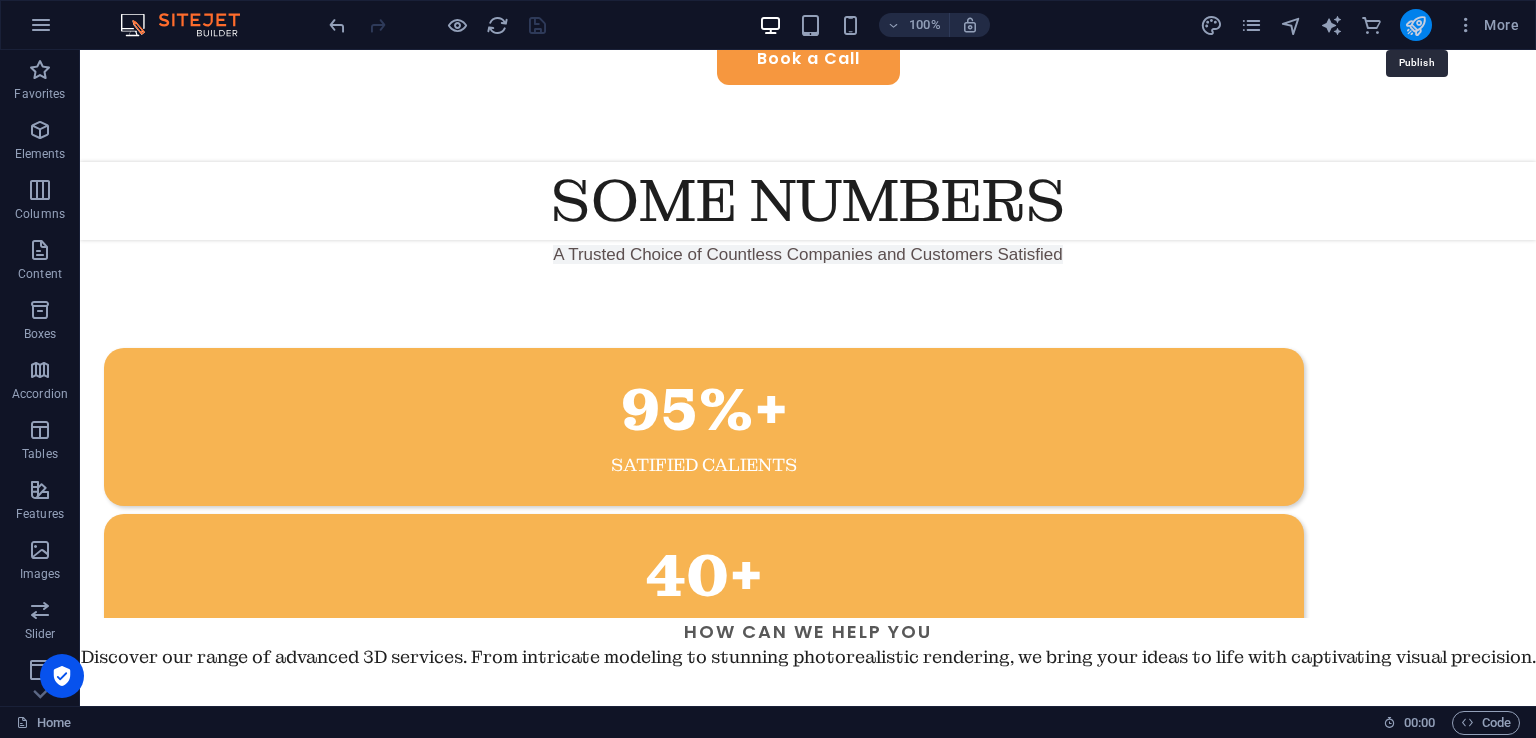 click at bounding box center [1415, 25] 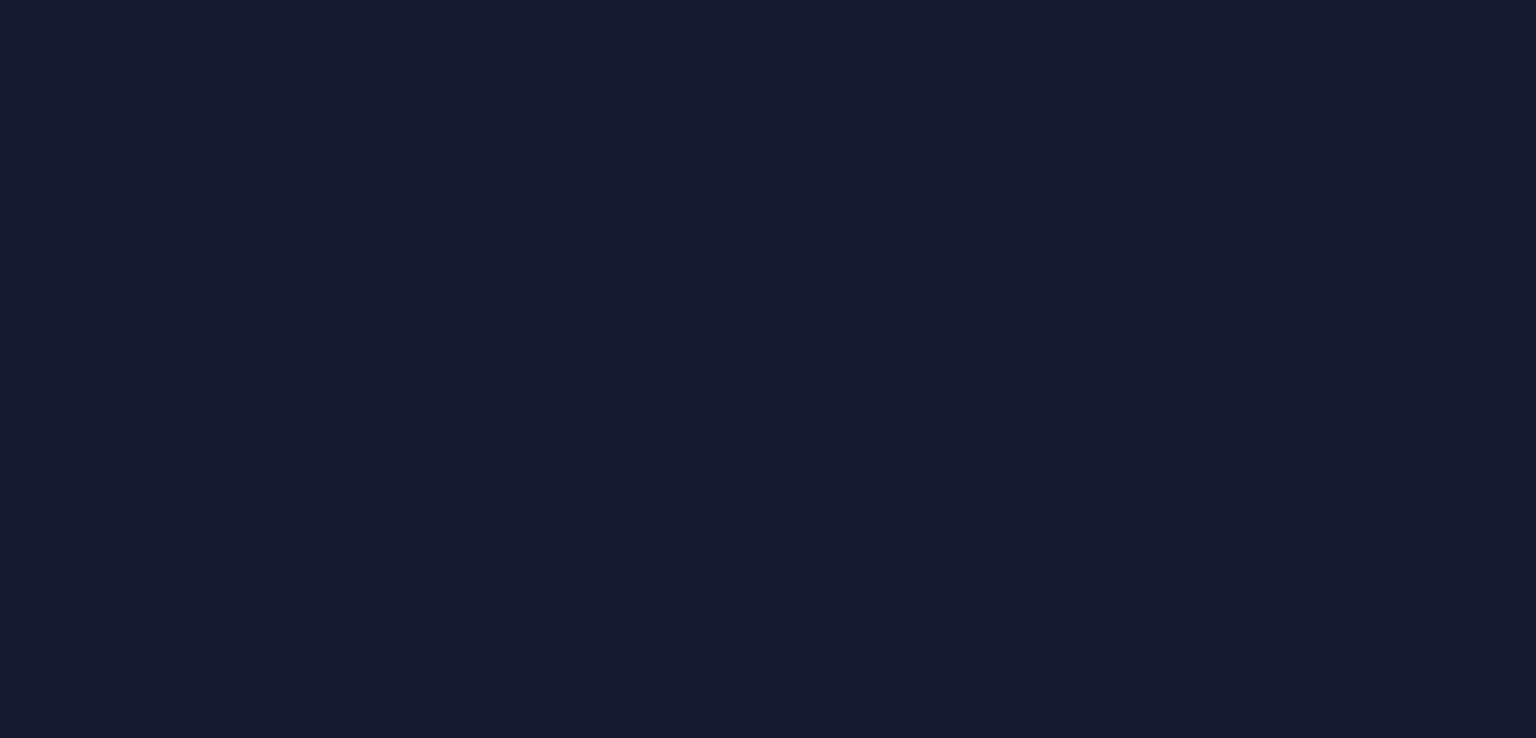 scroll, scrollTop: 0, scrollLeft: 0, axis: both 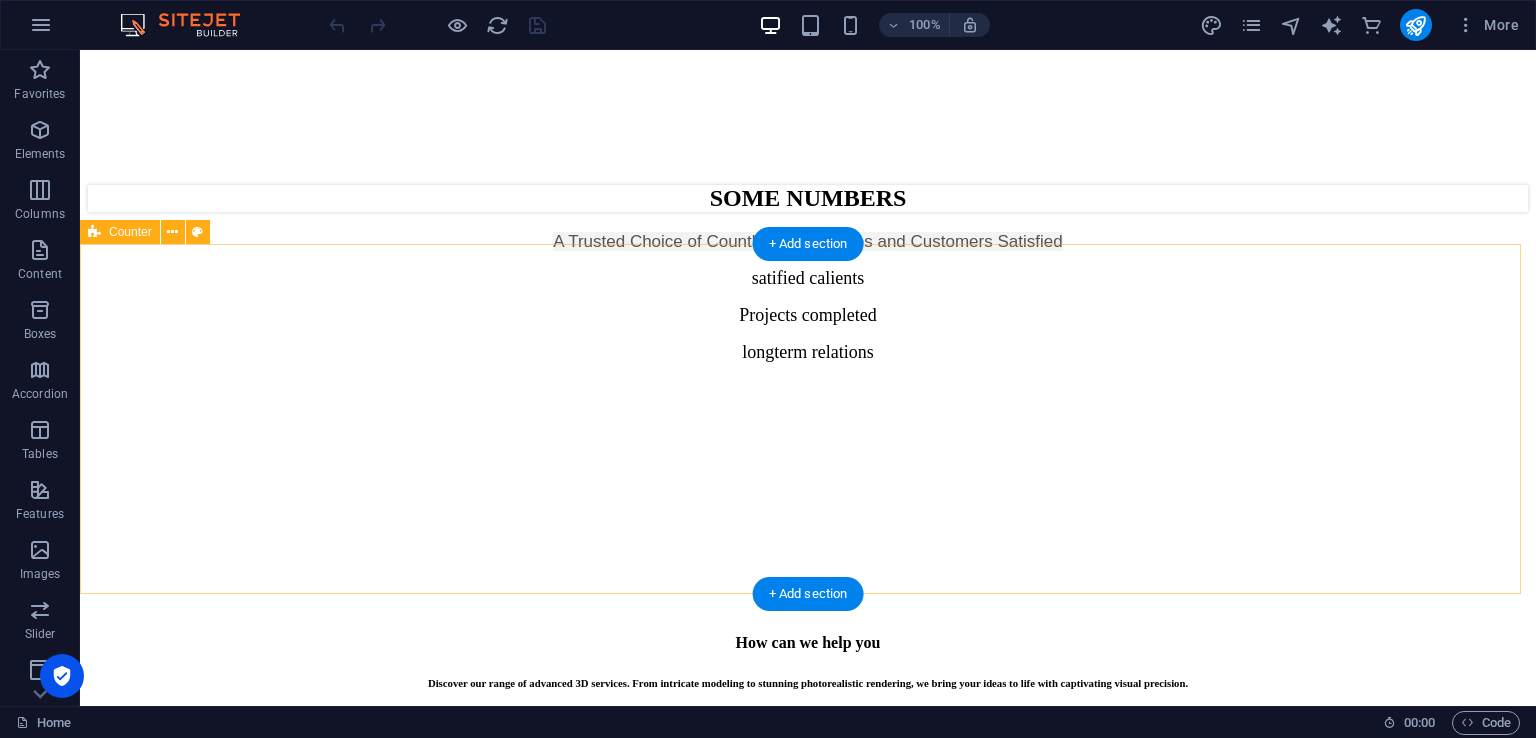 click on "satified calients Projects completed longterm relations" at bounding box center (808, 443) 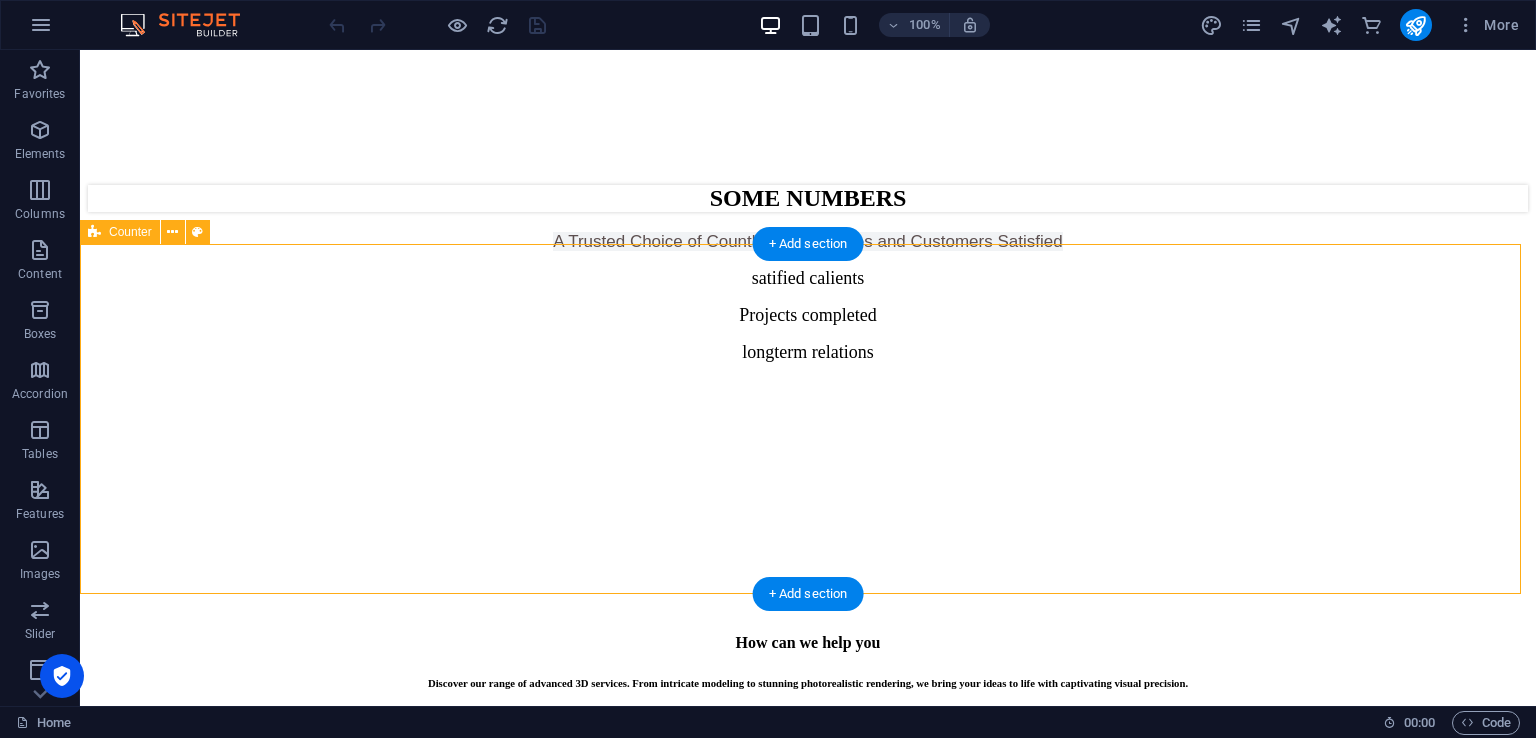 click on "satified calients Projects completed longterm relations" at bounding box center (808, 443) 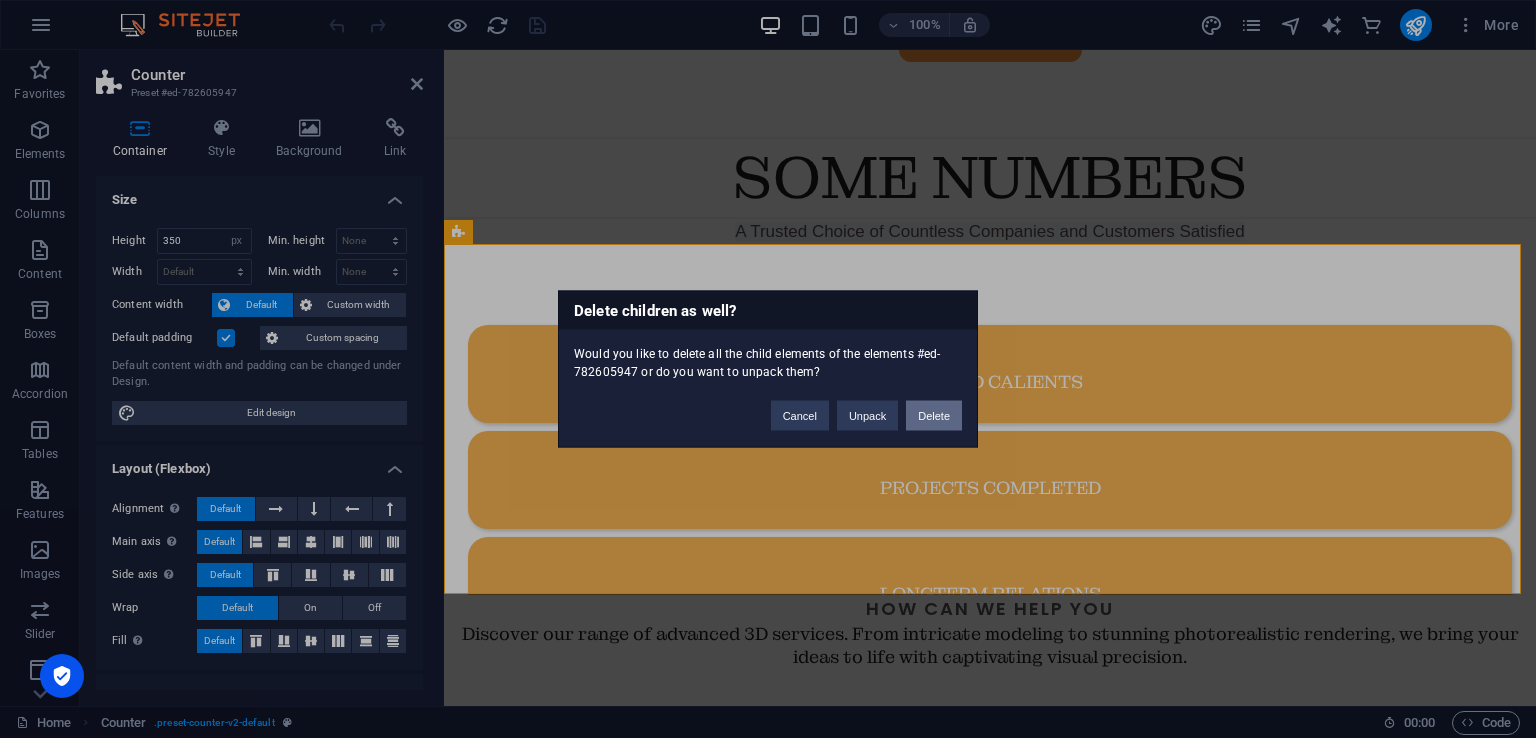 type 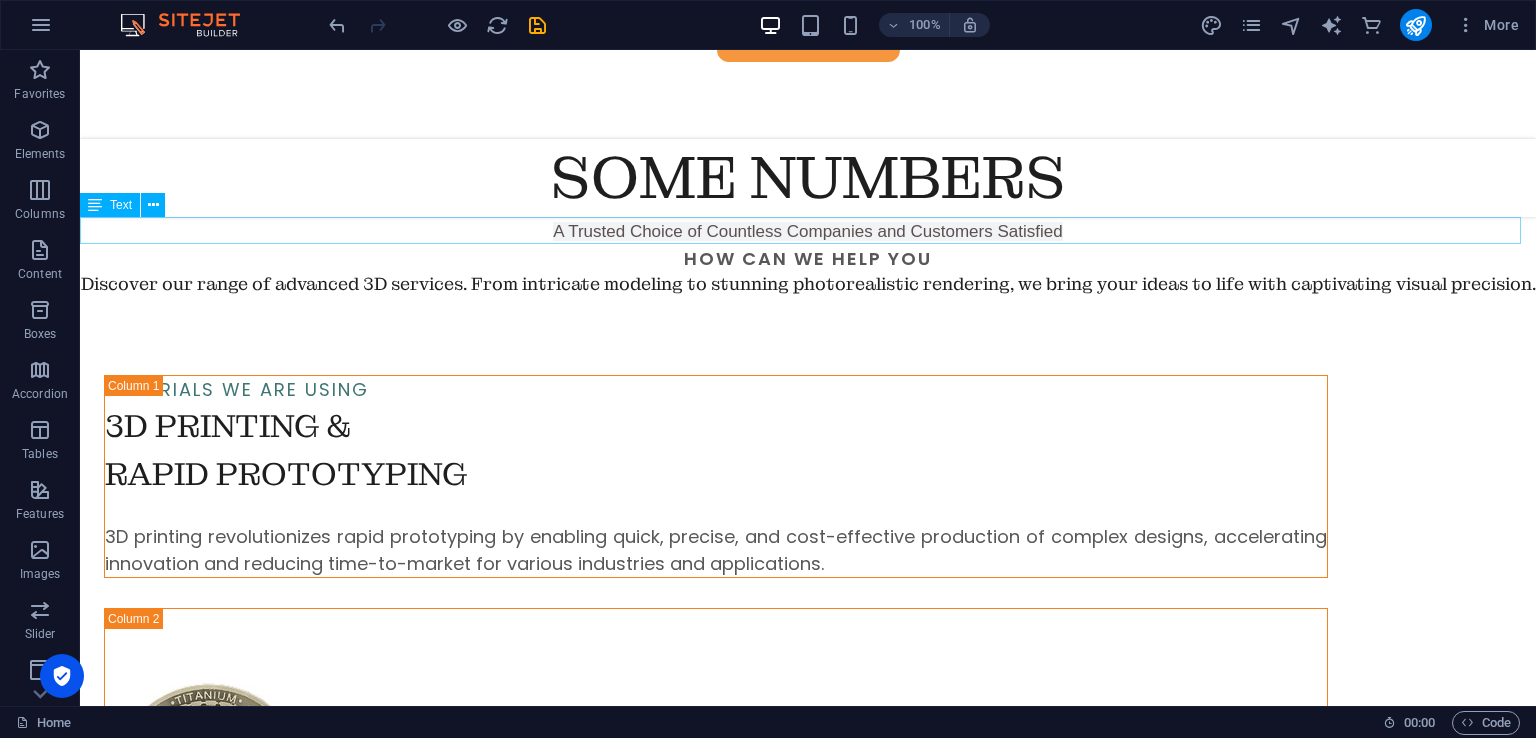 click on "A Trusted Choice of Countless Companies and Customers Satisfied" at bounding box center [808, 231] 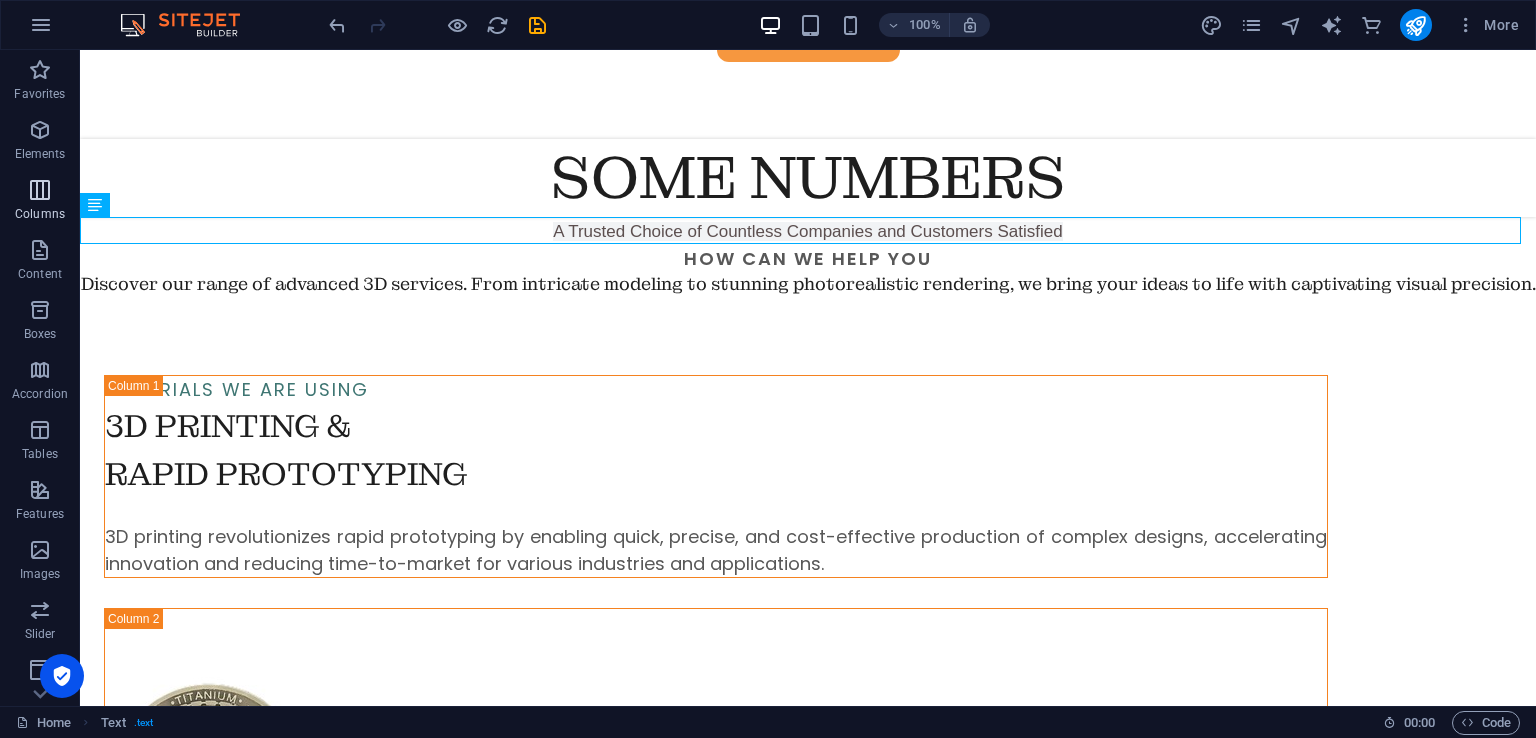 click on "Columns" at bounding box center [40, 202] 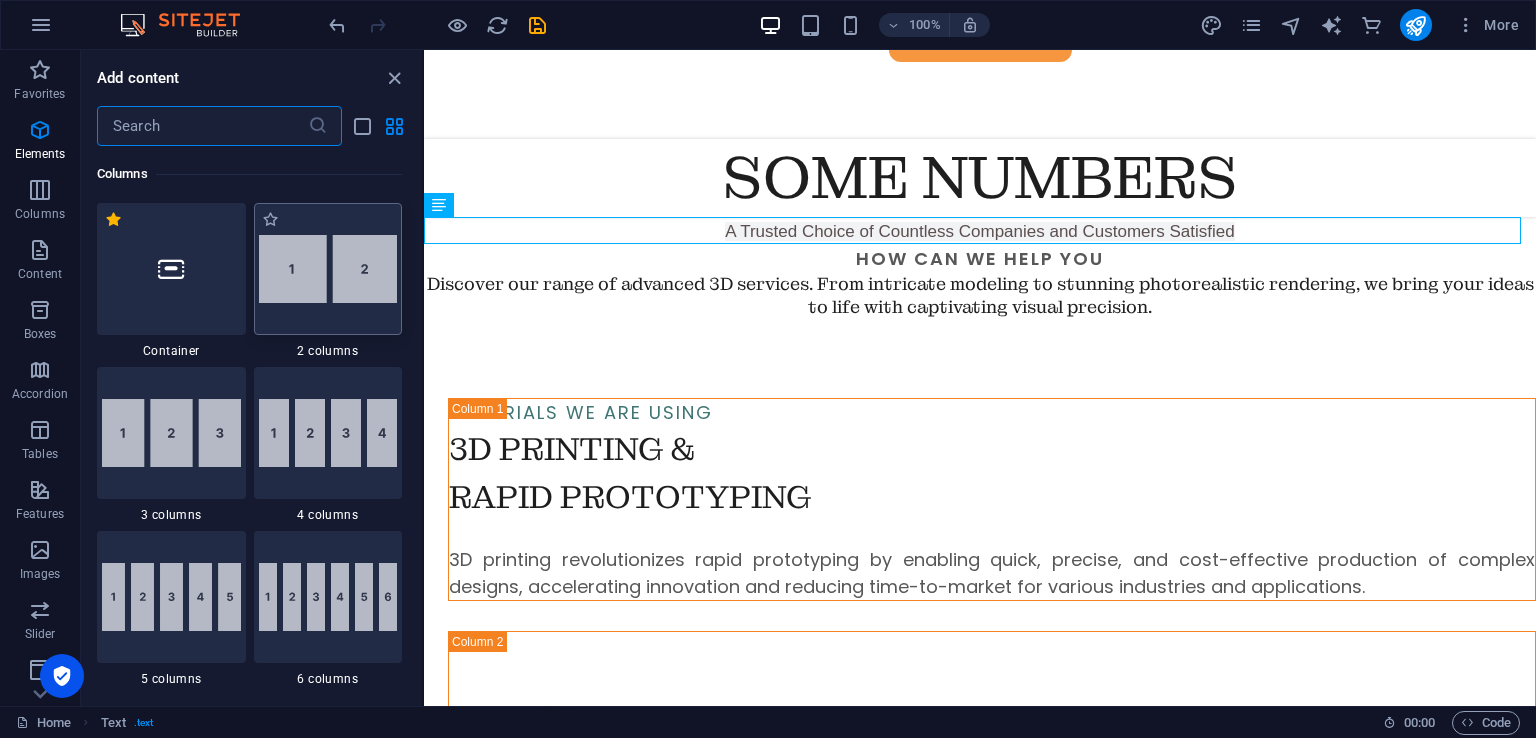 scroll, scrollTop: 1582, scrollLeft: 0, axis: vertical 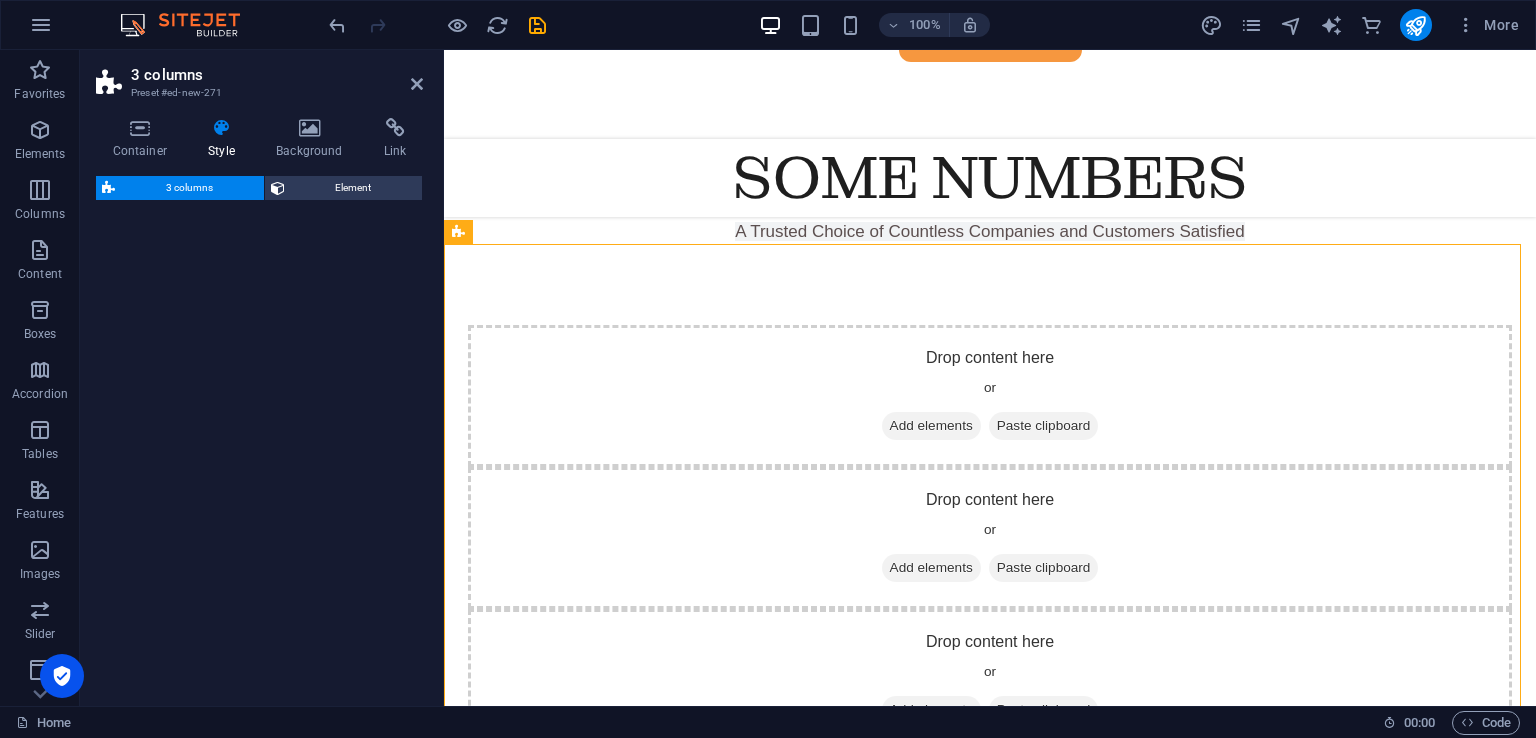 select on "rem" 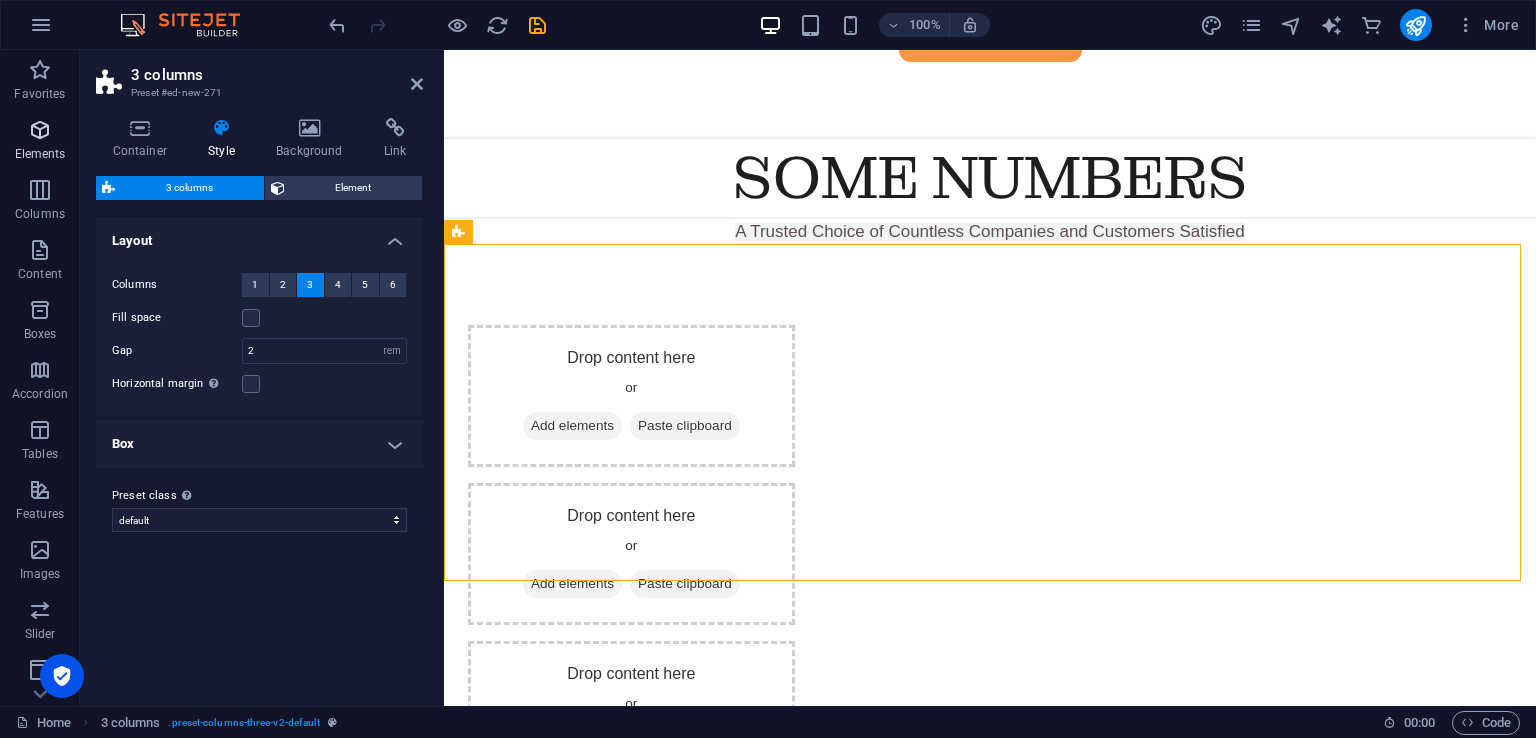 click on "Elements" at bounding box center [40, 154] 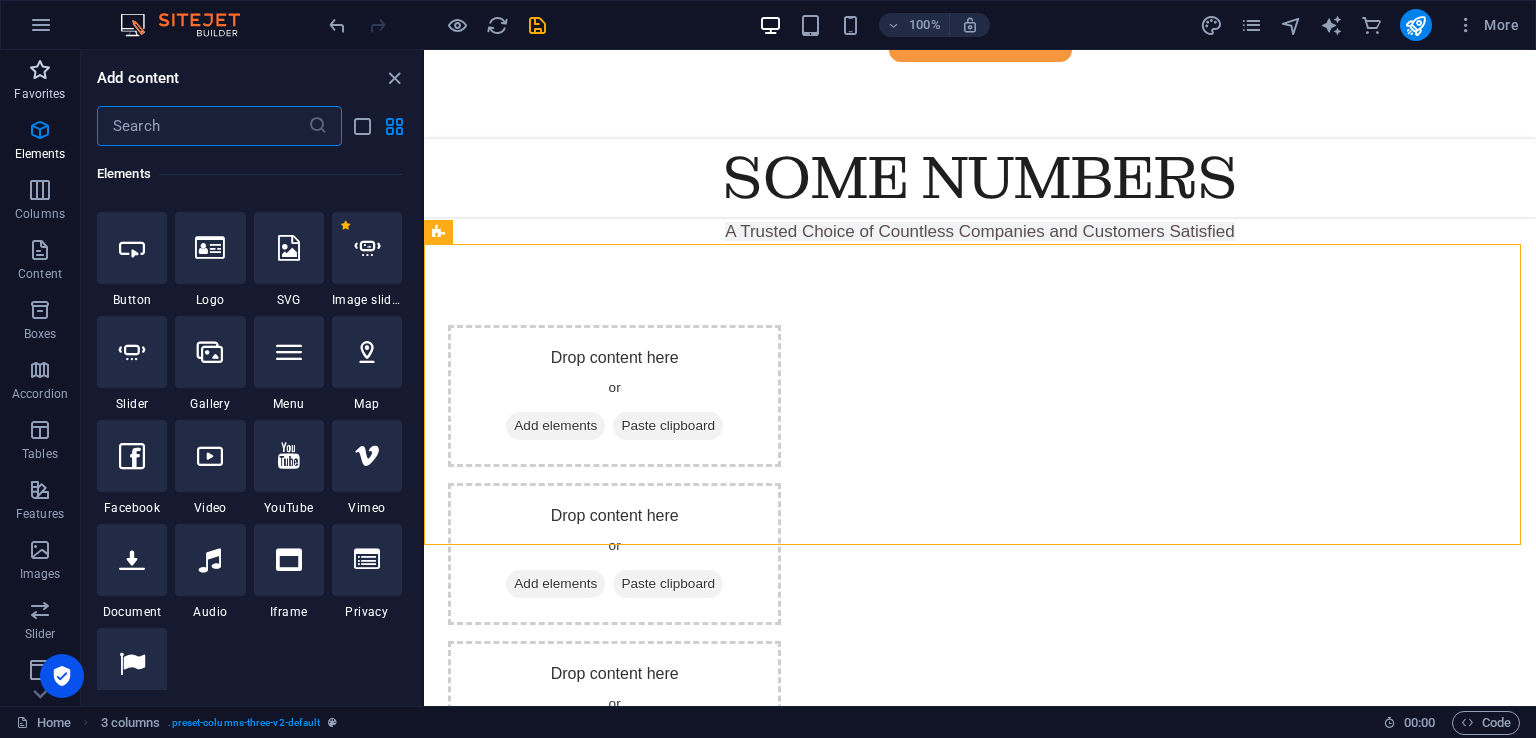 click on "Favorites" at bounding box center (40, 82) 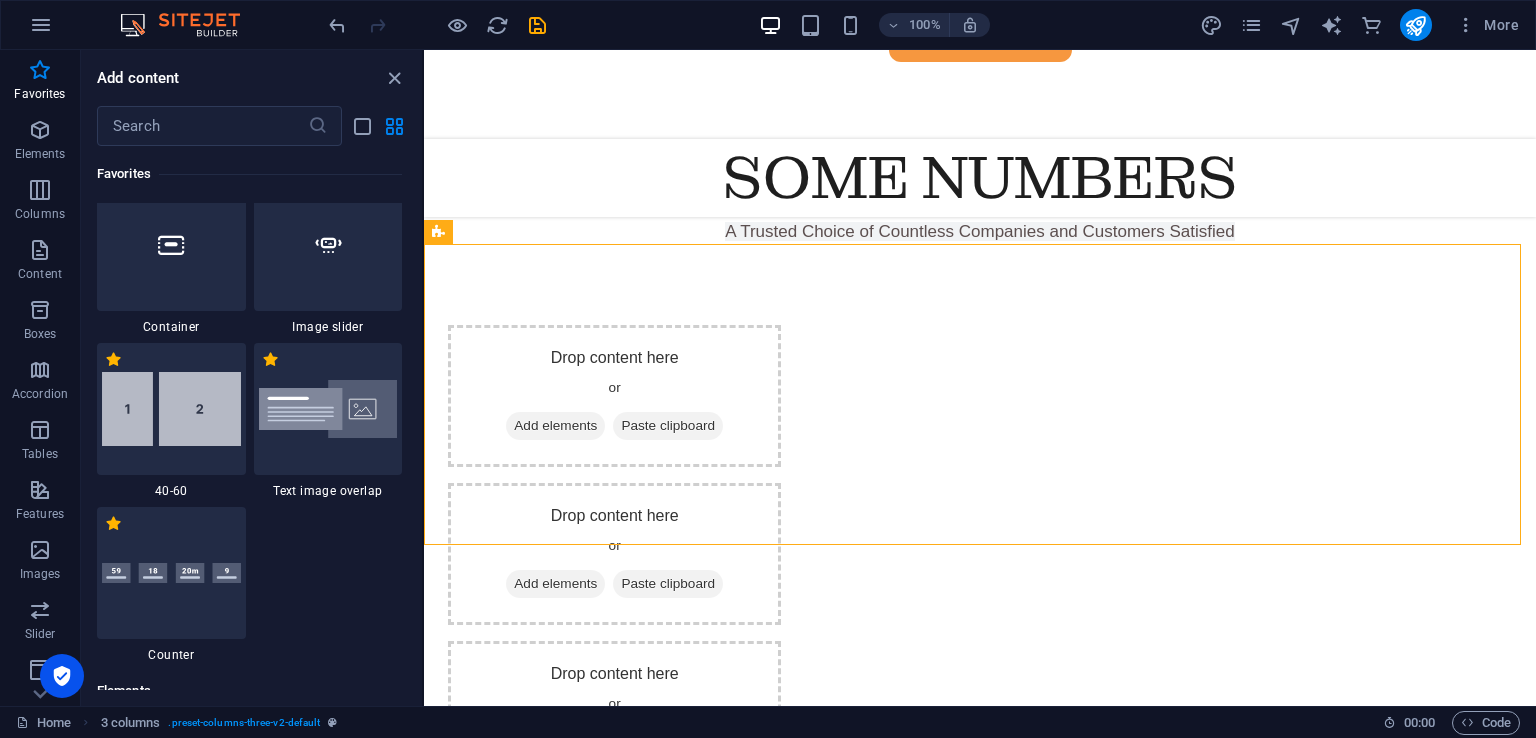 scroll, scrollTop: 400, scrollLeft: 0, axis: vertical 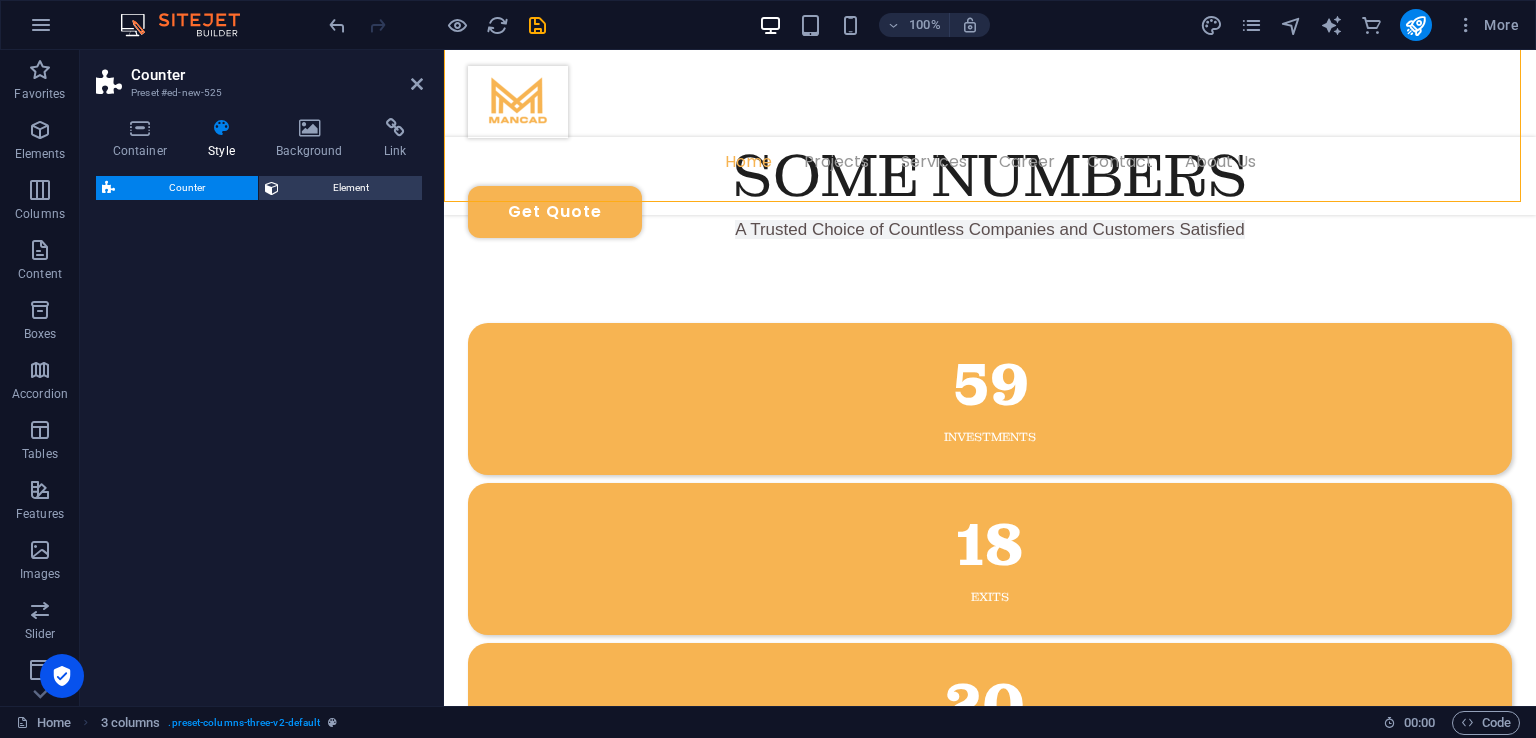 select on "rem" 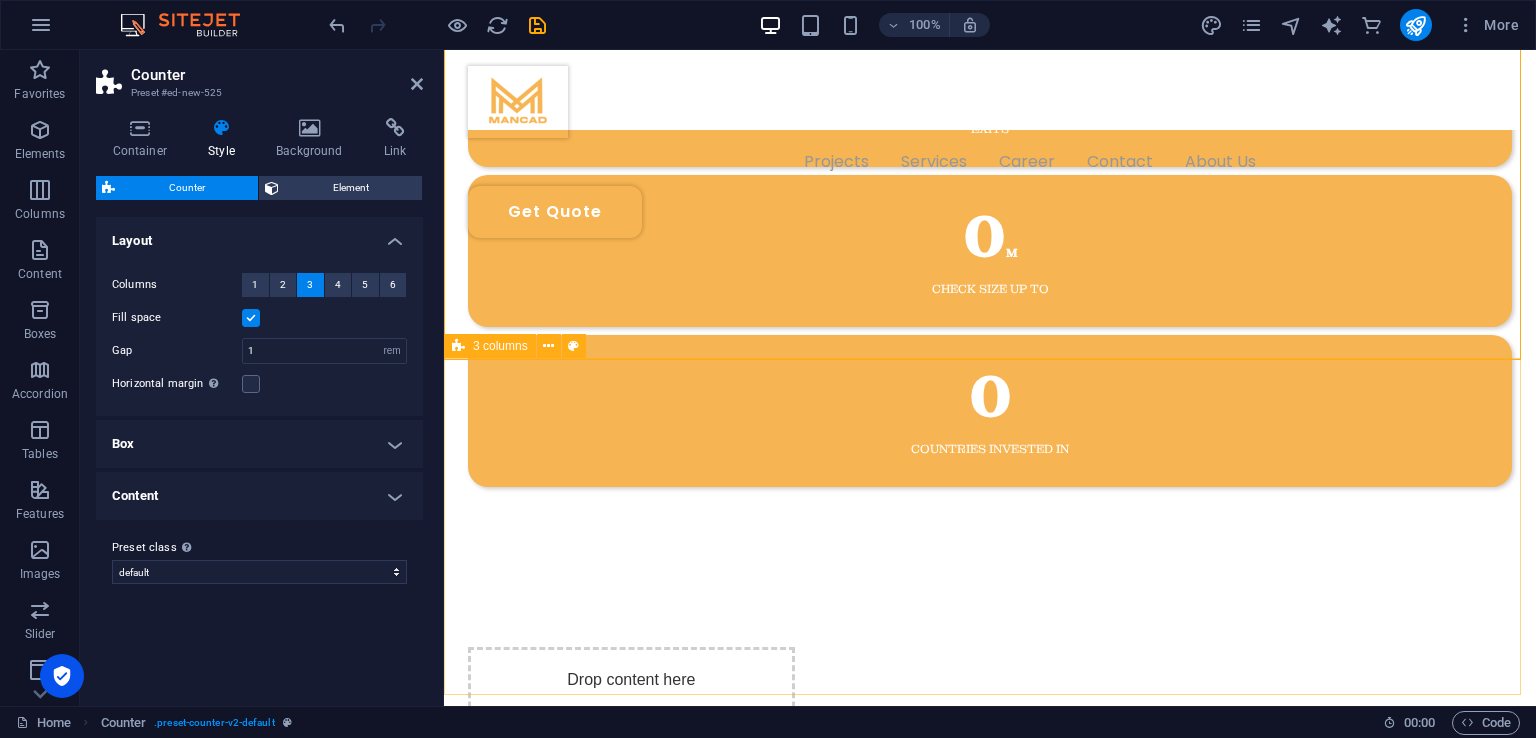 scroll, scrollTop: 1218, scrollLeft: 0, axis: vertical 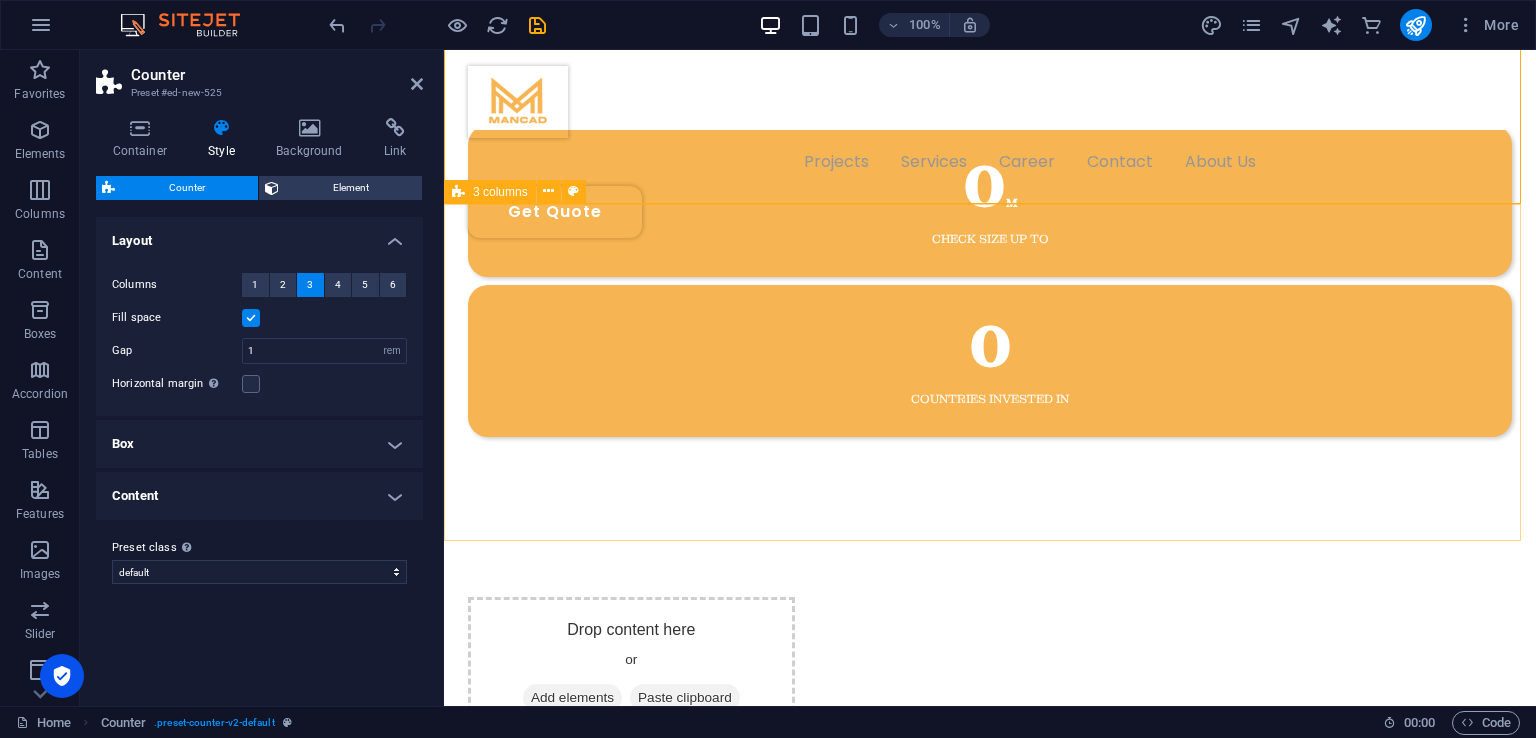click on "Drop content here or  Add elements  Paste clipboard Drop content here or  Add elements  Paste clipboard Drop content here or  Add elements  Paste clipboard" at bounding box center (990, 826) 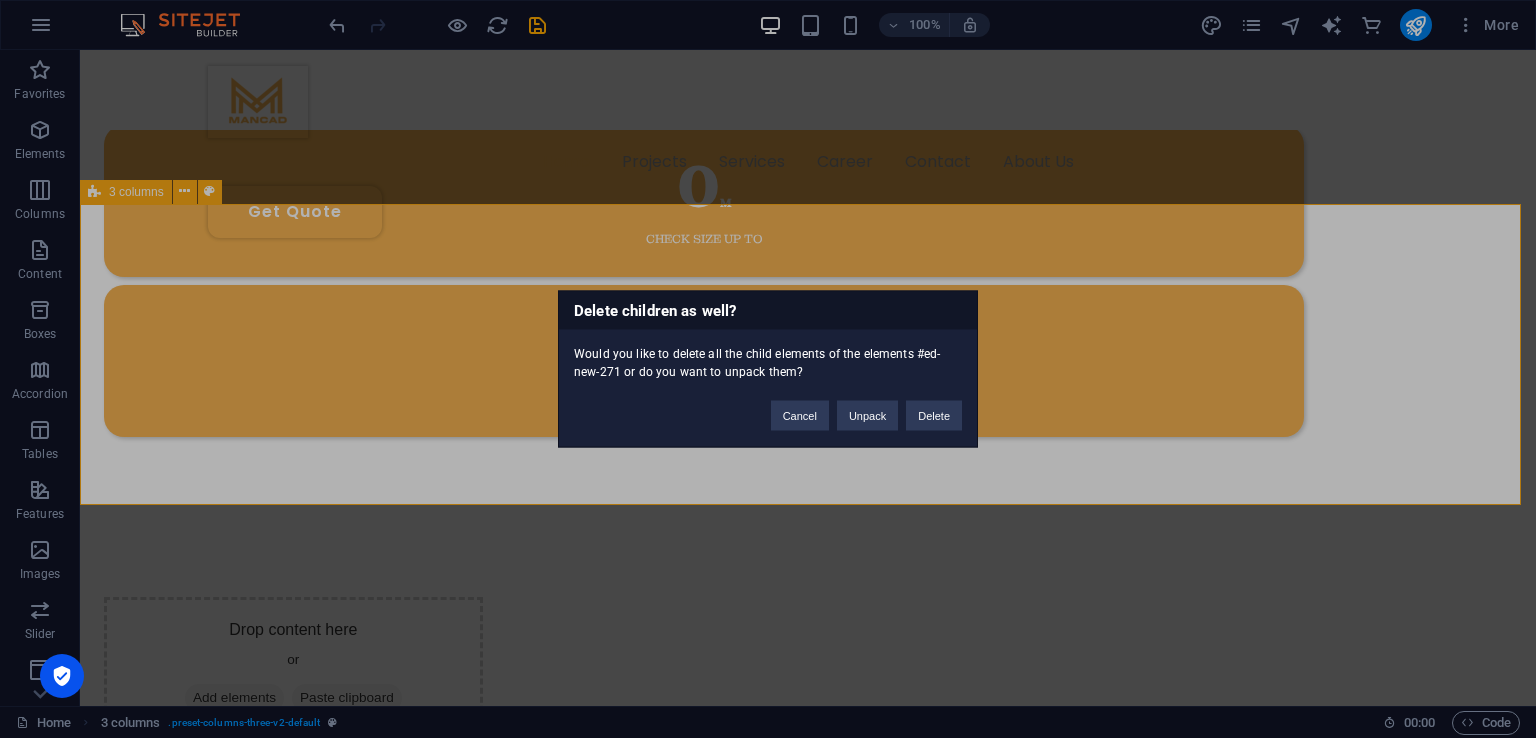 type 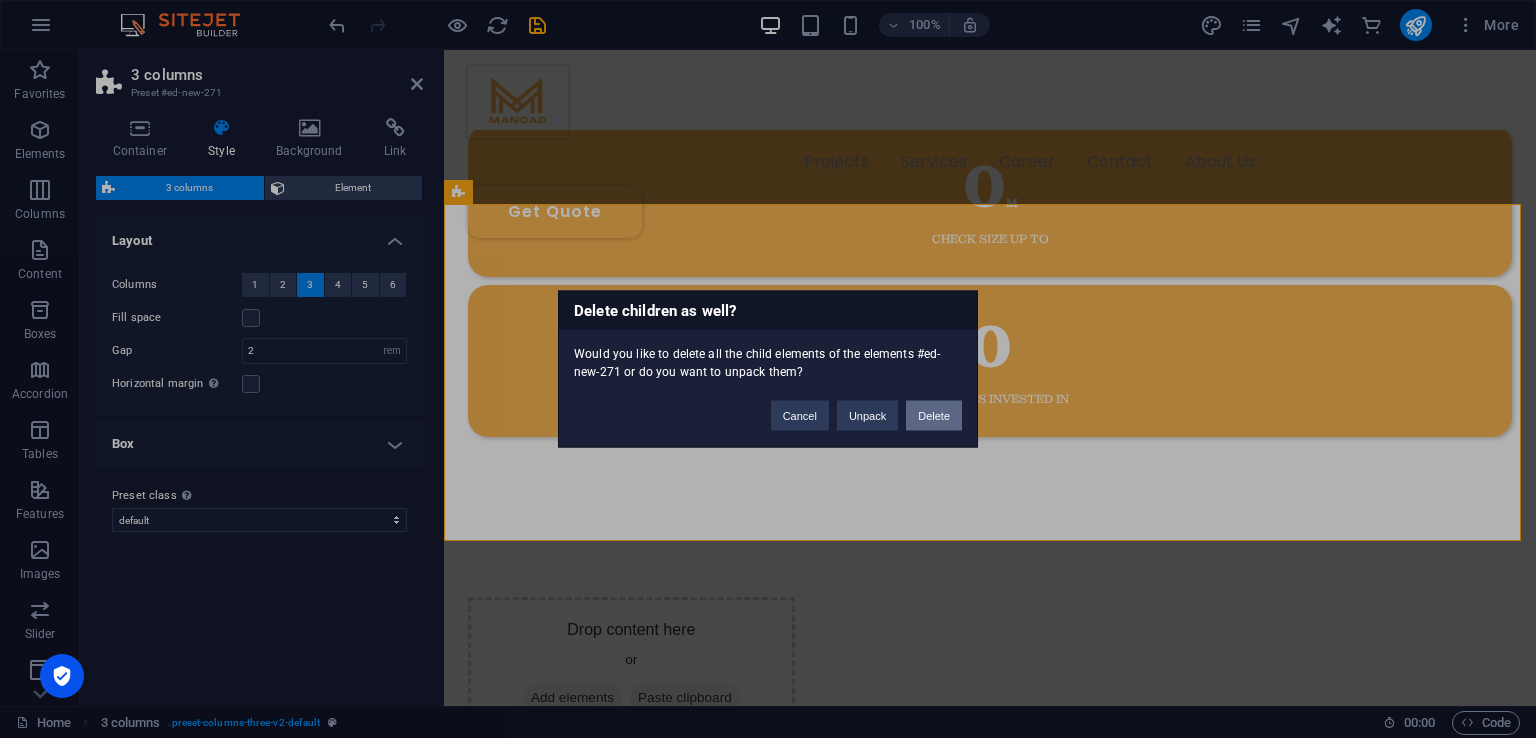 click on "Delete" at bounding box center [934, 416] 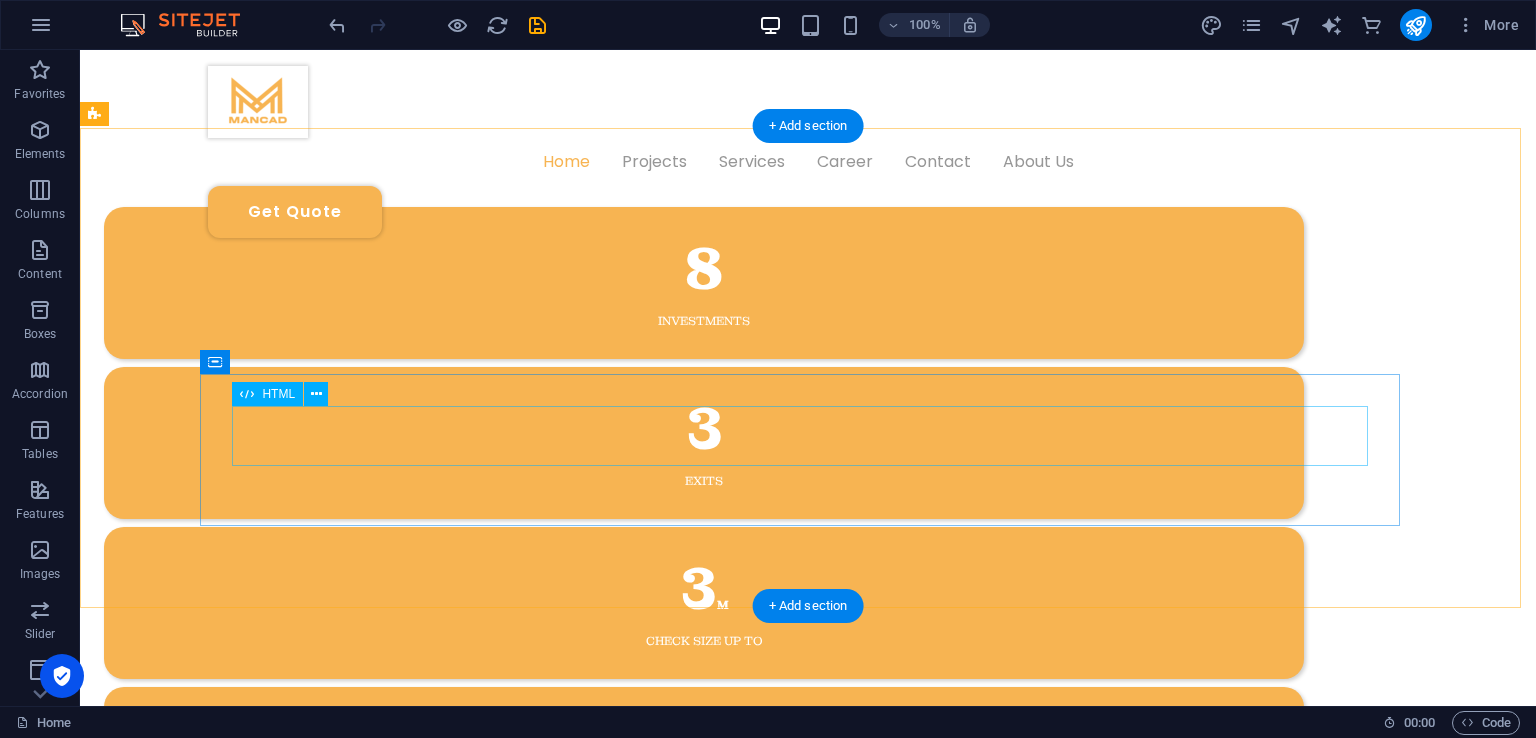 scroll, scrollTop: 816, scrollLeft: 0, axis: vertical 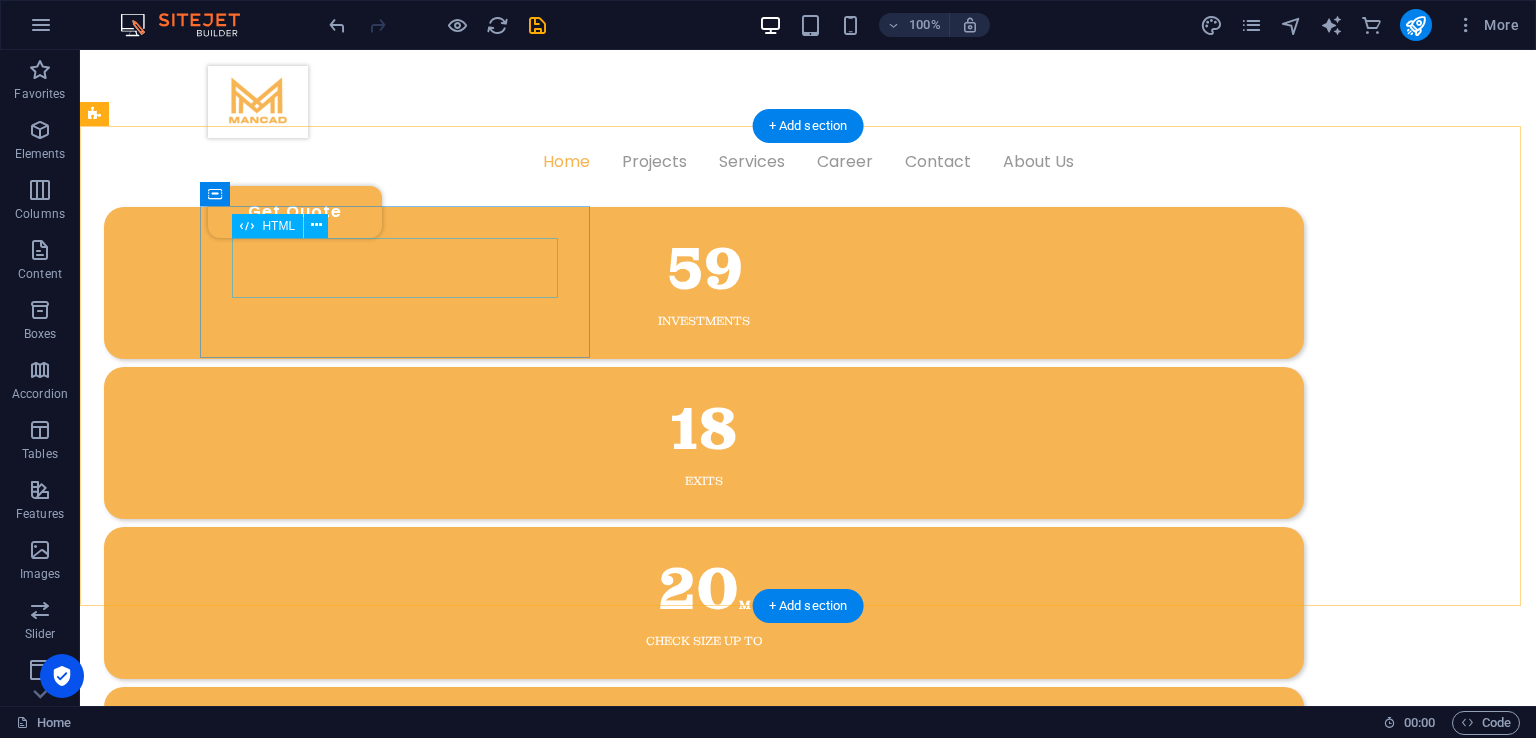 click on "59" at bounding box center [704, 269] 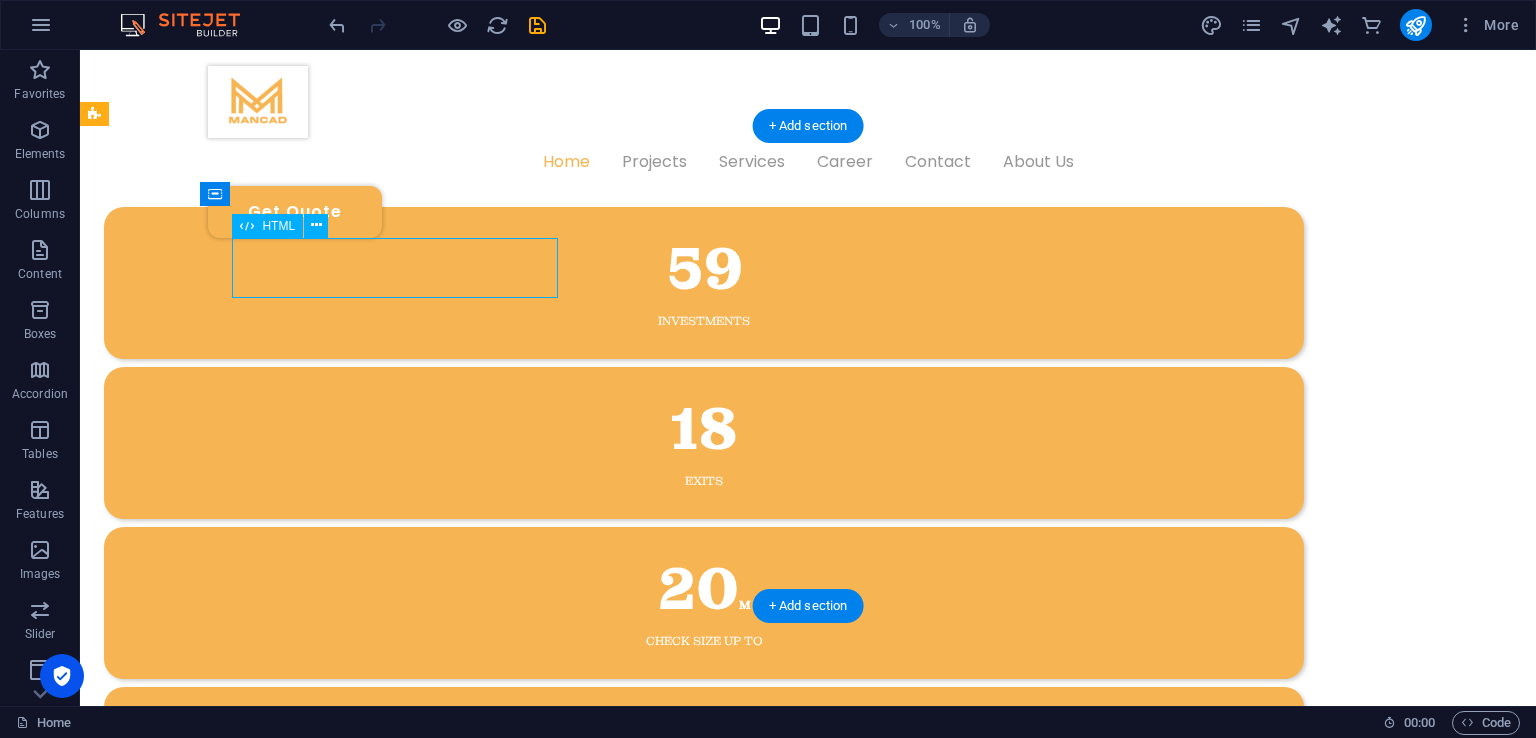 click on "59" at bounding box center (704, 269) 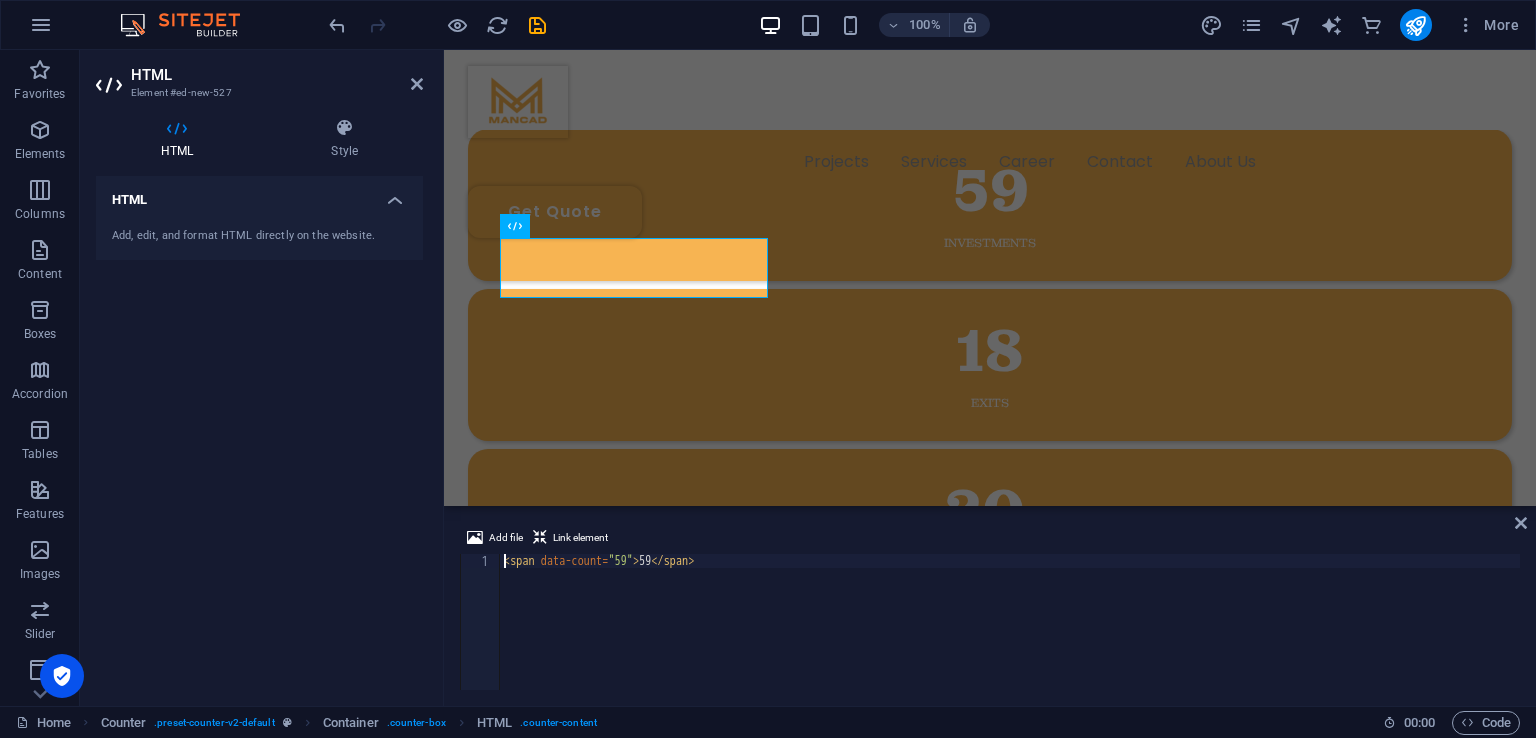 scroll, scrollTop: 738, scrollLeft: 0, axis: vertical 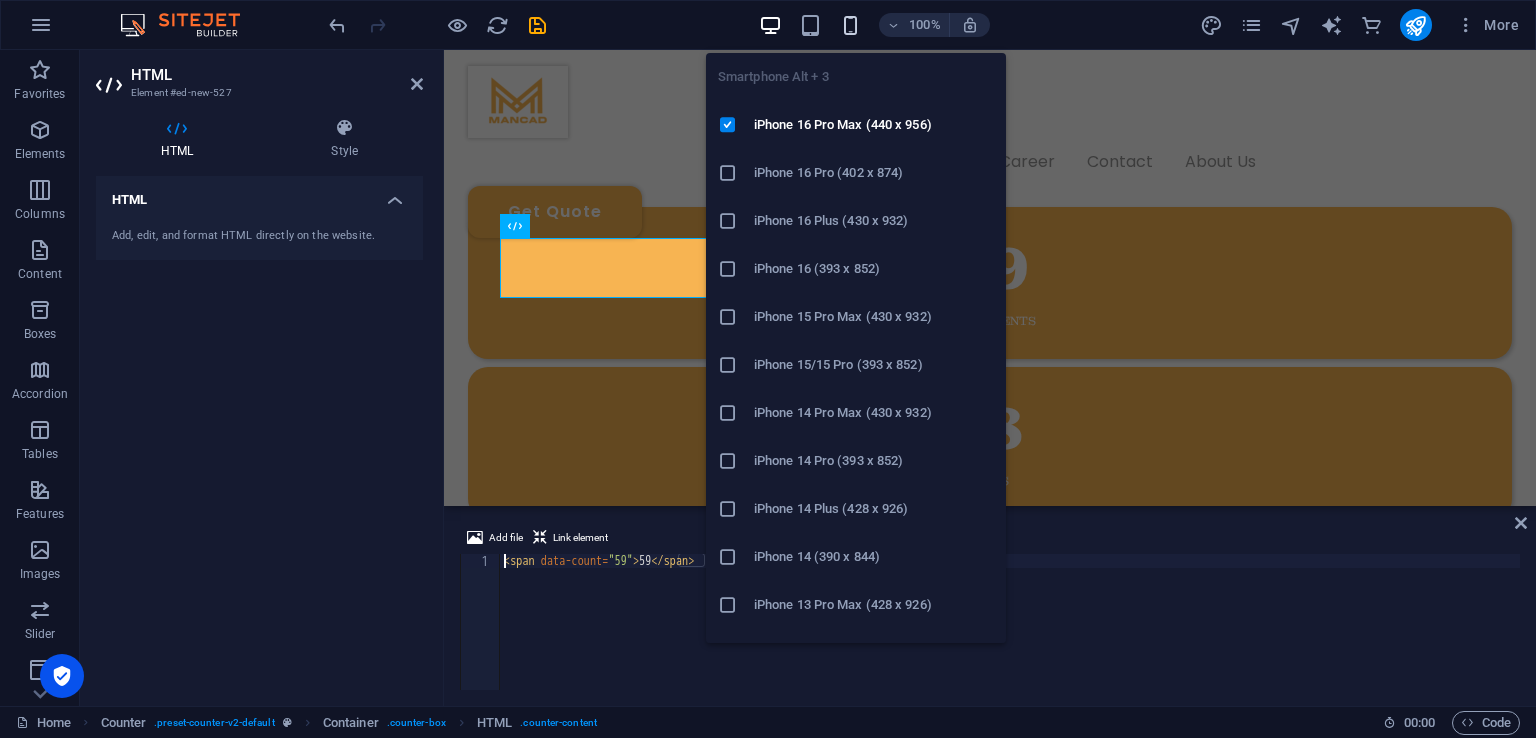 click at bounding box center [850, 25] 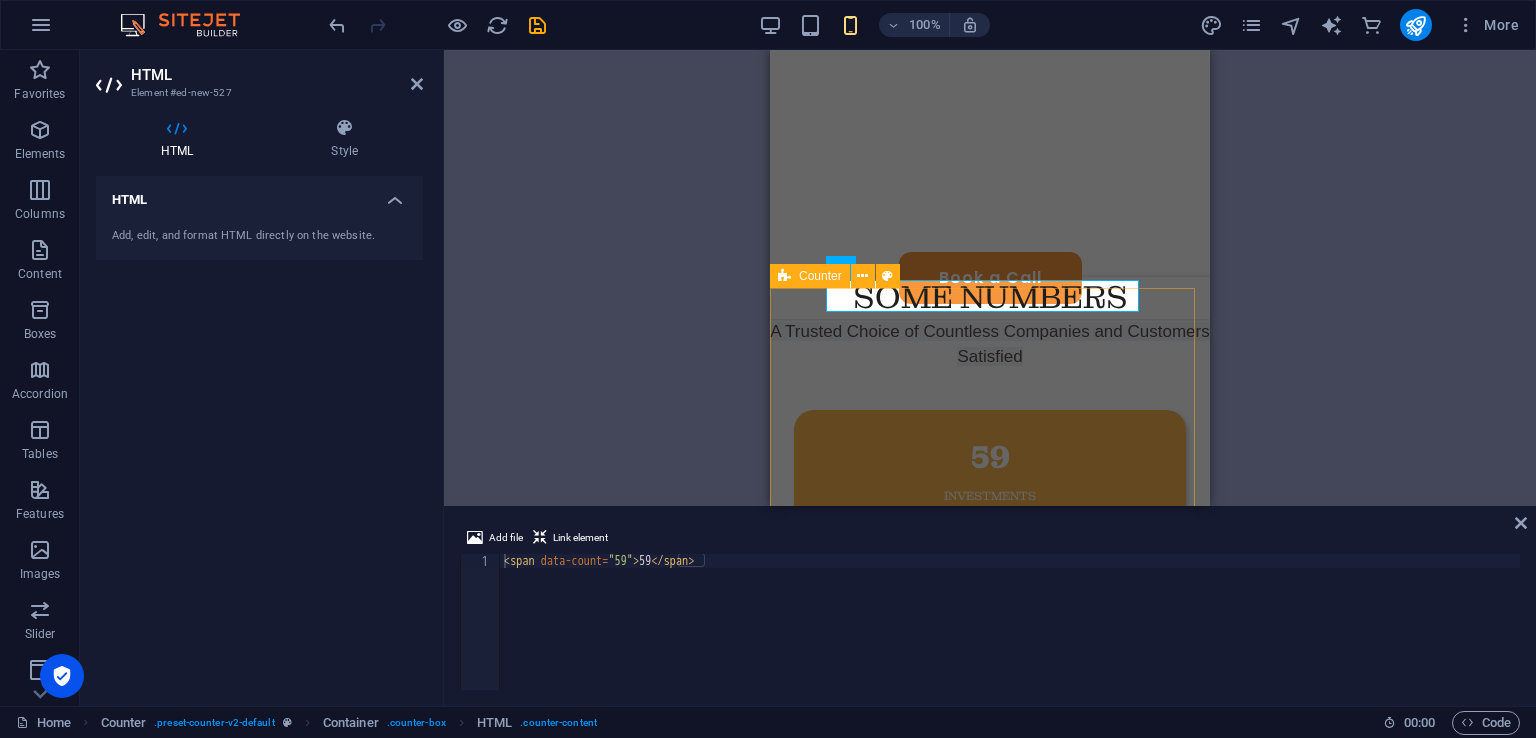 scroll, scrollTop: 538, scrollLeft: 0, axis: vertical 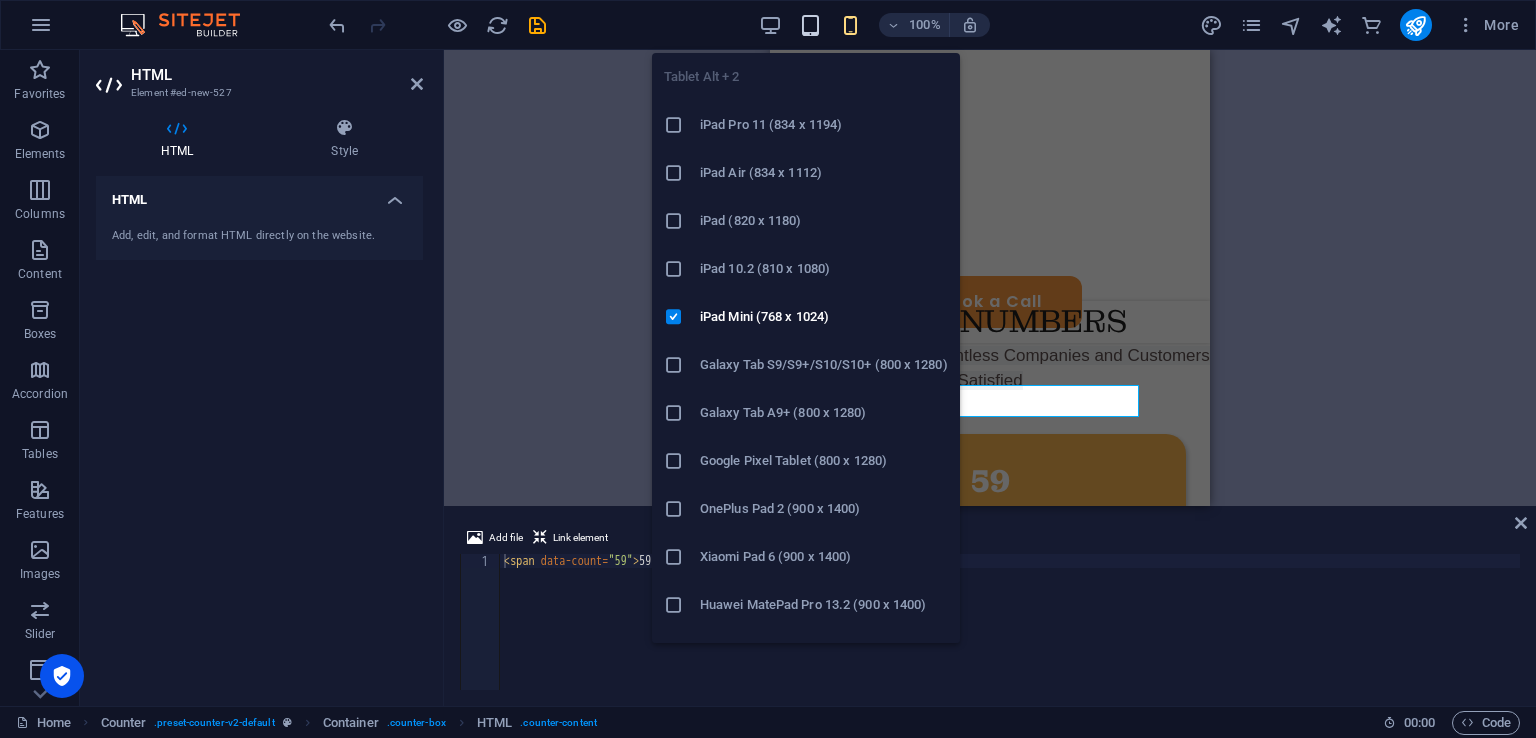 click at bounding box center [810, 25] 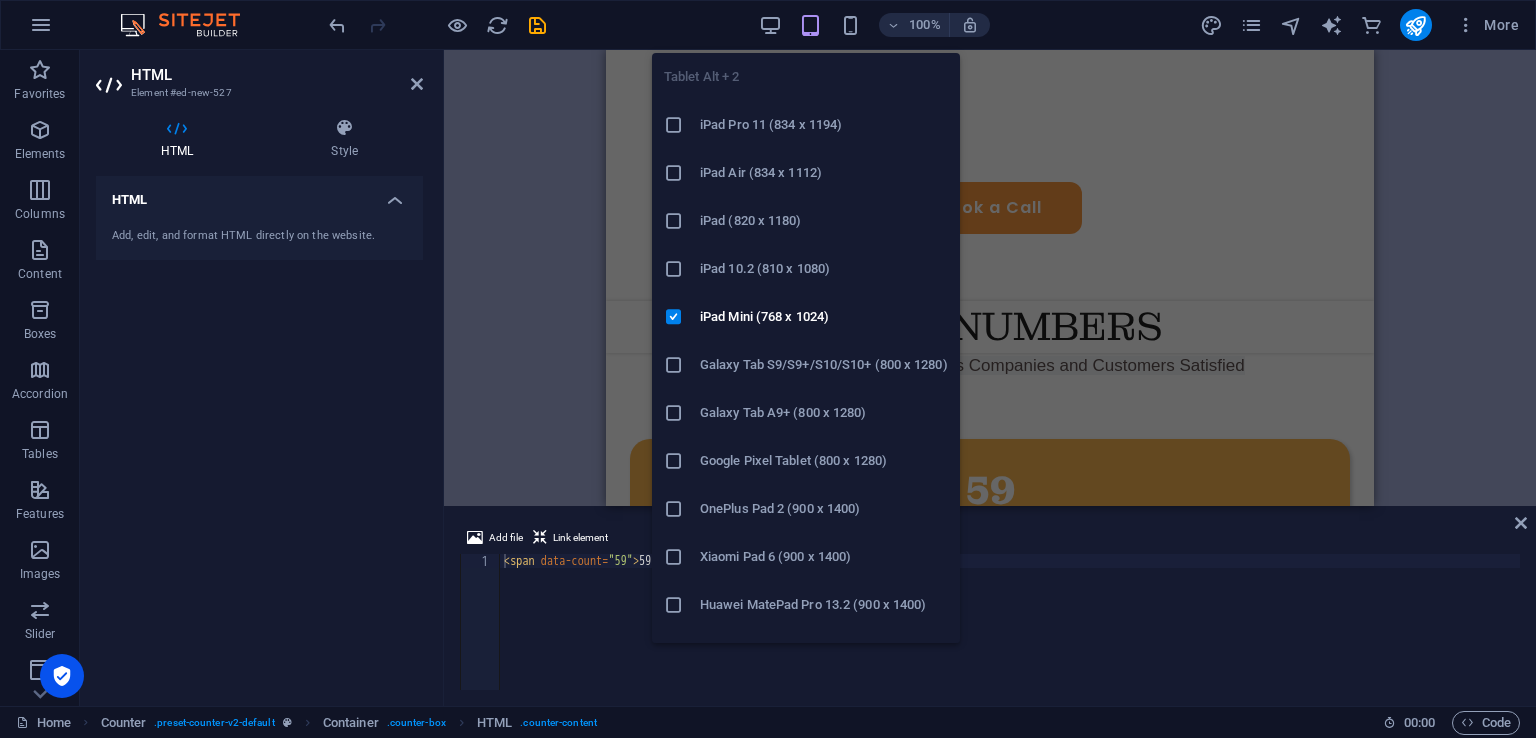 click at bounding box center [810, 25] 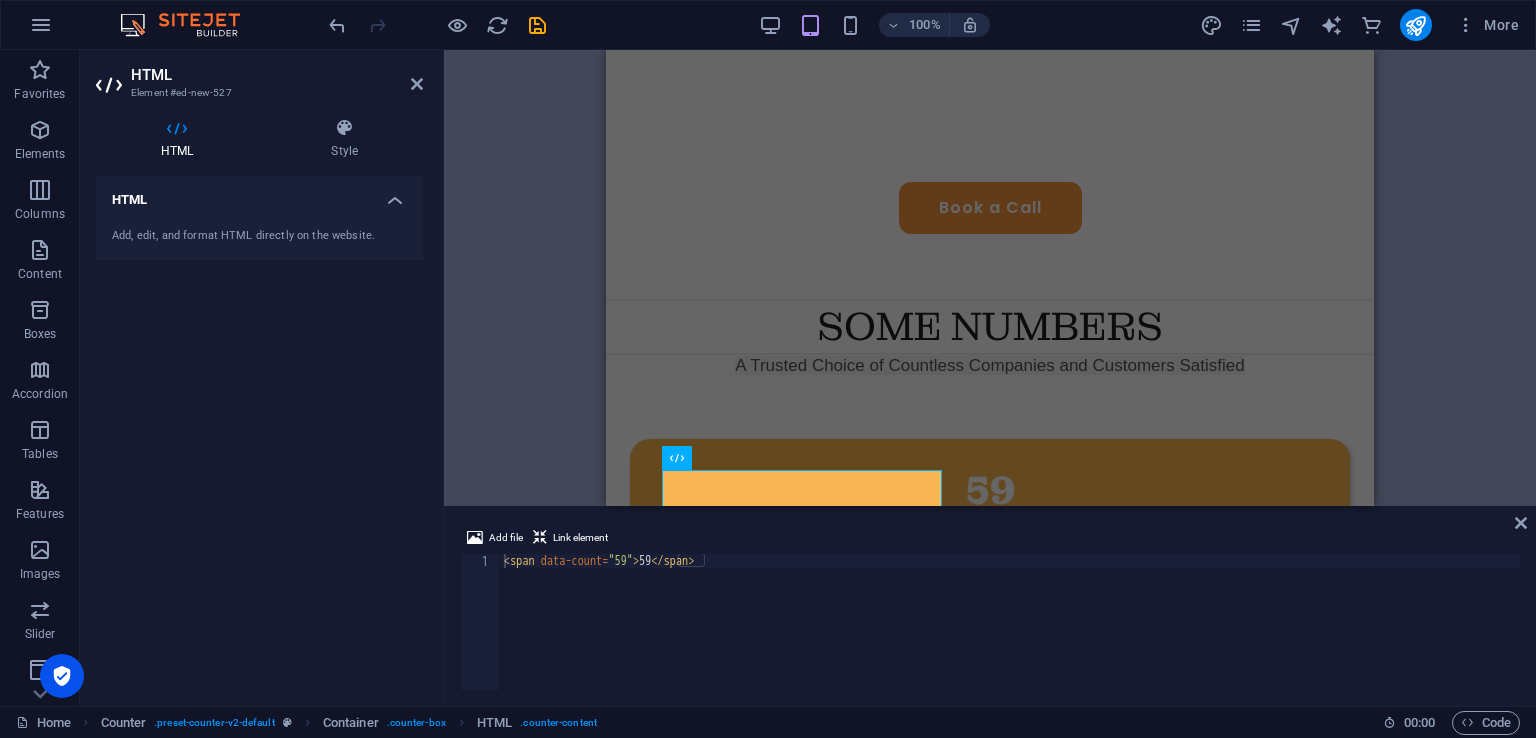 scroll, scrollTop: 858, scrollLeft: 0, axis: vertical 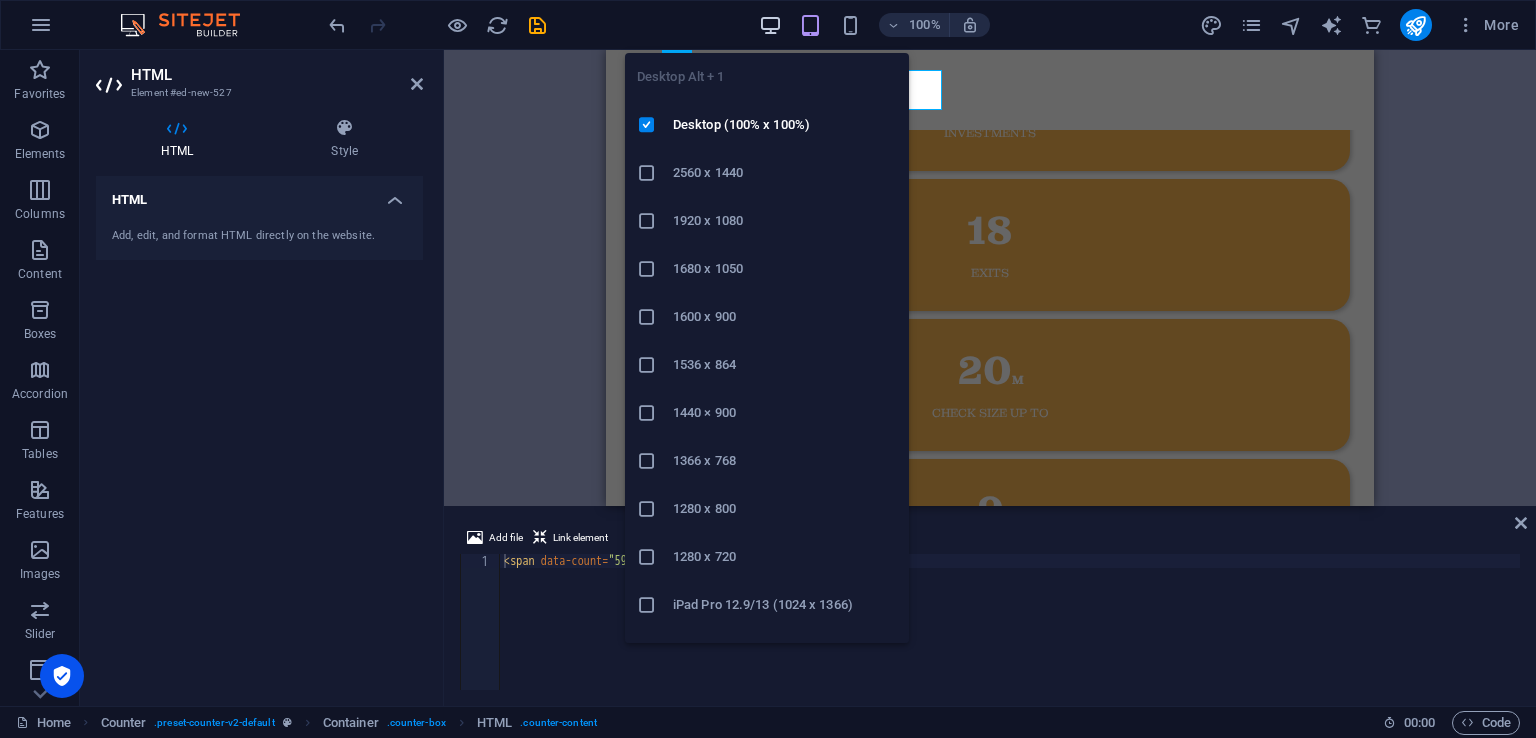 drag, startPoint x: 764, startPoint y: 25, endPoint x: 866, endPoint y: 45, distance: 103.94229 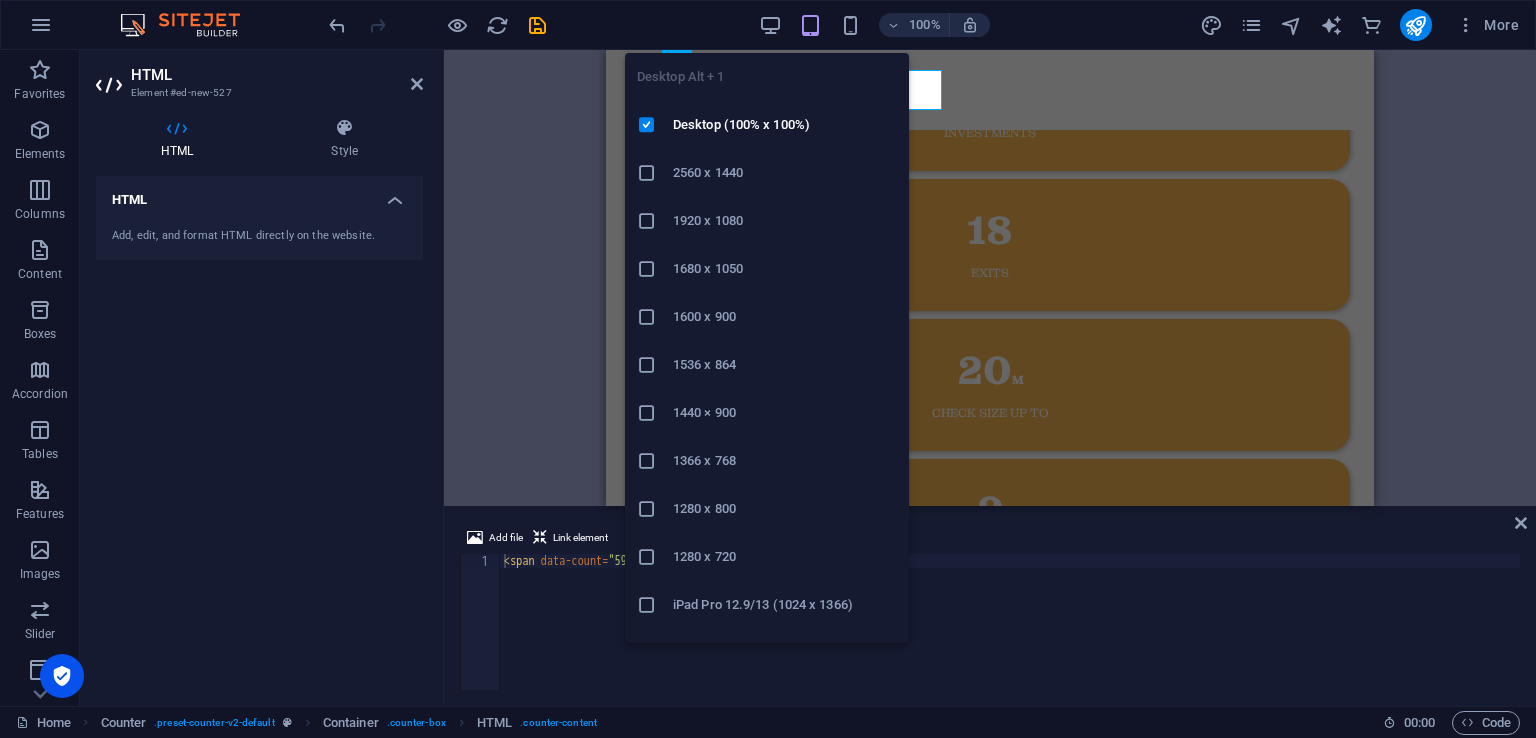 click at bounding box center [770, 25] 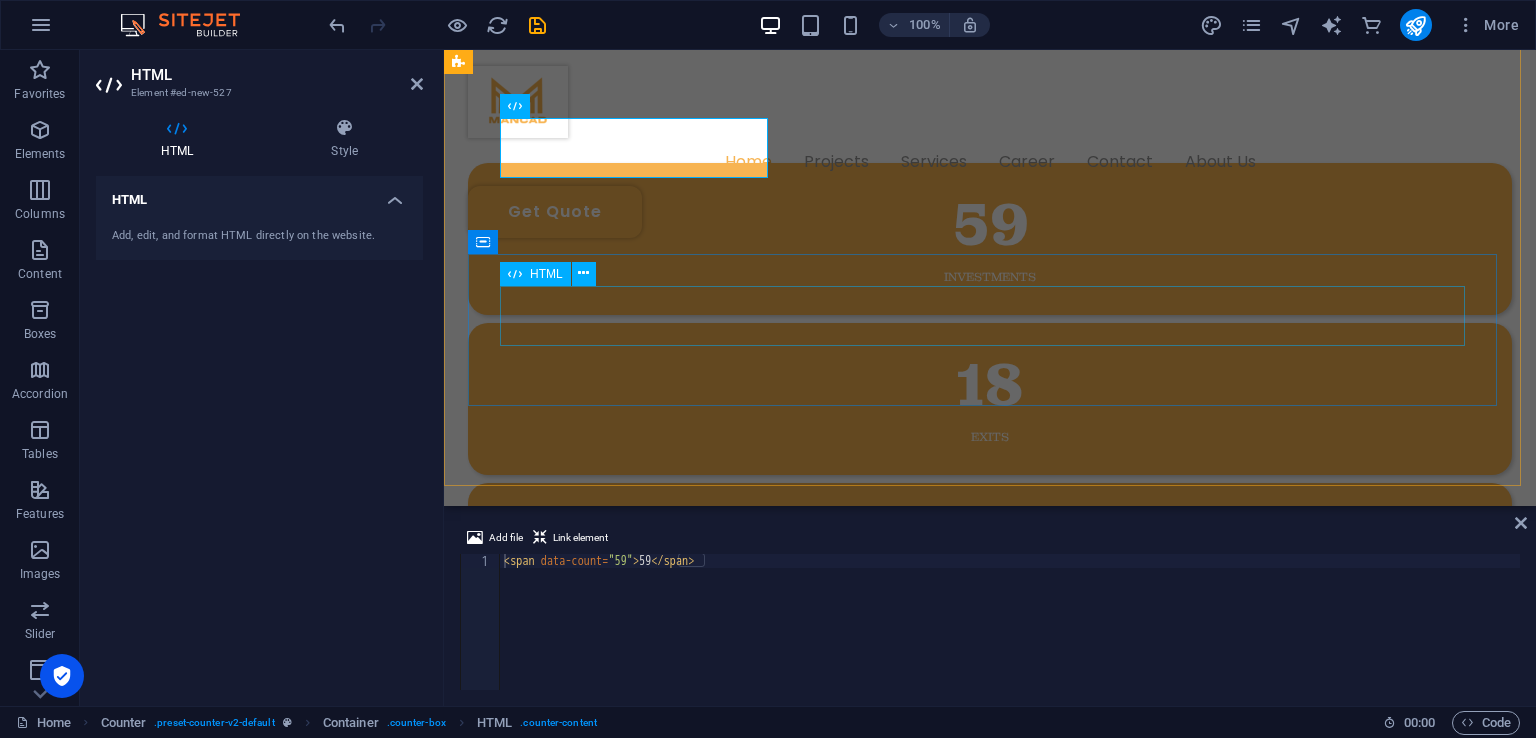 scroll, scrollTop: 758, scrollLeft: 0, axis: vertical 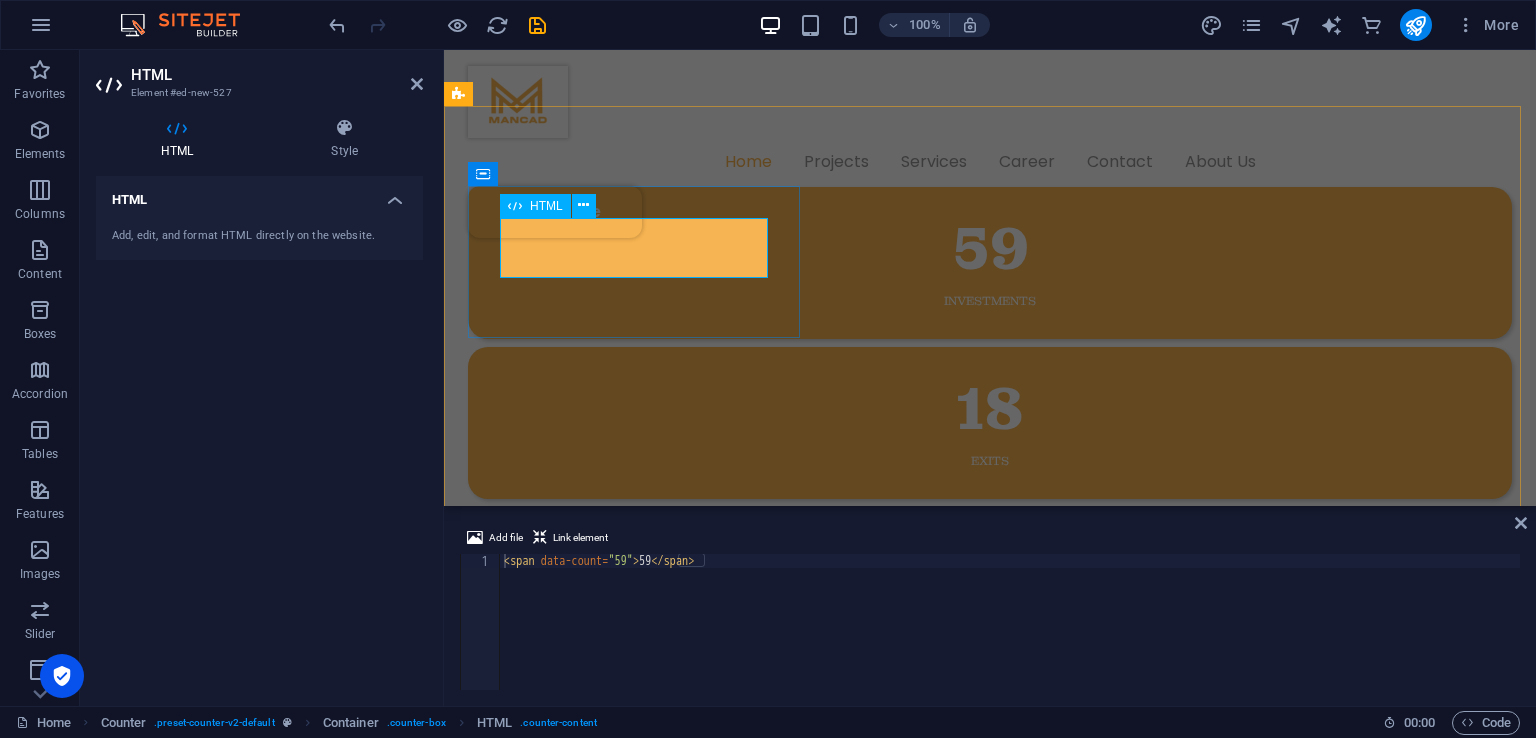 click on "59" at bounding box center [990, 249] 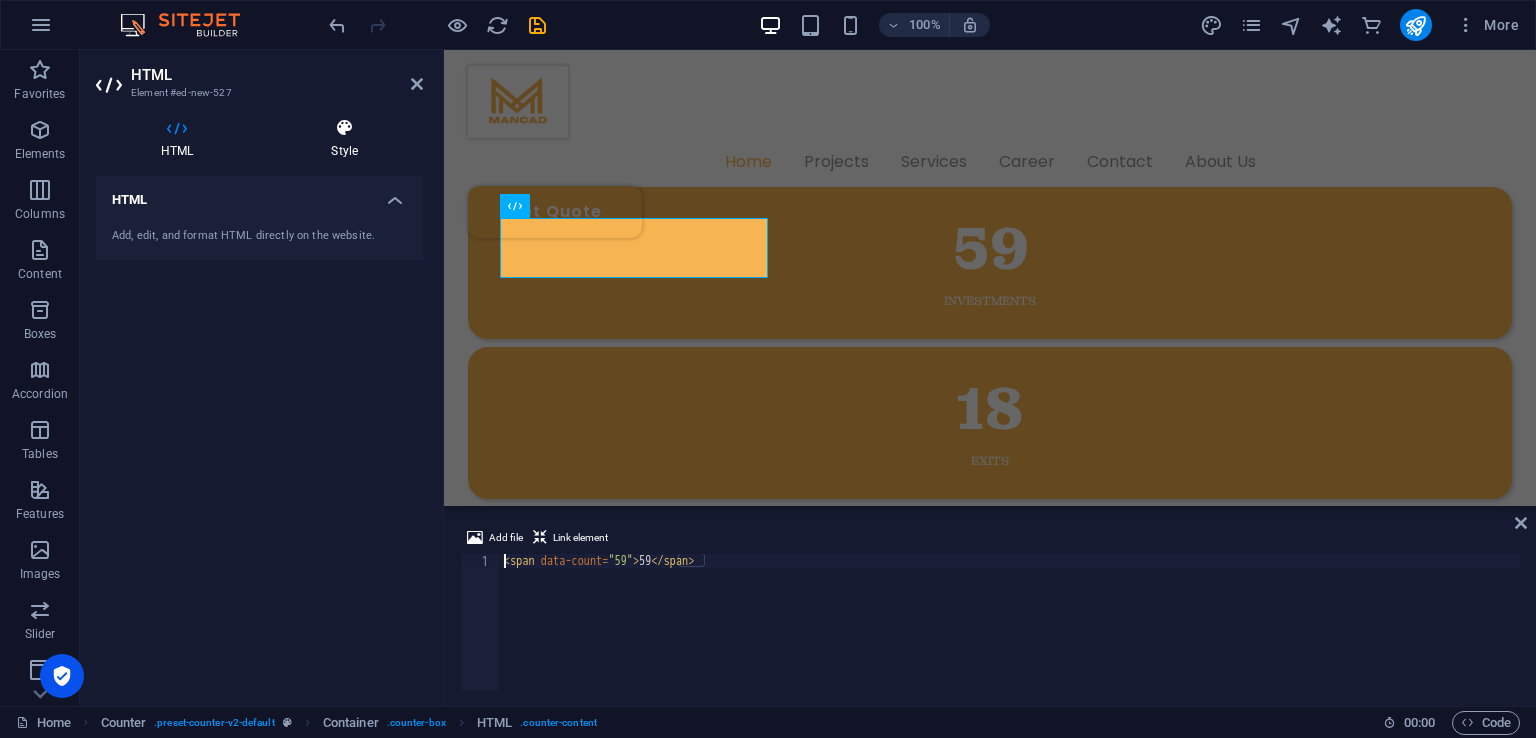 click at bounding box center (344, 128) 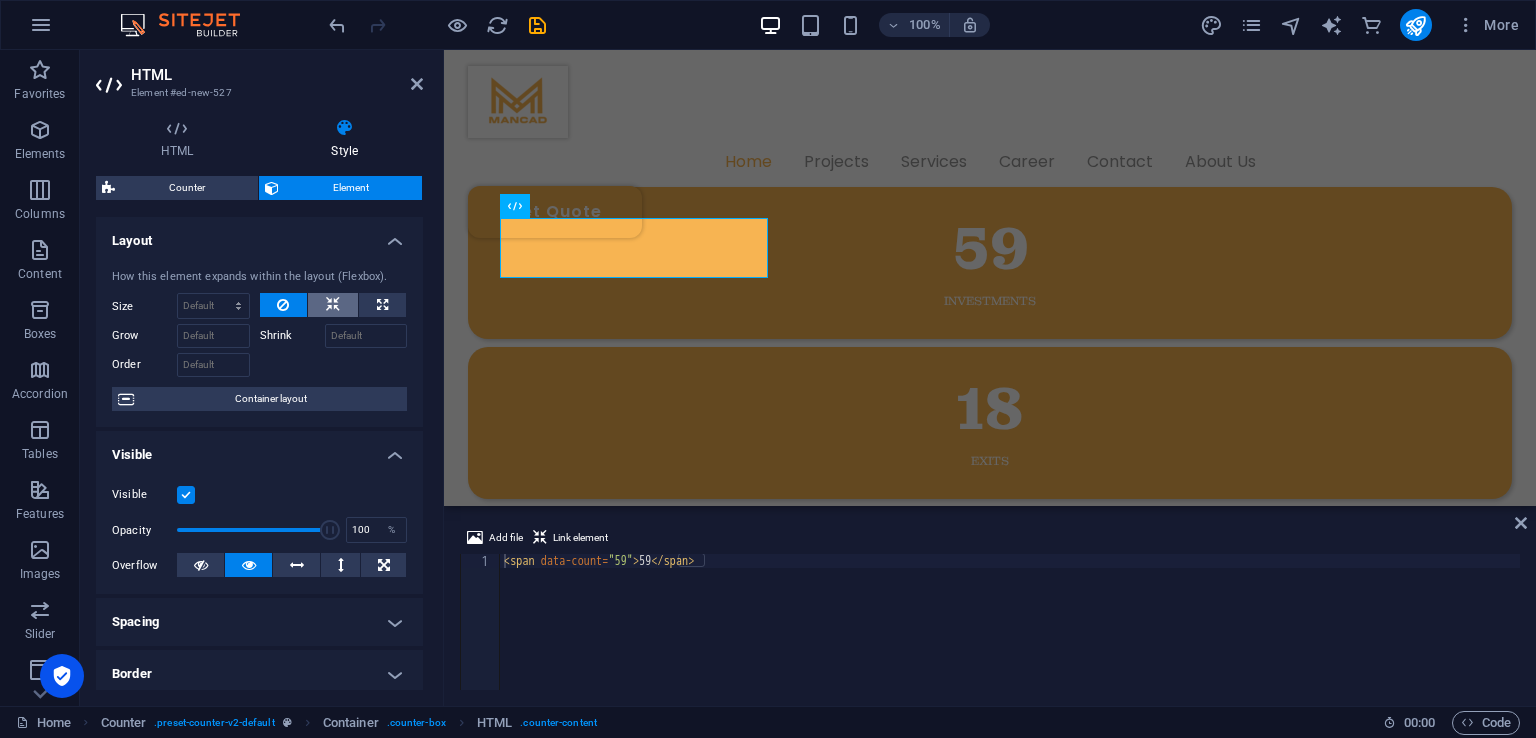 click at bounding box center (333, 305) 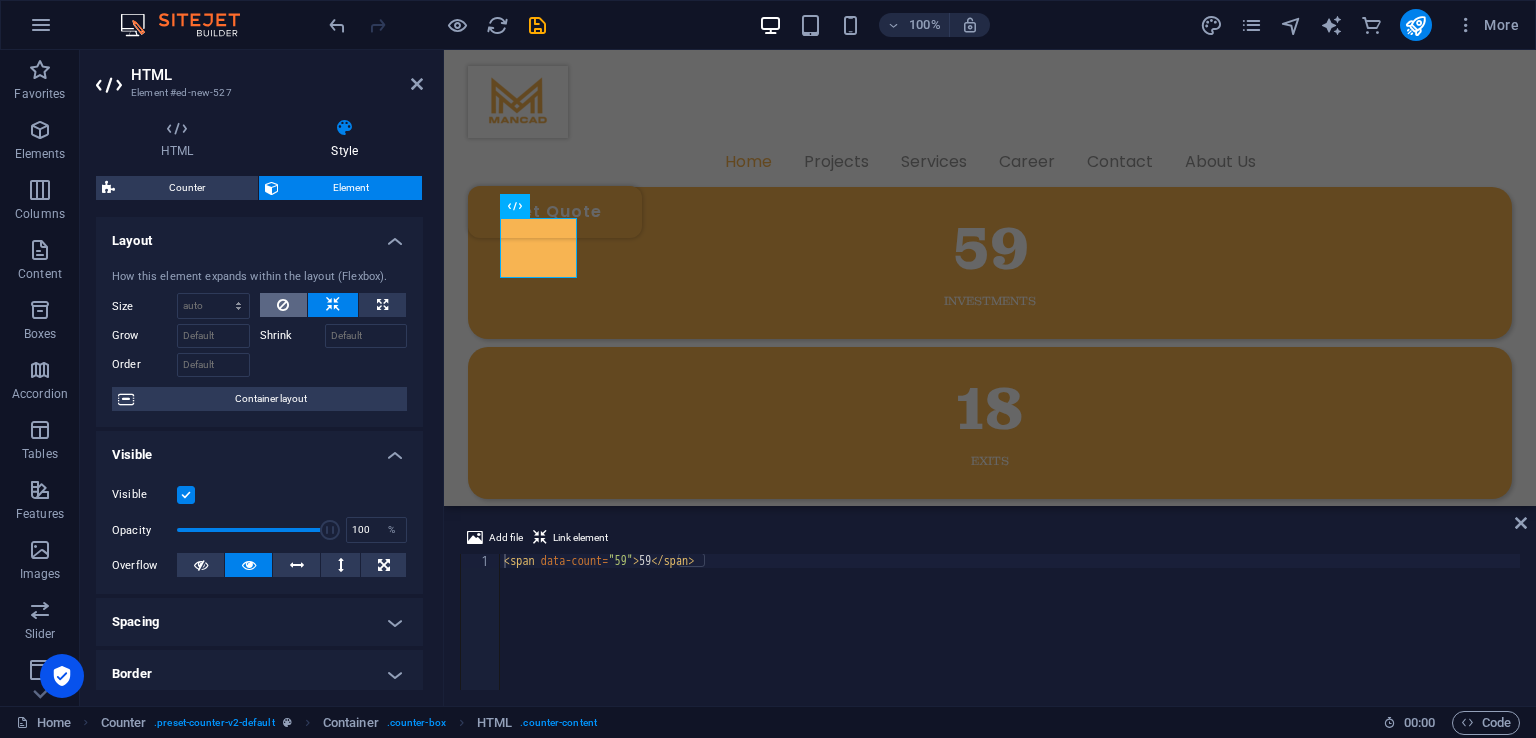 click at bounding box center [283, 305] 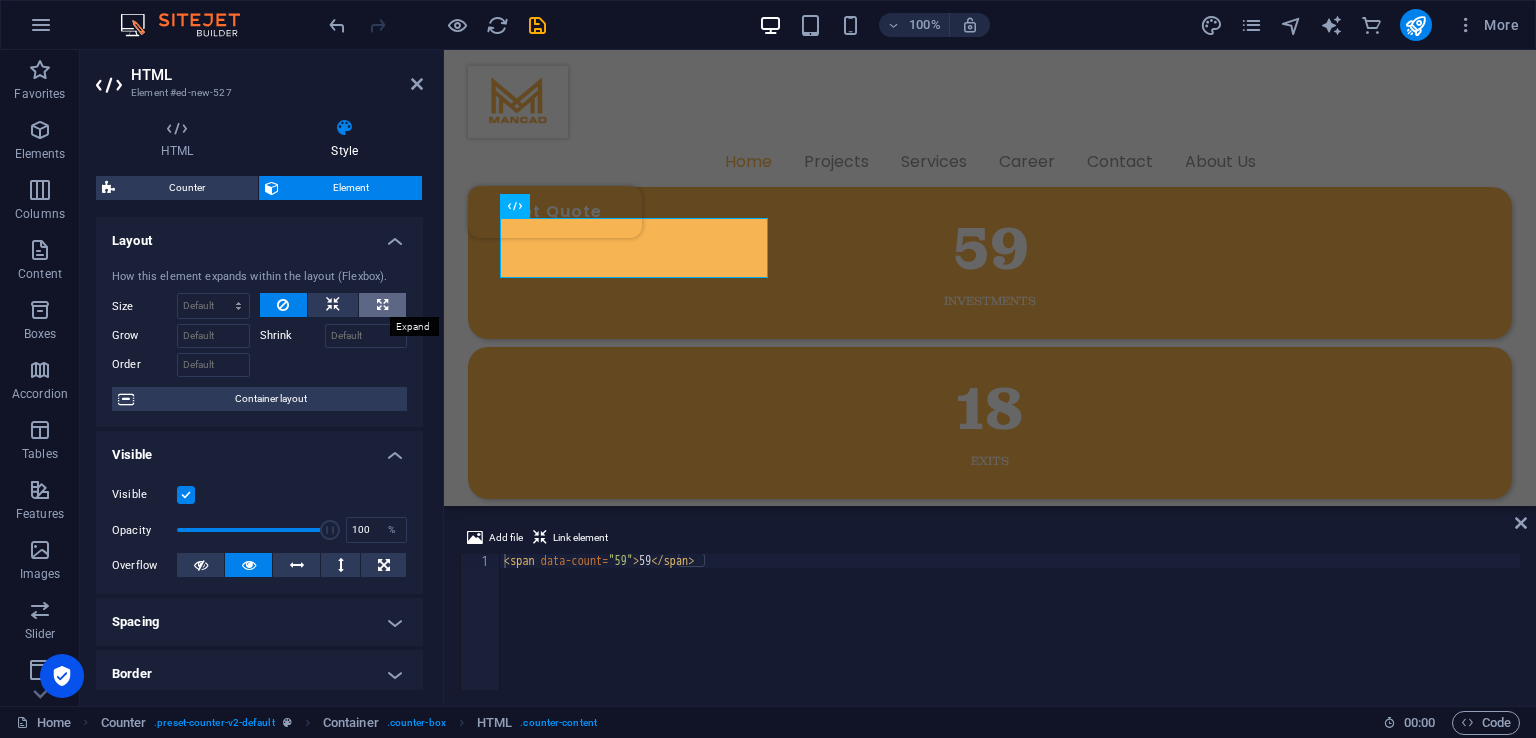 click at bounding box center [382, 305] 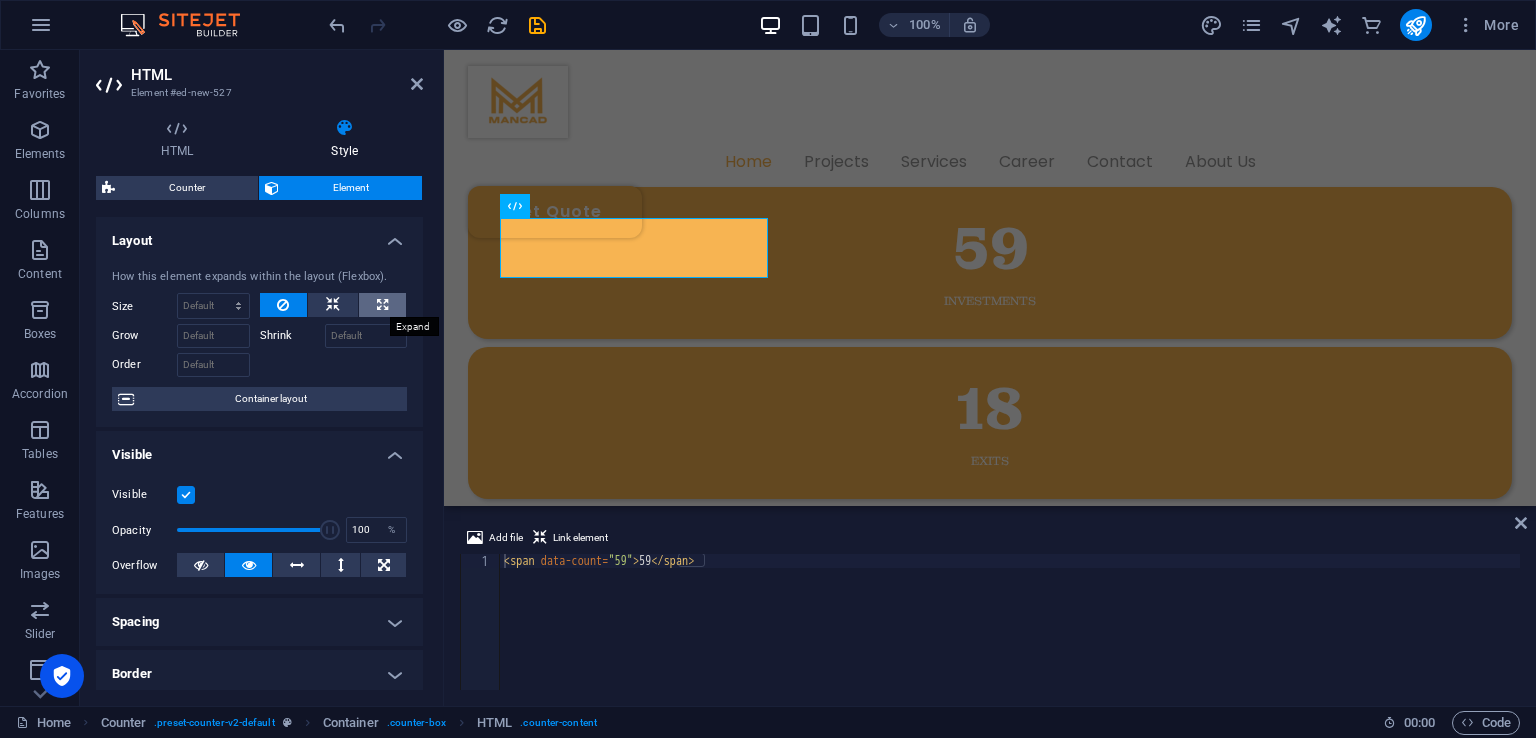 type on "100" 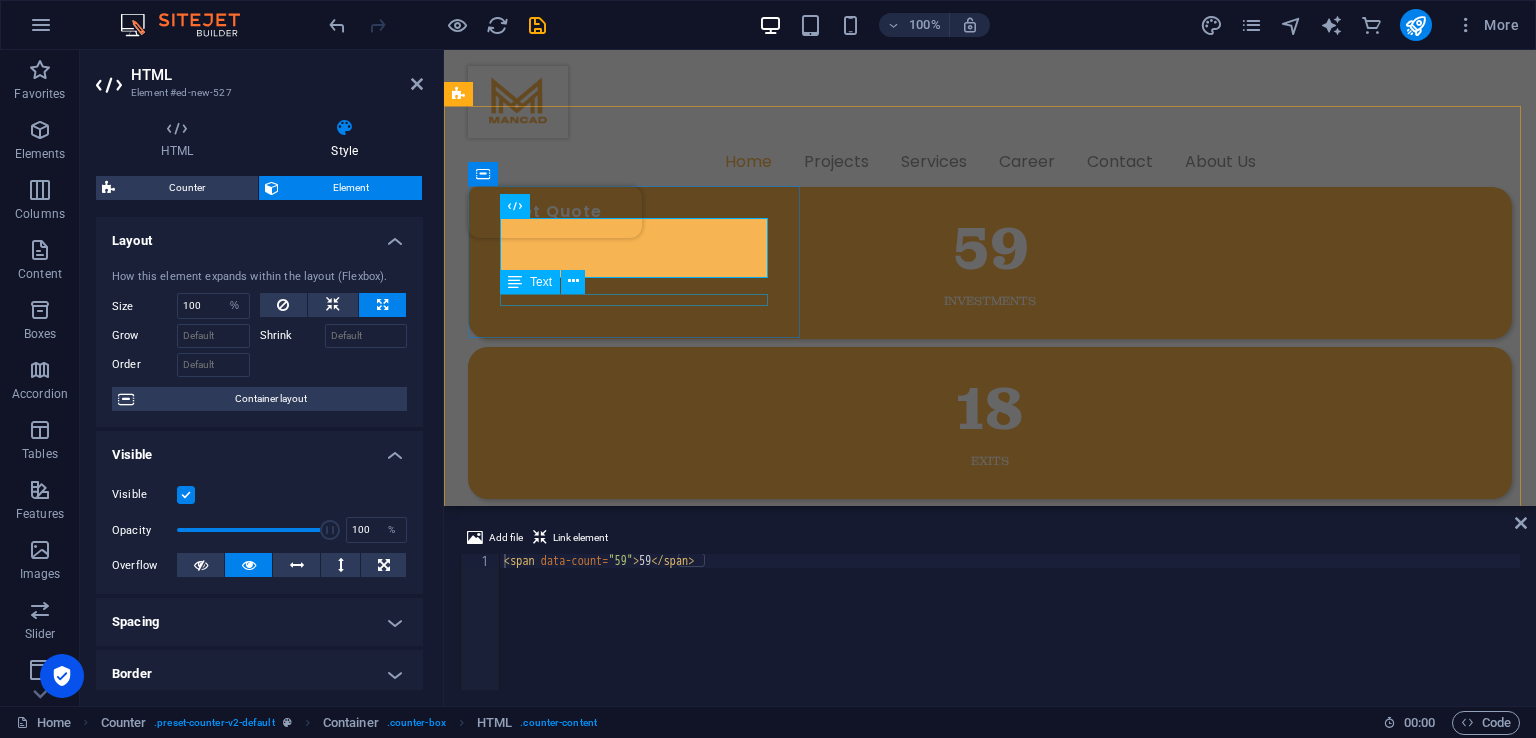 click on "Investments" at bounding box center [990, 301] 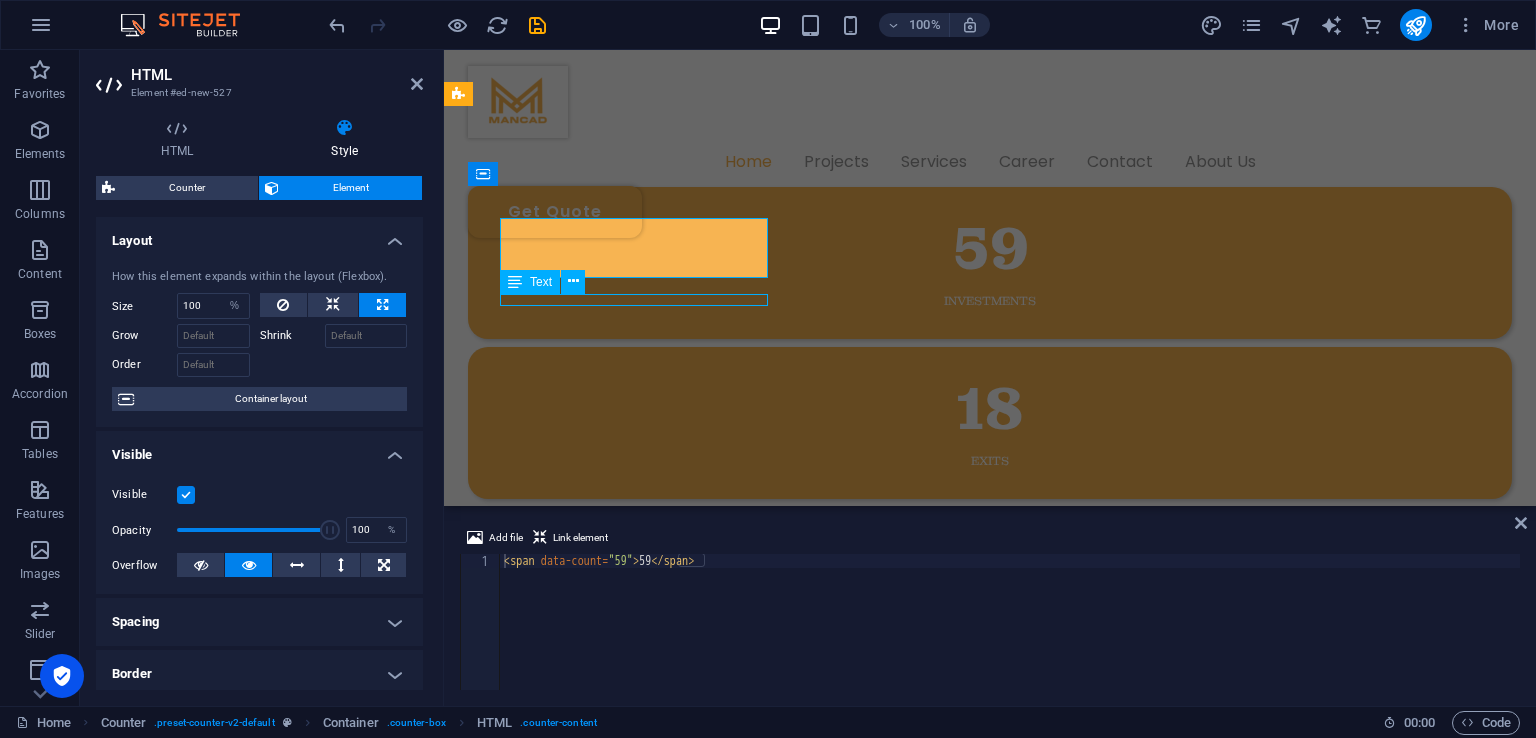 click on "Investments" at bounding box center [990, 301] 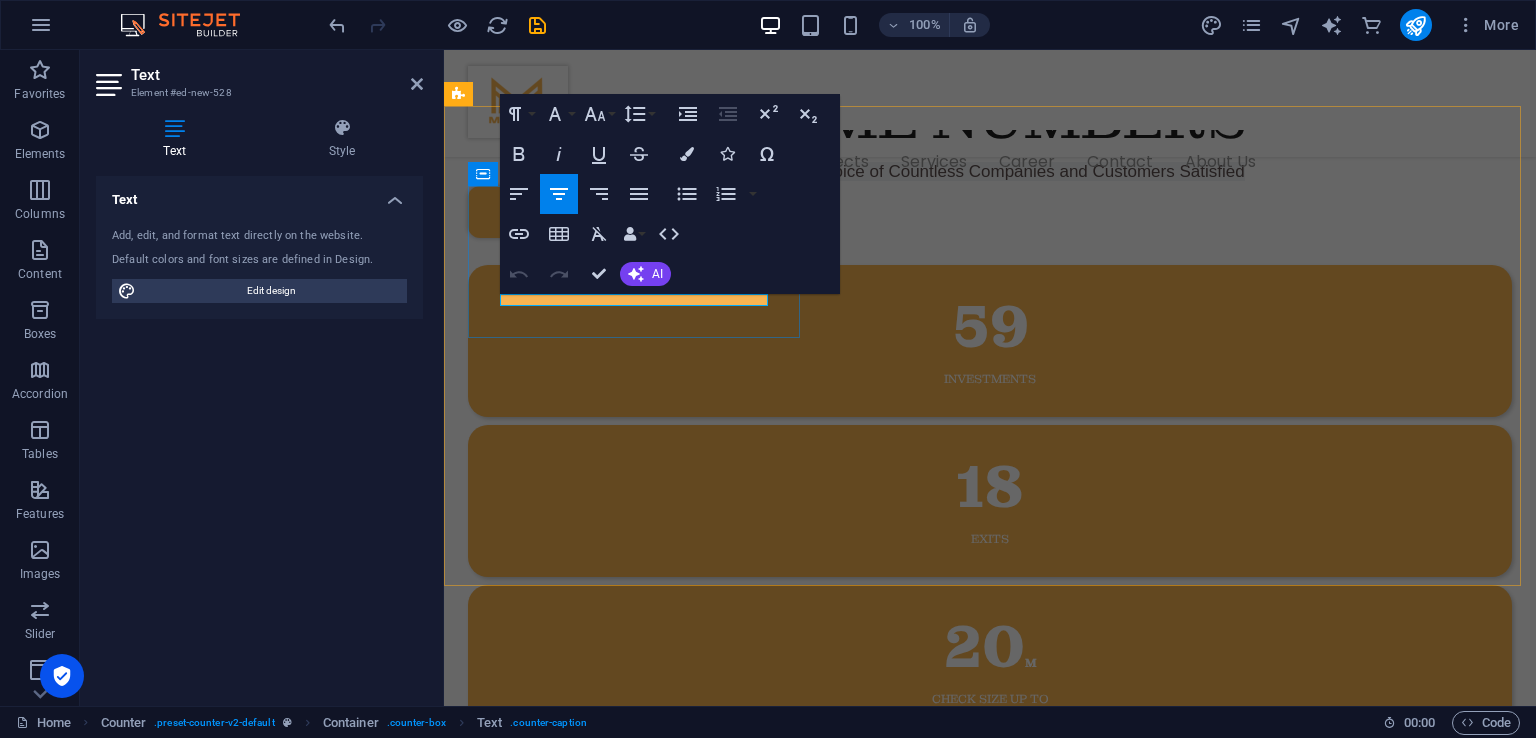 scroll, scrollTop: 836, scrollLeft: 0, axis: vertical 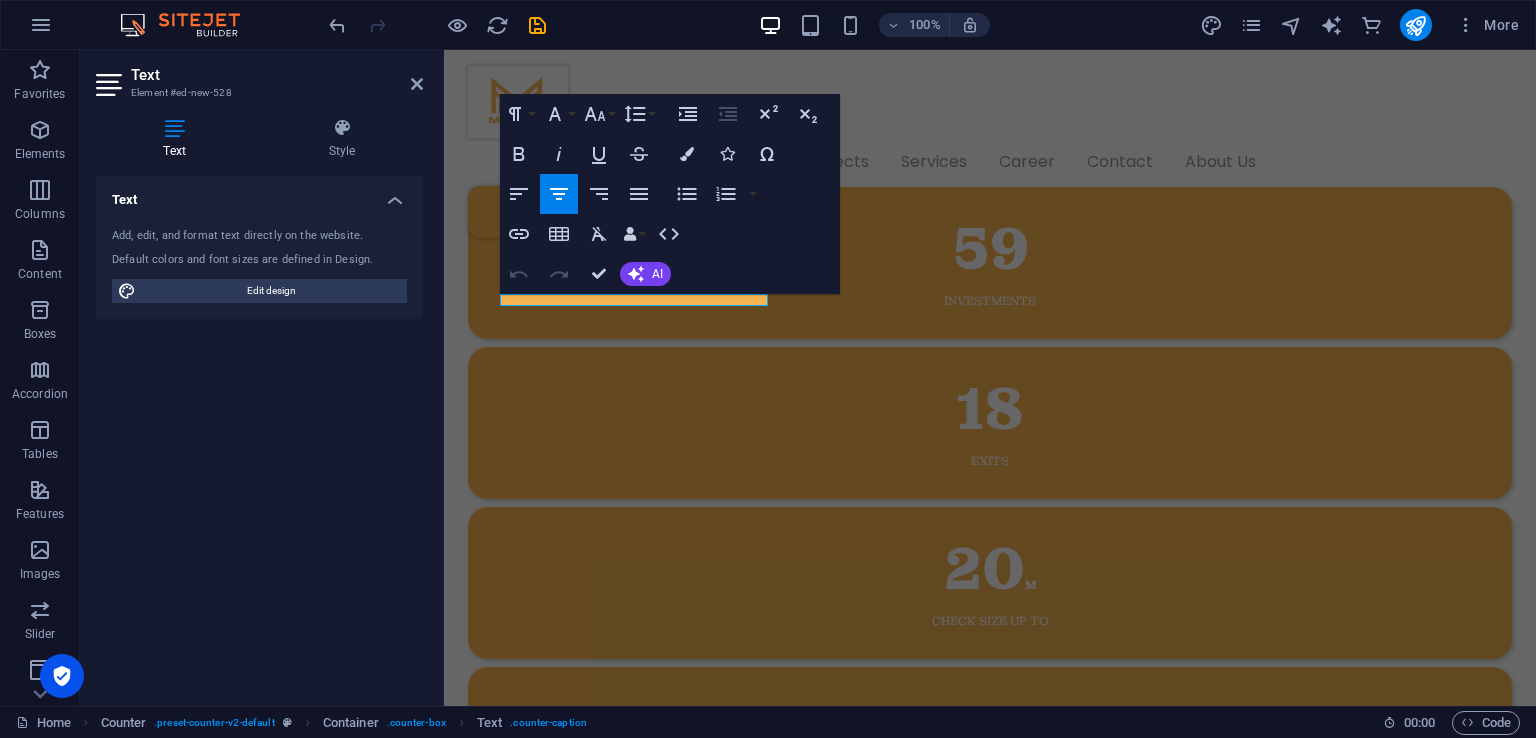 click on "Text Style Text Add, edit, and format text directly on the website. Default colors and font sizes are defined in Design. Edit design Alignment Left aligned Centered Right aligned Counter Element Layout How this element expands within the layout (Flexbox). Size Default auto px % 1/1 1/2 1/3 1/4 1/5 1/6 1/7 1/8 1/9 1/10 Grow Shrink Order Container layout Visible Visible Opacity 100 % Overflow Spacing Margin Default auto px % rem vw vh Custom Custom auto px % rem vw vh auto px % rem vw vh auto px % rem vw vh auto px % rem vw vh Padding Default px rem % vh vw Custom Custom px rem % vh vw px rem % vh vw px rem % vh vw px rem % vh vw Border Style              - Width 1 auto px rem % vh vw Custom Custom 1 auto px rem % vh vw 1 auto px rem % vh vw 1 auto px rem % vh vw 1 auto px rem % vh vw  - Color Round corners Default px rem % vh vw Custom Custom px rem % vh vw px rem % vh vw px rem % vh vw px rem % vh vw Shadow Default None Outside Inside Color X offset 0 px rem vh vw Y offset 0 px rem vh vw Blur 0 px %" at bounding box center (259, 404) 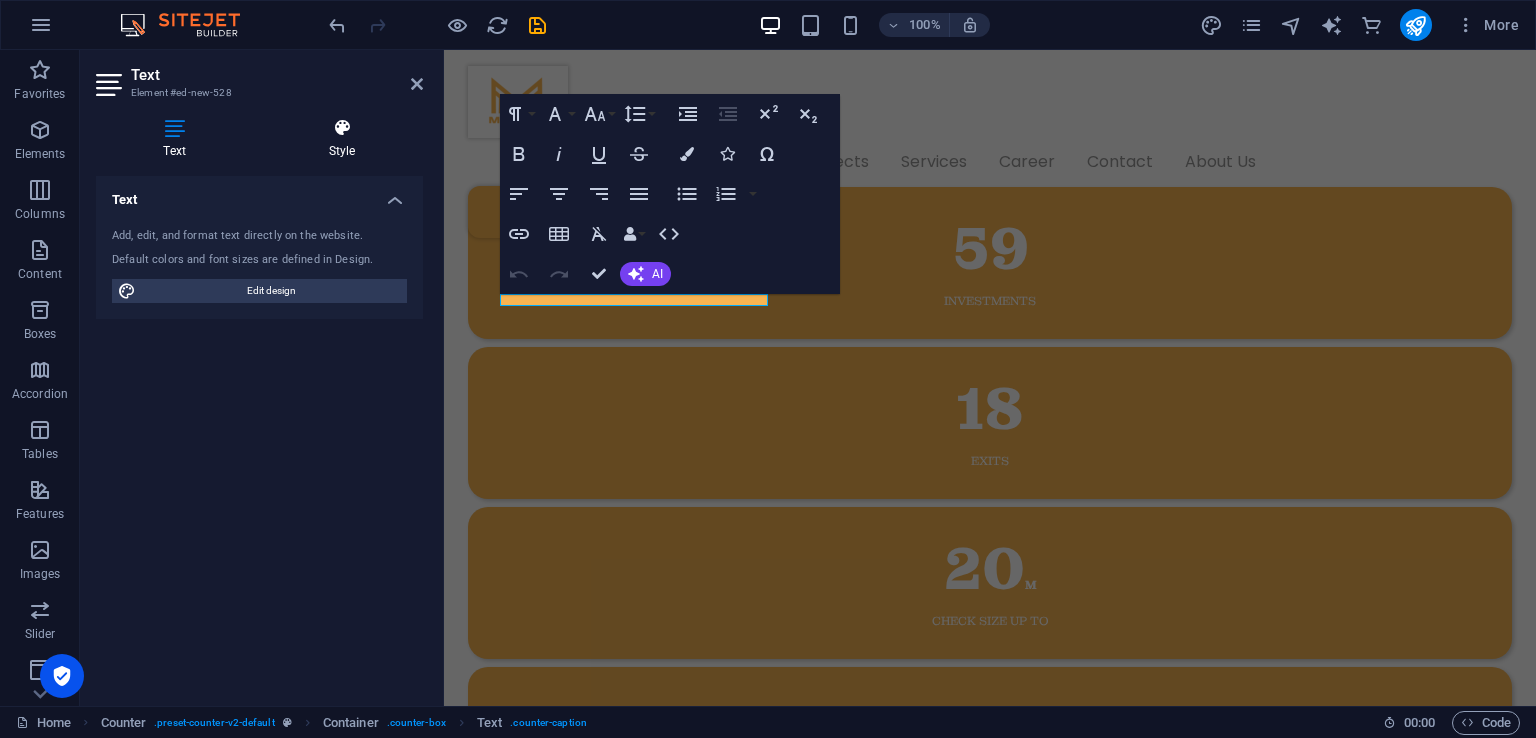 click at bounding box center [342, 128] 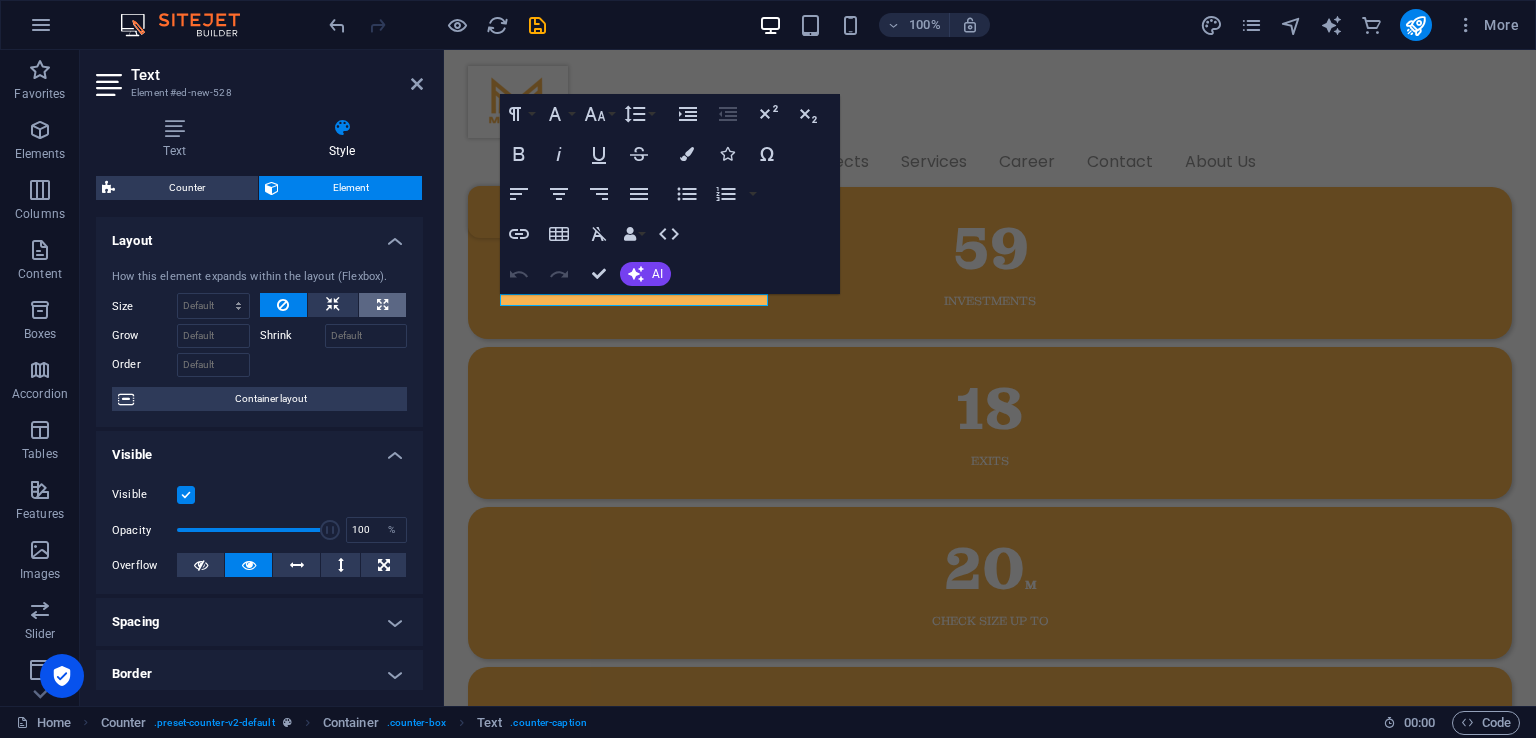 click at bounding box center (382, 305) 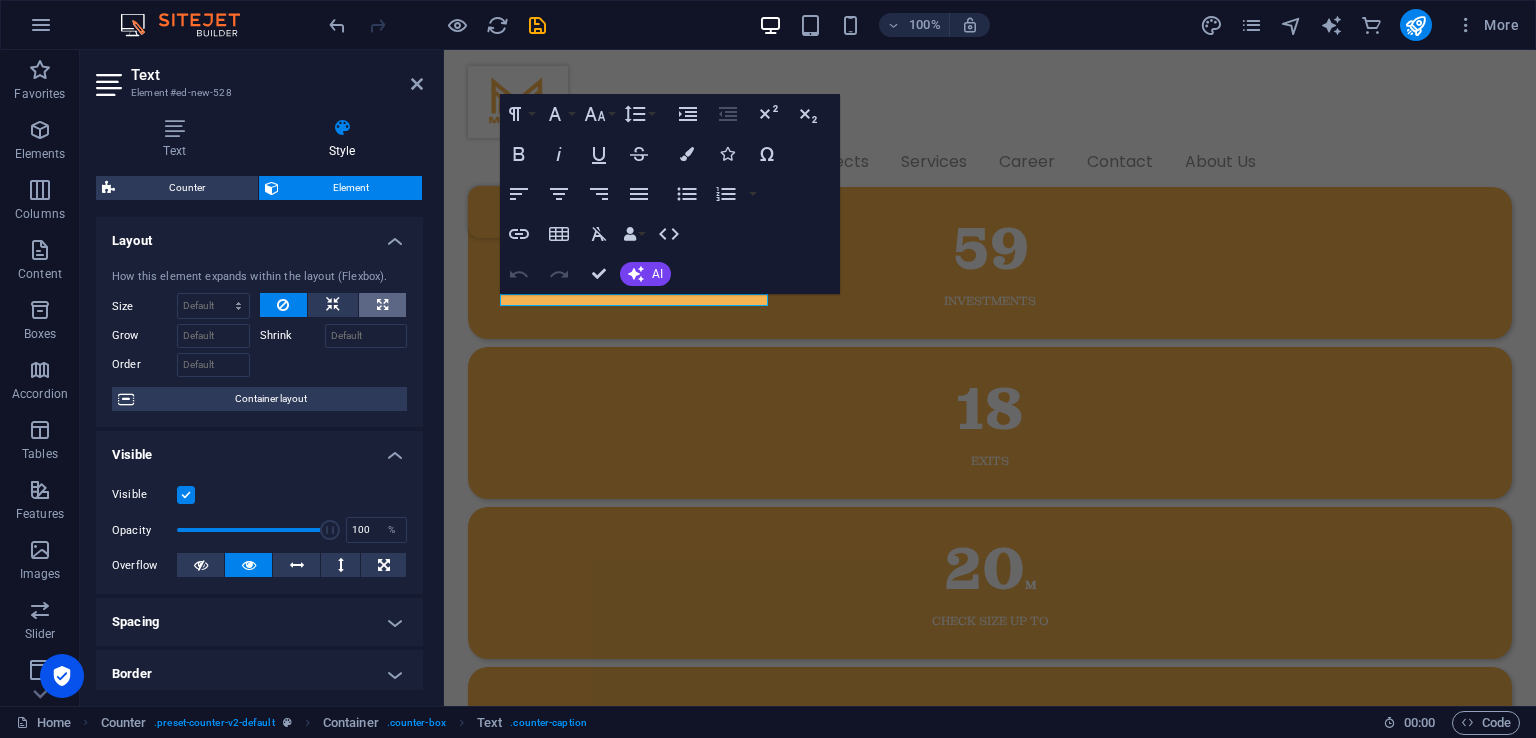type on "100" 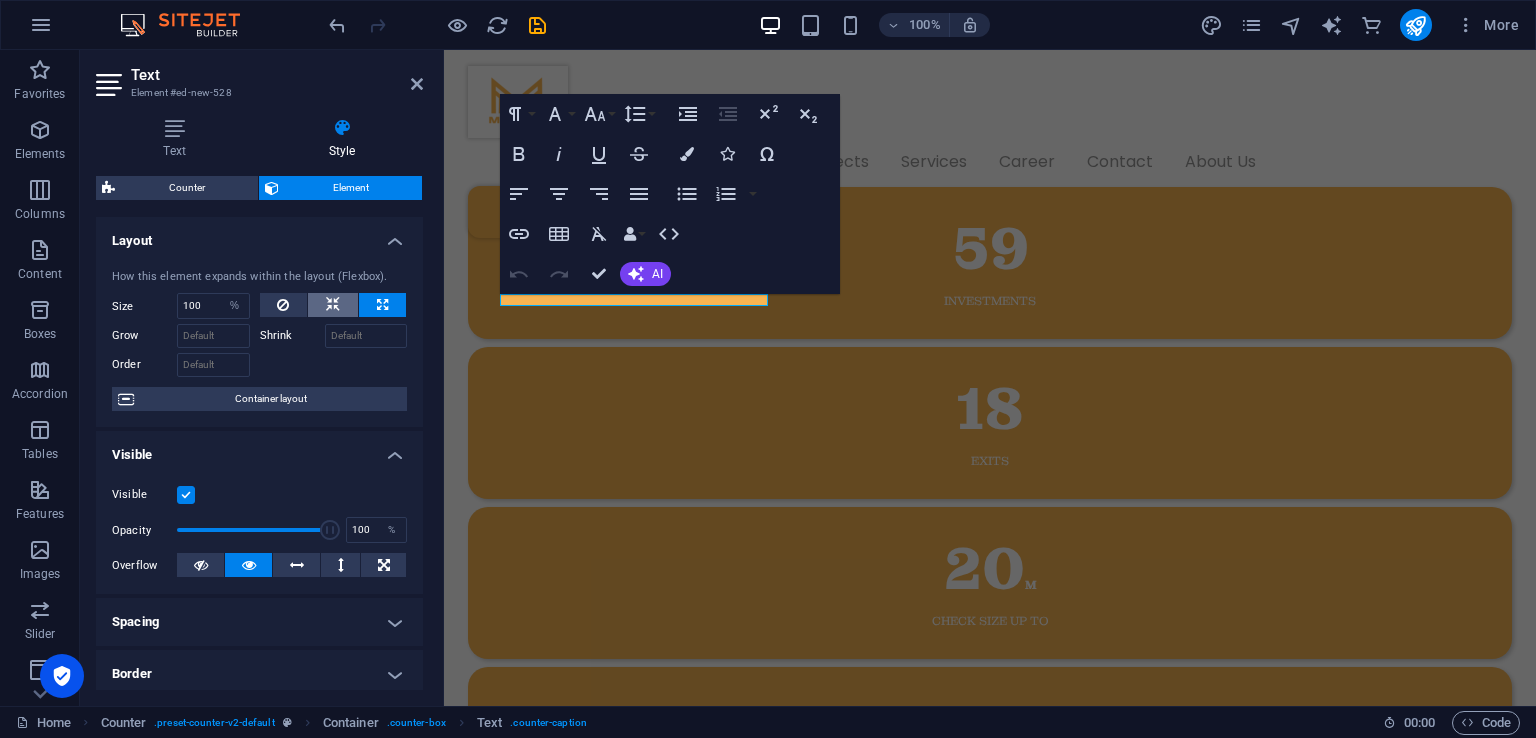 click at bounding box center (333, 305) 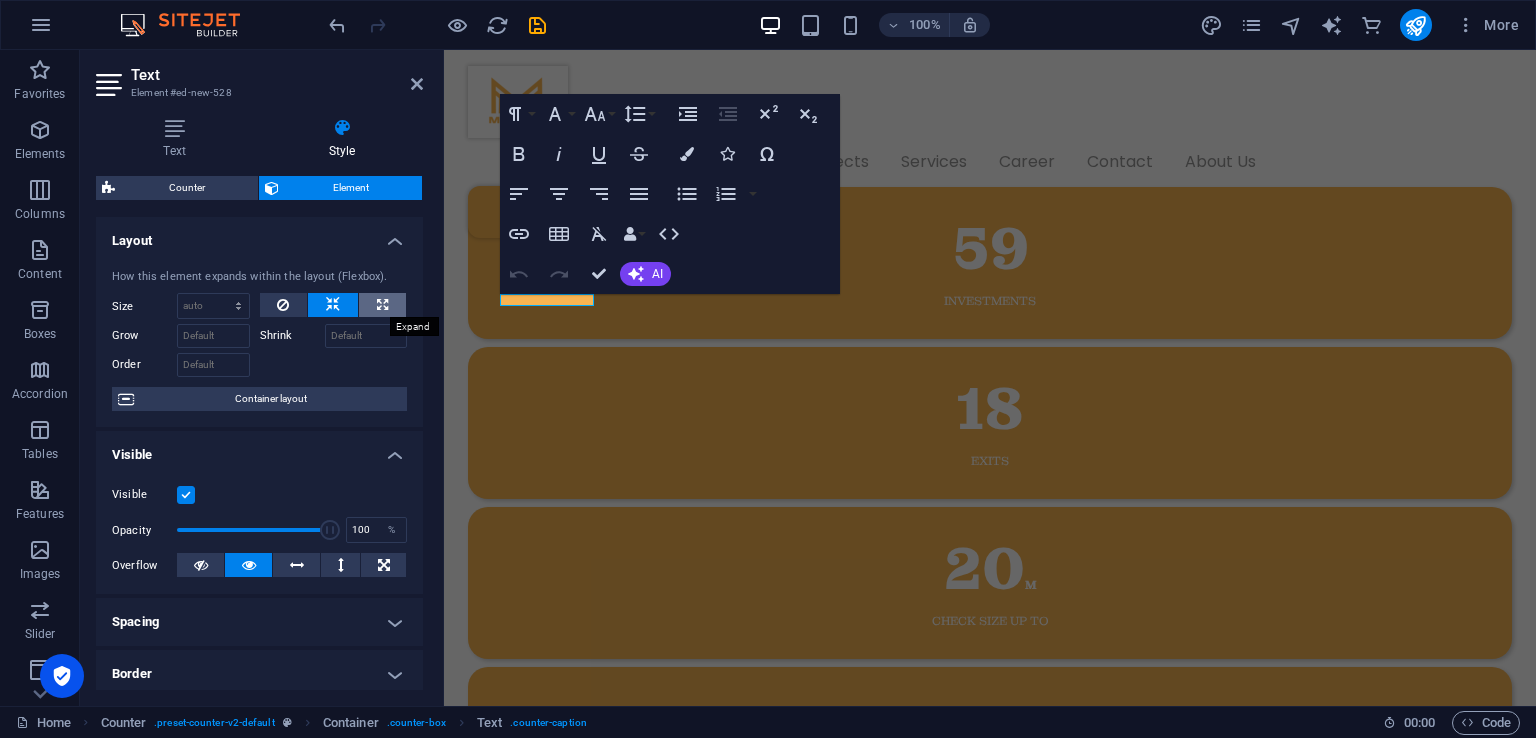 click at bounding box center (382, 305) 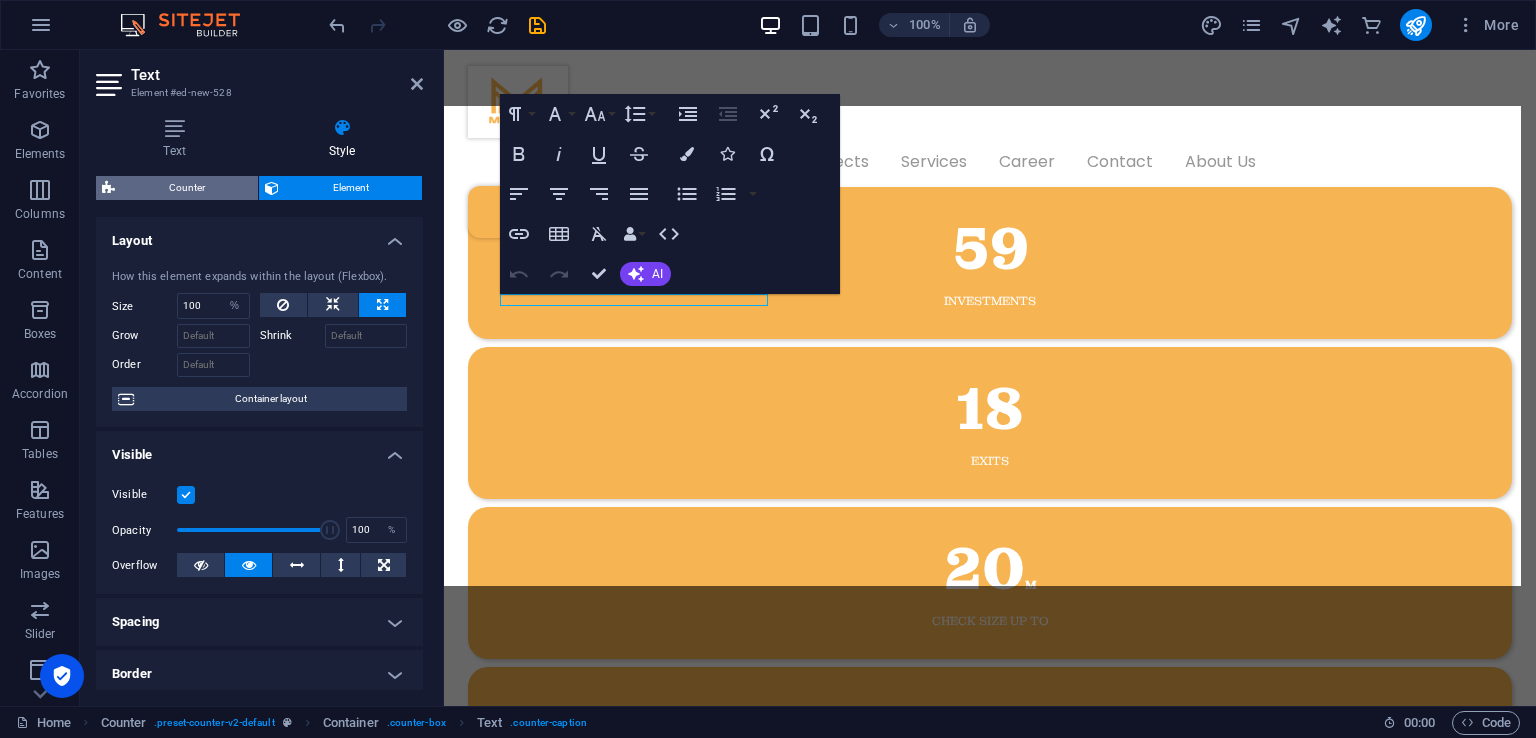click on "Counter" at bounding box center [186, 188] 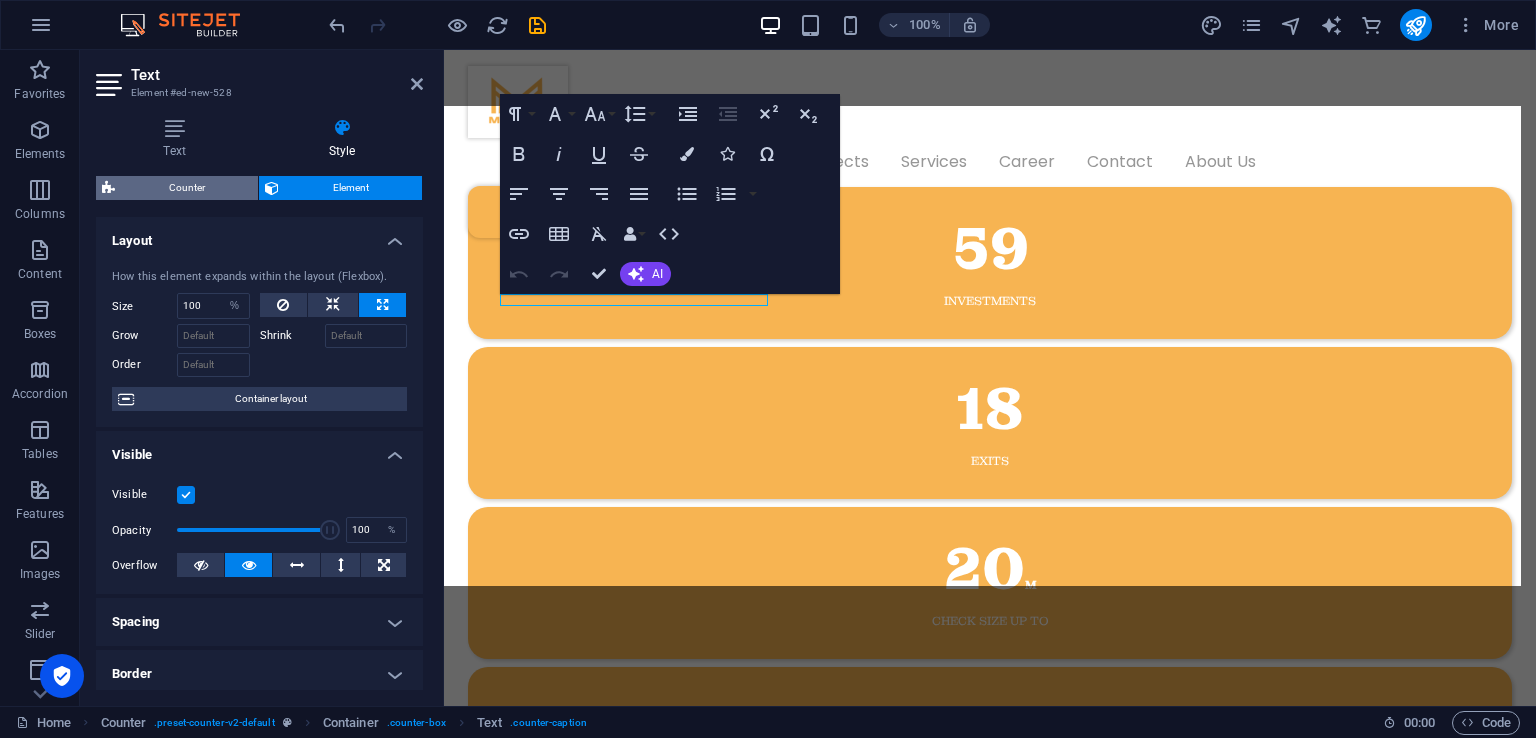 select on "rem" 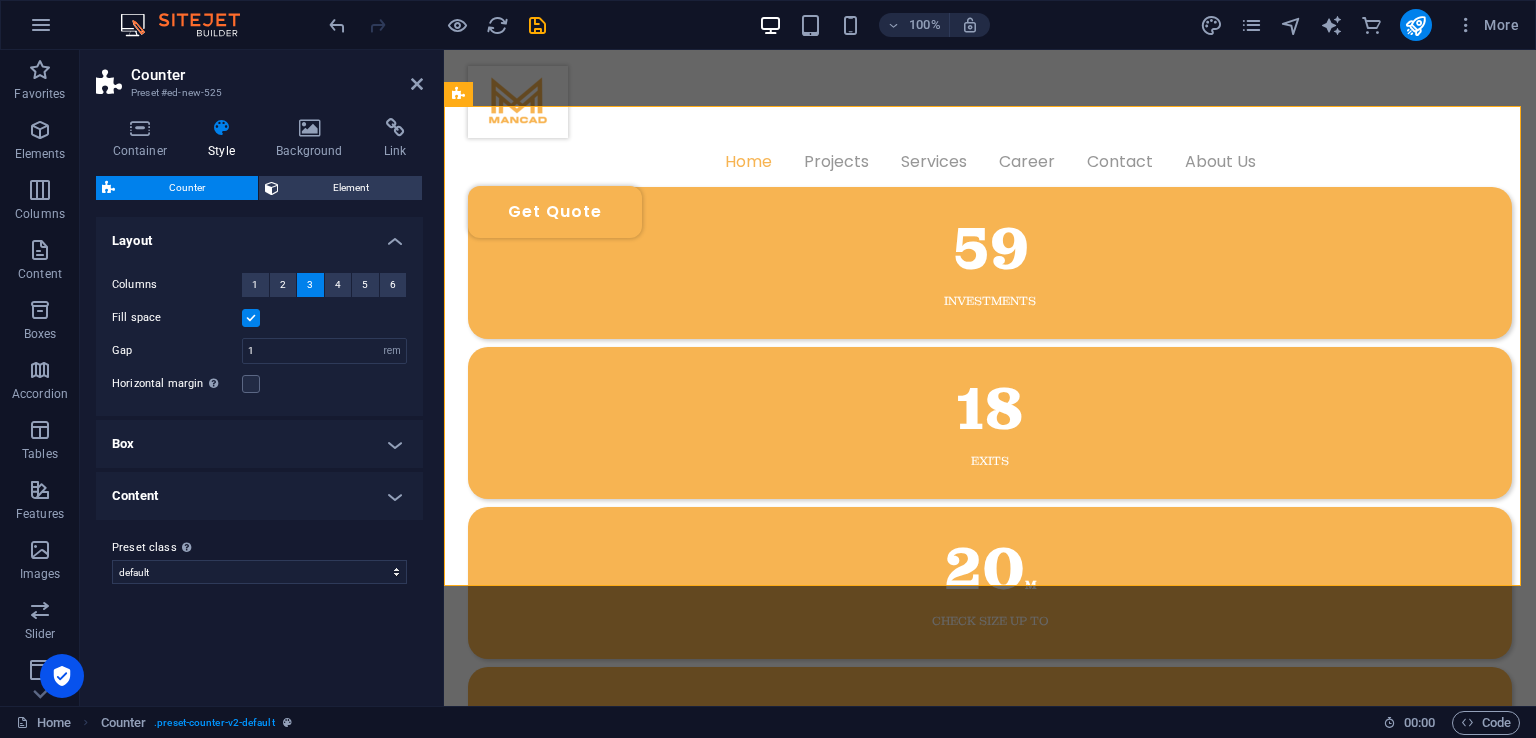 click on "Box" at bounding box center (259, 444) 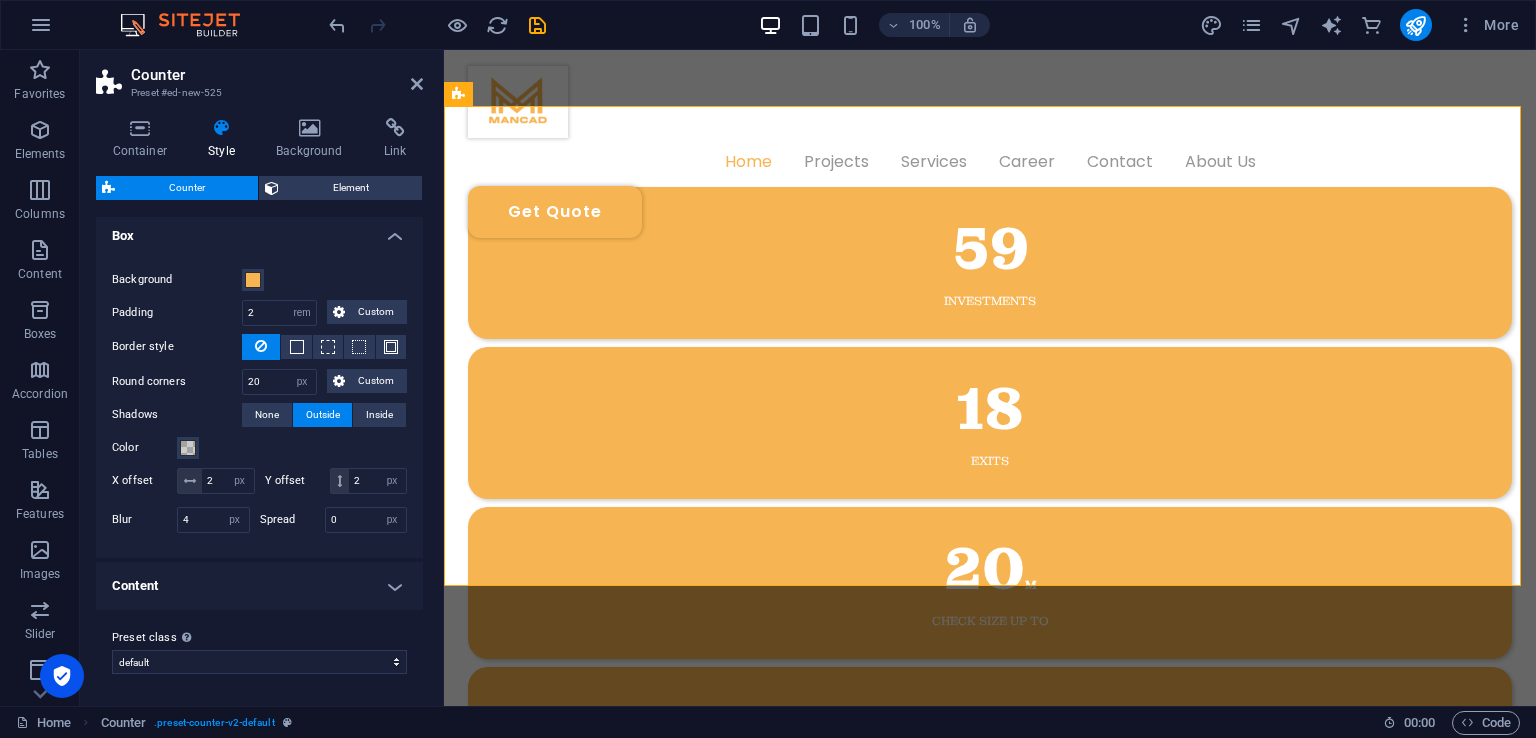 scroll, scrollTop: 231, scrollLeft: 0, axis: vertical 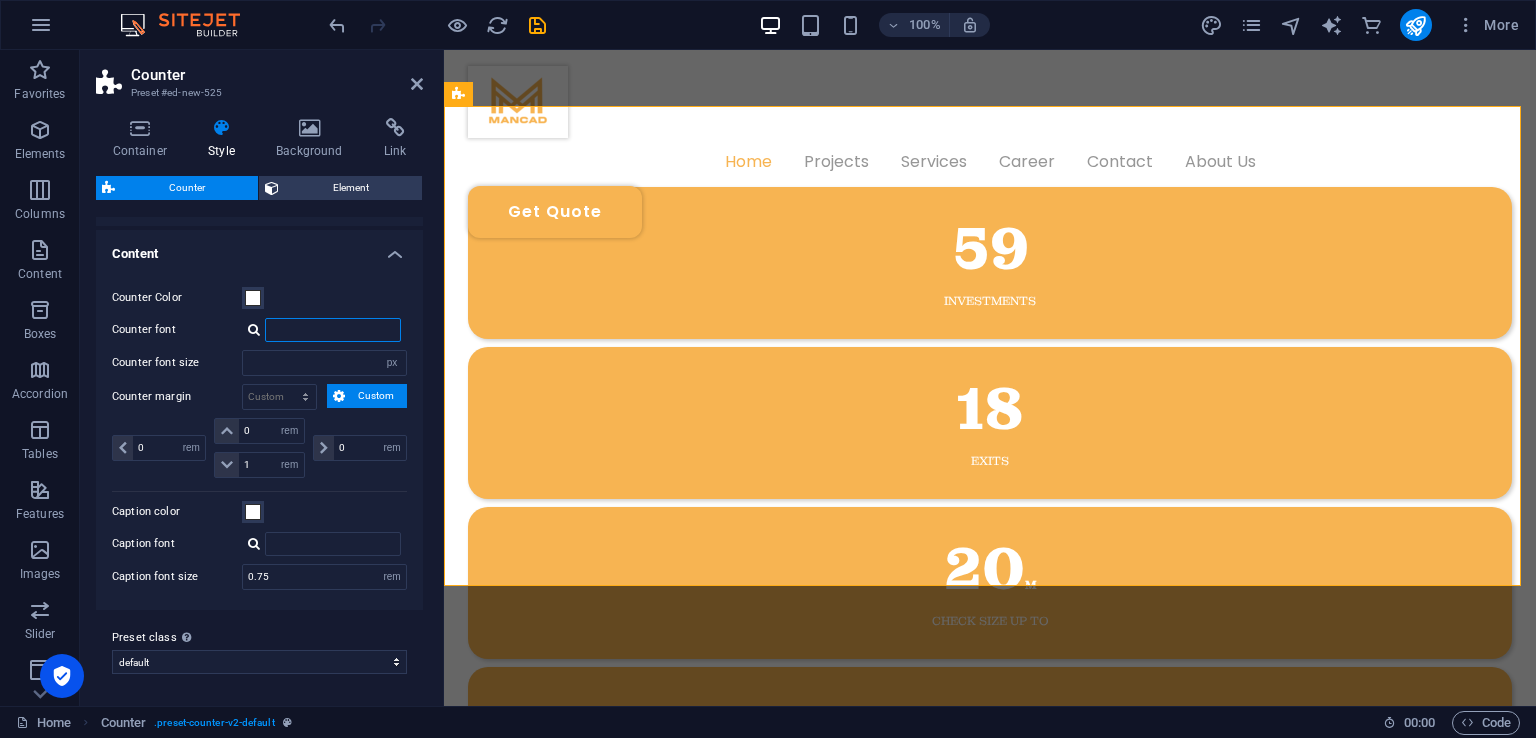 click on "Counter font" at bounding box center (333, 330) 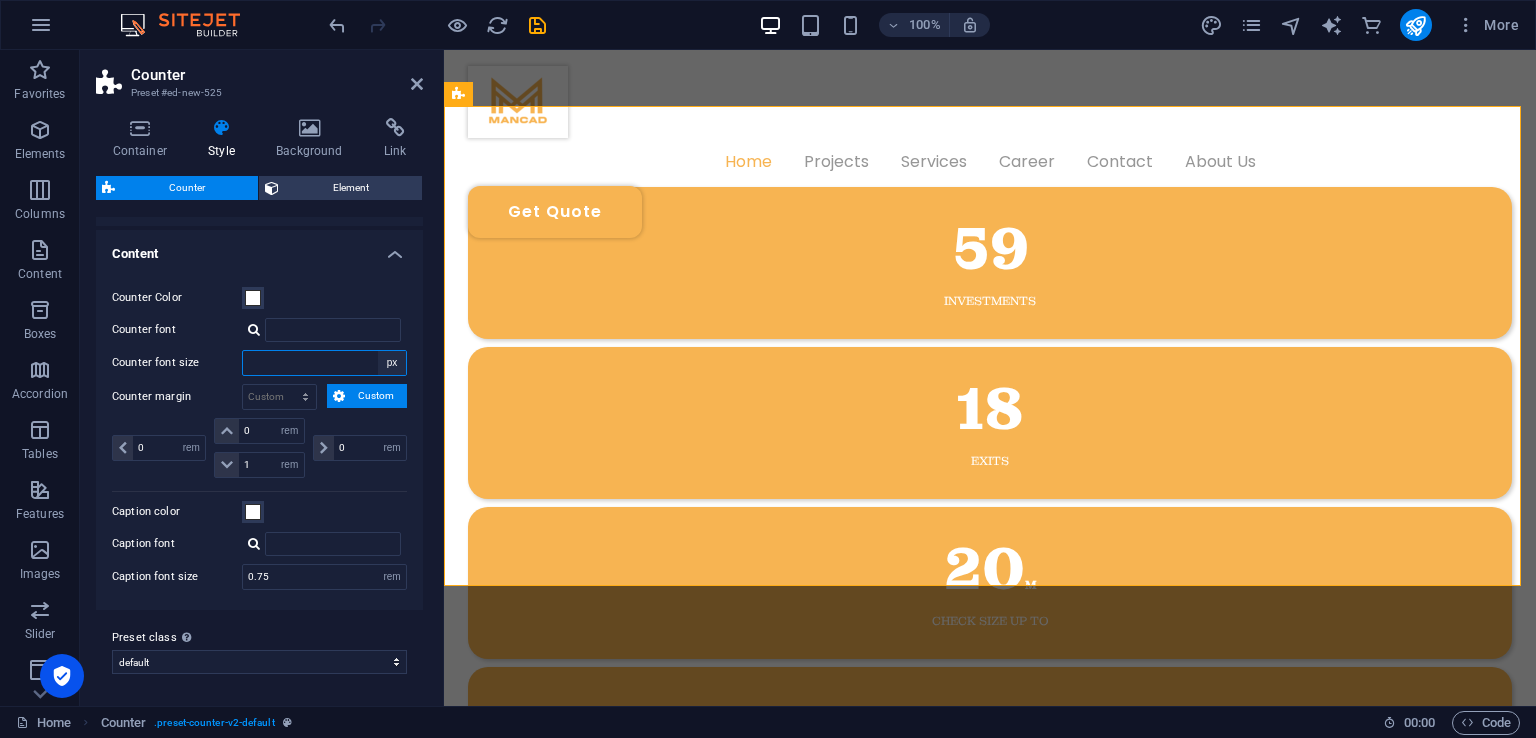 click on "px rem % vh vw" at bounding box center [392, 363] 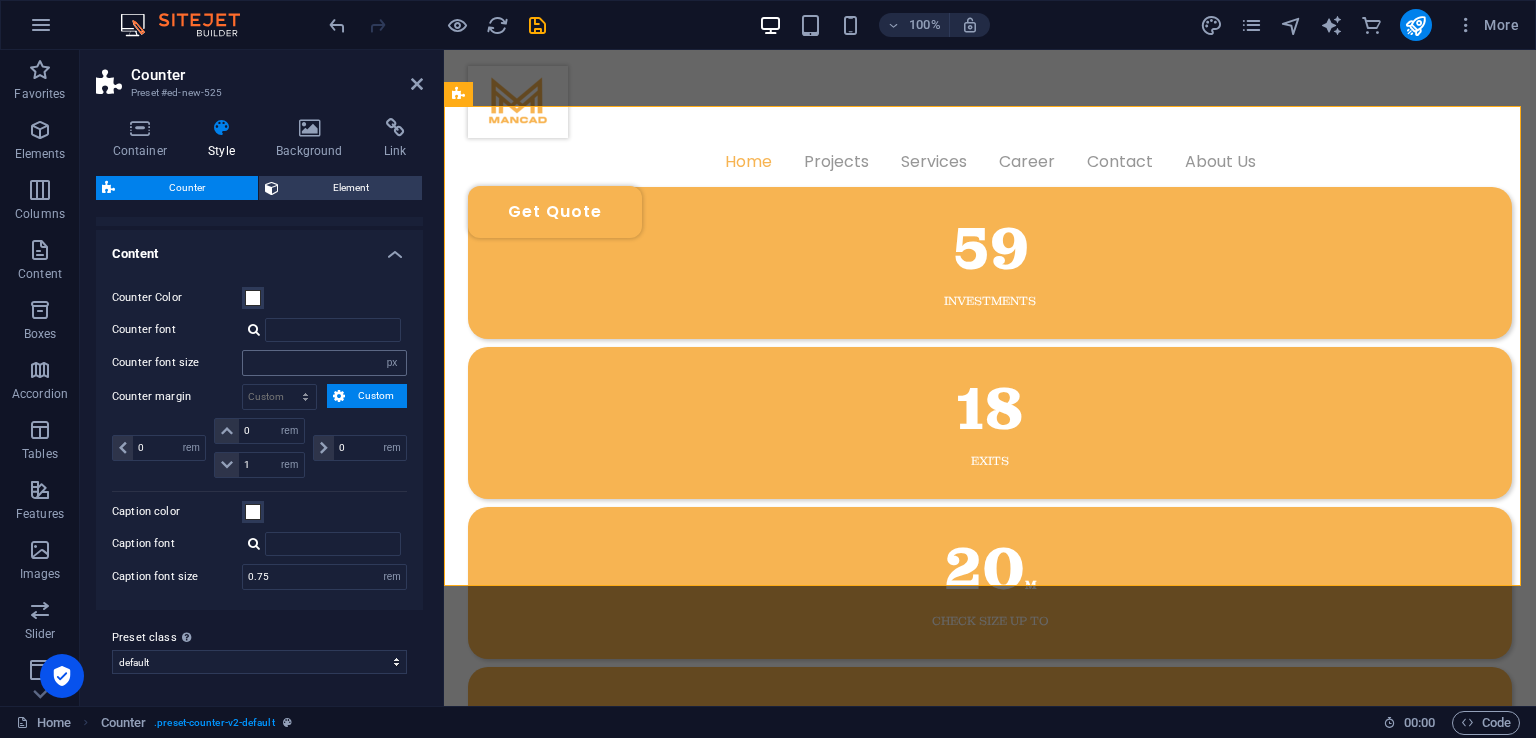 click on "px rem % vh vw" at bounding box center (324, 363) 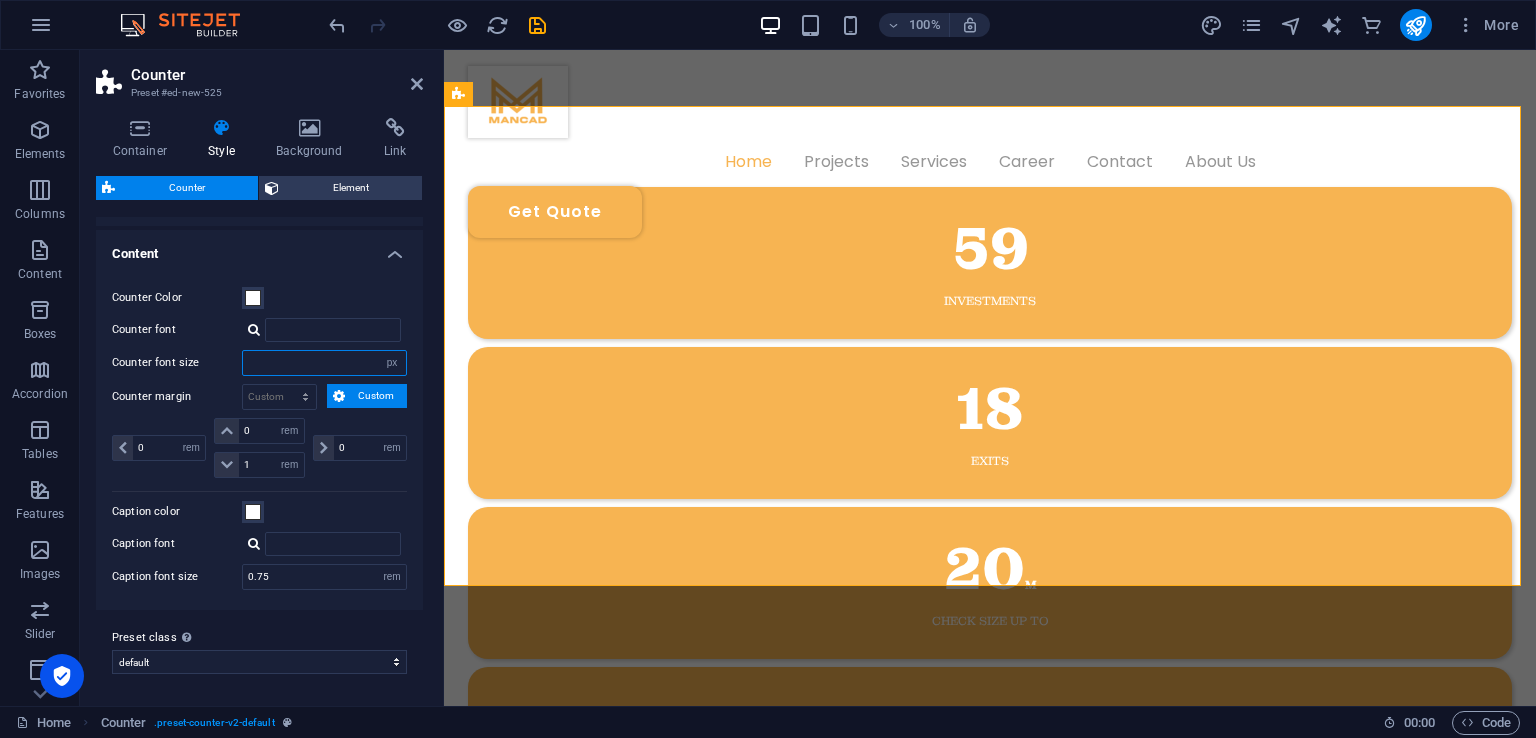 click at bounding box center [324, 363] 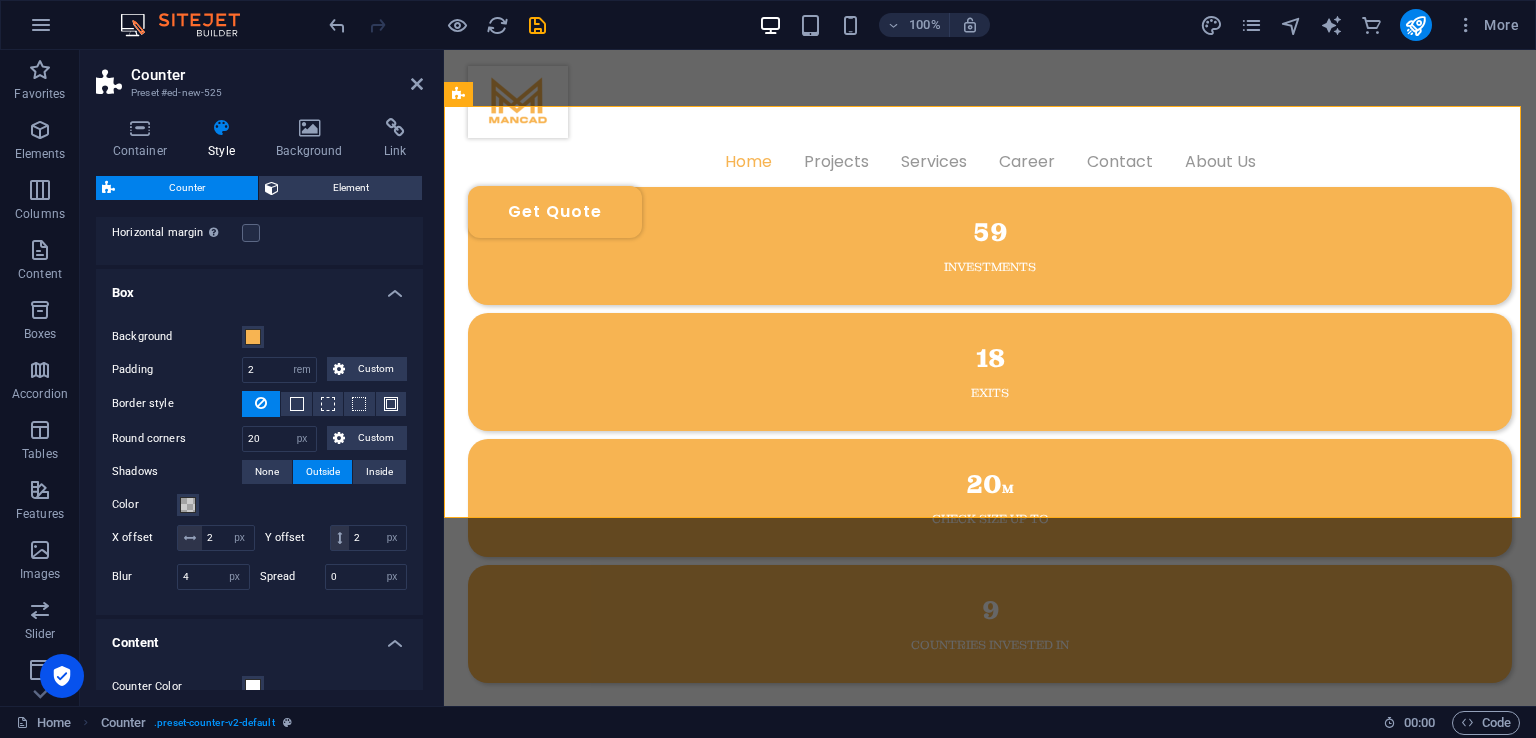 scroll, scrollTop: 460, scrollLeft: 0, axis: vertical 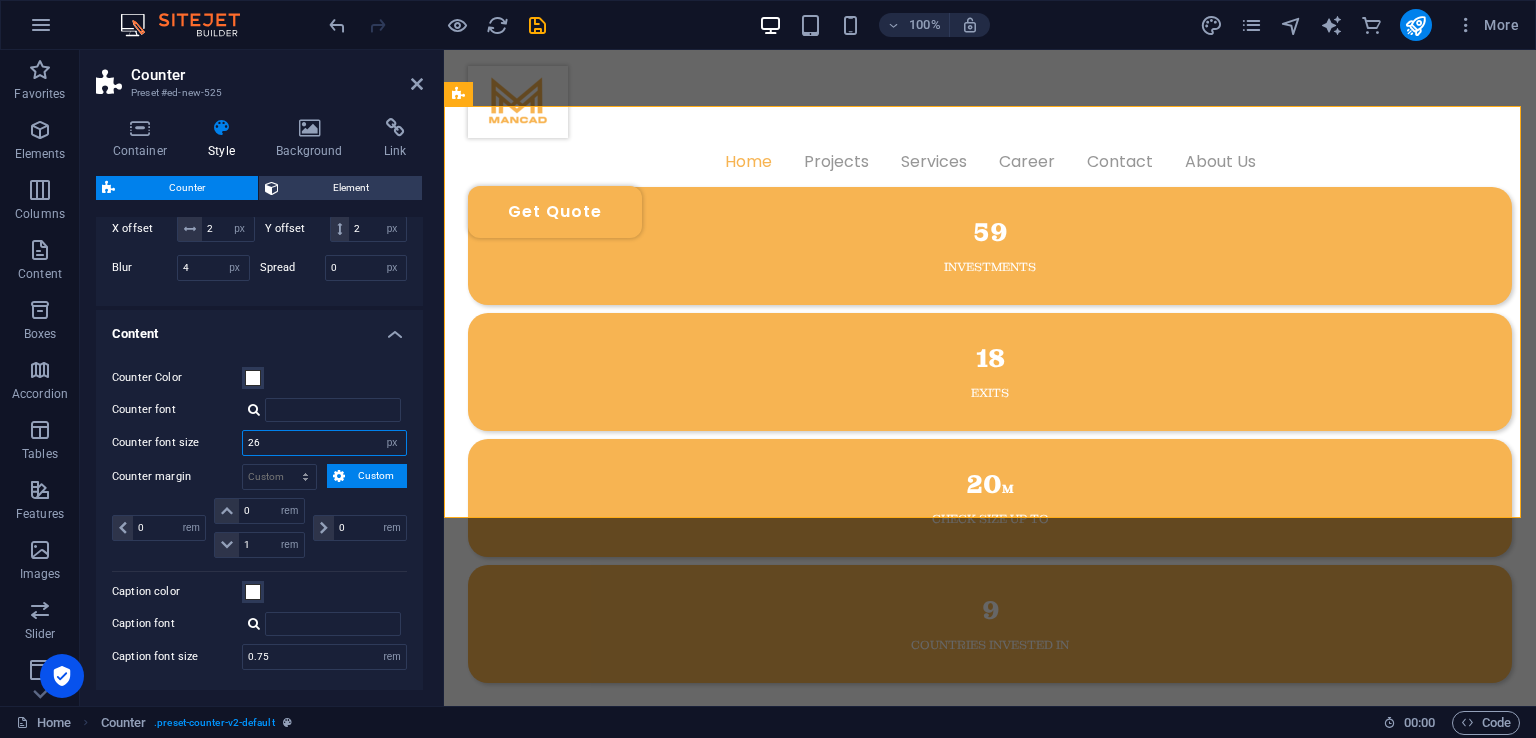 click on "26" at bounding box center (324, 443) 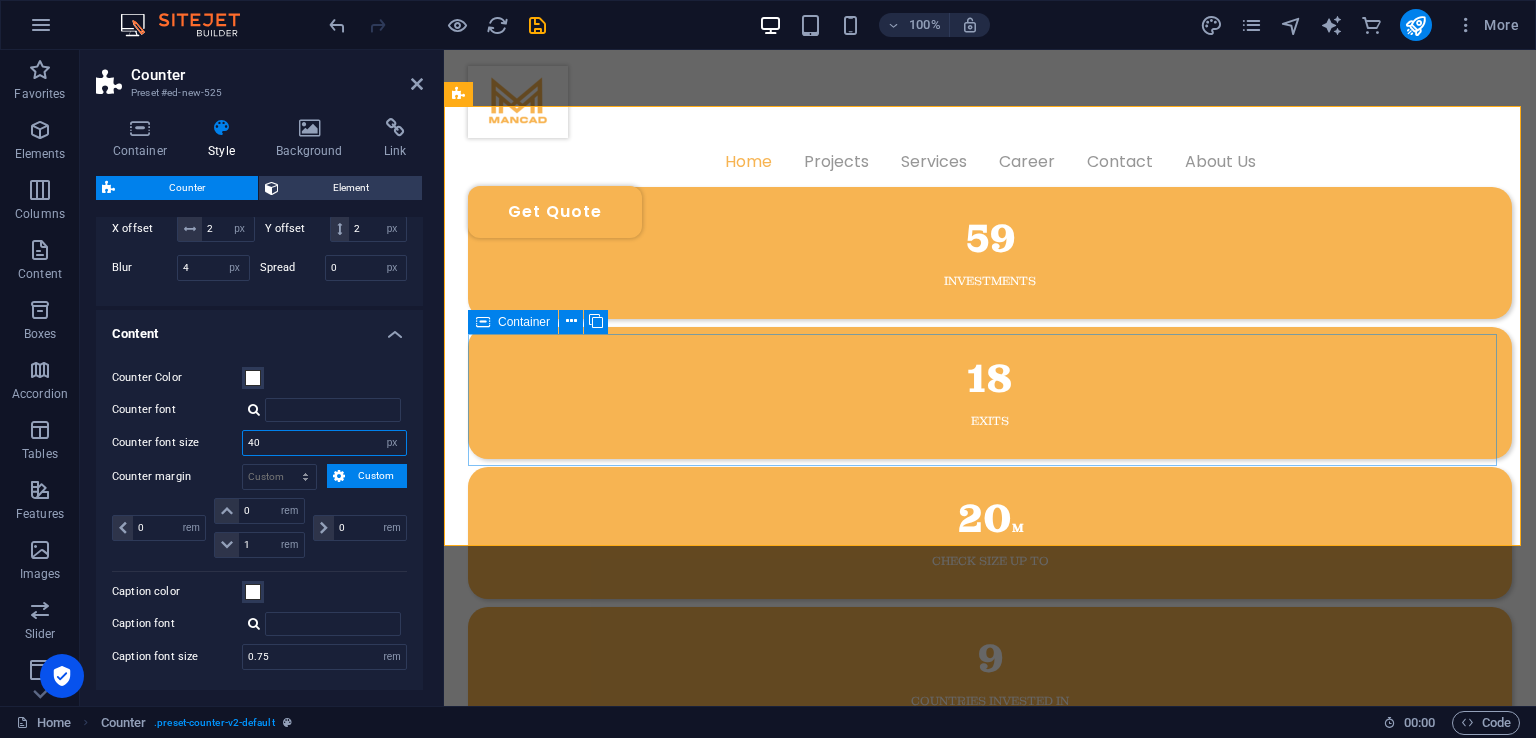 type on "40" 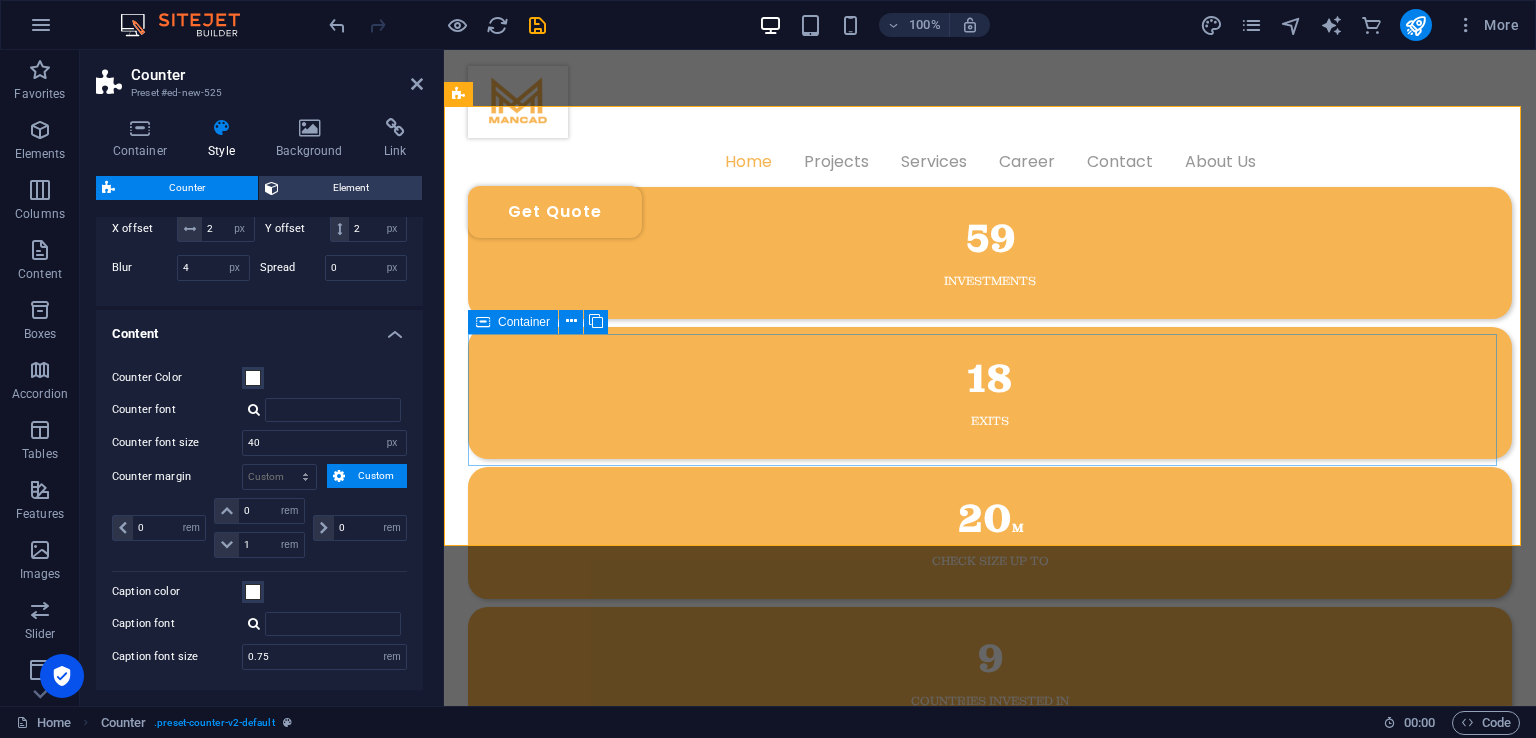 click on "9 Countries invested in" at bounding box center (990, 673) 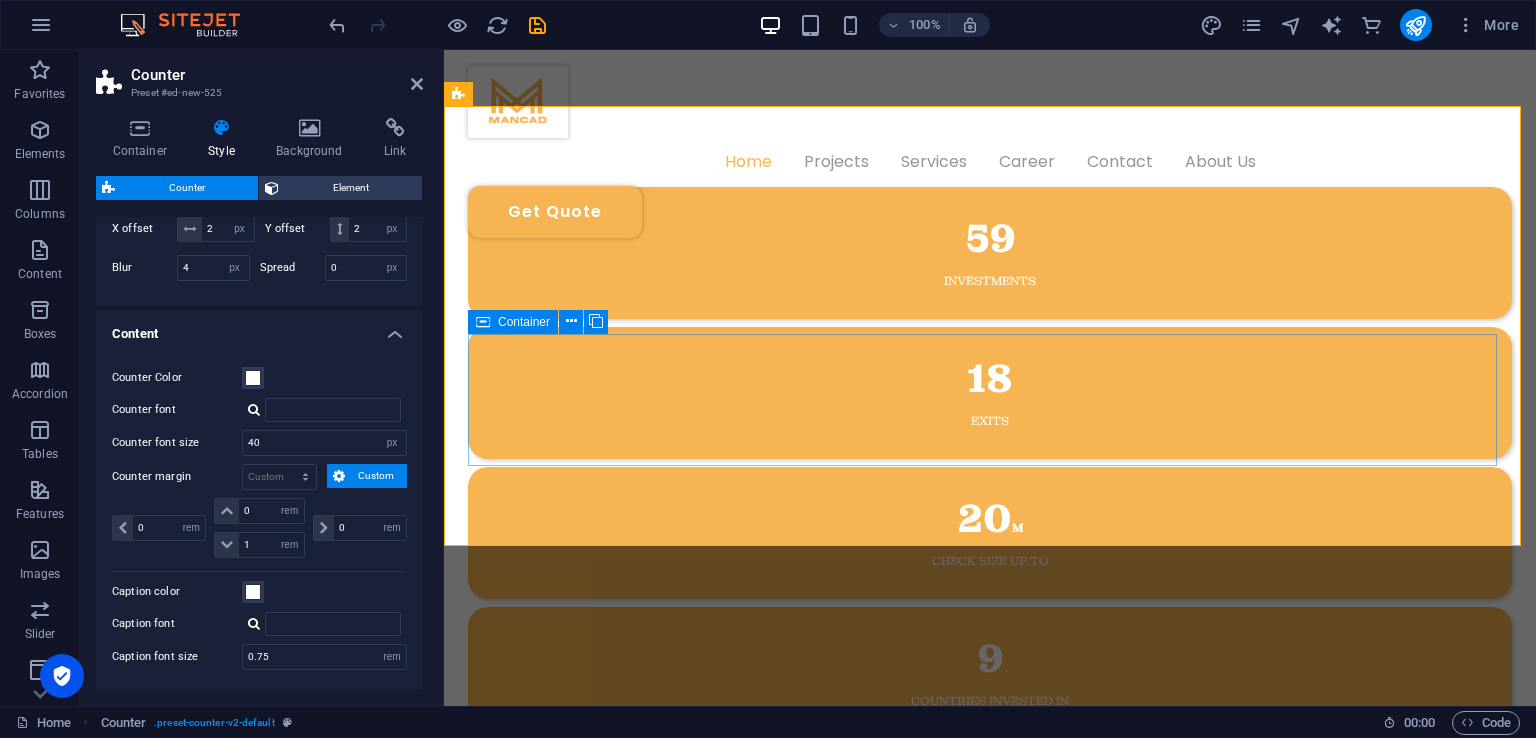 click on "9 Countries invested in" at bounding box center (990, 673) 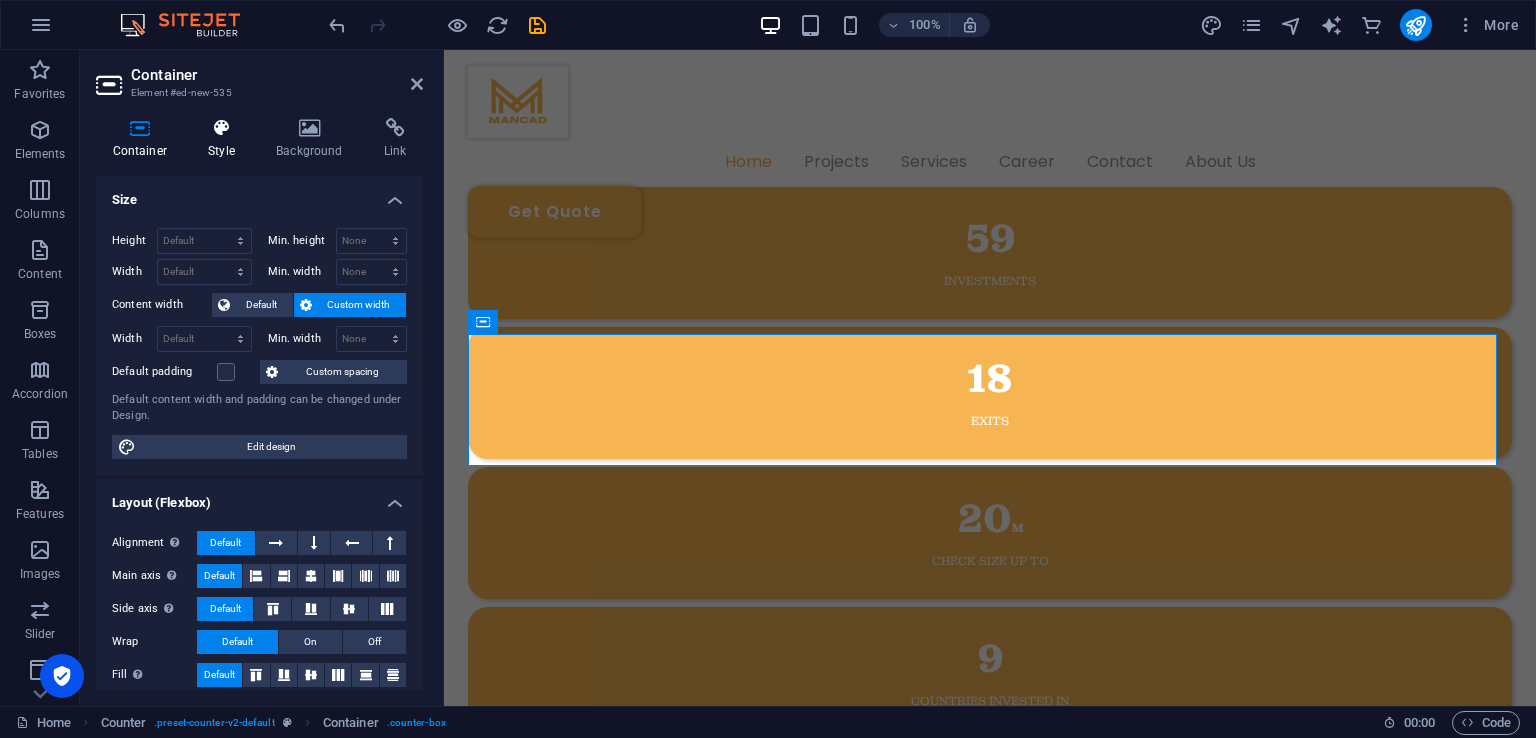 click at bounding box center (222, 128) 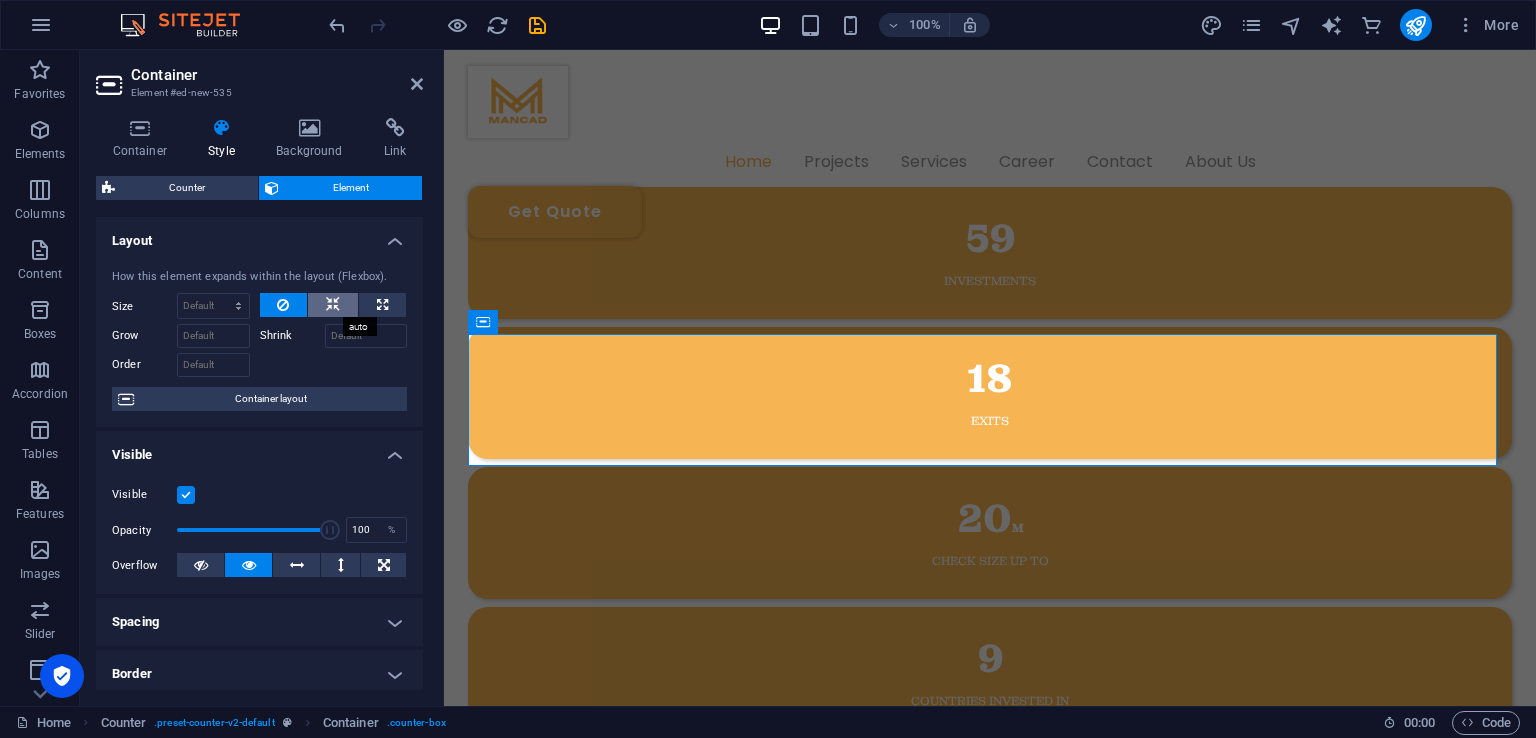 click at bounding box center (333, 305) 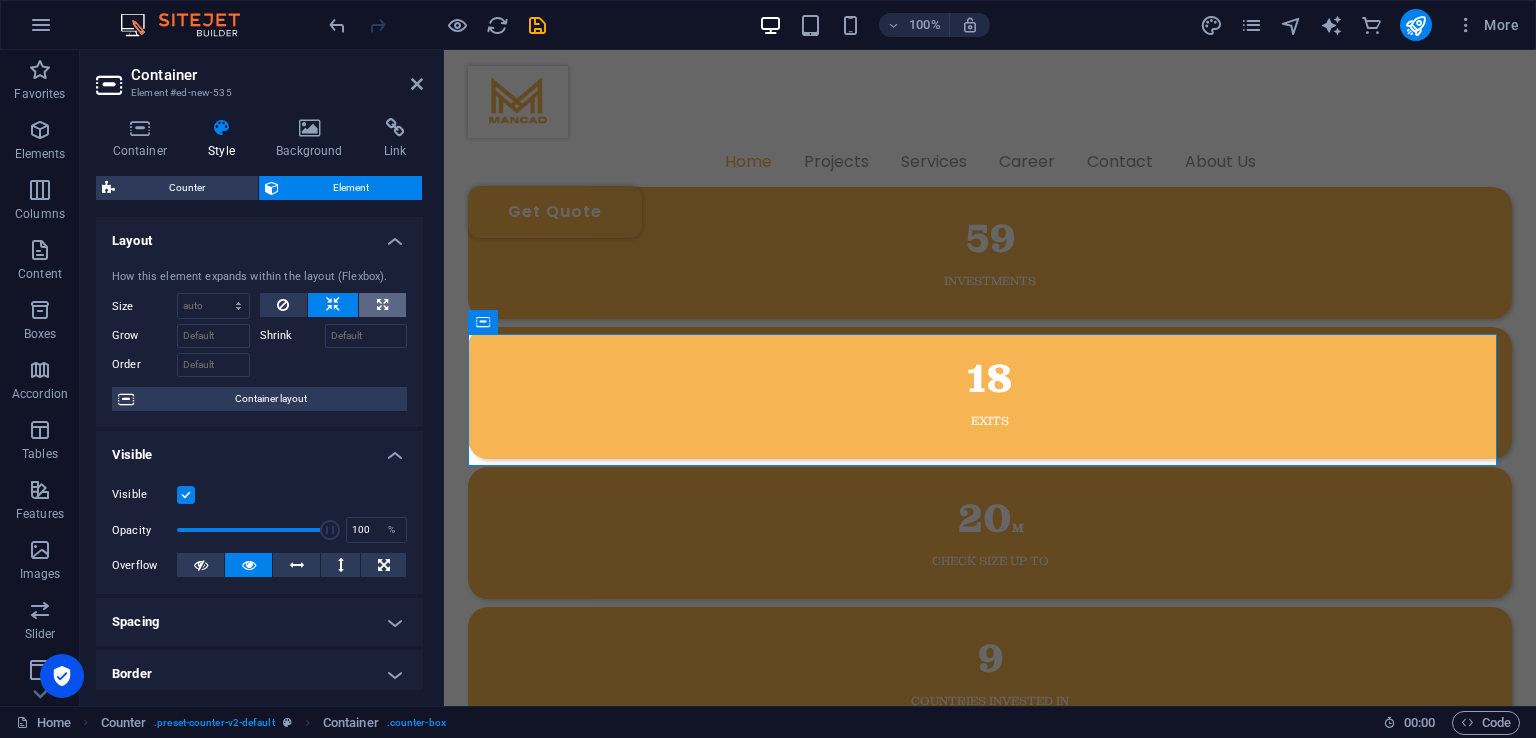 click at bounding box center [382, 305] 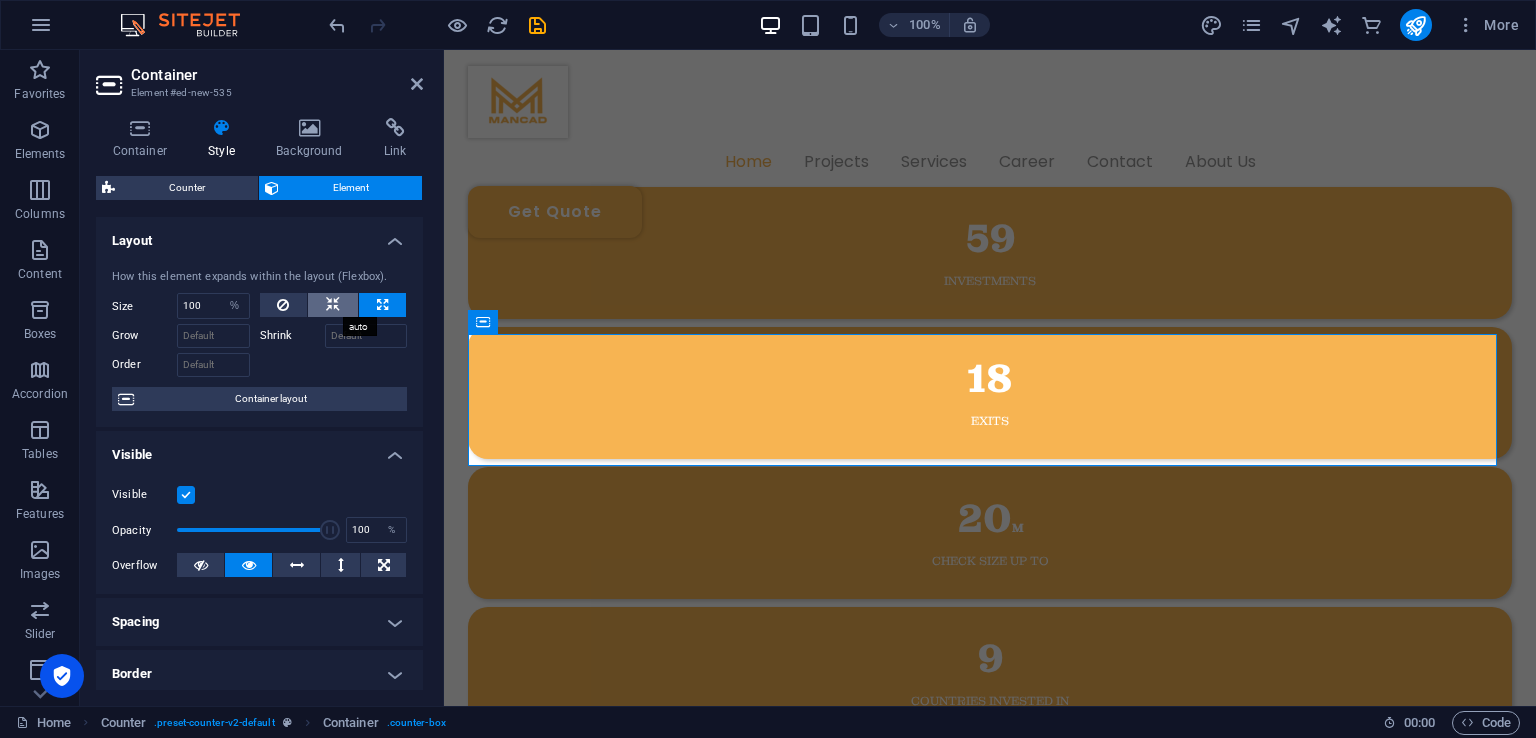 click at bounding box center [333, 305] 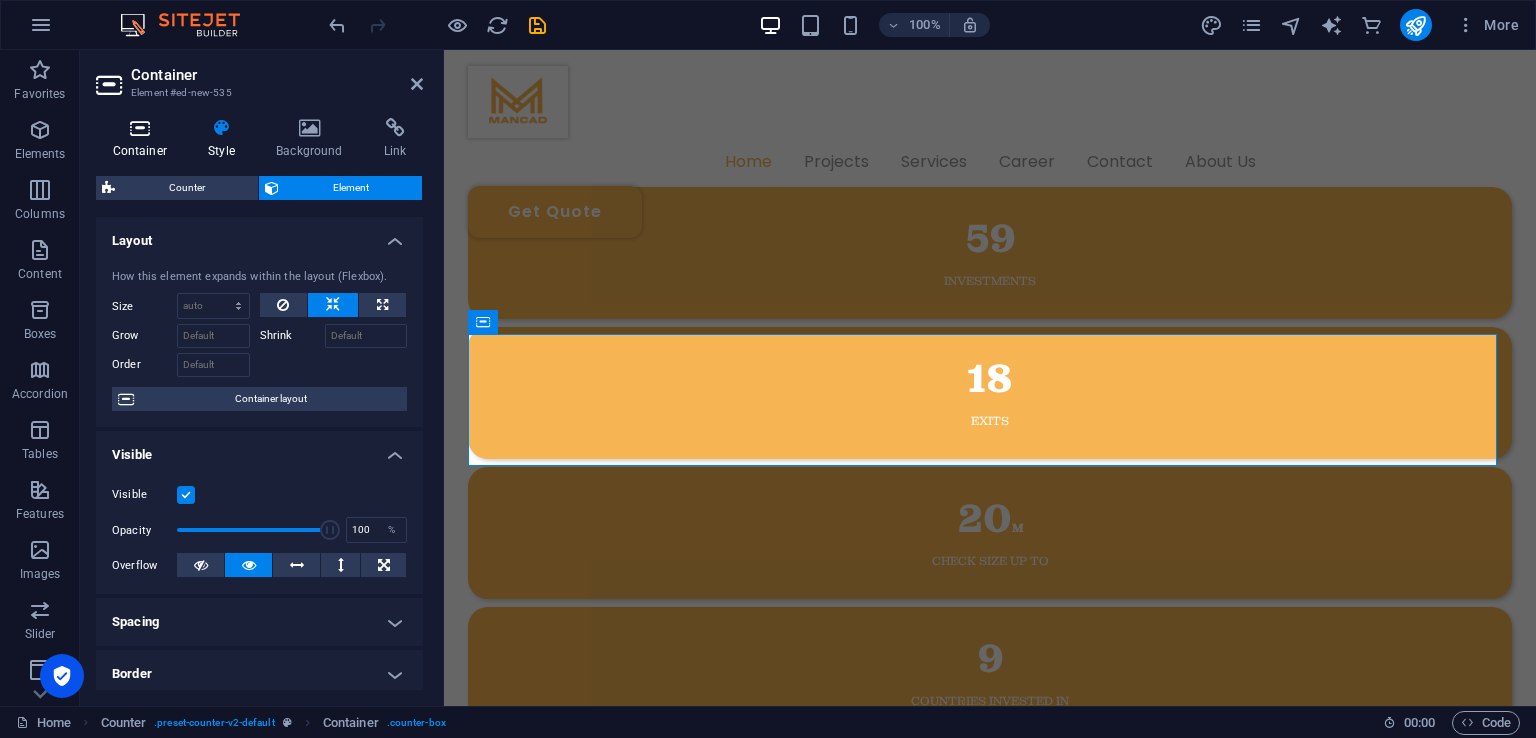 click at bounding box center (140, 128) 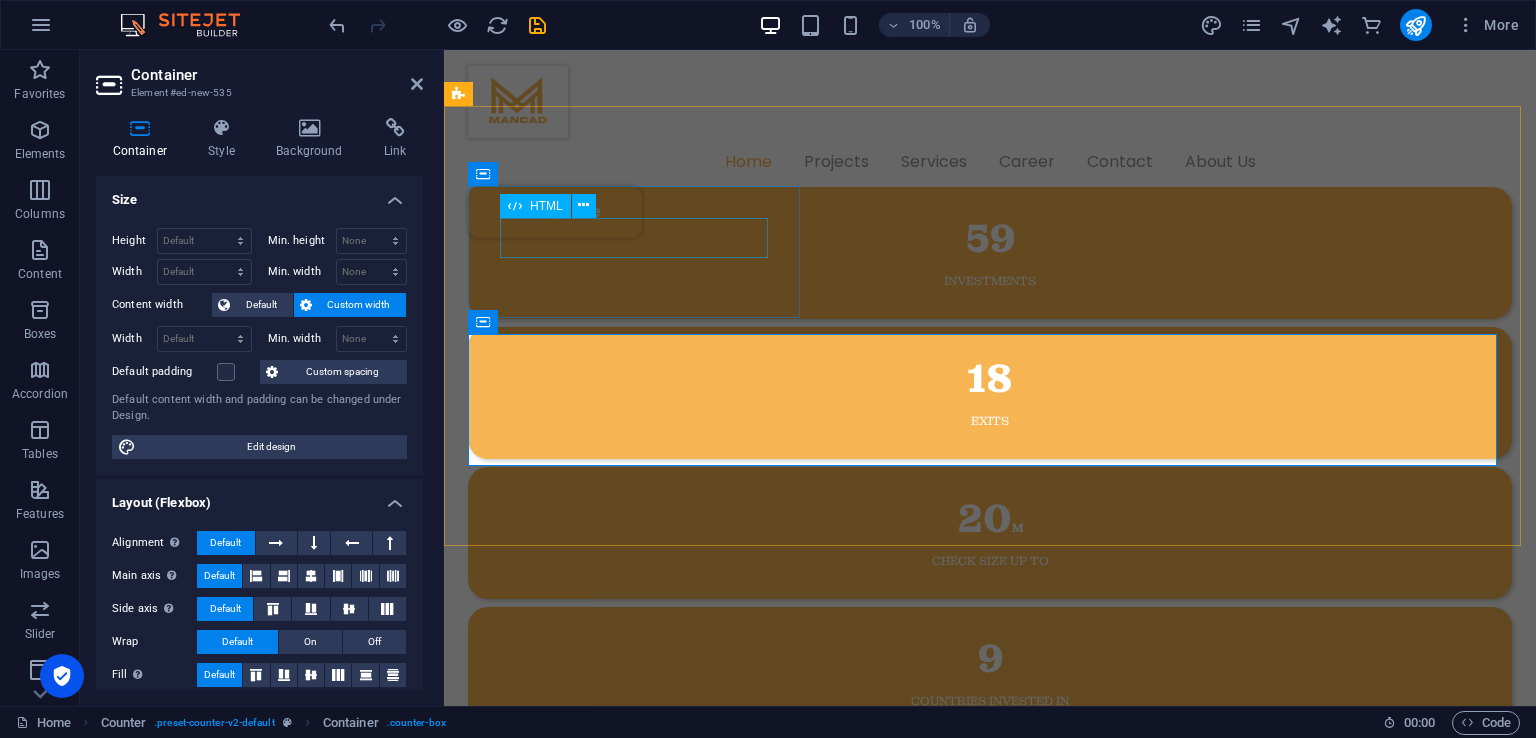 click on "59" at bounding box center [990, 239] 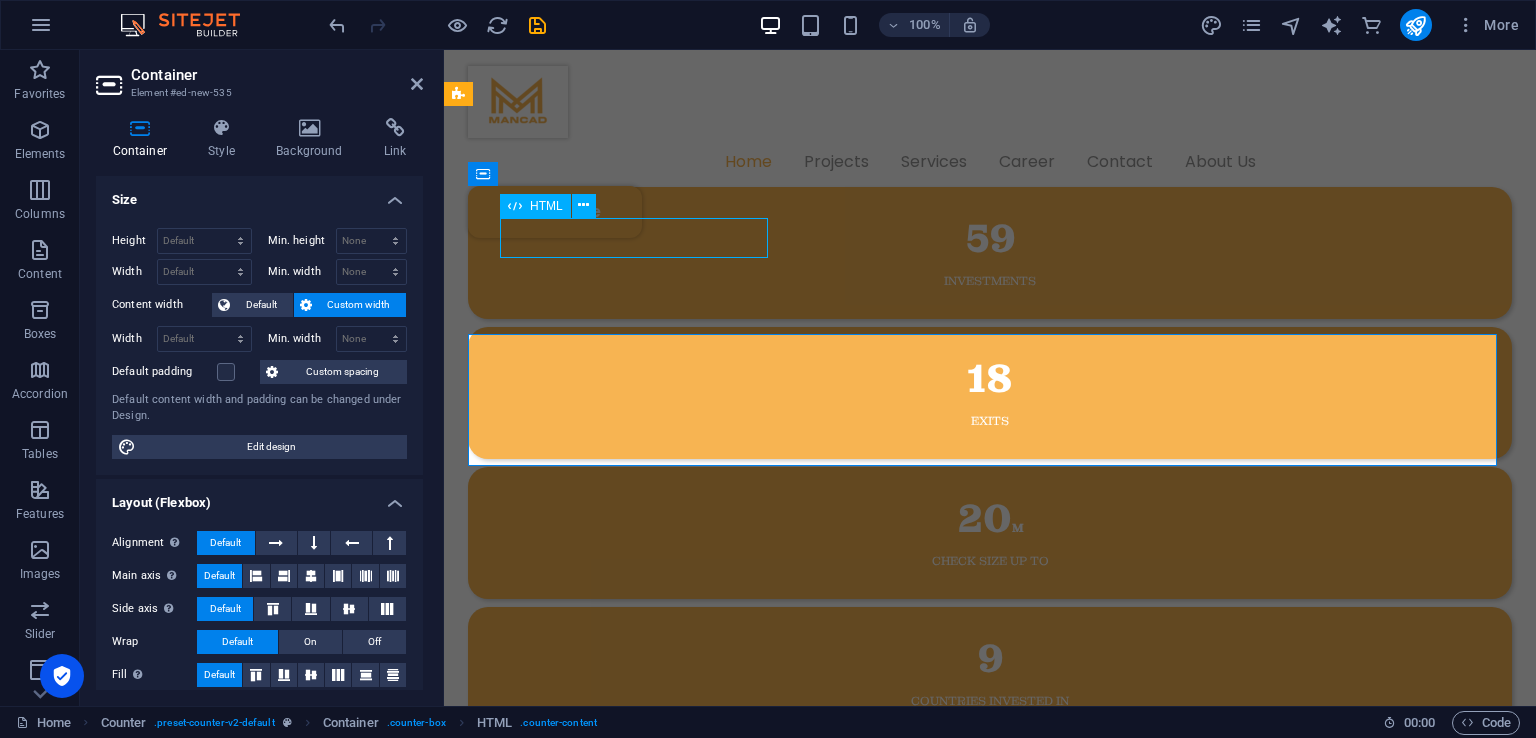 click on "18" at bounding box center (990, 379) 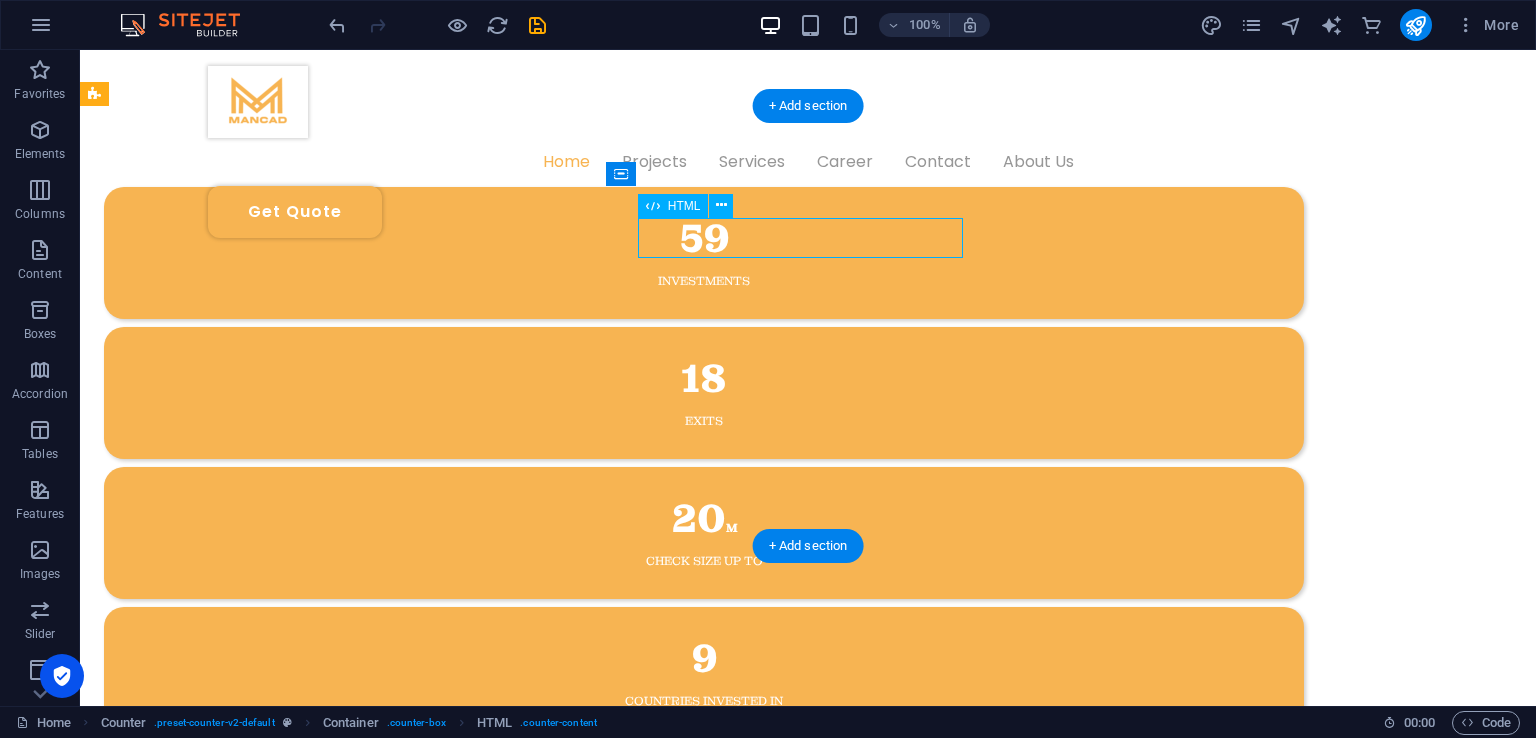 click on "18" at bounding box center [704, 379] 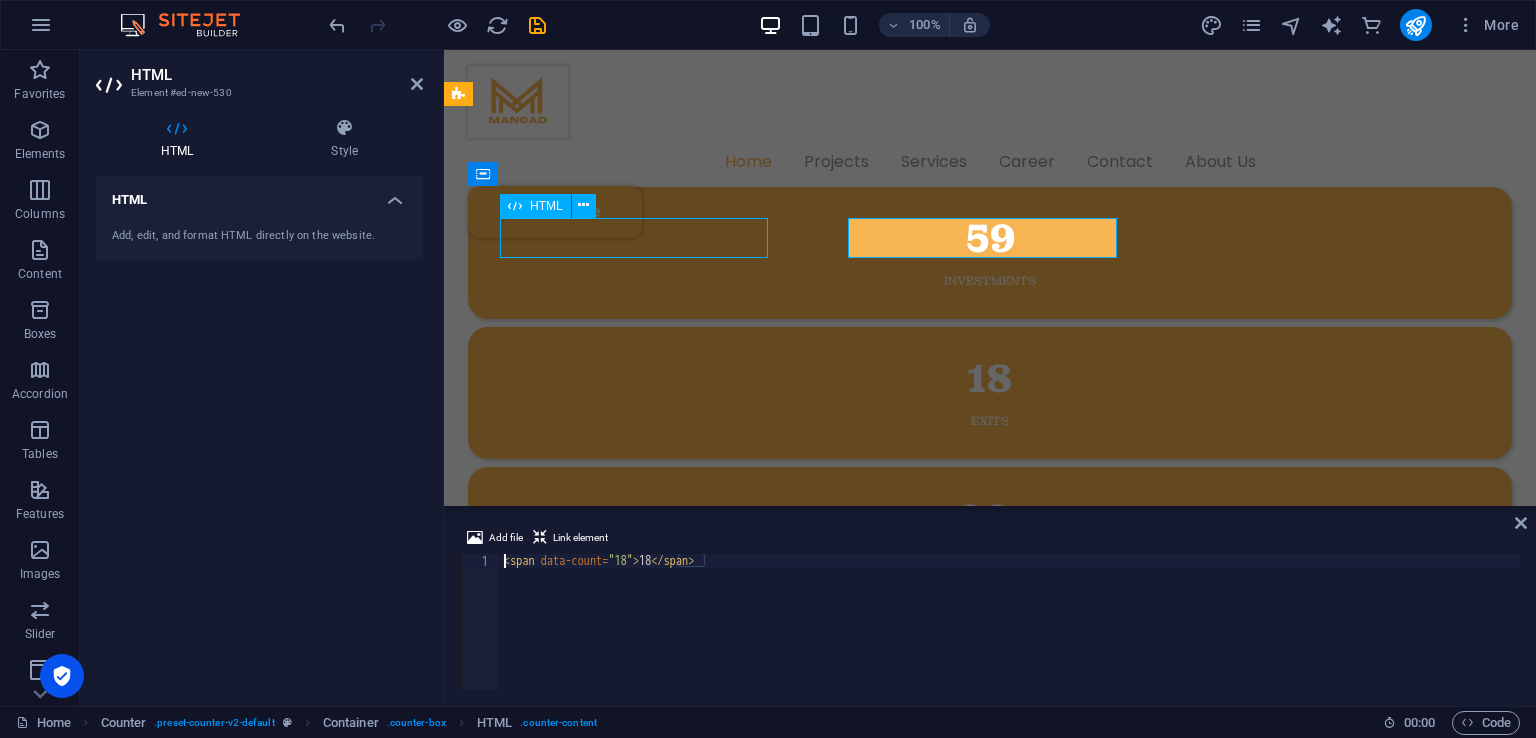 scroll, scrollTop: 836, scrollLeft: 0, axis: vertical 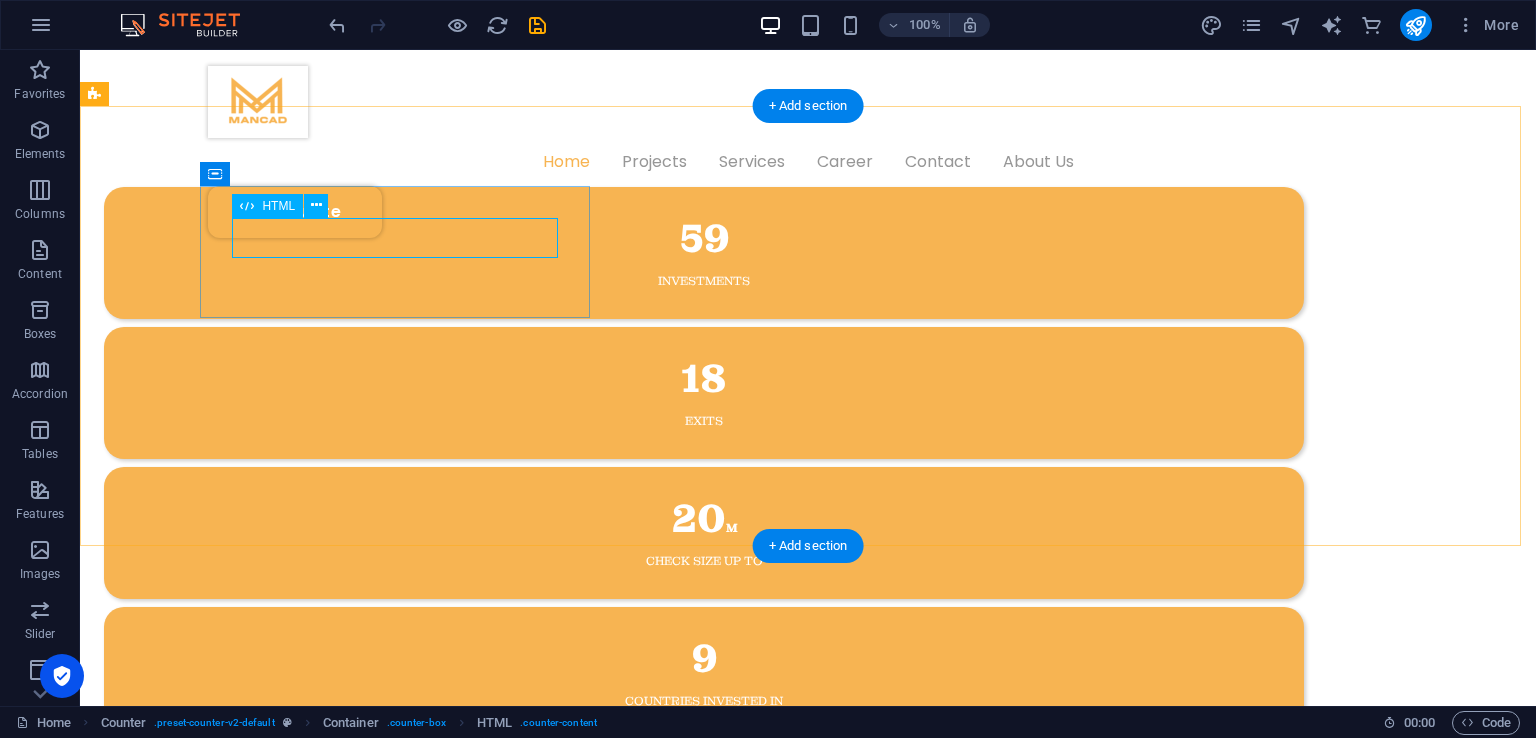click on "59" at bounding box center (704, 239) 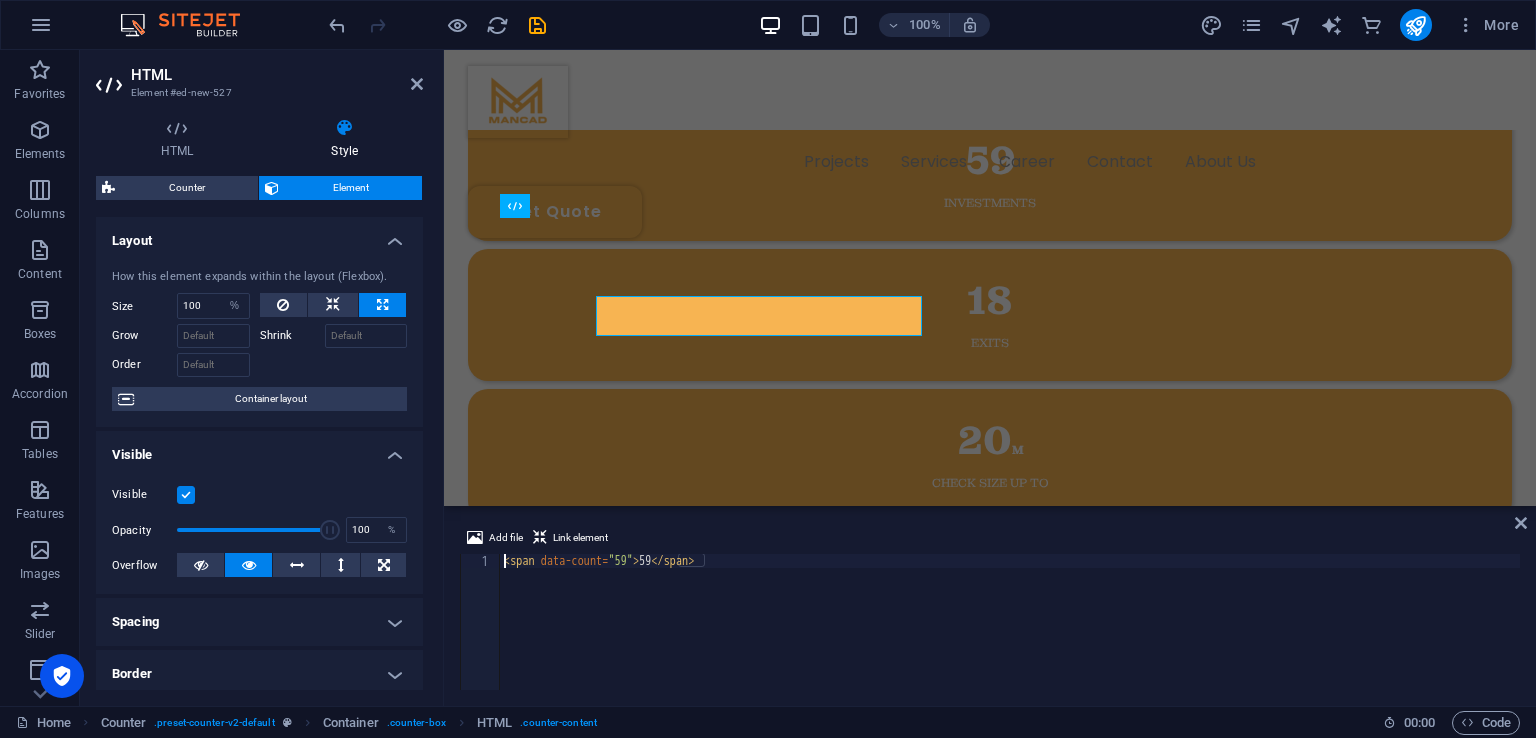 scroll, scrollTop: 758, scrollLeft: 0, axis: vertical 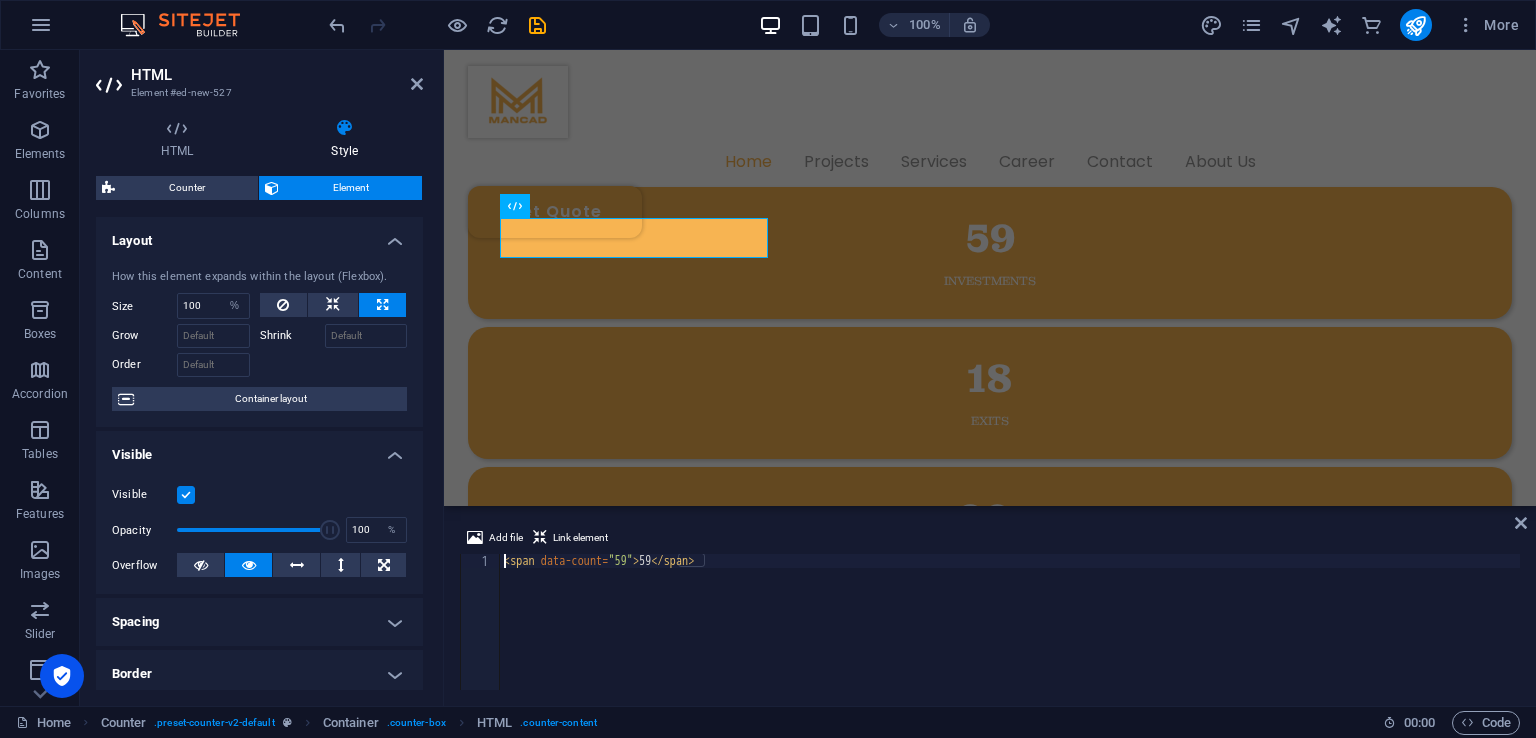 click on "< span   data-count = "59" > 59 </ span >" at bounding box center (1010, 636) 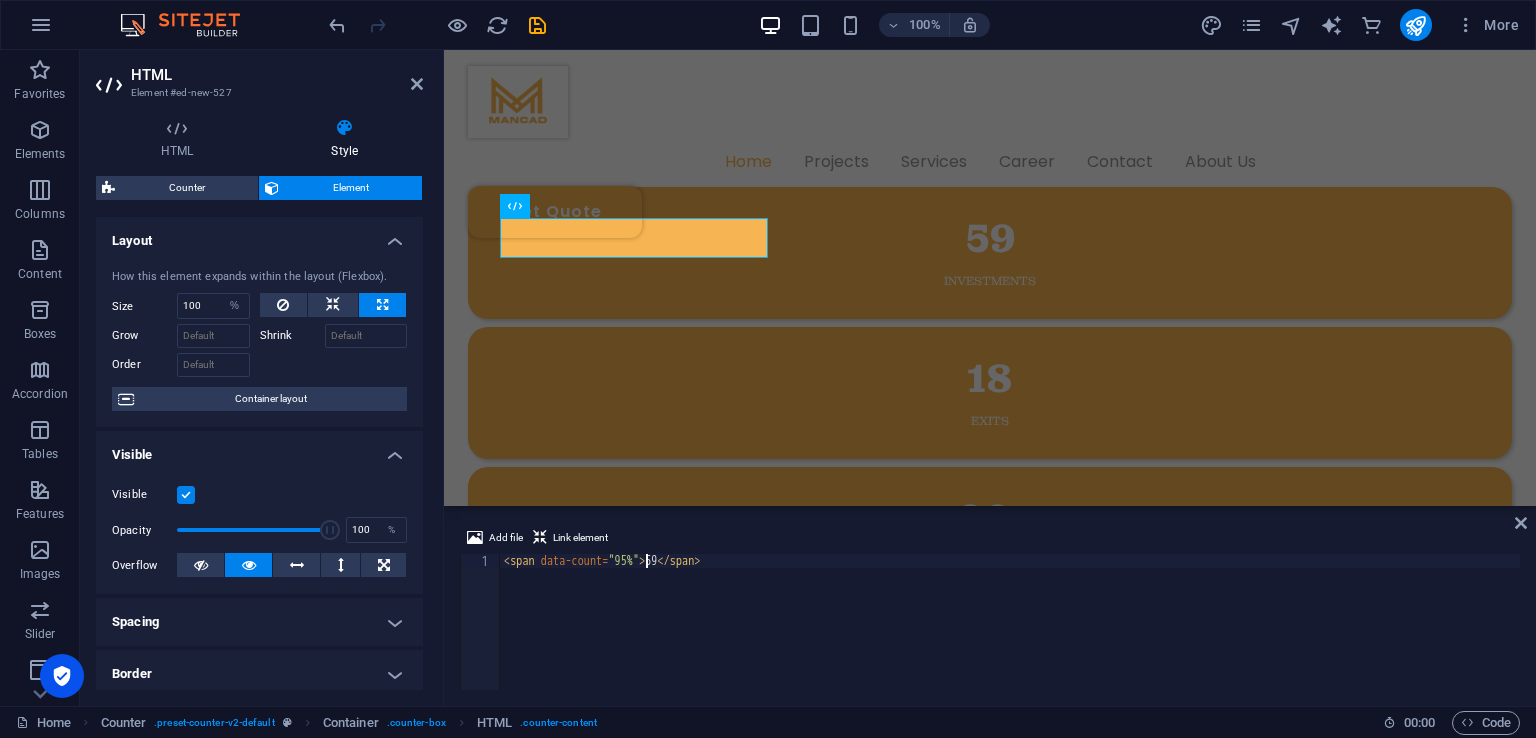 scroll, scrollTop: 0, scrollLeft: 12, axis: horizontal 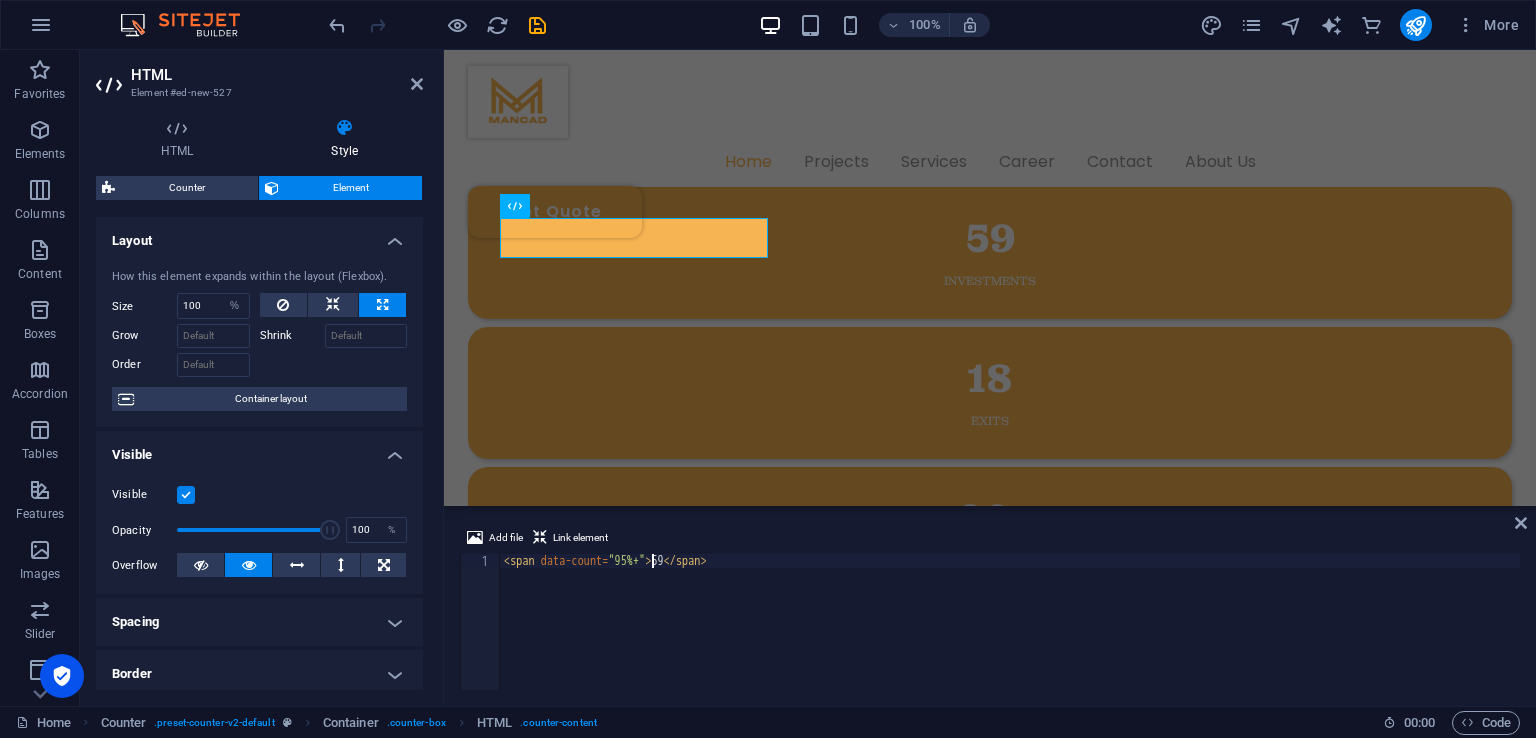 click on "< span   data-count = "95%+" > 59 </ span >" at bounding box center (1010, 636) 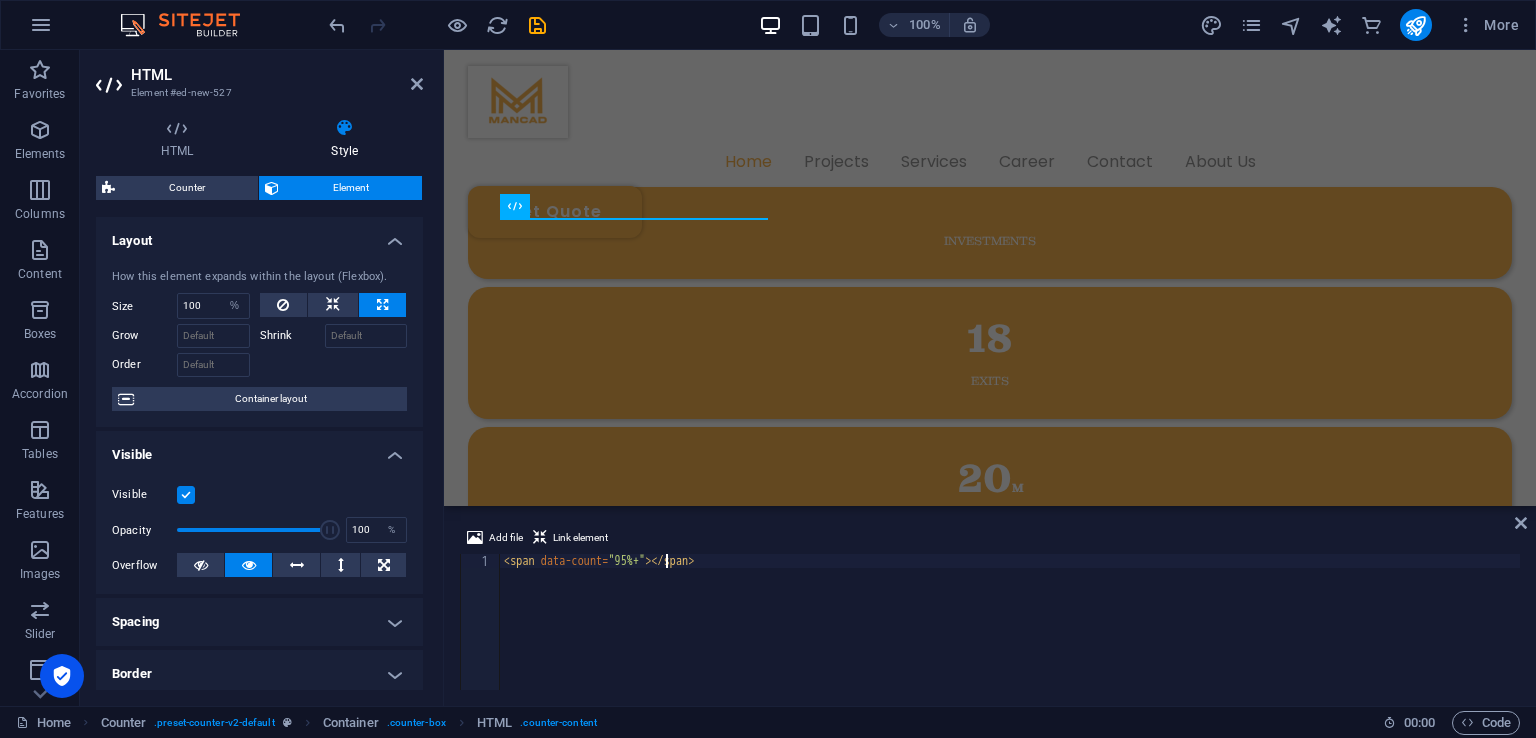 scroll, scrollTop: 0, scrollLeft: 14, axis: horizontal 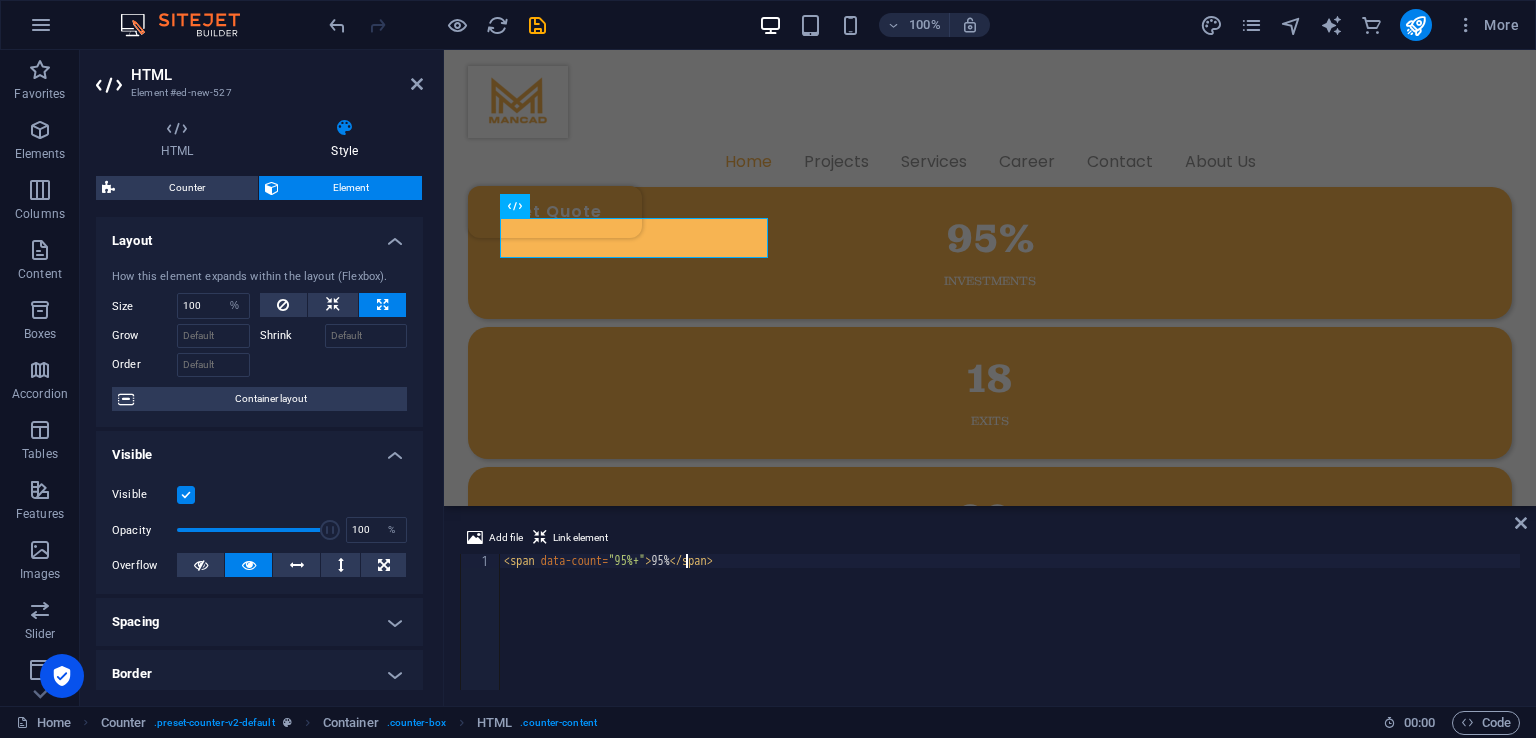 type on "<span data-count="95%+">95%+</span>" 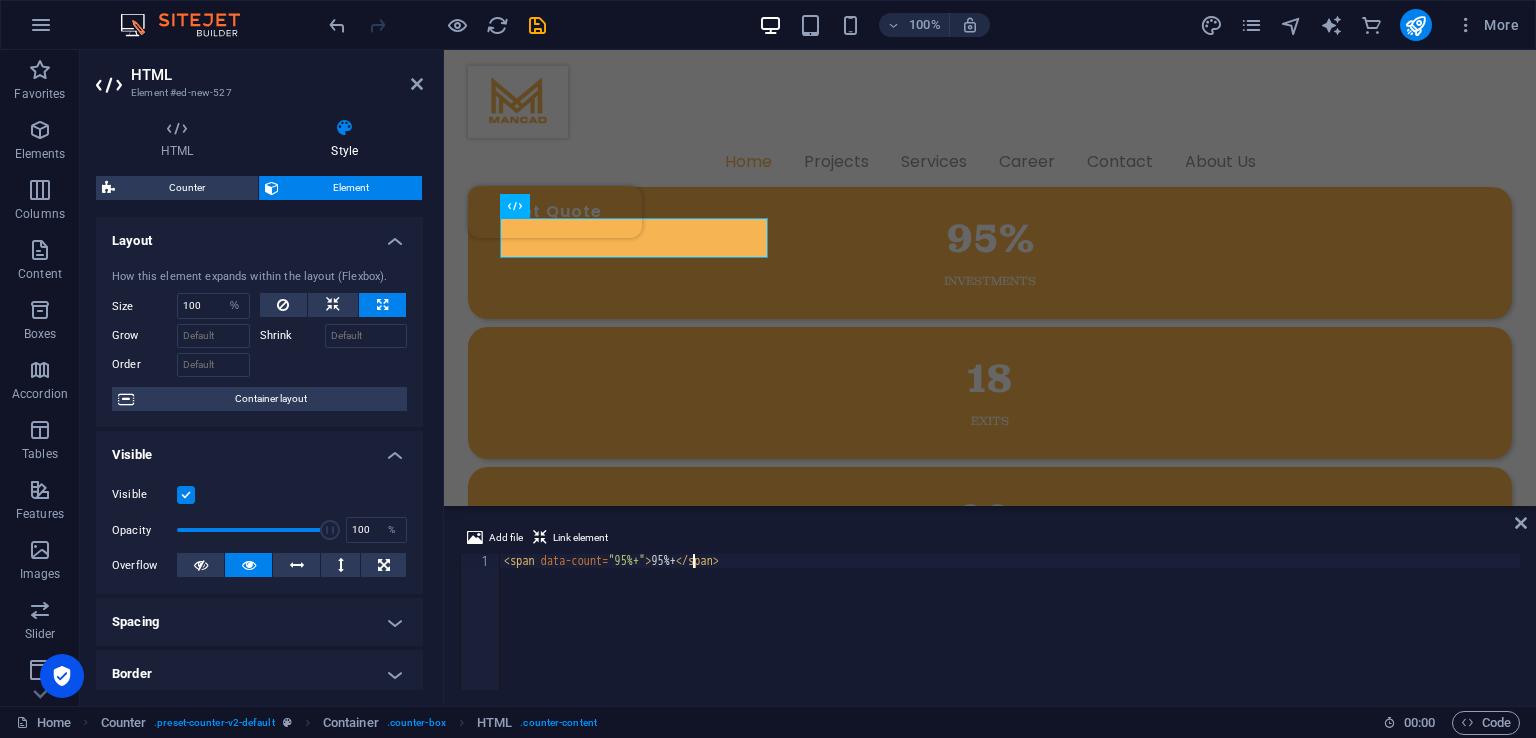 scroll, scrollTop: 0, scrollLeft: 15, axis: horizontal 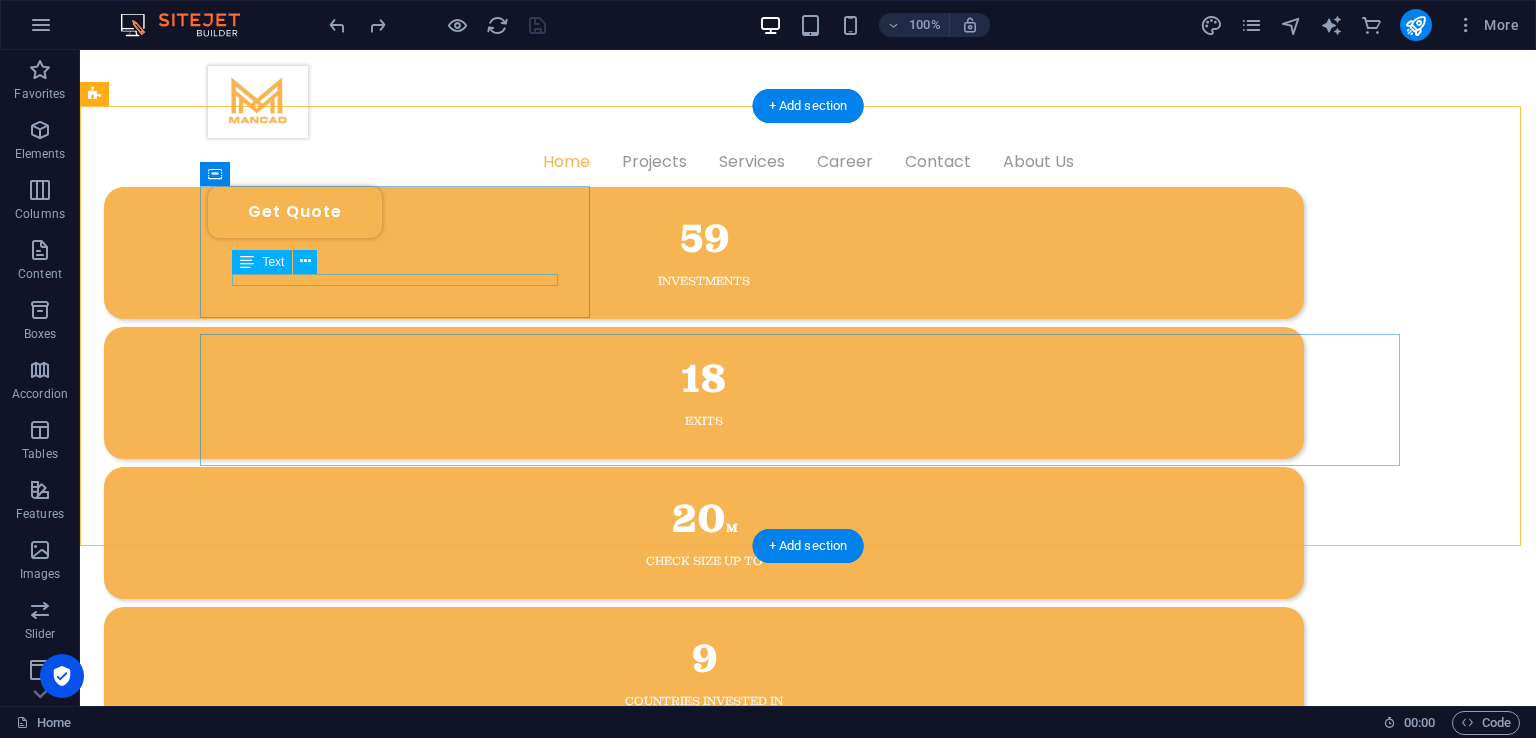 click on "Investments" at bounding box center (704, 281) 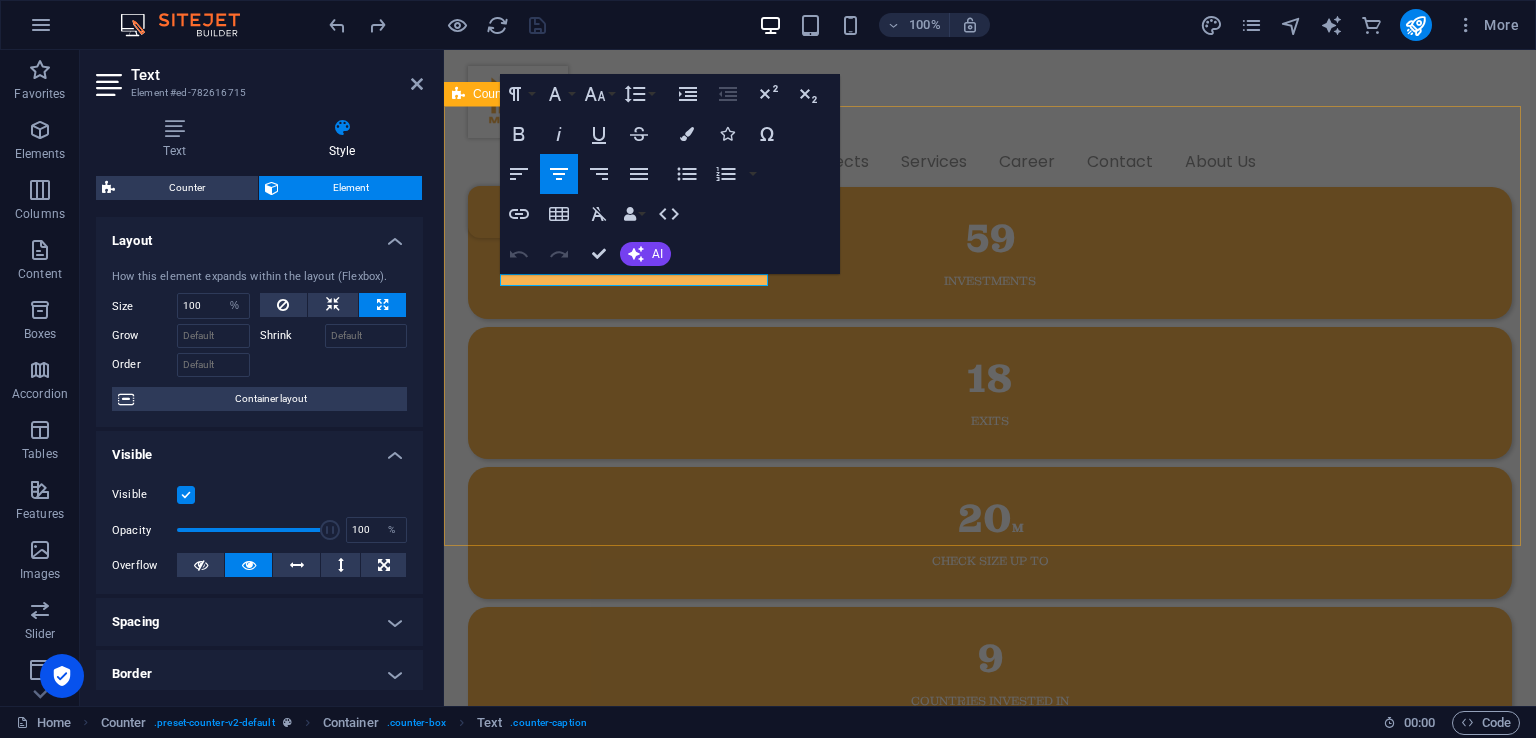 click on "59 Investments 18 Exits 20  M Check Size up to 9 Countries invested in" at bounding box center (990, 463) 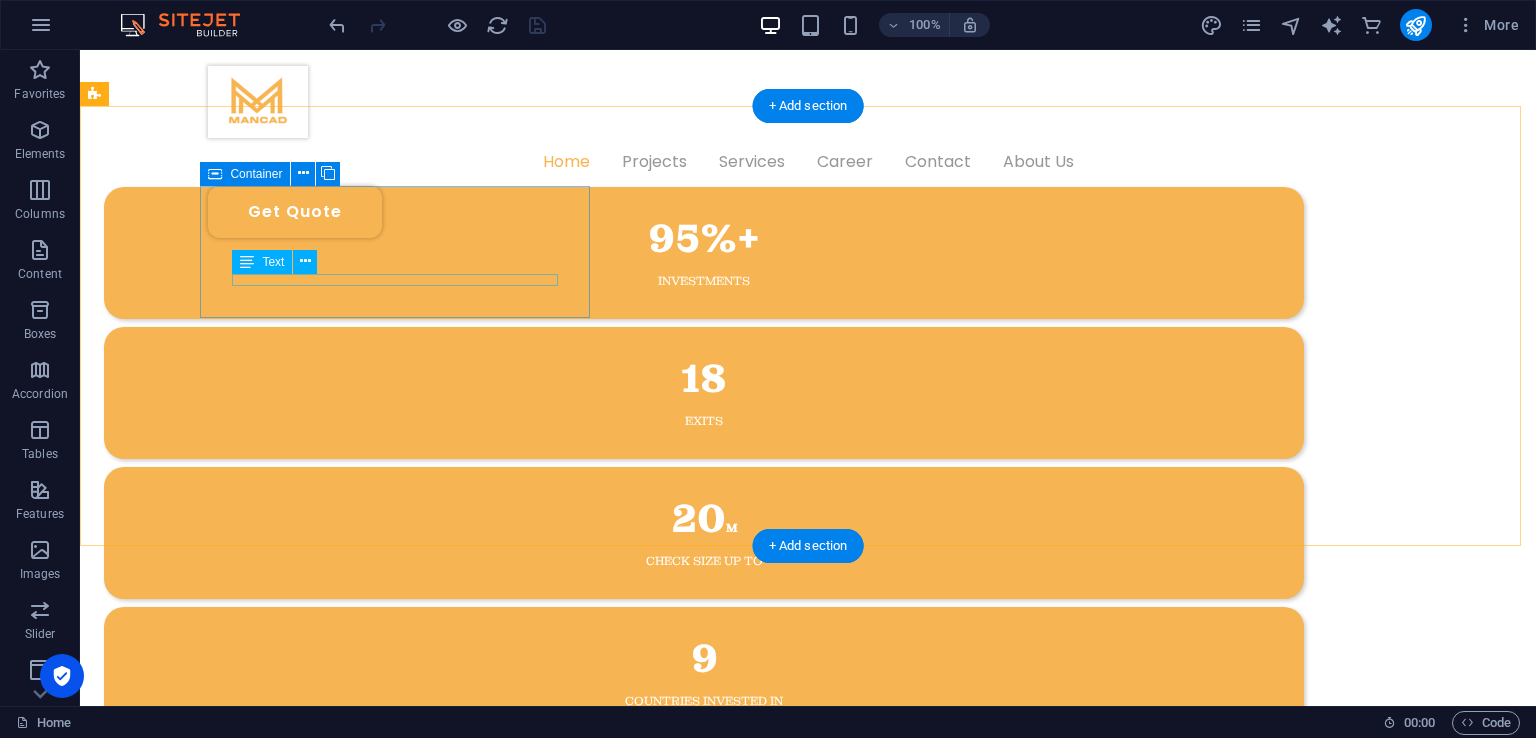 click on "Investments" at bounding box center [704, 281] 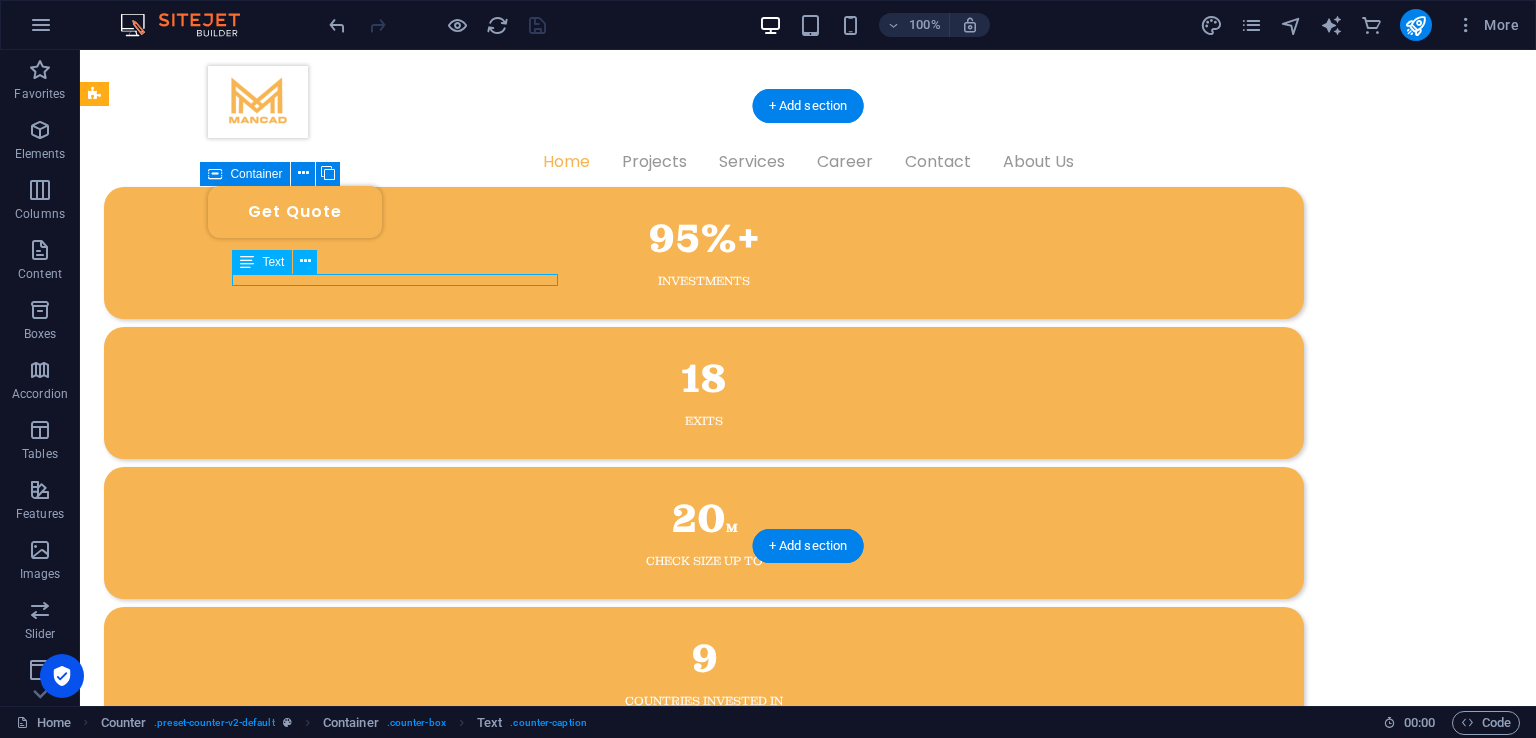 click on "Investments" at bounding box center [704, 281] 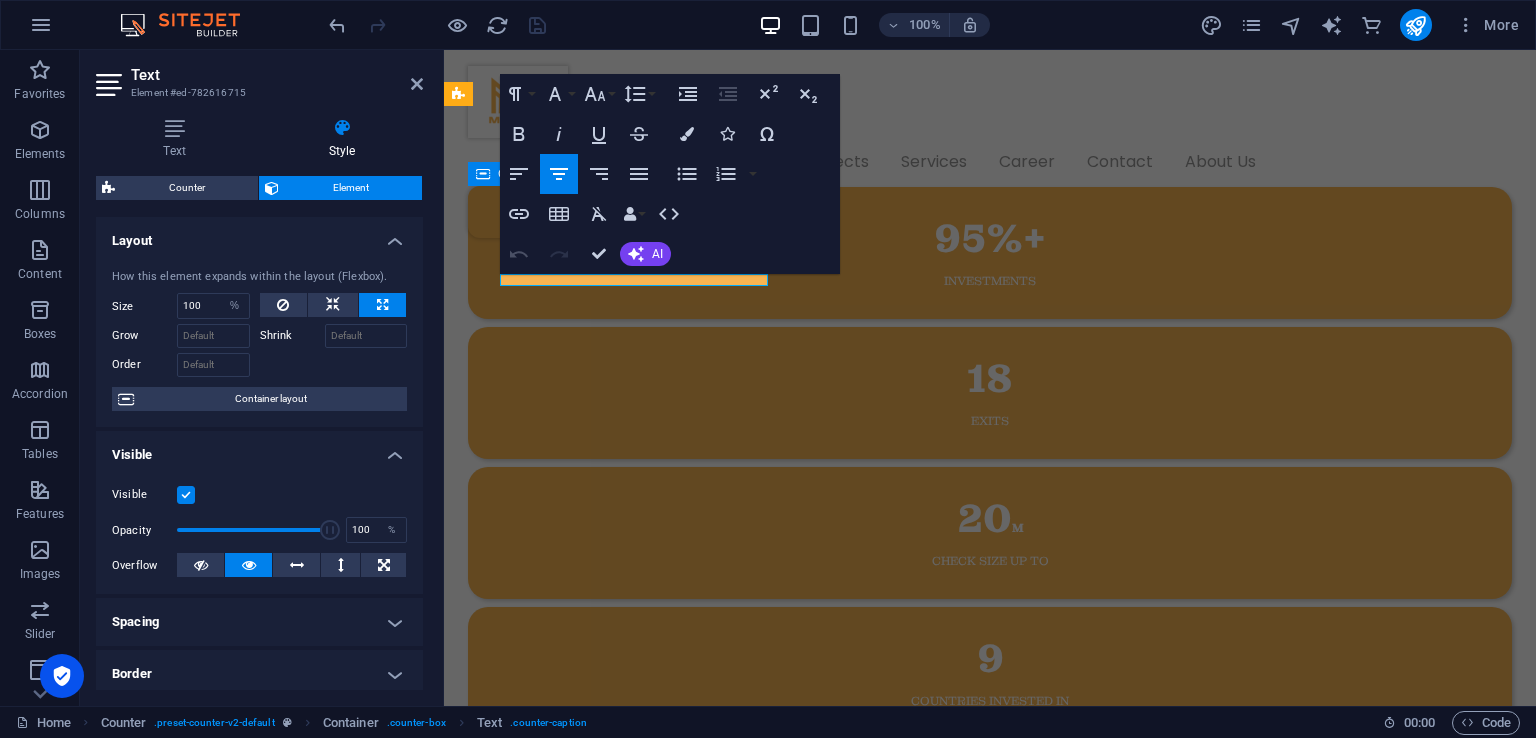 type 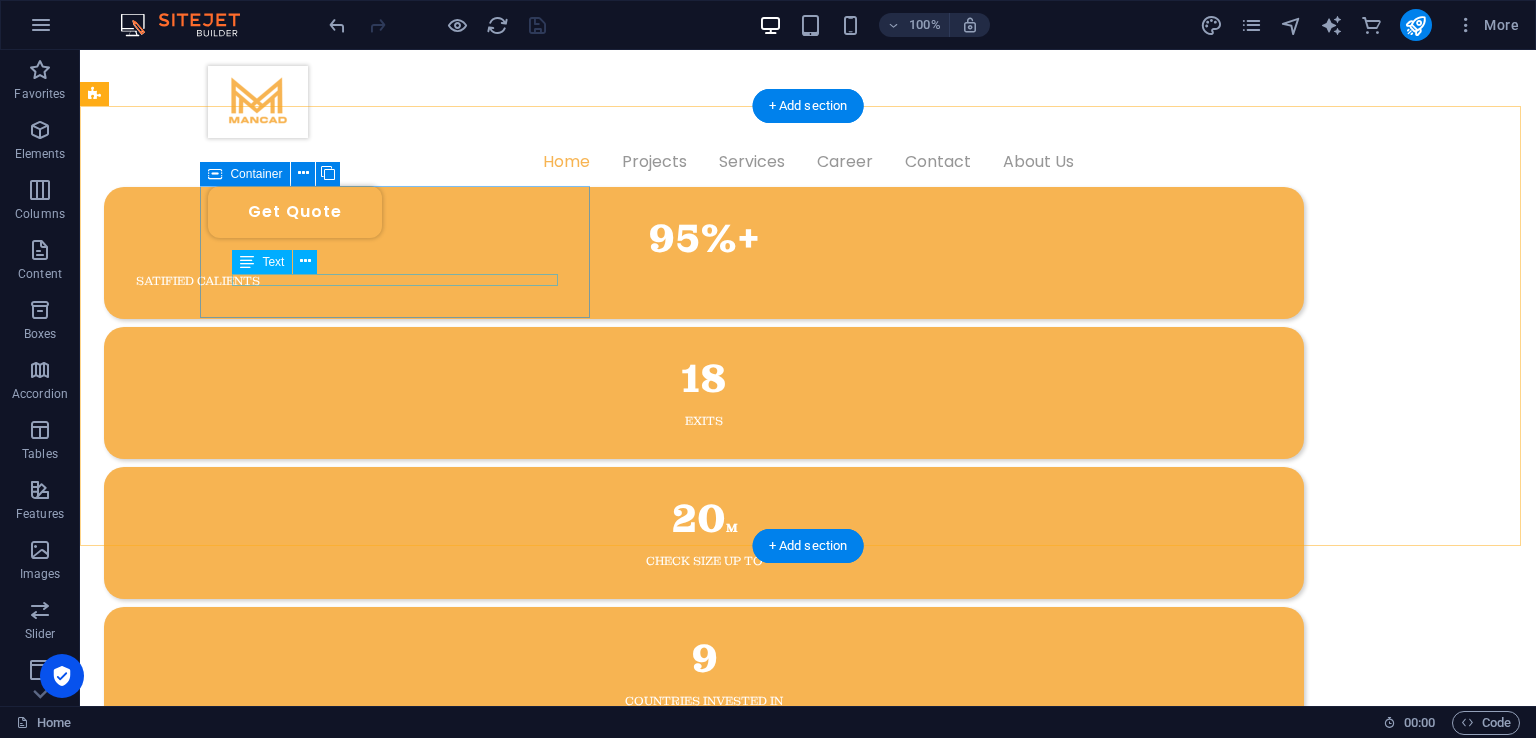 click on "satified calients" at bounding box center (704, 281) 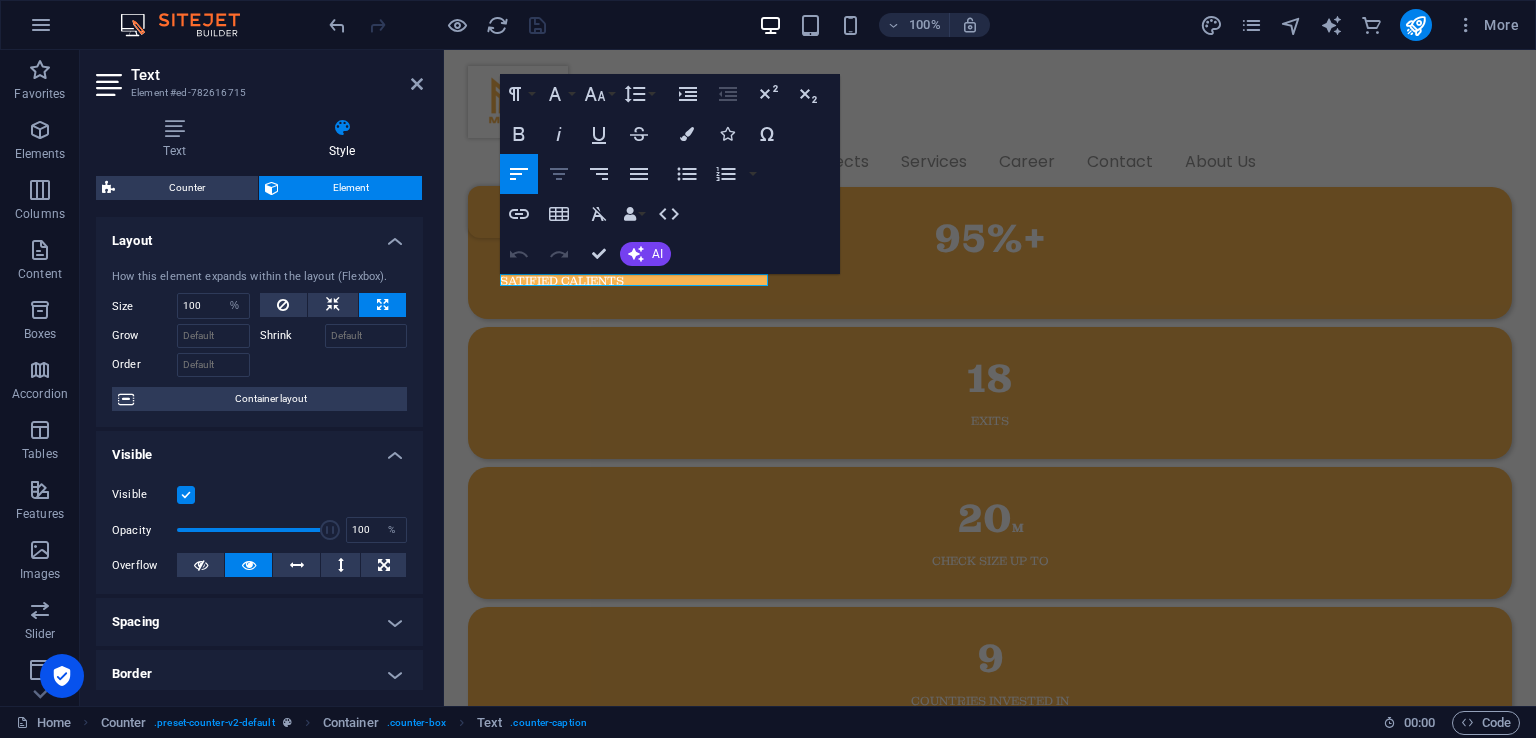 click 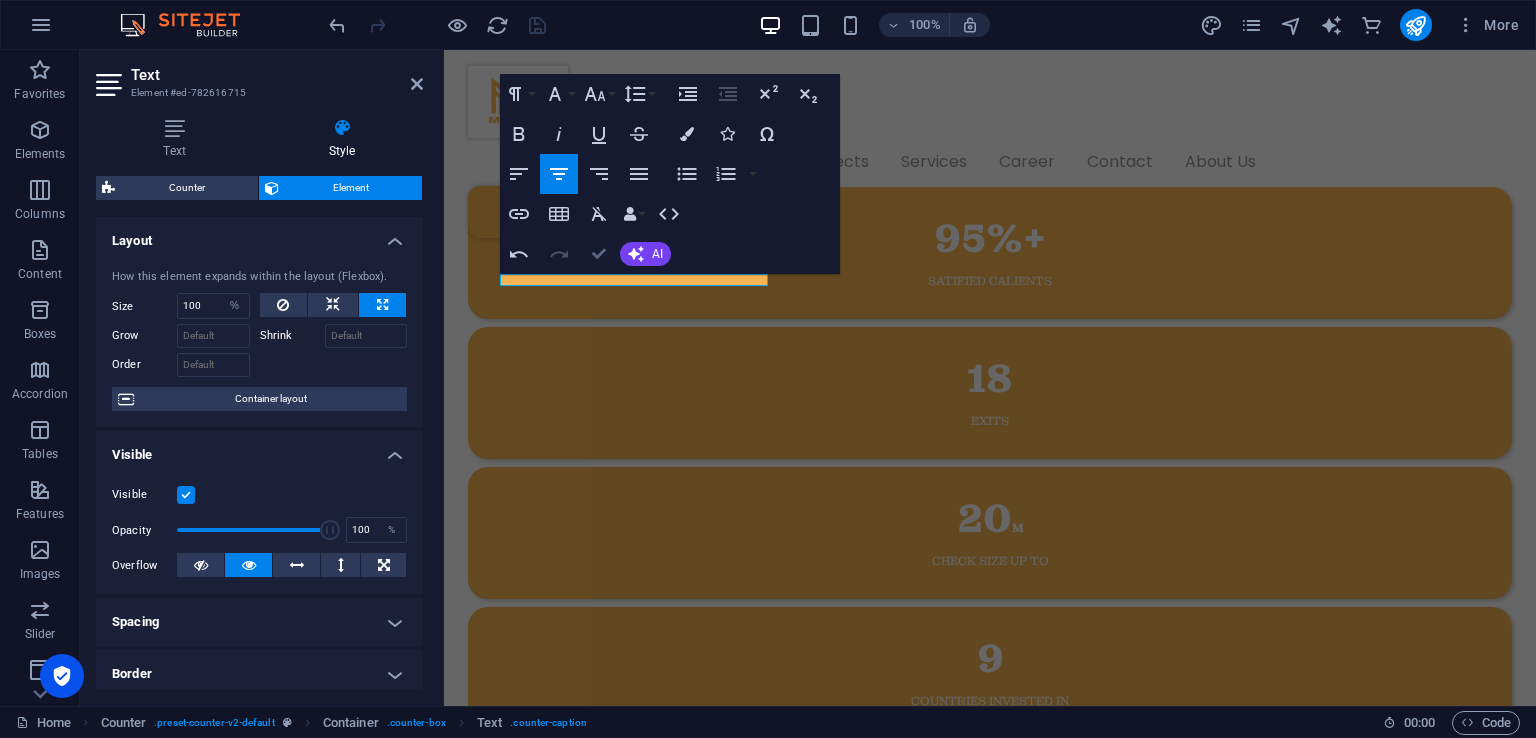 drag, startPoint x: 592, startPoint y: 252, endPoint x: 516, endPoint y: 200, distance: 92.086914 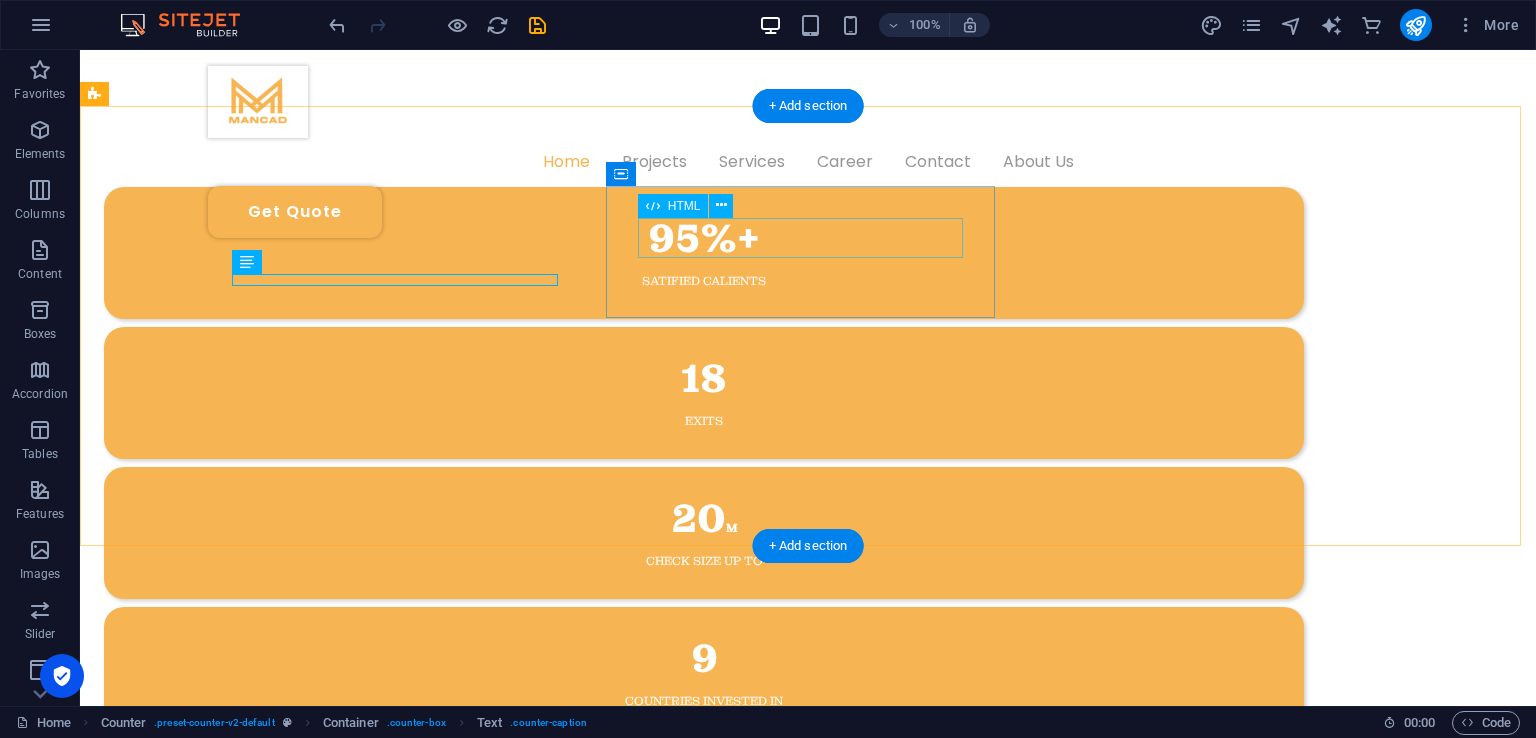 click on "18" at bounding box center [704, 379] 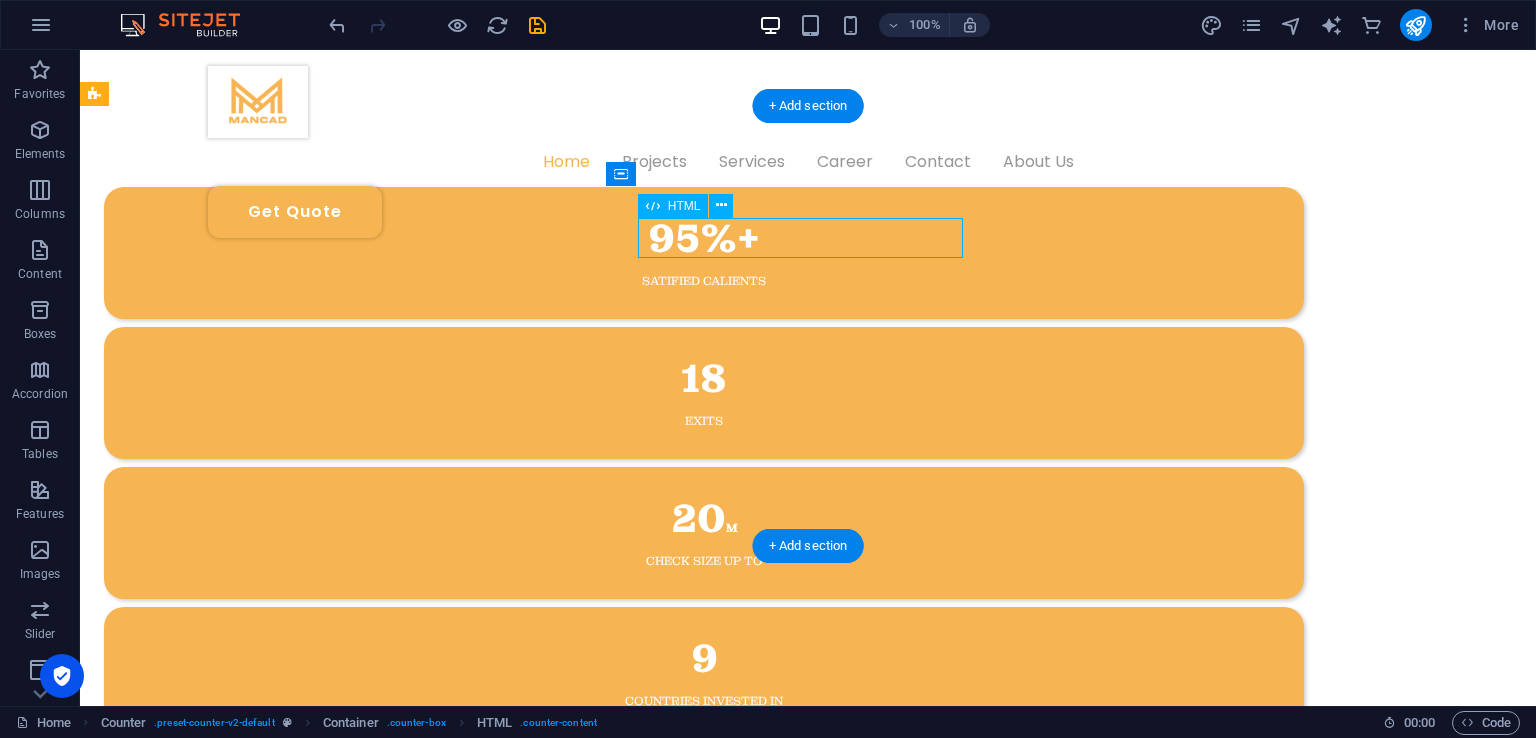 click on "18" at bounding box center (704, 379) 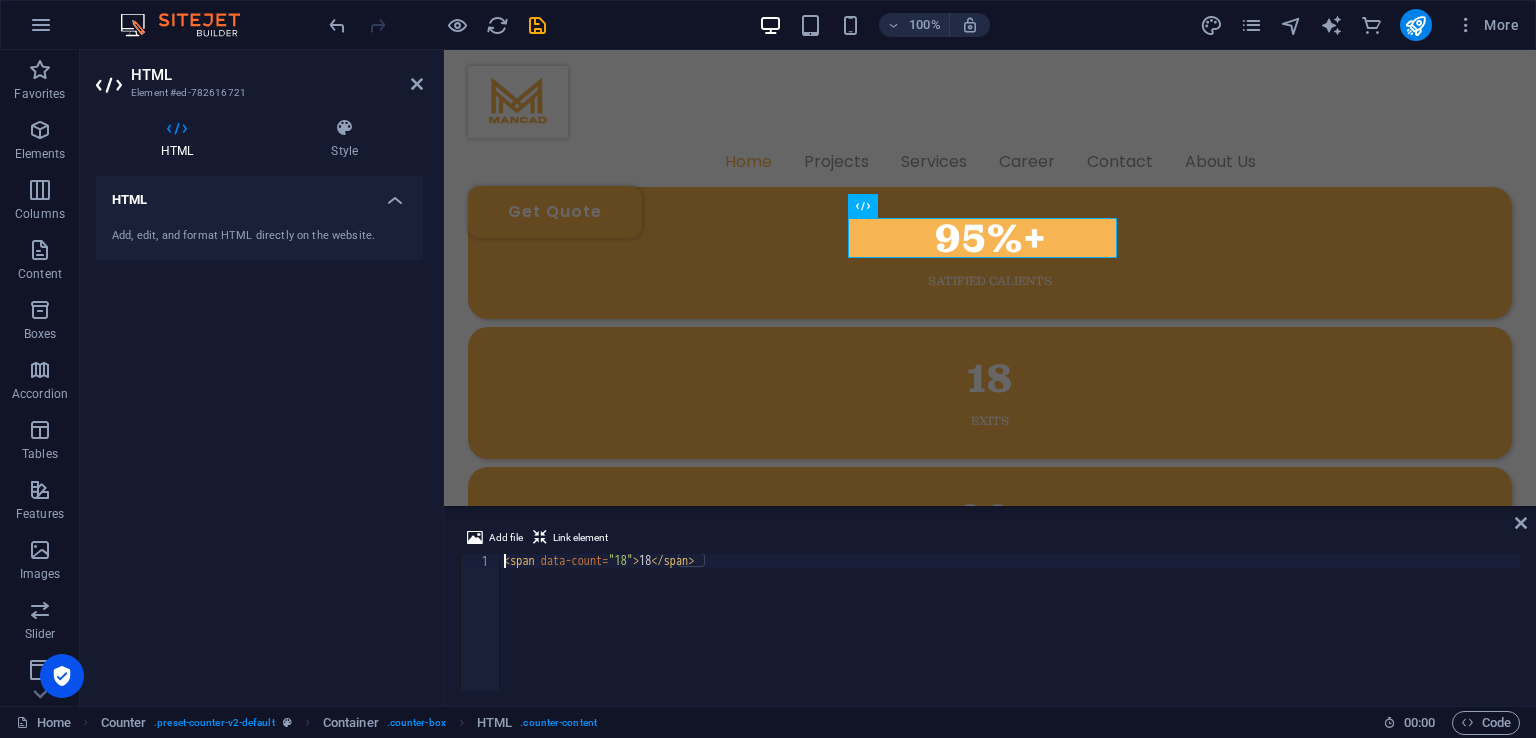 click on "< span   data-count = "18" > 18 </ span >" at bounding box center (1010, 636) 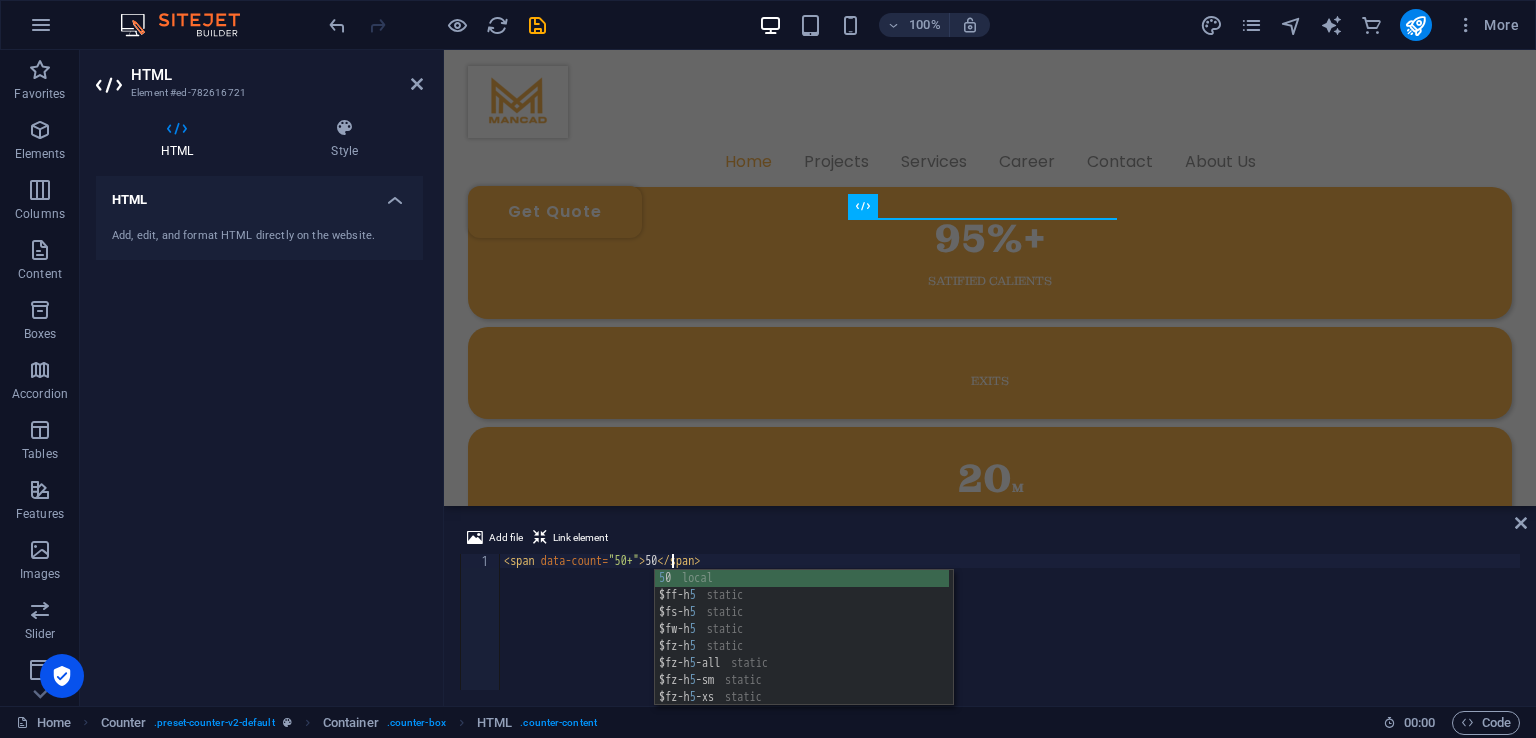 scroll, scrollTop: 0, scrollLeft: 14, axis: horizontal 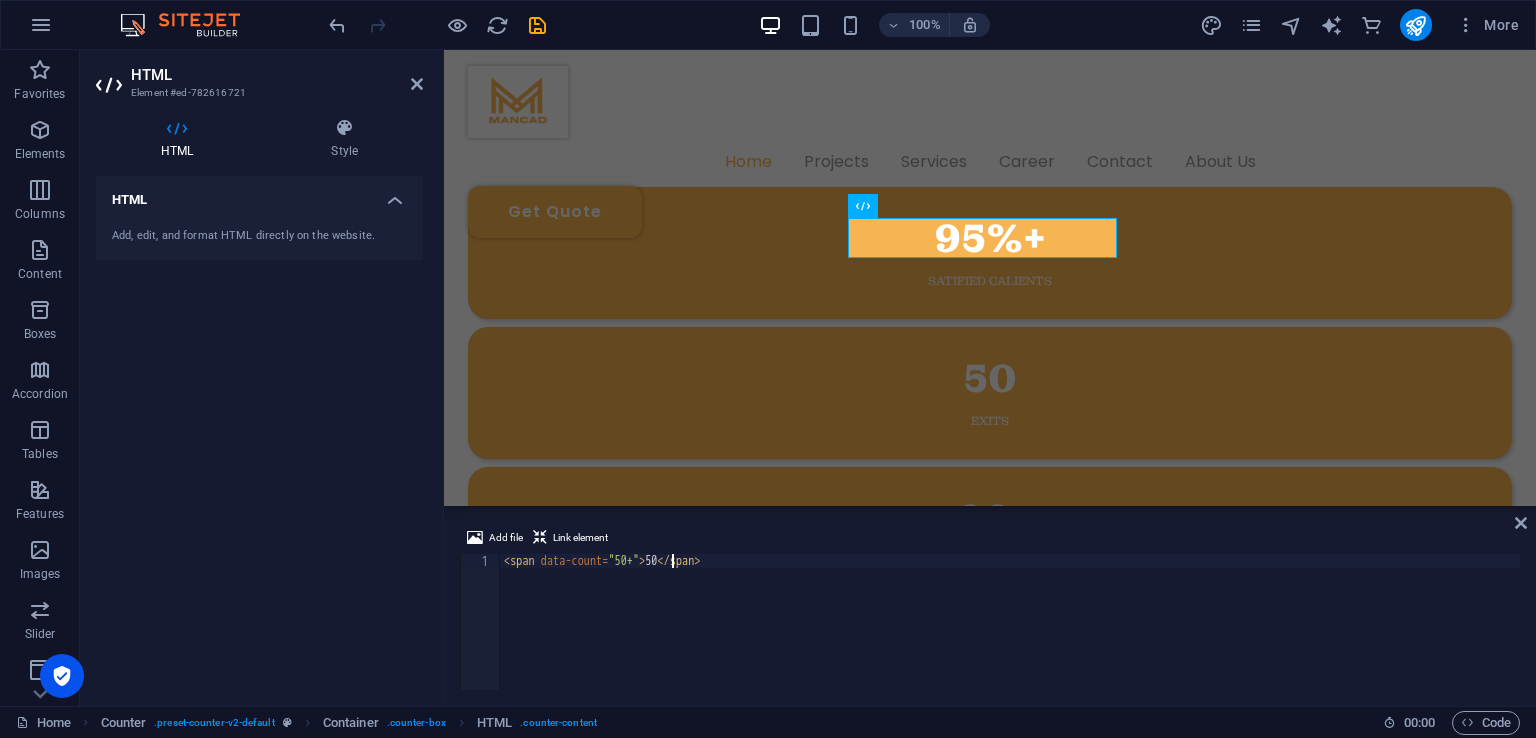 type on "<span data-count="50+">50+</span>" 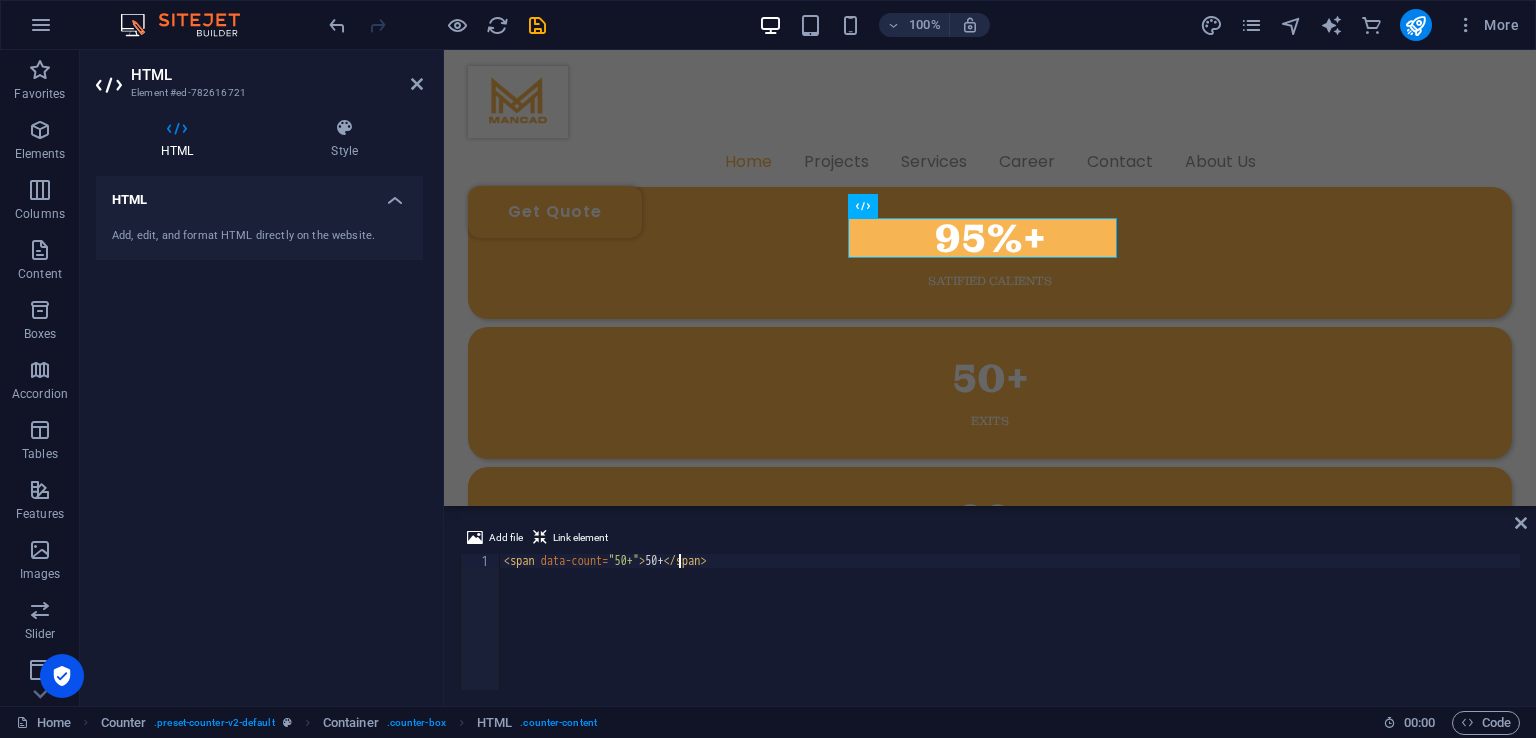 scroll, scrollTop: 836, scrollLeft: 0, axis: vertical 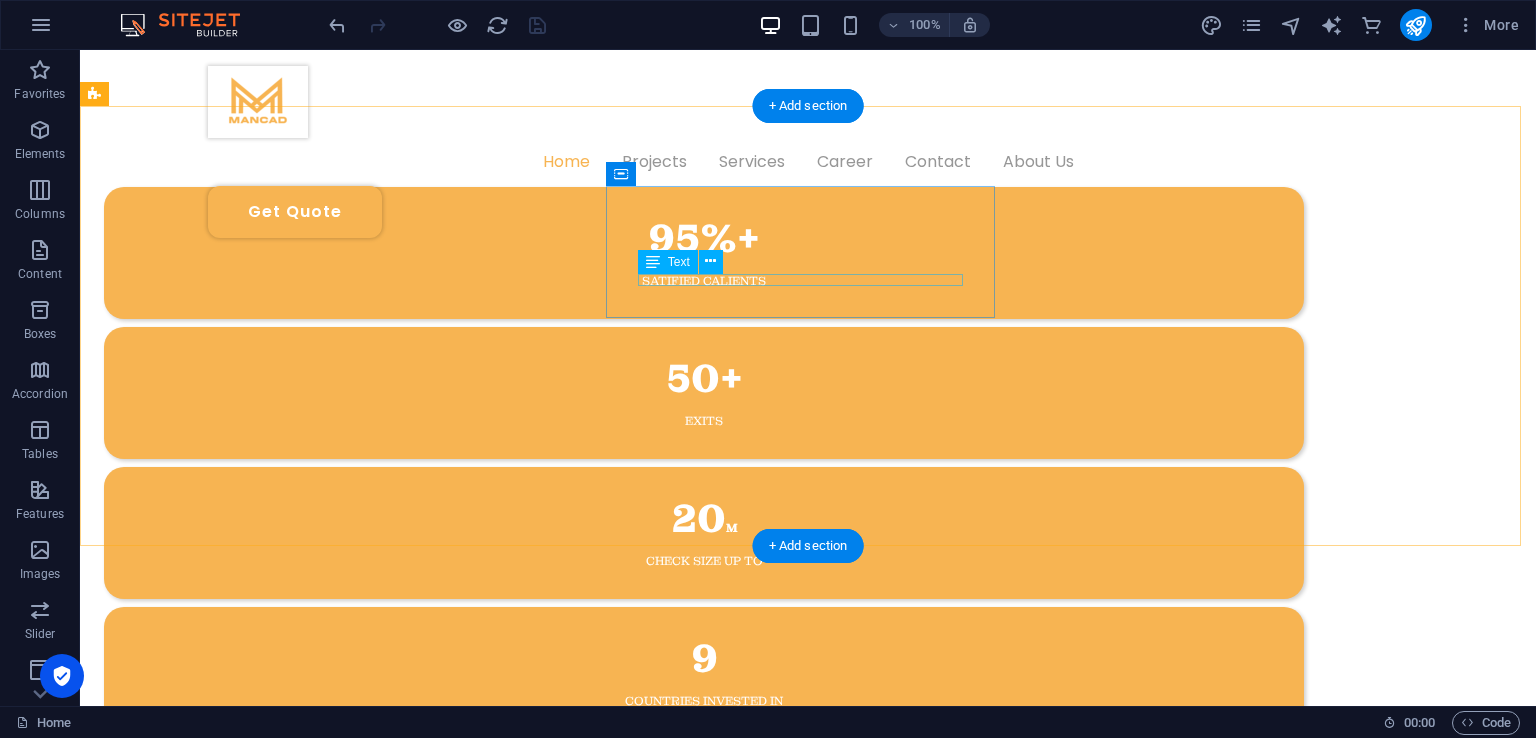 click on "Exits" at bounding box center (704, 421) 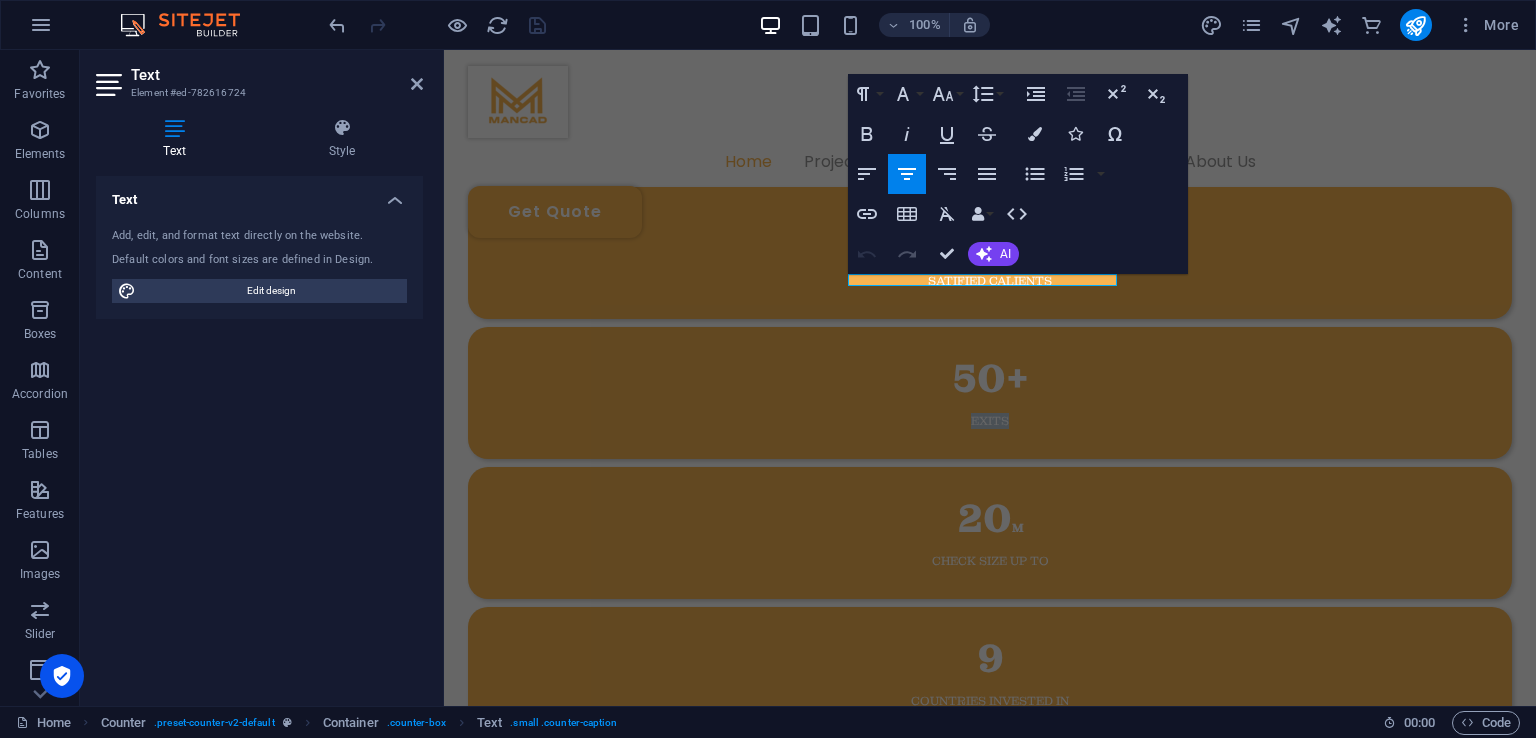 type 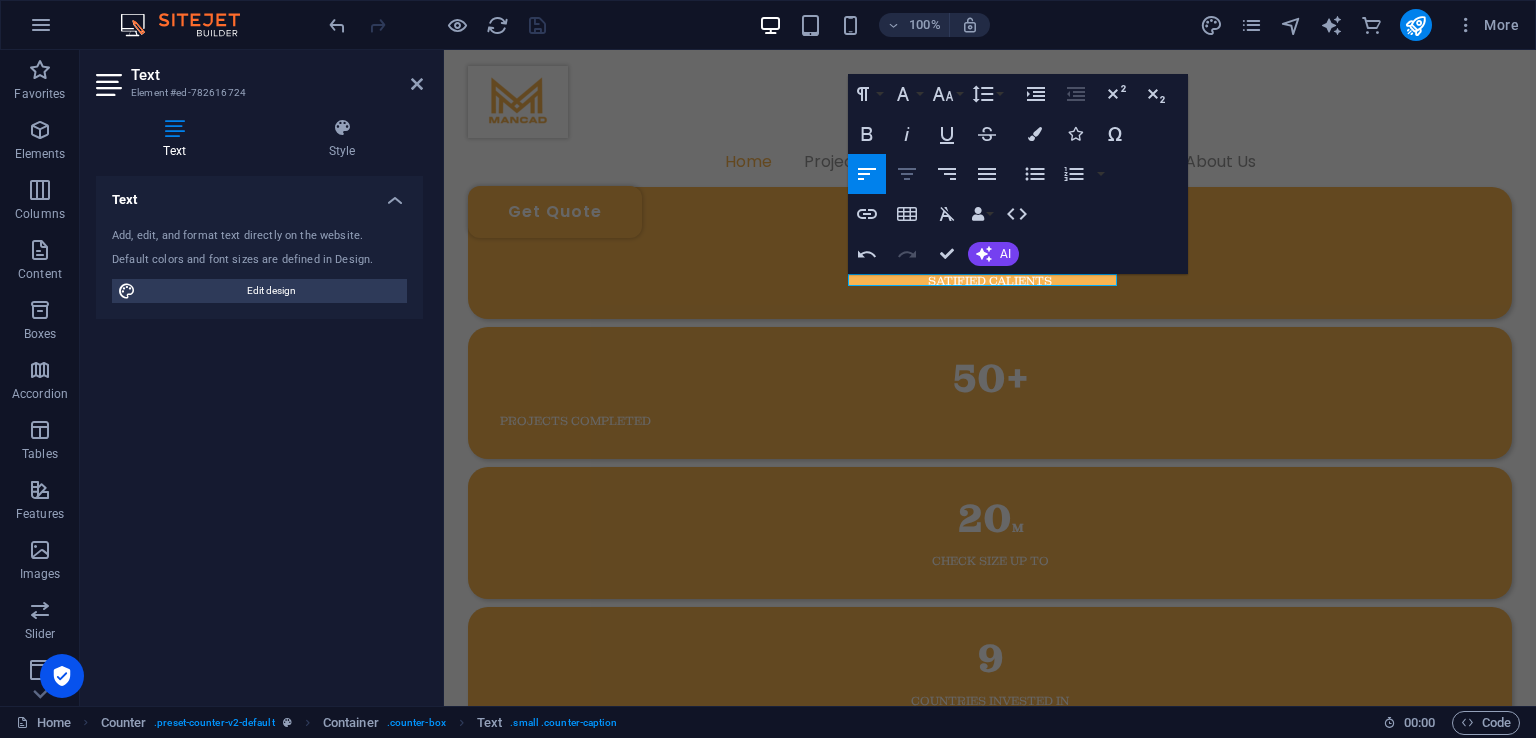 click 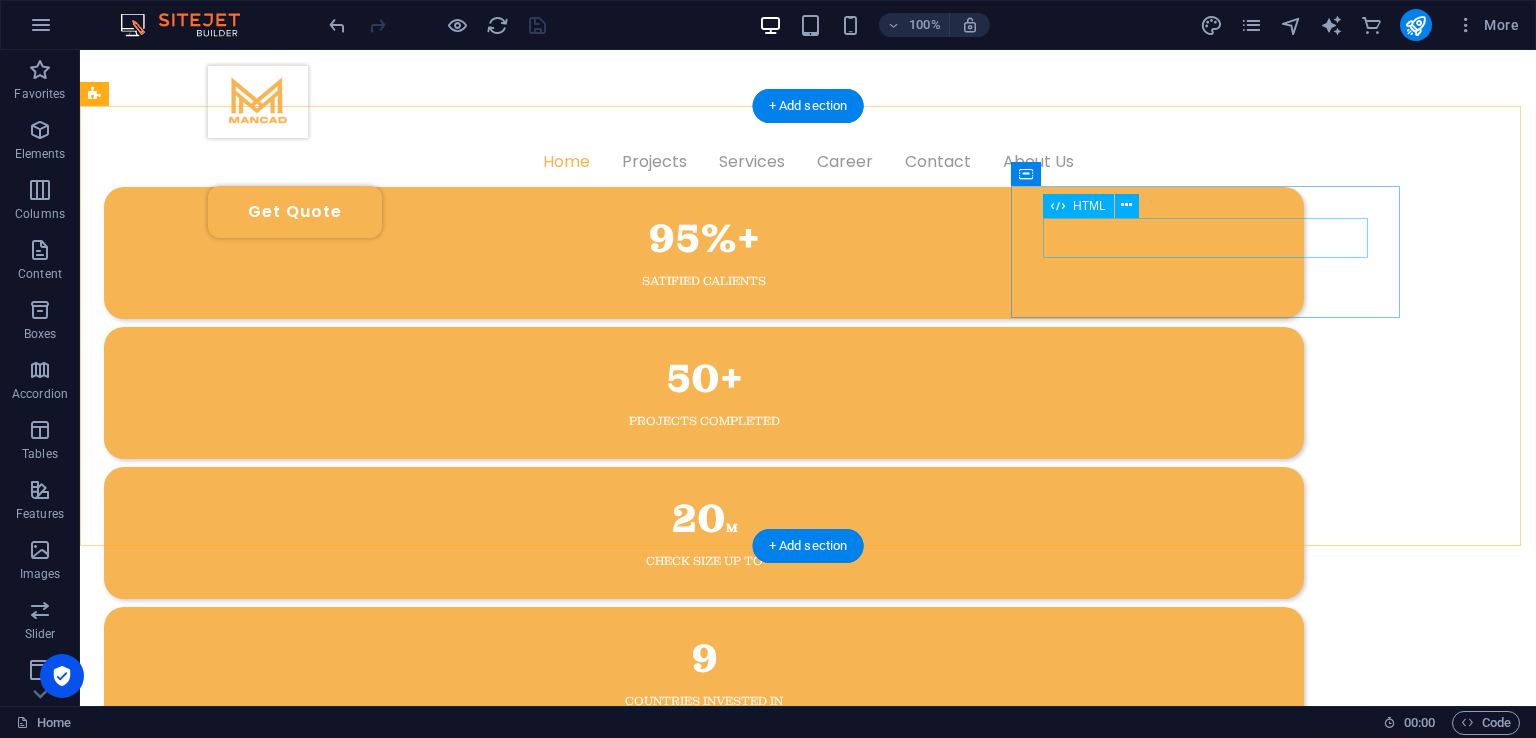 click on "20  M" at bounding box center (704, 519) 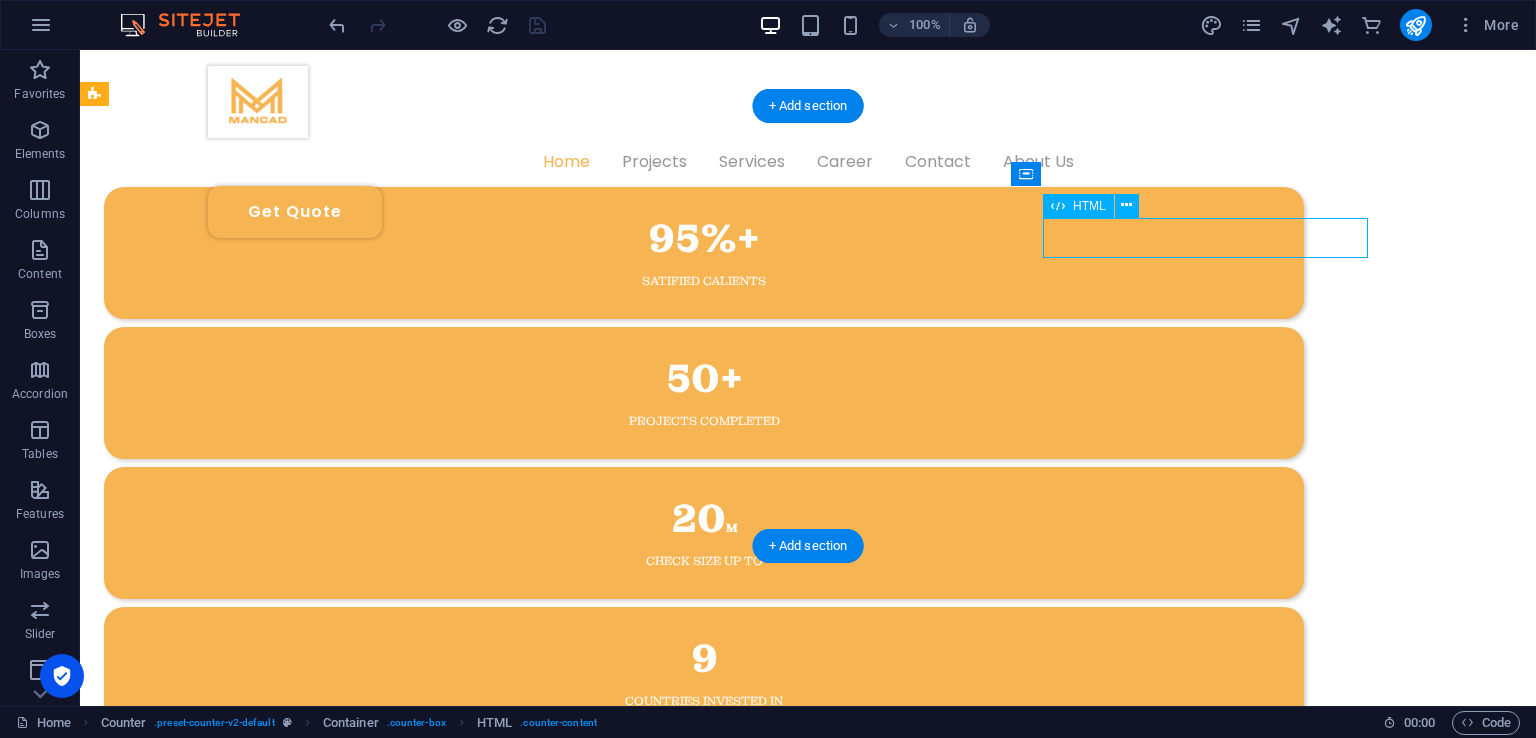click on "20  M" at bounding box center [704, 519] 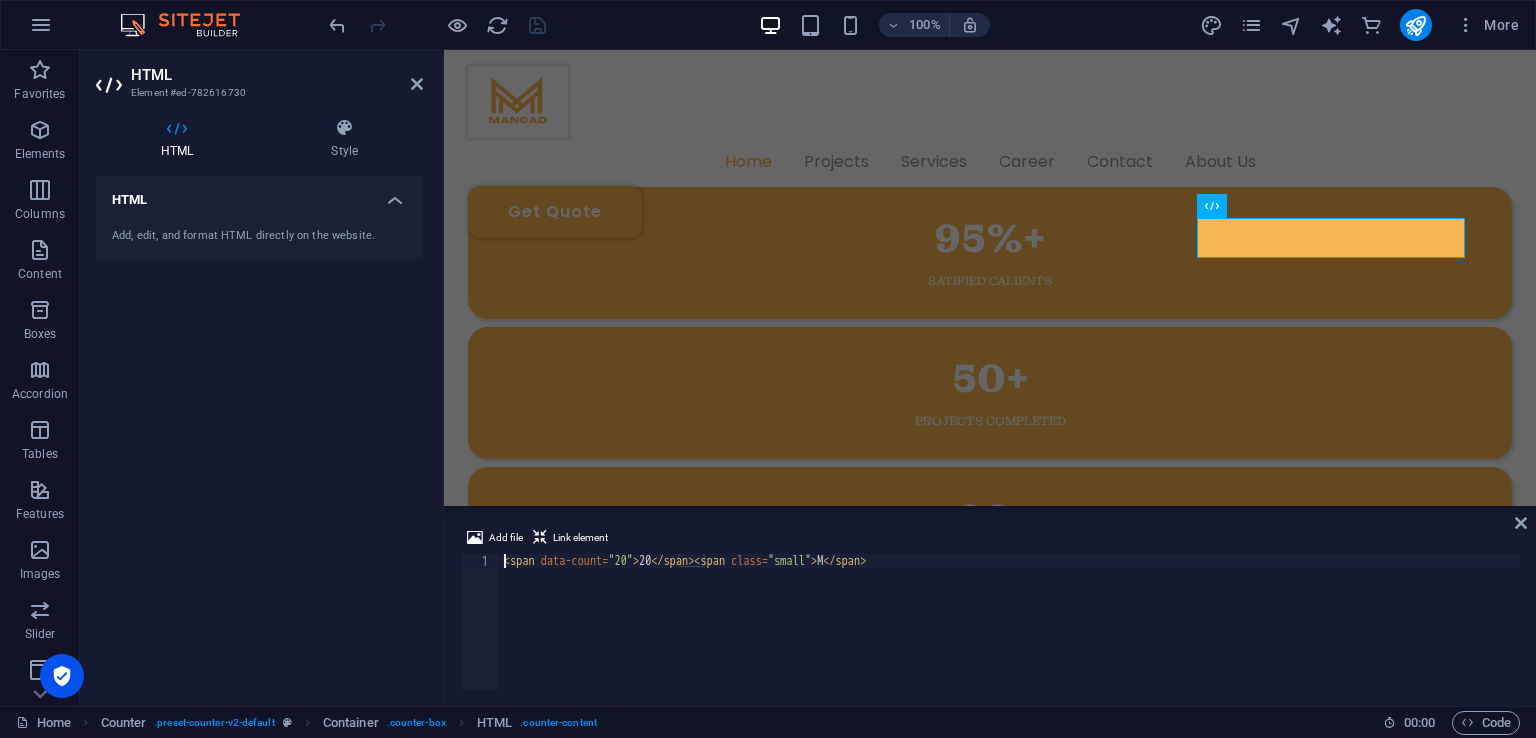 click on "< span   data-count = "20" > 20 </ span > < span   class = "small" >  M </ span >" at bounding box center [1010, 636] 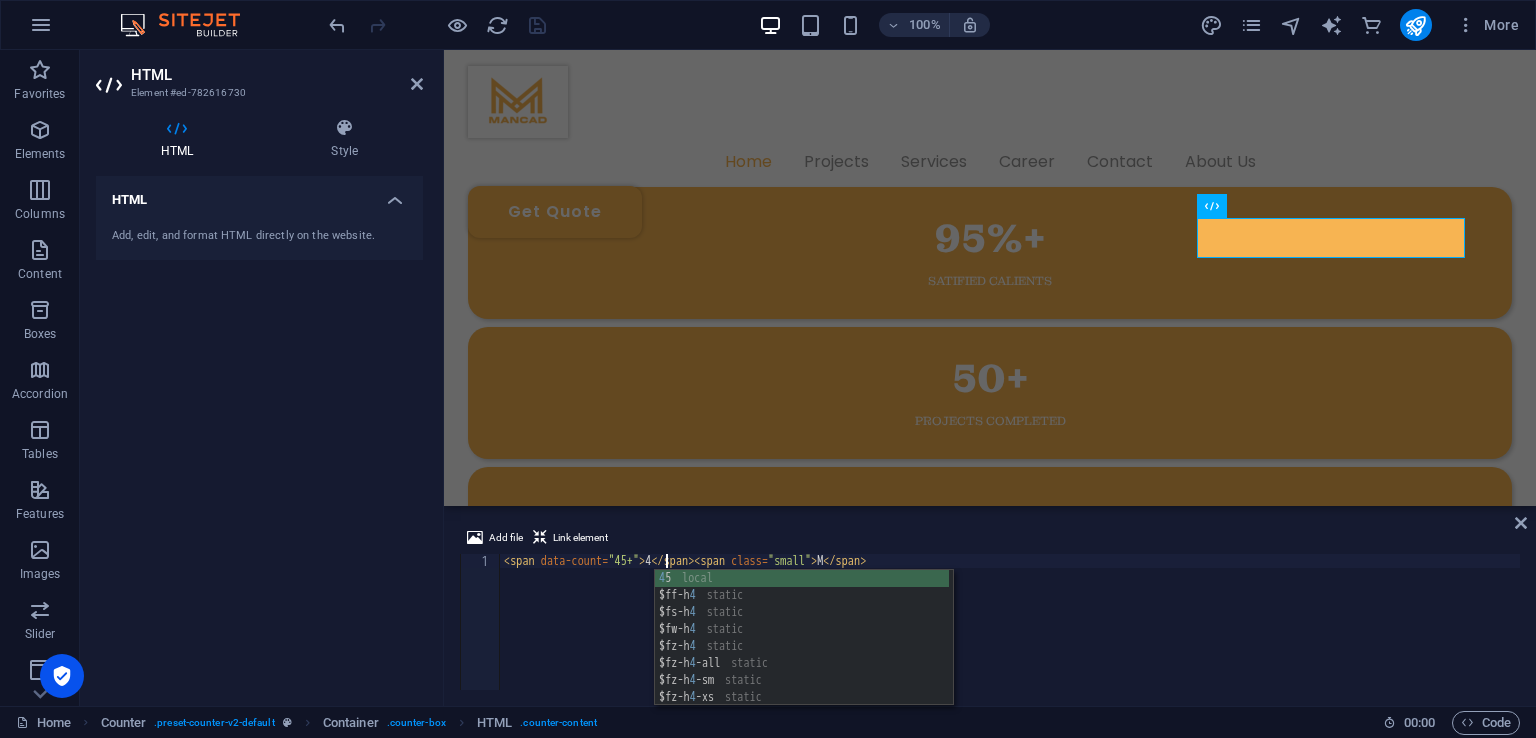scroll, scrollTop: 0, scrollLeft: 14, axis: horizontal 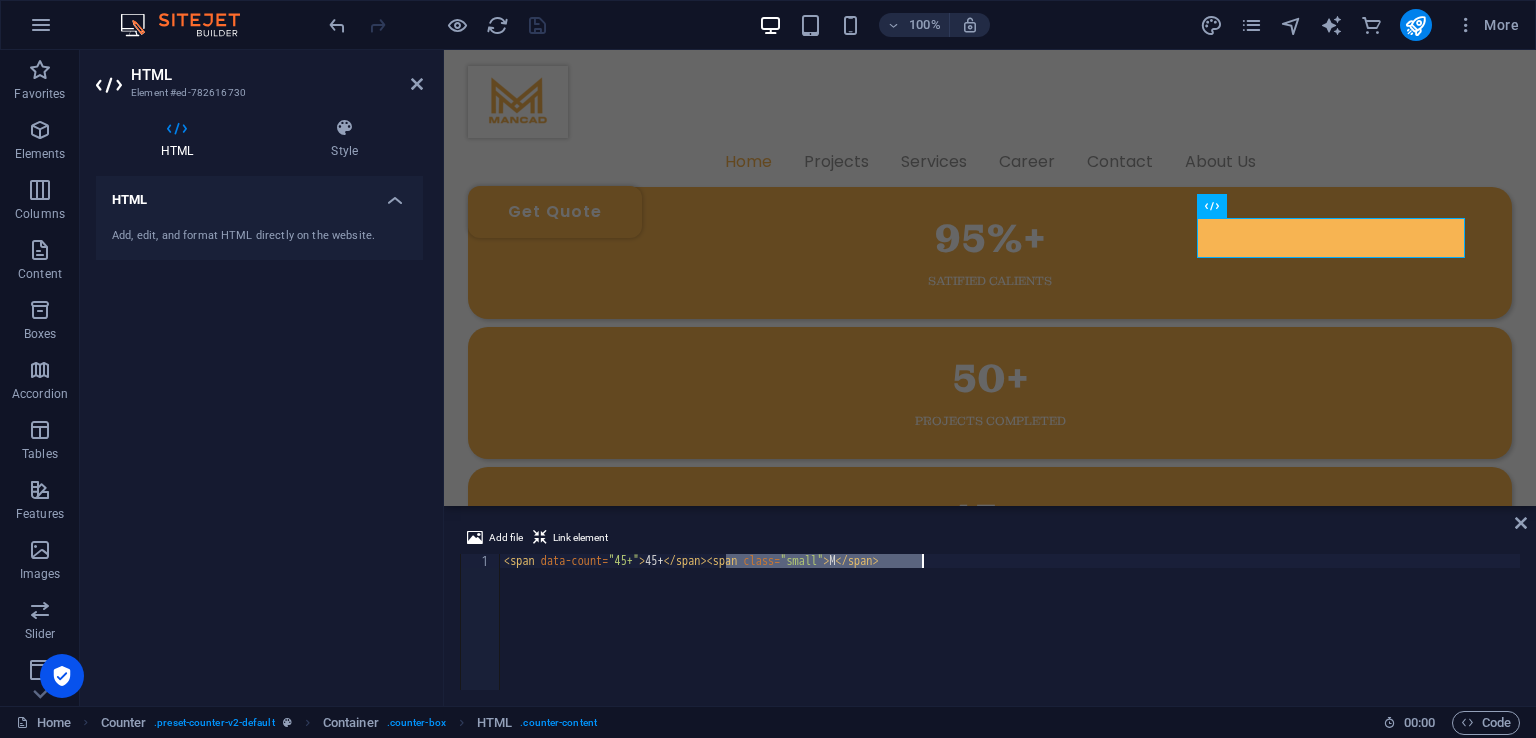 type on "<span data-count="45+">45+</span>" 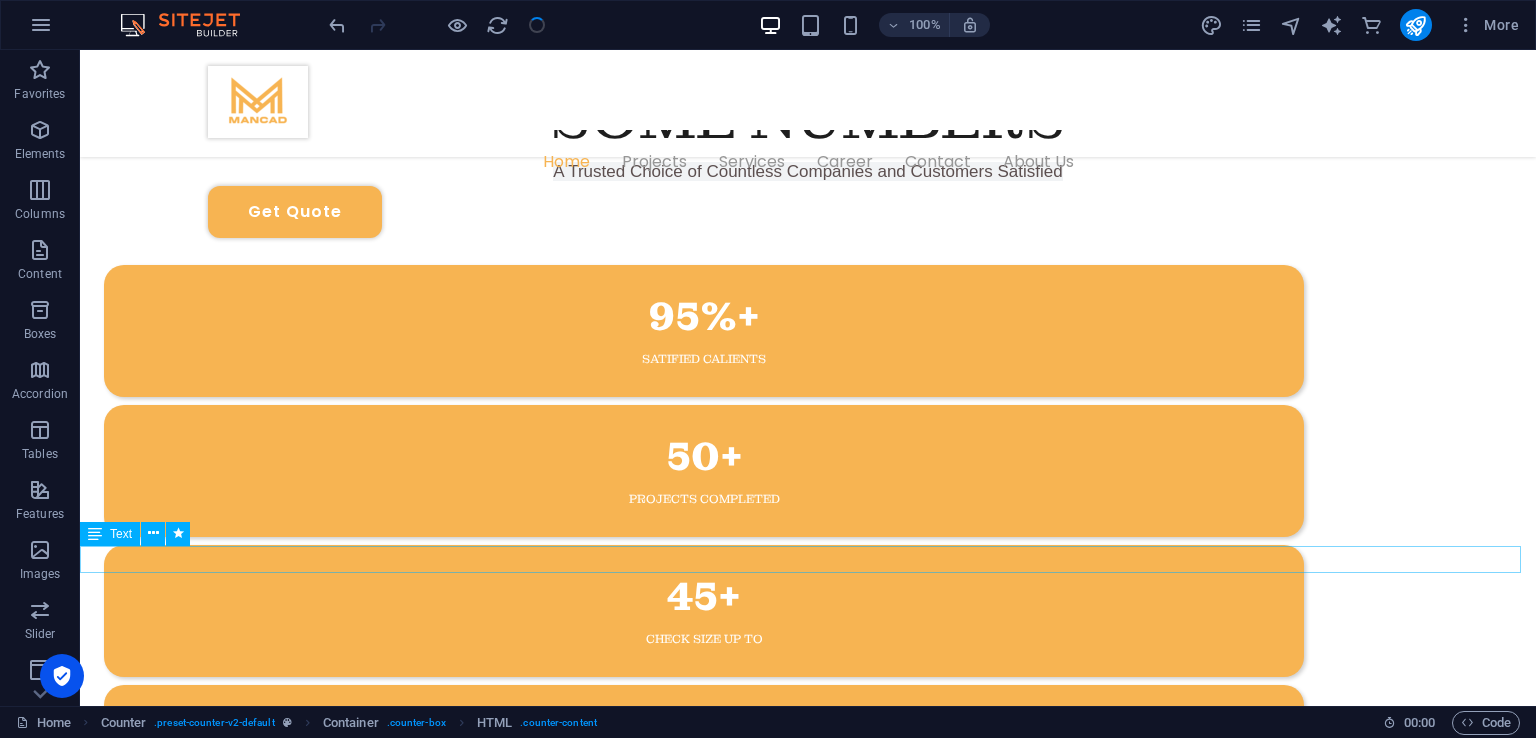 scroll, scrollTop: 836, scrollLeft: 0, axis: vertical 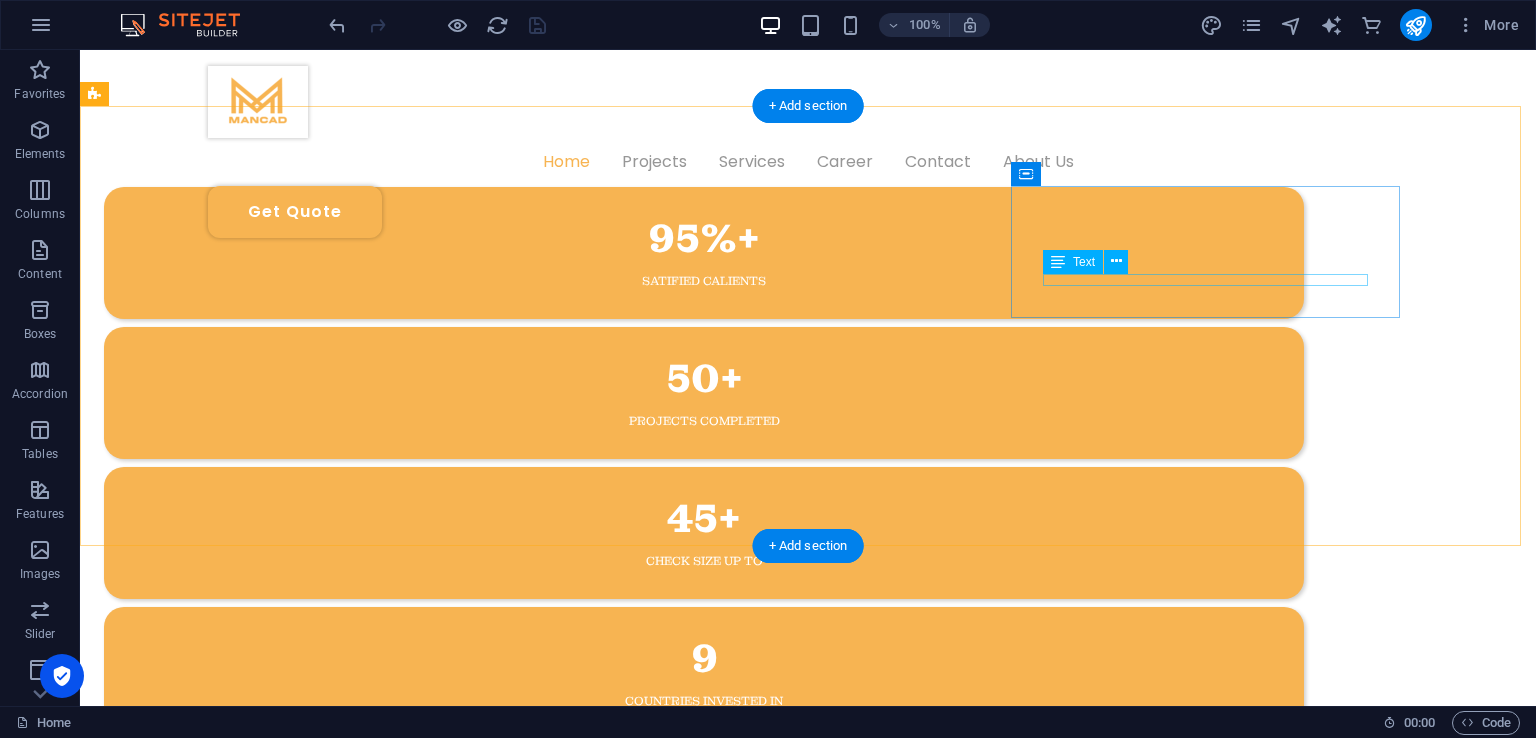 click on "Check Size up to" at bounding box center (704, 561) 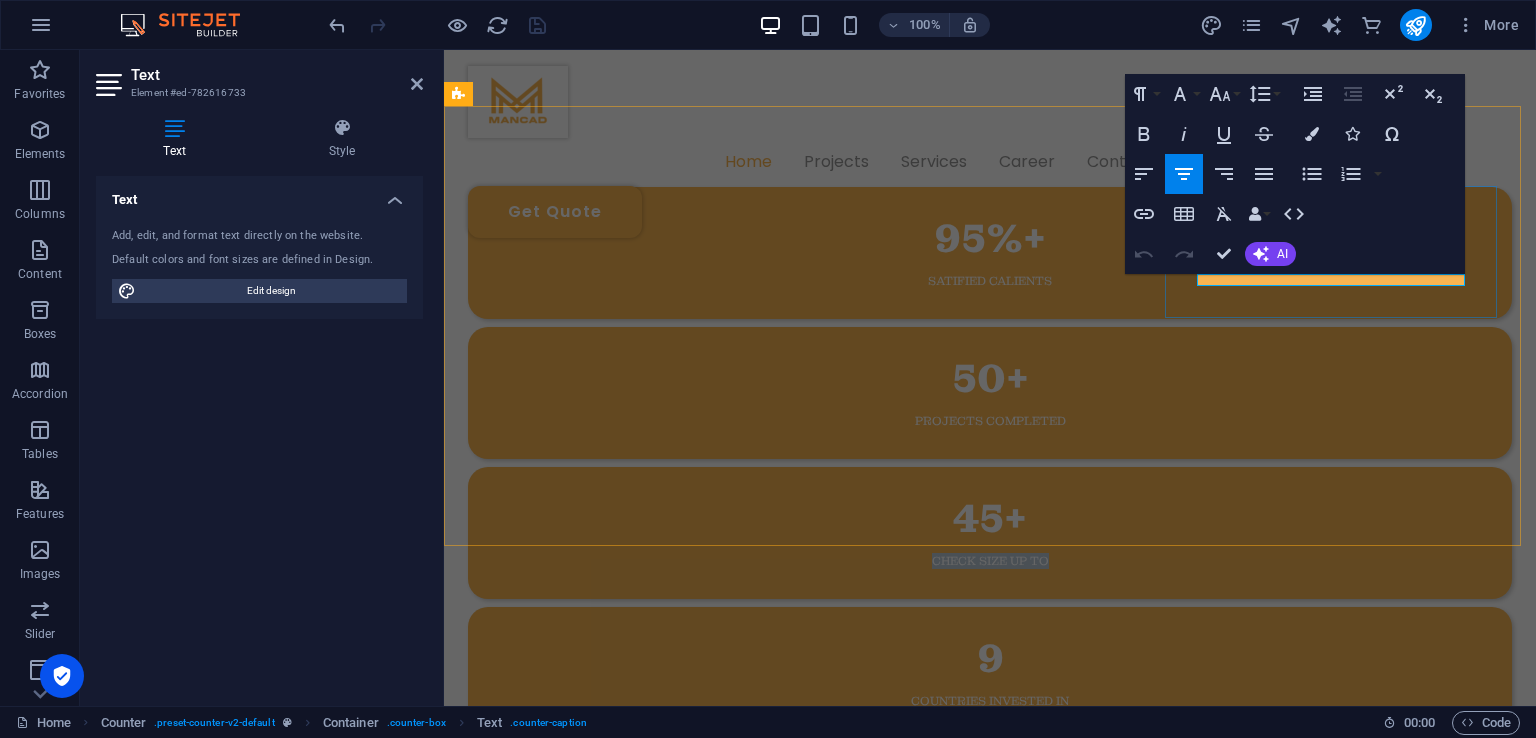 type 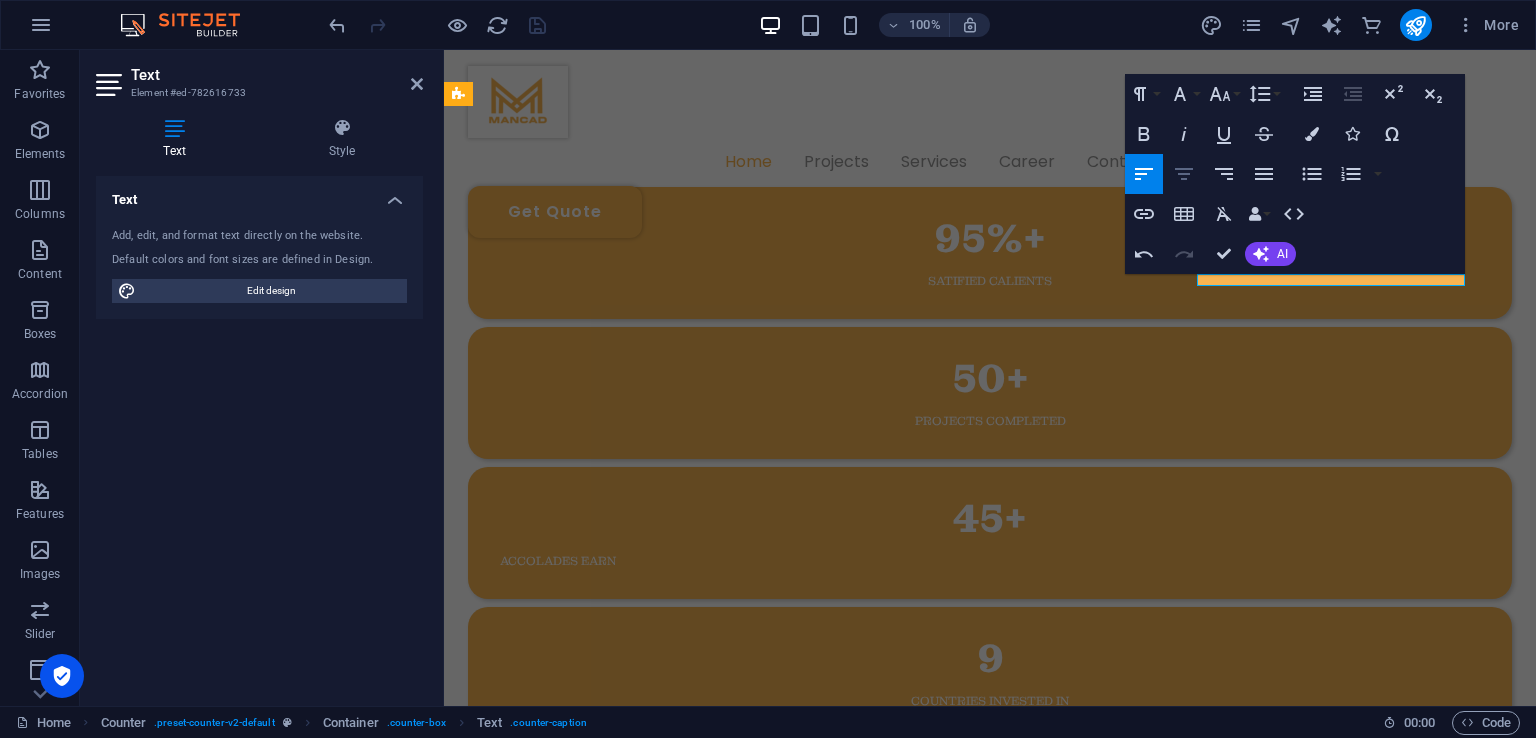 click 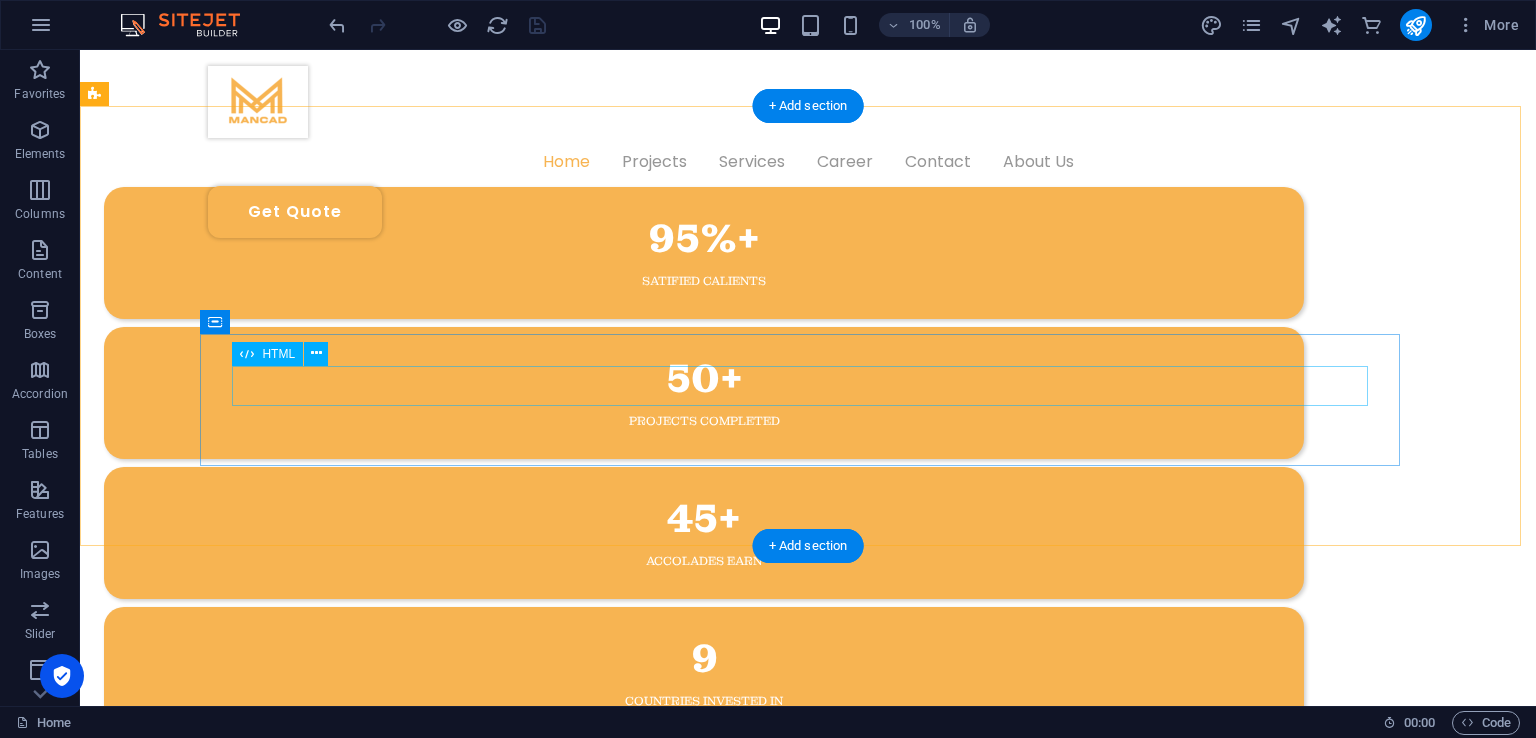 click on "9" at bounding box center (704, 659) 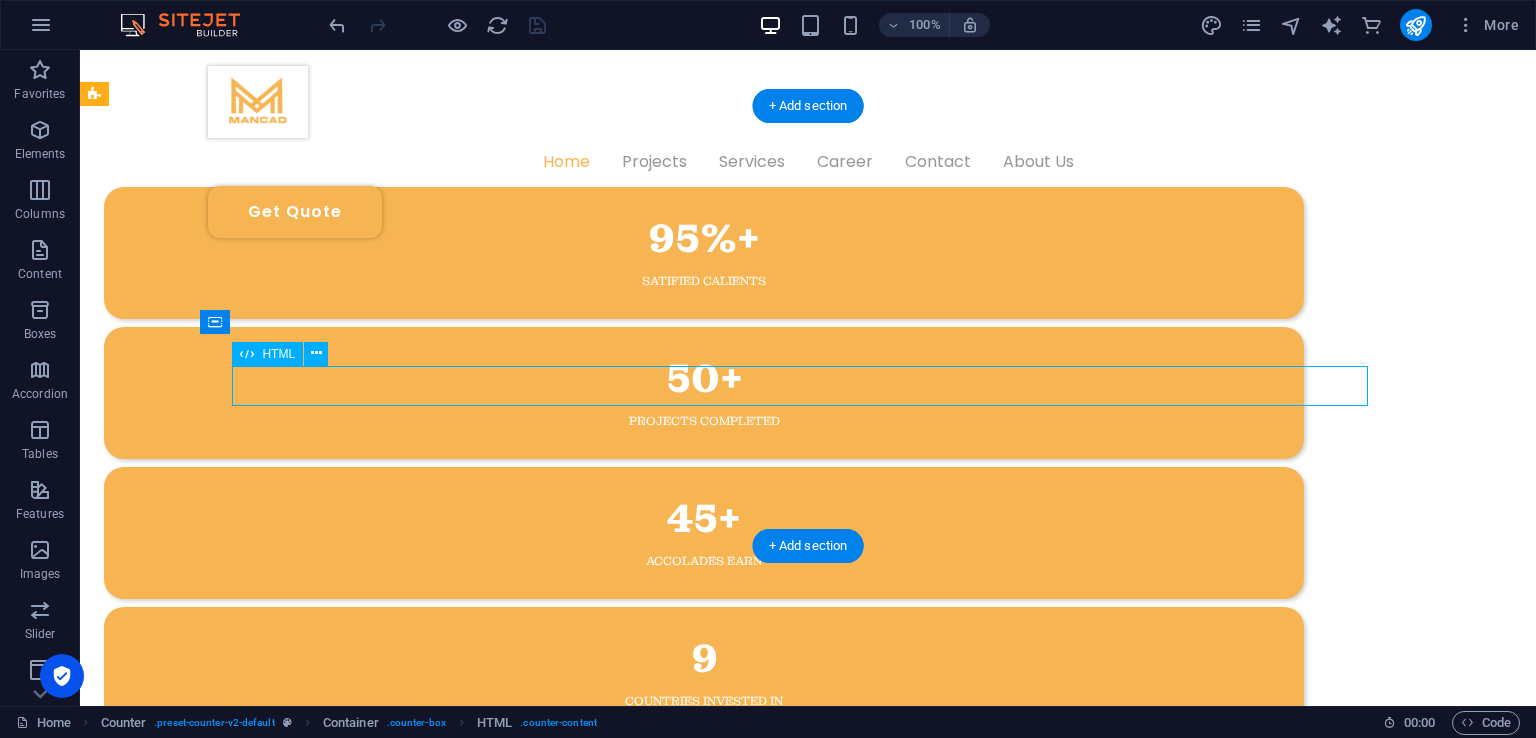 click on "9" at bounding box center [704, 659] 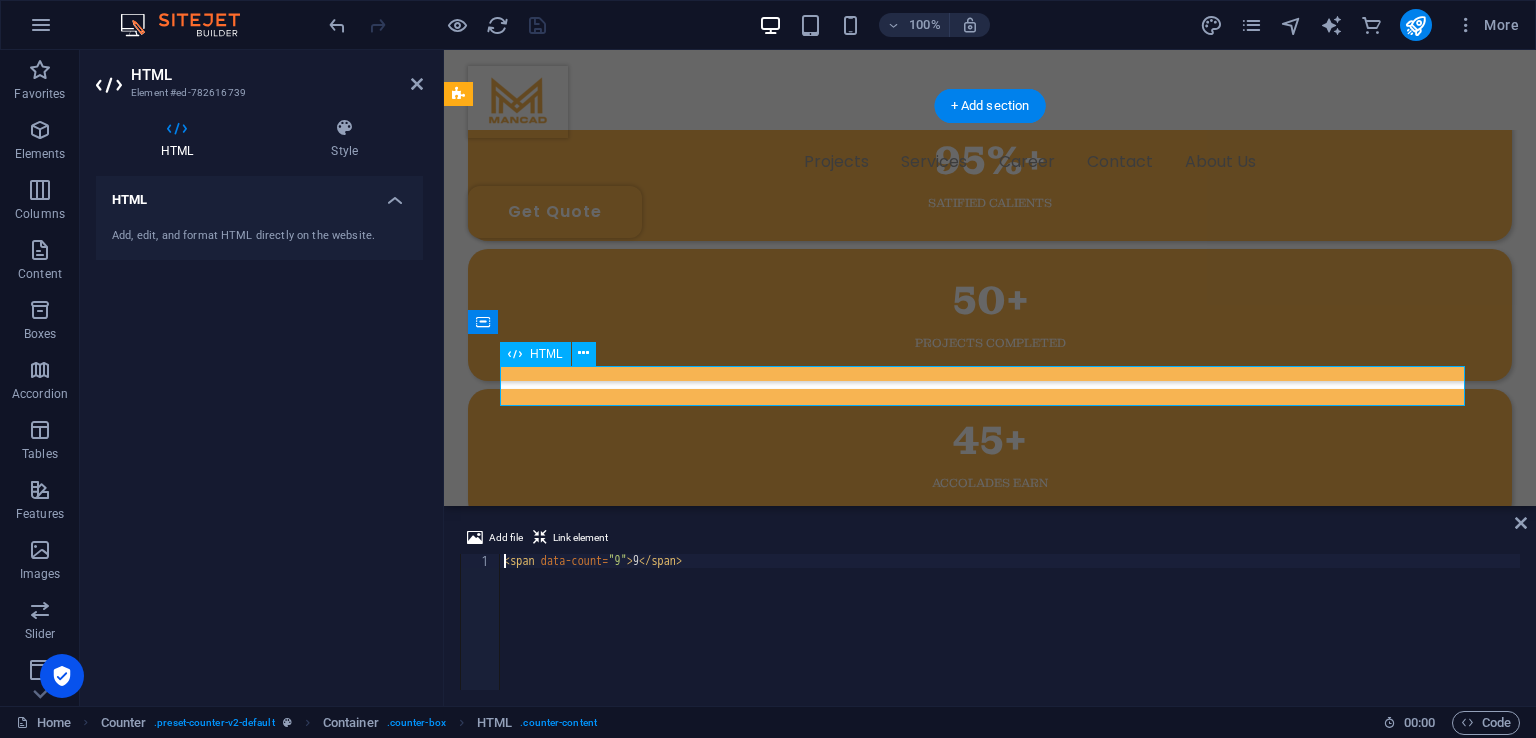 scroll, scrollTop: 758, scrollLeft: 0, axis: vertical 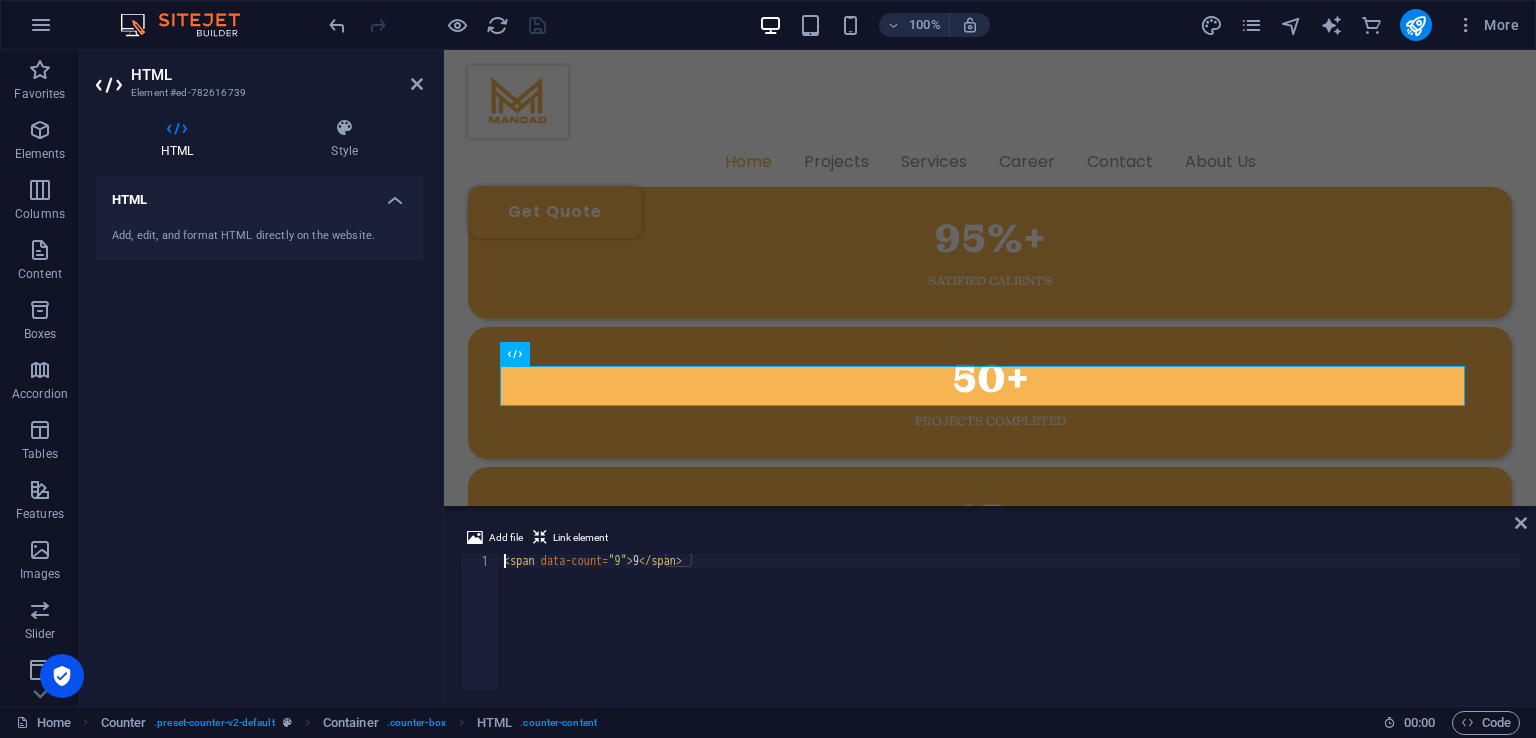 click on "< span   data-count = "9" > 9 </ span >" at bounding box center [1010, 636] 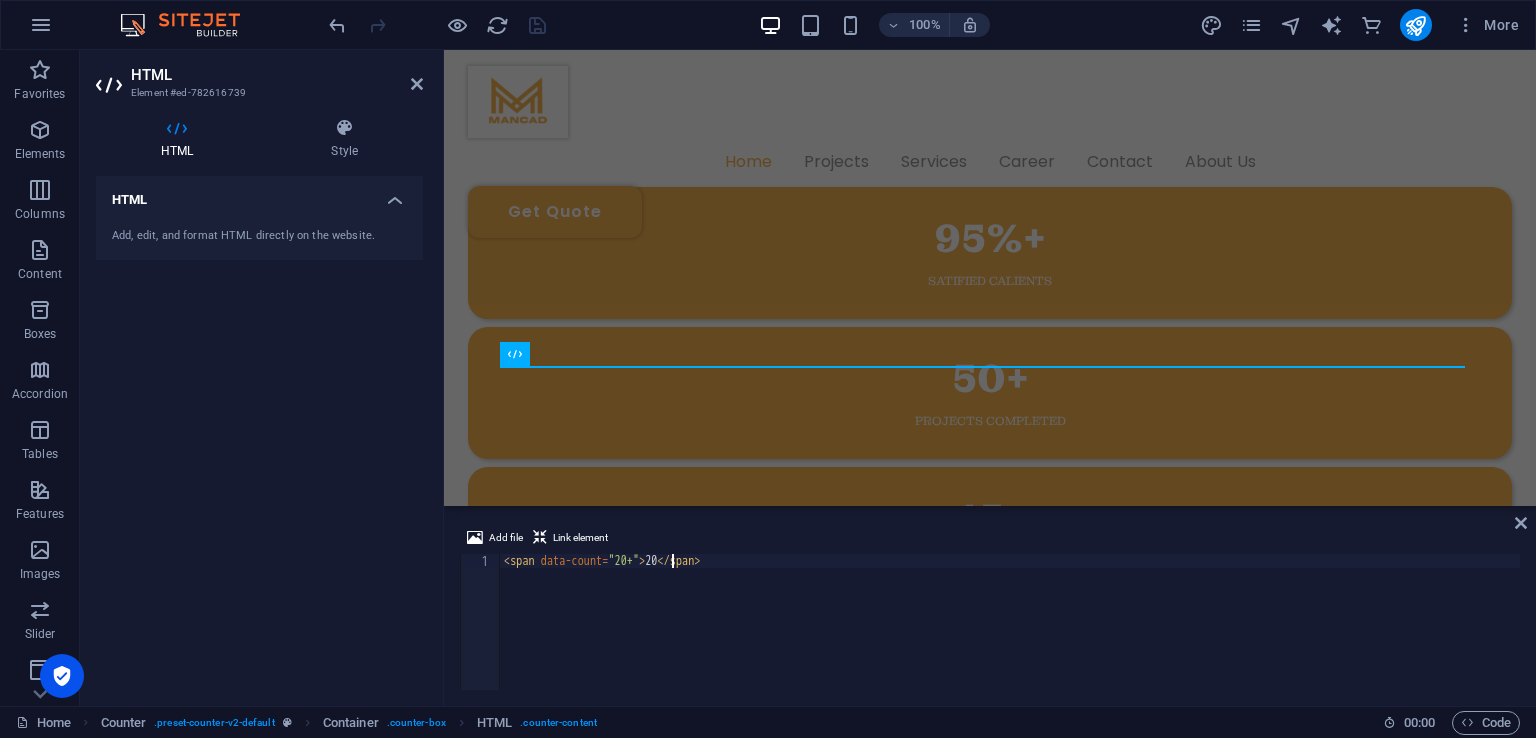 scroll, scrollTop: 0, scrollLeft: 14, axis: horizontal 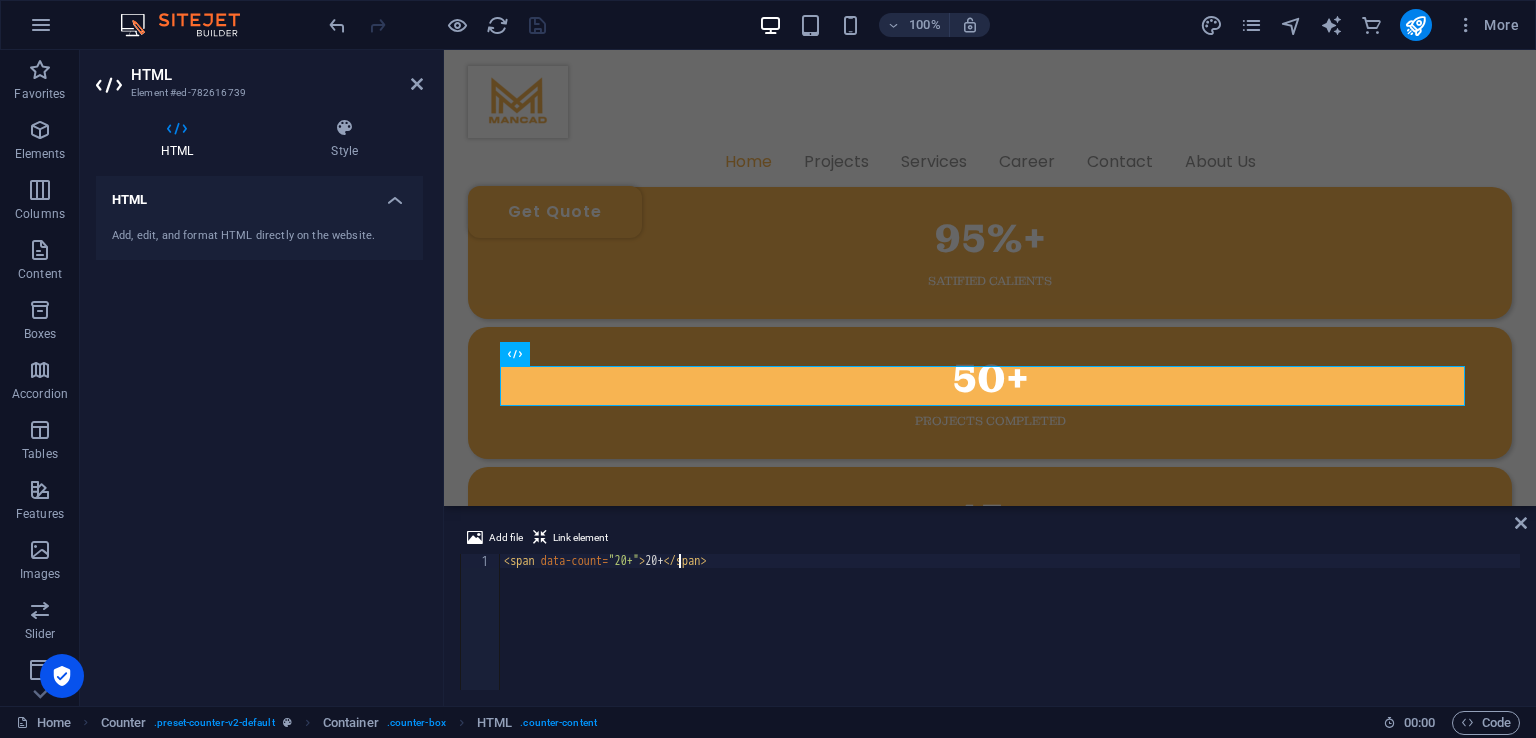 type on "<span data-count="20+">20+</span>" 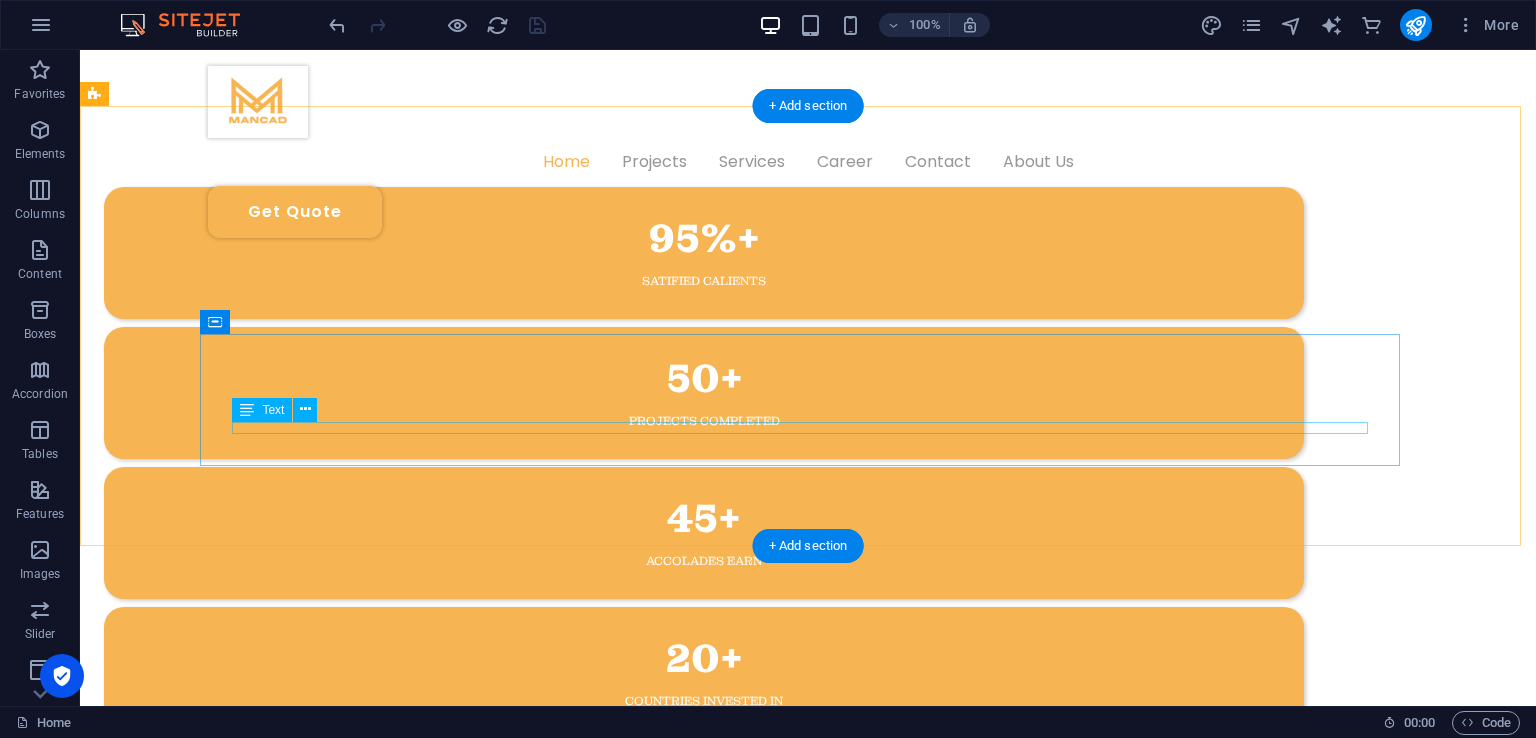 click on "Countries invested in" at bounding box center [704, 701] 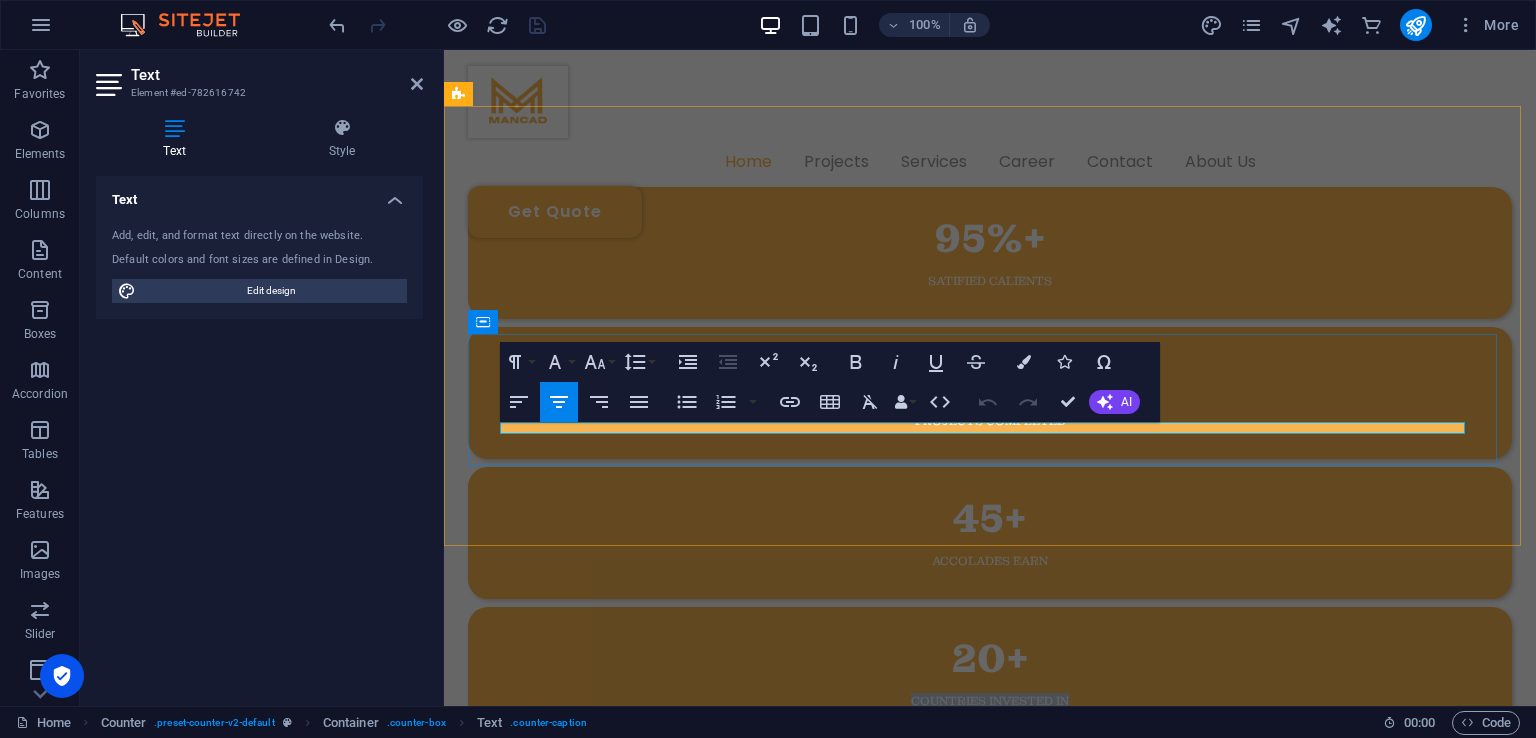 type 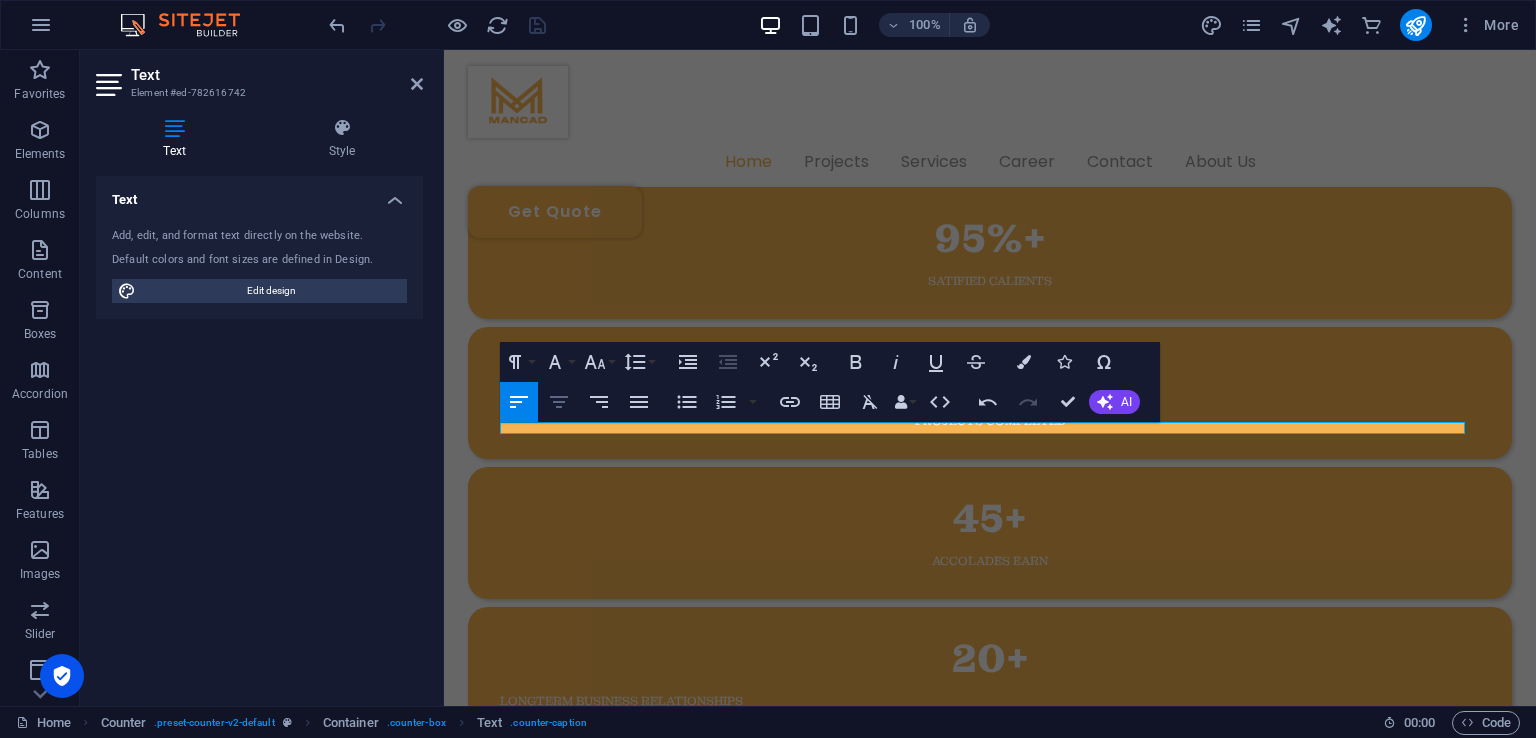 click 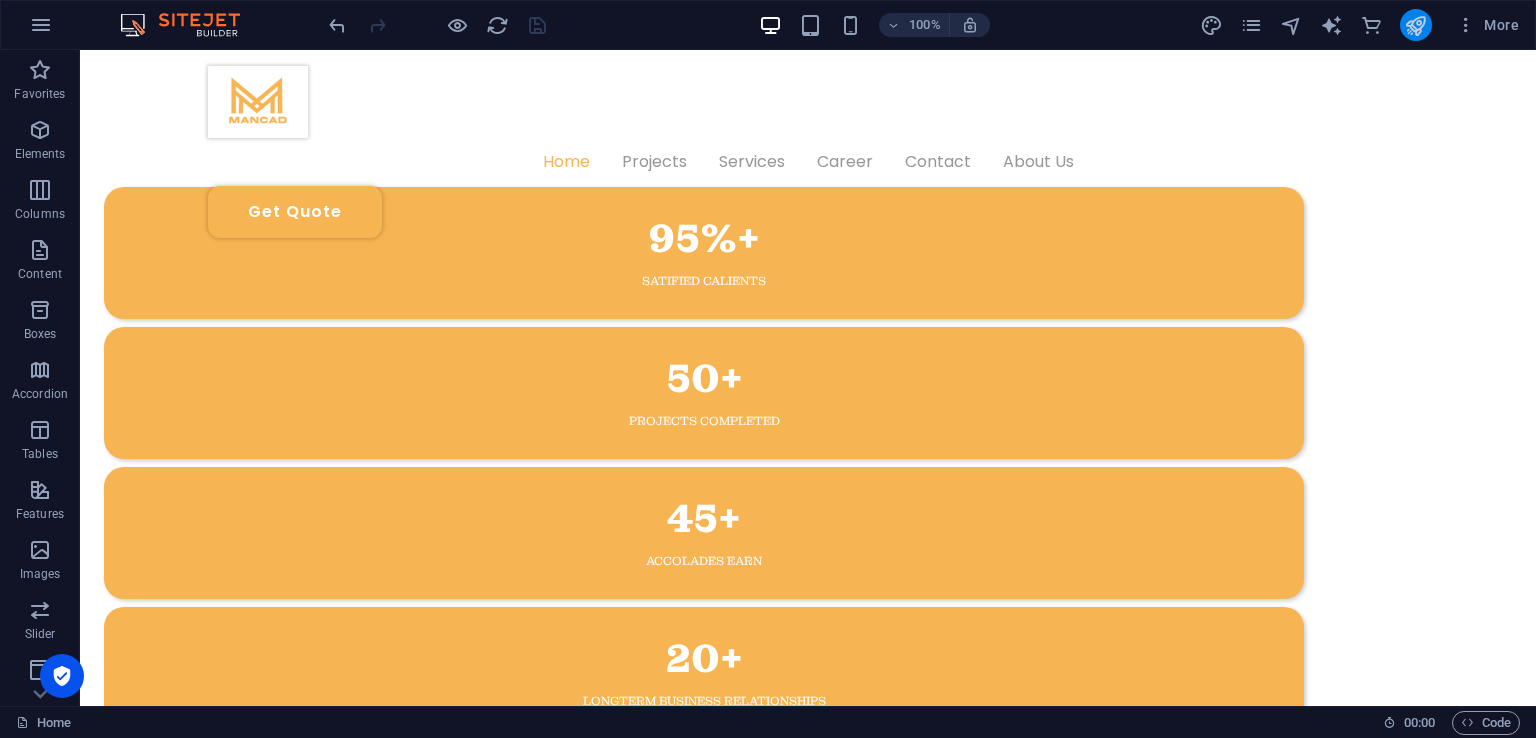 click at bounding box center (1416, 25) 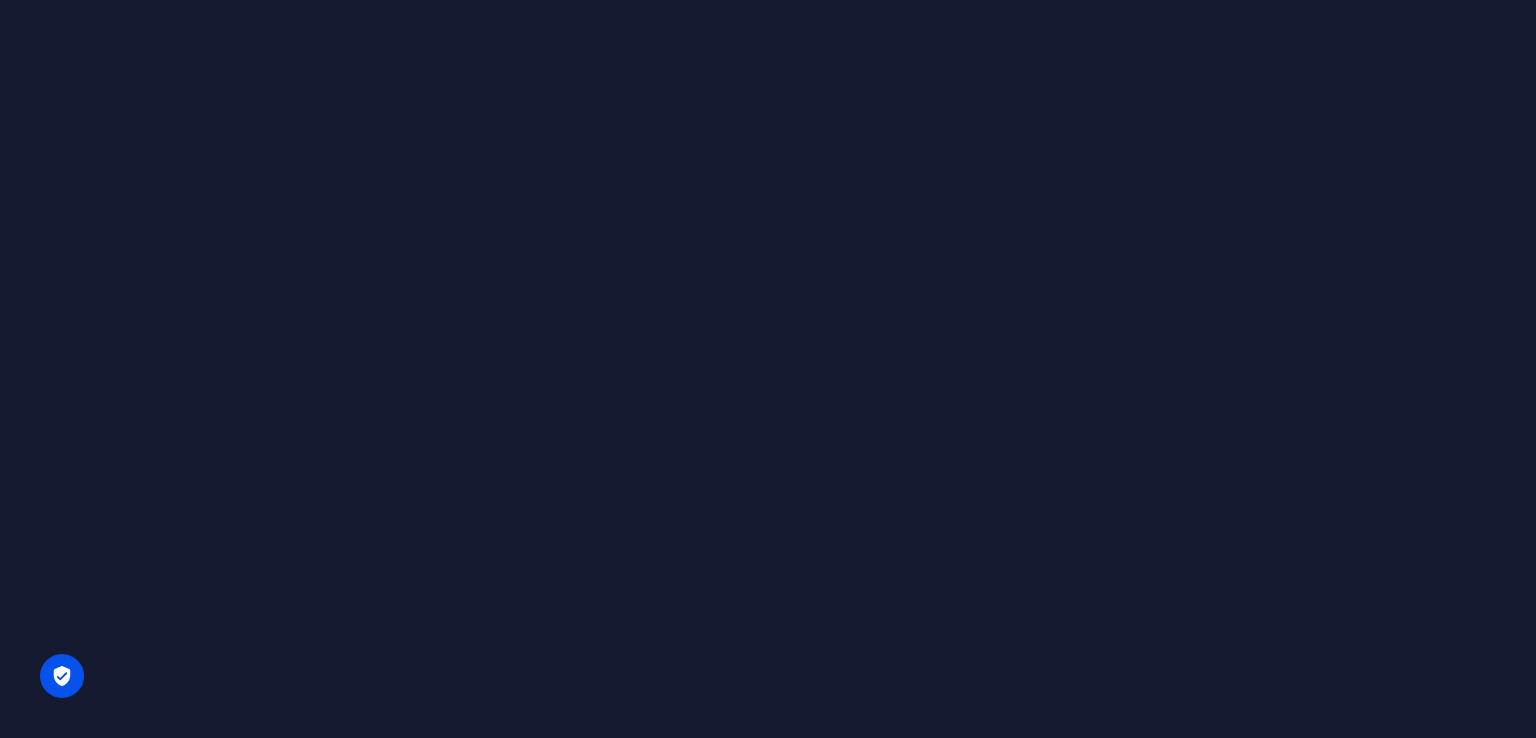 scroll, scrollTop: 0, scrollLeft: 0, axis: both 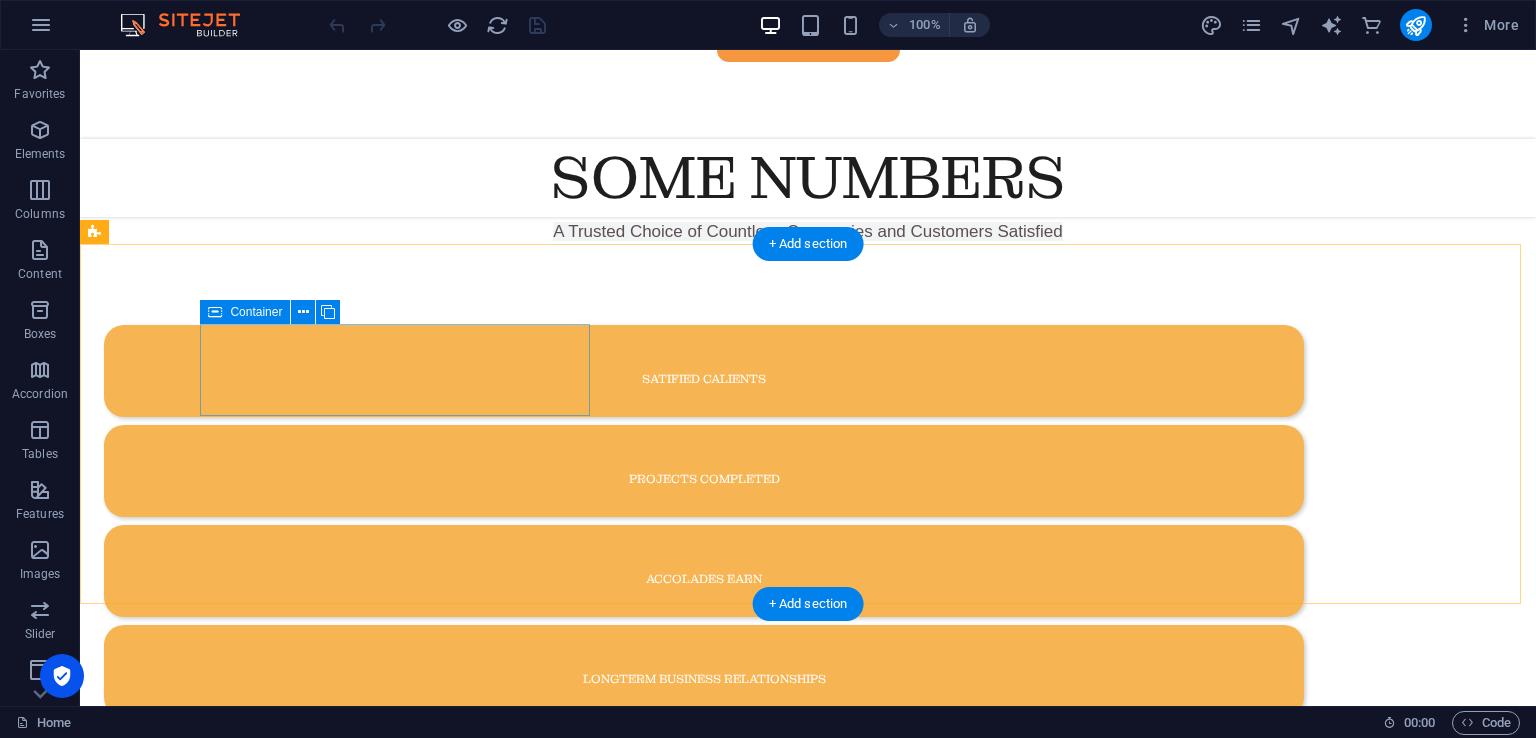 click on "satified calients" at bounding box center [704, 371] 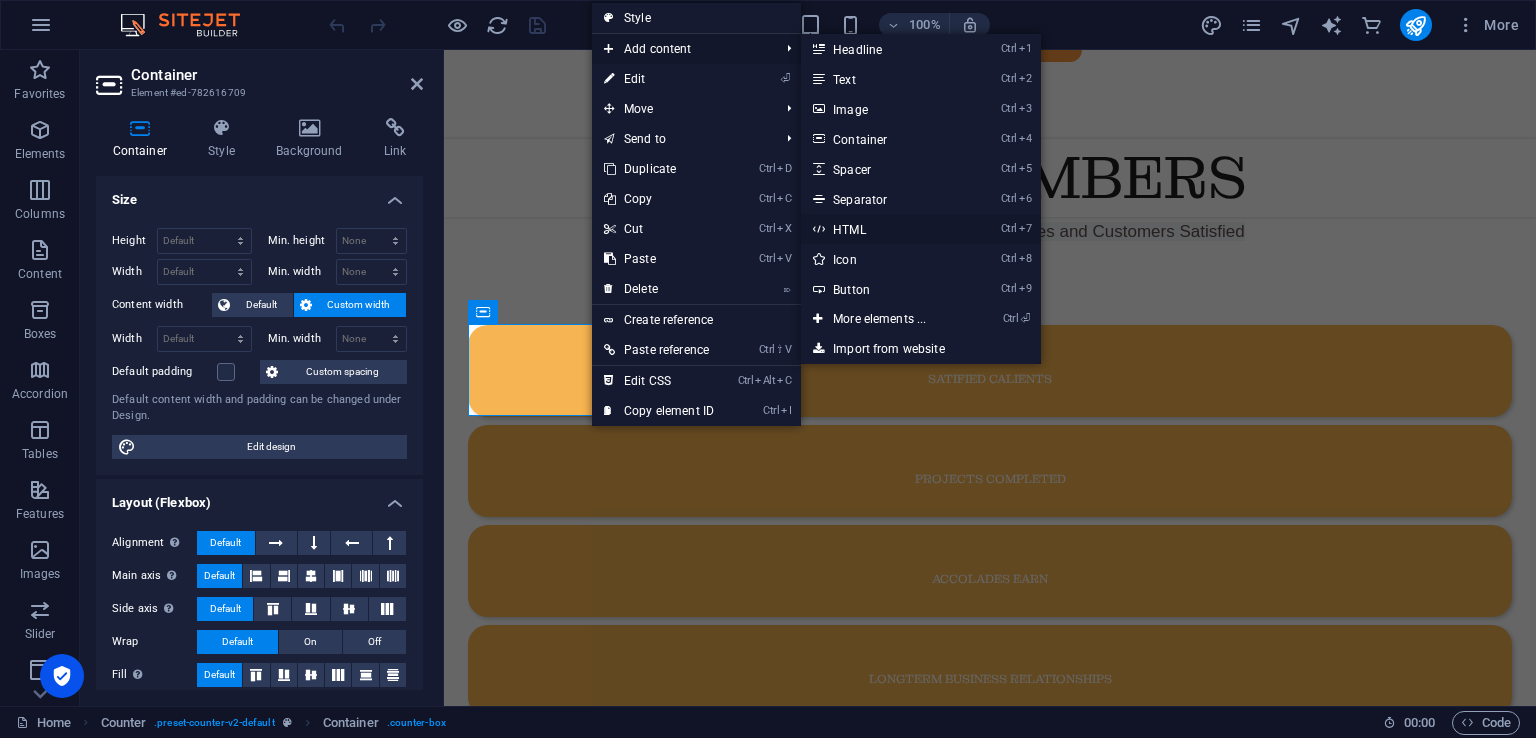 click on "Ctrl 7  HTML" at bounding box center (883, 229) 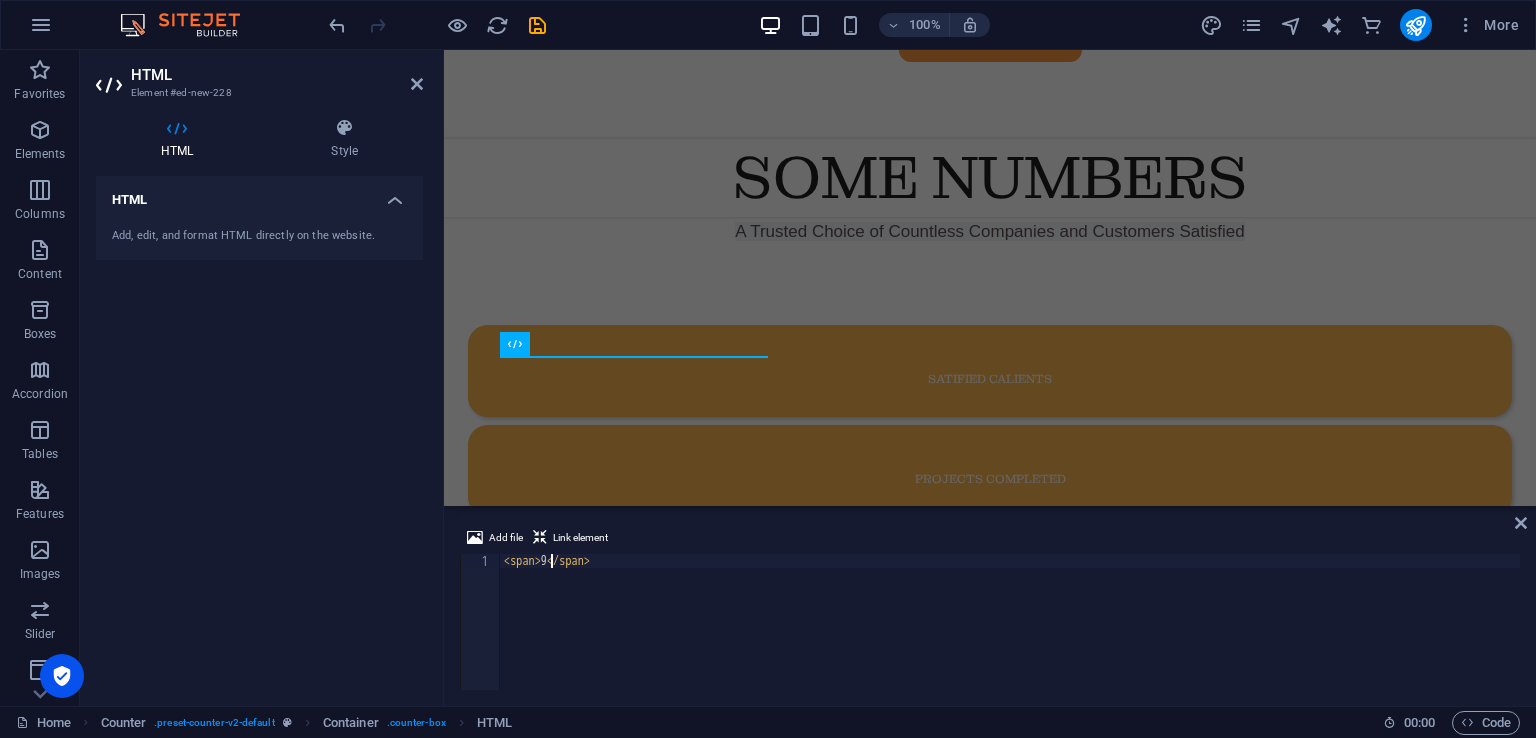scroll, scrollTop: 0, scrollLeft: 4, axis: horizontal 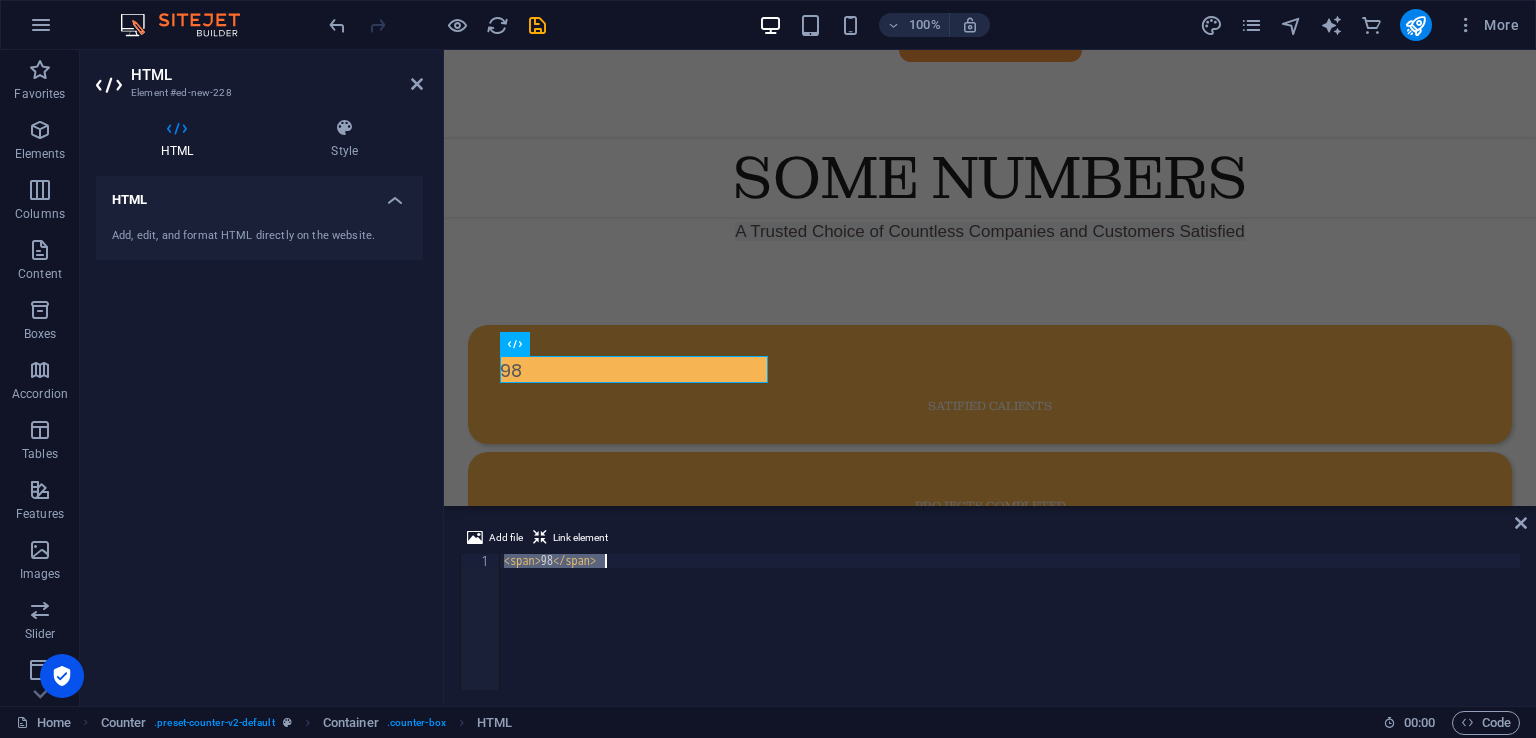 type 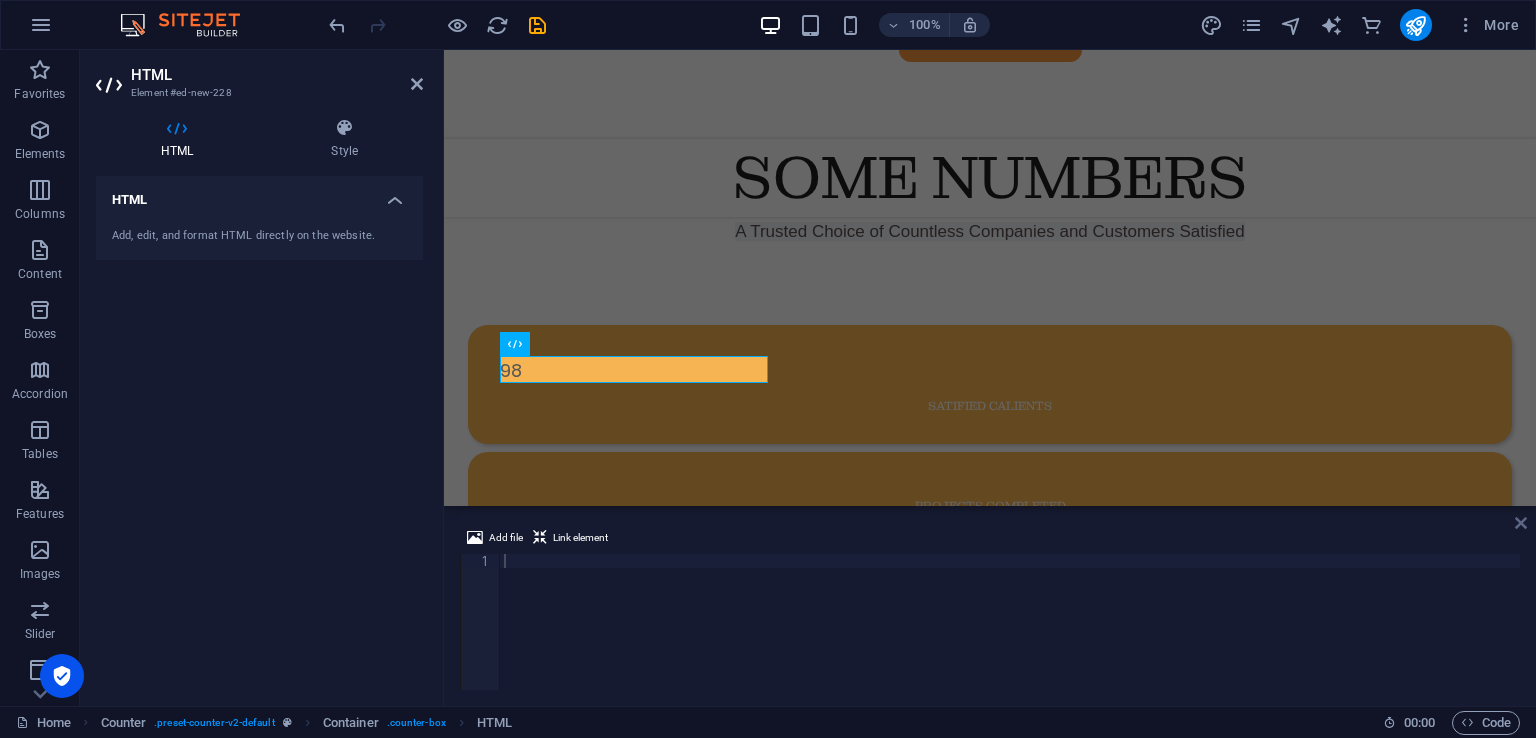drag, startPoint x: 1522, startPoint y: 521, endPoint x: 1217, endPoint y: 311, distance: 370.30392 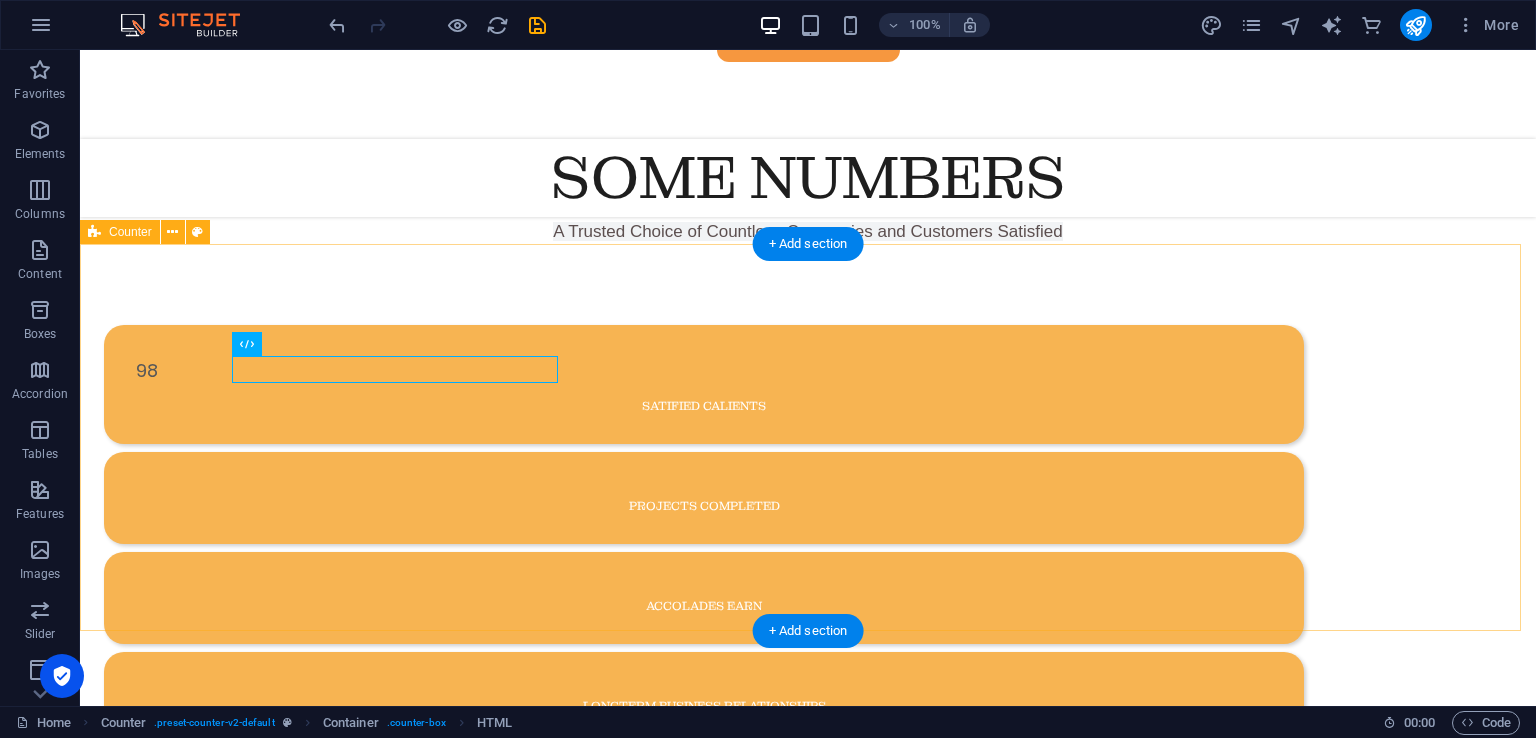 click on "98 satified calients projects completed accolades earn longterm business Relationships" at bounding box center [808, 534] 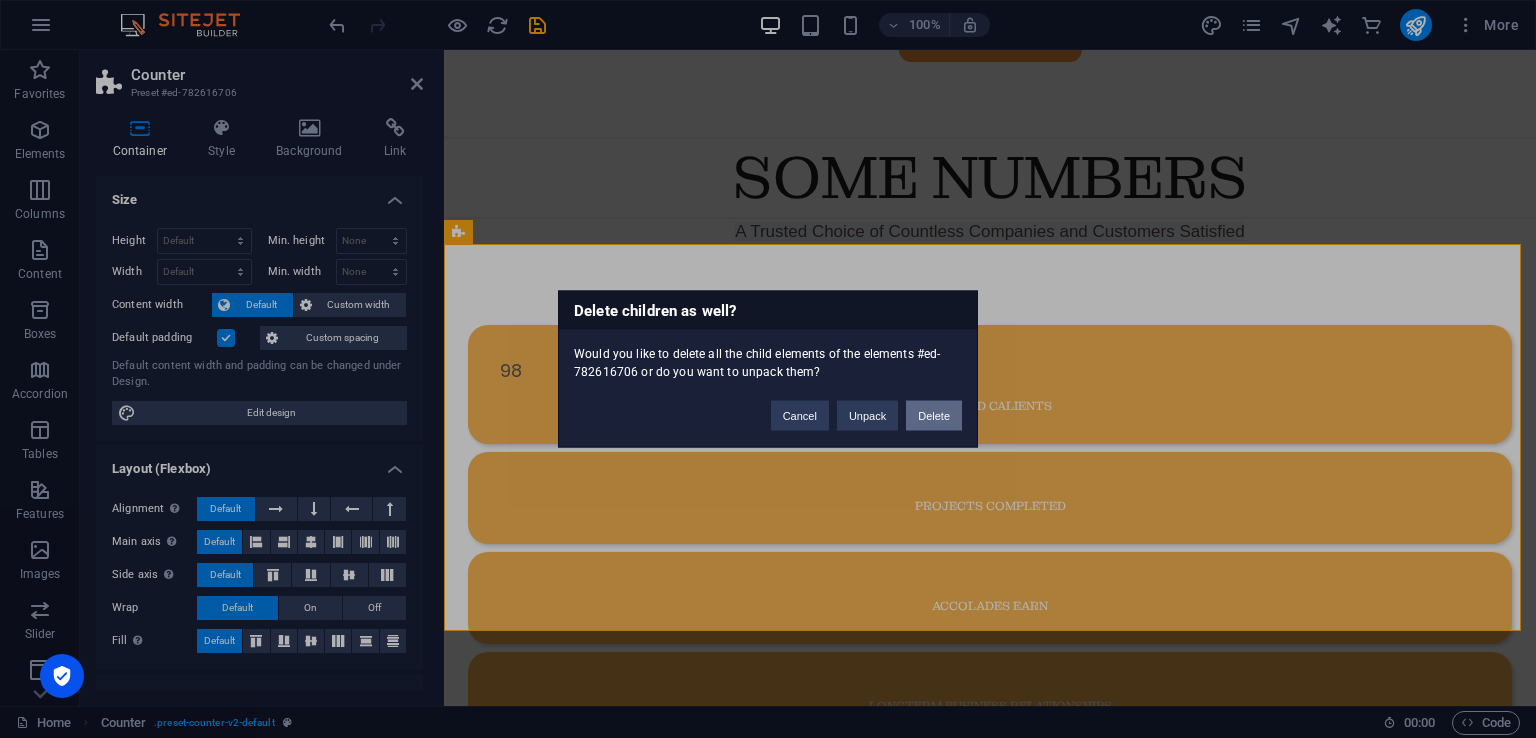 click on "Delete" at bounding box center [934, 416] 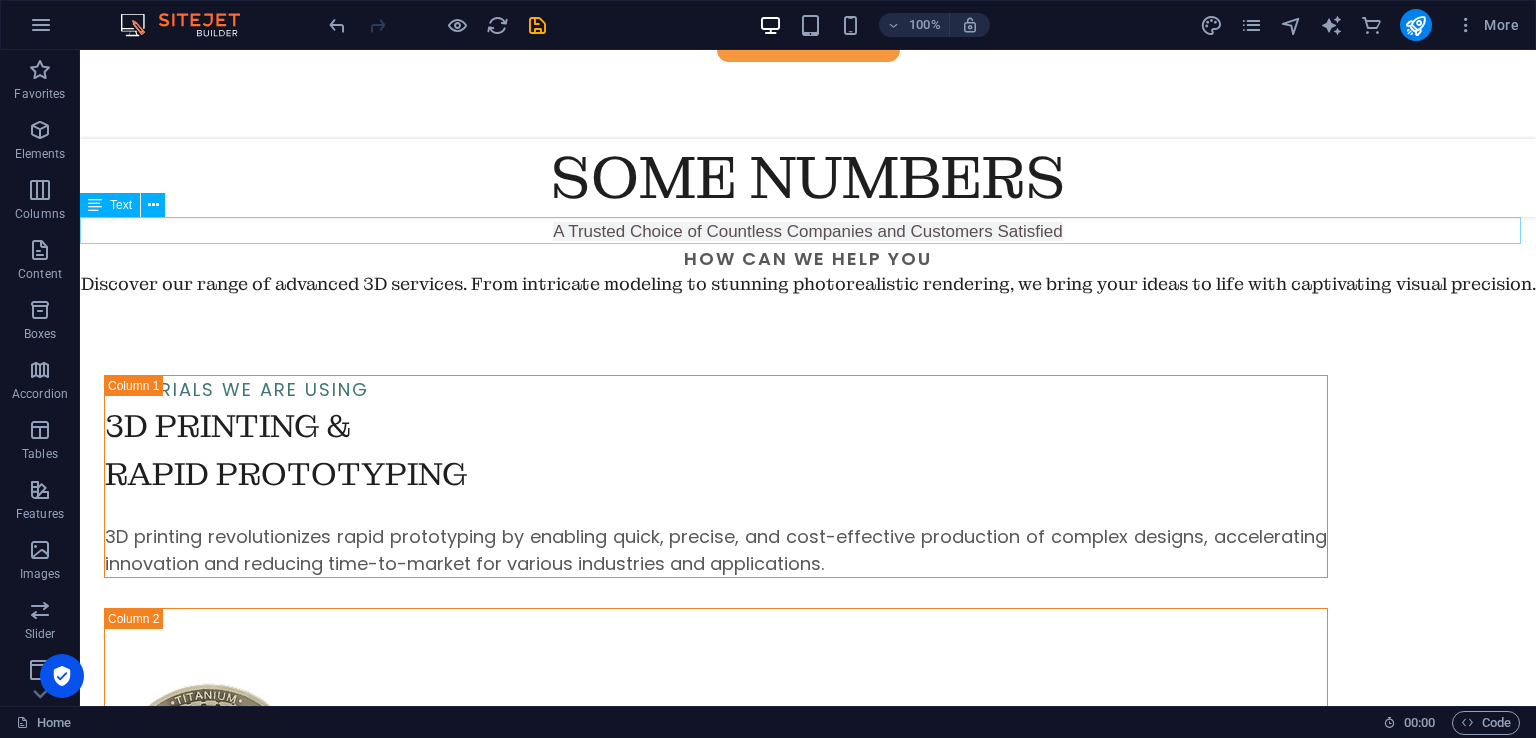 click on "A Trusted Choice of Countless Companies and Customers Satisfied" at bounding box center (808, 231) 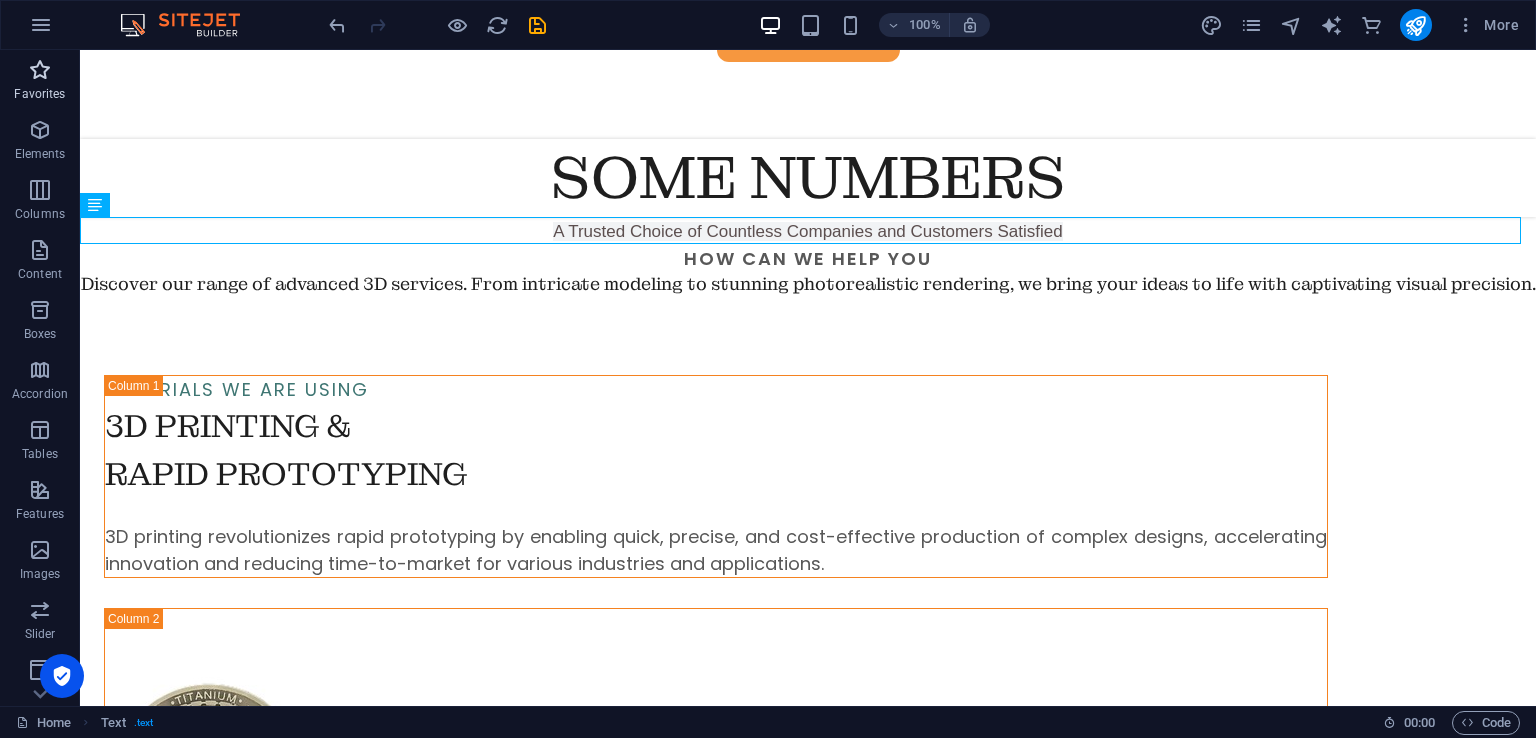 click on "Favorites" at bounding box center [40, 82] 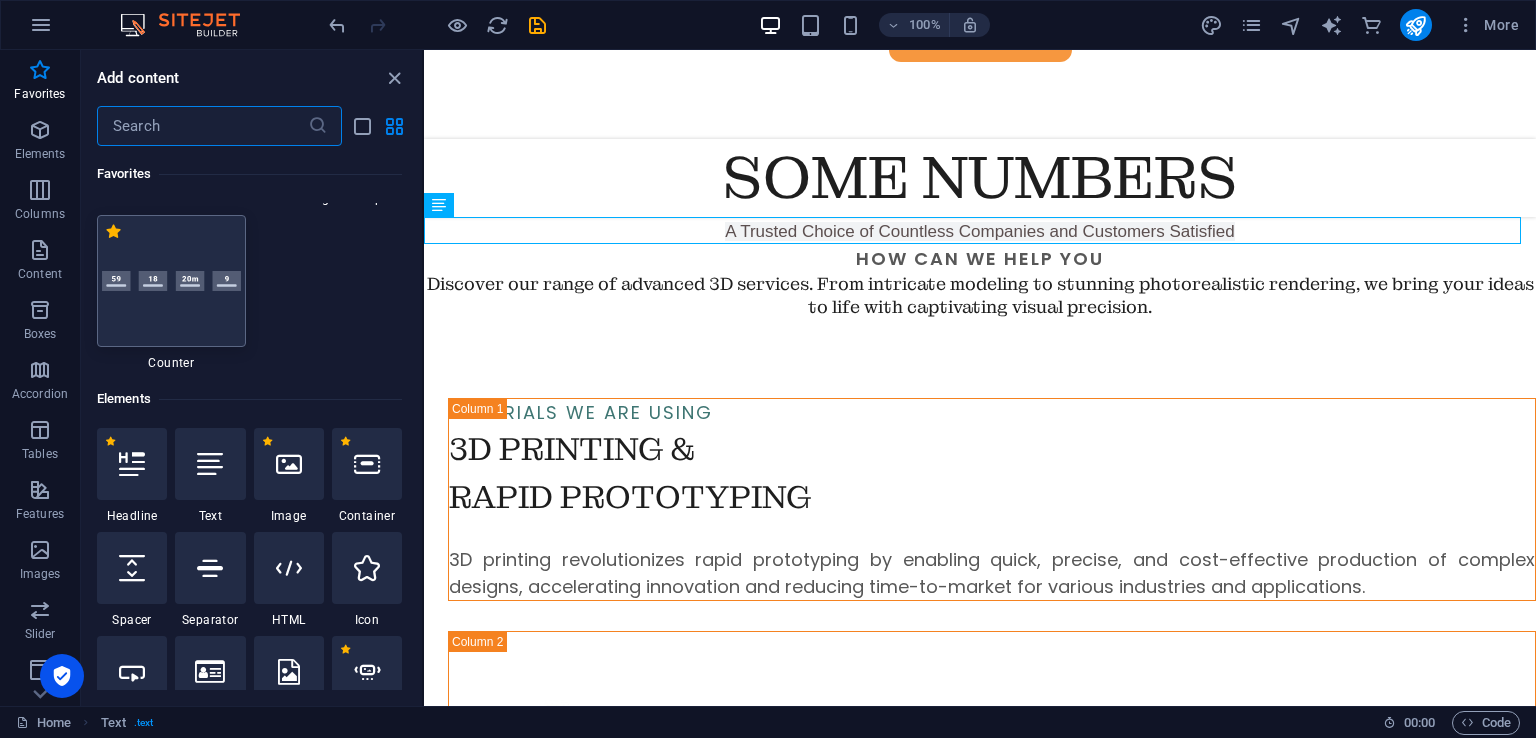 scroll, scrollTop: 500, scrollLeft: 0, axis: vertical 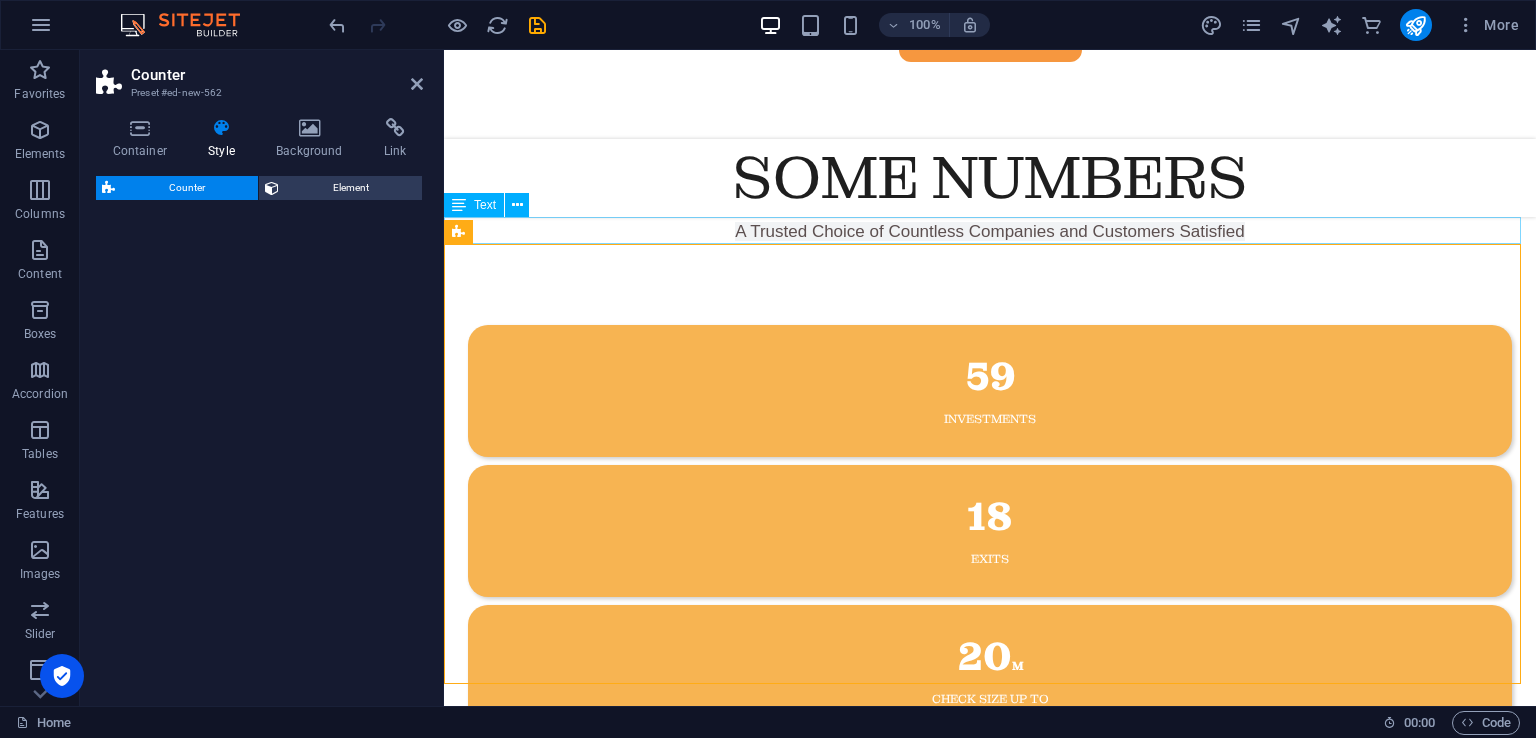 select on "rem" 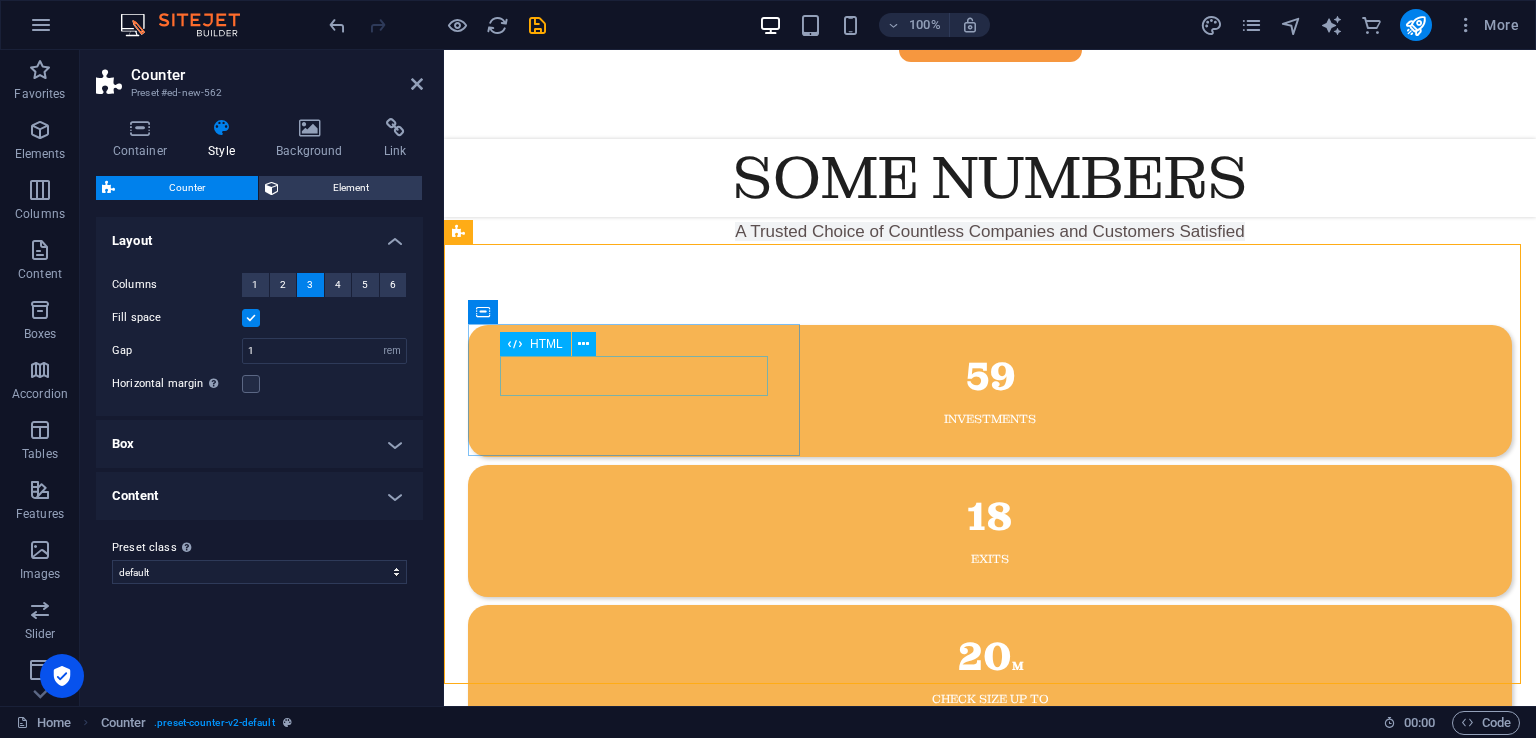 click on "59" at bounding box center (990, 377) 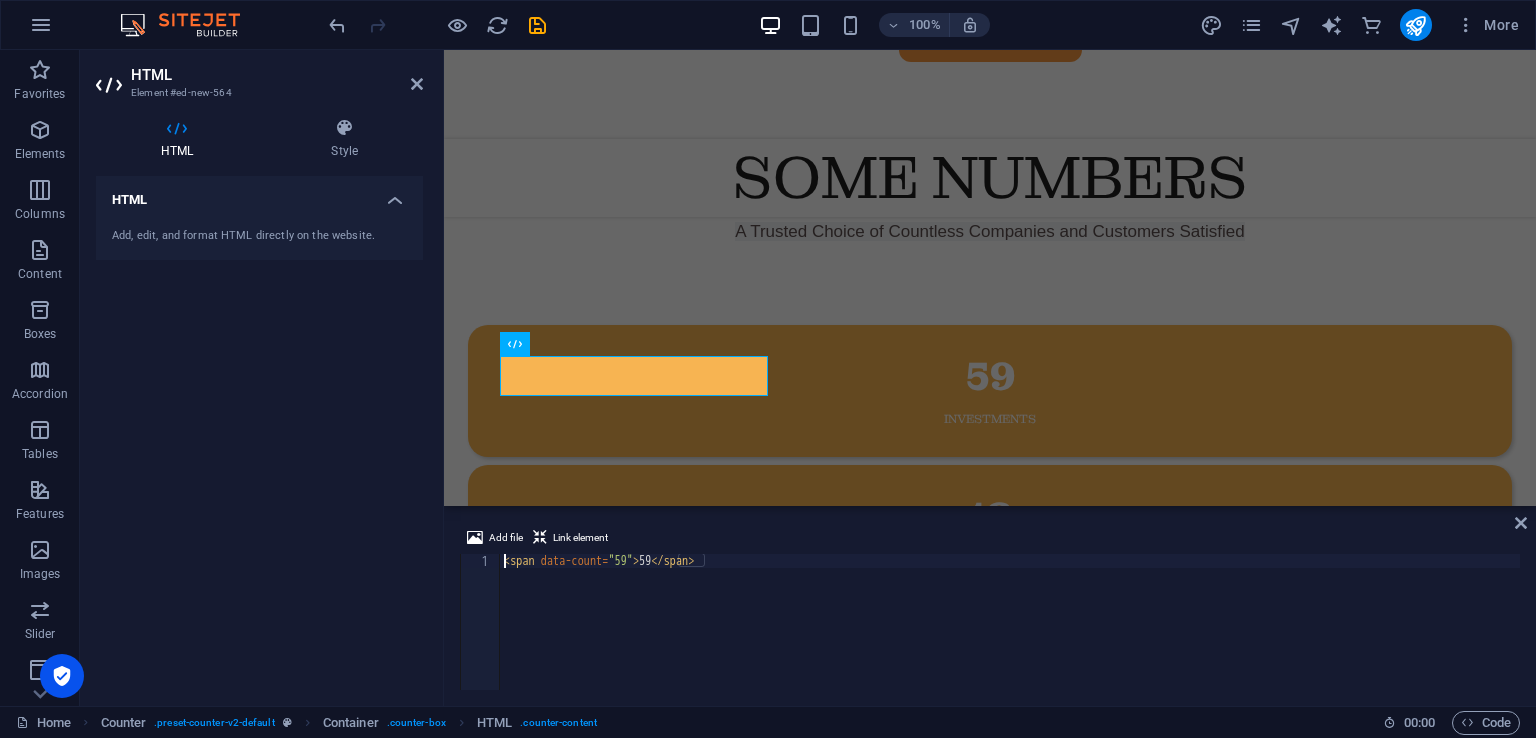 click on "< span   data-count = "59" > 59 </ span >" at bounding box center [1010, 636] 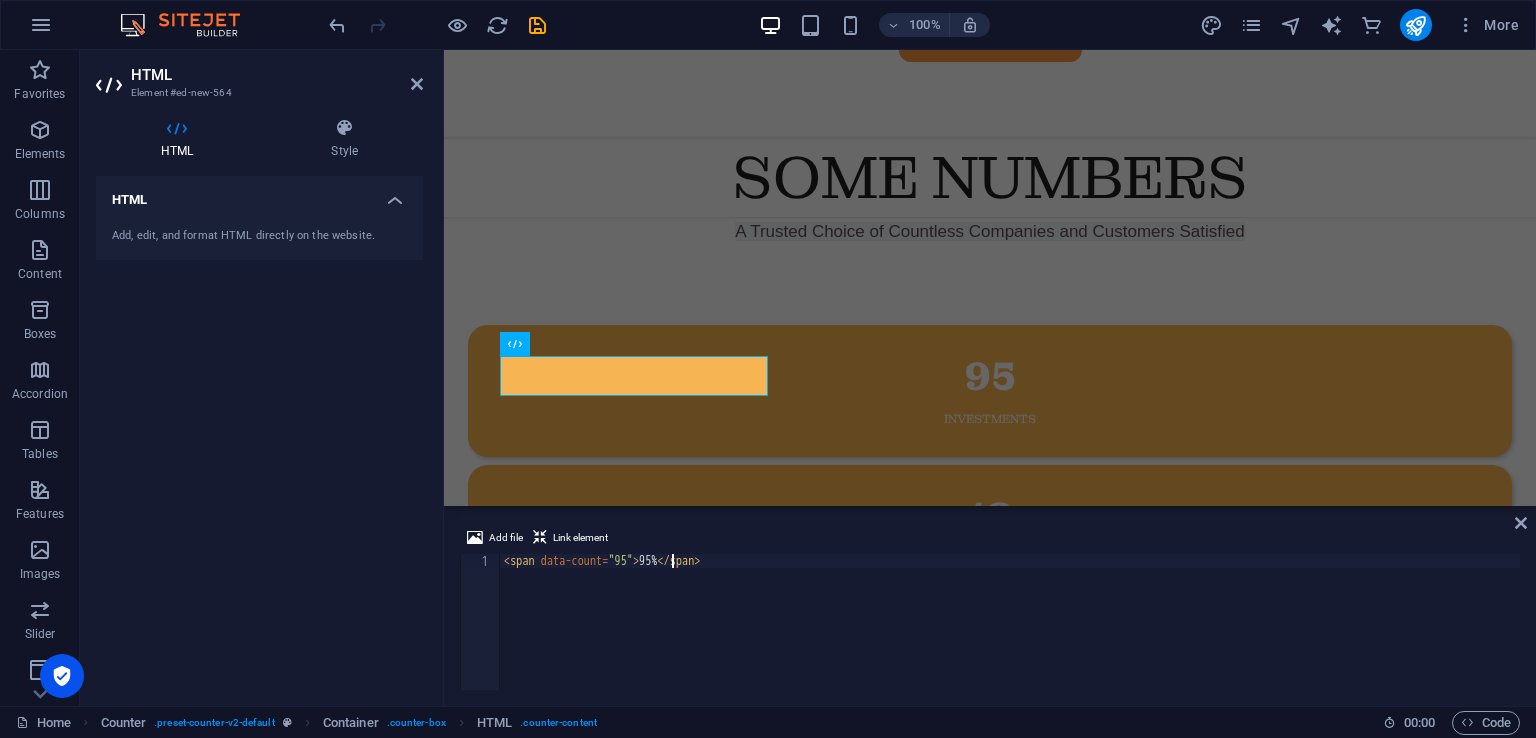 scroll, scrollTop: 0, scrollLeft: 14, axis: horizontal 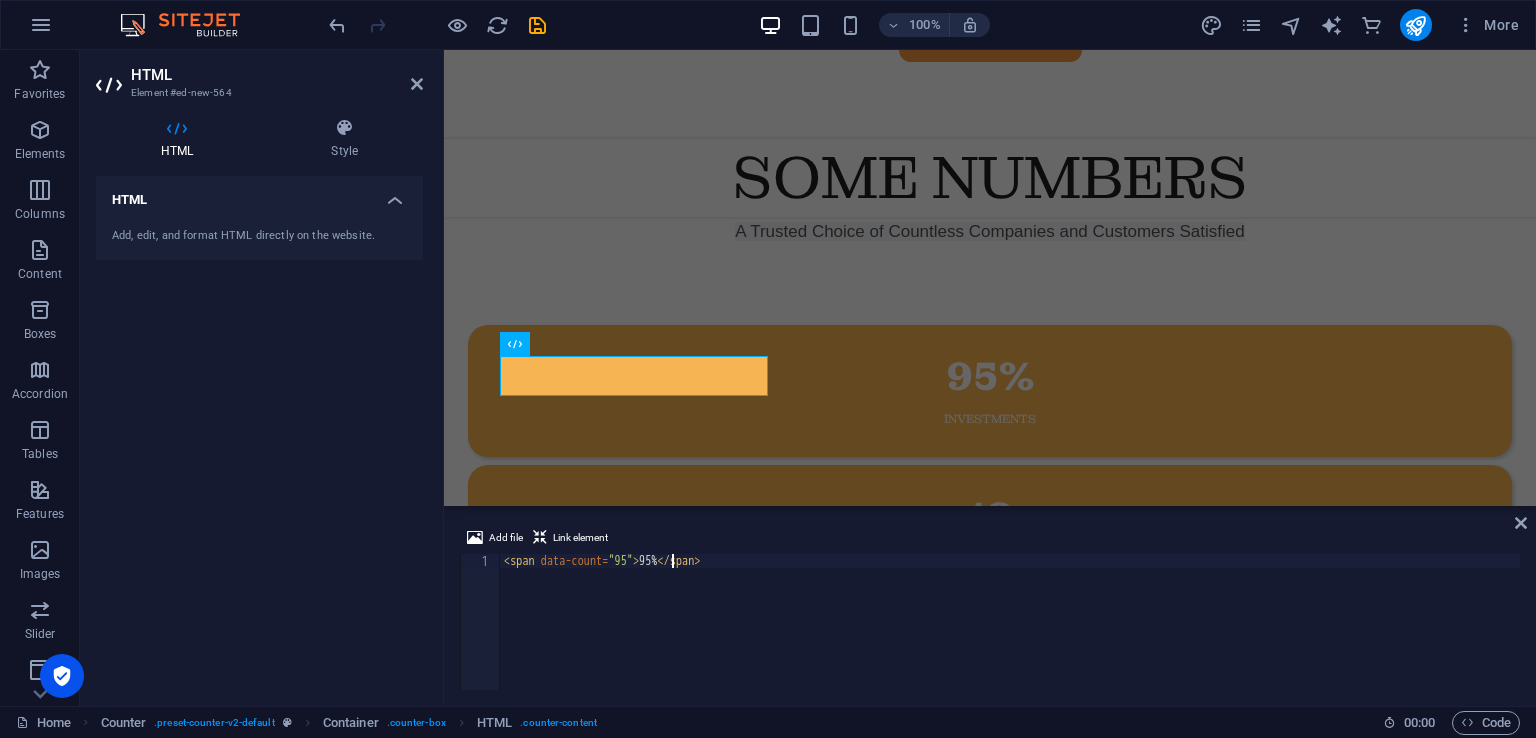 type on "<span data-count="95">95%+</span>" 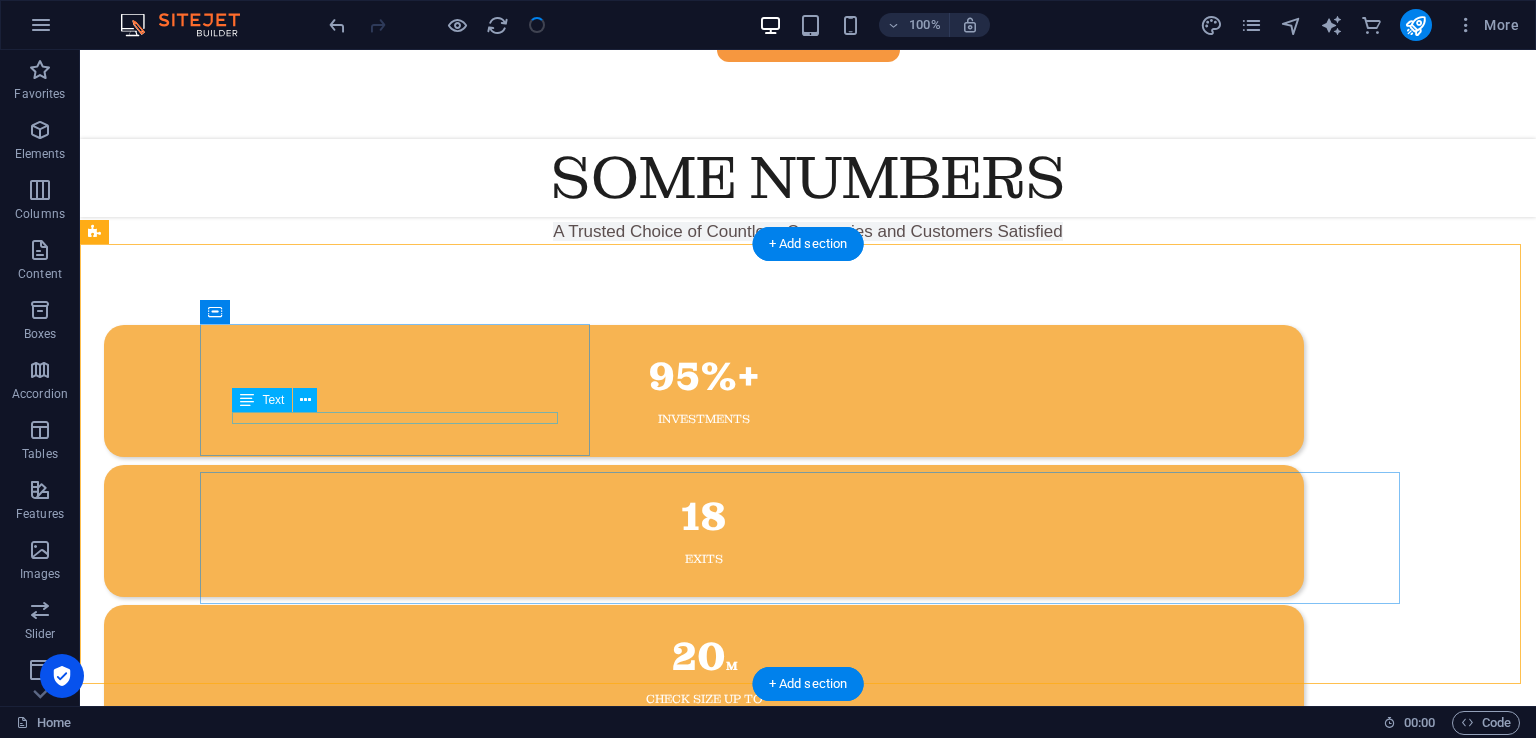 click on "Investments" at bounding box center [704, 419] 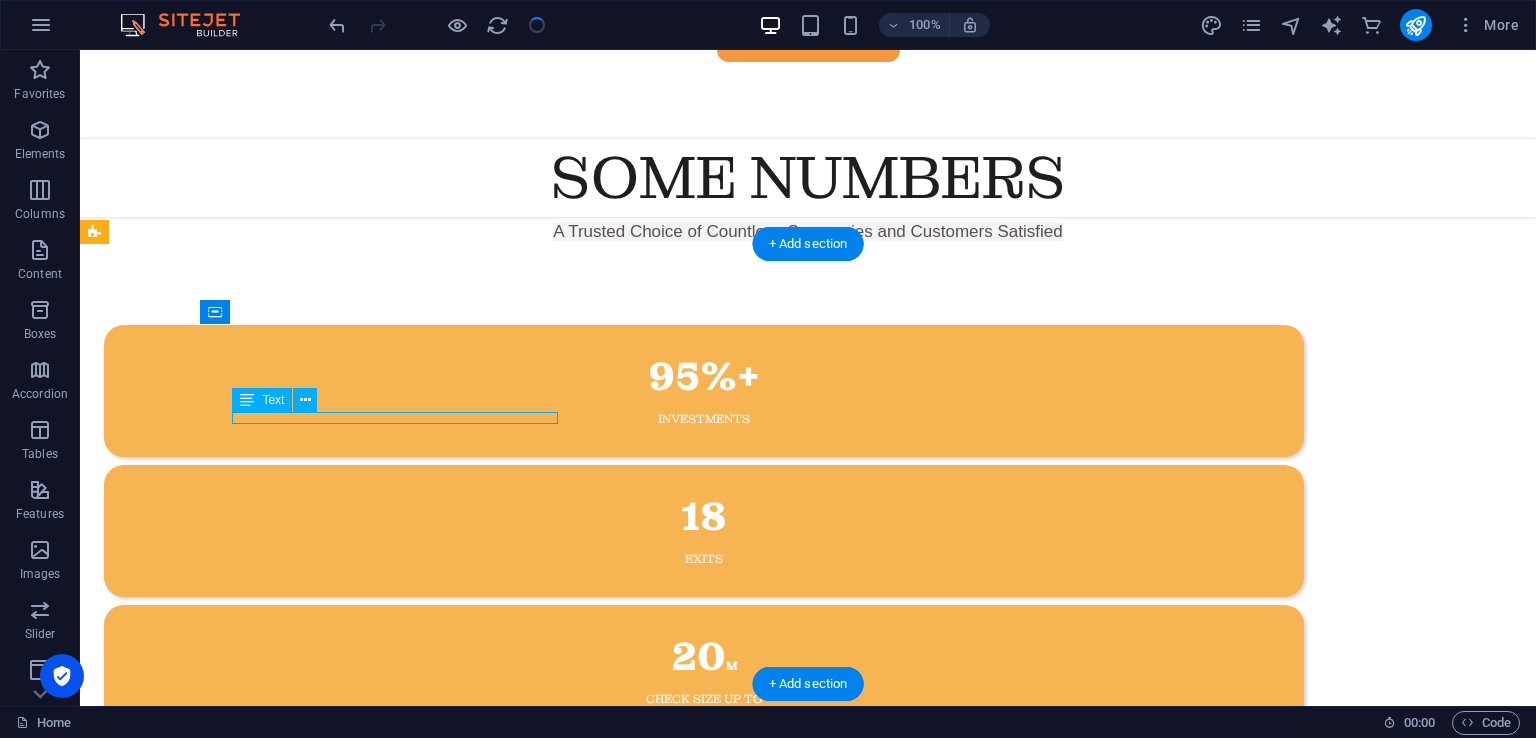 click on "Investments" at bounding box center [704, 419] 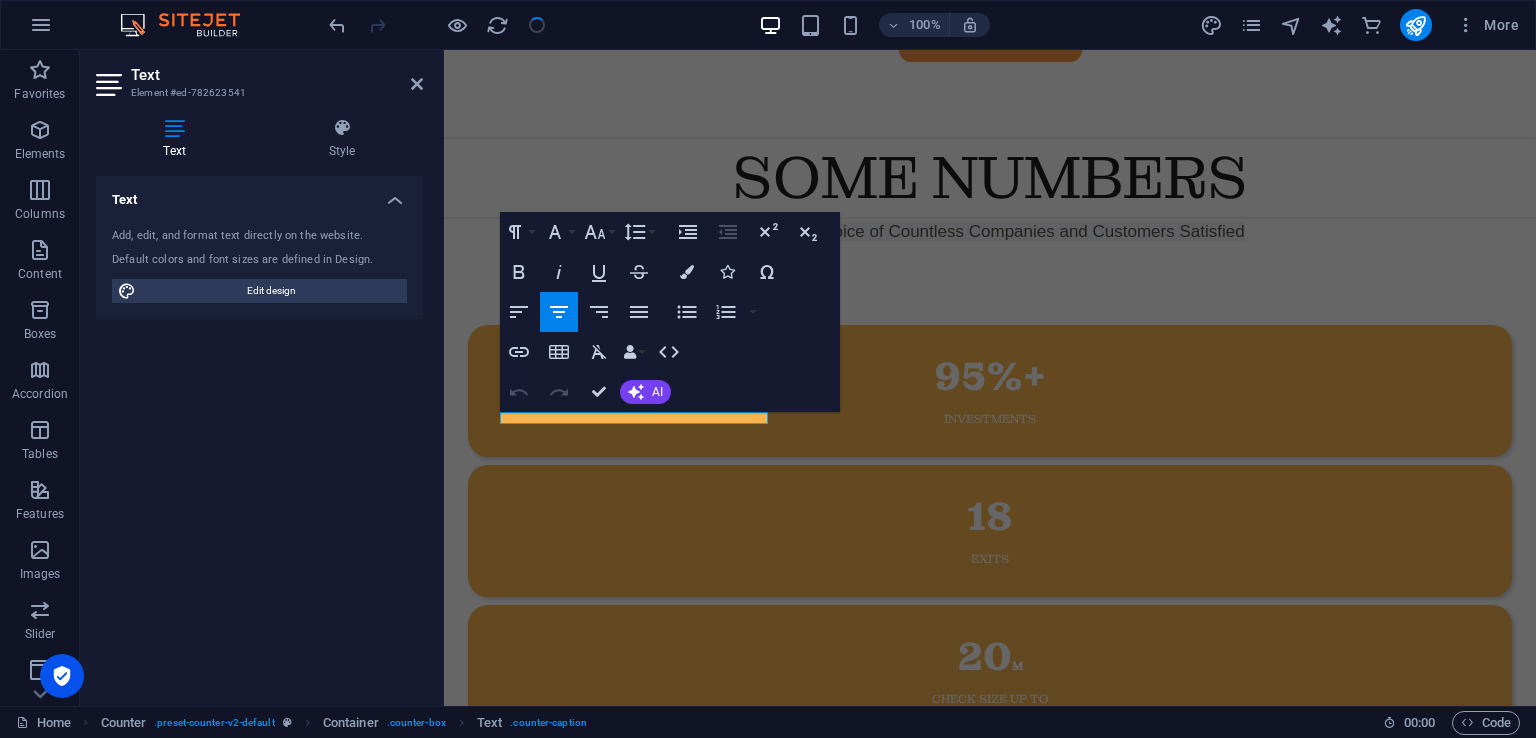 type 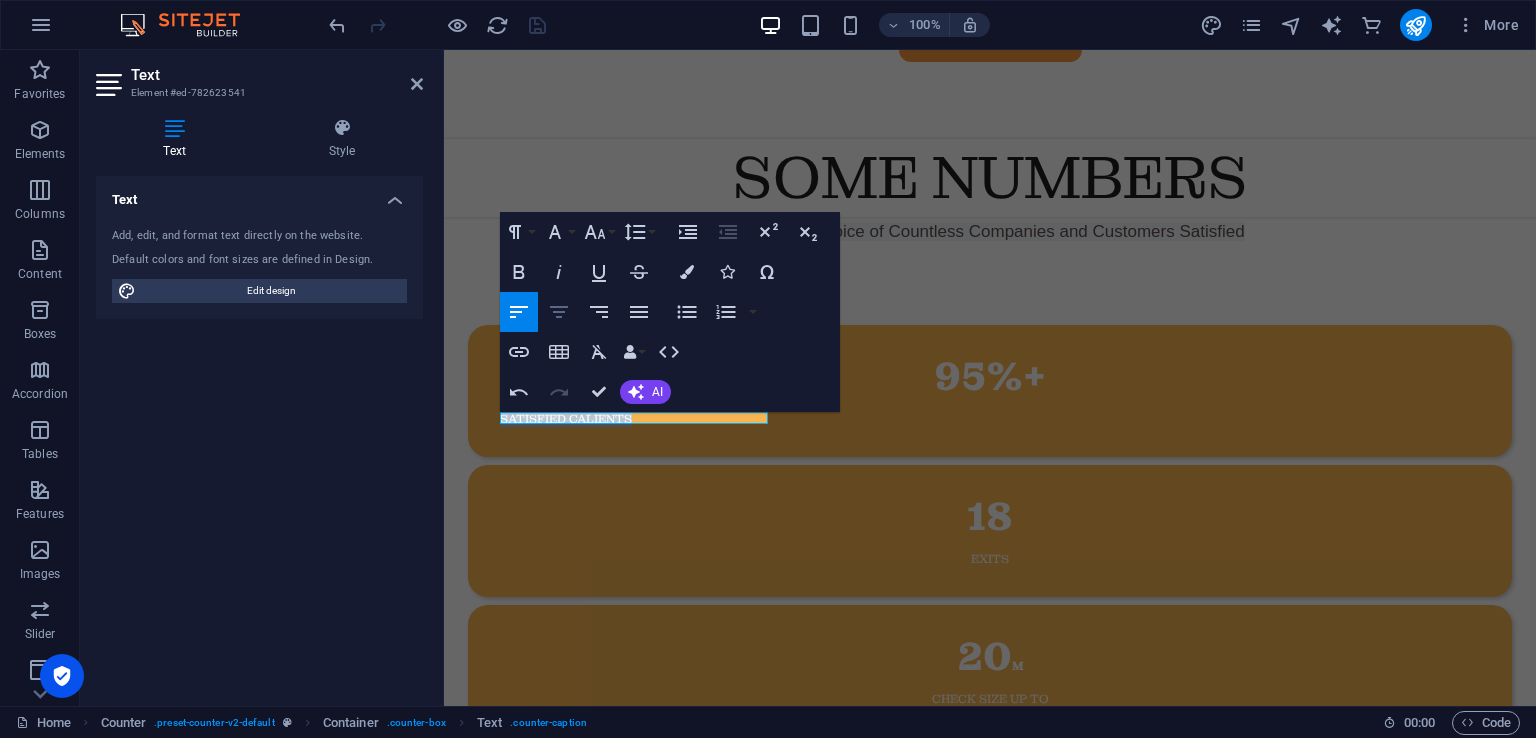 click 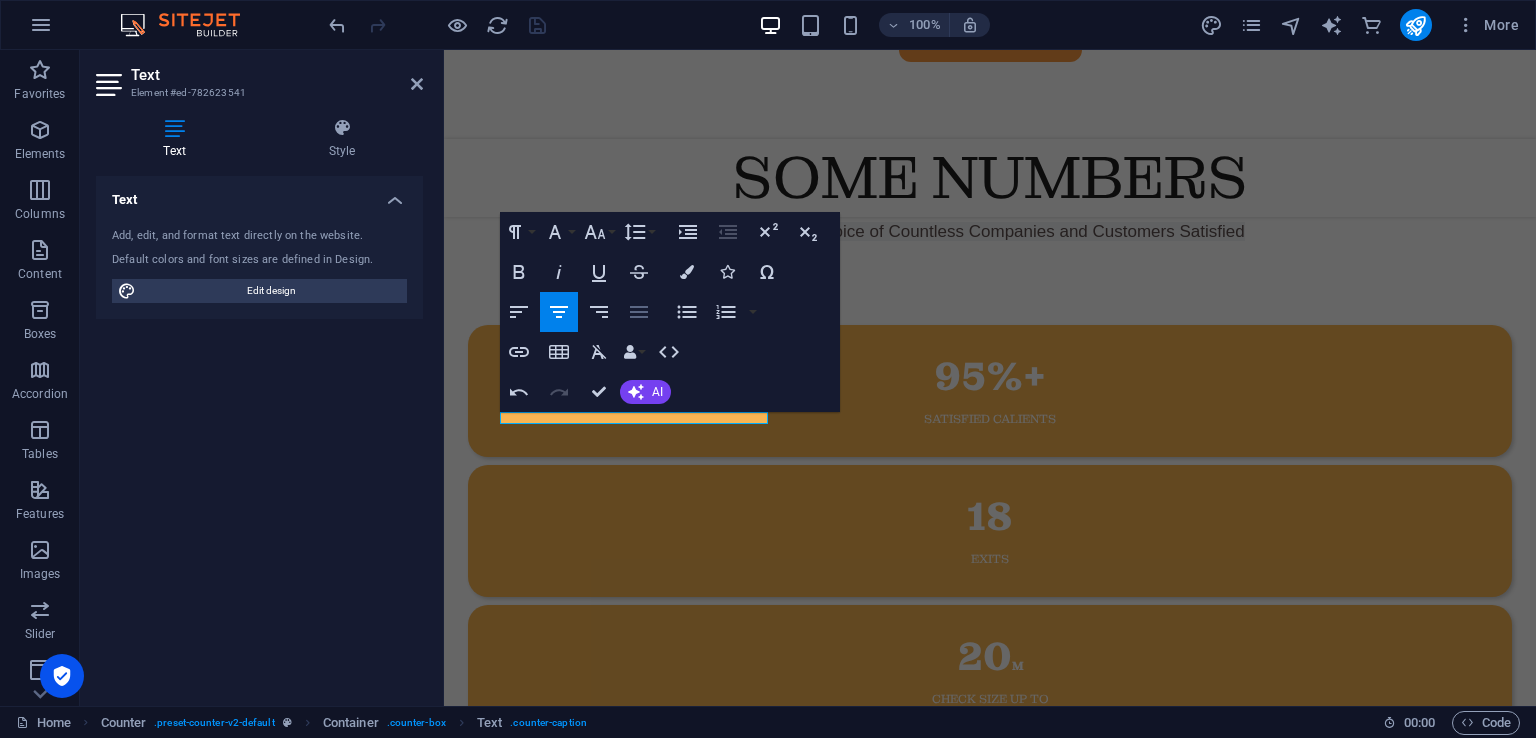 click 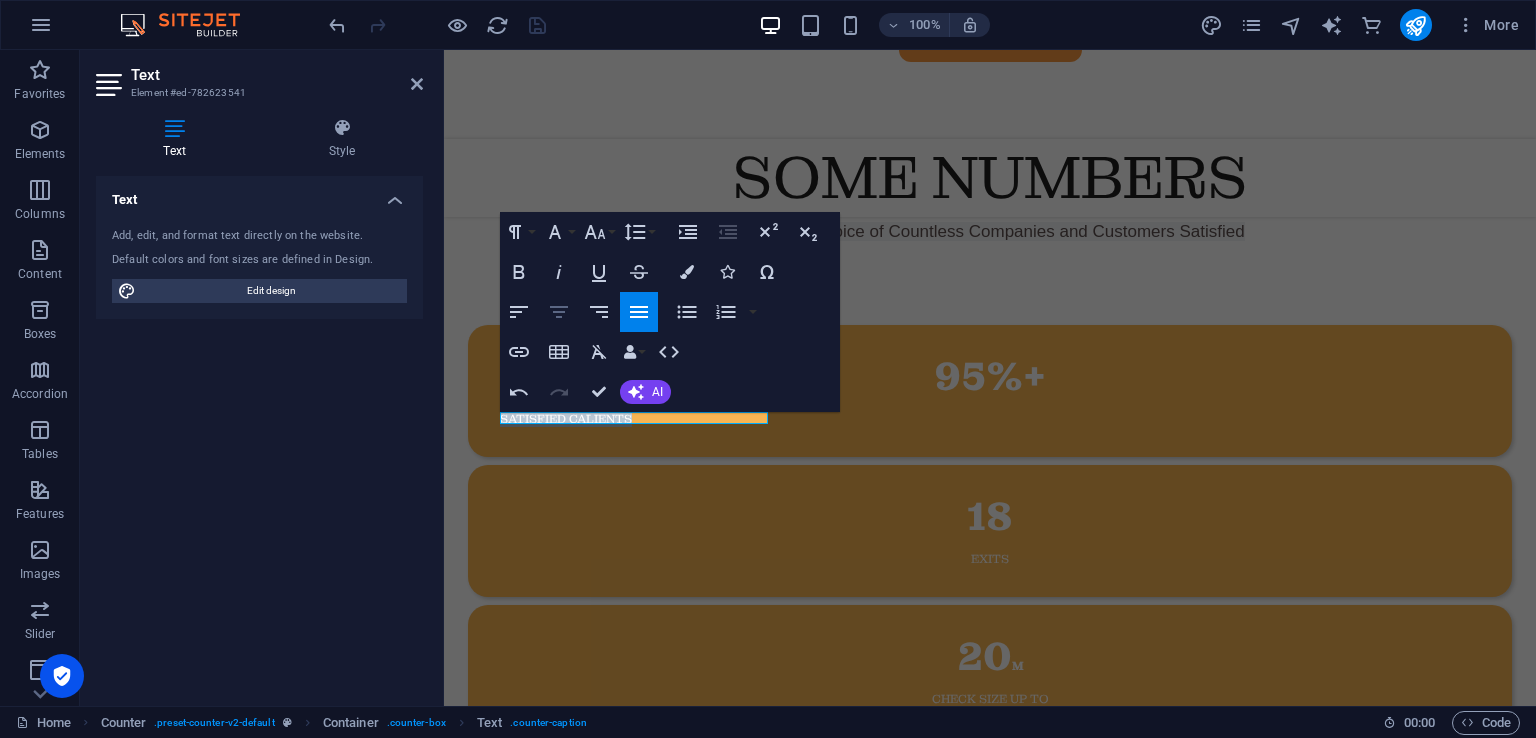 click 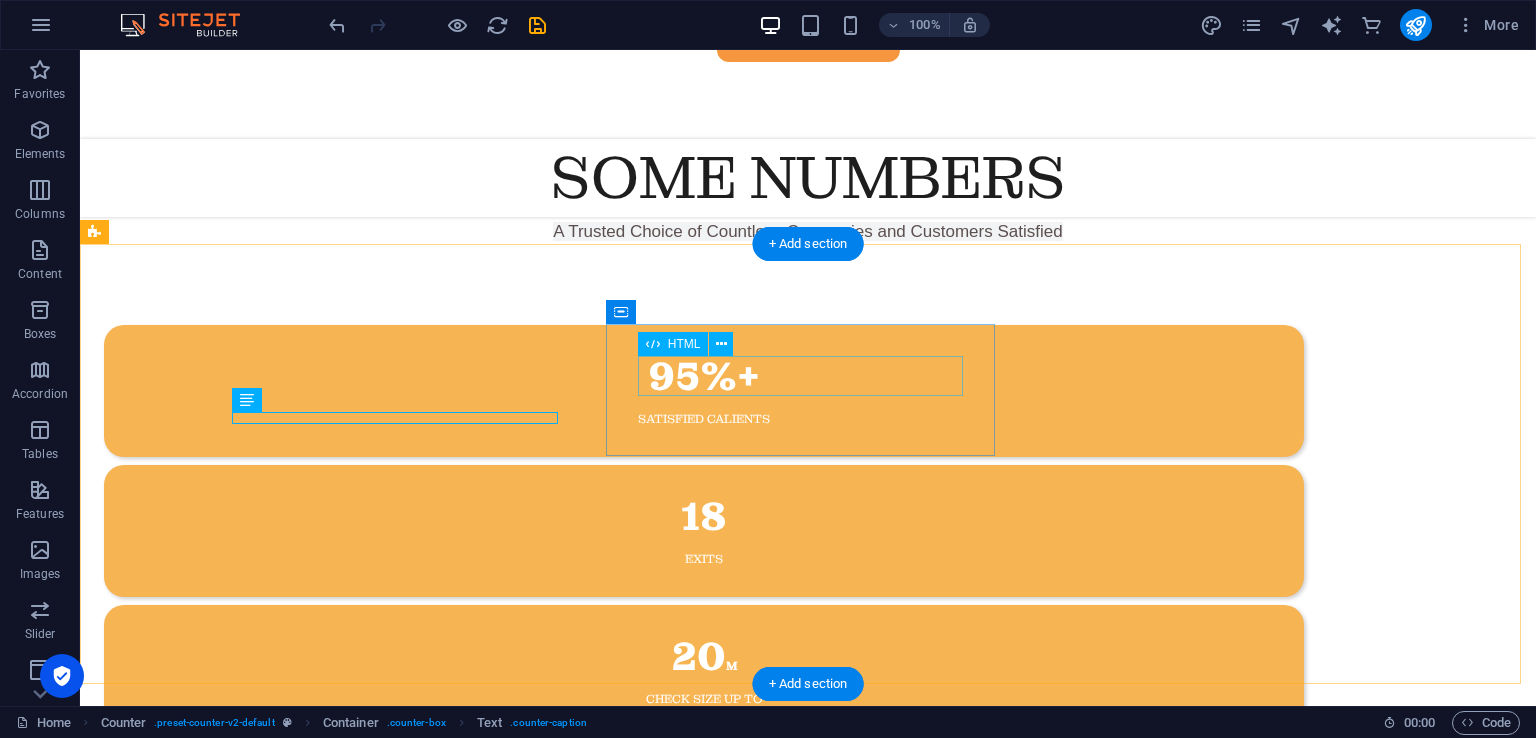 click on "18" at bounding box center (704, 517) 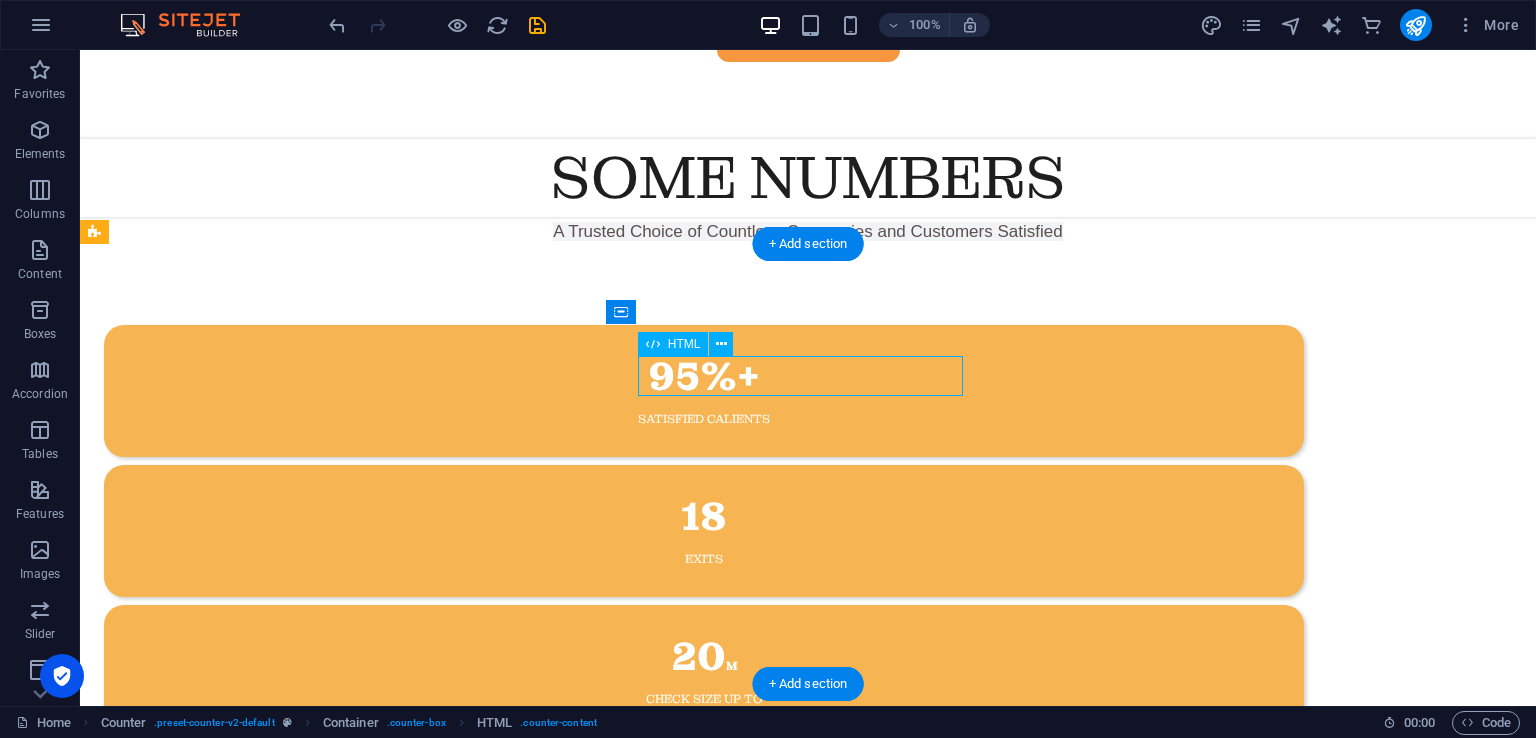 click on "18" at bounding box center [704, 517] 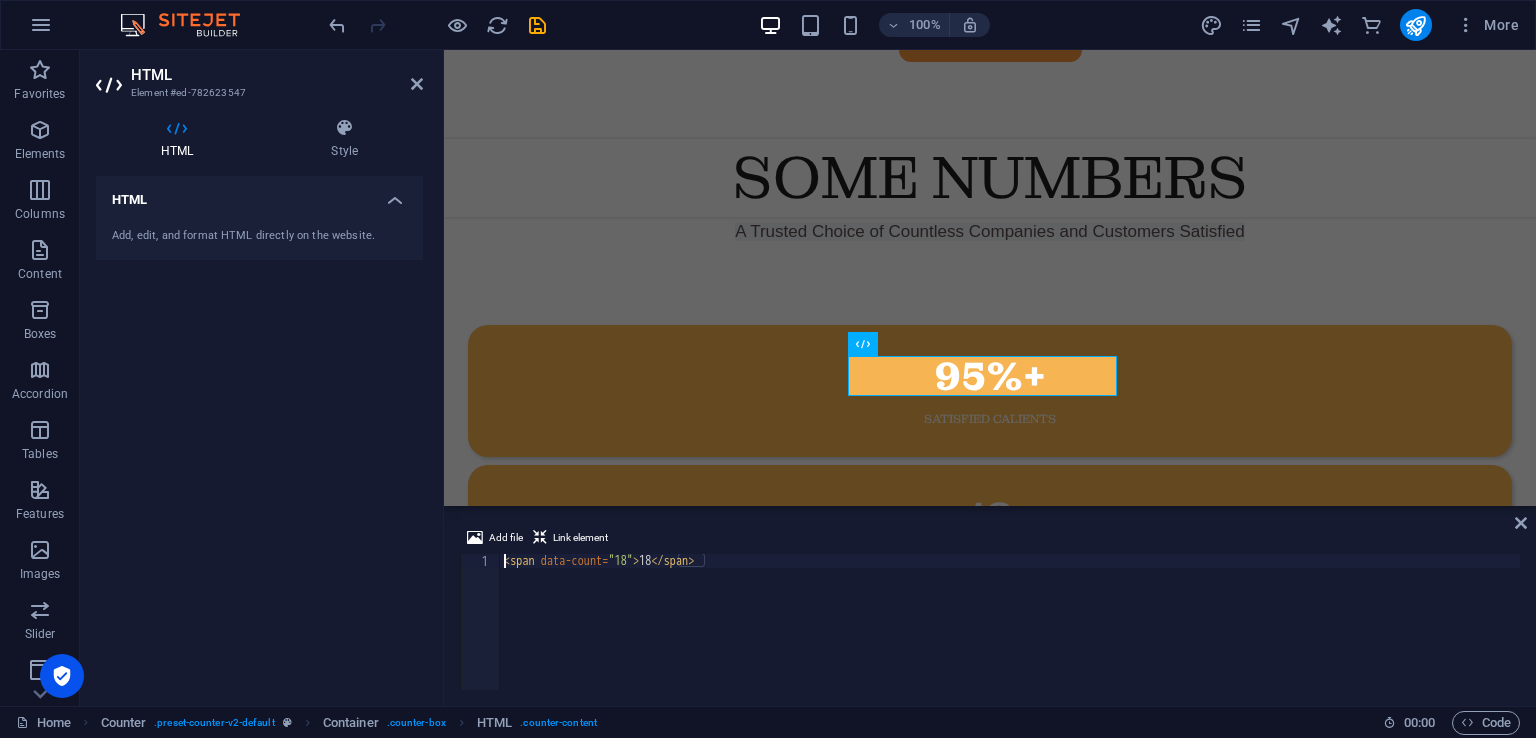 click on "< span   data-count = "18" > 18 </ span >" at bounding box center [1010, 636] 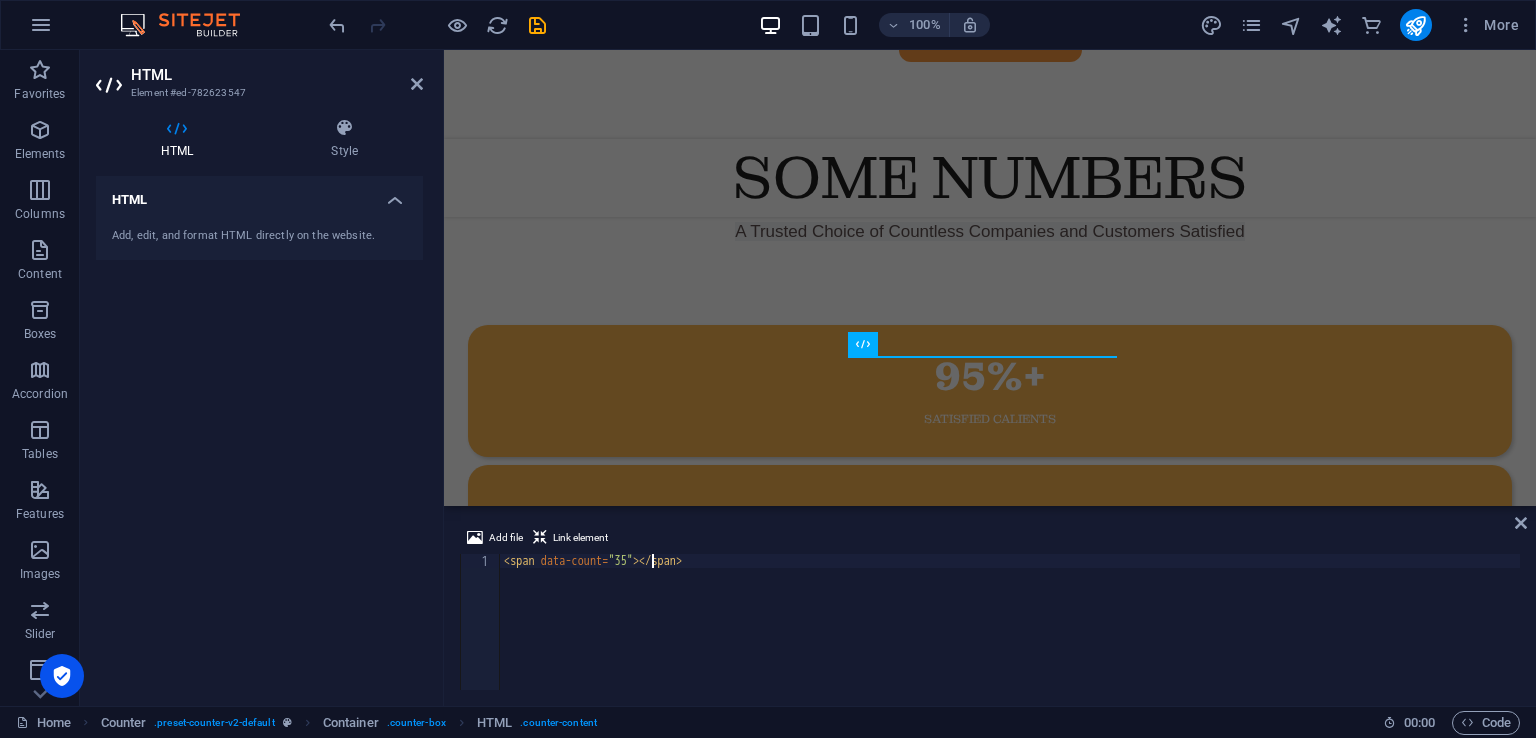 scroll, scrollTop: 0, scrollLeft: 12, axis: horizontal 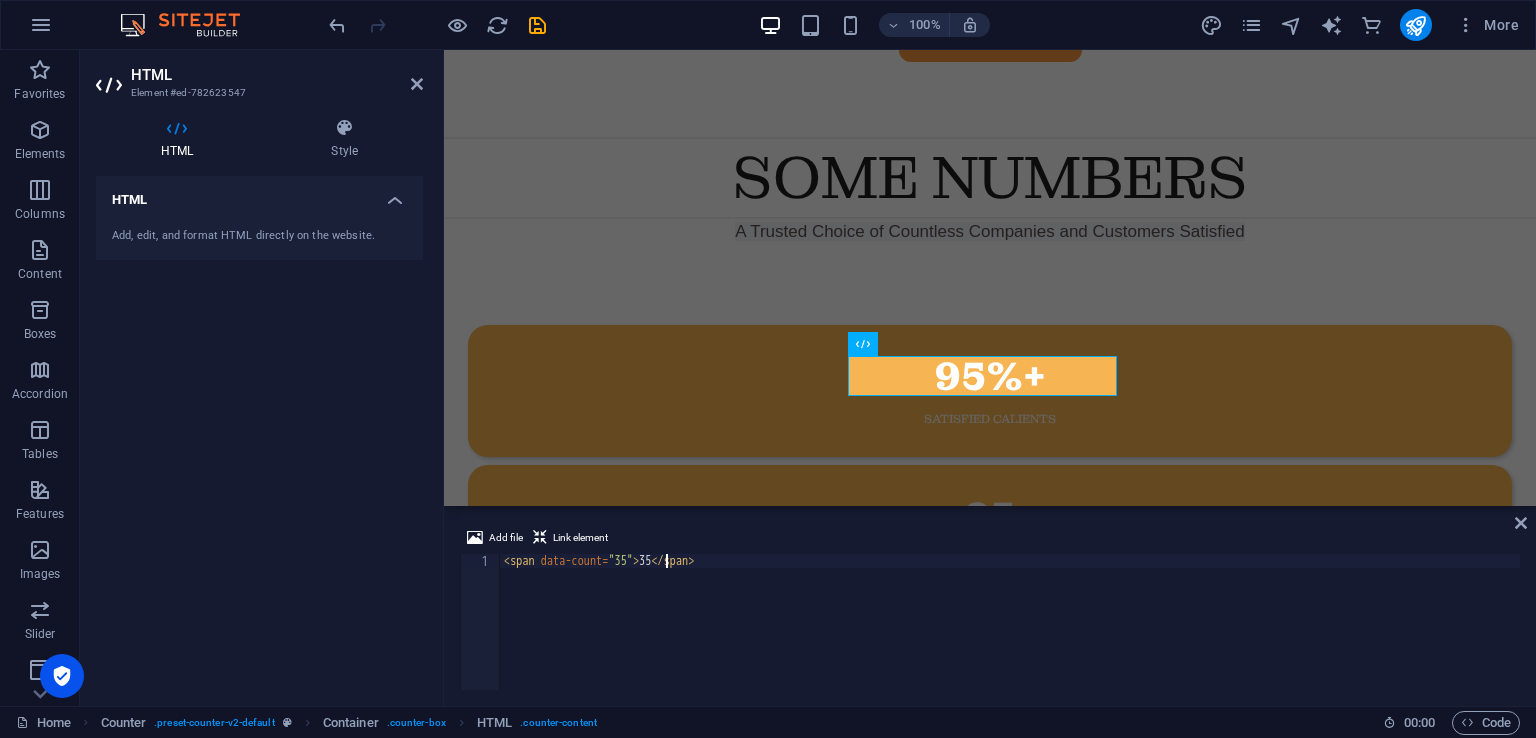 type on "<span data-count="35">35+</span>" 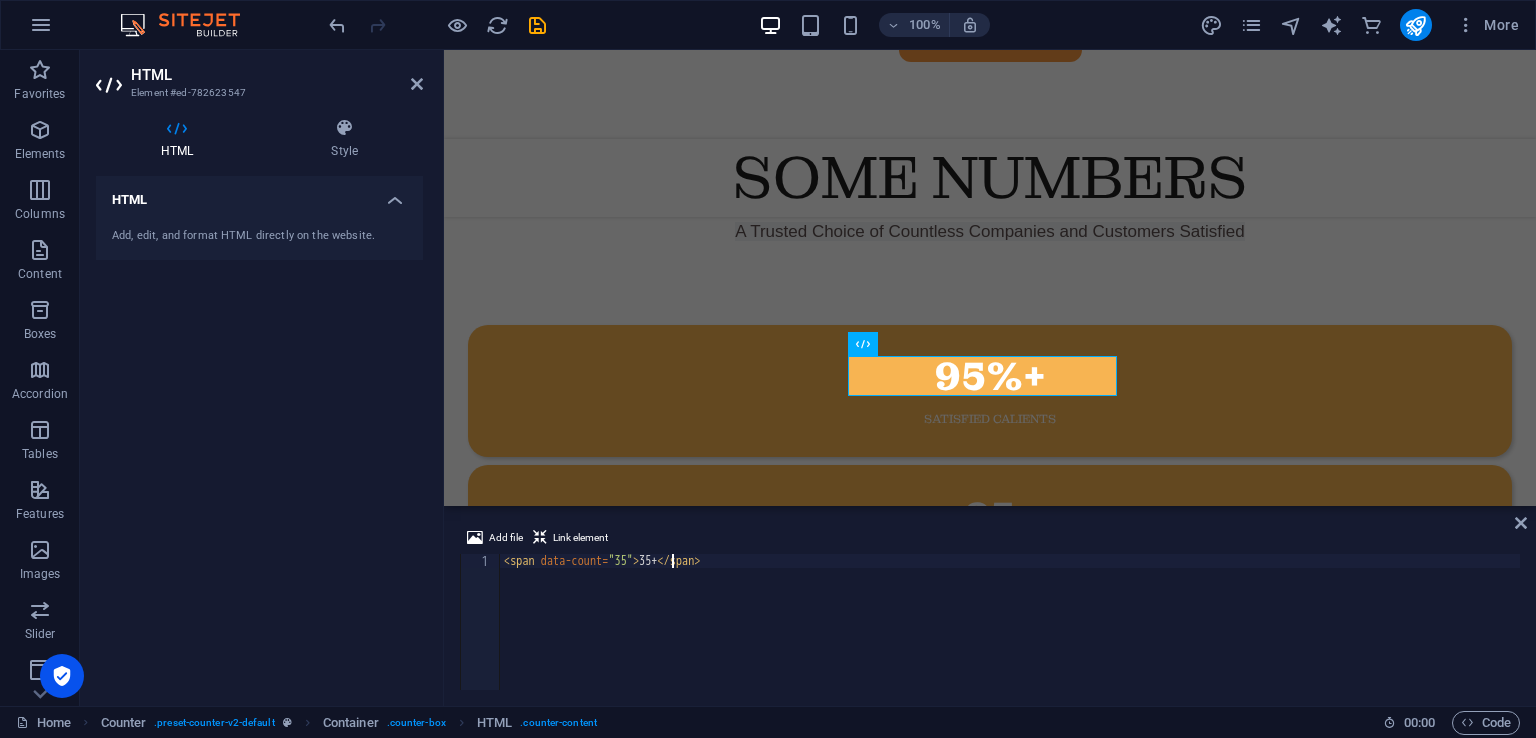 scroll, scrollTop: 0, scrollLeft: 14, axis: horizontal 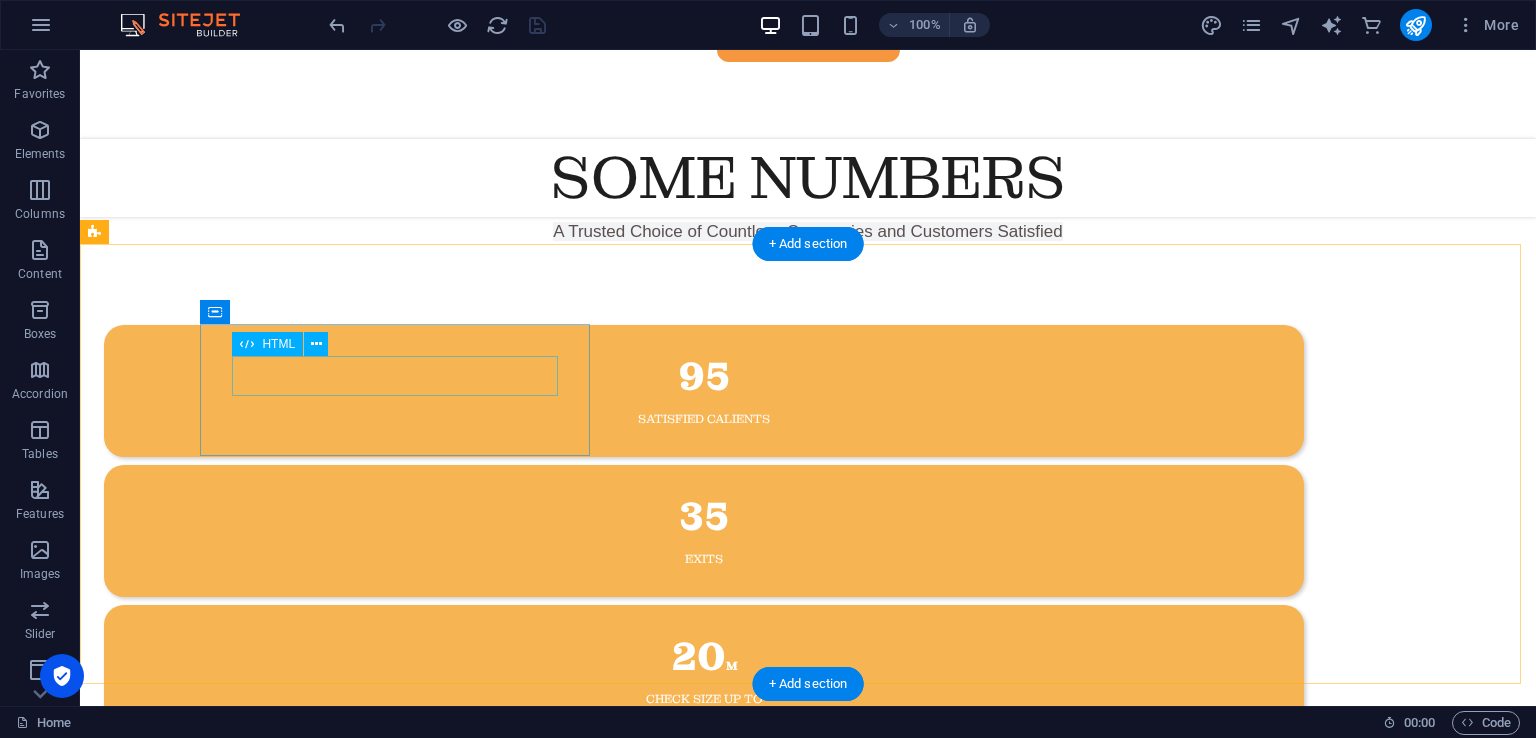 click on "95" at bounding box center [704, 377] 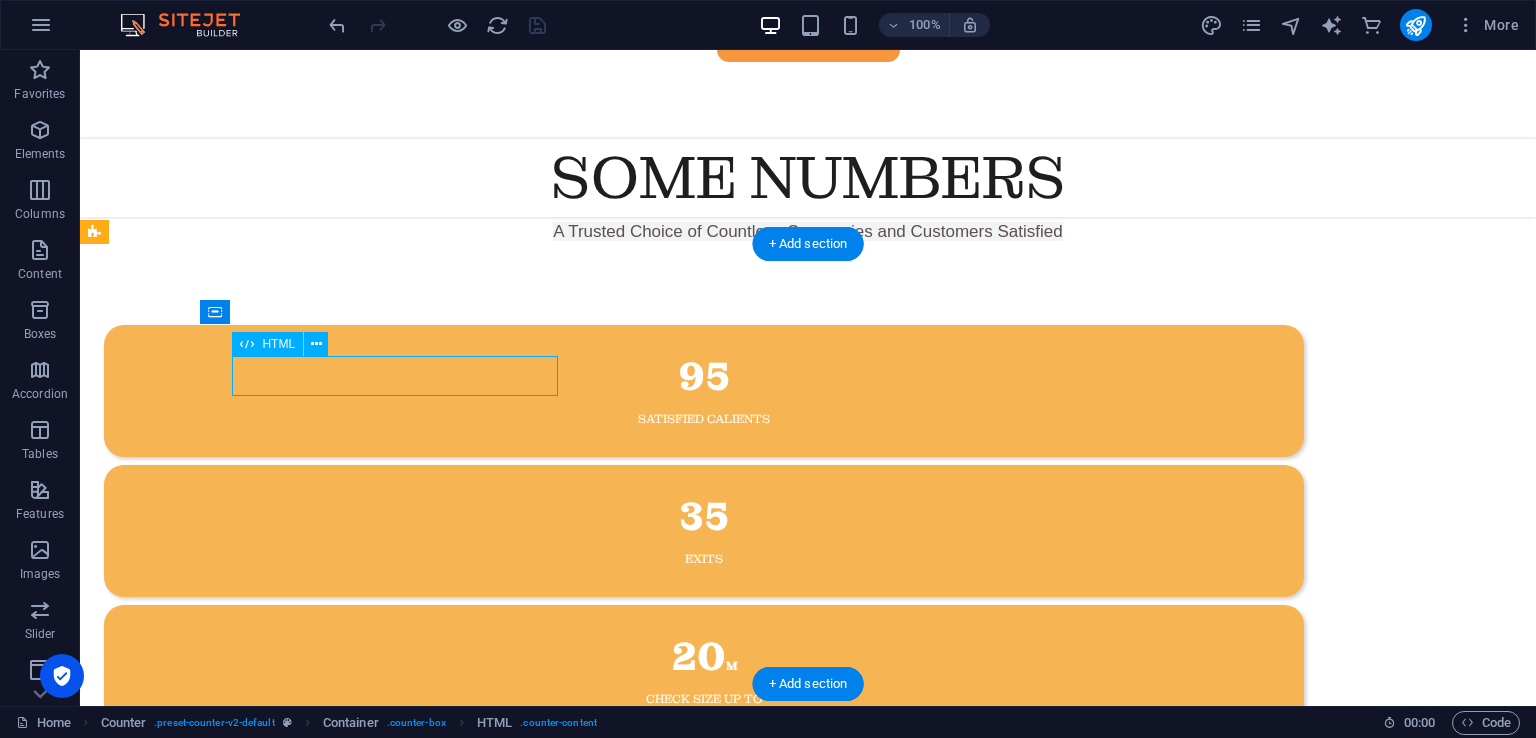 click on "95" at bounding box center (704, 377) 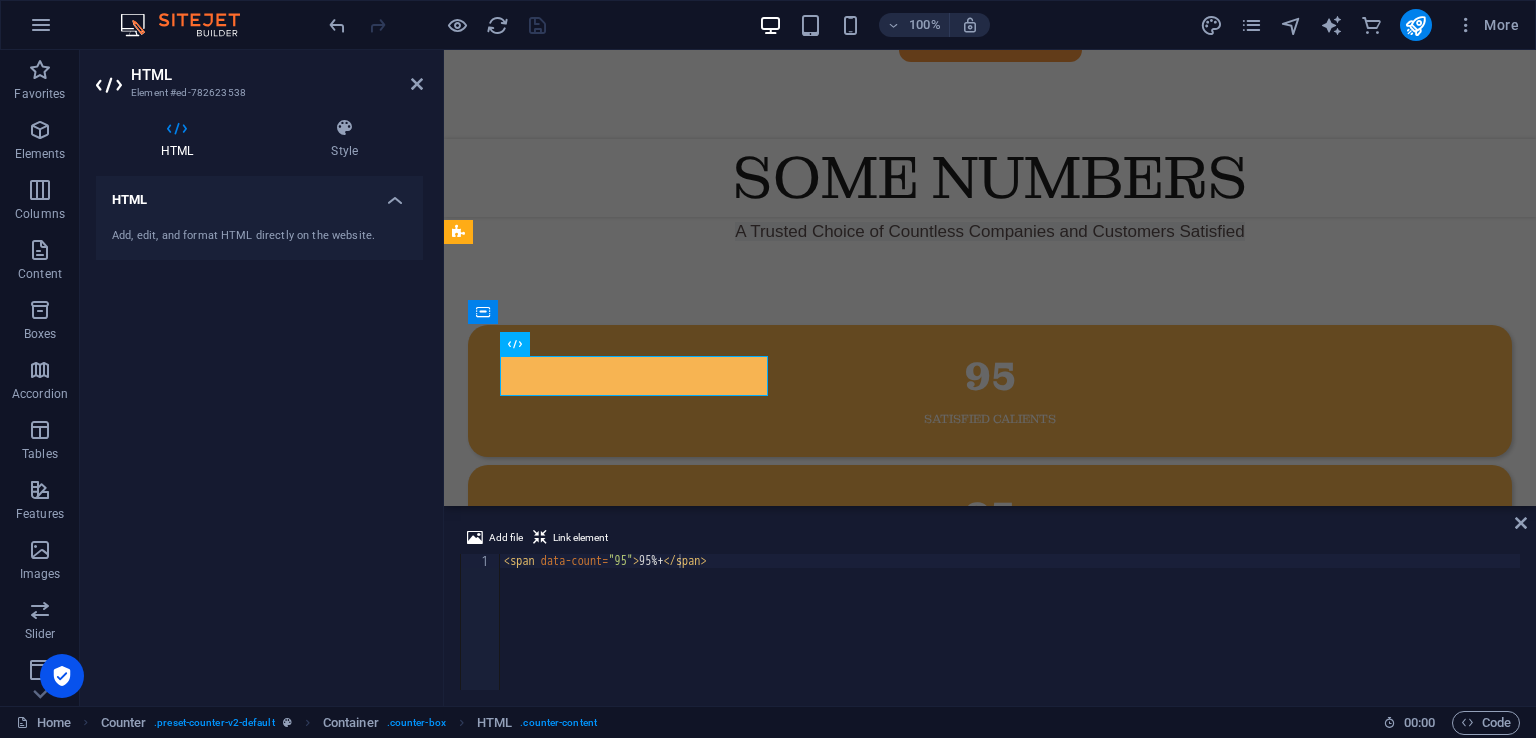 drag, startPoint x: 296, startPoint y: 315, endPoint x: 375, endPoint y: 364, distance: 92.96236 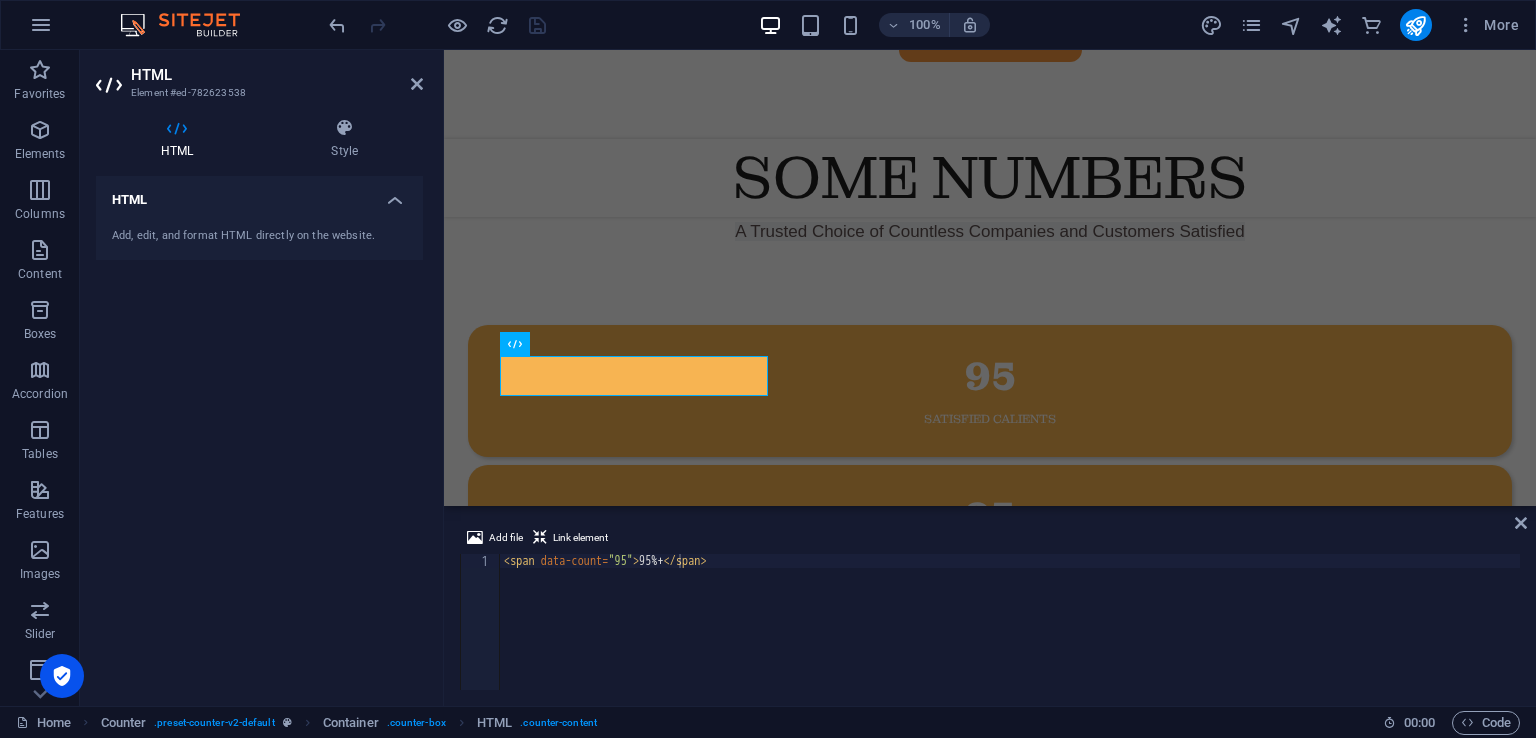 click on "< span   data-count = "95" > 95%+ </ span >" at bounding box center [1010, 636] 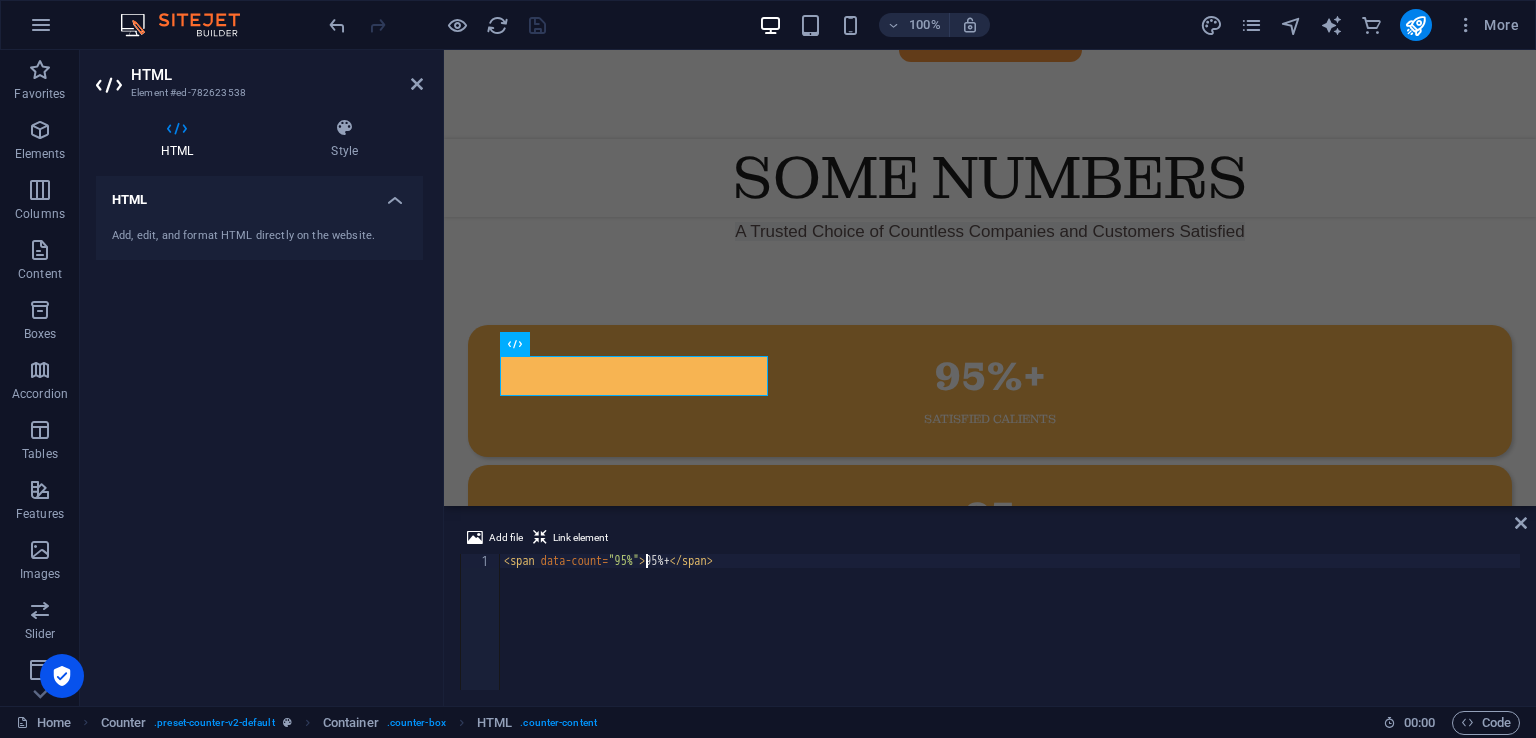 type on "<span data-count="95%+">95%+</span>" 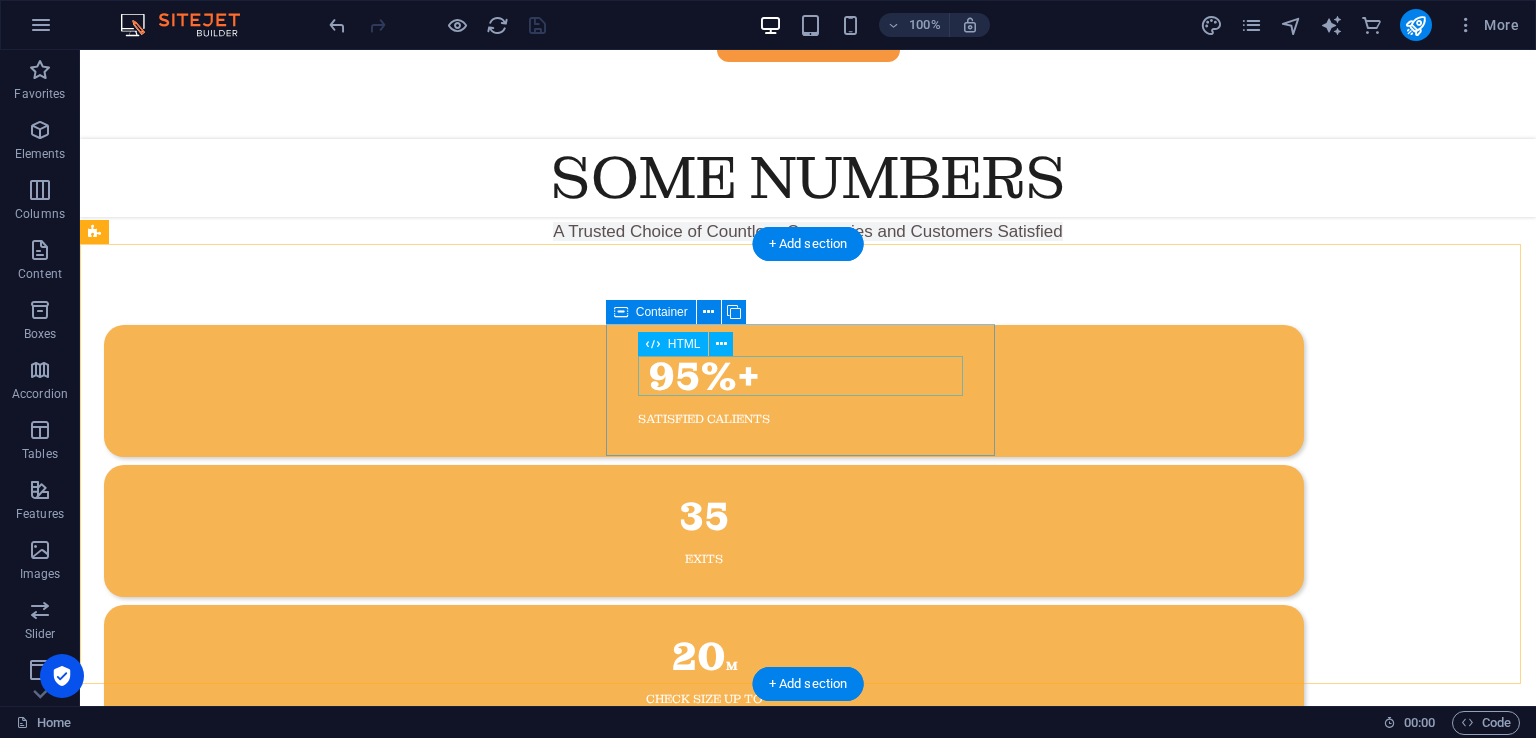 click on "35" at bounding box center (704, 517) 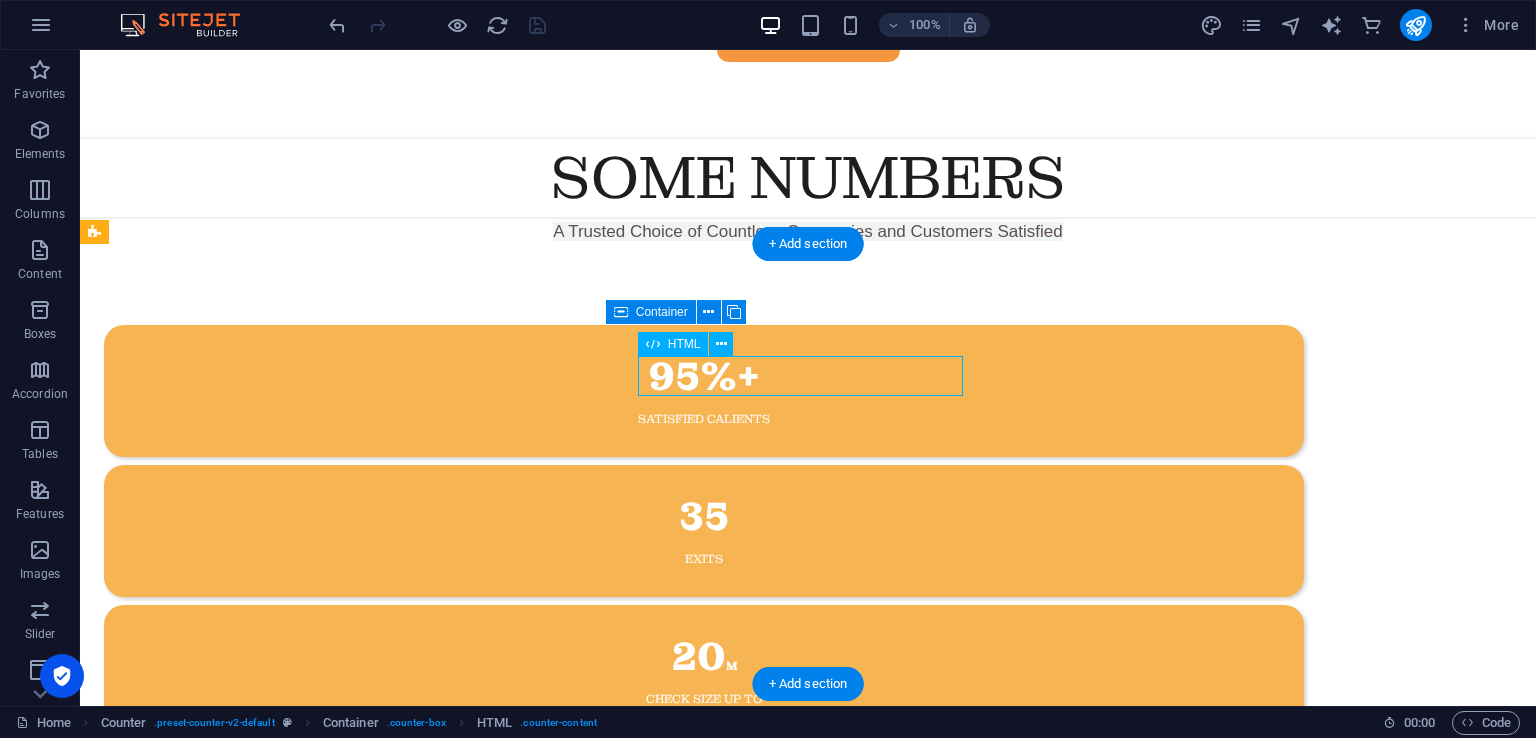 click on "35" at bounding box center (704, 517) 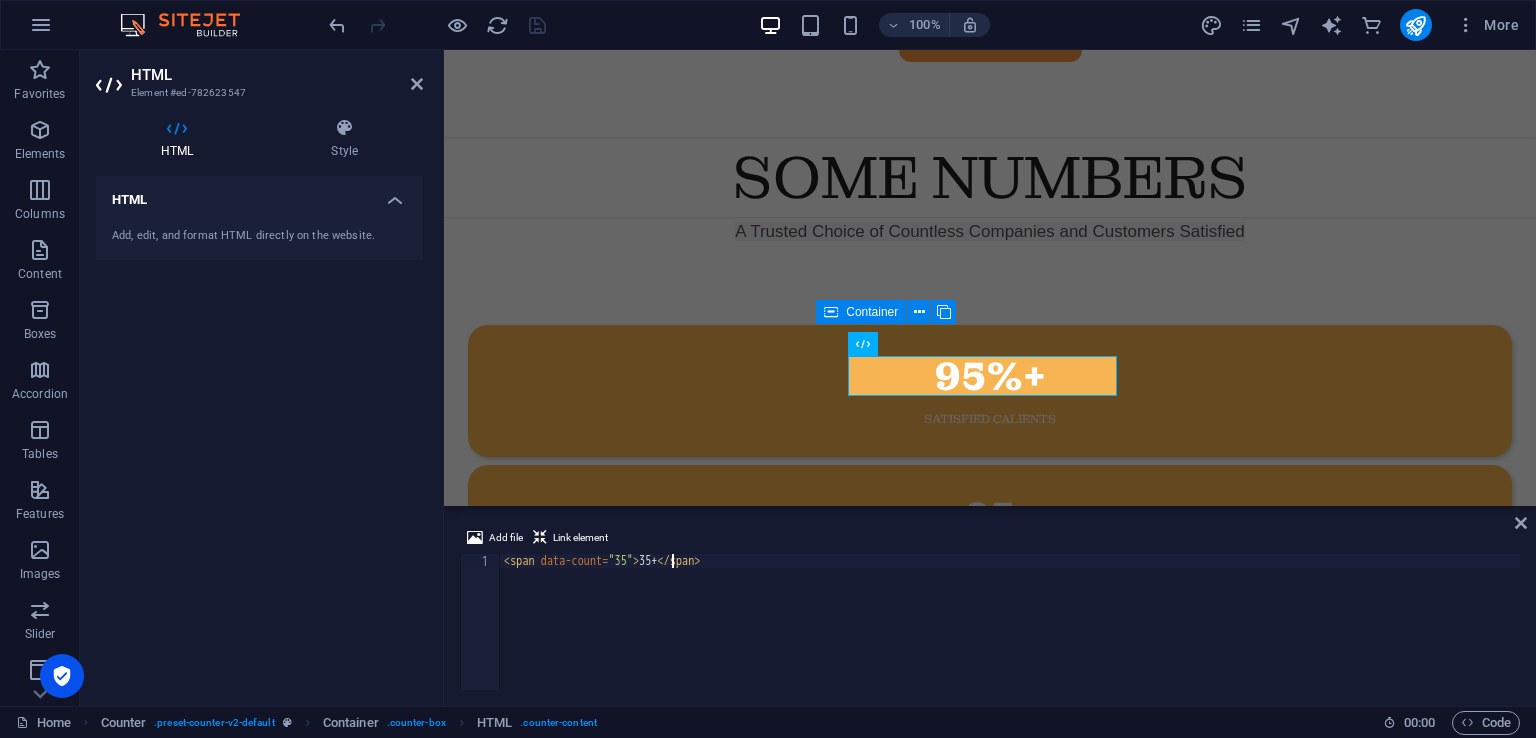 click on "< span   data-count = "35" > 35+ </ span >" at bounding box center (1010, 636) 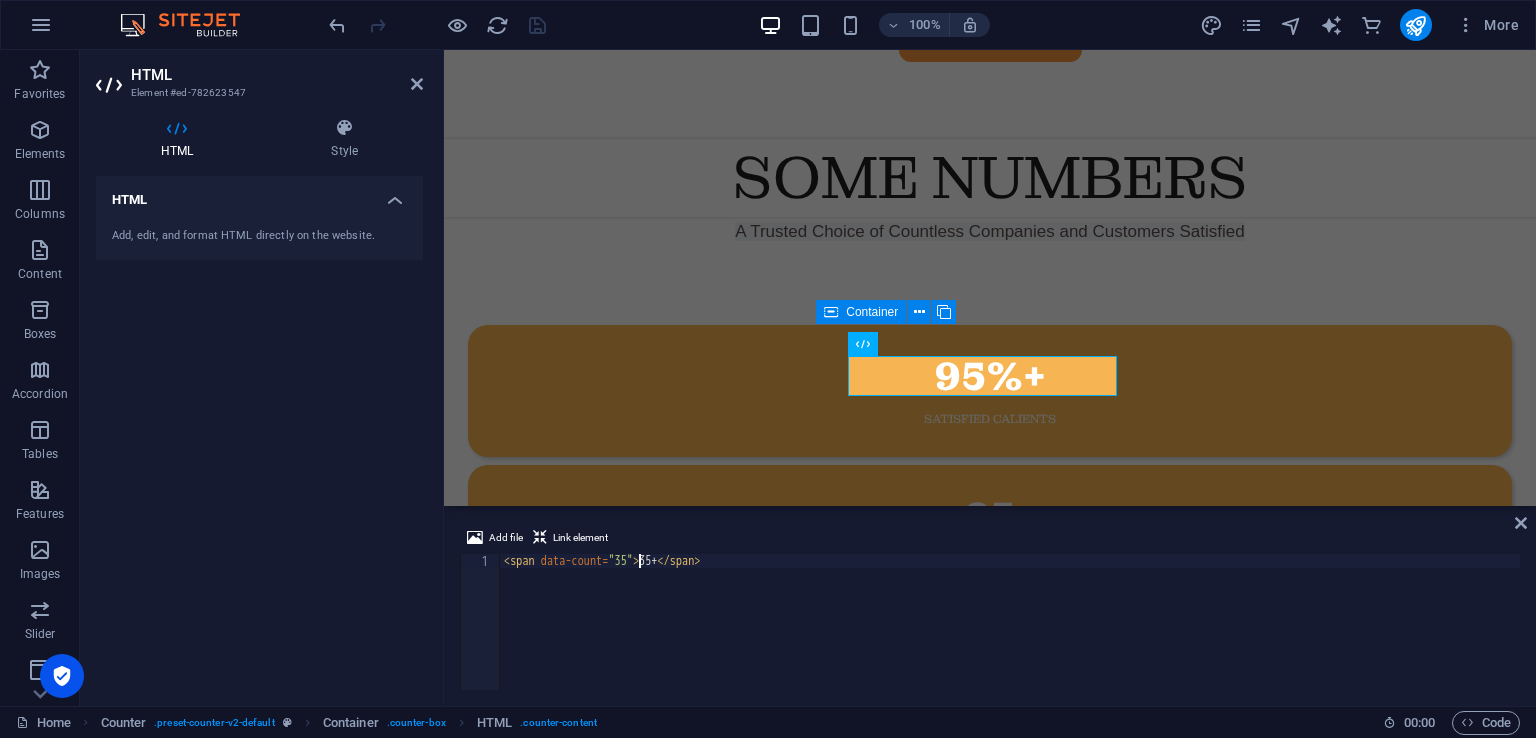 type on "<span data-count="35+">35+</span>" 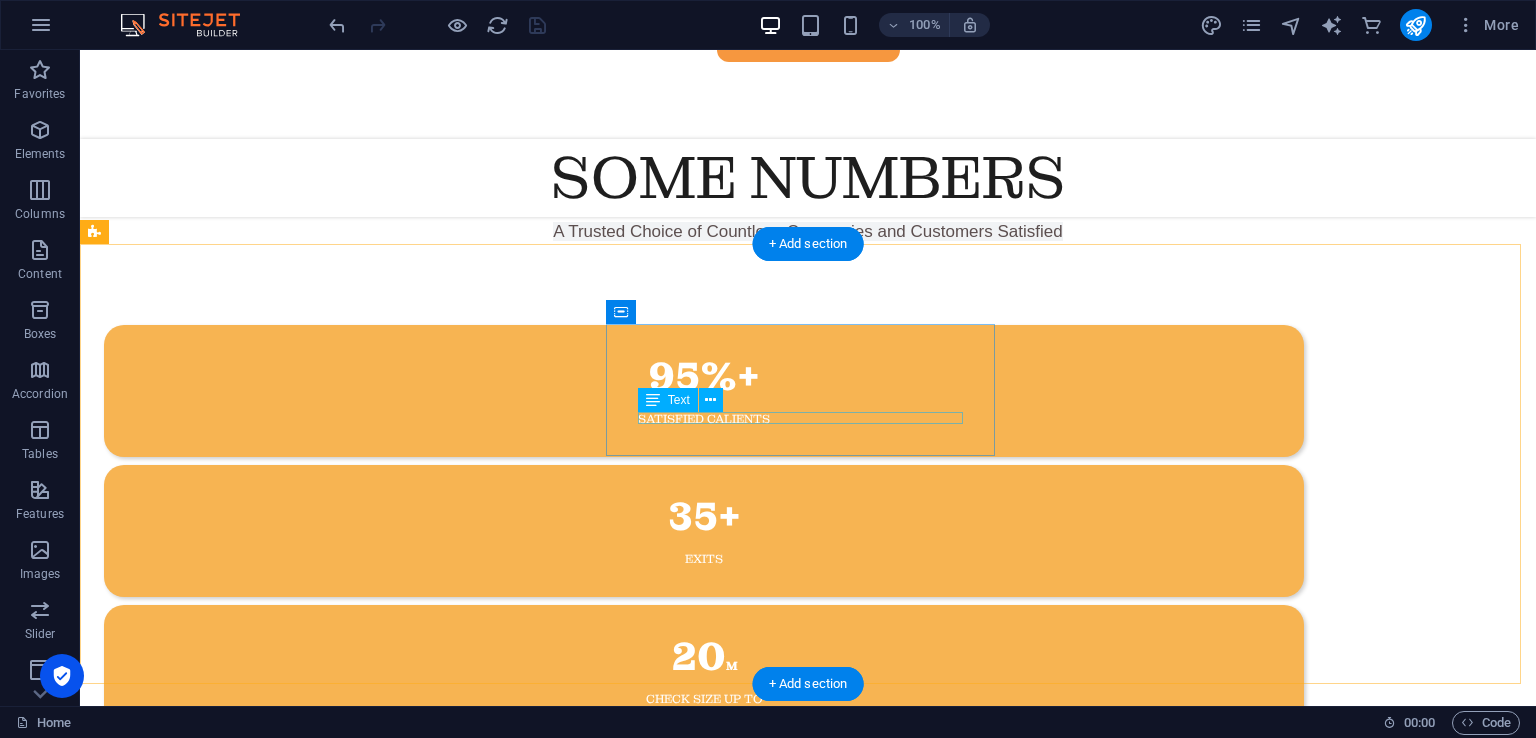 click on "Exits" at bounding box center (704, 559) 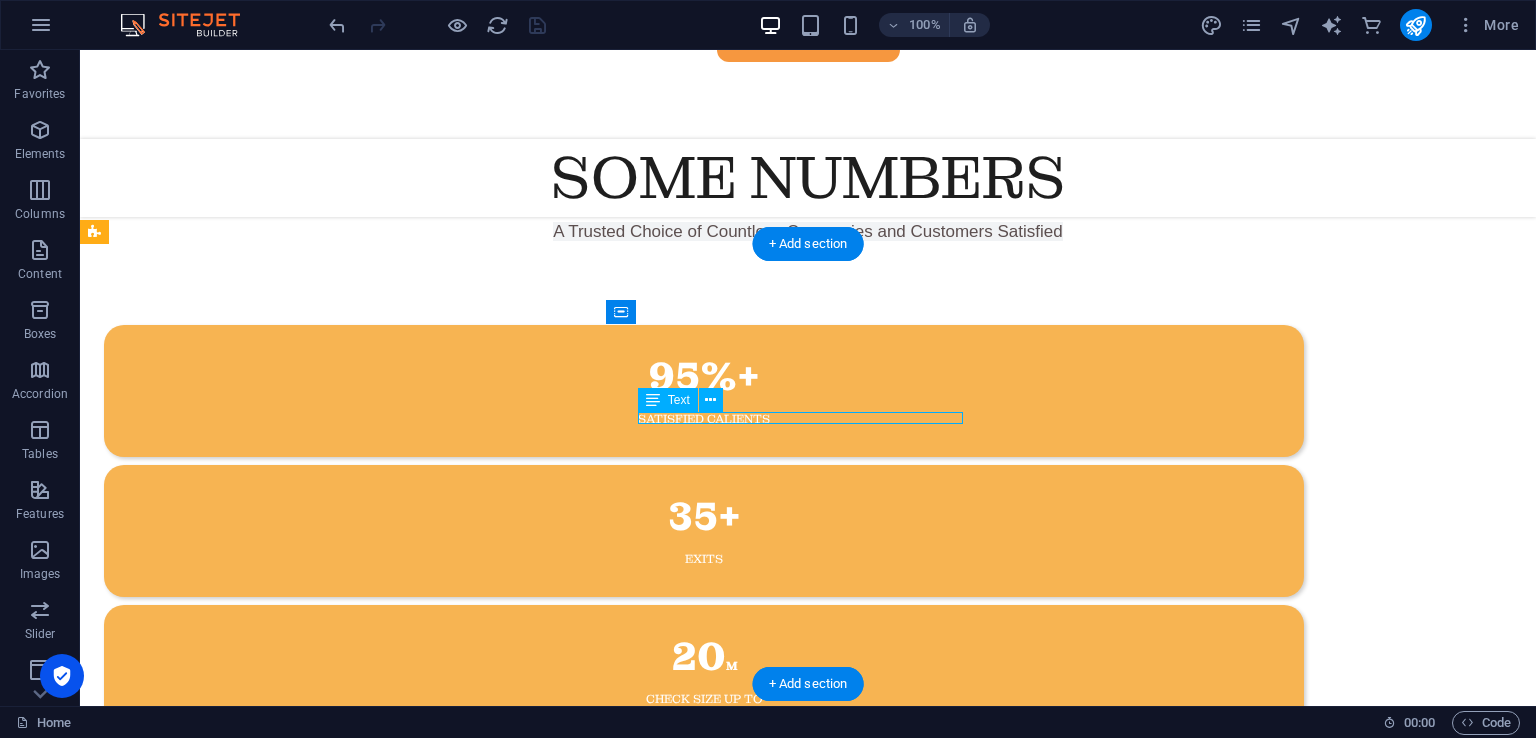 click on "Exits" at bounding box center [704, 559] 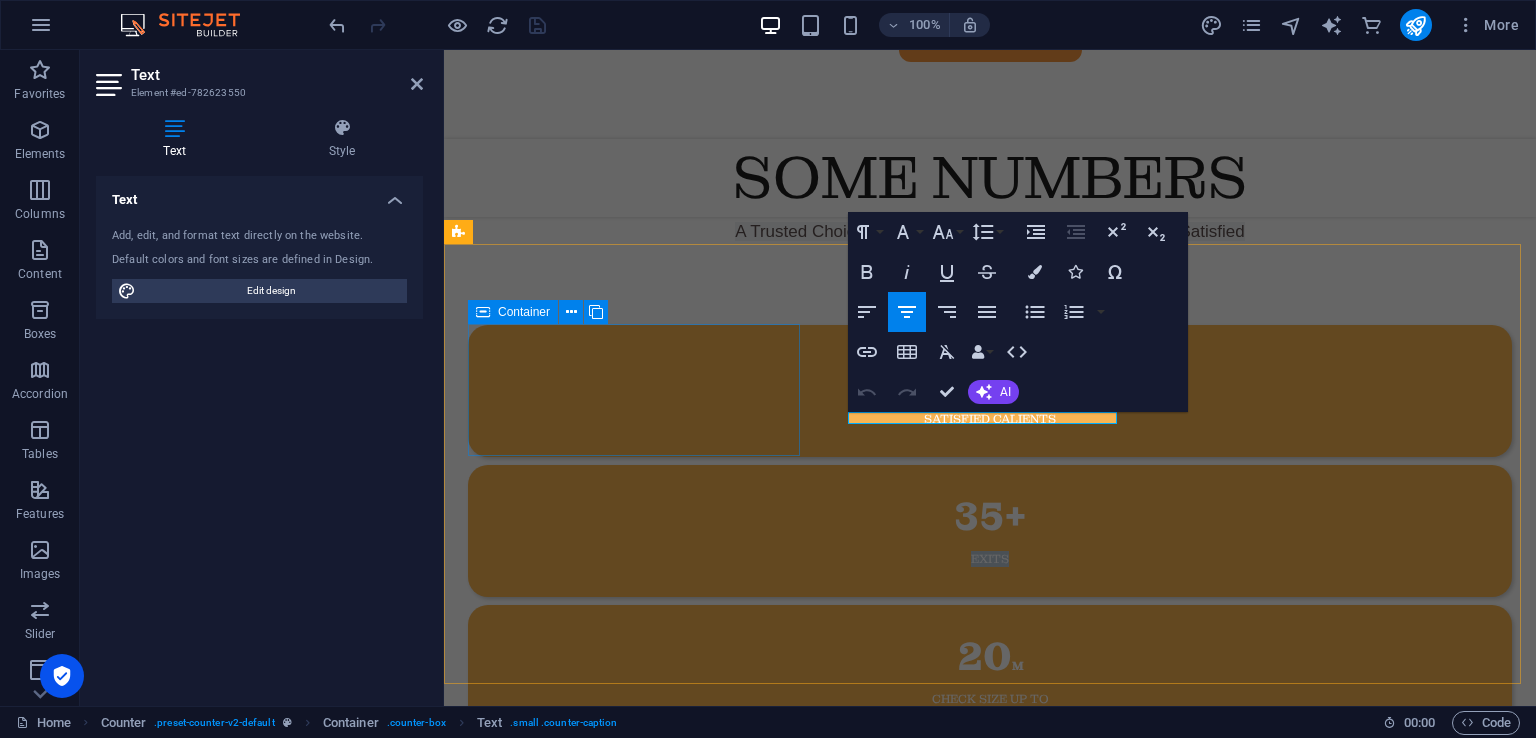 type 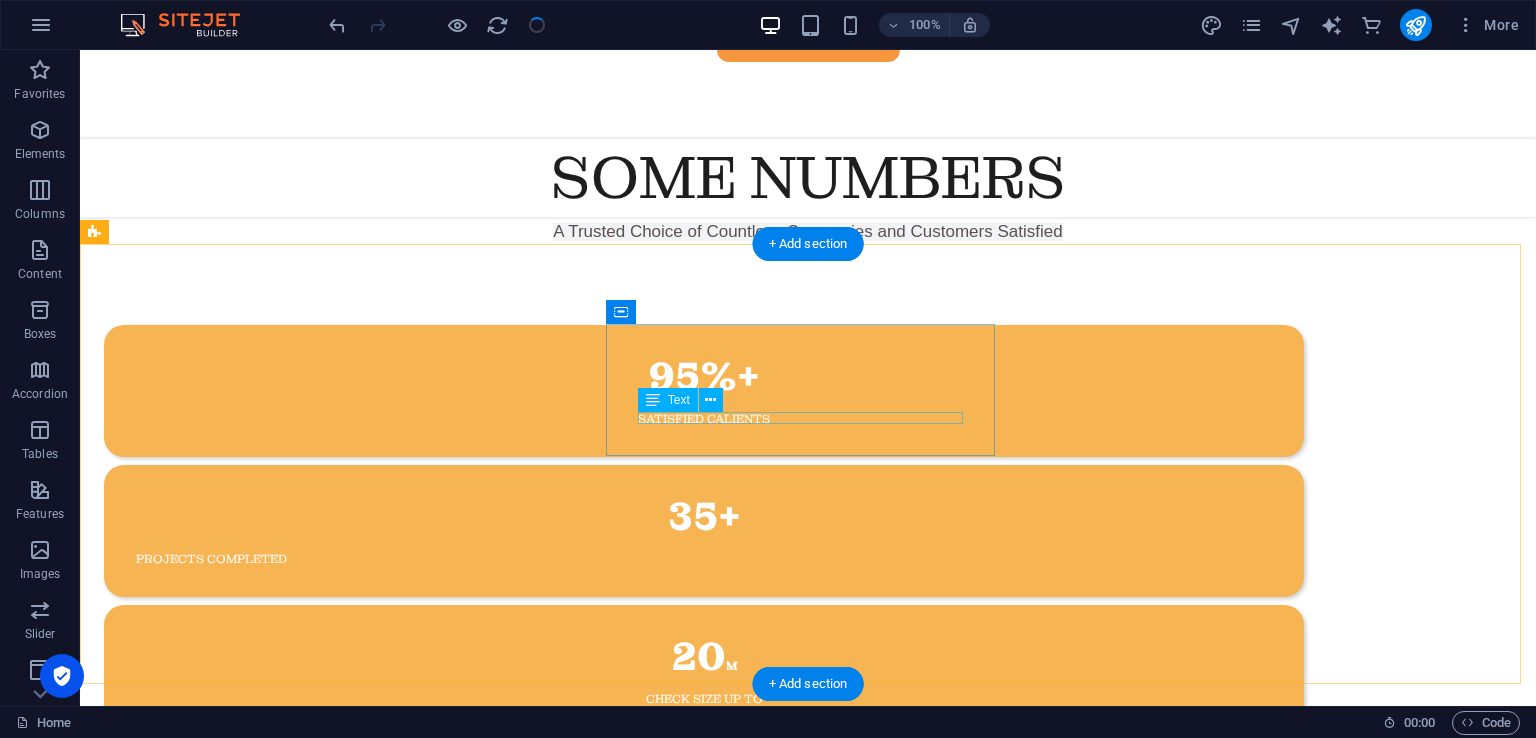 click on "projects completed" at bounding box center (704, 559) 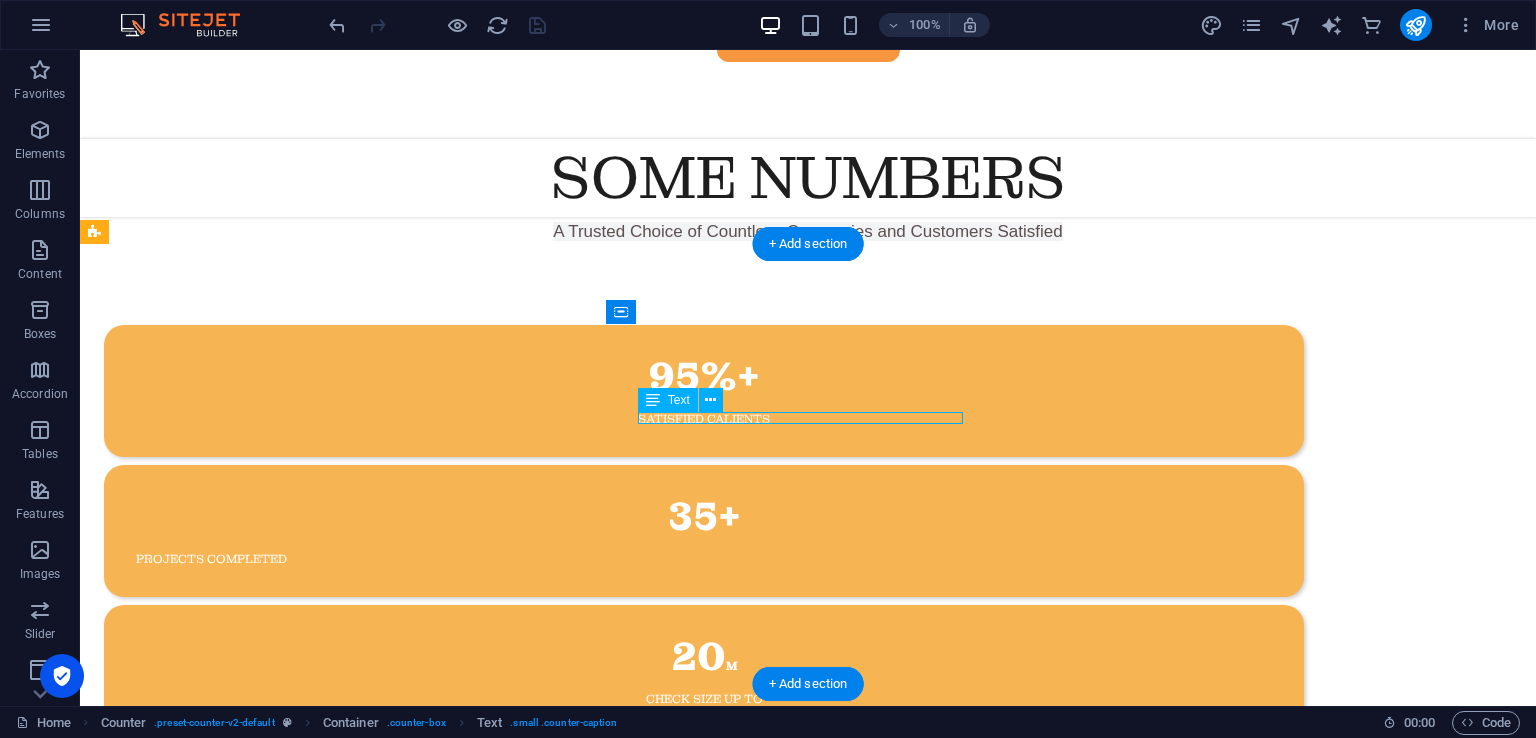 click on "projects completed" at bounding box center [704, 559] 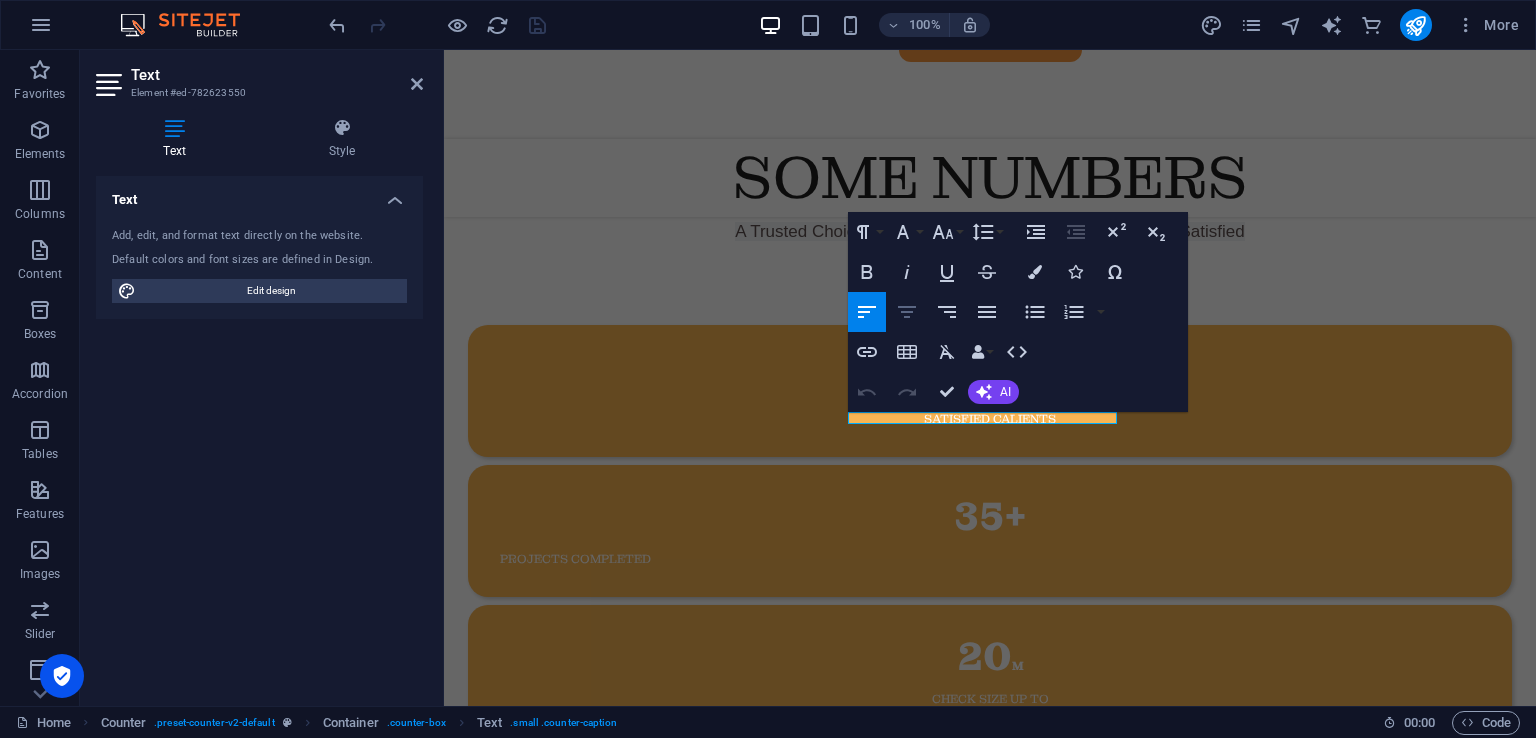 click 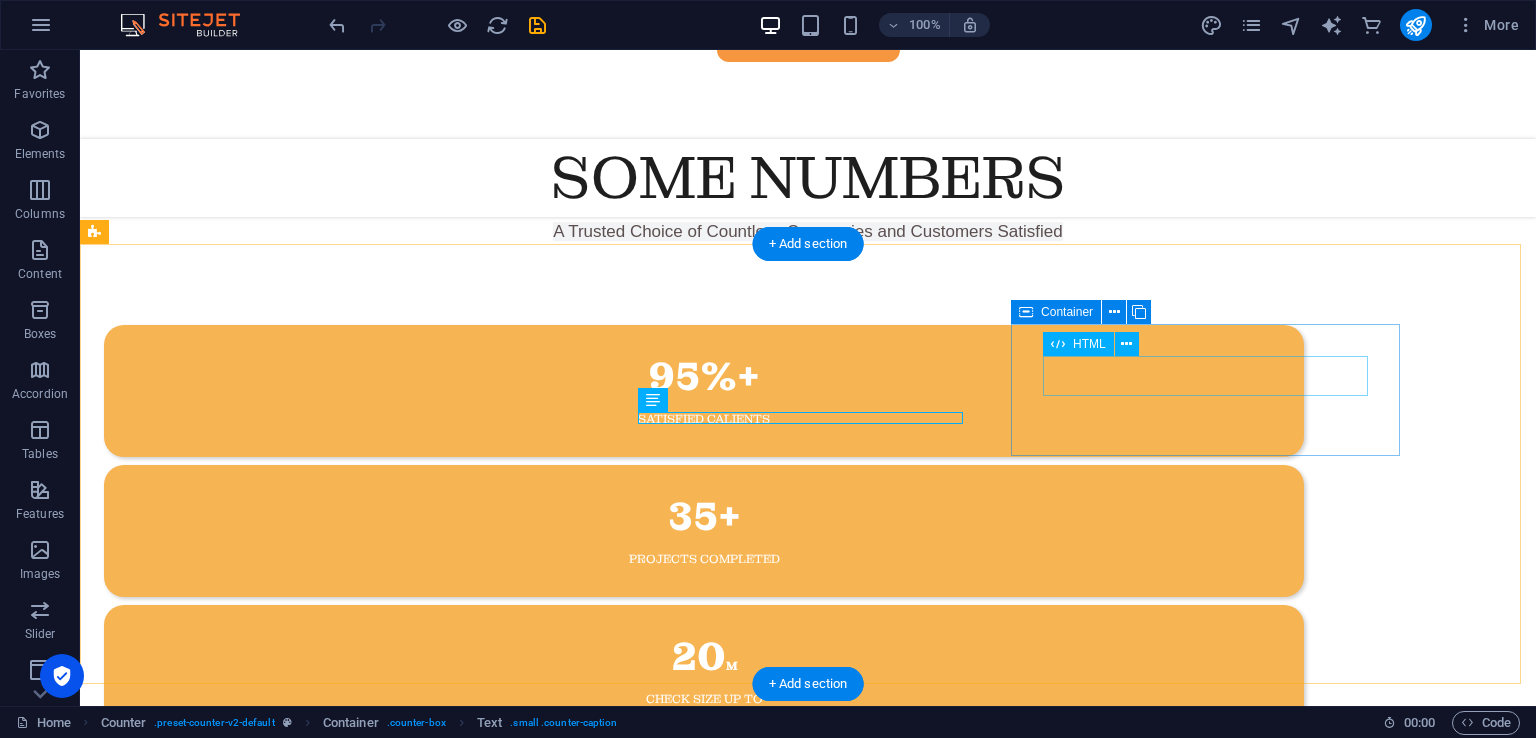 click on "20  M" at bounding box center [704, 657] 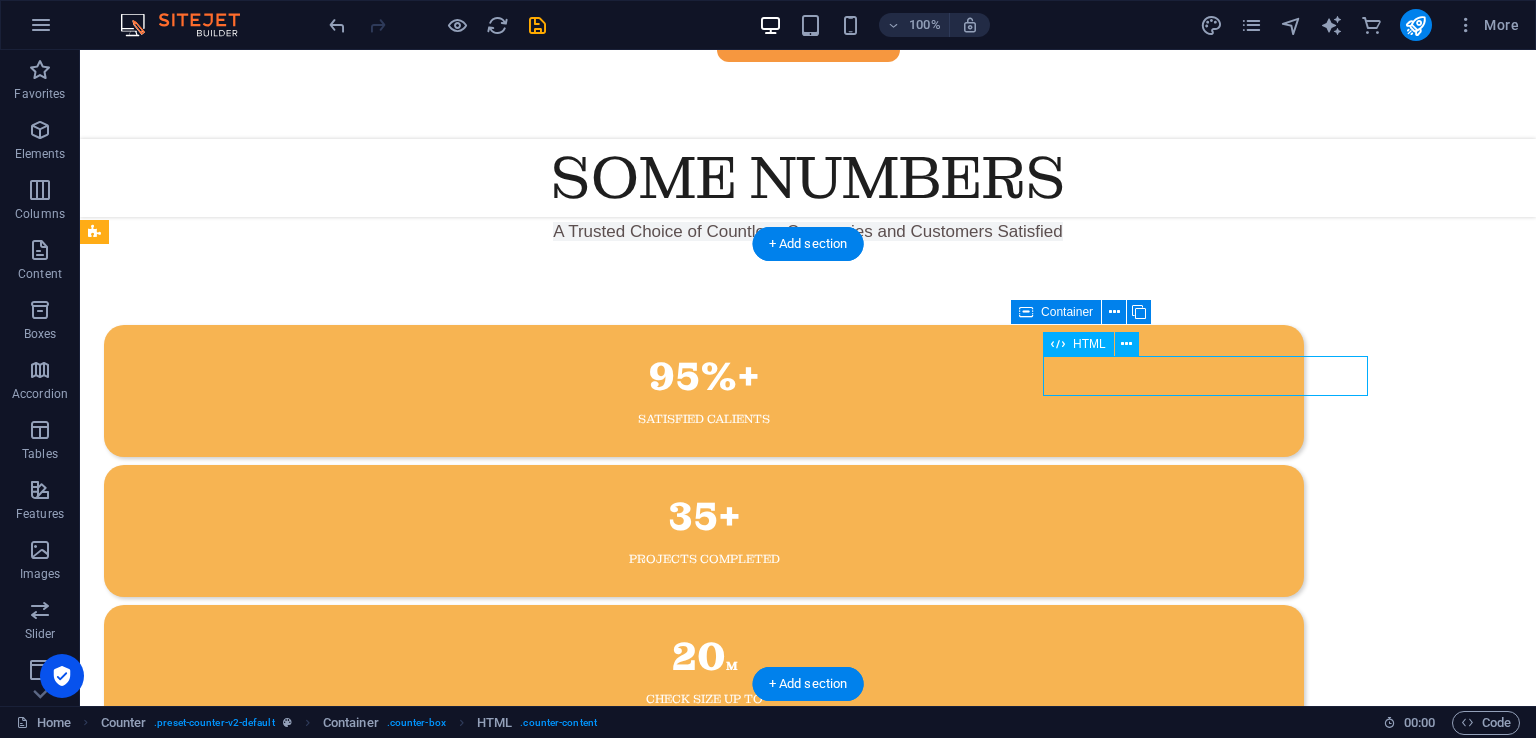 click on "20  M" at bounding box center [704, 657] 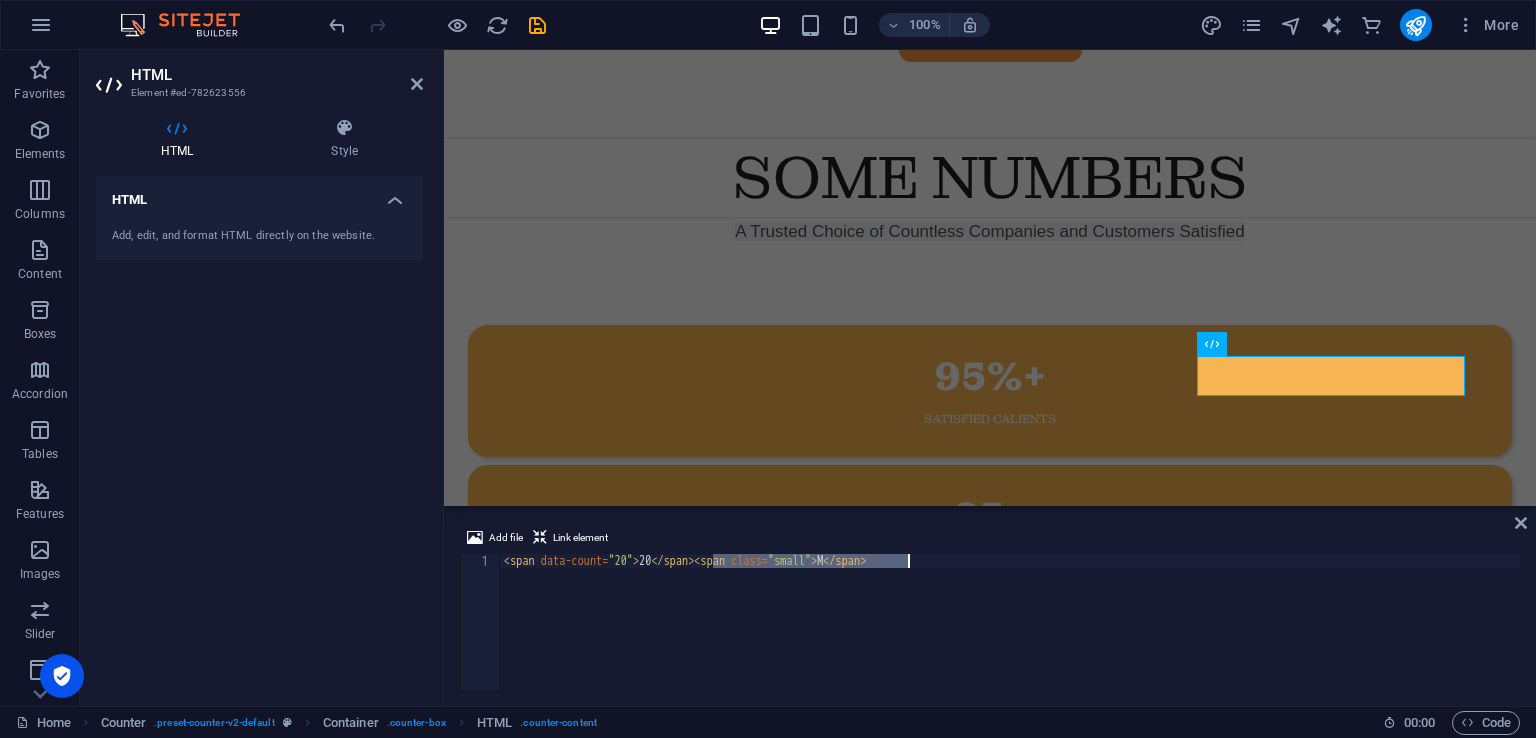 drag, startPoint x: 711, startPoint y: 561, endPoint x: 1052, endPoint y: 559, distance: 341.00586 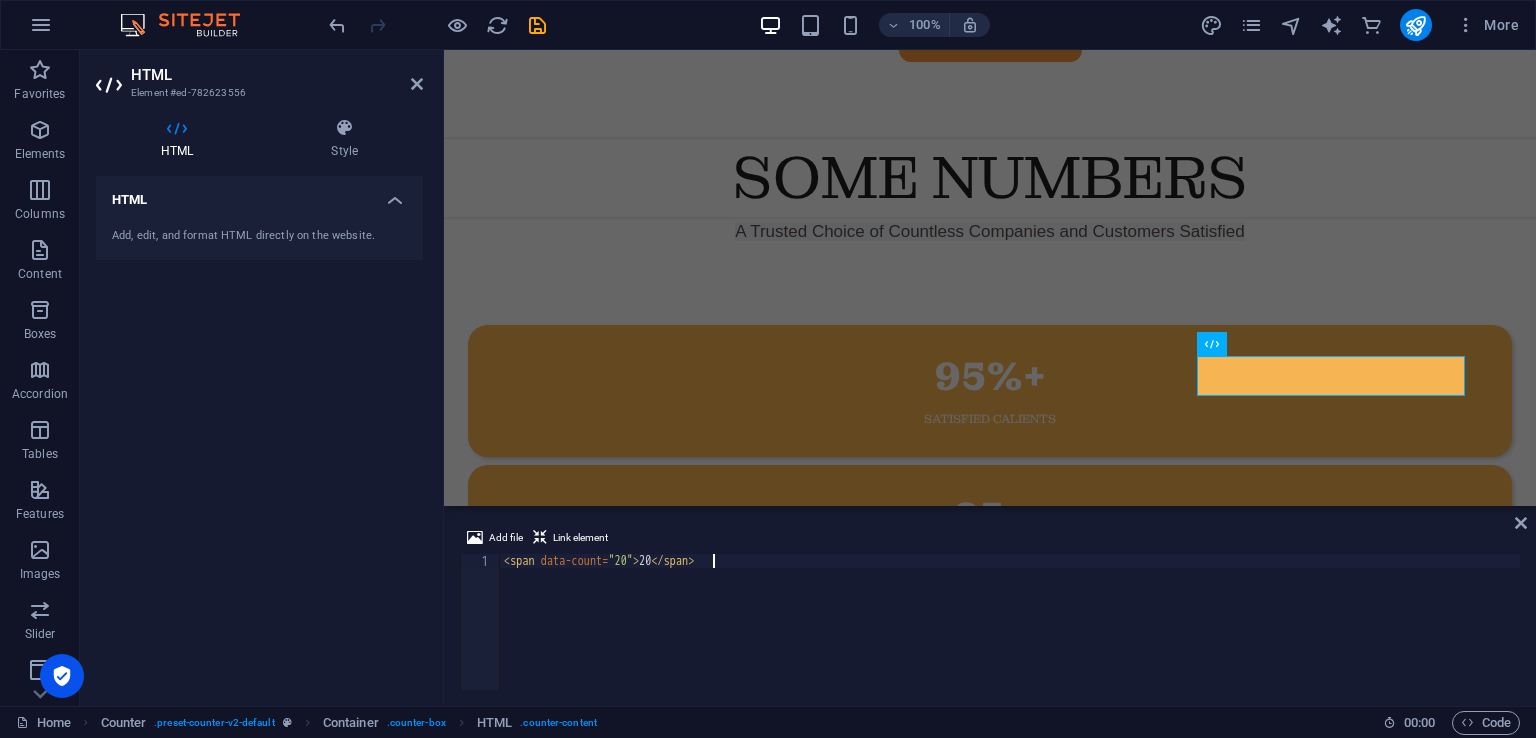 click on "< span   data-count = "20" > 20 </ span >" at bounding box center [1010, 636] 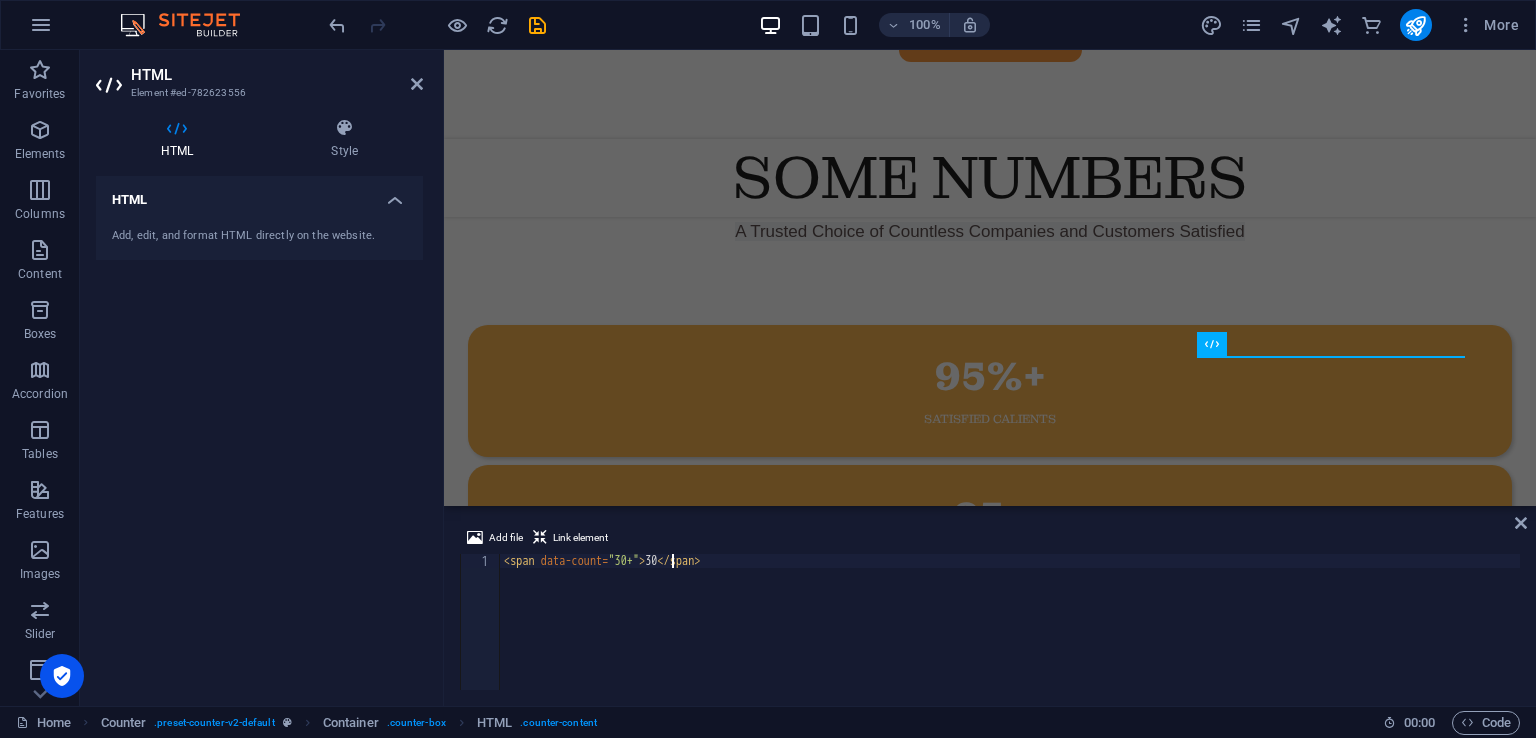 scroll, scrollTop: 0, scrollLeft: 14, axis: horizontal 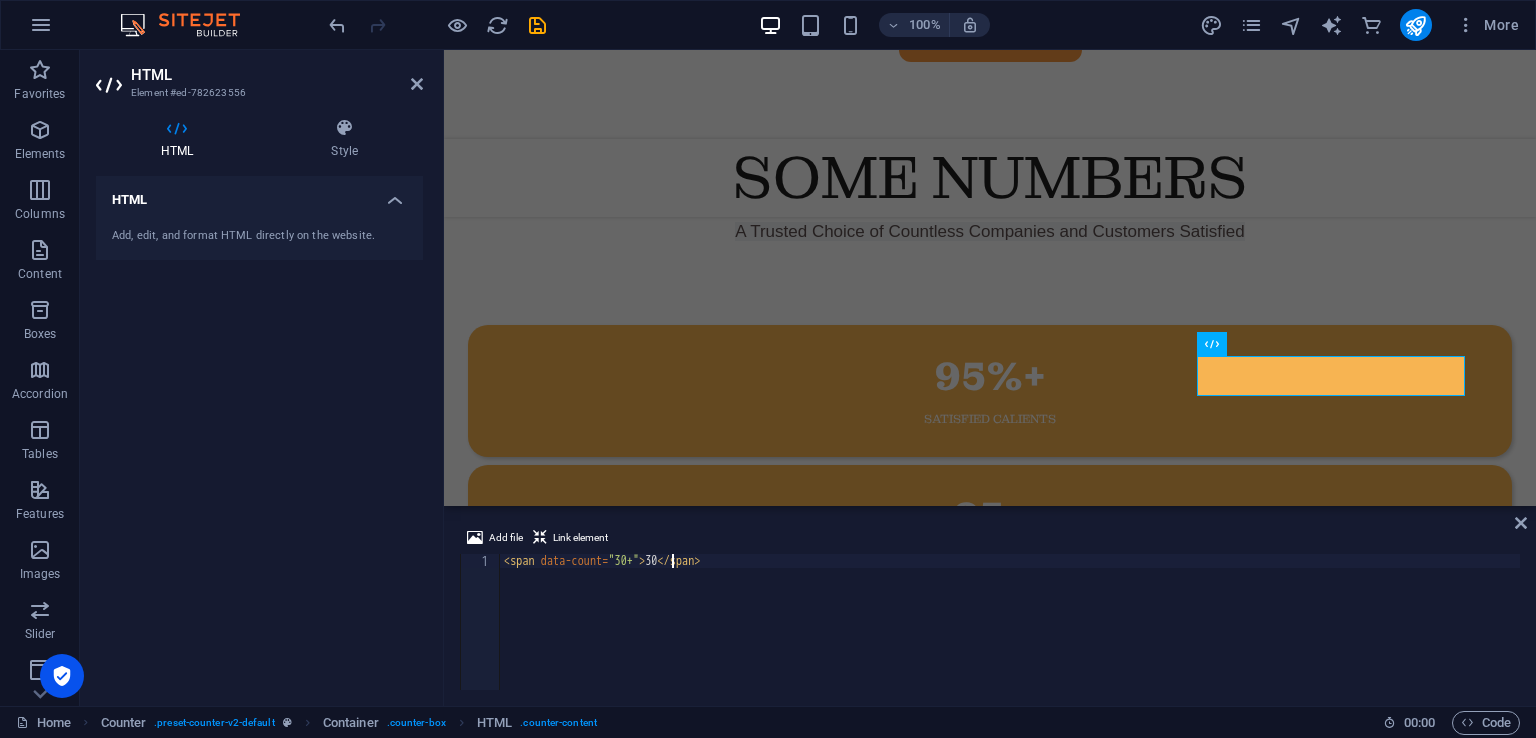 type on "<span data-count="30+">30+</span>" 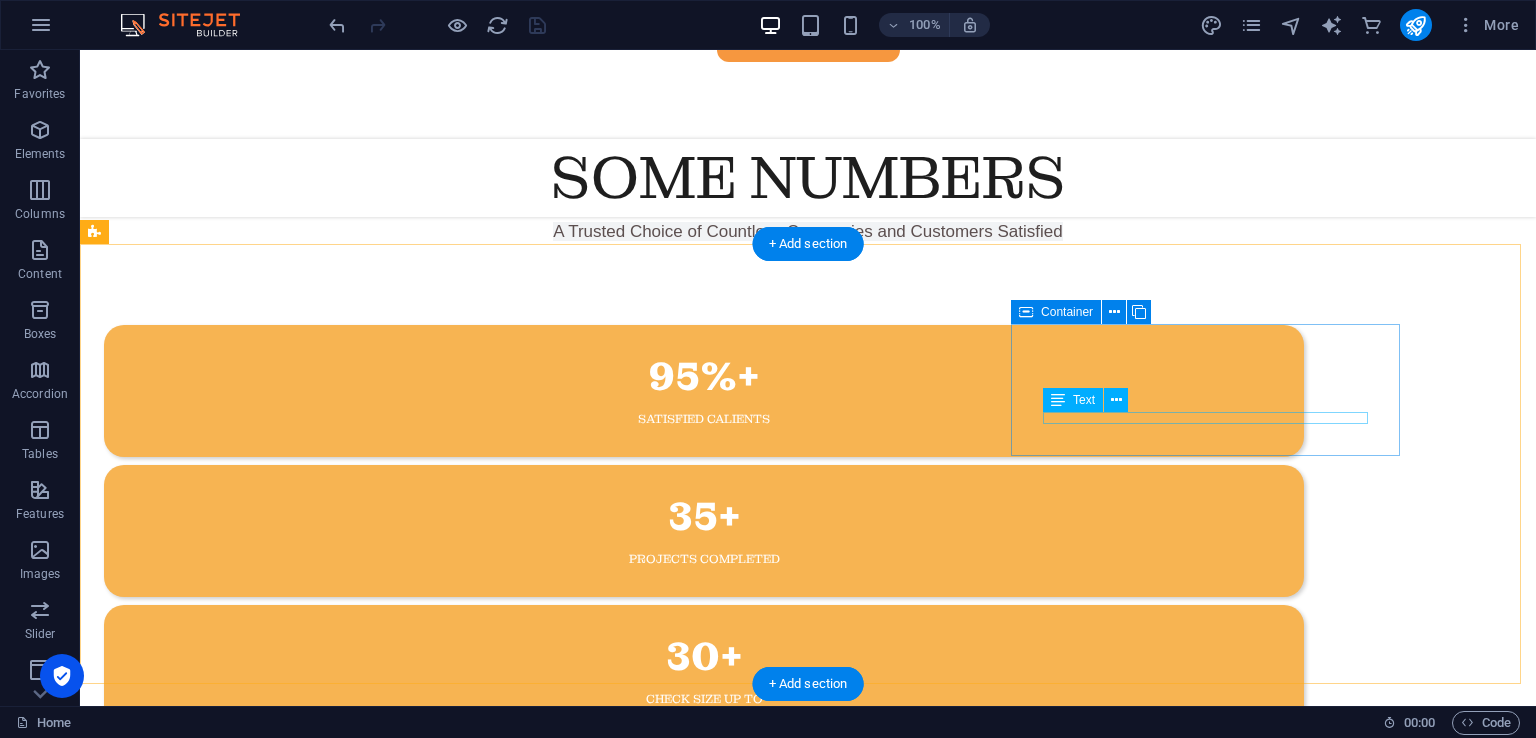 click on "Check Size up to" at bounding box center (704, 699) 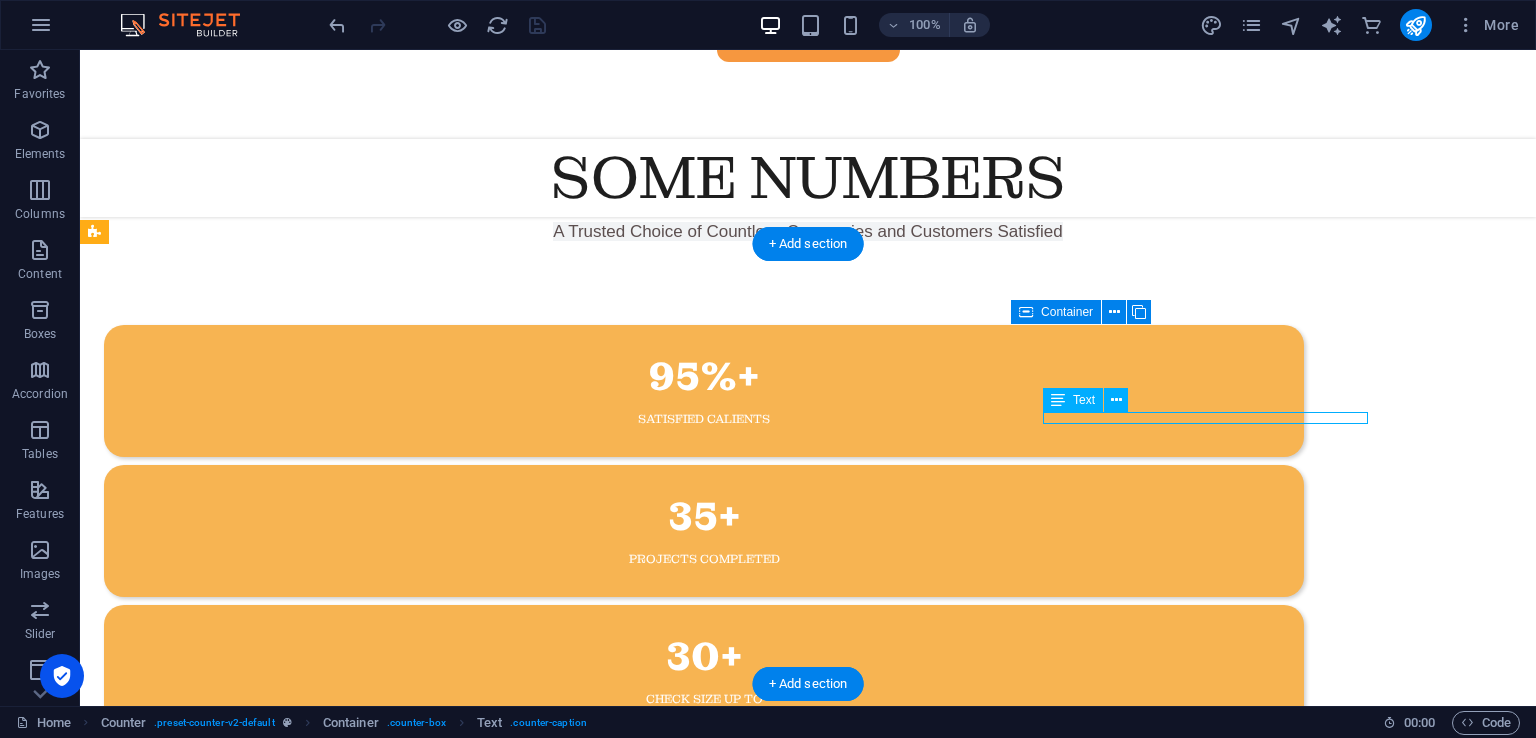 click on "Check Size up to" at bounding box center [704, 699] 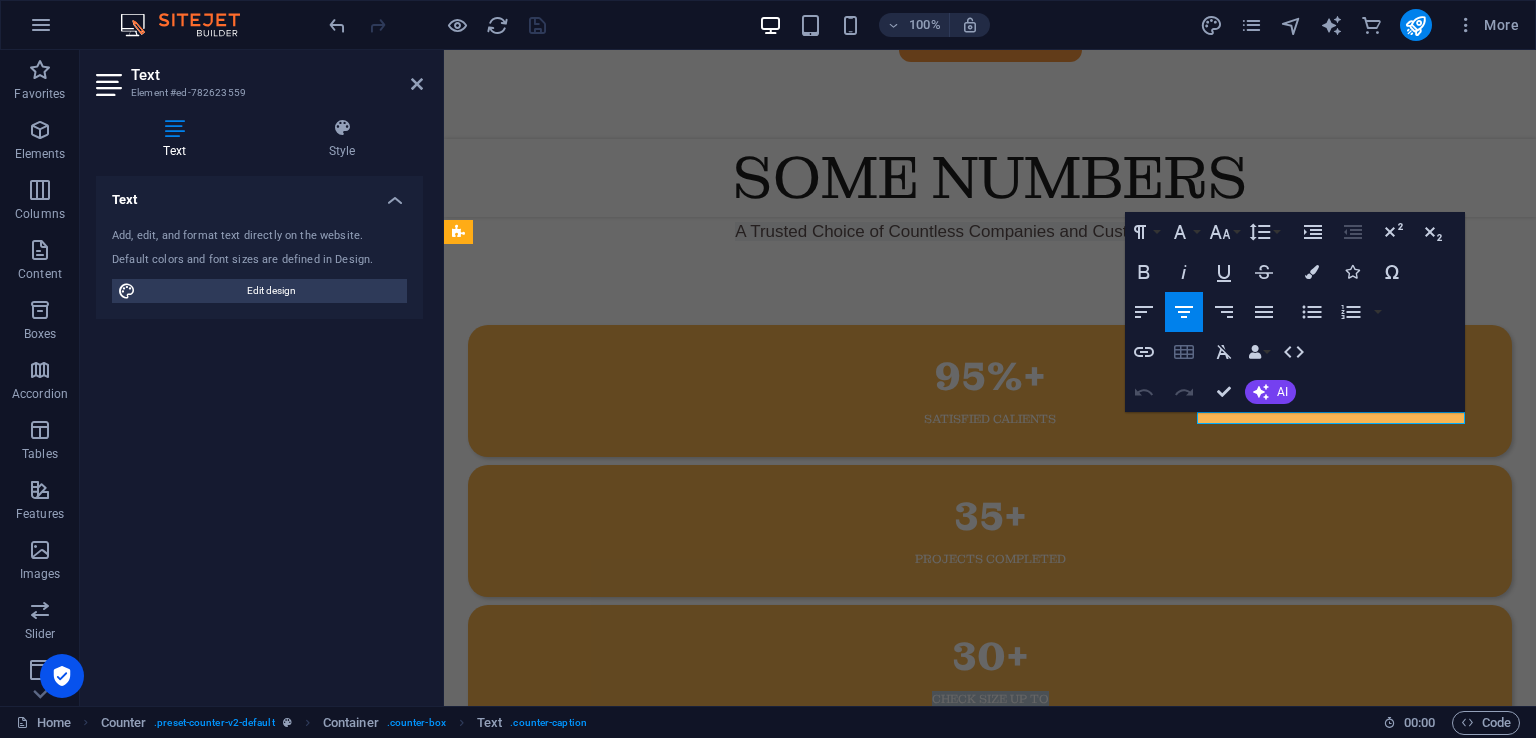 type 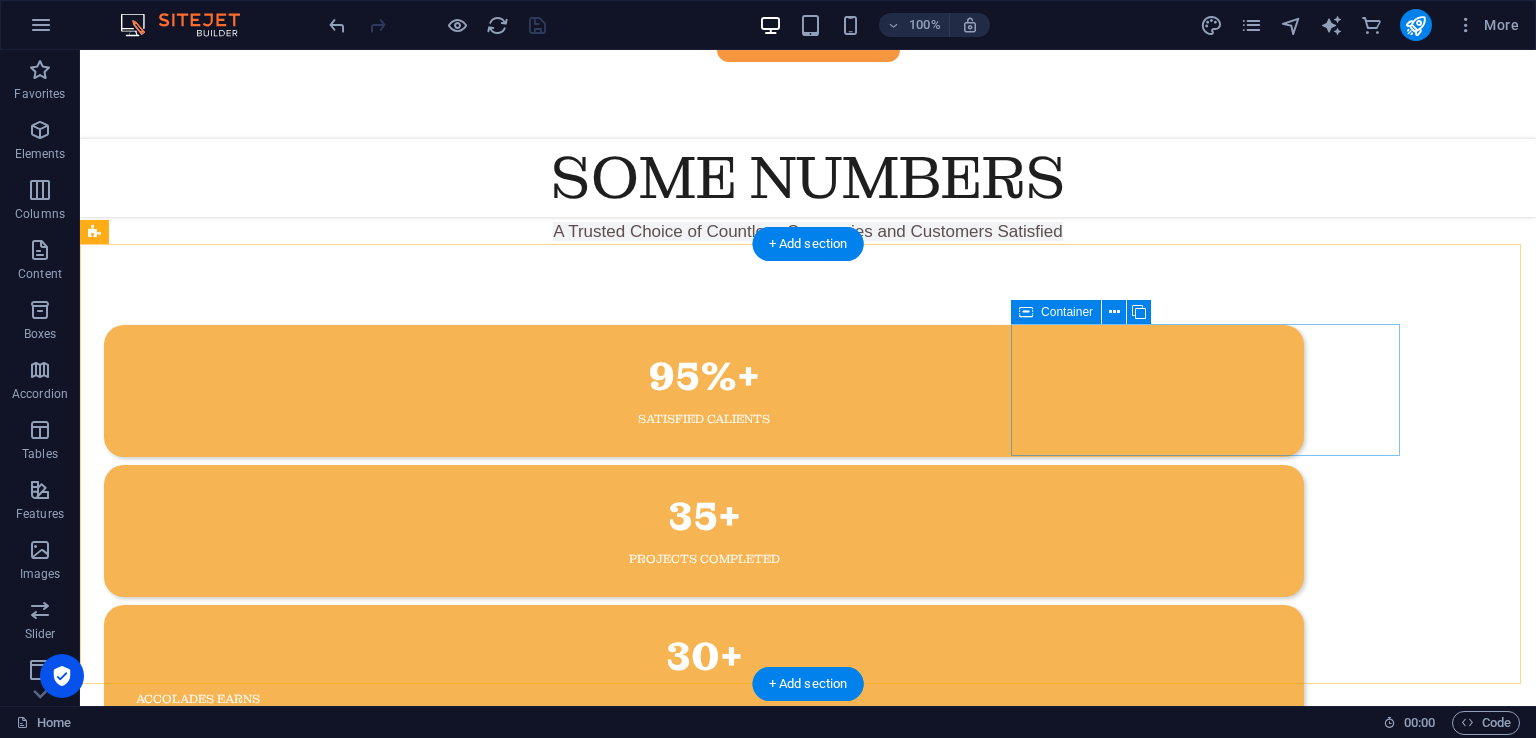 click on "30+ accolades earns" at bounding box center [704, 671] 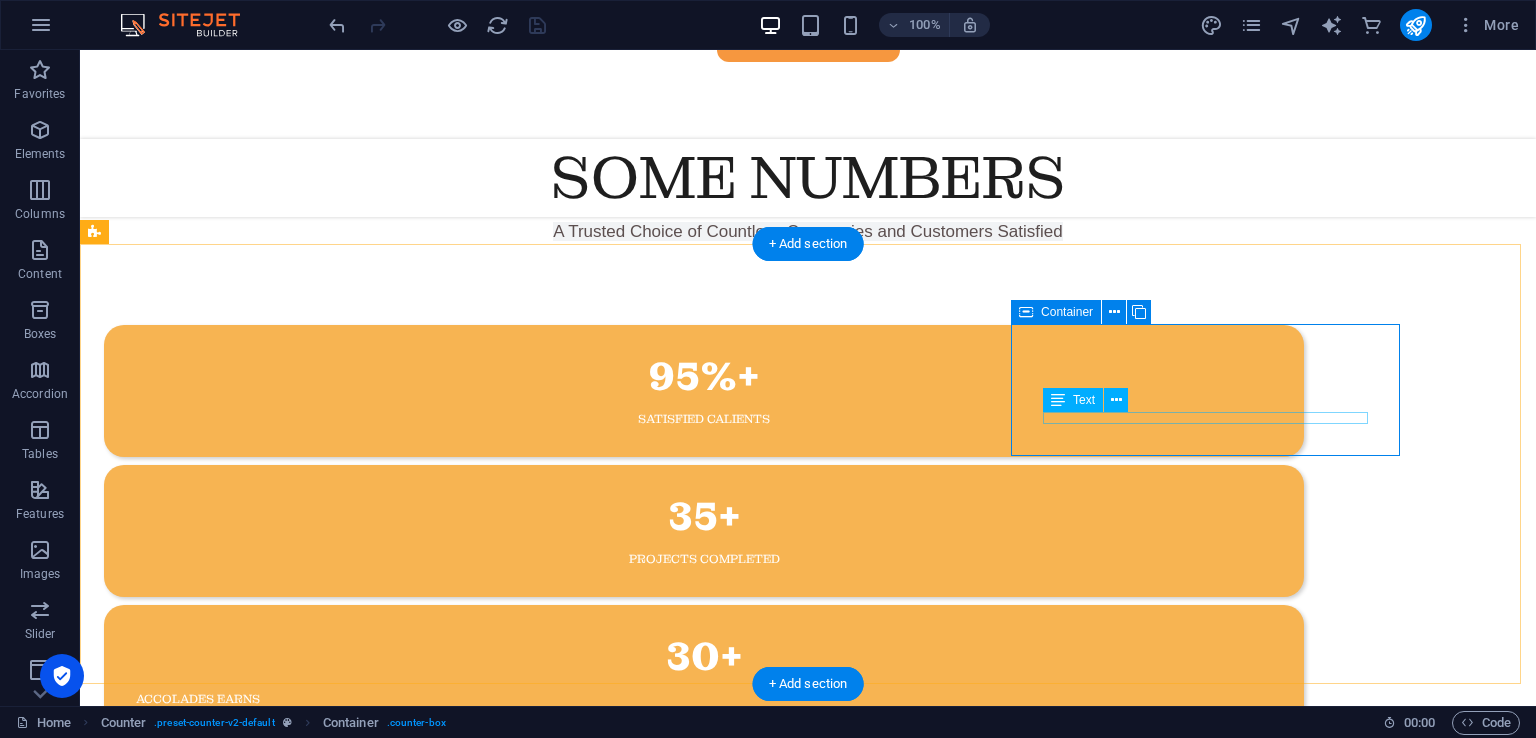 click on "accolades earns" at bounding box center (704, 699) 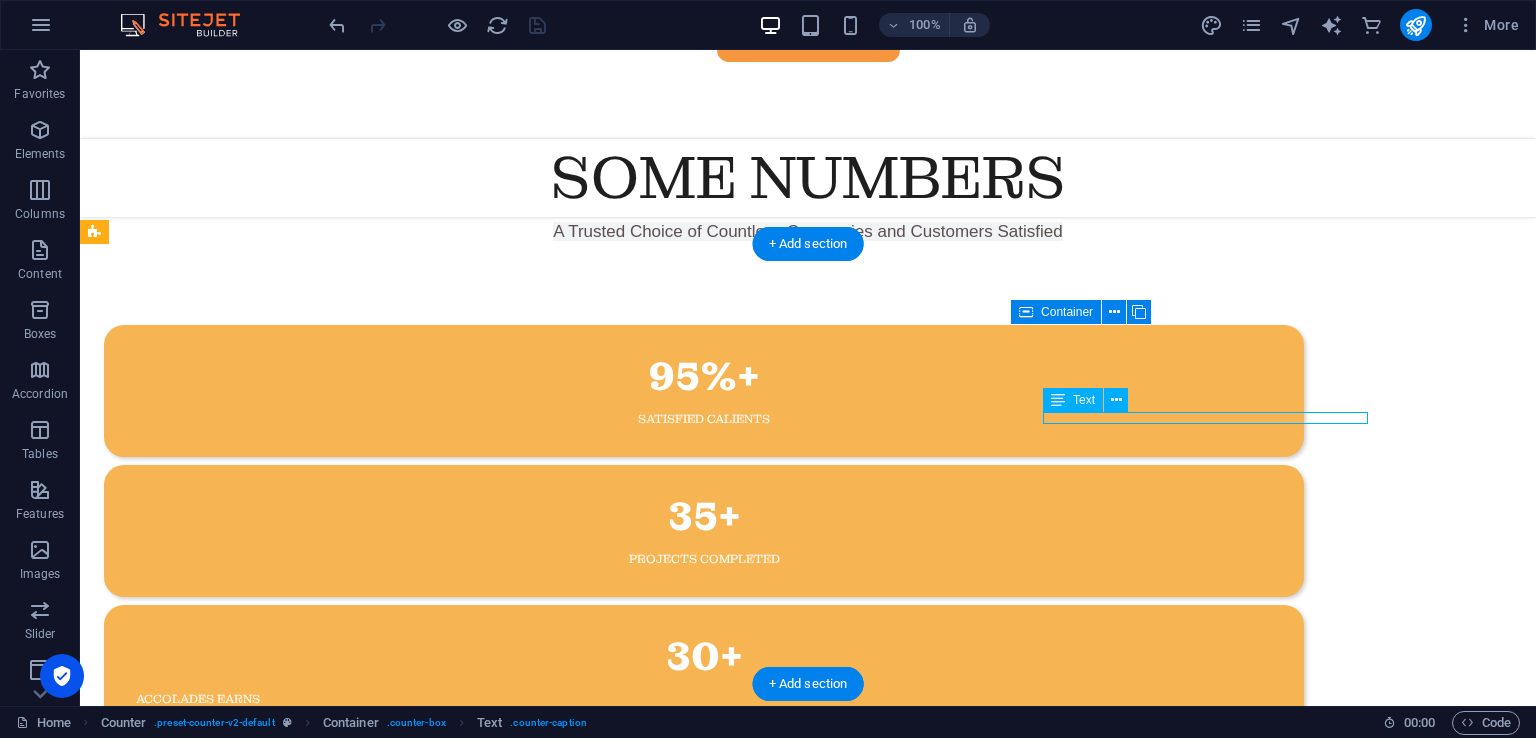 click on "accolades earns" at bounding box center (704, 699) 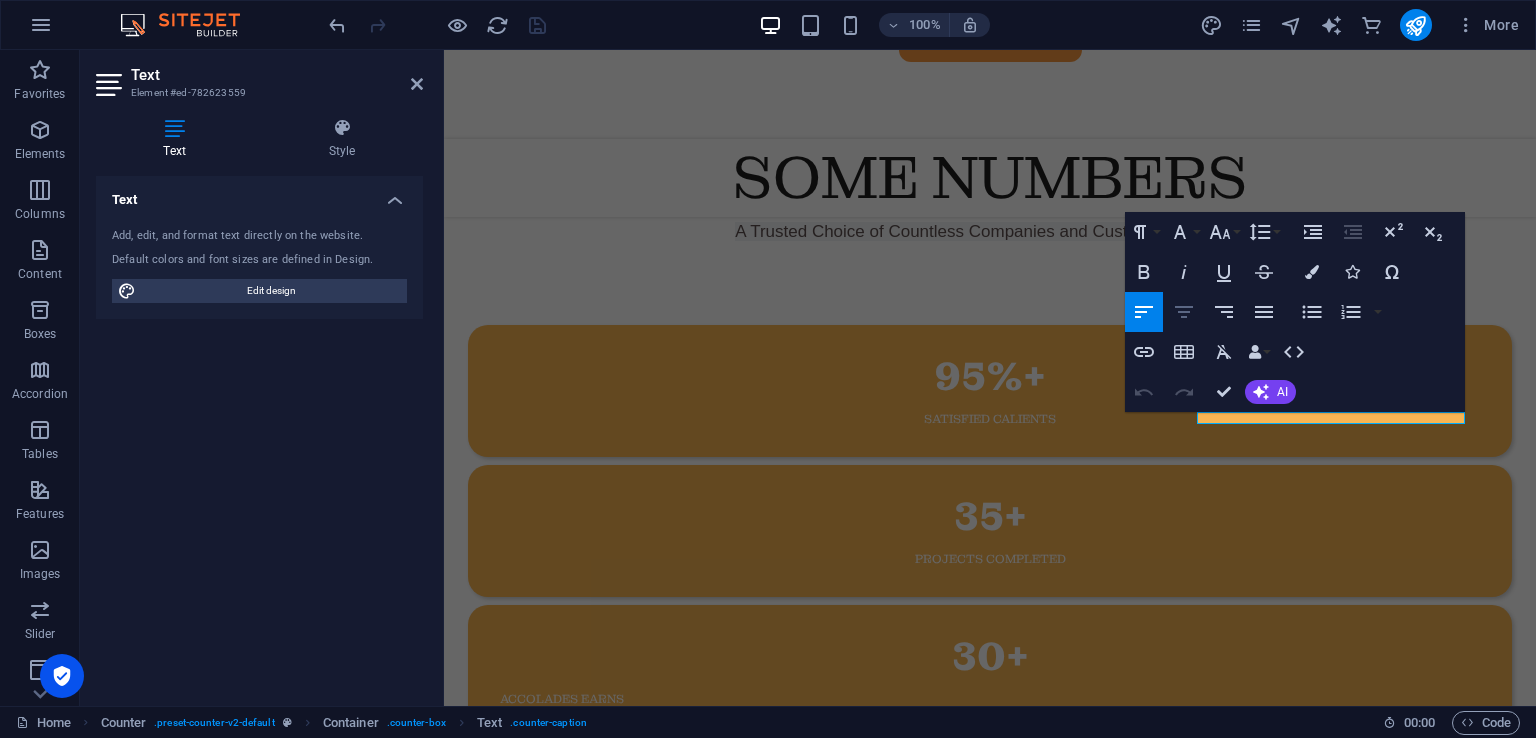 click 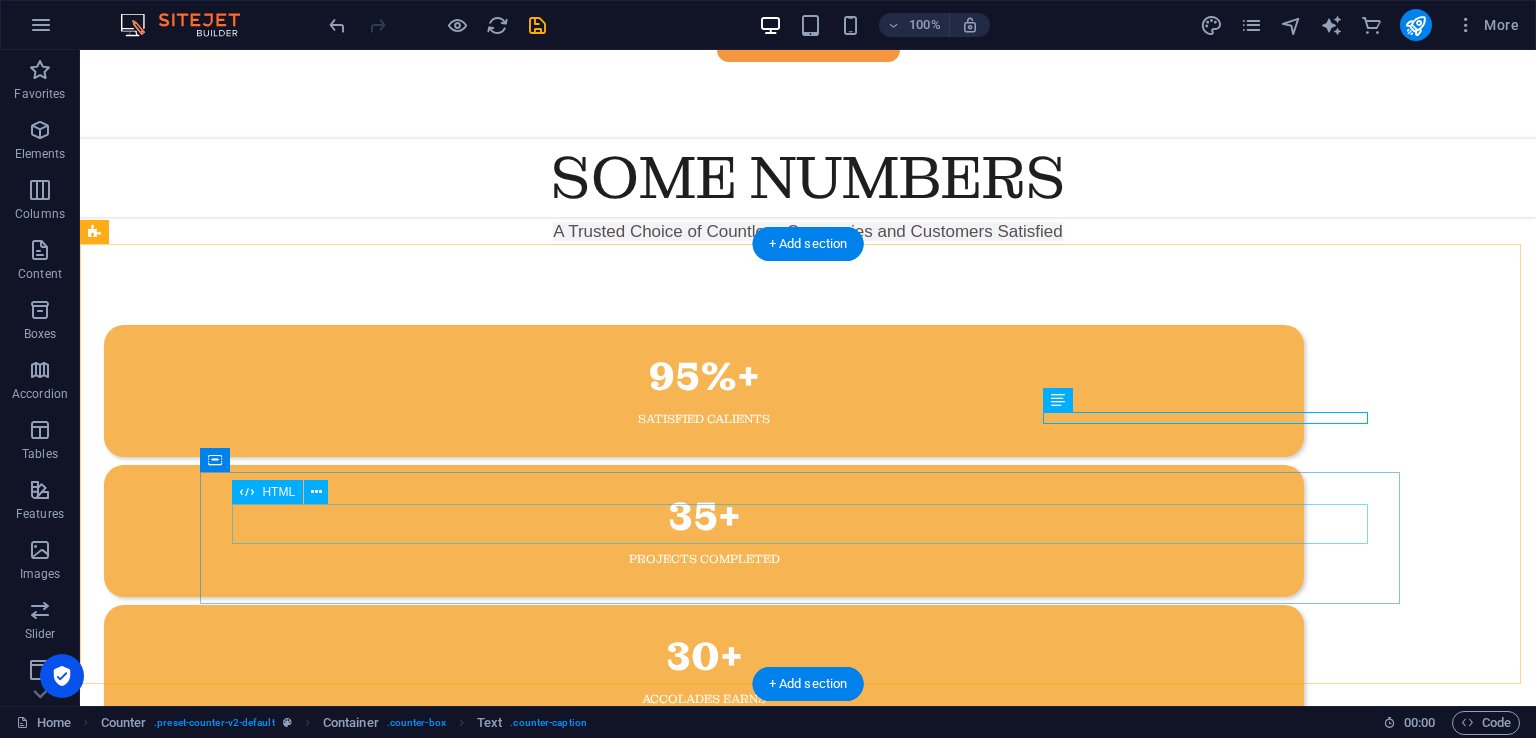 click on "9" at bounding box center (704, 797) 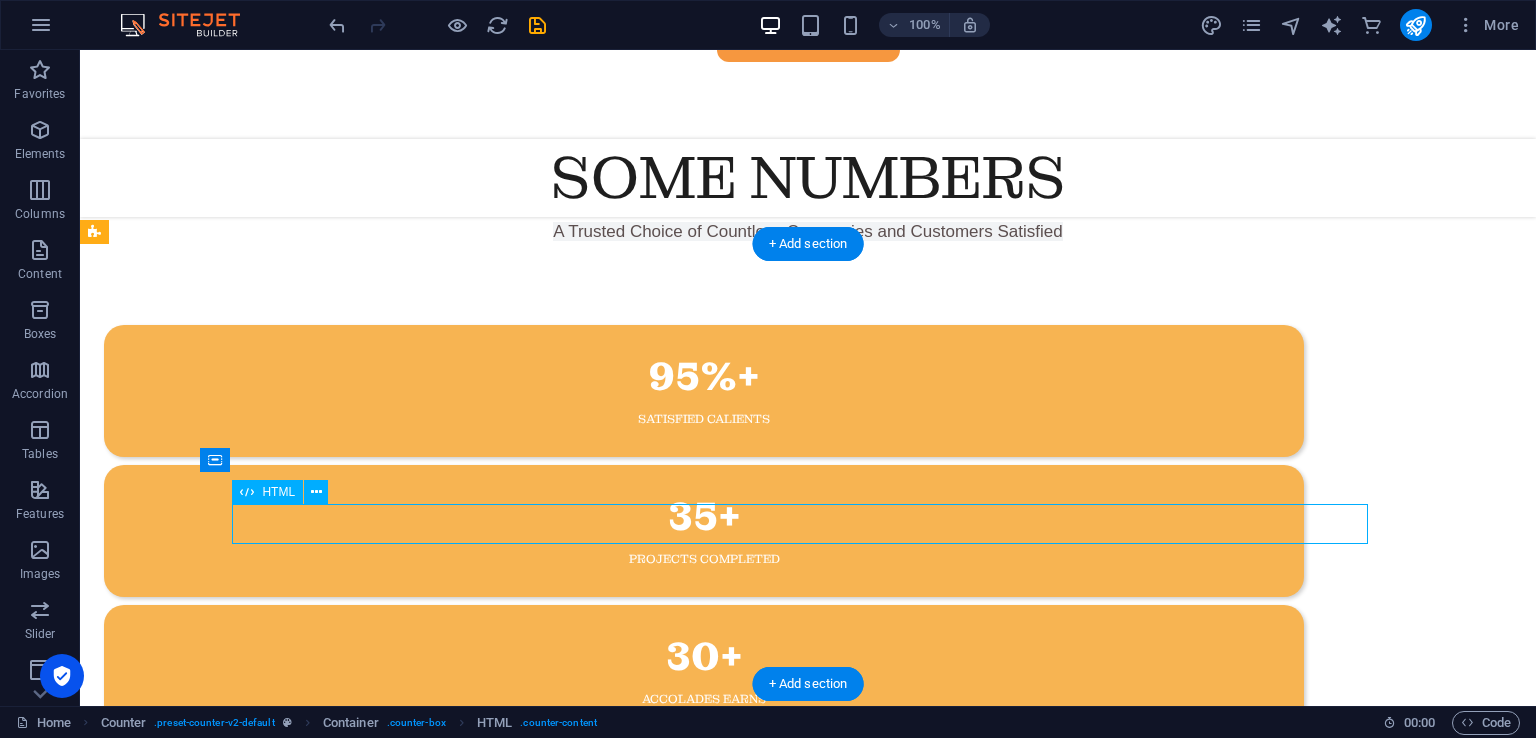 click on "9" at bounding box center (704, 797) 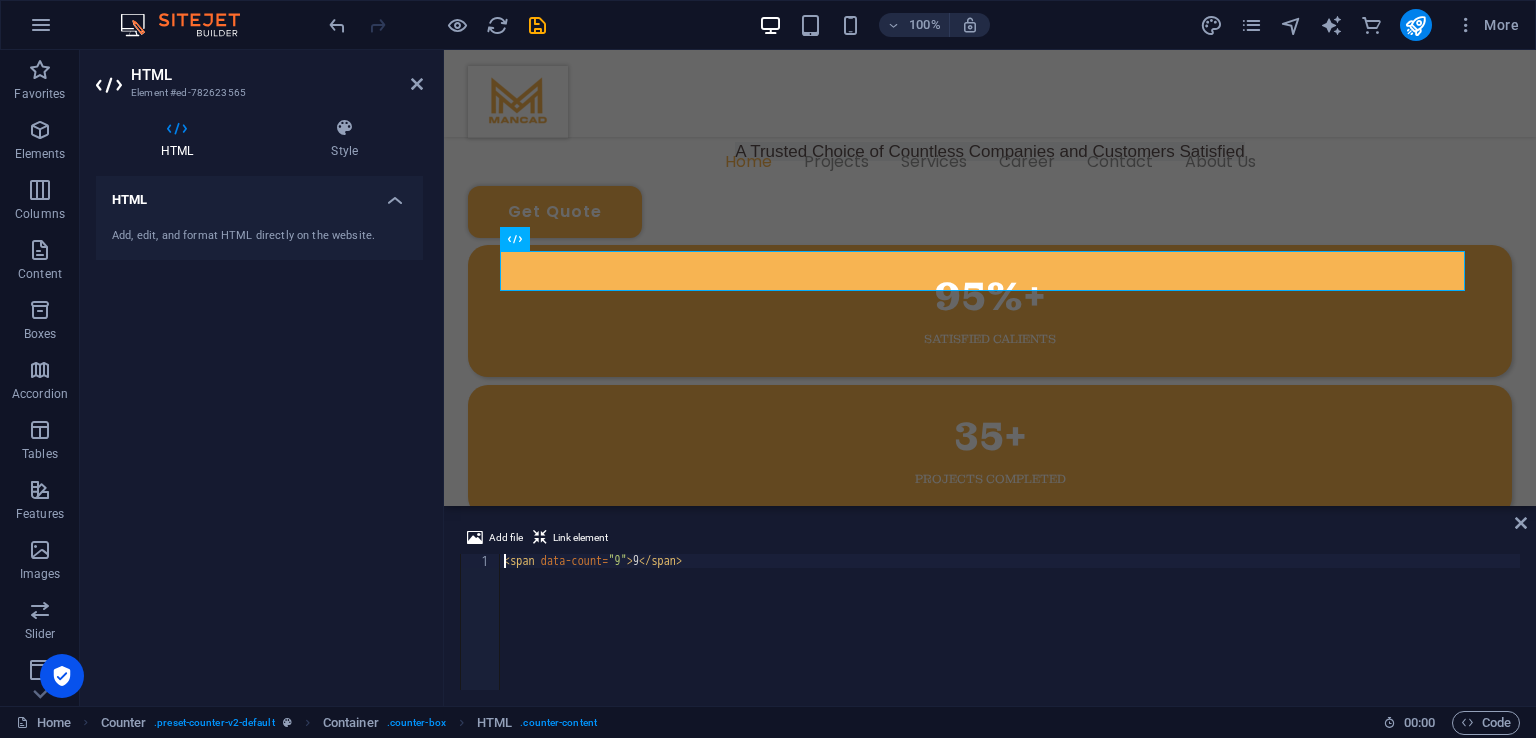 scroll, scrollTop: 873, scrollLeft: 0, axis: vertical 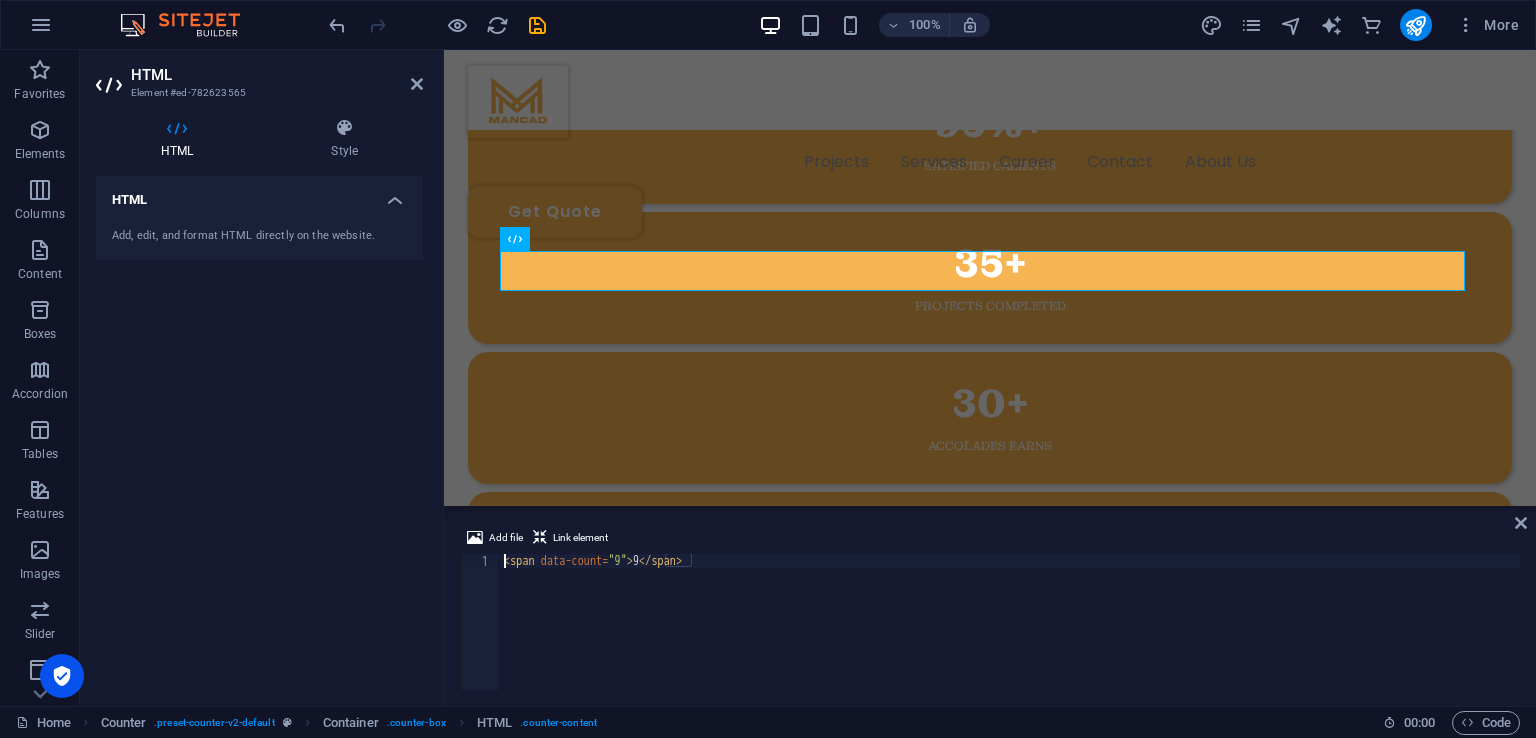 click on "H3   Banner   Banner   Container   Banner   Menu Bar   H2   Counter   Container   Container   Container   Text   Text   HTML   Container   Text   Text   Container   Spacer   20-60-20   Container   Image   Container   H3   Container   Text   H6   Counter   HTML   Container   Text   Container   Text   Container   Container   Text   HTML   HTML   Container   Counter   Text   Container   HTML   Text   Container   HTML   HTML   Text   Container   HTML   Text Add file Link element <span data-count="9">9</span> 1 < span   data-count = "9" > 9 </ span >     XXXXXXXXXXXXXXXXXXXXXXXXXXXXXXXXXXXXXXXXXXXXXXXXXXXXXXXXXXXXXXXXXXXXXXXXXXXXXXXXXXXXXXXXXXXXXXXXXXXXXXXXXXXXXXXXXXXXXXXXXXXXXXXXXXXXXXXXXXXXXXXXXXXXXXXXXXXXXXXXXXXXXXXXXXXXXXXXXXXXXXXXXXXXXXXXXXXXXXXXXXXXXXXXXXXXXXXXXXXXXXXXXXXXXXXXXXXXXXXXXXXXXXXXXXXXXXXX" at bounding box center (990, 378) 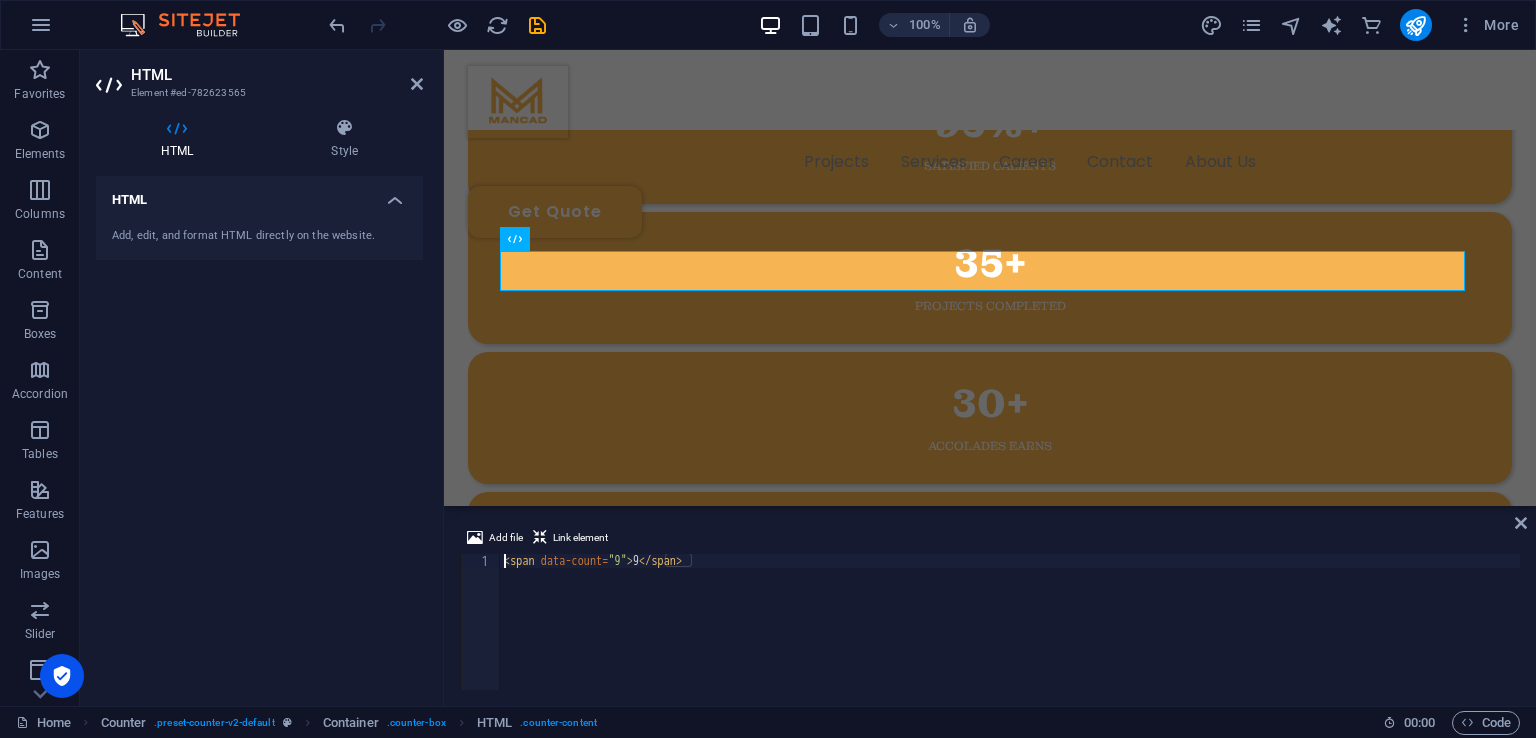 click on "< span   data-count = "9" > 9 </ span >" at bounding box center [1010, 636] 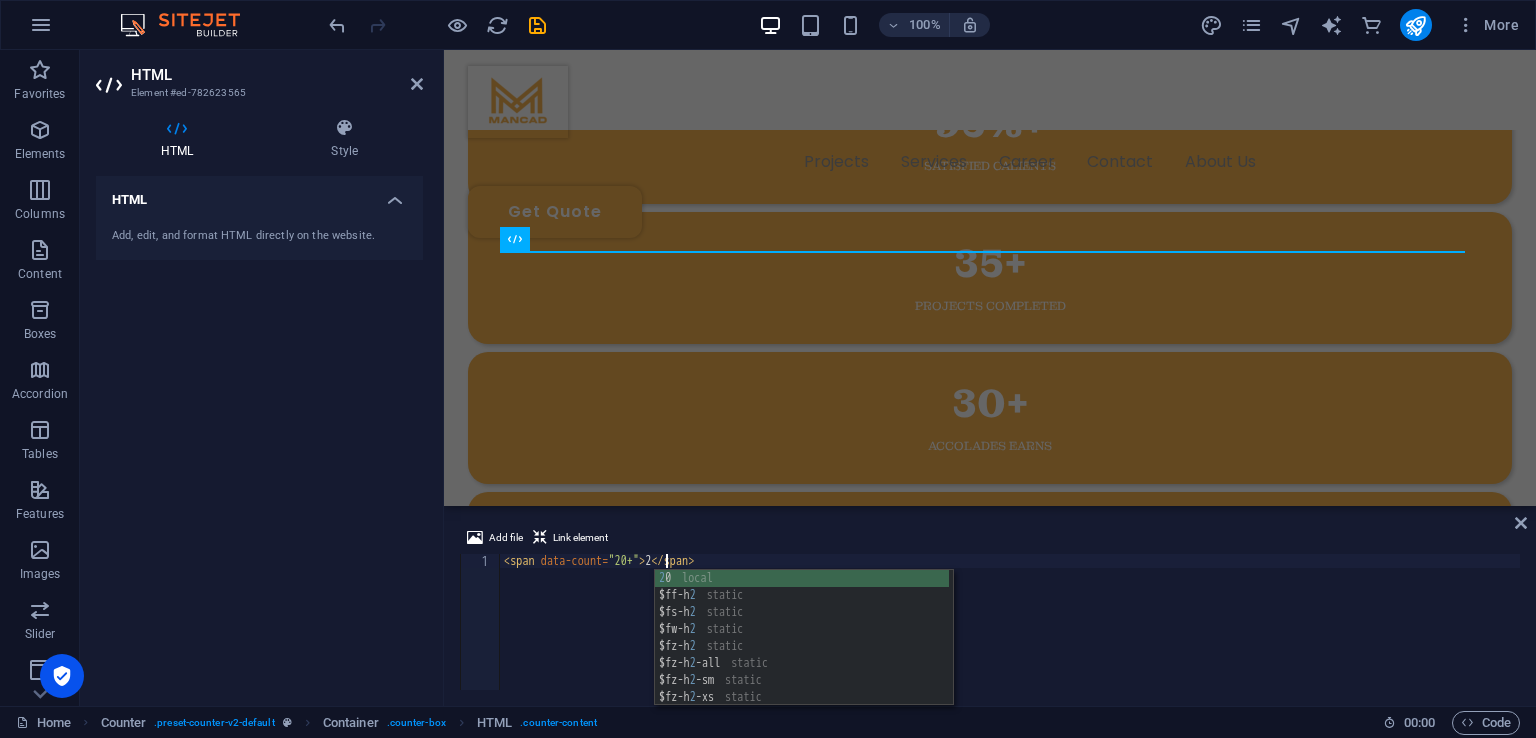 scroll, scrollTop: 0, scrollLeft: 14, axis: horizontal 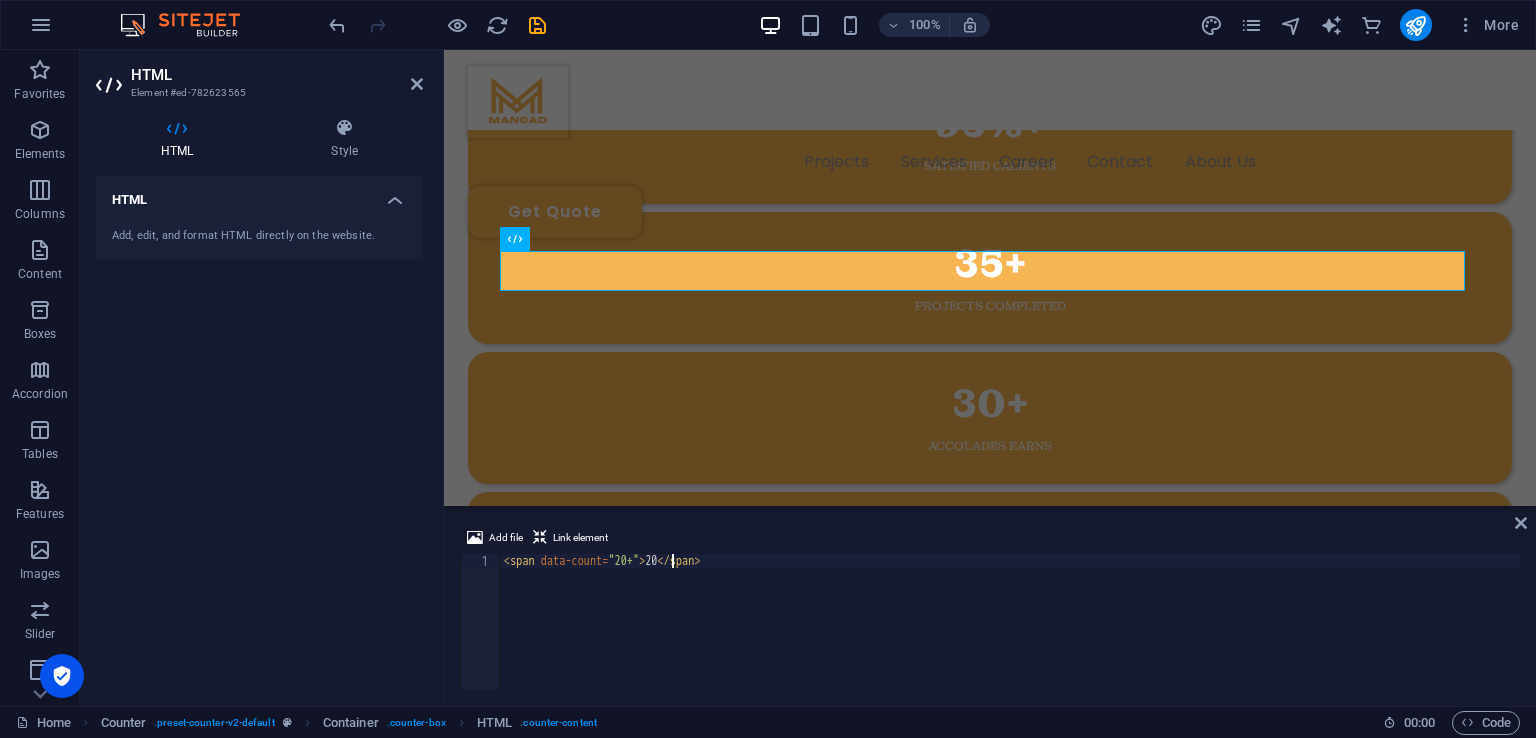 type on "<span data-count="20+">20+</span>" 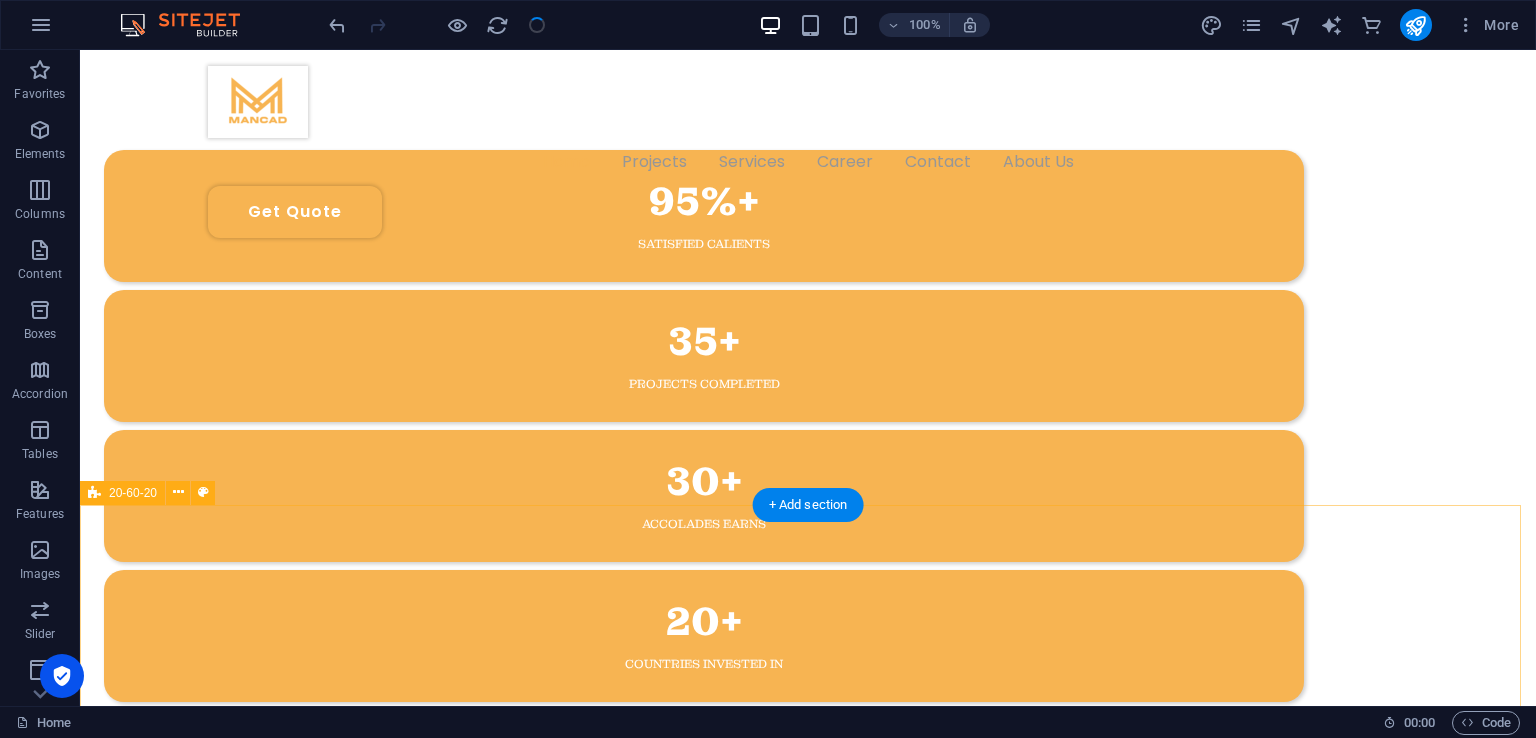 scroll, scrollTop: 951, scrollLeft: 0, axis: vertical 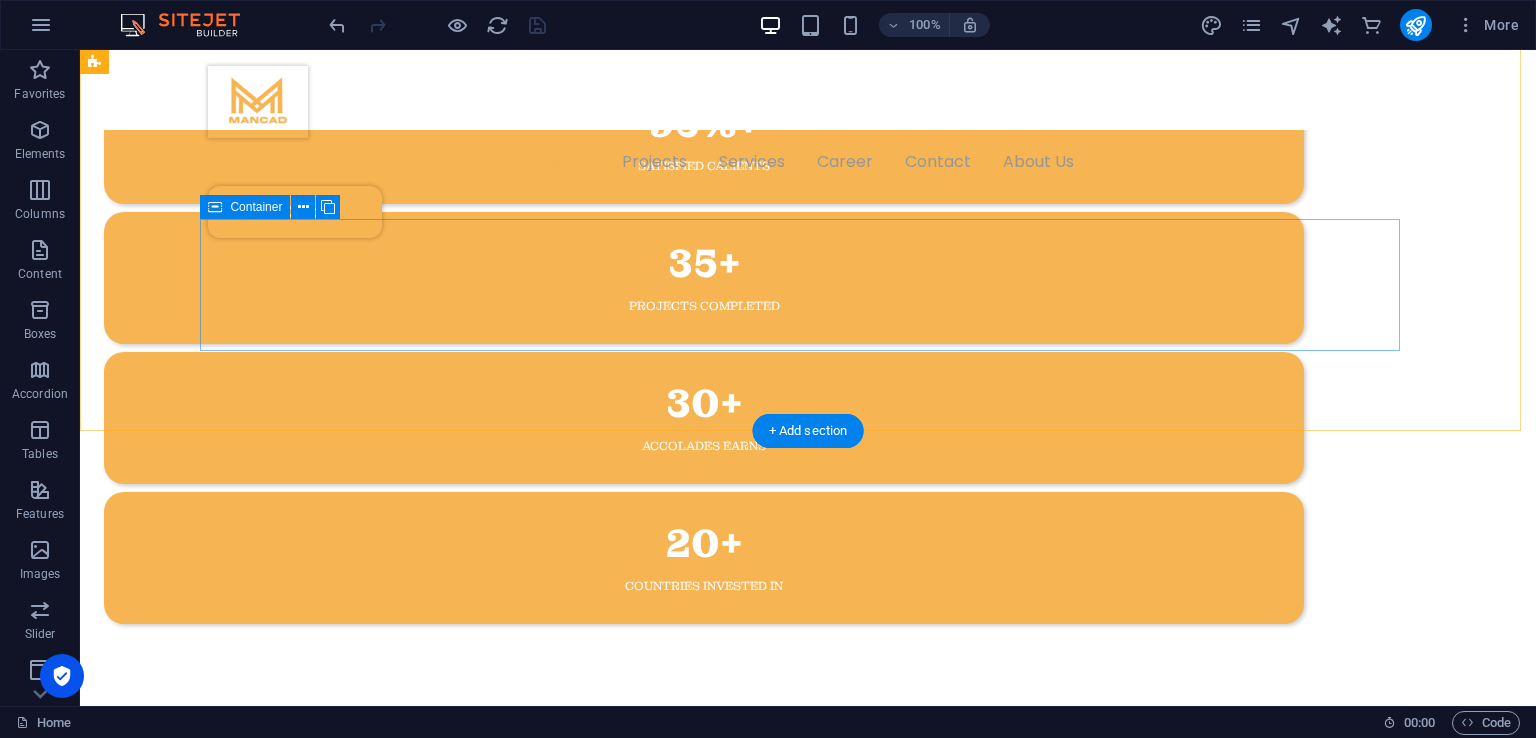 click on "20+ Countries invested in" at bounding box center [704, 558] 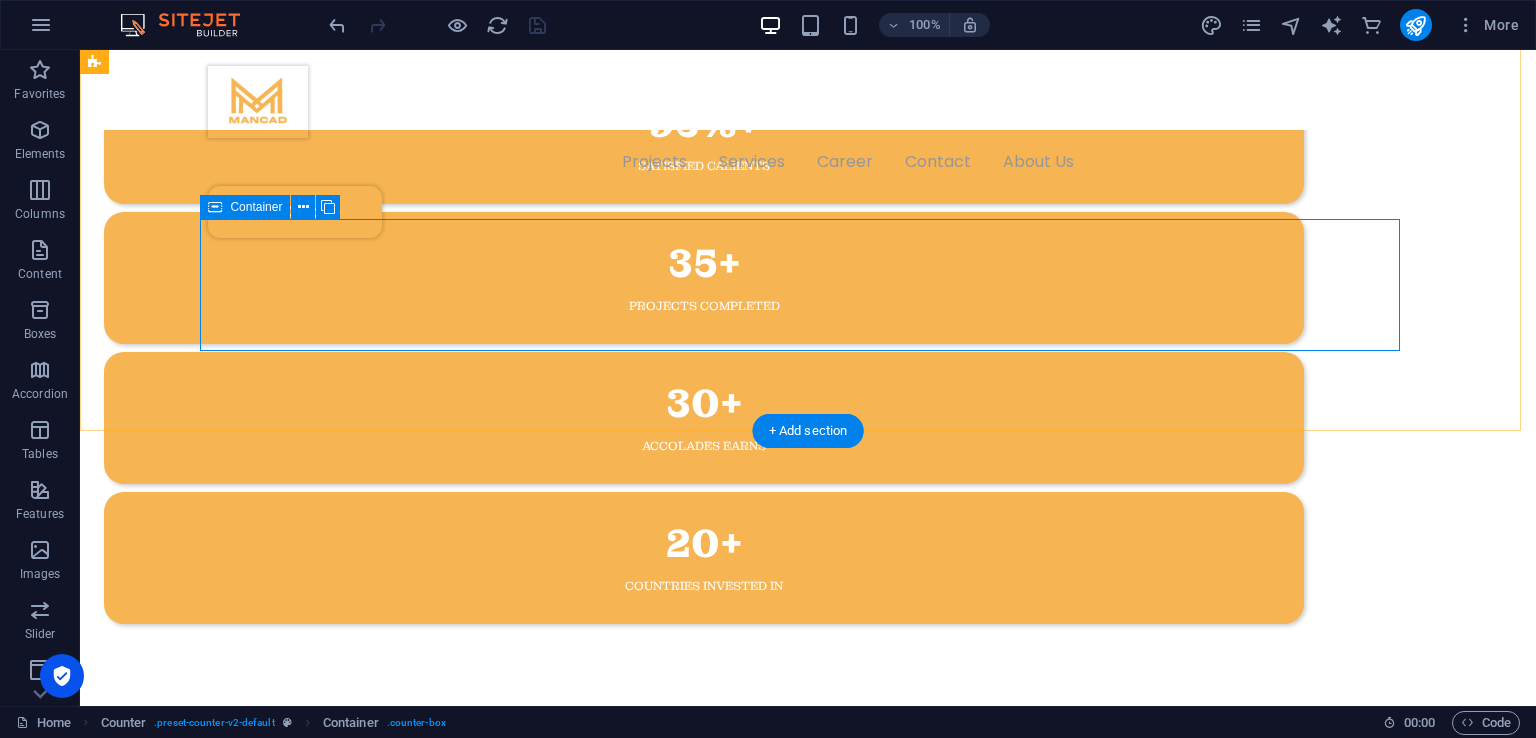 click on "20+ Countries invested in" at bounding box center (704, 558) 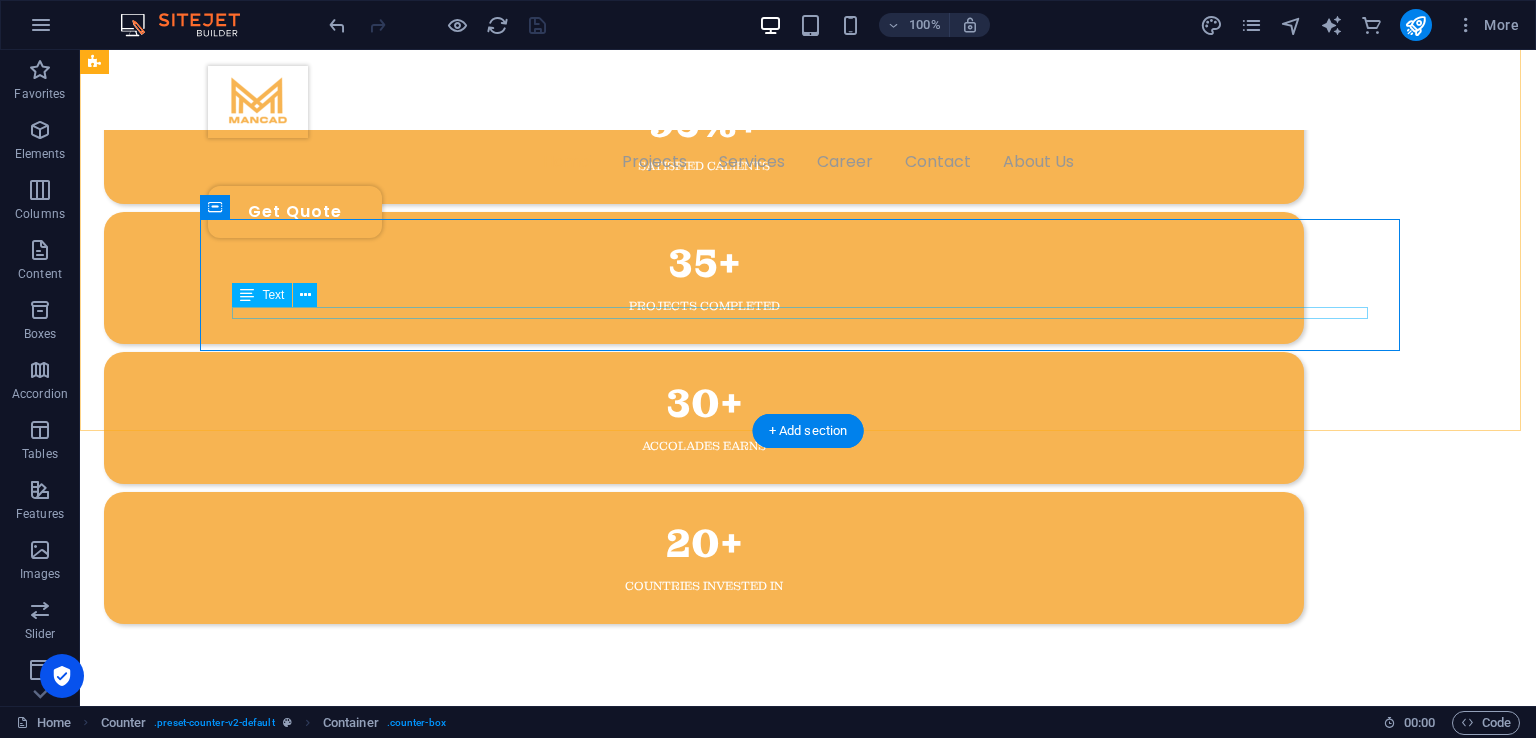 click on "Countries invested in" at bounding box center [704, 586] 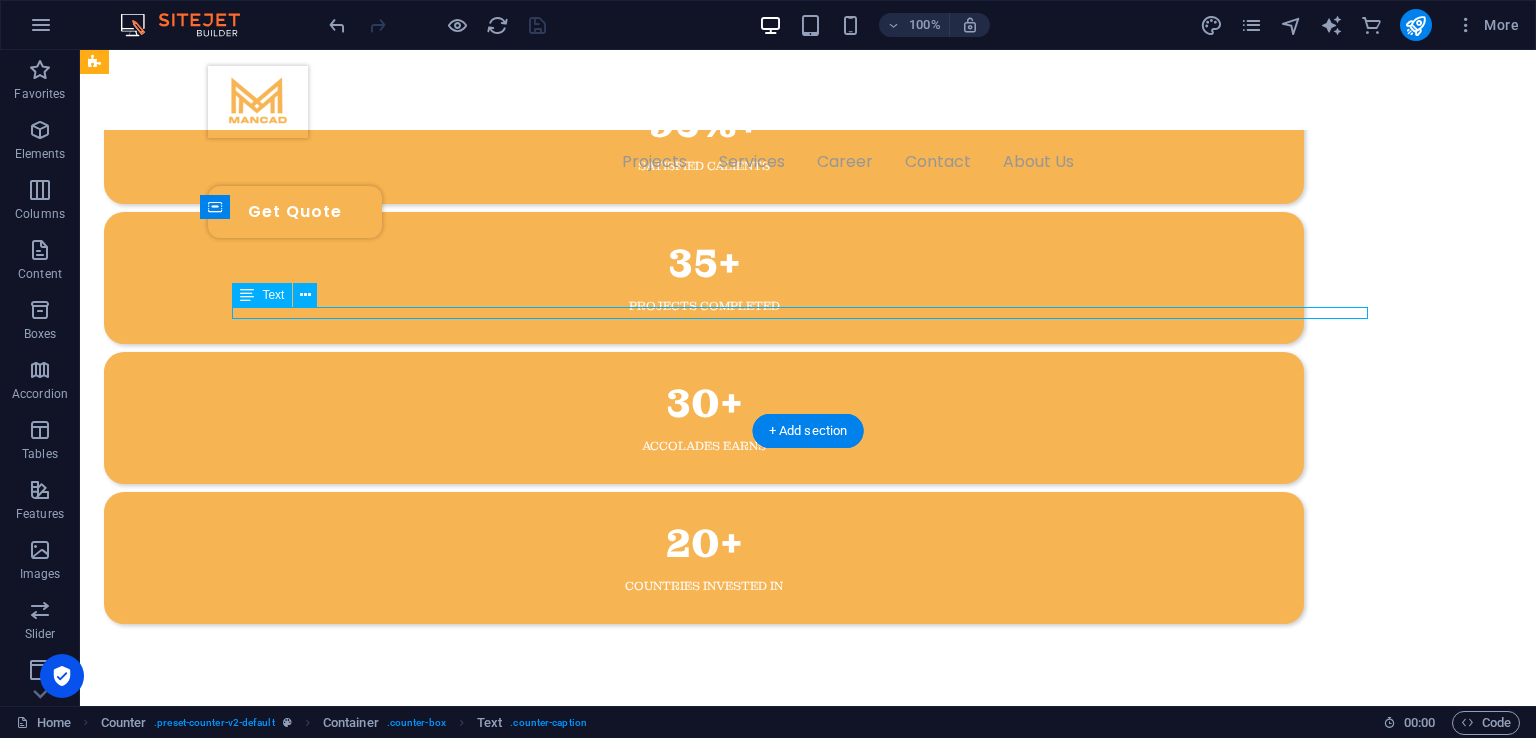 click on "Countries invested in" at bounding box center [704, 586] 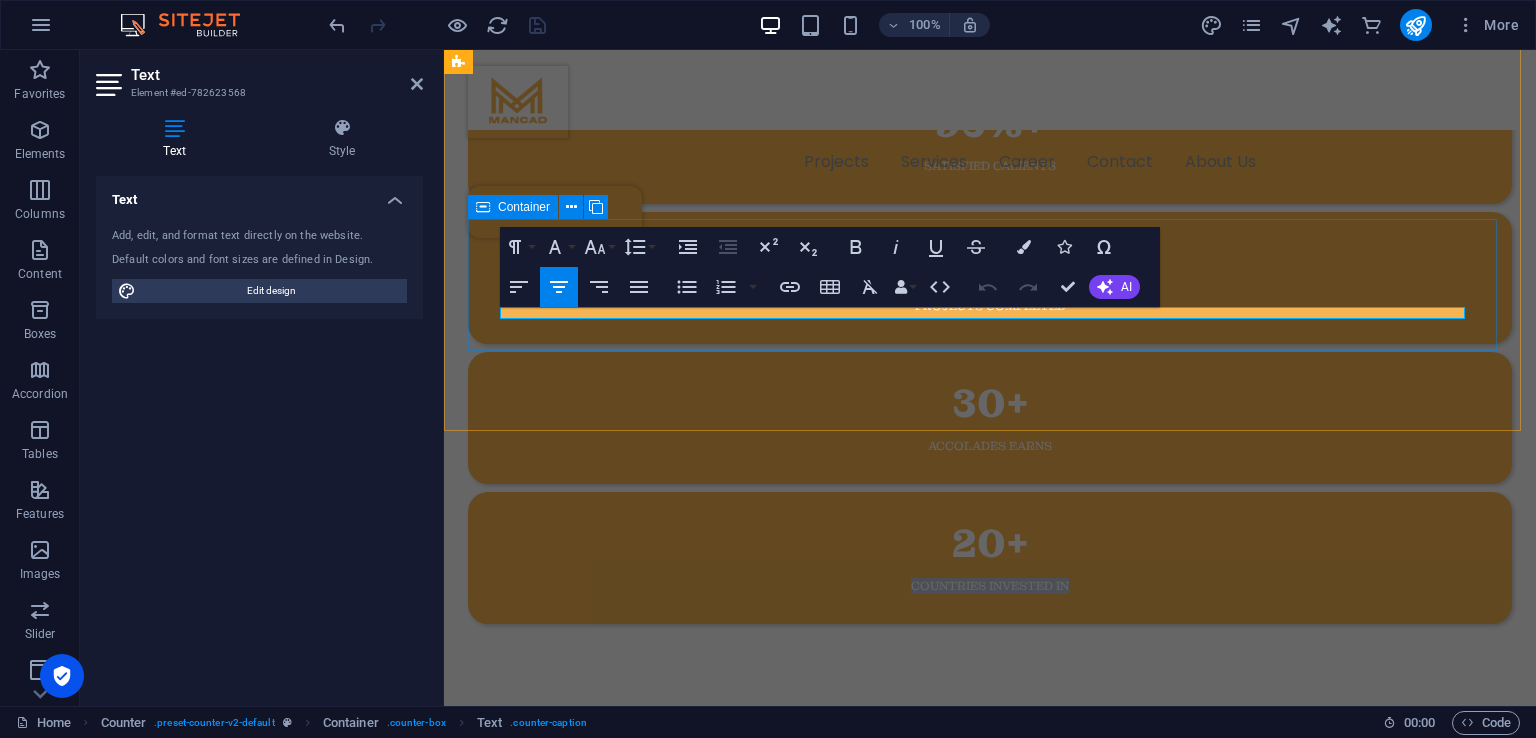 type 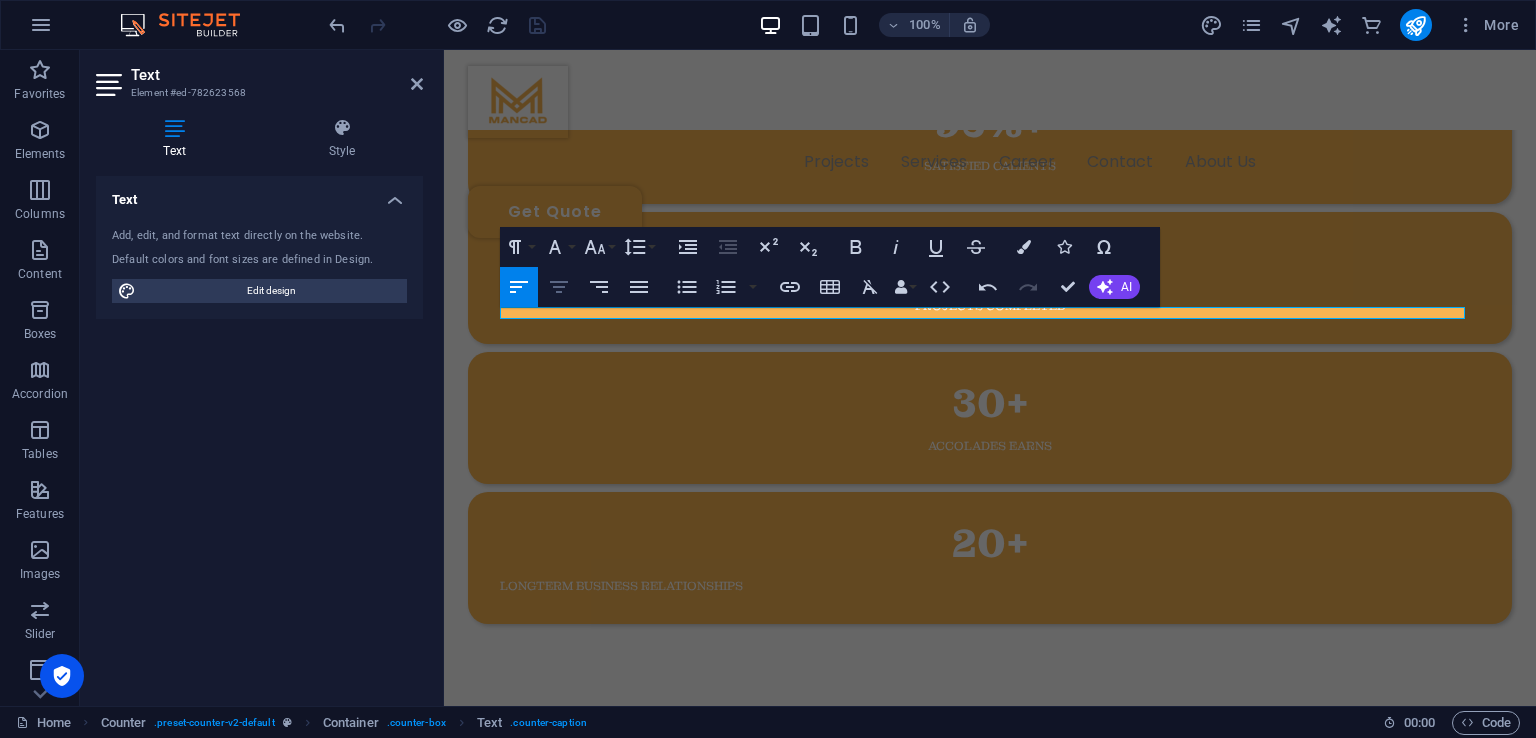 click 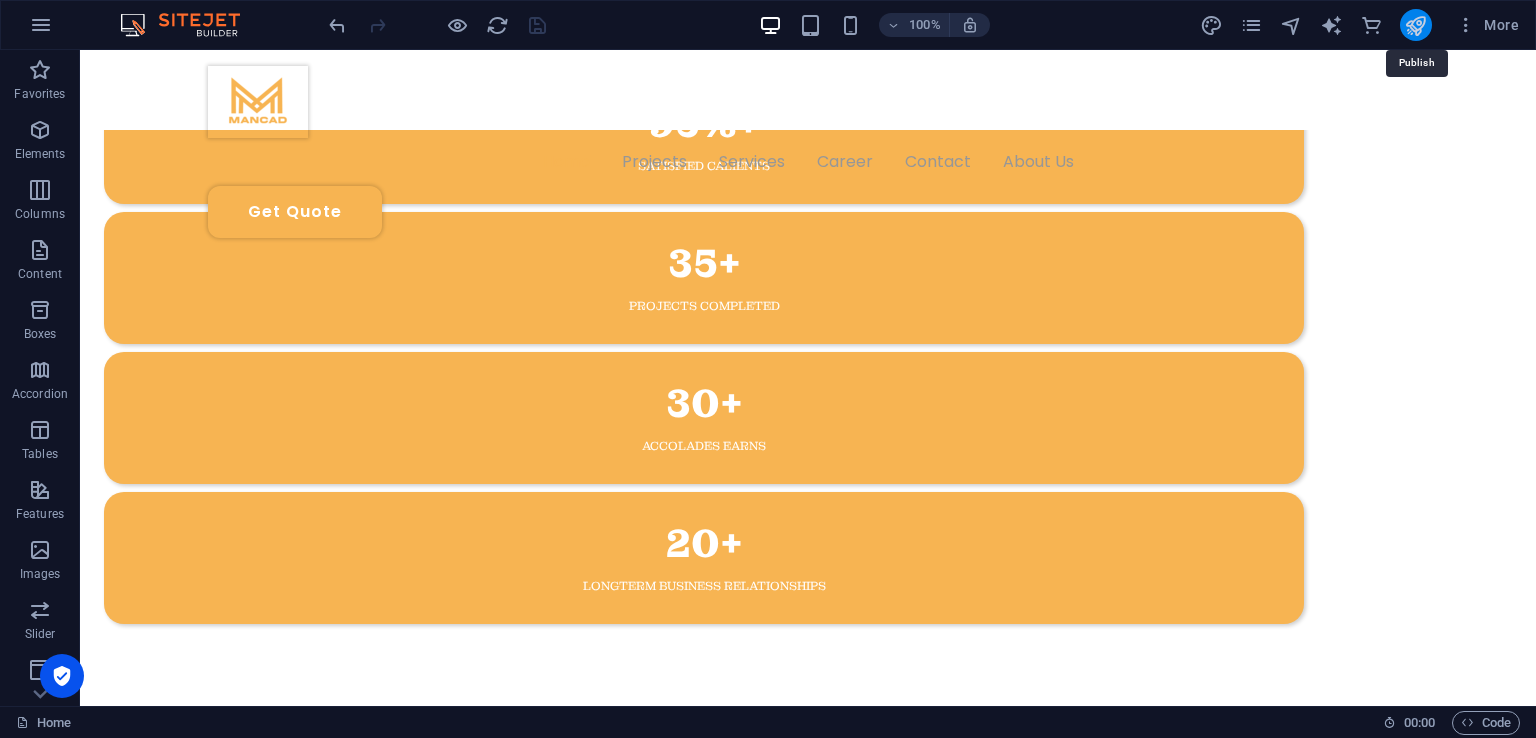 click at bounding box center [1415, 25] 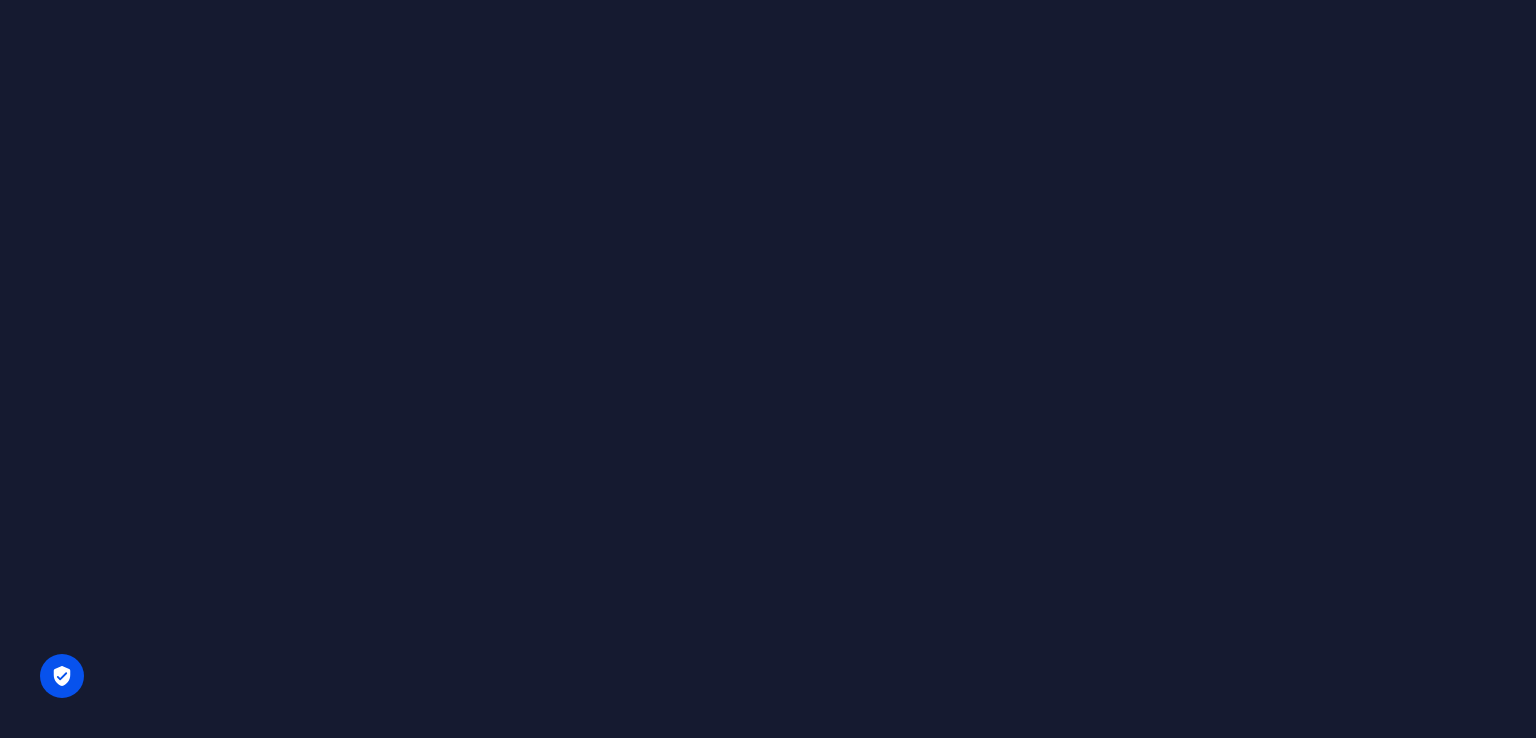 scroll, scrollTop: 0, scrollLeft: 0, axis: both 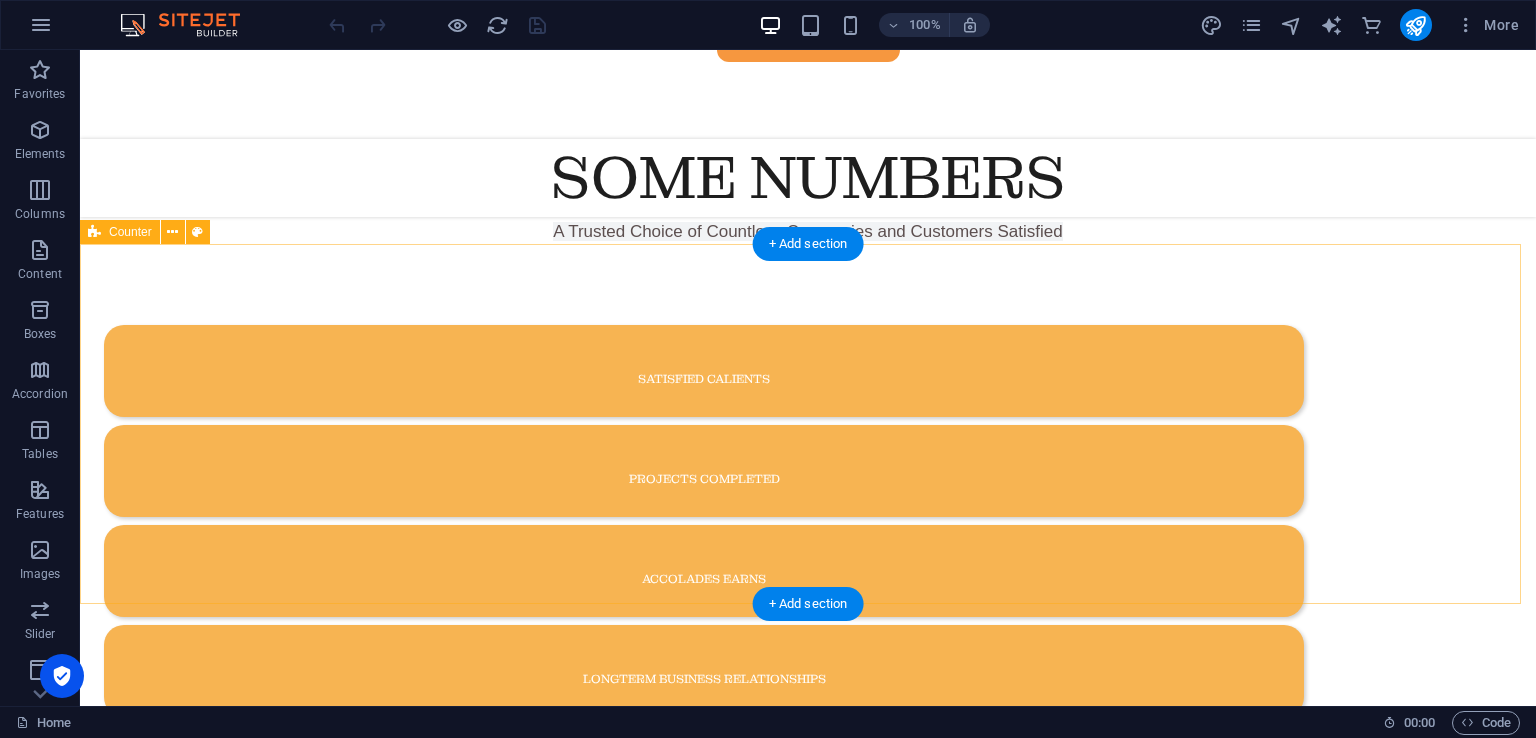 click on "satisfied calients projects completed accolades earns longterm business relationships" at bounding box center [808, 521] 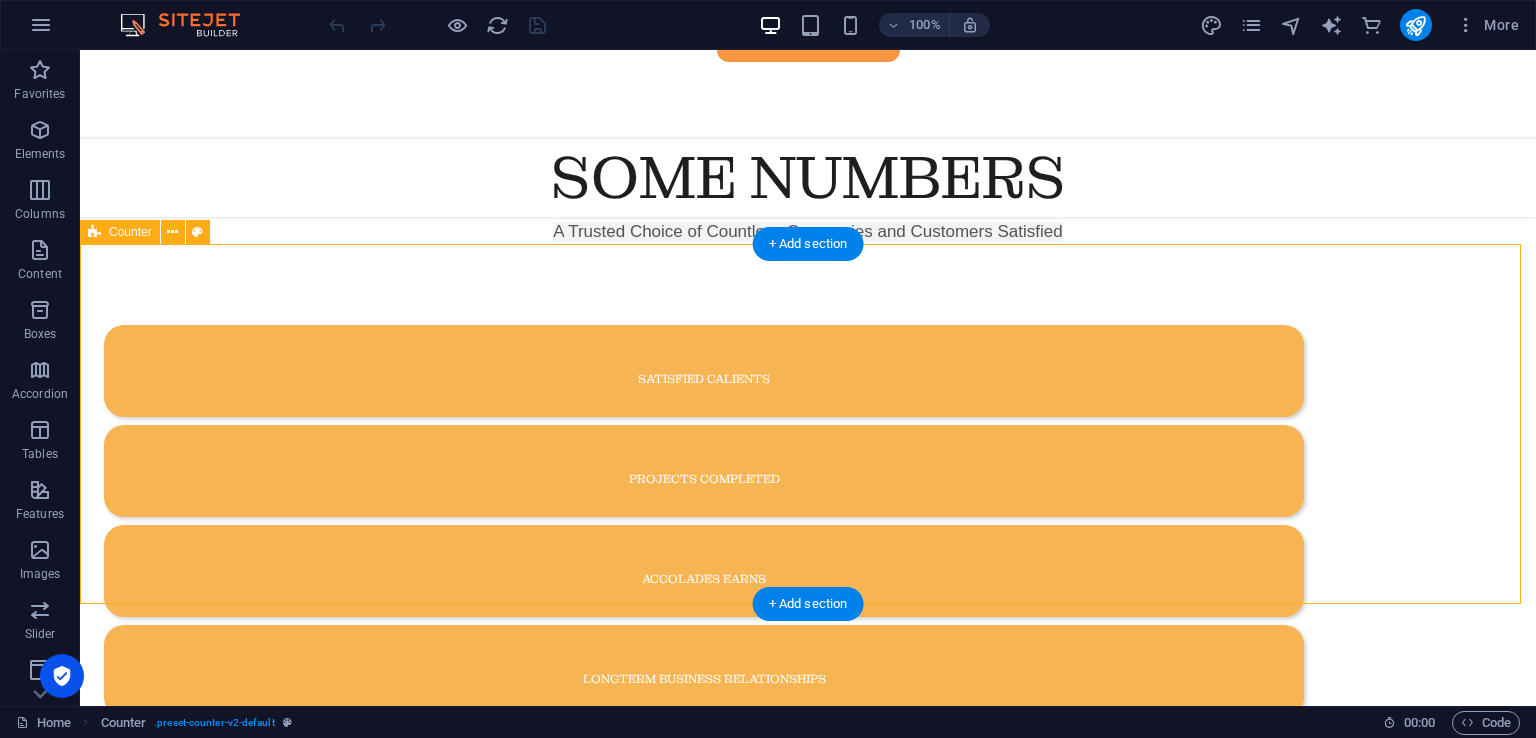 click on "satisfied calients projects completed accolades earns longterm business relationships" at bounding box center (808, 521) 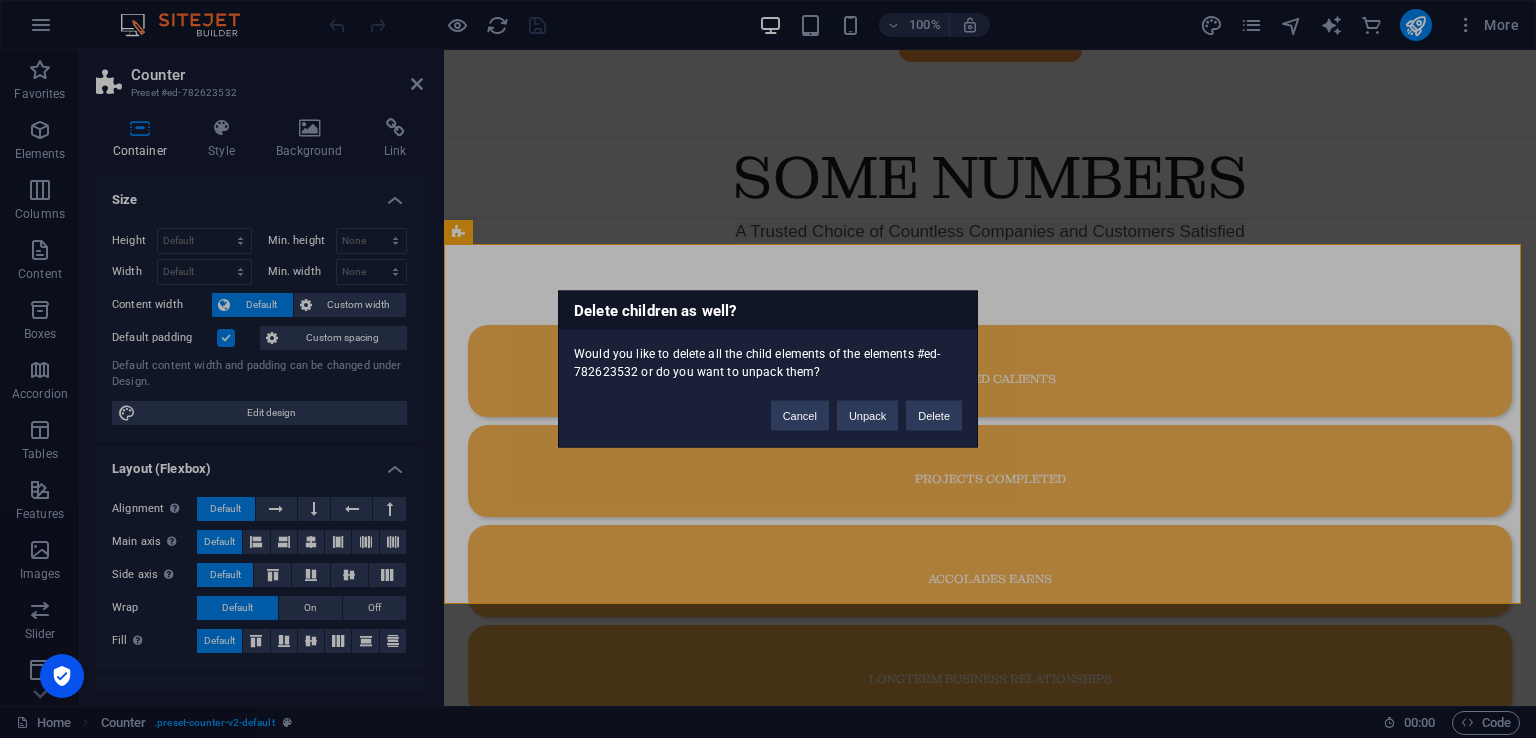 type 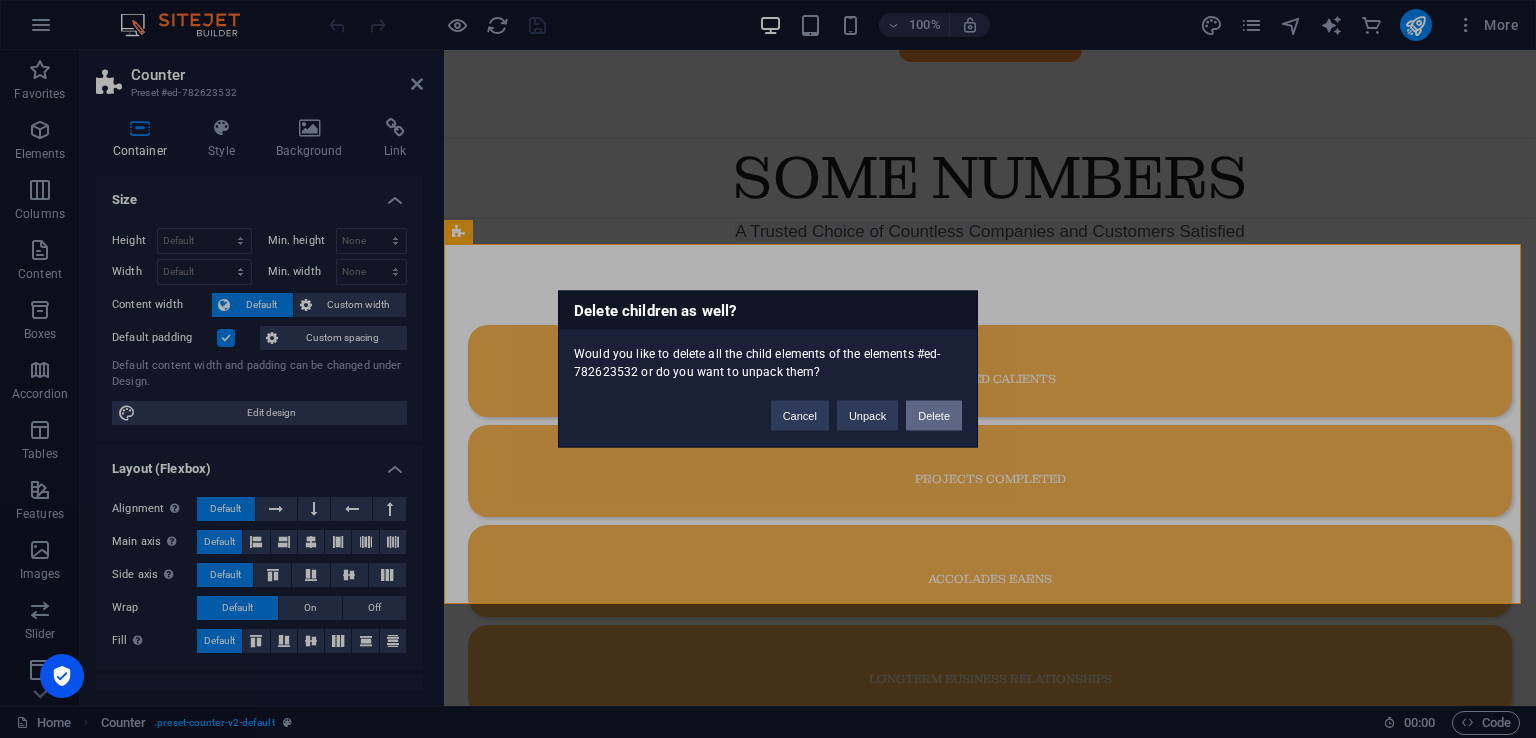 click on "Delete" at bounding box center (934, 416) 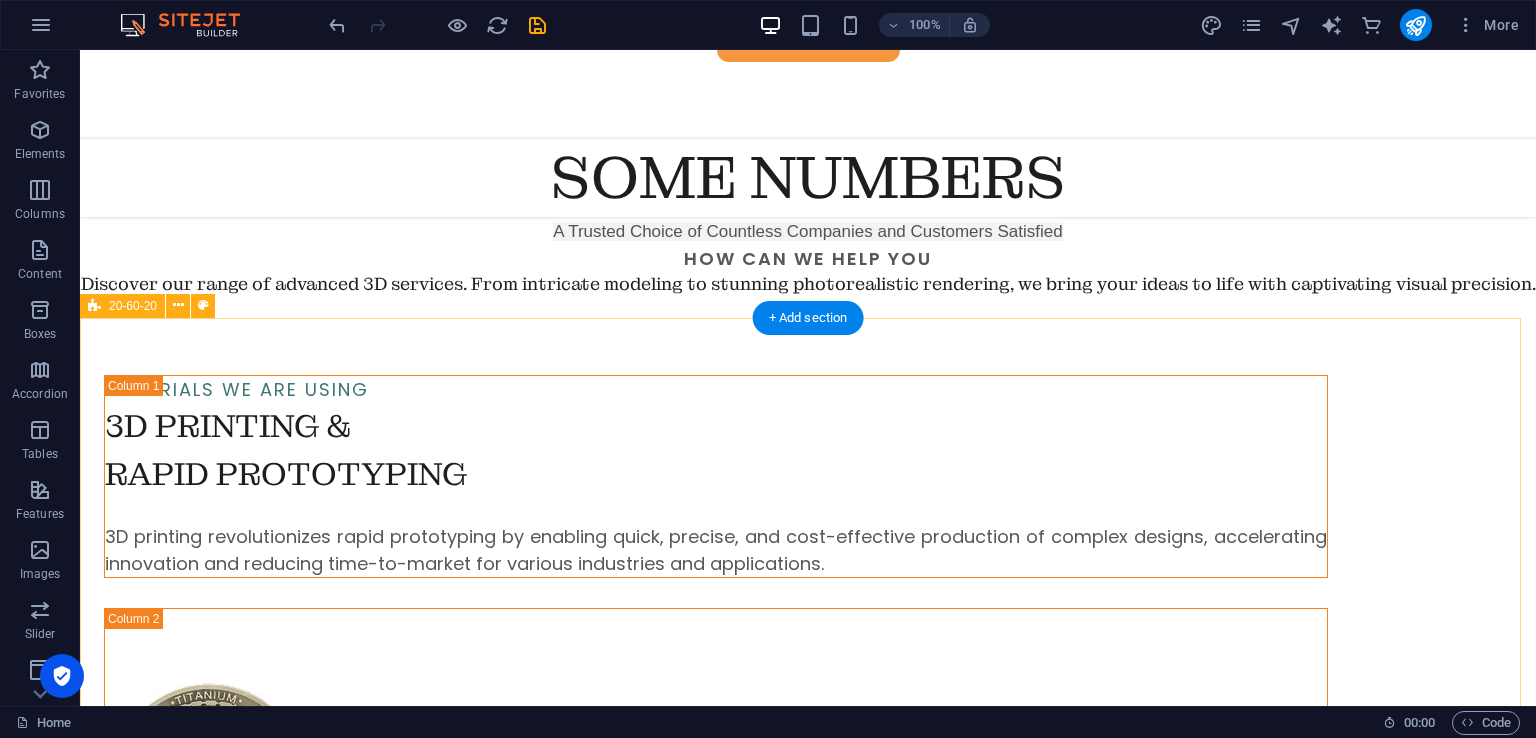 scroll, scrollTop: 600, scrollLeft: 0, axis: vertical 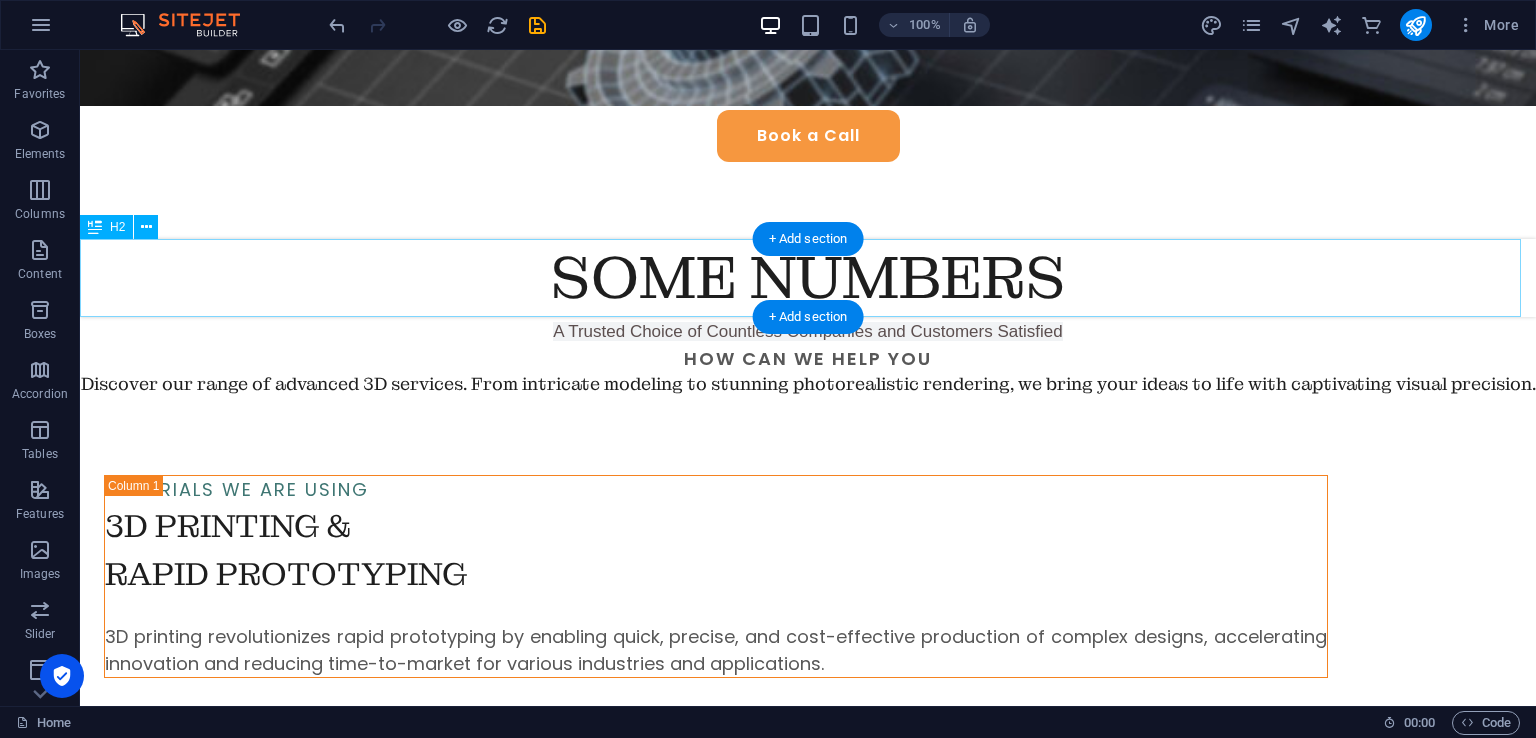 click on "SOME NUMBERS" at bounding box center (808, 278) 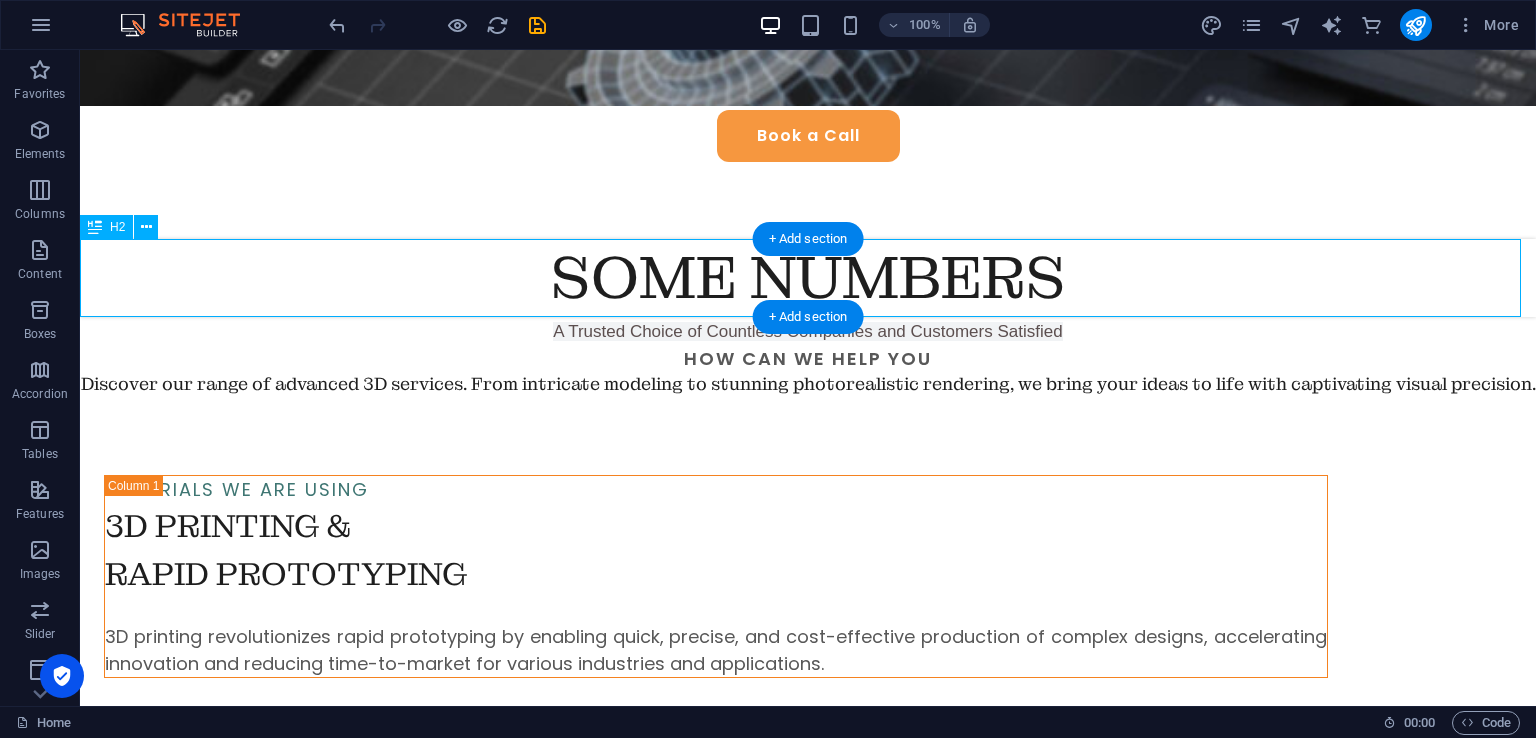 click on "SOME NUMBERS" at bounding box center (808, 278) 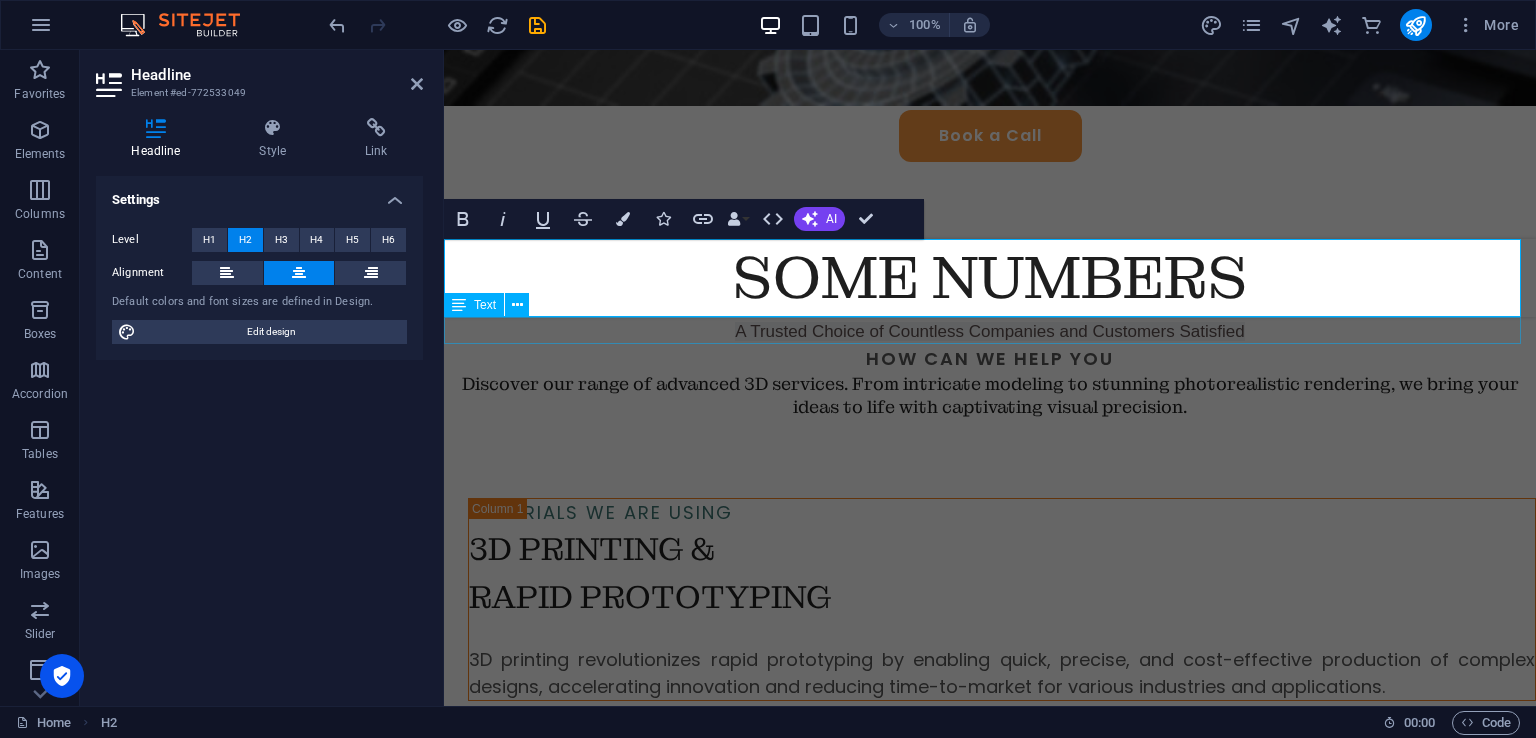 click on "A Trusted Choice of Countless Companies and Customers Satisfied" at bounding box center (990, 331) 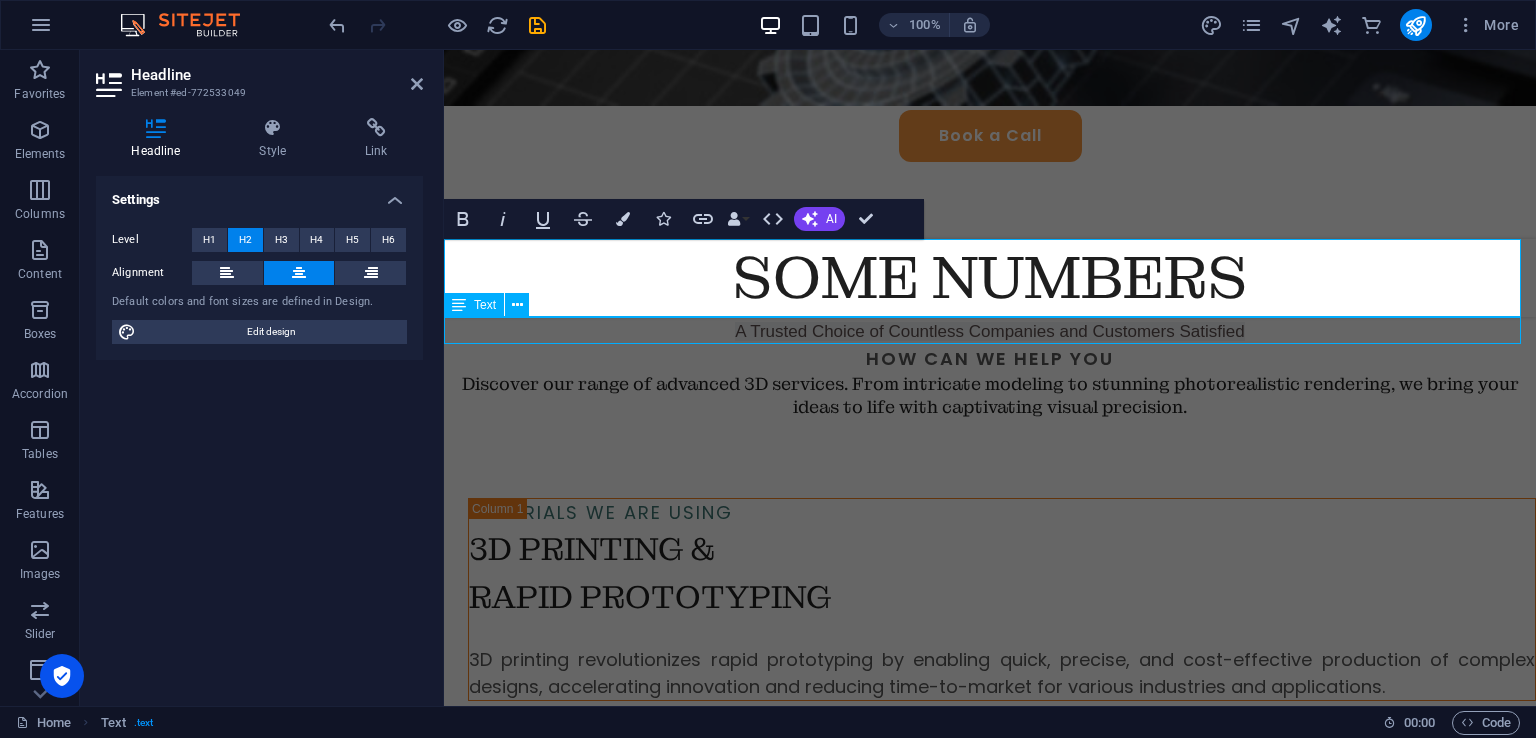 click on "A Trusted Choice of Countless Companies and Customers Satisfied" at bounding box center [990, 331] 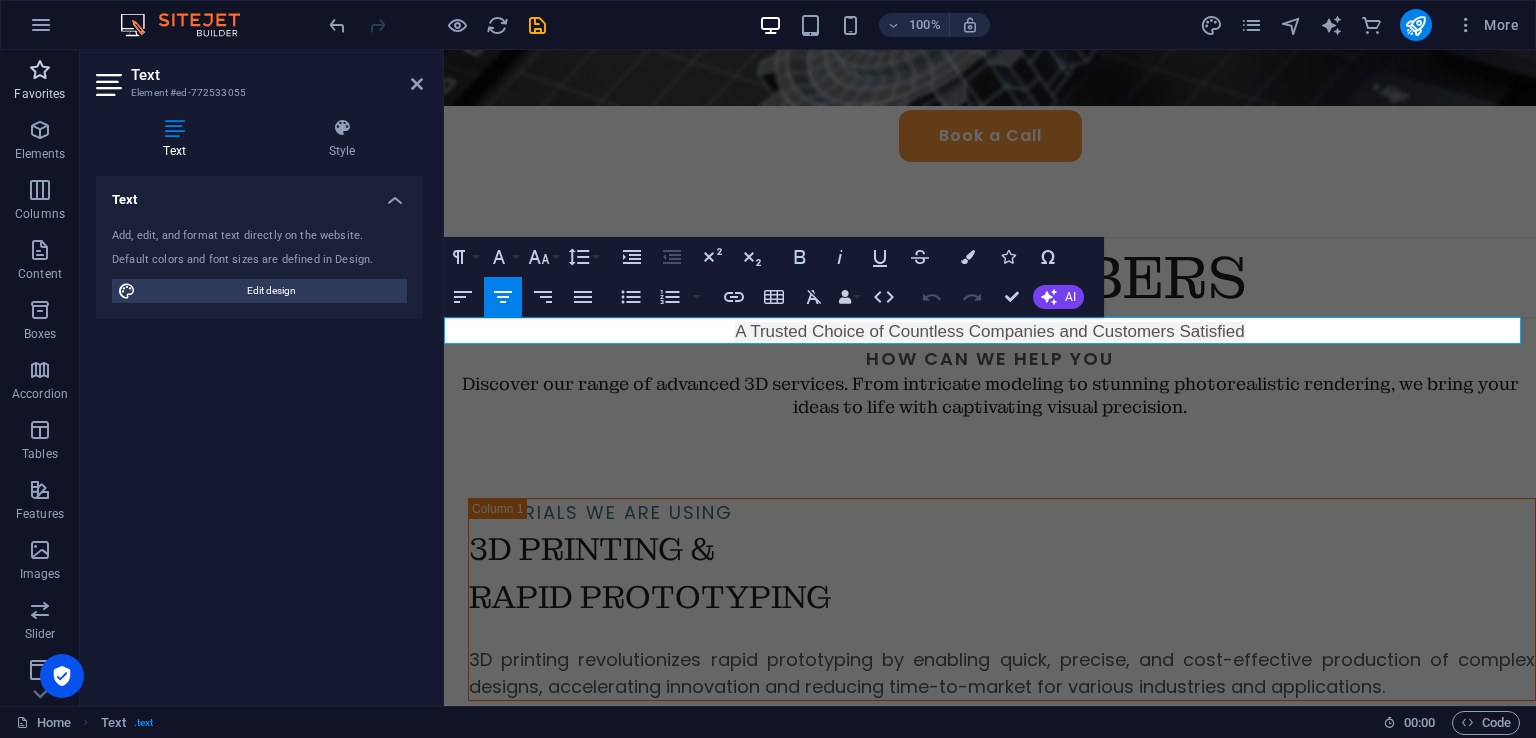 click on "Favorites" at bounding box center (40, 82) 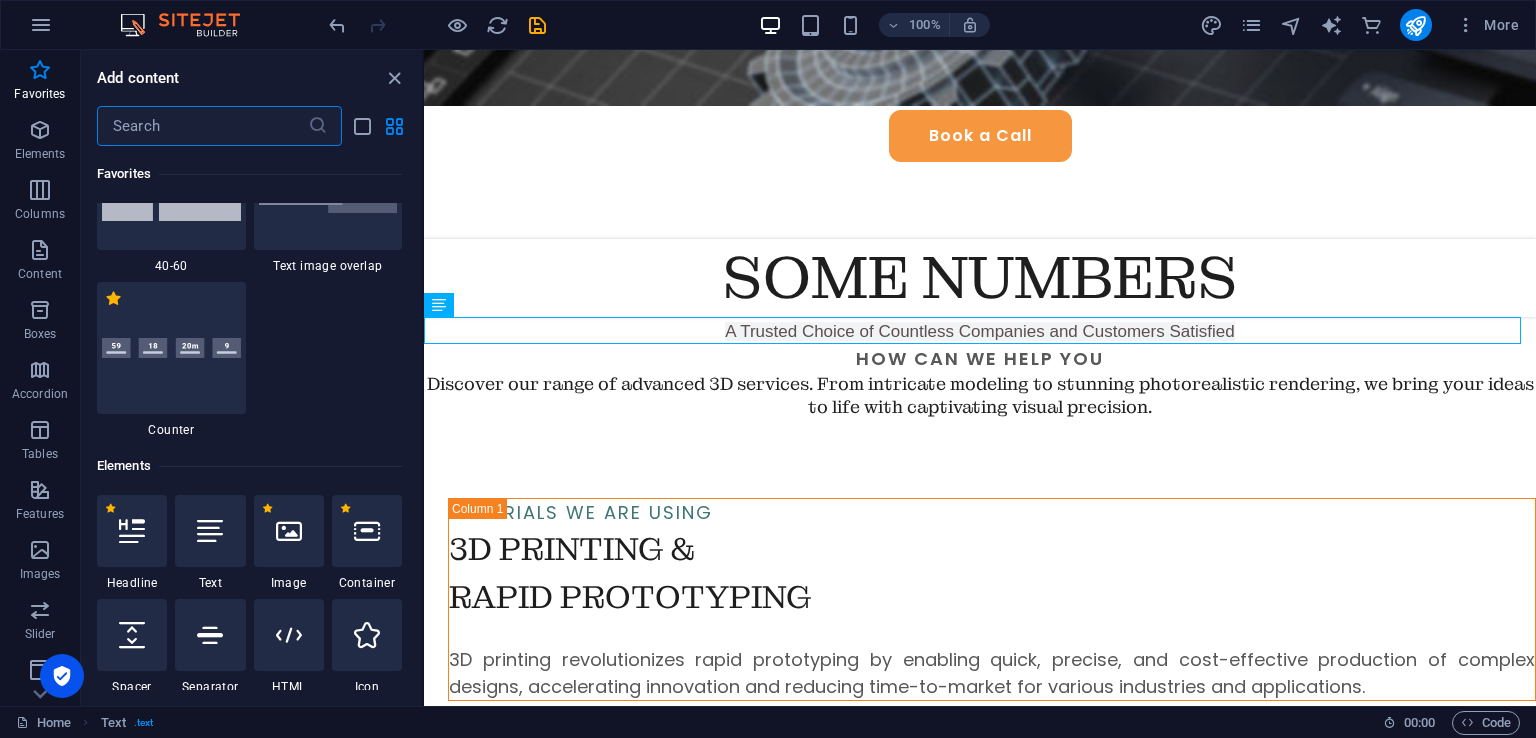 scroll, scrollTop: 500, scrollLeft: 0, axis: vertical 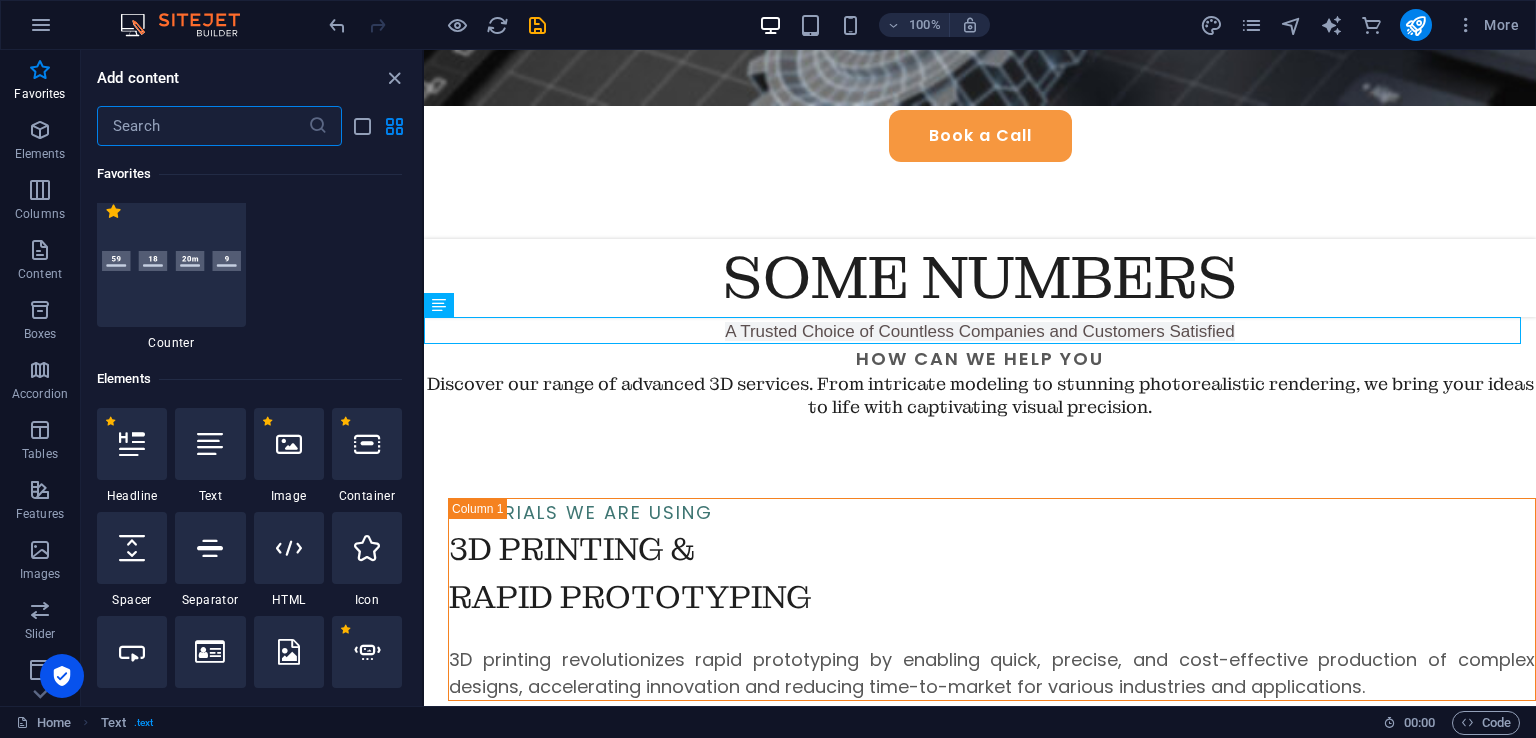 click at bounding box center (202, 126) 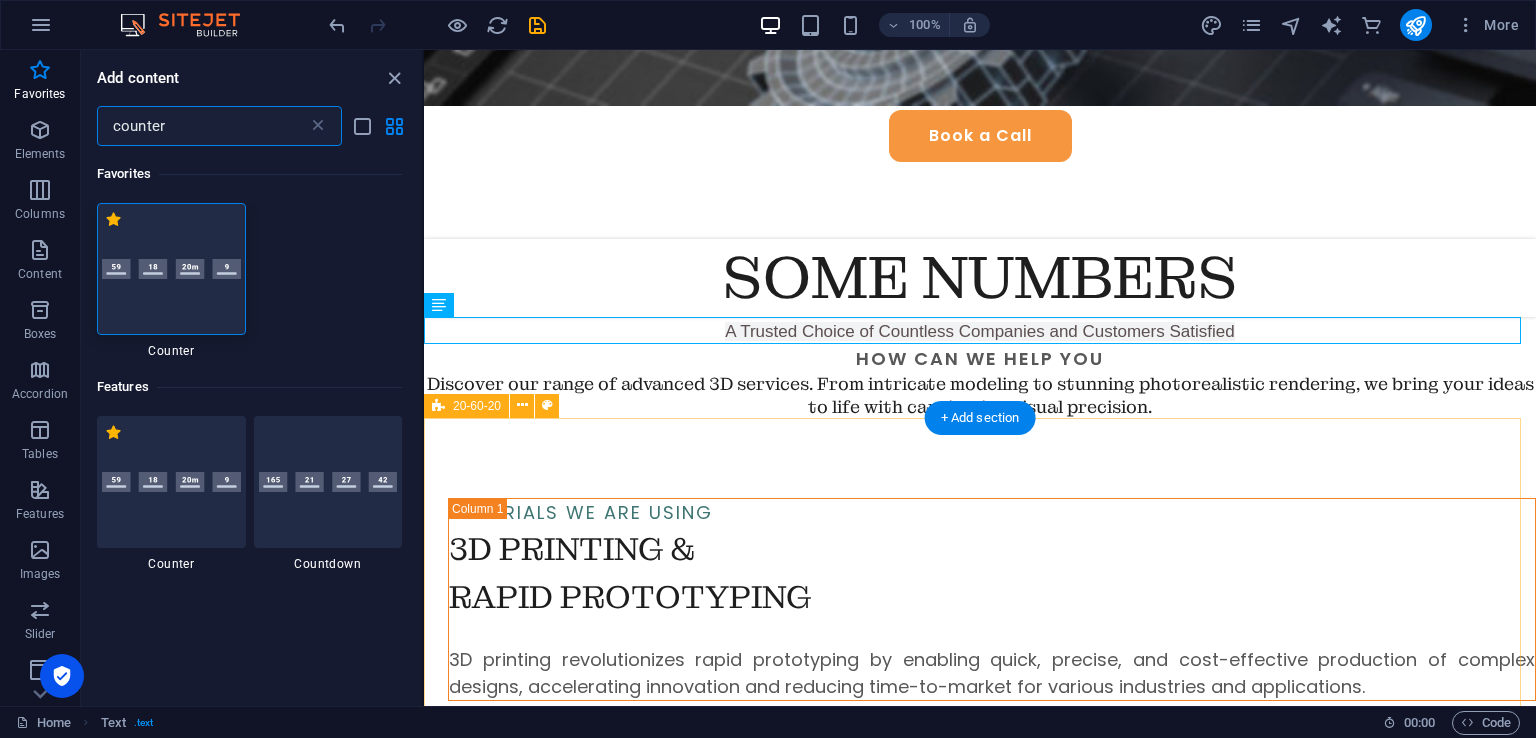 scroll, scrollTop: 0, scrollLeft: 0, axis: both 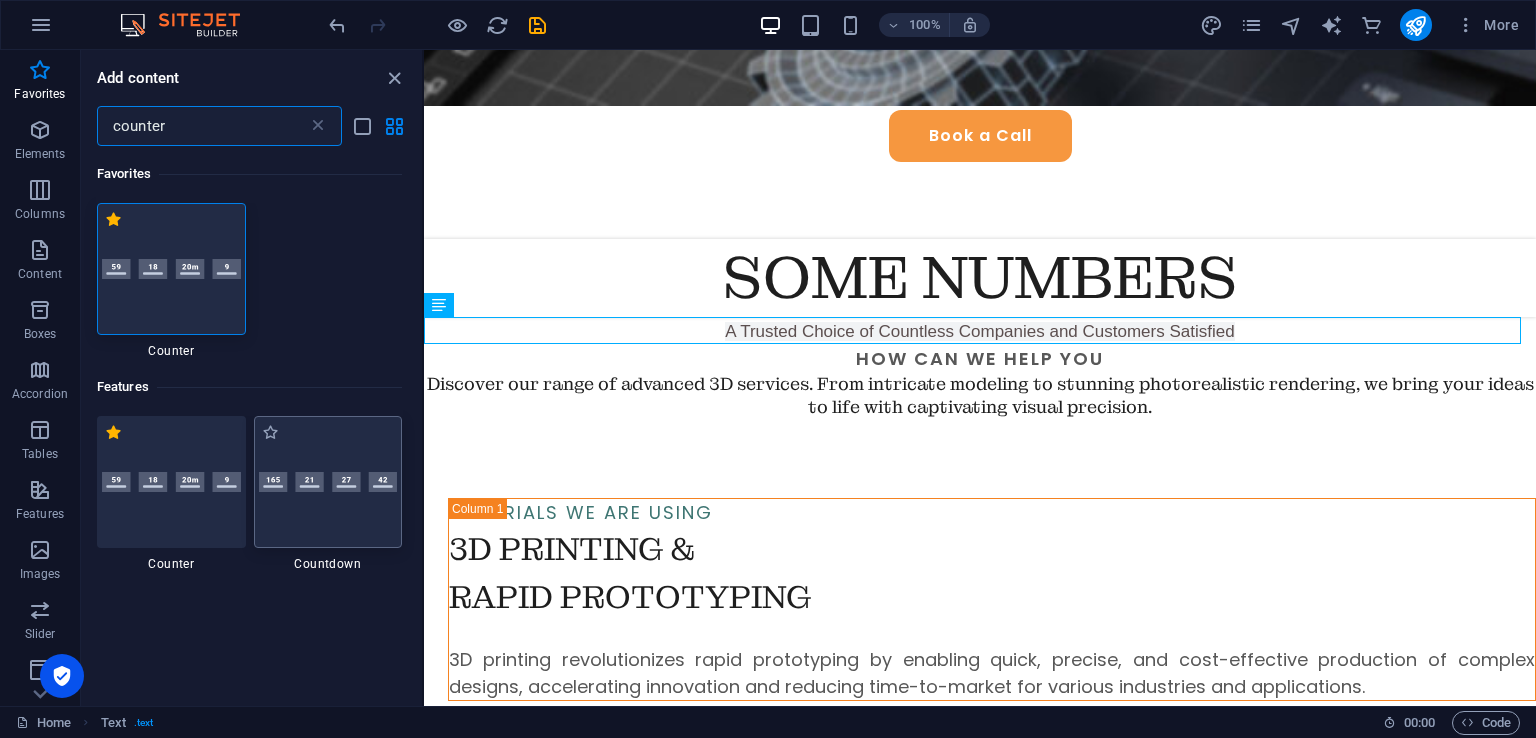 type on "counter" 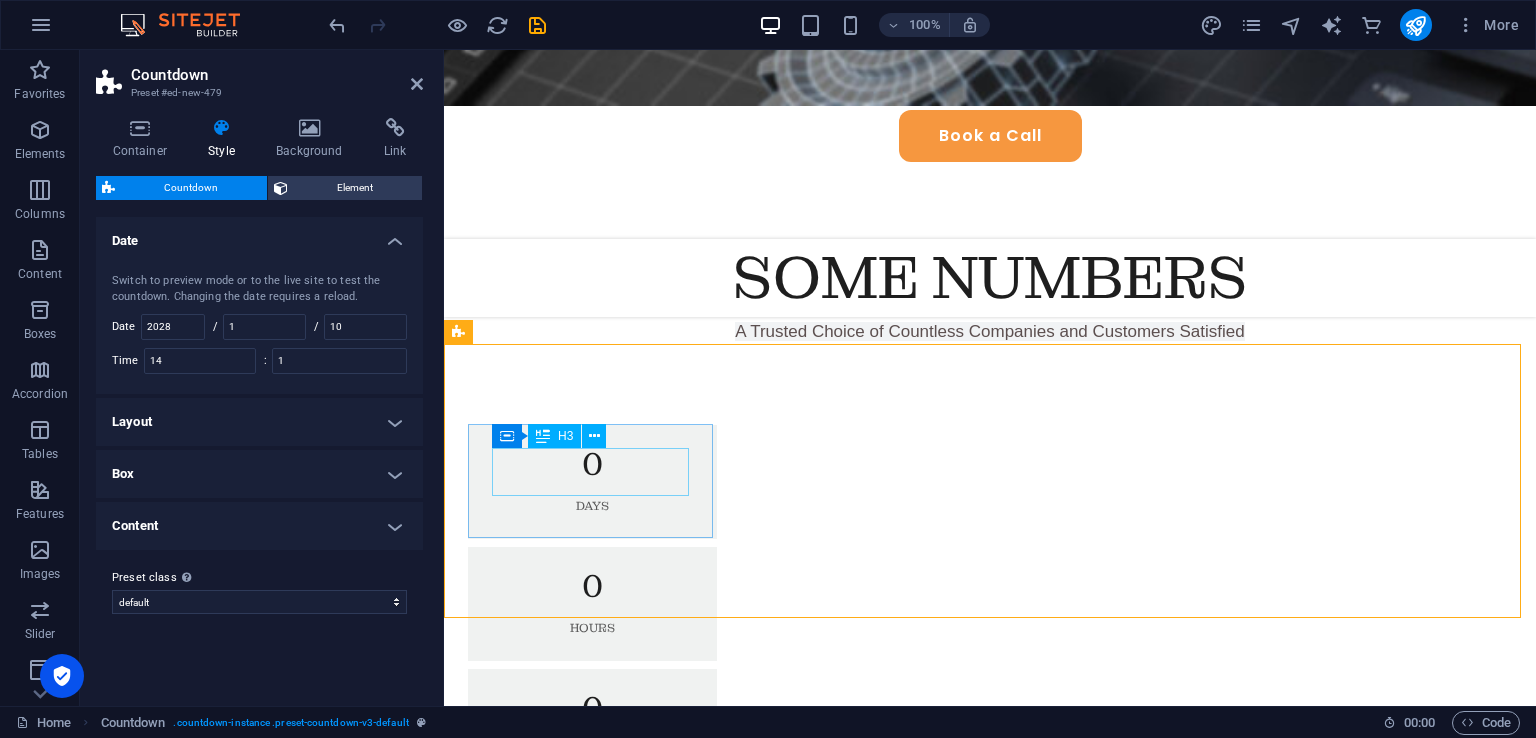 click on "0" at bounding box center (592, 465) 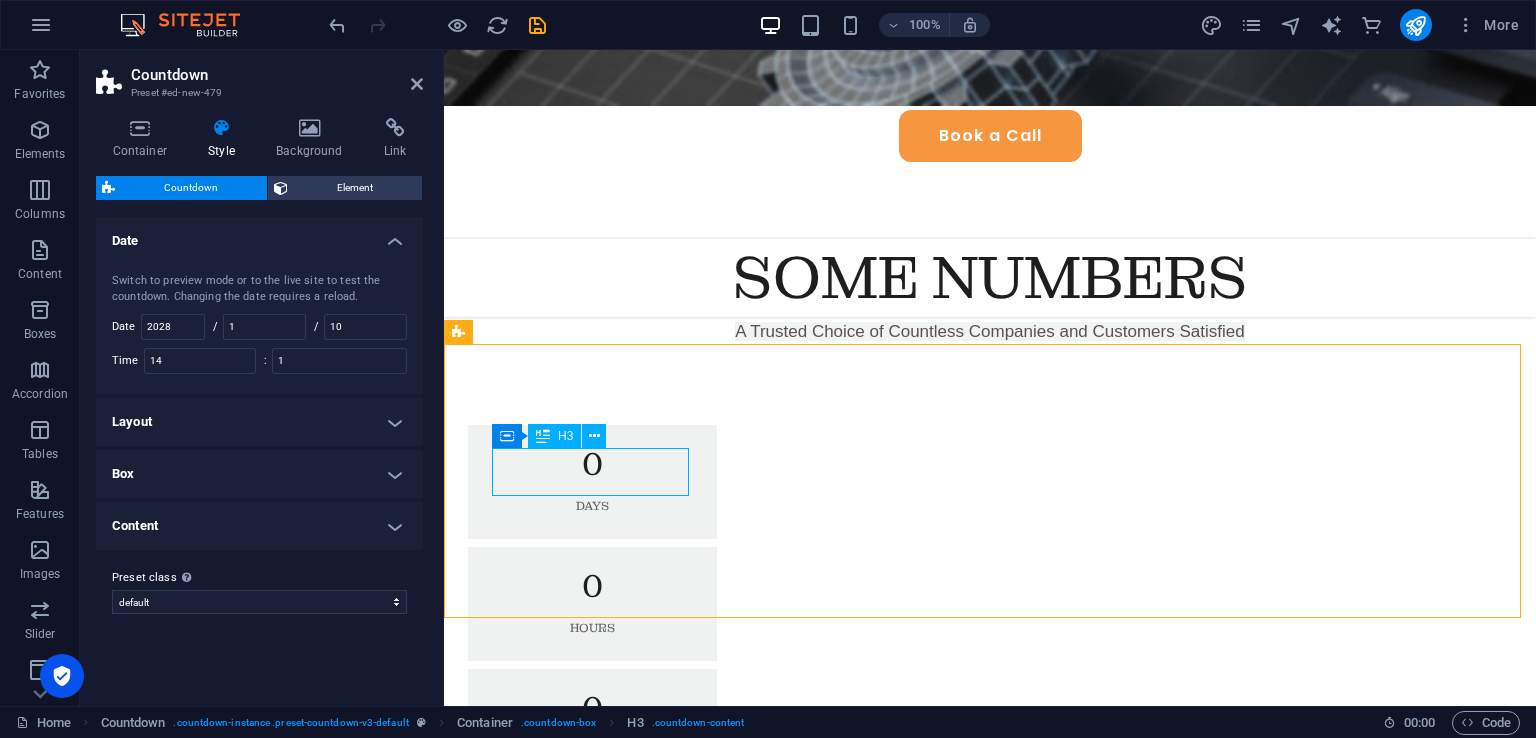 click on "0" at bounding box center [592, 465] 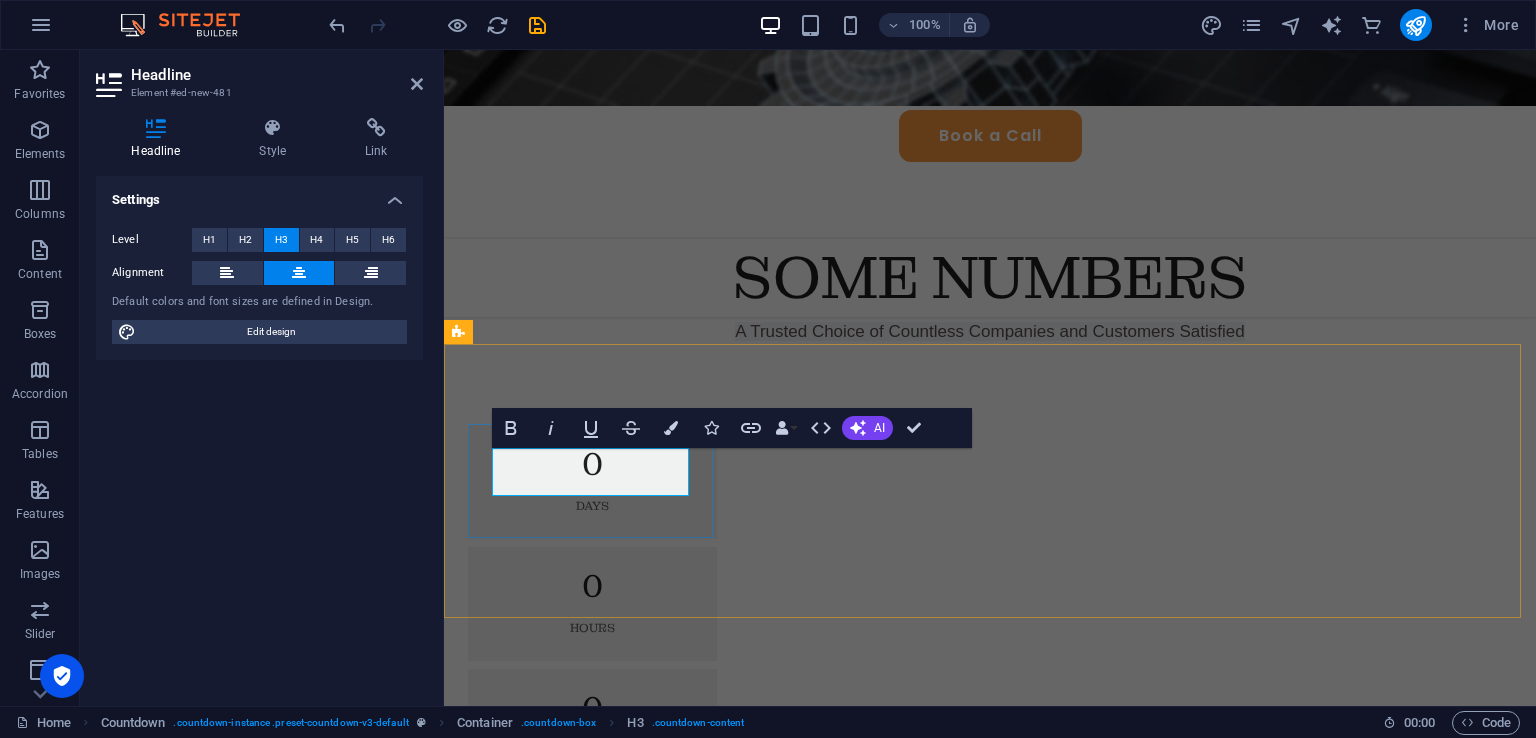 click on "0" at bounding box center [592, 465] 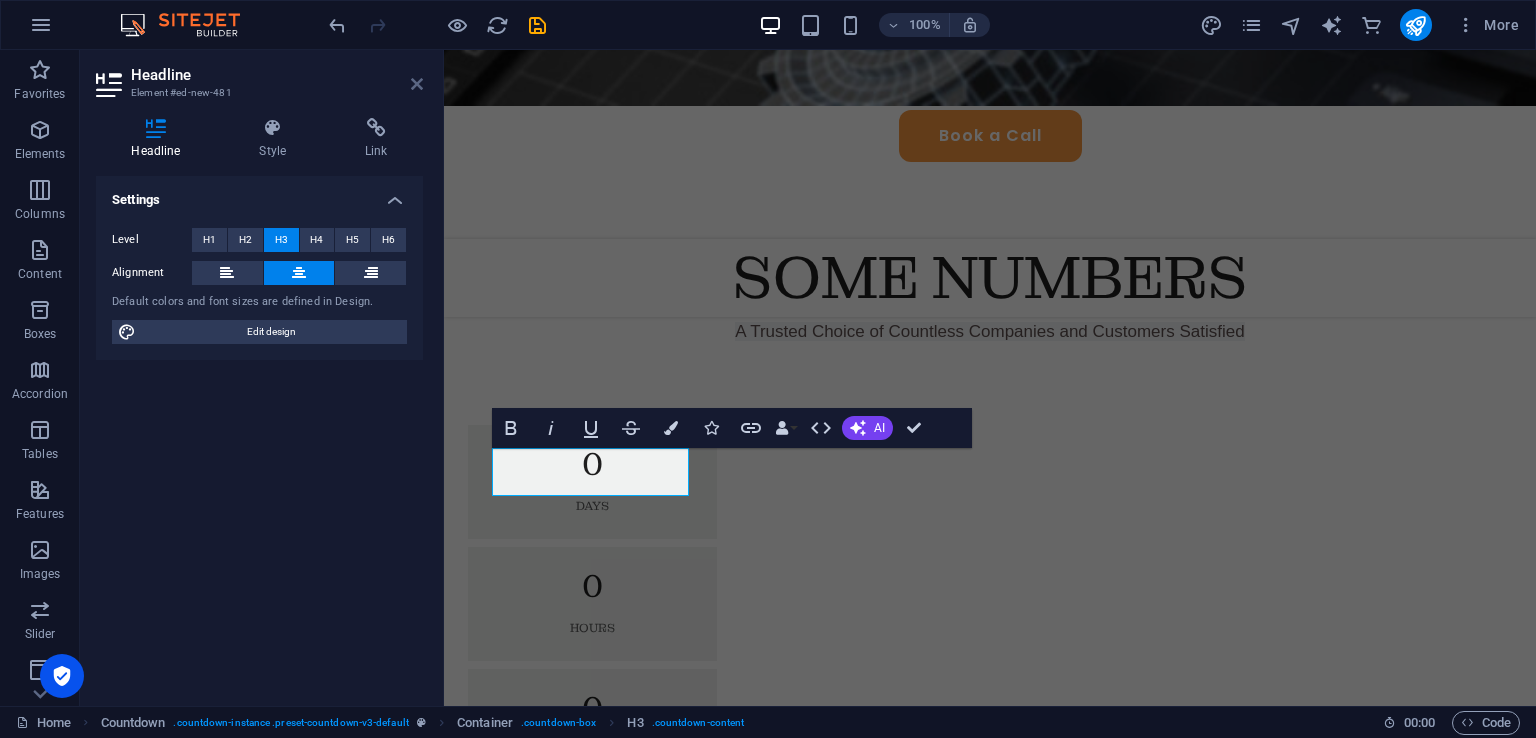drag, startPoint x: 412, startPoint y: 81, endPoint x: 724, endPoint y: 116, distance: 313.957 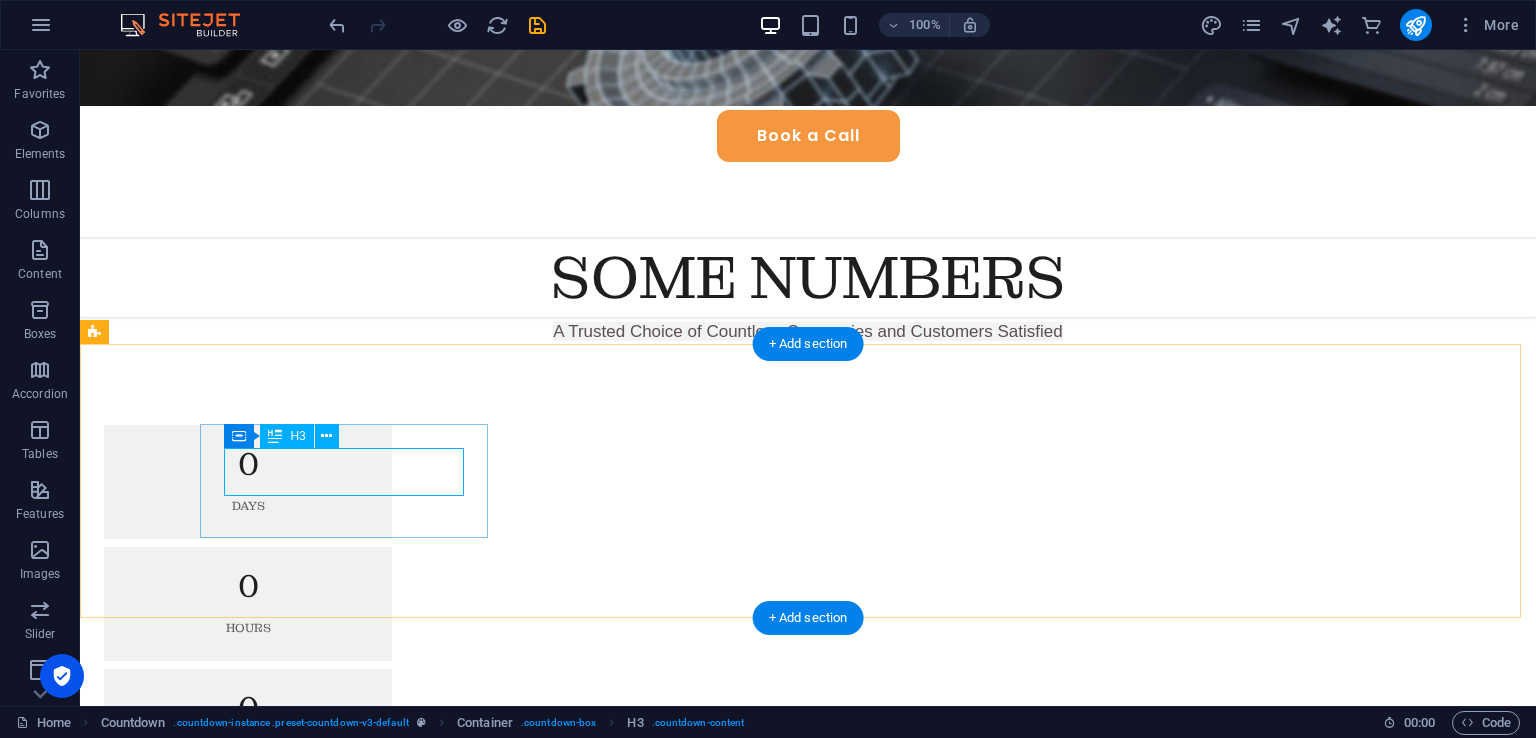 click on "0" at bounding box center (248, 465) 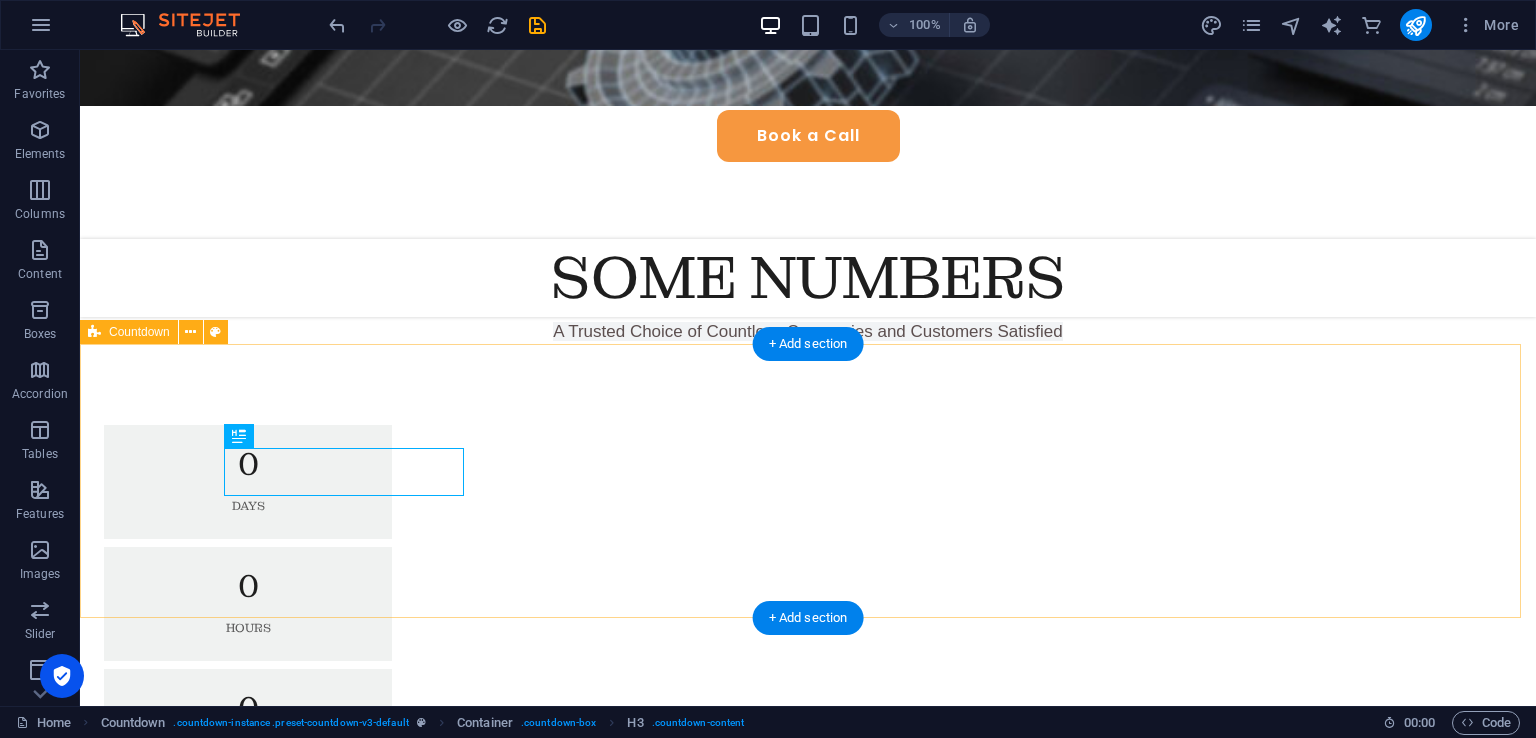 click on "0 Days 0 Hours 0 Minutes 0 Seconds" at bounding box center [808, 665] 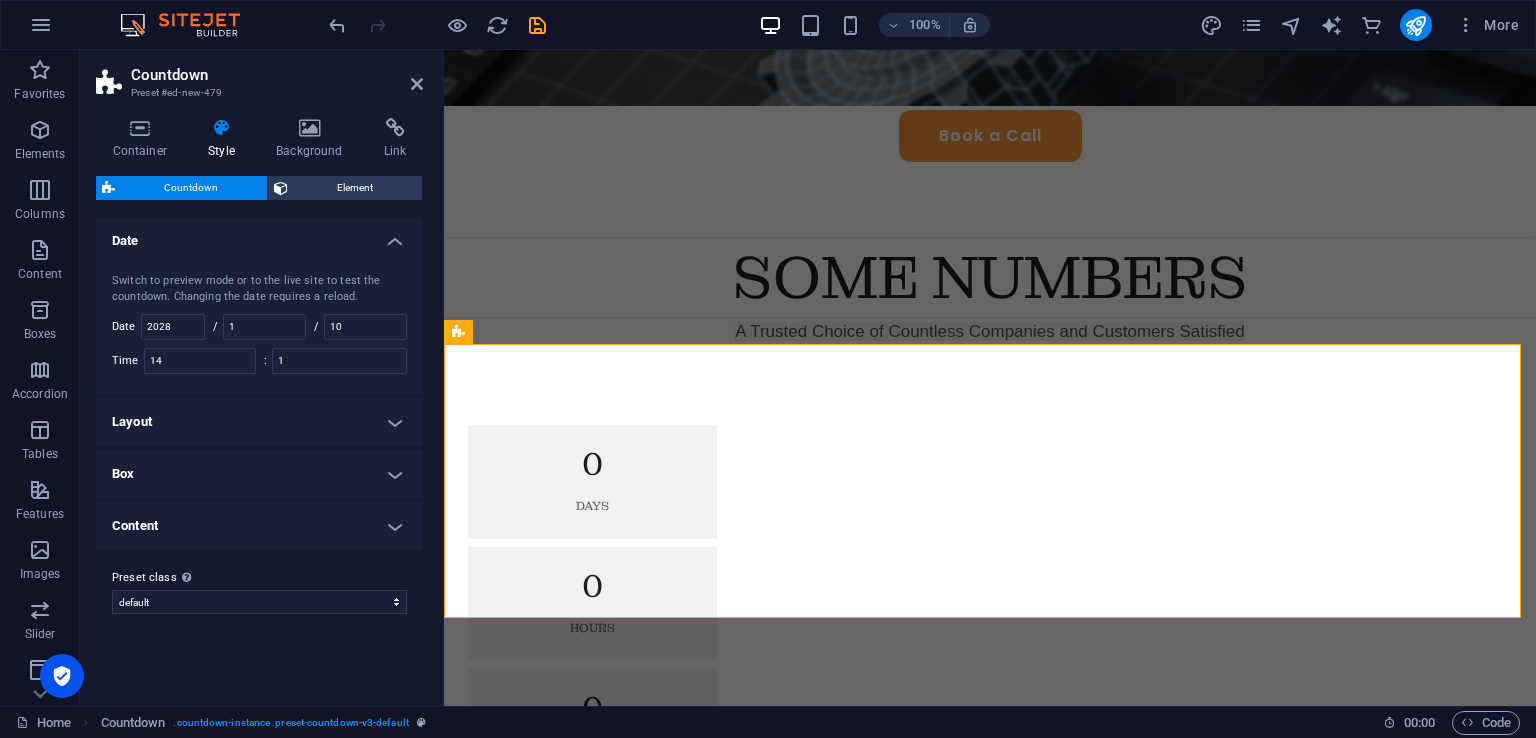click on "Box" at bounding box center [259, 474] 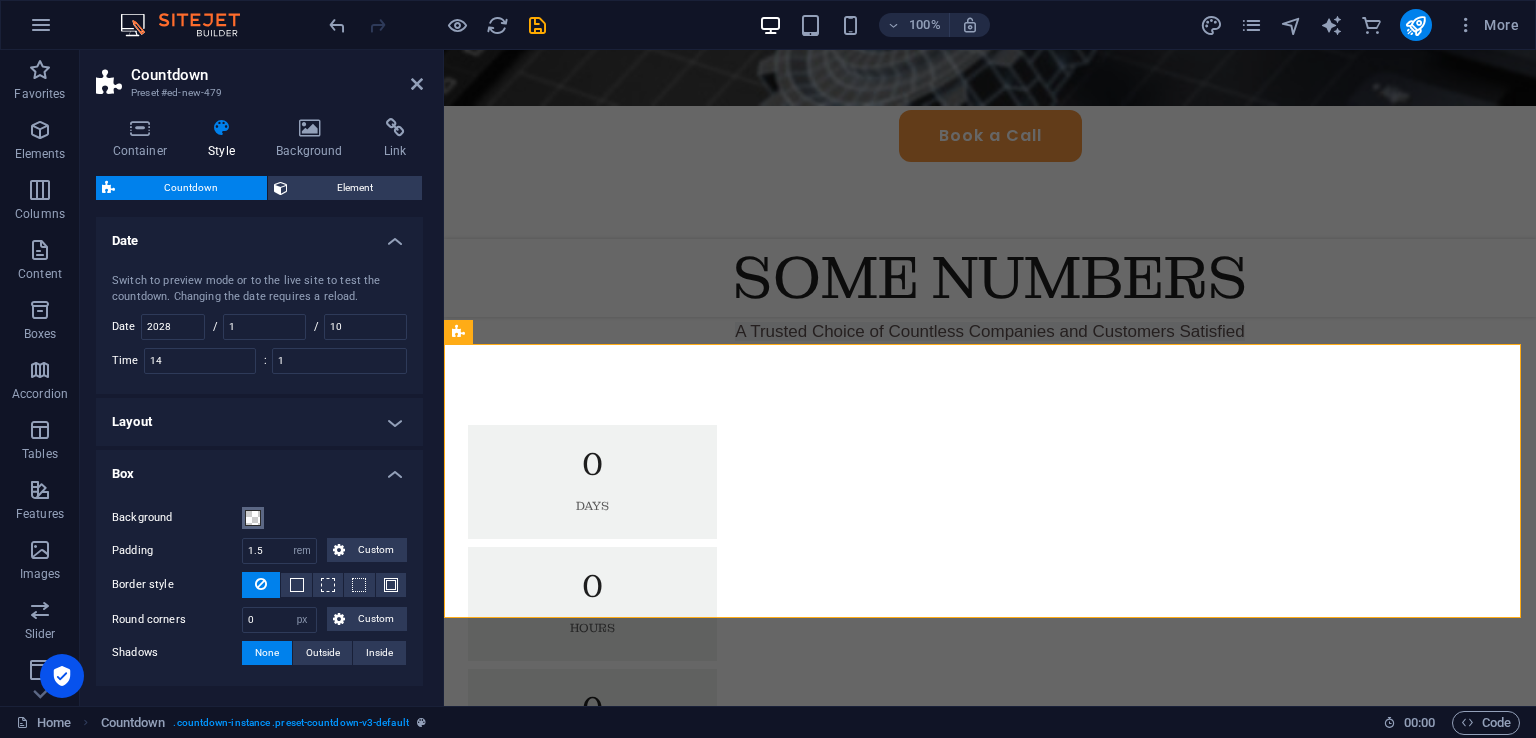 click at bounding box center [253, 518] 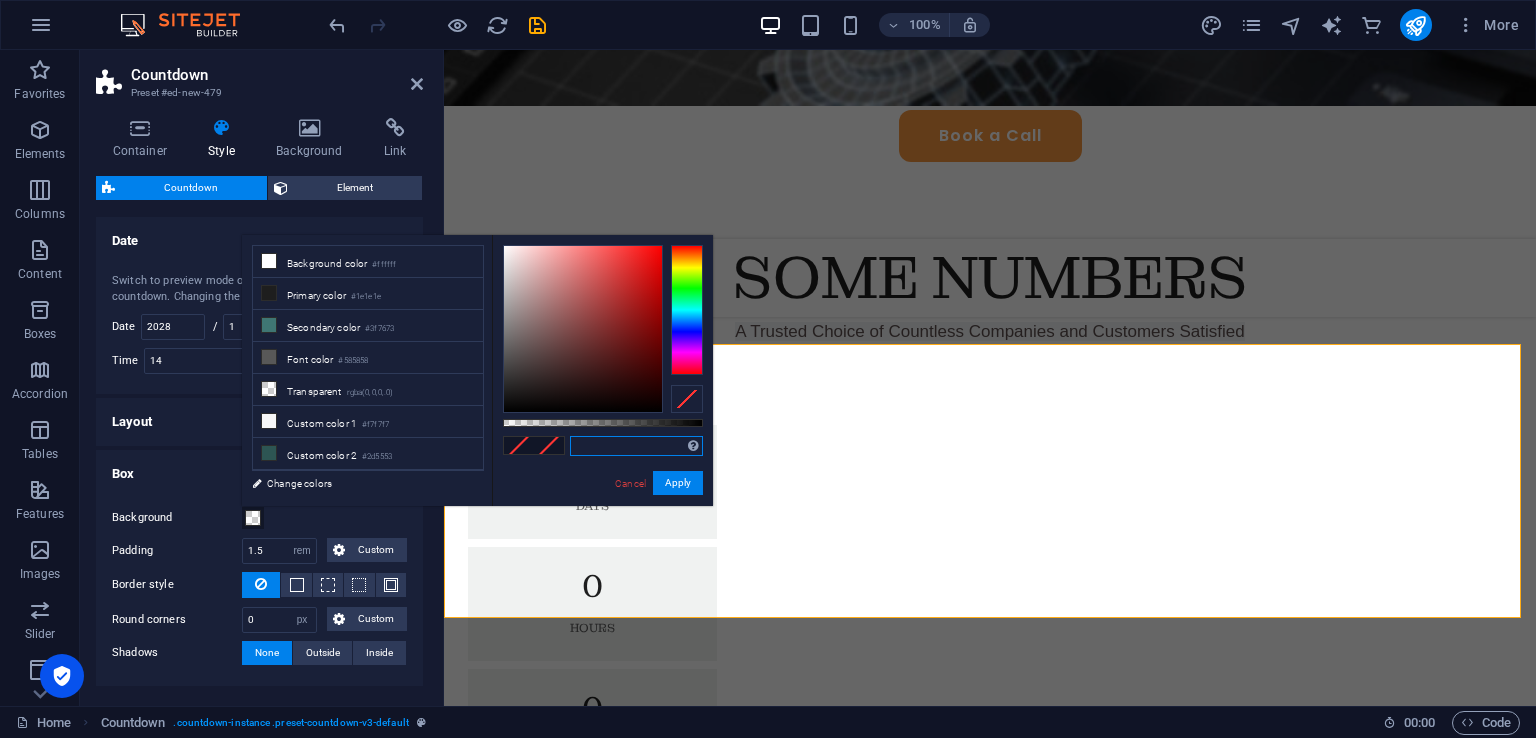 click at bounding box center (636, 446) 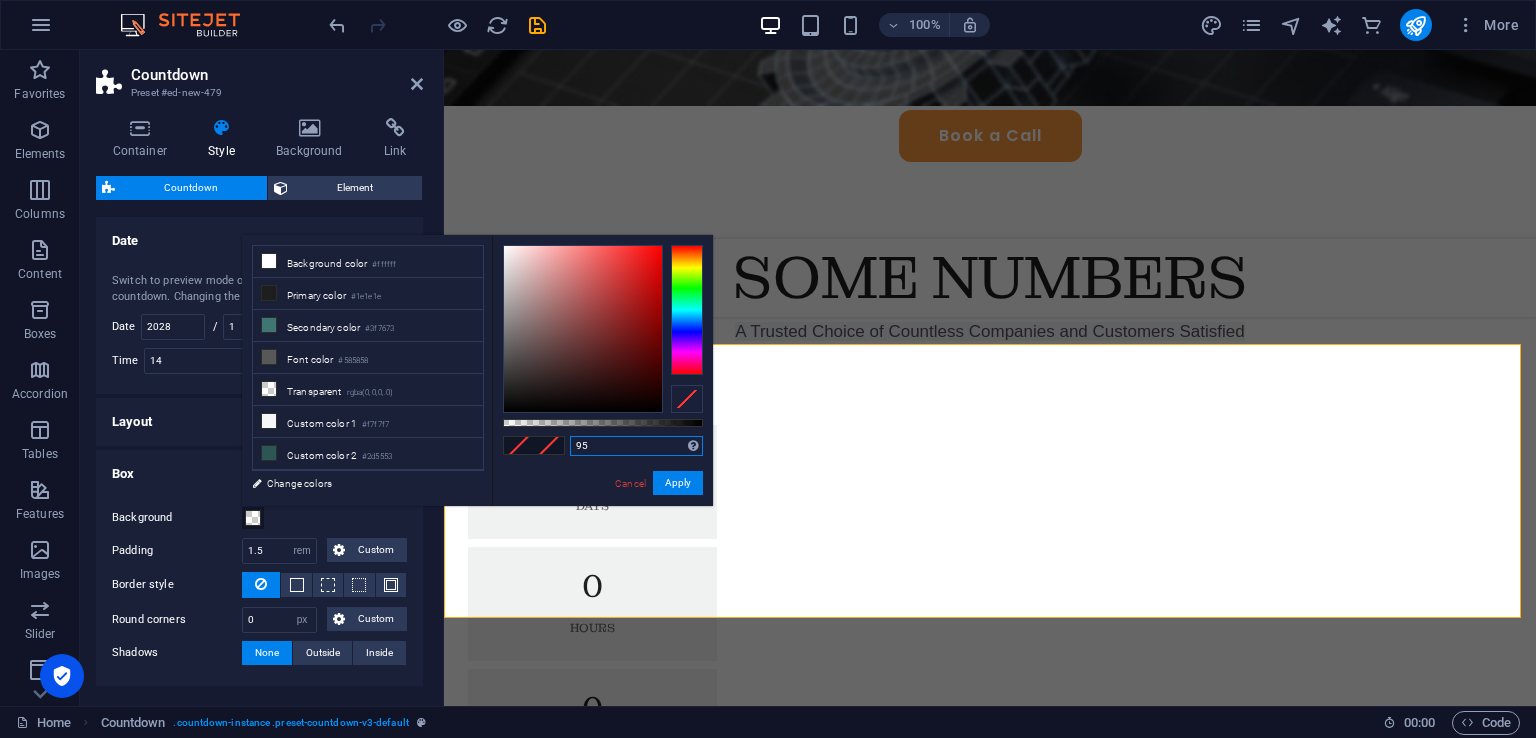 type on "9" 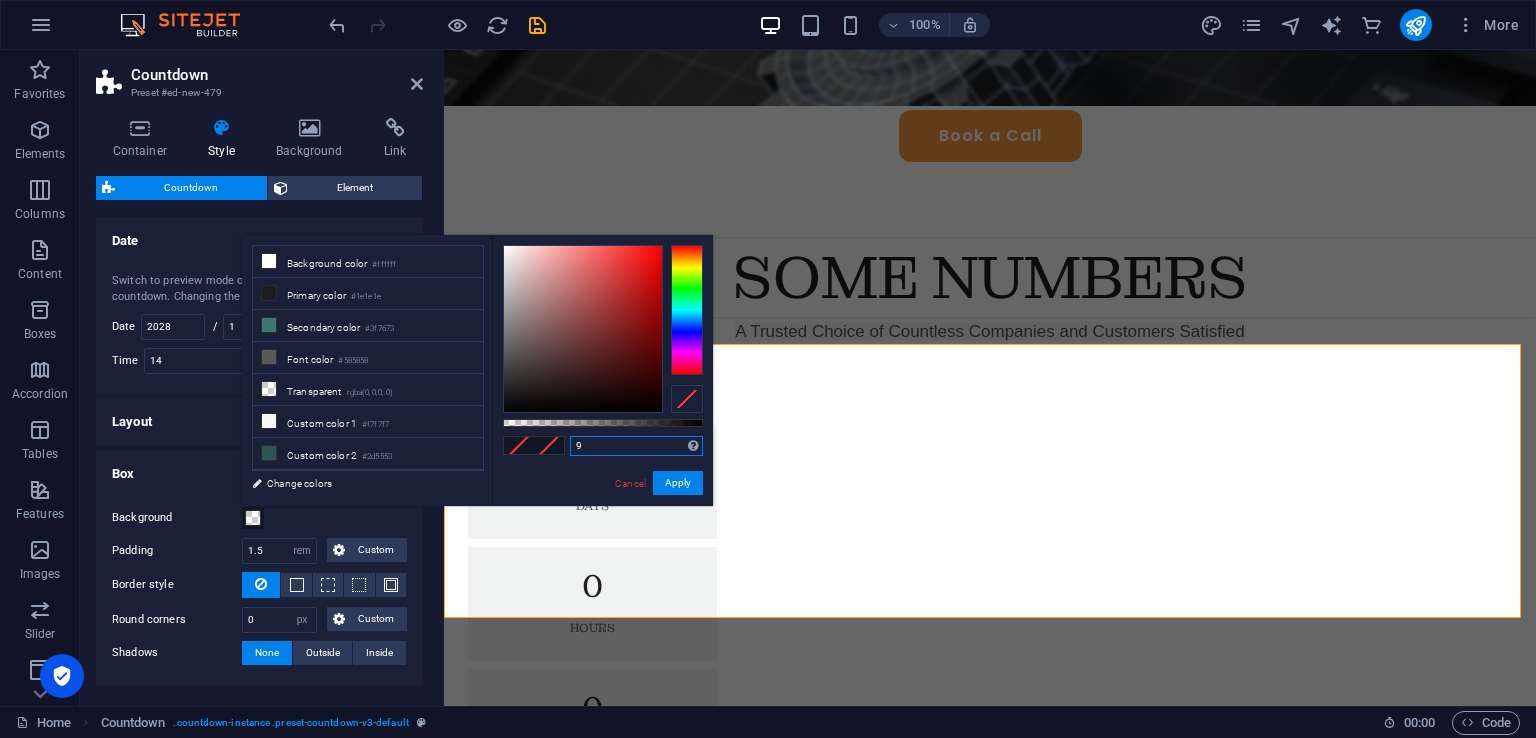 type 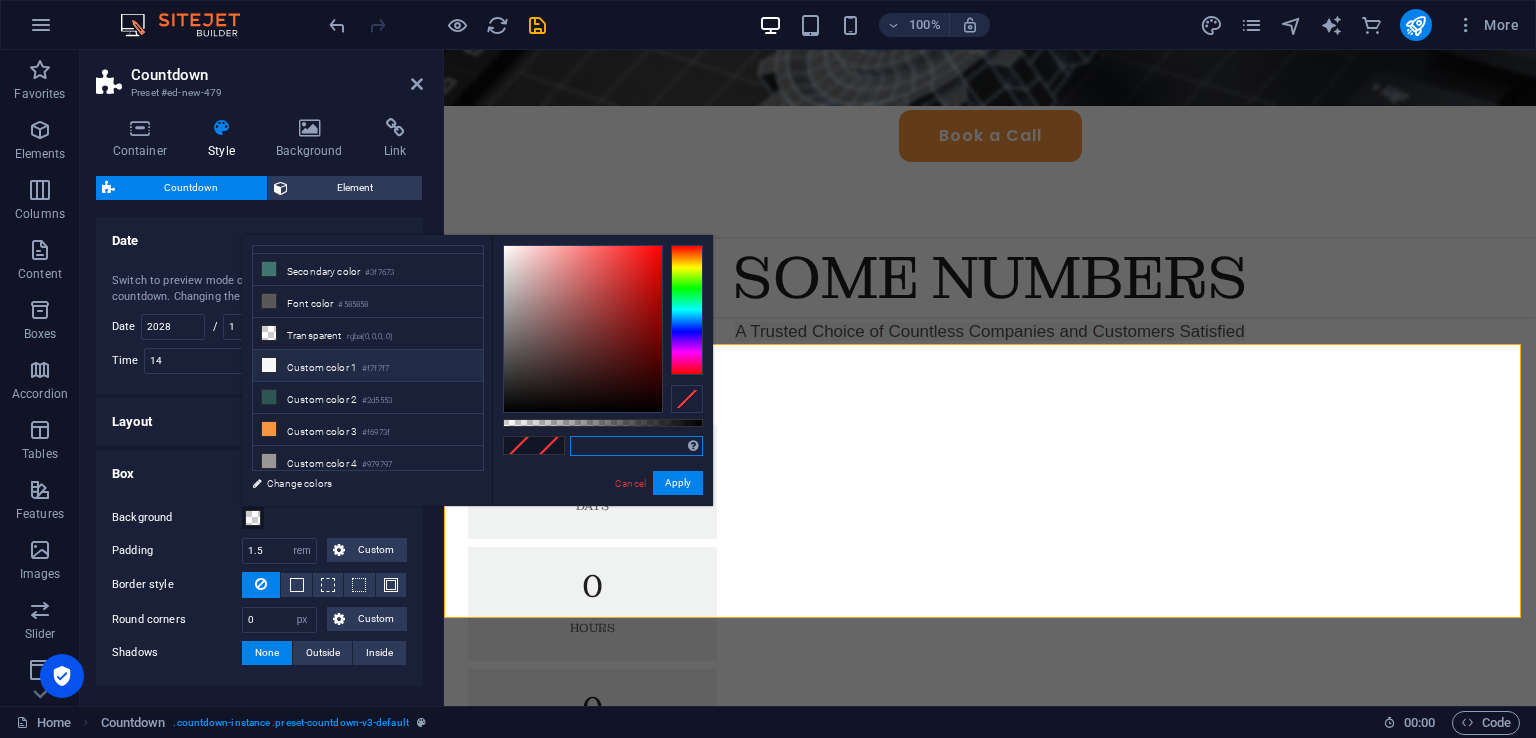 scroll, scrollTop: 83, scrollLeft: 0, axis: vertical 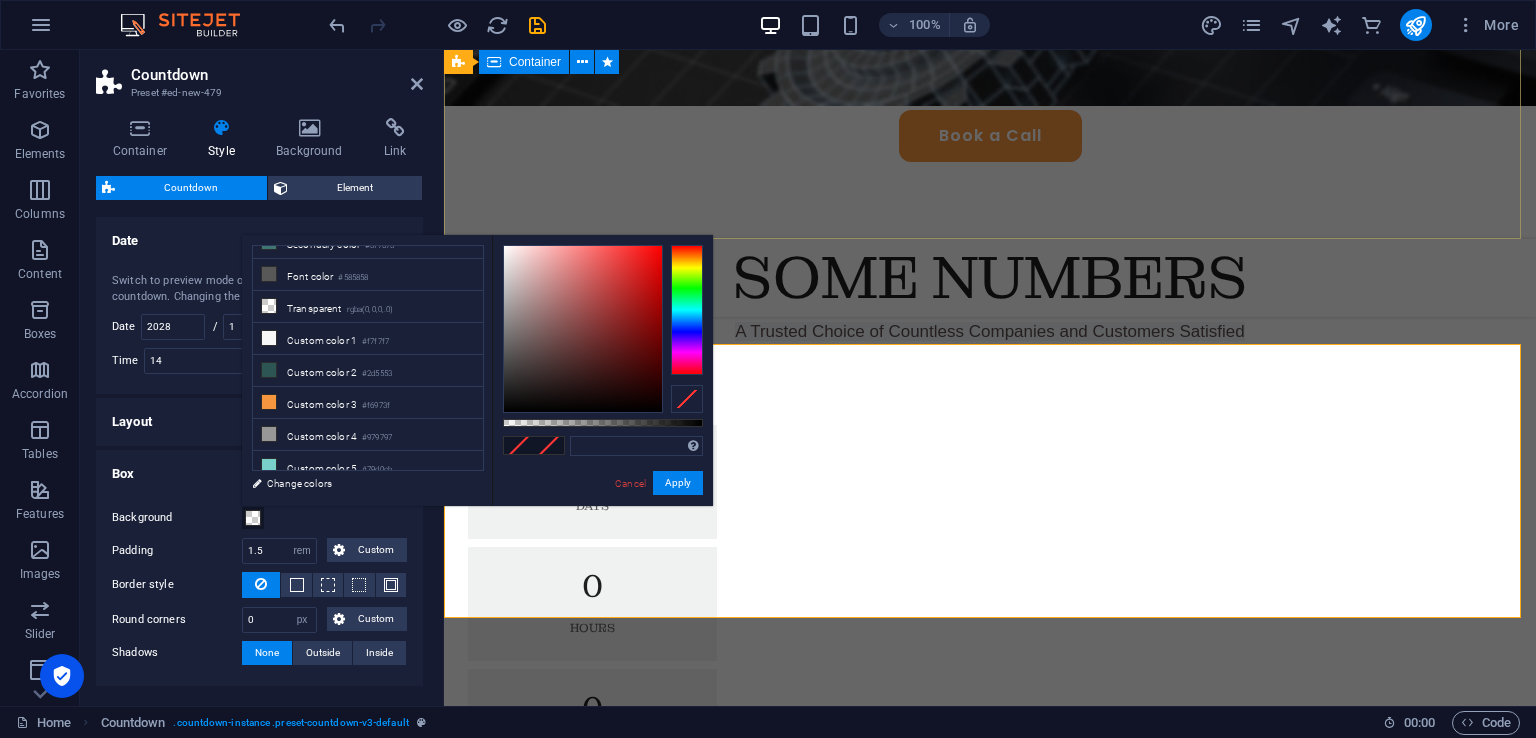 click on ""A commitment to innovation and sustainability" Our primary focus is crafting visuals that effectively showcase your brand’s vision through 3D modeling and design. Using advanced 3D design tools, we create detailed representations of your concepts, delivering results that exceed traditional illustrations in quality and precision. Additionally, our 3D models are cost-effective and highly versatile, making updates and adjustments simple and seamless to meet evolving needs. We are providing services of 3D Modeling,3D design,Product Designing,and 3D product Book a Call" at bounding box center [990, -116] 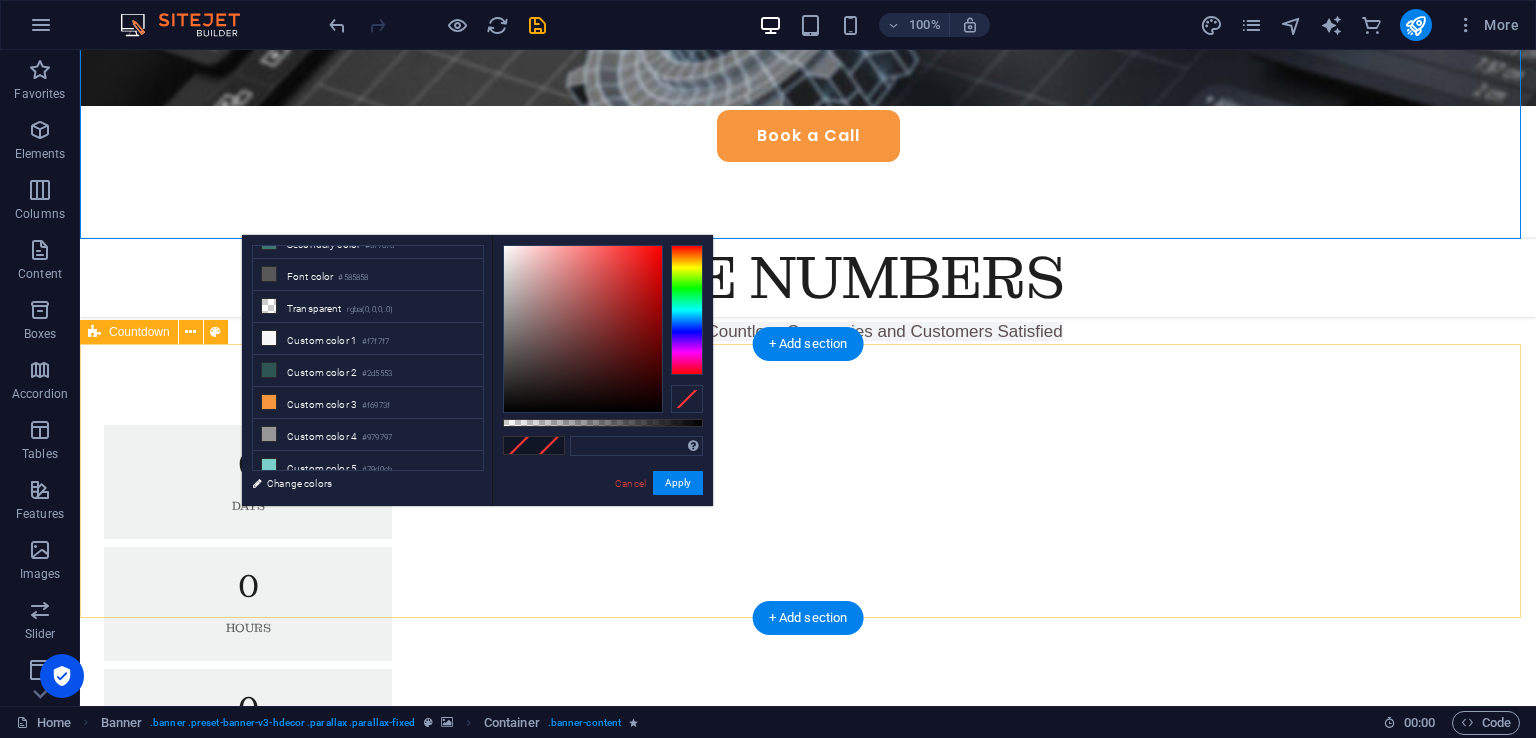 click on "0 Days 0 Hours 0 Minutes 0 Seconds" at bounding box center [808, 665] 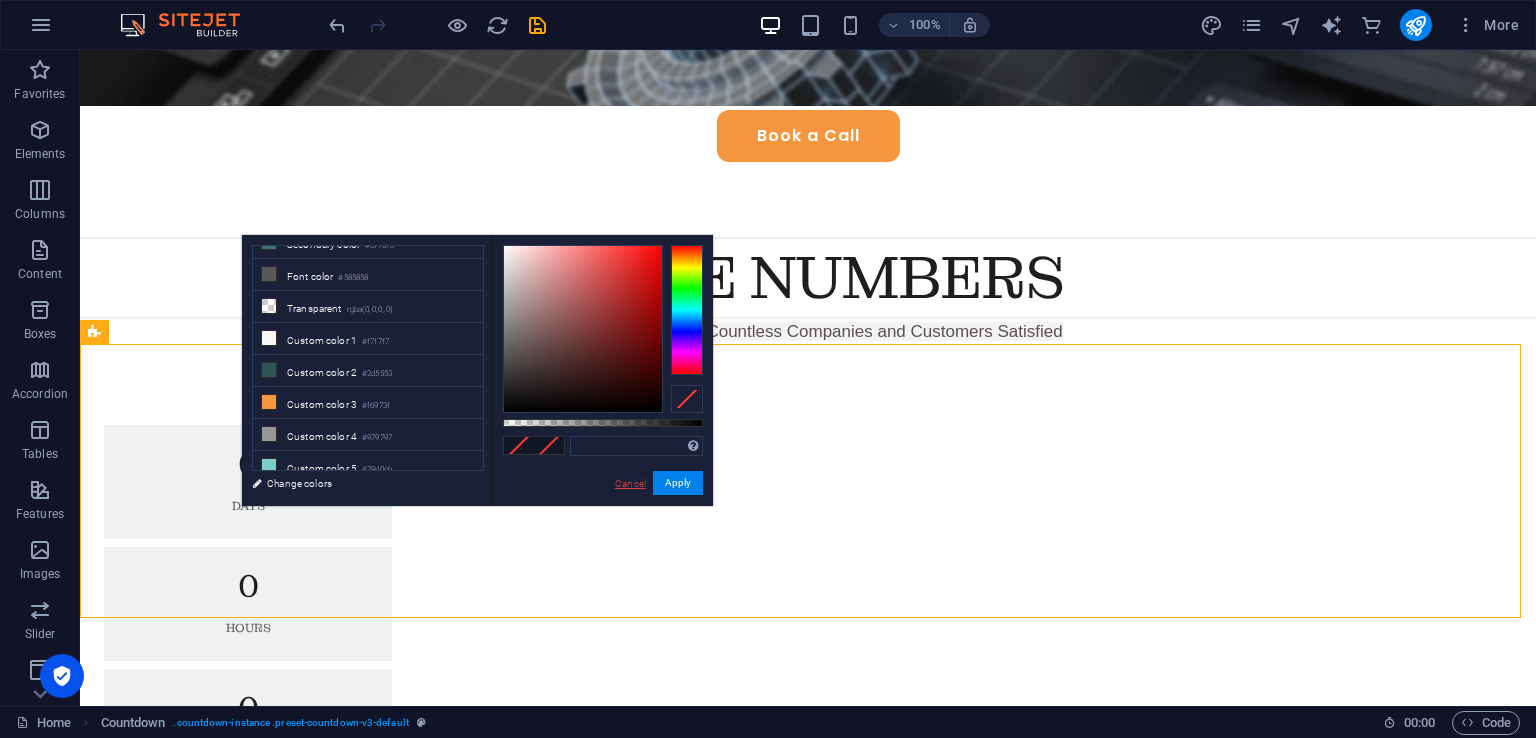 drag, startPoint x: 621, startPoint y: 482, endPoint x: 545, endPoint y: 432, distance: 90.97253 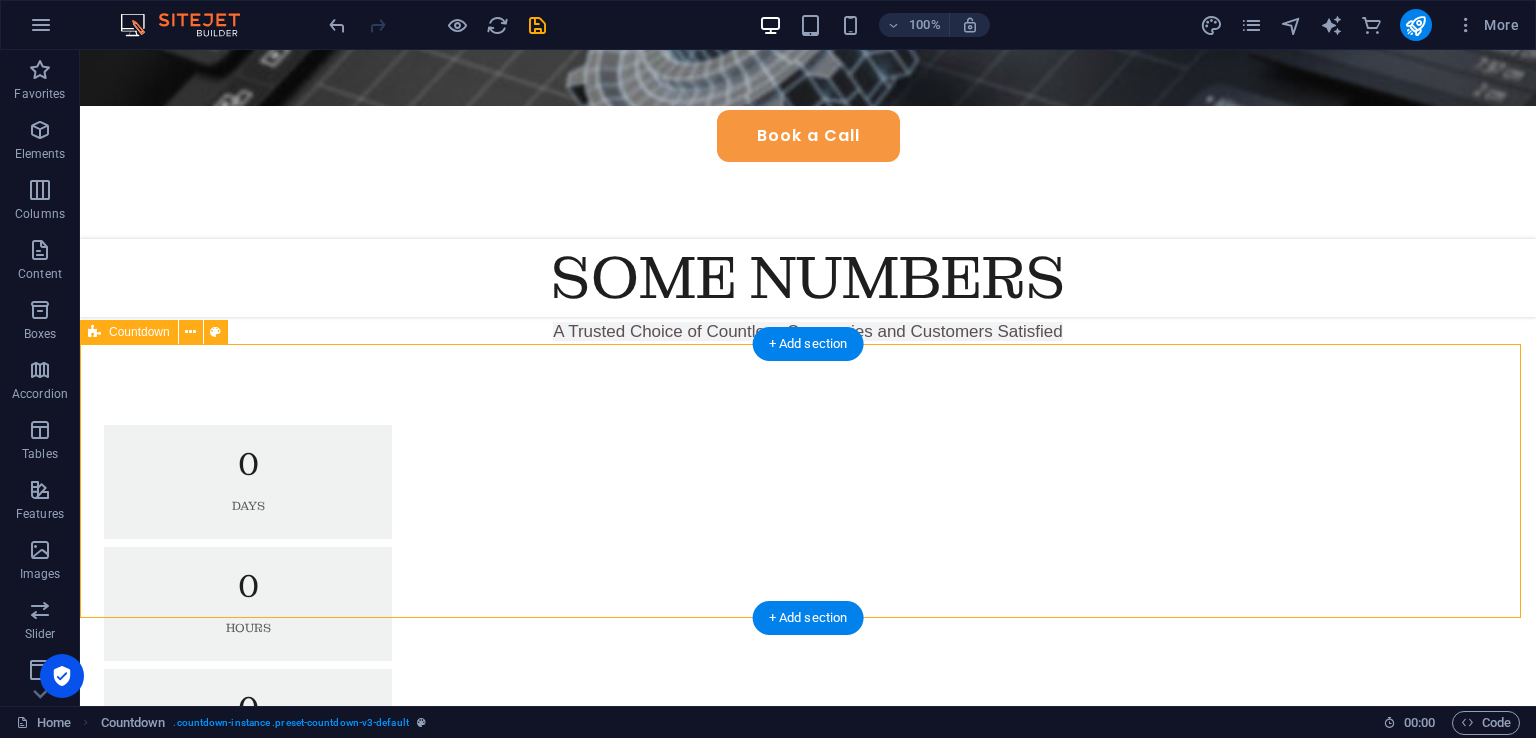 click on "0 Days 0 Hours 0 Minutes 0 Seconds" at bounding box center (808, 665) 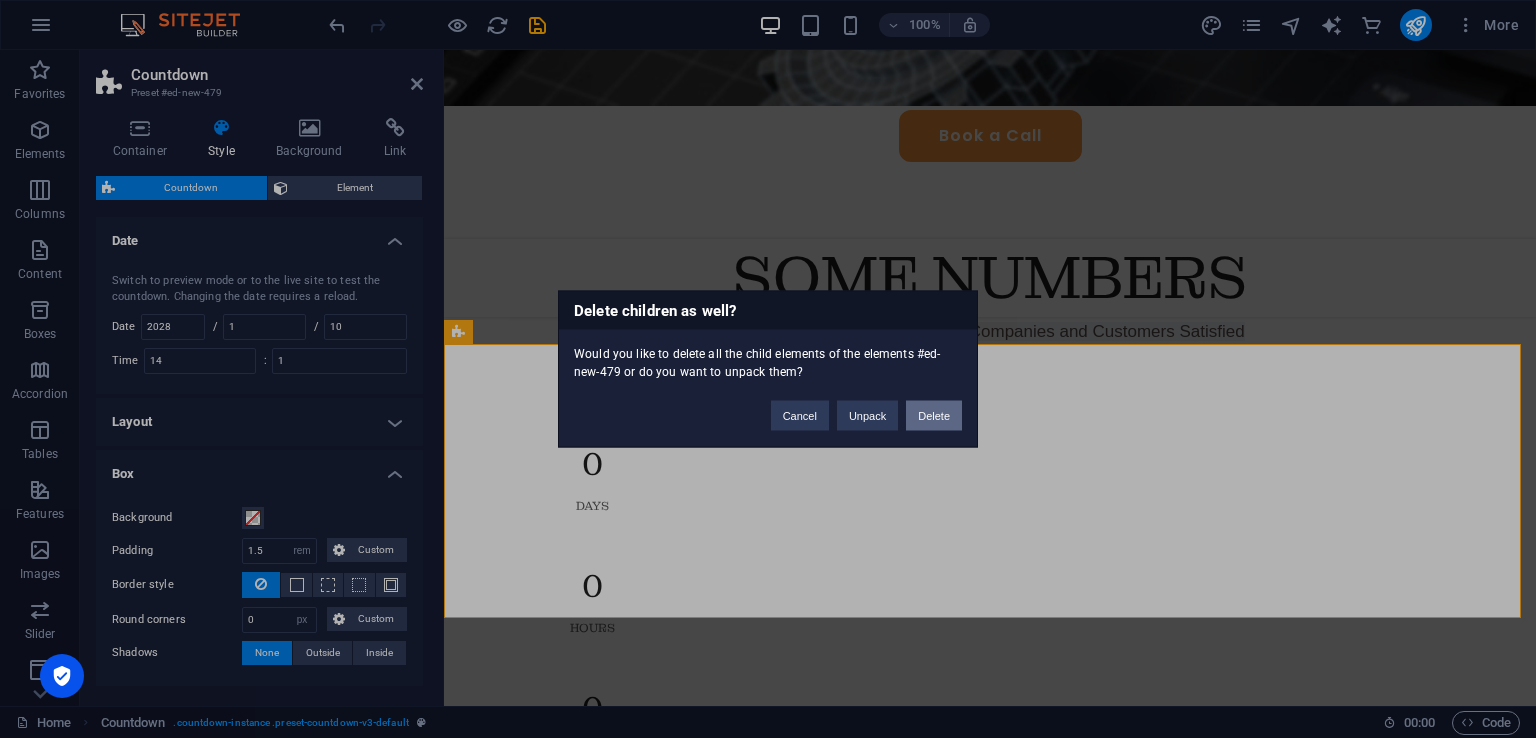 click on "Delete" at bounding box center [934, 416] 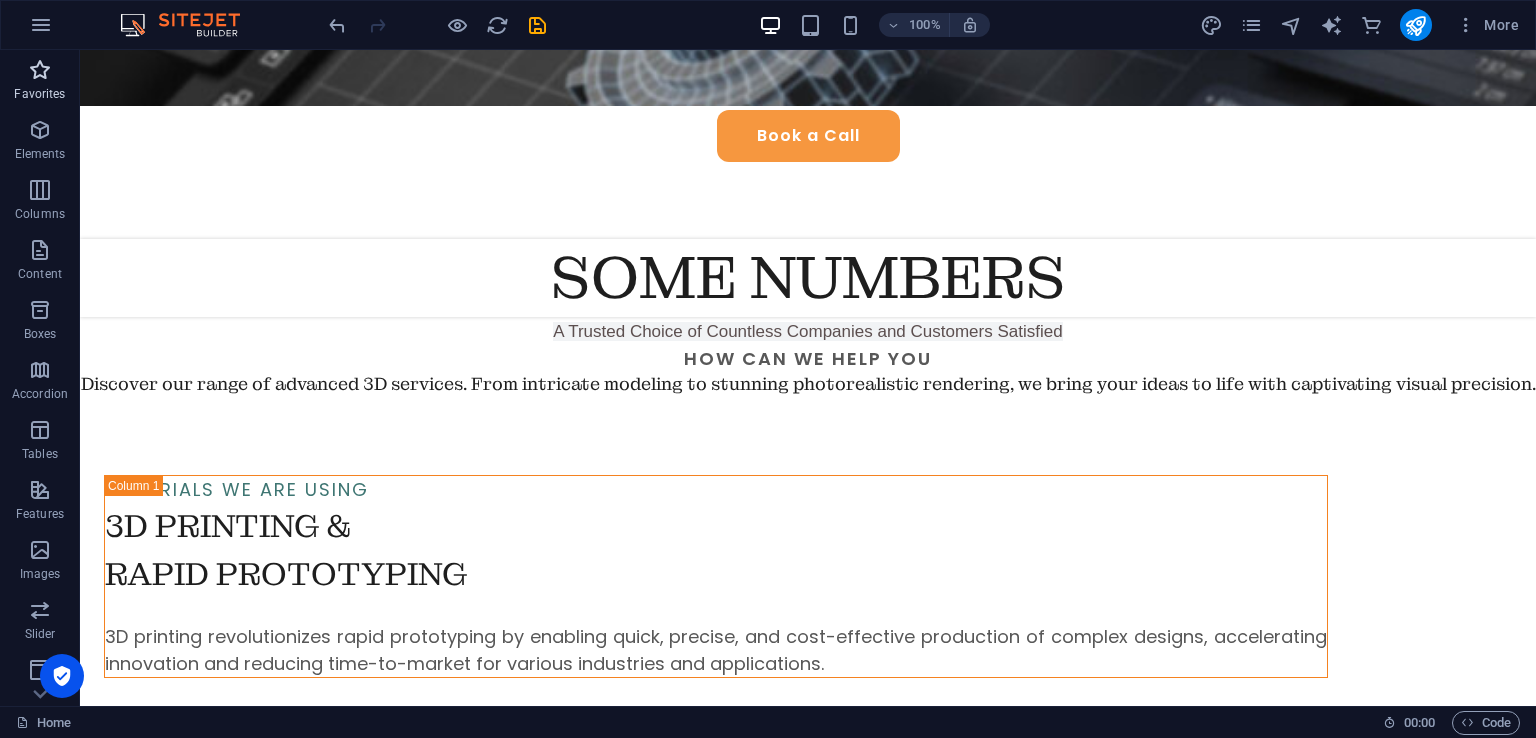 drag, startPoint x: 28, startPoint y: 60, endPoint x: 32, endPoint y: 75, distance: 15.524175 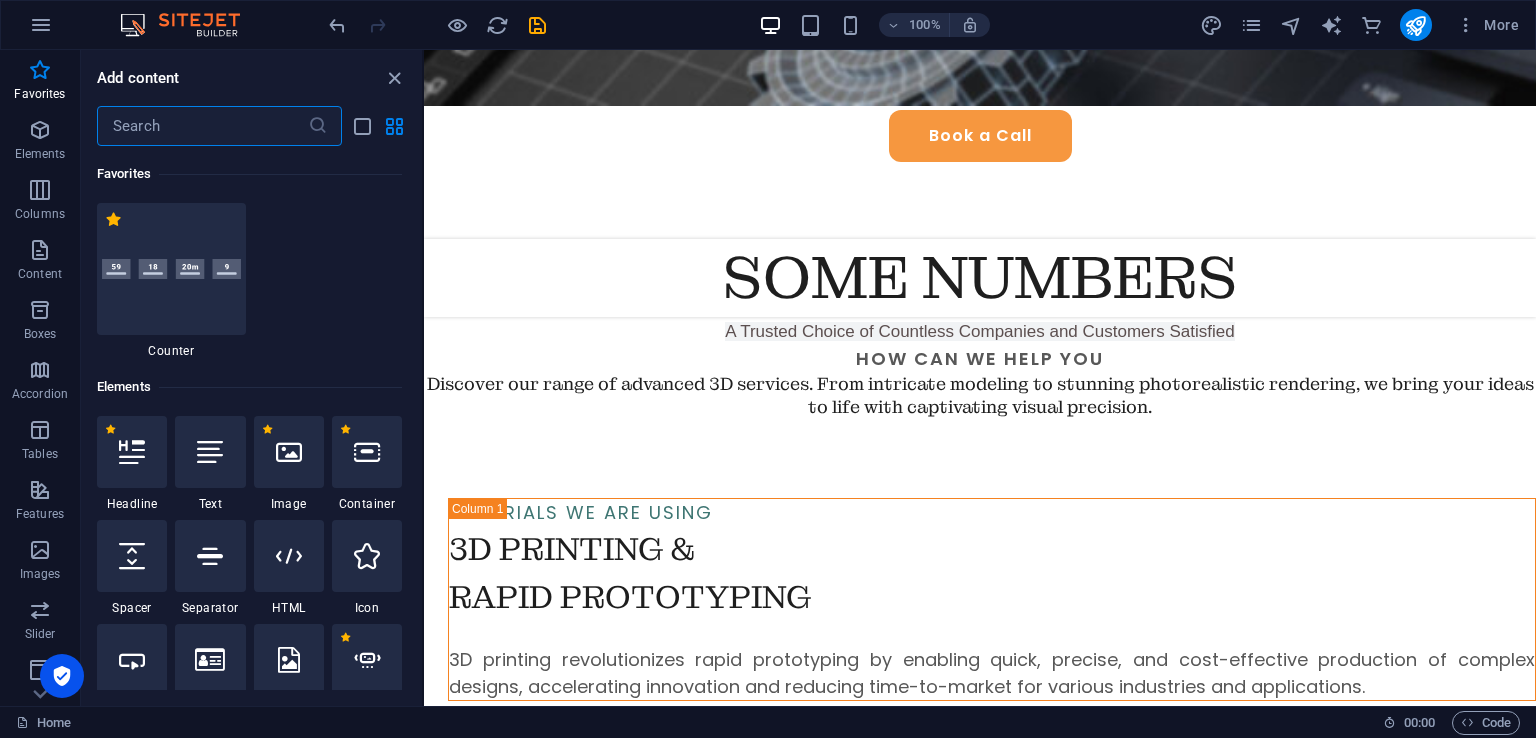scroll, scrollTop: 500, scrollLeft: 0, axis: vertical 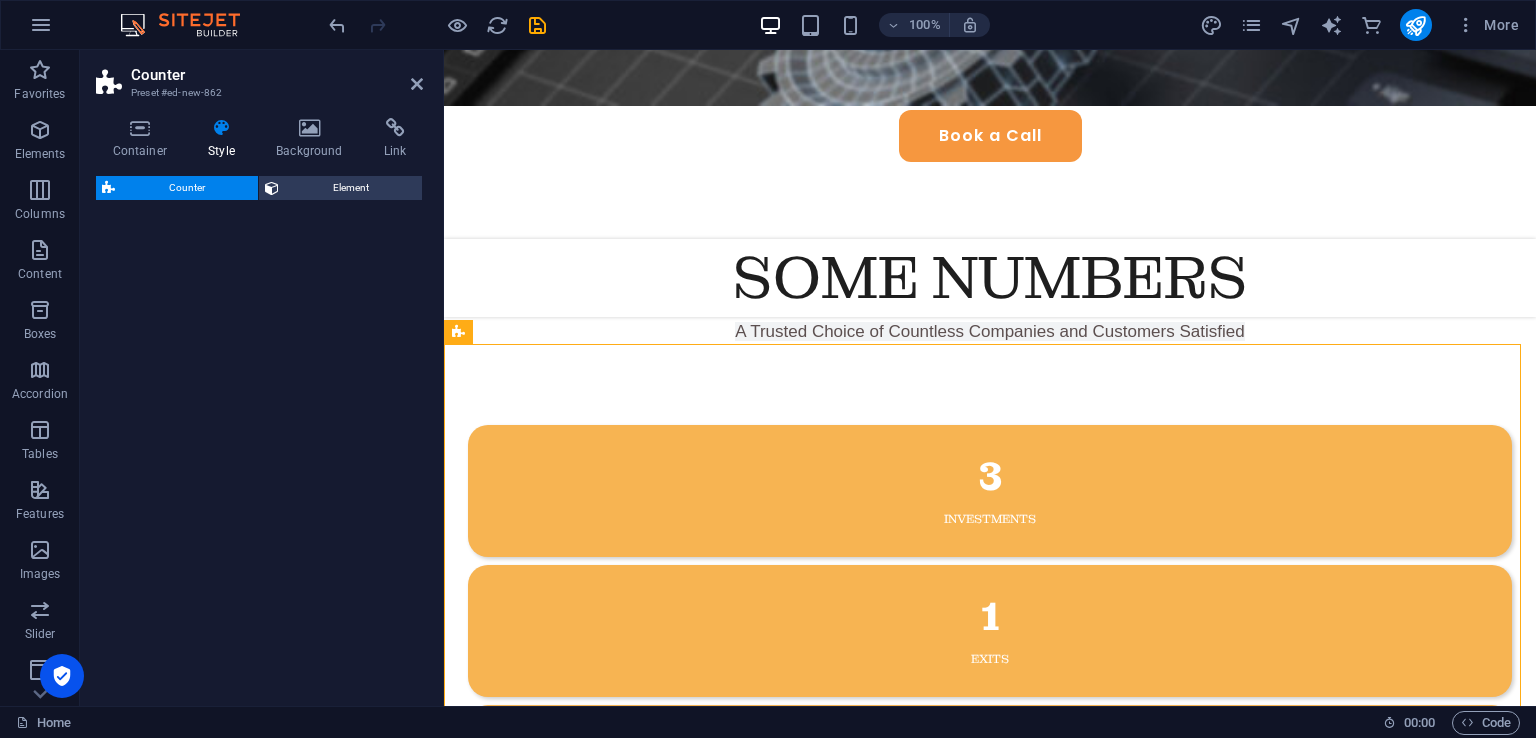 select on "rem" 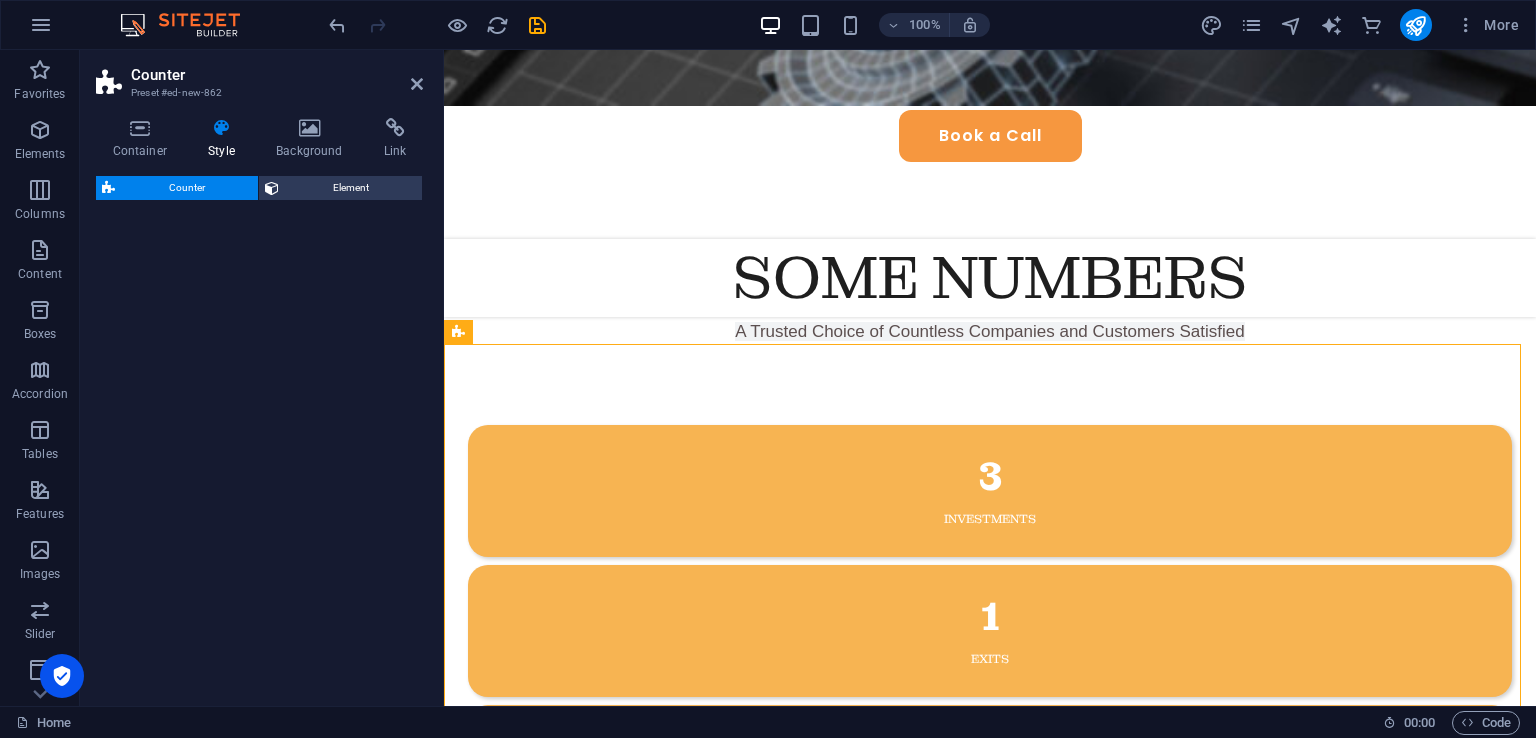 select on "px" 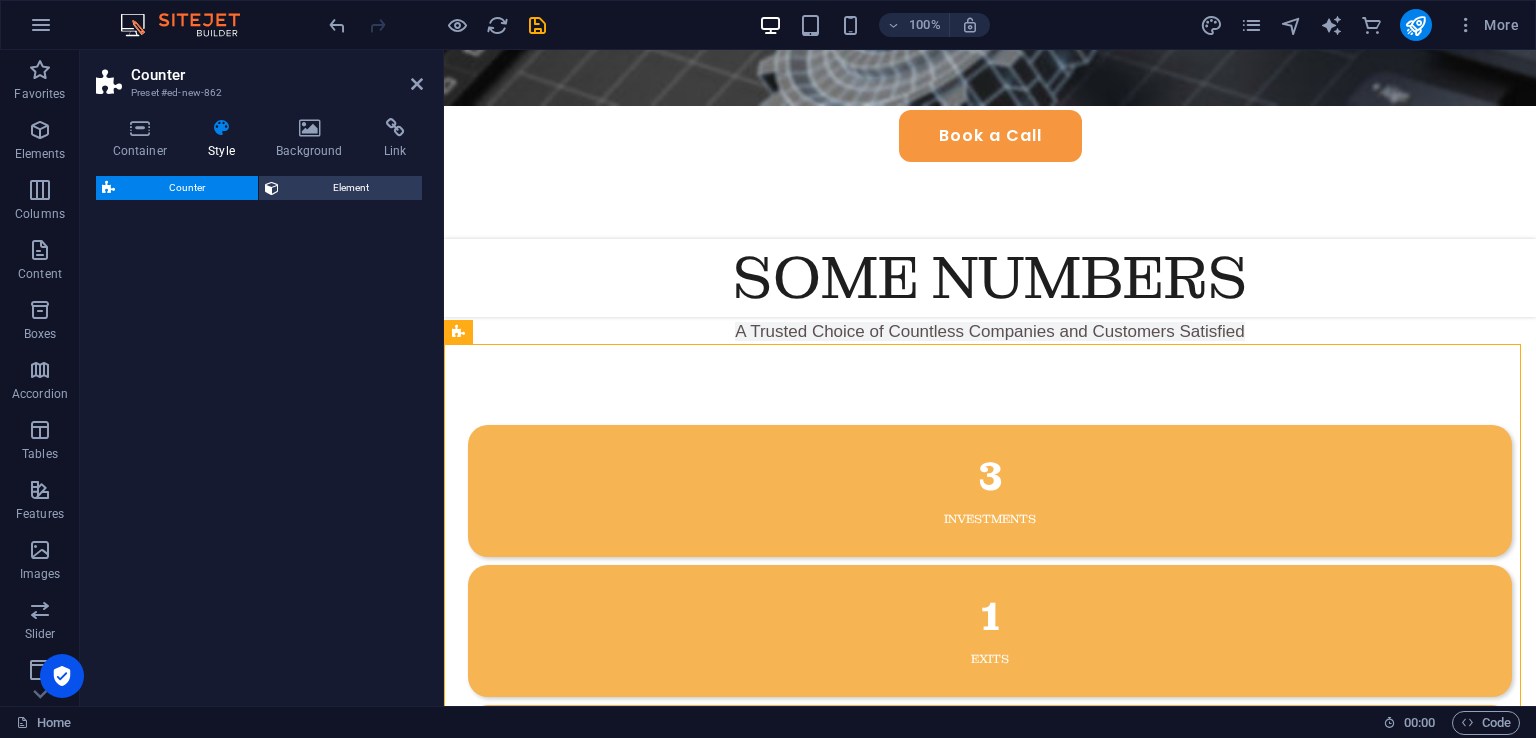 select on "rem" 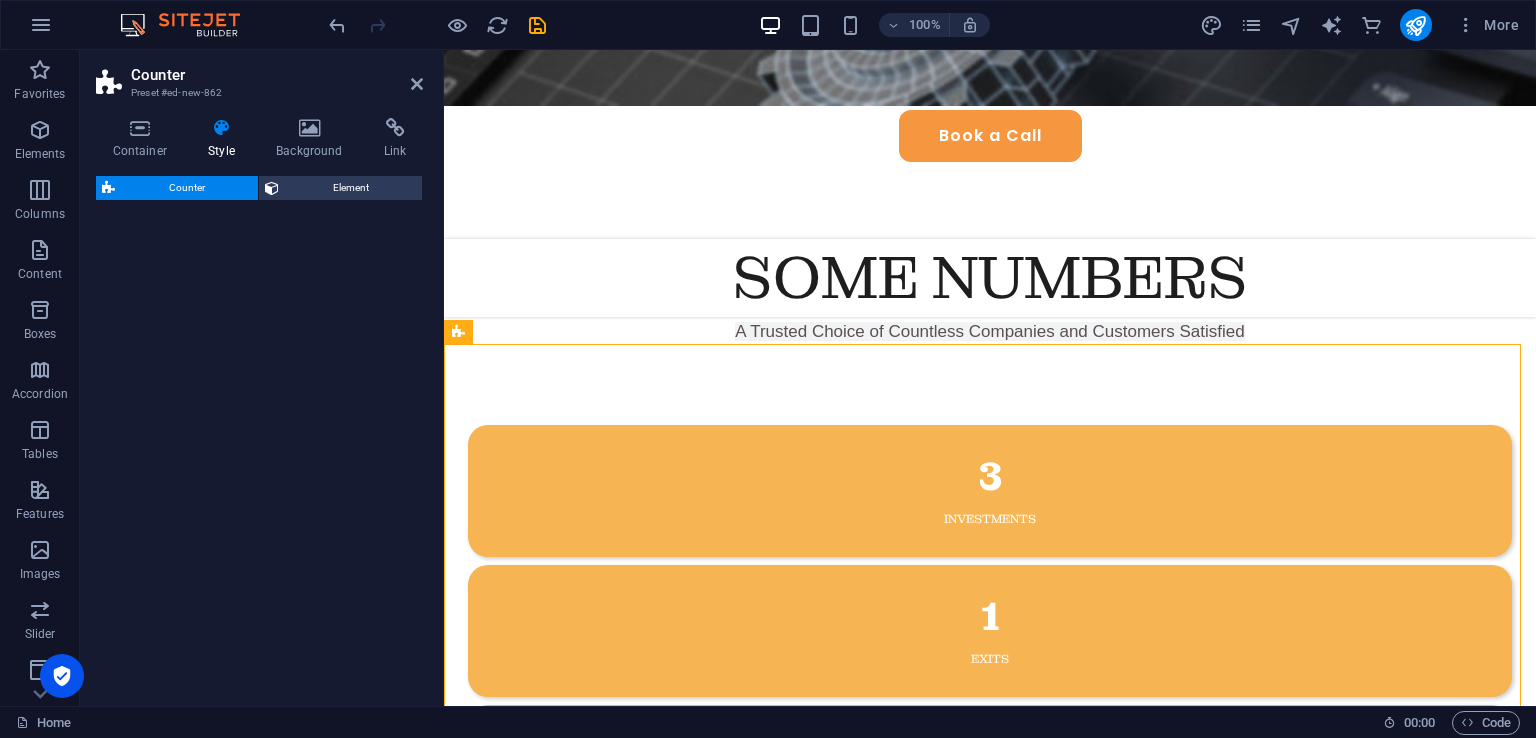 select on "rem" 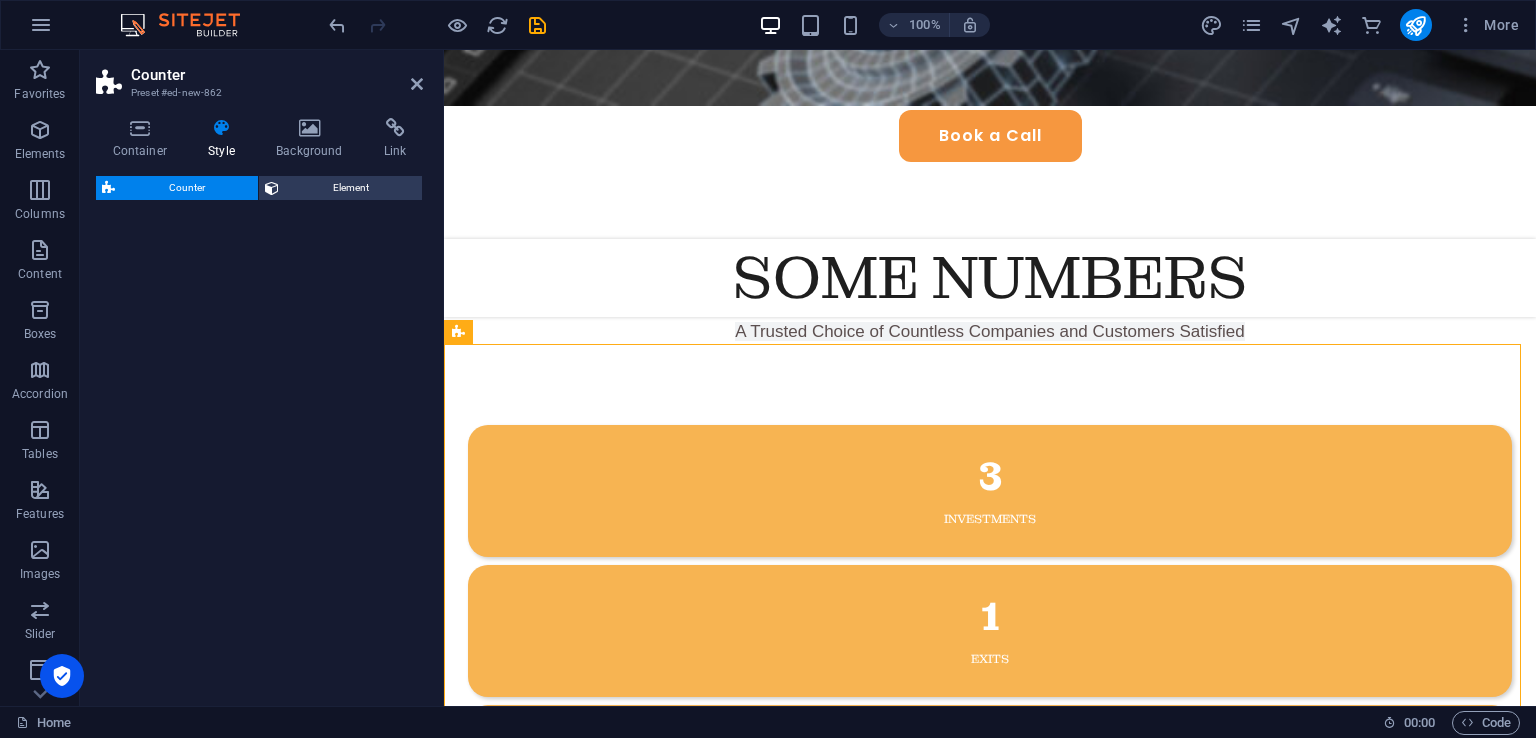 select on "rem" 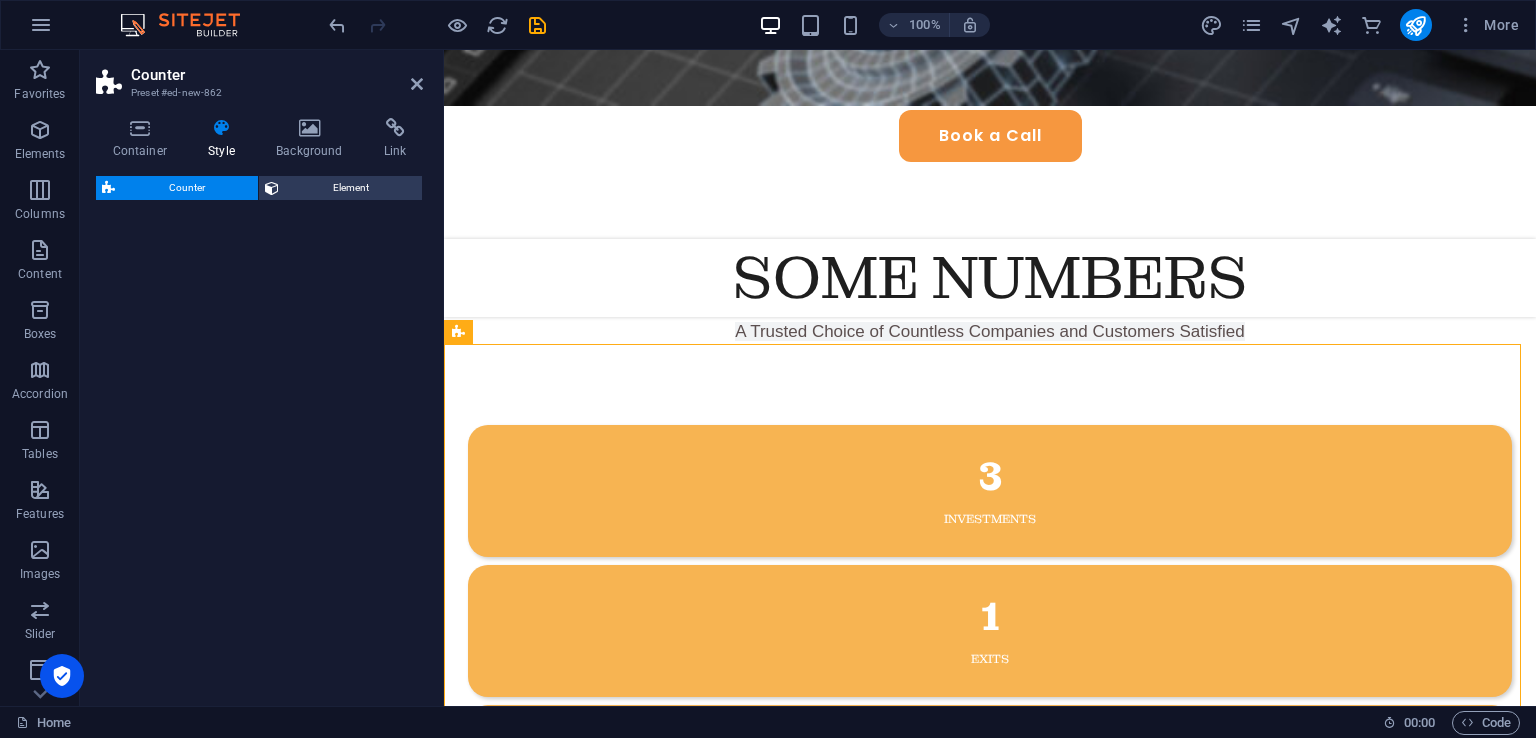 select on "rem" 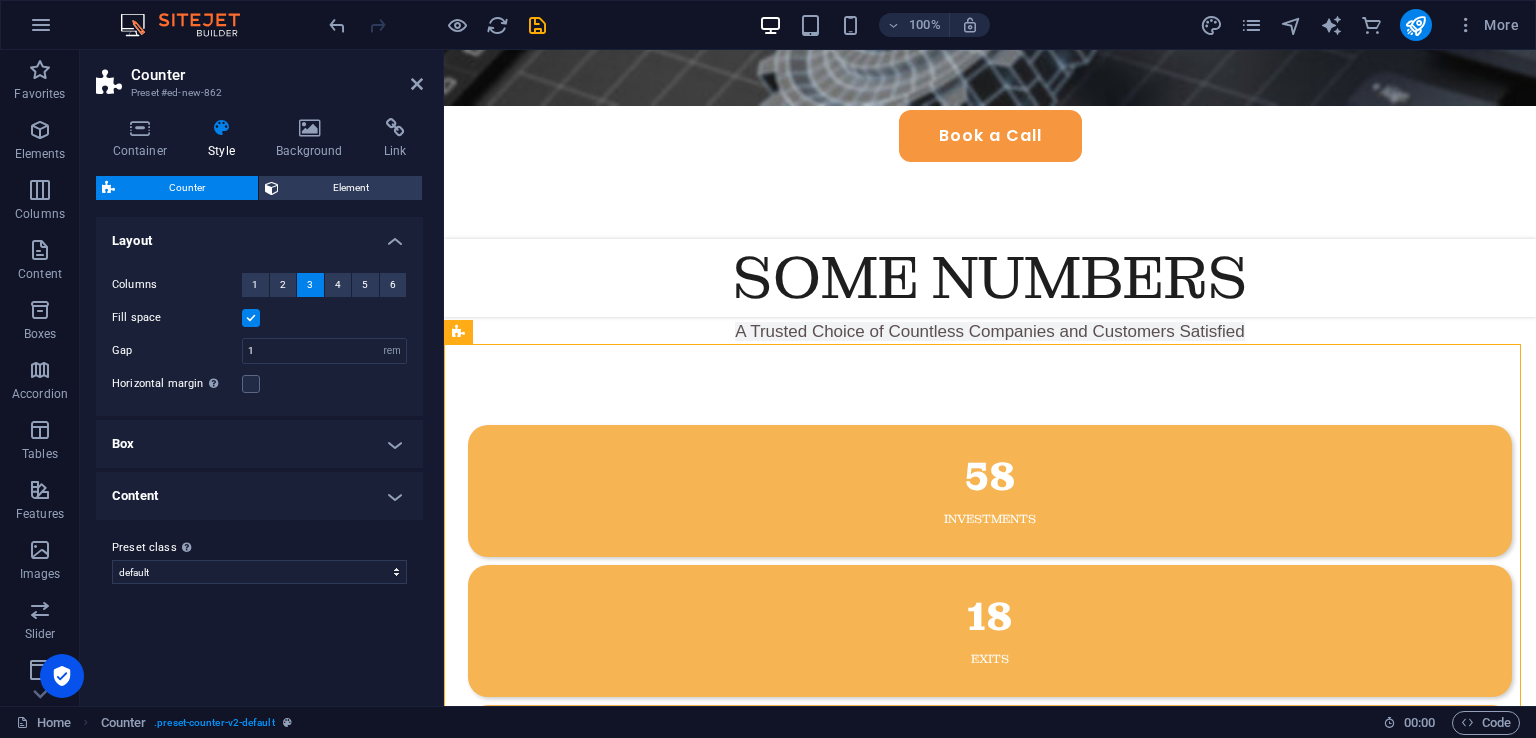 click on "Content" at bounding box center (259, 496) 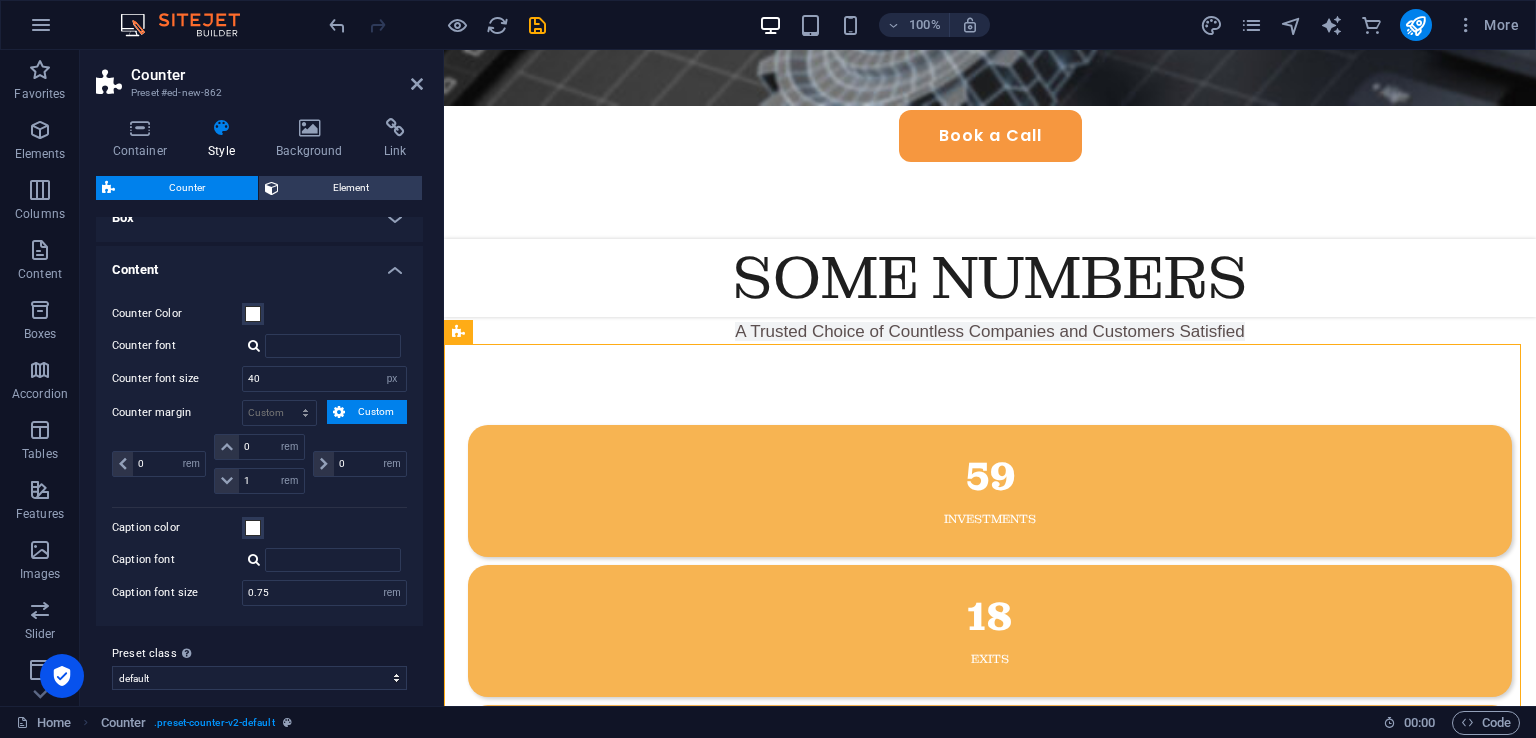 scroll, scrollTop: 239, scrollLeft: 0, axis: vertical 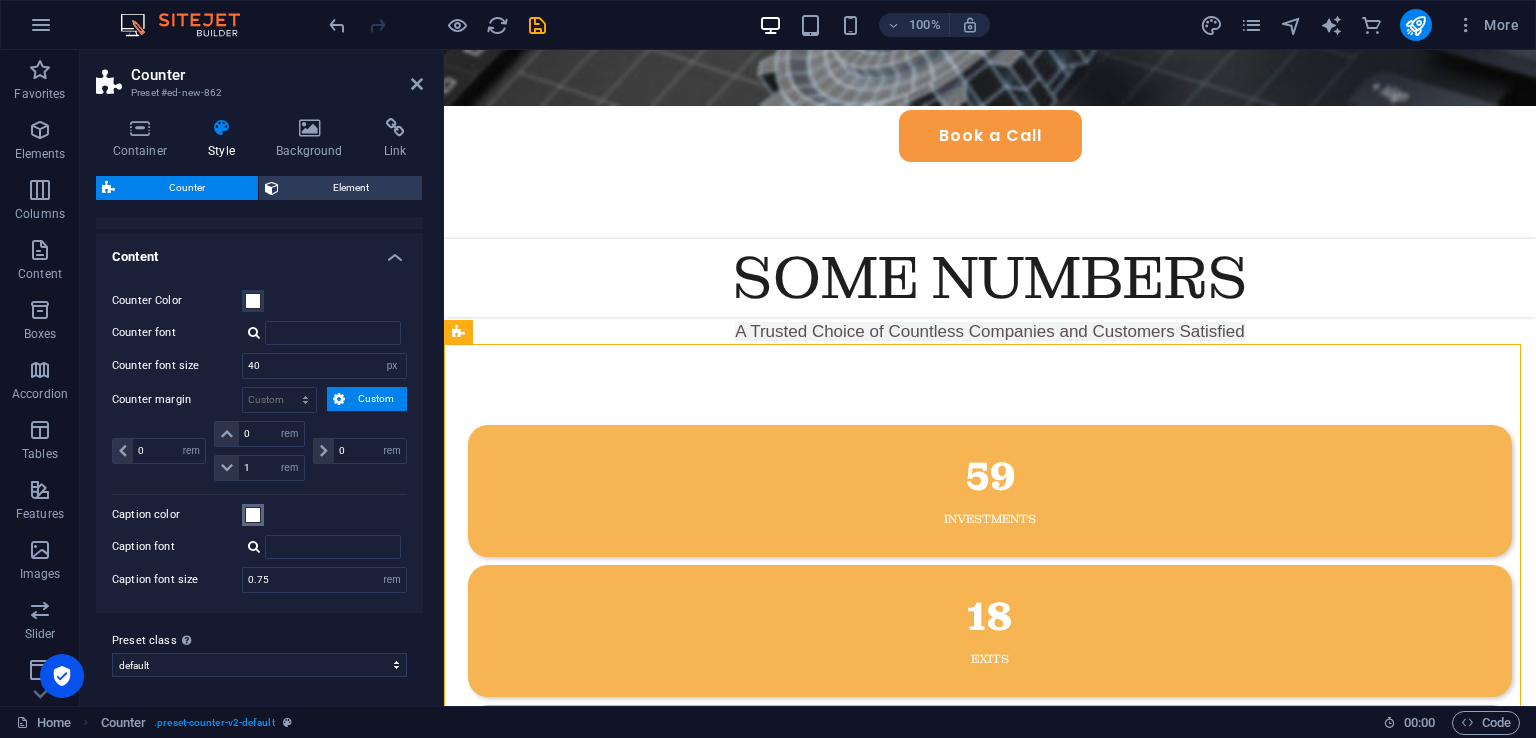 click at bounding box center (253, 515) 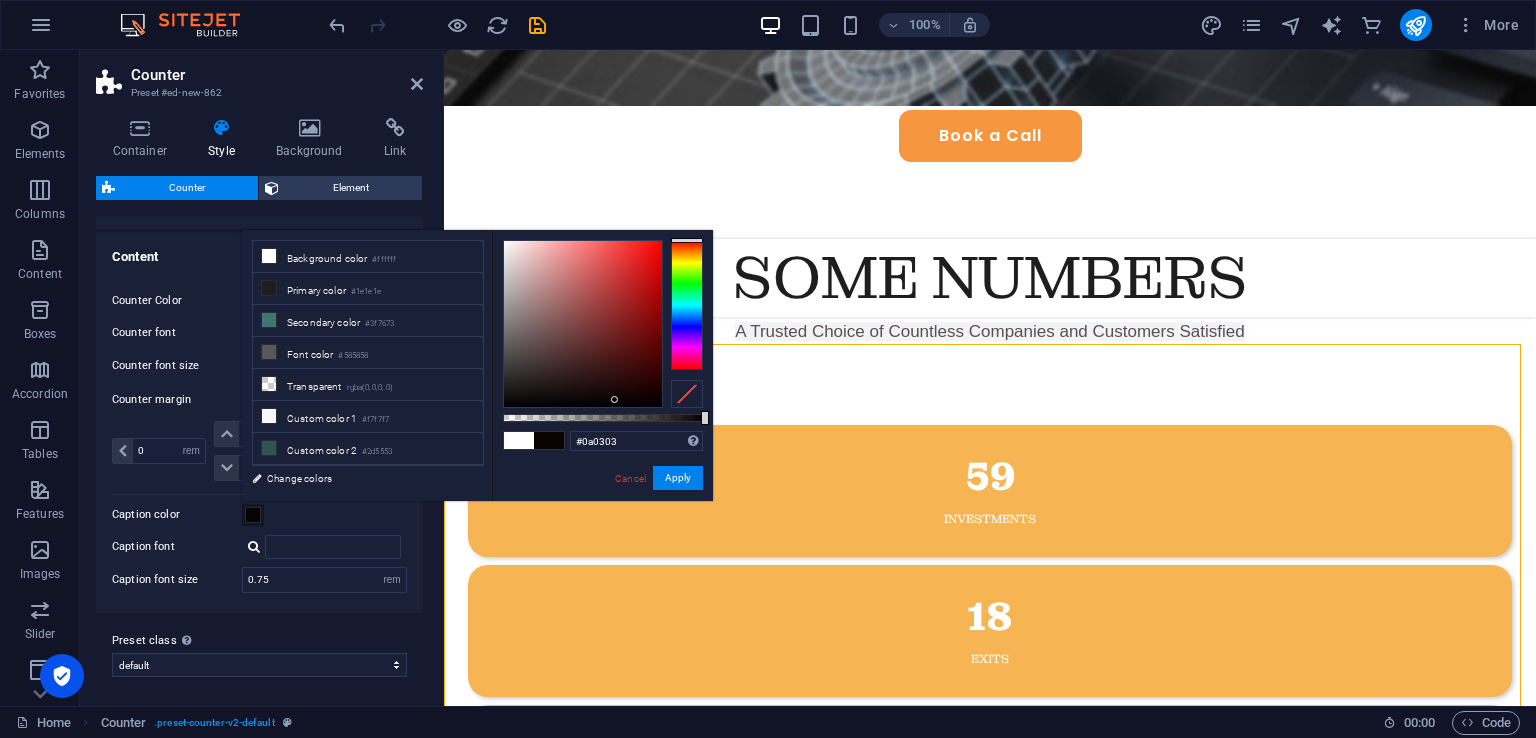 drag, startPoint x: 612, startPoint y: 385, endPoint x: 615, endPoint y: 400, distance: 15.297058 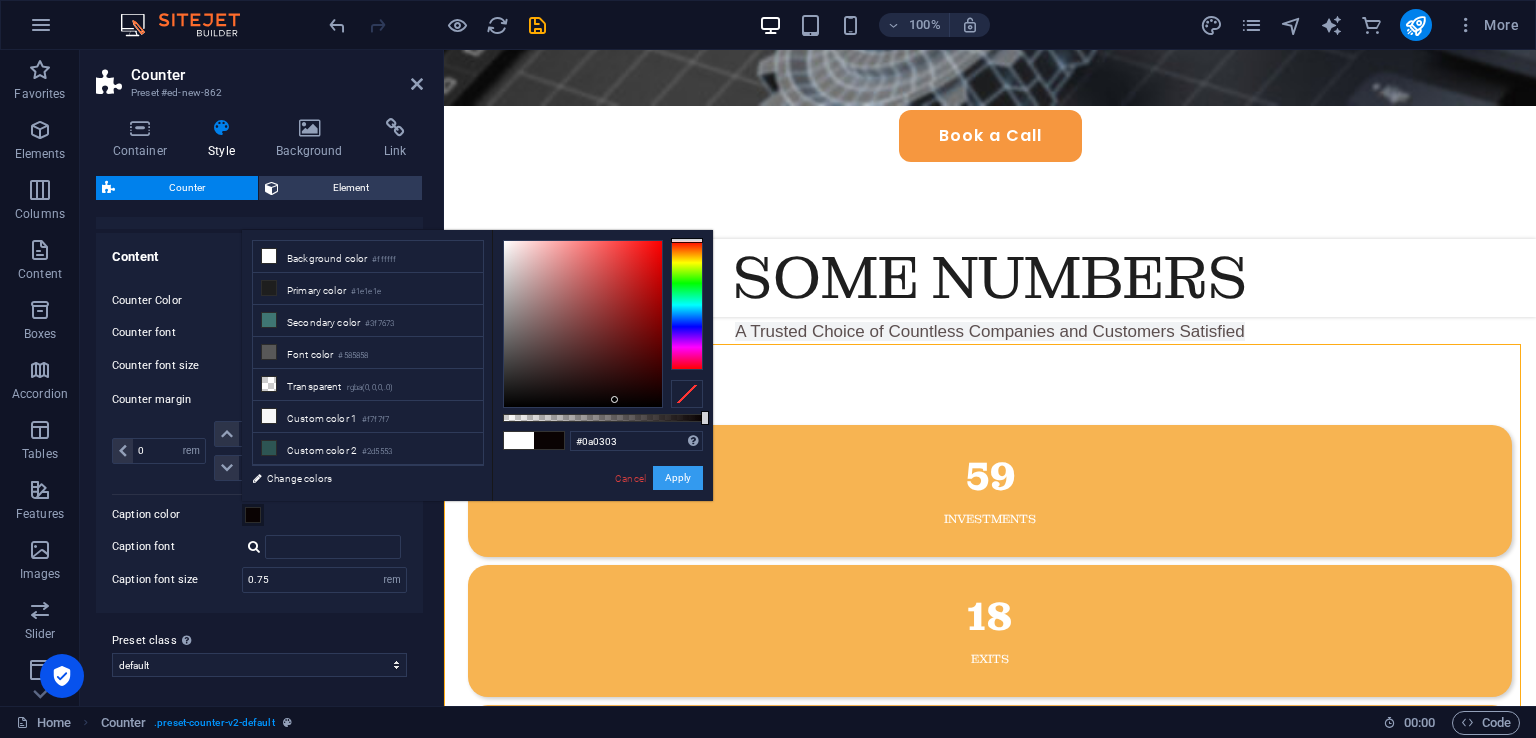 click on "Apply" at bounding box center (678, 478) 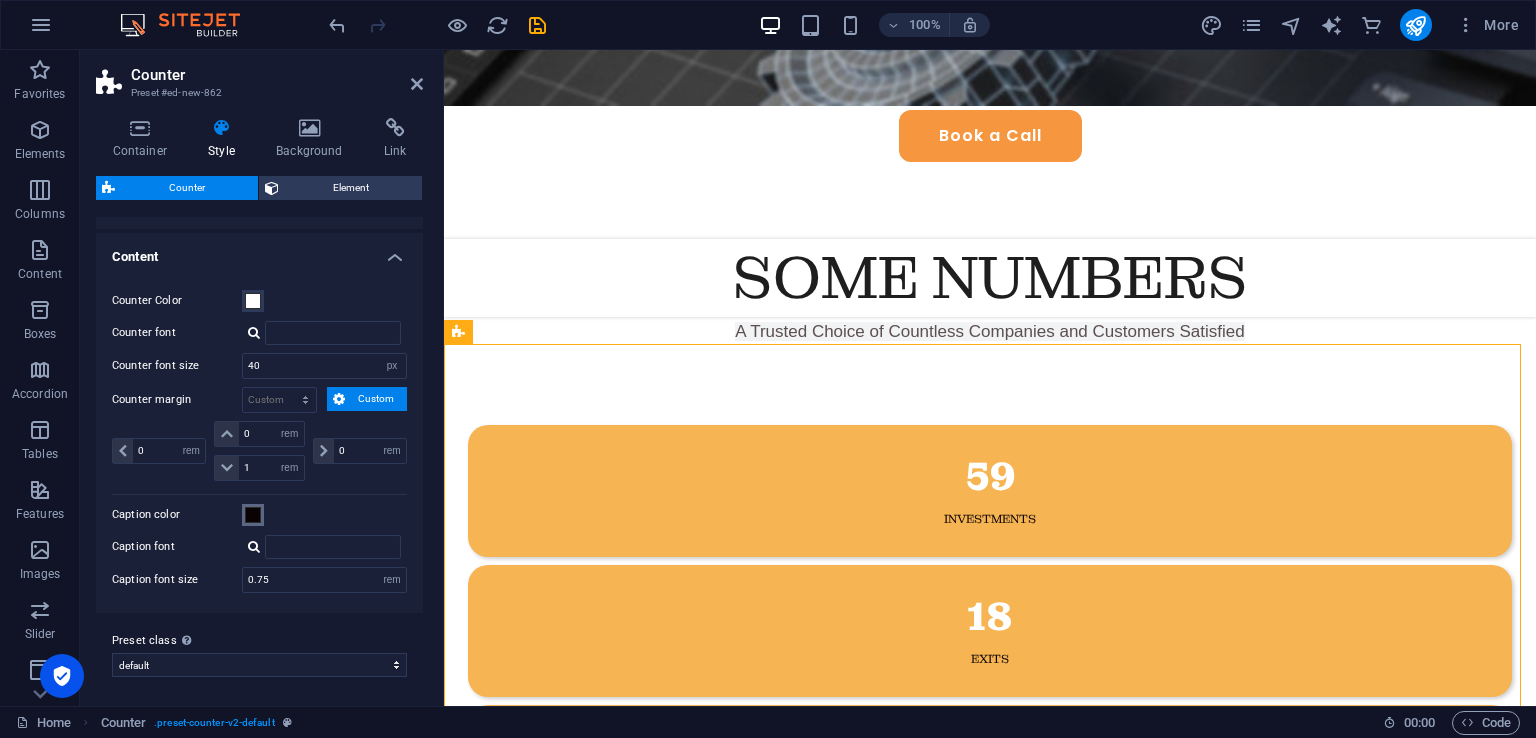 click at bounding box center (253, 515) 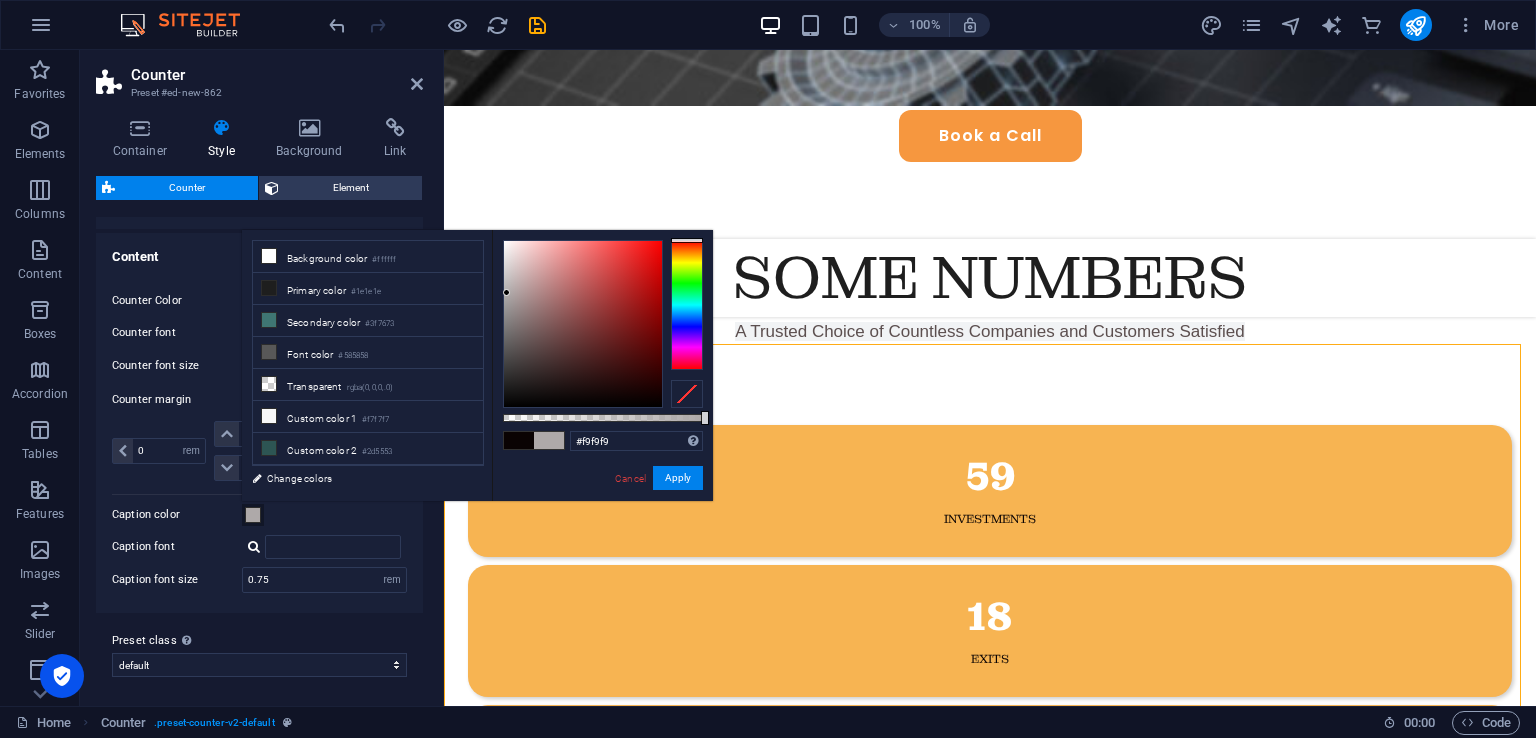 type on "#ffffff" 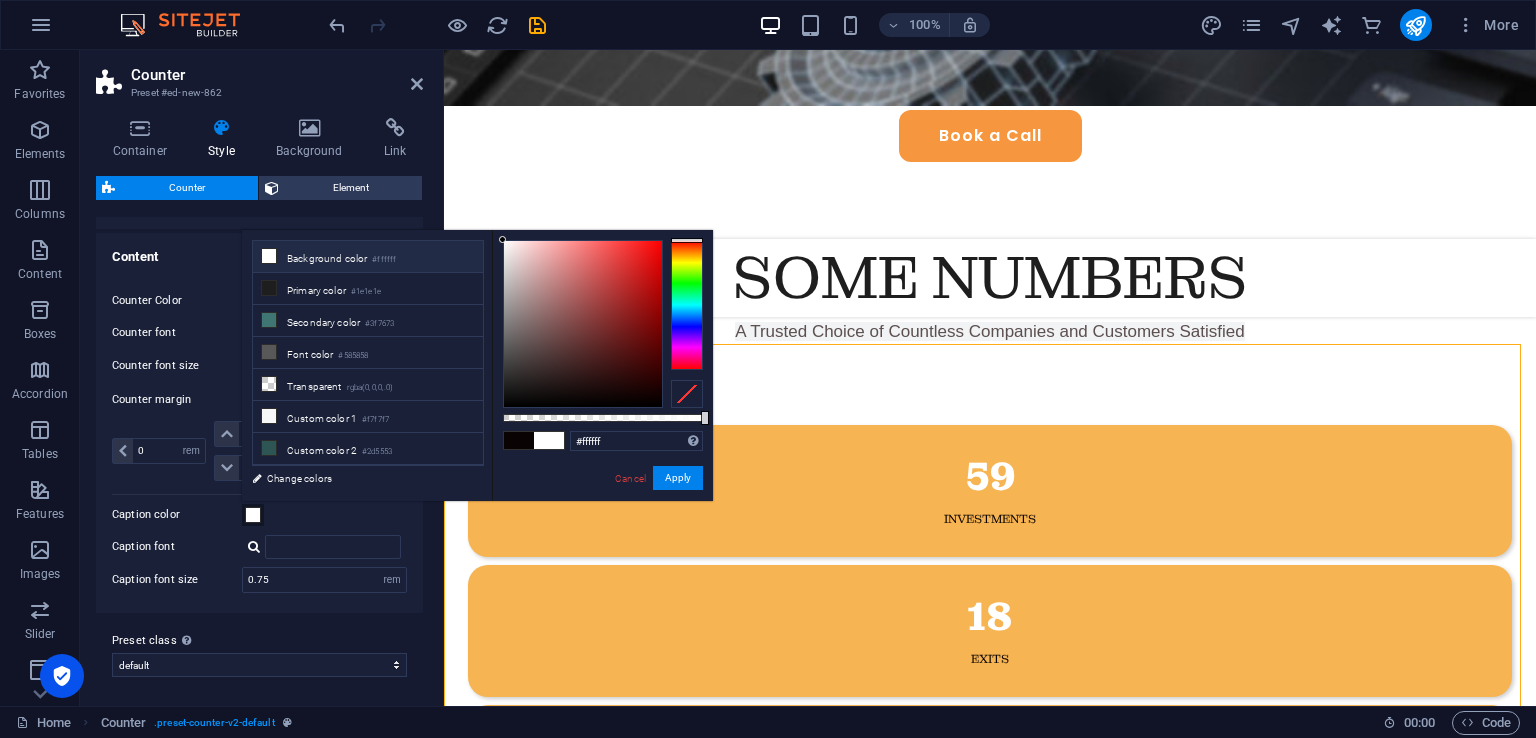 drag, startPoint x: 525, startPoint y: 369, endPoint x: 484, endPoint y: 194, distance: 179.7387 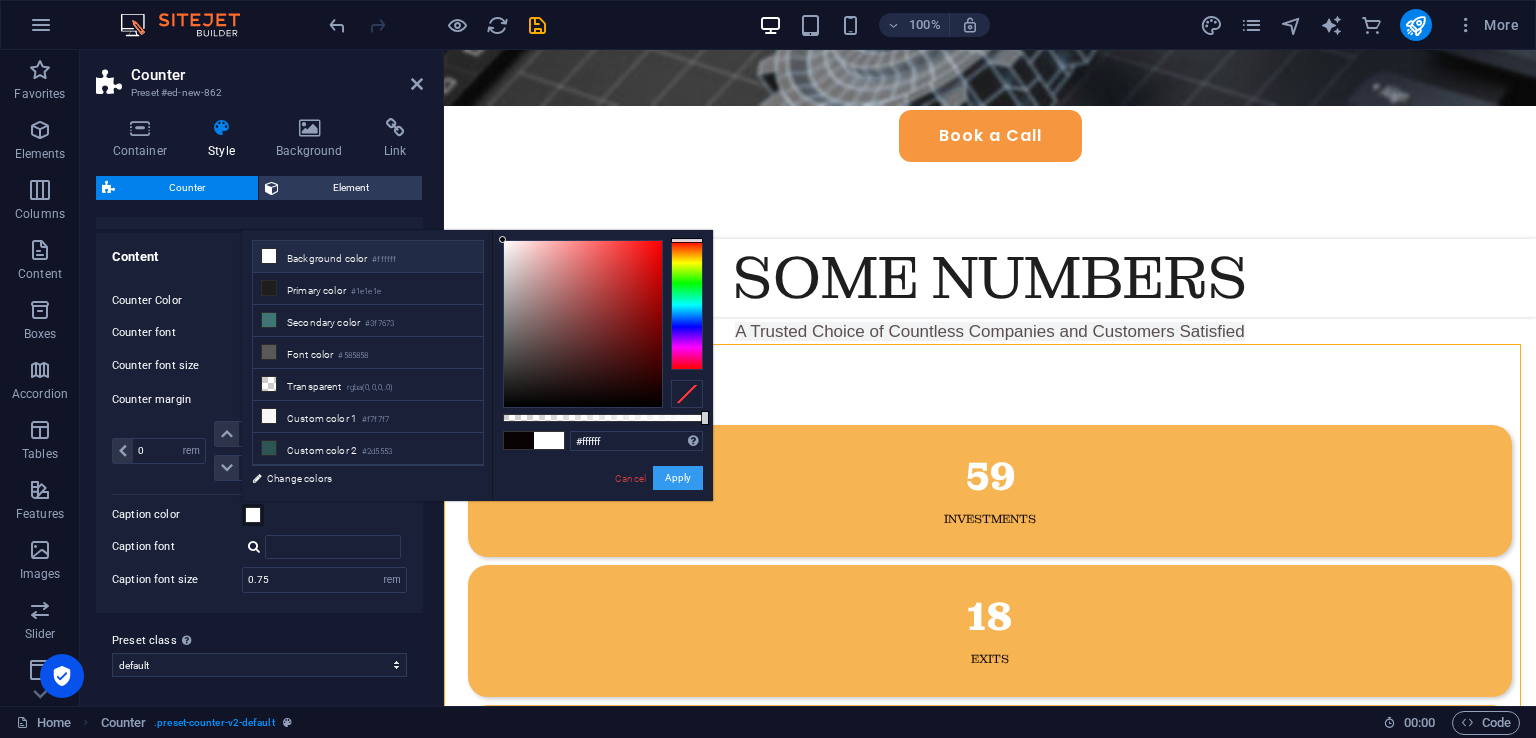 click on "Apply" at bounding box center (678, 478) 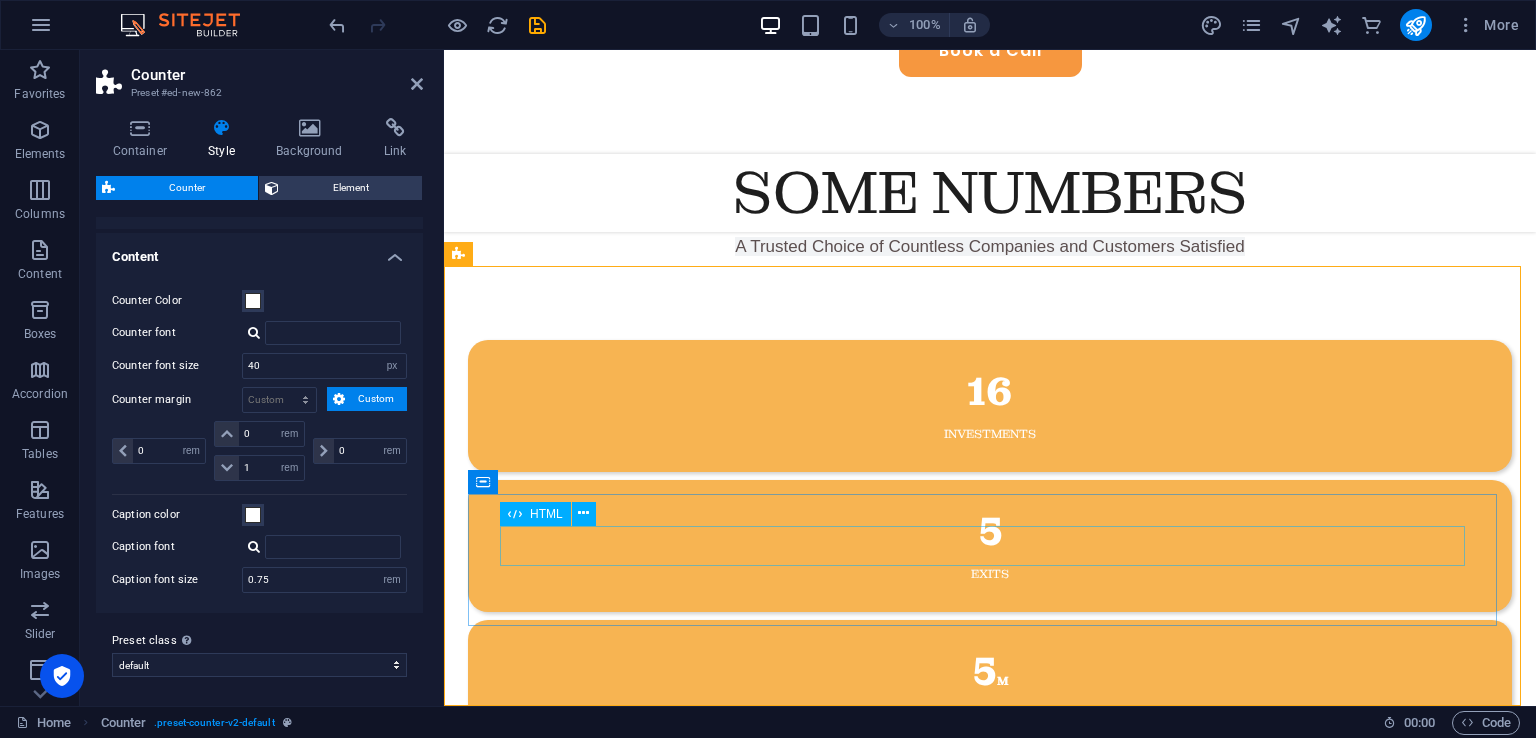 scroll, scrollTop: 688, scrollLeft: 0, axis: vertical 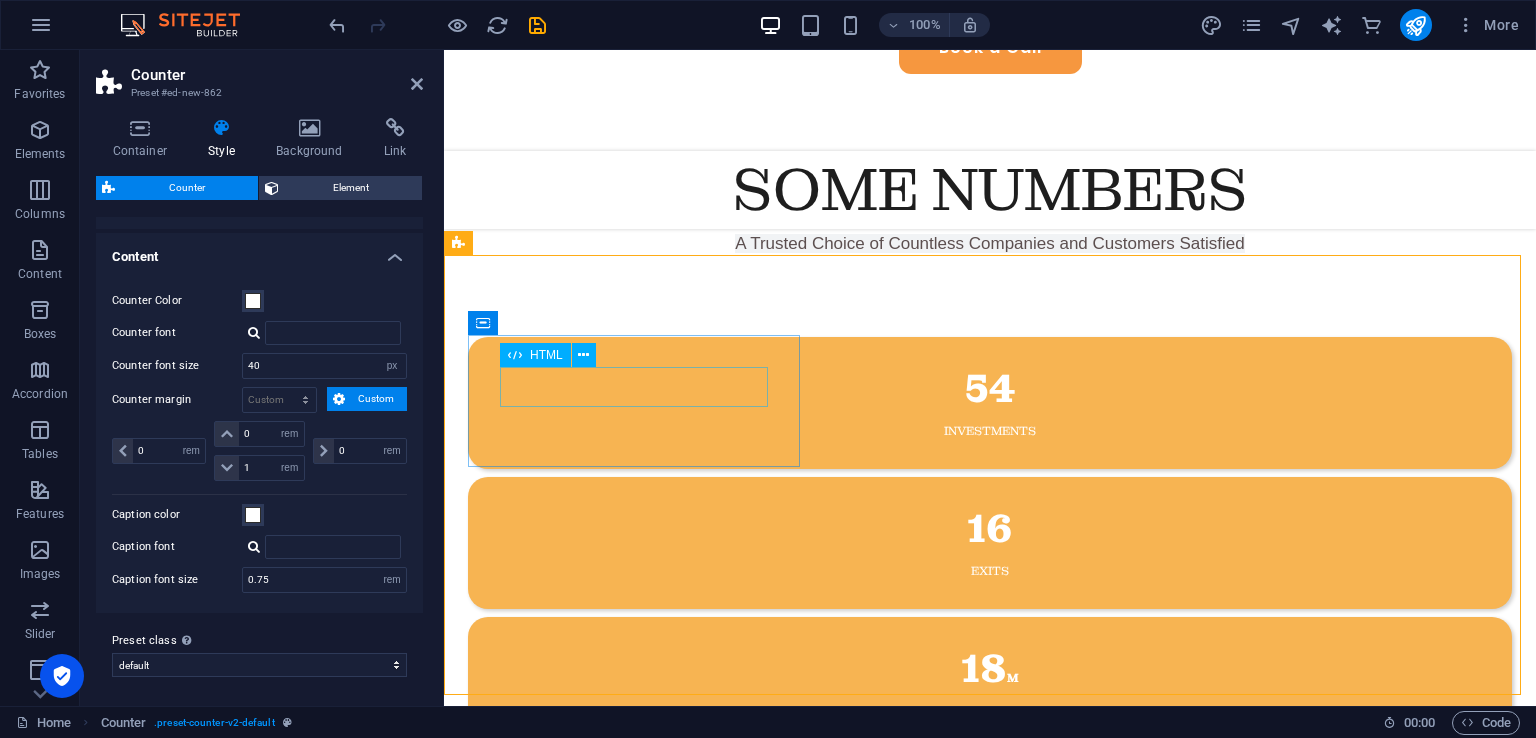 click on "54" at bounding box center [990, 389] 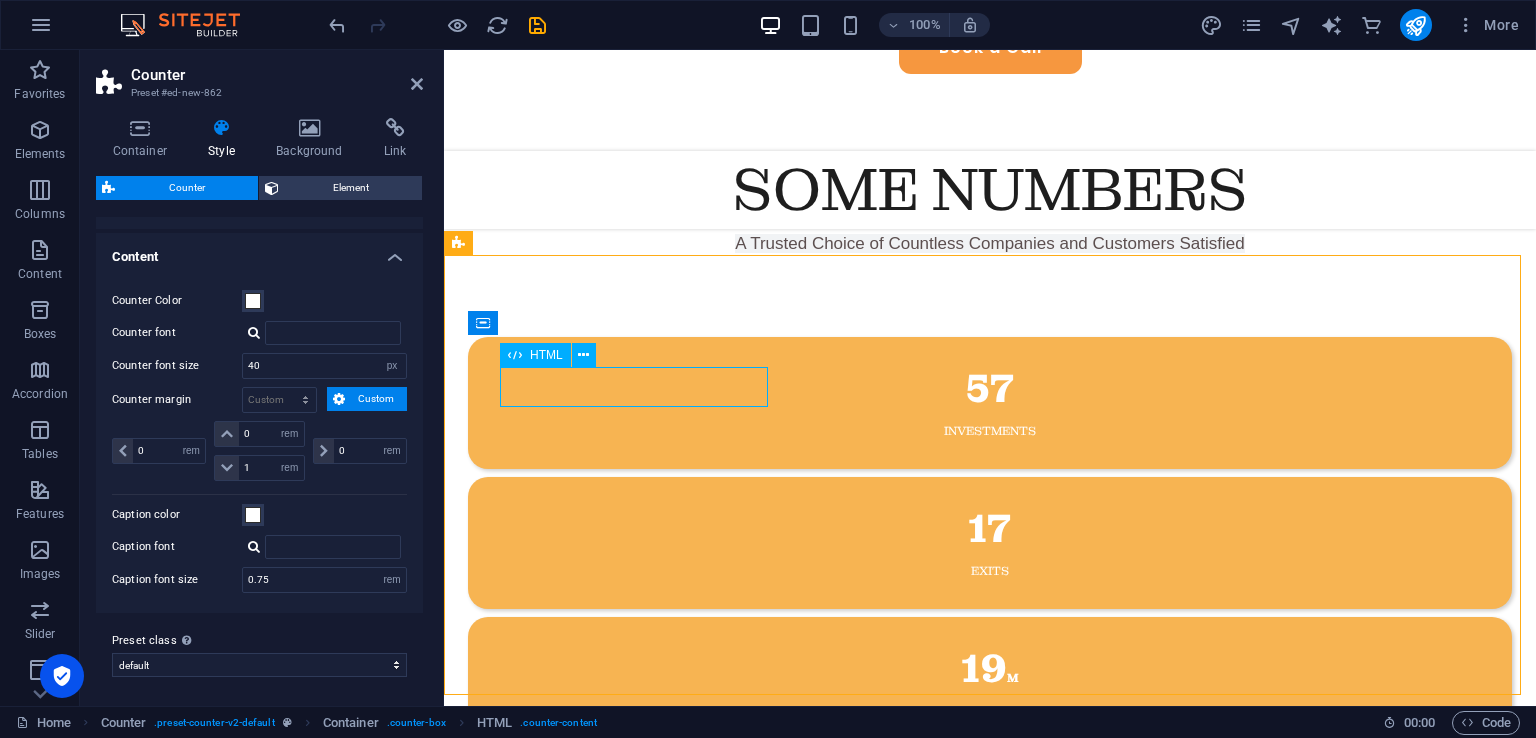 click on "57" at bounding box center [990, 389] 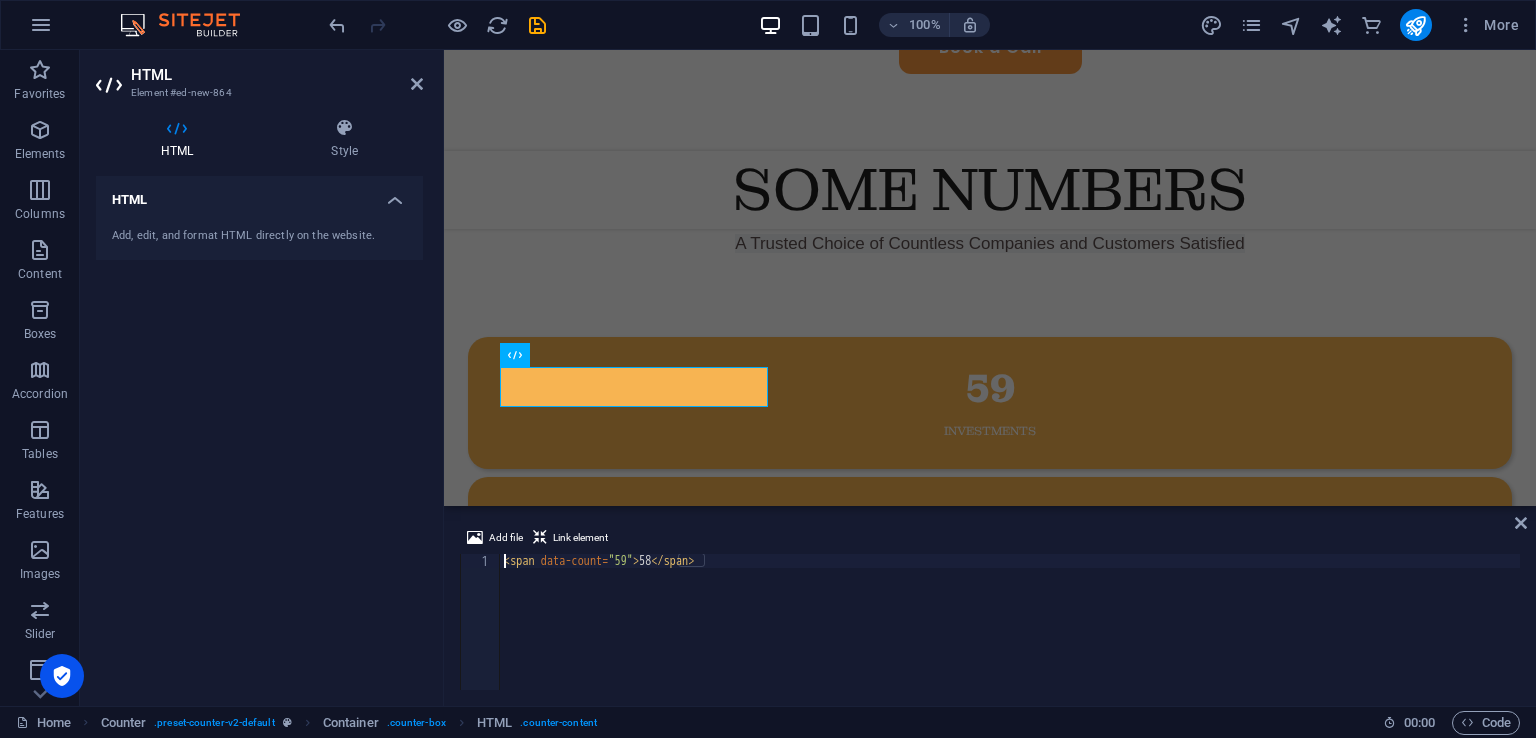 click on "< span   data-count = "59" > 58 </ span >" at bounding box center (1010, 636) 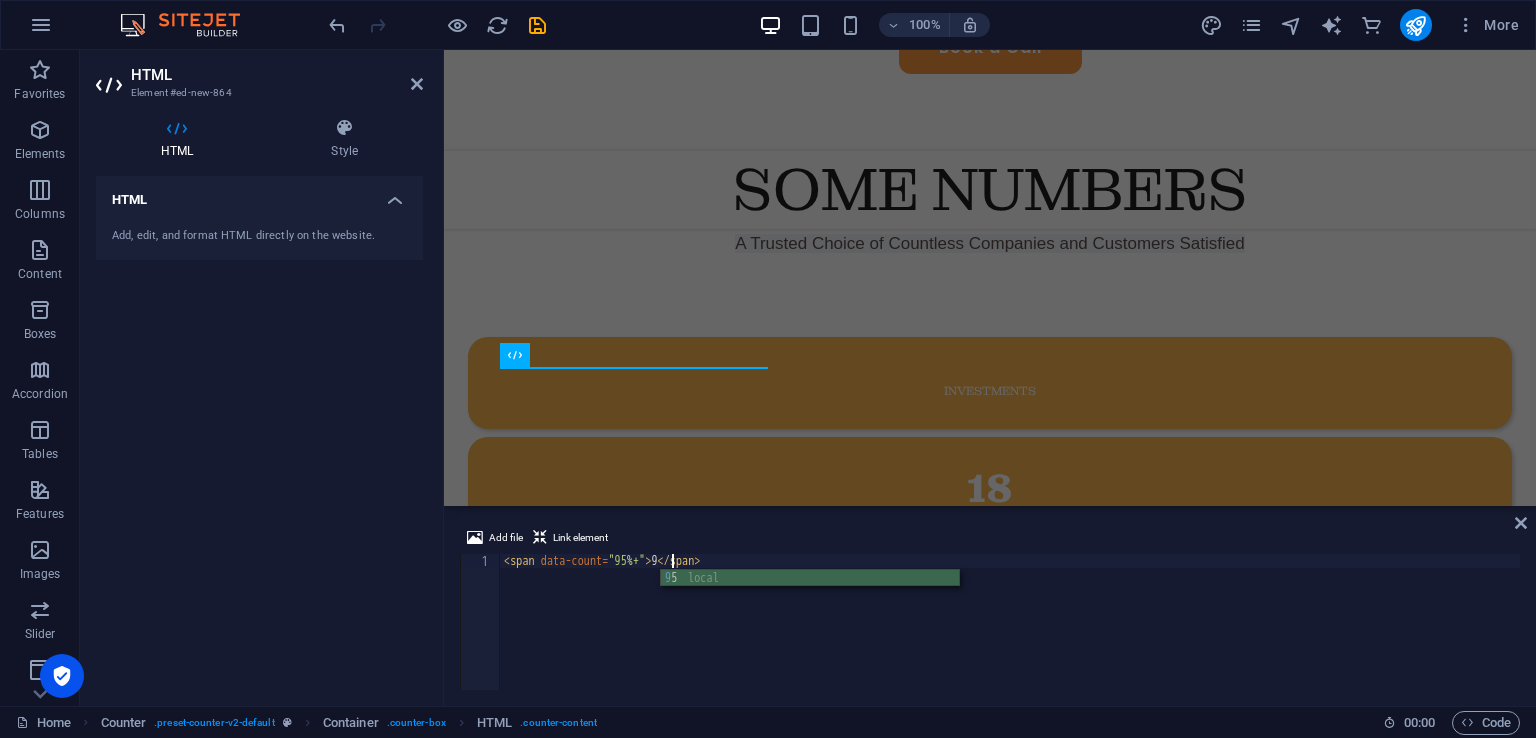 scroll, scrollTop: 0, scrollLeft: 14, axis: horizontal 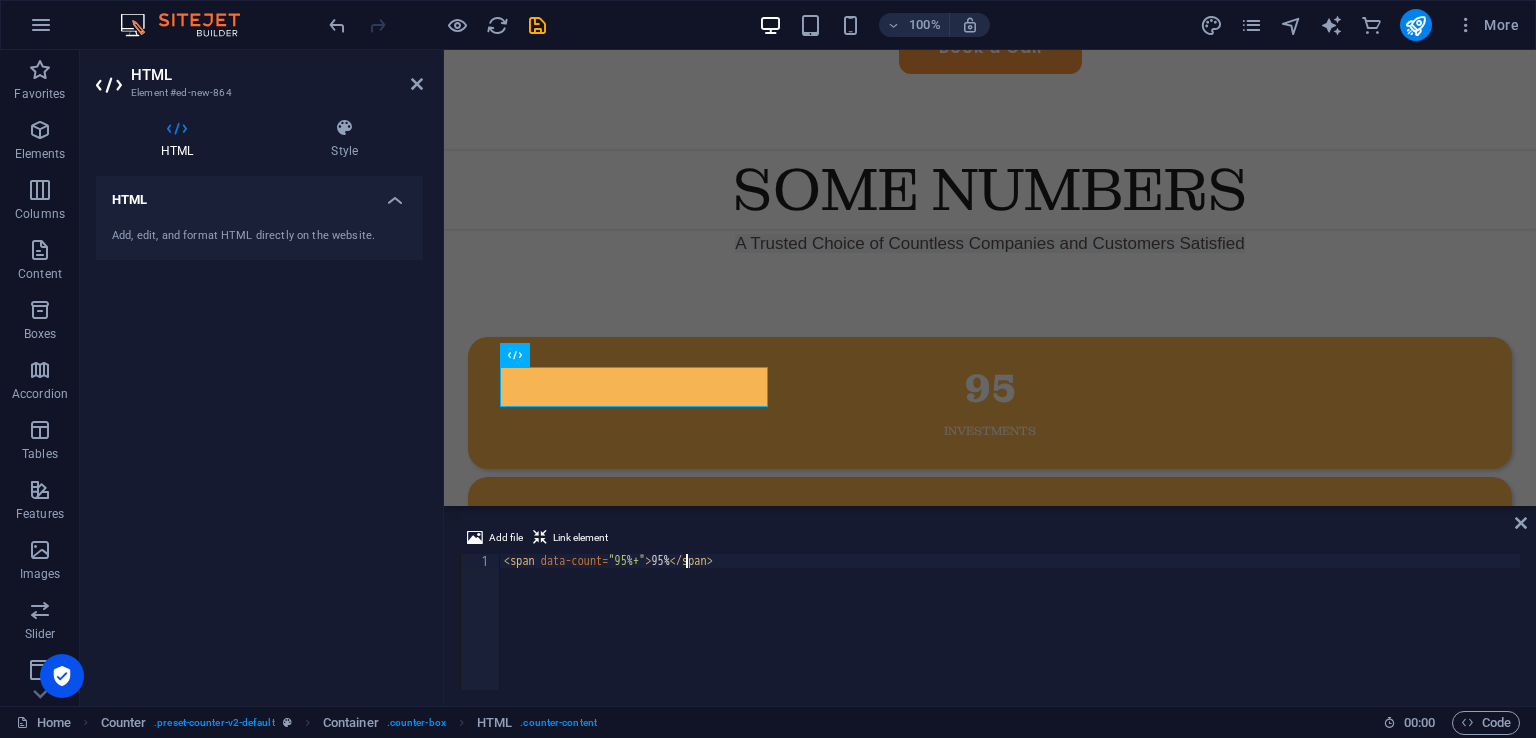 type on "<span data-count="95%+">95%+</span>" 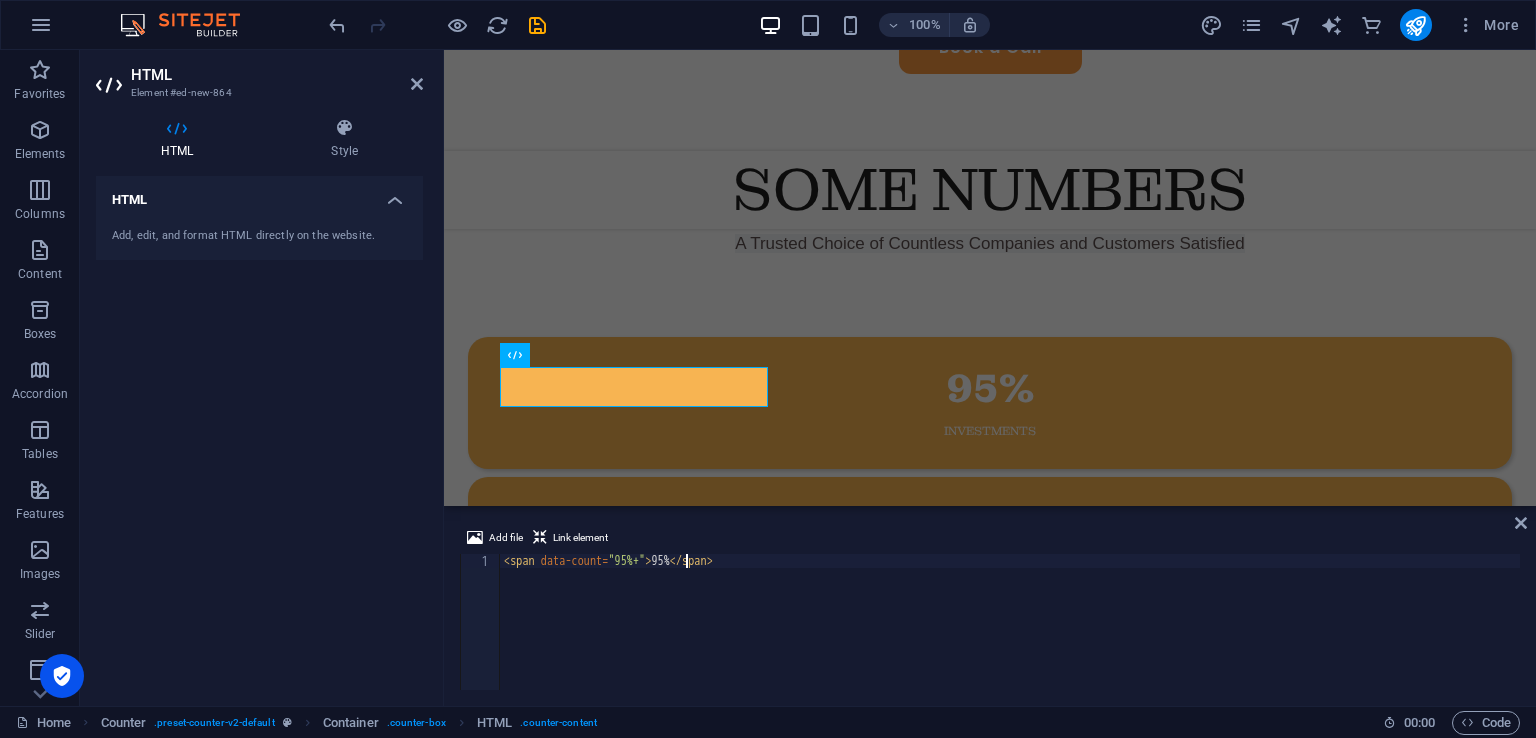 scroll, scrollTop: 0, scrollLeft: 15, axis: horizontal 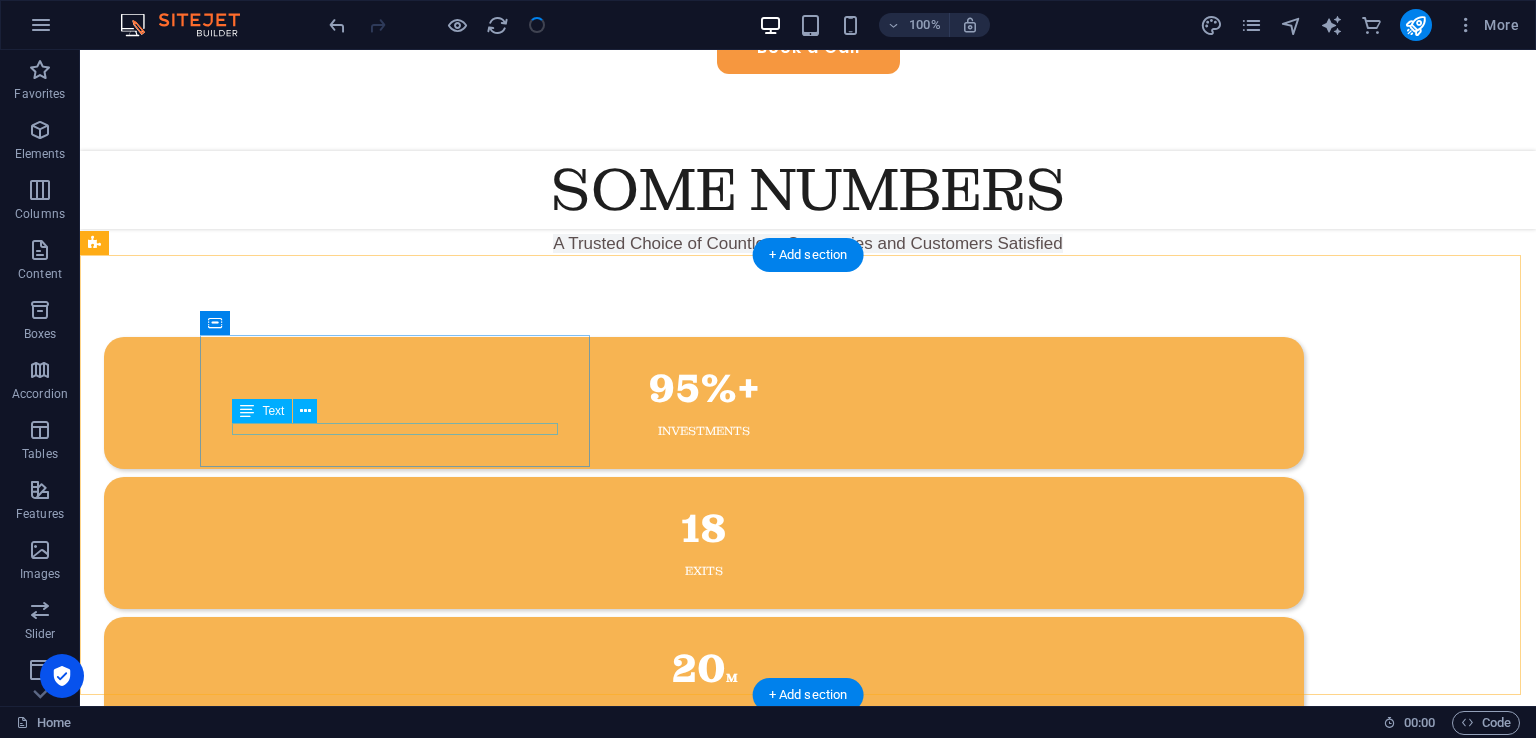 click on "Investments" at bounding box center (704, 431) 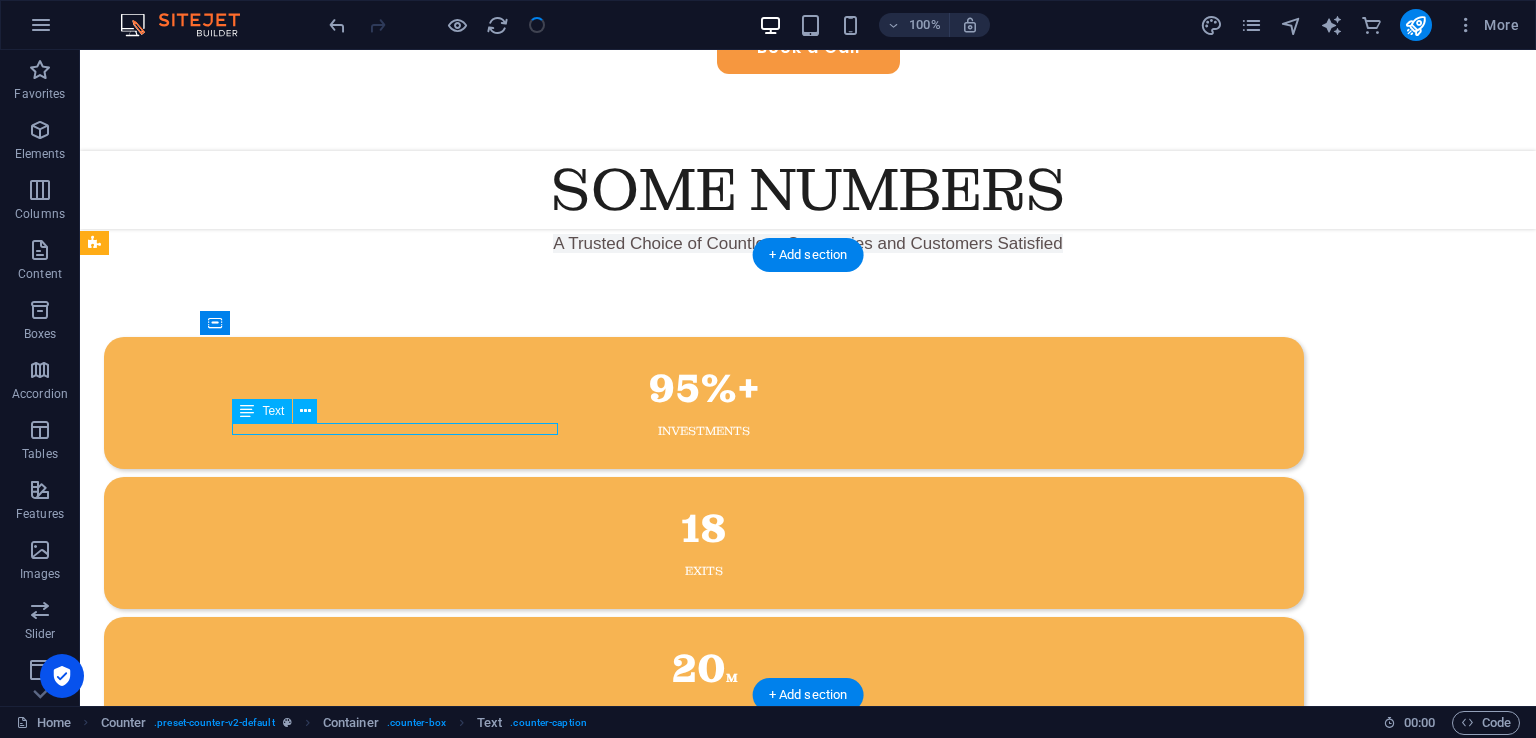 click on "Investments" at bounding box center (704, 431) 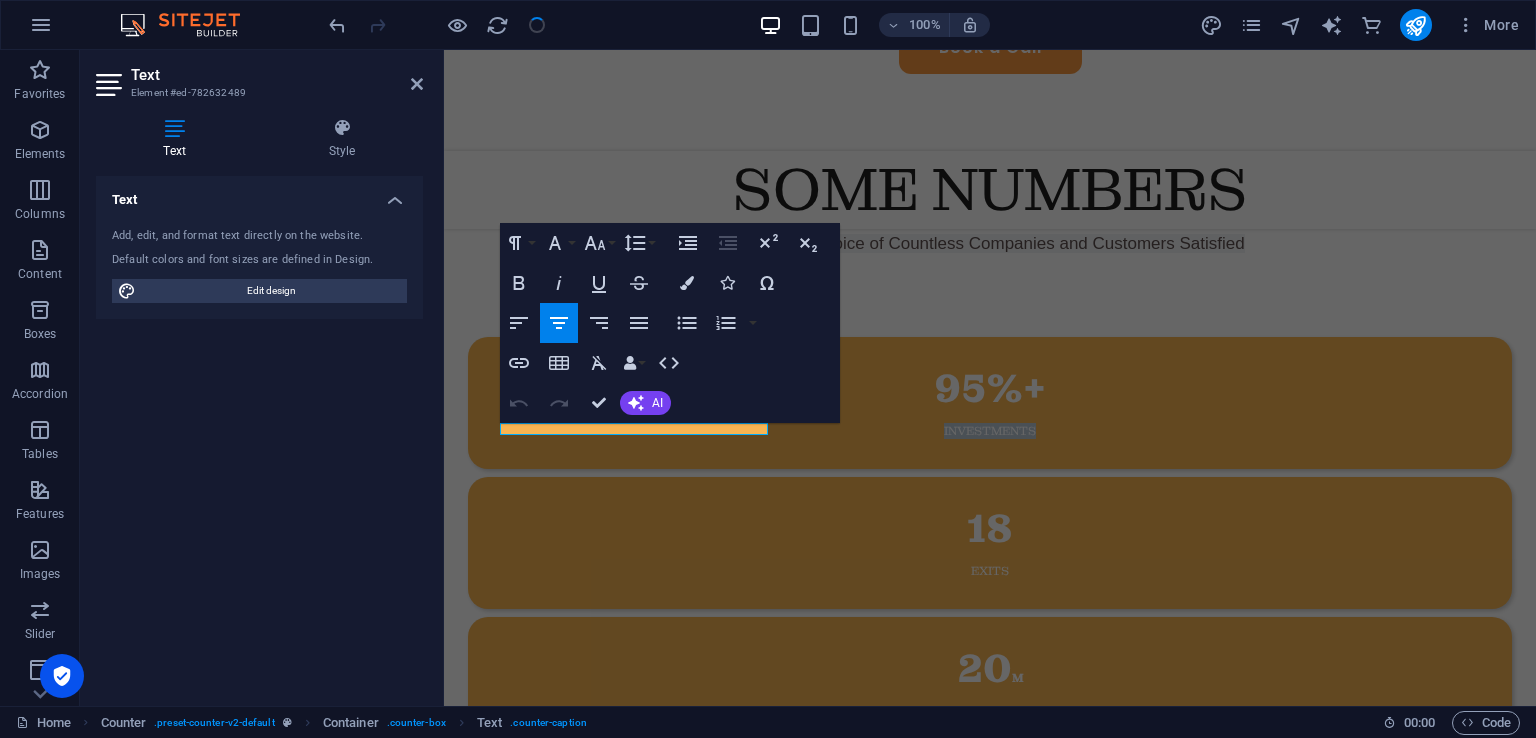type 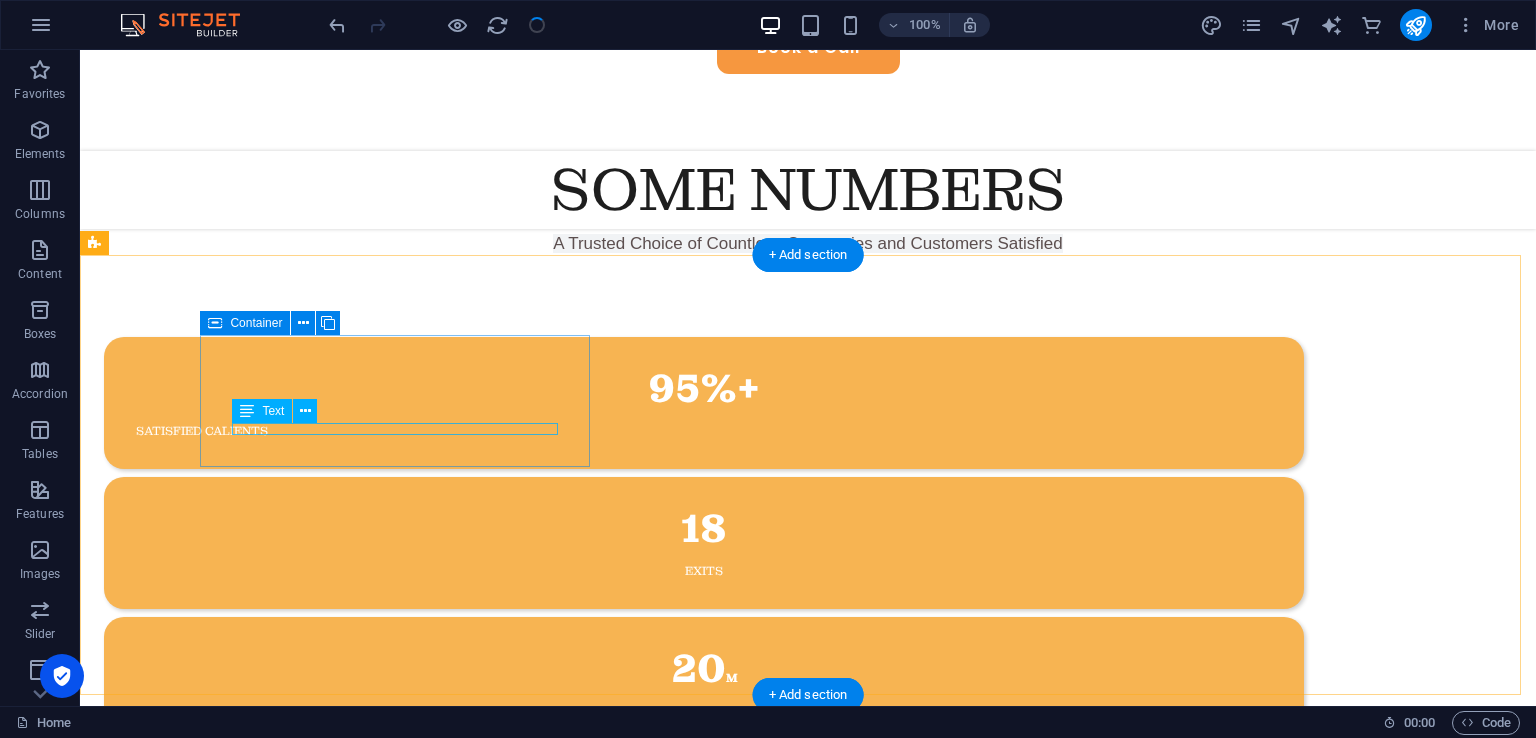 click on "satisfied calients" at bounding box center (704, 431) 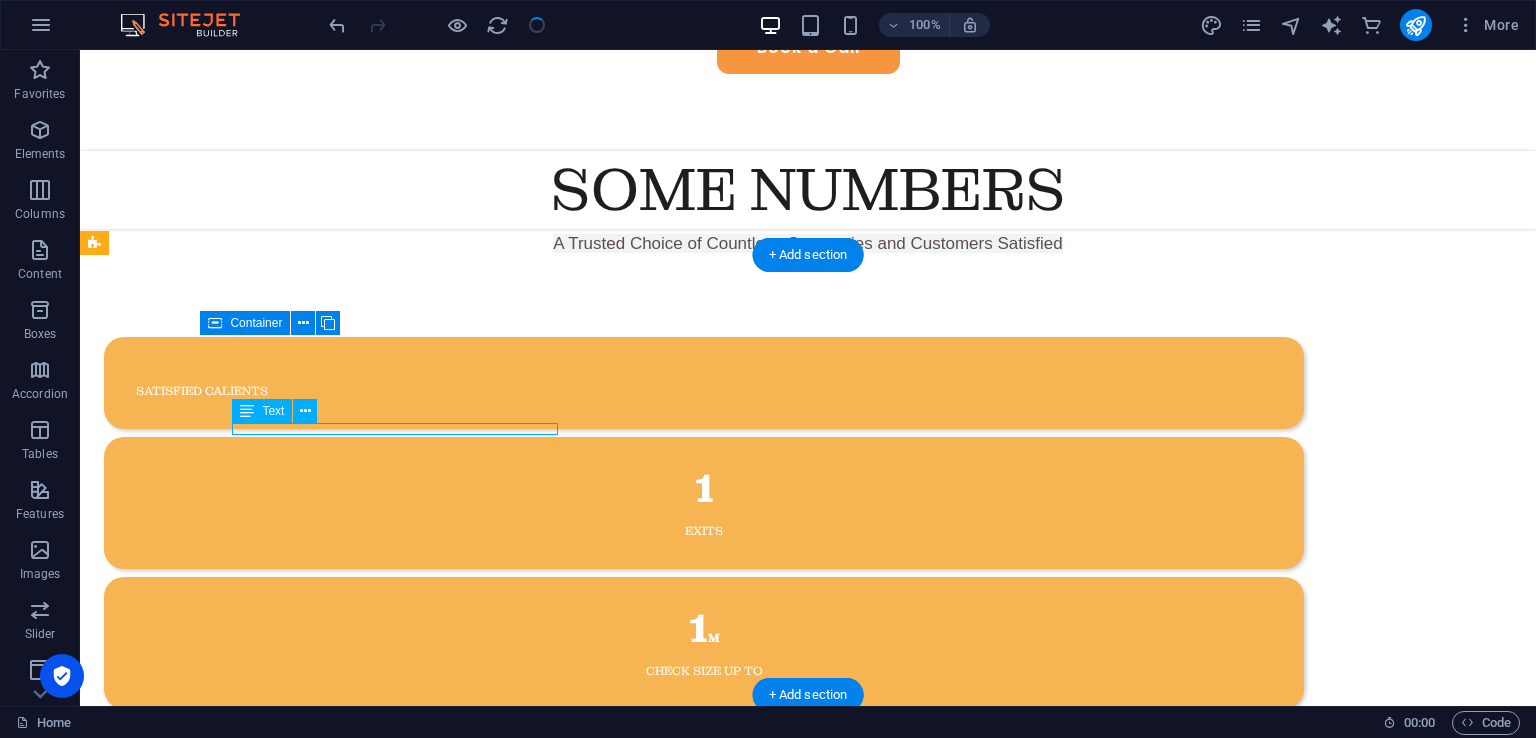 click on "satisfied calients" at bounding box center (704, 383) 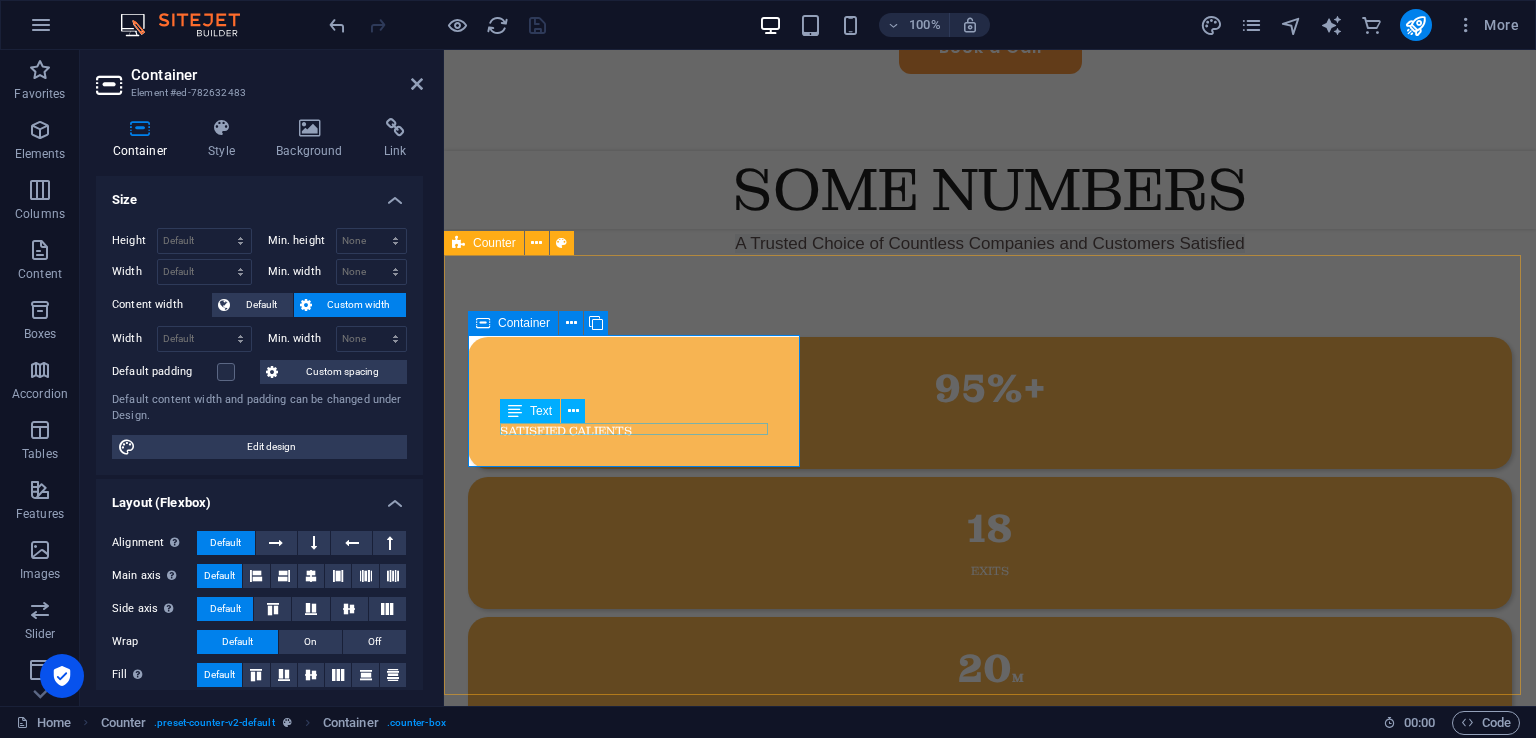 click on "satisfied calients" at bounding box center (990, 431) 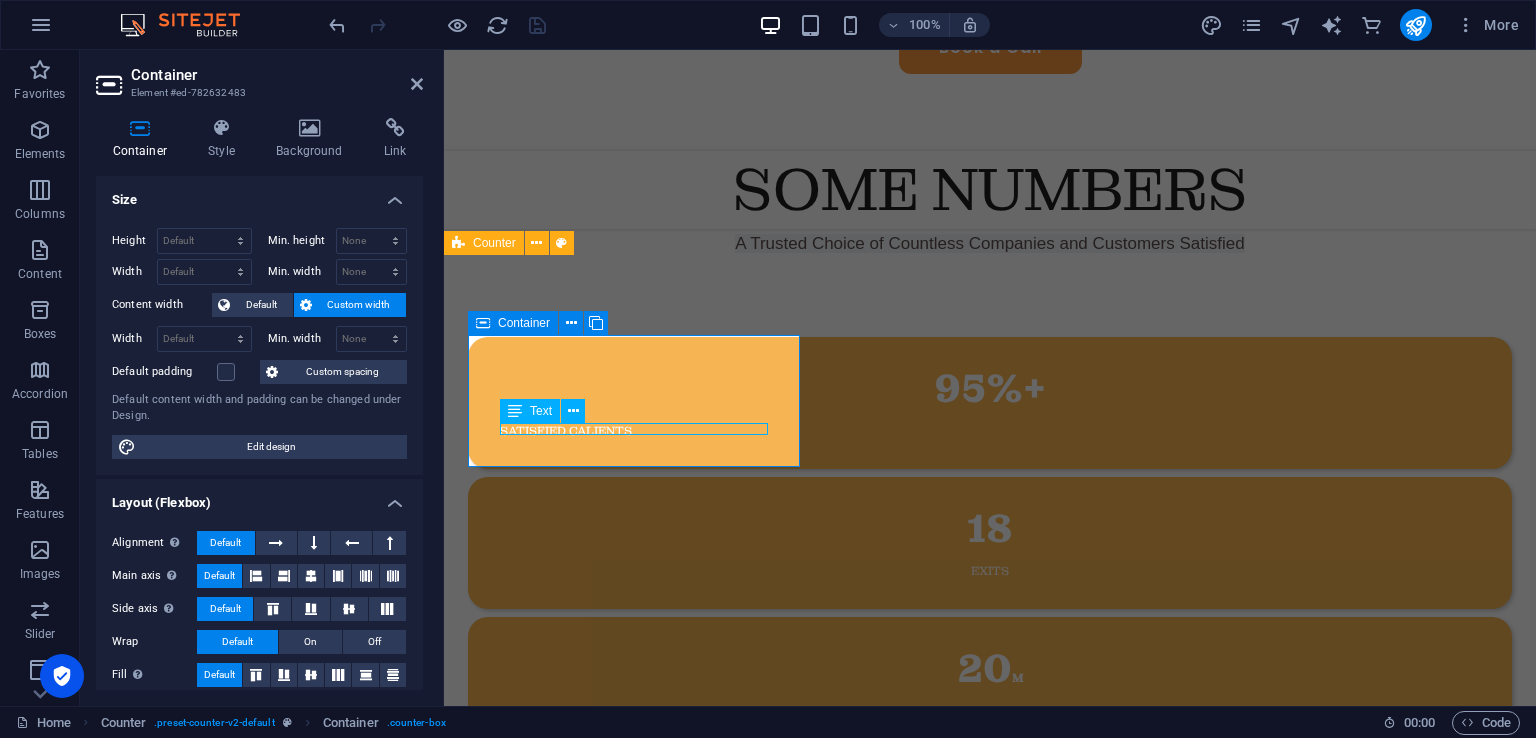 click on "satisfied calients" at bounding box center (990, 431) 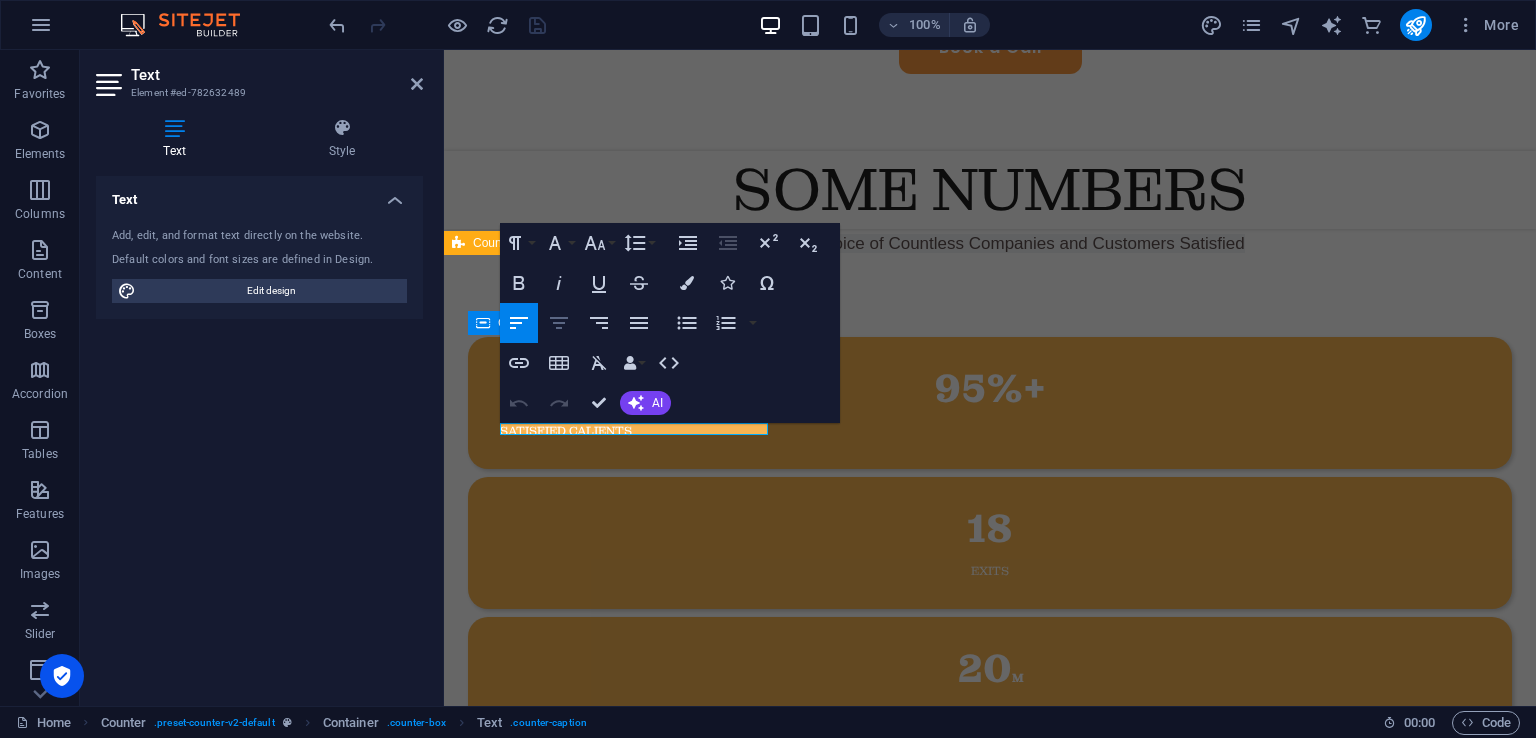 click 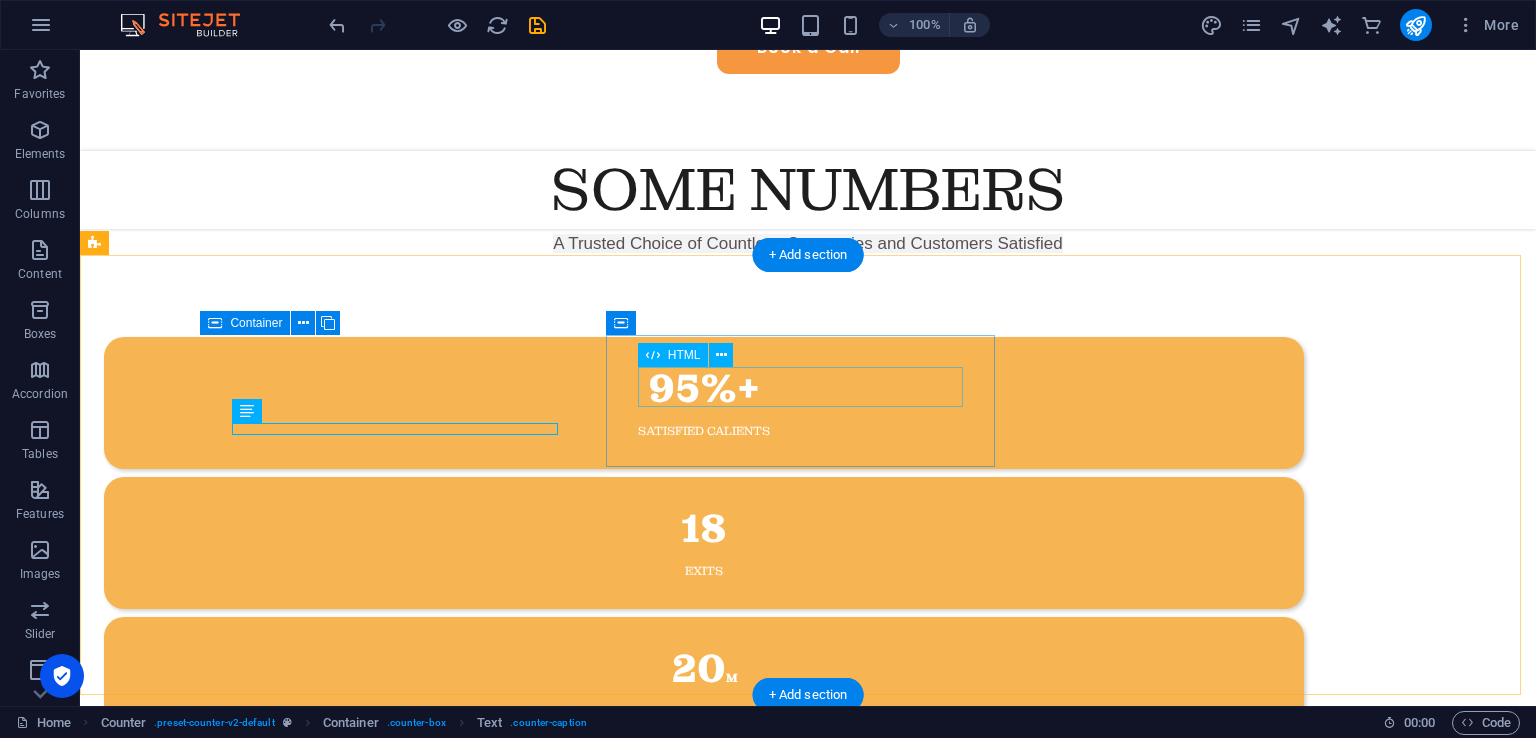 click on "18" at bounding box center (704, 529) 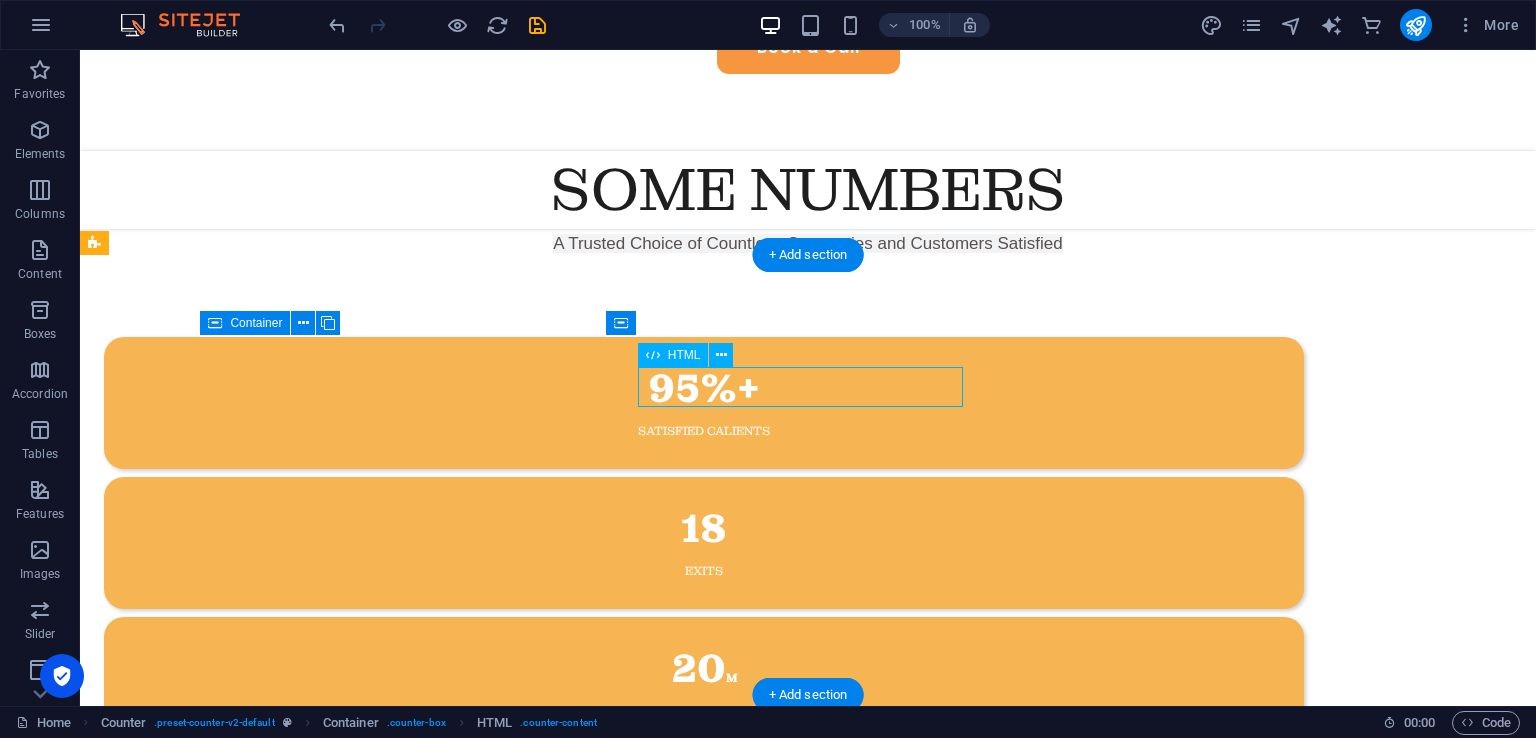 click on "18" at bounding box center (704, 529) 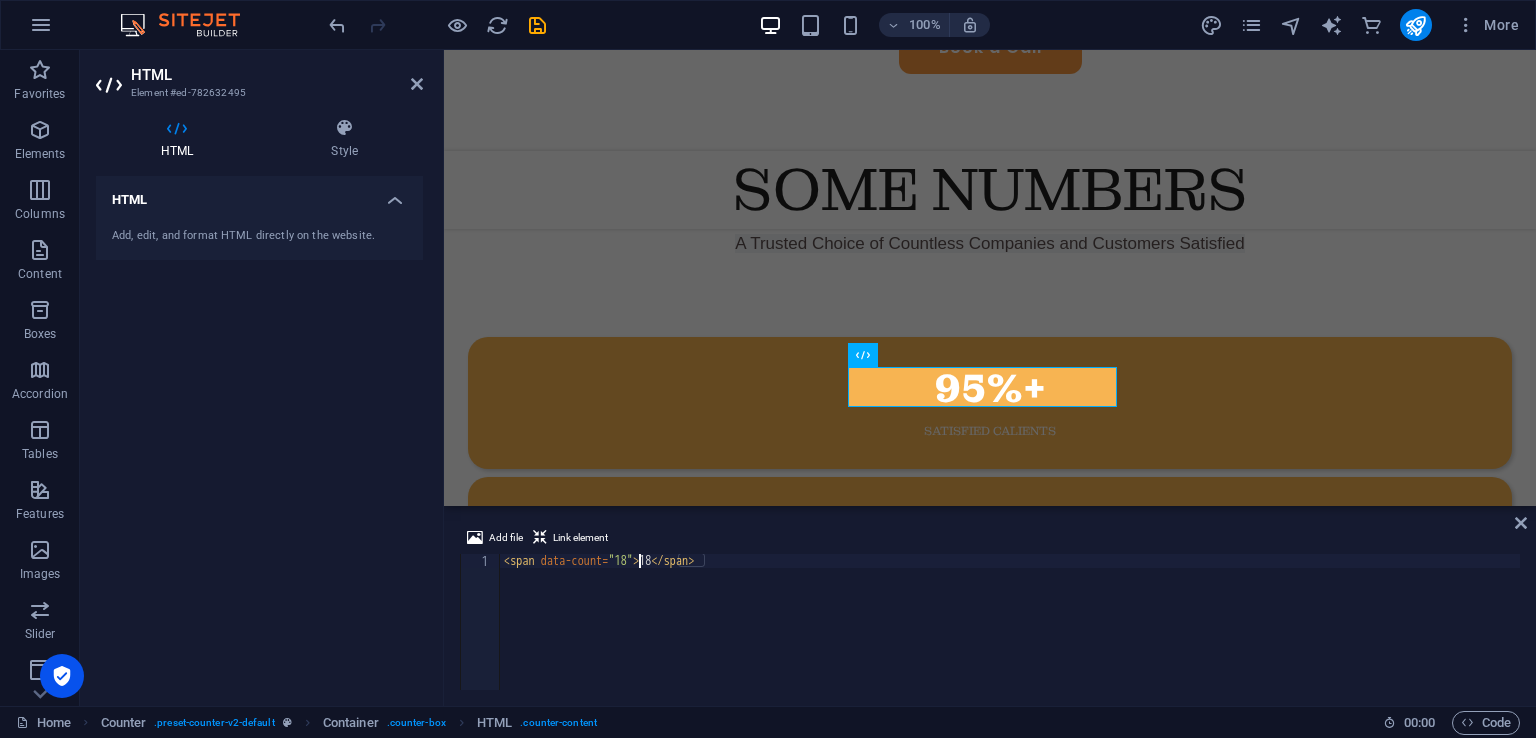 click on "< span   data-count = "18" > 18 </ span >" at bounding box center [1010, 636] 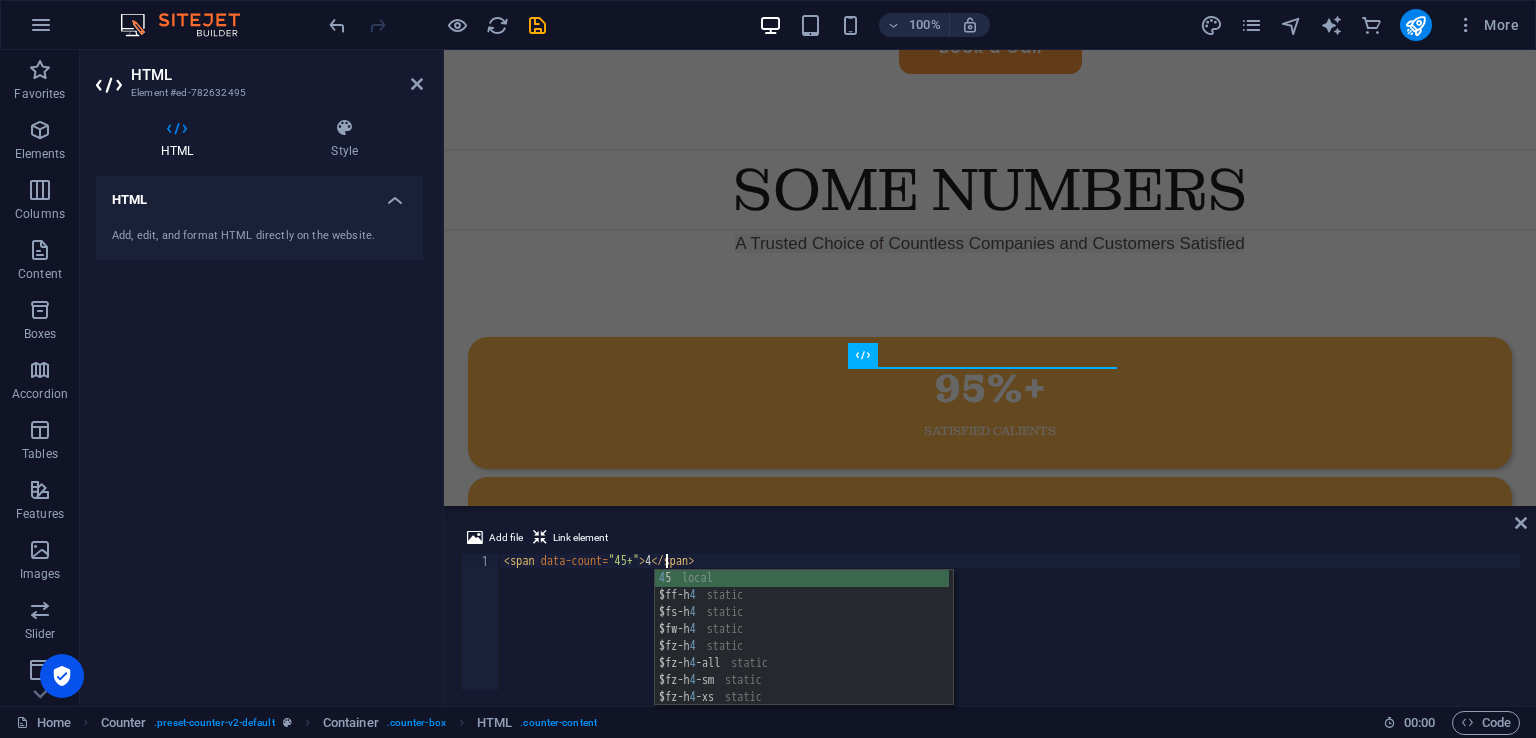 scroll, scrollTop: 0, scrollLeft: 14, axis: horizontal 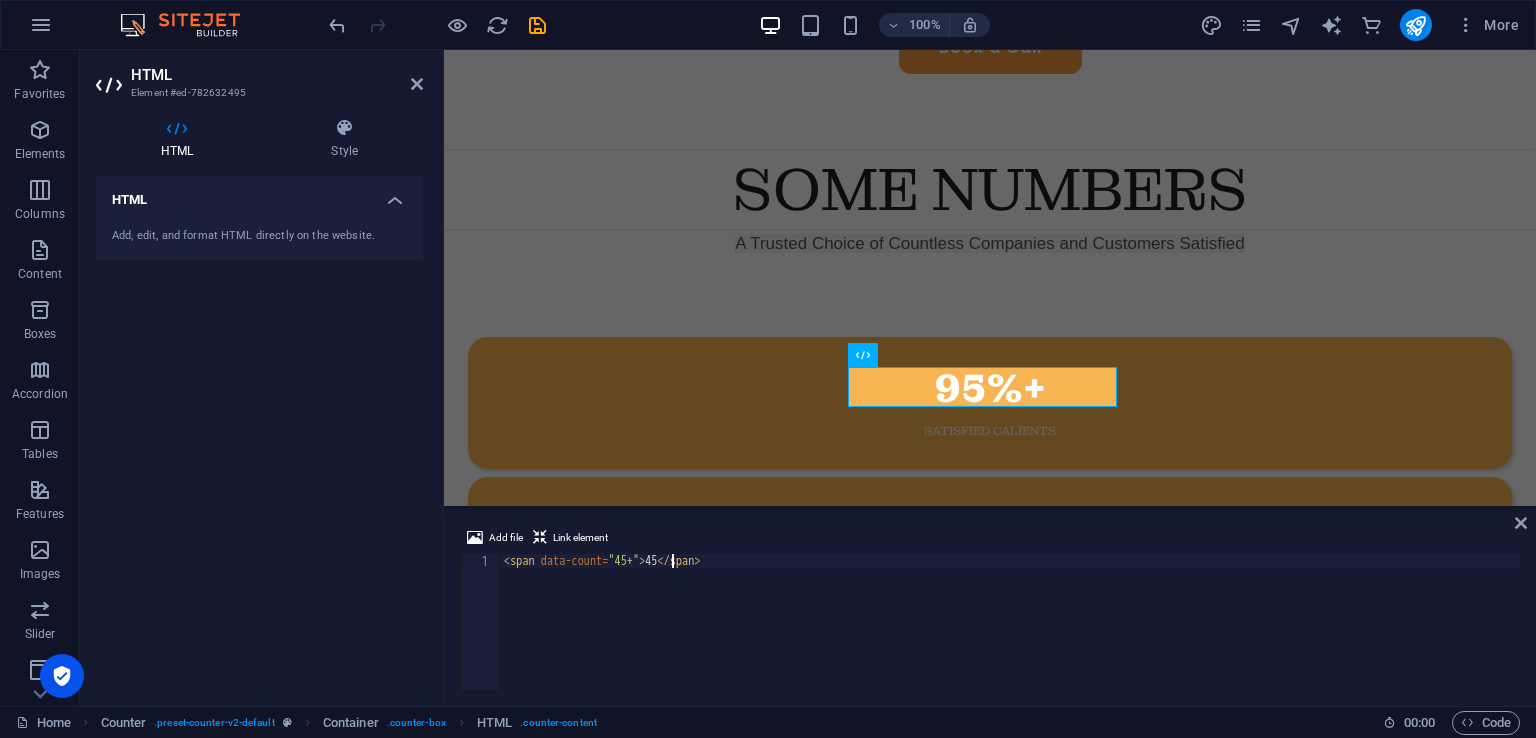 type on "<span data-count="45+">45+</span>" 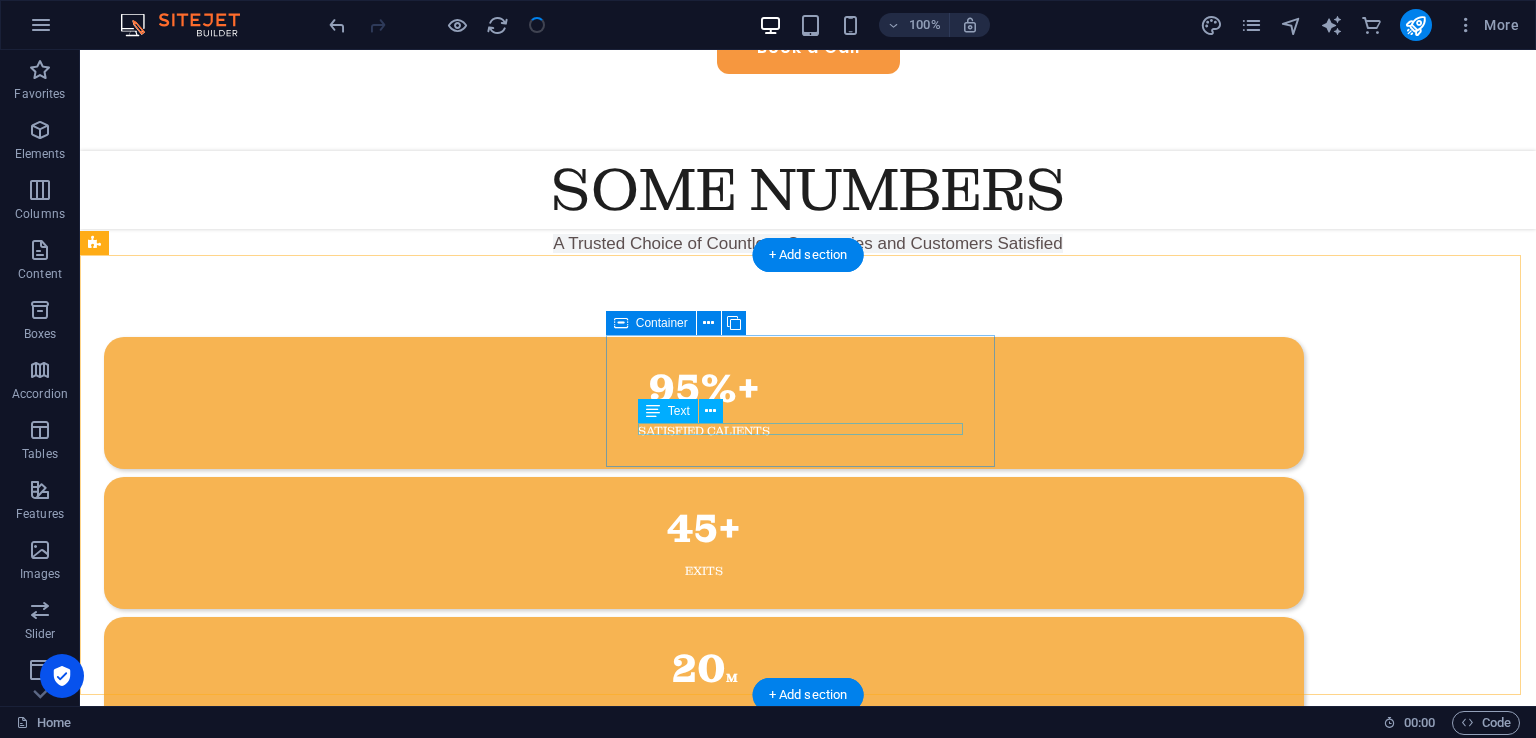 click on "Exits" at bounding box center (704, 571) 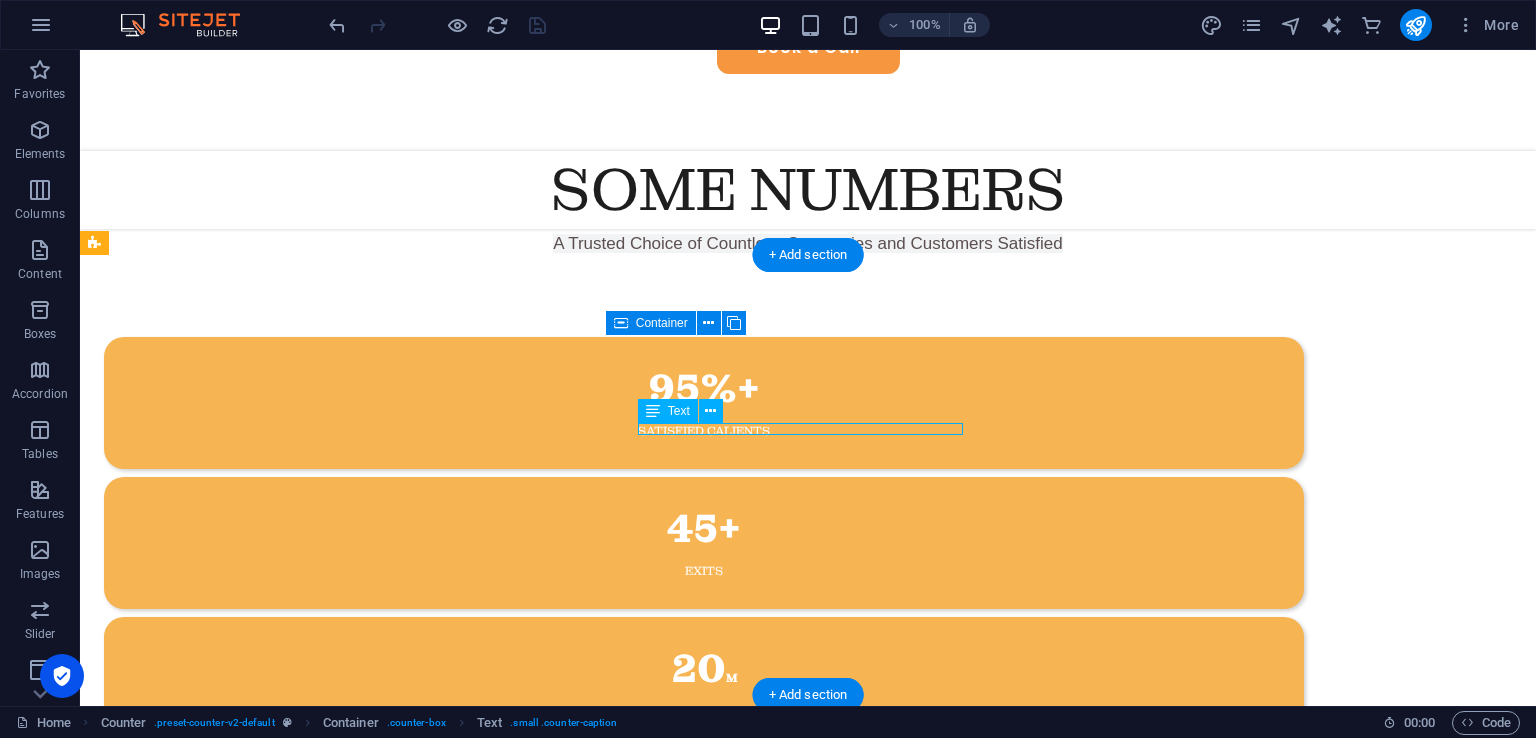 click on "Exits" at bounding box center (704, 571) 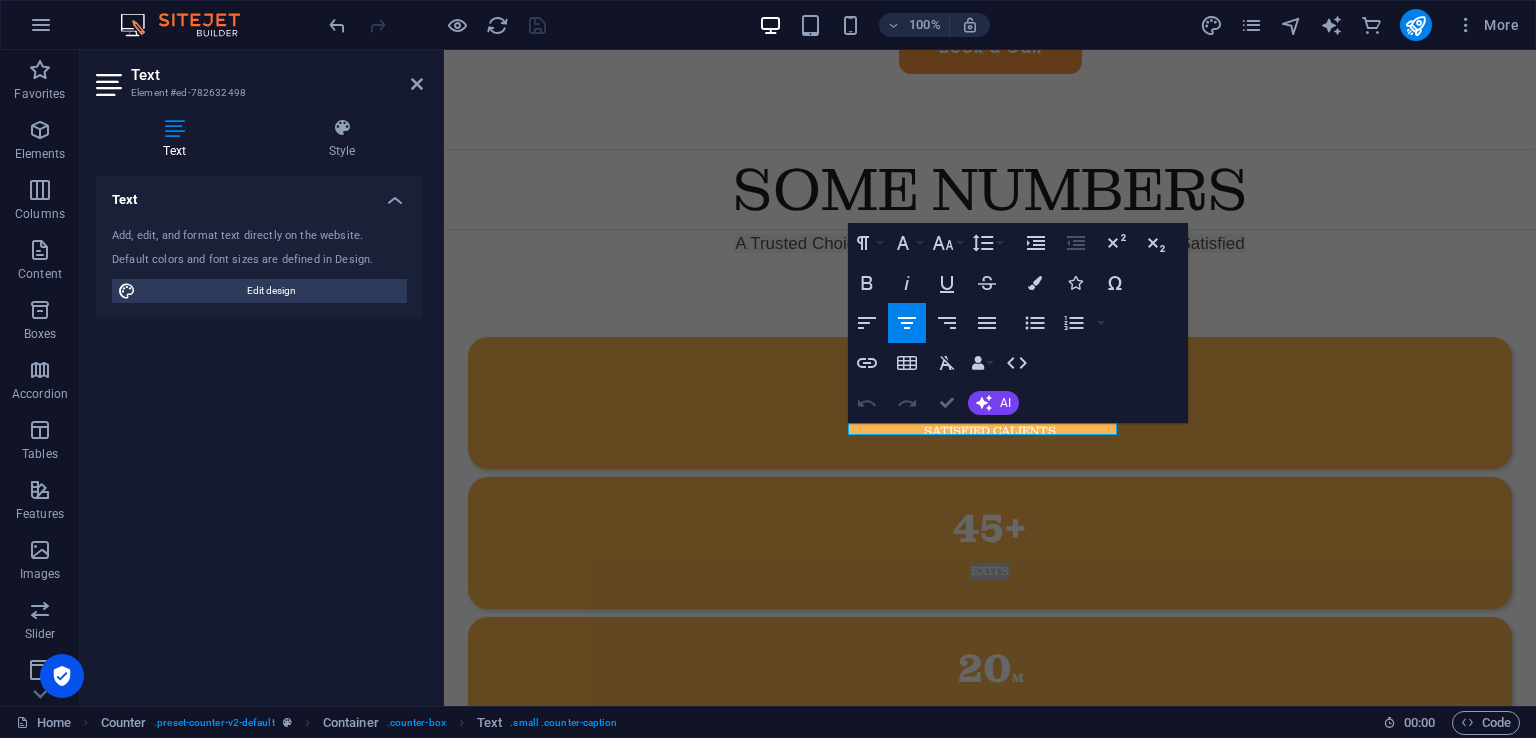 type 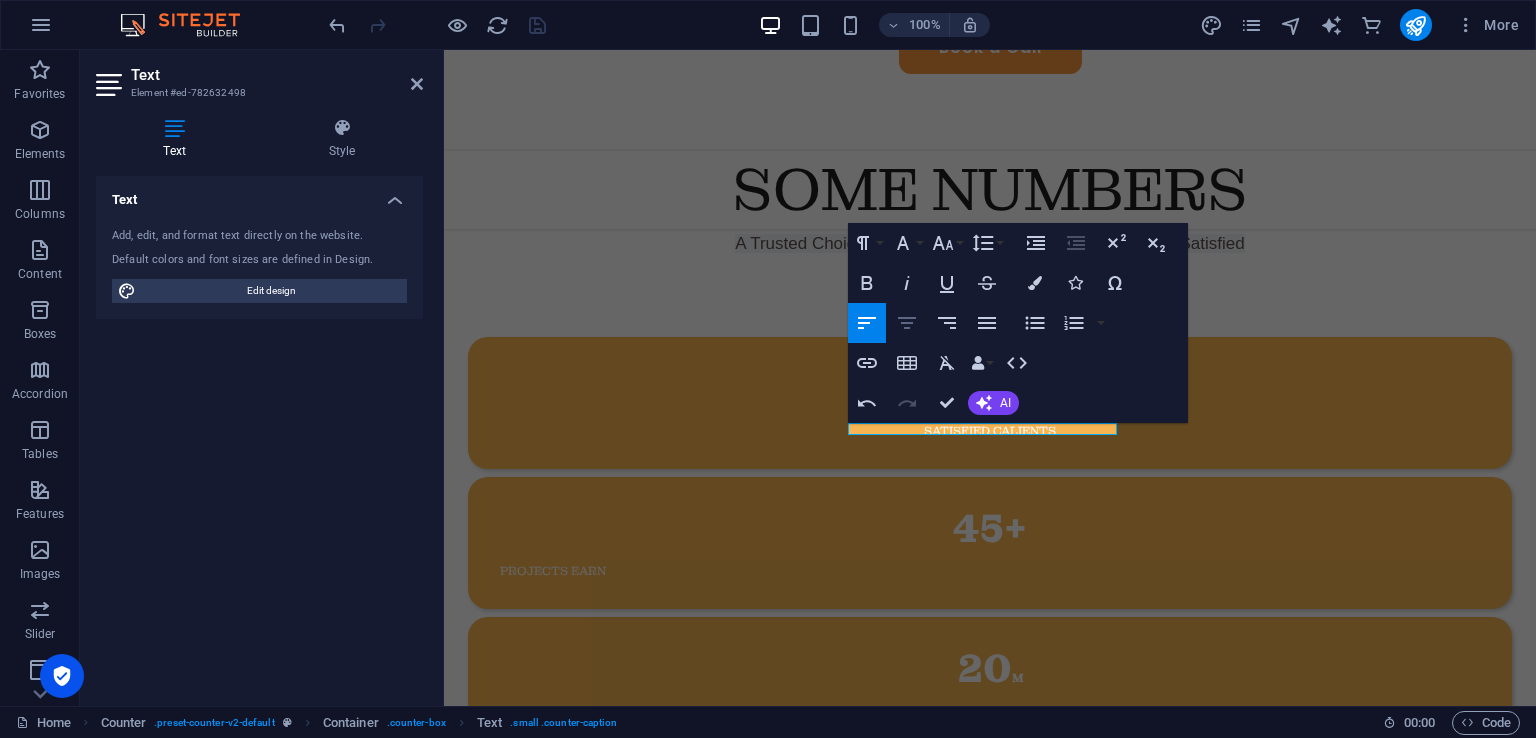 click 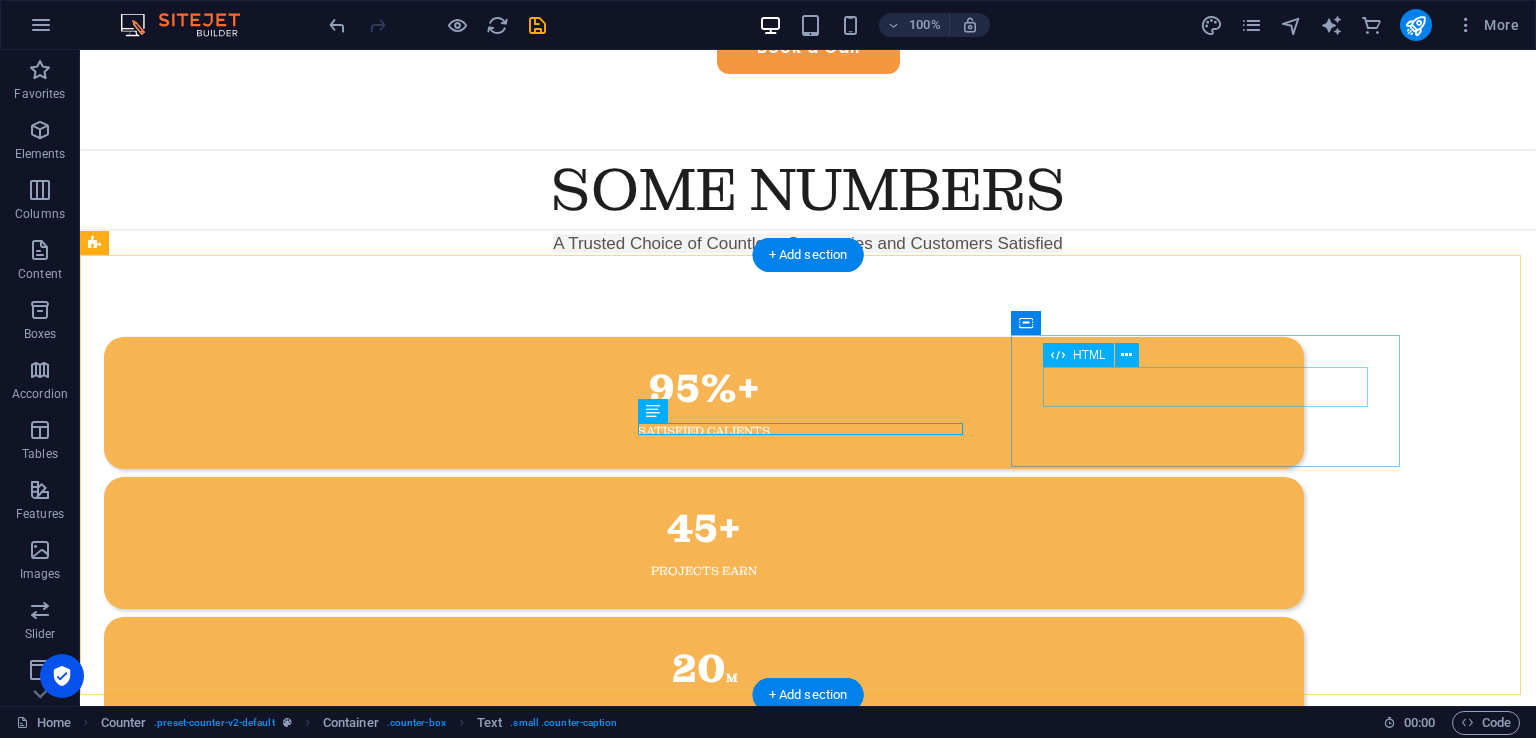 click on "20  M" at bounding box center [704, 669] 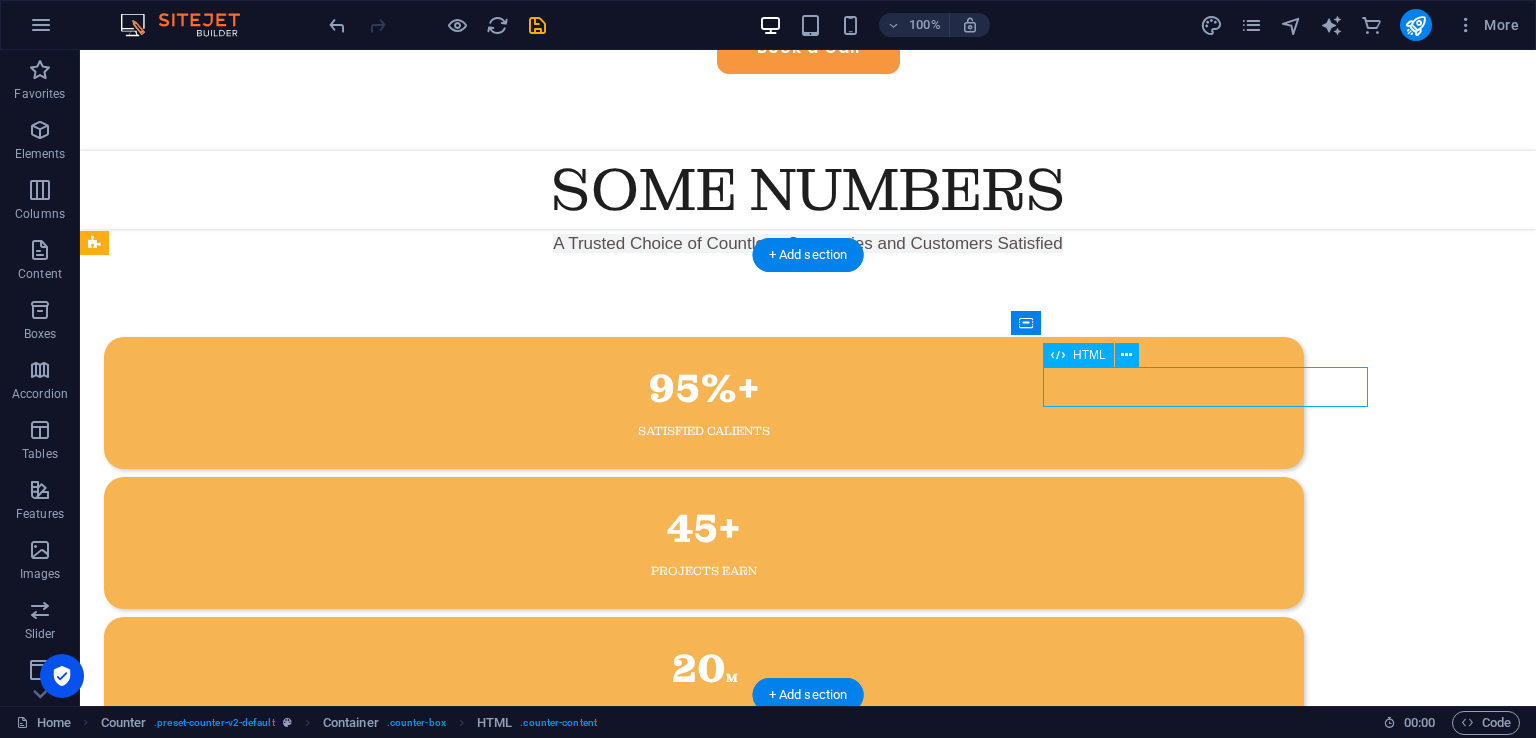 click on "20  M" at bounding box center [704, 669] 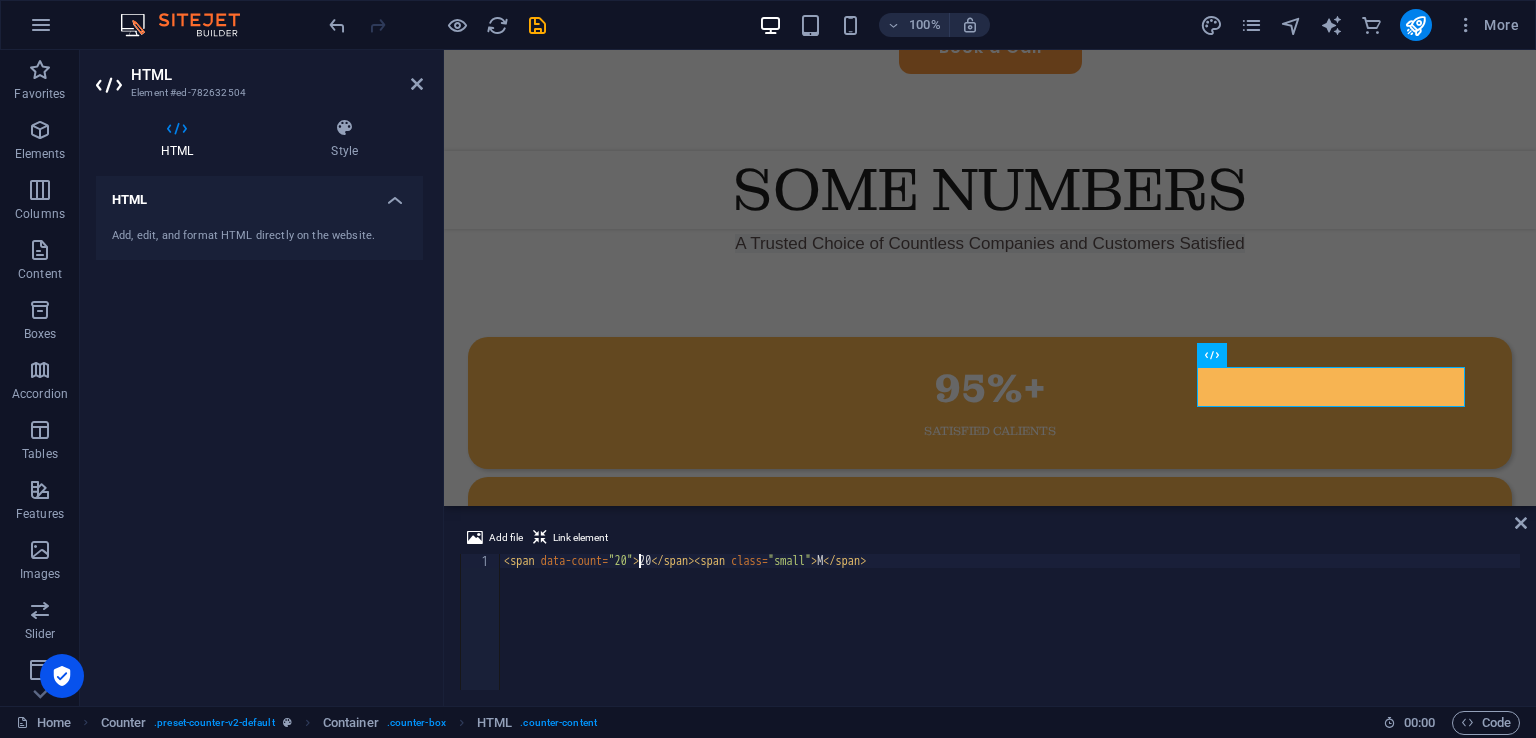 click on "< span   data-count = "20" > 20 </ span > < span   class = "small" >  M </ span >" at bounding box center [1010, 636] 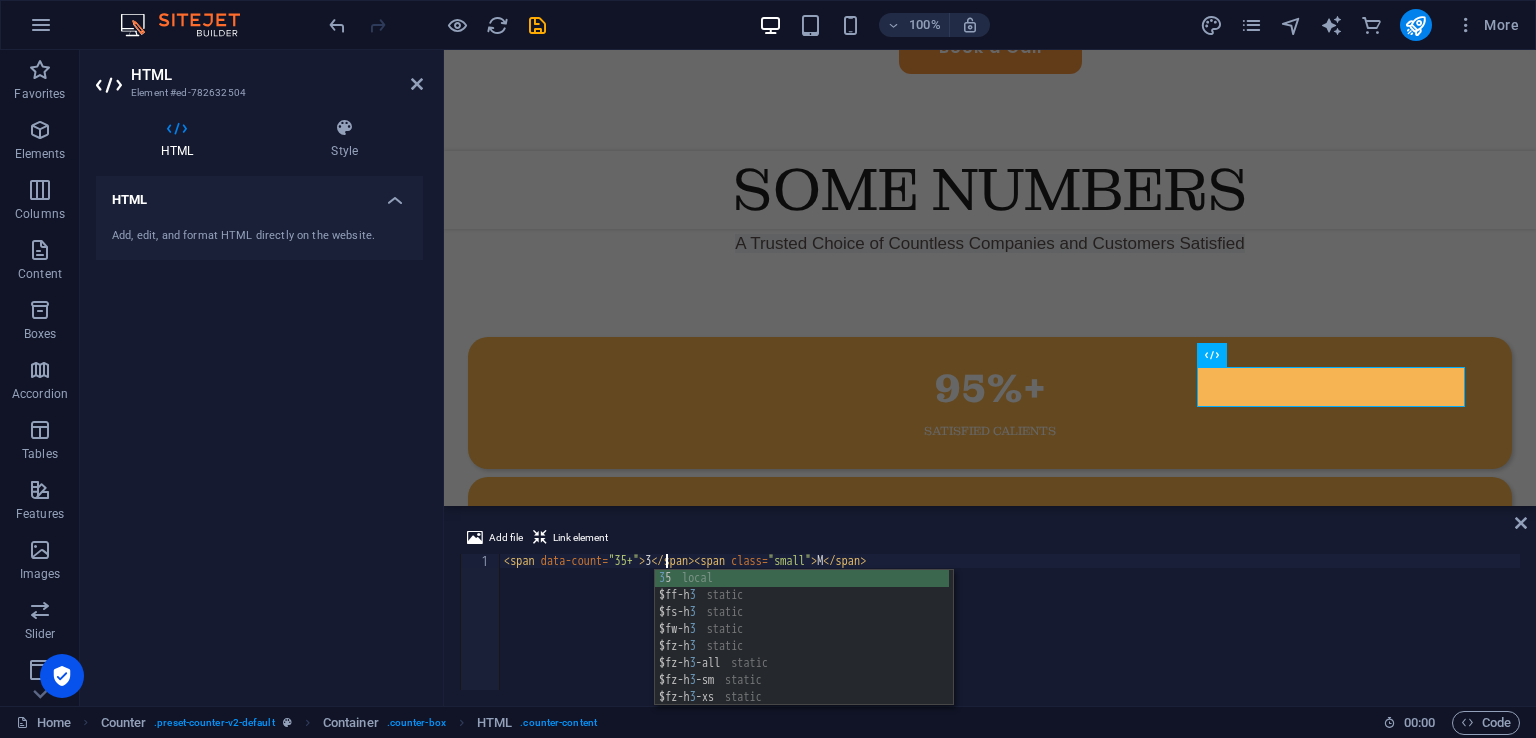 scroll, scrollTop: 0, scrollLeft: 14, axis: horizontal 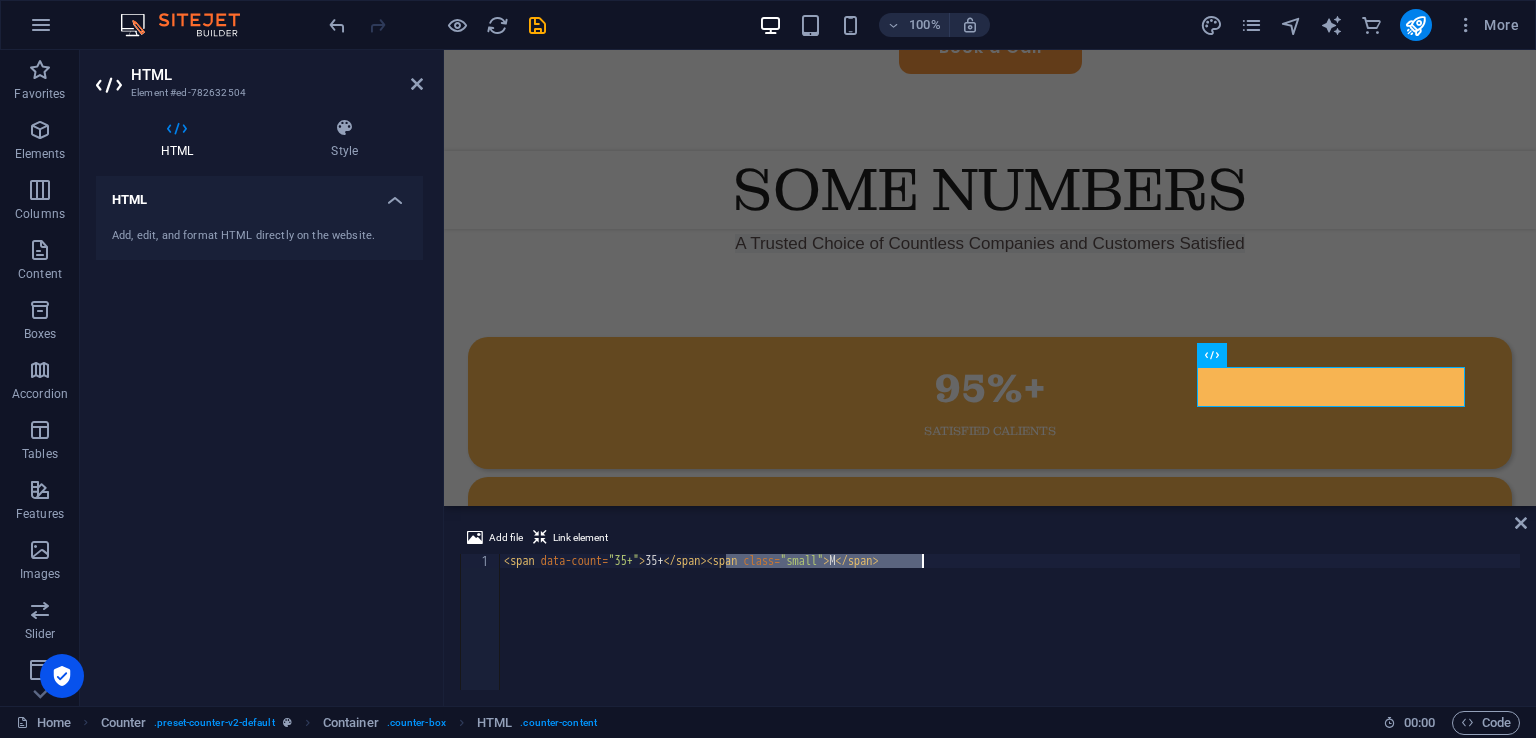 type on "<span data-count="35+">35+</span>" 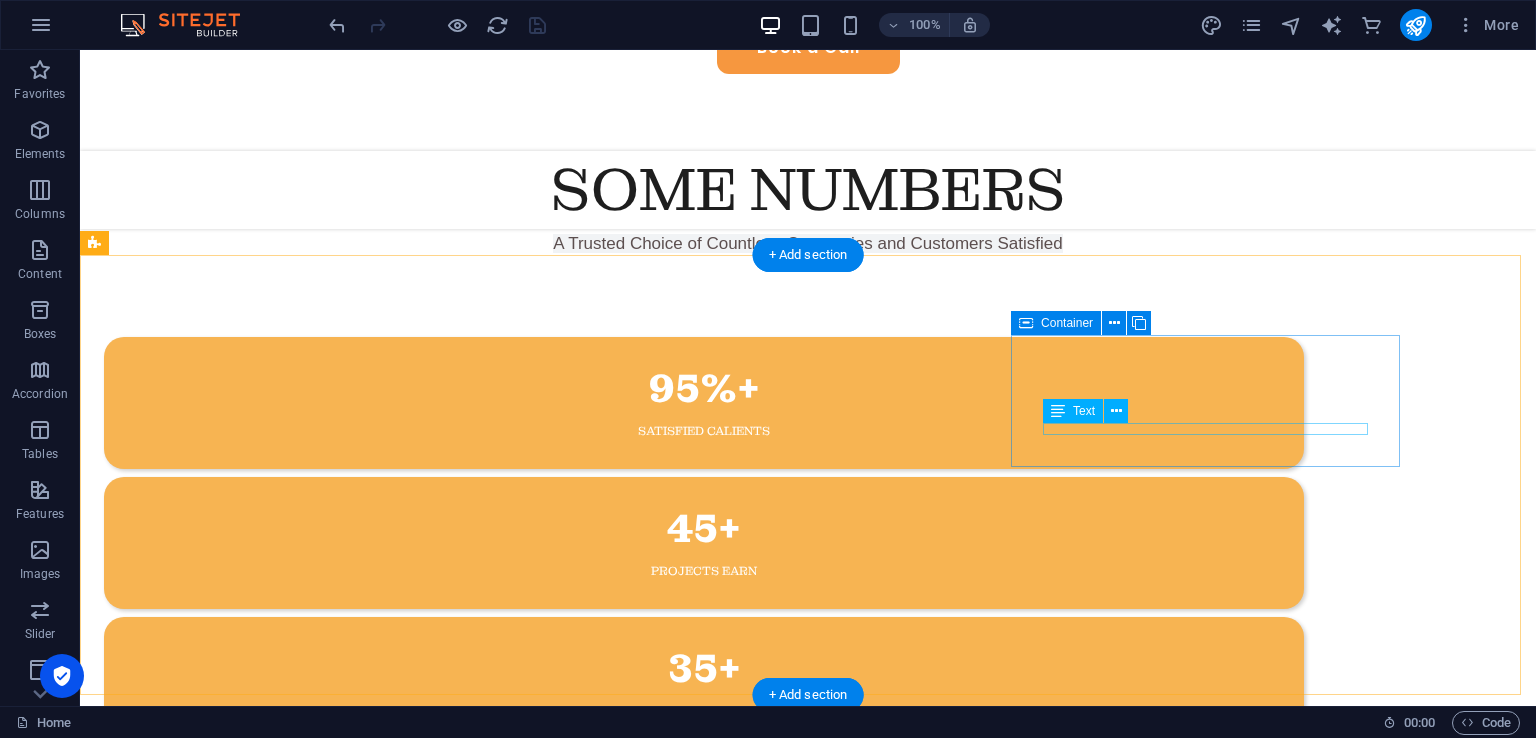 click on "Check Size up to" at bounding box center [704, 711] 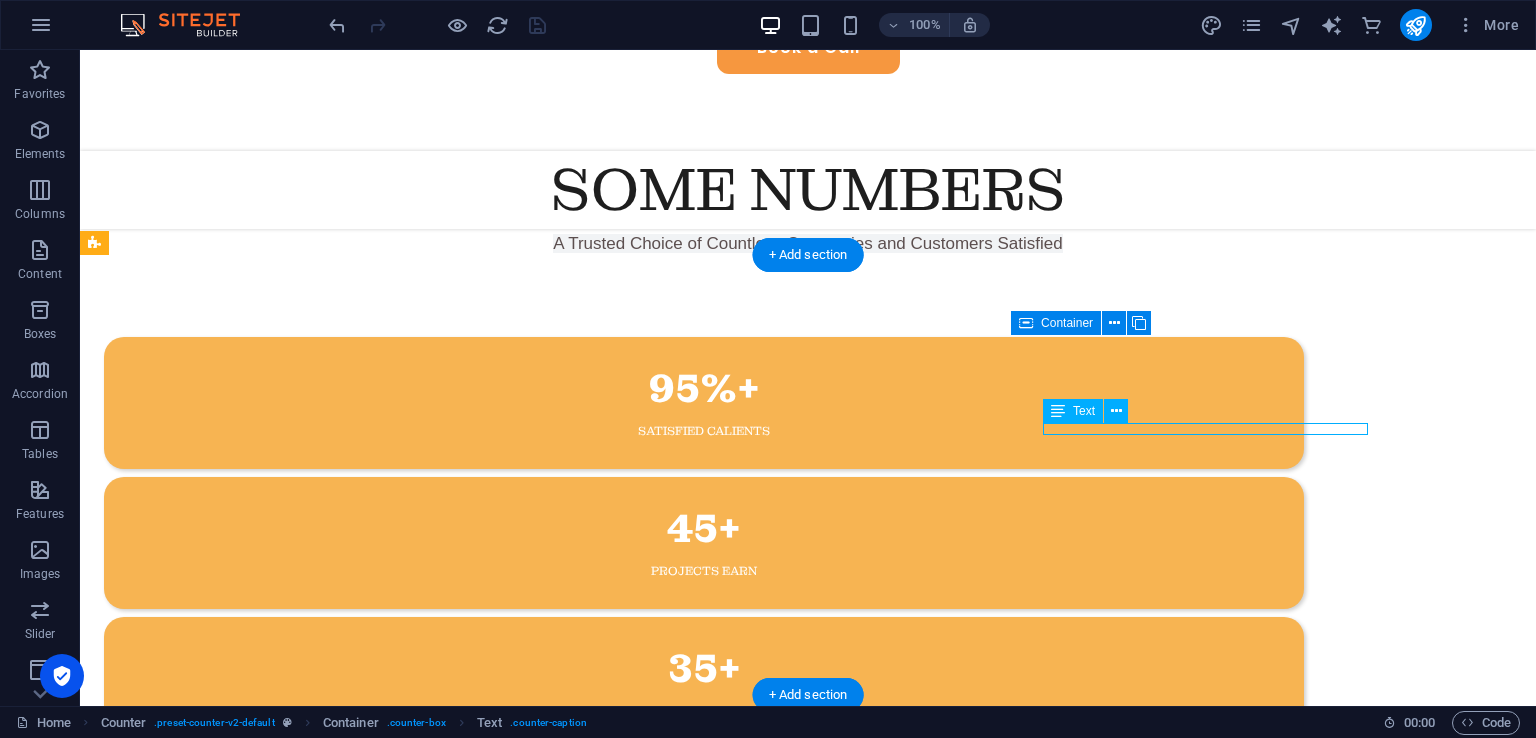 click on "Check Size up to" at bounding box center (704, 711) 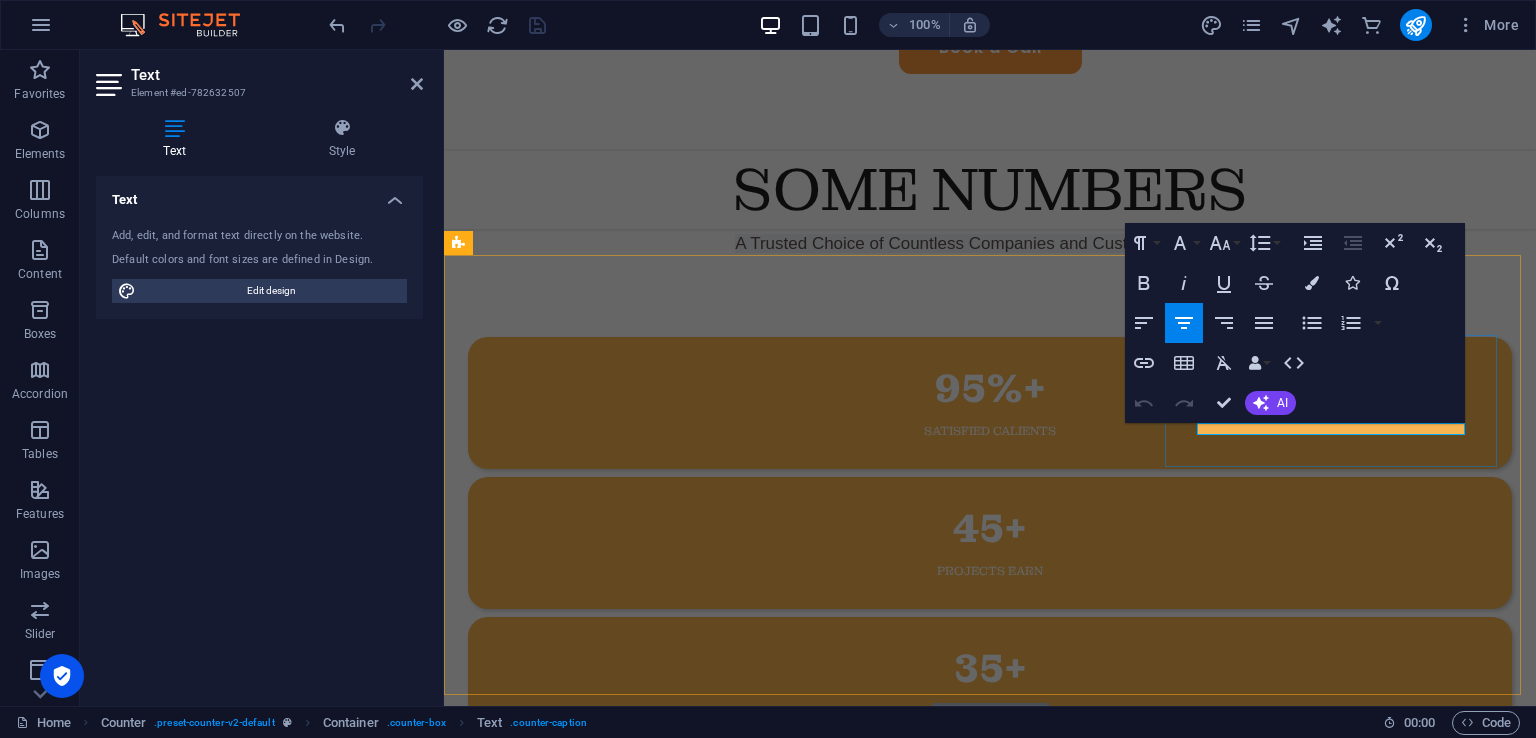 type 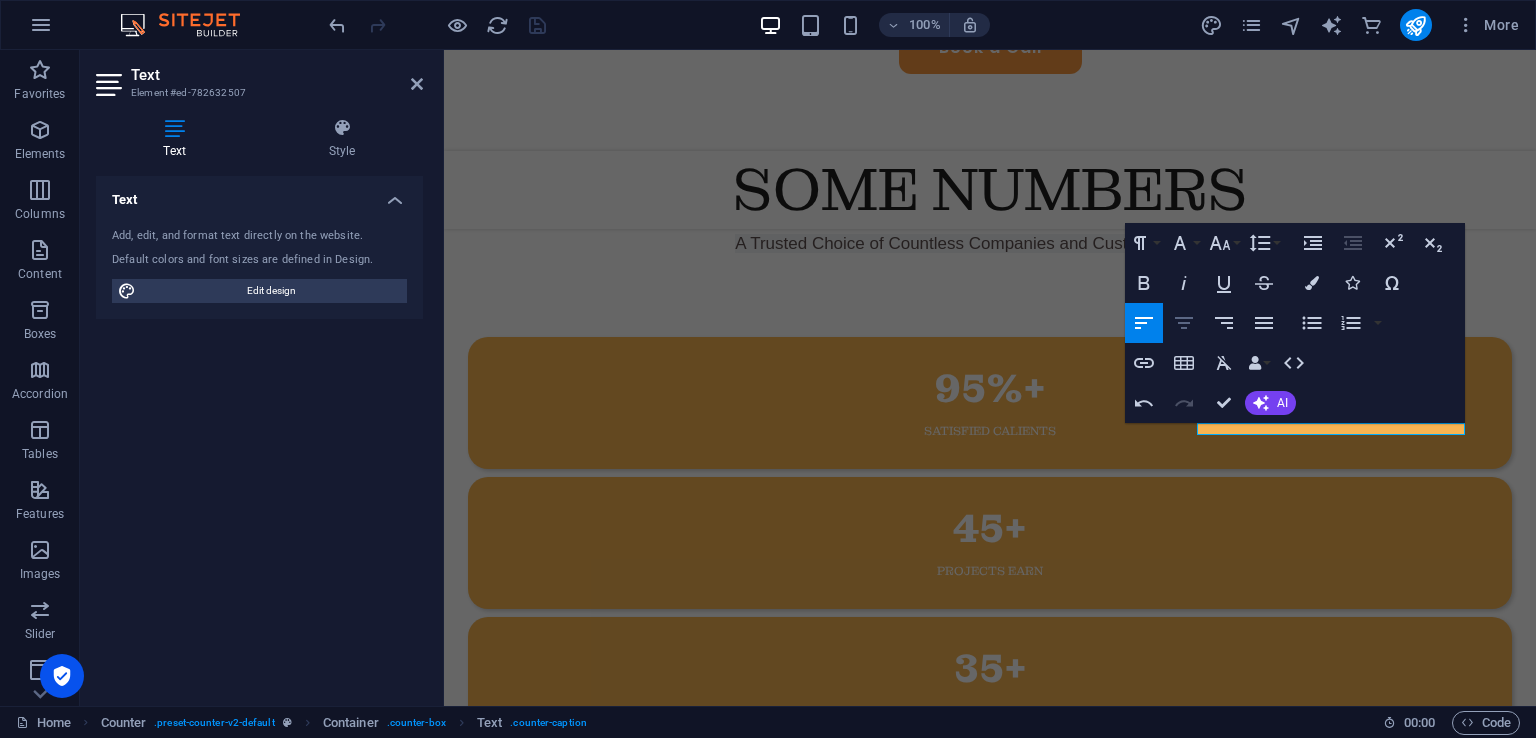 click 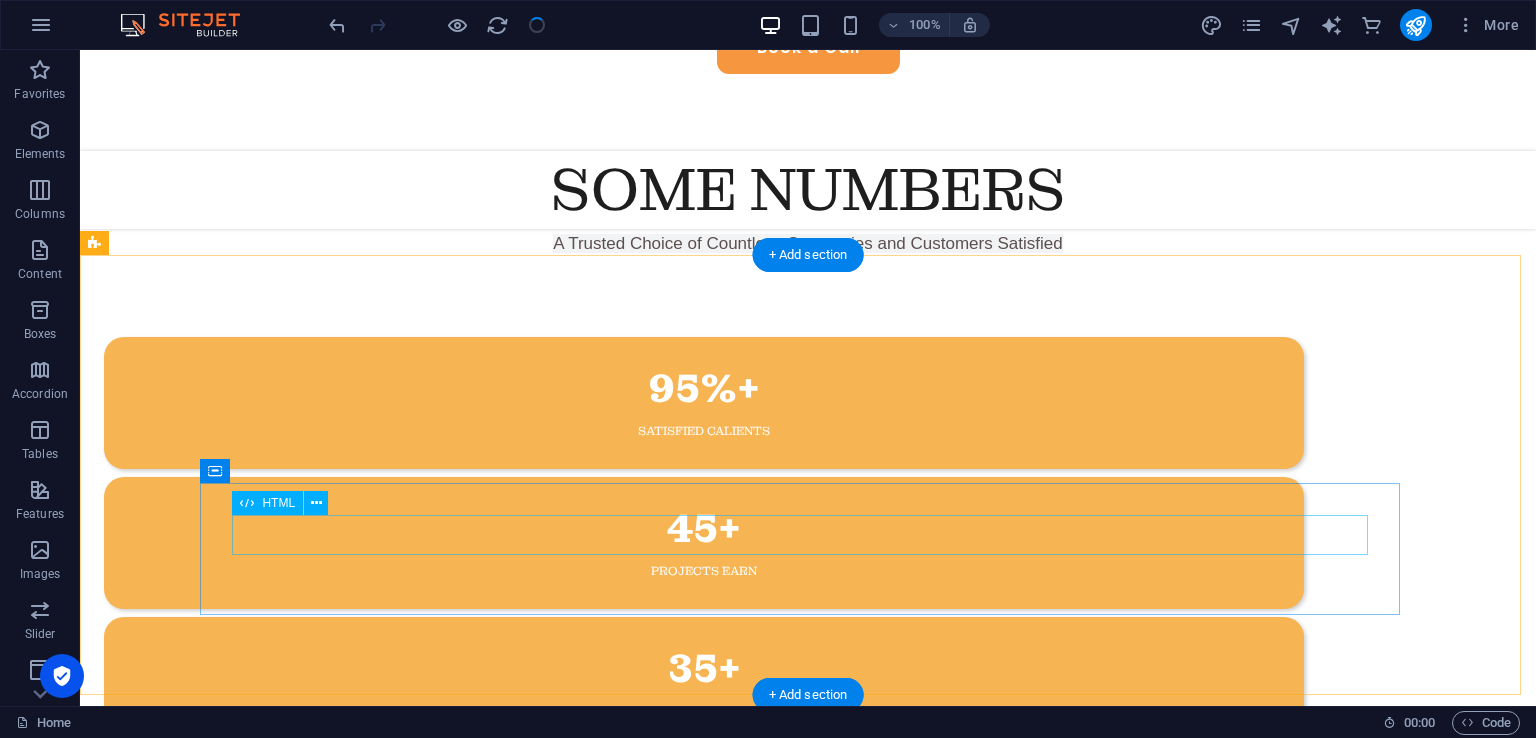 click on "9" at bounding box center (704, 809) 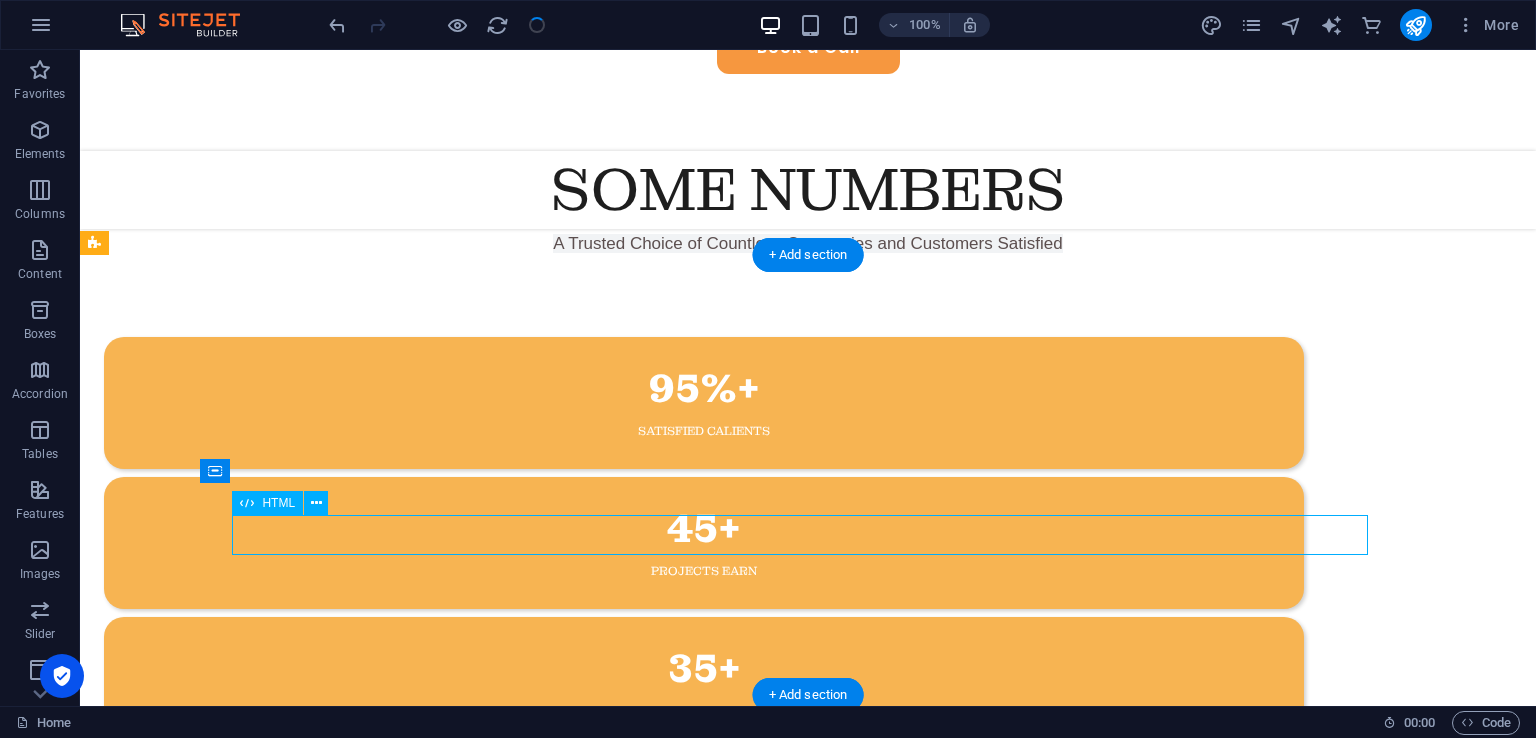 click on "9" at bounding box center (704, 809) 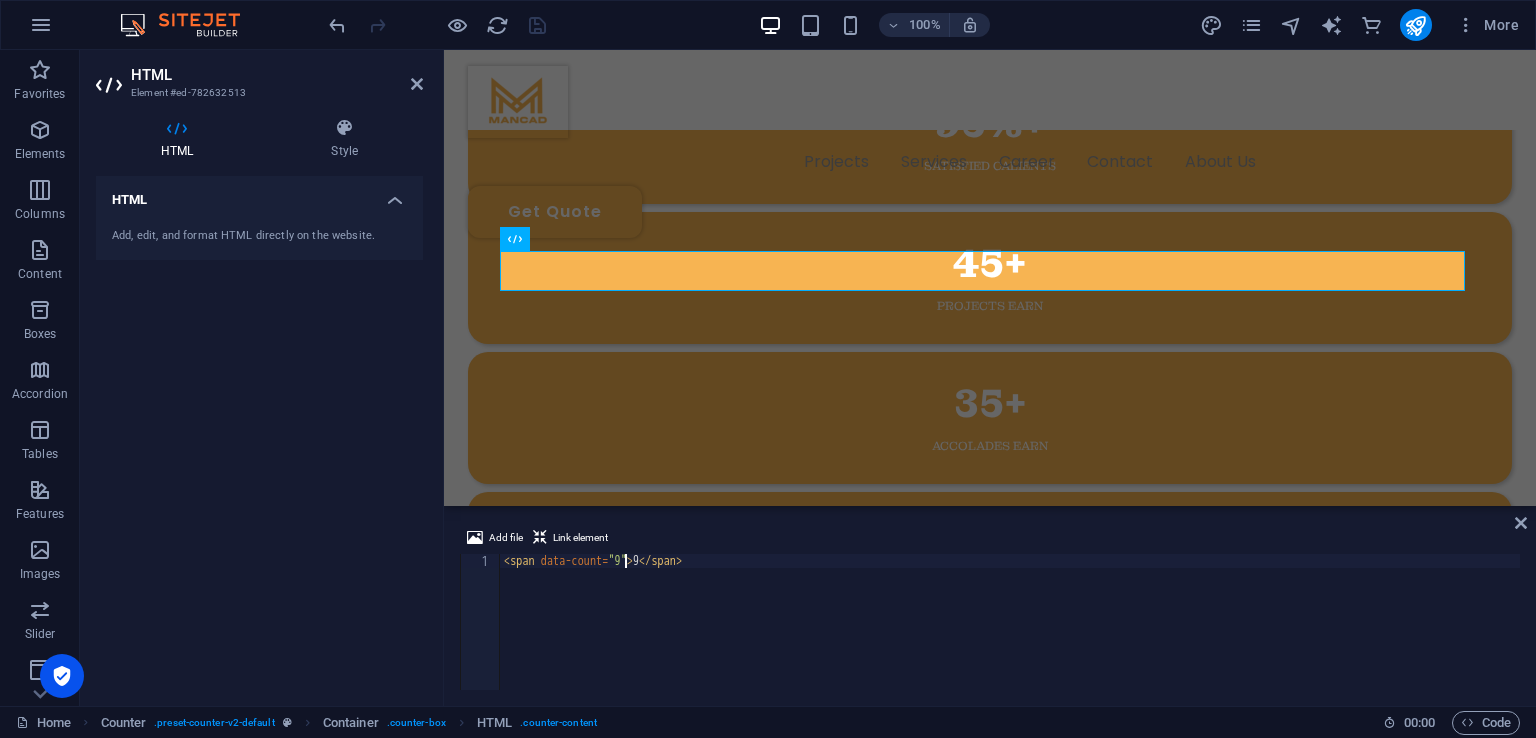 click on "< span   data-count = "9" > 9 </ span >" at bounding box center [1010, 636] 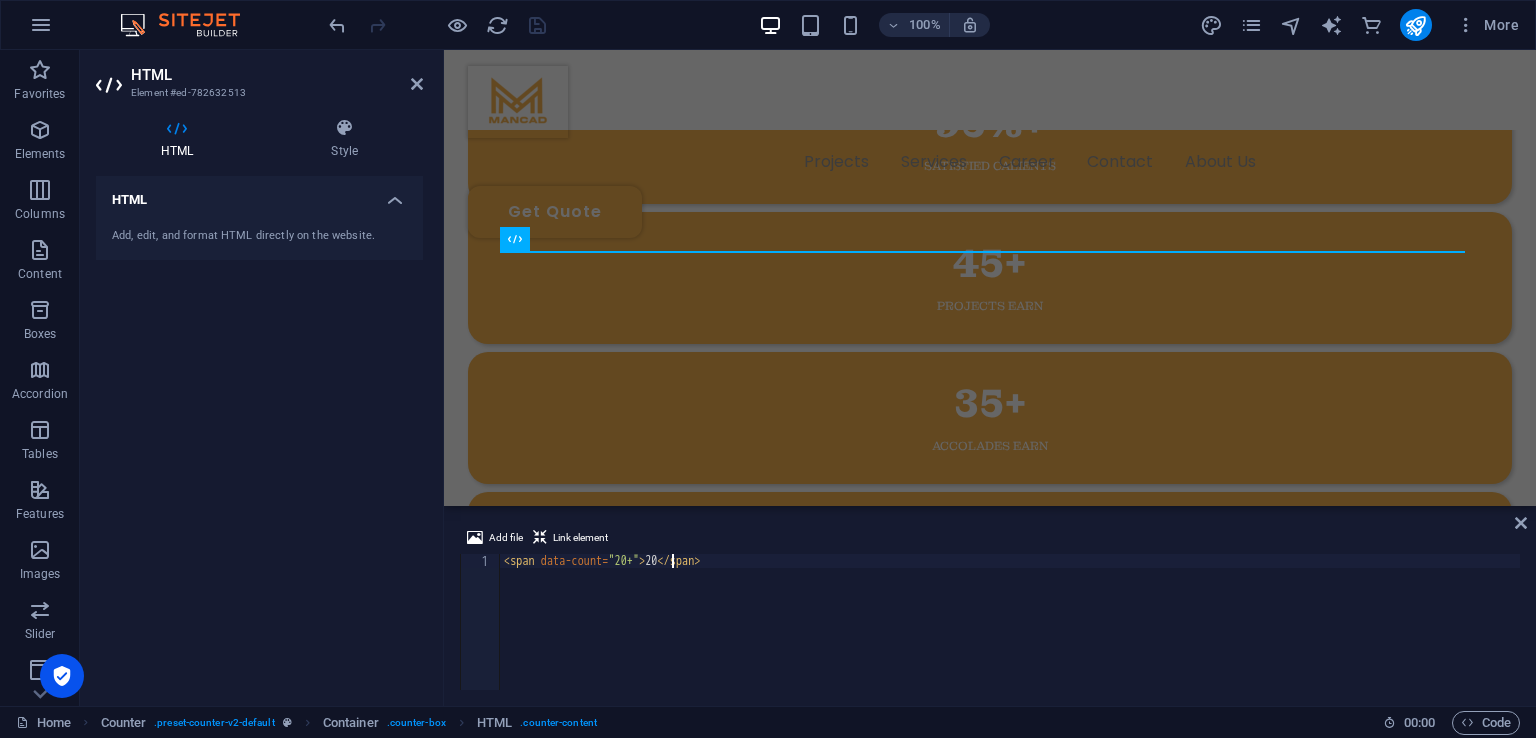 scroll, scrollTop: 0, scrollLeft: 14, axis: horizontal 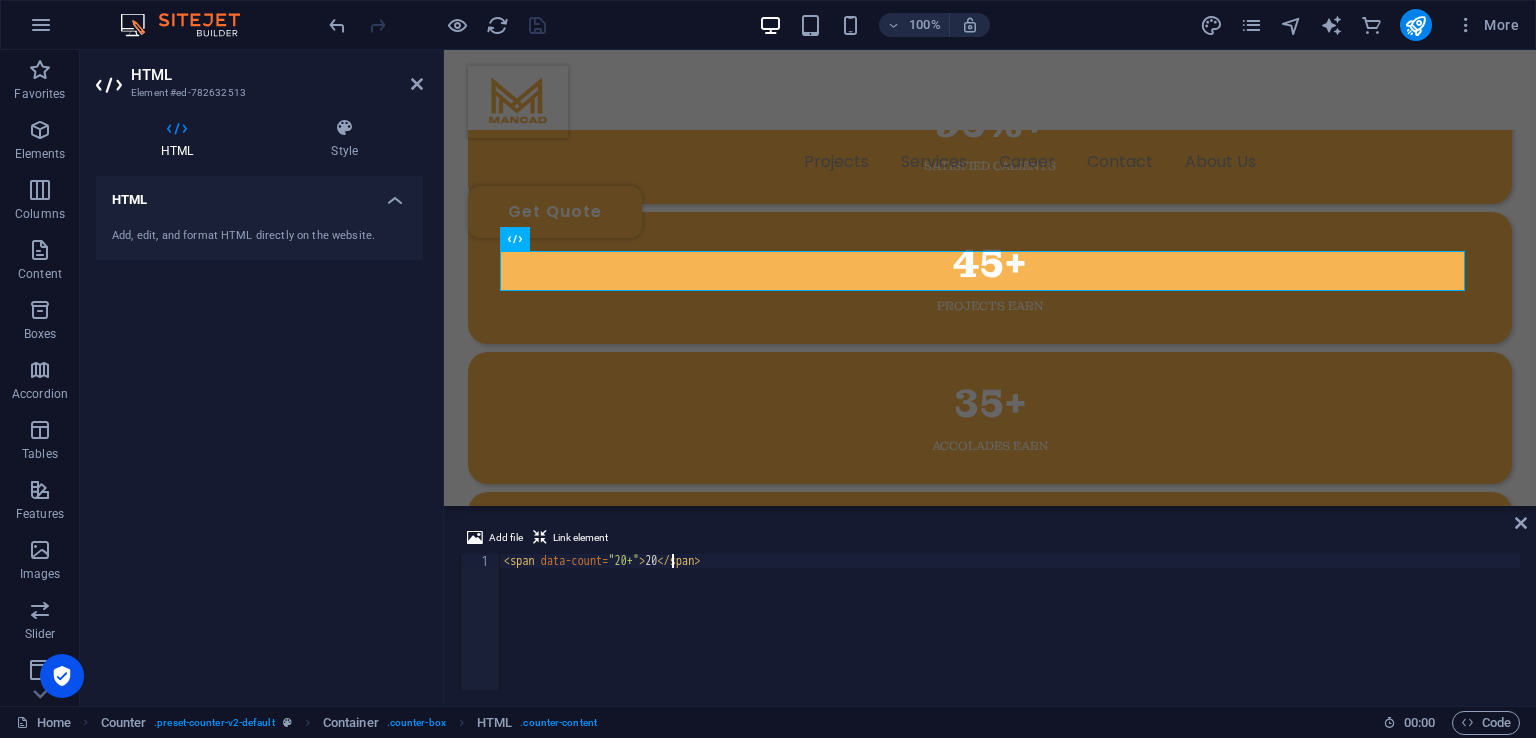type on "<span data-count="20+">20+</span>" 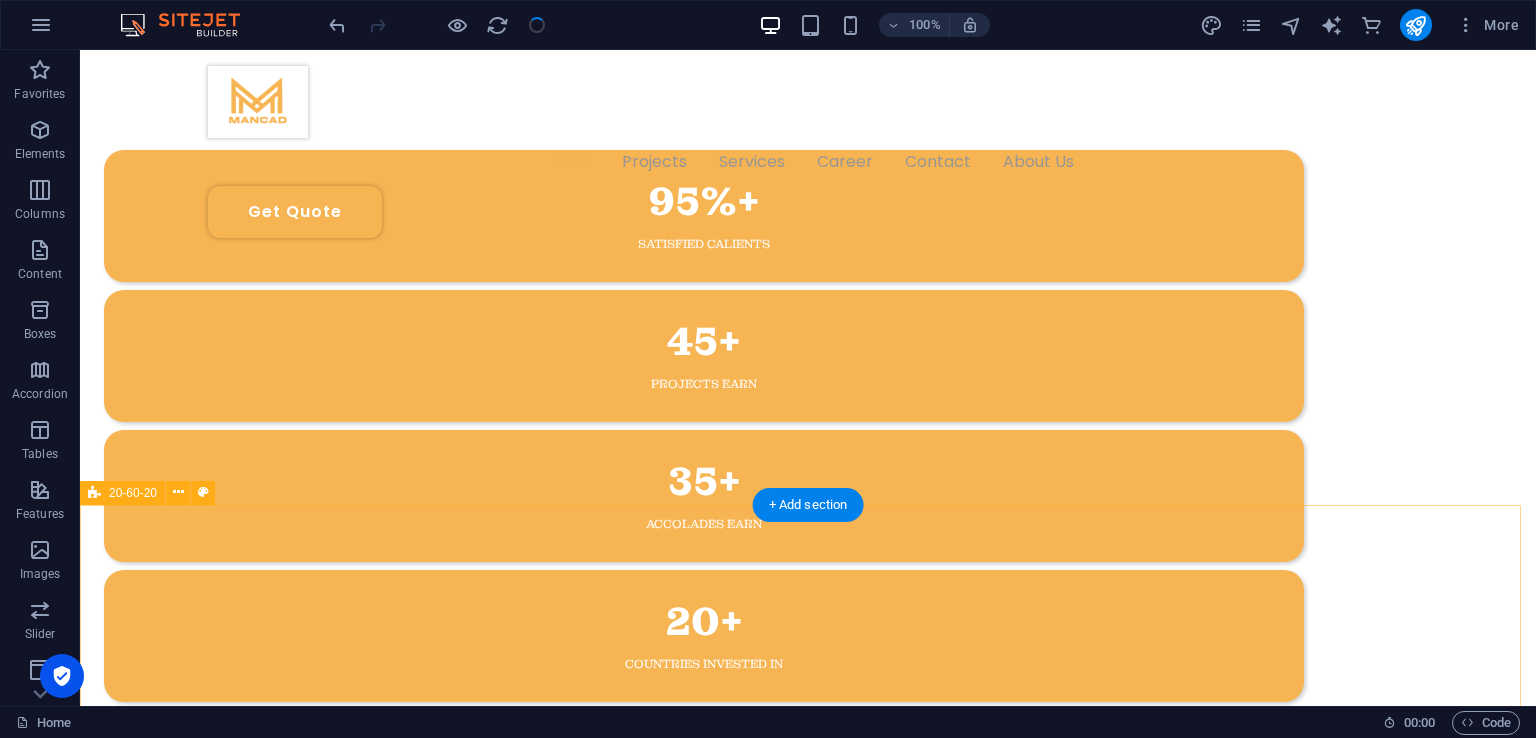 scroll, scrollTop: 951, scrollLeft: 0, axis: vertical 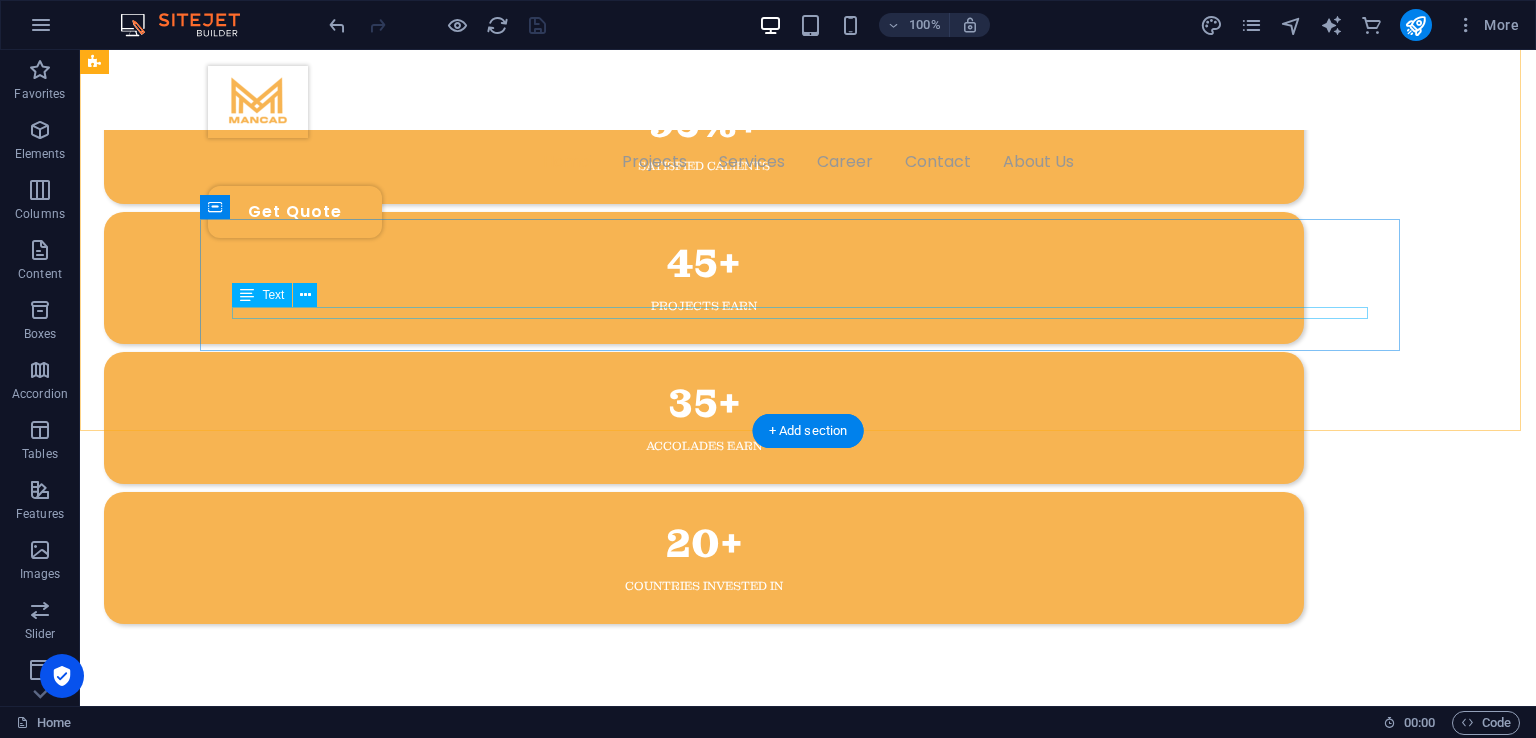 click on "Countries invested in" at bounding box center (704, 586) 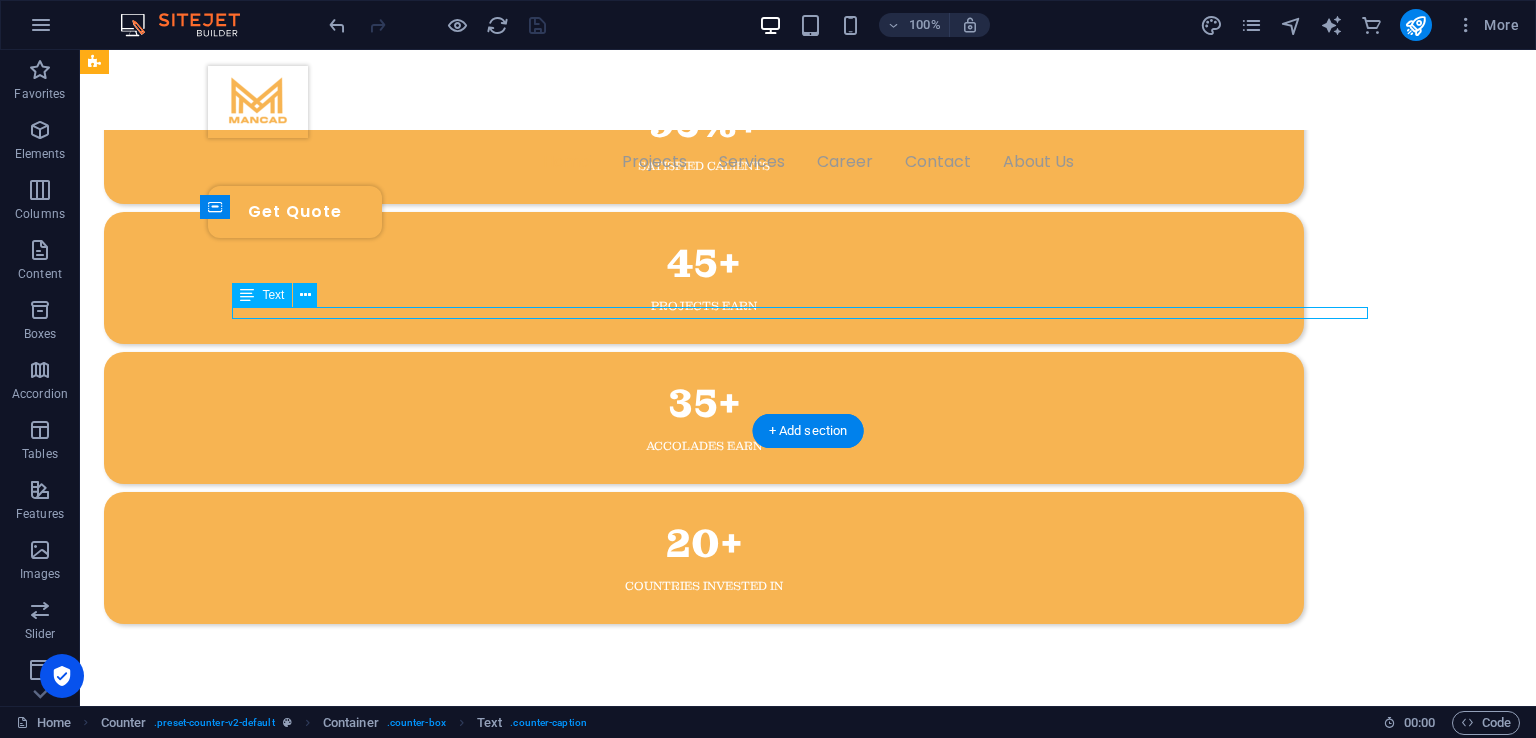 click on "Countries invested in" at bounding box center [704, 586] 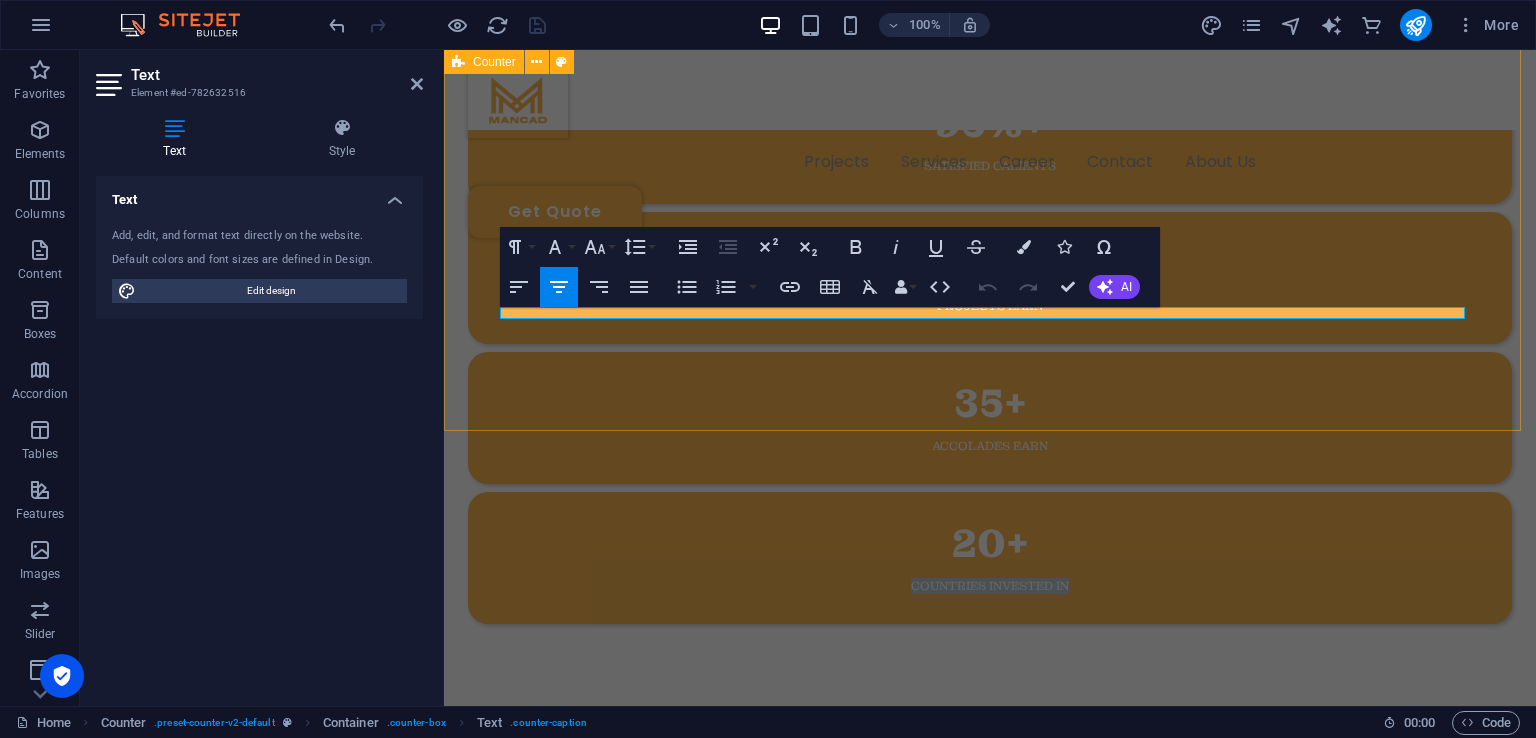 type 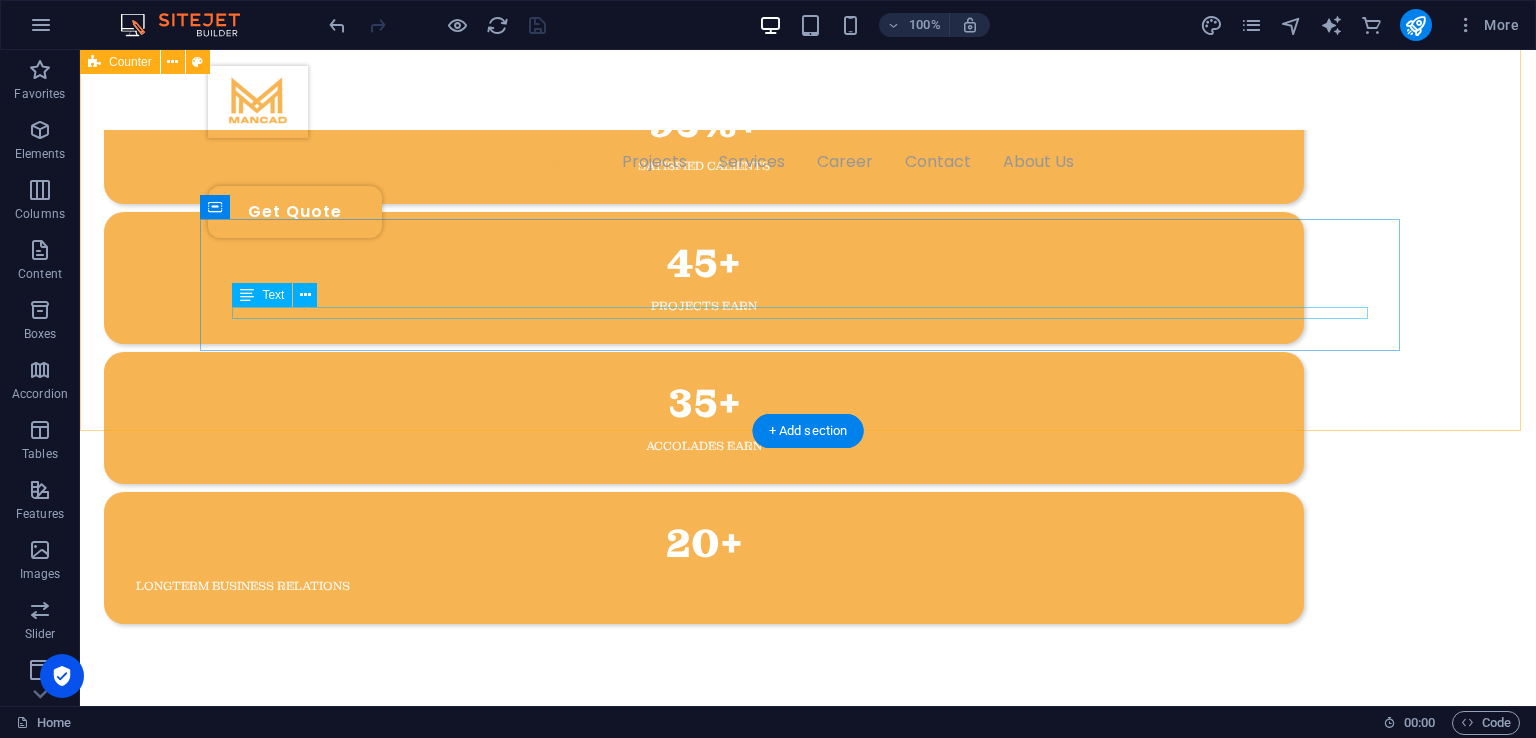 click on "Longterm business relations" at bounding box center [704, 586] 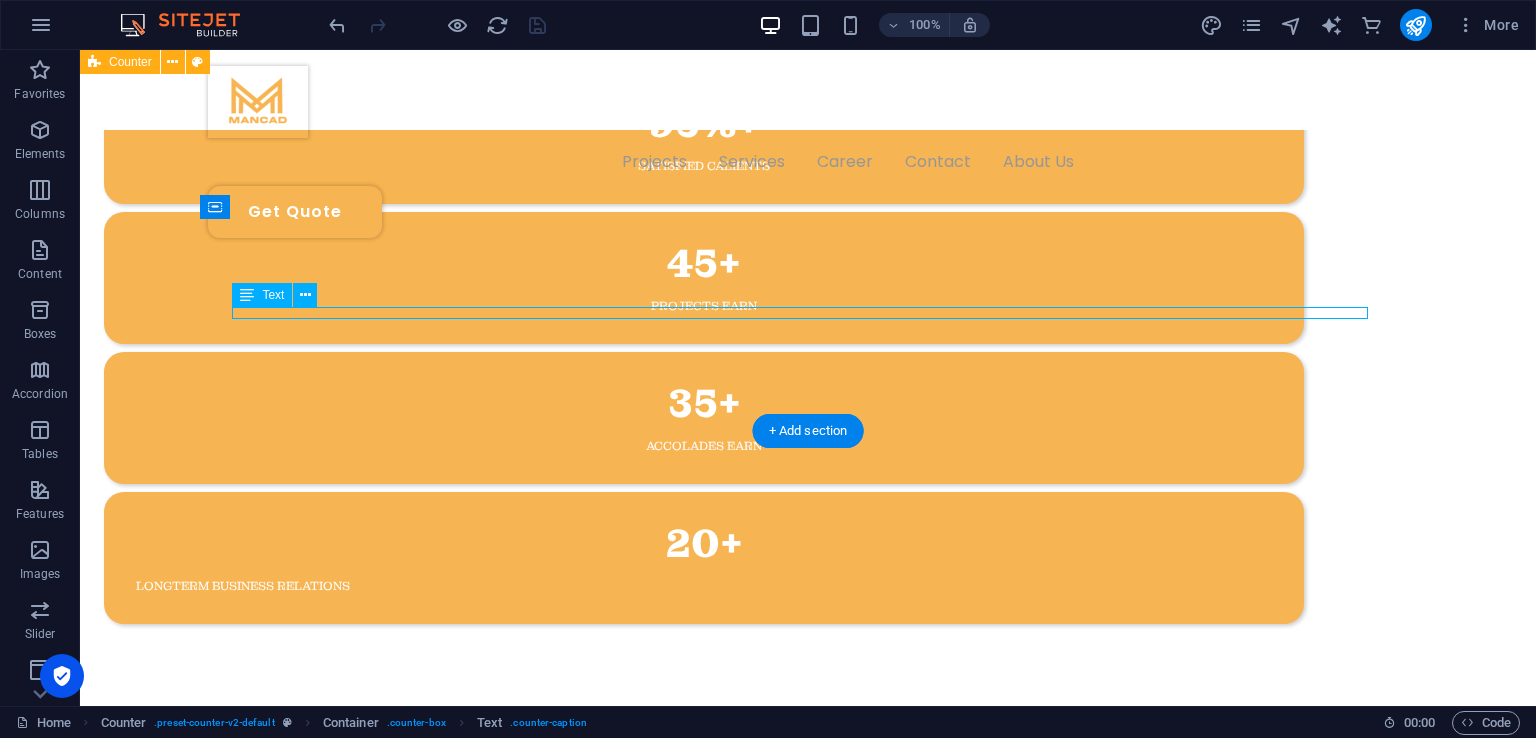 click on "Longterm business relations" at bounding box center [704, 586] 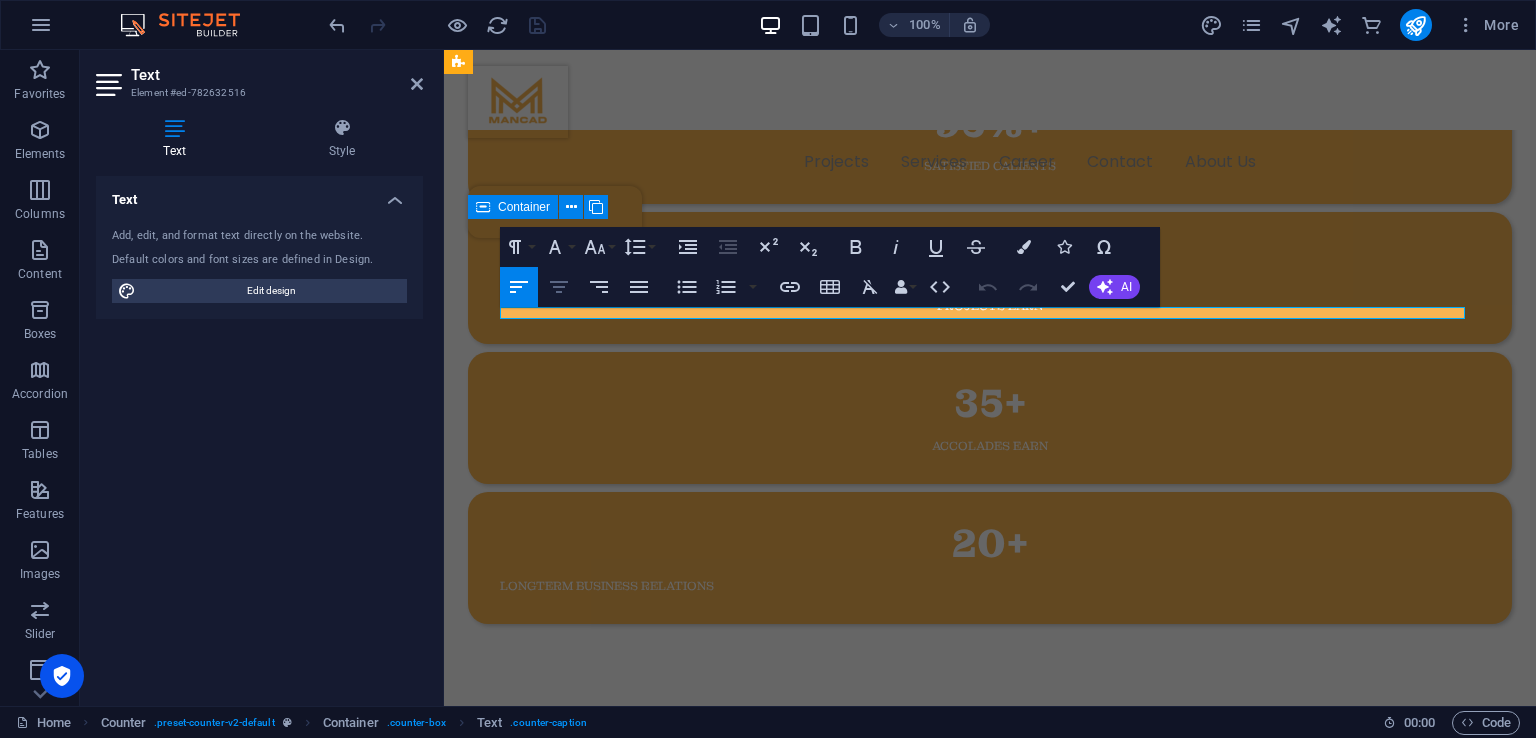 click 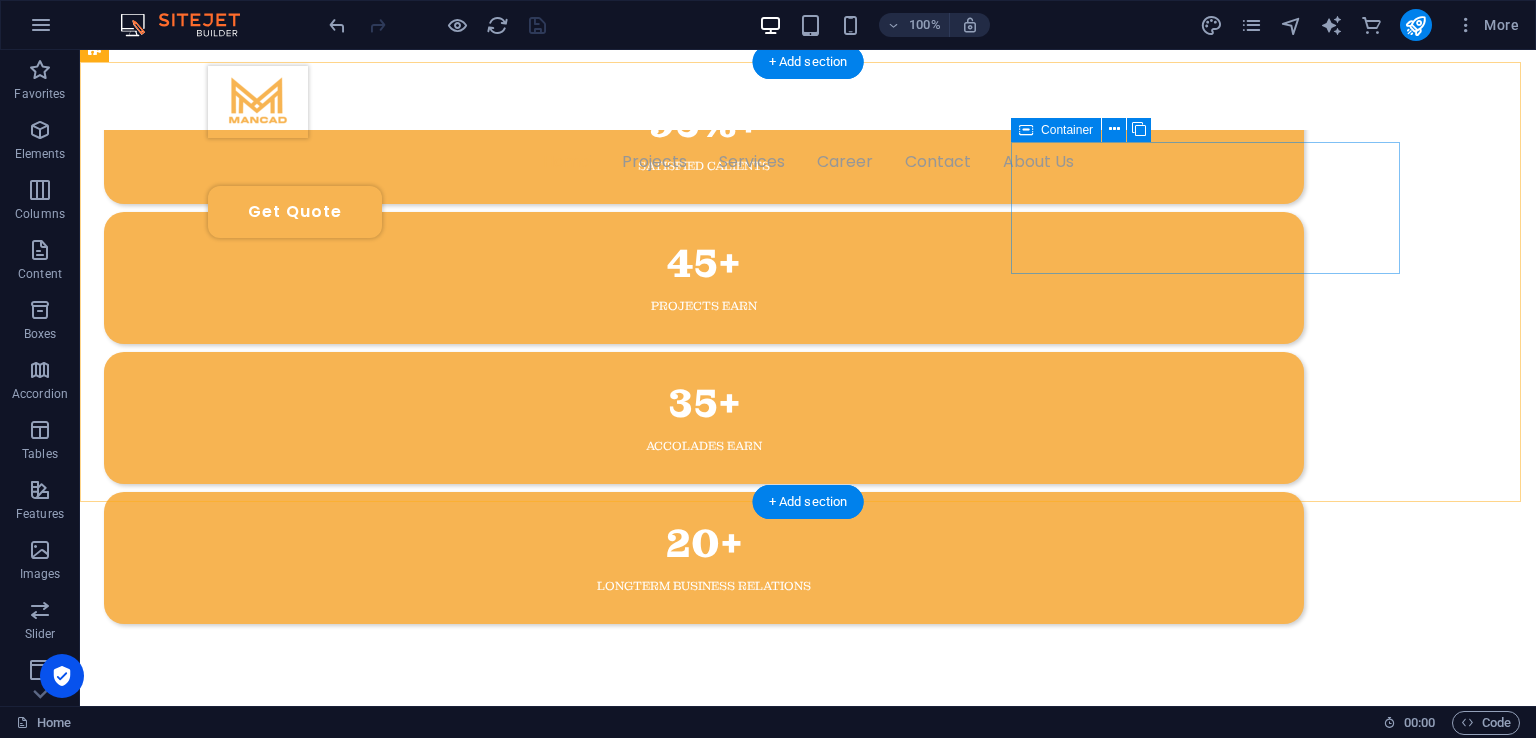 scroll, scrollTop: 880, scrollLeft: 0, axis: vertical 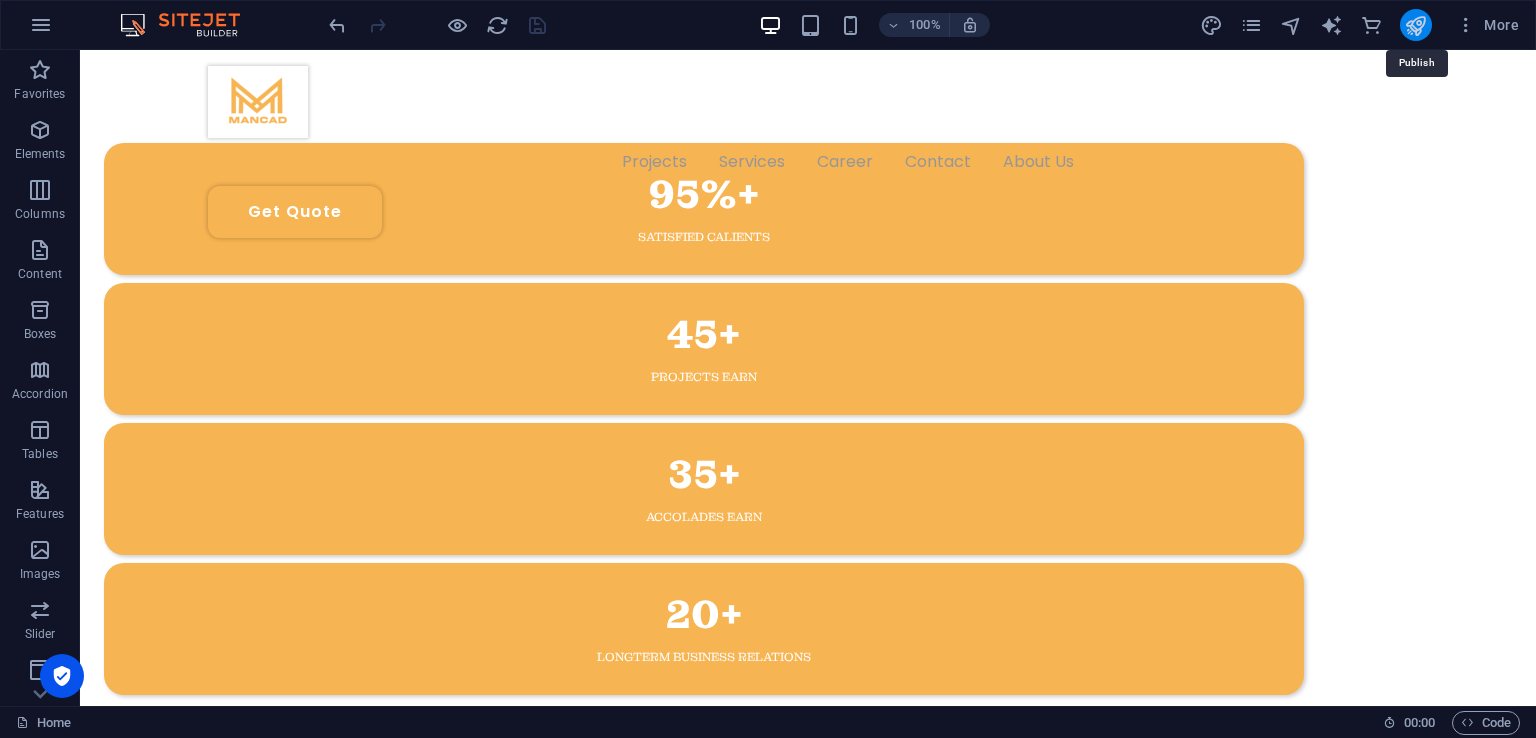click at bounding box center [1415, 25] 